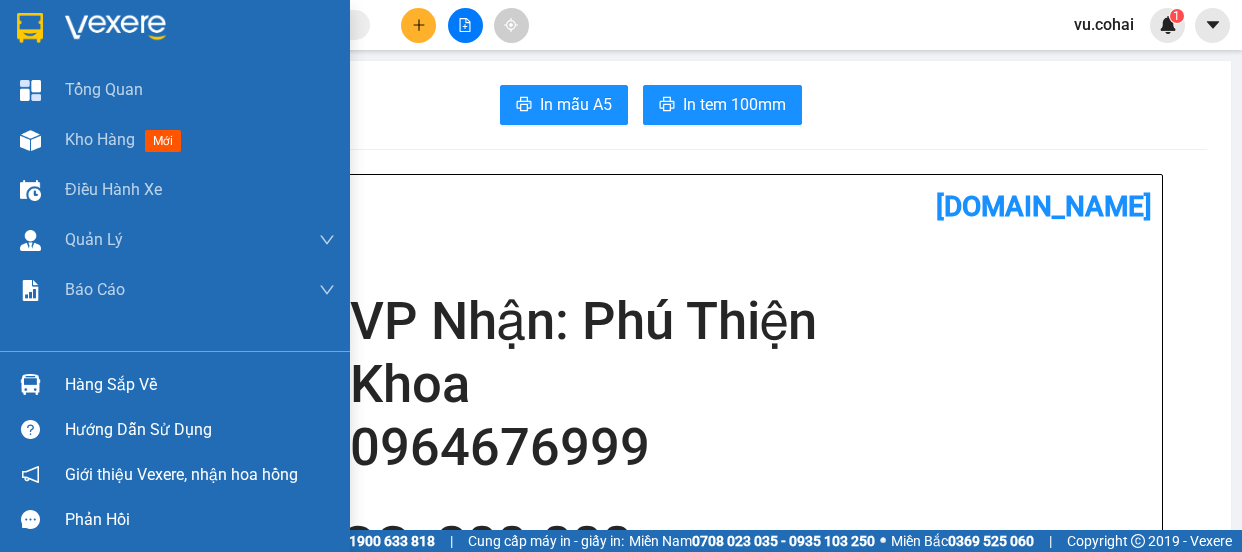 scroll, scrollTop: 0, scrollLeft: 0, axis: both 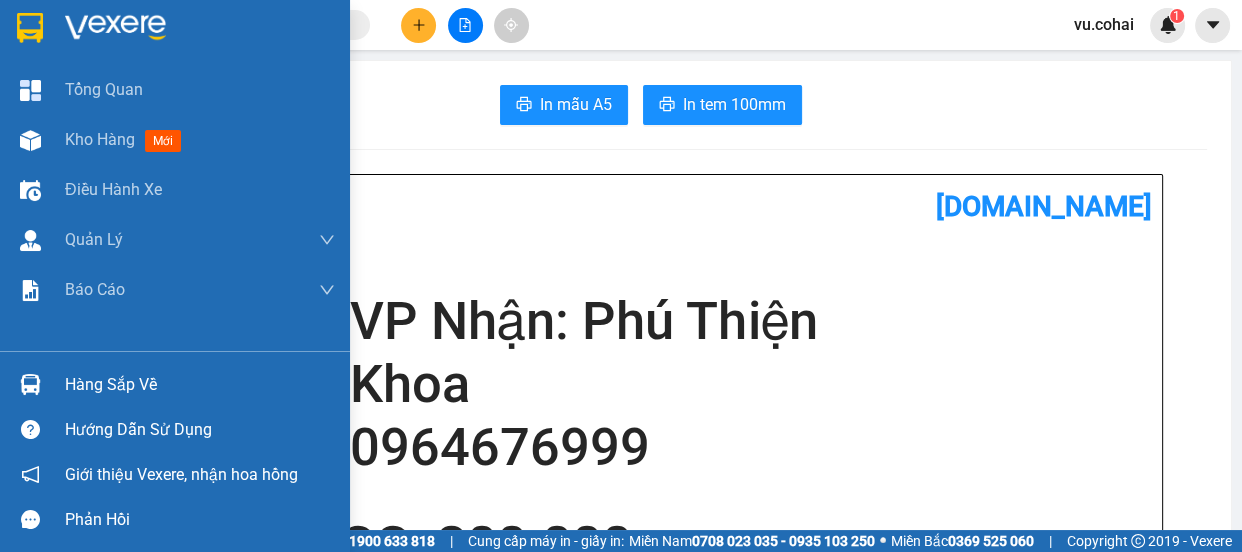 click on "Kho hàng" at bounding box center (100, 139) 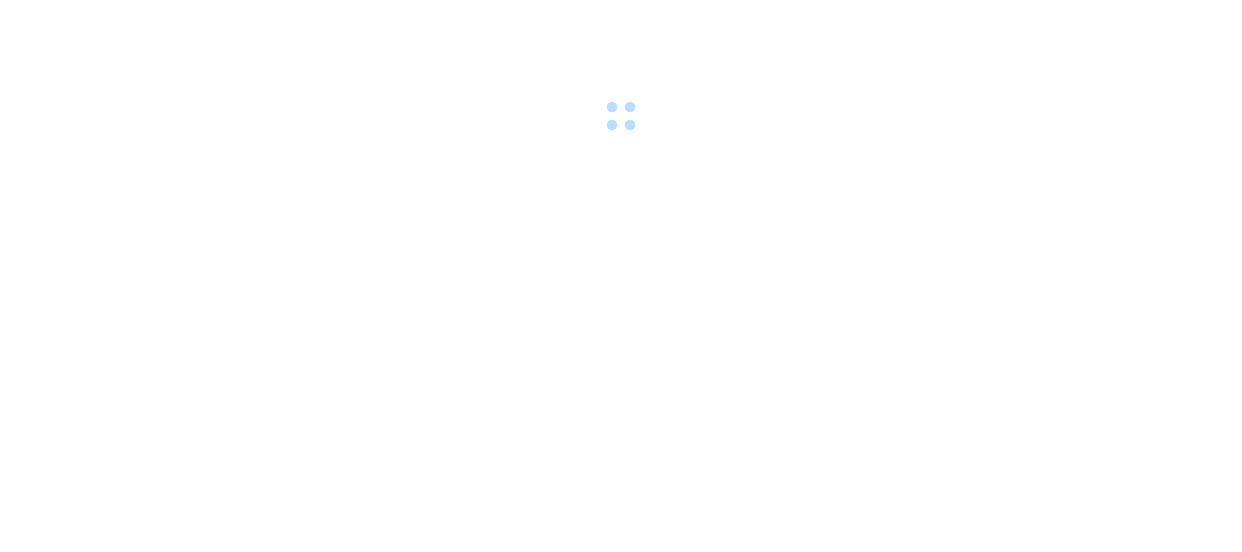 scroll, scrollTop: 0, scrollLeft: 0, axis: both 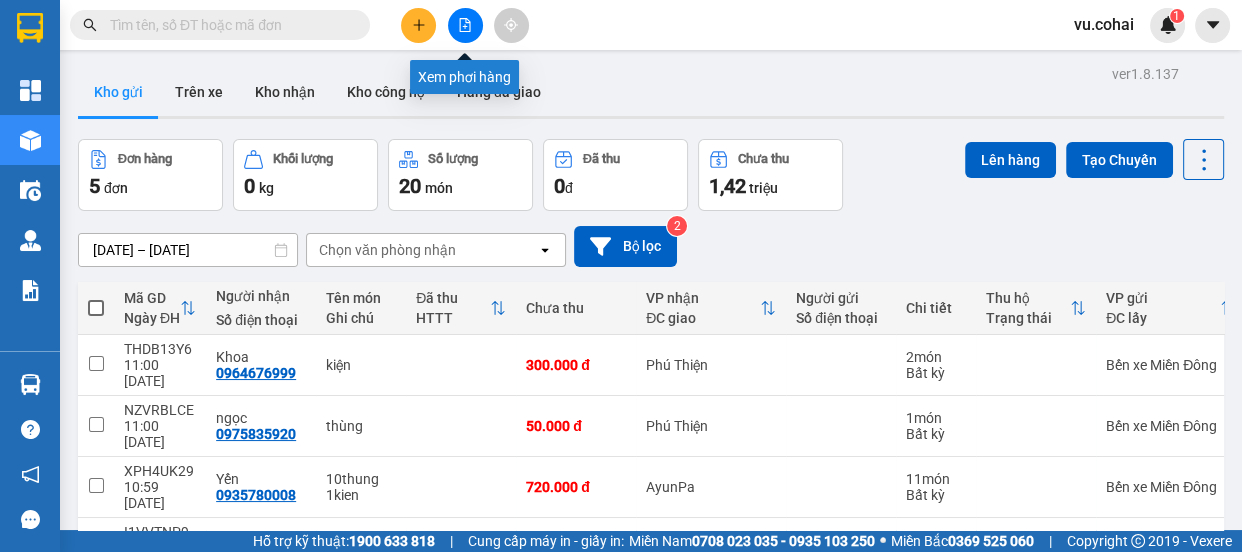 click at bounding box center [465, 25] 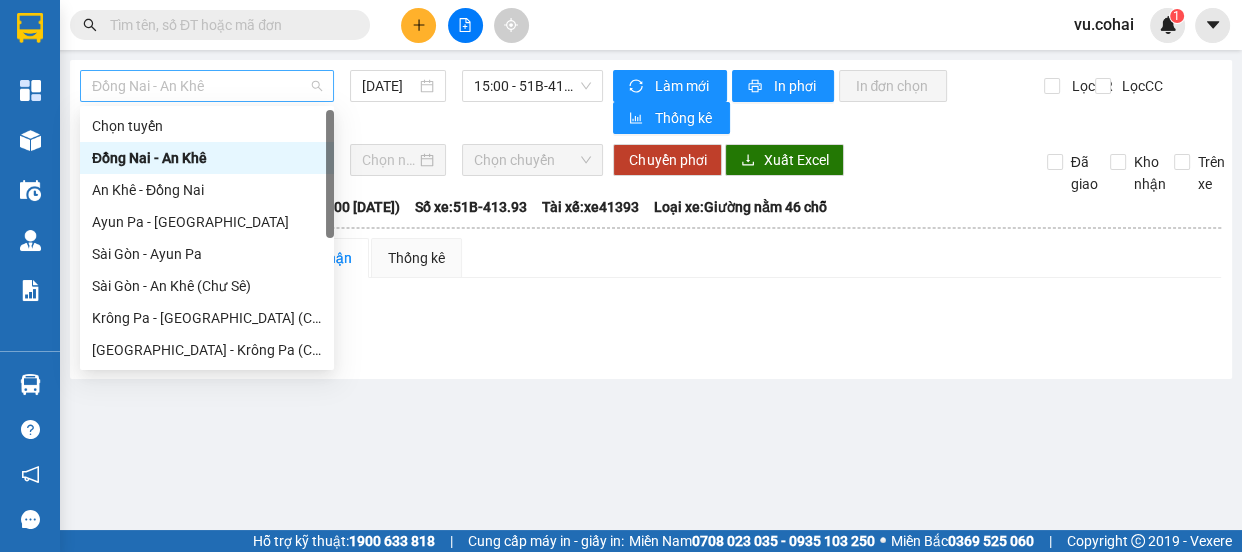 click on "Đồng Nai - An Khê" at bounding box center [207, 86] 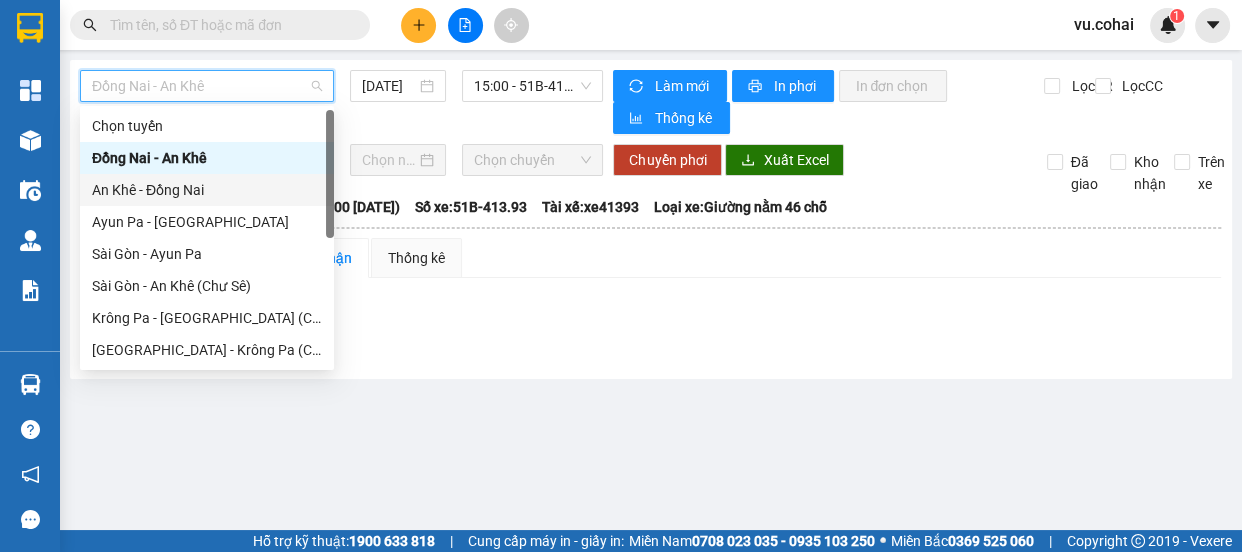 scroll, scrollTop: 181, scrollLeft: 0, axis: vertical 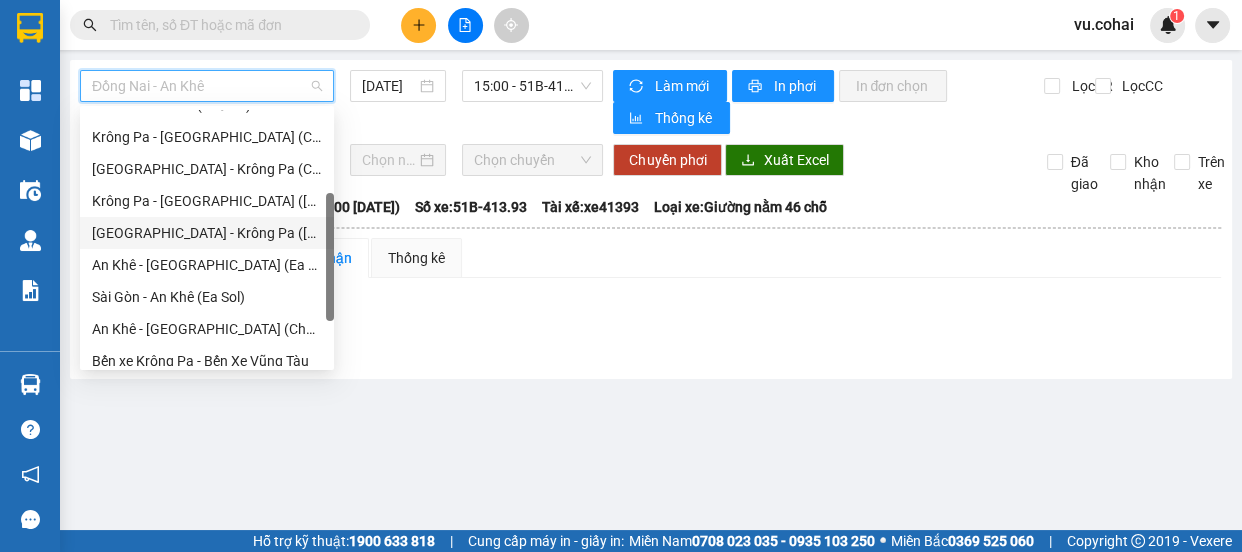 drag, startPoint x: 223, startPoint y: 221, endPoint x: 565, endPoint y: 161, distance: 347.22327 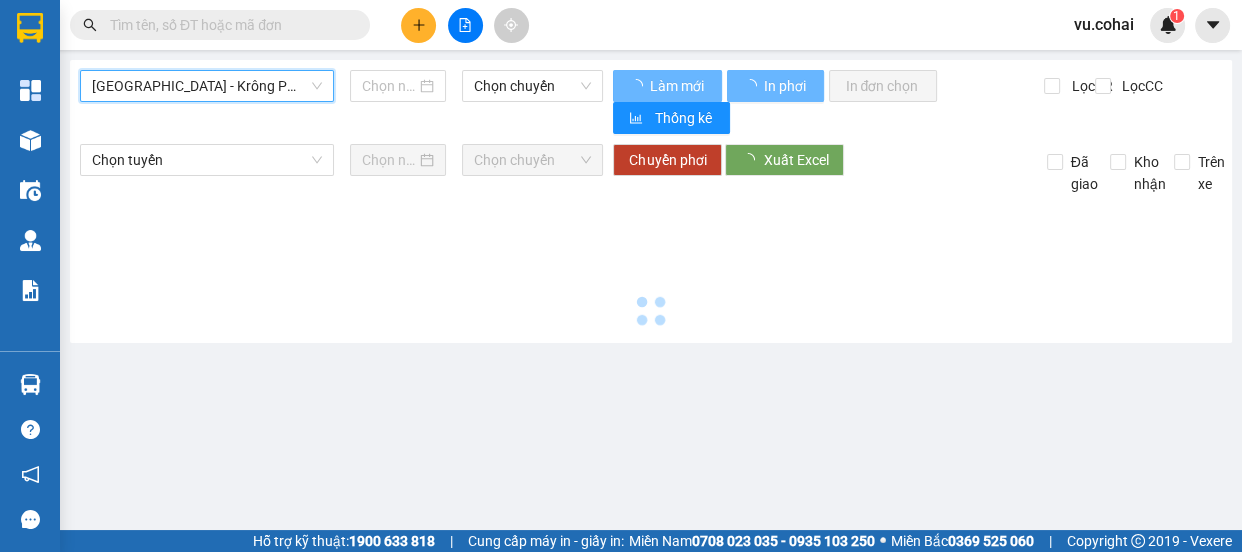 type on "[DATE]" 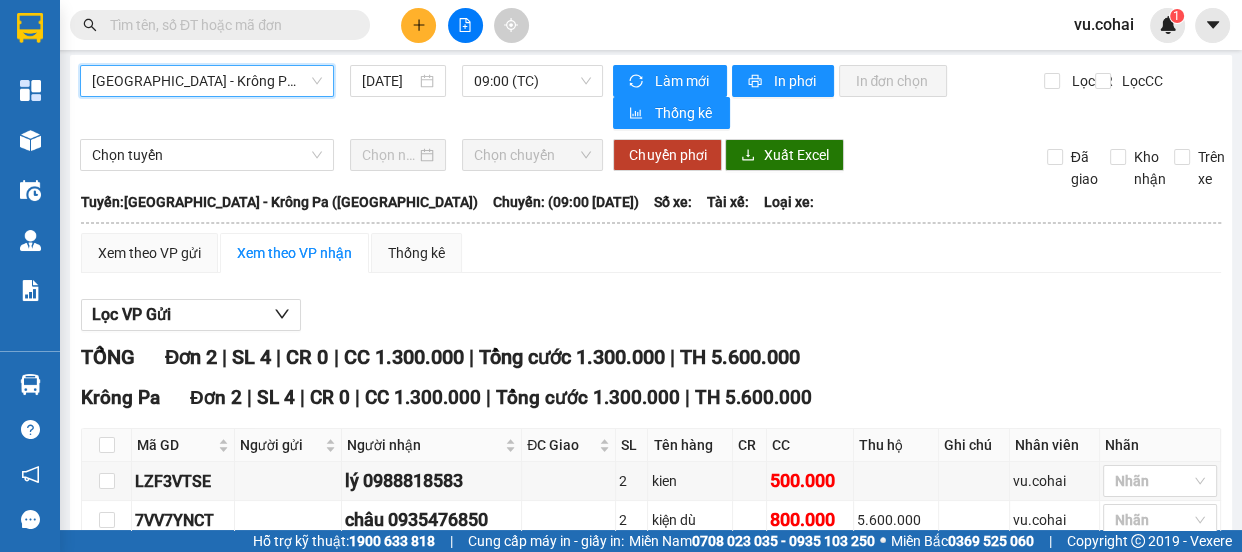 scroll, scrollTop: 0, scrollLeft: 0, axis: both 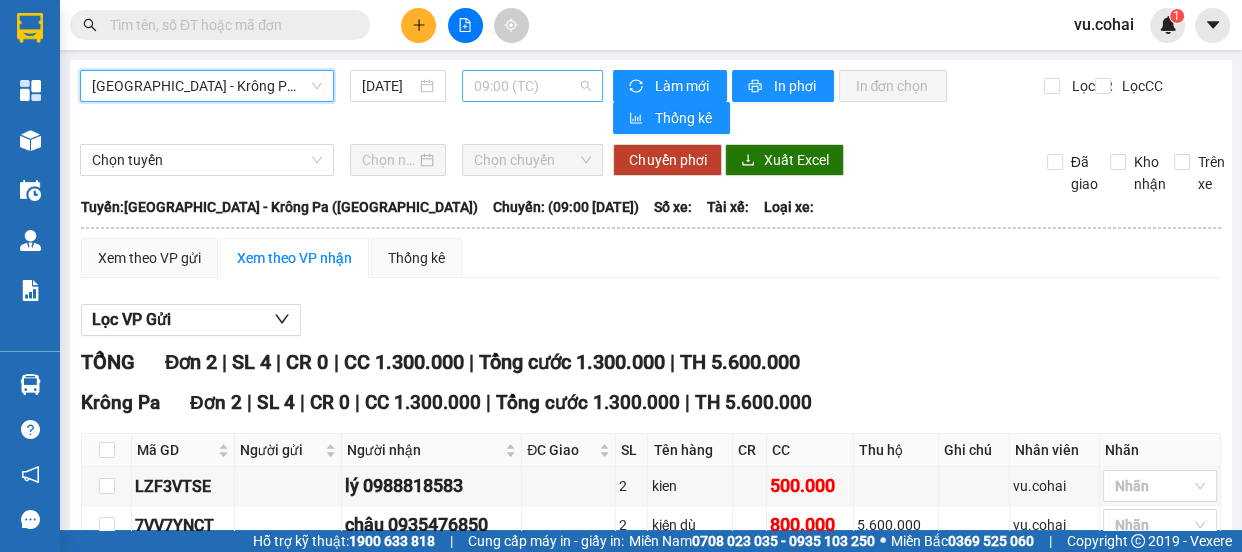 click on "09:00   (TC)" at bounding box center (532, 86) 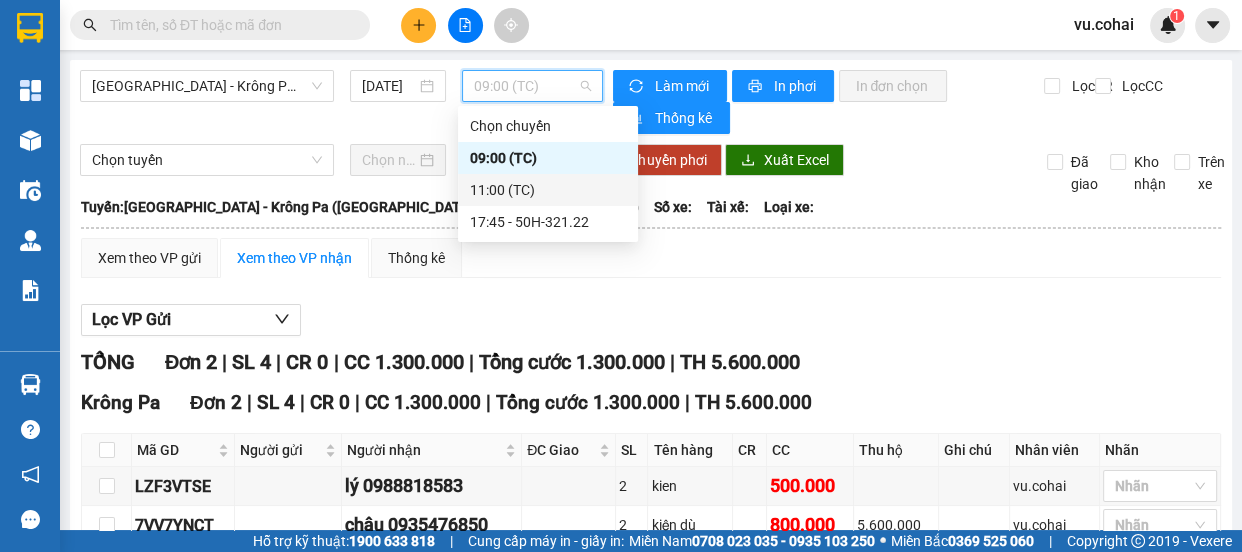 click on "11:00   (TC)" at bounding box center (548, 190) 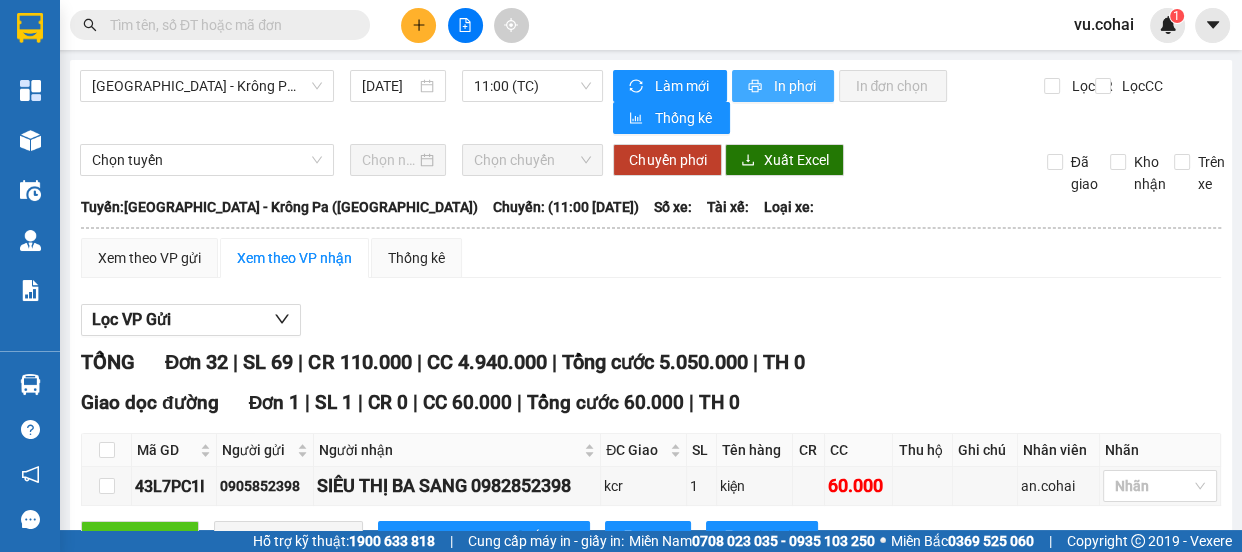 click on "In phơi" at bounding box center (795, 86) 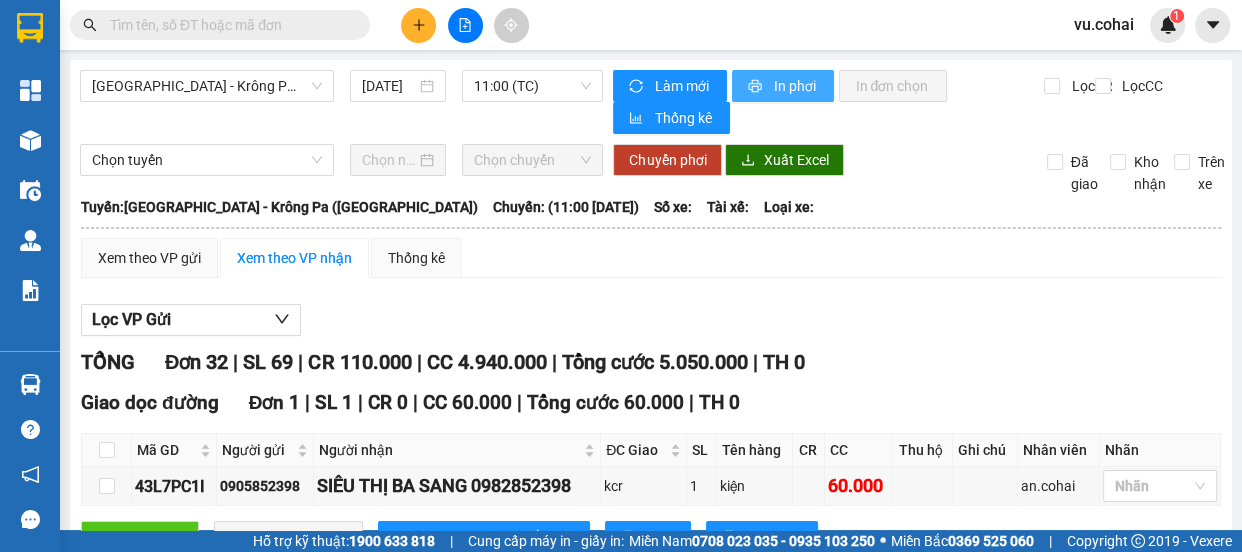 scroll, scrollTop: 0, scrollLeft: 0, axis: both 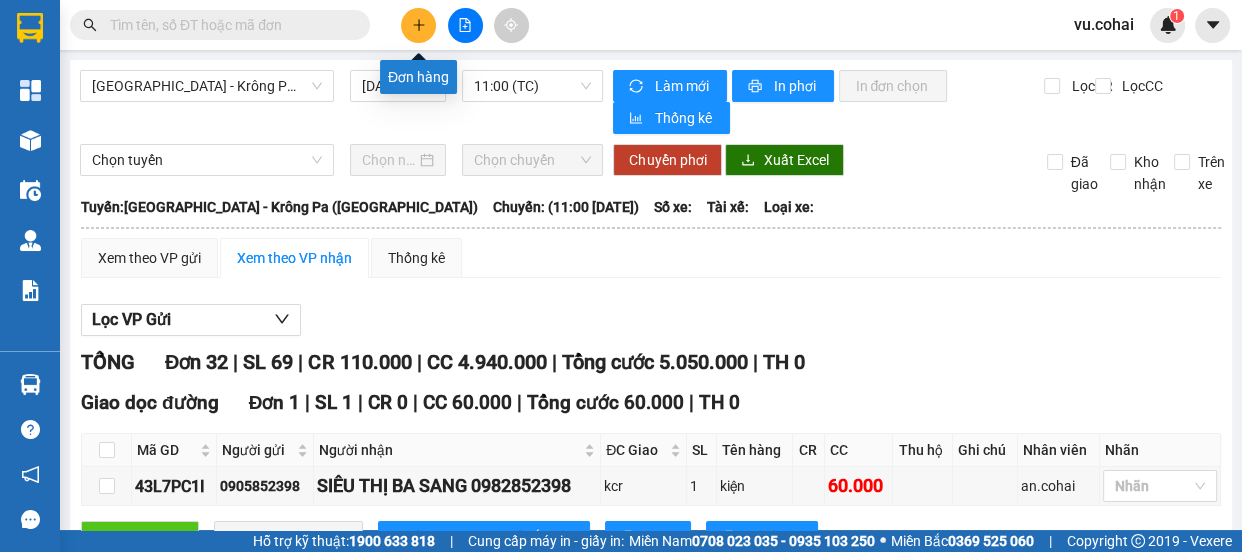 click at bounding box center (418, 25) 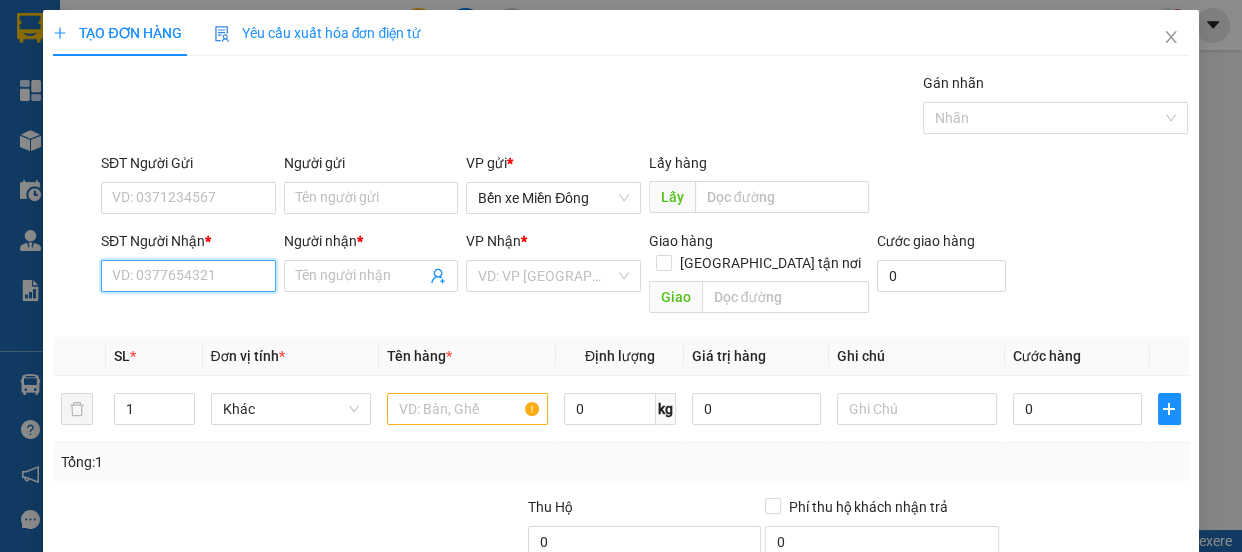 click on "SĐT Người Nhận  *" at bounding box center [188, 276] 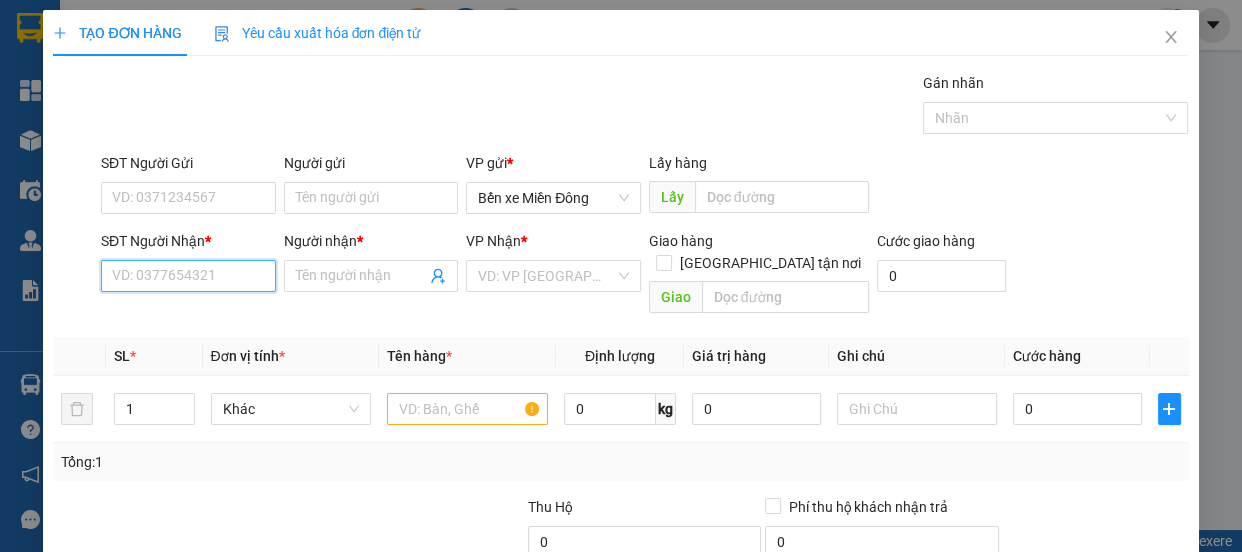 click on "SĐT Người Nhận  *" at bounding box center (188, 276) 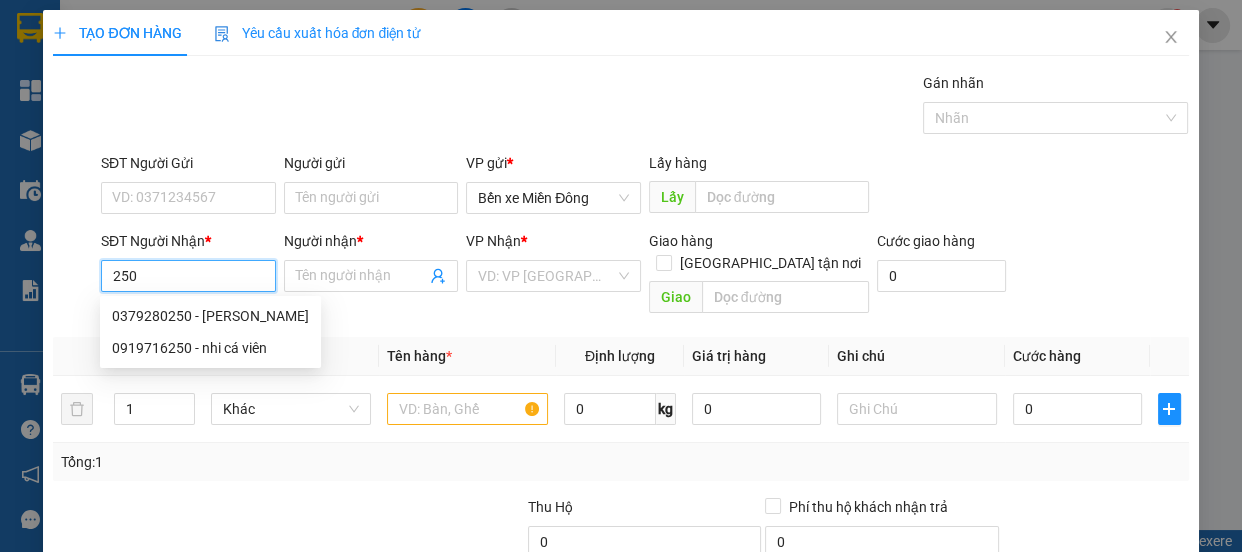 drag, startPoint x: 251, startPoint y: 349, endPoint x: 295, endPoint y: 312, distance: 57.48913 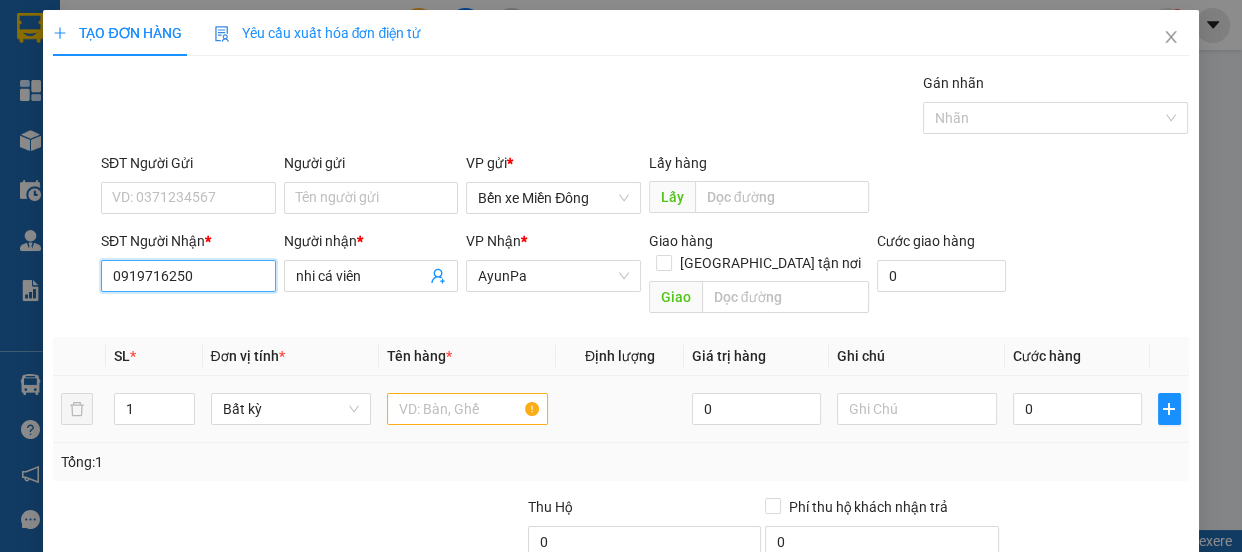 type on "0919716250" 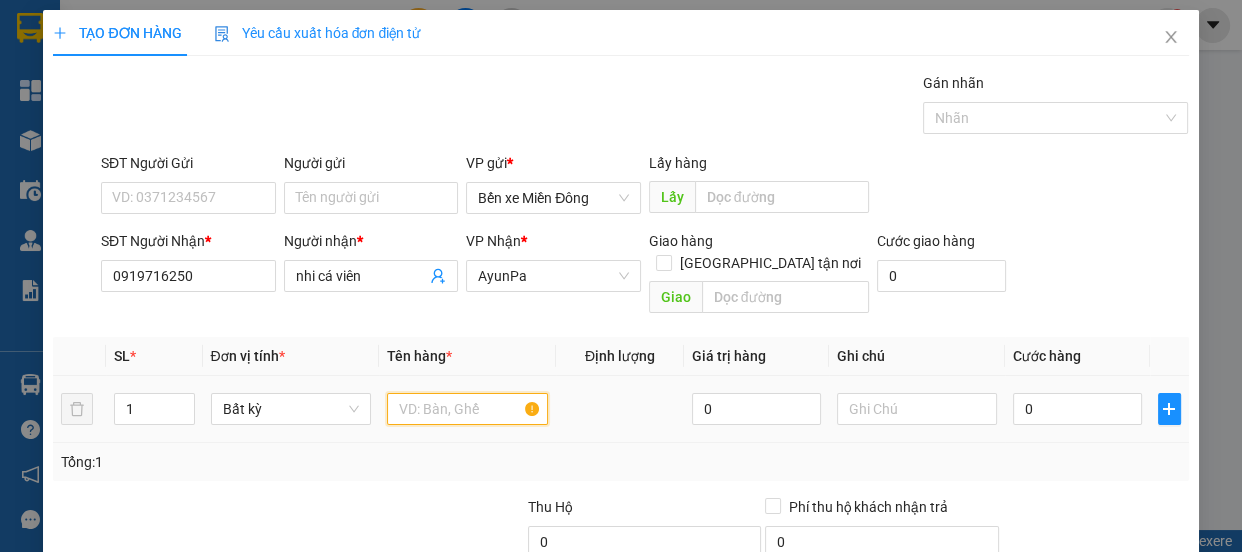 click at bounding box center (467, 409) 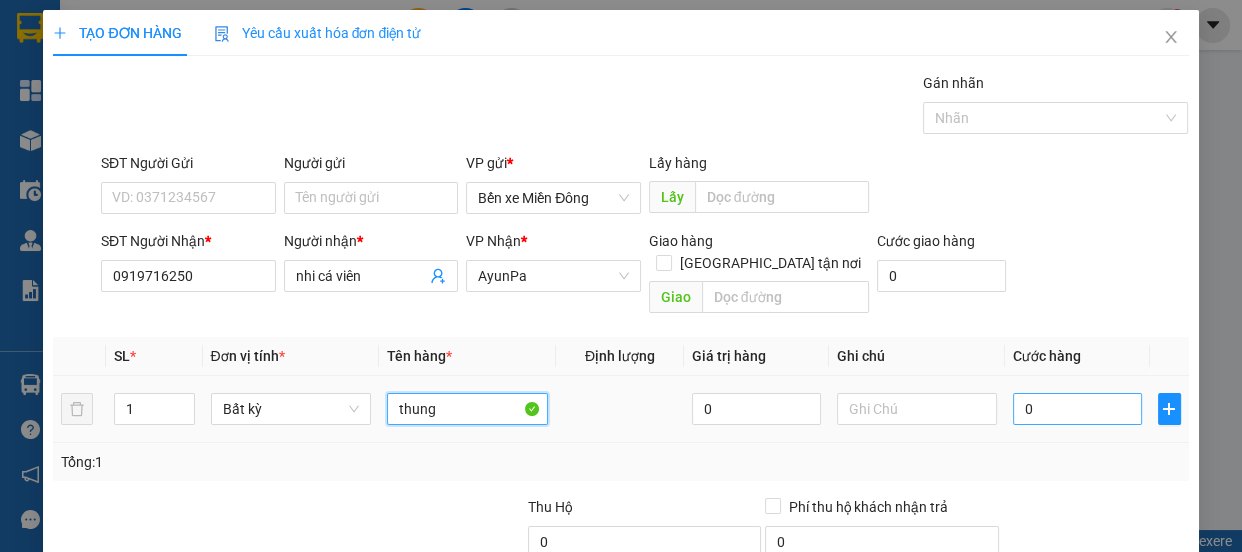 type on "thung" 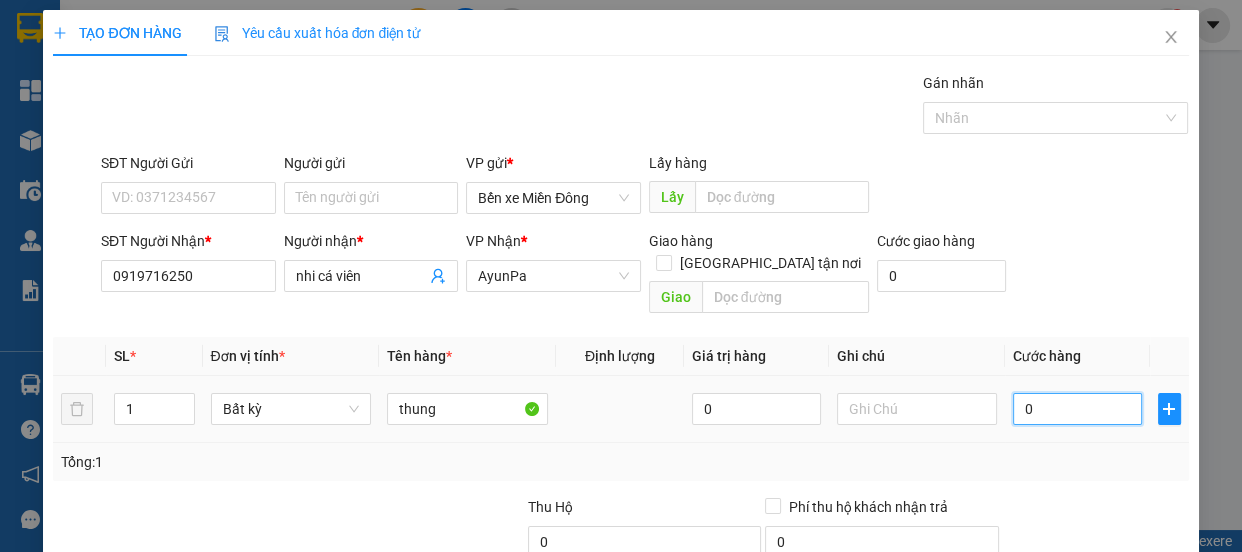 click on "0" at bounding box center (1077, 409) 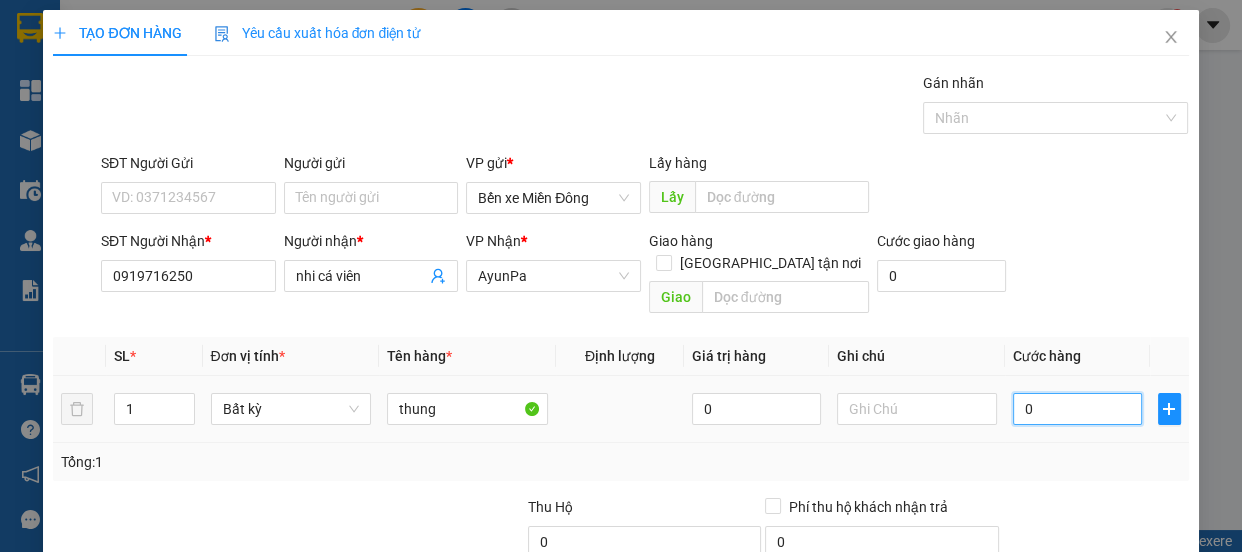 type on "002" 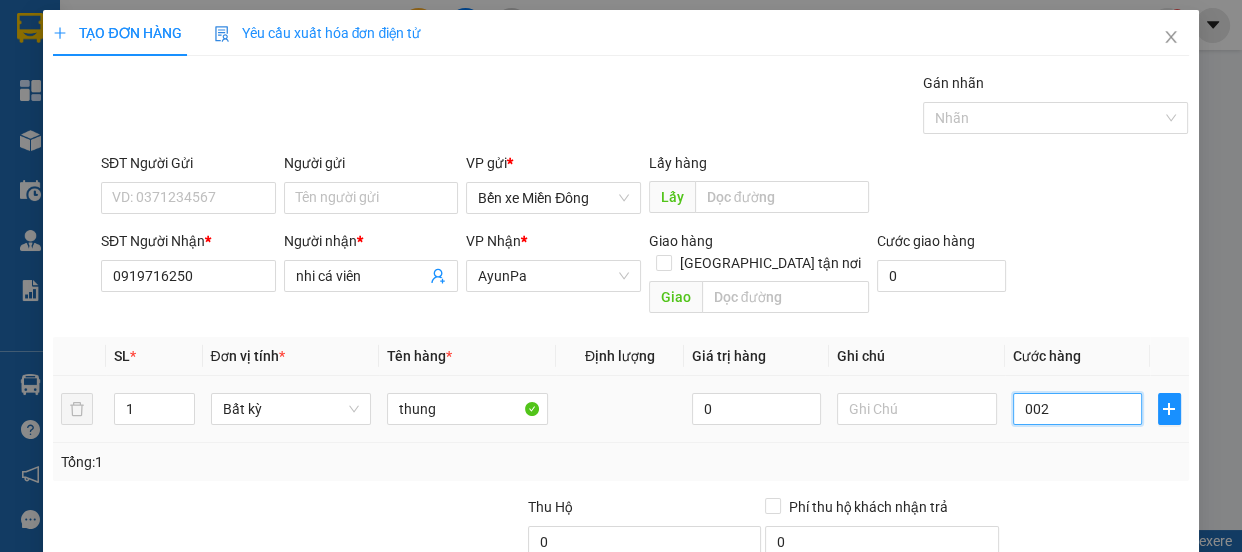 type on "2" 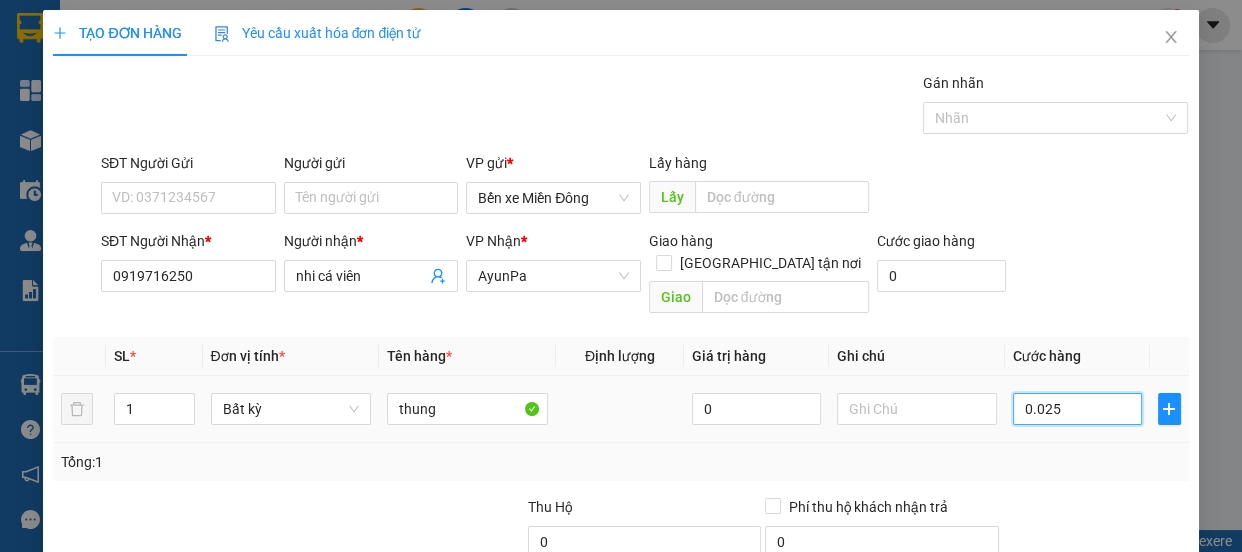 type on "25" 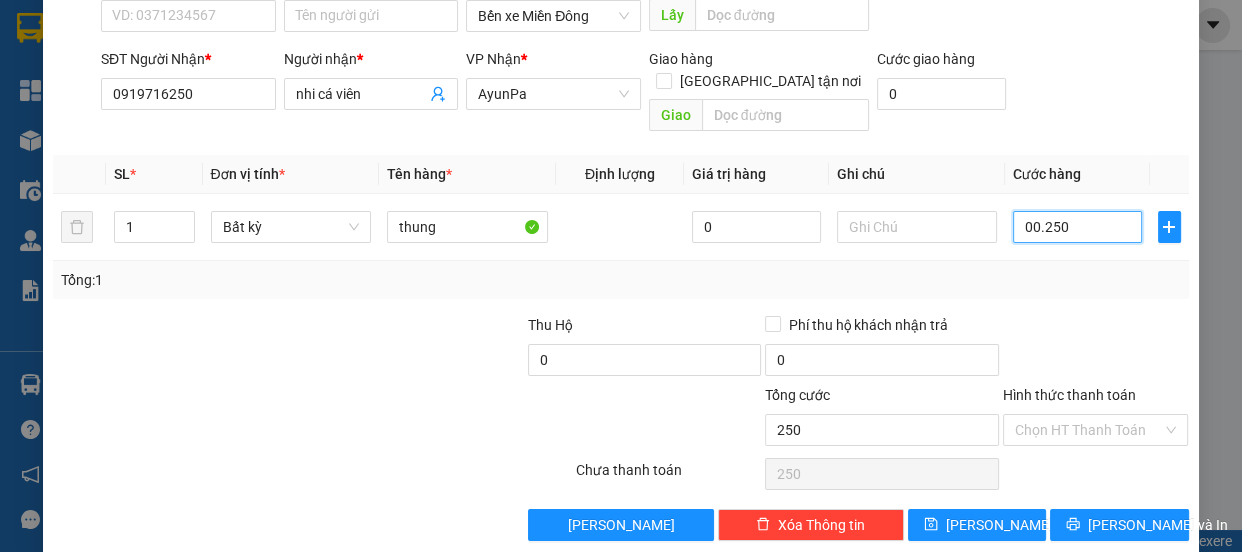scroll, scrollTop: 187, scrollLeft: 0, axis: vertical 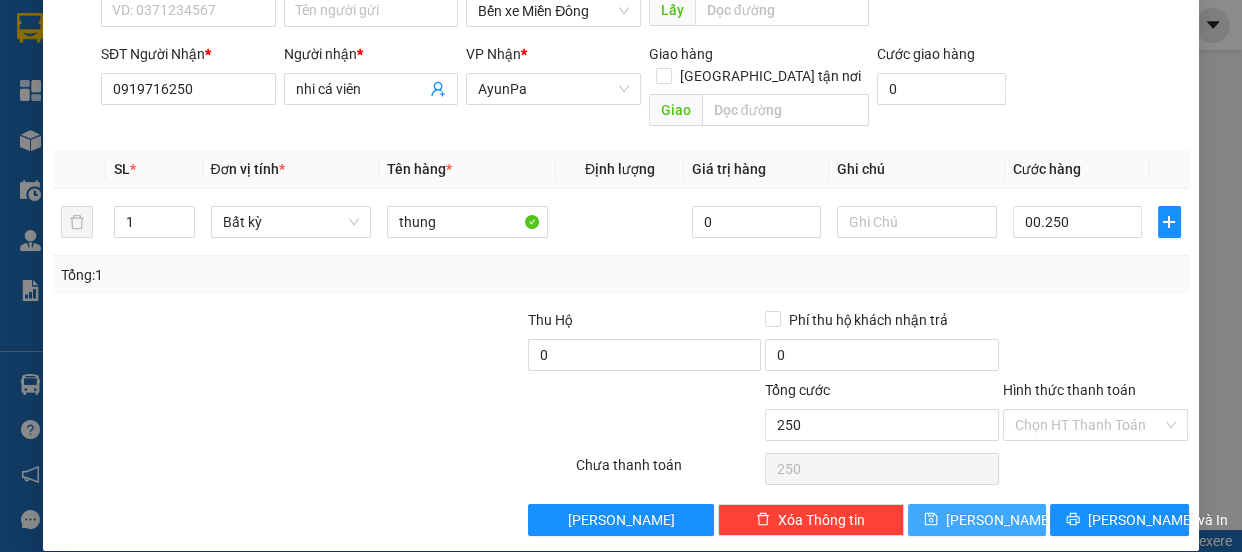 click 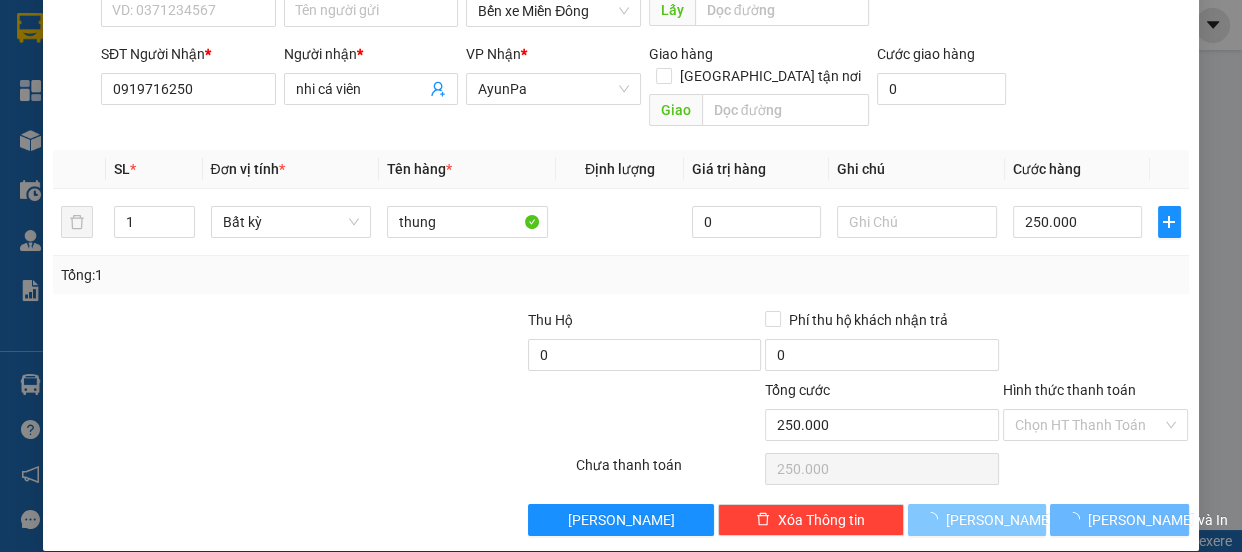 type 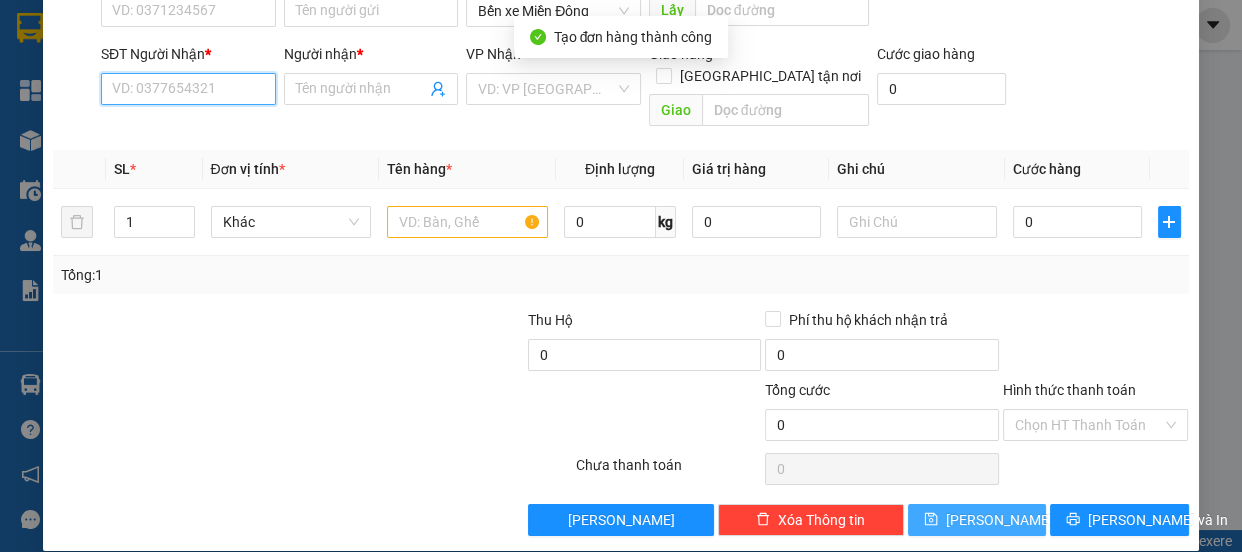 click on "SĐT Người Nhận  *" at bounding box center (188, 89) 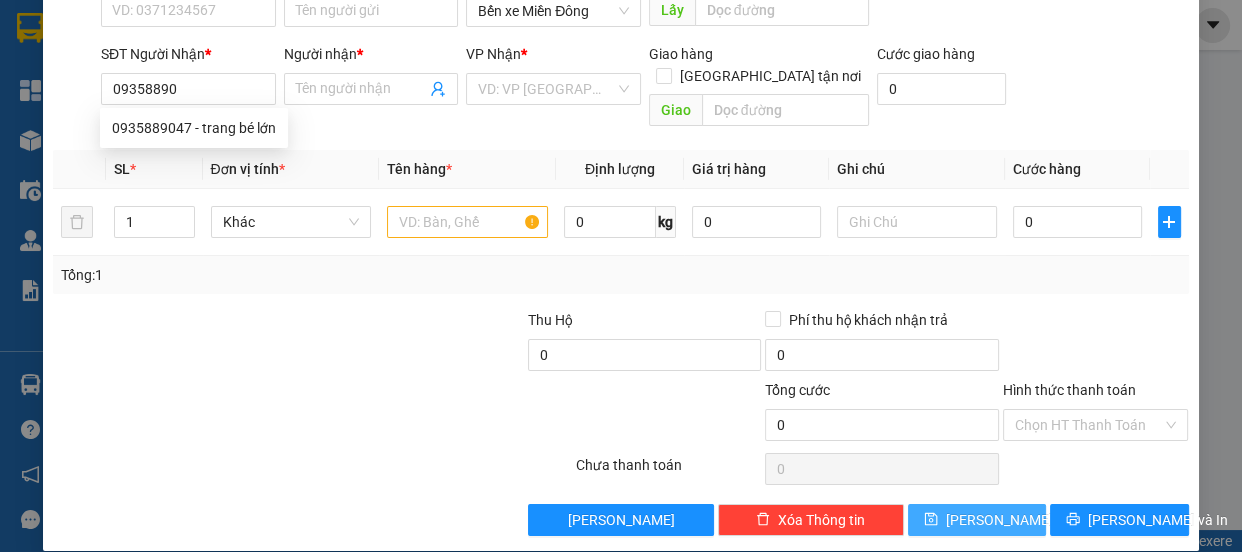 click on "0935889047 0935889047 - trang bé lớn" at bounding box center (194, 128) 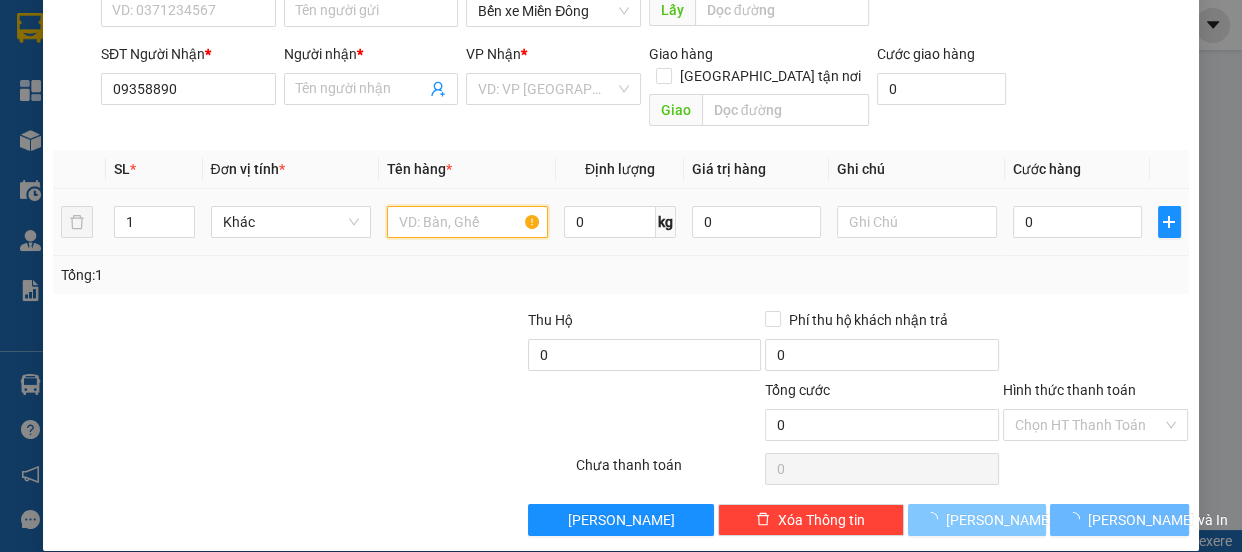 click at bounding box center [467, 222] 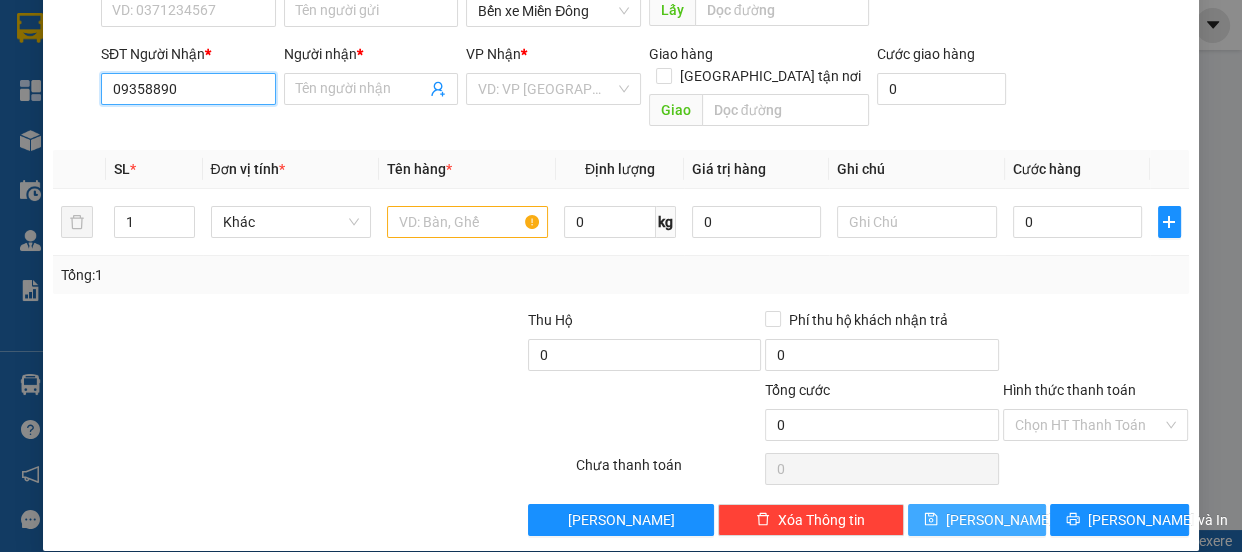 click on "09358890" at bounding box center [188, 89] 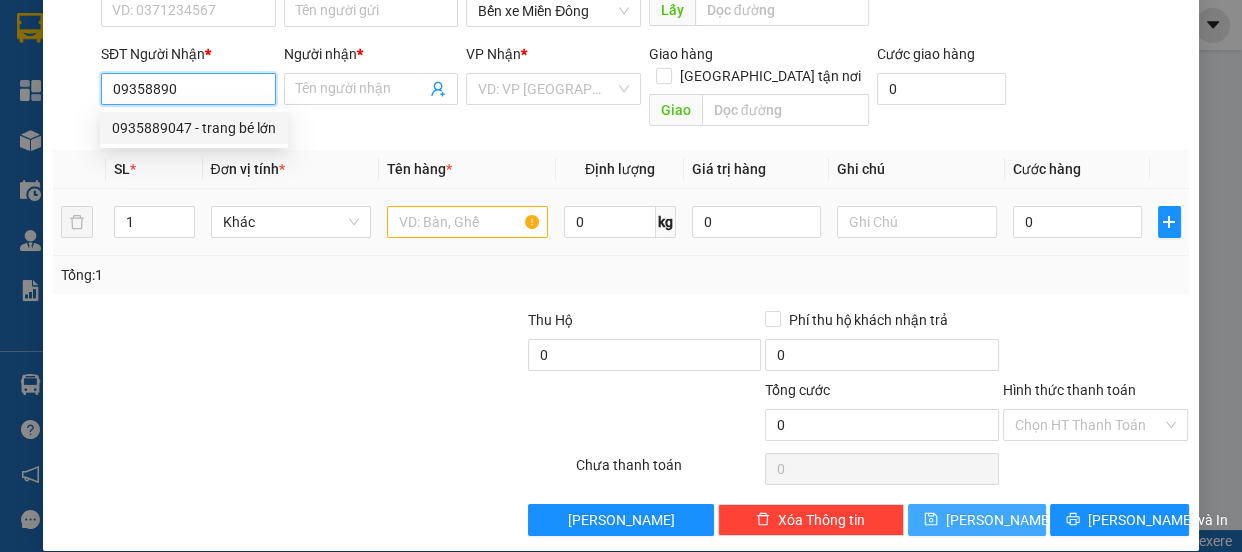 drag, startPoint x: 224, startPoint y: 131, endPoint x: 416, endPoint y: 203, distance: 205.05609 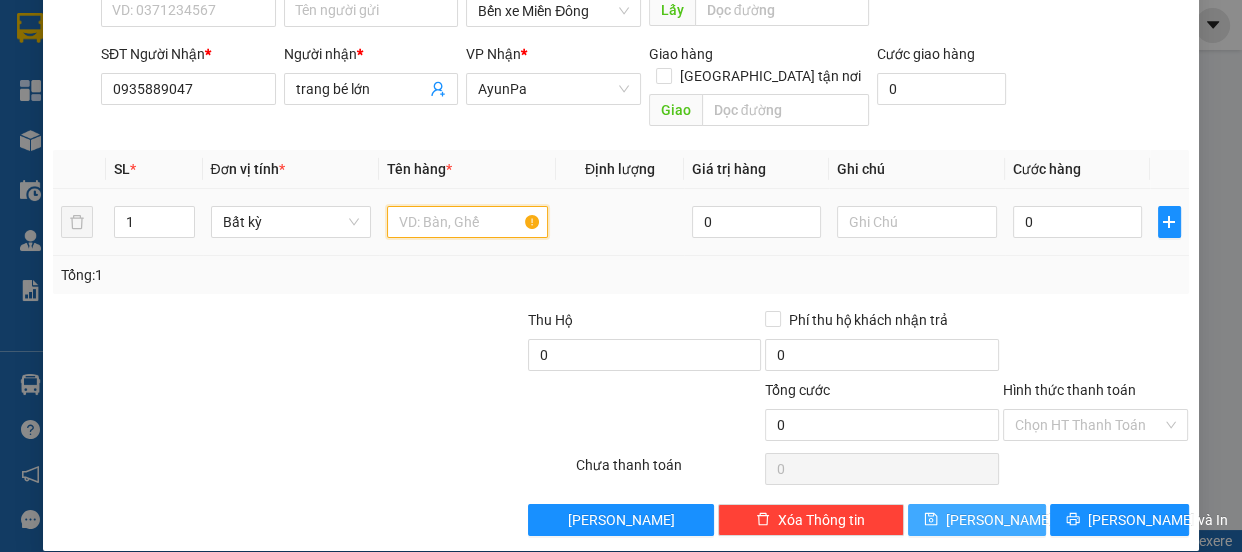 click at bounding box center [467, 222] 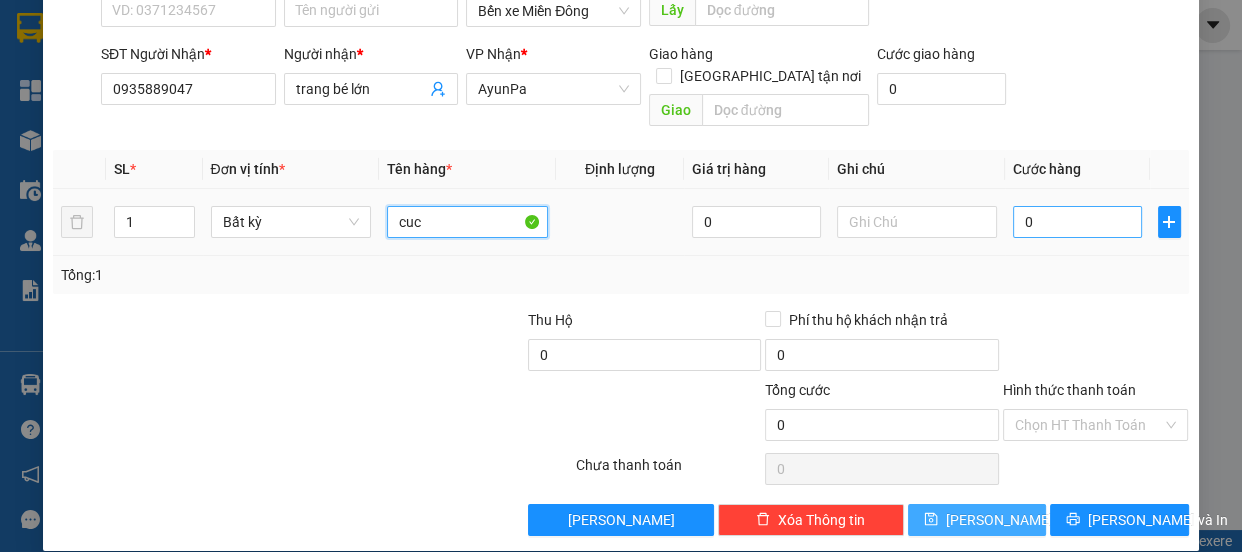 type on "cuc" 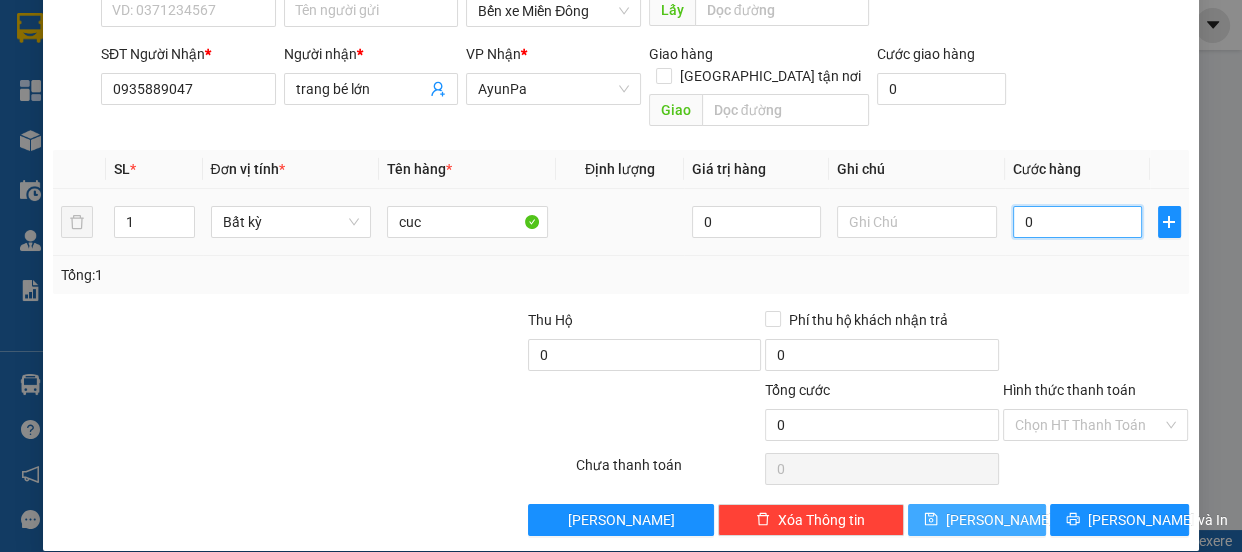 click on "0" at bounding box center [1077, 222] 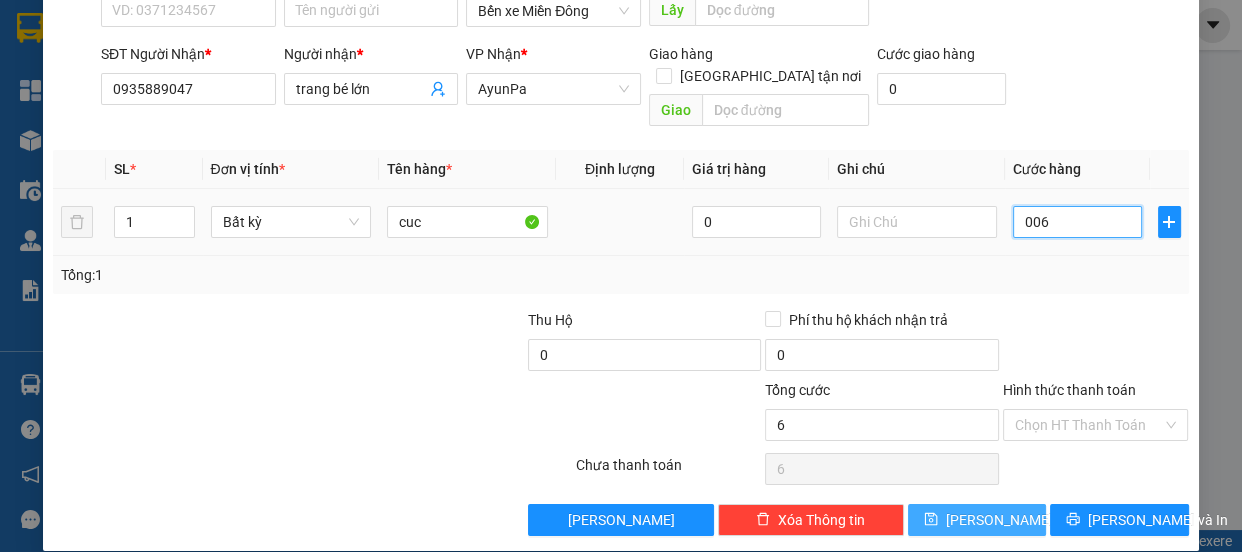 type on "0.060" 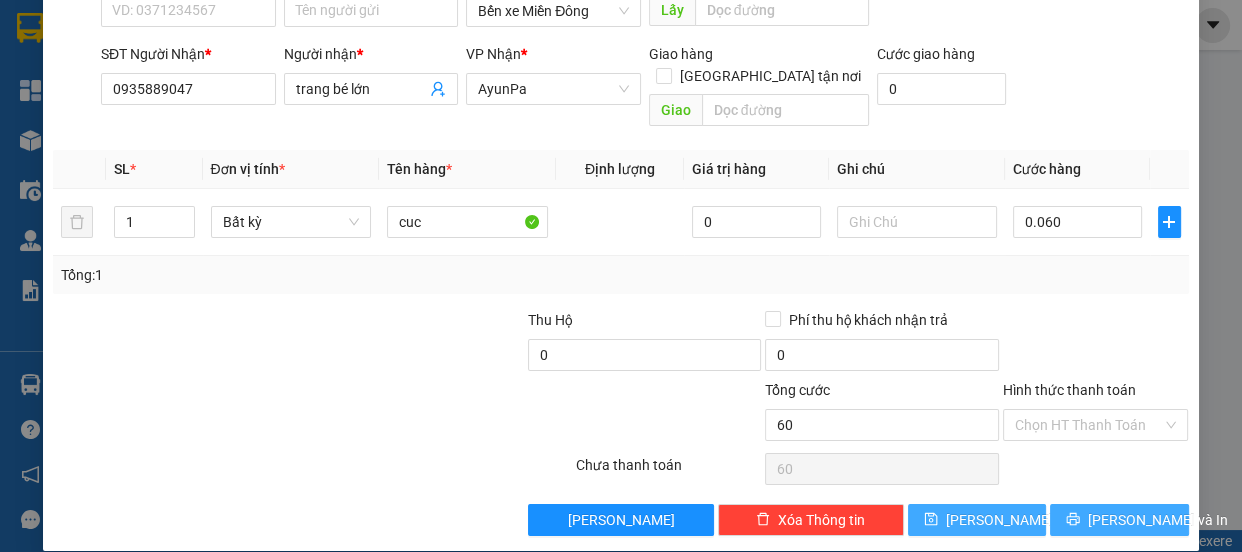 type on "60.000" 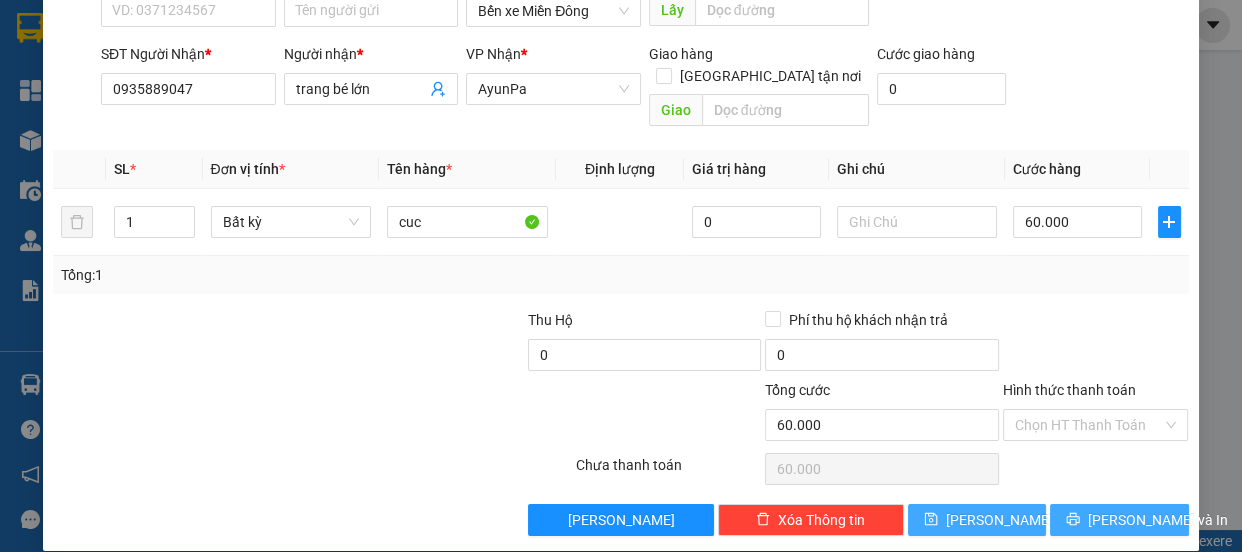 click on "[PERSON_NAME] và In" at bounding box center [1158, 520] 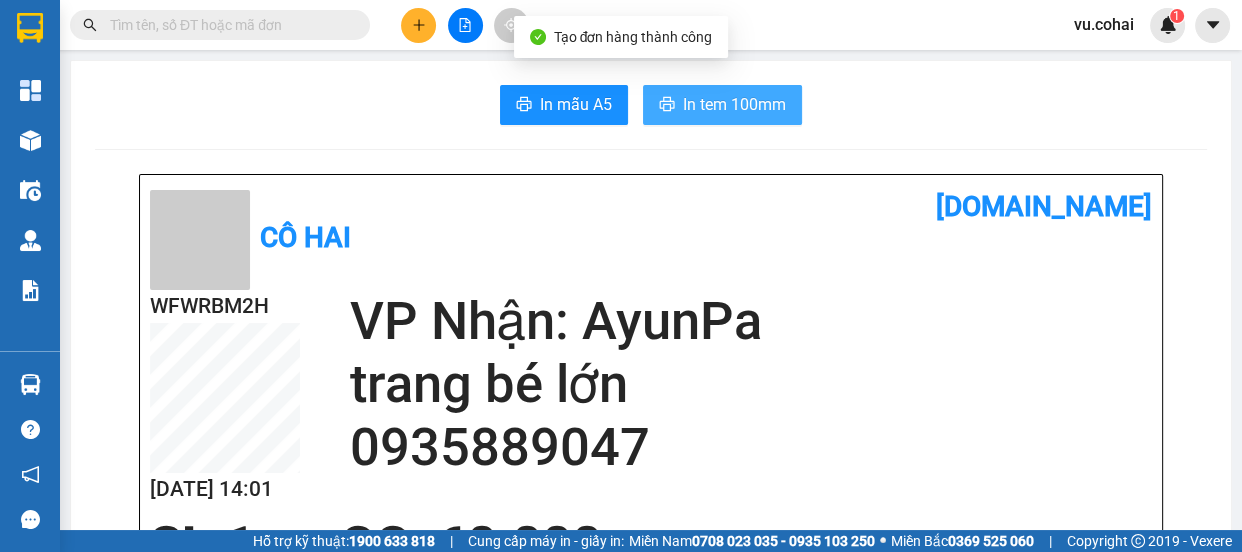 drag, startPoint x: 677, startPoint y: 93, endPoint x: 683, endPoint y: 104, distance: 12.529964 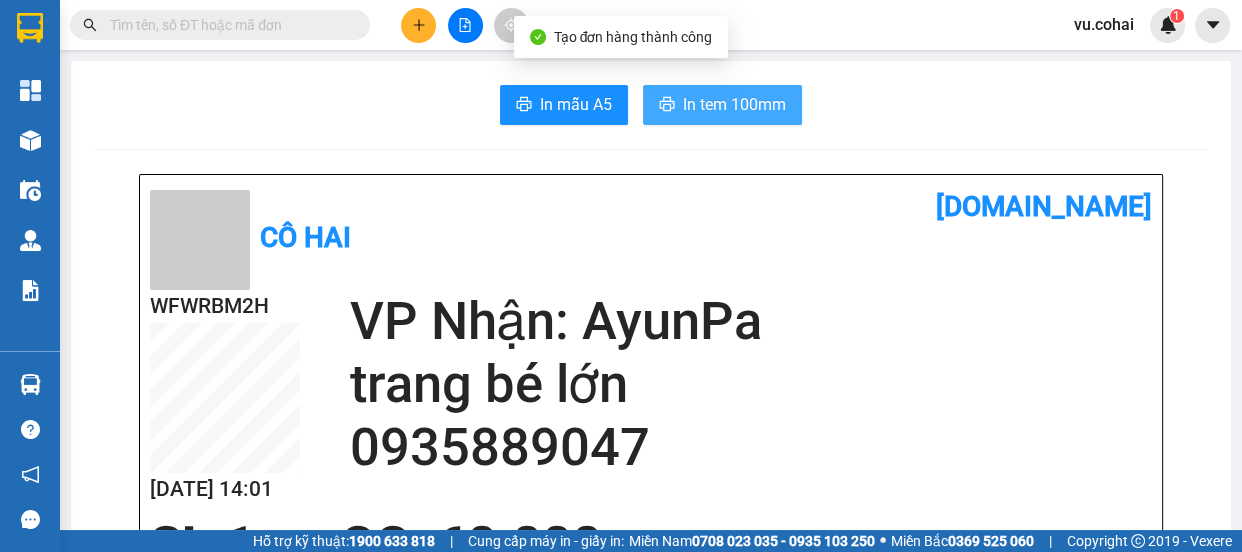 scroll, scrollTop: 0, scrollLeft: 0, axis: both 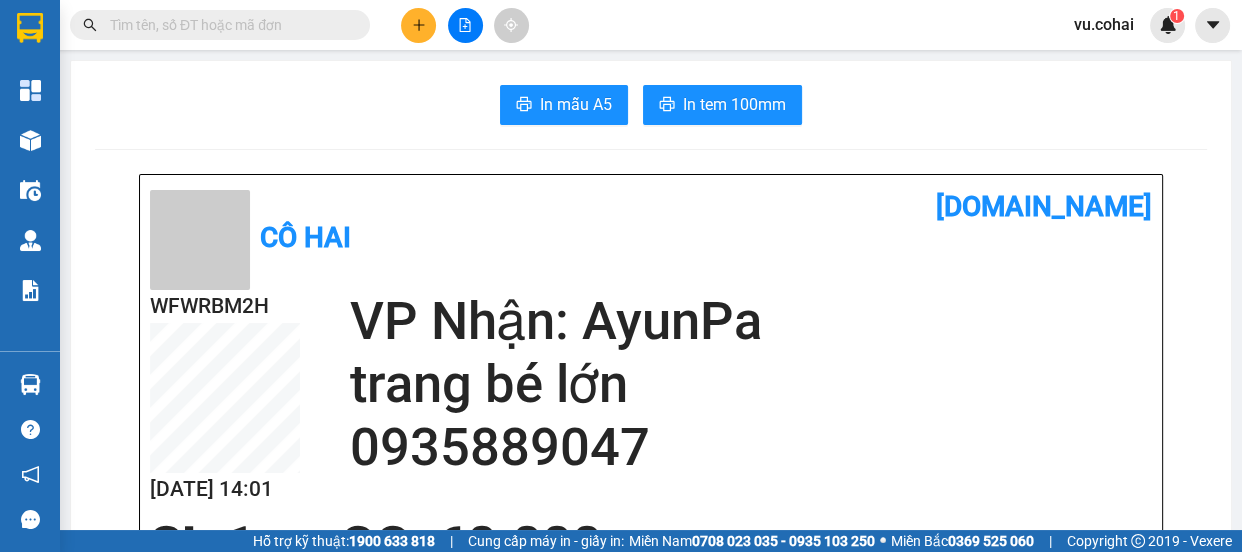 click at bounding box center [418, 25] 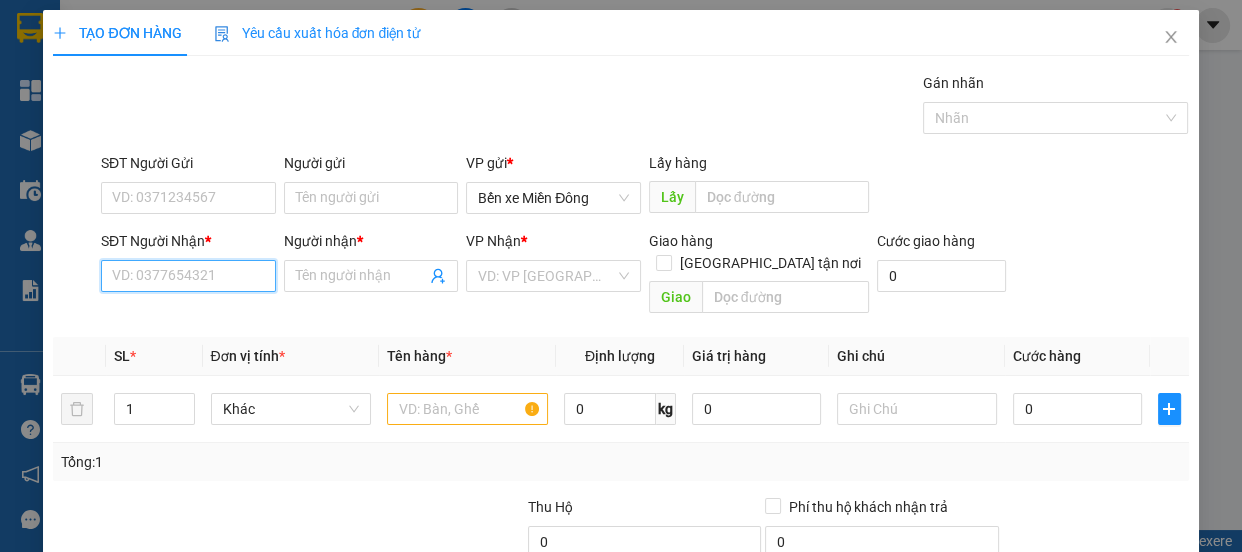 click on "SĐT Người Nhận  *" at bounding box center [188, 276] 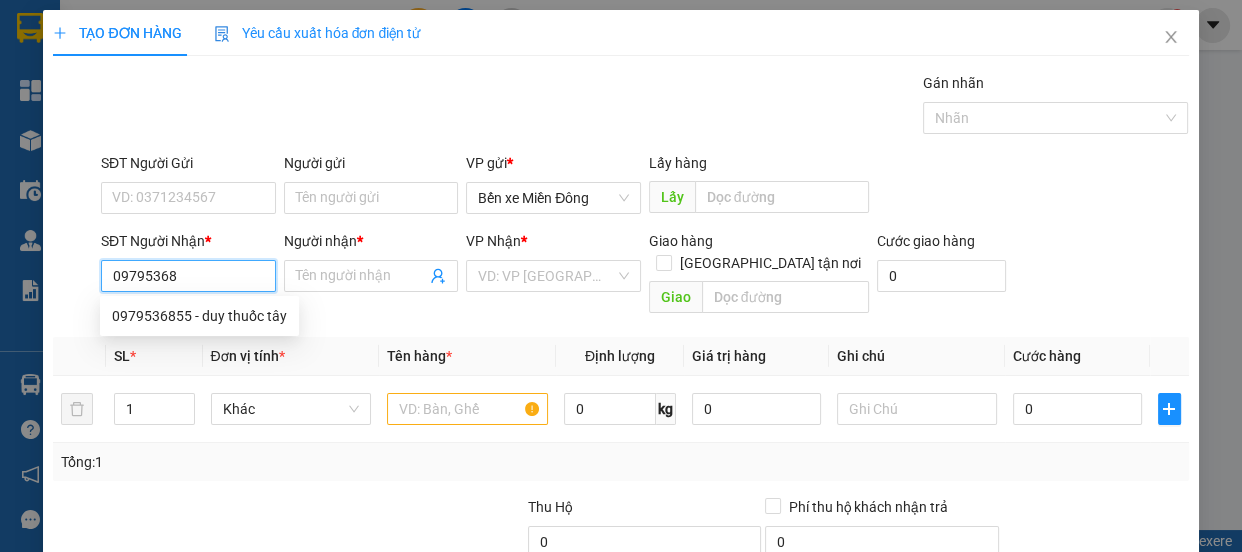 click on "0979536855 - duy thuốc tây" at bounding box center (199, 316) 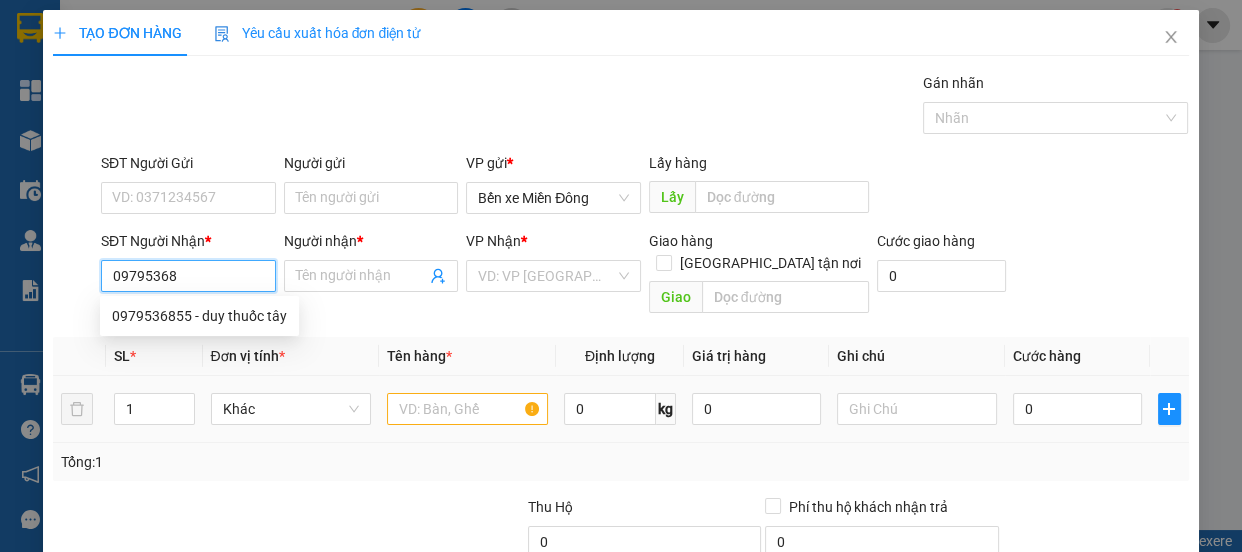 type on "0979536855" 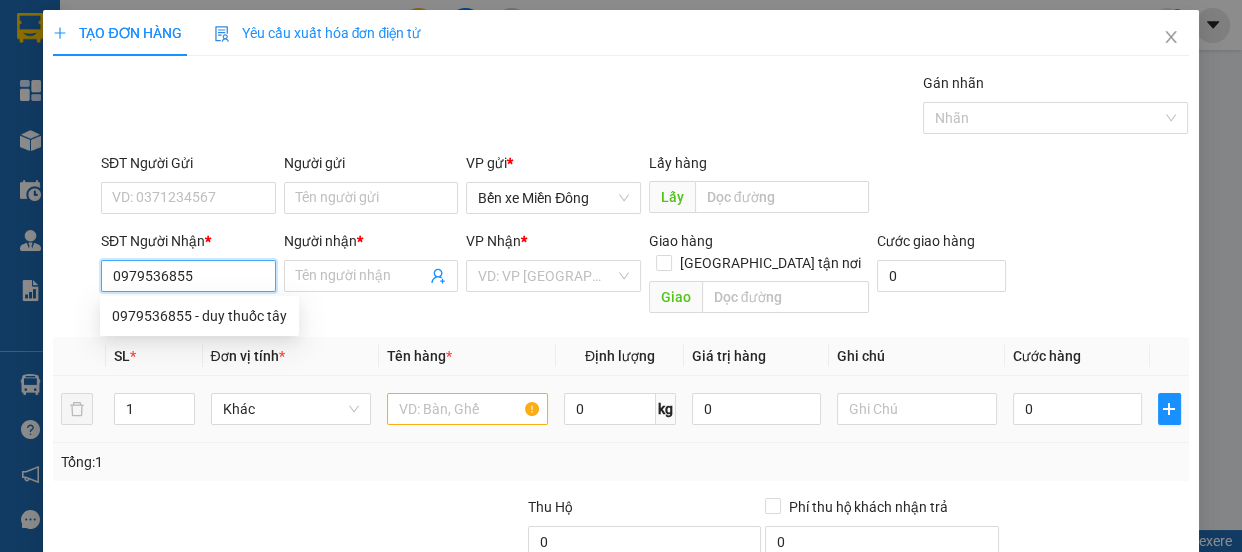 type on "duy thuốc tây" 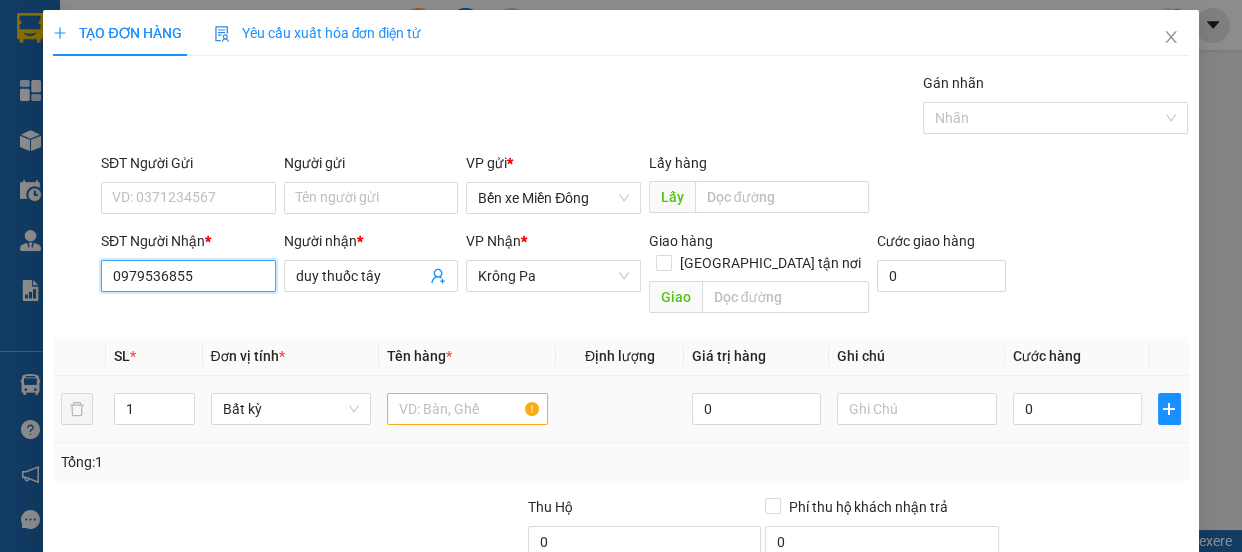 type on "0979536855" 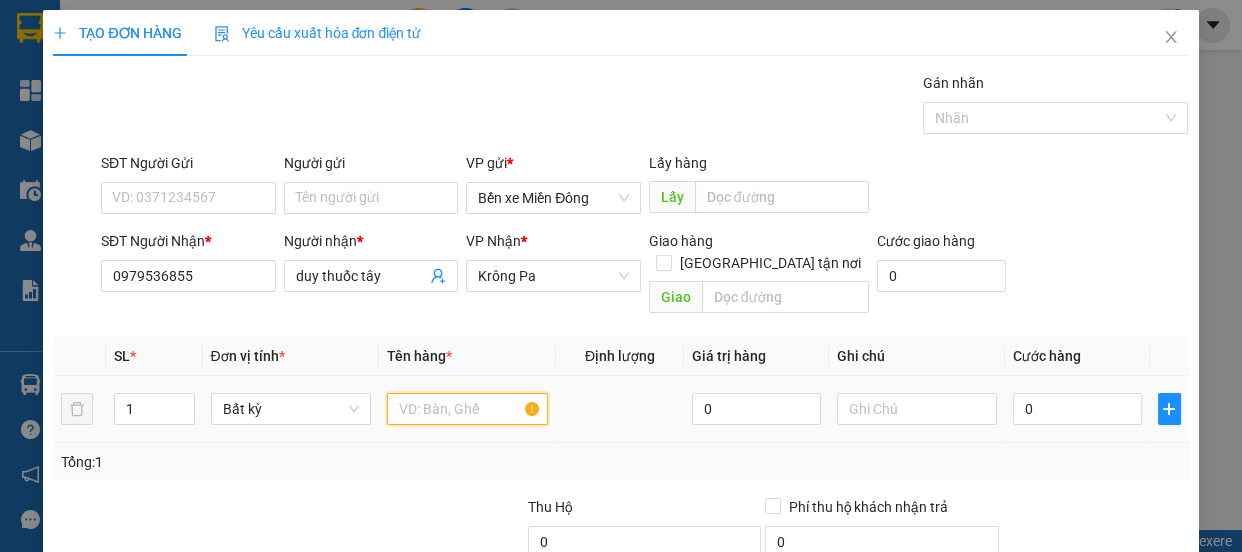 click at bounding box center [467, 409] 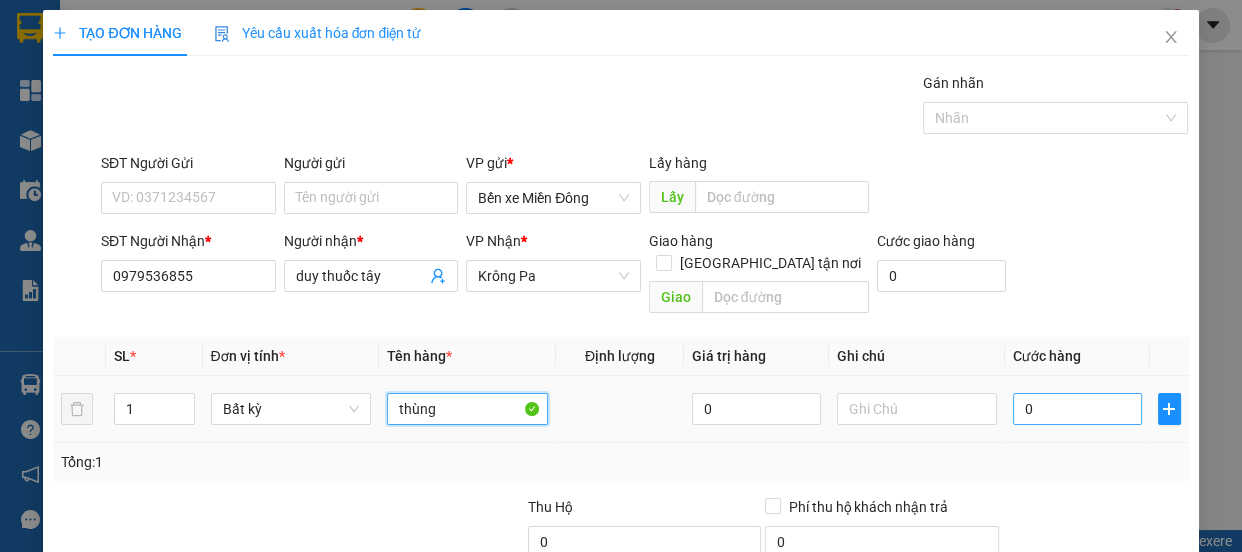 type on "thùng" 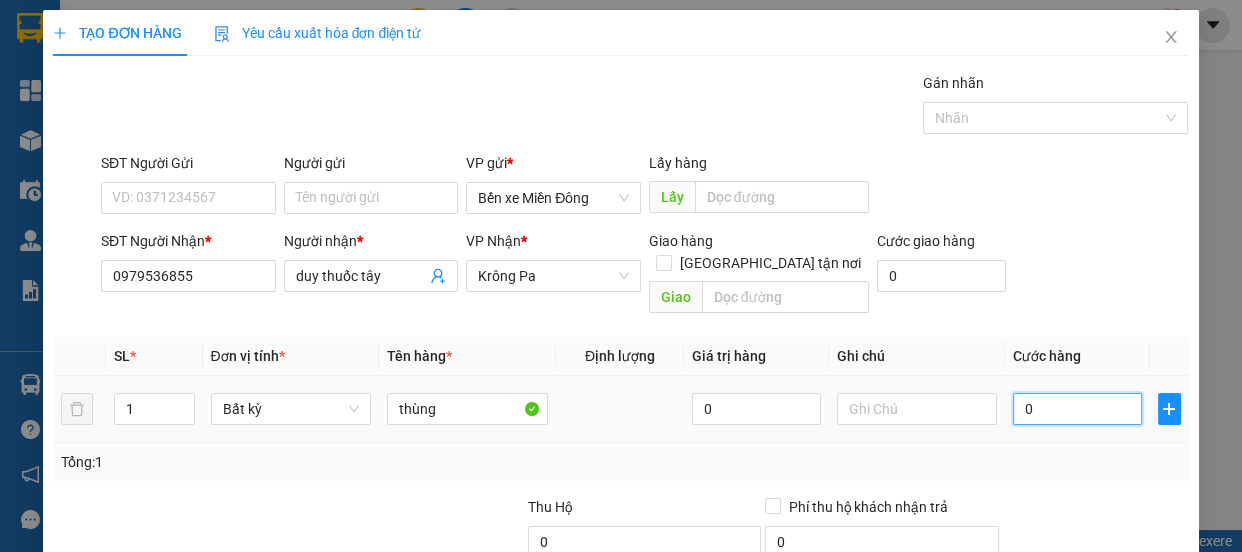click on "0" at bounding box center (1077, 409) 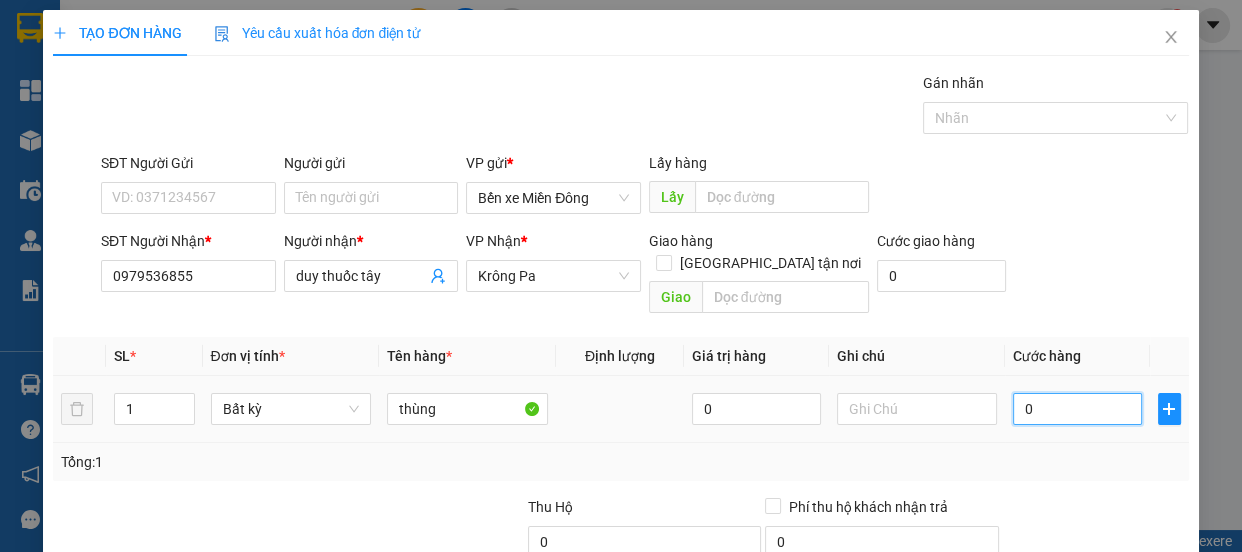 type on "006" 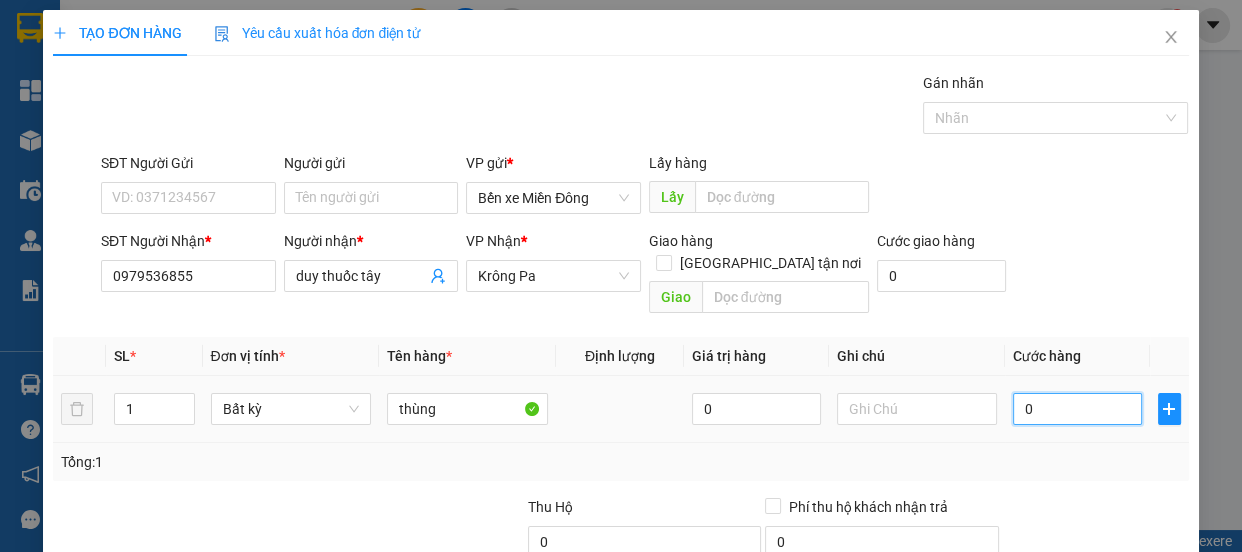 type on "6" 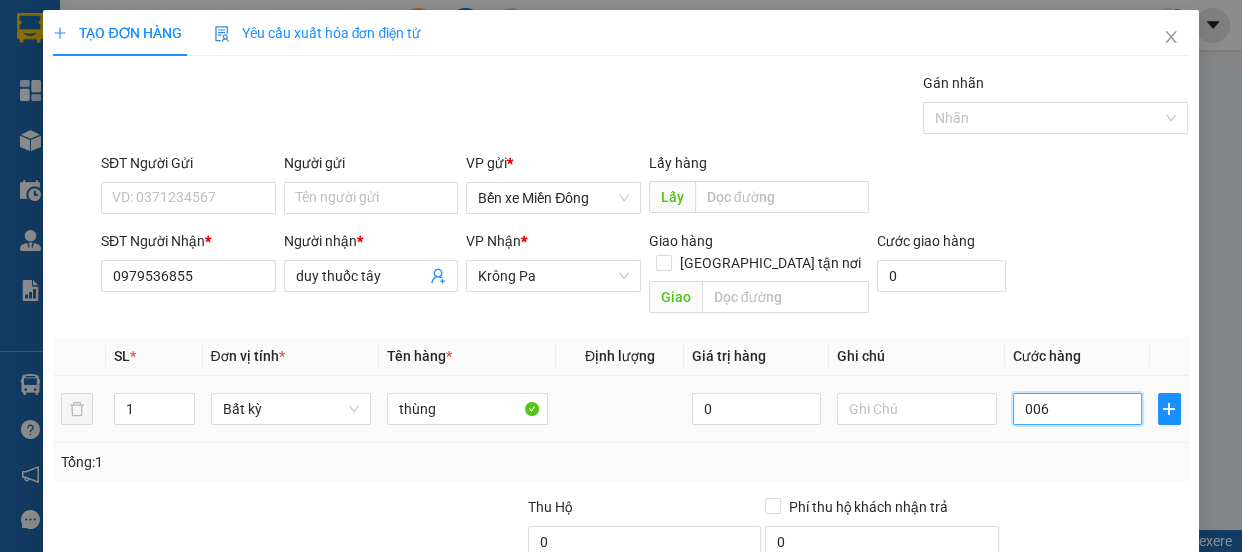 type on "0.060" 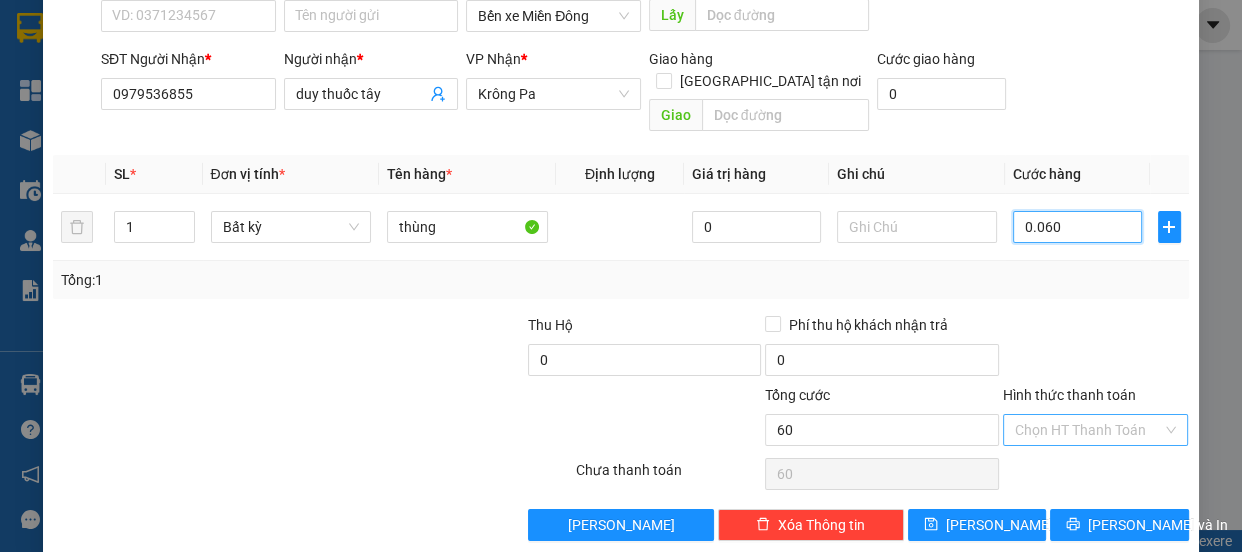 scroll, scrollTop: 187, scrollLeft: 0, axis: vertical 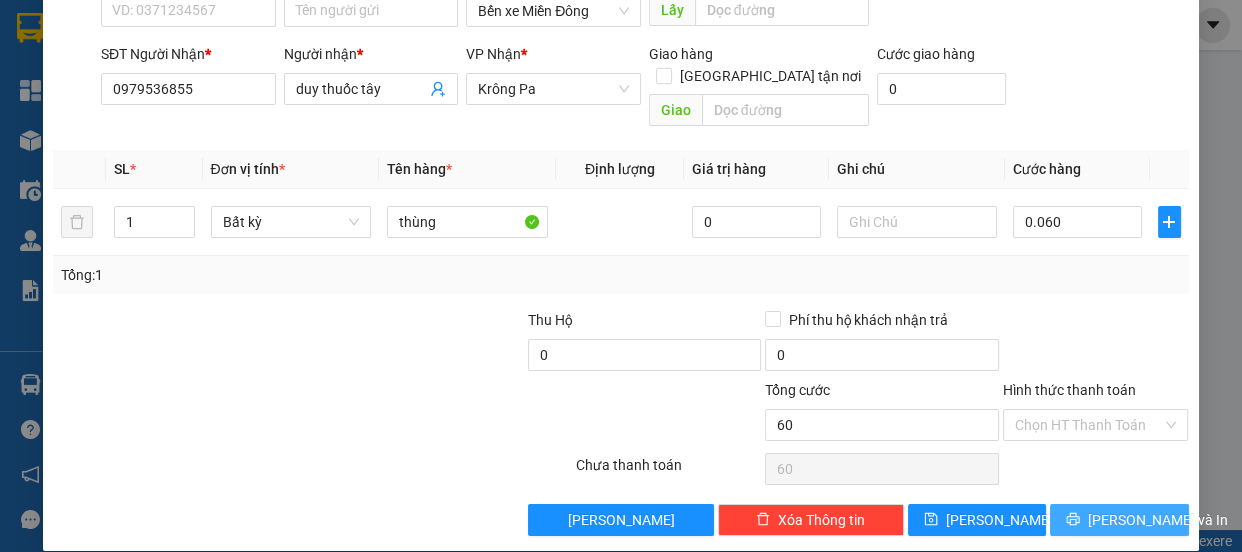 type on "60.000" 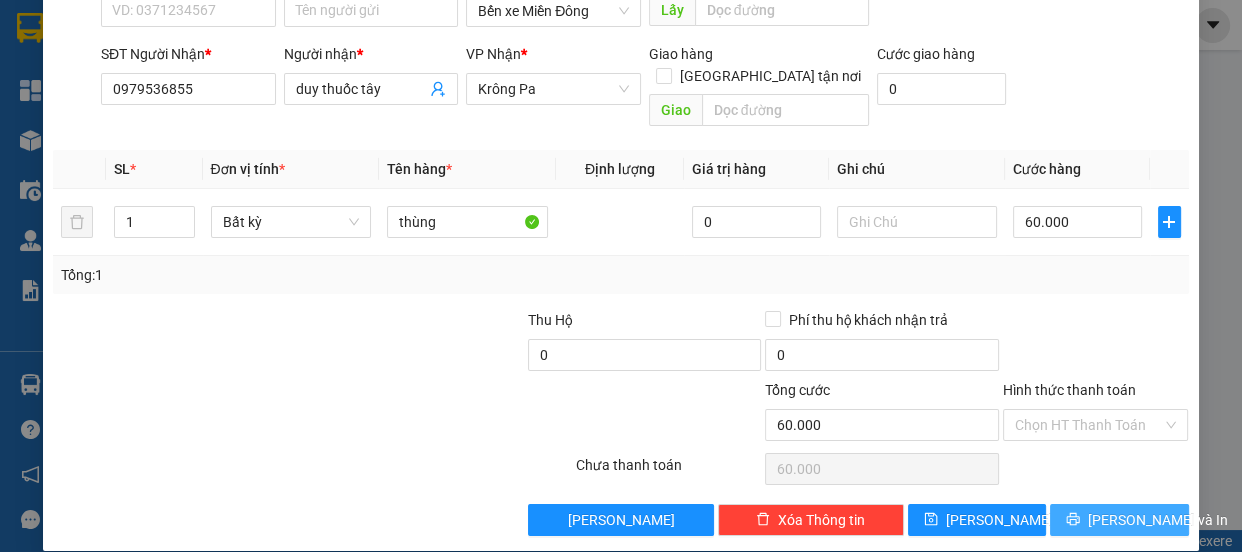 click on "[PERSON_NAME] và In" at bounding box center (1119, 520) 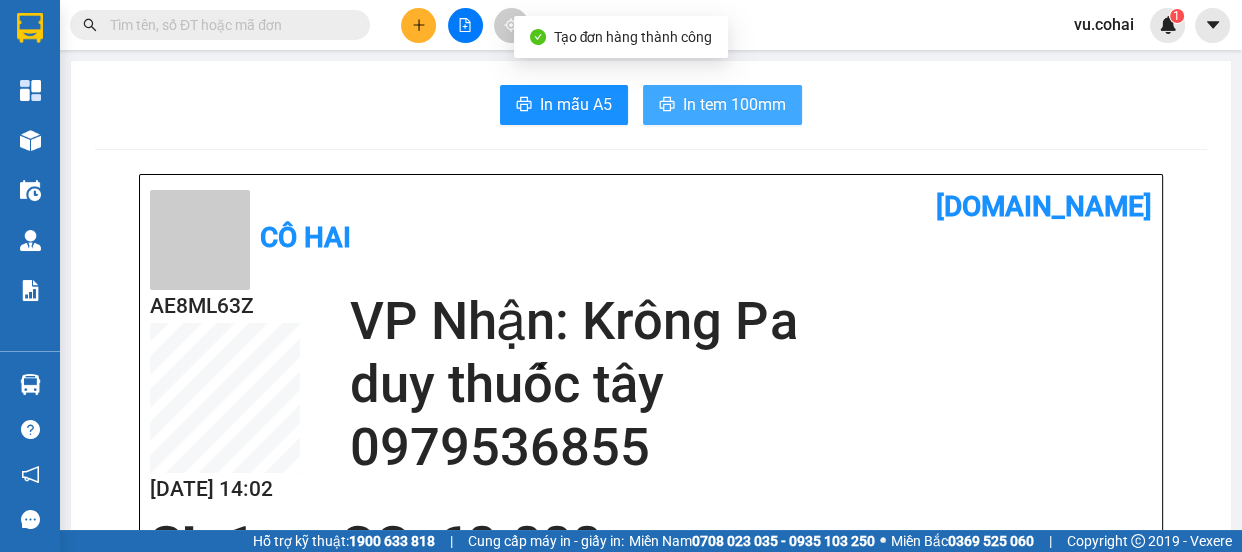 click on "In tem 100mm" at bounding box center [734, 104] 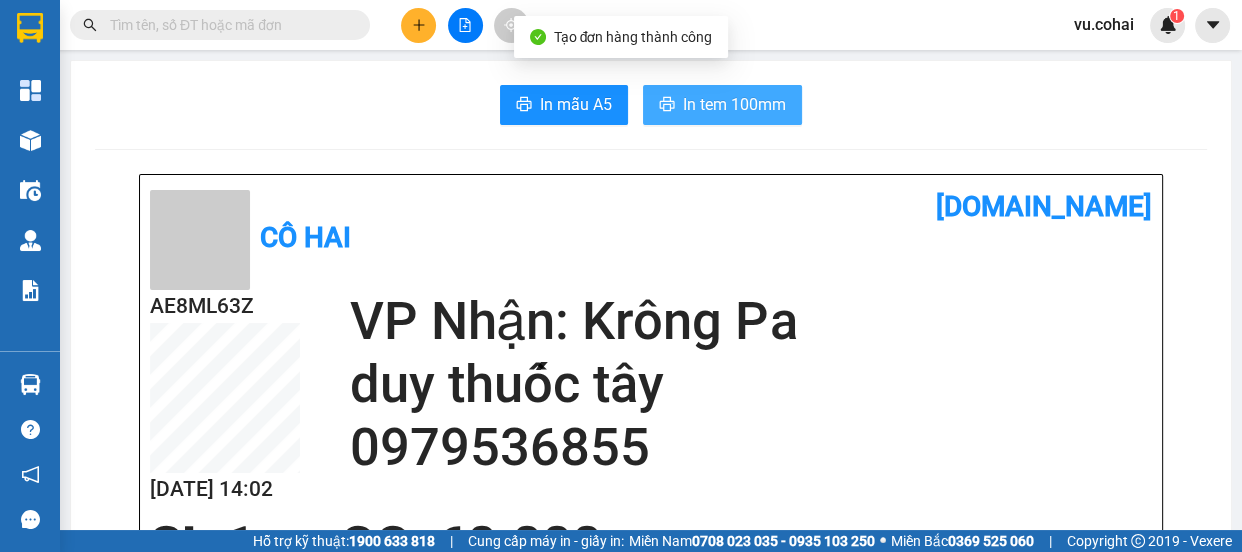 scroll, scrollTop: 0, scrollLeft: 0, axis: both 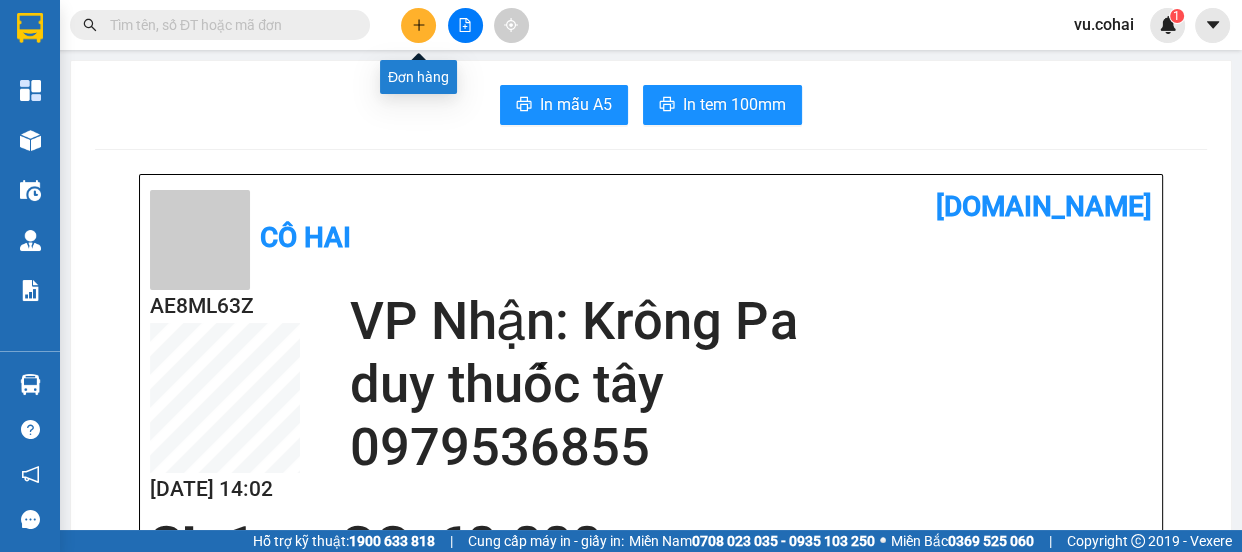 click 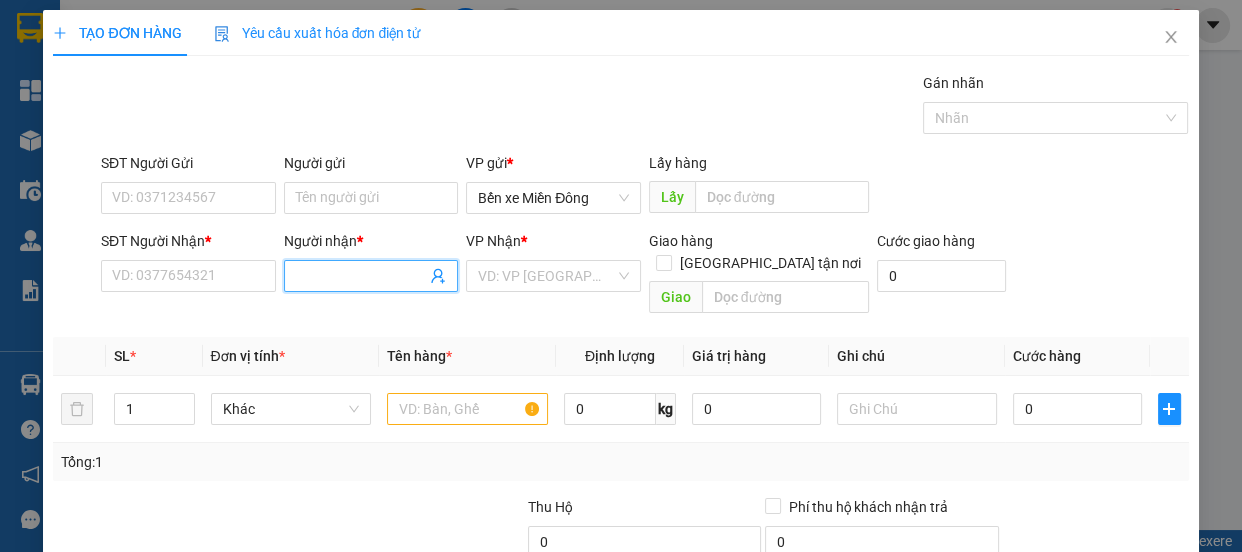 click on "Người nhận  *" at bounding box center (361, 276) 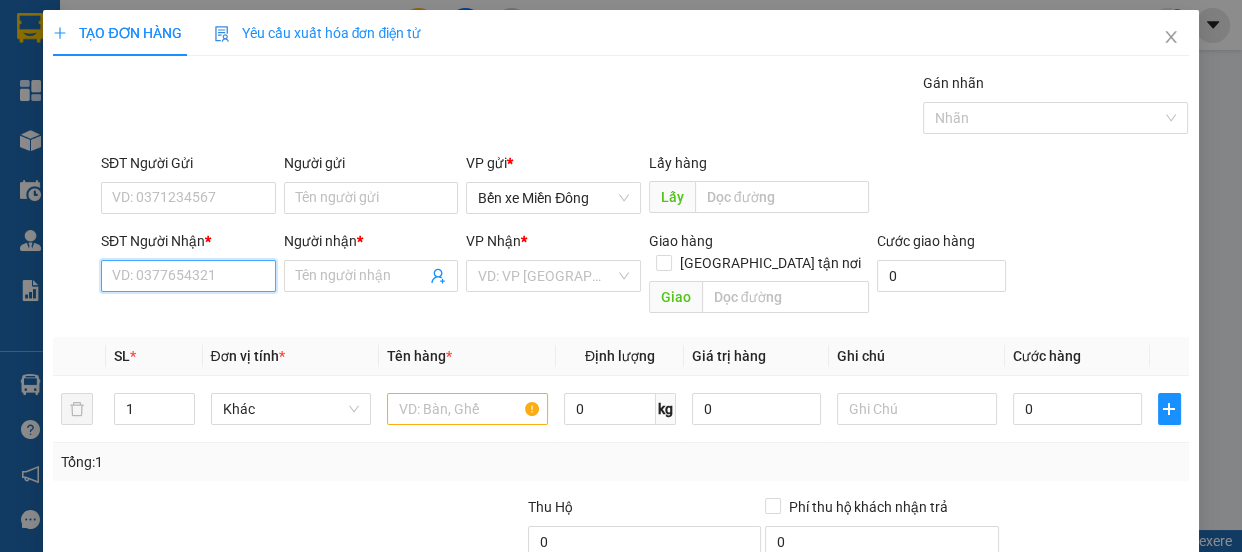click on "SĐT Người Nhận  *" at bounding box center [188, 276] 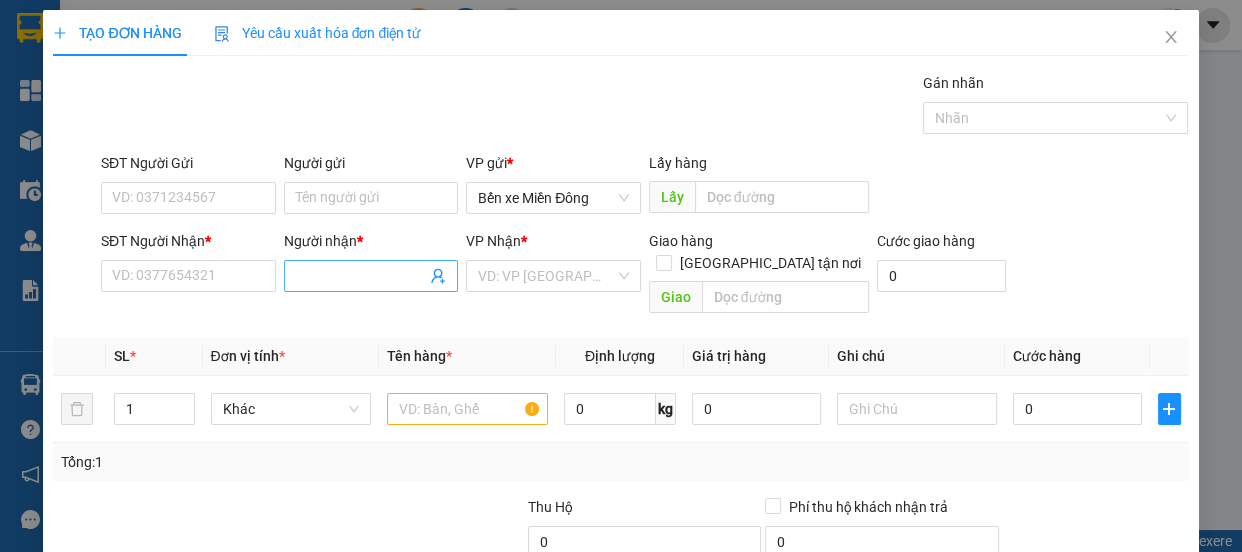 click on "Người nhận  *" at bounding box center (361, 276) 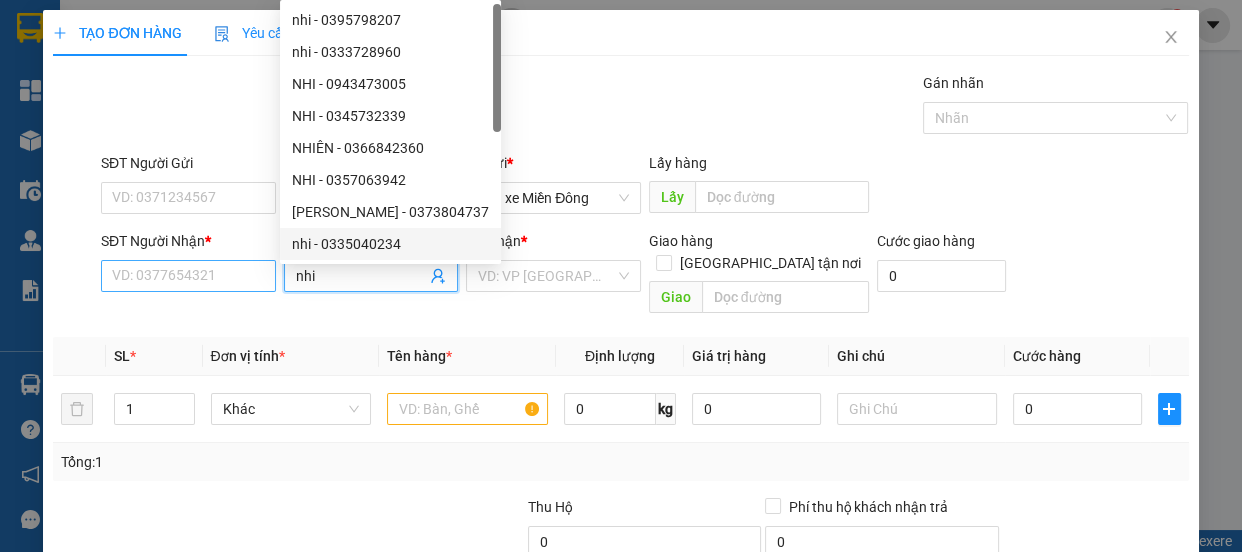 type on "nhi" 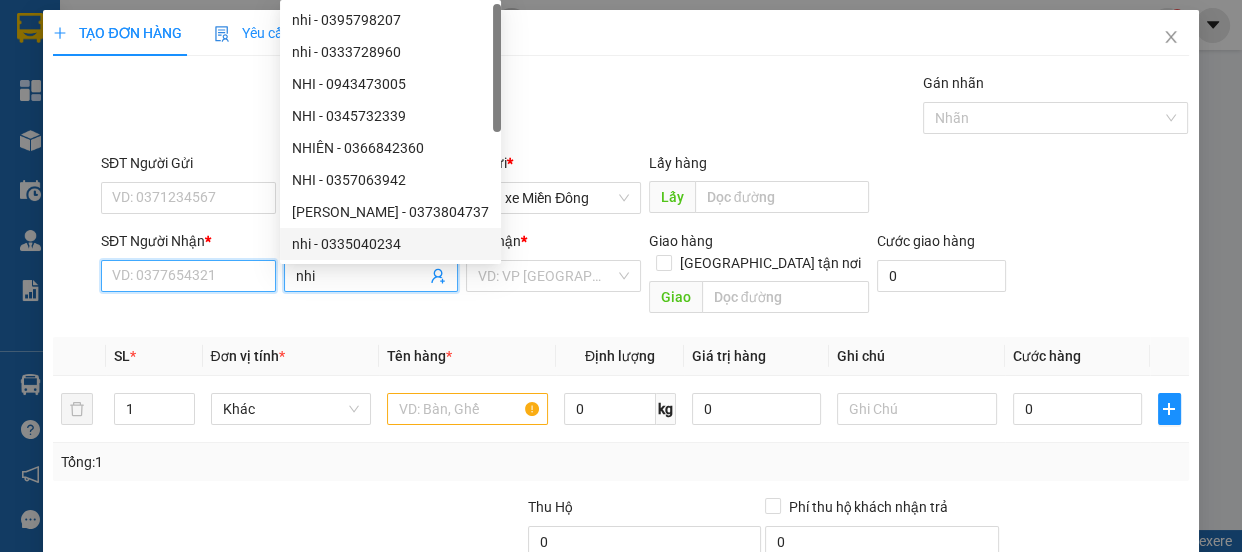 click on "SĐT Người Nhận  *" at bounding box center (188, 276) 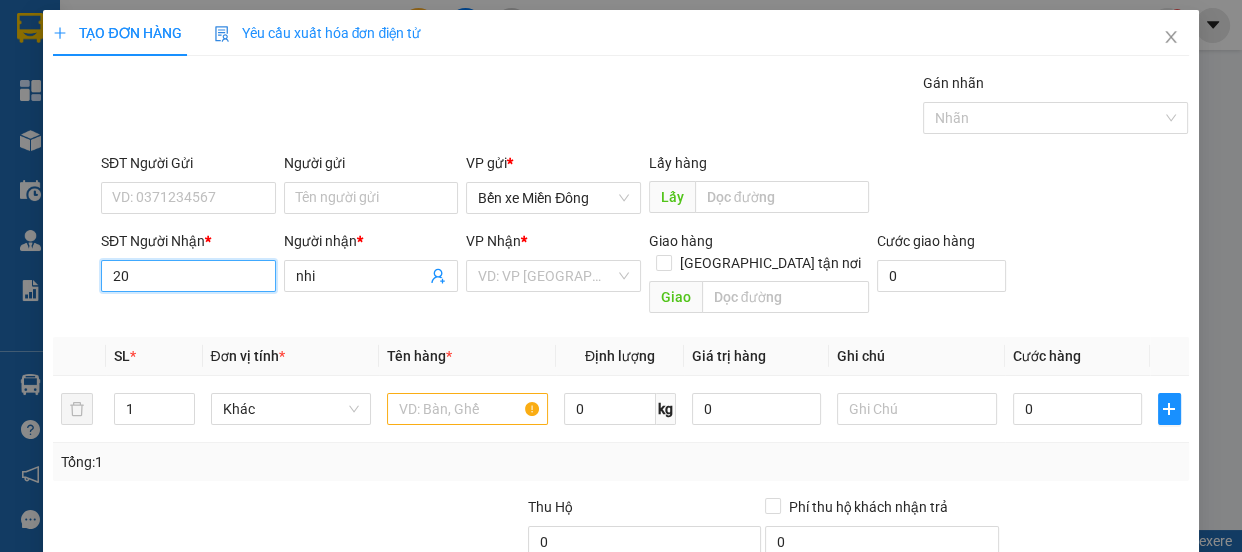 type on "2" 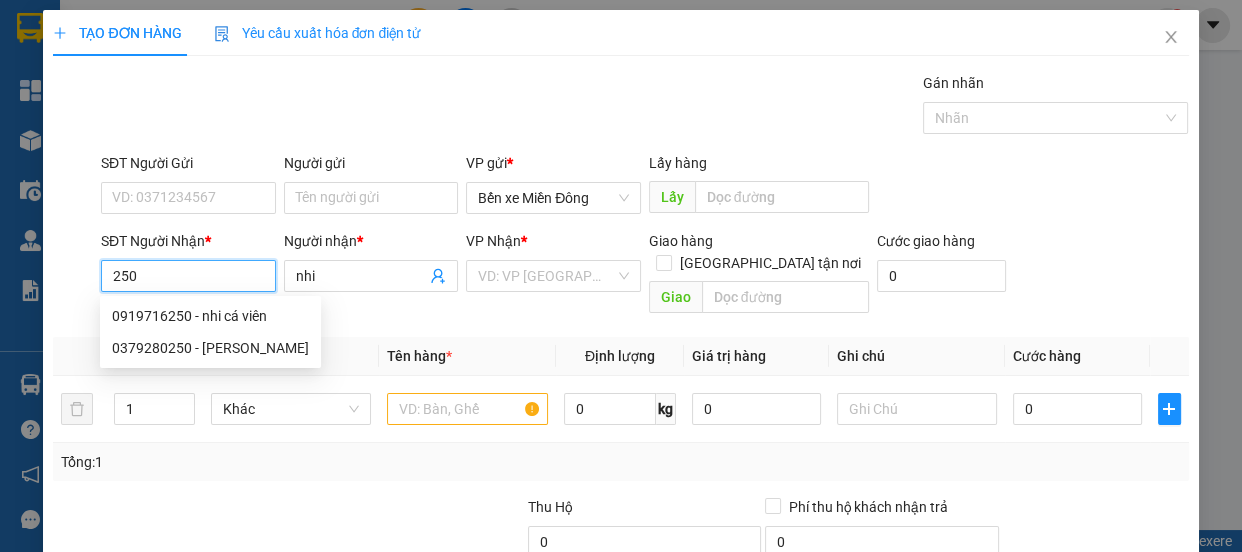 click on "0919716250 - nhi cá viên" at bounding box center (210, 316) 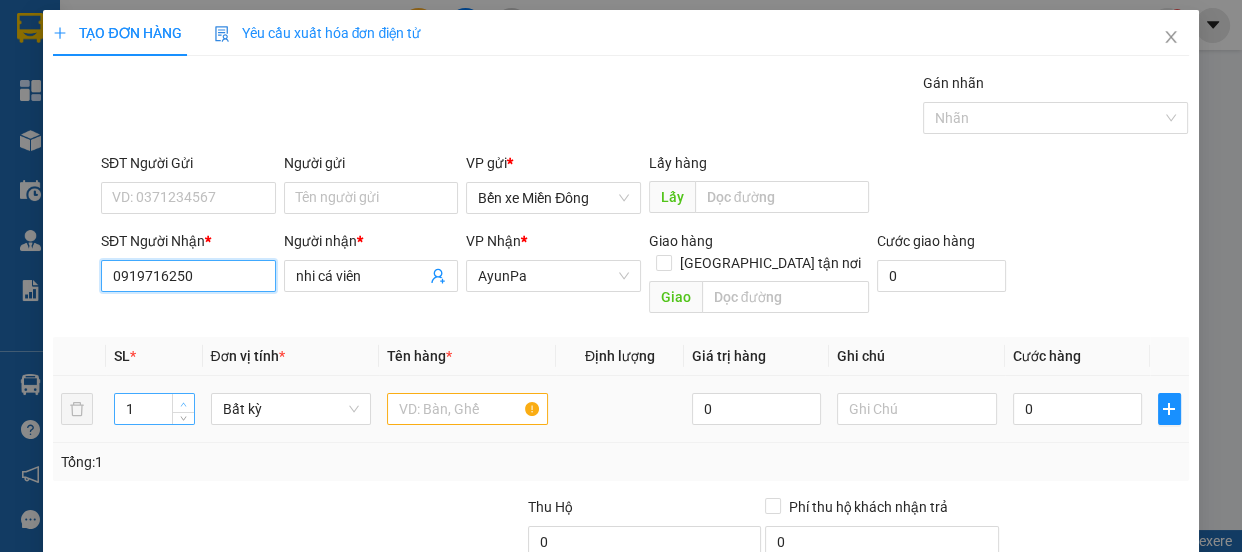 type on "0919716250" 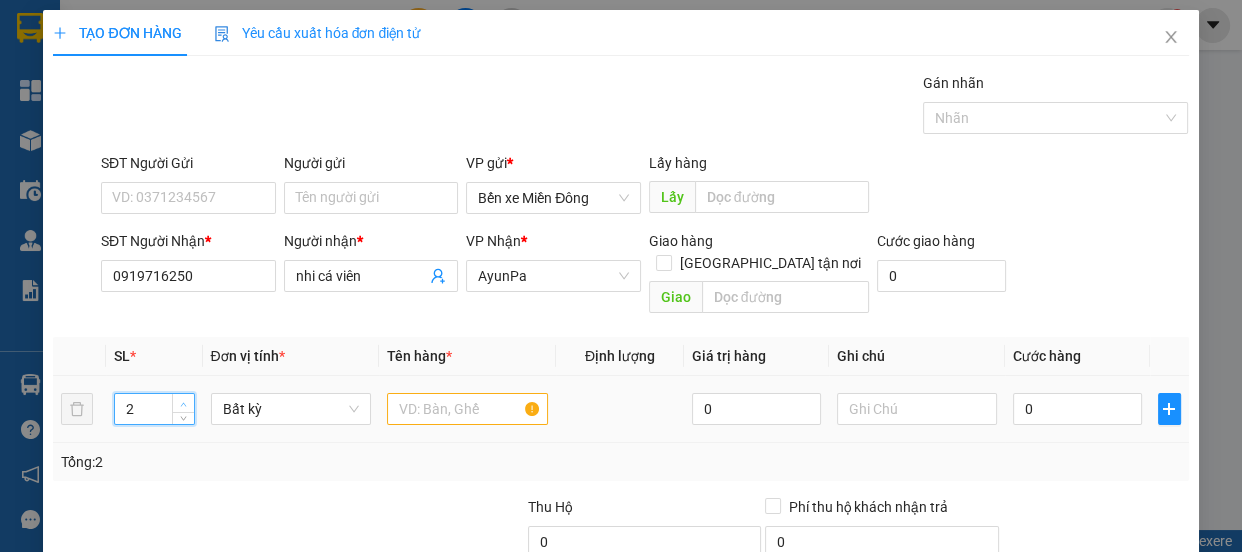 click 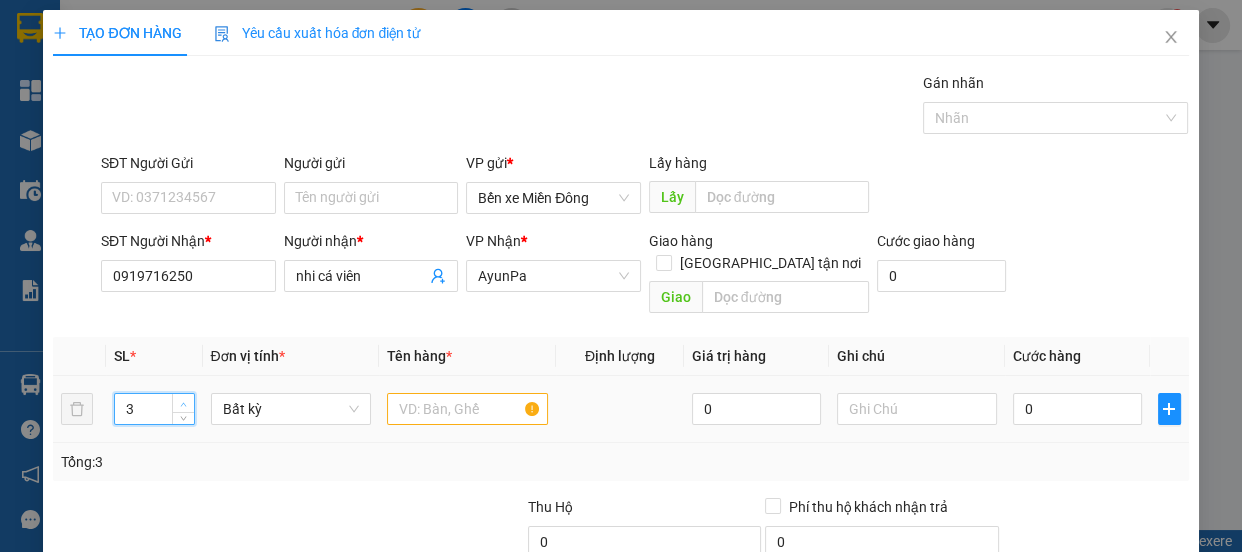click 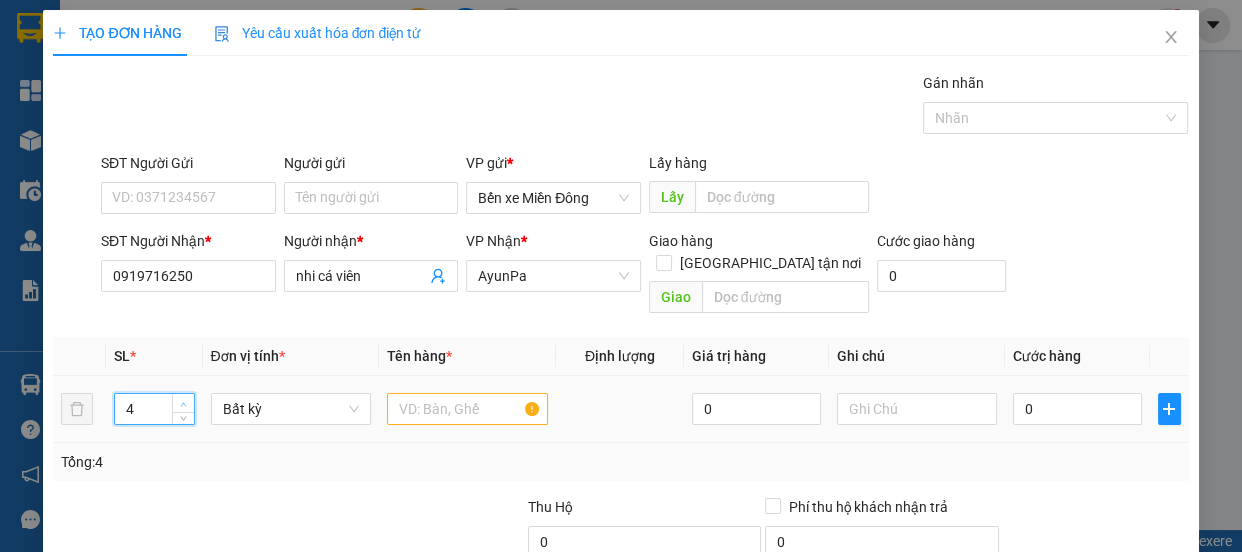 click 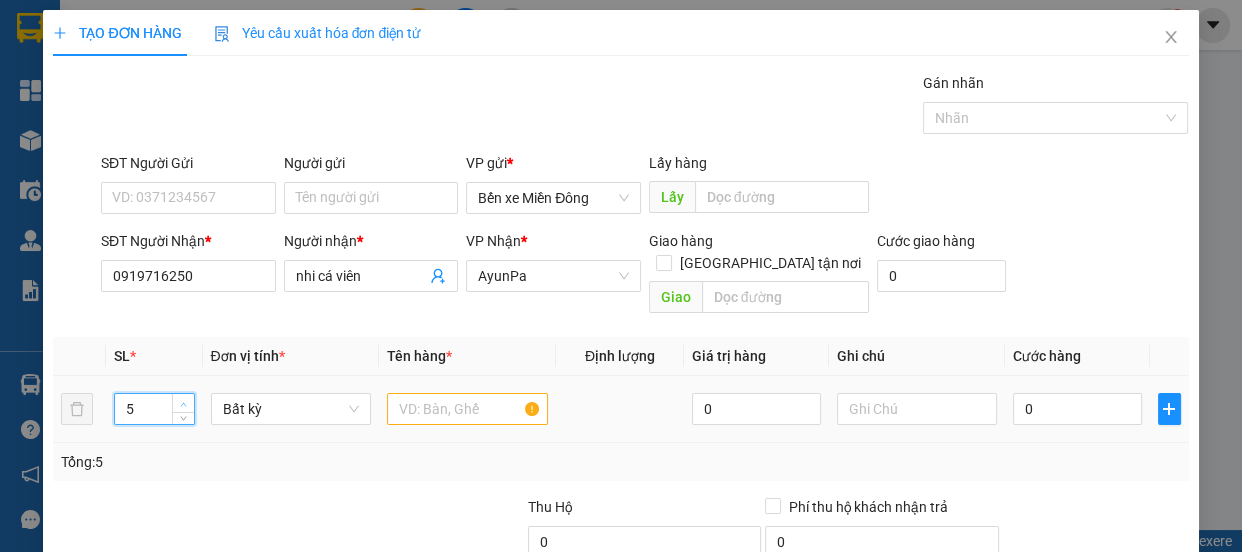 click 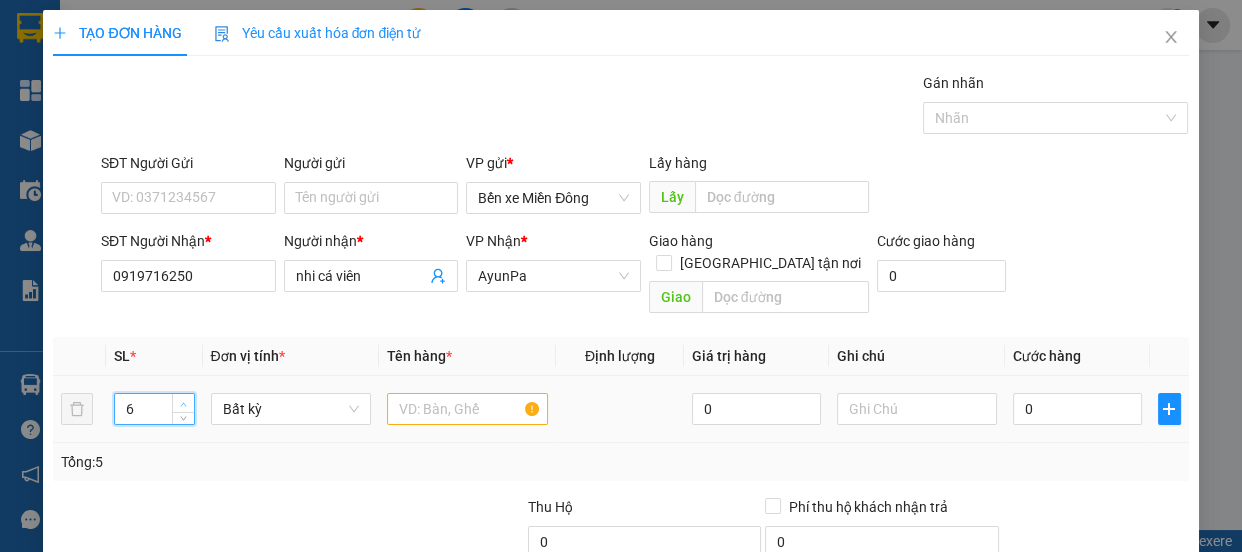 click 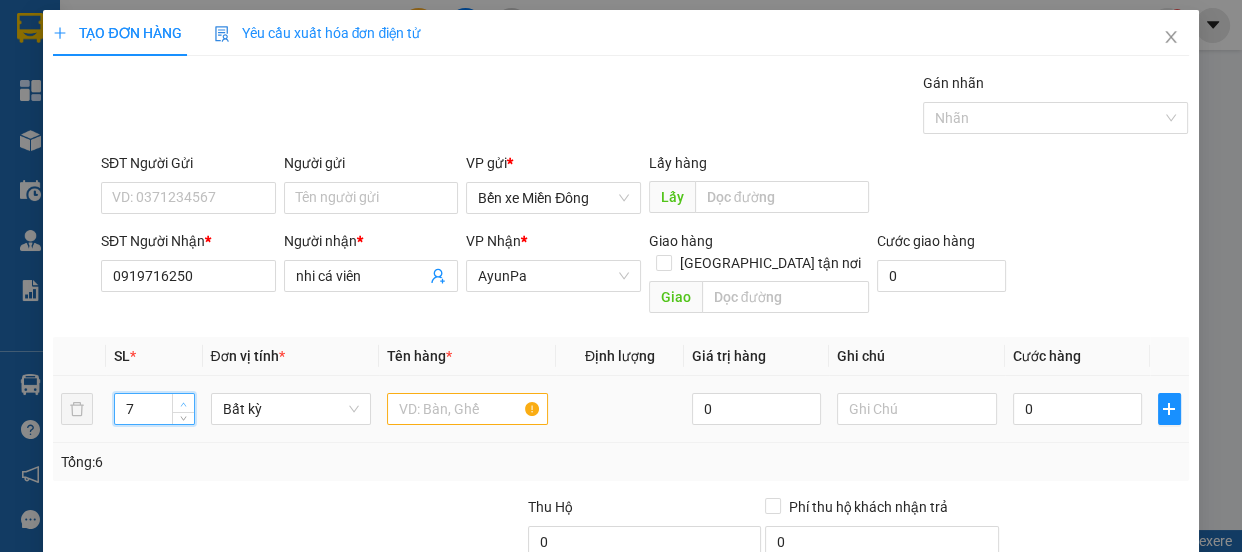 click 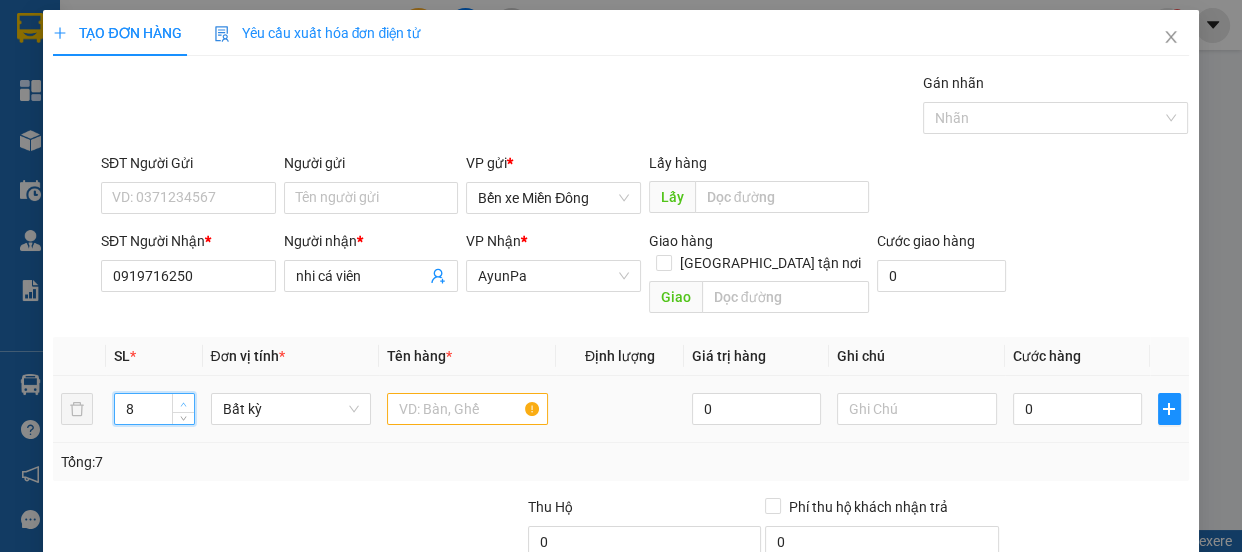 click 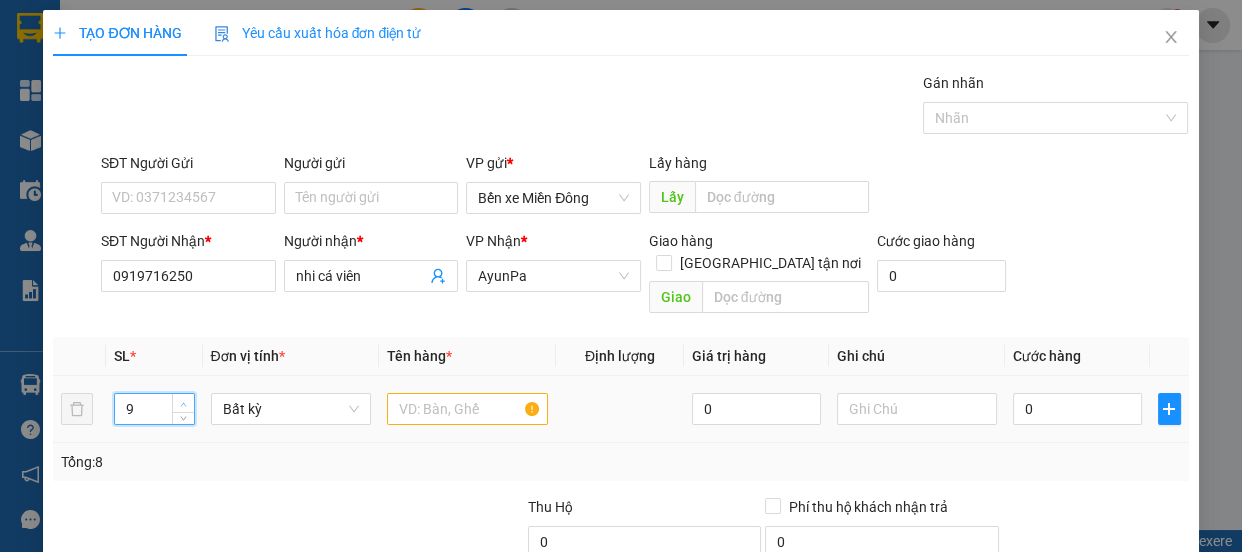 click 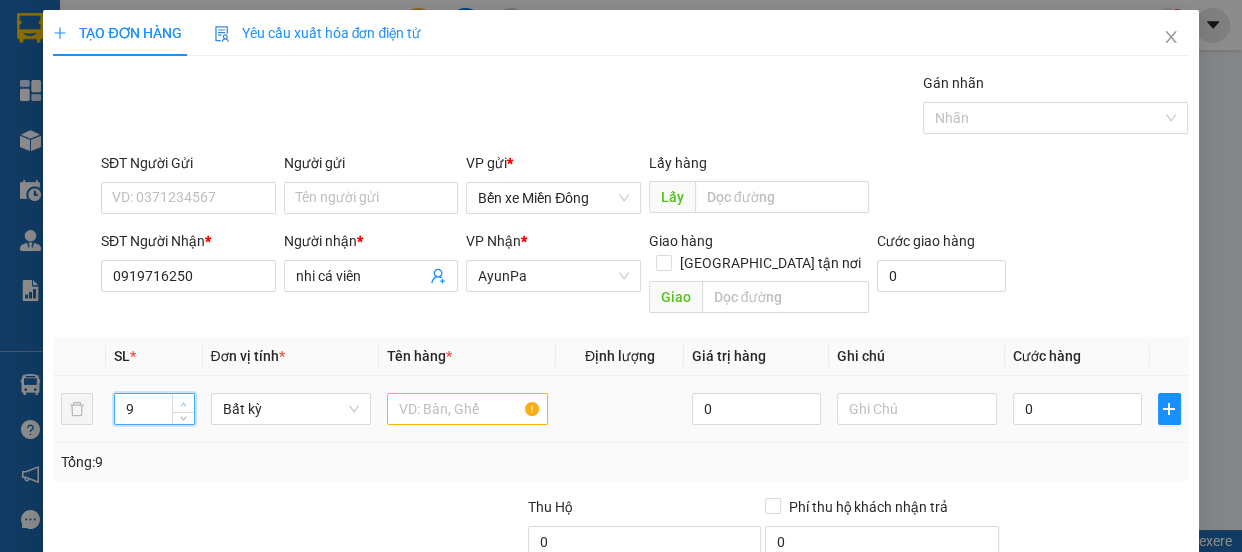 type on "10" 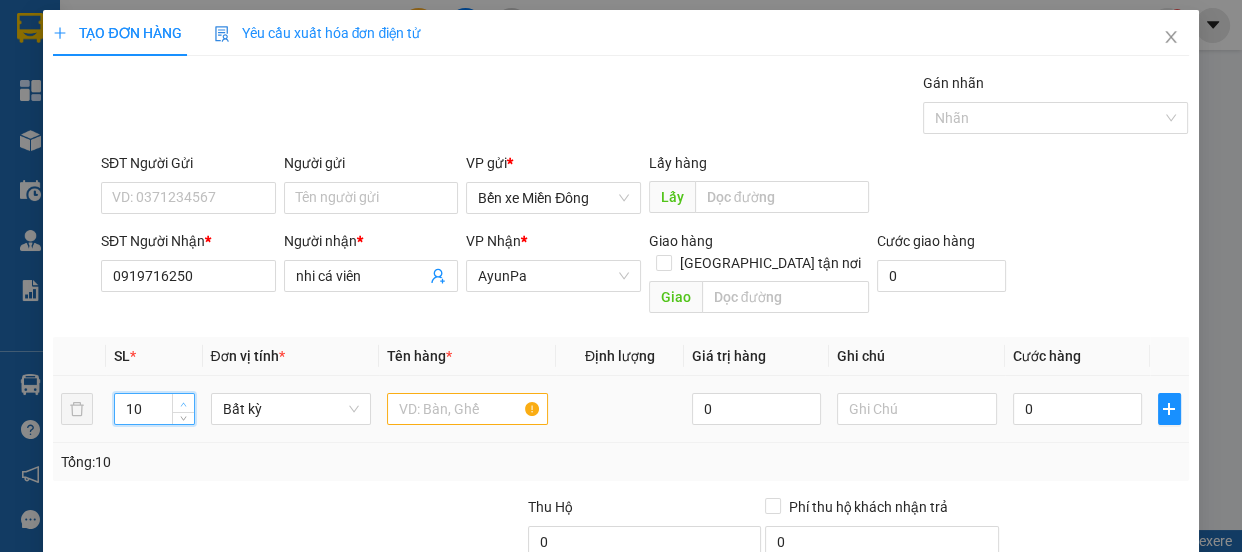 click 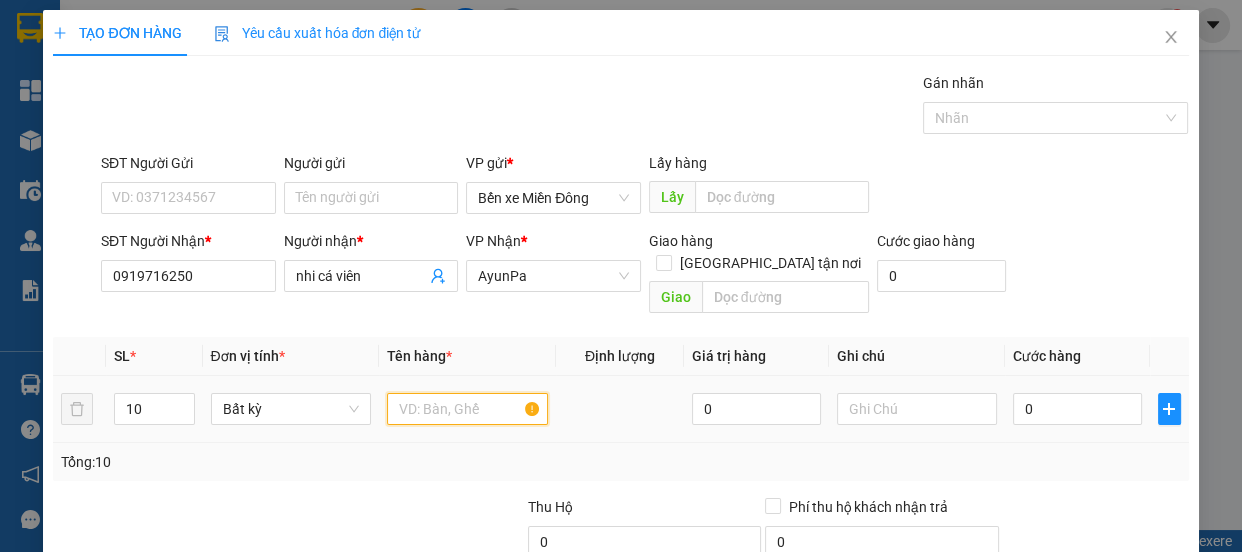 click at bounding box center [467, 409] 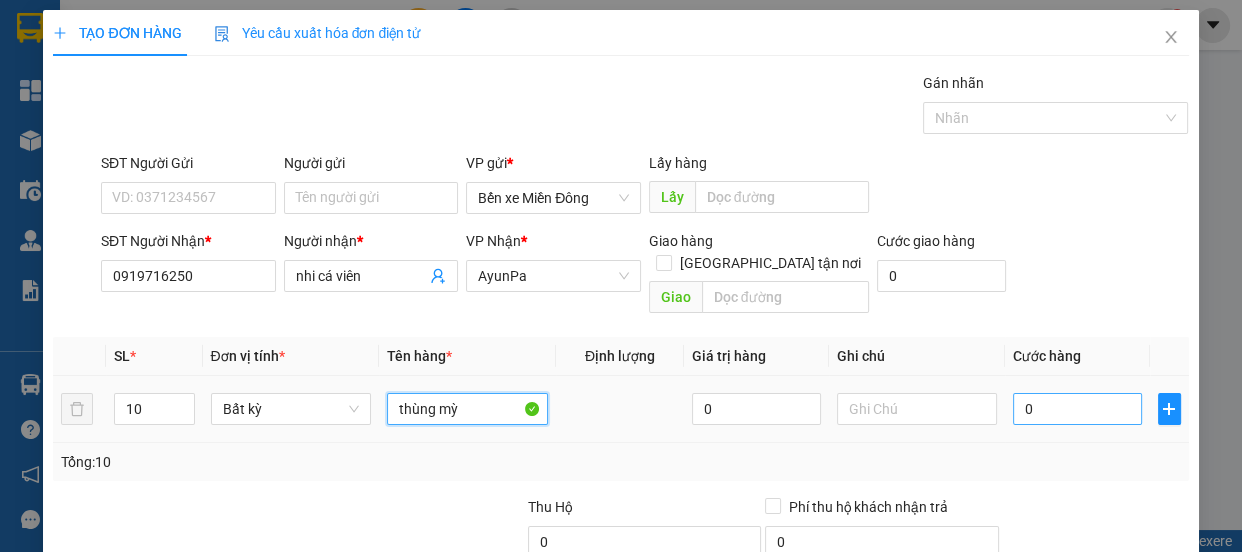 type on "thùng mỳ" 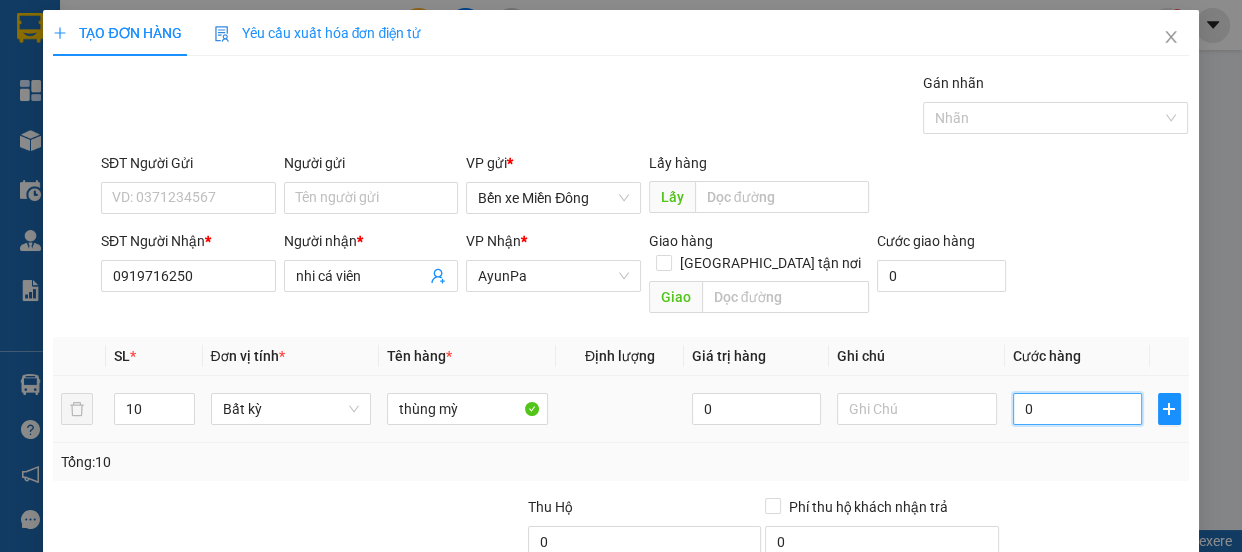 click on "0" at bounding box center (1077, 409) 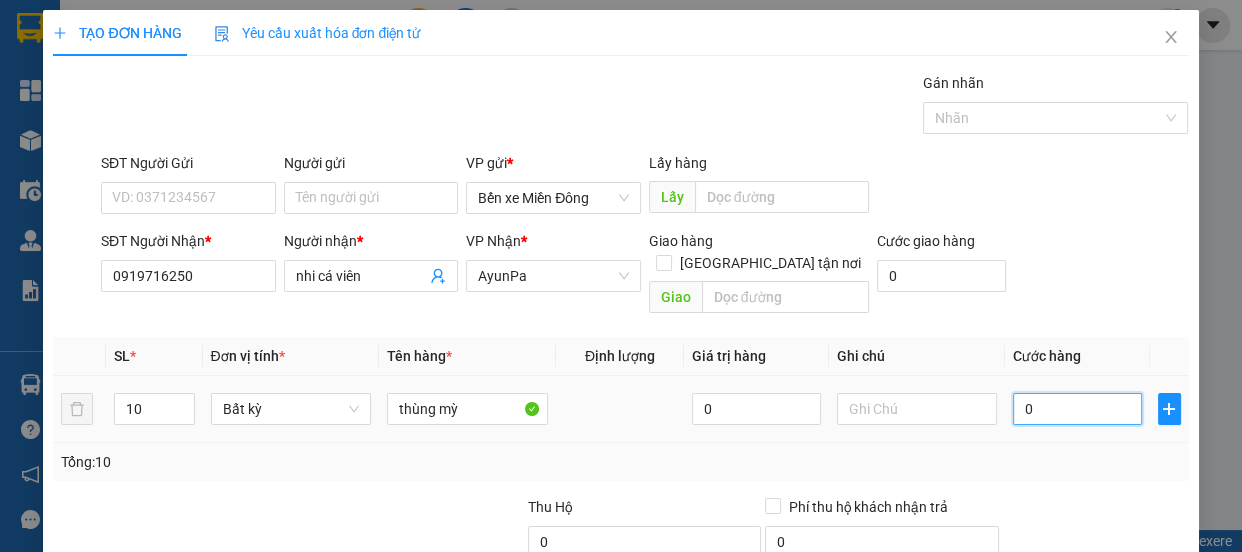 type on "005" 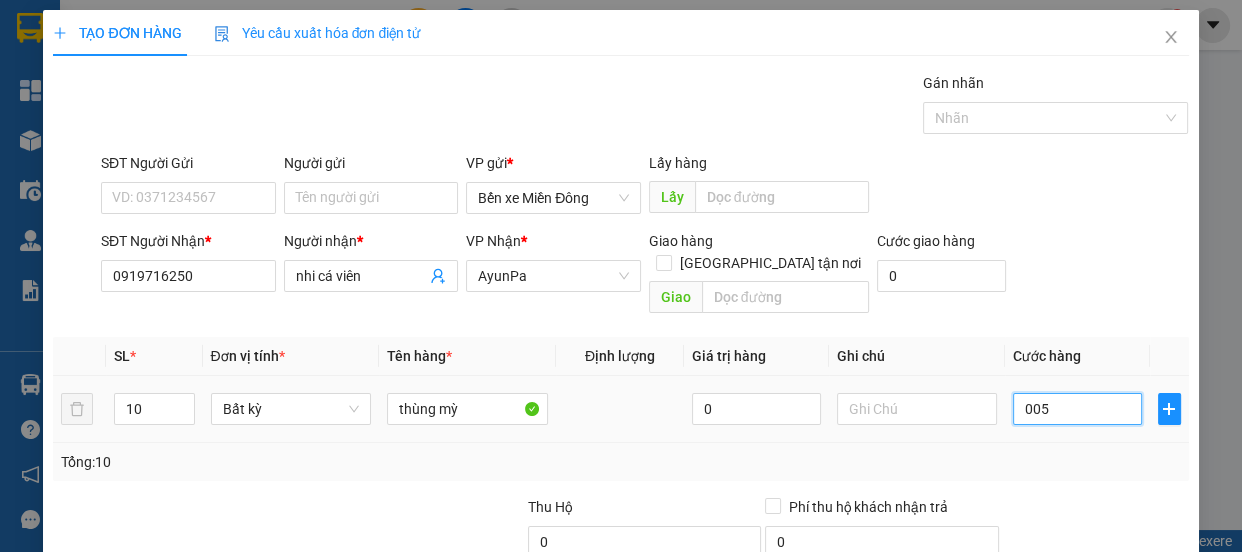 type on "5" 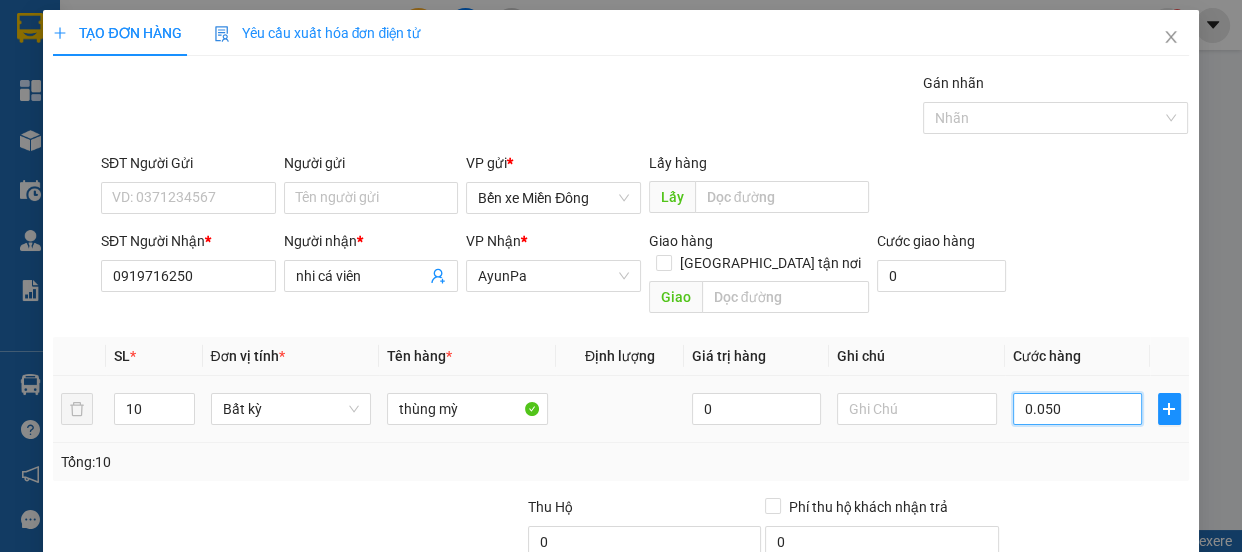 type on "50" 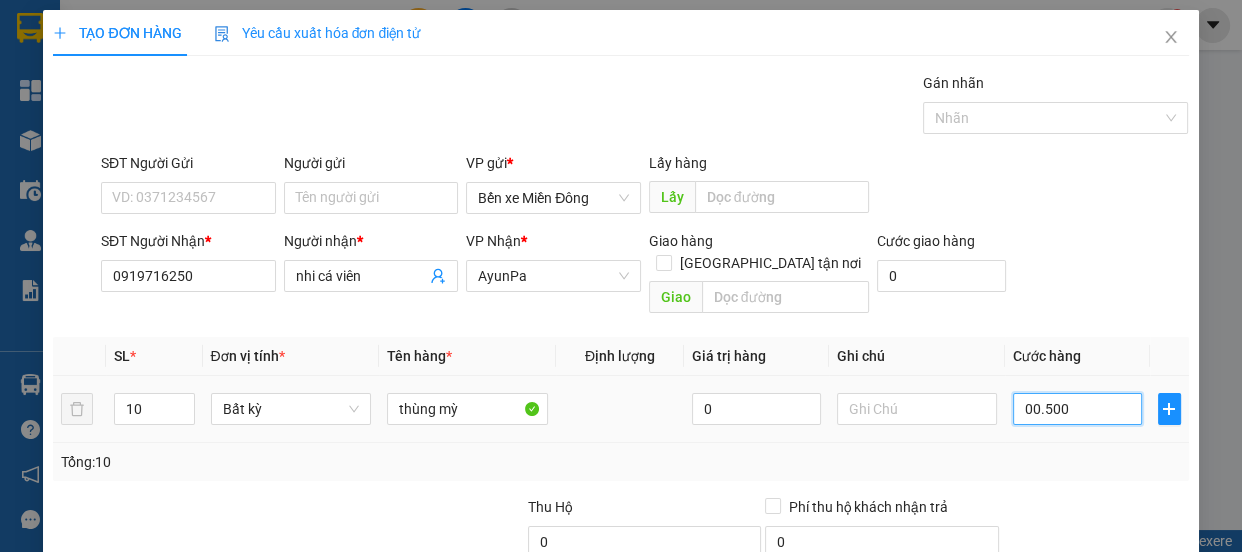 type on "500" 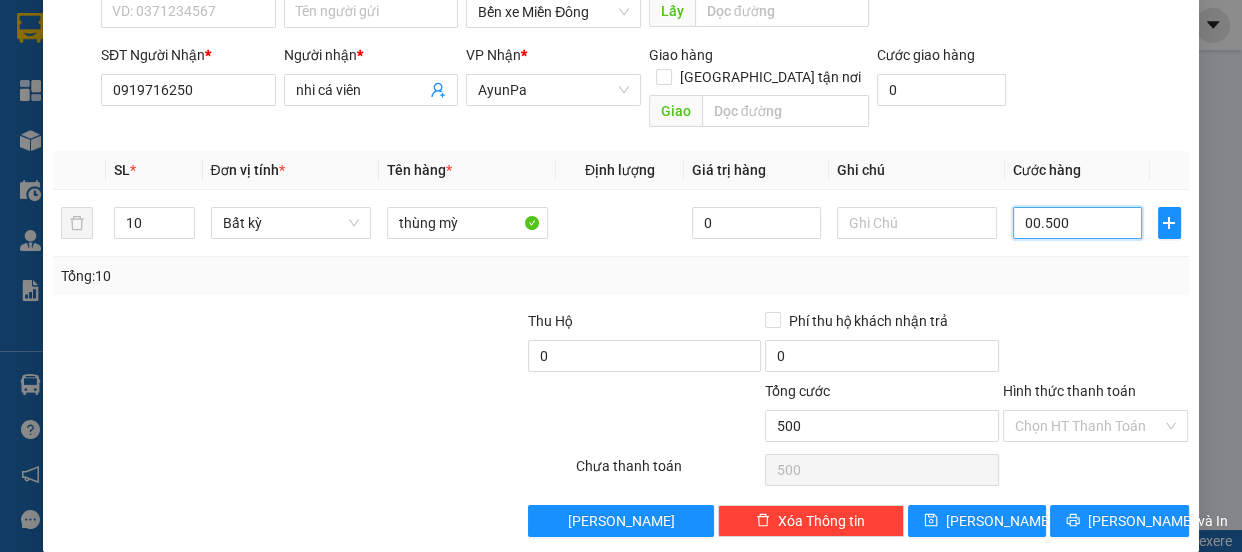 scroll, scrollTop: 187, scrollLeft: 0, axis: vertical 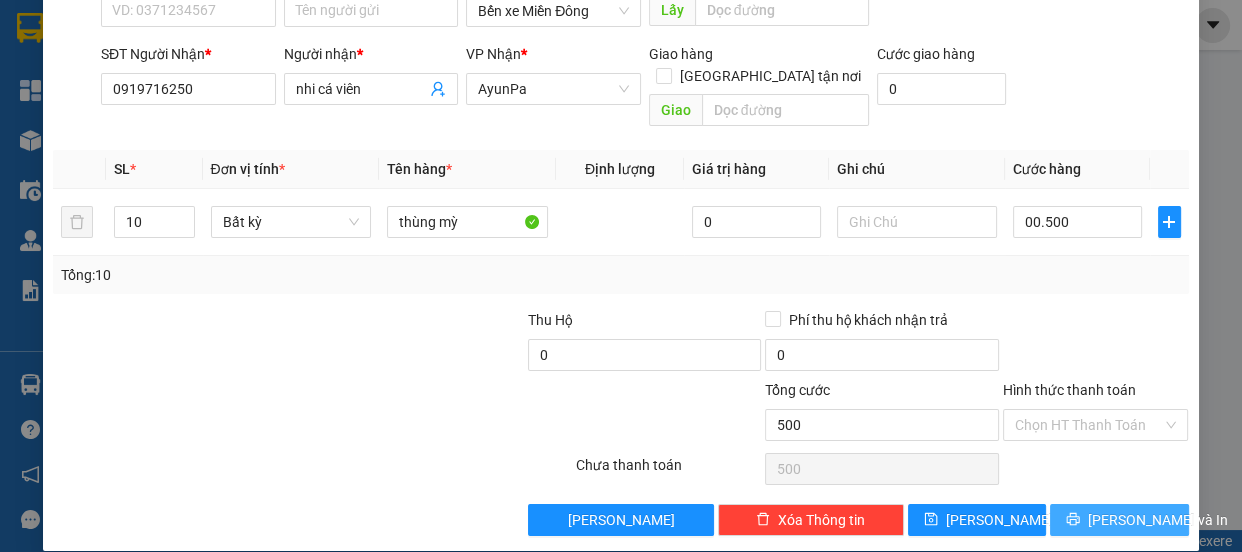 type on "500.000" 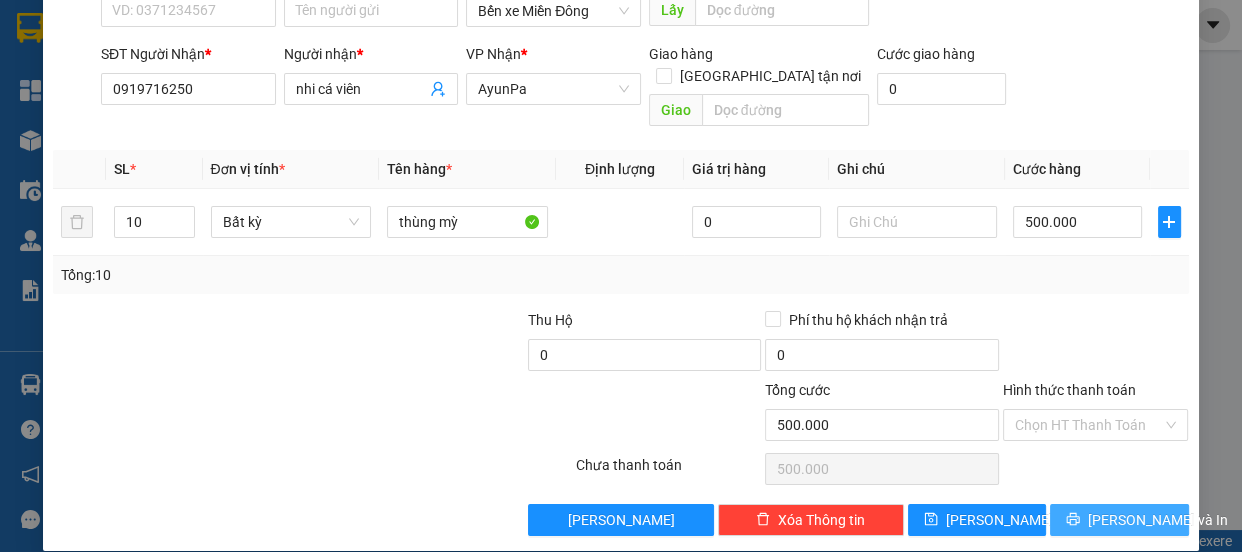 click on "[PERSON_NAME] và In" at bounding box center [1119, 520] 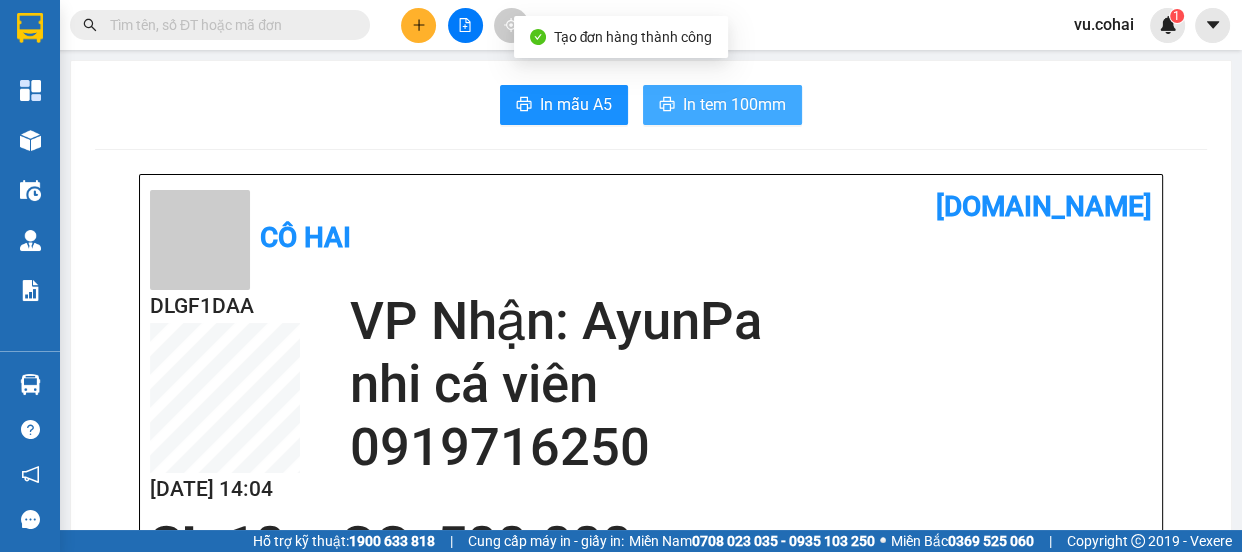 click on "In tem 100mm" at bounding box center [734, 104] 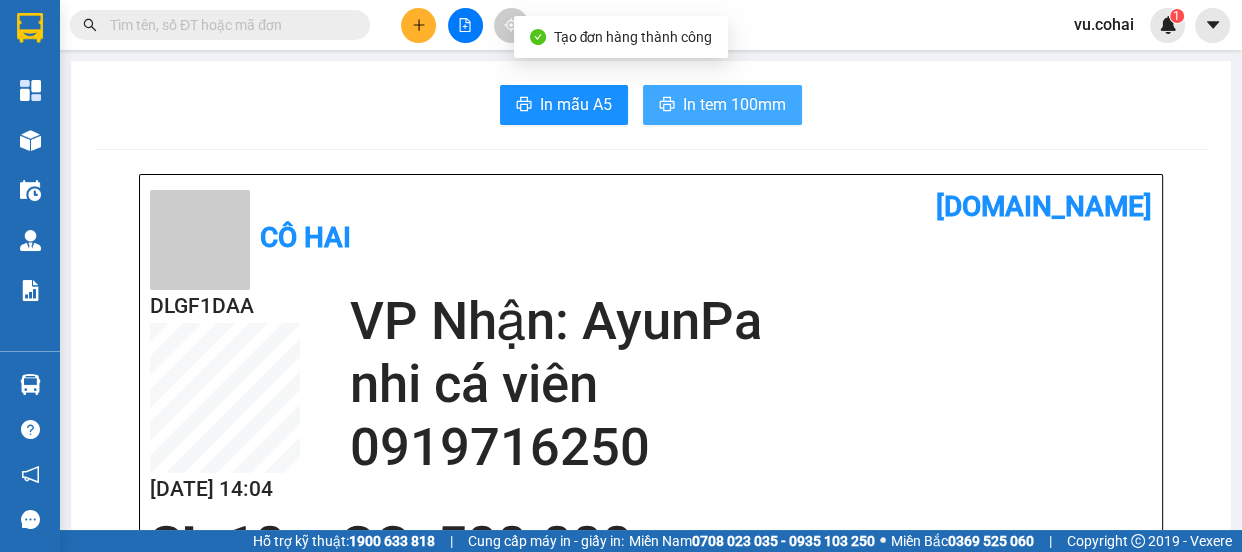 scroll, scrollTop: 0, scrollLeft: 0, axis: both 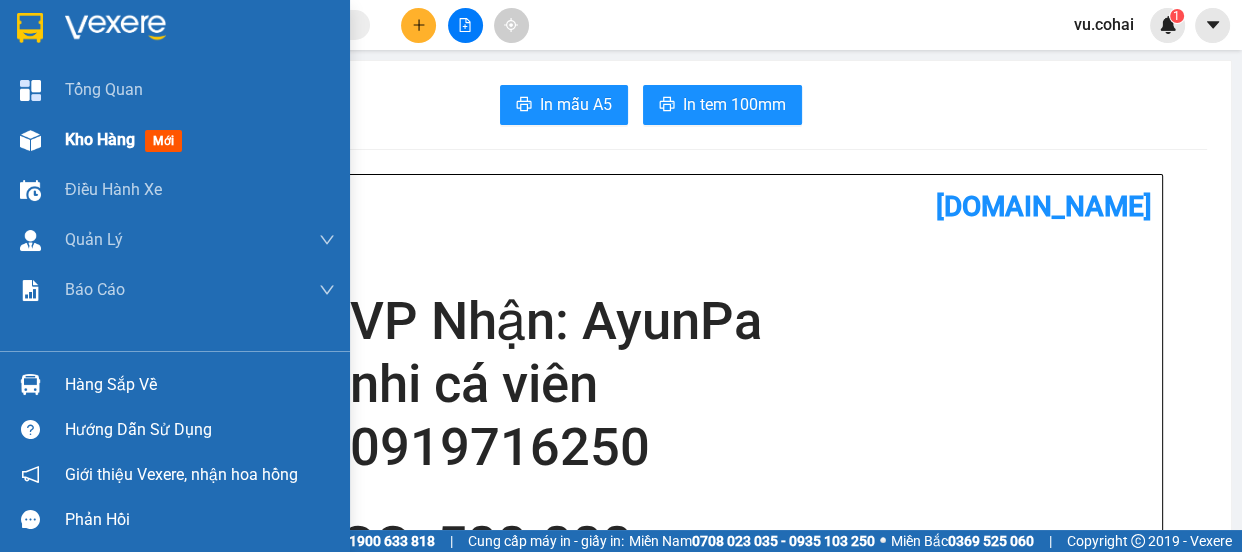 click on "Kho hàng" at bounding box center (100, 139) 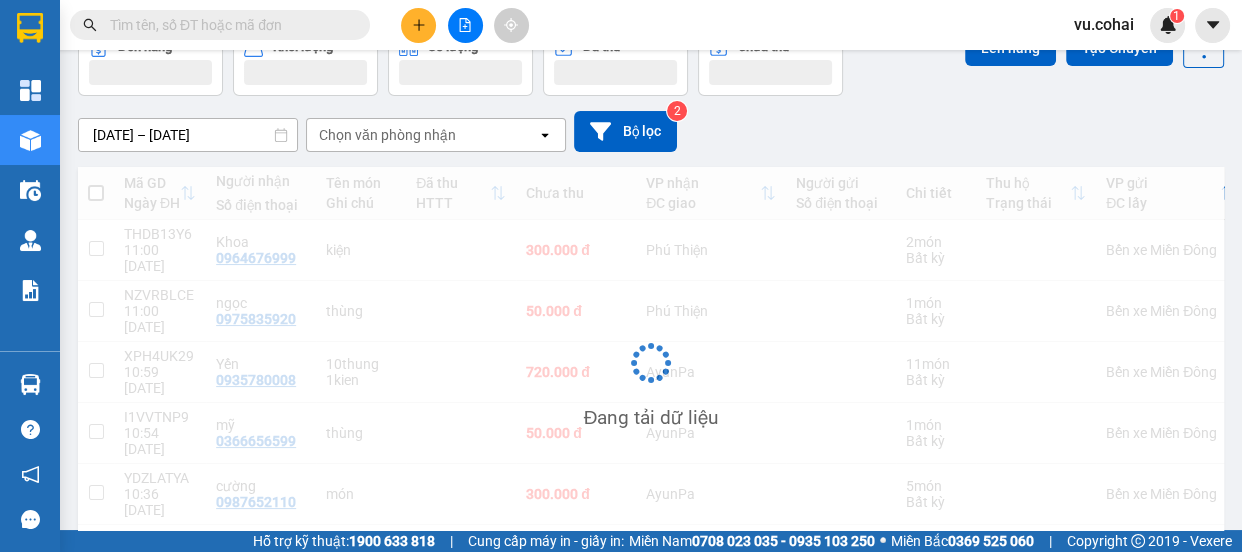 scroll, scrollTop: 115, scrollLeft: 0, axis: vertical 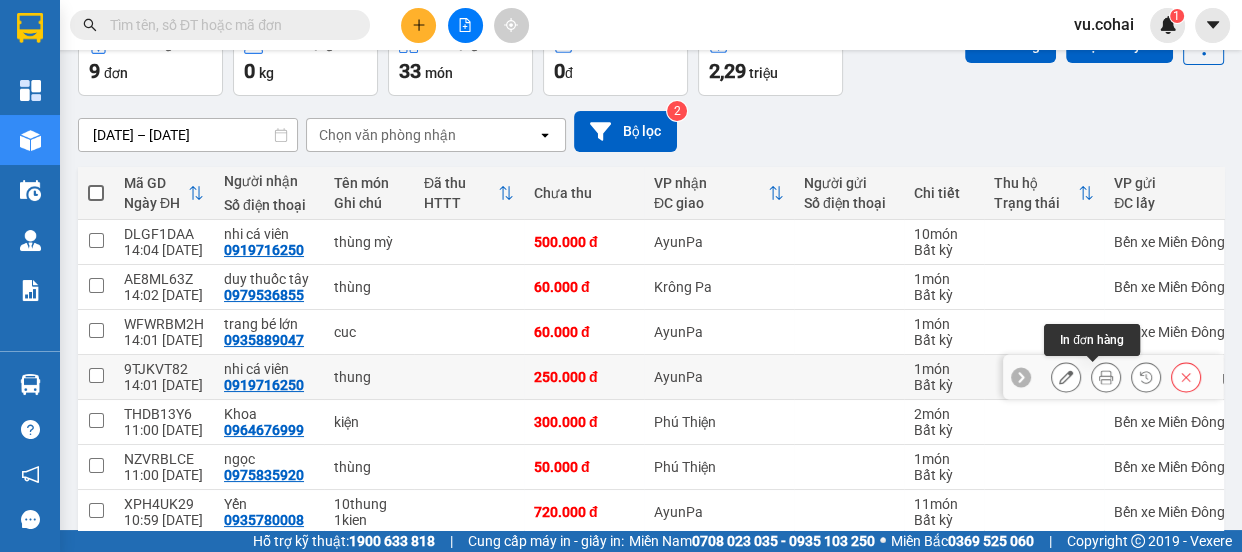 click at bounding box center [1106, 377] 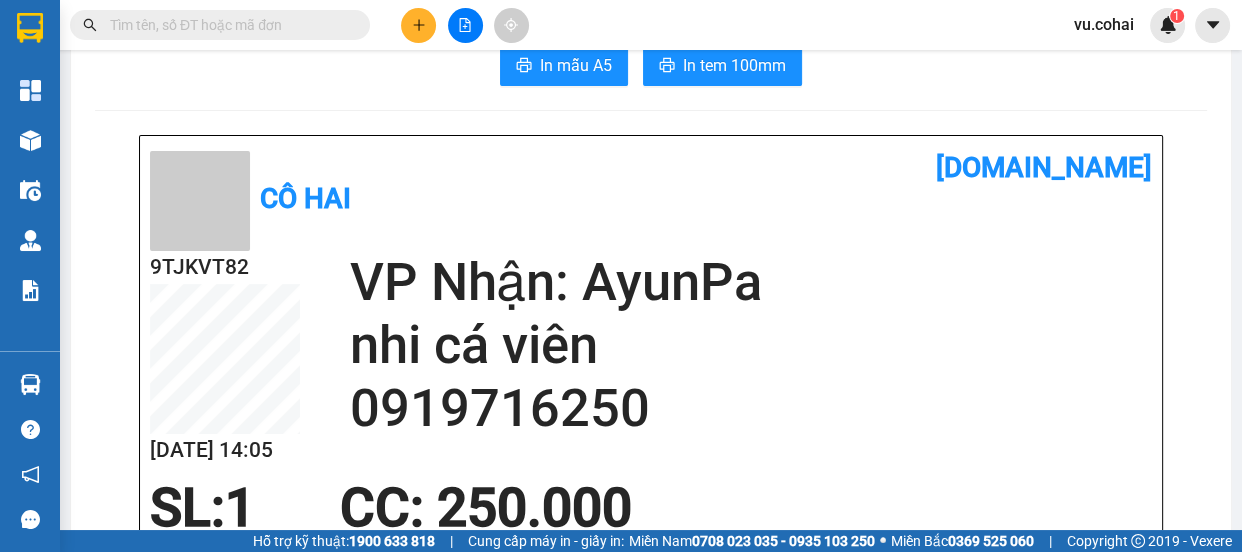 scroll, scrollTop: 0, scrollLeft: 0, axis: both 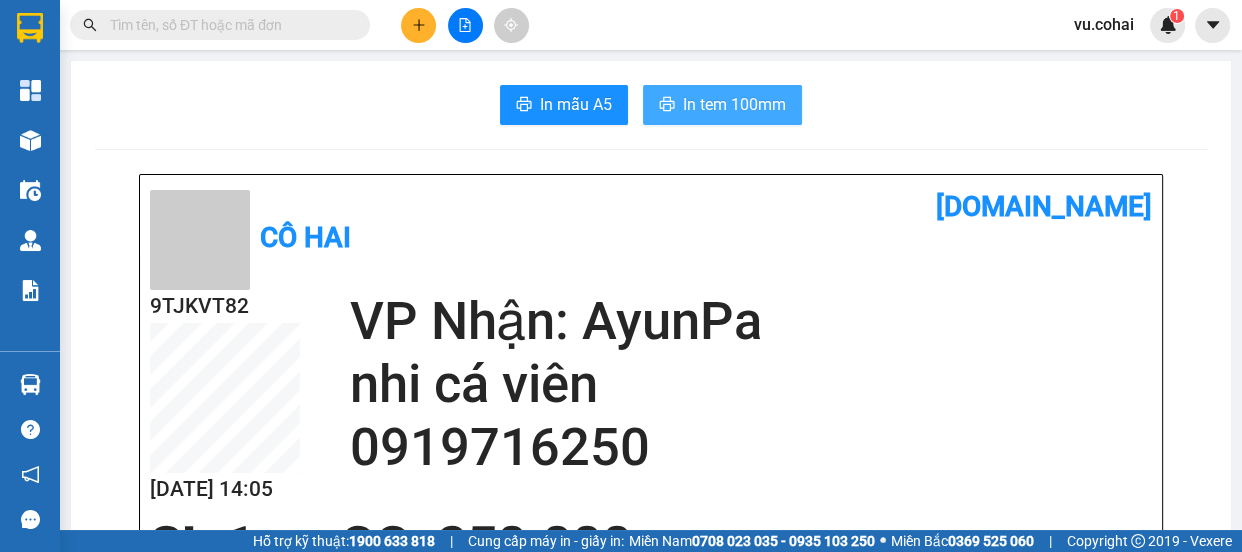 click on "In tem 100mm" at bounding box center [734, 104] 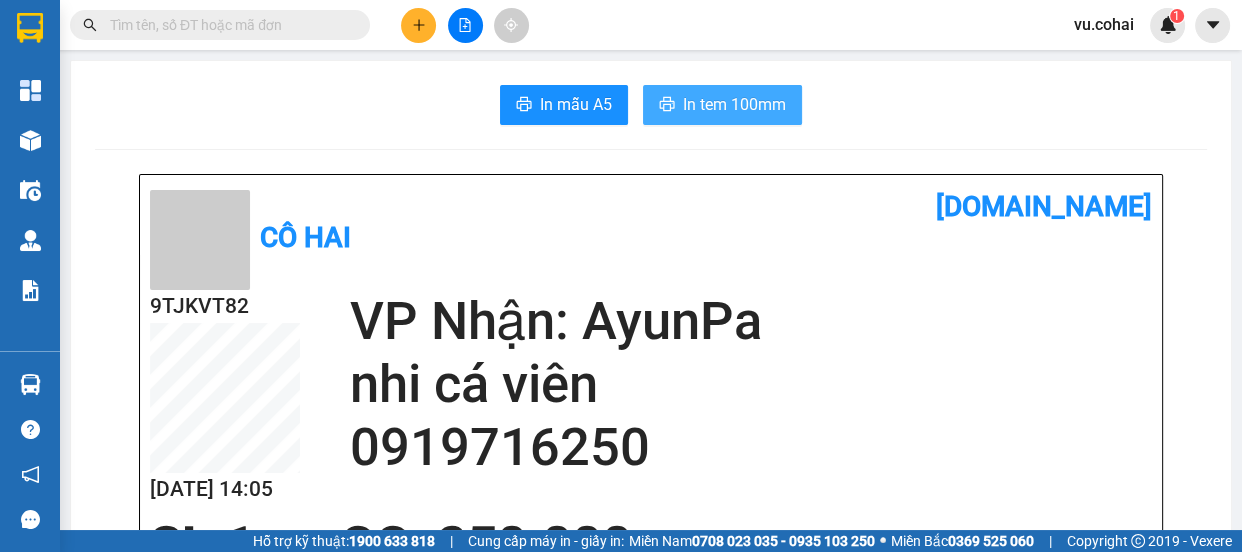 scroll, scrollTop: 0, scrollLeft: 0, axis: both 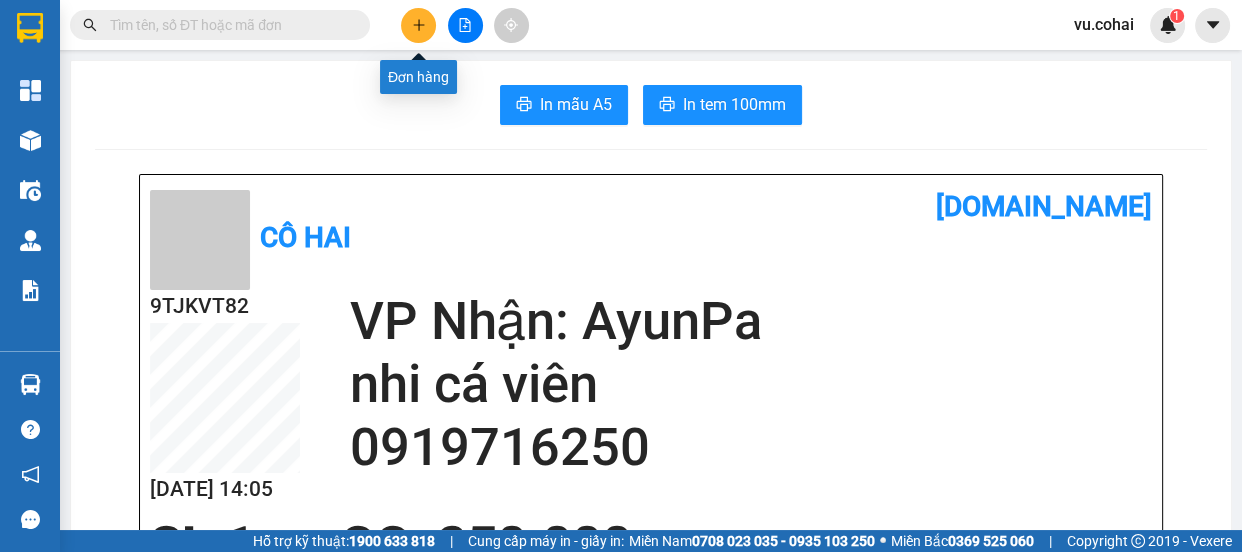 click 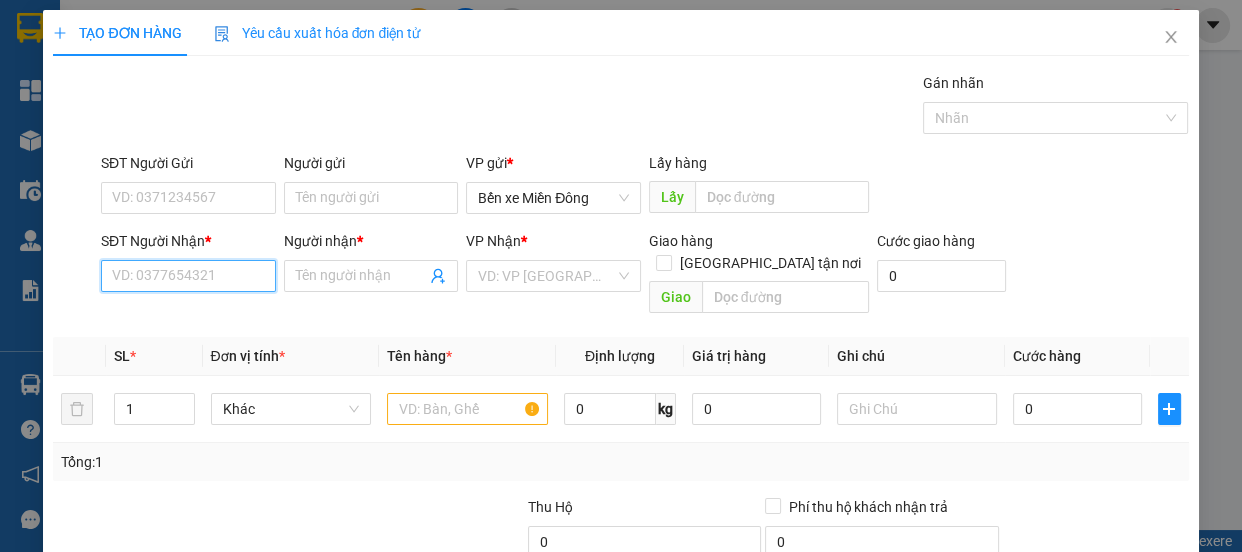 click on "SĐT Người Nhận  *" at bounding box center [188, 276] 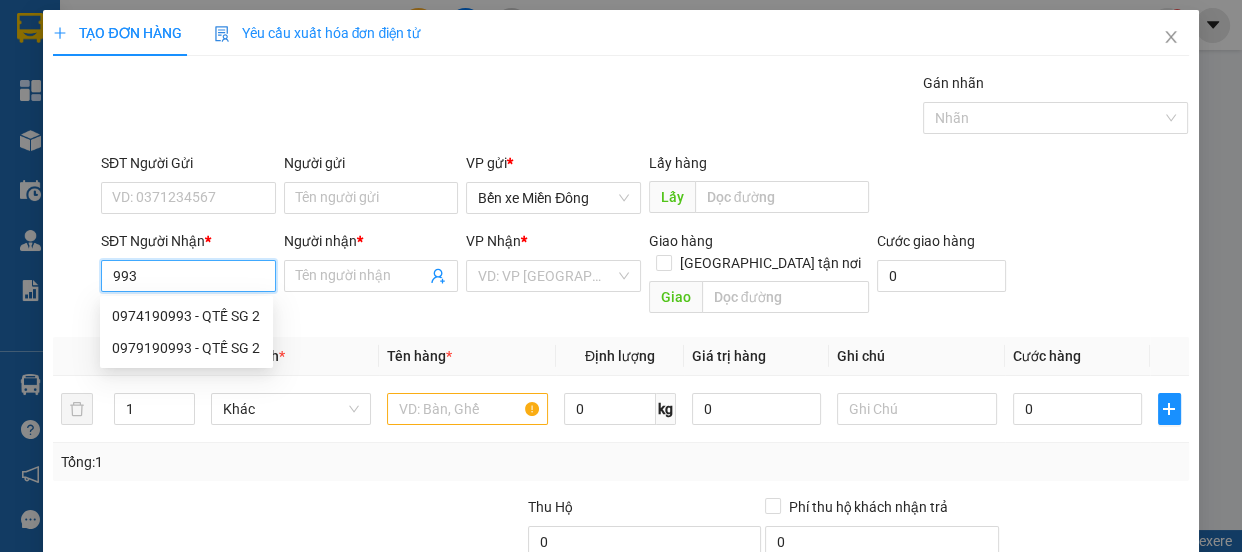 click on "0974190993 - QTẾ SG 2" at bounding box center (186, 316) 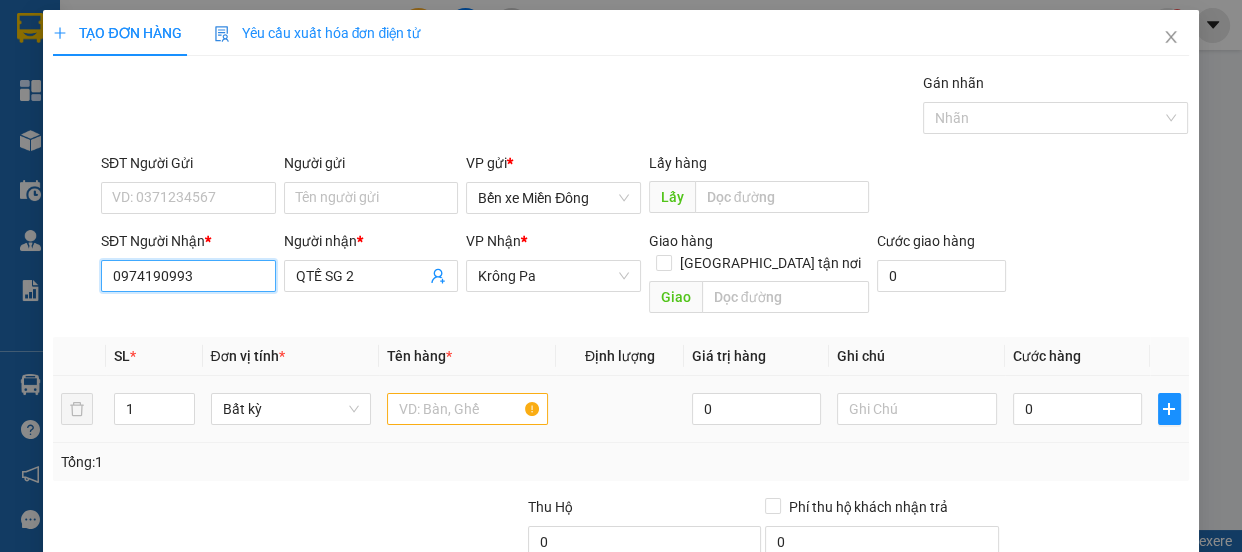 type on "0974190993" 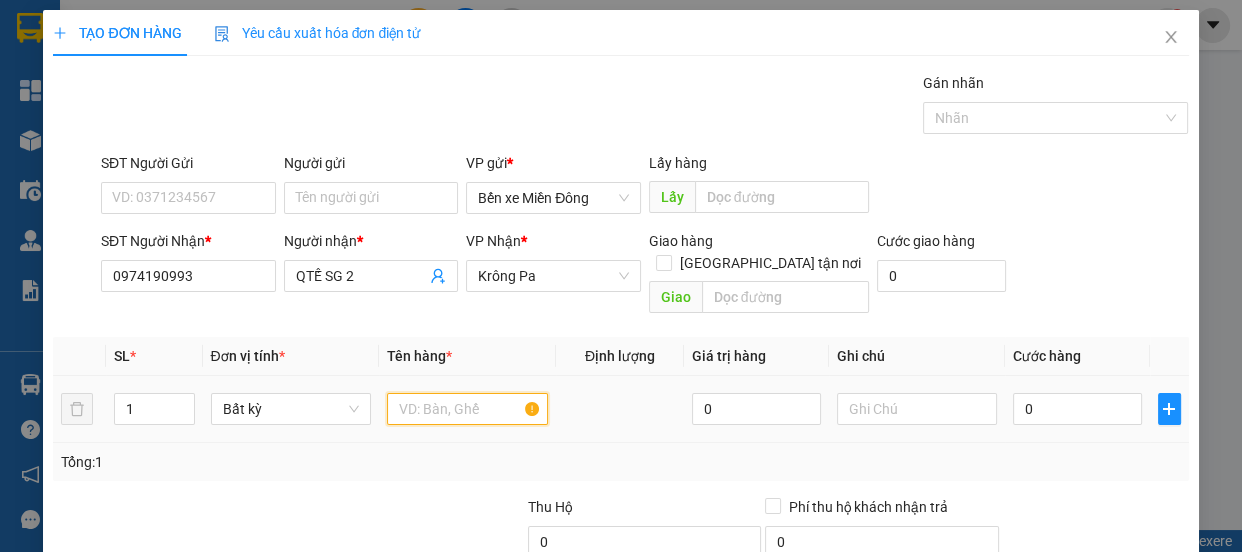 click at bounding box center [467, 409] 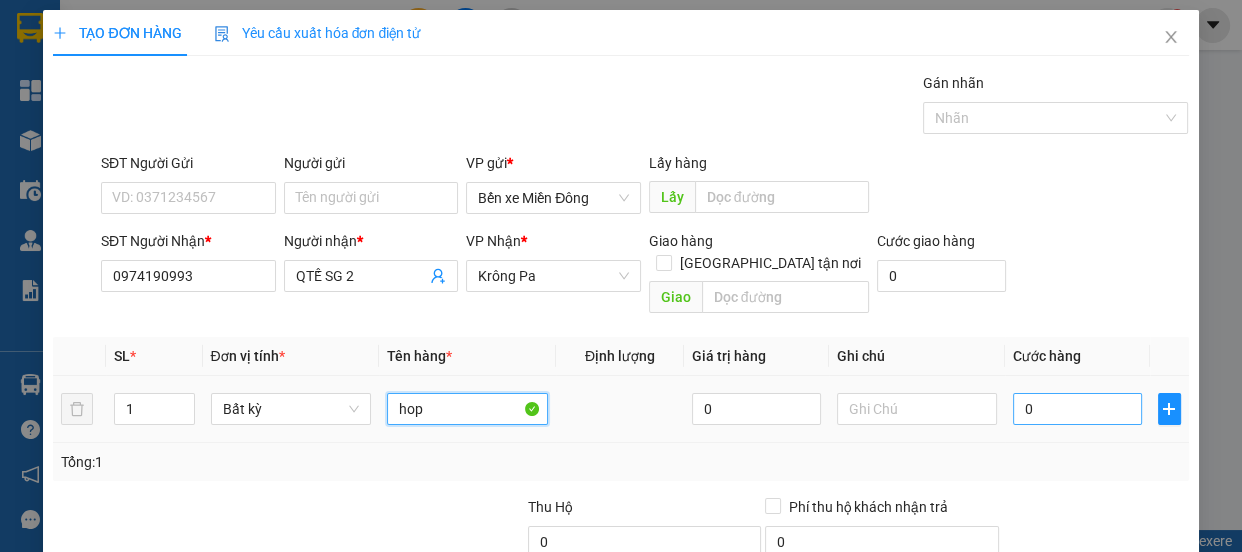 type on "hop" 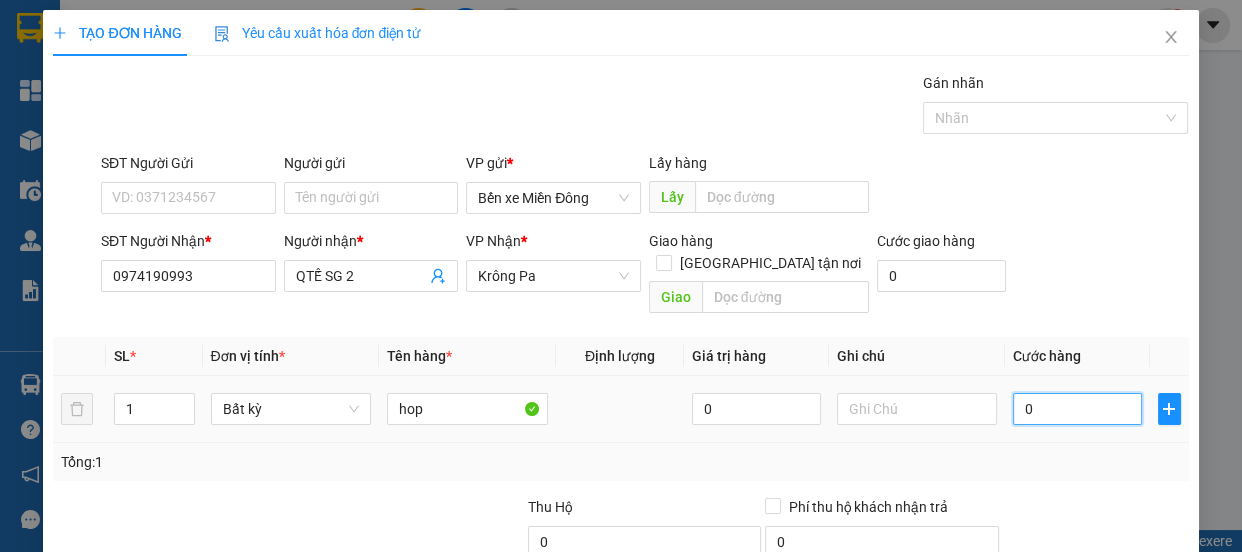 click on "0" at bounding box center [1077, 409] 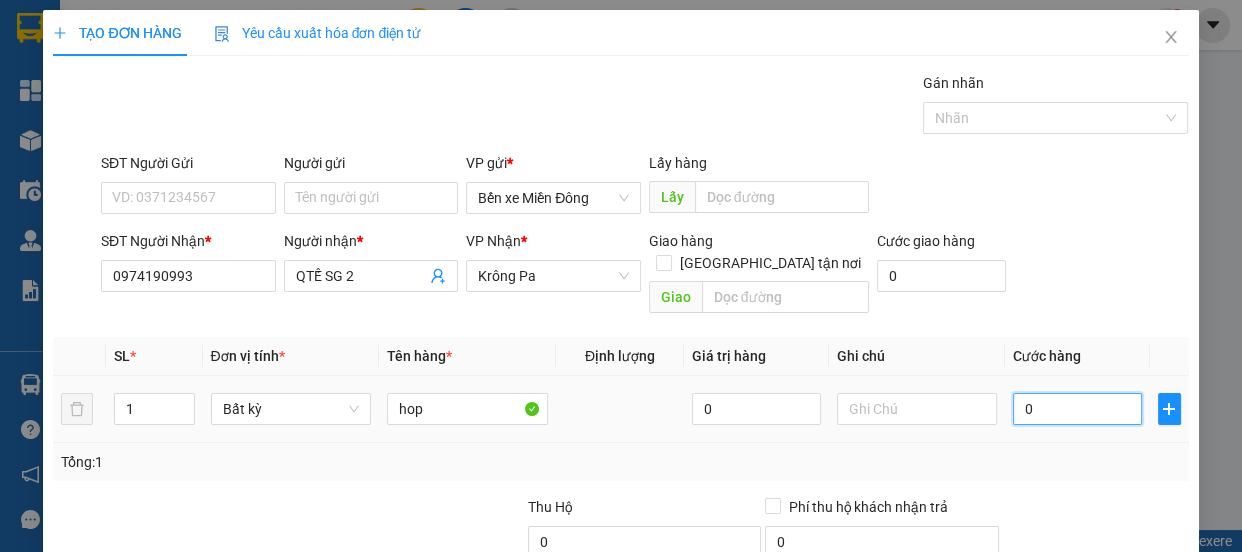 type on "004" 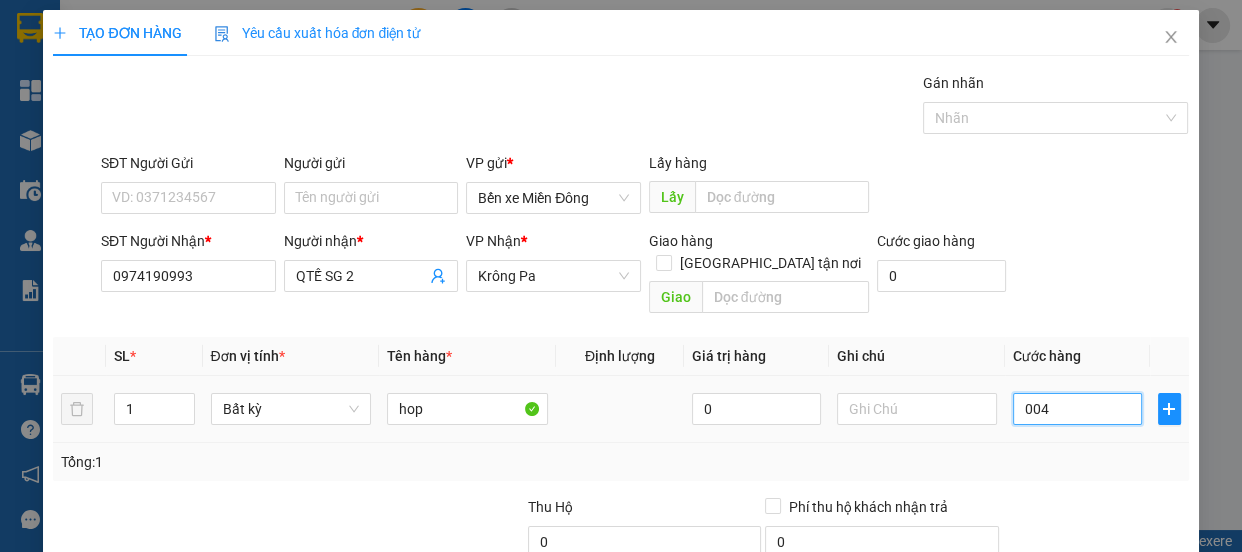 type on "4" 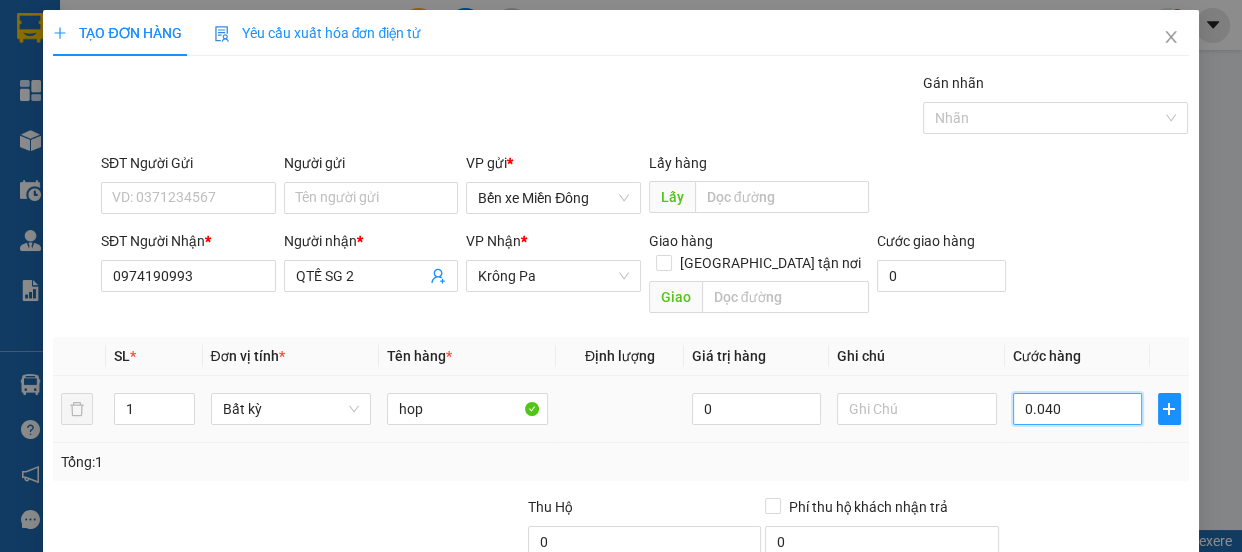 type on "40" 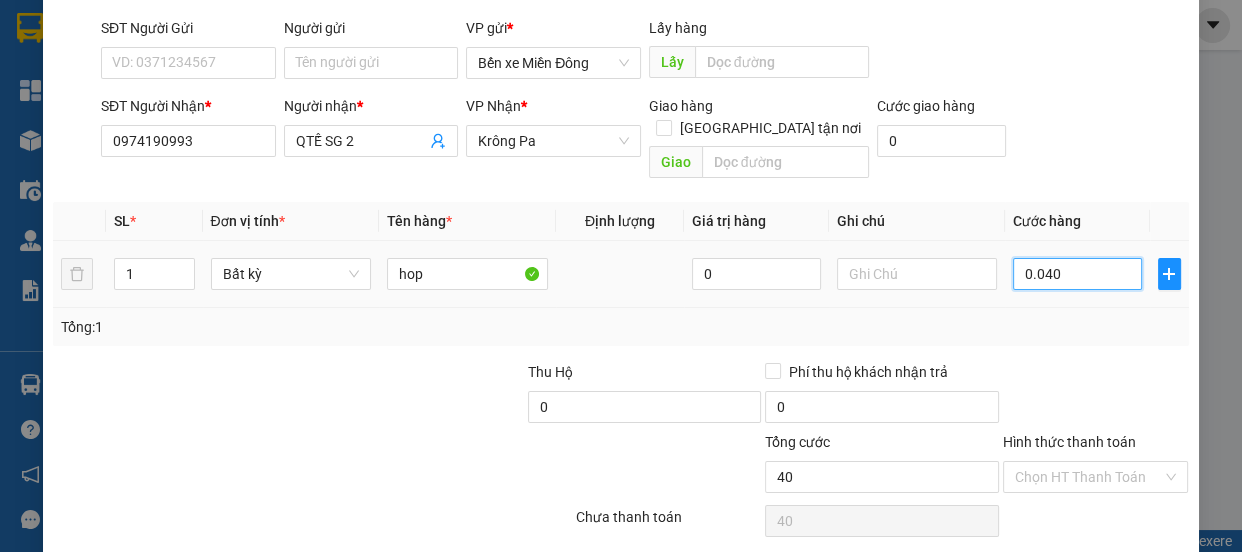 scroll, scrollTop: 181, scrollLeft: 0, axis: vertical 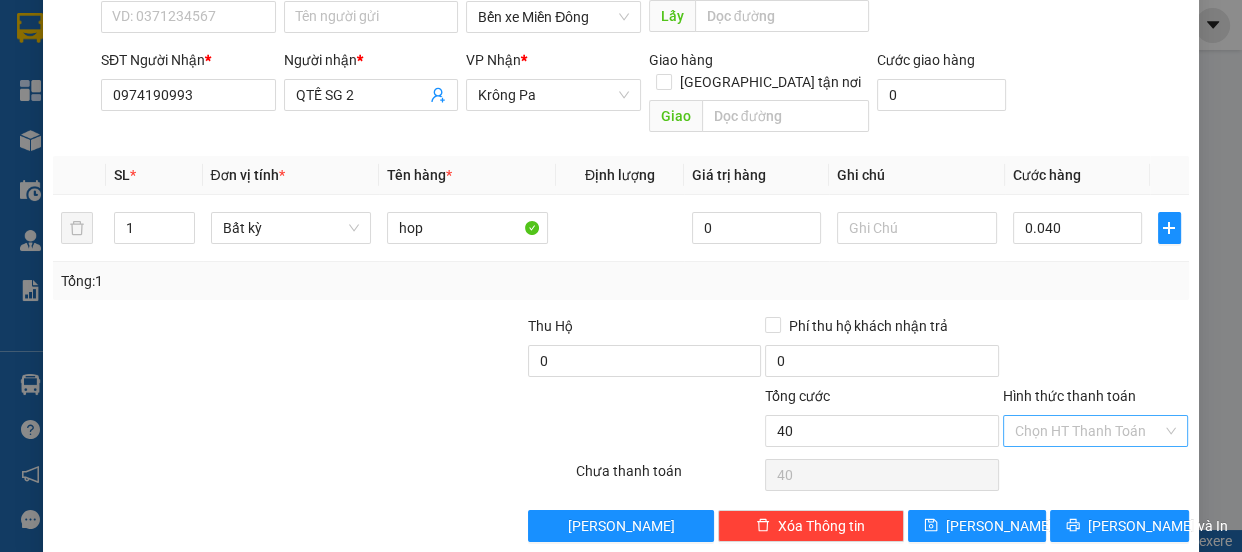 type on "40.000" 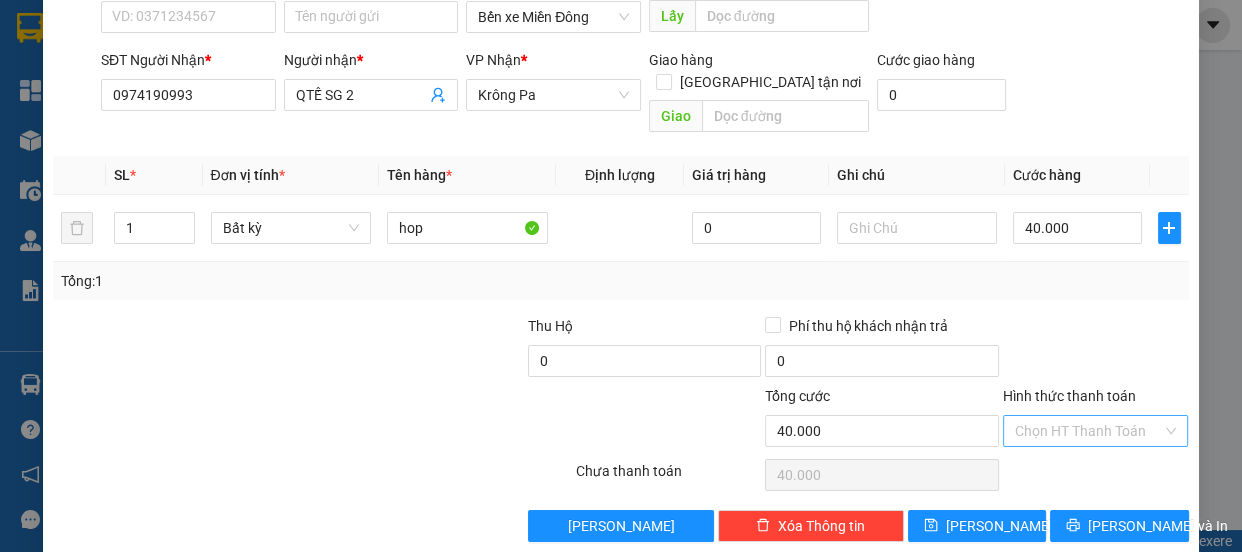 click on "Hình thức thanh toán" at bounding box center (1089, 431) 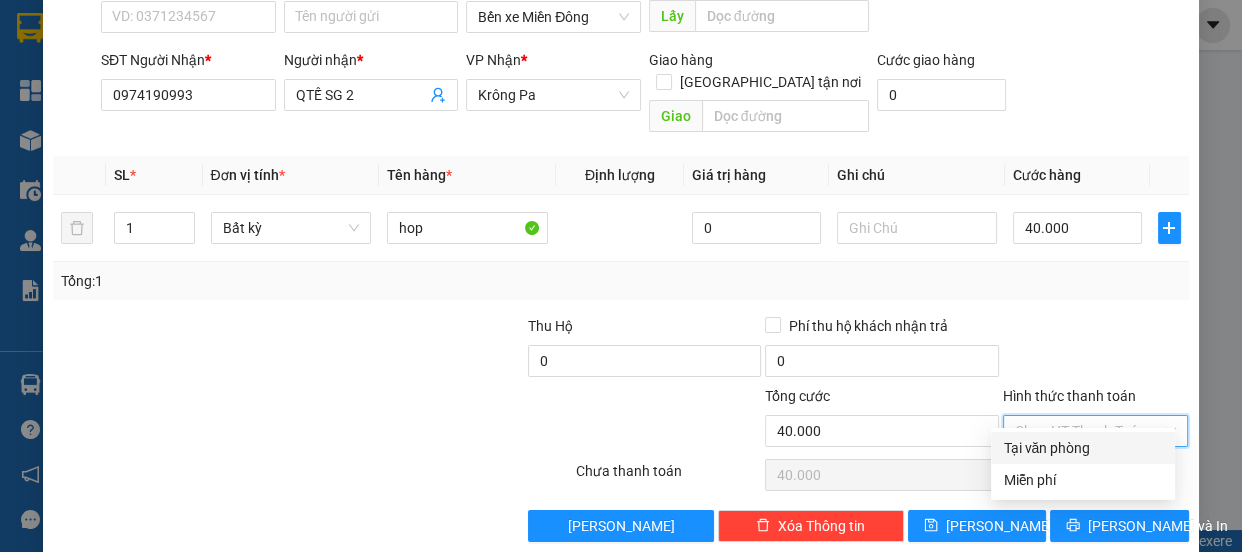 click on "Tại văn phòng" at bounding box center [1083, 448] 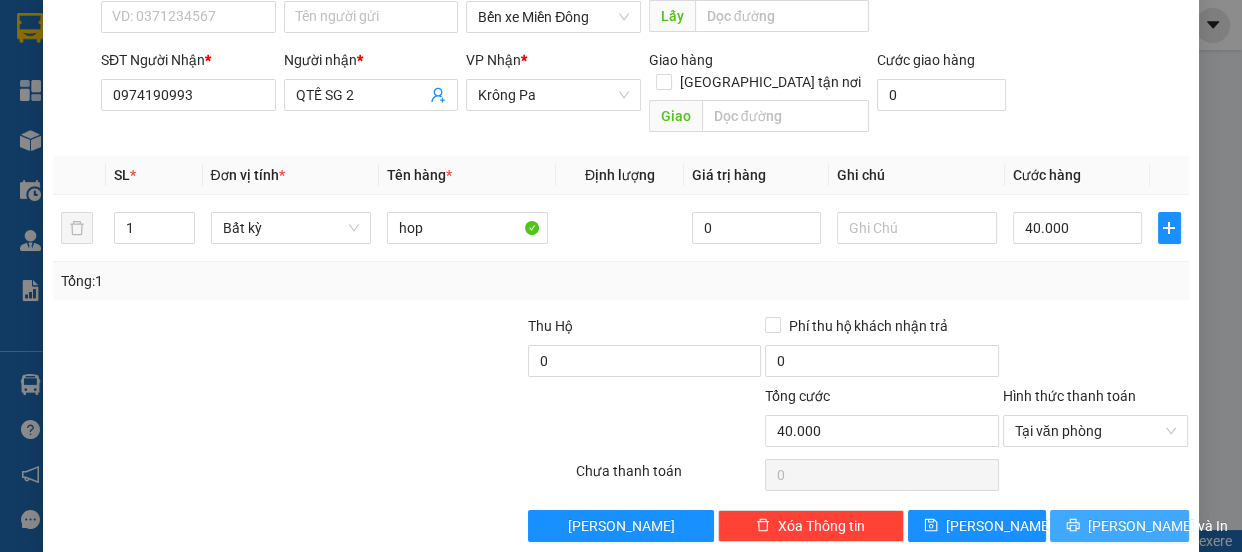 click on "[PERSON_NAME] và In" at bounding box center (1119, 526) 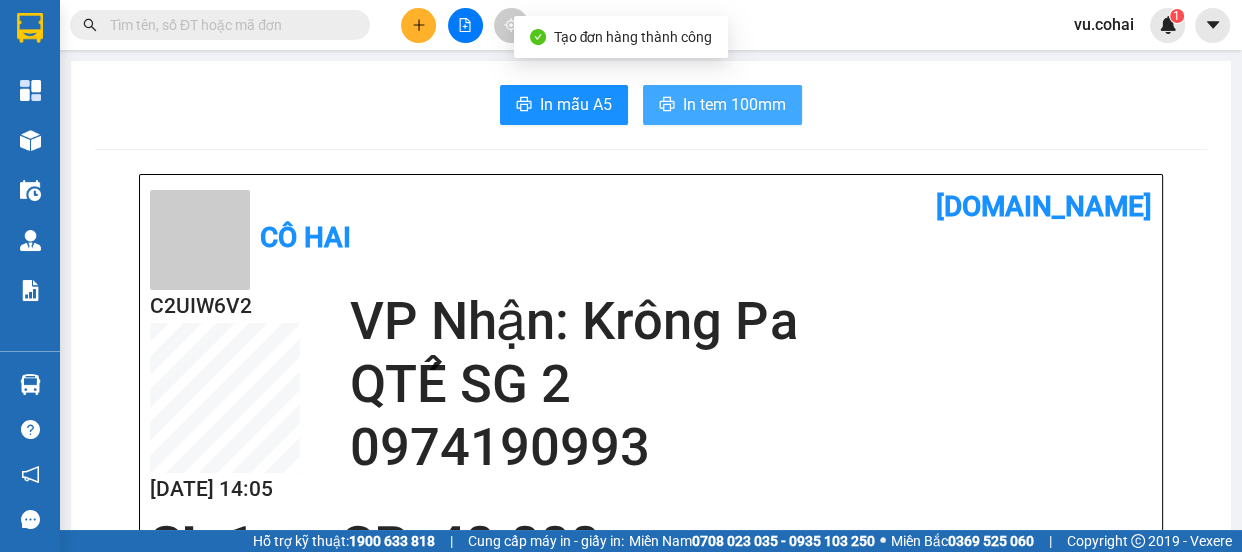 click on "In tem 100mm" at bounding box center (734, 104) 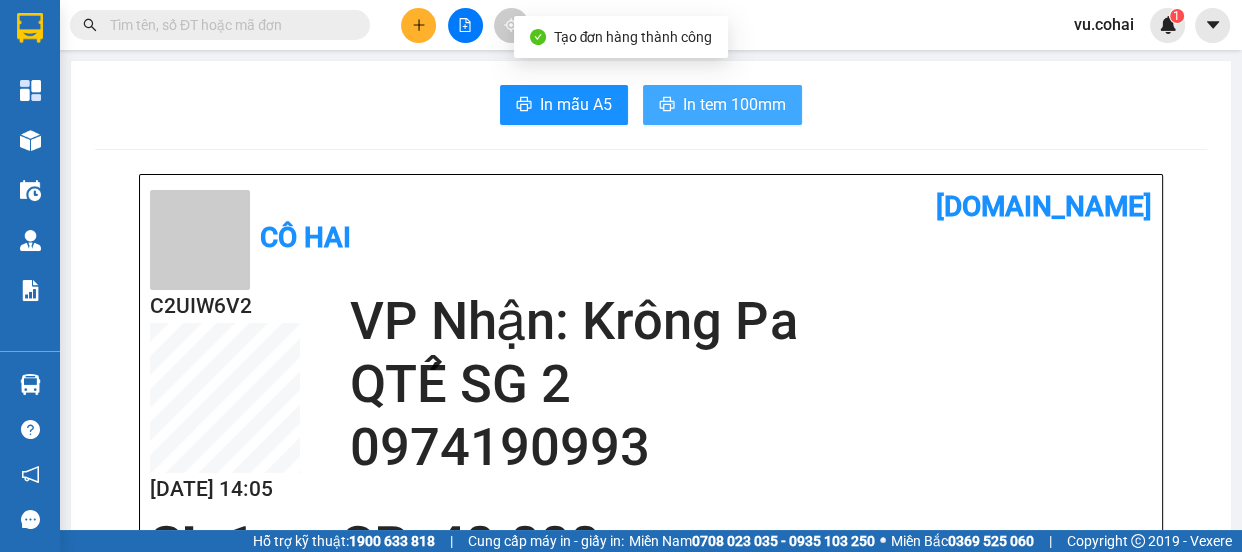 scroll, scrollTop: 0, scrollLeft: 0, axis: both 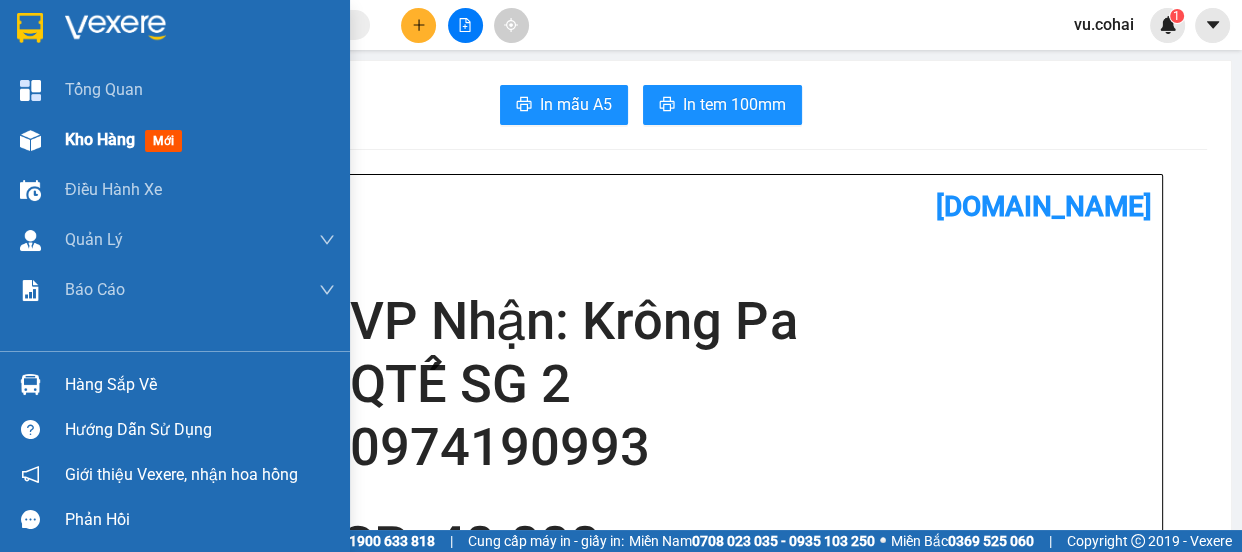 click on "Kho hàng mới" at bounding box center [175, 140] 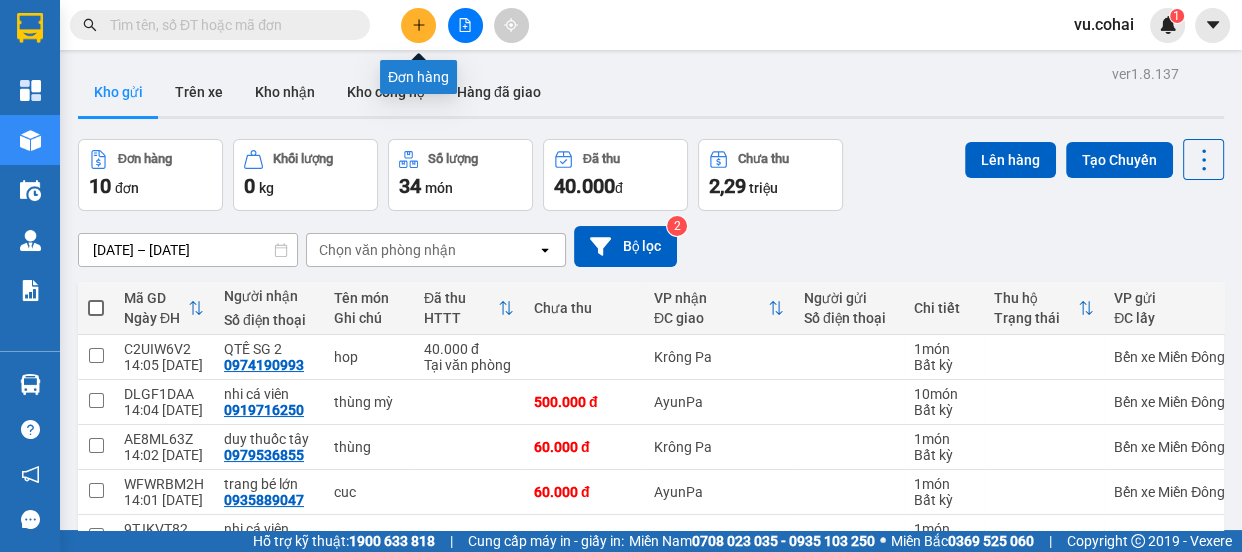 click at bounding box center (418, 25) 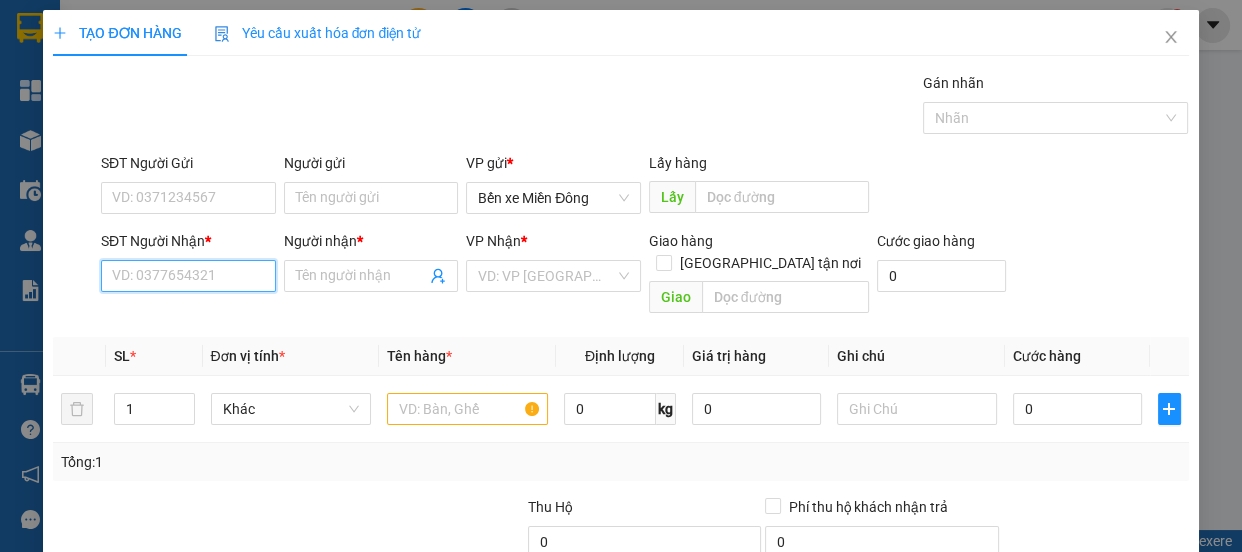 click on "SĐT Người Nhận  *" at bounding box center [188, 276] 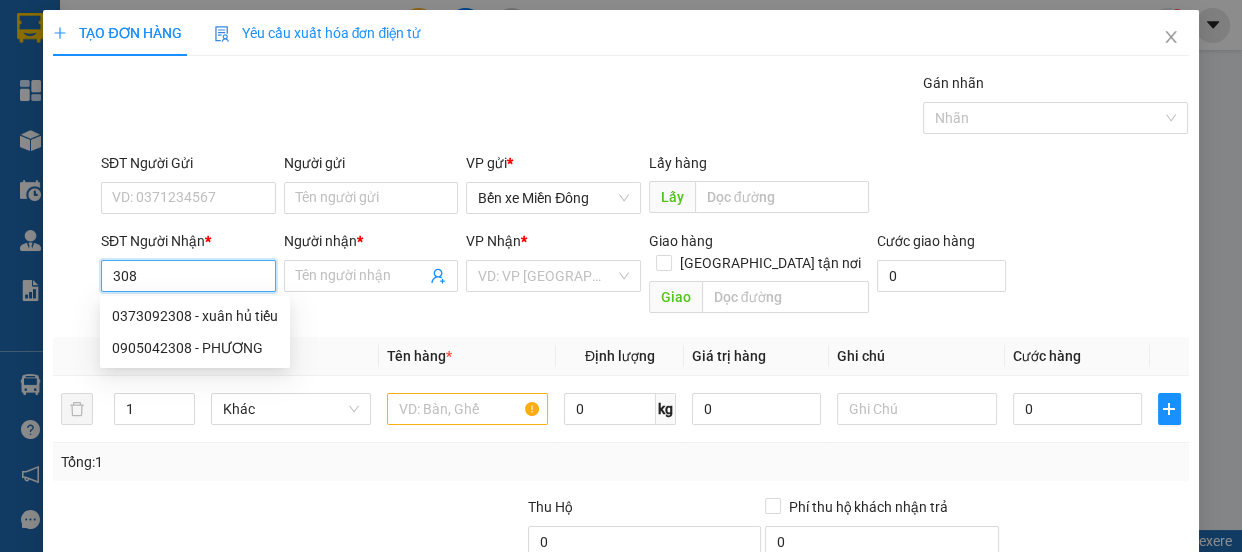 click on "0373092308 - xuân hủ tiếu" at bounding box center (195, 316) 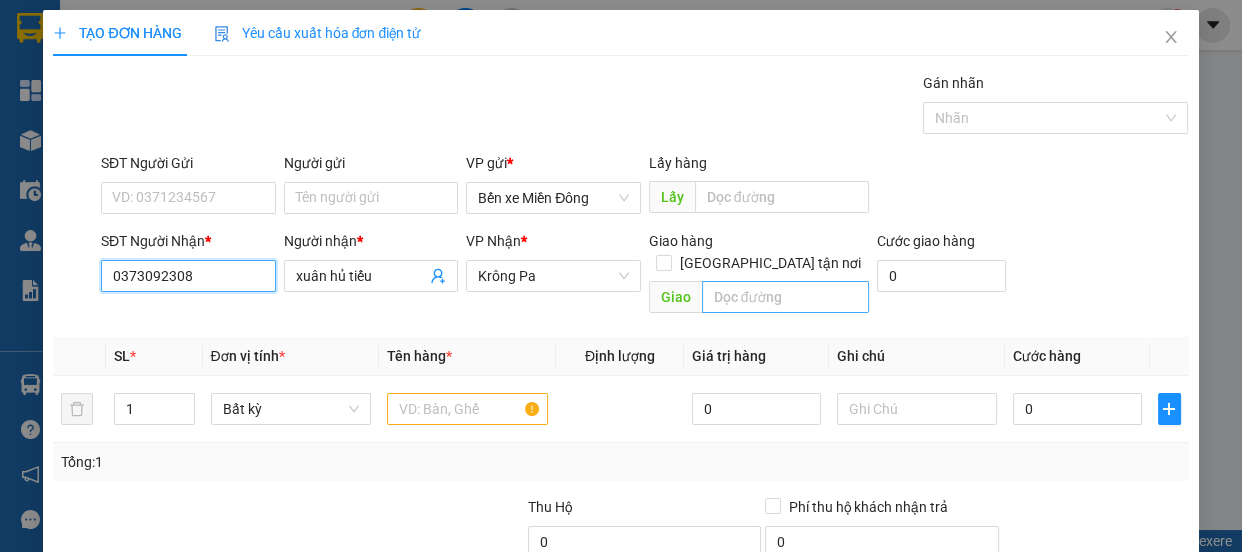type on "0373092308" 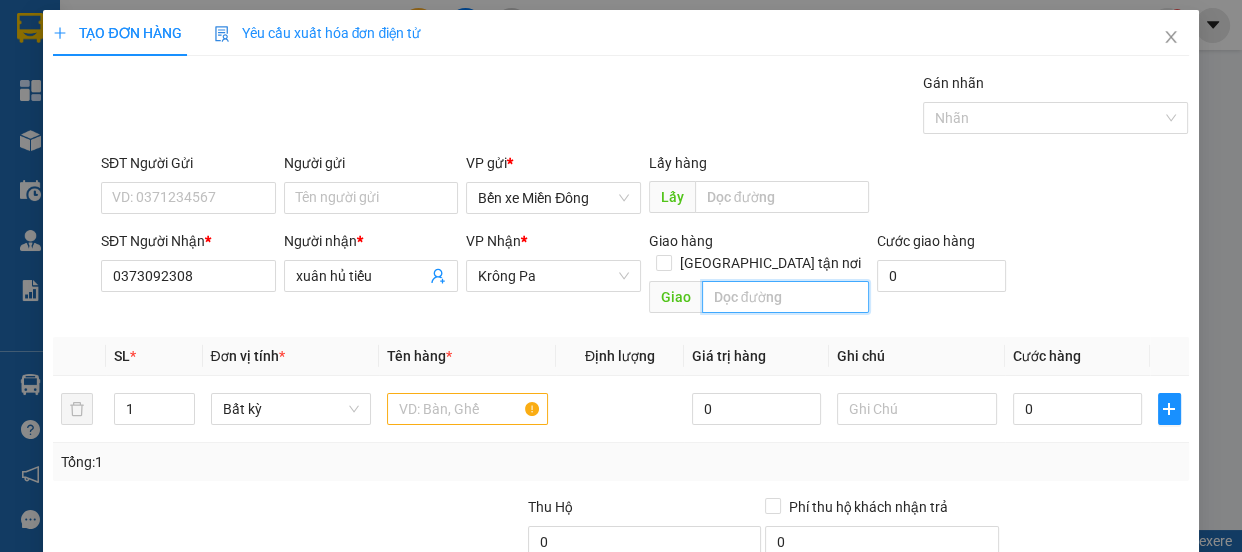 click at bounding box center (785, 297) 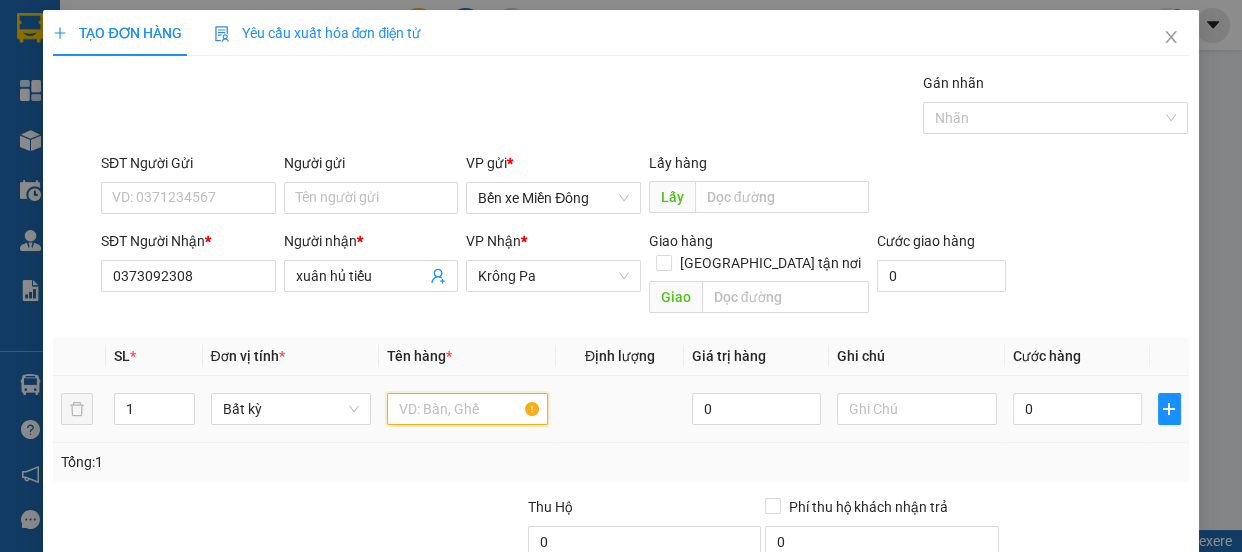 click at bounding box center [467, 409] 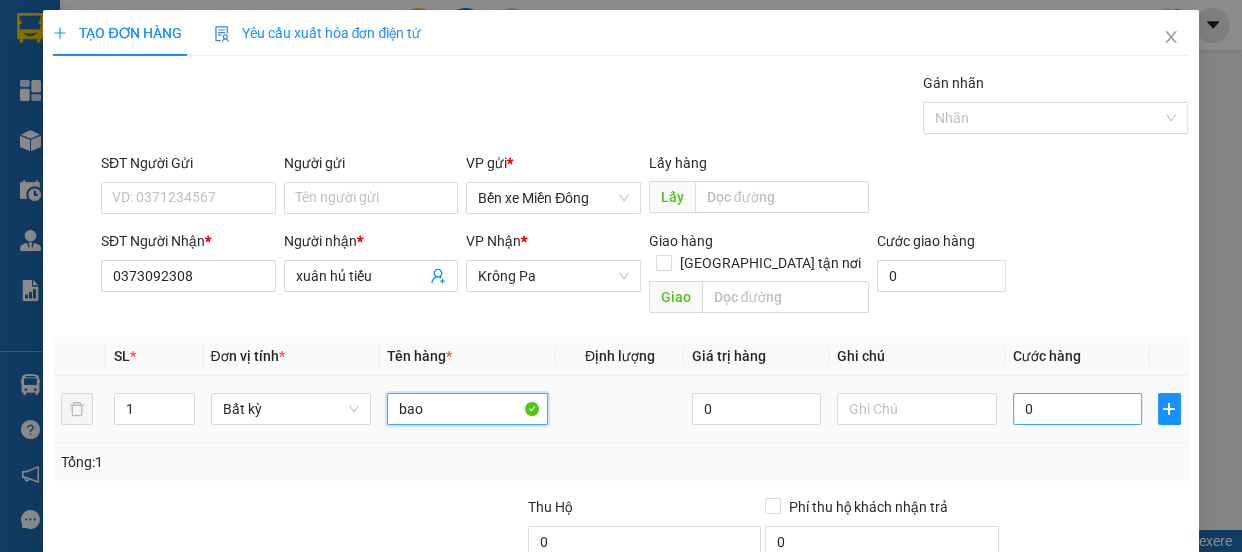 type on "bao" 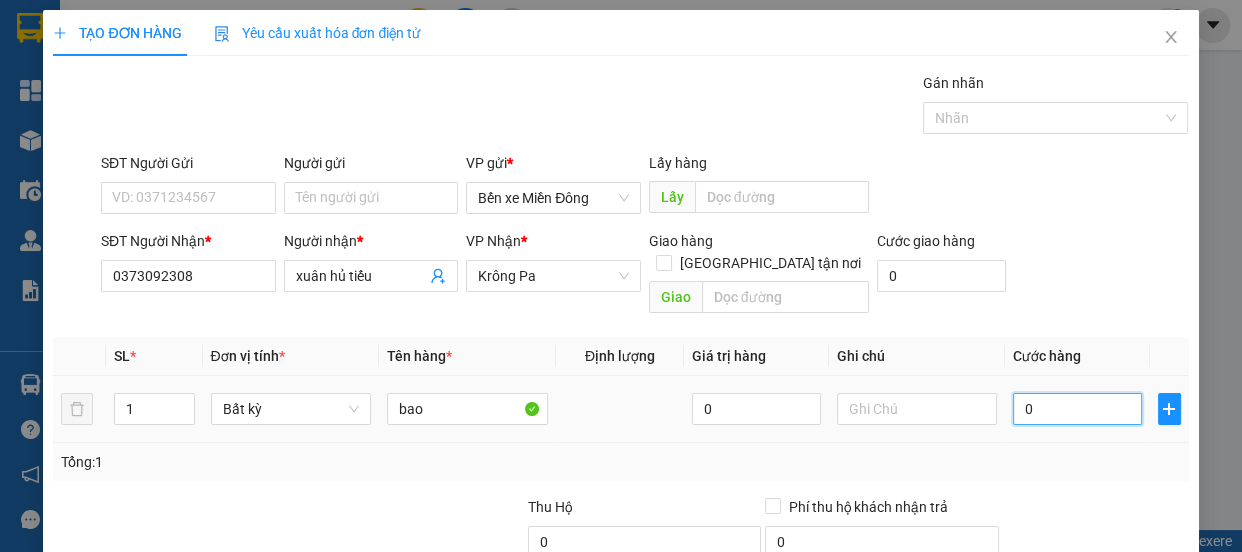 click on "0" at bounding box center (1077, 409) 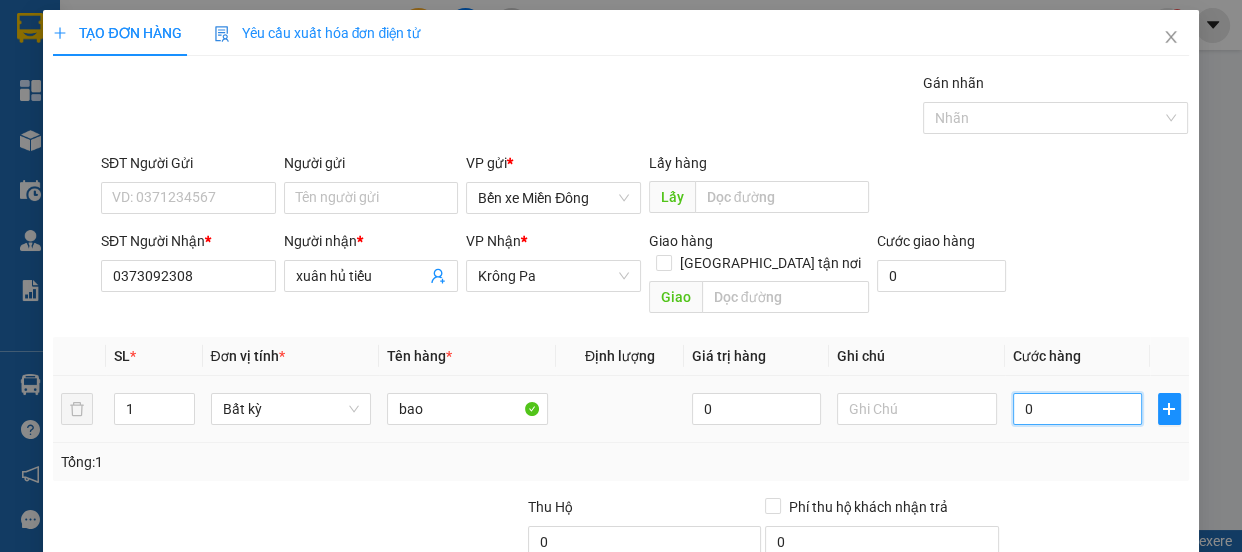 type on "005" 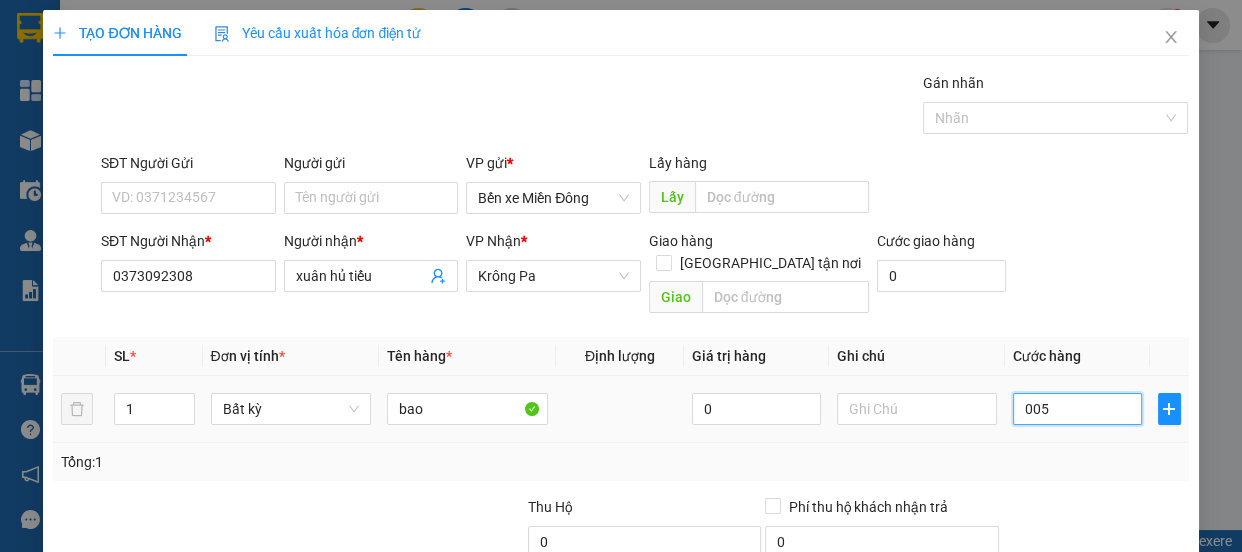 type on "5" 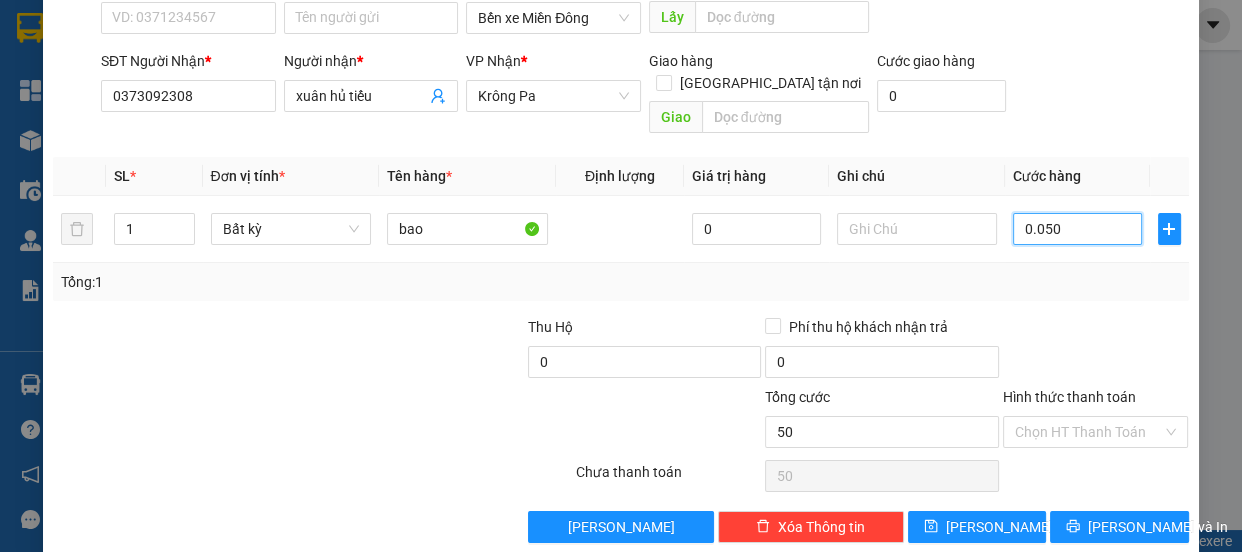 scroll, scrollTop: 187, scrollLeft: 0, axis: vertical 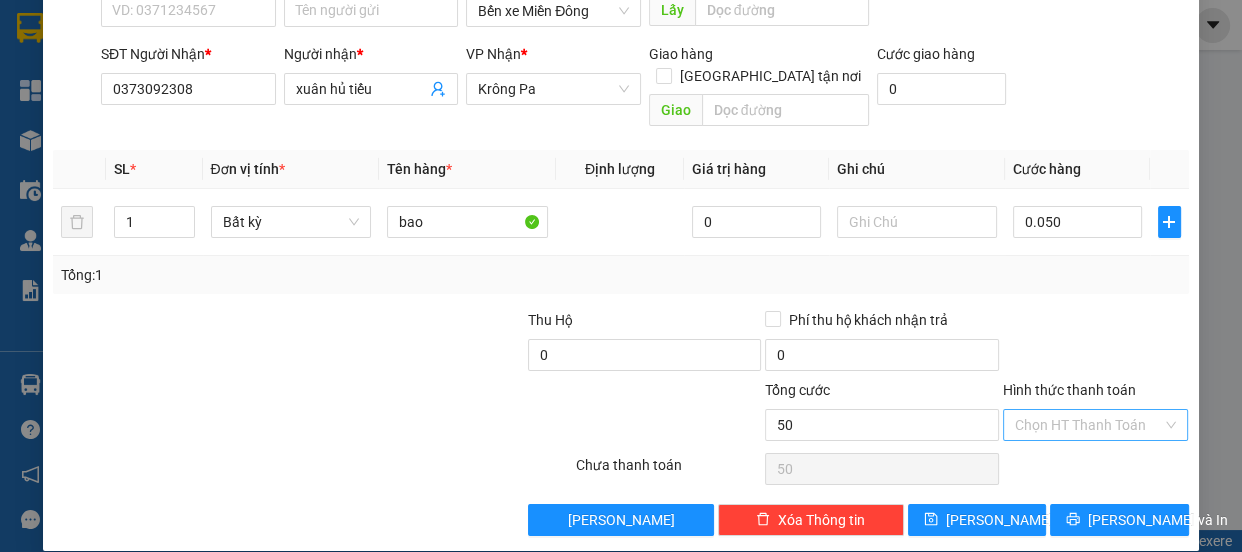 click on "Hình thức thanh toán" at bounding box center [1089, 425] 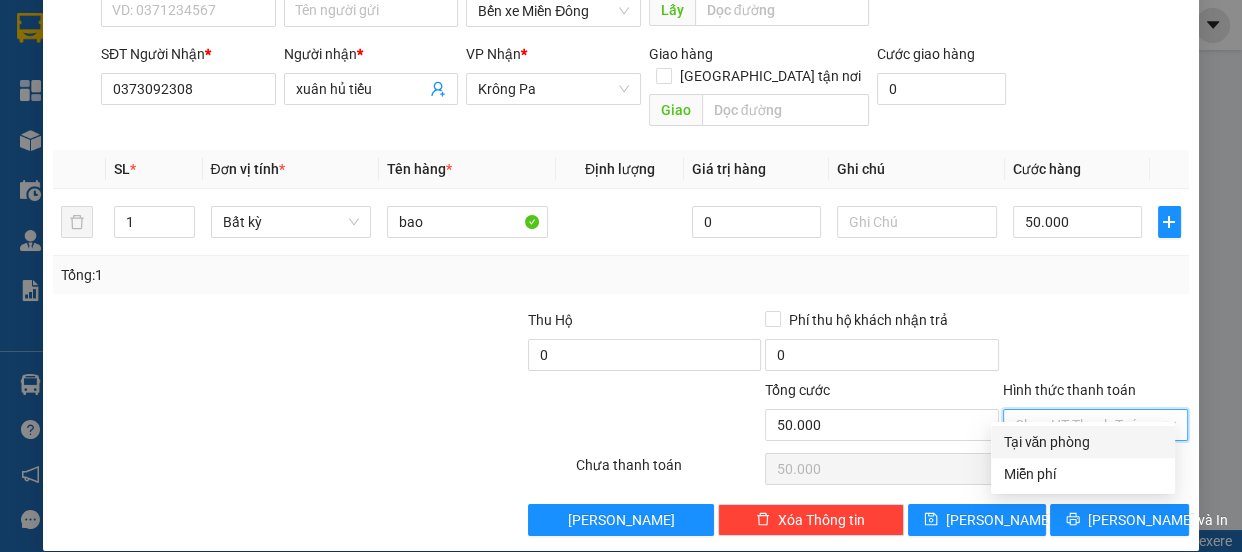 click on "Tại văn phòng" at bounding box center [1083, 442] 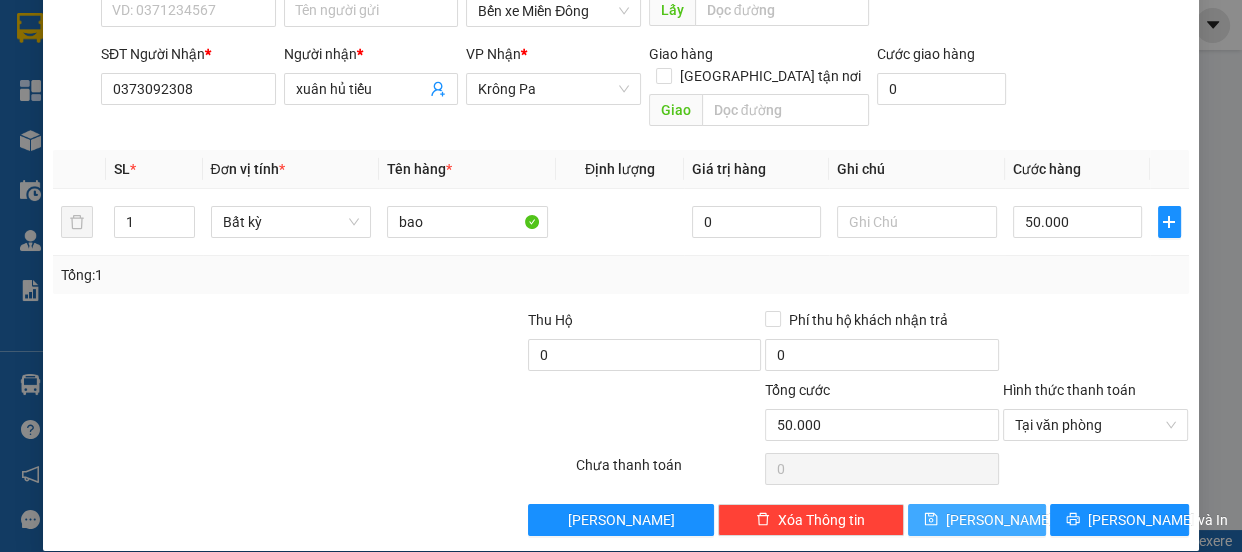 click on "[PERSON_NAME]" at bounding box center [999, 520] 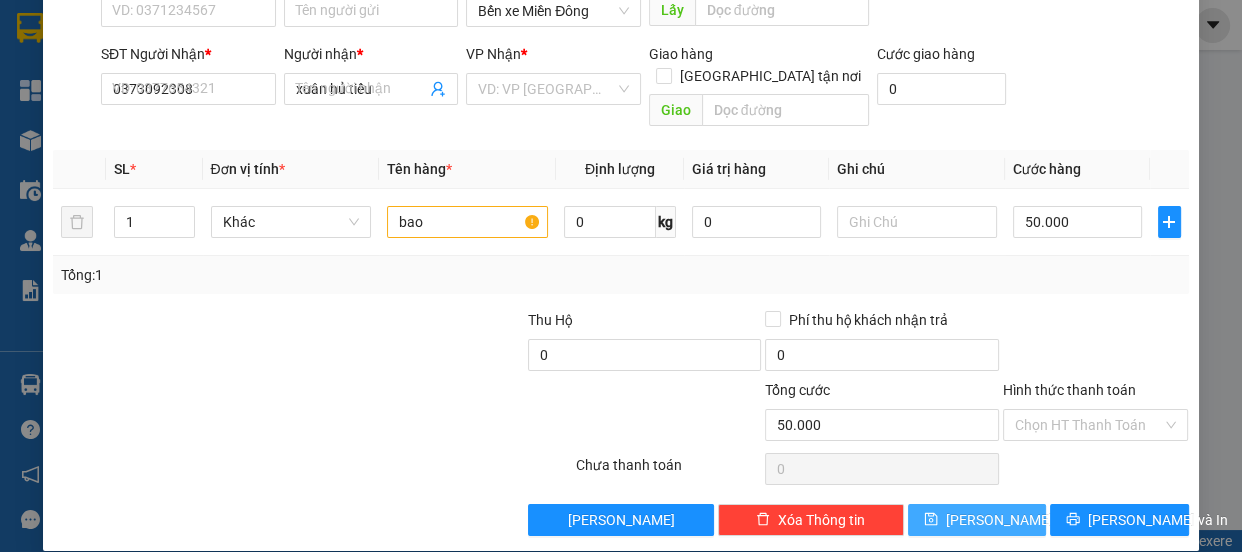type 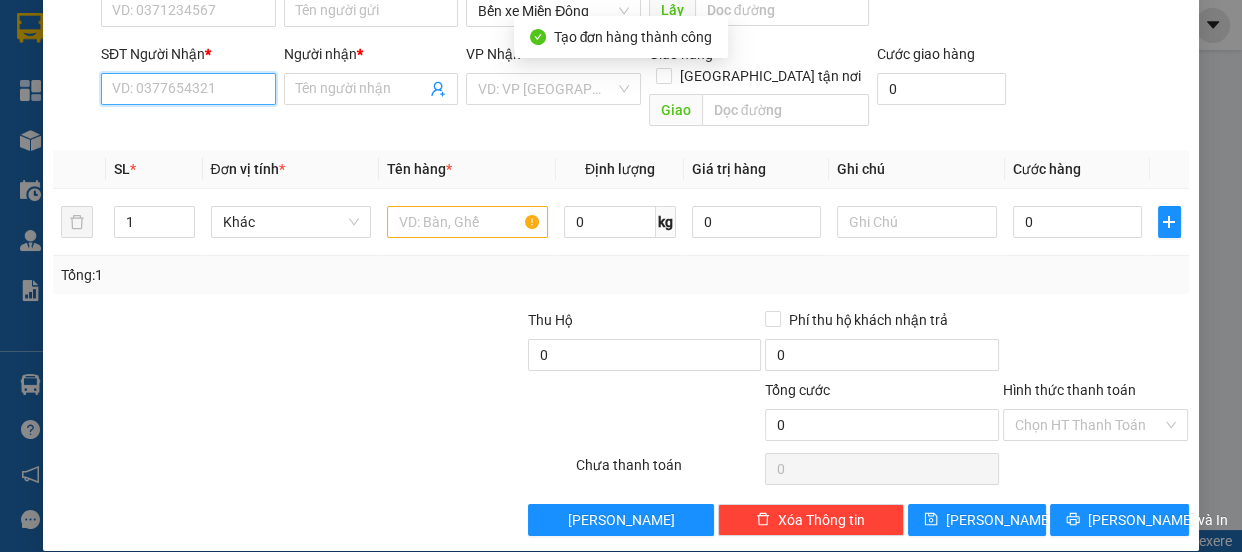 click on "SĐT Người Nhận  *" at bounding box center [188, 89] 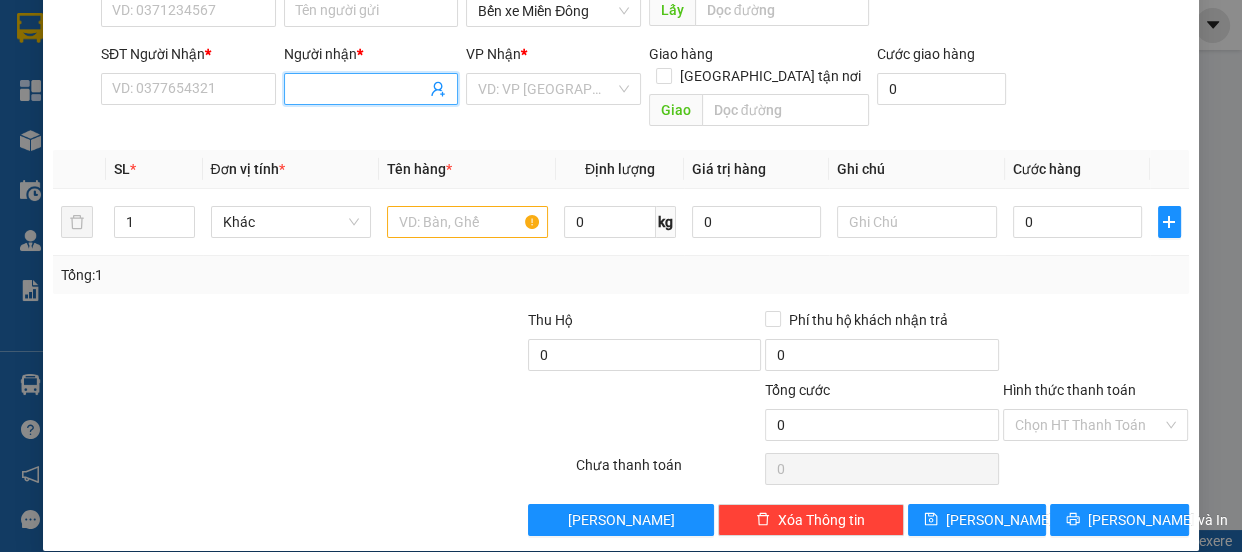 click on "Người nhận  *" at bounding box center (361, 89) 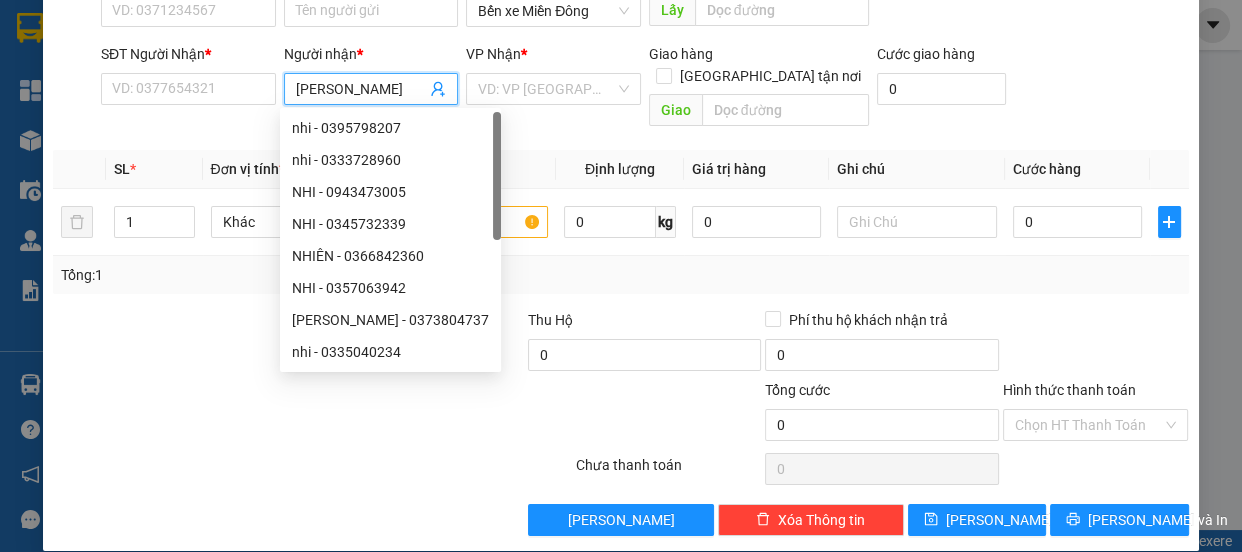 type on "mạnh hủ" 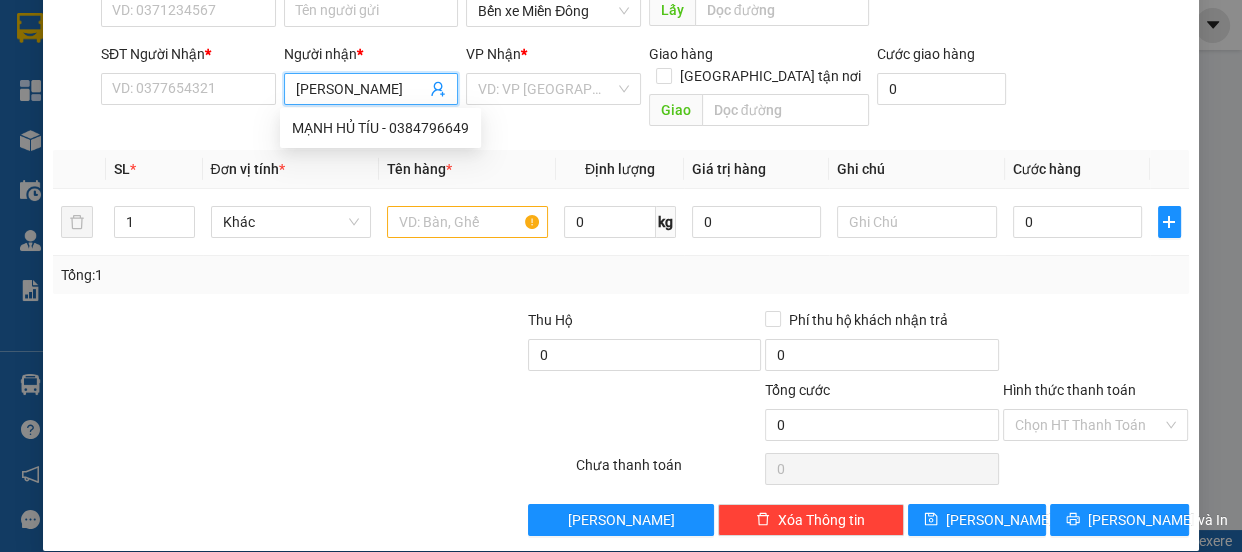 click on "MẠNH HỦ TÍU - 0384796649" at bounding box center (380, 128) 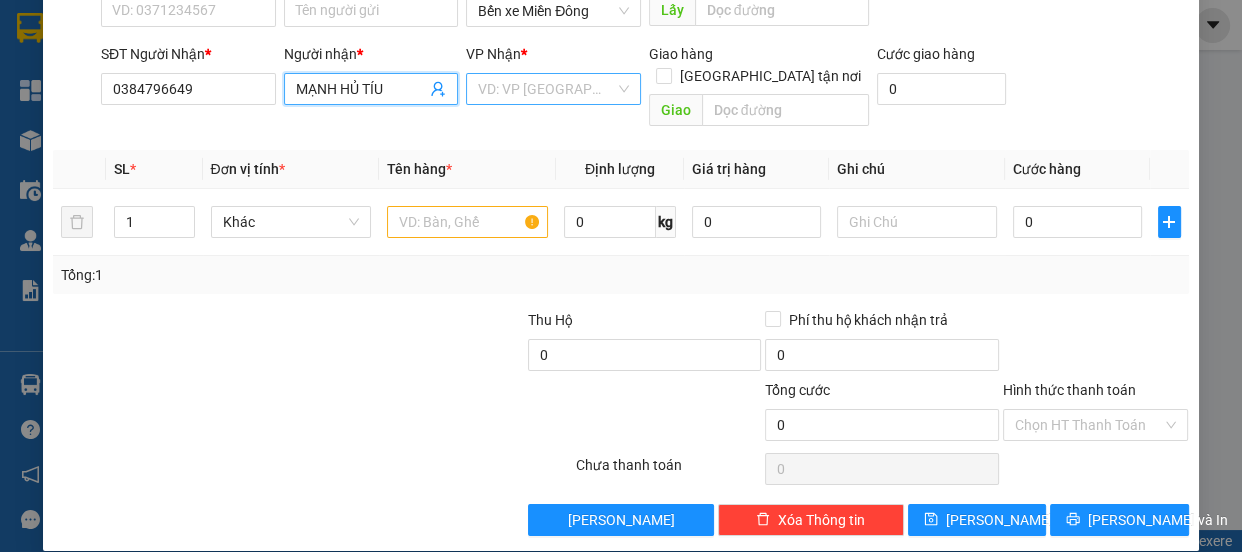 type on "MẠNH HỦ TÍU" 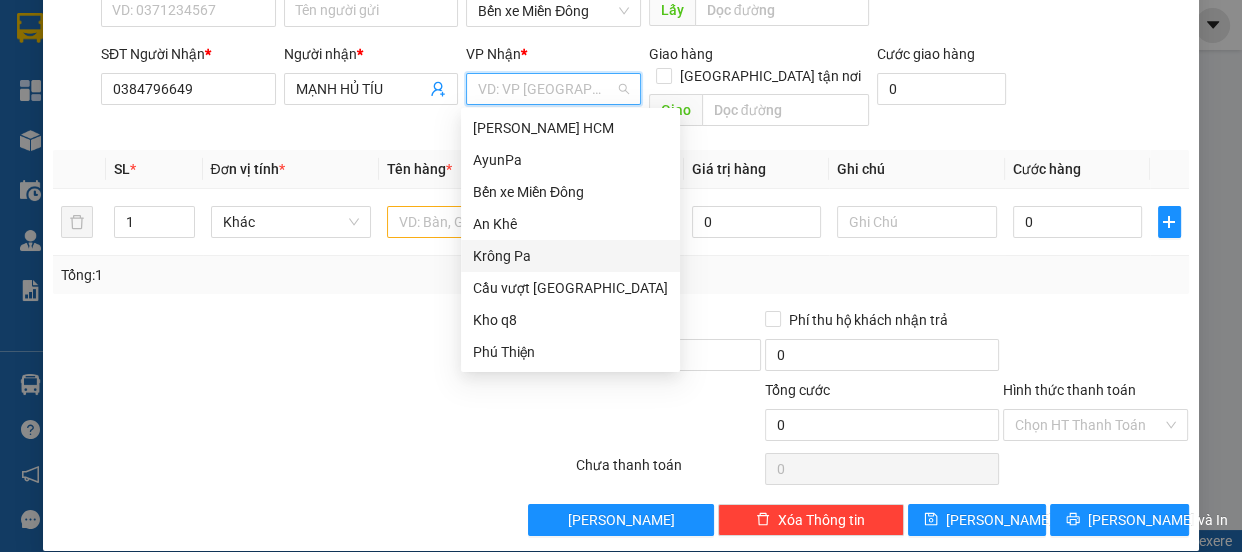 click on "Krông Pa" at bounding box center [570, 256] 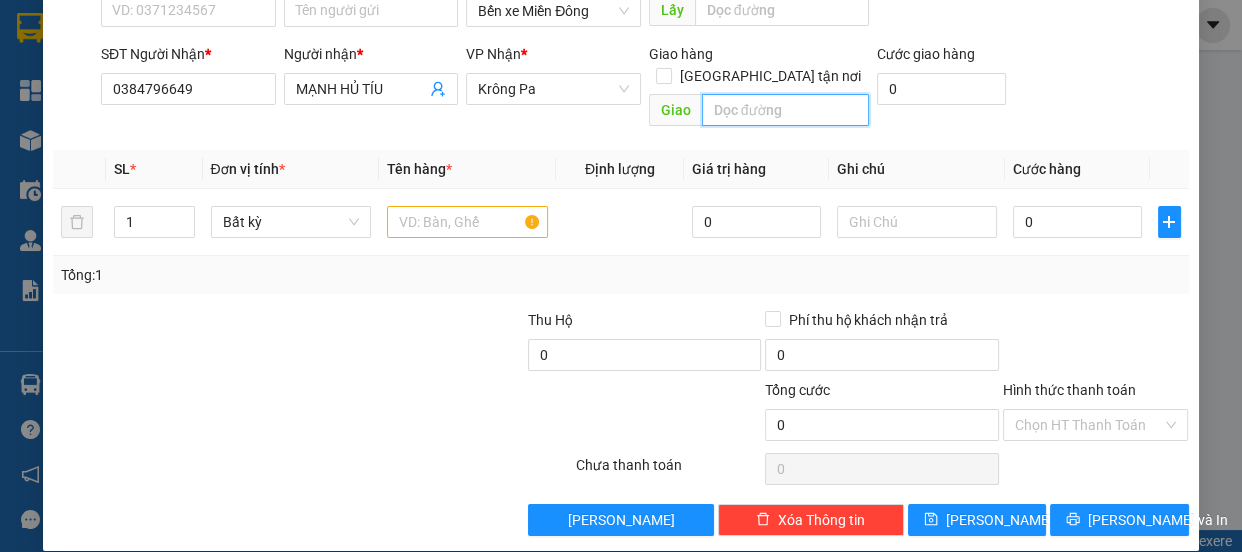 click at bounding box center (785, 110) 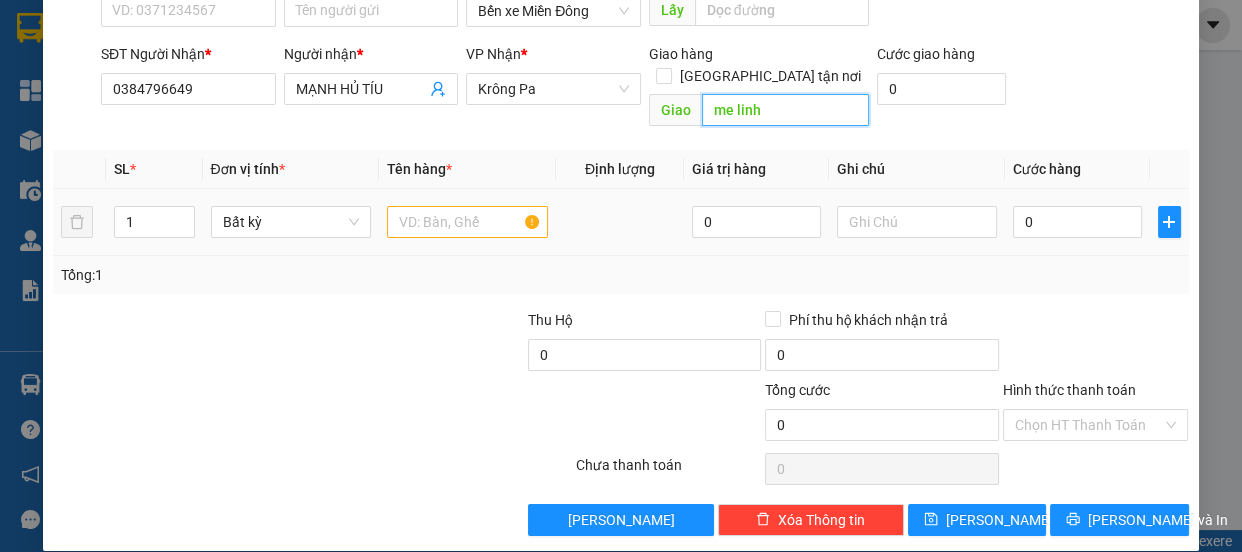 type on "me linh" 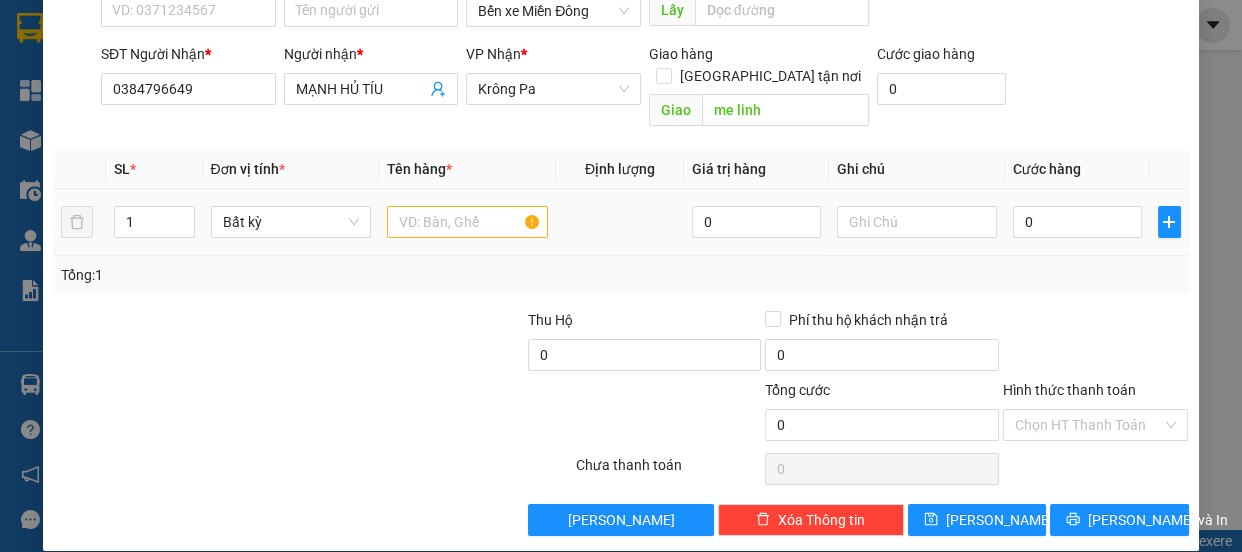 click at bounding box center [467, 222] 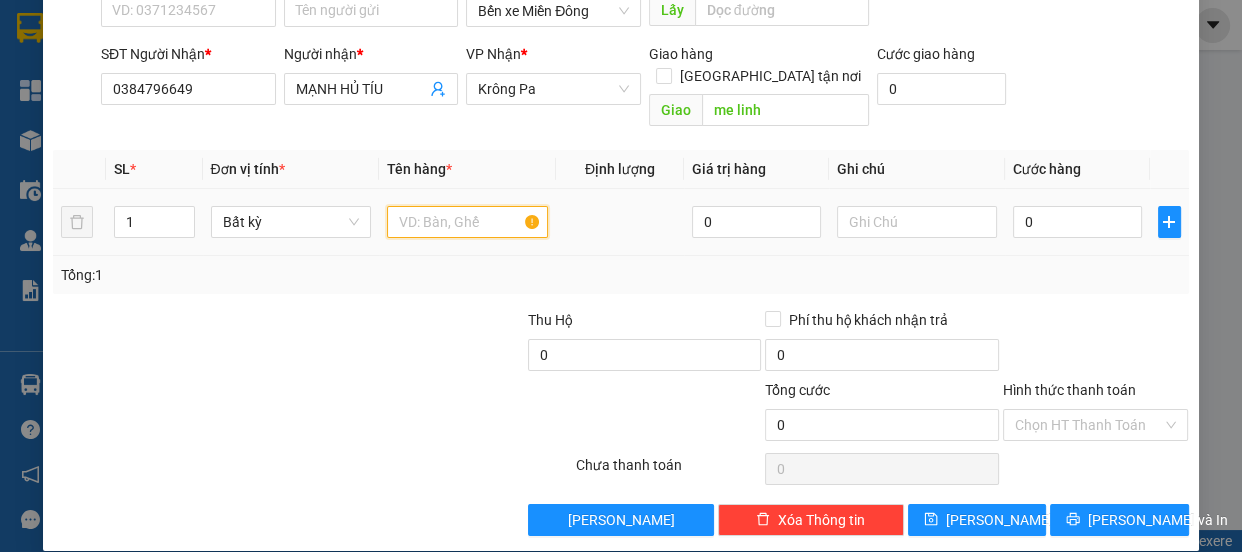 click at bounding box center (467, 222) 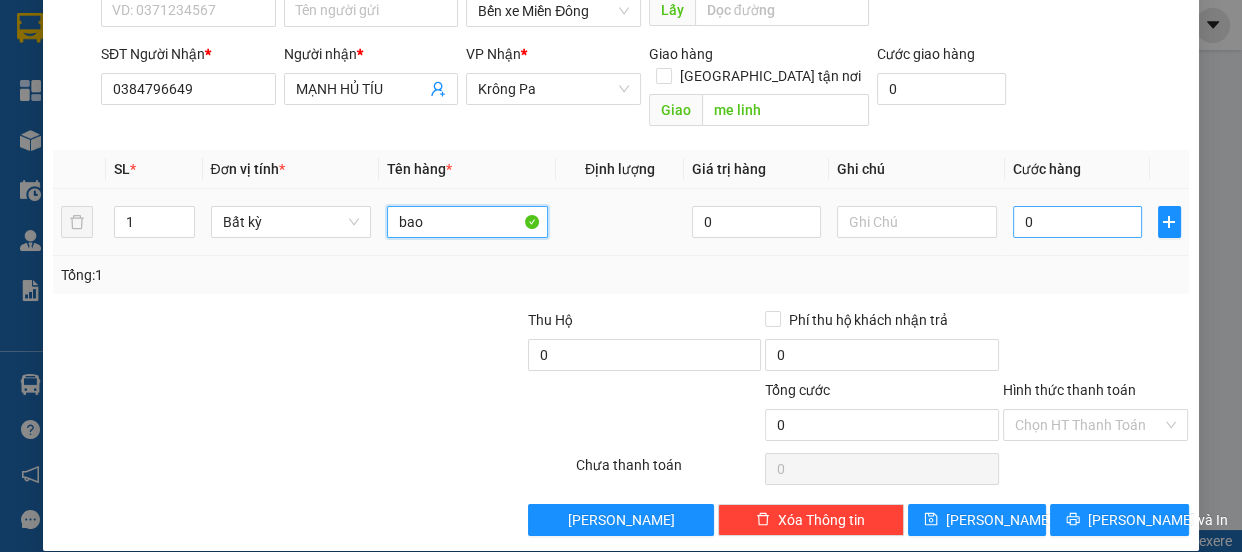 type on "bao" 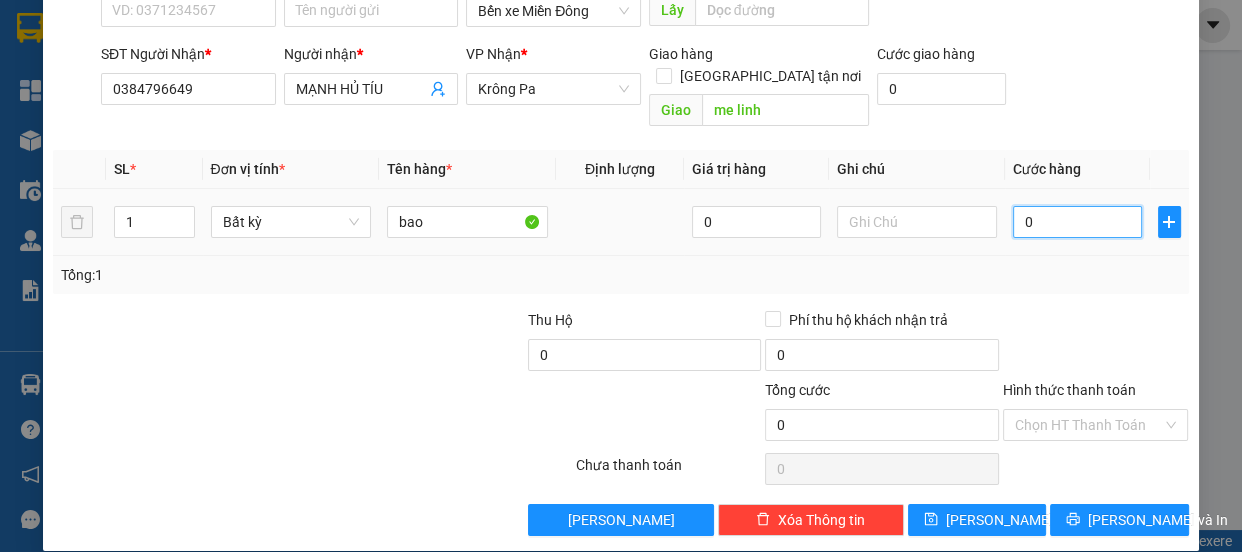 click on "0" at bounding box center (1077, 222) 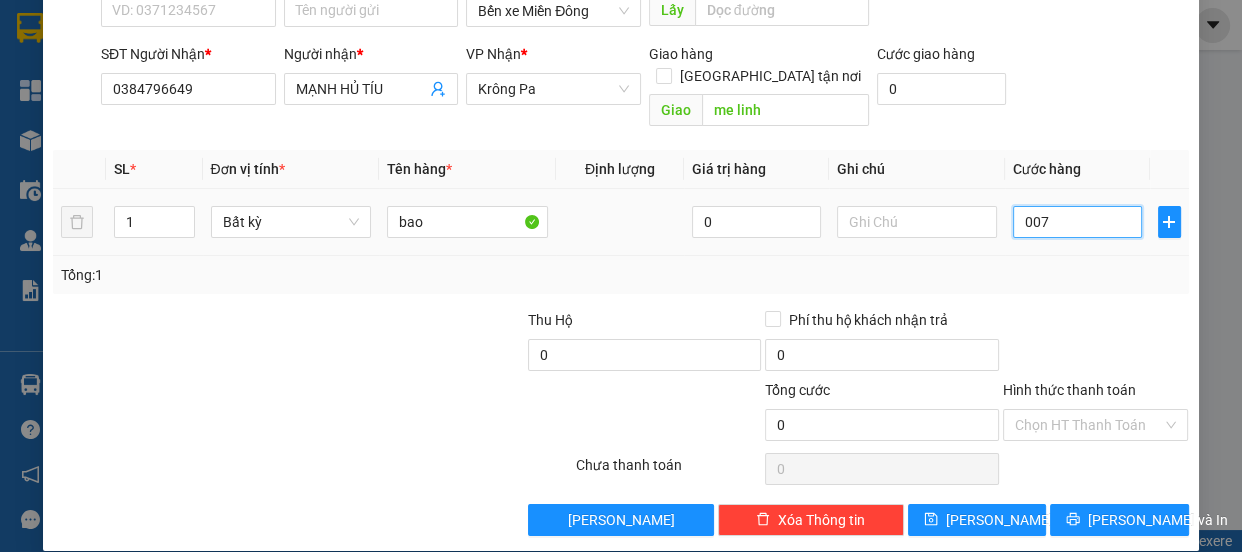 type on "7" 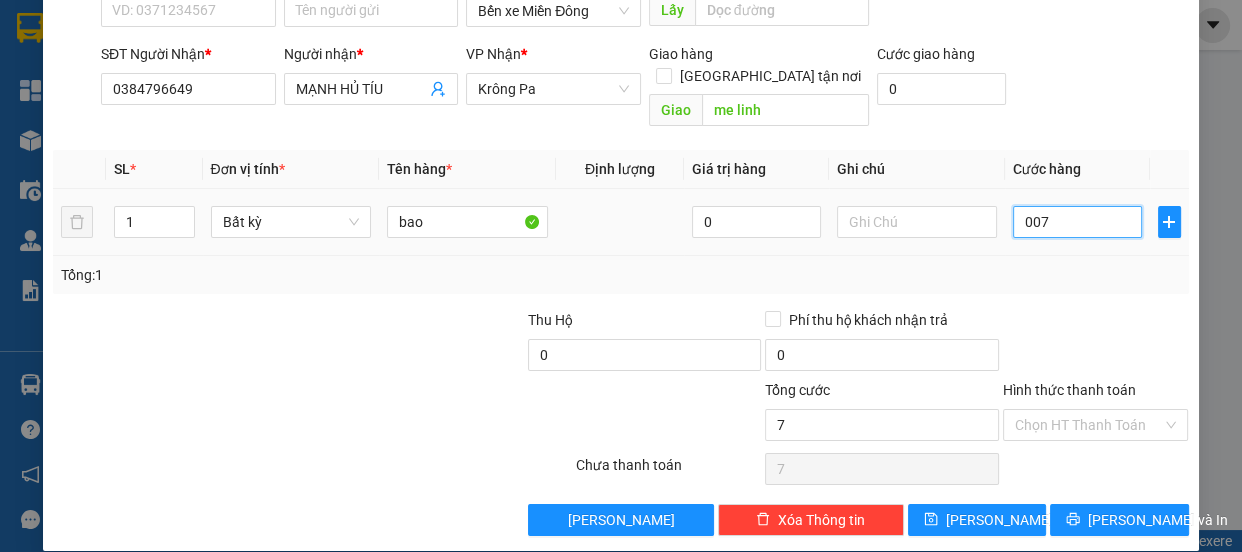type on "0.070" 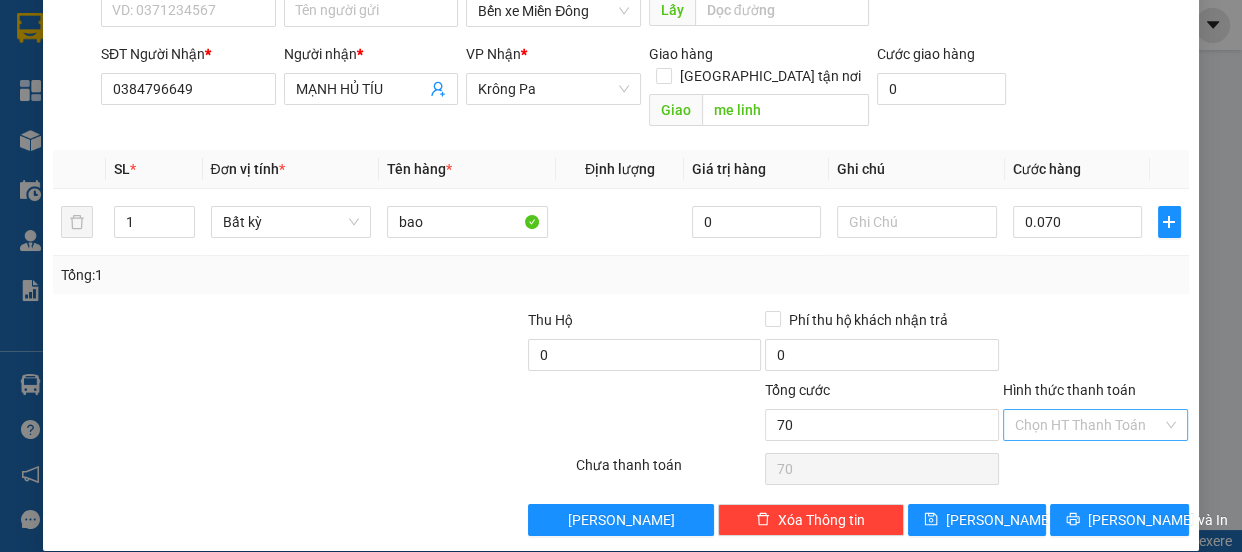 type on "70.000" 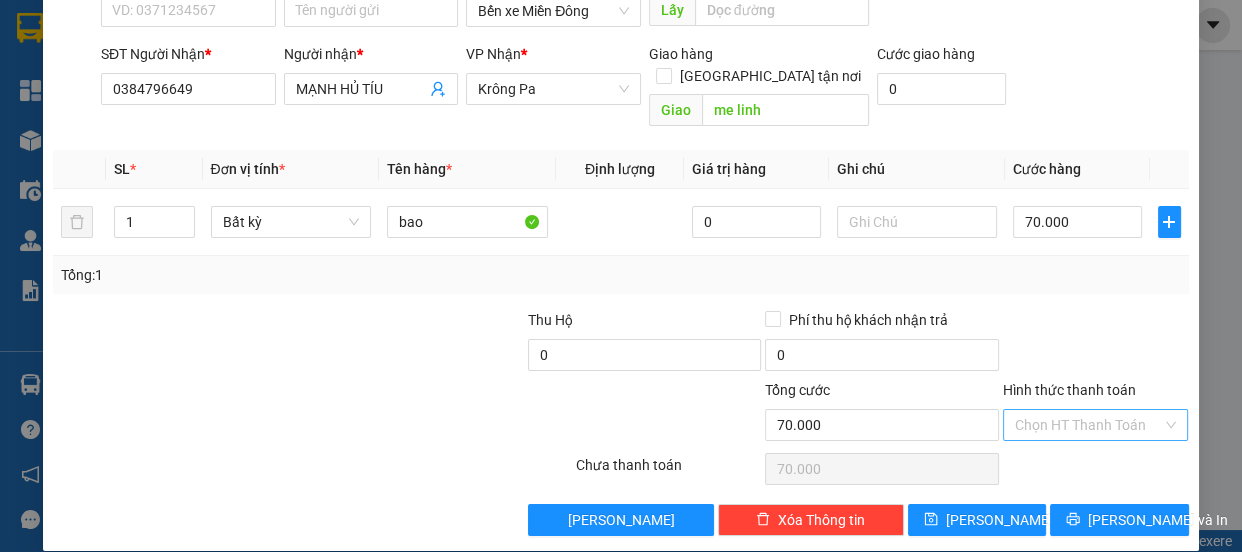 click on "Hình thức thanh toán" at bounding box center (1089, 425) 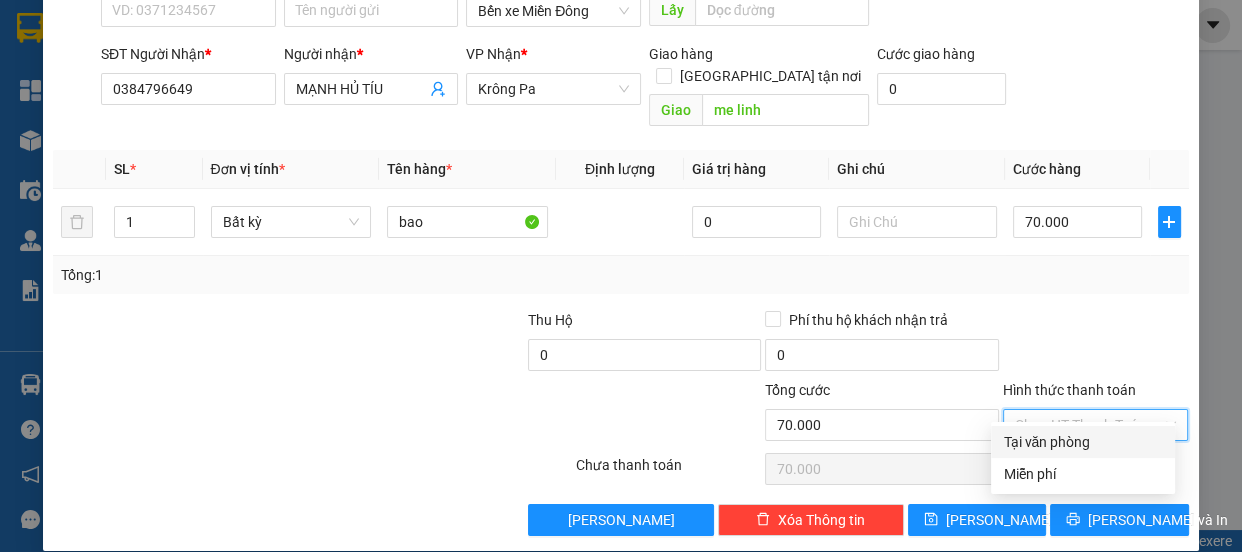 click on "Tại văn phòng" at bounding box center [1083, 442] 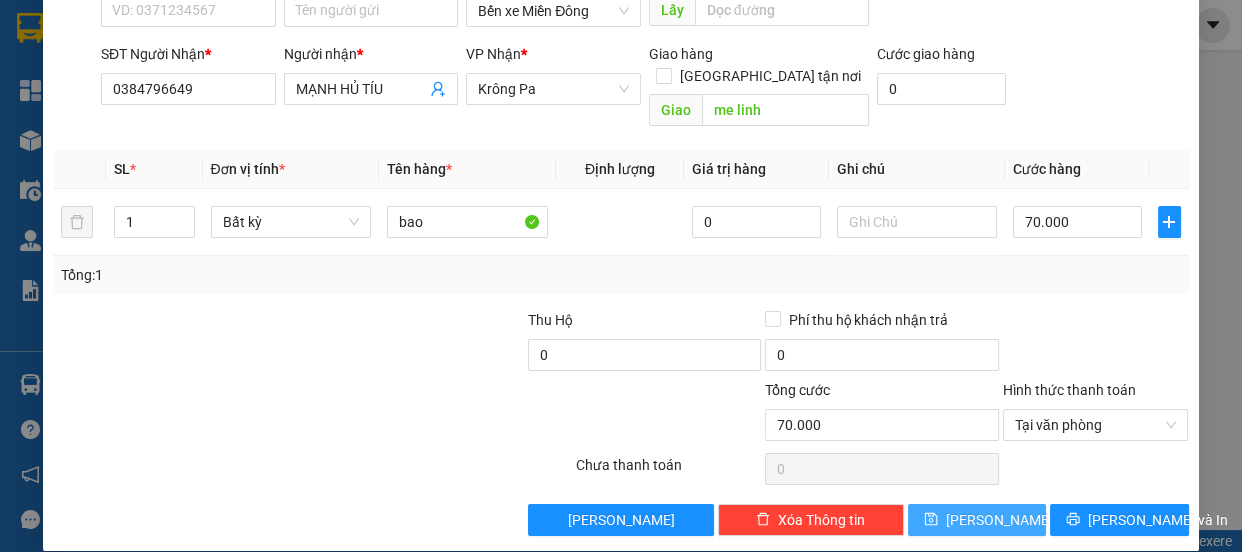 click on "[PERSON_NAME]" at bounding box center [977, 520] 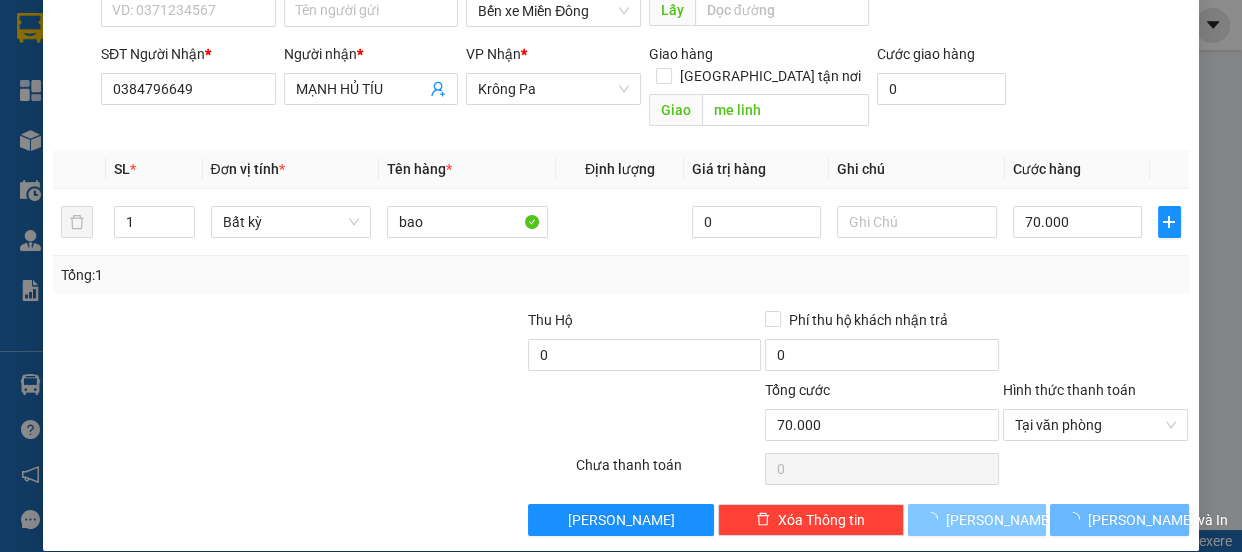 type 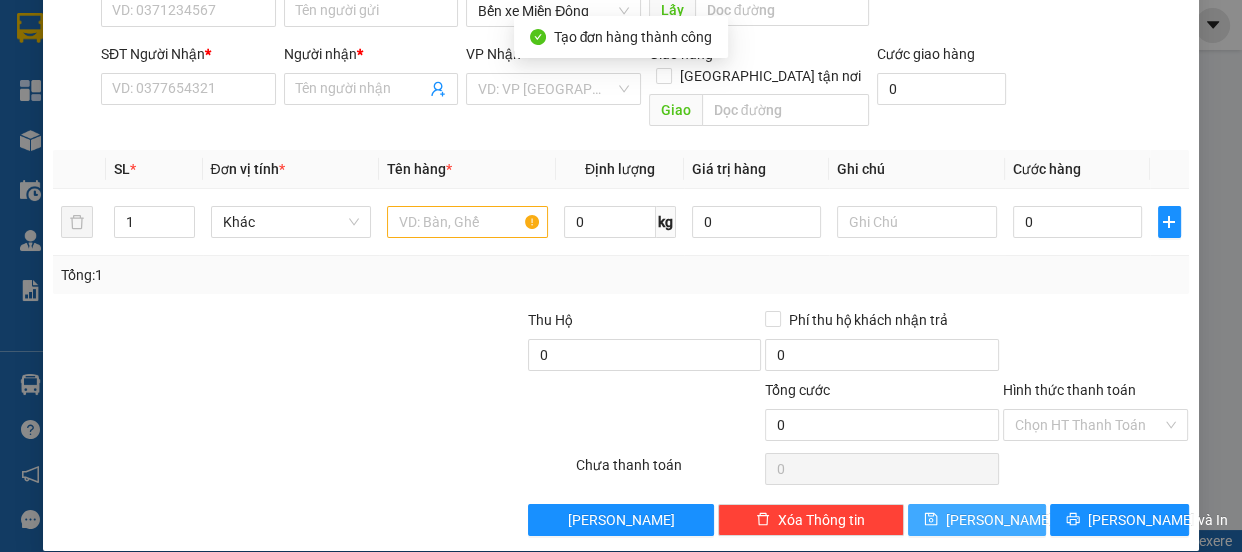 scroll, scrollTop: 0, scrollLeft: 0, axis: both 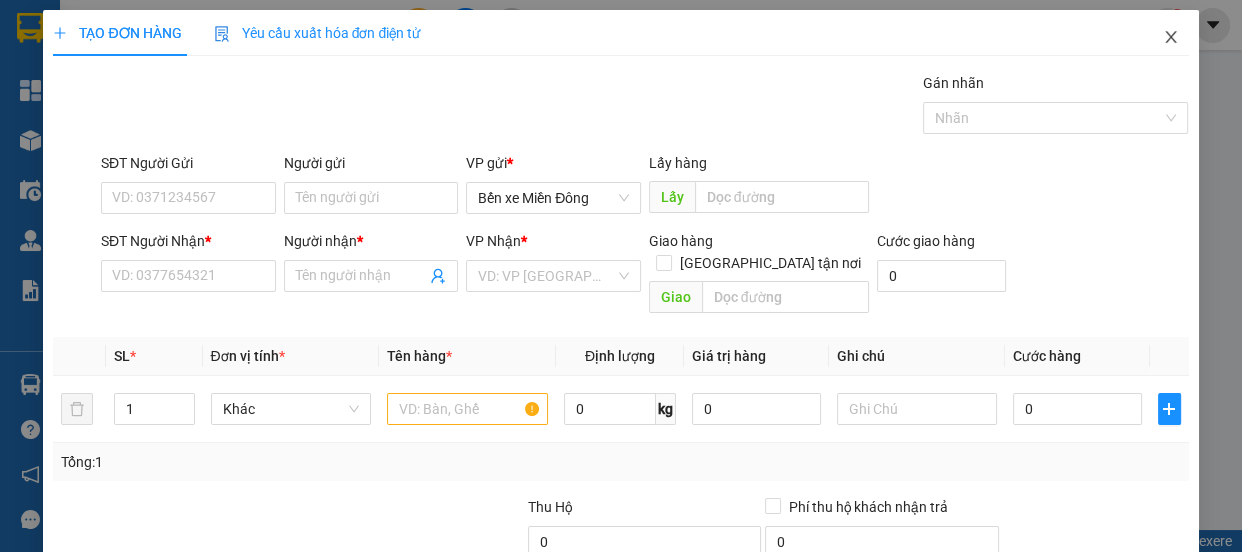 click at bounding box center (1171, 38) 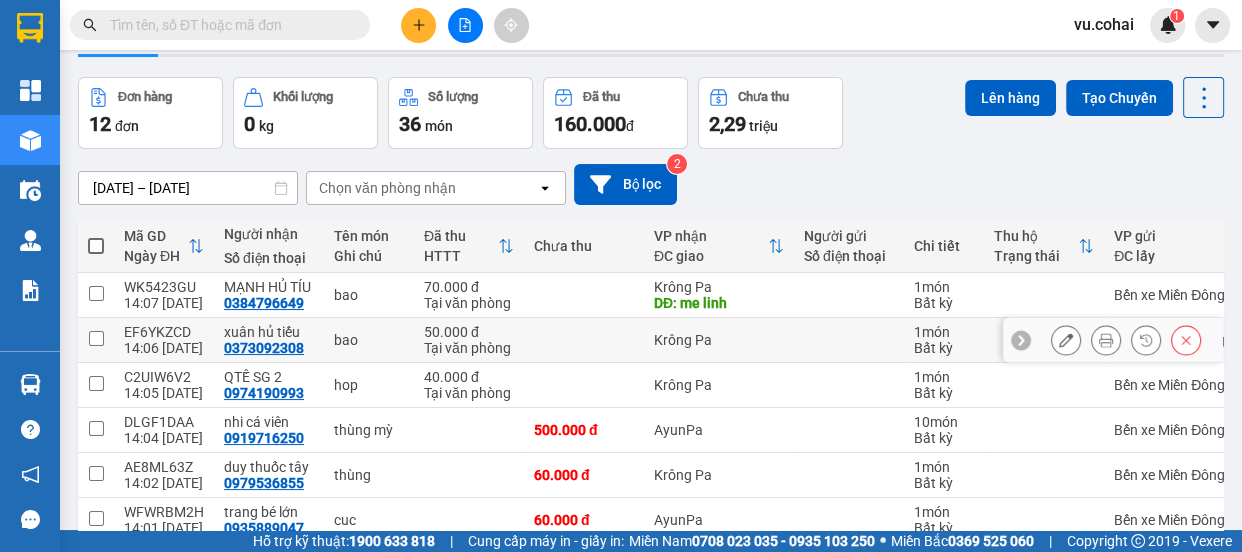 scroll, scrollTop: 90, scrollLeft: 0, axis: vertical 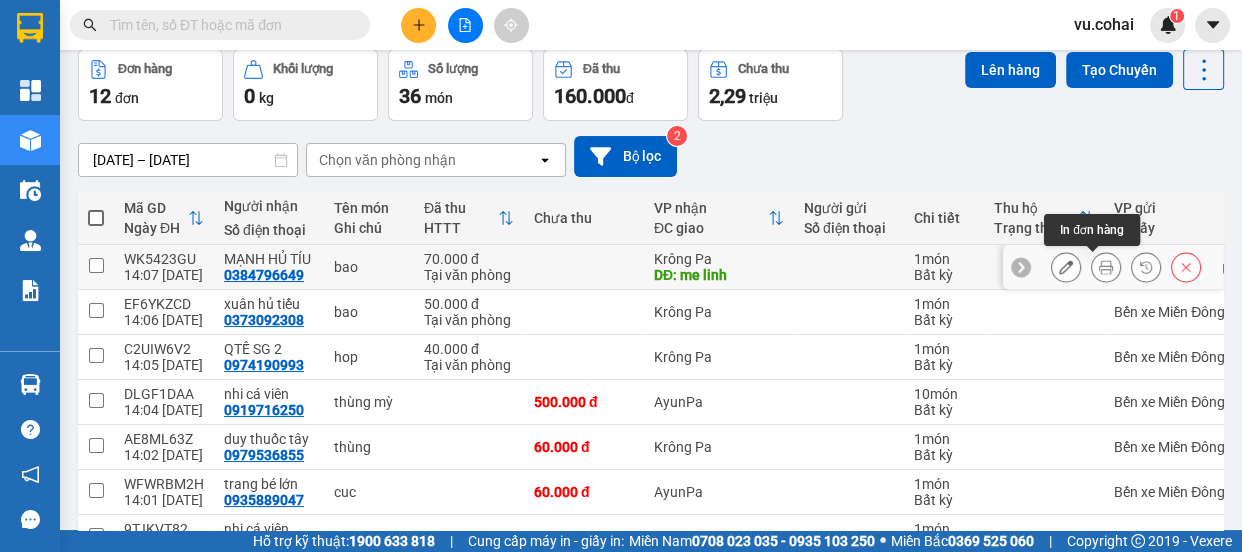 click 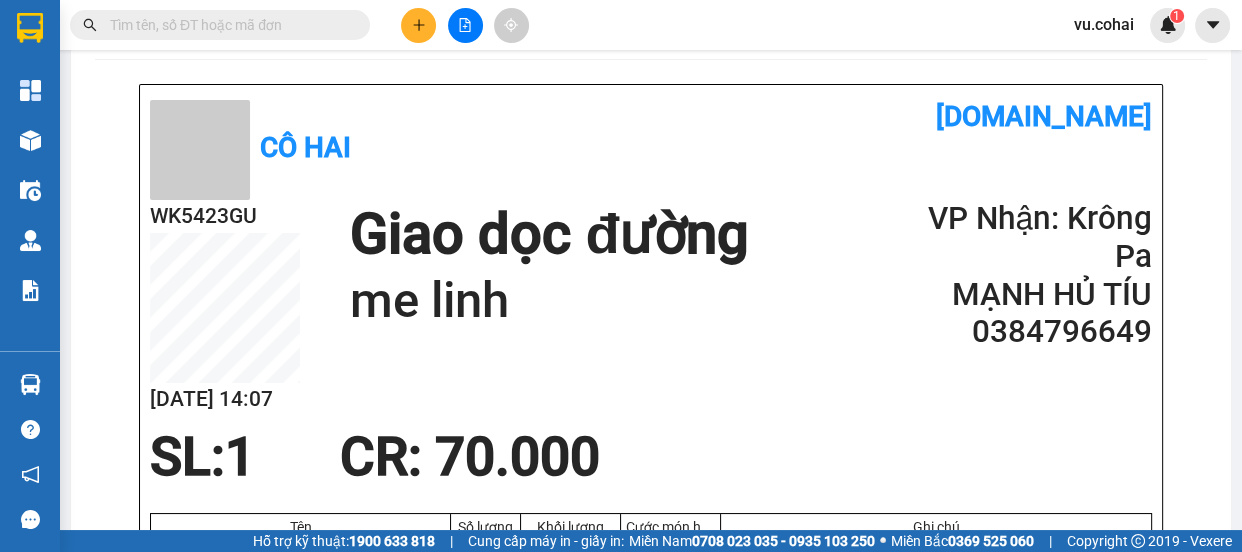 scroll, scrollTop: 0, scrollLeft: 0, axis: both 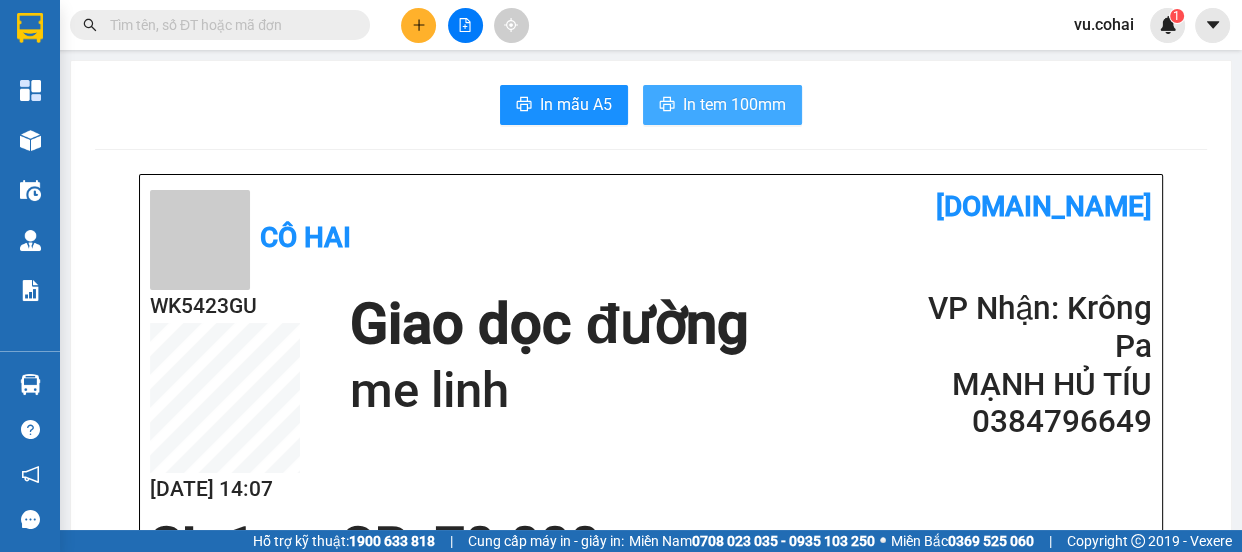click on "In tem 100mm" at bounding box center [734, 104] 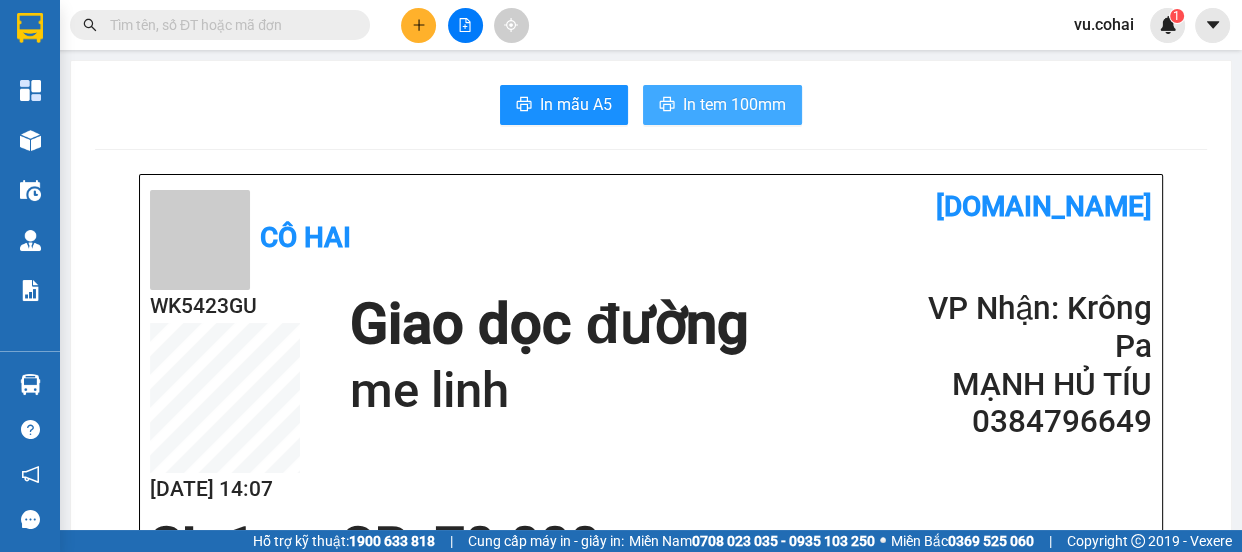 scroll, scrollTop: 0, scrollLeft: 0, axis: both 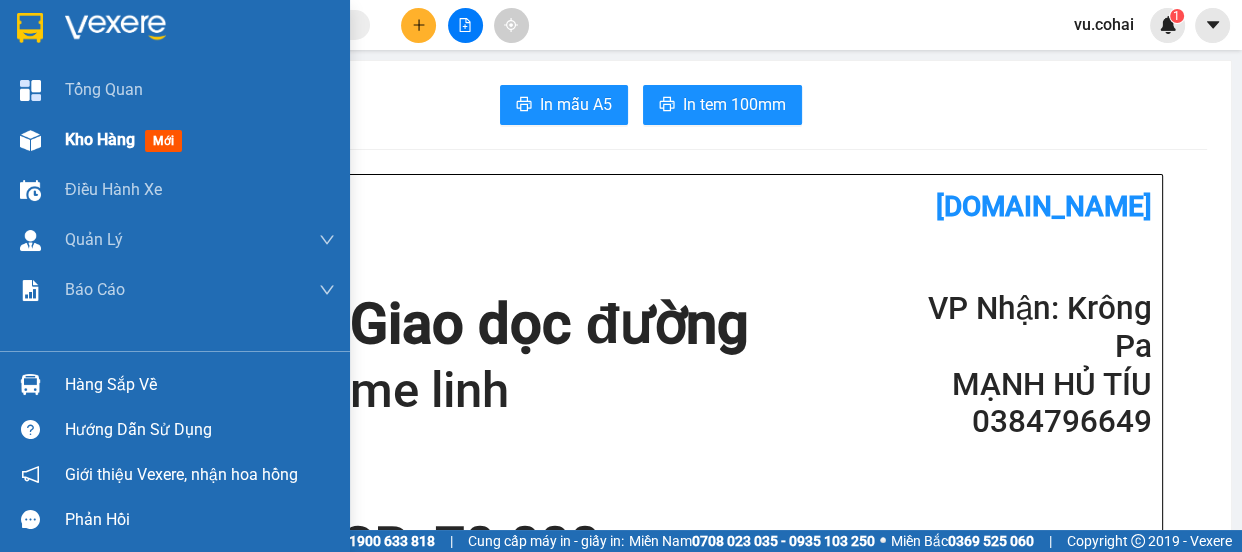 click on "Kho hàng" at bounding box center [100, 139] 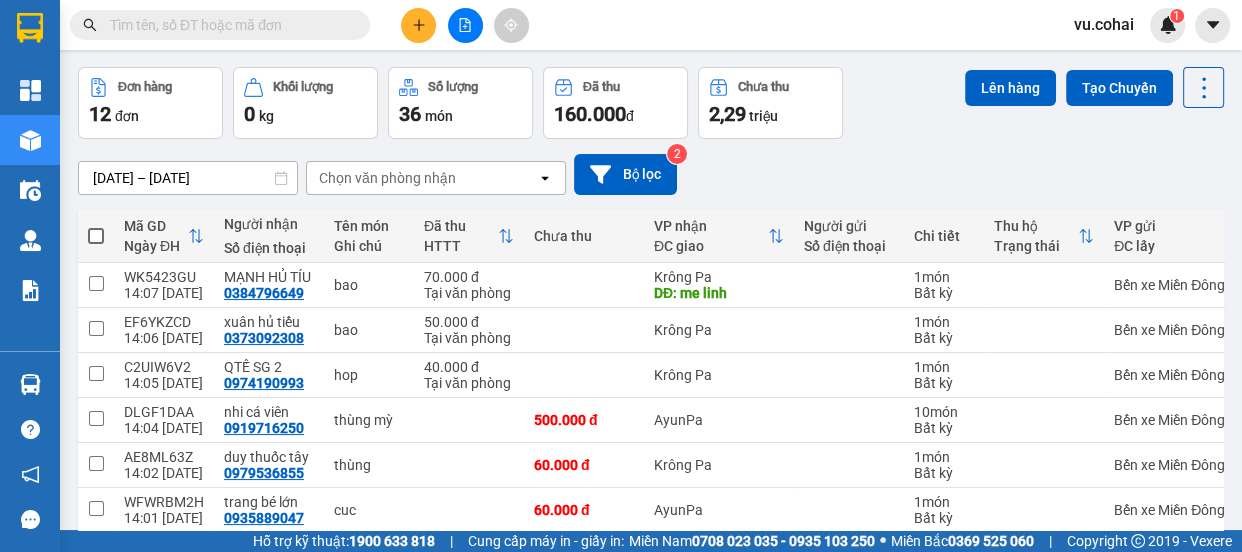 scroll, scrollTop: 181, scrollLeft: 0, axis: vertical 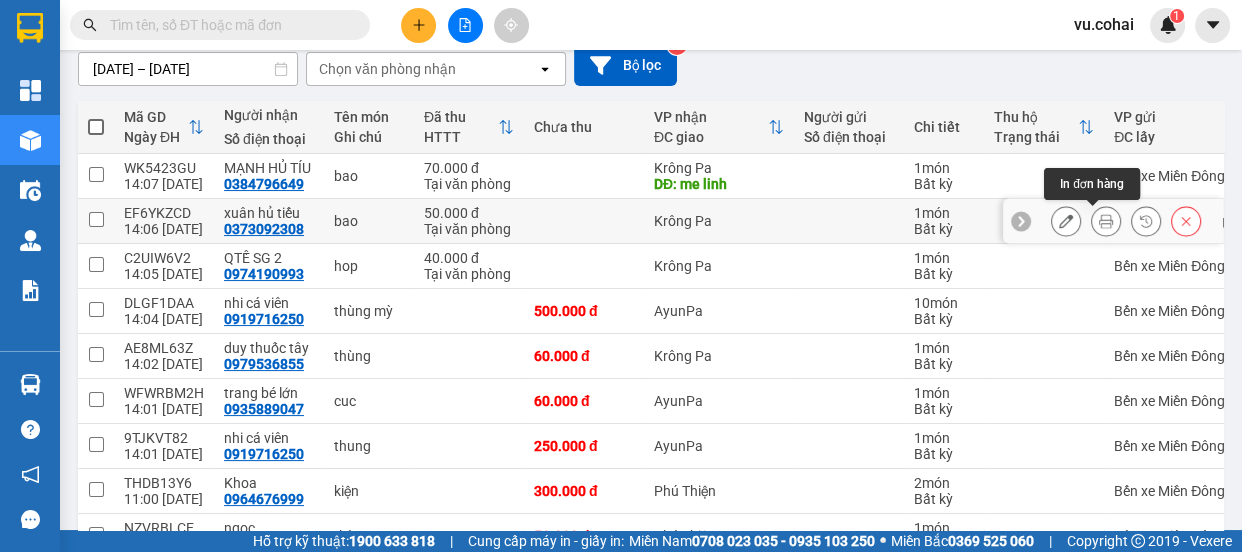 click 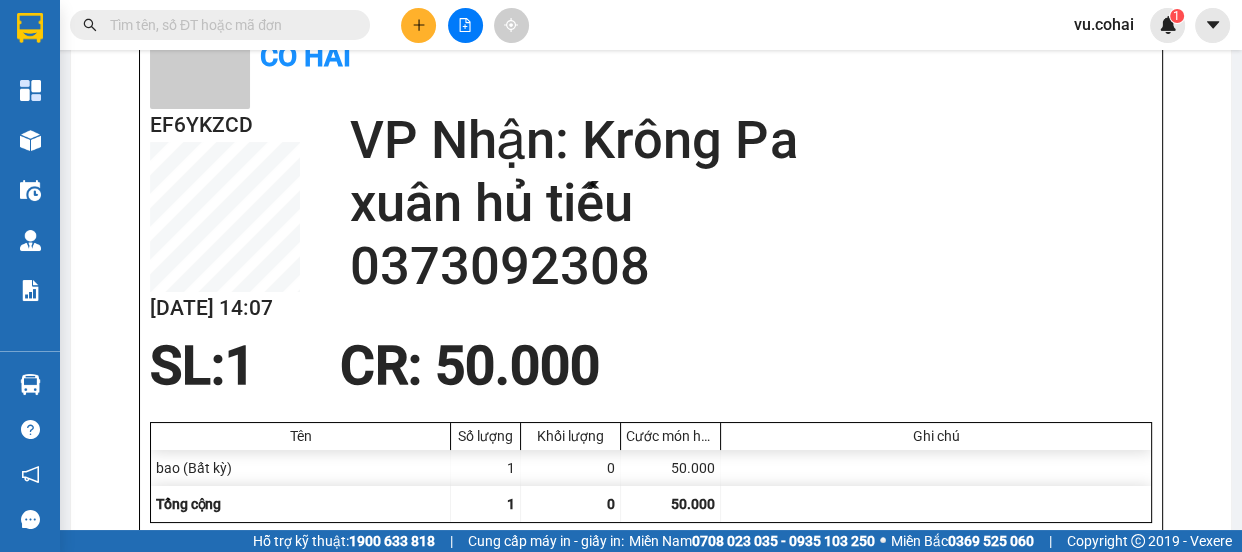scroll, scrollTop: 0, scrollLeft: 0, axis: both 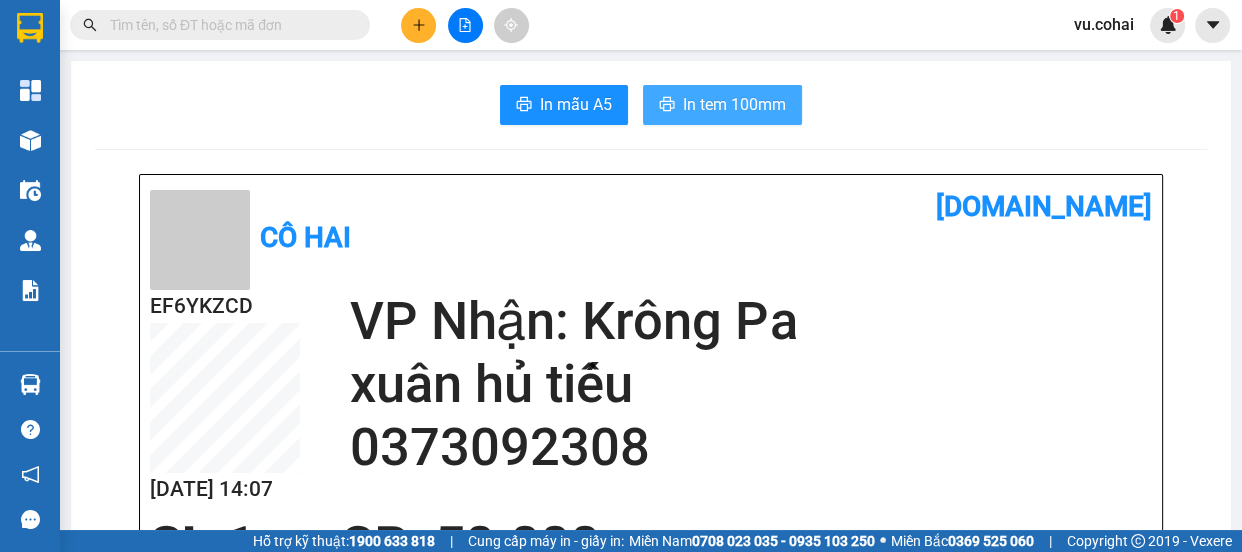 click on "In tem 100mm" at bounding box center [734, 104] 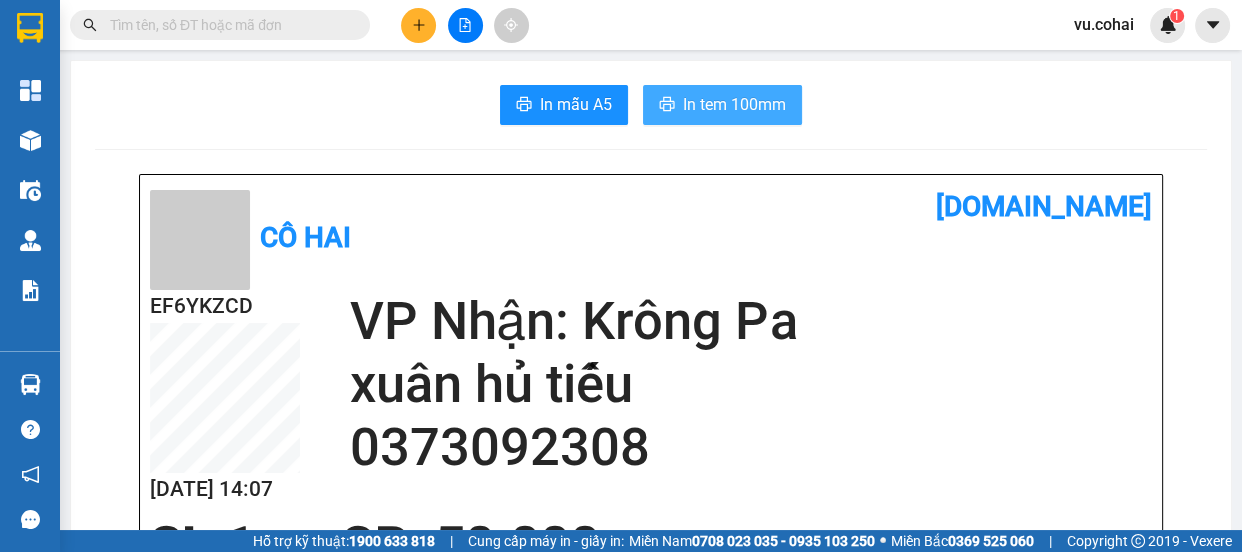 scroll, scrollTop: 0, scrollLeft: 0, axis: both 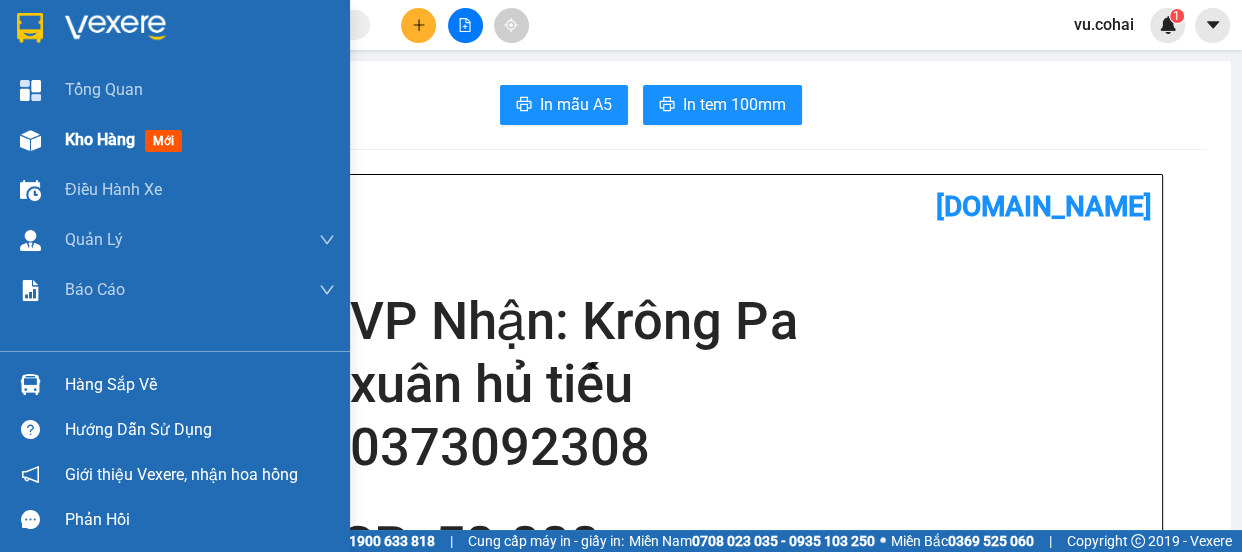 click on "Kho hàng" at bounding box center [100, 139] 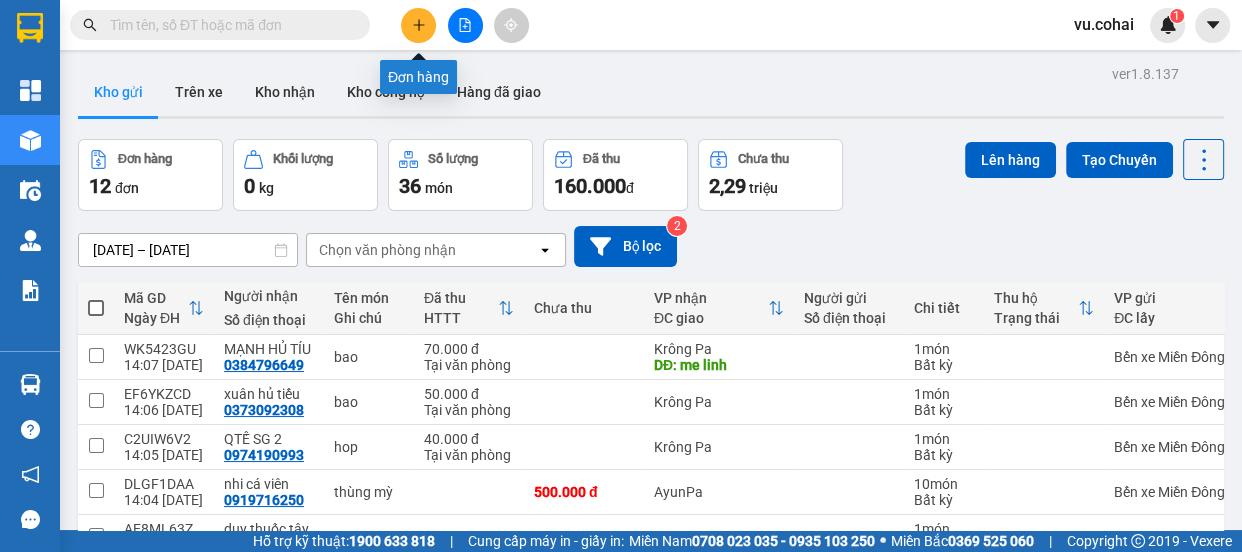 click at bounding box center (418, 25) 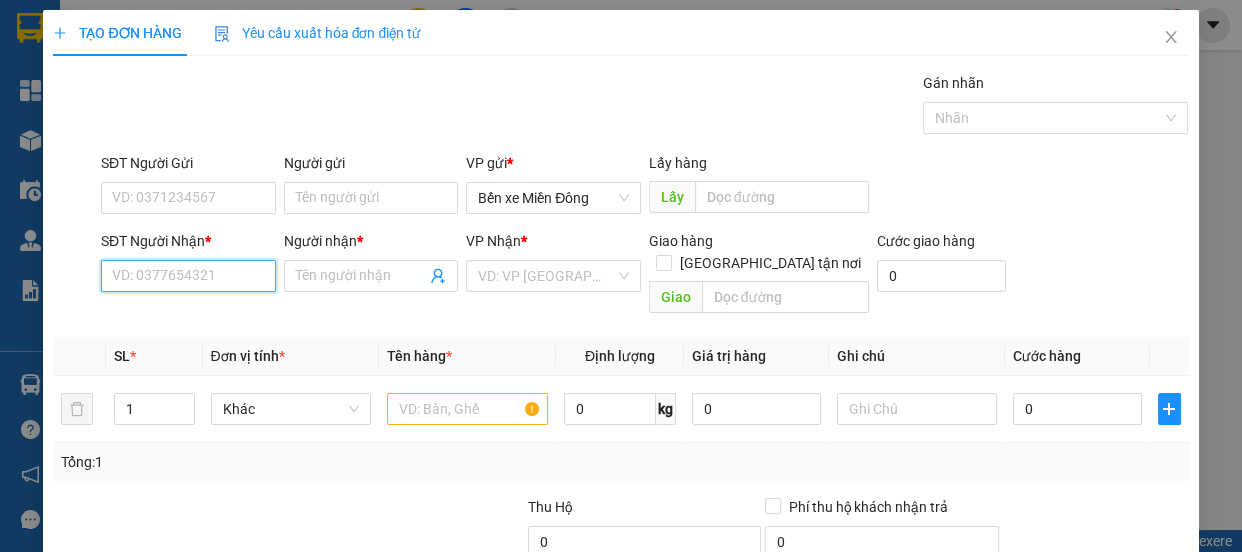 click on "SĐT Người Nhận  *" at bounding box center (188, 276) 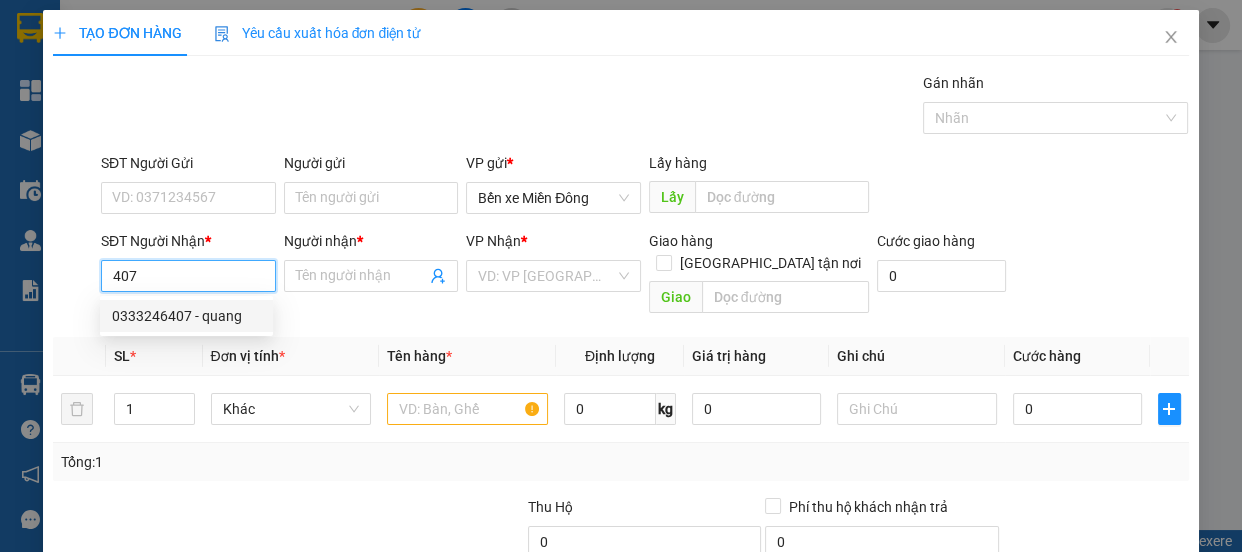 click on "0333246407 - quang" at bounding box center (186, 316) 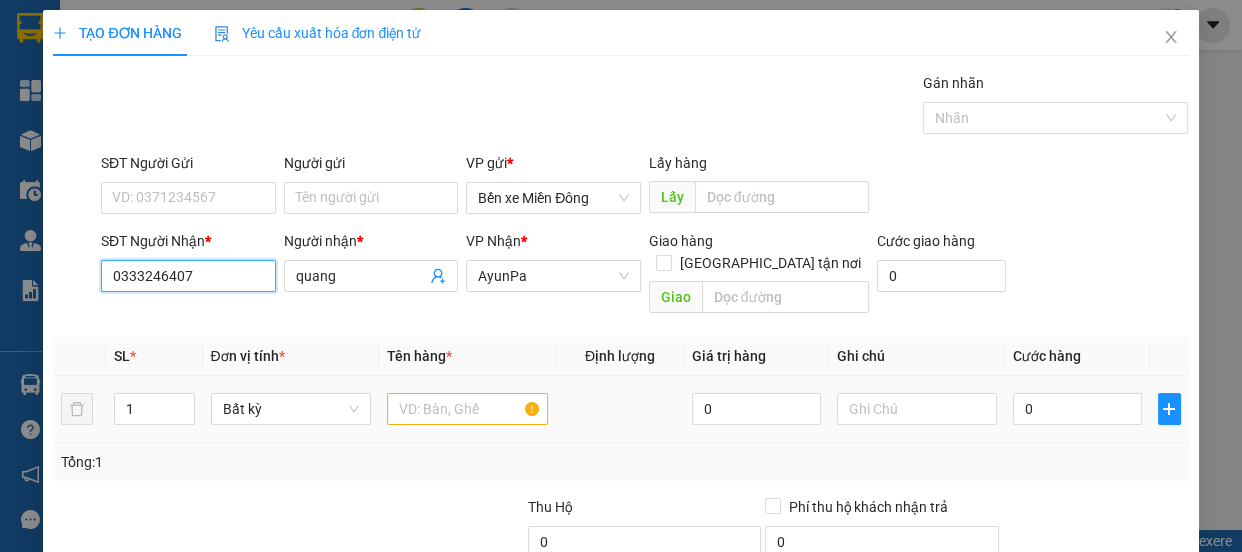 type on "0333246407" 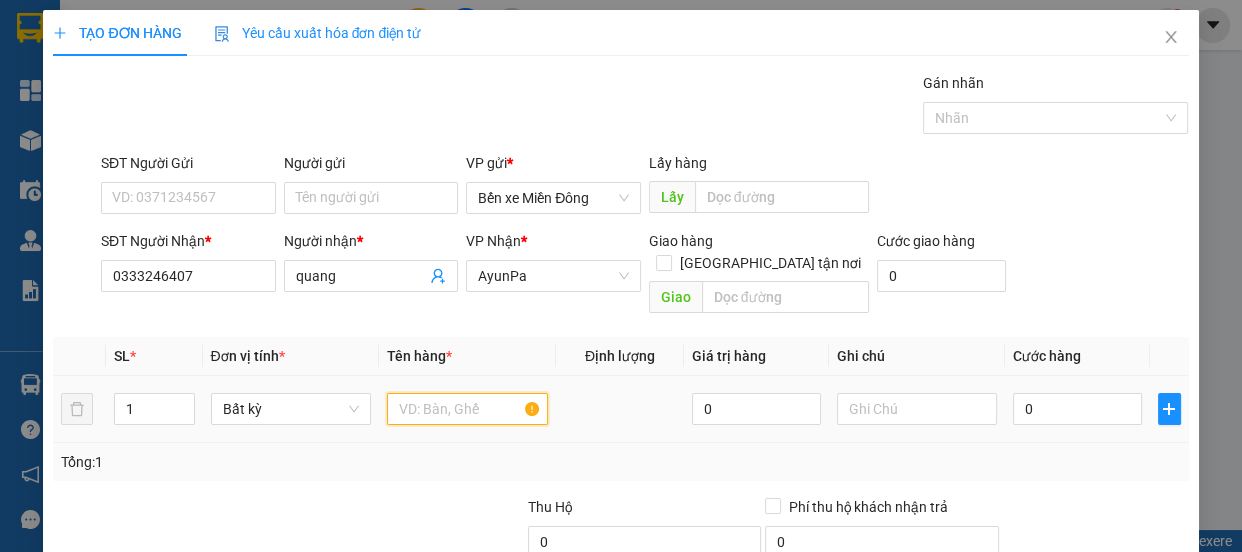 click at bounding box center (467, 409) 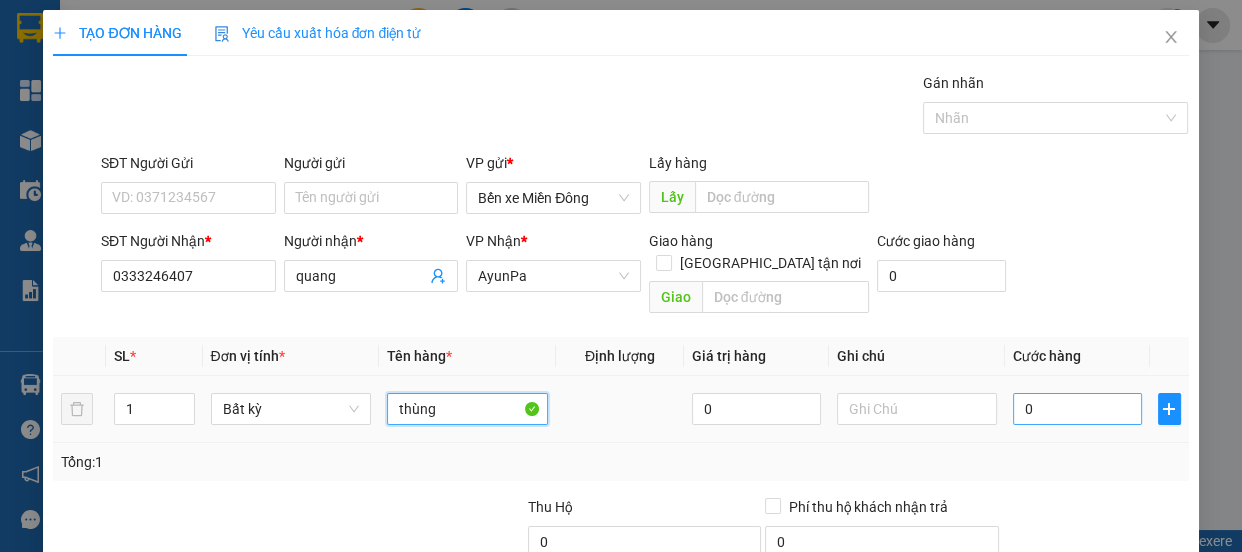 type on "thùng" 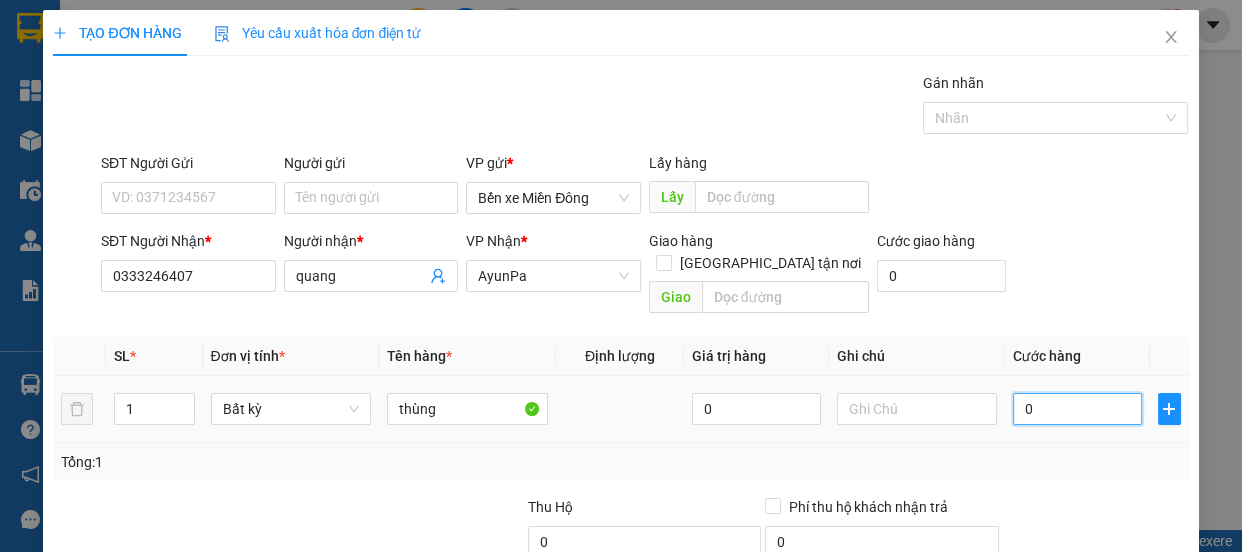 click on "0" at bounding box center [1077, 409] 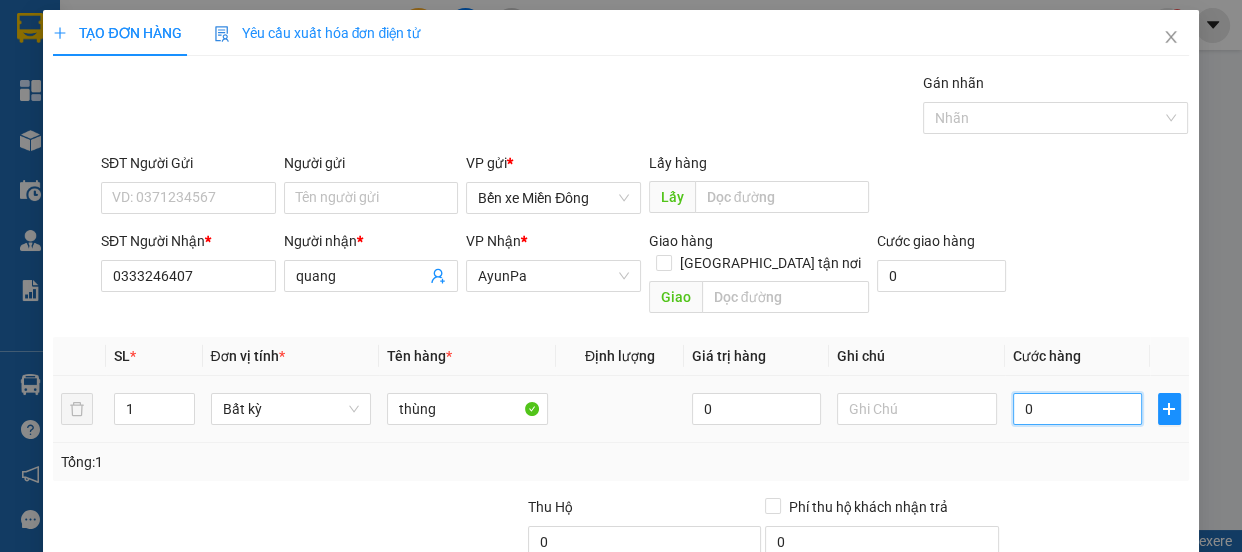 type on "005" 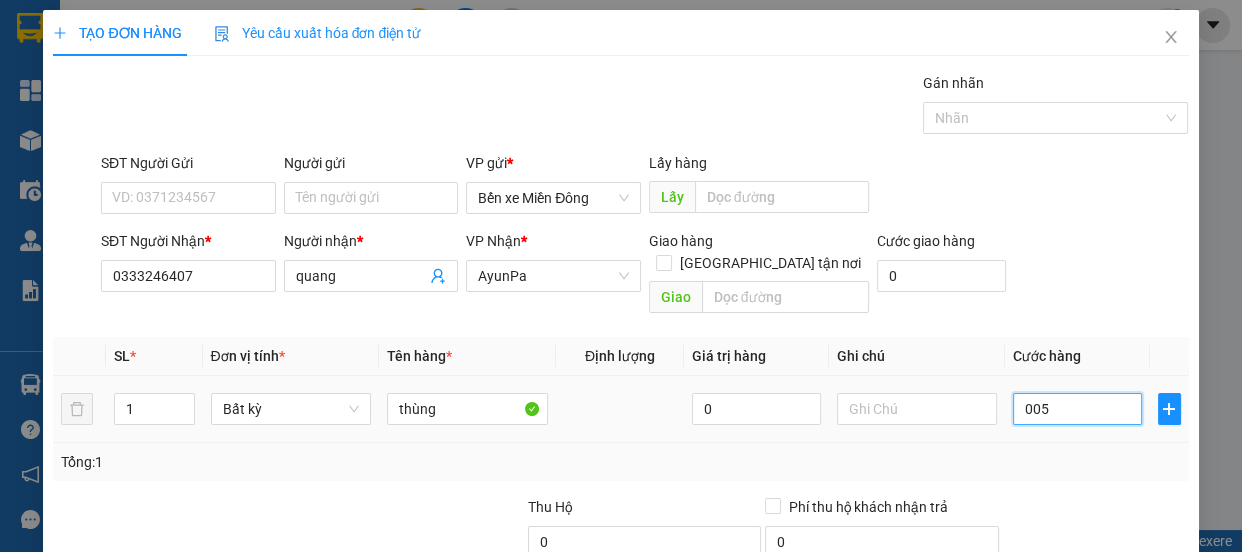 type on "5" 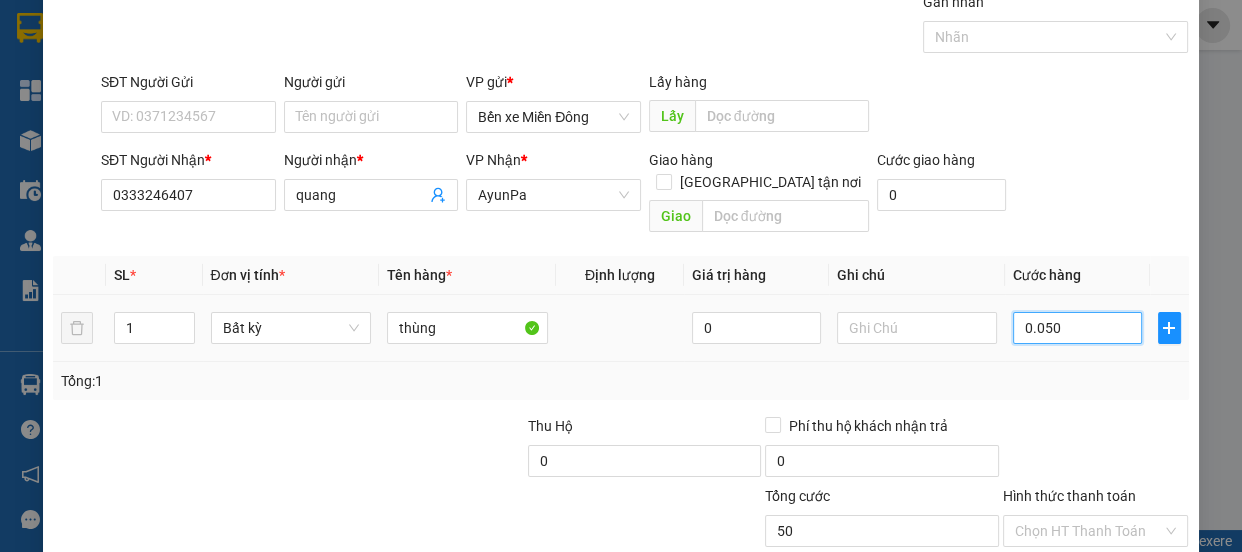 scroll, scrollTop: 181, scrollLeft: 0, axis: vertical 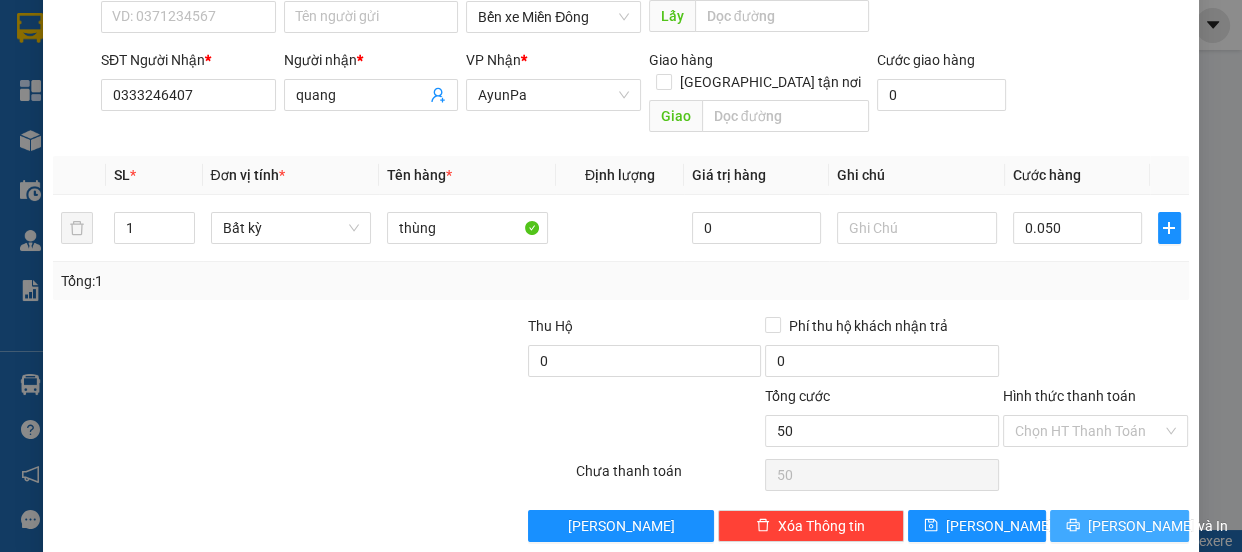 type on "50.000" 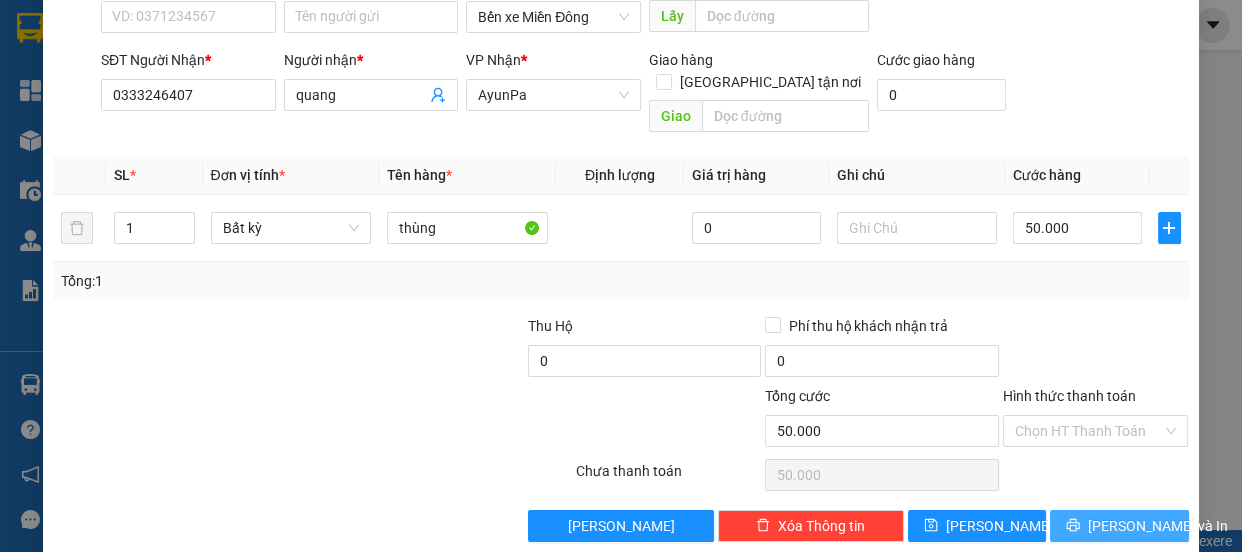 click on "[PERSON_NAME] và In" at bounding box center [1119, 526] 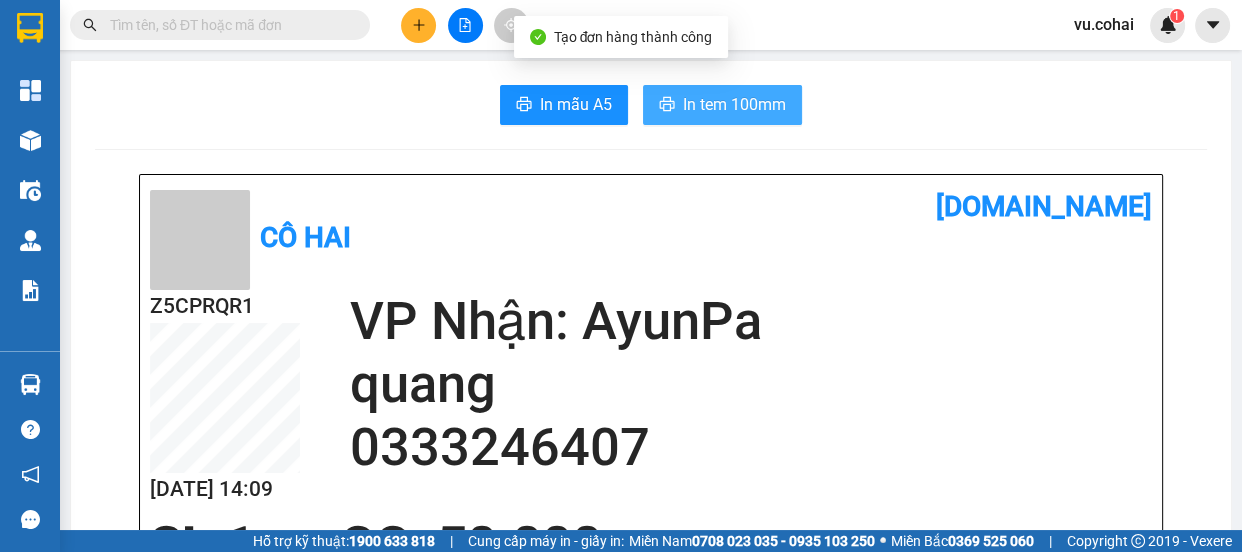 click on "In tem 100mm" at bounding box center (734, 104) 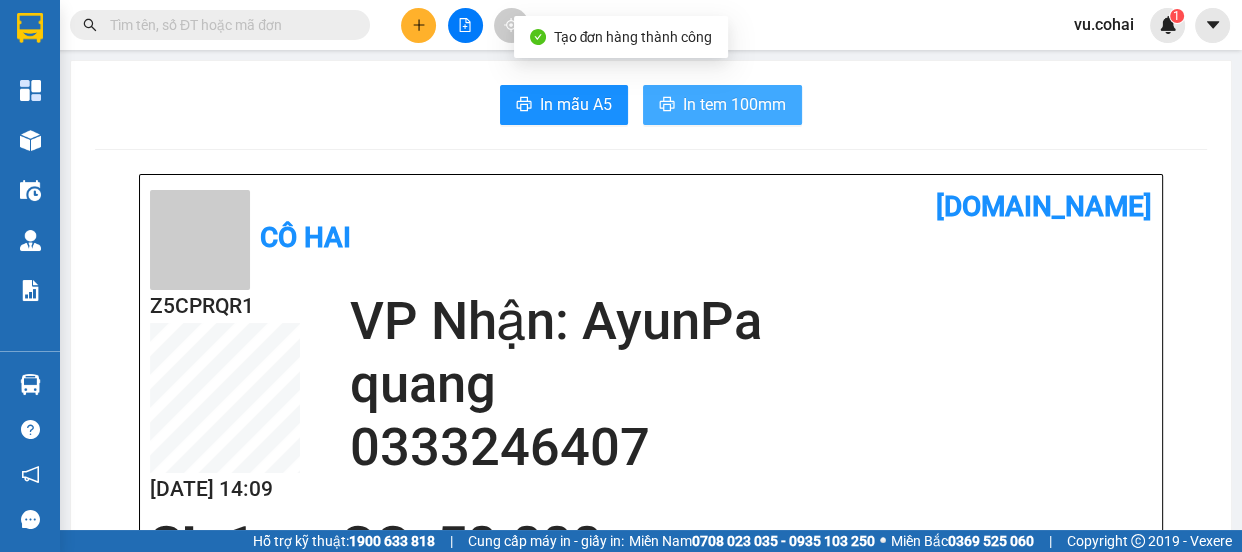 scroll, scrollTop: 0, scrollLeft: 0, axis: both 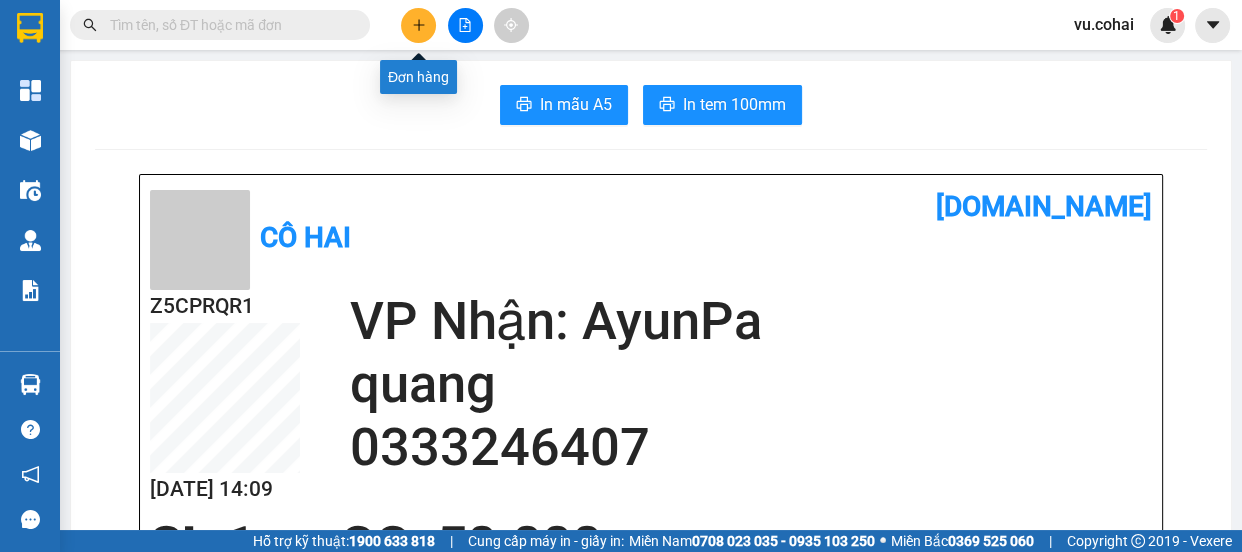 click 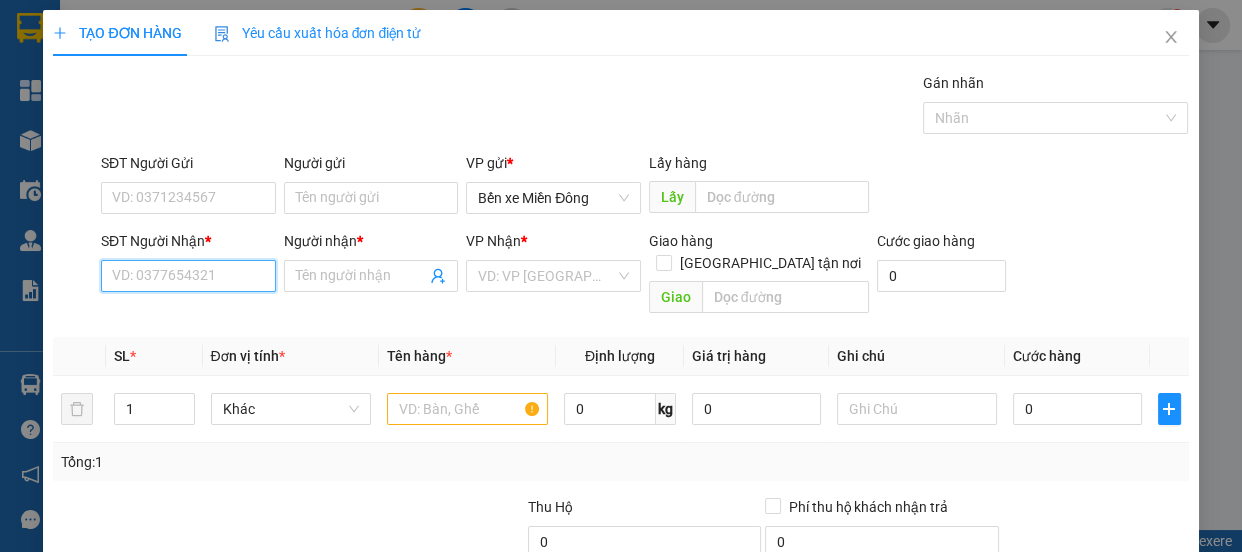 click on "SĐT Người Nhận  *" at bounding box center (188, 276) 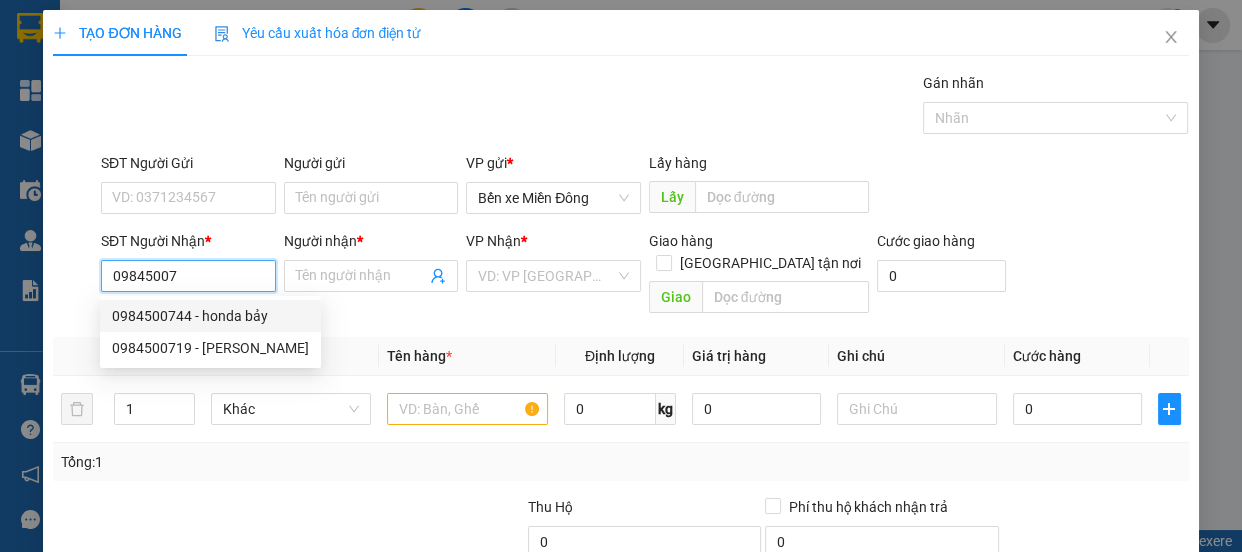 click on "0984500744 - honda bảy" at bounding box center (210, 316) 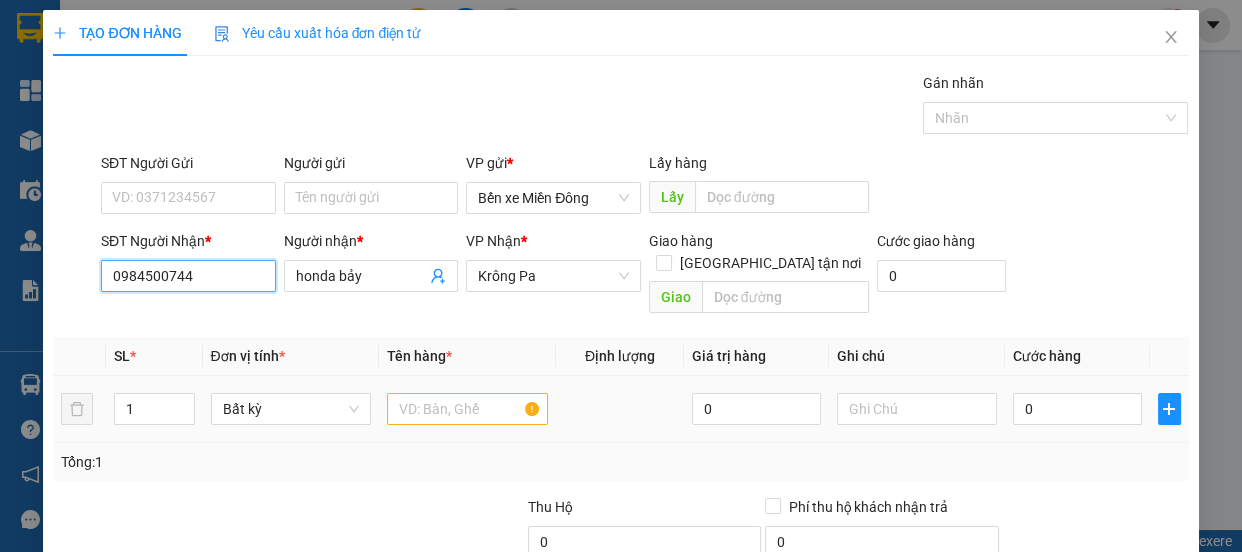 type on "0984500744" 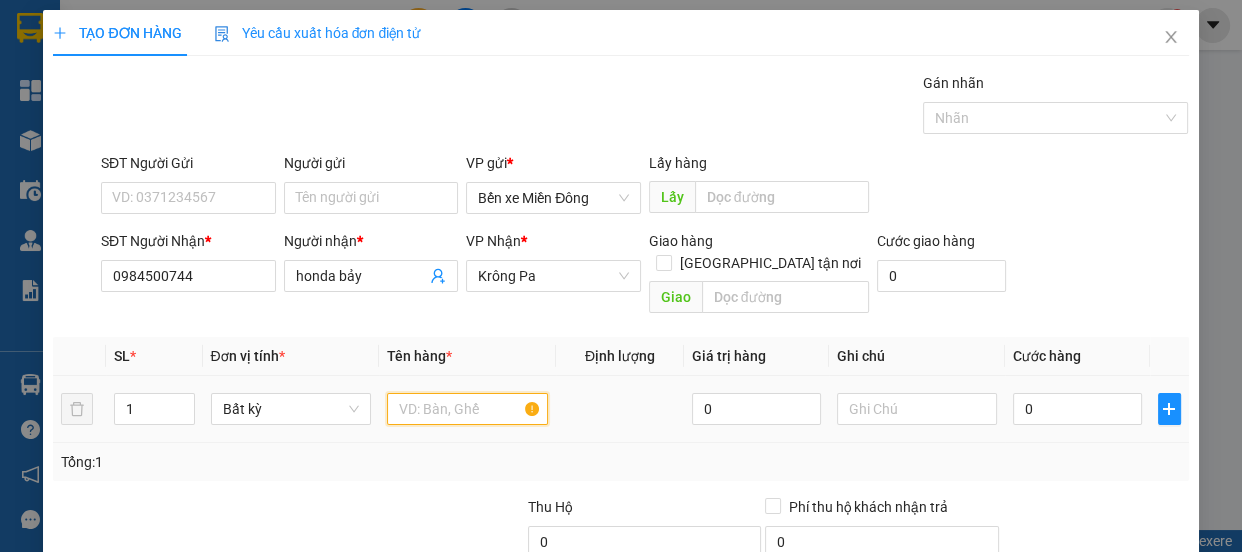 click at bounding box center [467, 409] 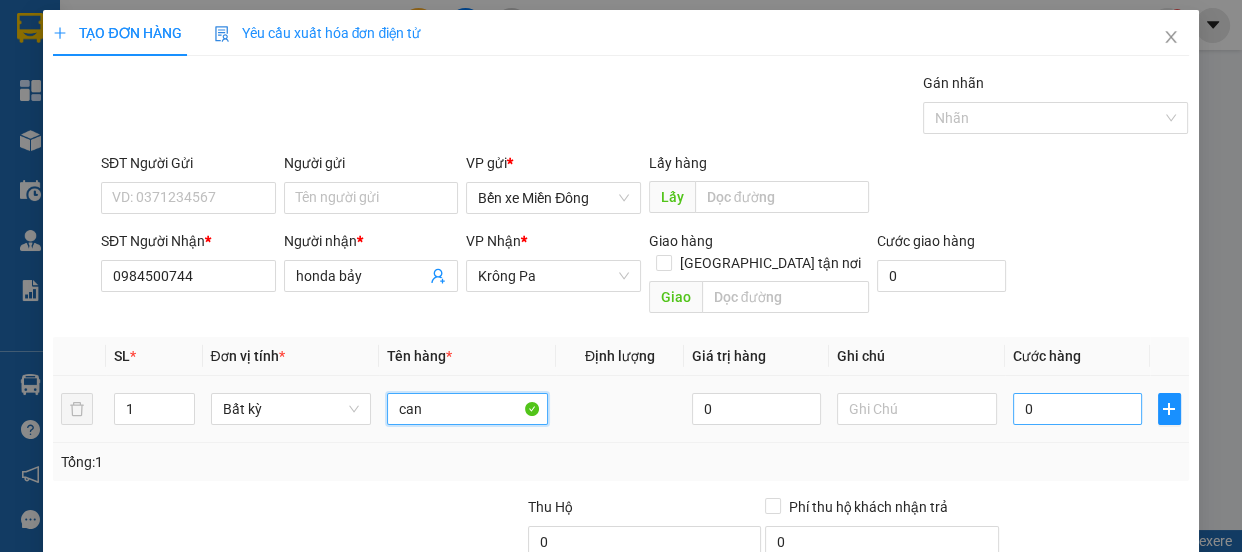 type on "can" 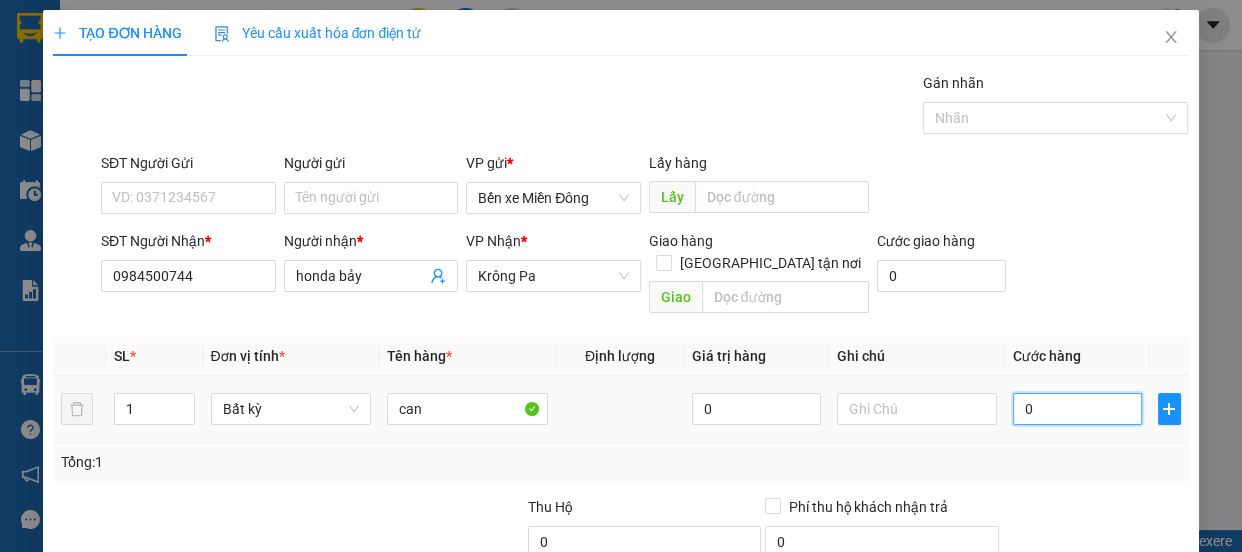 click on "0" at bounding box center (1077, 409) 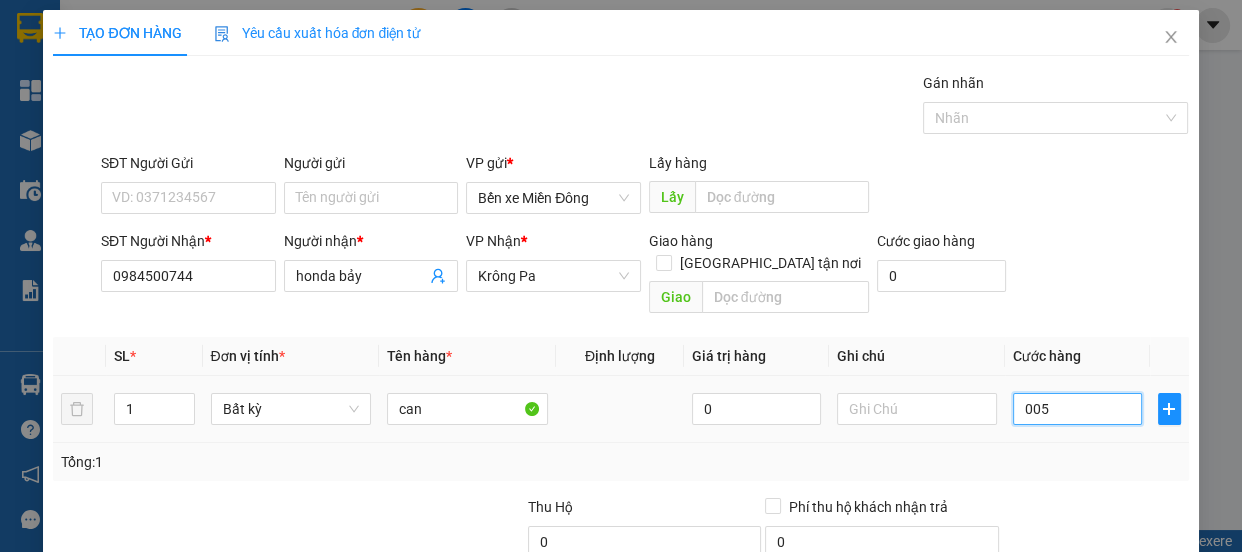 type on "5" 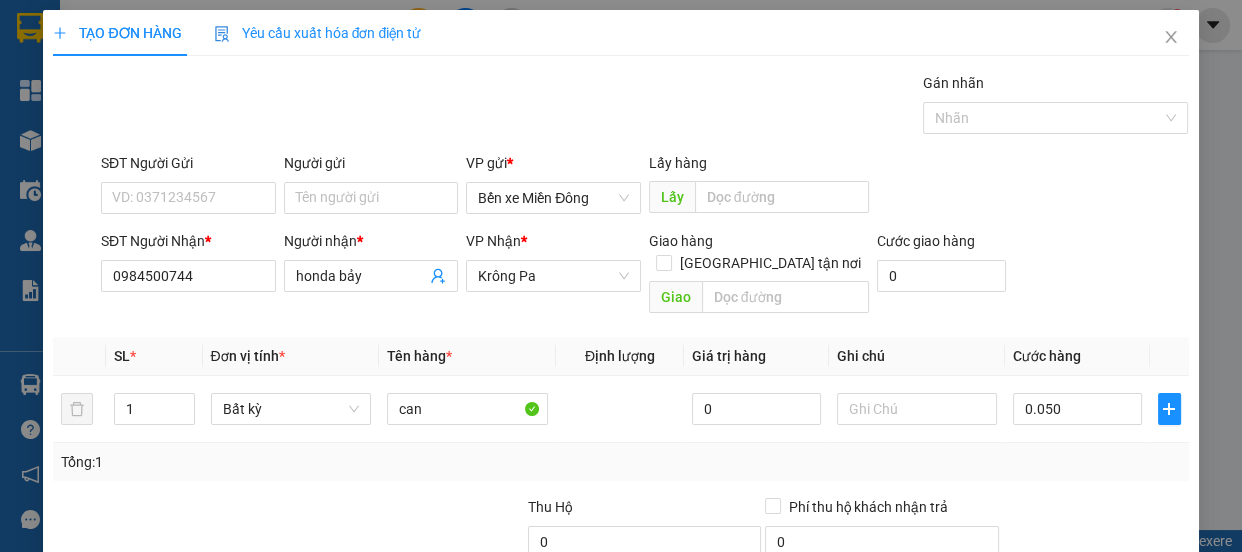 type on "50.000" 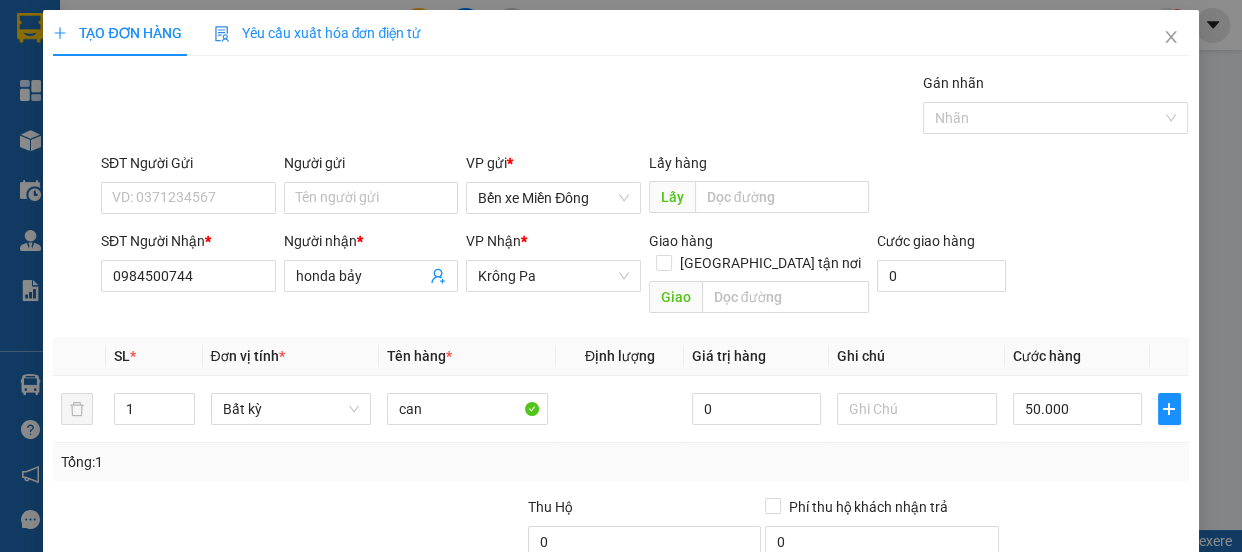 type on "50.000" 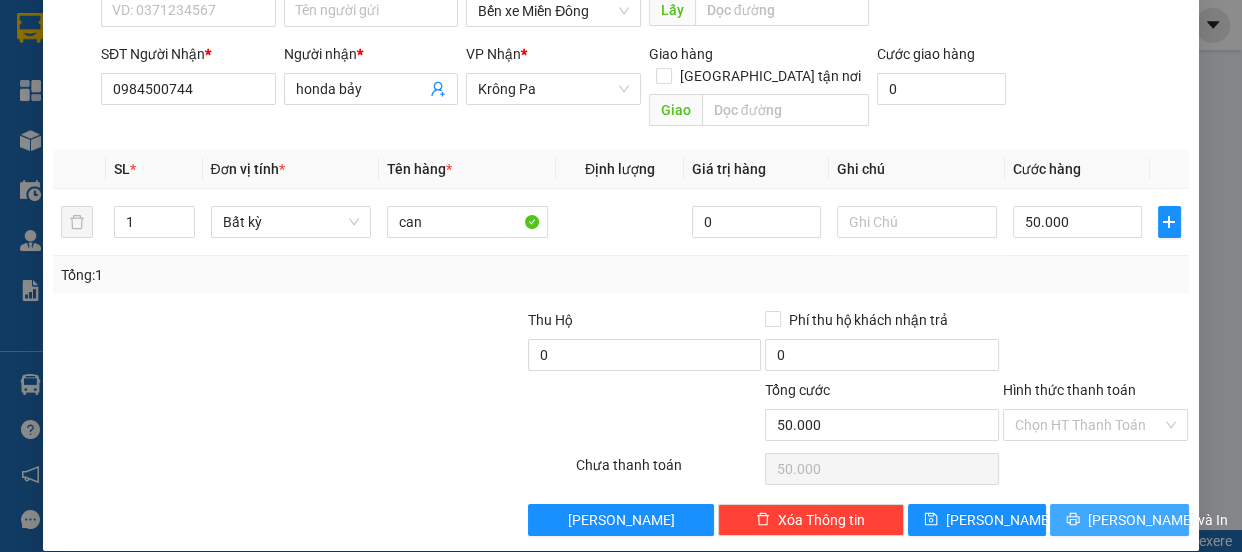 click on "[PERSON_NAME] và In" at bounding box center [1119, 520] 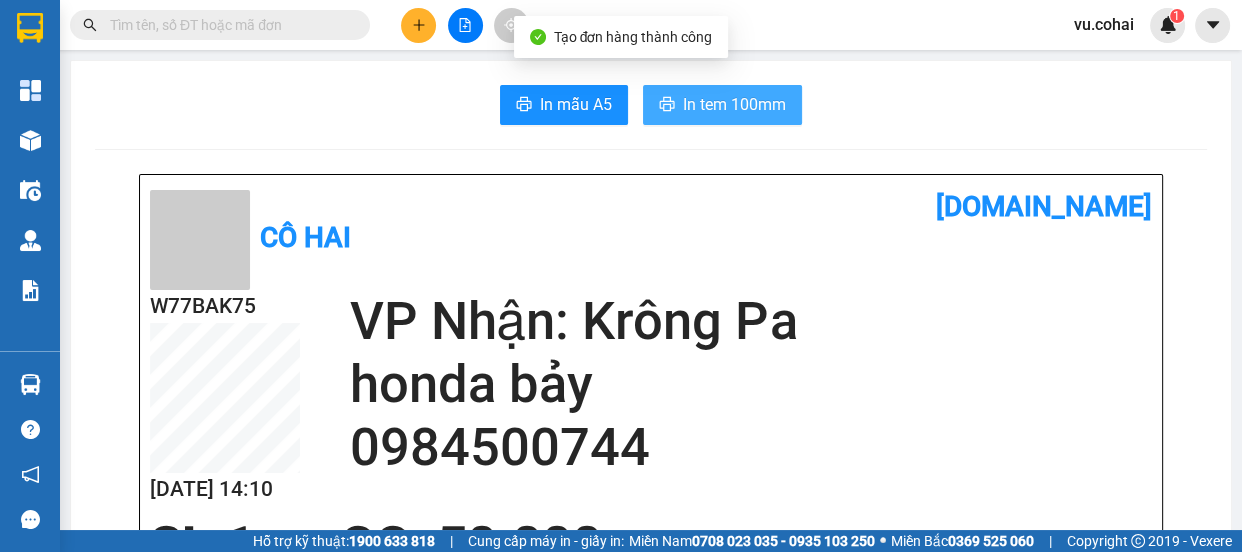 click on "In tem 100mm" at bounding box center (734, 104) 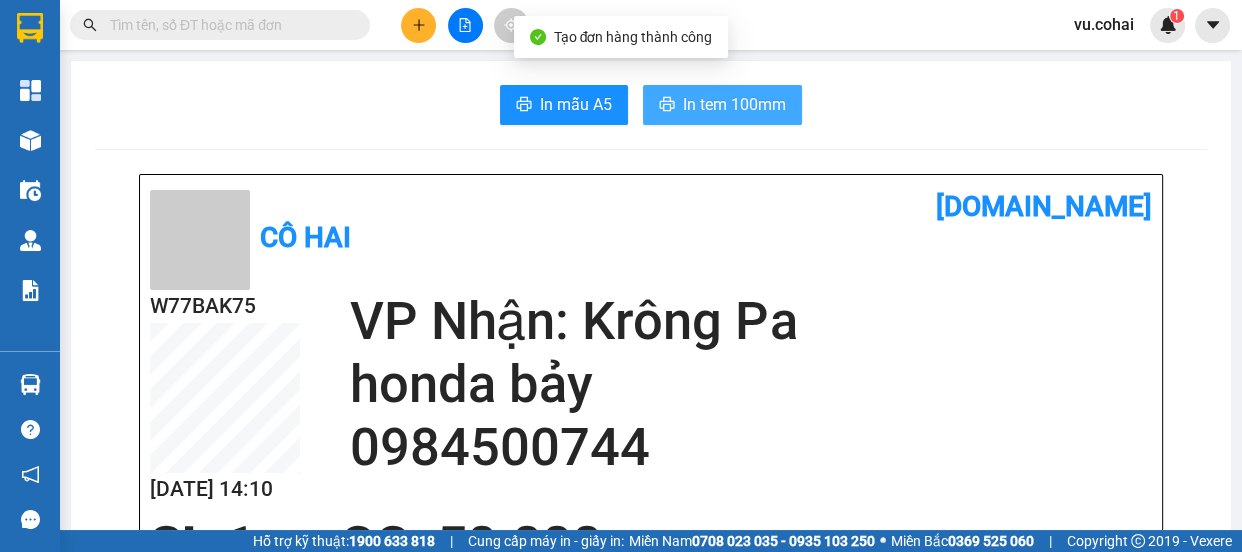 scroll, scrollTop: 0, scrollLeft: 0, axis: both 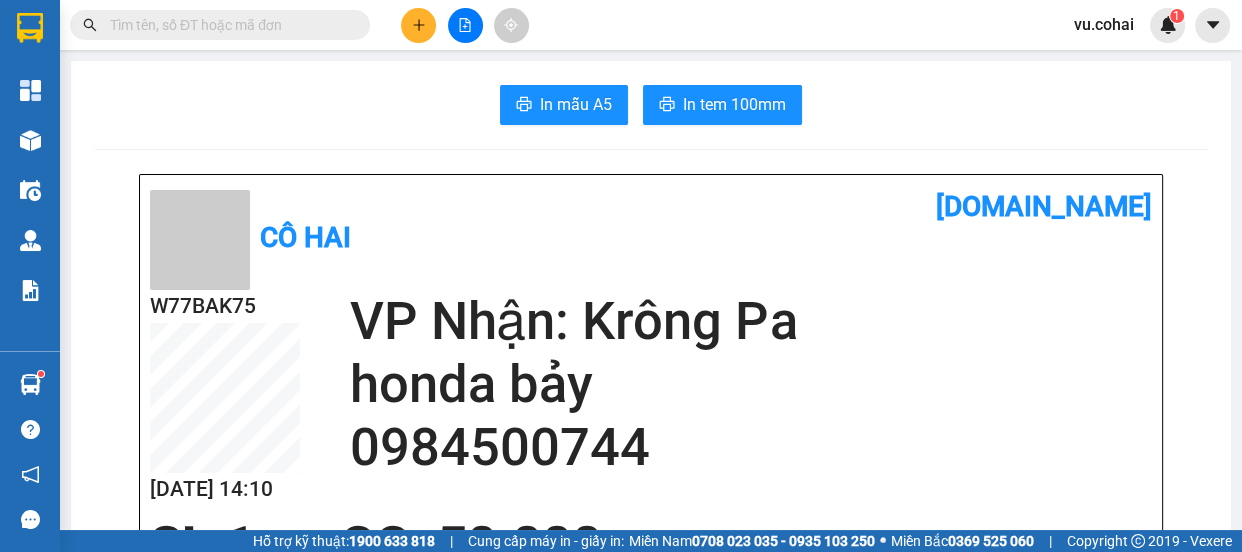 click 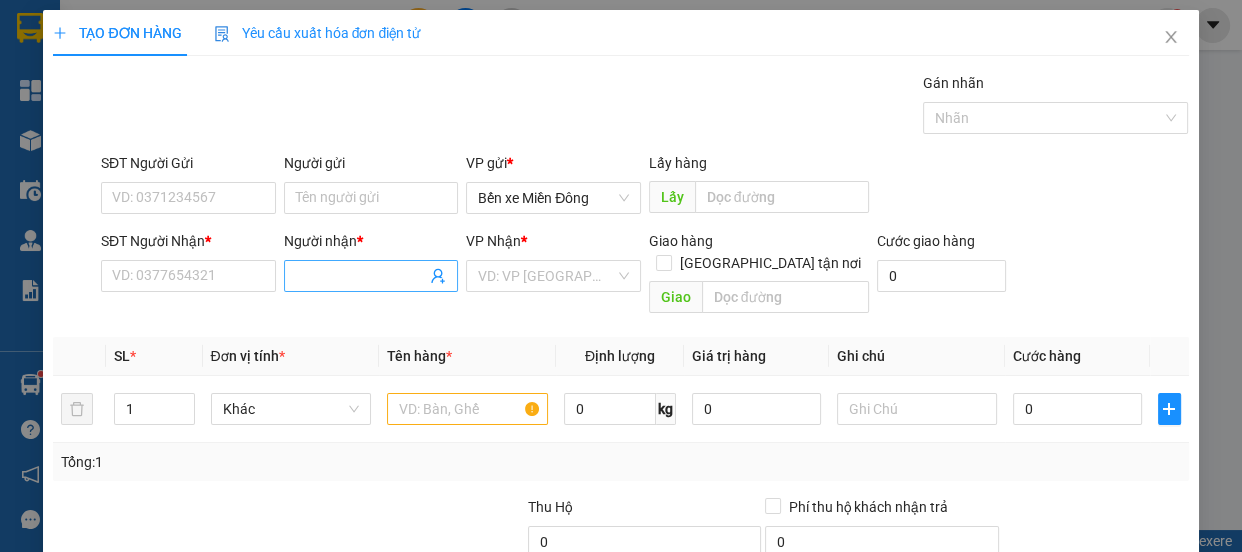 click on "Người nhận  *" at bounding box center [361, 276] 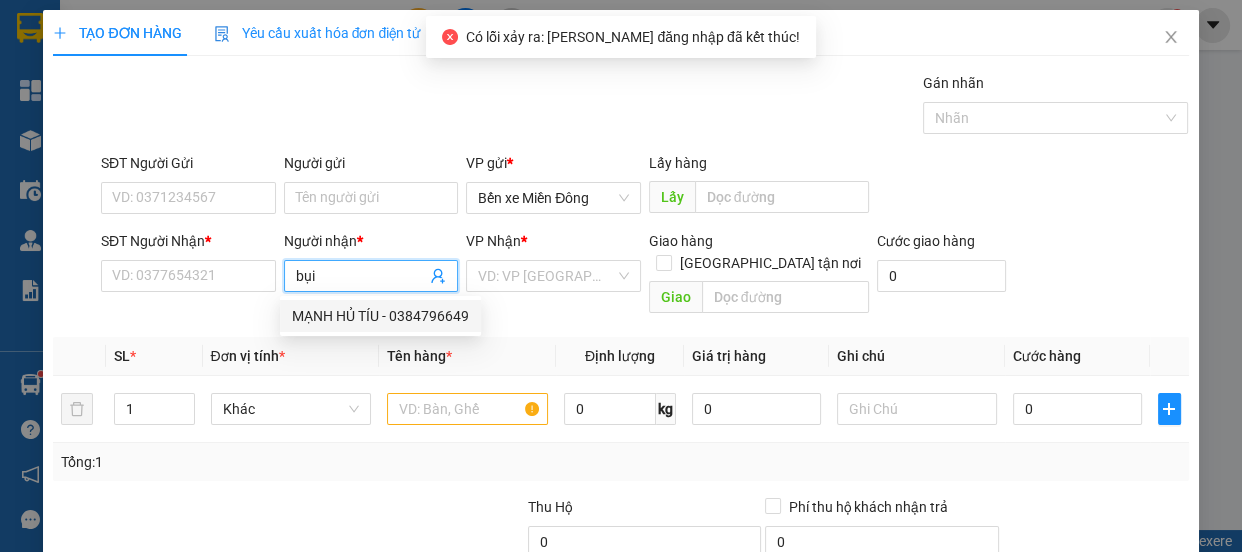 type on "bụi" 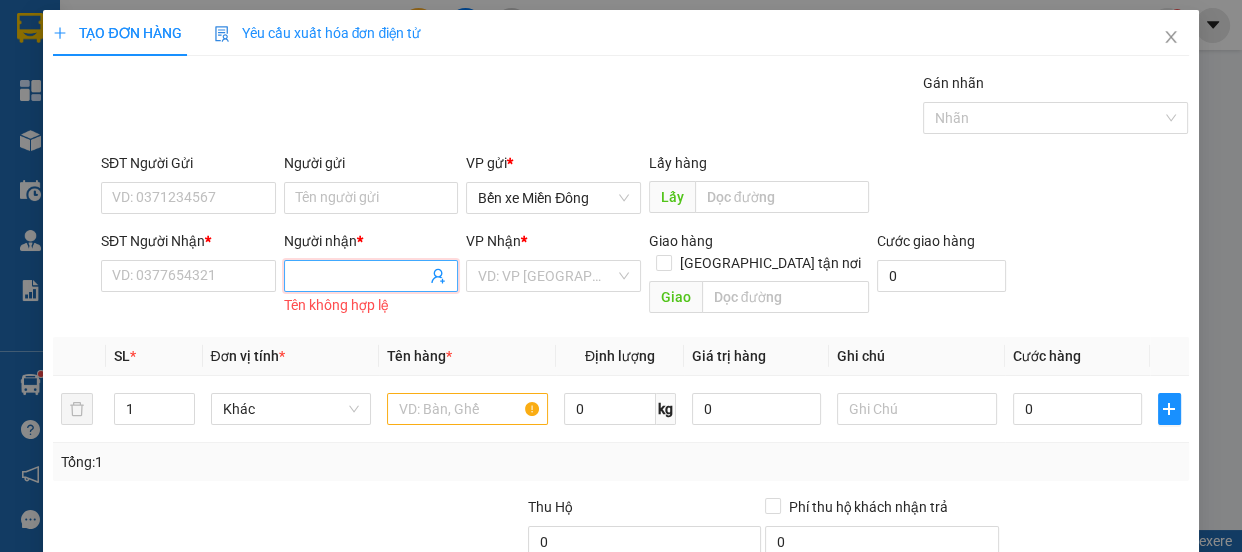 click on "Người nhận  *" at bounding box center (361, 276) 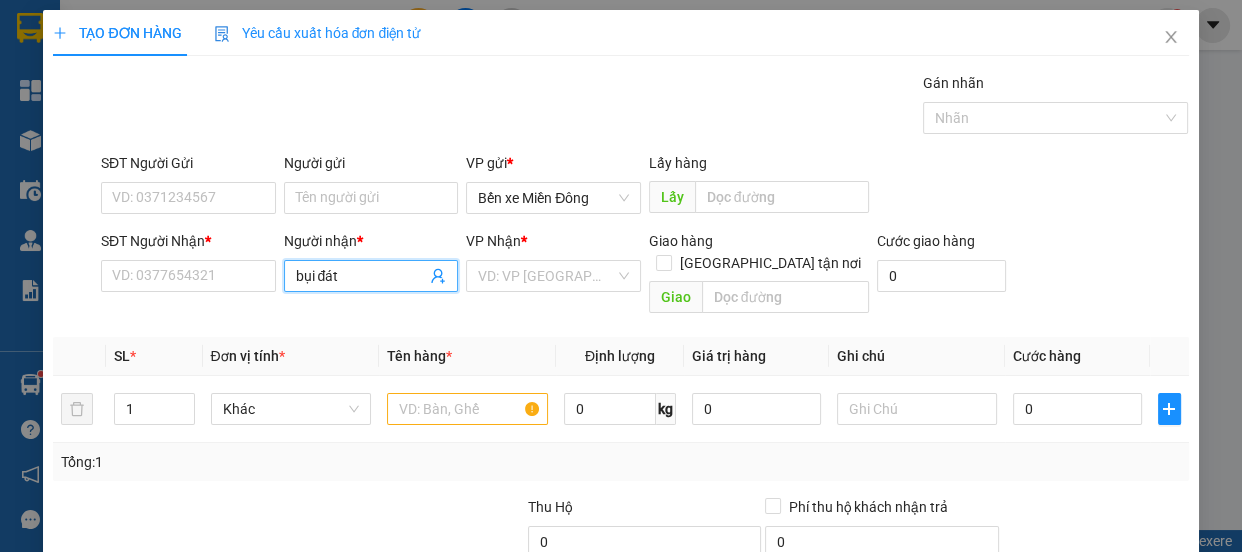 type on "bụi đất" 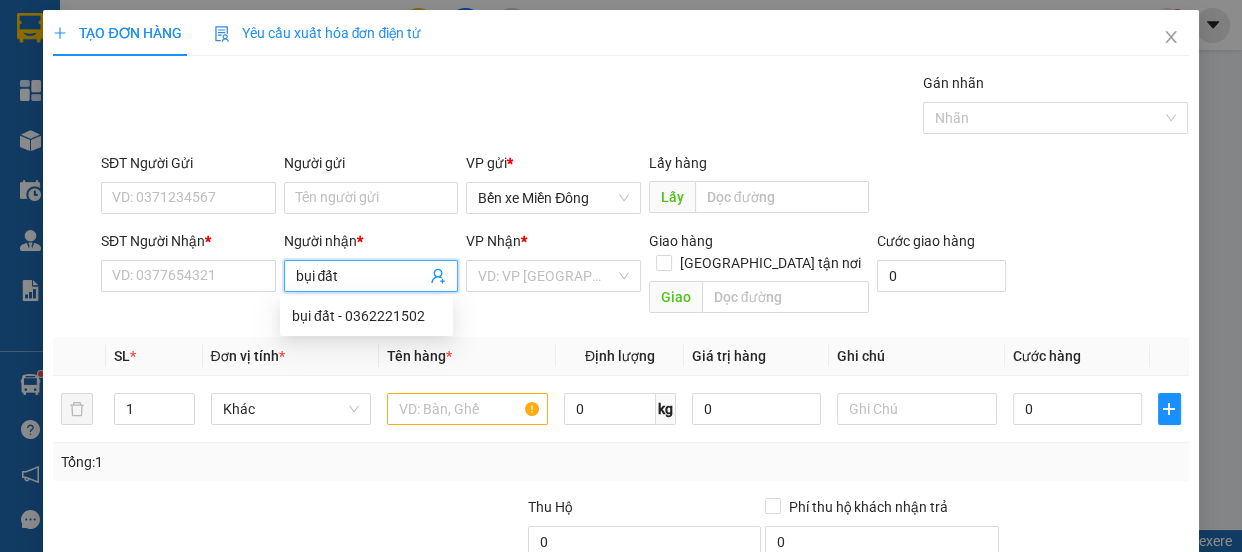 click on "bụi đất - 0362221502" at bounding box center [366, 316] 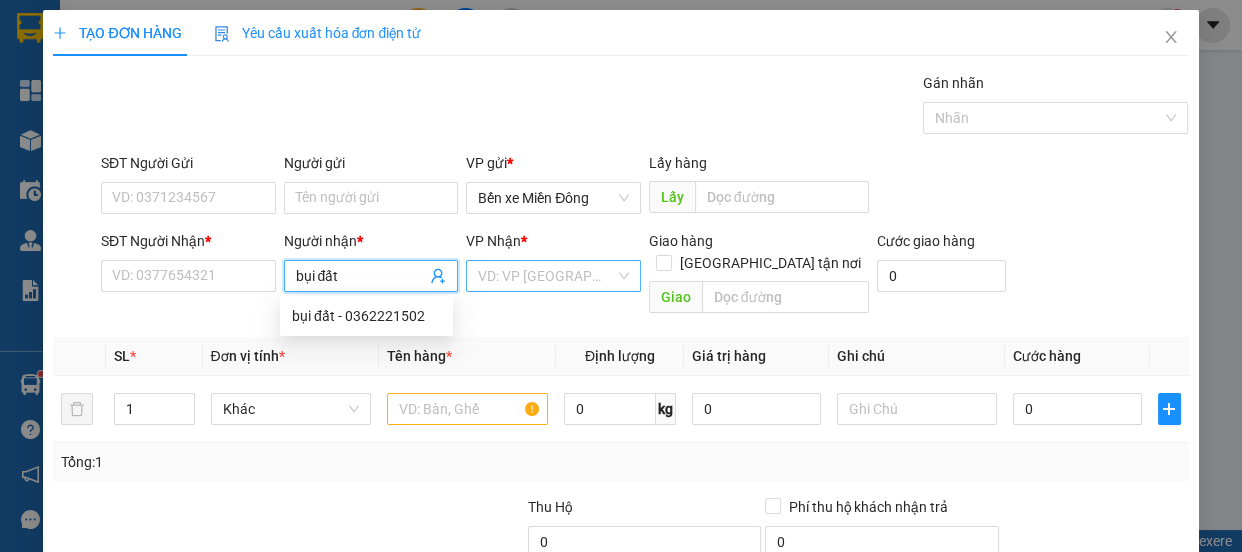 type on "0362221502" 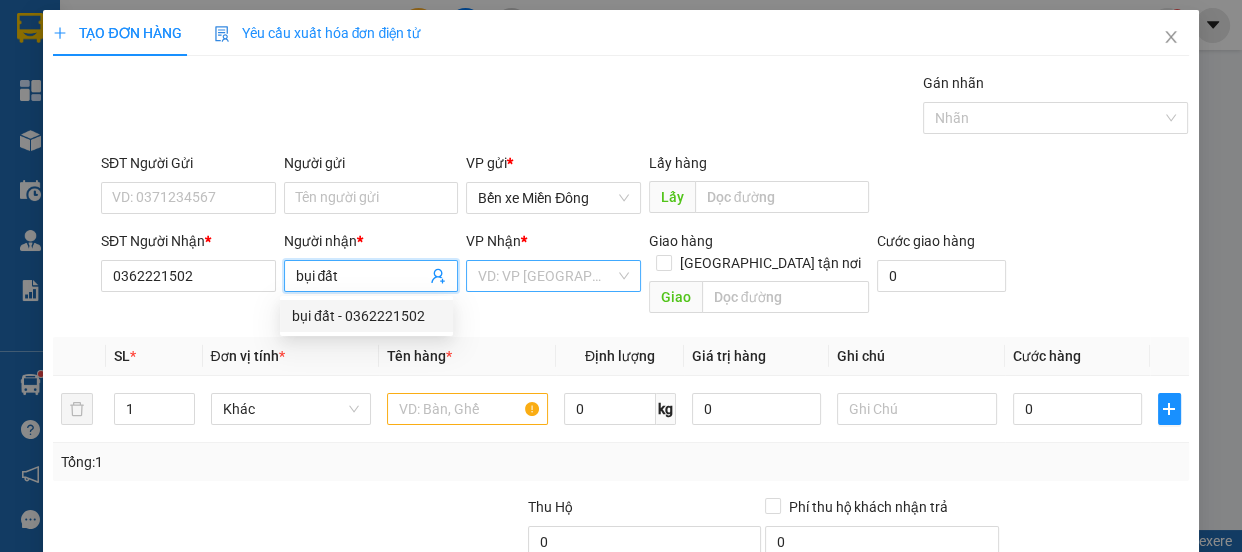 type on "bụi đất" 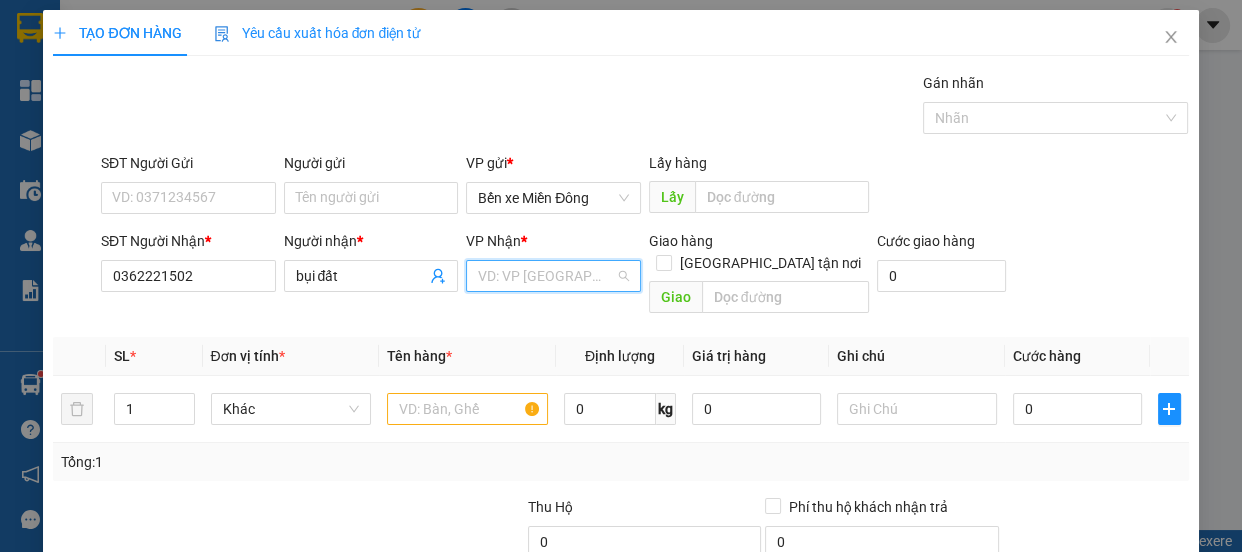 click at bounding box center (546, 276) 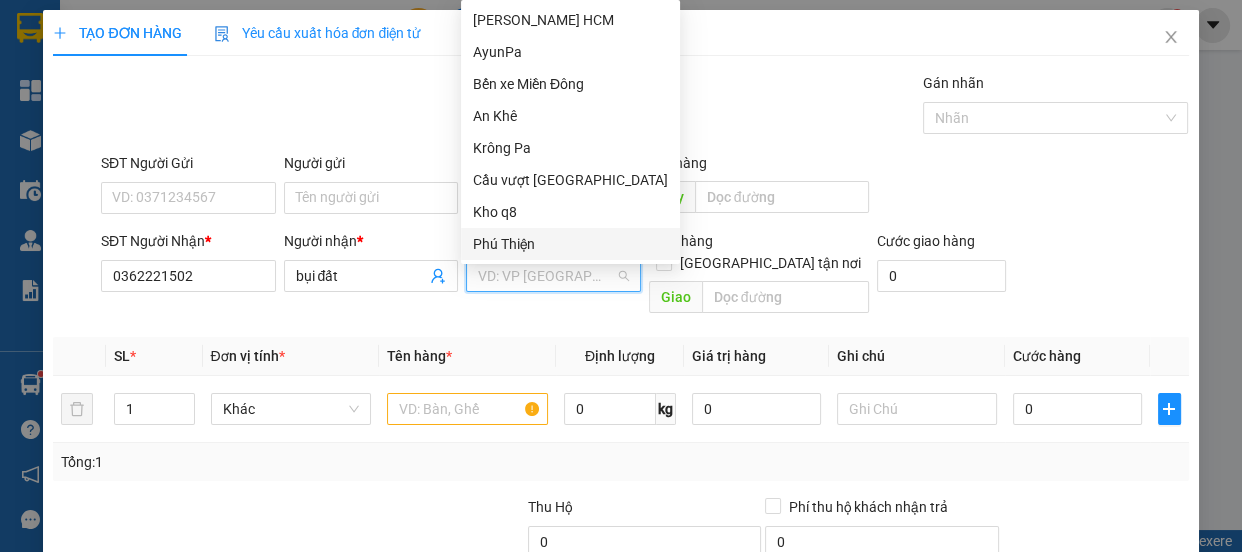 click on "Phú Thiện" at bounding box center (570, 244) 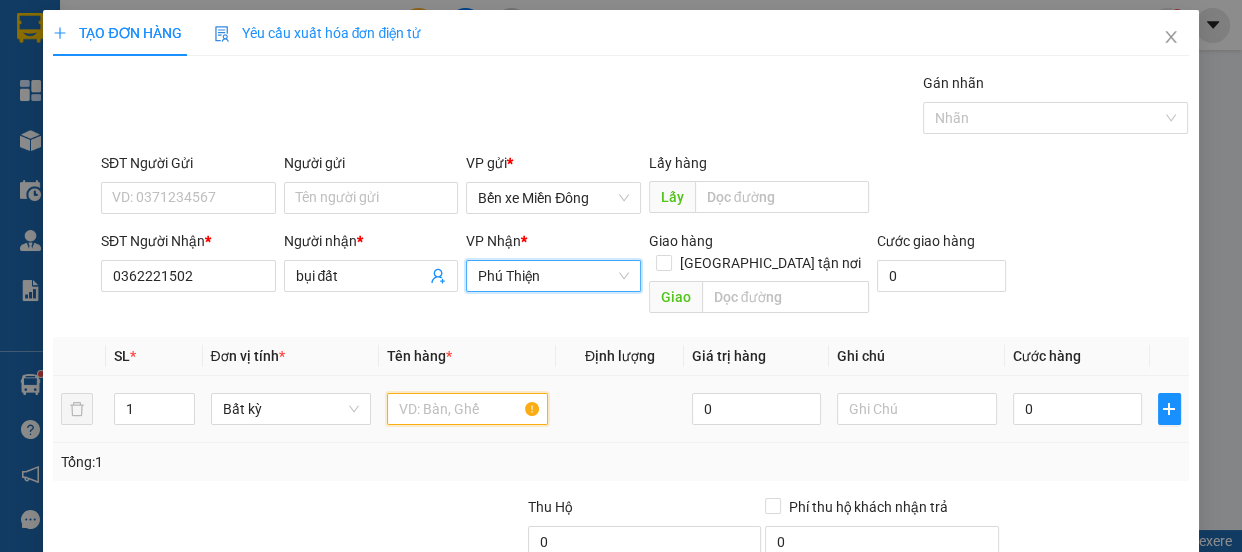 click at bounding box center (467, 409) 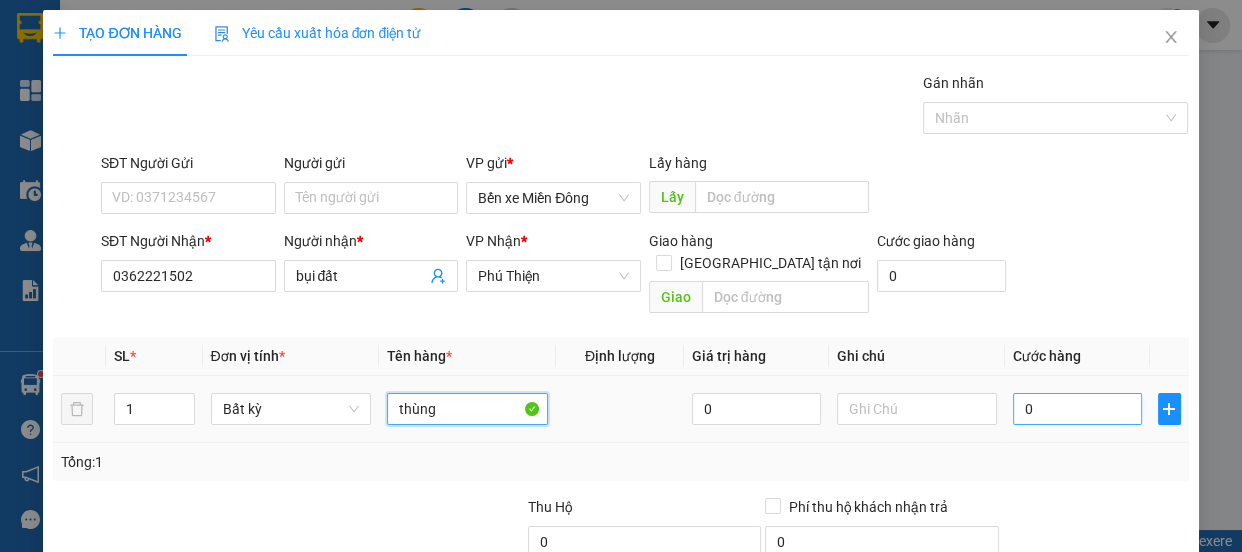 type on "thùng" 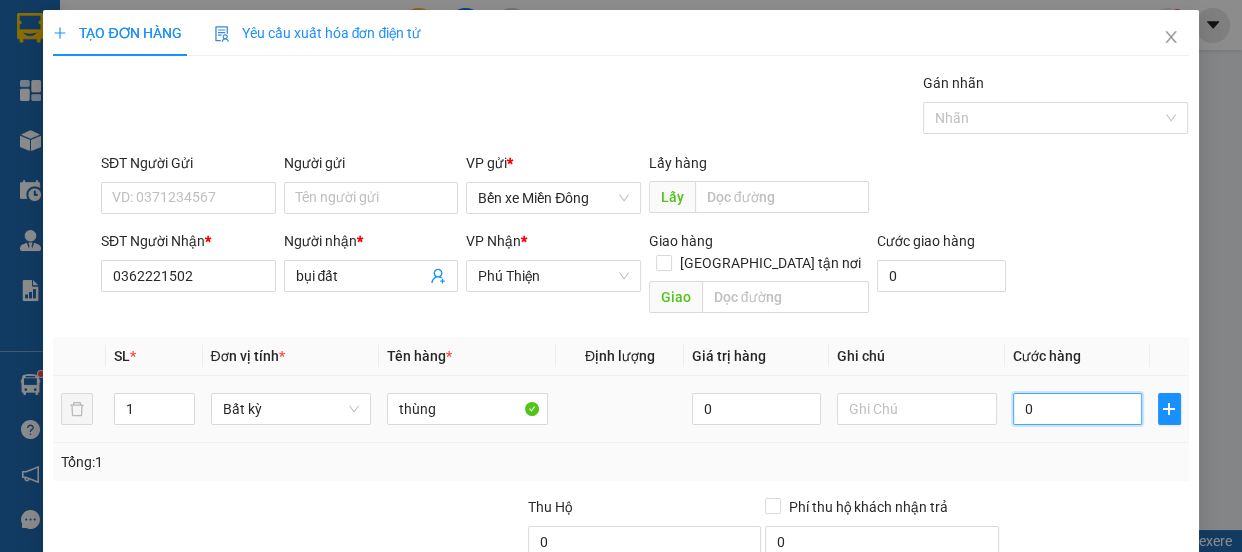 click on "0" at bounding box center [1077, 409] 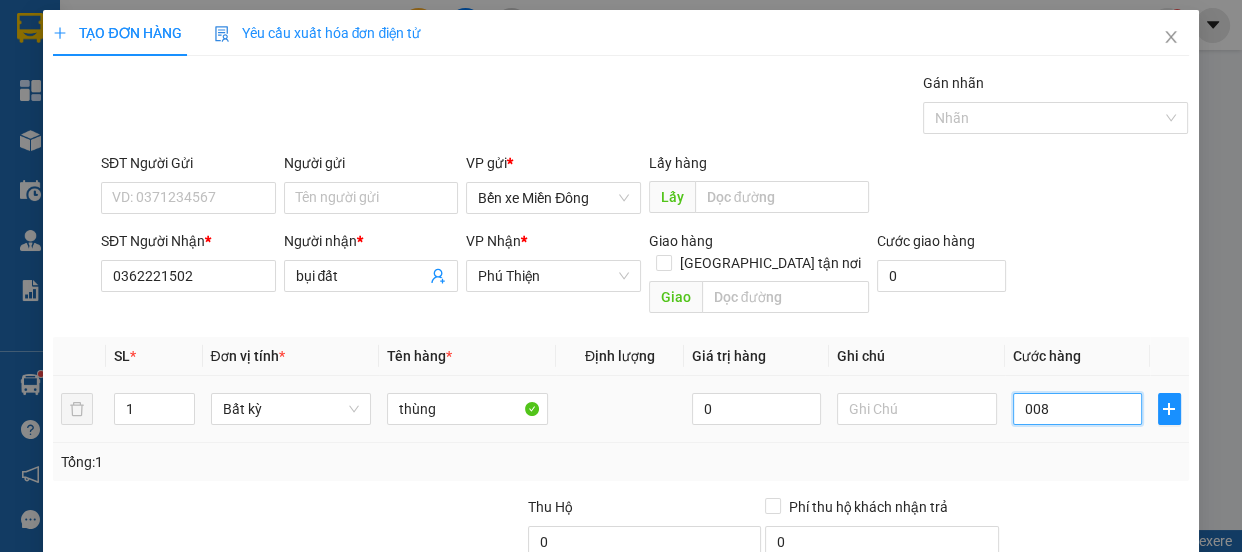 type on "8" 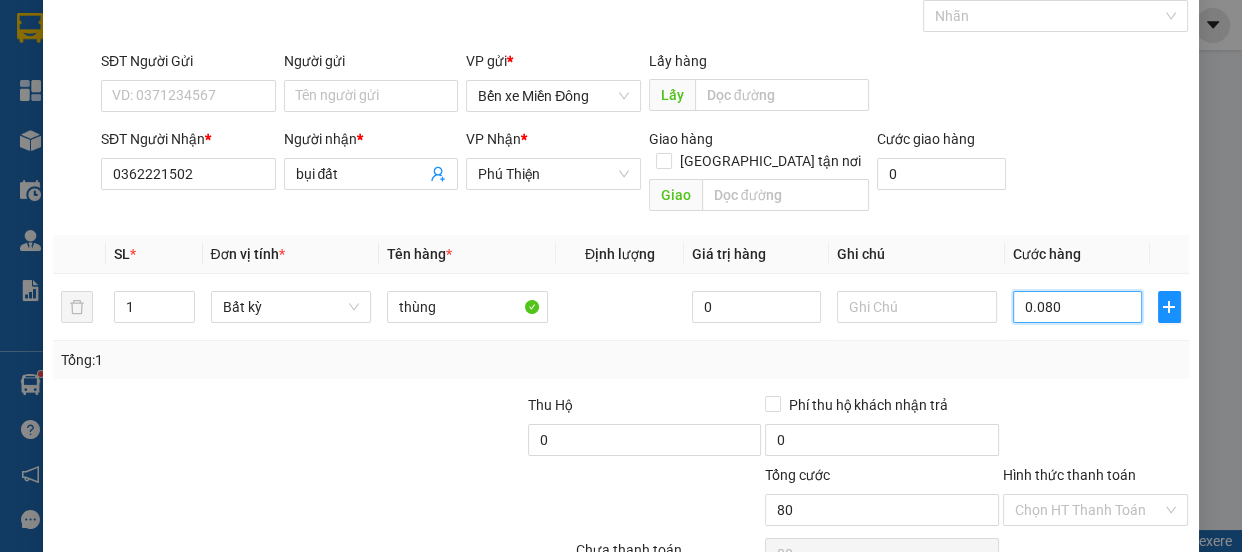 scroll, scrollTop: 187, scrollLeft: 0, axis: vertical 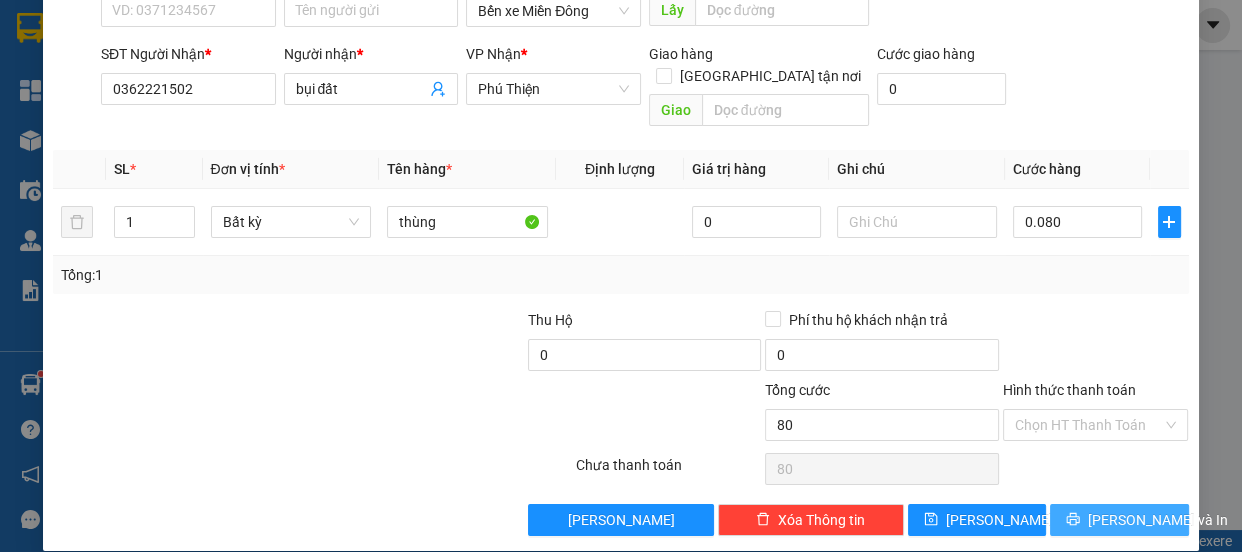 click on "[PERSON_NAME] và In" at bounding box center (1119, 520) 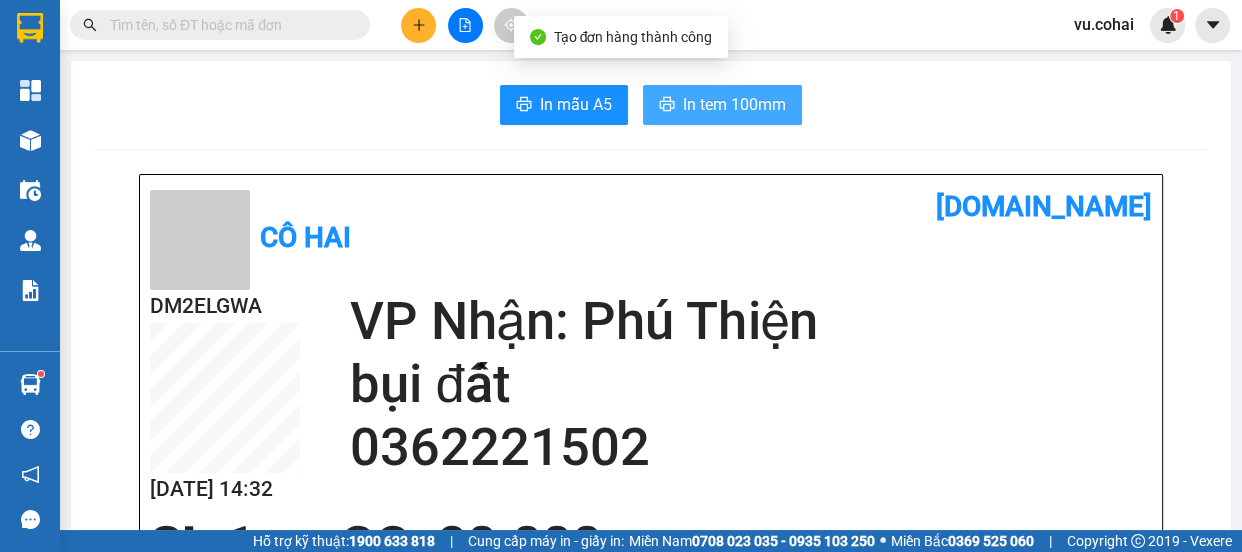 click on "In tem 100mm" at bounding box center [734, 104] 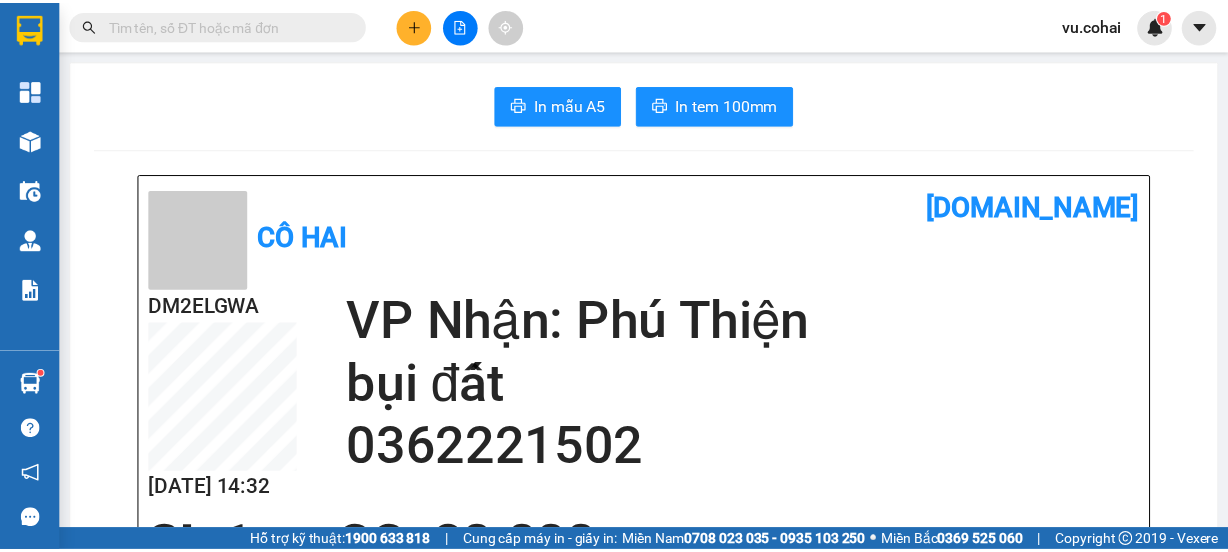 scroll, scrollTop: 119, scrollLeft: 0, axis: vertical 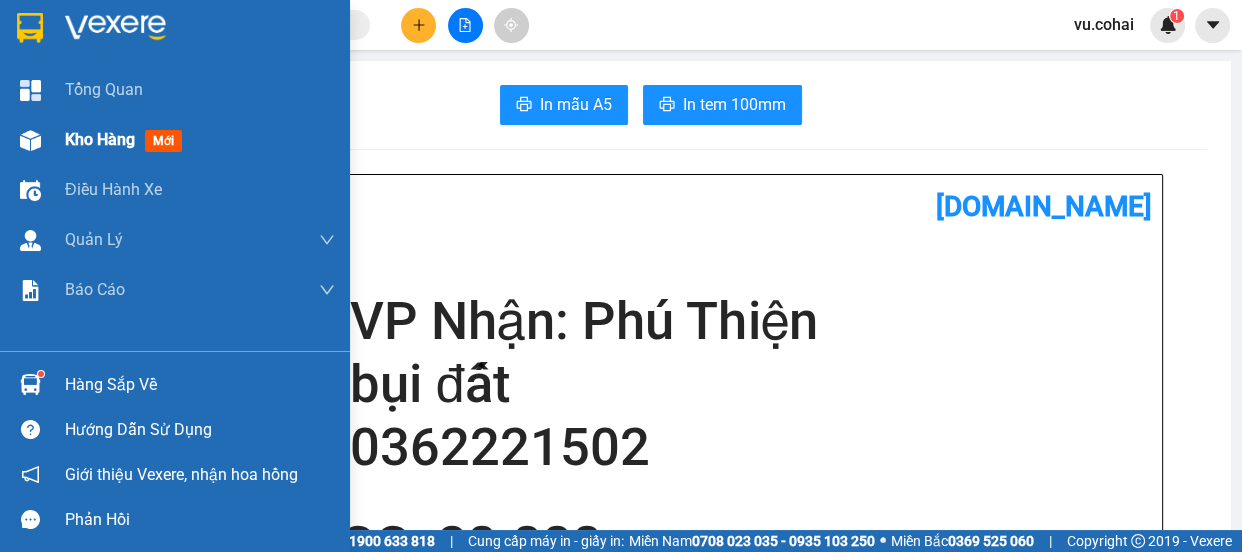 click on "Kho hàng" at bounding box center [100, 139] 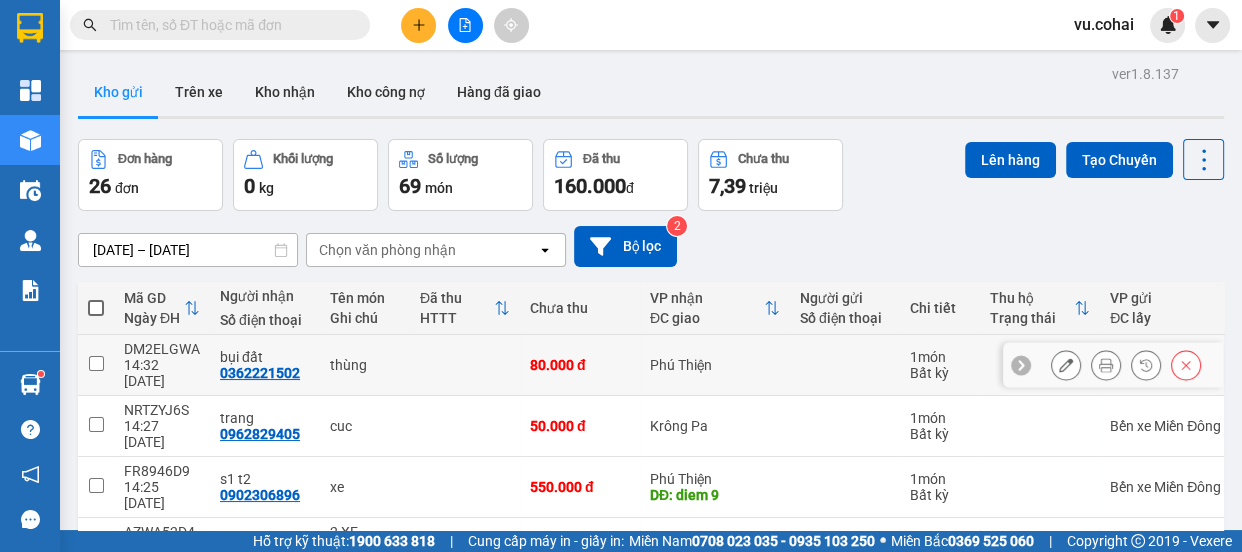click at bounding box center [96, 365] 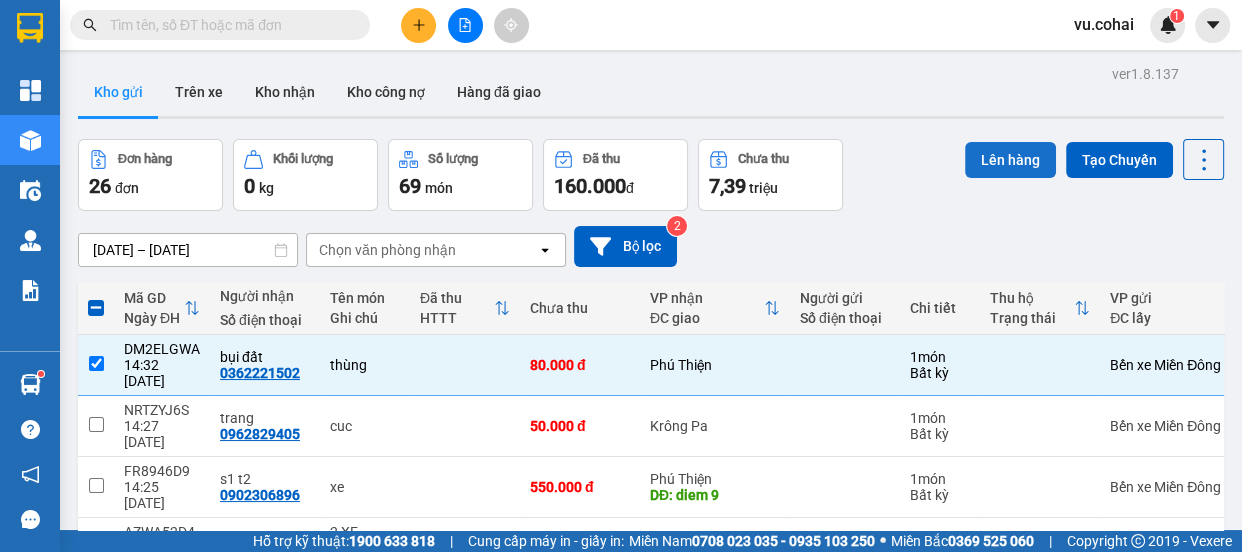 click on "Lên hàng" at bounding box center (1010, 160) 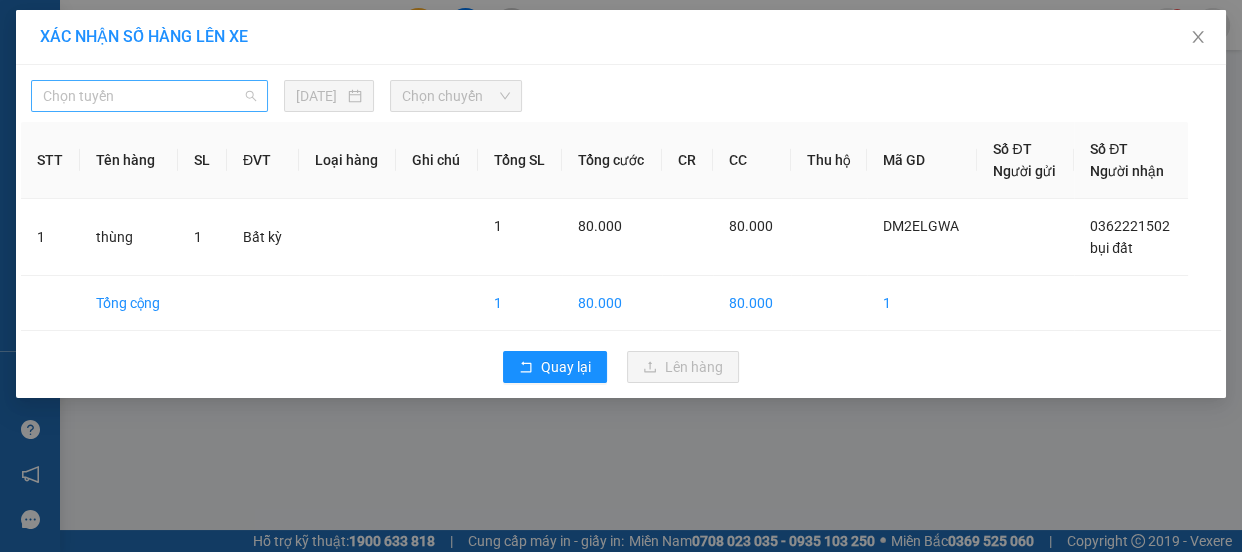 click on "Chọn tuyến" at bounding box center [149, 96] 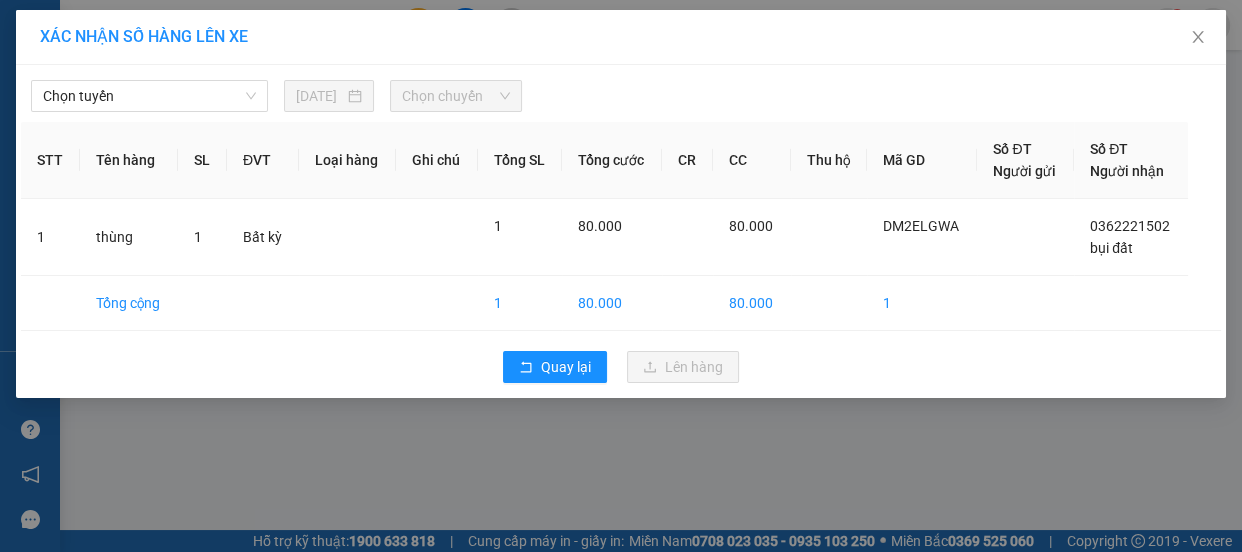 click on "Kết quả tìm kiếm ( 0 )  Bộ lọc  No Data vu.cohai 1     Tổng Quan     Kho hàng mới     Điều hành xe     Quản Lý Quản lý chuyến Quản lý giao nhận mới     Báo cáo BC Tiền NV thu được hàng ngày mới BC Tiền NV thu được từ giao hàng Báo cáo dòng tiền (Nhân viên Nhà xe) Báo cáo dòng tiền (nhân viên) Báo cáo số tiền thu được hằng ngày Báo cáo tiền thu Cô Hai - Số tiền nhân viên thu được  Doanh số tạo đơn theo VP gửi (nhân viên) Hàng sắp về Hướng dẫn sử dụng Giới thiệu Vexere, nhận hoa hồng Phản hồi Phần mềm hỗ trợ bạn tốt chứ? Hỗ trợ kỹ thuật:  1900 633 818 | Cung cấp máy in - giấy in:  Miền Nam  0708 023 035 - 0935 103 250 ⚪️ Miền Bắc  0369 525 060 | Copyright   2019 - Vexere Thông báo Thông báo của bạn Tính năng mới Chưa có thông báo mới XÁC NHẬN SỐ HÀNG LÊN XE Chọn tuyến 11/07/2025 Chọn chuyến STT Tên hàng SL 1" at bounding box center (621, 276) 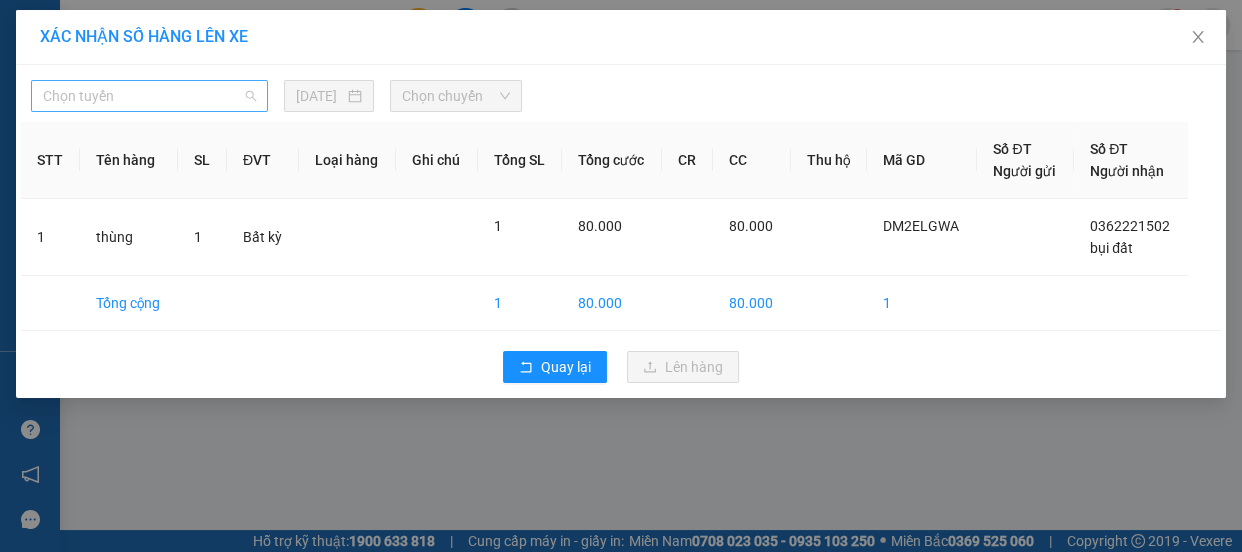 click on "Chọn tuyến" at bounding box center [149, 96] 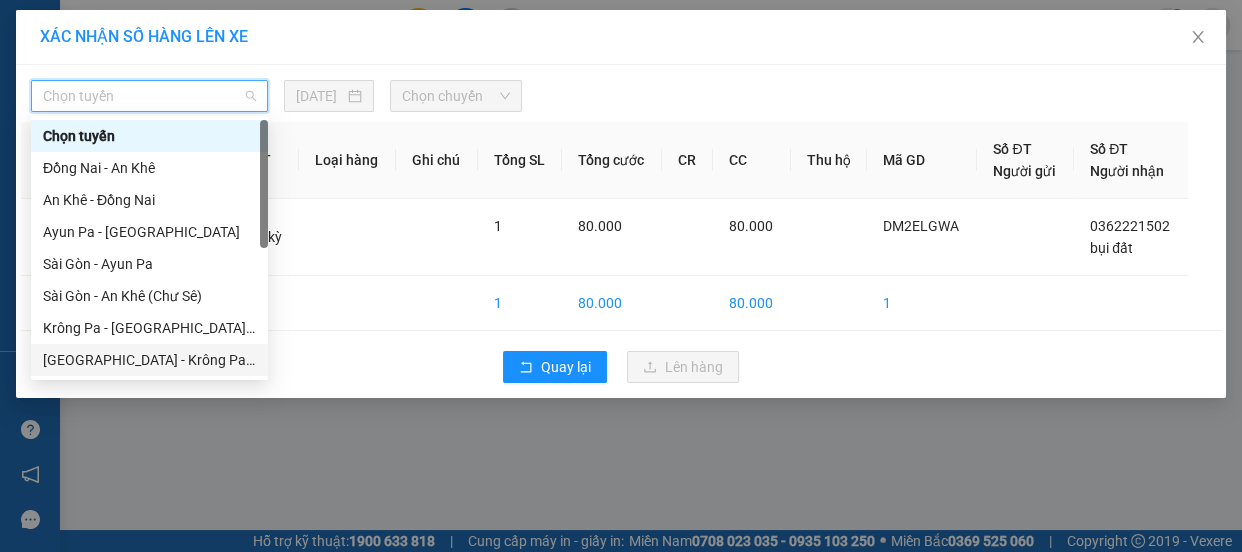 drag, startPoint x: 166, startPoint y: 363, endPoint x: 166, endPoint y: 352, distance: 11 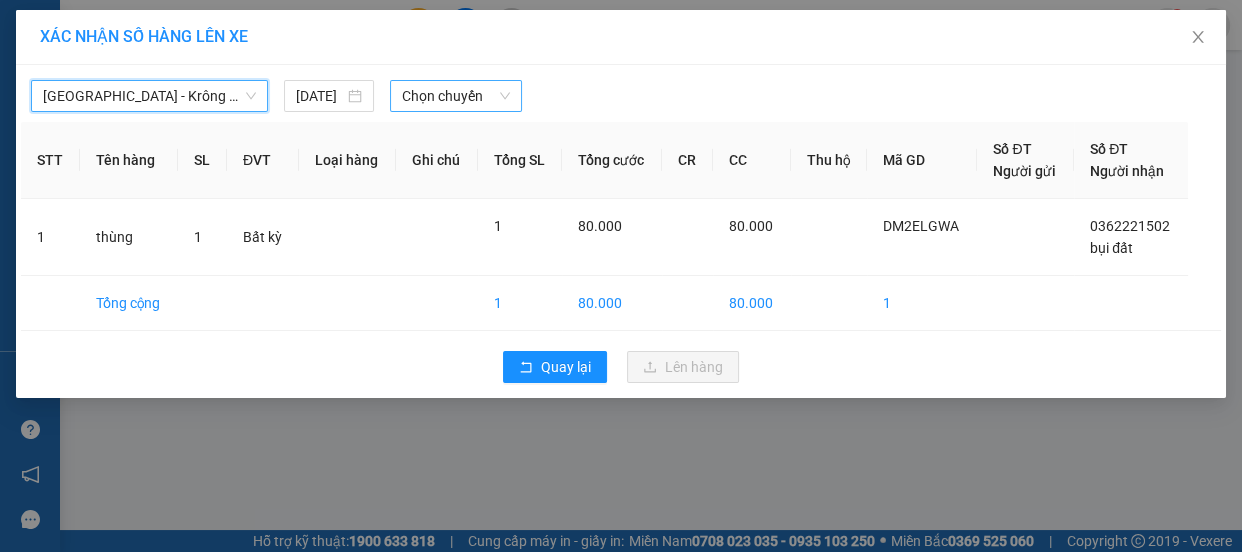 click on "Chọn chuyến" at bounding box center [456, 96] 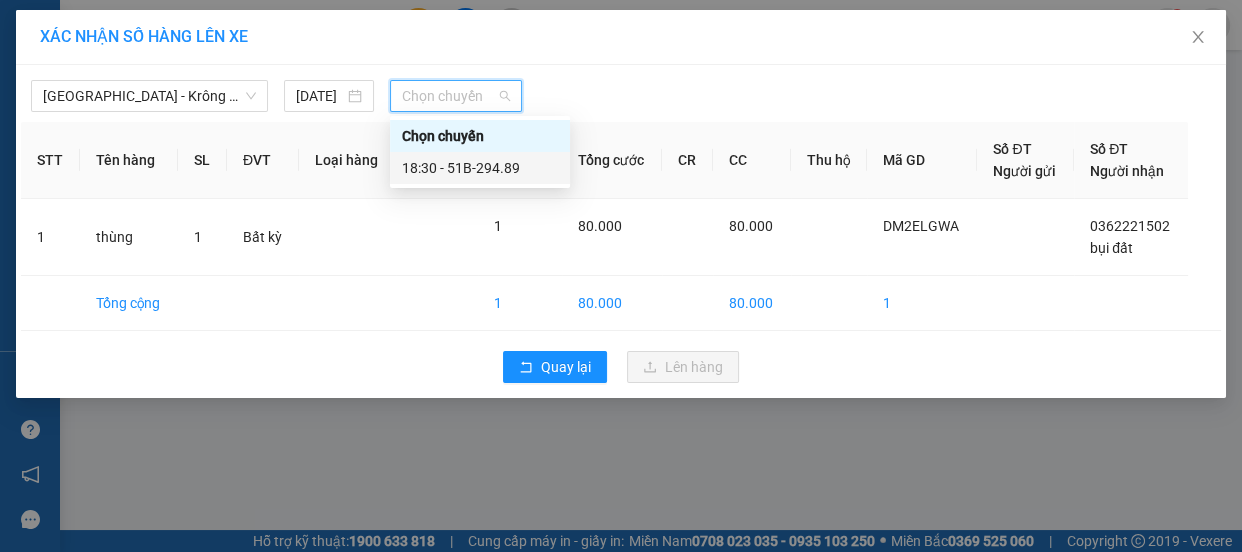 click on "18:30     - 51B-294.89" at bounding box center (480, 168) 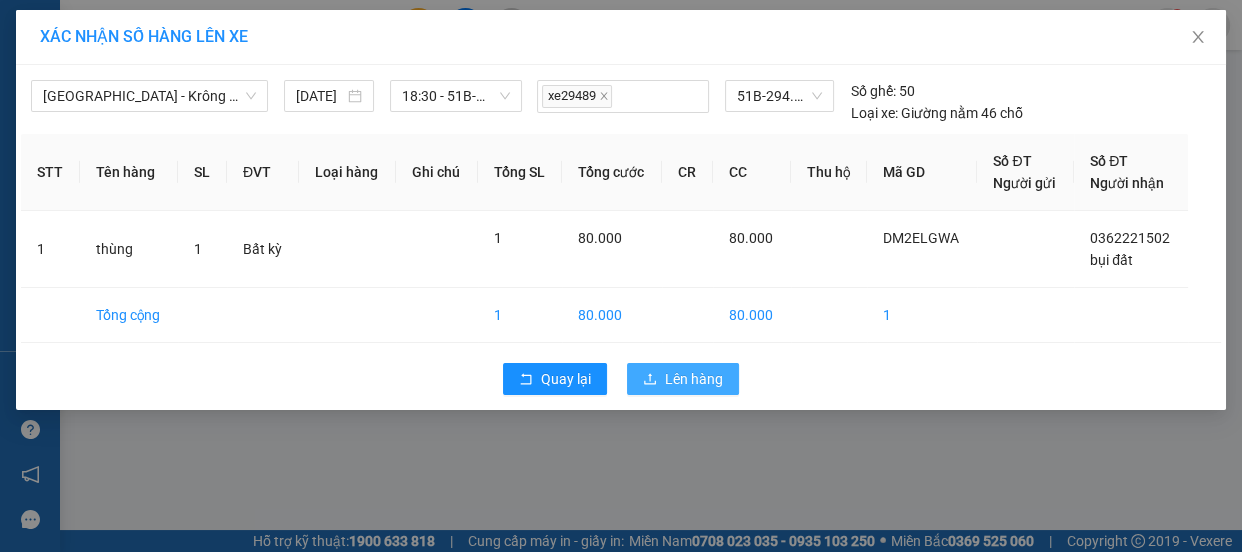 click on "Lên hàng" at bounding box center (694, 379) 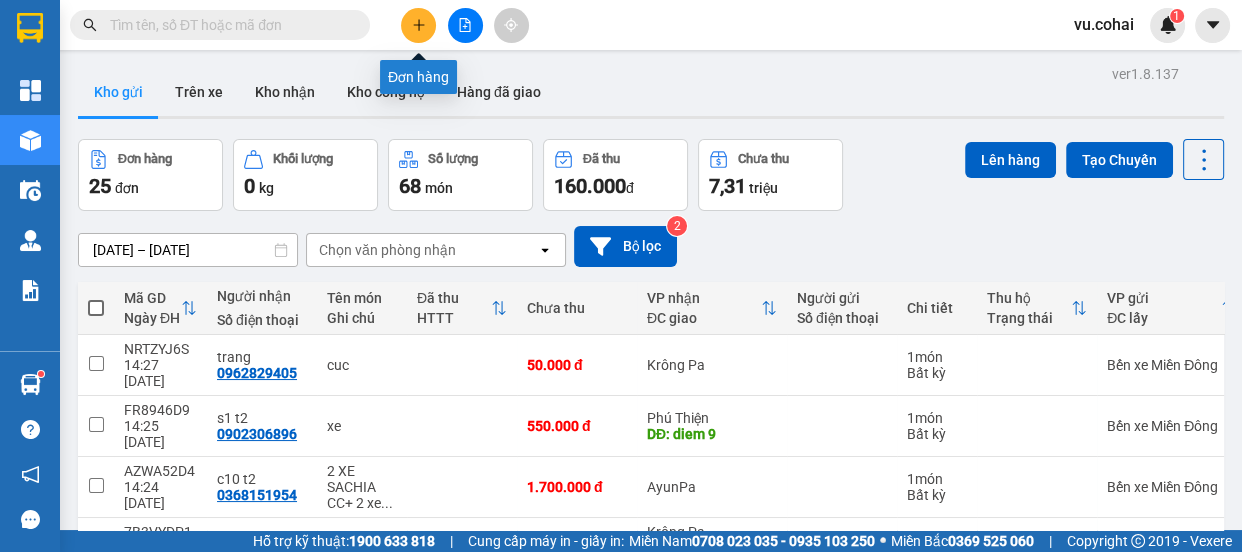 click at bounding box center (465, 25) 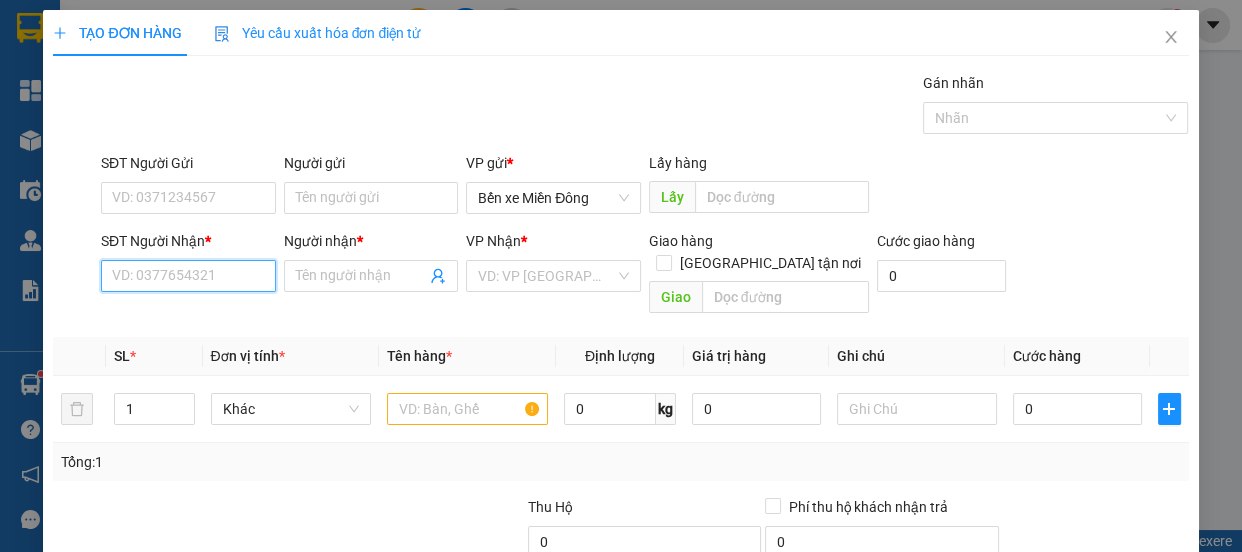 click on "SĐT Người Nhận  *" at bounding box center [188, 276] 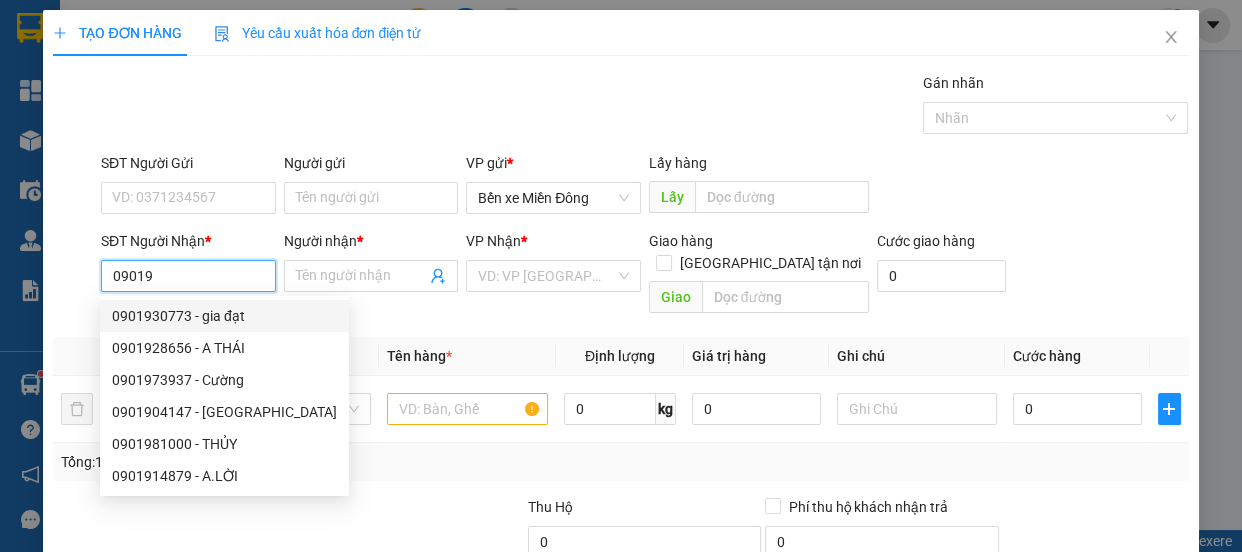 click on "0901930773 - gia đạt" at bounding box center [224, 316] 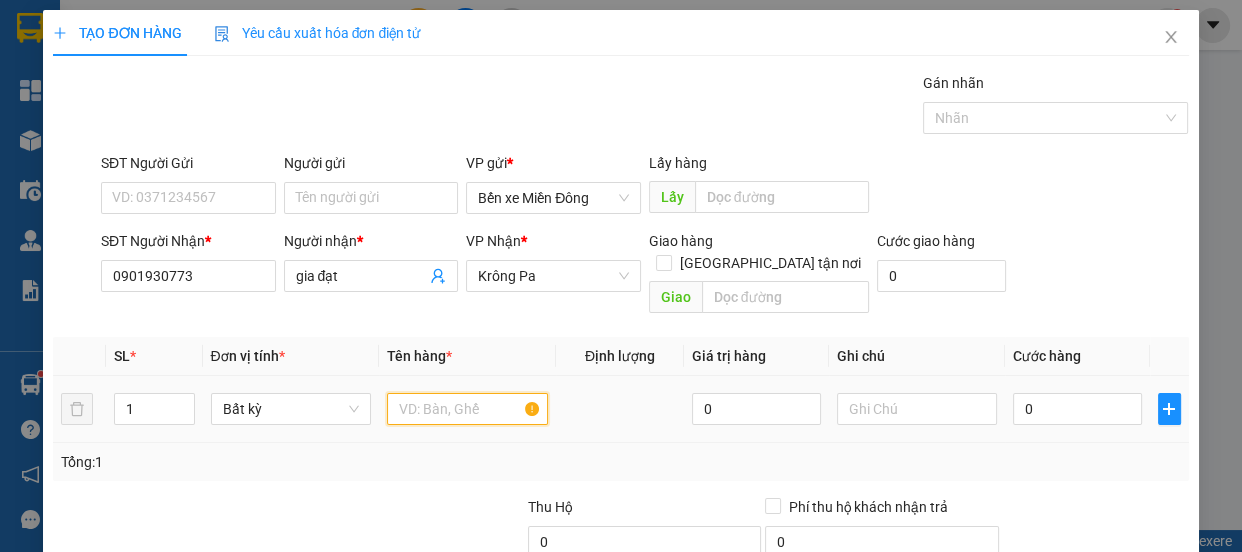 click at bounding box center (467, 409) 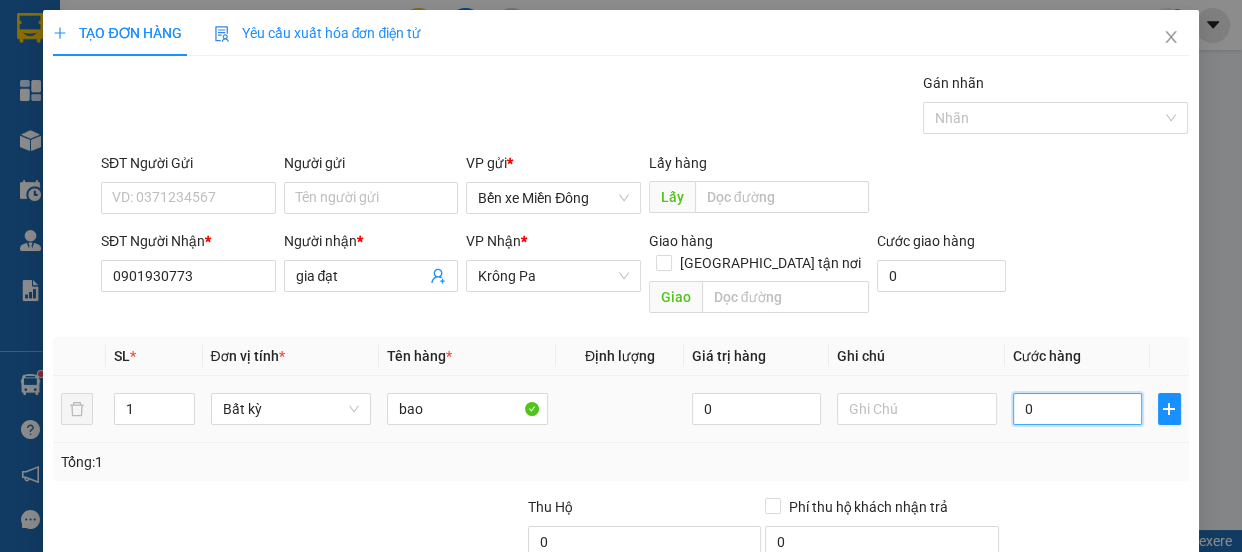 click on "0" at bounding box center [1077, 409] 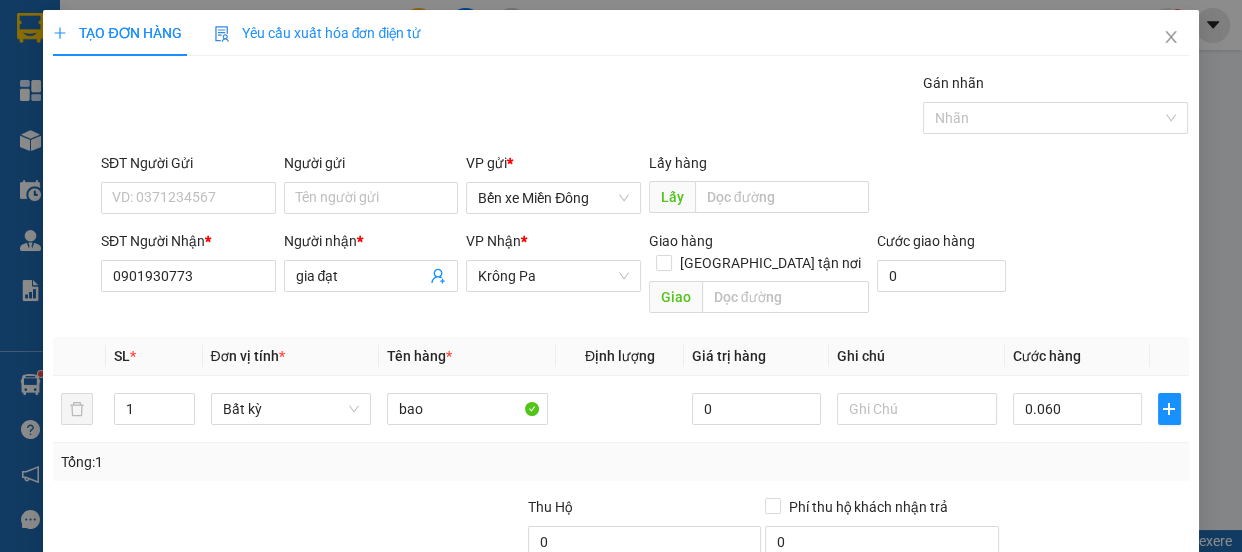 click on "[PERSON_NAME]" at bounding box center [977, 707] 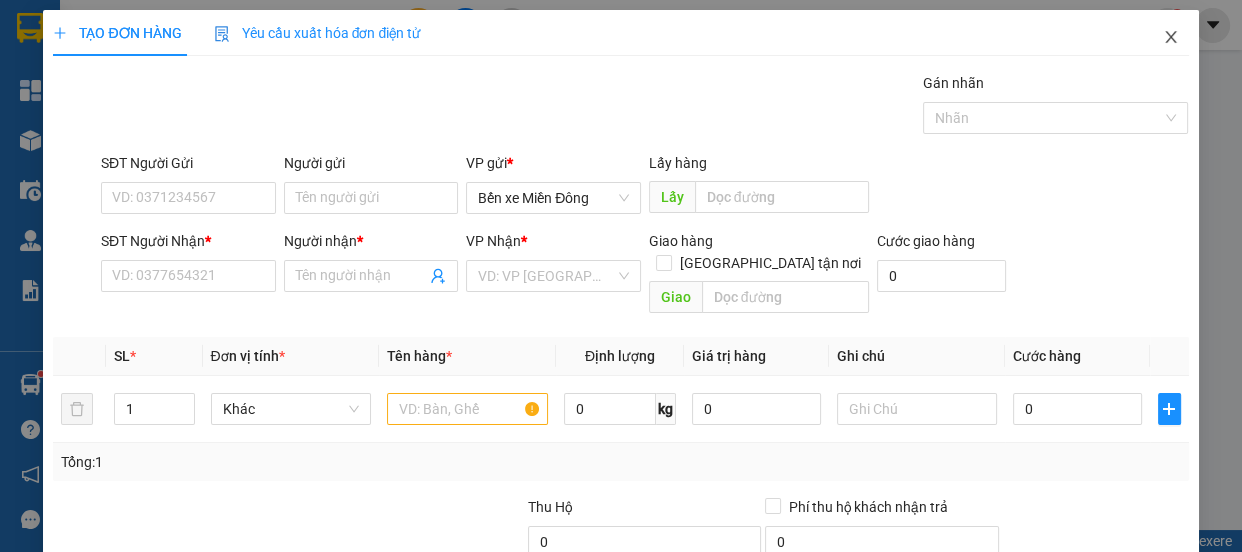 click 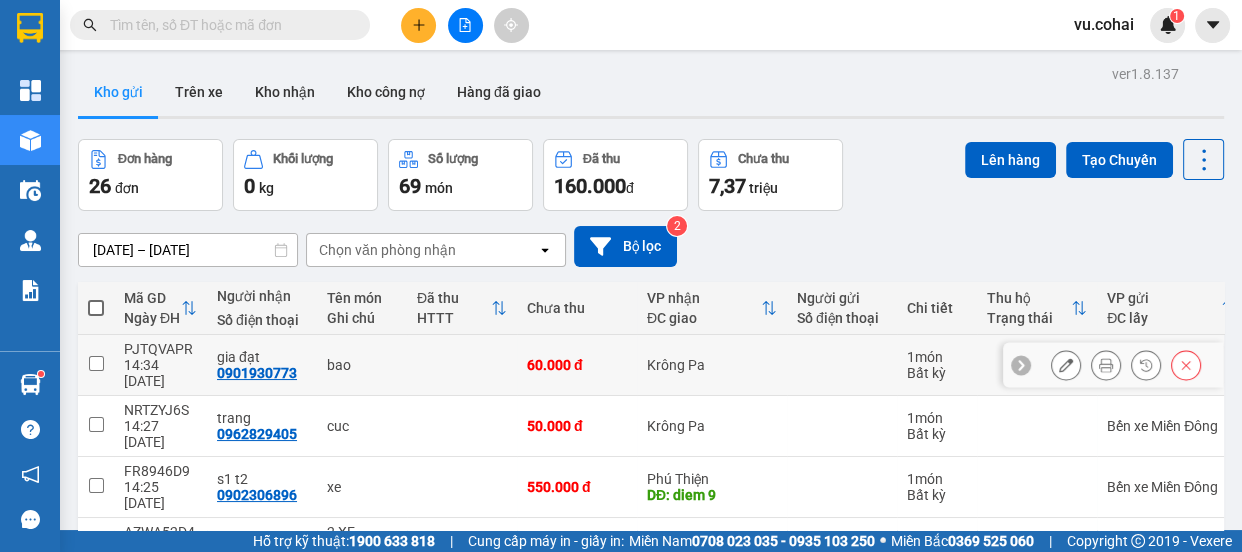 click at bounding box center (96, 363) 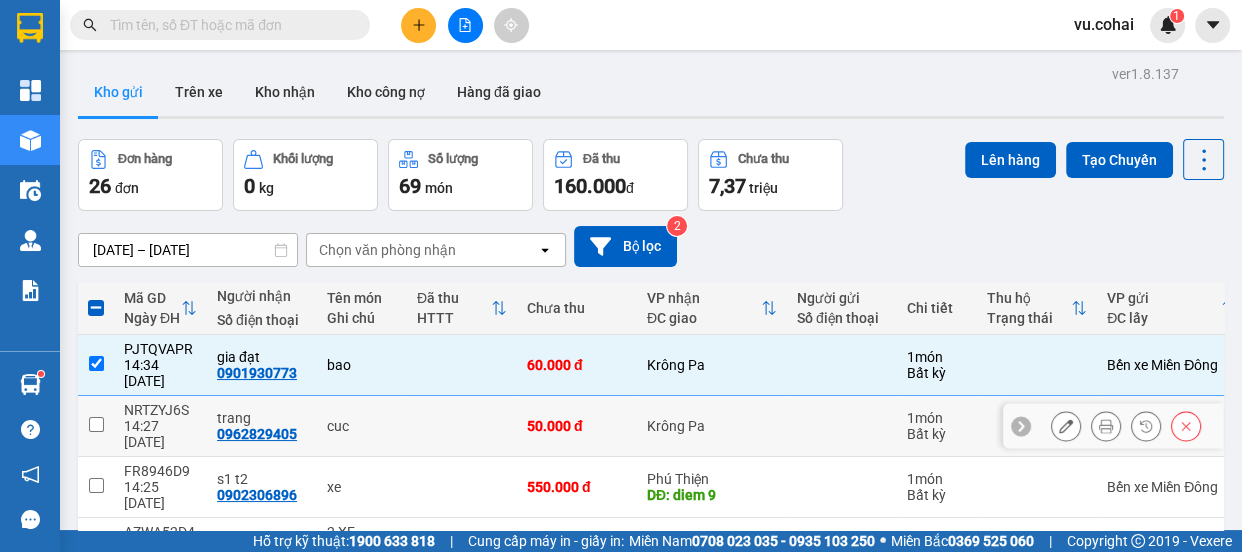 click at bounding box center [96, 424] 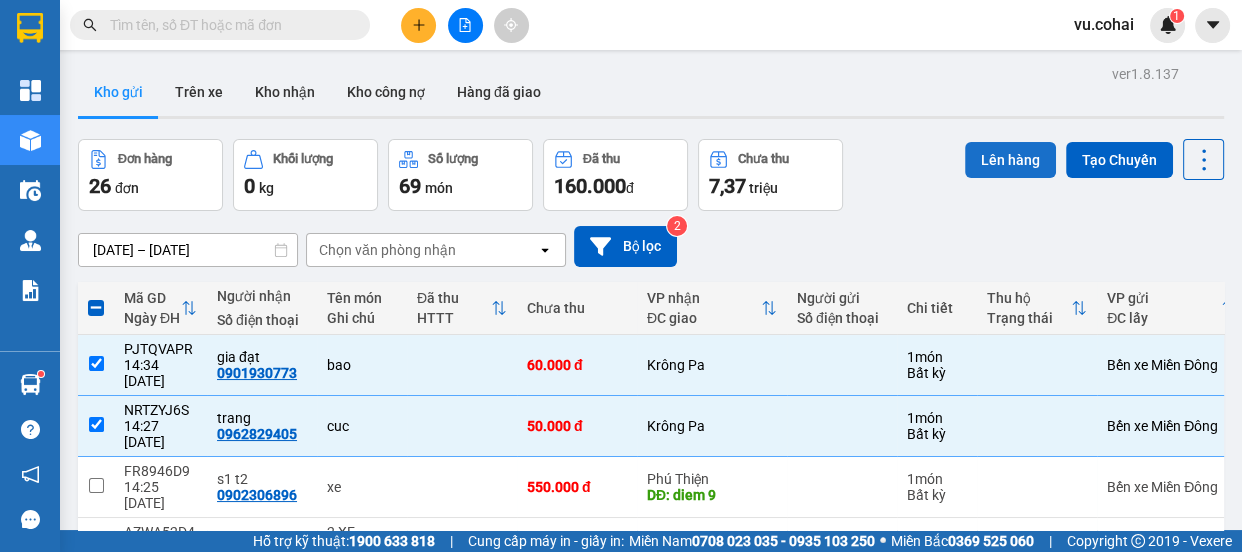click on "Lên hàng" at bounding box center [1010, 160] 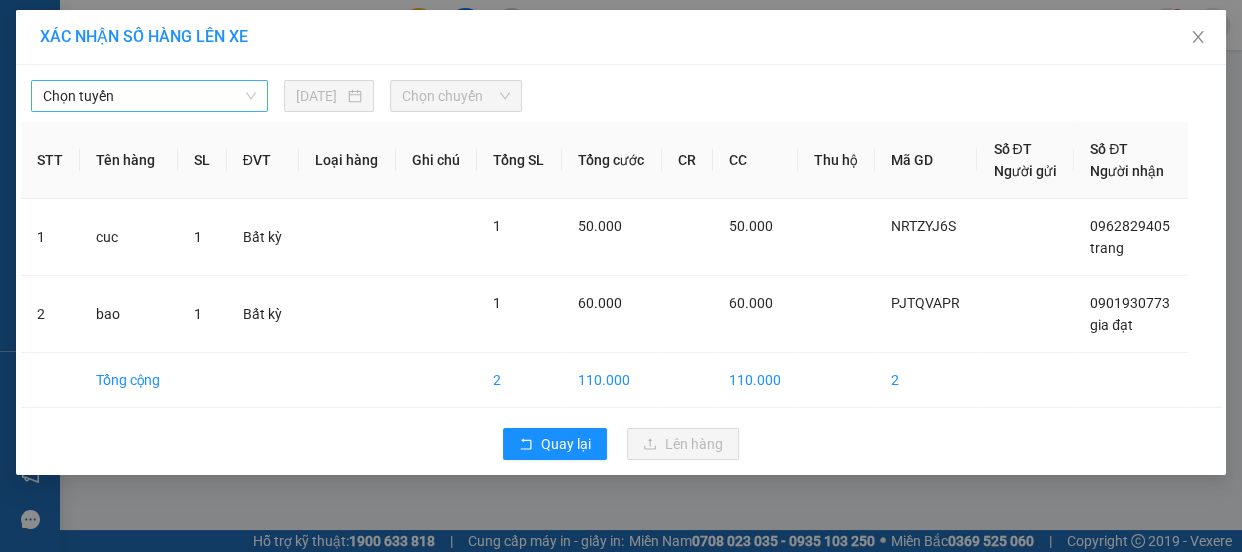 click on "Chọn tuyến" at bounding box center [149, 96] 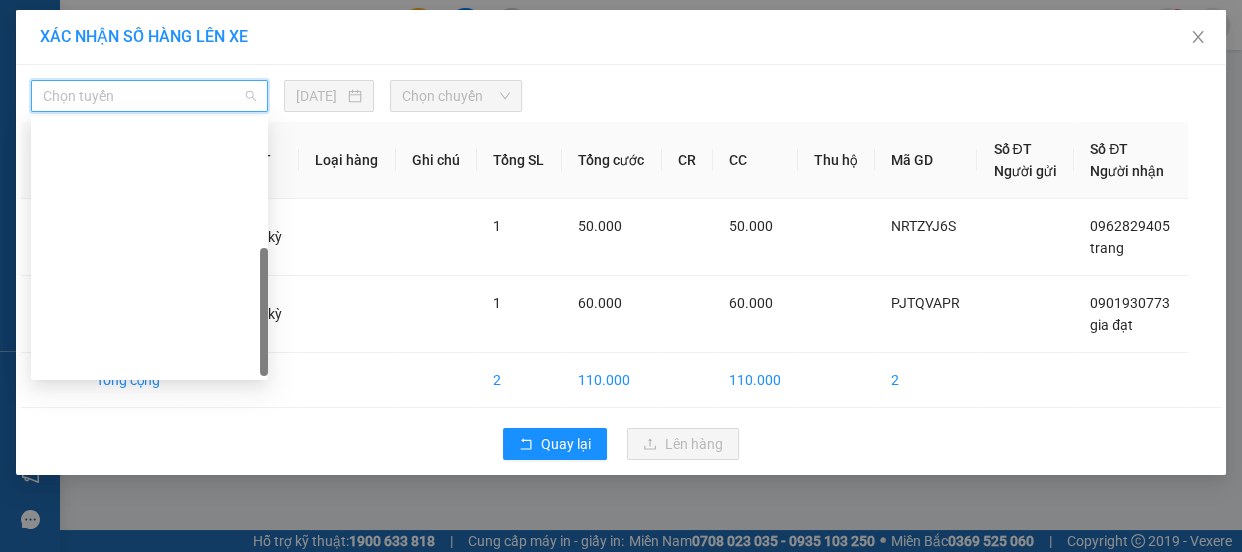 click on "[GEOGRAPHIC_DATA] - Krông Pa ([GEOGRAPHIC_DATA])" at bounding box center (149, 424) 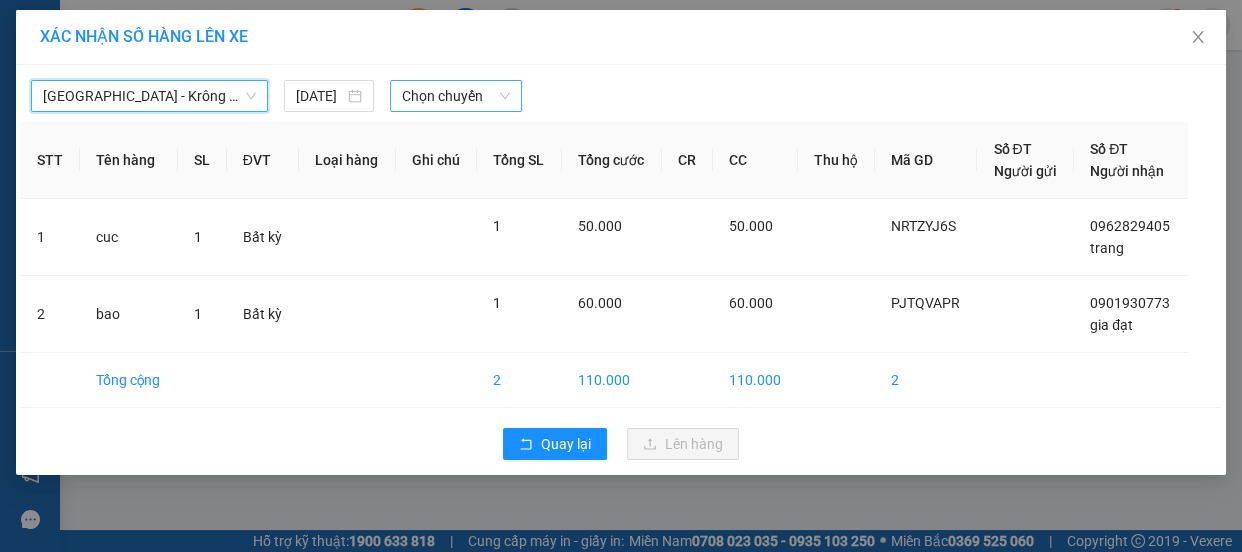click on "Chọn chuyến" at bounding box center (456, 96) 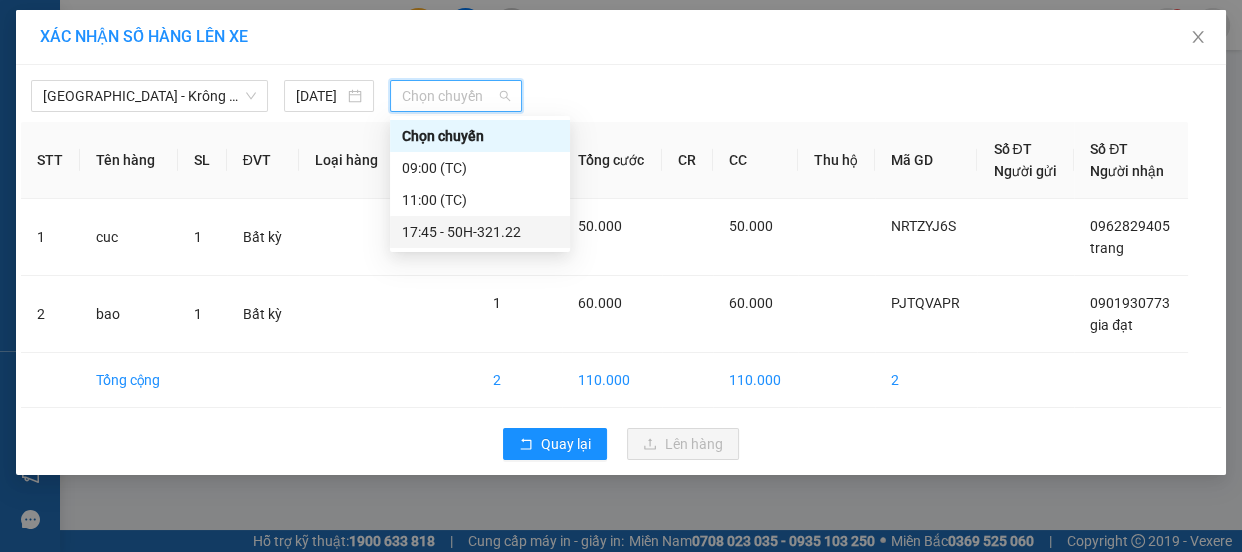 click on "17:45     - 50H-321.22" at bounding box center (480, 232) 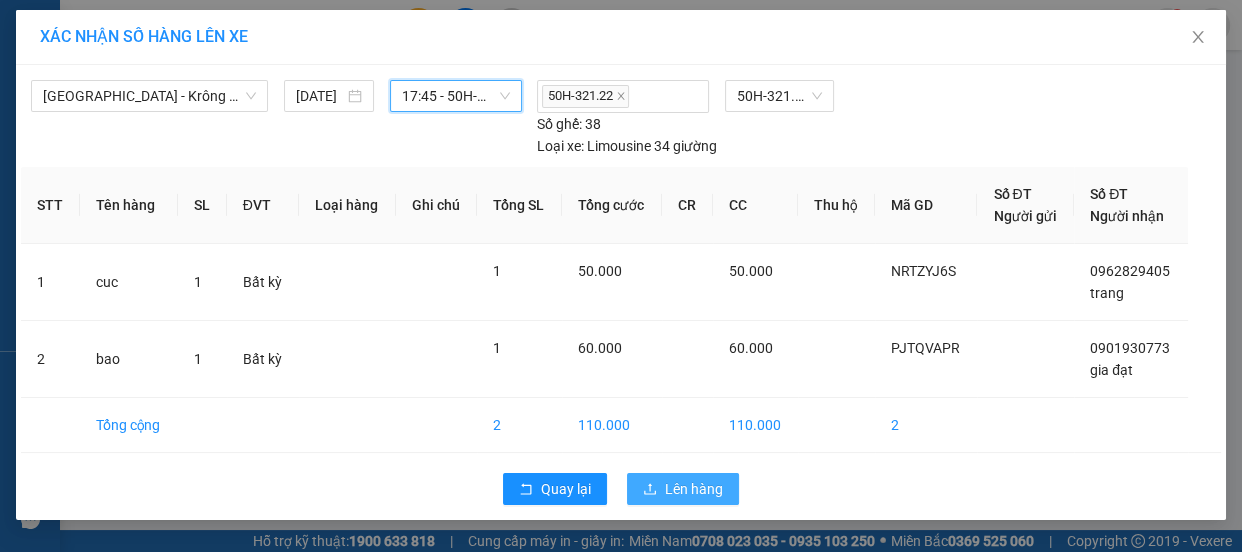 click on "Lên hàng" at bounding box center [694, 489] 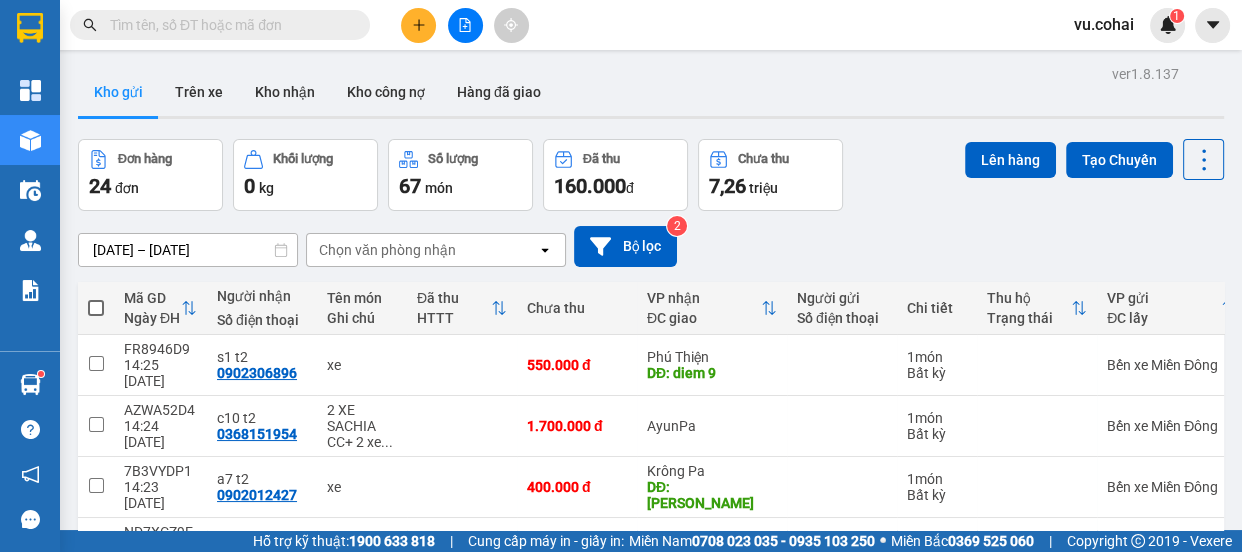 click on "2" at bounding box center [971, 977] 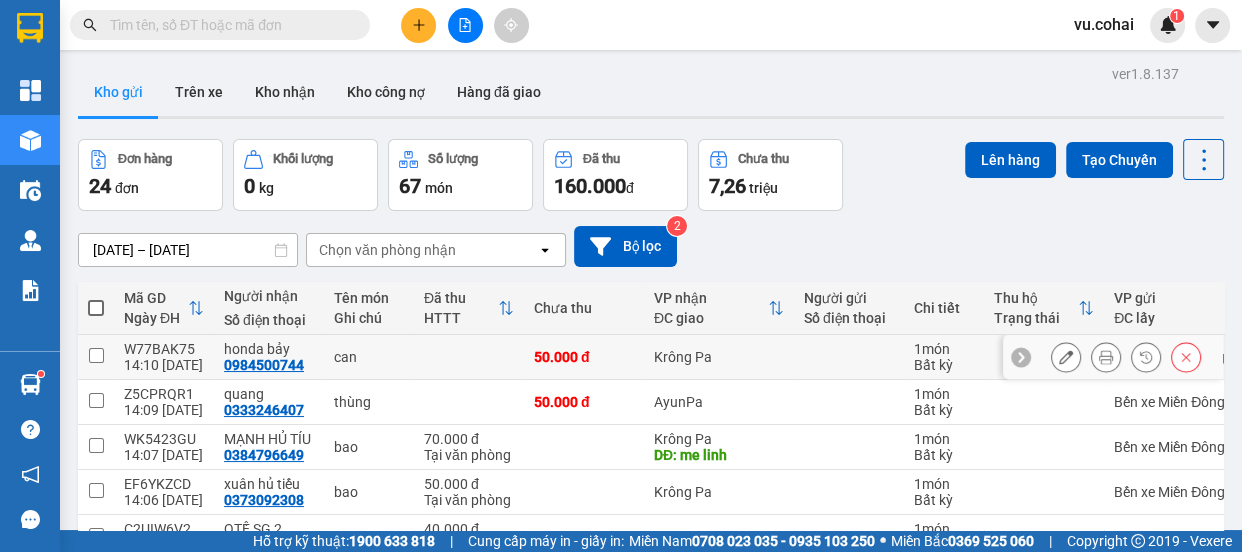 click at bounding box center [96, 355] 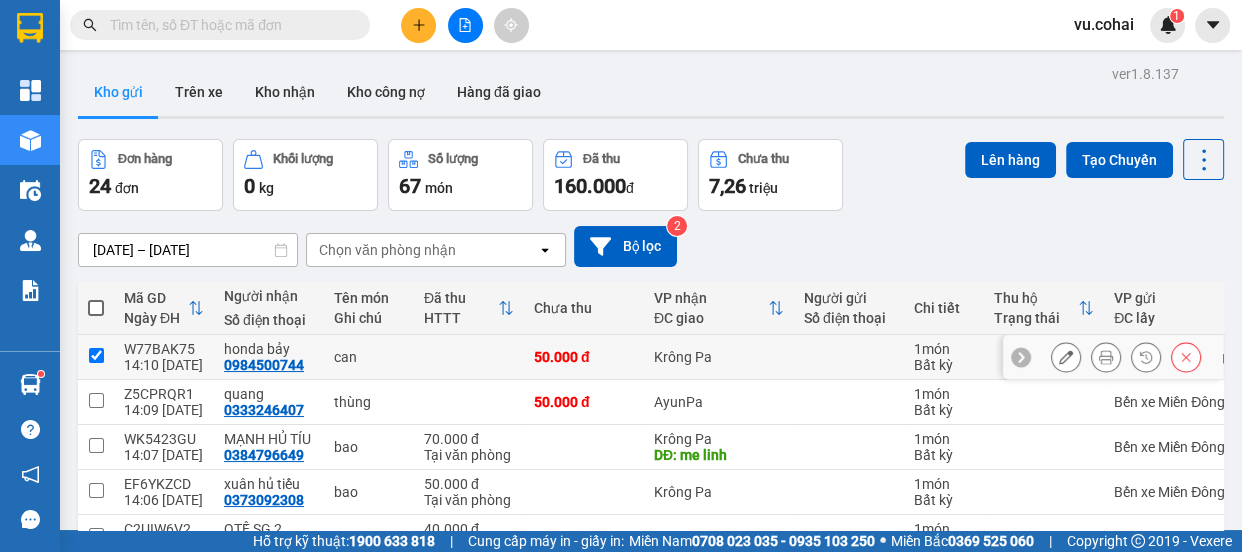 checkbox on "true" 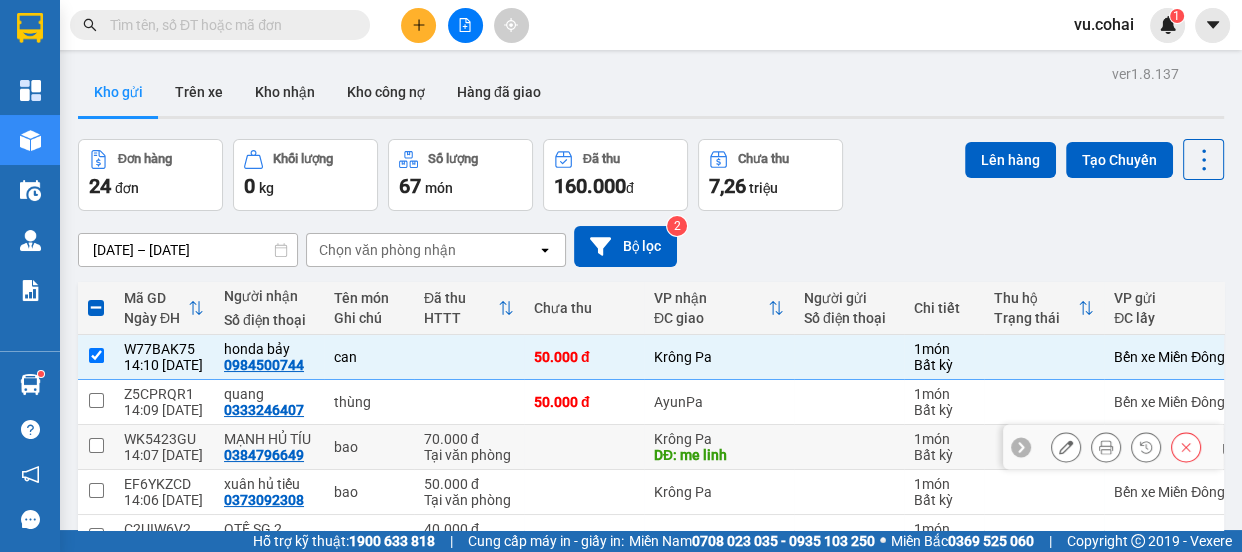 click at bounding box center (96, 445) 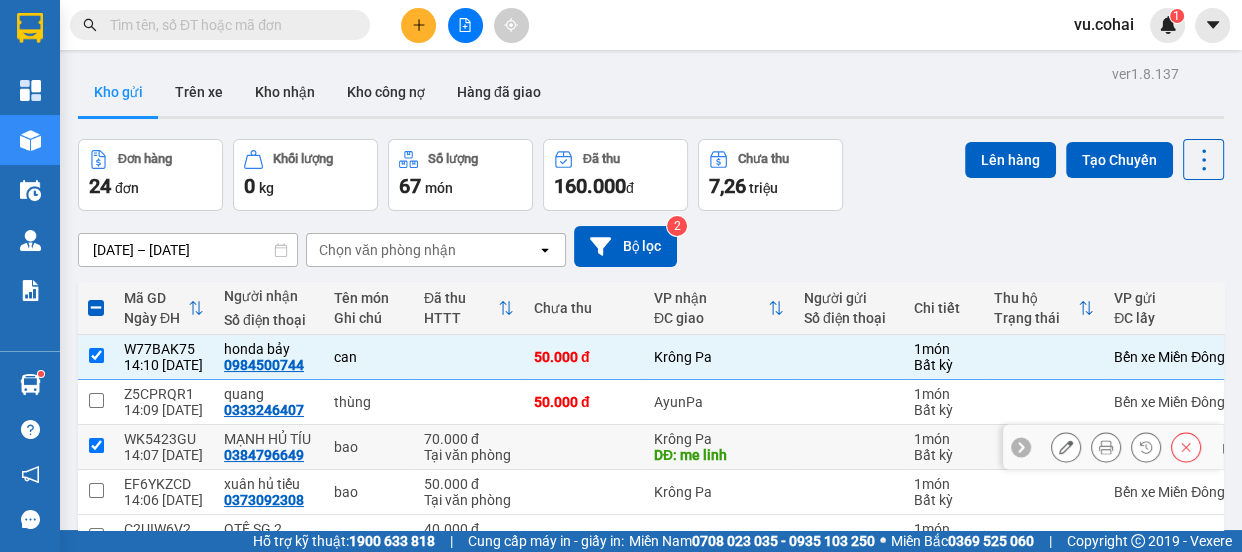 checkbox on "true" 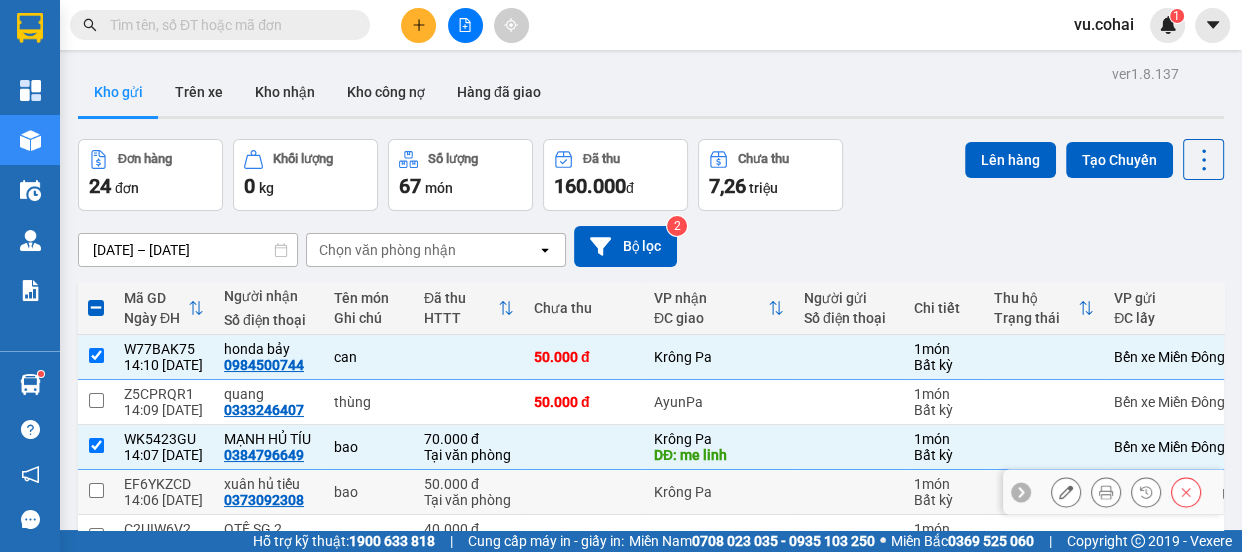 click at bounding box center [96, 490] 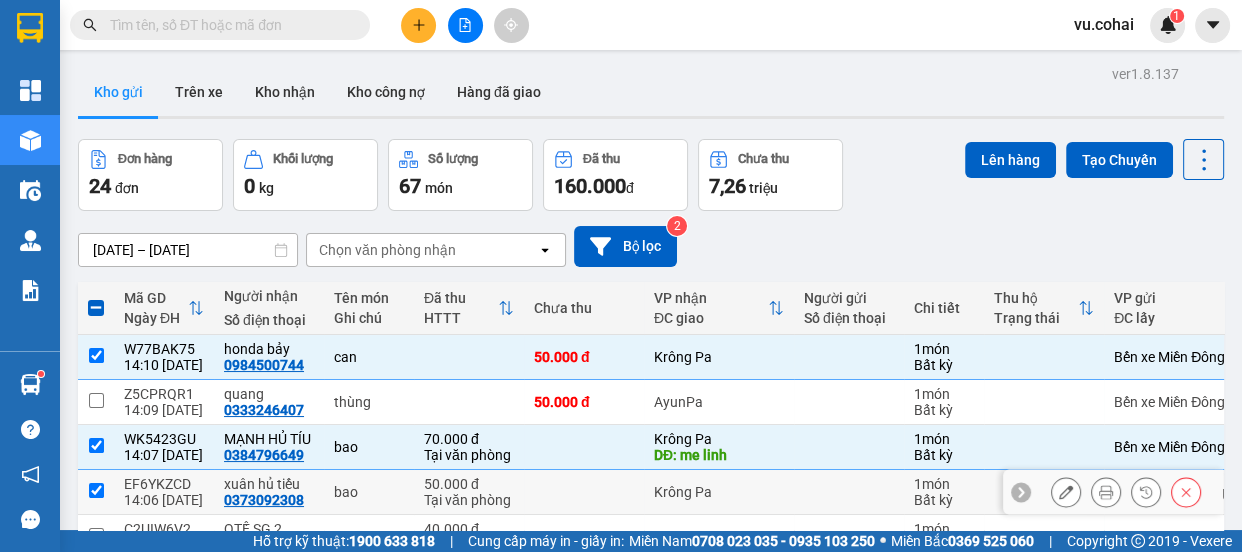 checkbox on "true" 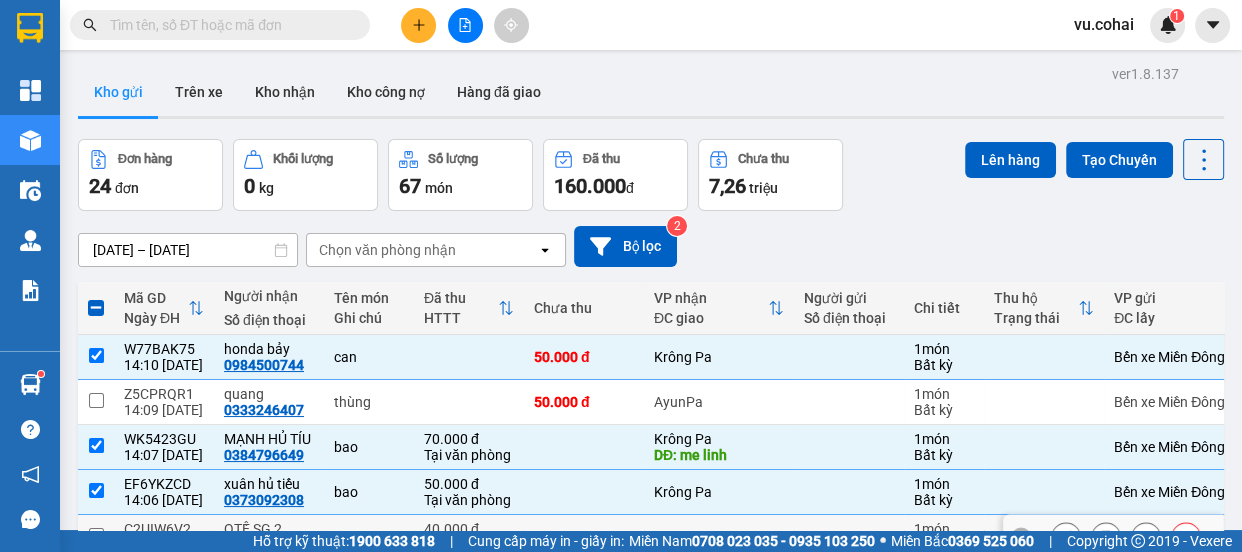 click at bounding box center [96, 535] 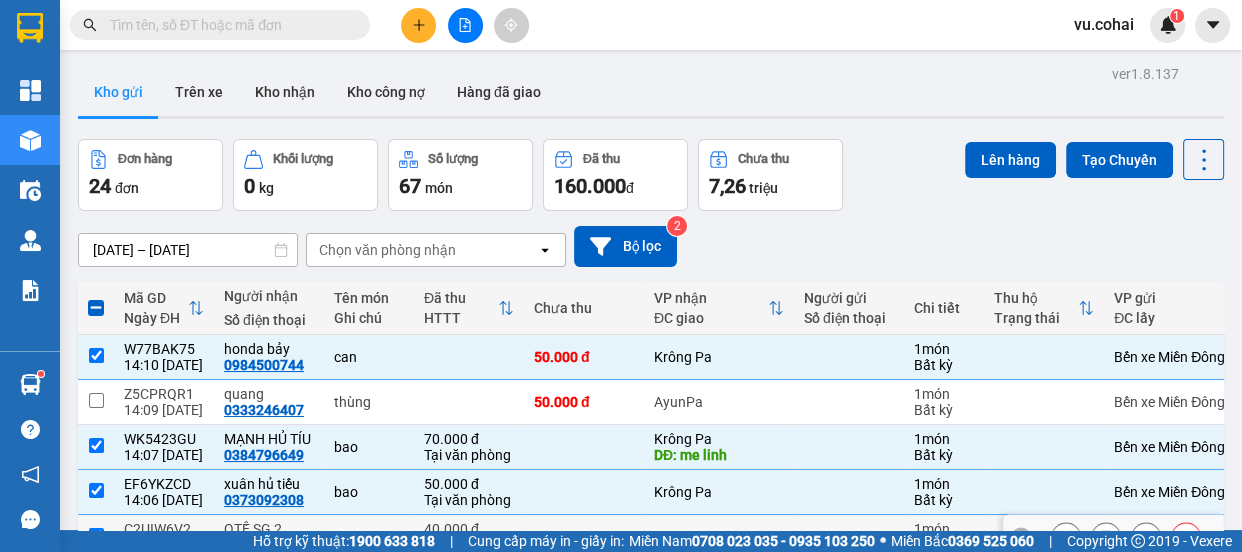 checkbox on "true" 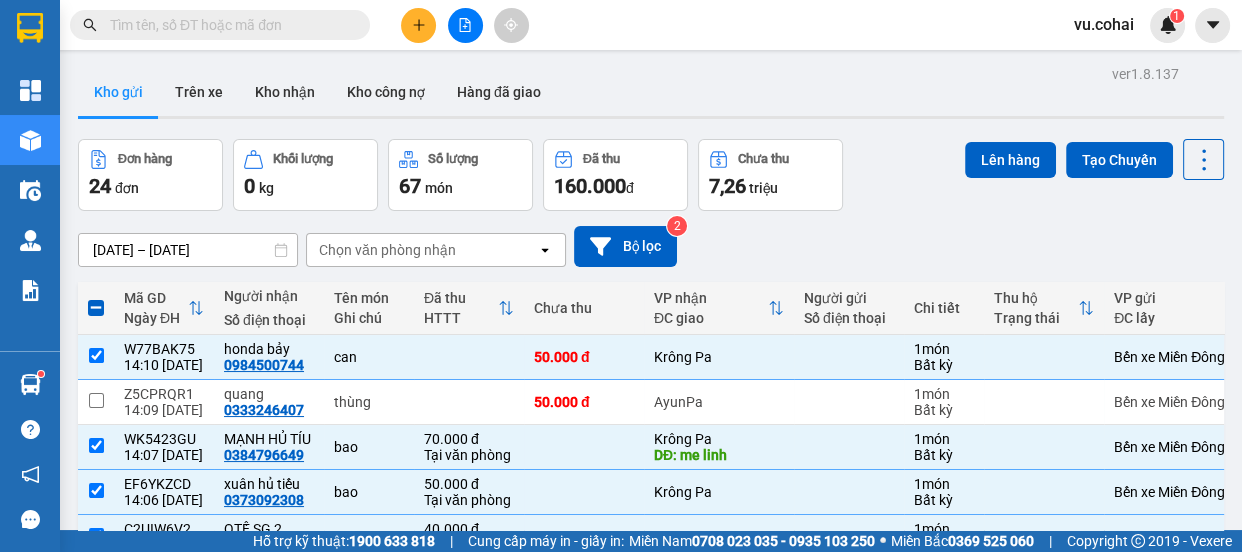 click at bounding box center [96, 625] 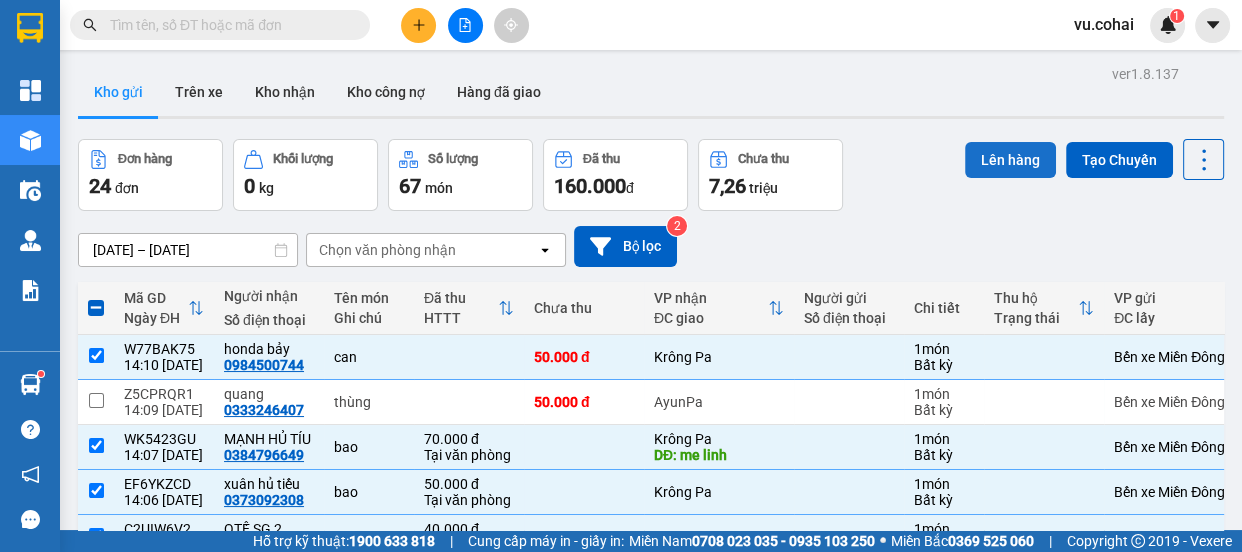 click on "Lên hàng" at bounding box center (1010, 160) 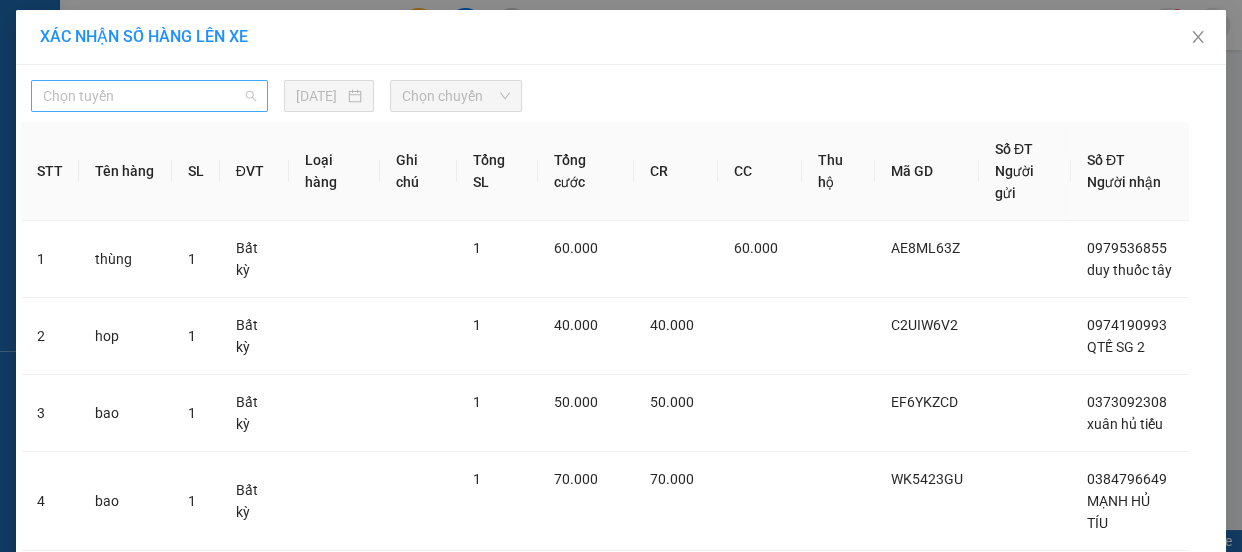 click on "Chọn tuyến" at bounding box center (149, 96) 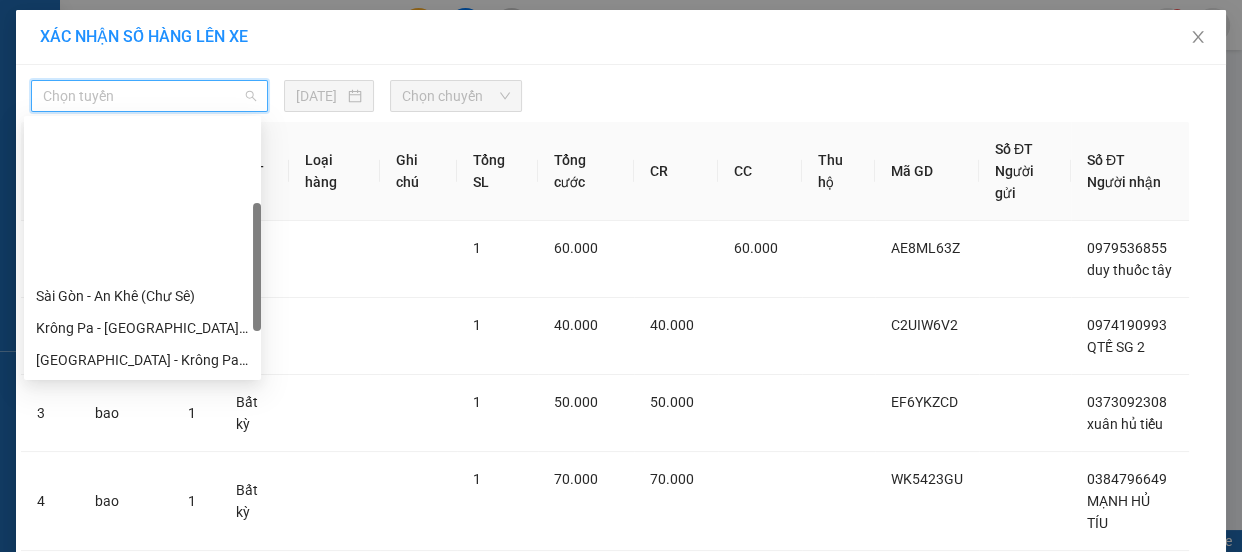click on "[GEOGRAPHIC_DATA] - Krông Pa ([GEOGRAPHIC_DATA])" at bounding box center (142, 424) 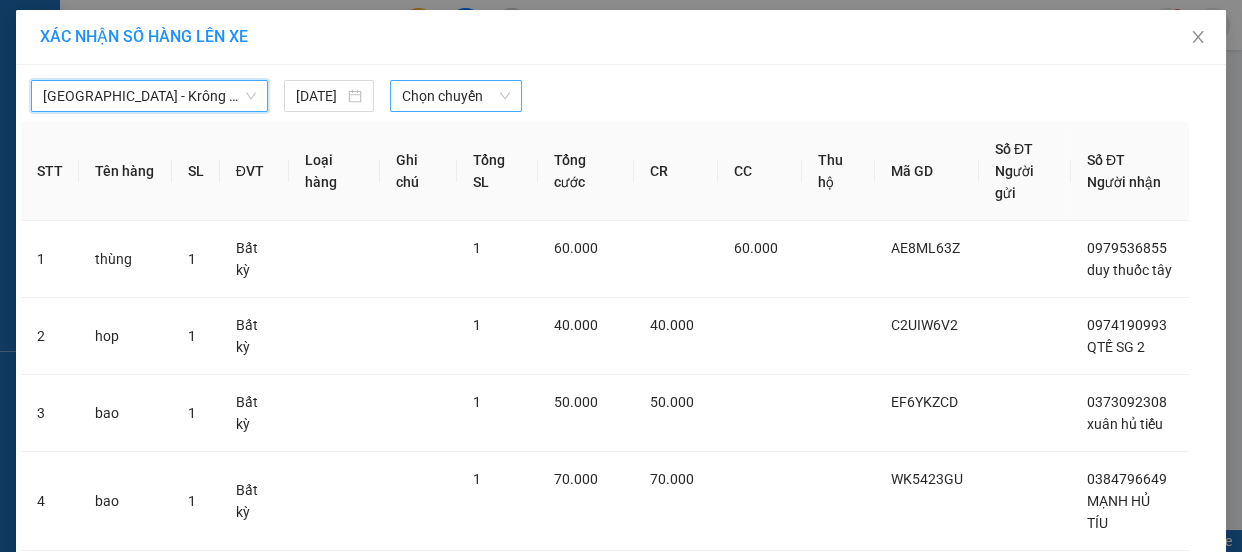 click on "Chọn chuyến" at bounding box center (456, 96) 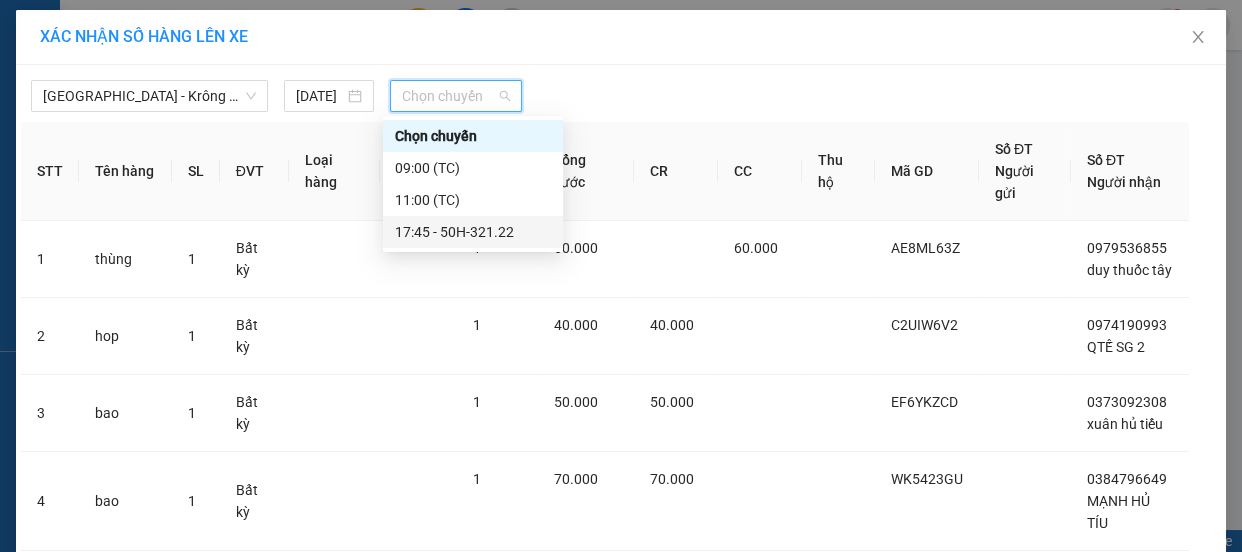 click on "17:45     - 50H-321.22" at bounding box center (473, 232) 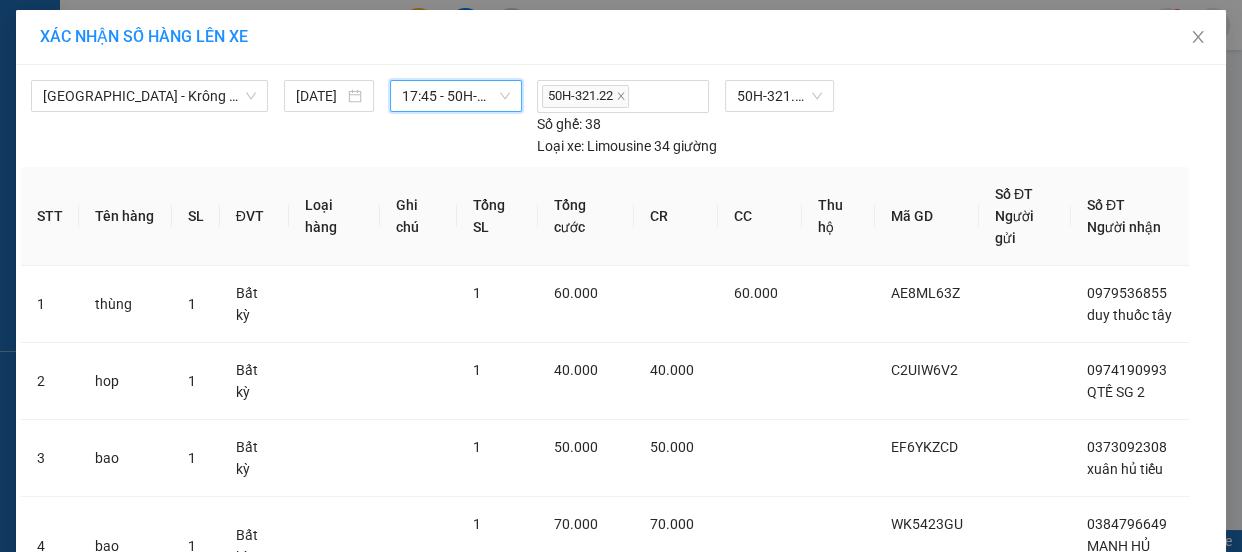 click on "Lên hàng" at bounding box center (694, 786) 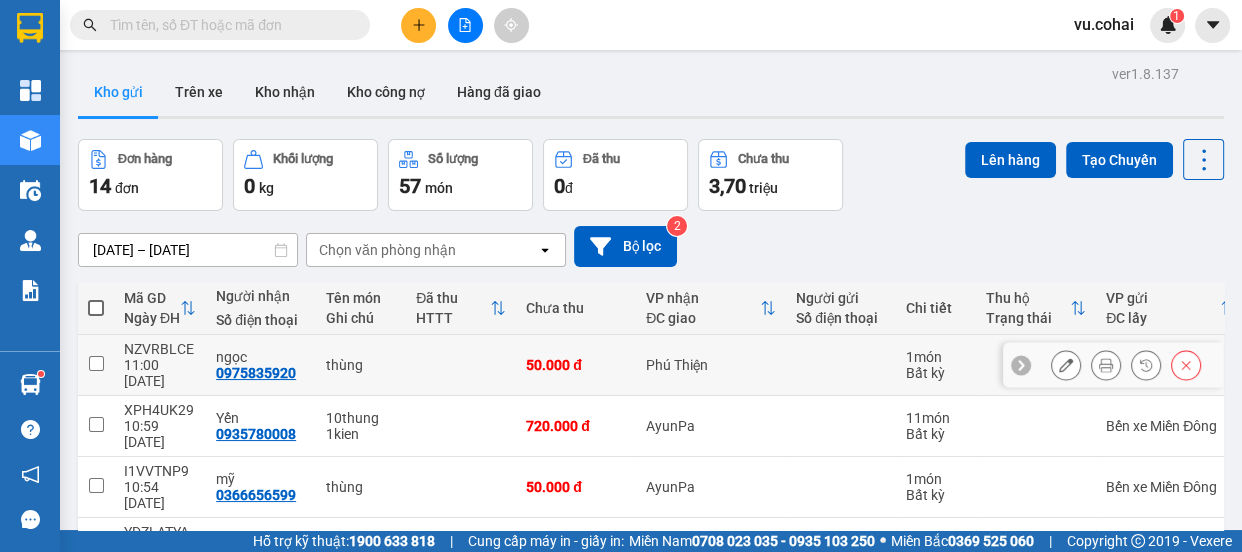 click at bounding box center (96, 363) 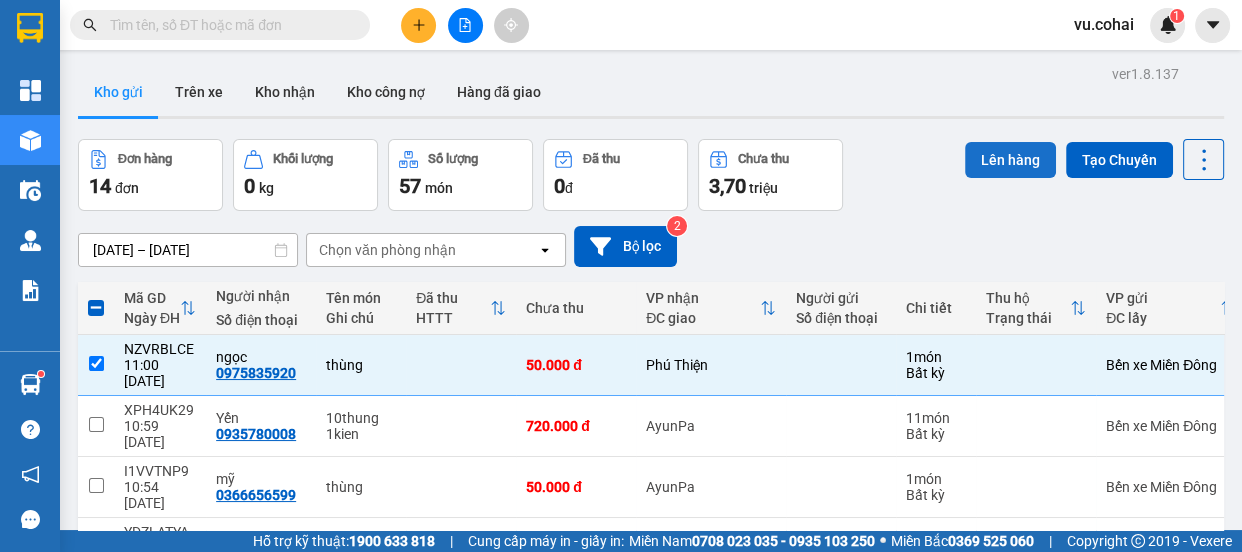 click on "Lên hàng" at bounding box center [1010, 160] 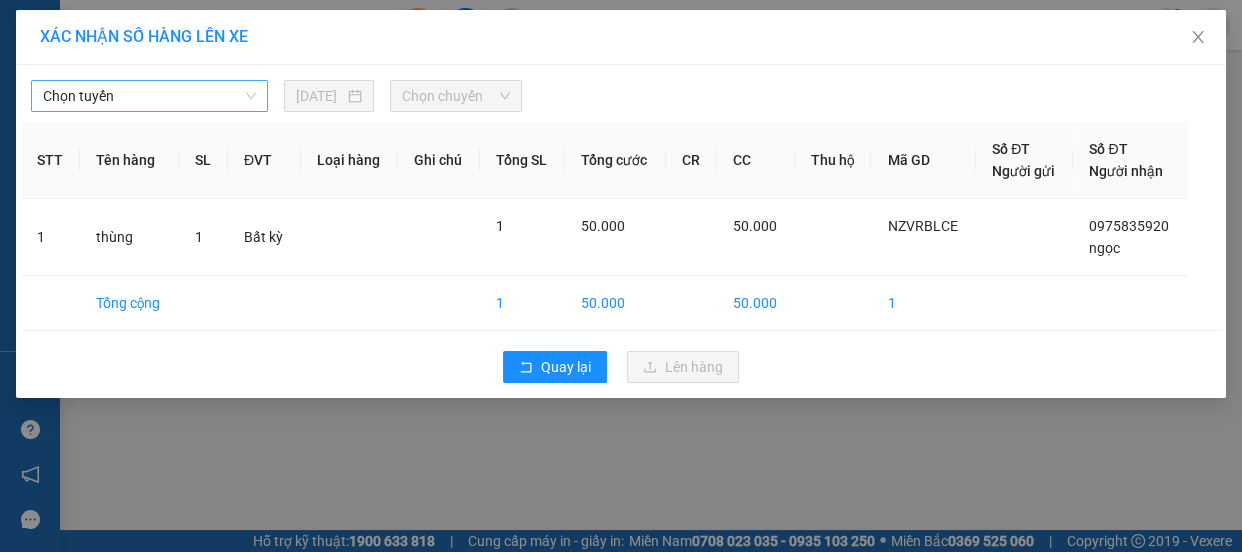 click on "Chọn tuyến" at bounding box center [149, 96] 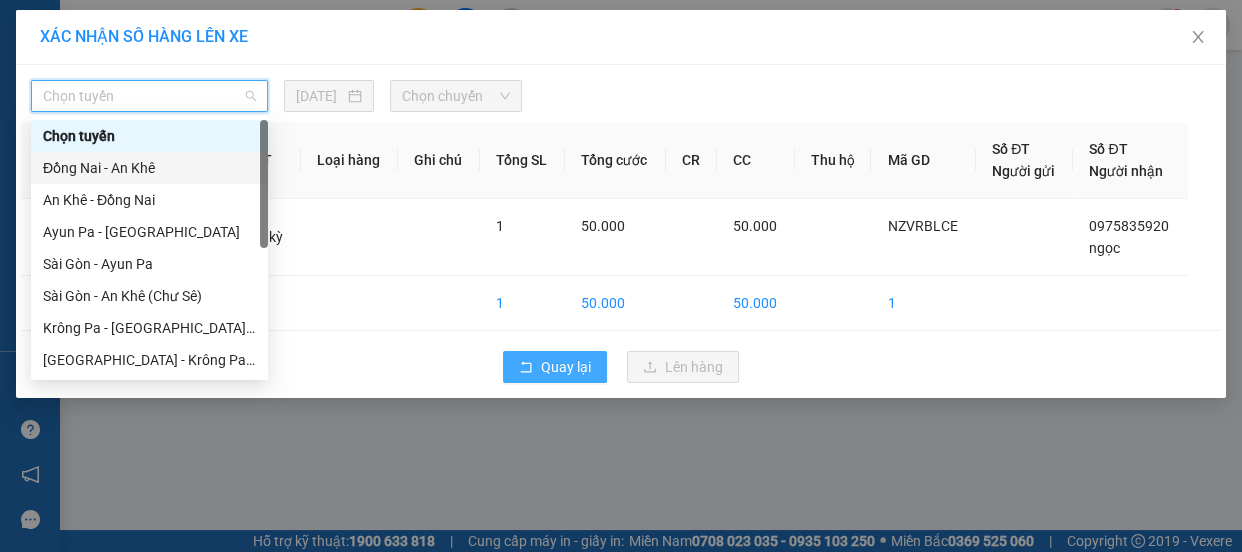 click on "Quay lại" at bounding box center [566, 367] 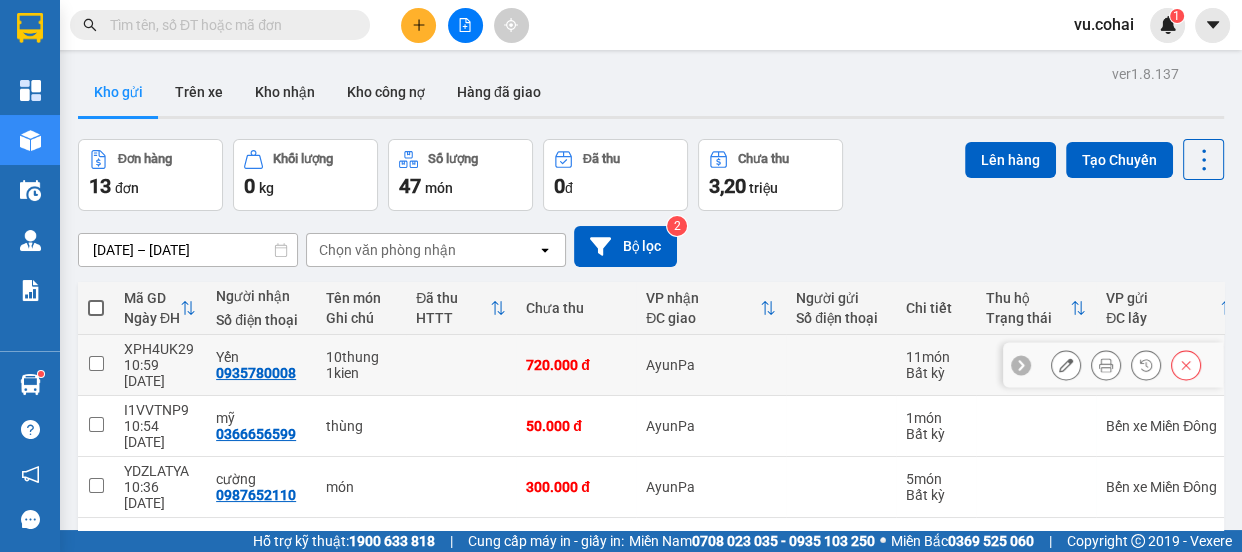 click at bounding box center [96, 363] 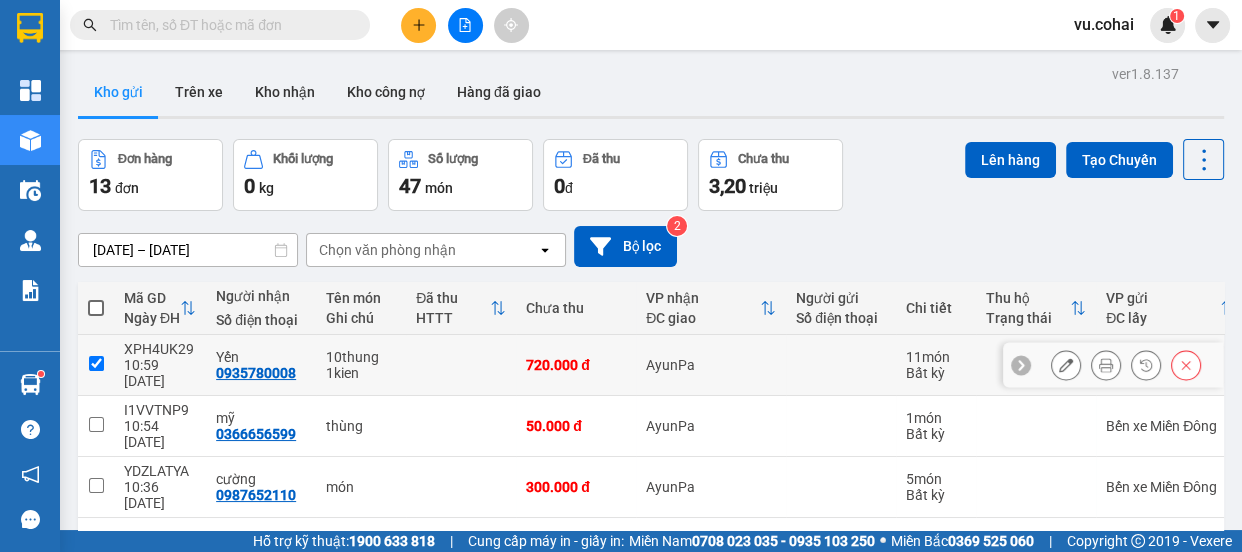 checkbox on "true" 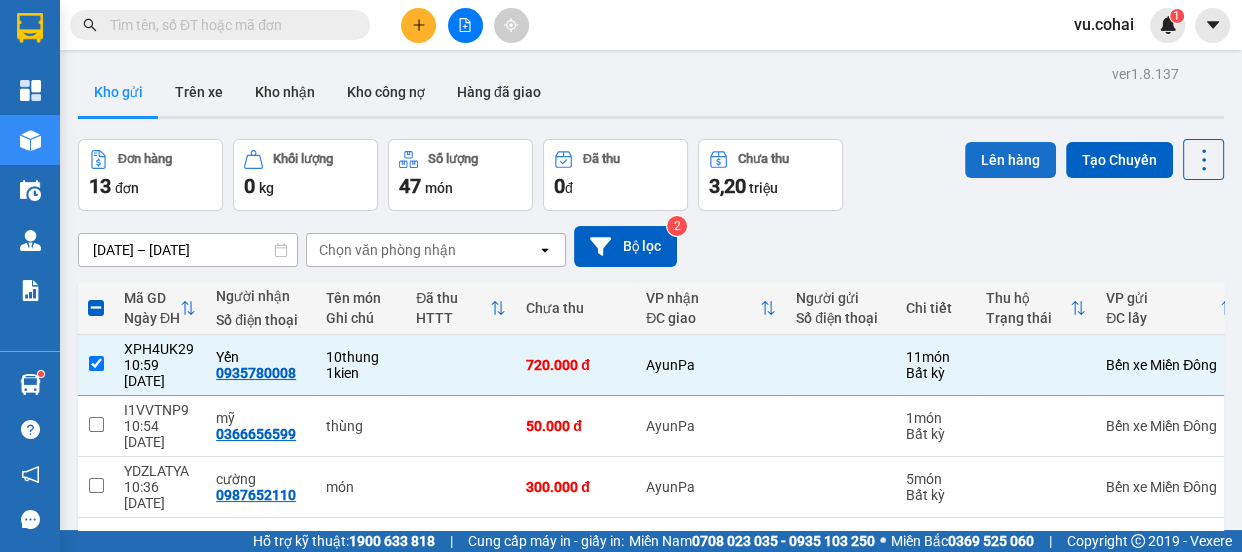 click on "Lên hàng" at bounding box center (1010, 160) 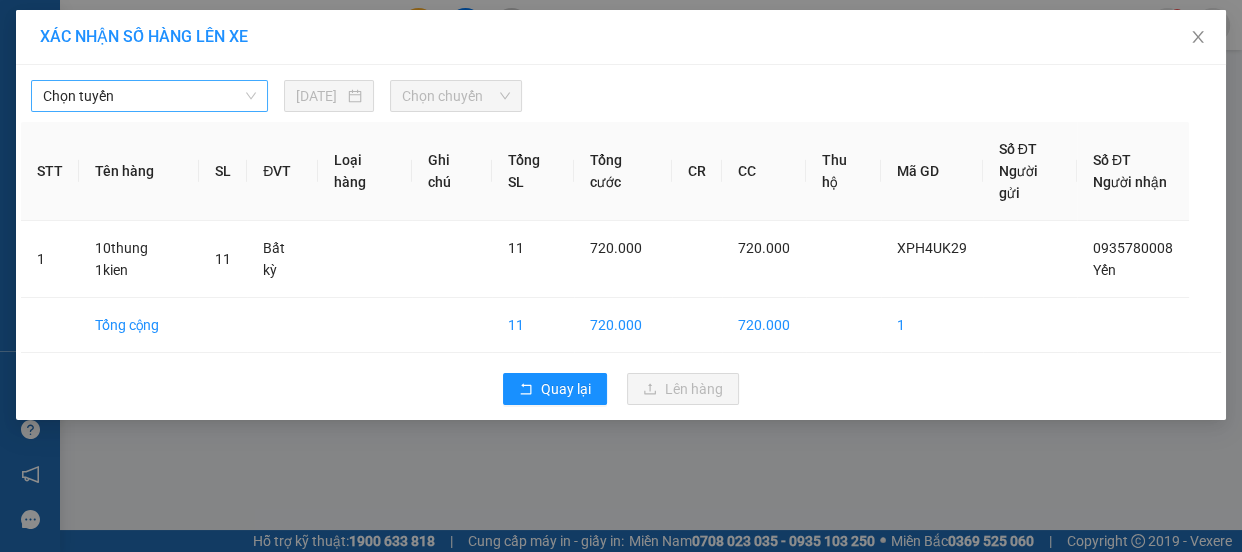 click on "Chọn tuyến" at bounding box center (149, 96) 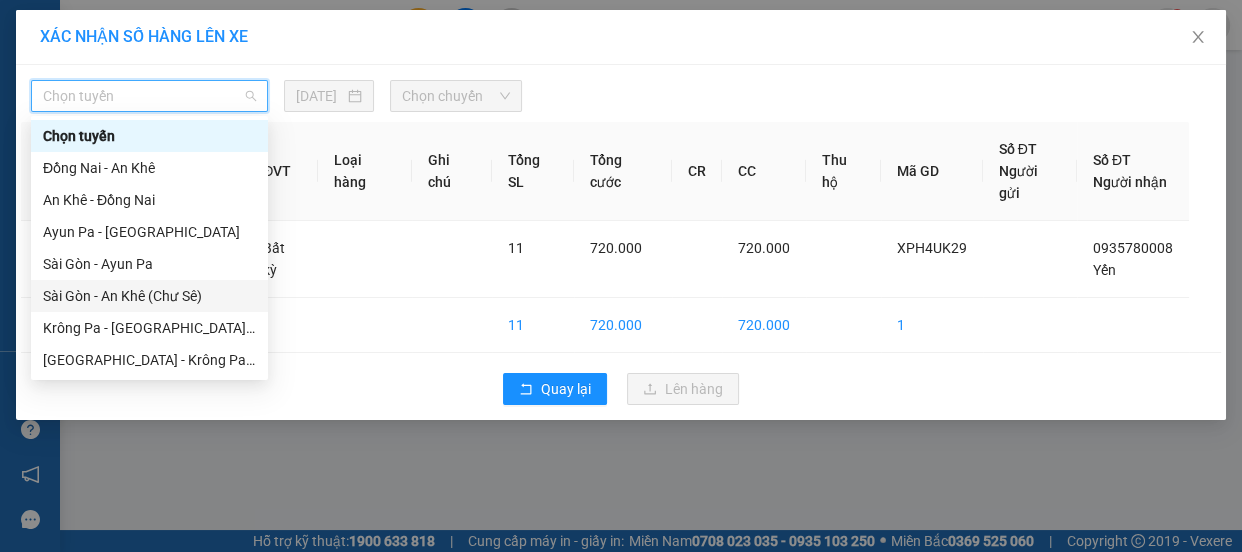 click on "Sài Gòn - An Khê (Chư Sê)" at bounding box center [149, 296] 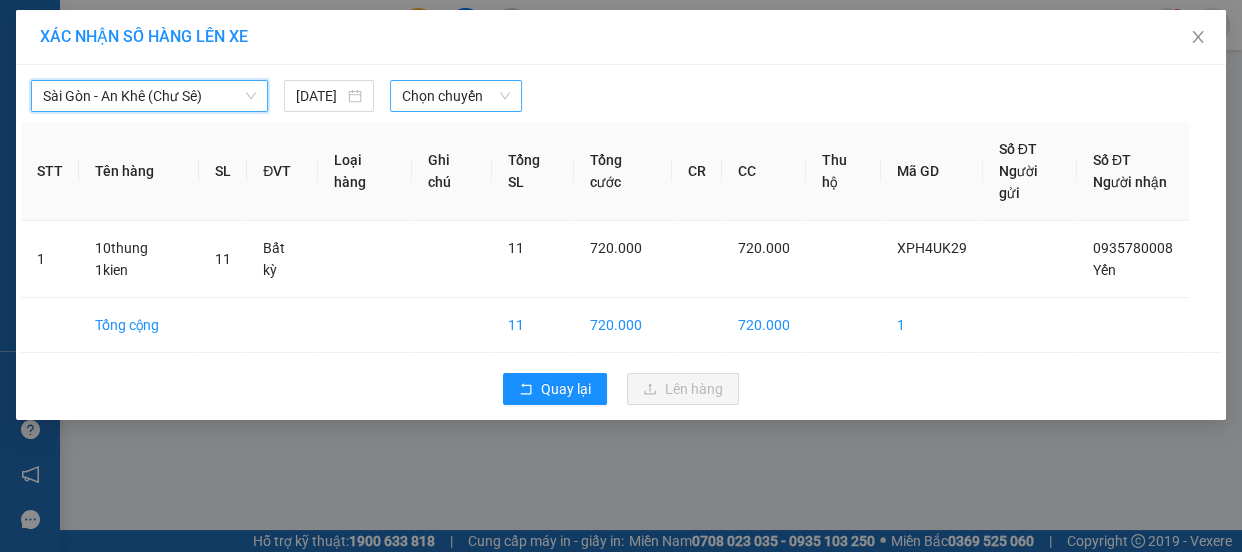 click on "Chọn chuyến" at bounding box center [456, 96] 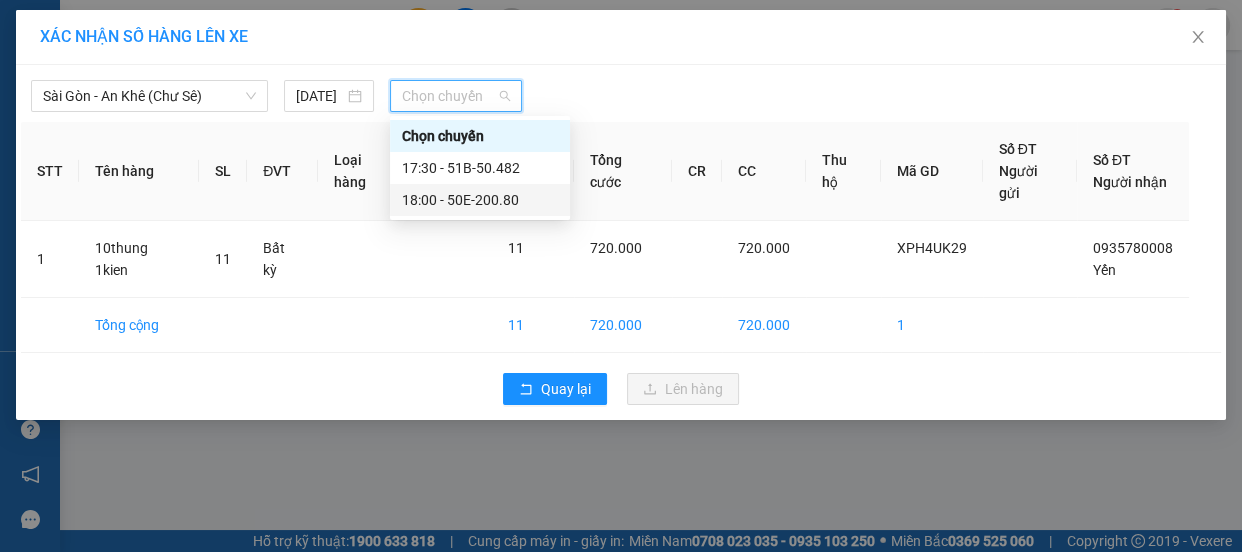click on "18:00     - 50E-200.80" at bounding box center [480, 200] 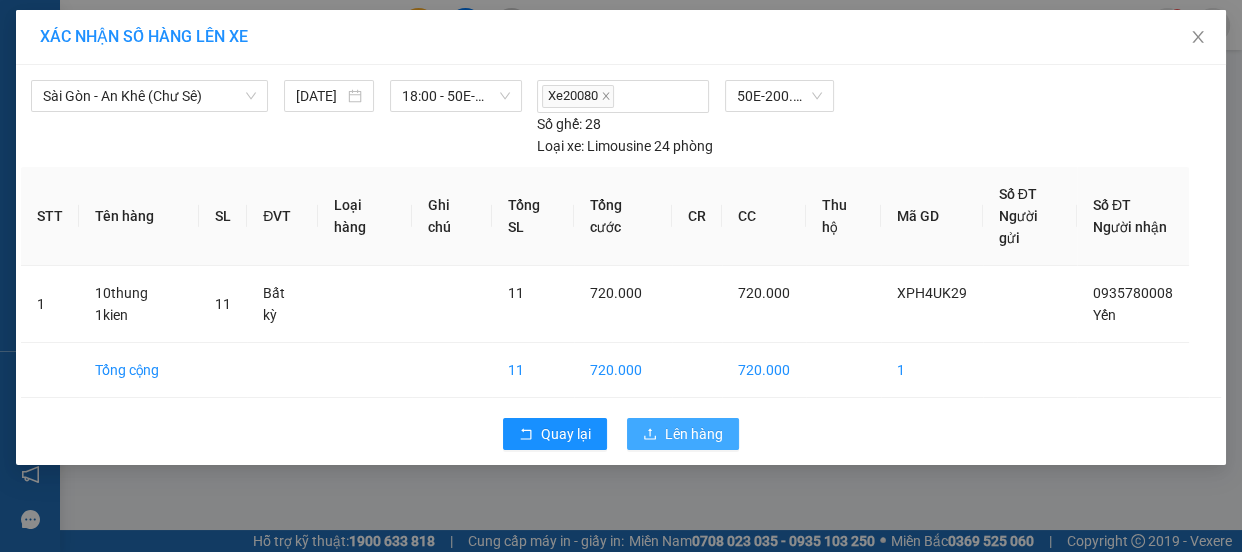 click on "Lên hàng" at bounding box center (694, 434) 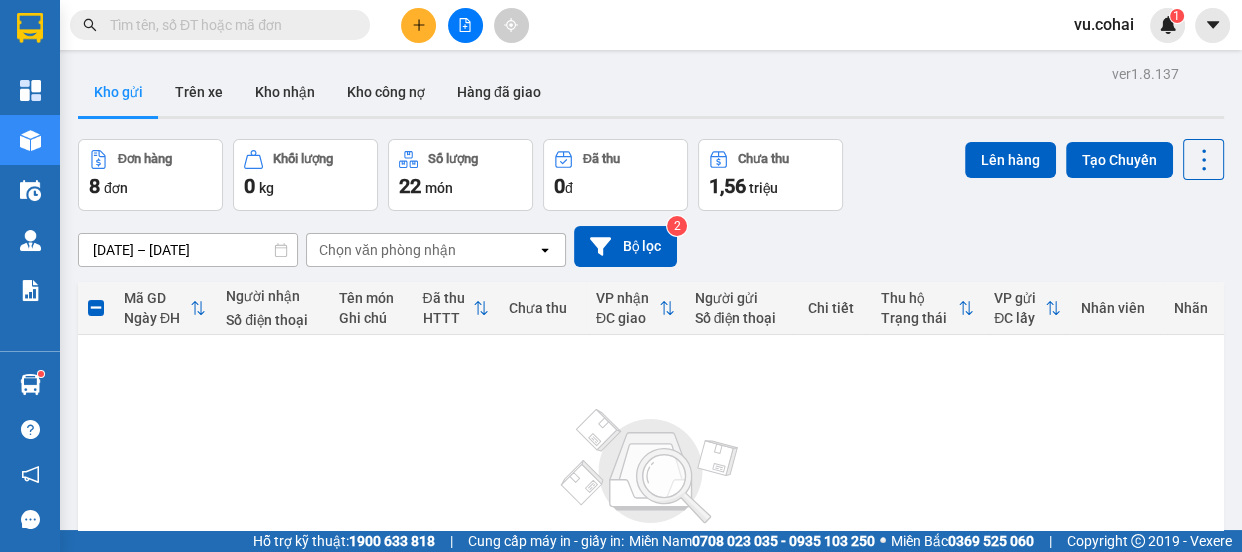 click on "1" at bounding box center (1006, 680) 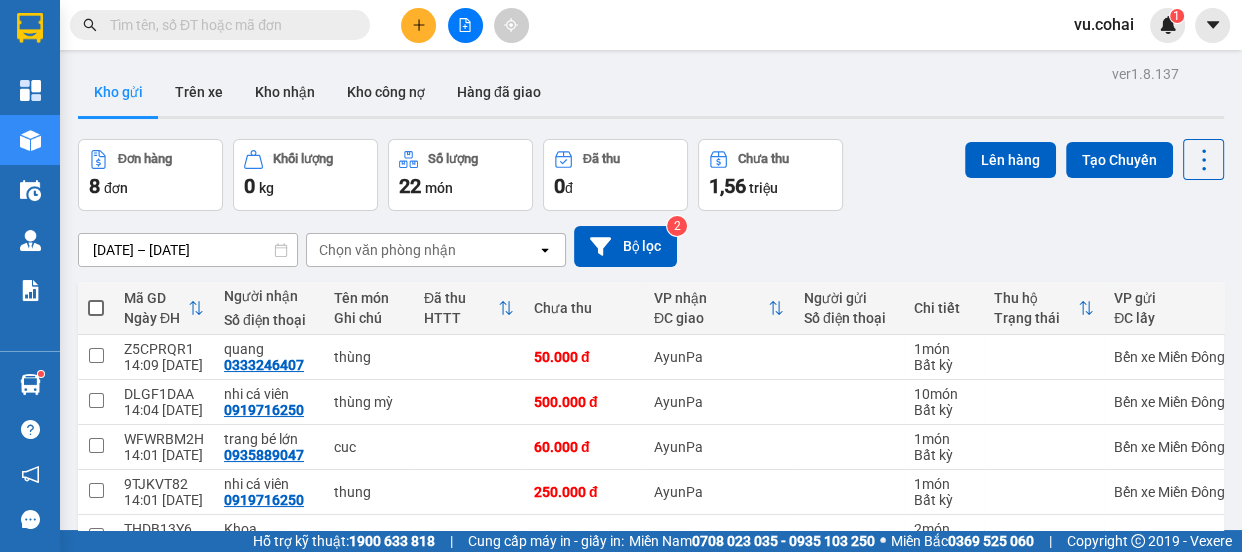 click at bounding box center [96, 672] 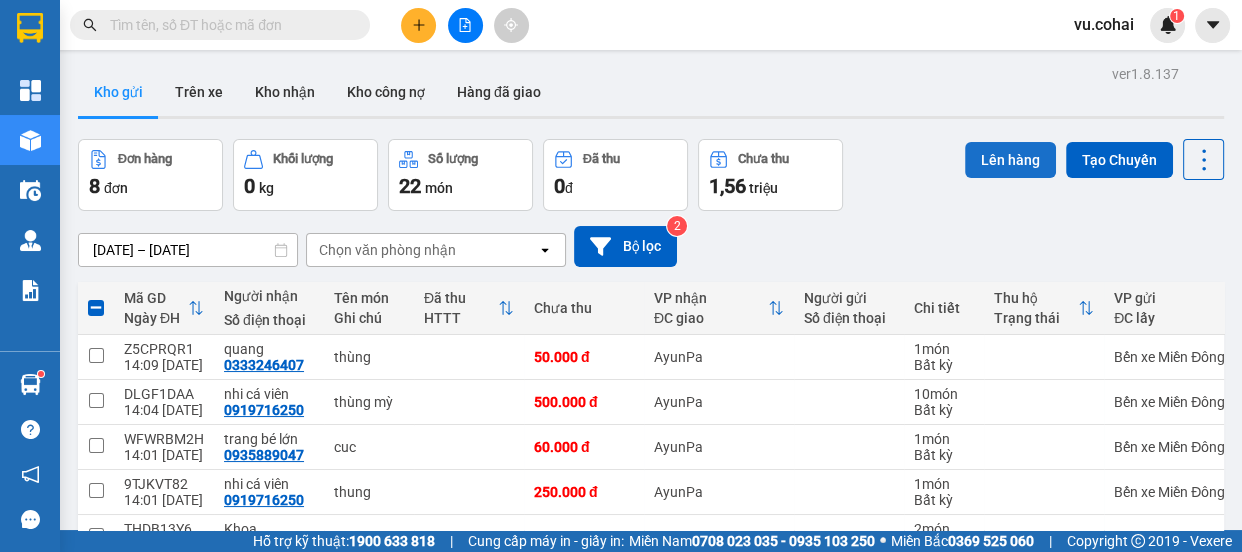 click on "Lên hàng" at bounding box center [1010, 160] 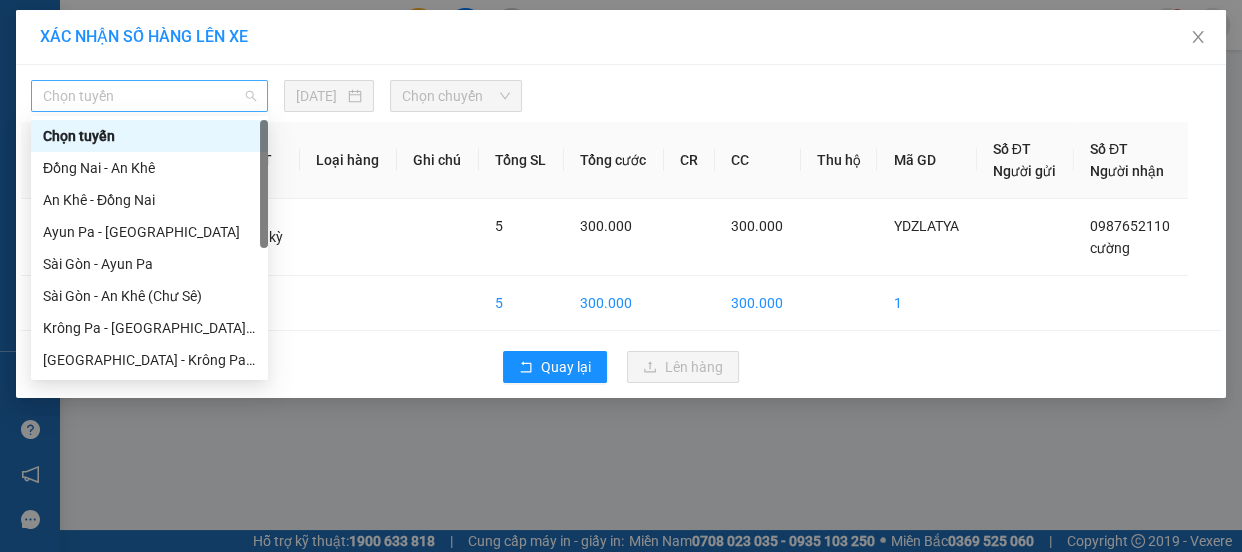 click on "Chọn tuyến" at bounding box center (149, 96) 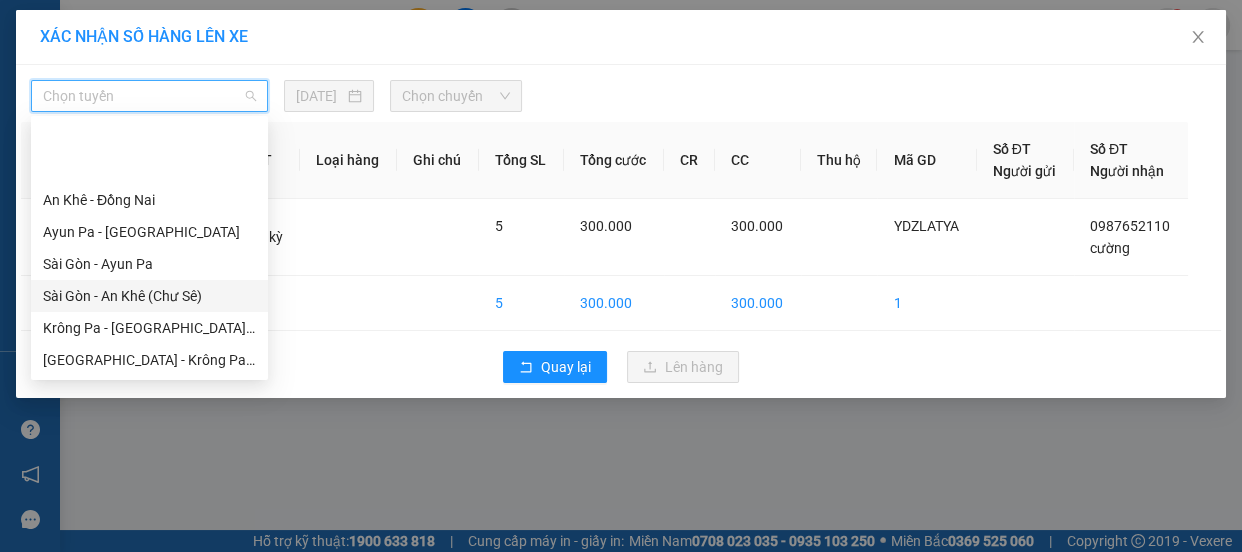 click on "Sài Gòn - An Khê (Chư Sê)" at bounding box center [149, 296] 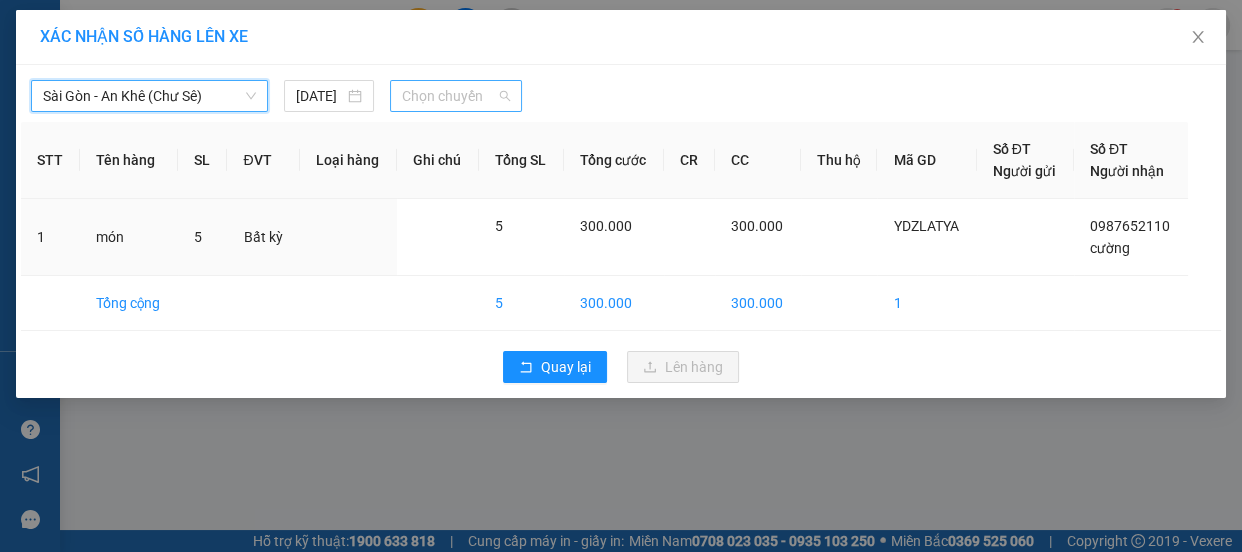 click on "Chọn chuyến" at bounding box center [456, 96] 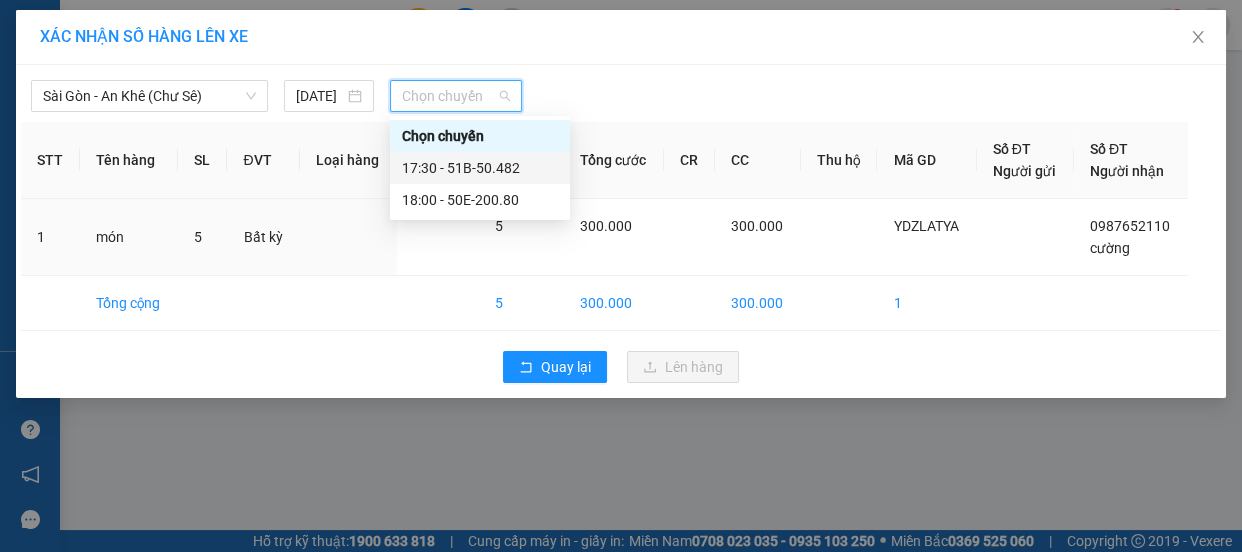 click on "17:30     - 51B-50.482" at bounding box center [480, 168] 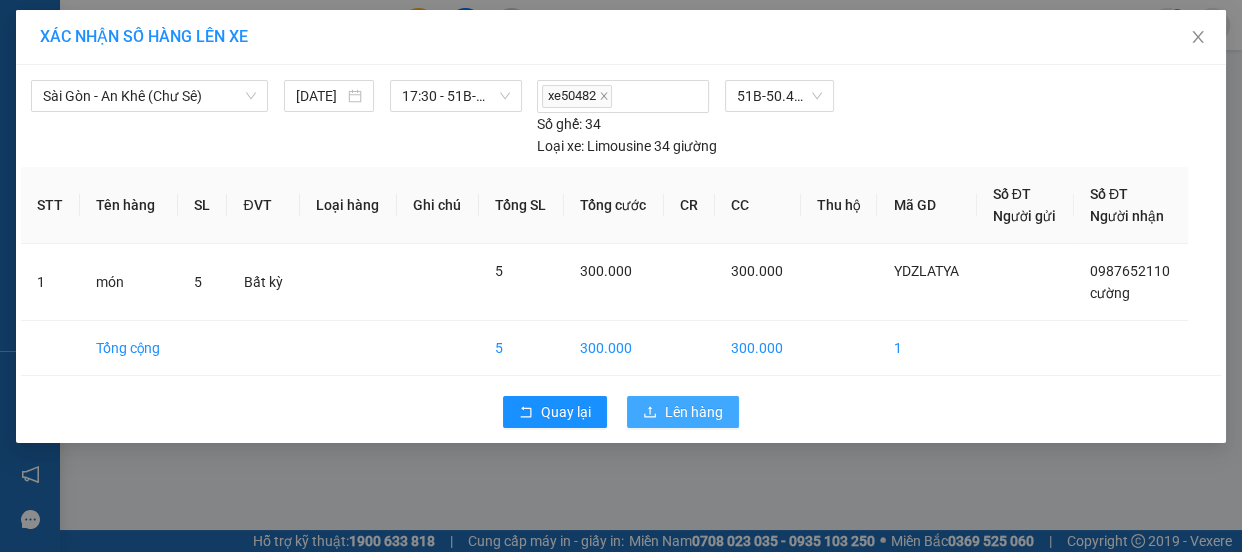 click on "Lên hàng" at bounding box center [694, 412] 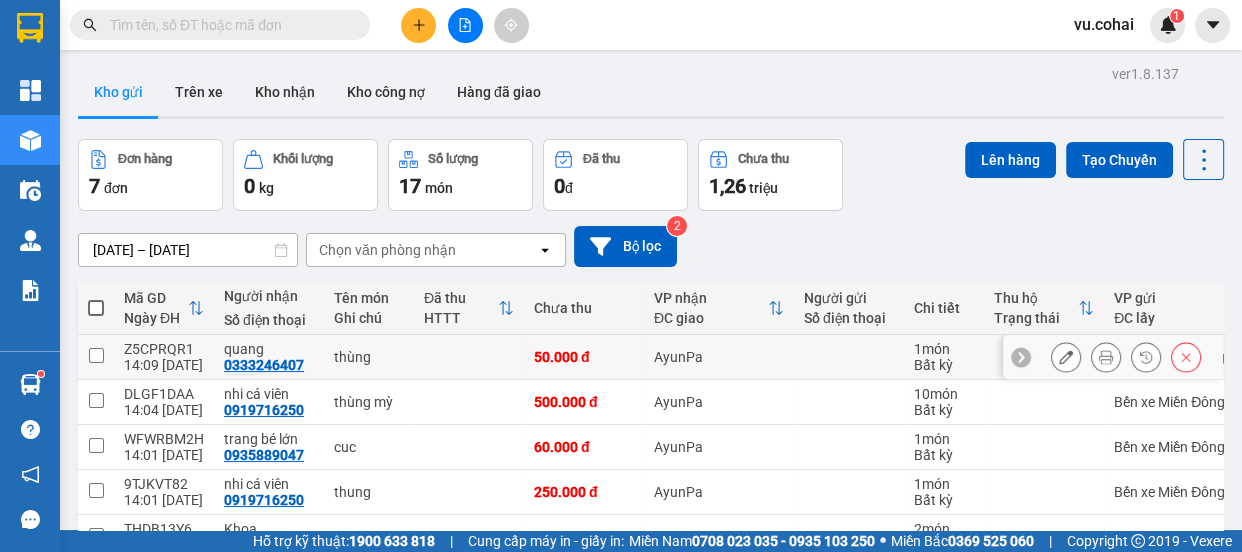 click at bounding box center [96, 355] 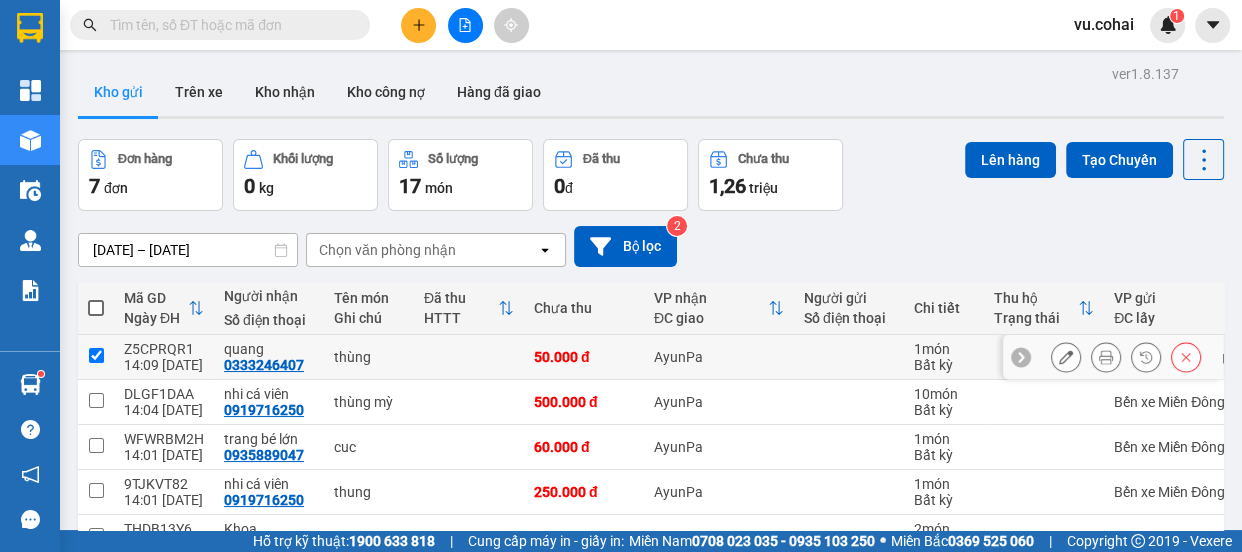 checkbox on "true" 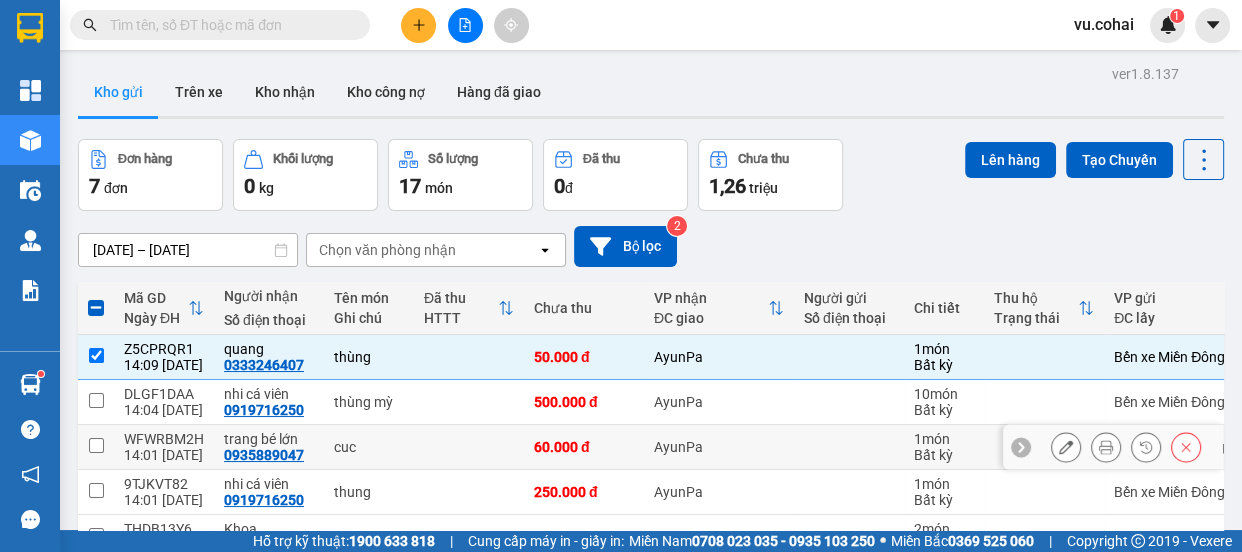 click at bounding box center [96, 445] 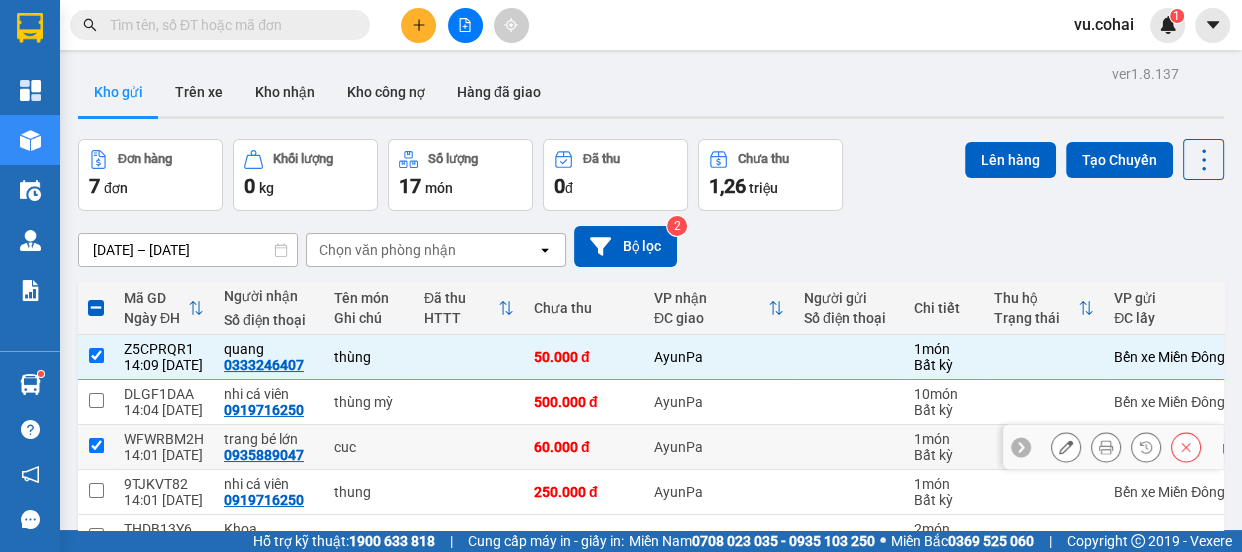 checkbox on "true" 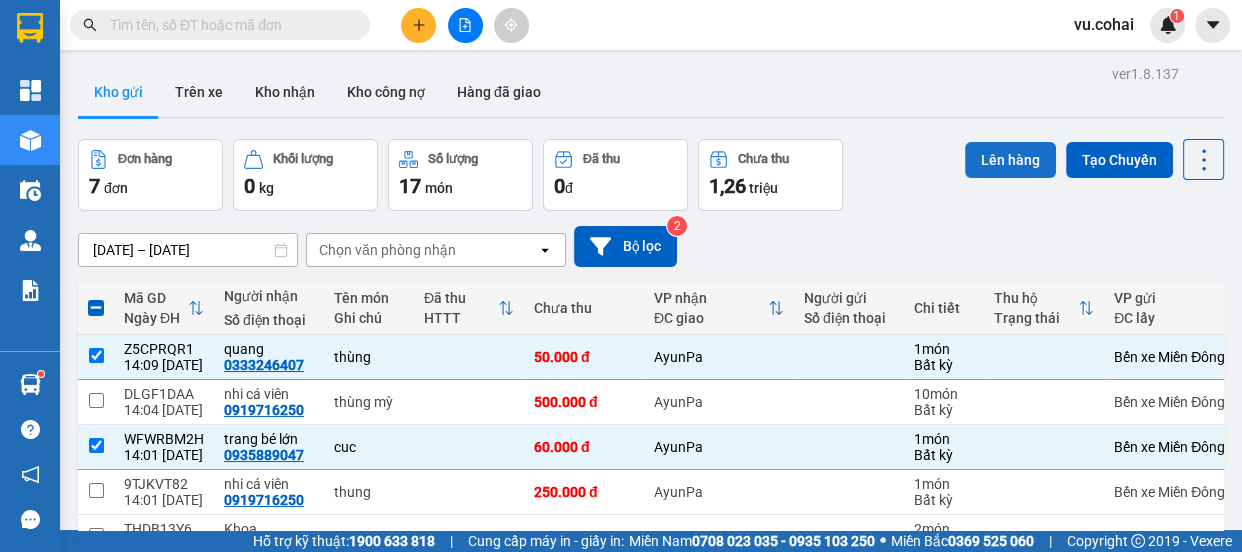 click on "Lên hàng" at bounding box center (1010, 160) 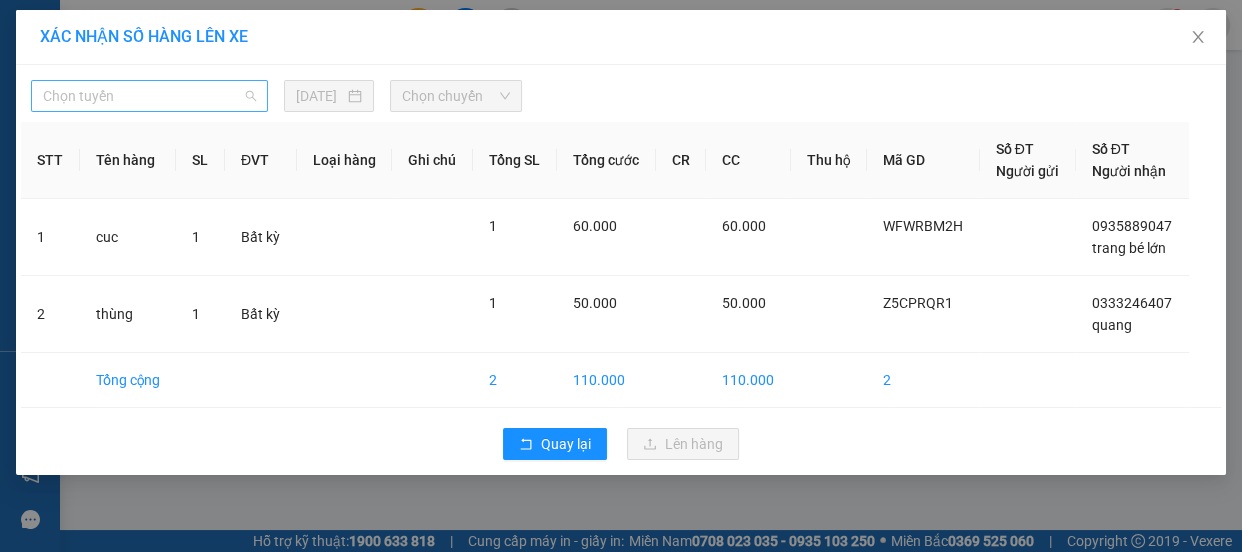 click on "Chọn tuyến" at bounding box center (149, 96) 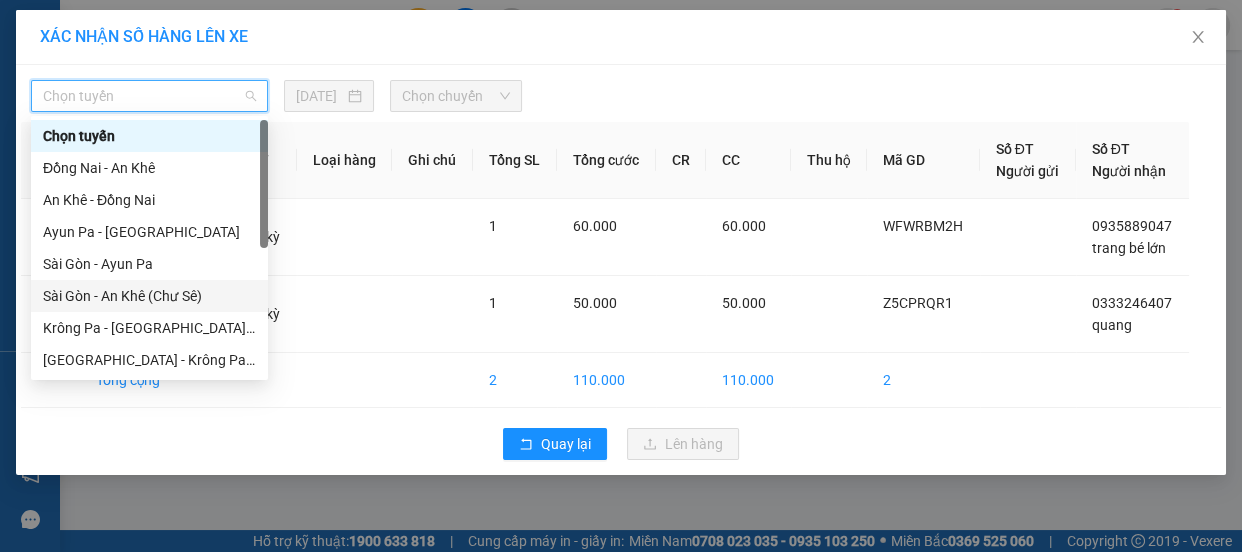 click on "Sài Gòn - An Khê (Chư Sê)" at bounding box center (149, 296) 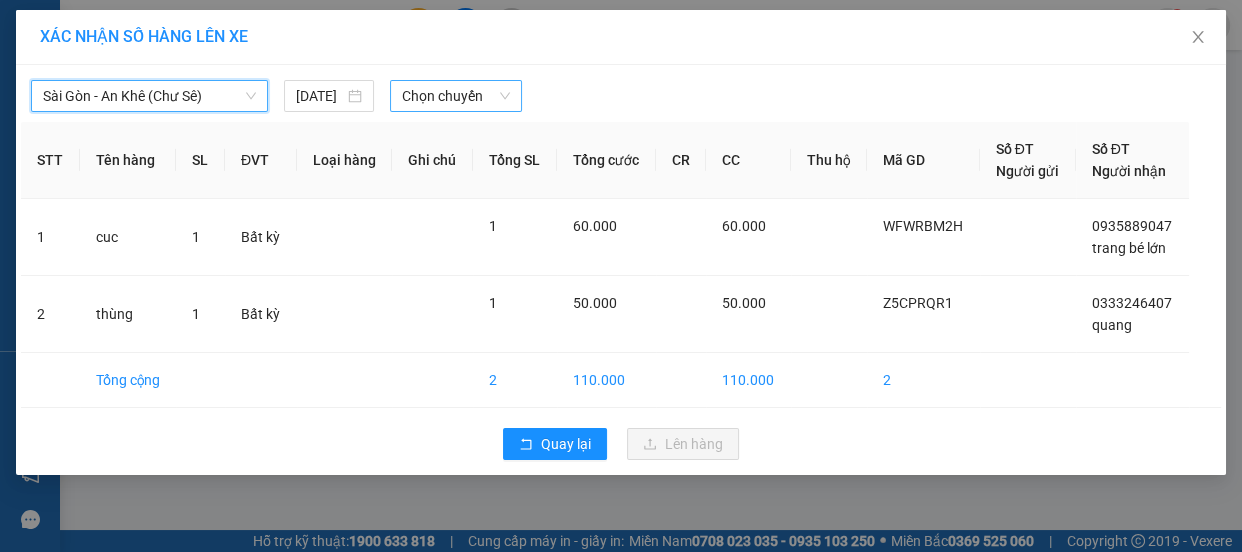click on "Chọn chuyến" at bounding box center [456, 96] 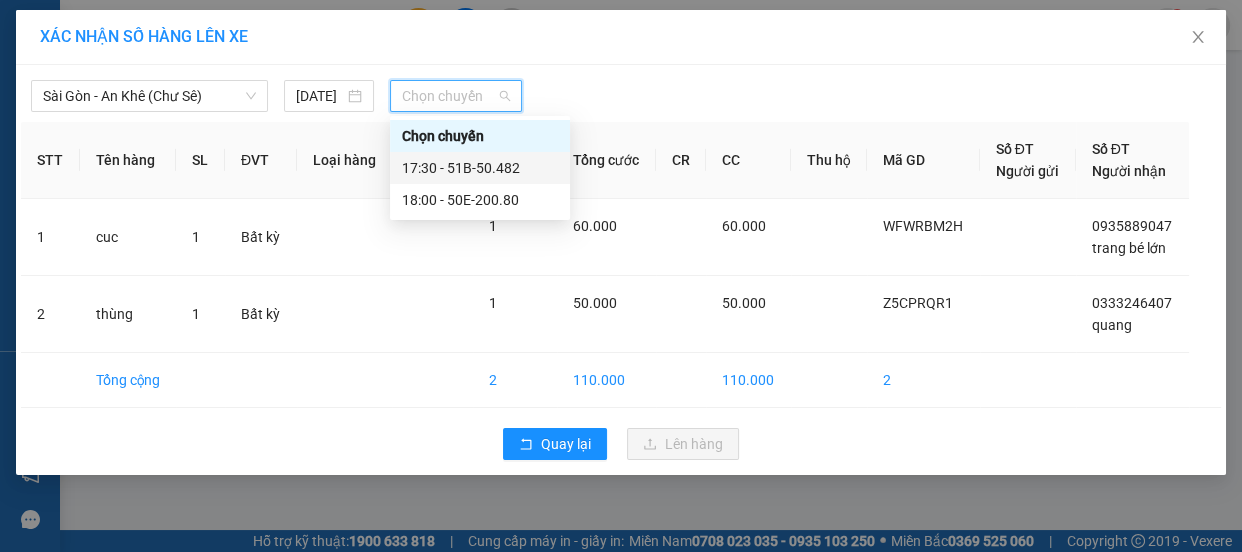 click on "17:30     - 51B-50.482" at bounding box center (480, 168) 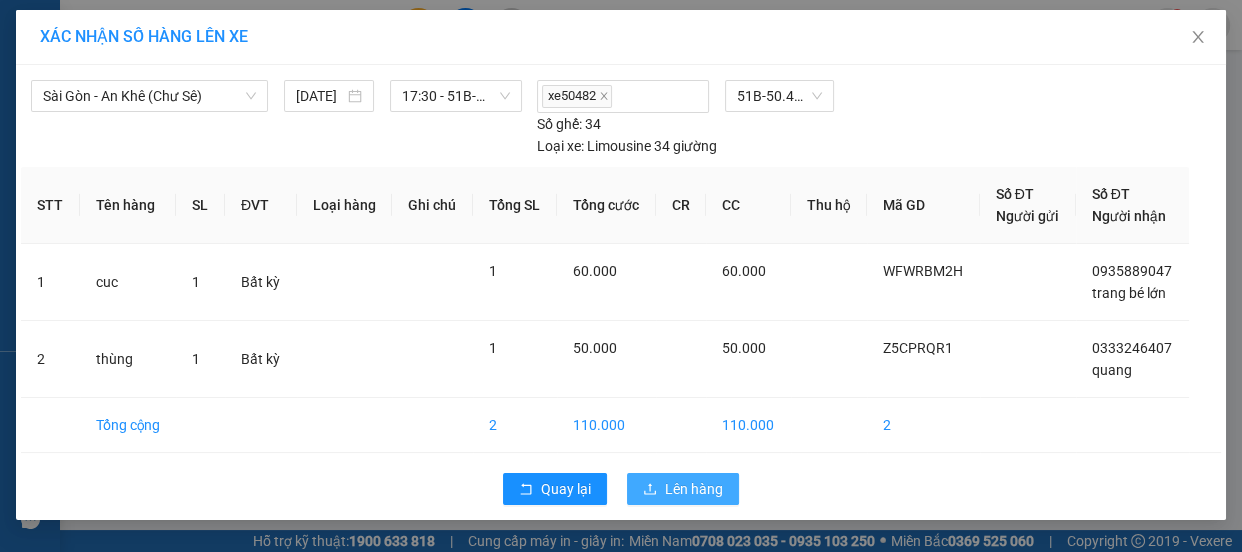 click on "Lên hàng" at bounding box center (694, 489) 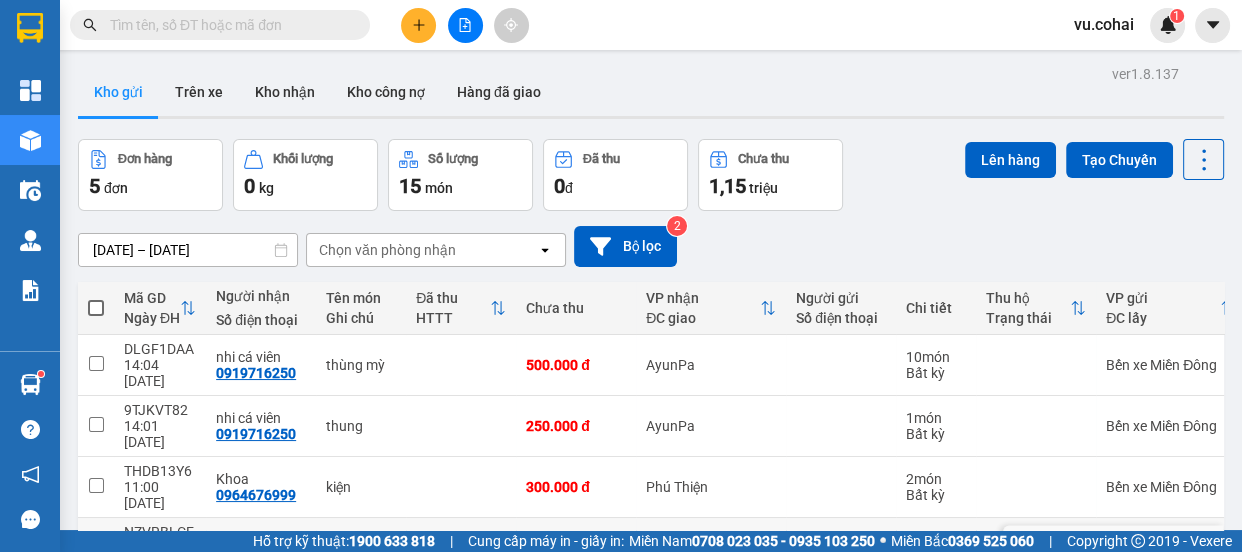click at bounding box center (96, 546) 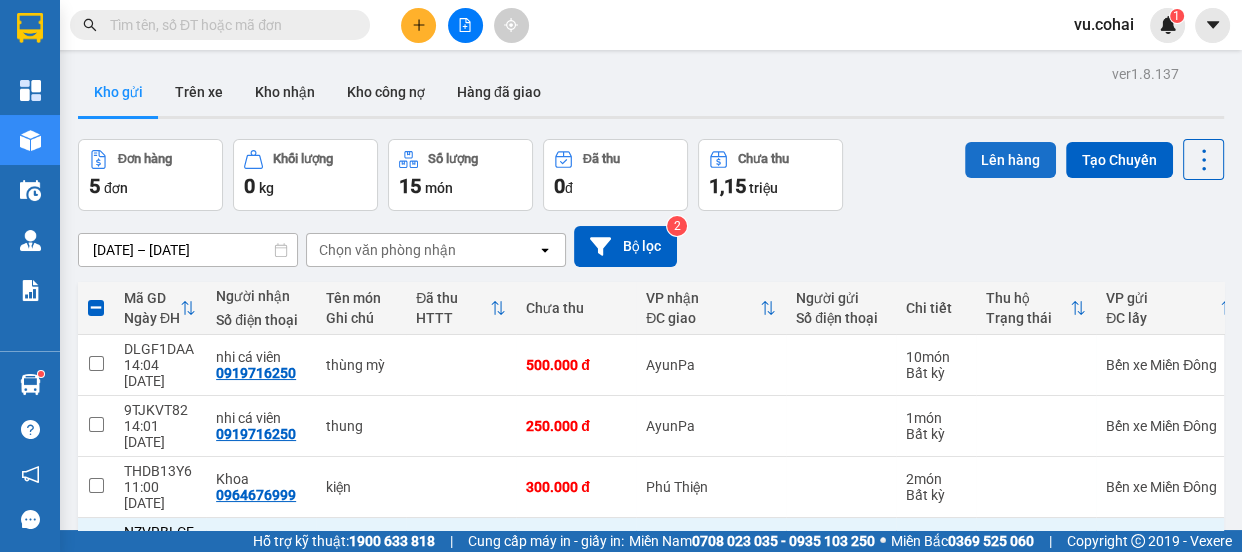 click on "Lên hàng" at bounding box center [1010, 160] 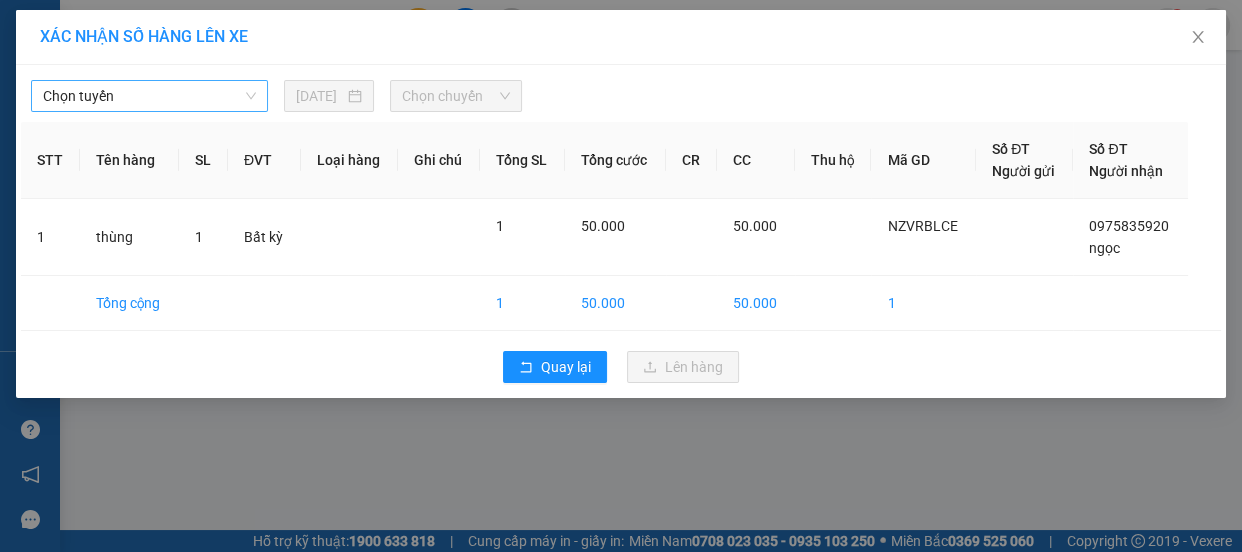 click on "Chọn tuyến" at bounding box center (149, 96) 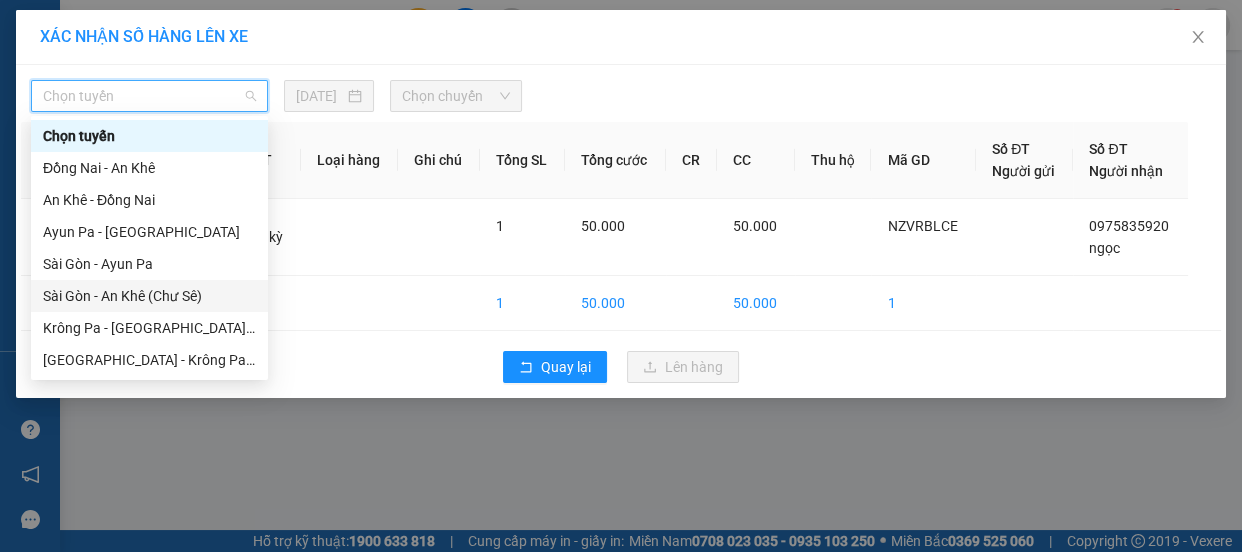 click on "Sài Gòn - An Khê (Chư Sê)" at bounding box center [149, 296] 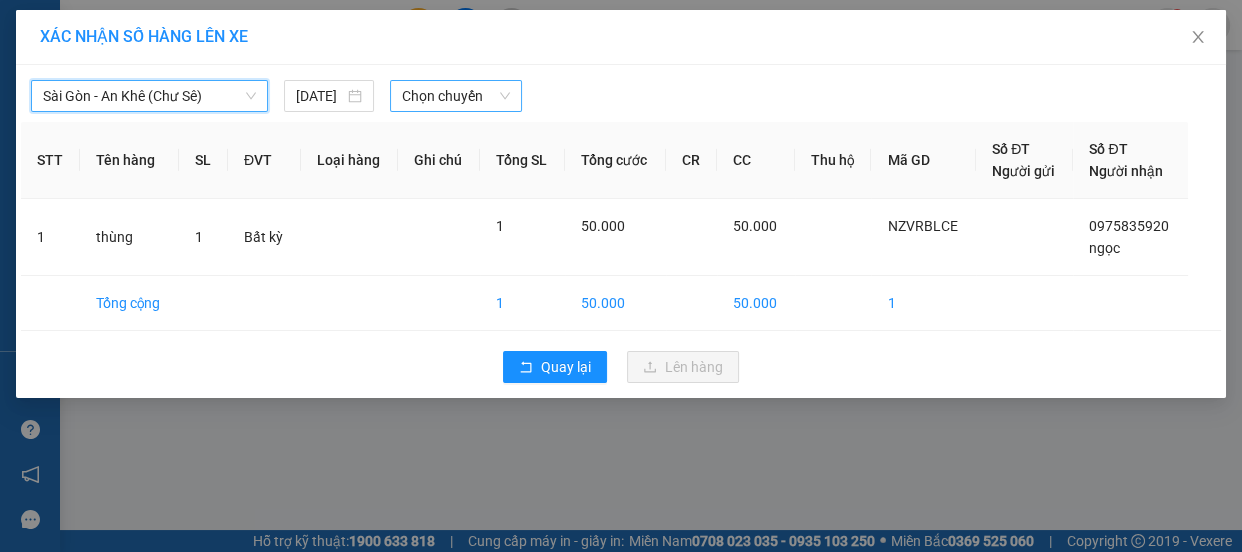 click on "Chọn chuyến" at bounding box center [456, 96] 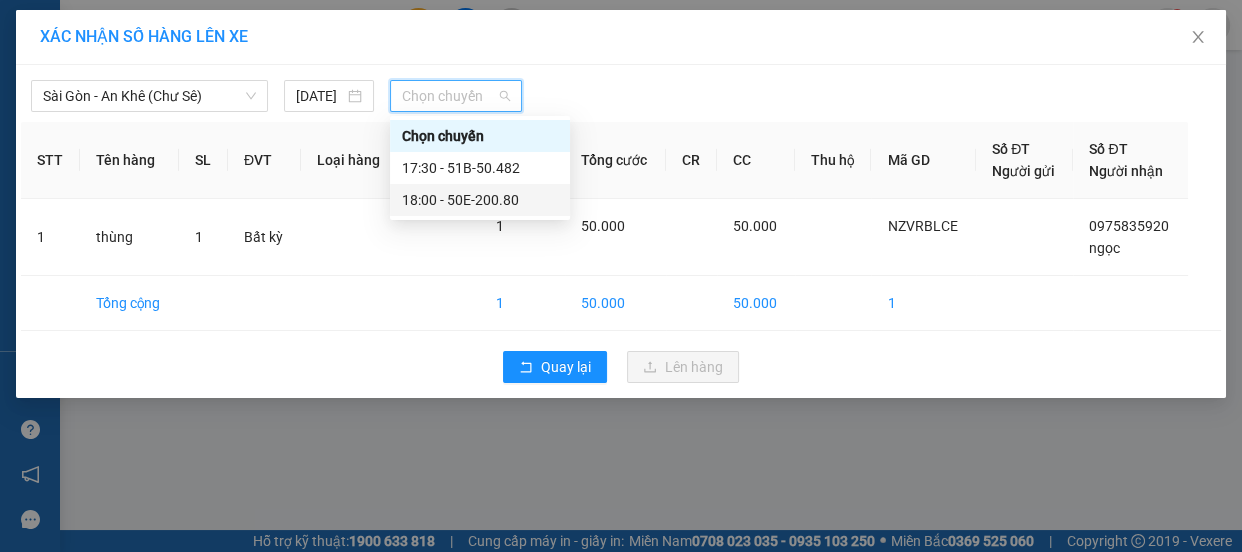 click on "18:00     - 50E-200.80" at bounding box center (480, 200) 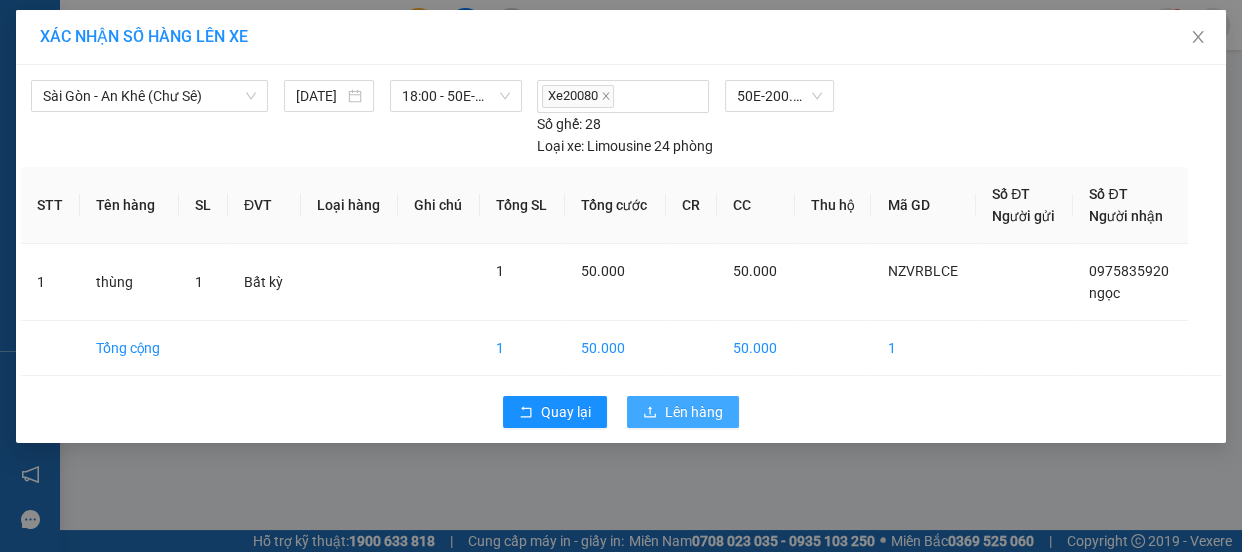 click on "Lên hàng" at bounding box center [694, 412] 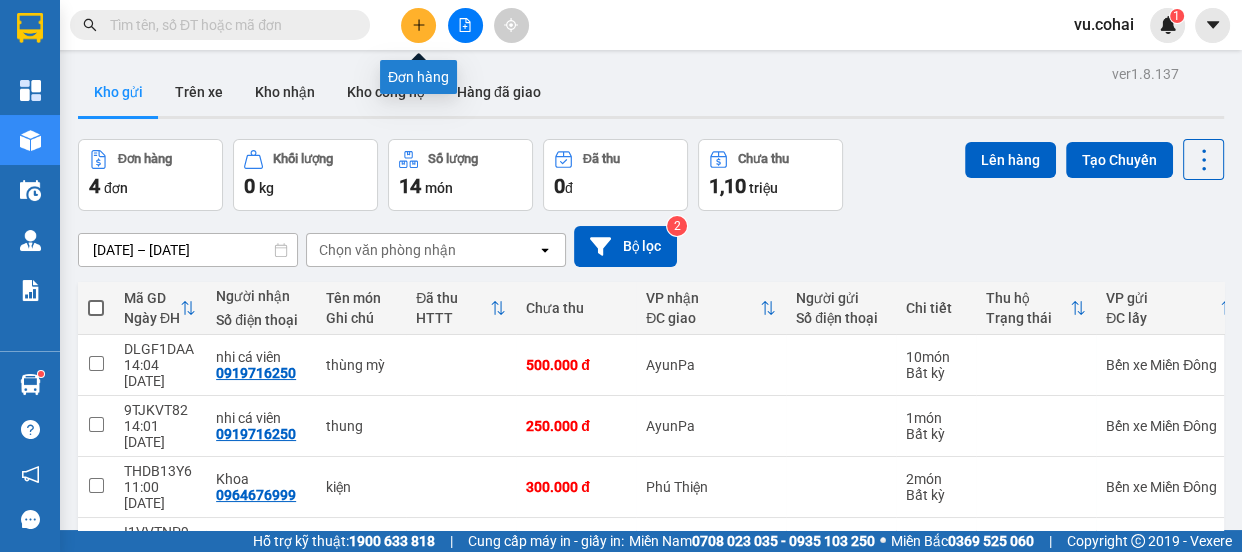 click 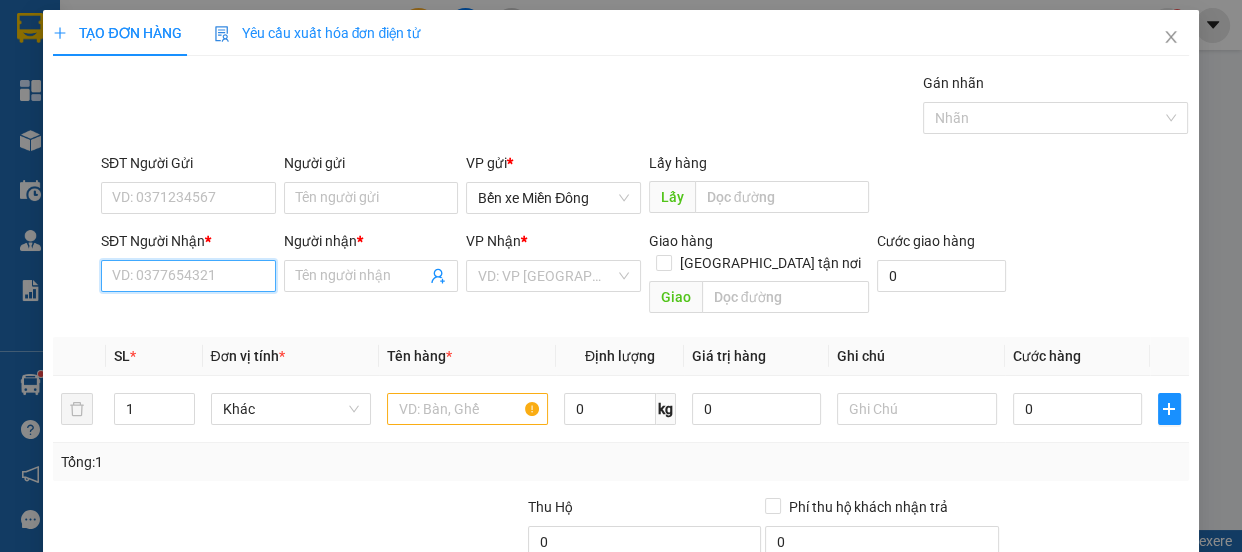 click on "SĐT Người Nhận  *" at bounding box center (188, 276) 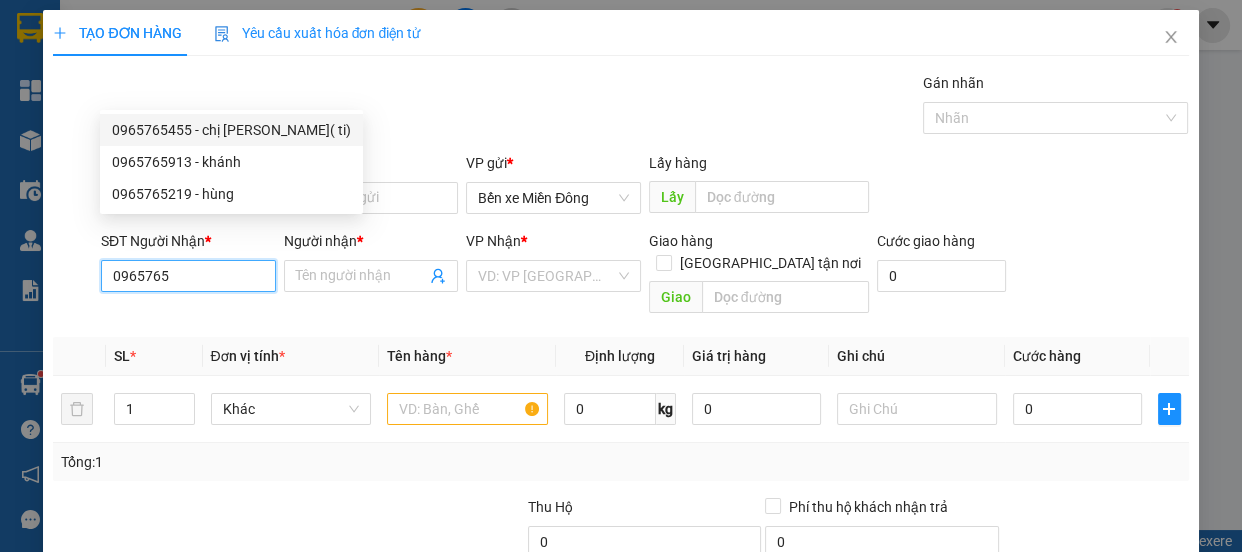 click on "0965765455 - chị phương( ti)" at bounding box center [231, 130] 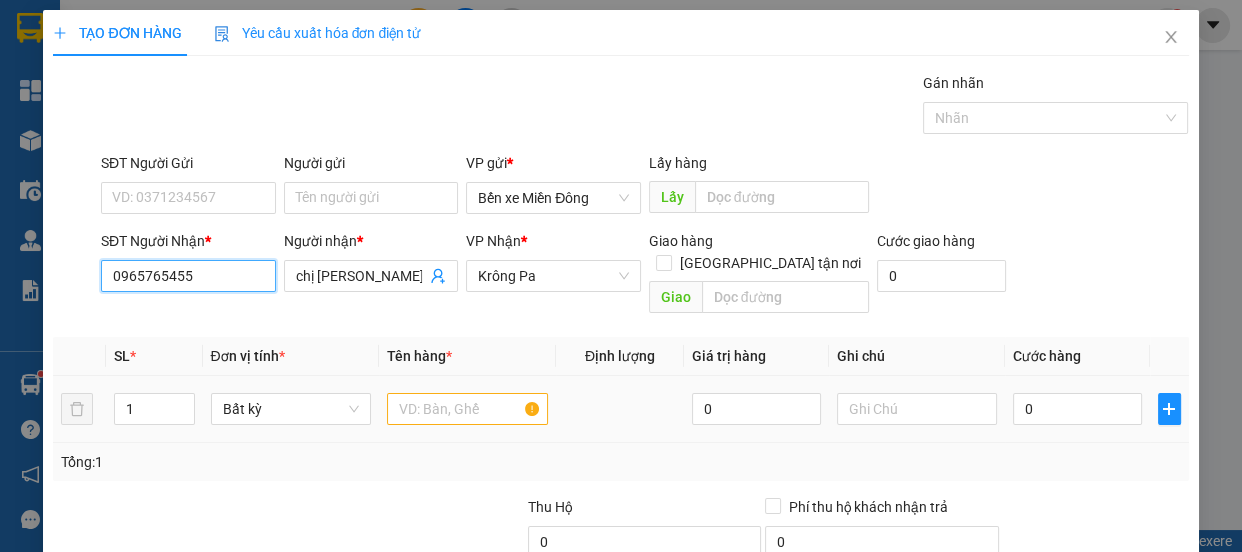type on "0965765455" 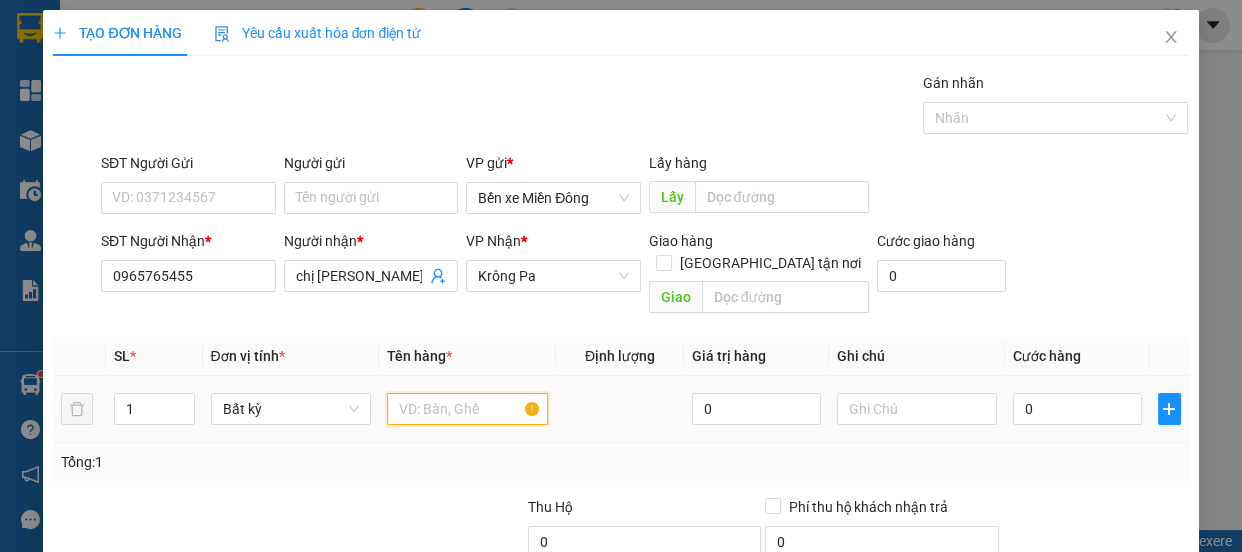 click at bounding box center (467, 409) 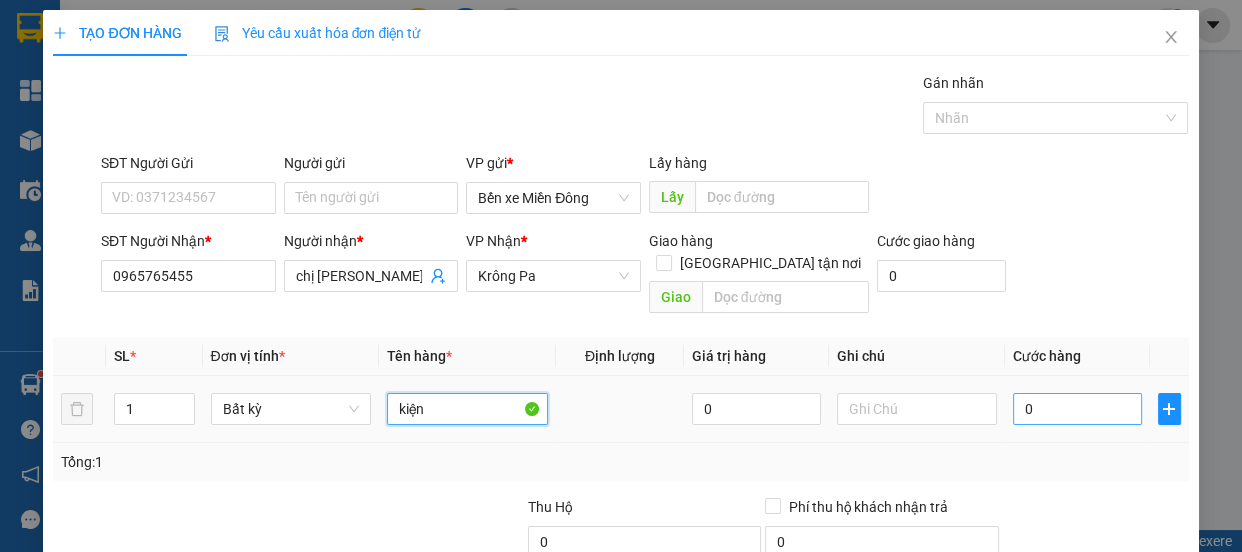 type on "kiện" 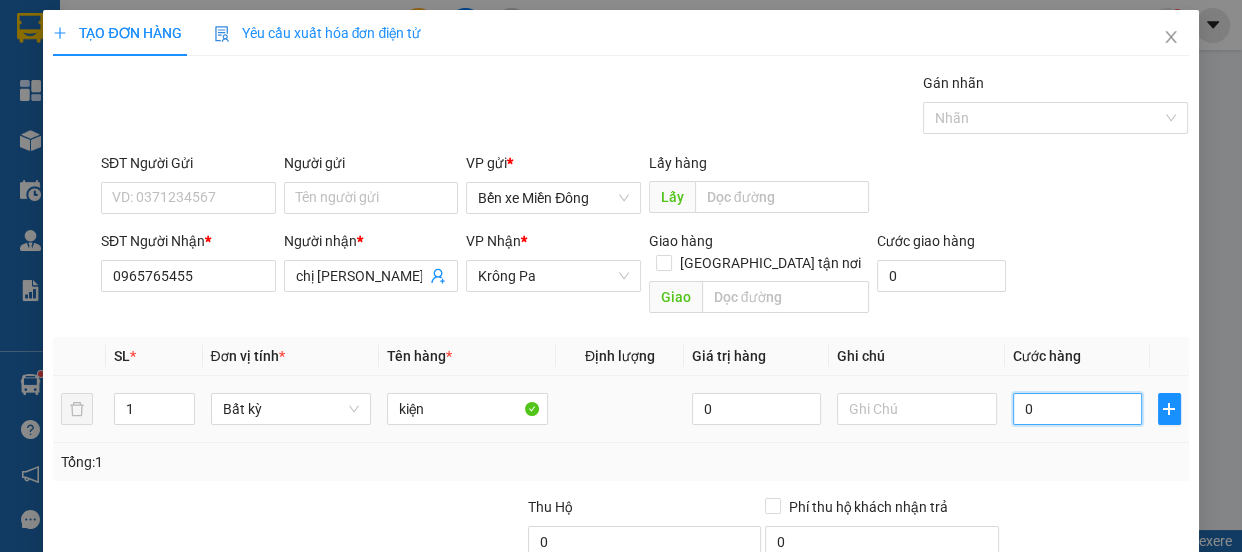 click on "0" at bounding box center (1077, 409) 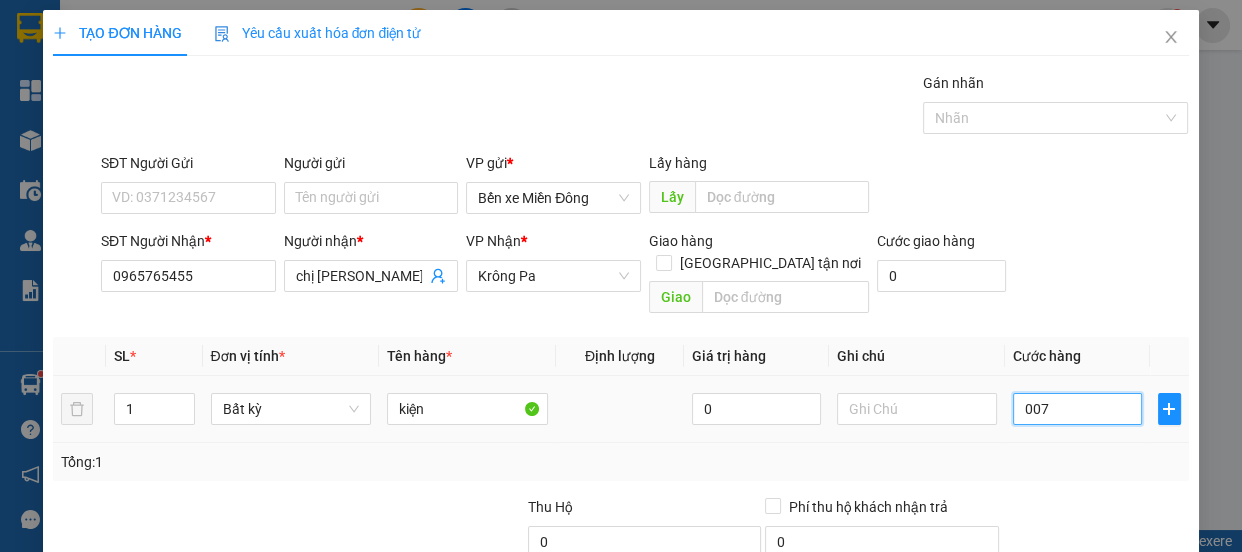 type on "7" 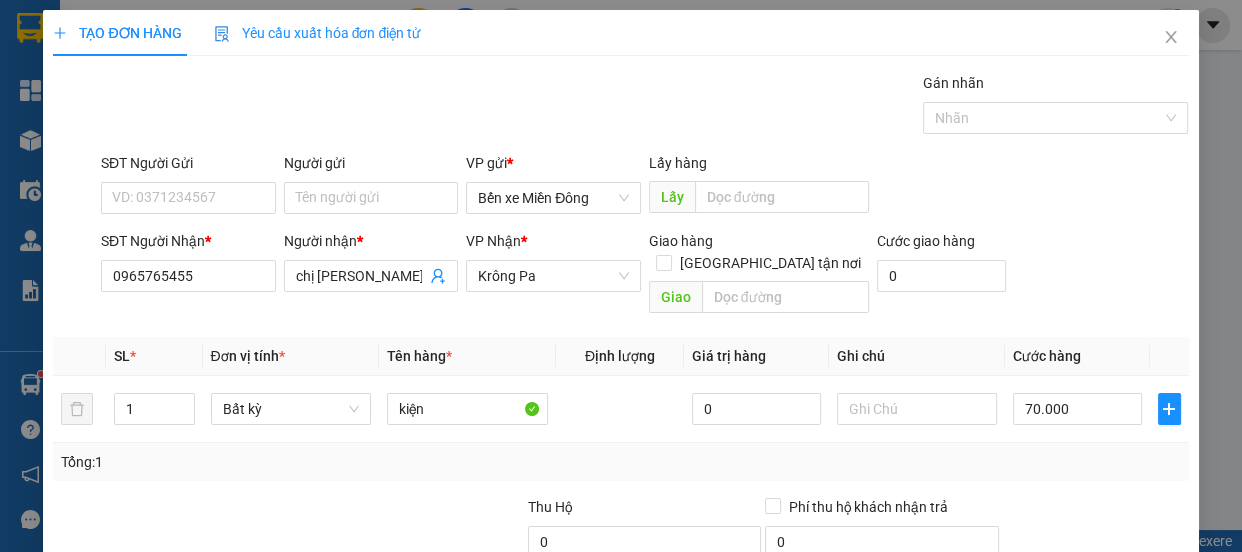 click on "[PERSON_NAME] và In" at bounding box center (1158, 707) 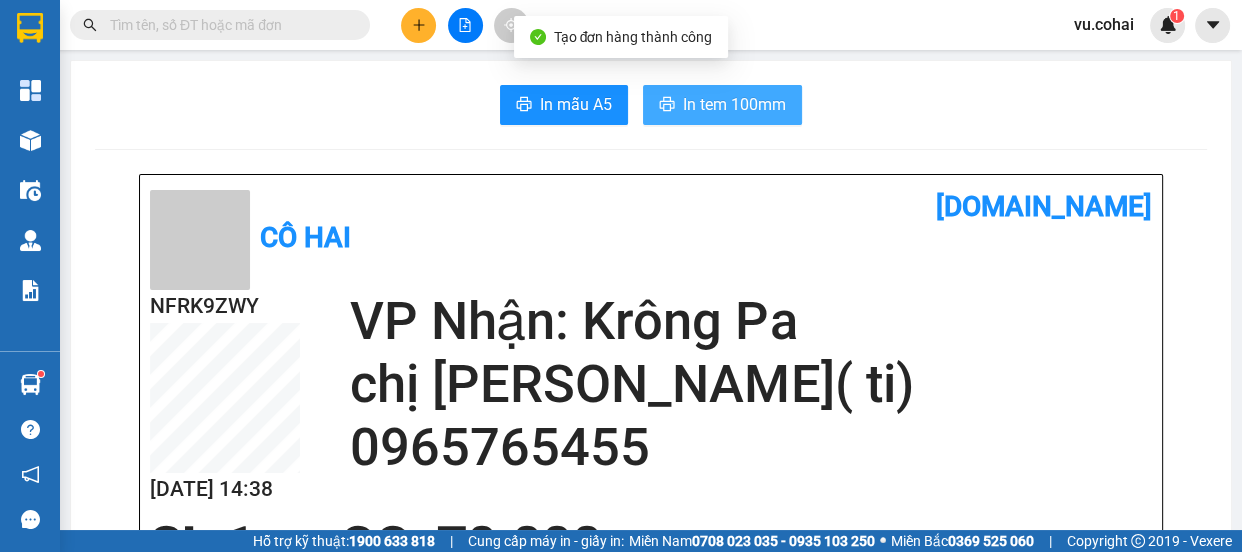 click on "In tem 100mm" at bounding box center [734, 104] 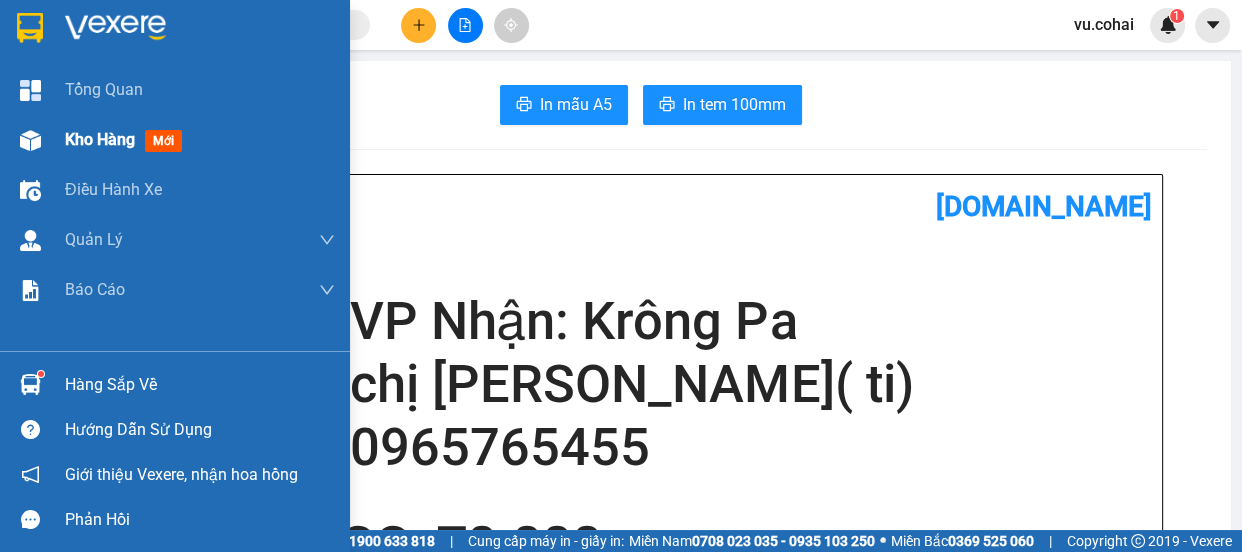click on "Kho hàng" at bounding box center (100, 139) 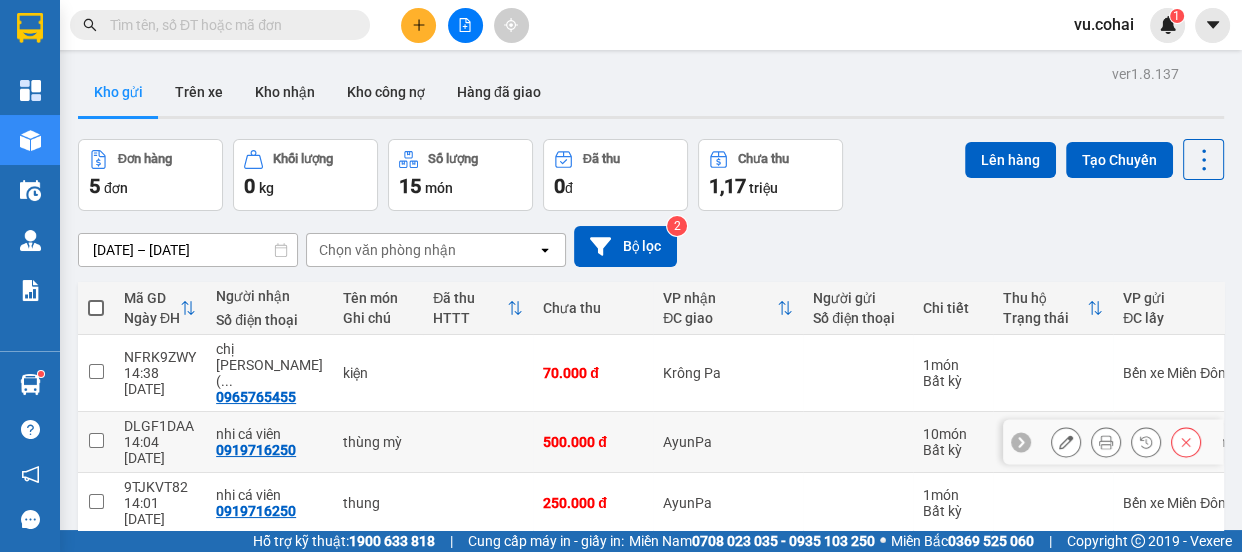 click at bounding box center (96, 440) 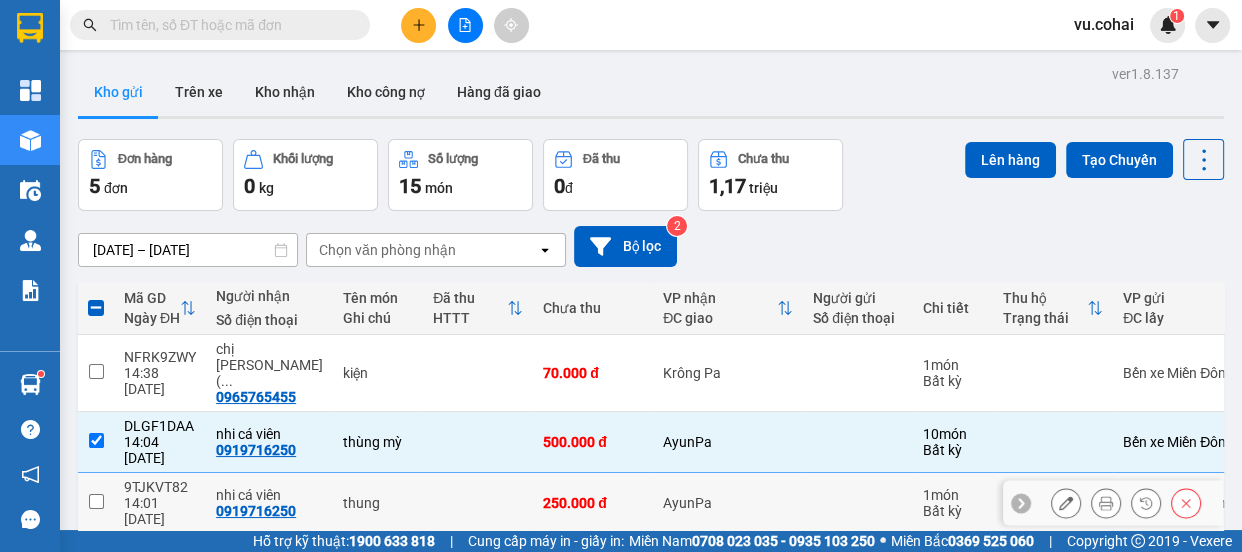 click at bounding box center (96, 503) 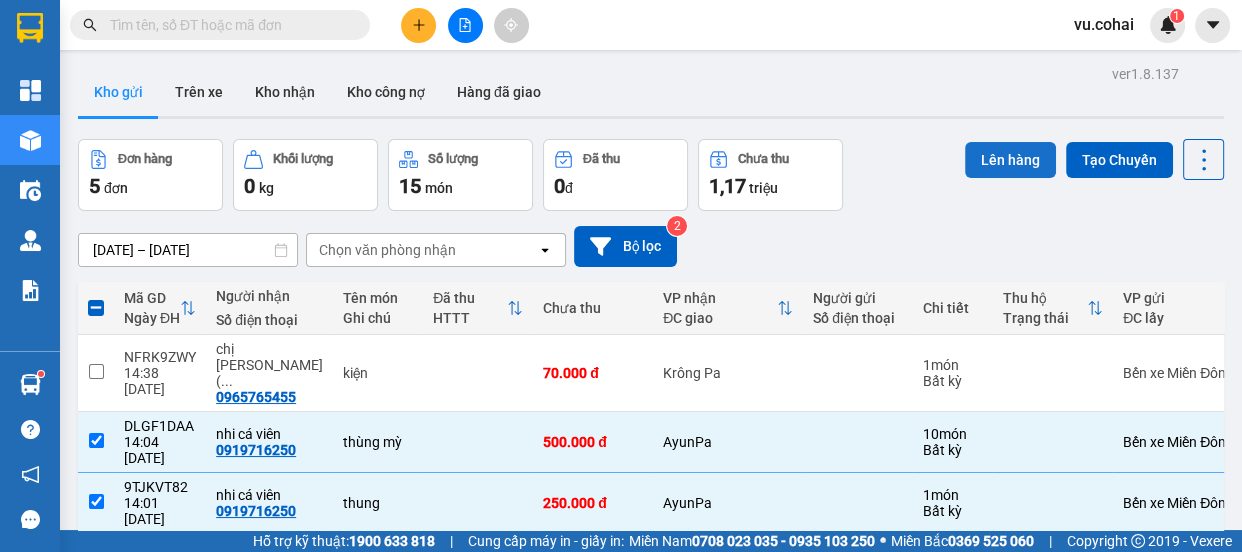 click on "Lên hàng" at bounding box center [1010, 160] 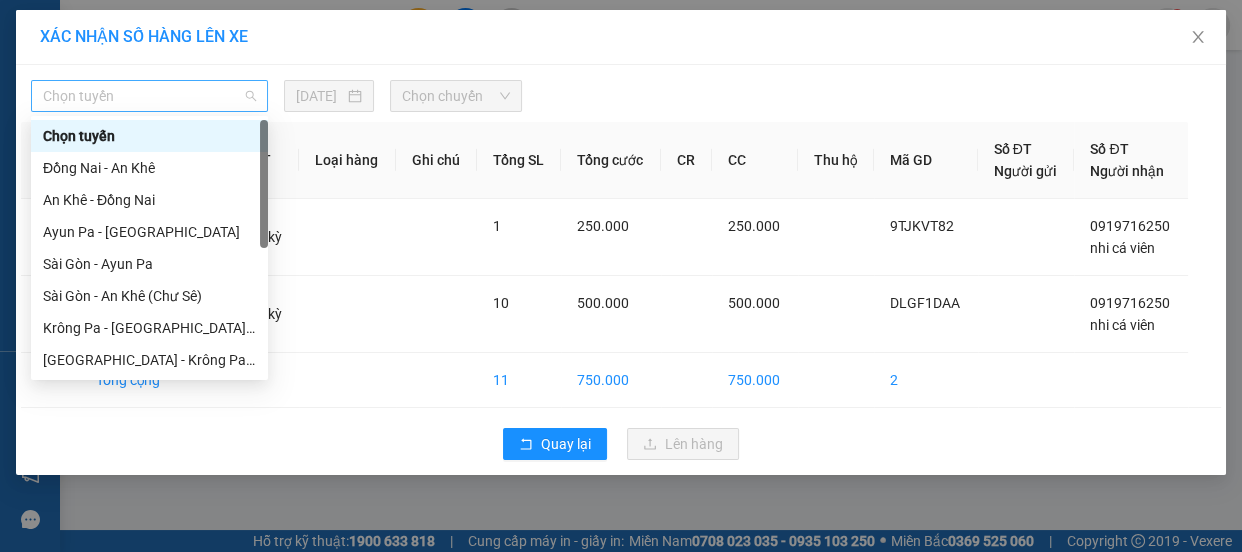 click on "Chọn tuyến" at bounding box center [149, 96] 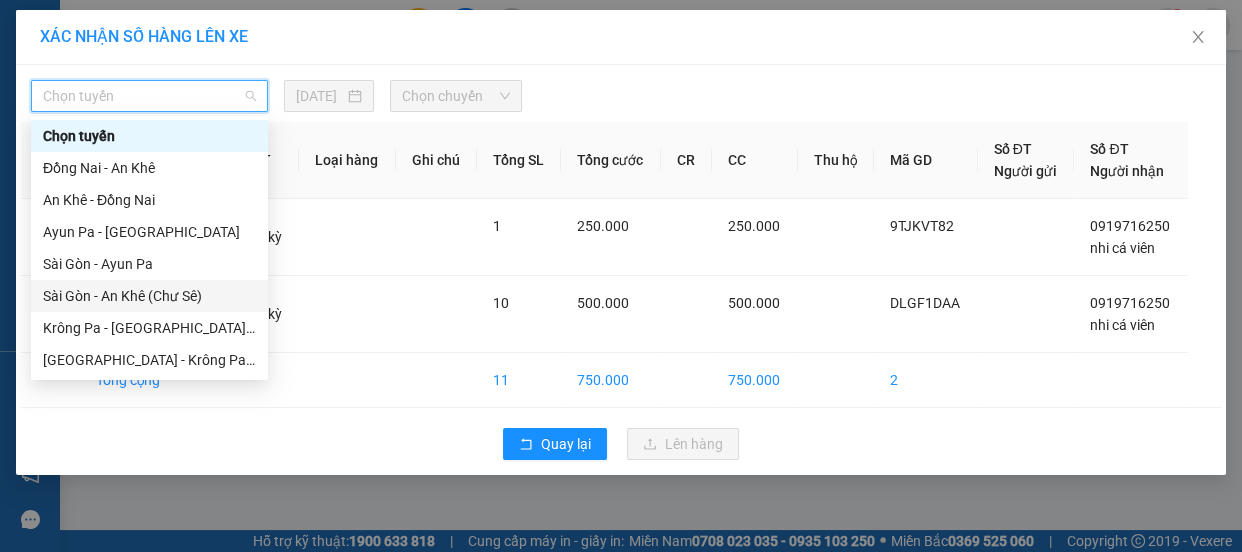 click on "Sài Gòn - An Khê (Chư Sê)" at bounding box center [149, 296] 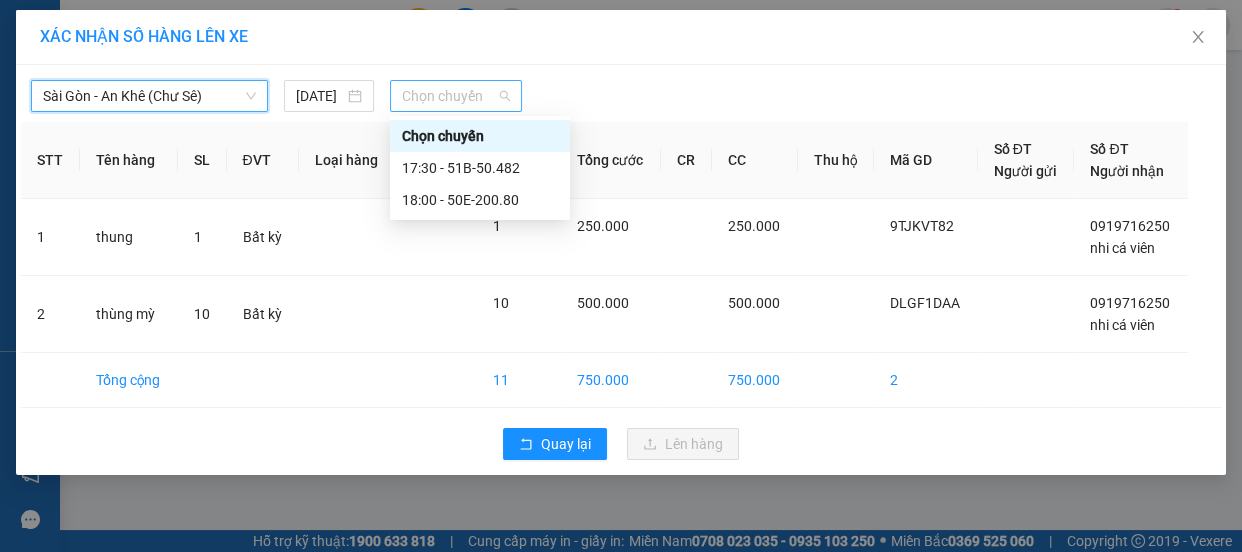 click on "Chọn chuyến" at bounding box center (456, 96) 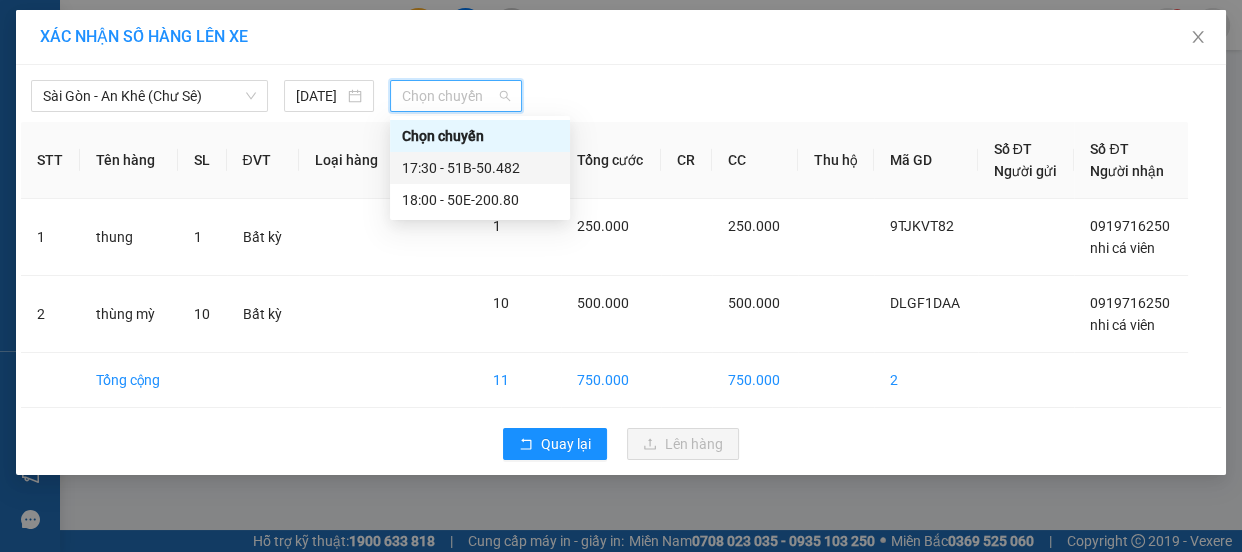 click on "17:30     - 51B-50.482" at bounding box center (480, 168) 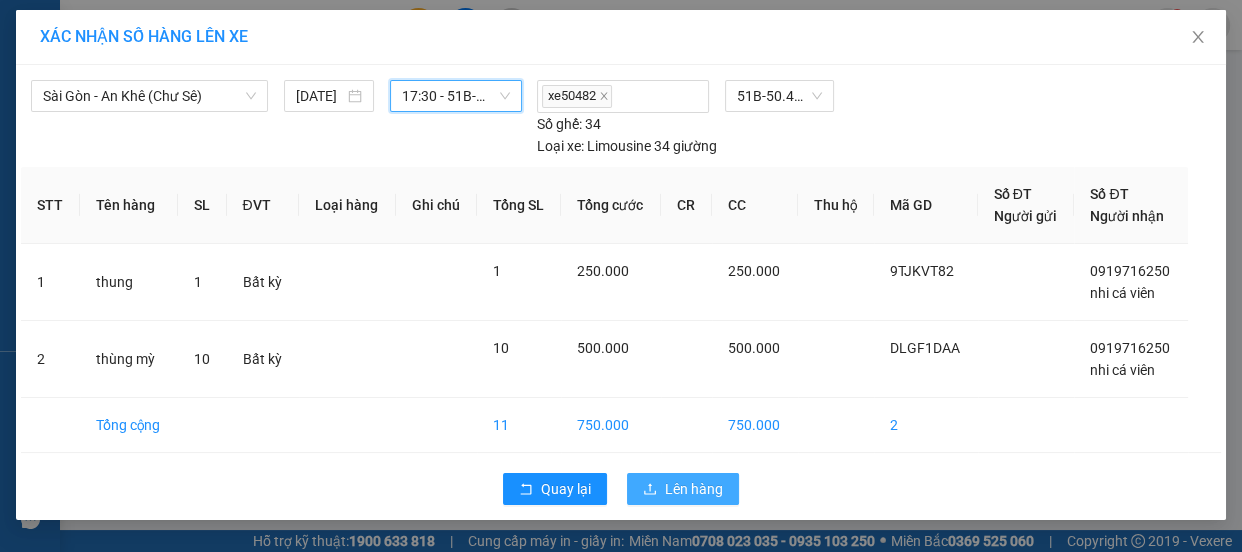 click on "Lên hàng" at bounding box center (694, 489) 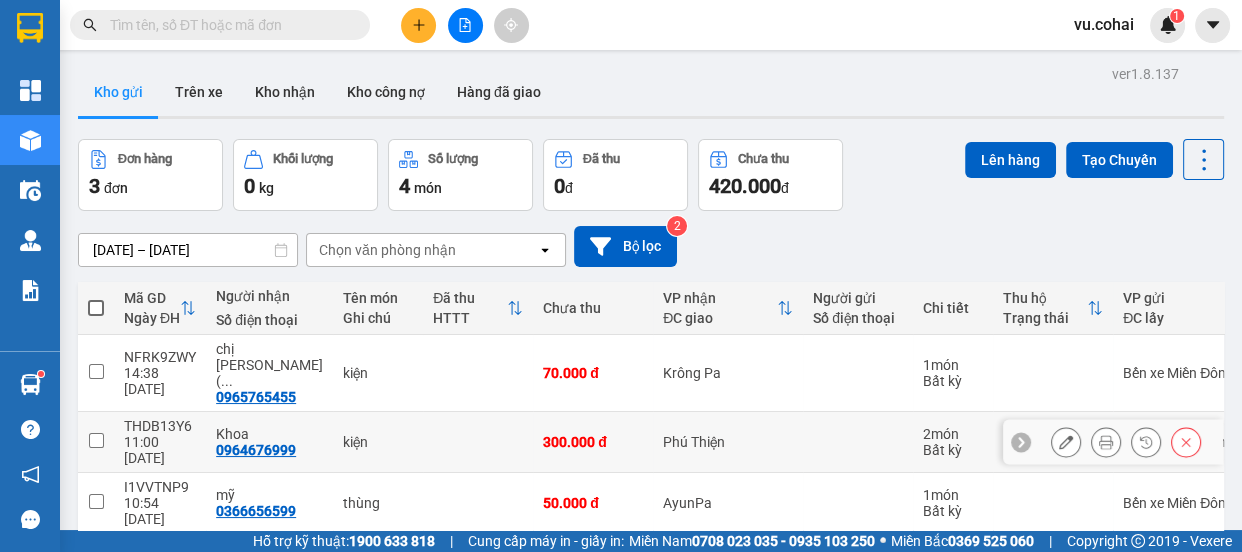 click at bounding box center (96, 440) 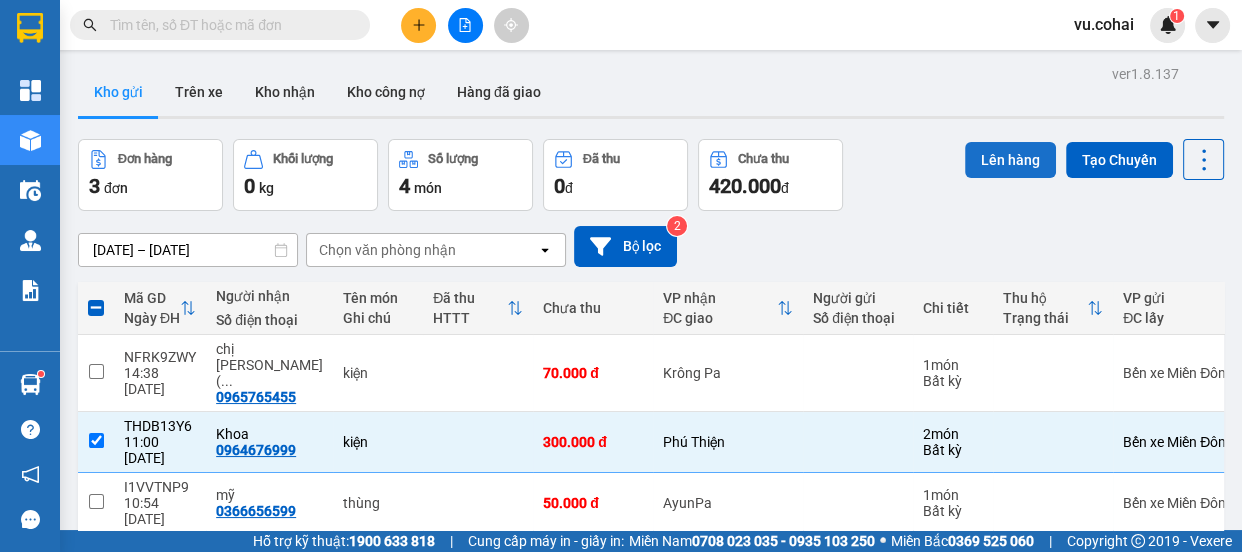 click on "Lên hàng" at bounding box center [1010, 160] 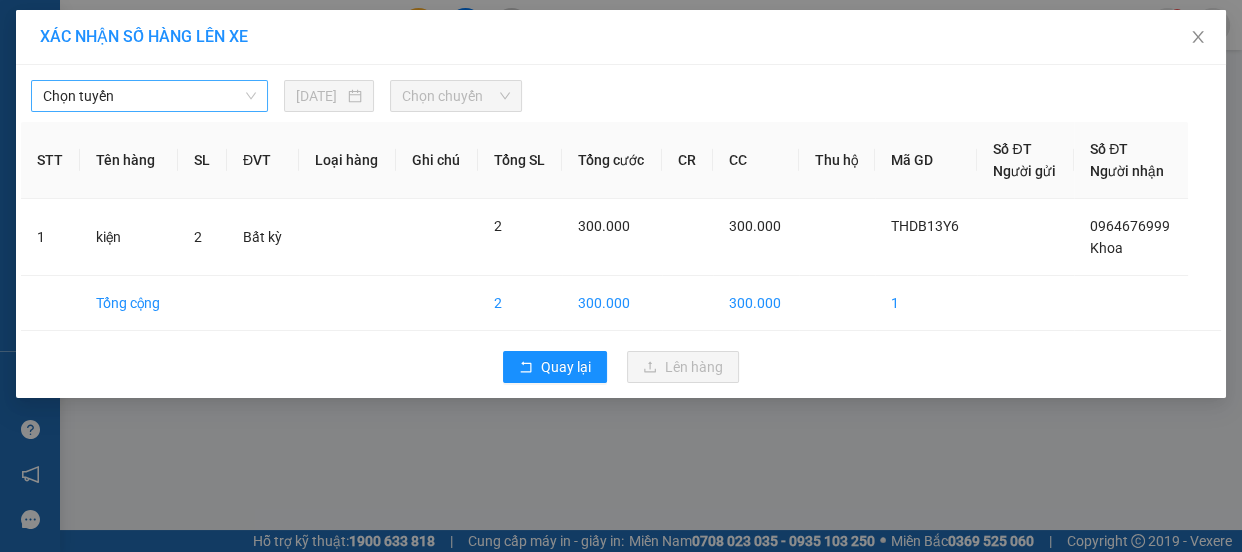 click on "Chọn tuyến" at bounding box center [149, 96] 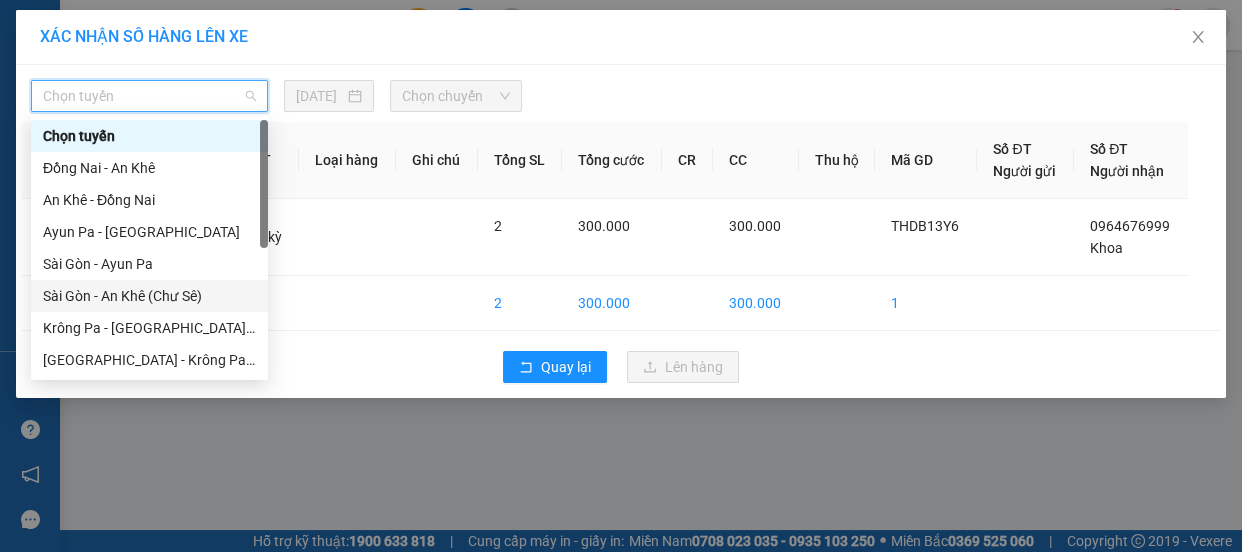 click on "Sài Gòn - An Khê (Chư Sê)" at bounding box center [149, 296] 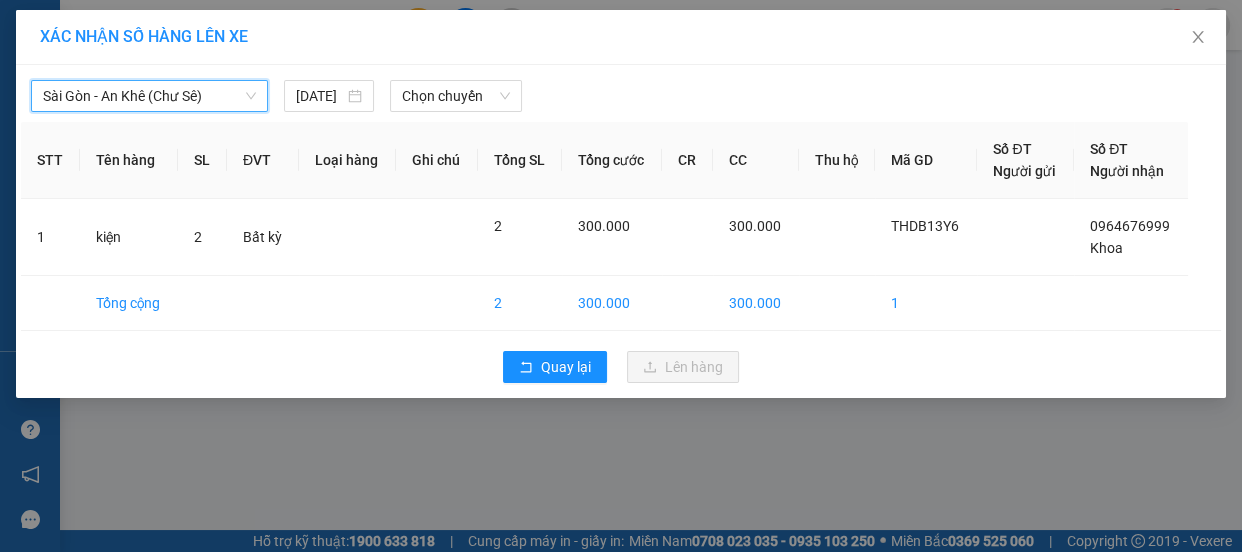 click on "Sài Gòn - An Khê (Chư Sê) Sài Gòn - An Khê (Chư Sê) 11/07/2025 Chọn chuyến STT Tên hàng SL ĐVT Loại hàng Ghi chú Tổng SL Tổng cước CR CC Thu hộ Mã GD Số ĐT Người gửi Số ĐT Người nhận 1 kiện 2 Bất kỳ 2 300.000 300.000 THDB13Y6 0964676999 Khoa Tổng cộng 2 300.000 300.000 1 Quay lại Lên hàng" at bounding box center [621, 231] 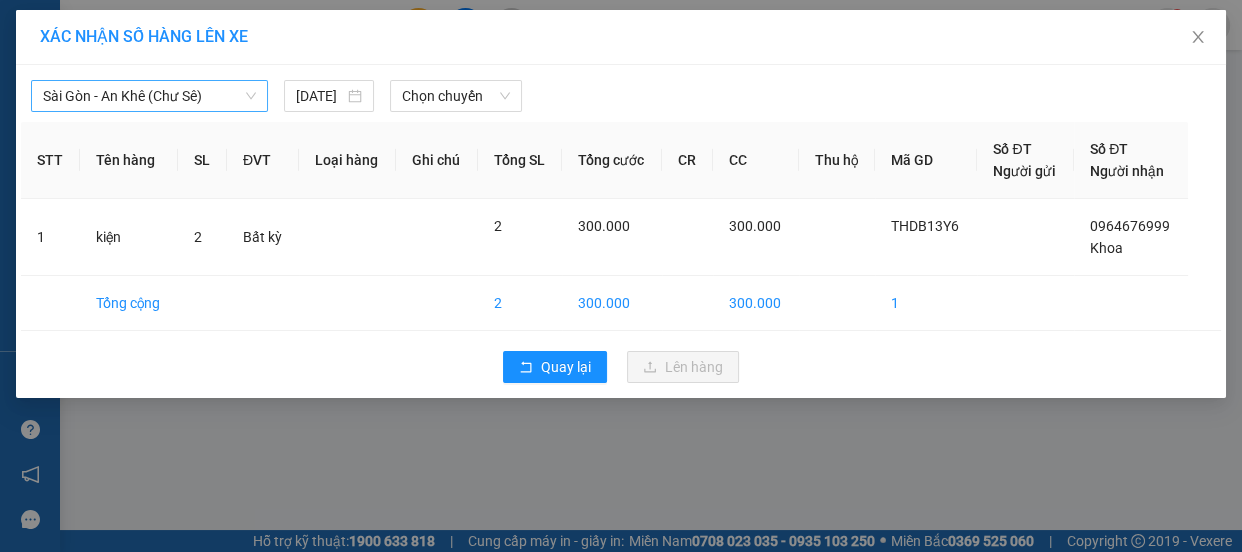 click on "Sài Gòn - An Khê (Chư Sê)" at bounding box center [149, 96] 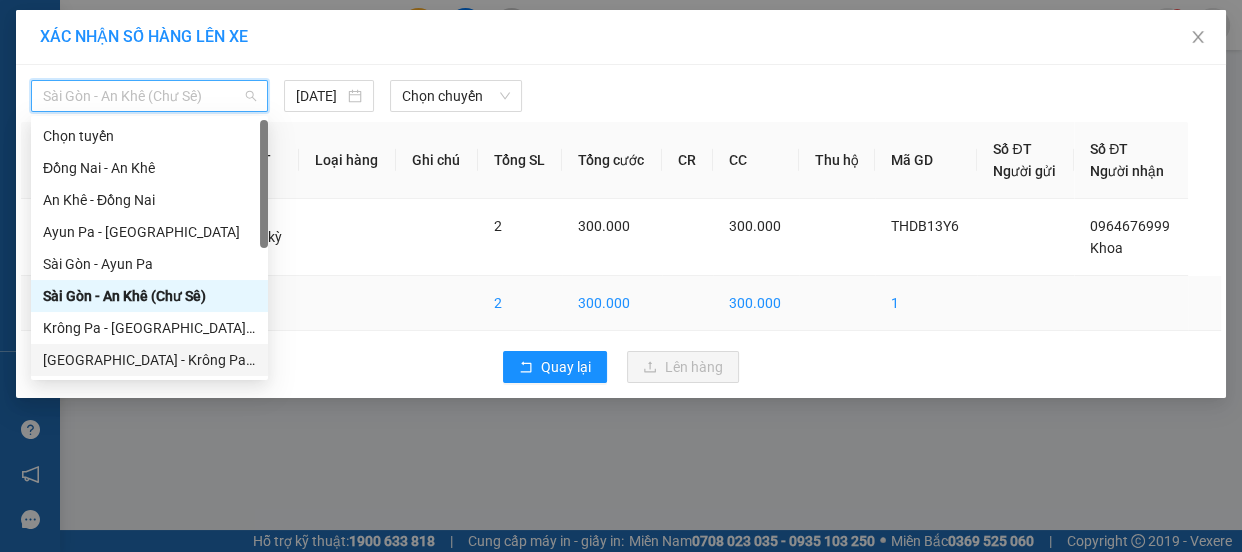 drag, startPoint x: 186, startPoint y: 357, endPoint x: 207, endPoint y: 300, distance: 60.74537 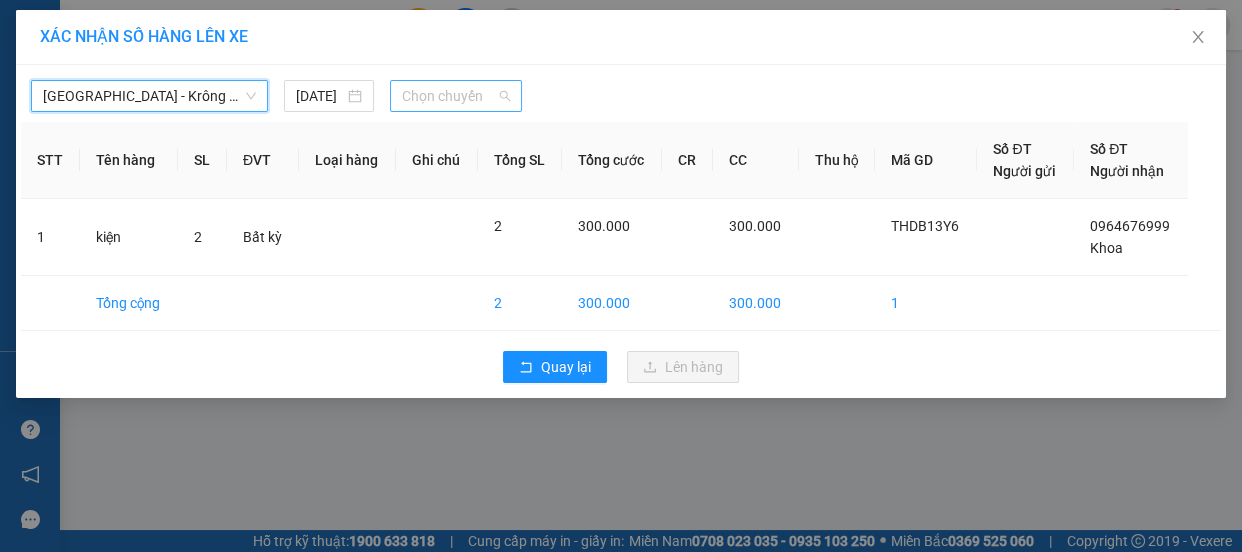 click on "Chọn chuyến" at bounding box center (456, 96) 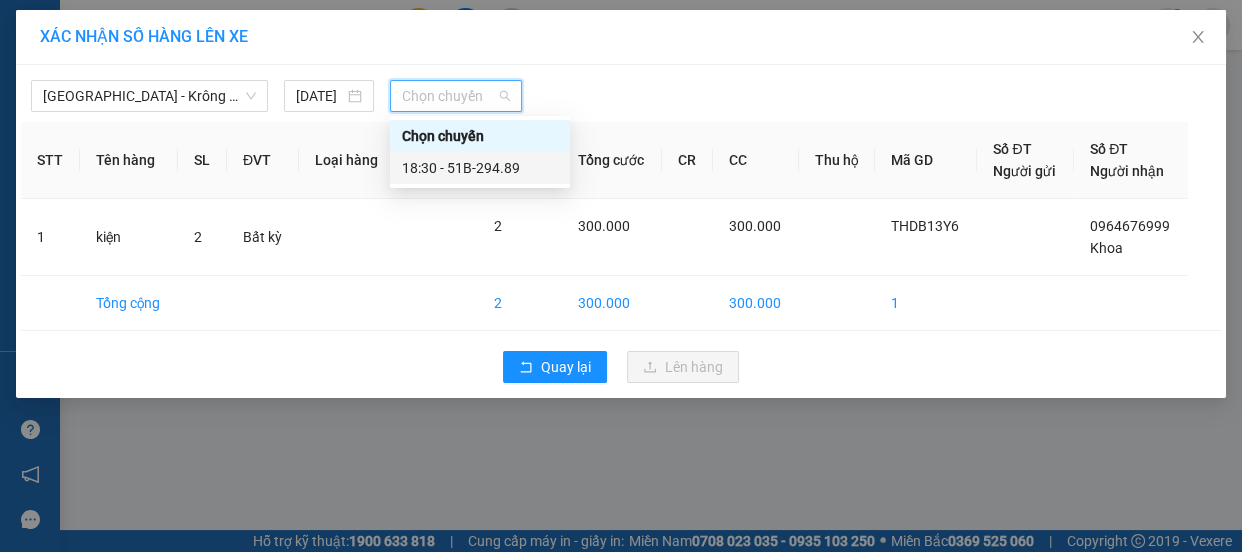 click on "18:30     - 51B-294.89" at bounding box center [480, 168] 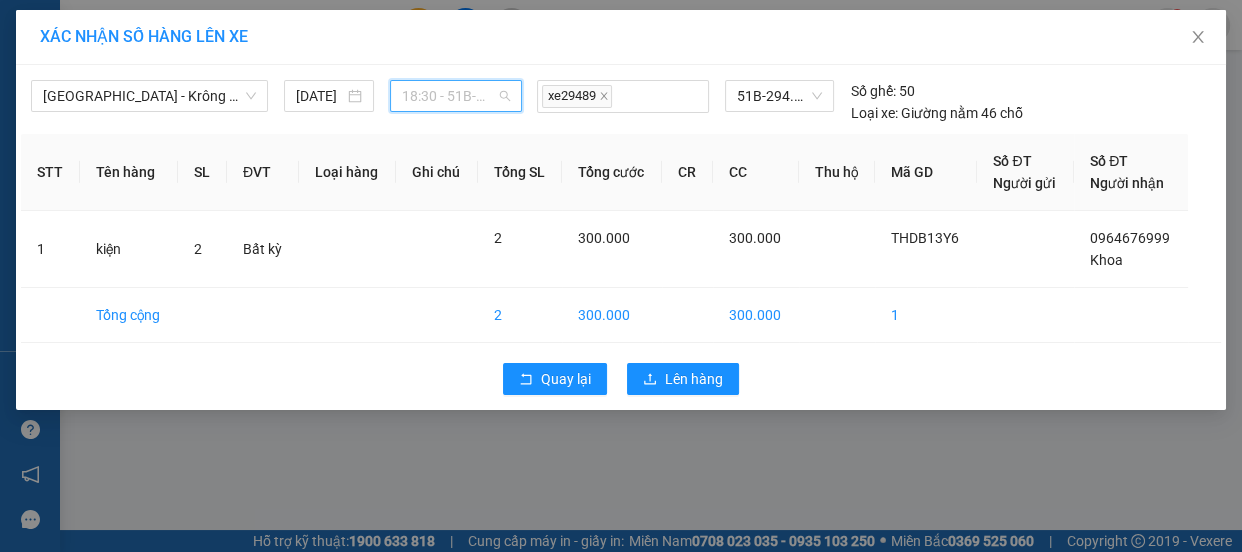 click on "18:30     - 51B-294.89" at bounding box center (456, 96) 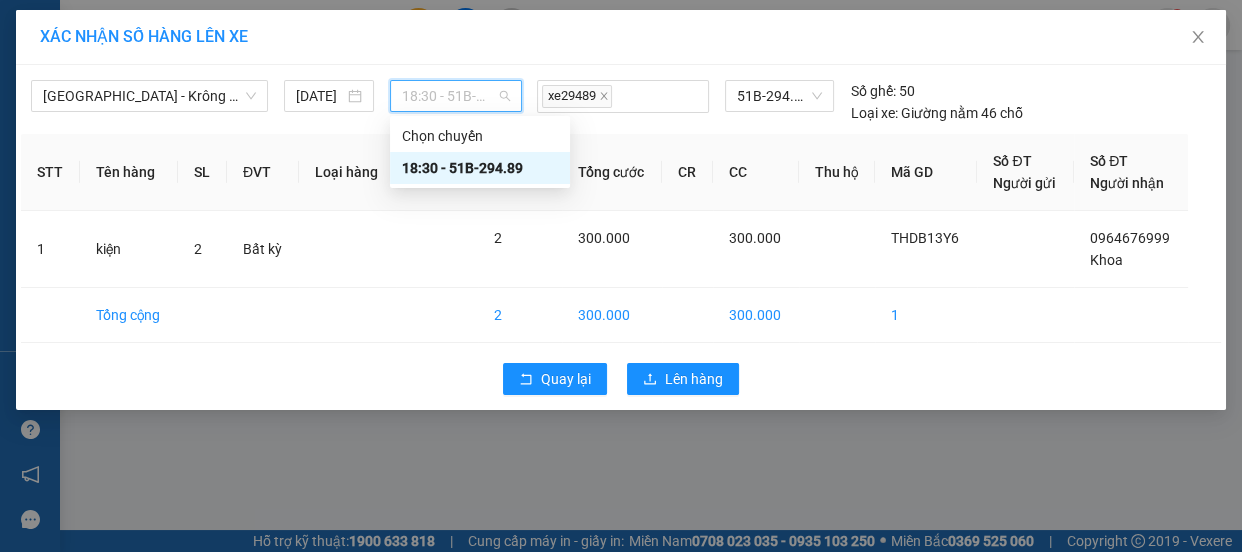 click on "18:30     - 51B-294.89" at bounding box center [480, 168] 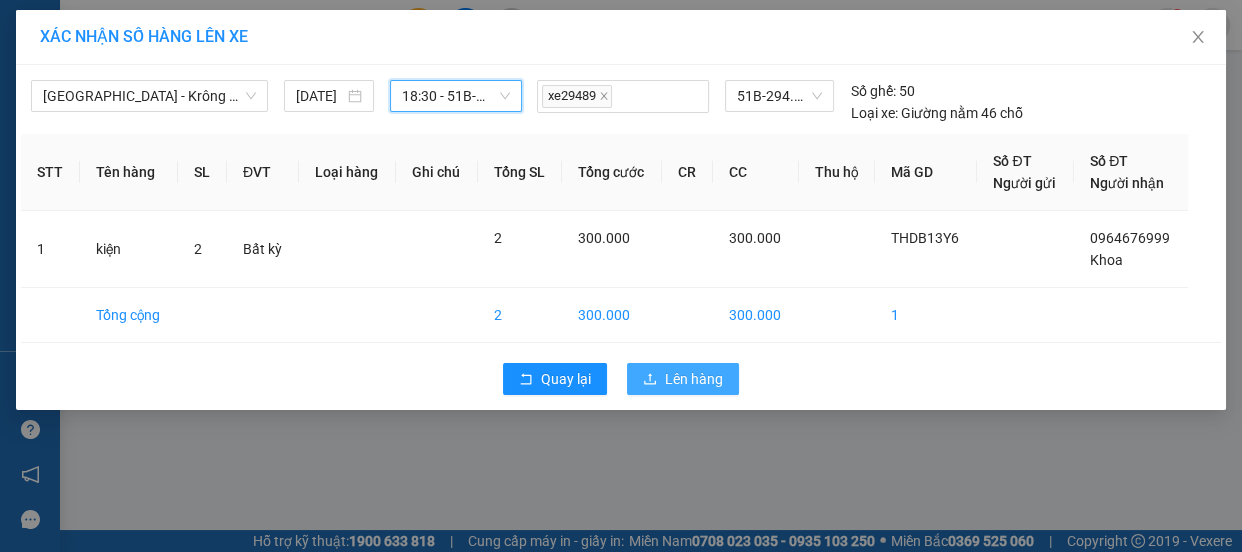 click on "Lên hàng" at bounding box center (694, 379) 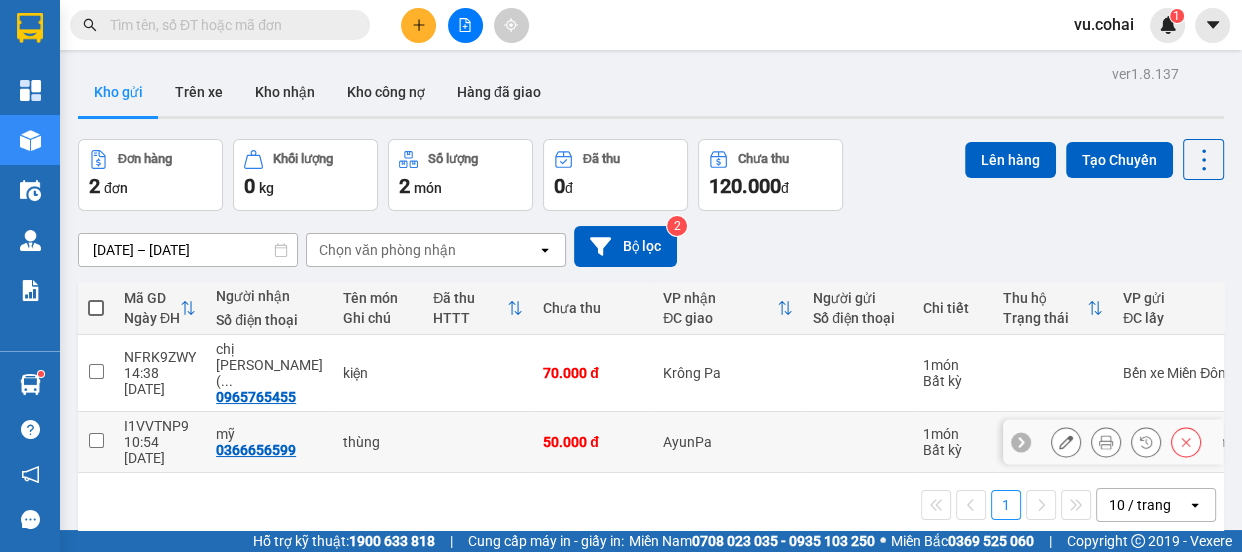 click at bounding box center [96, 440] 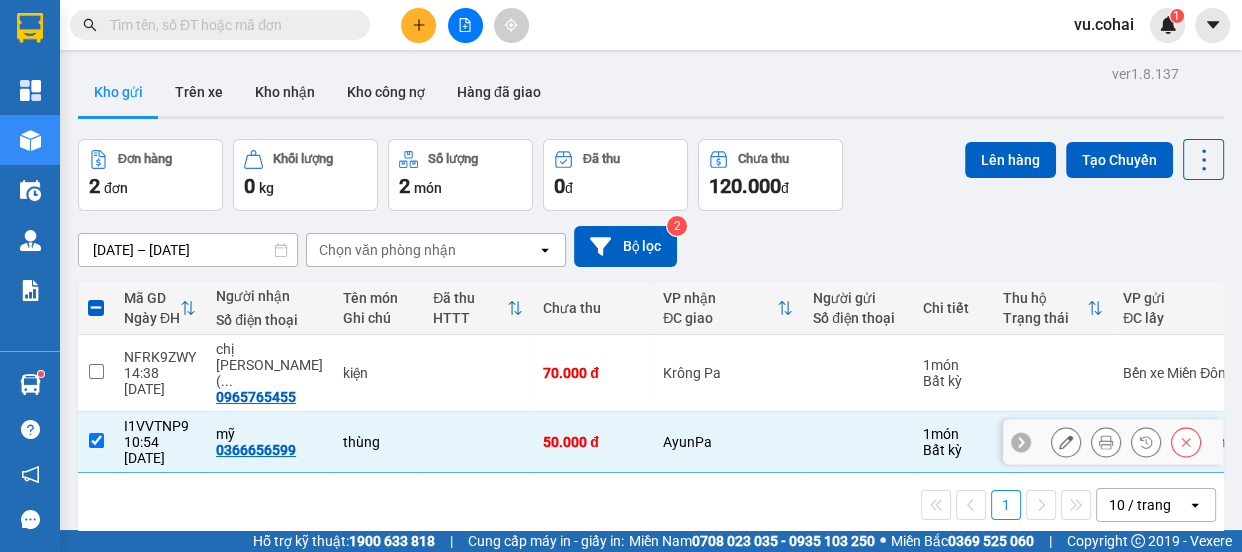 click at bounding box center (96, 442) 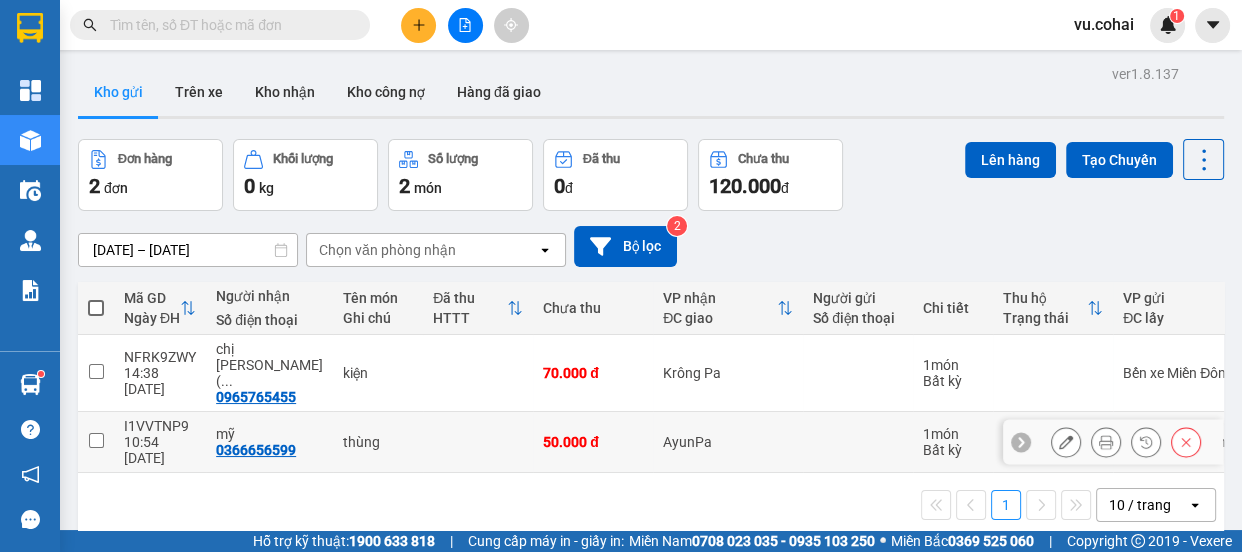 click at bounding box center [96, 442] 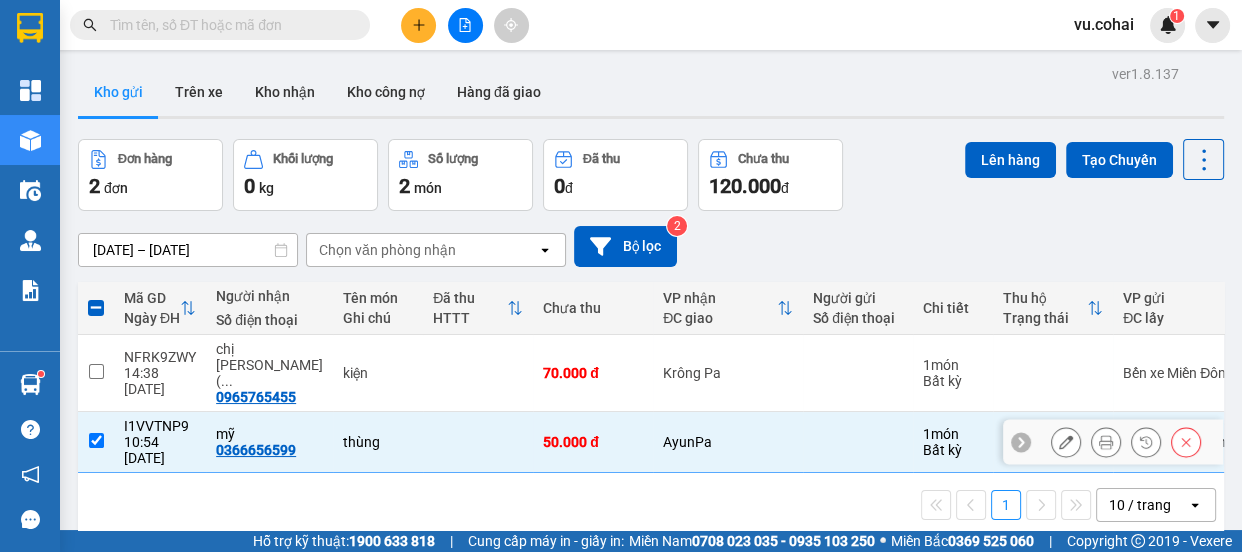 click on "I1VVTNP9 10:54 11/07" at bounding box center [160, 442] 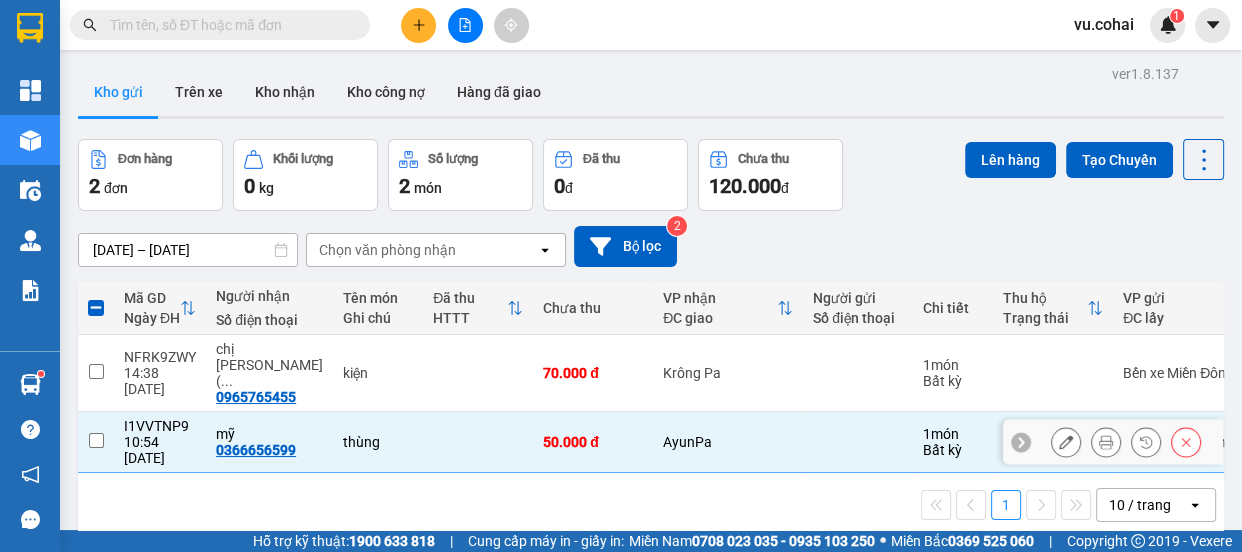 checkbox on "false" 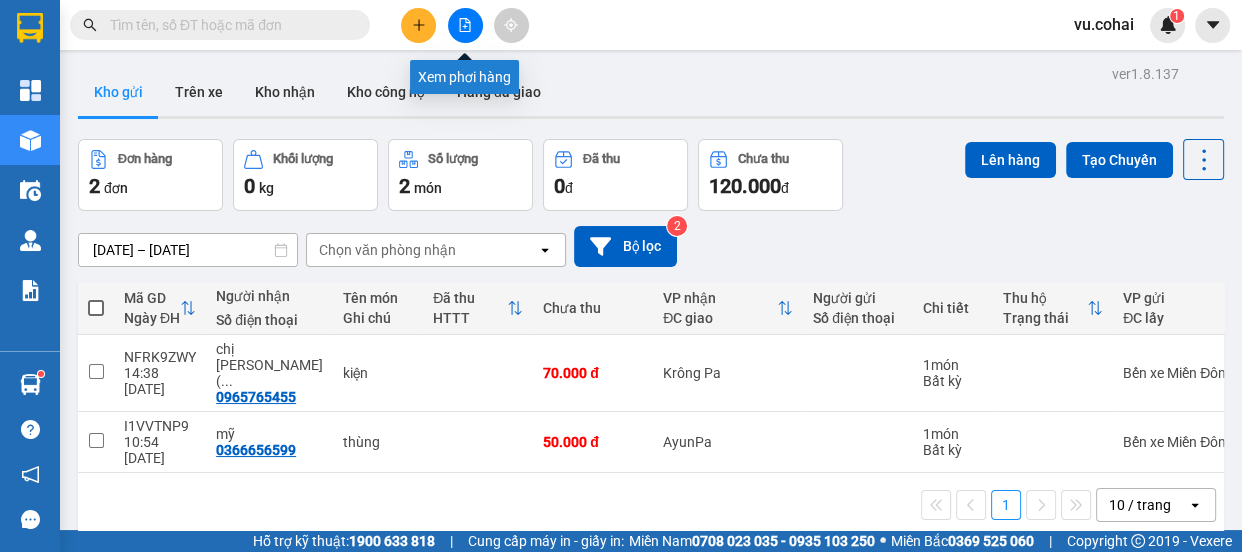 click 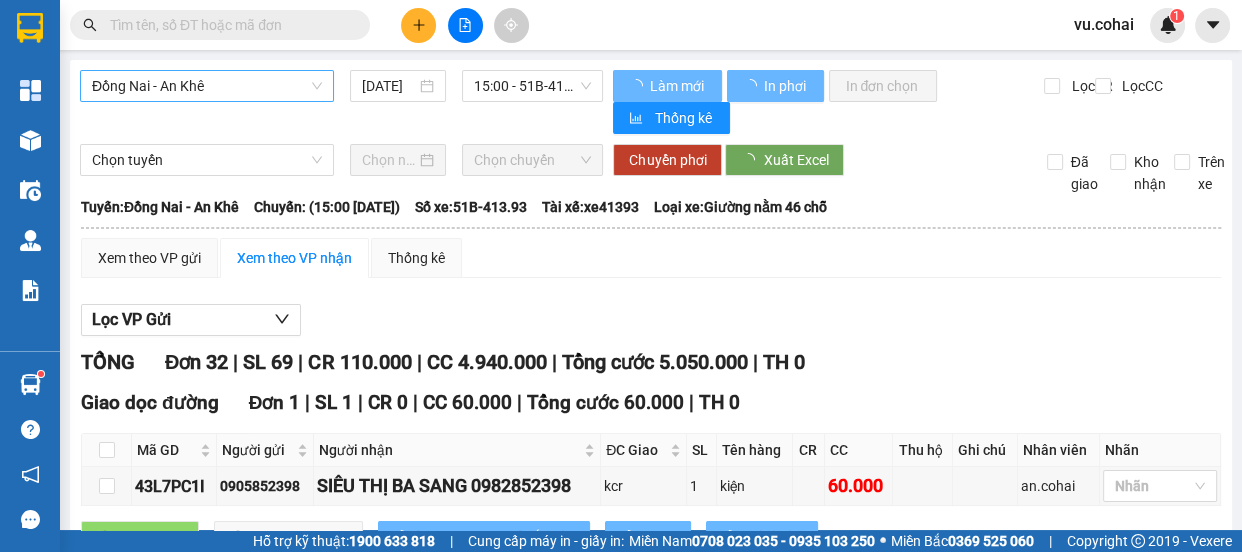 click on "Đồng Nai - An Khê" at bounding box center [207, 86] 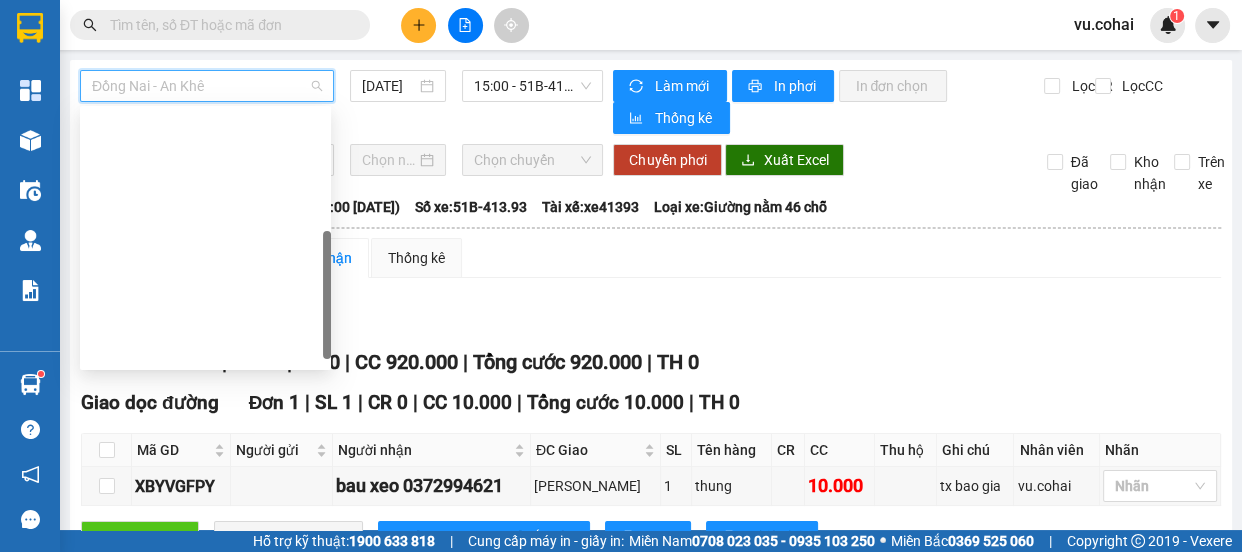 drag, startPoint x: 221, startPoint y: 151, endPoint x: 270, endPoint y: 119, distance: 58.5235 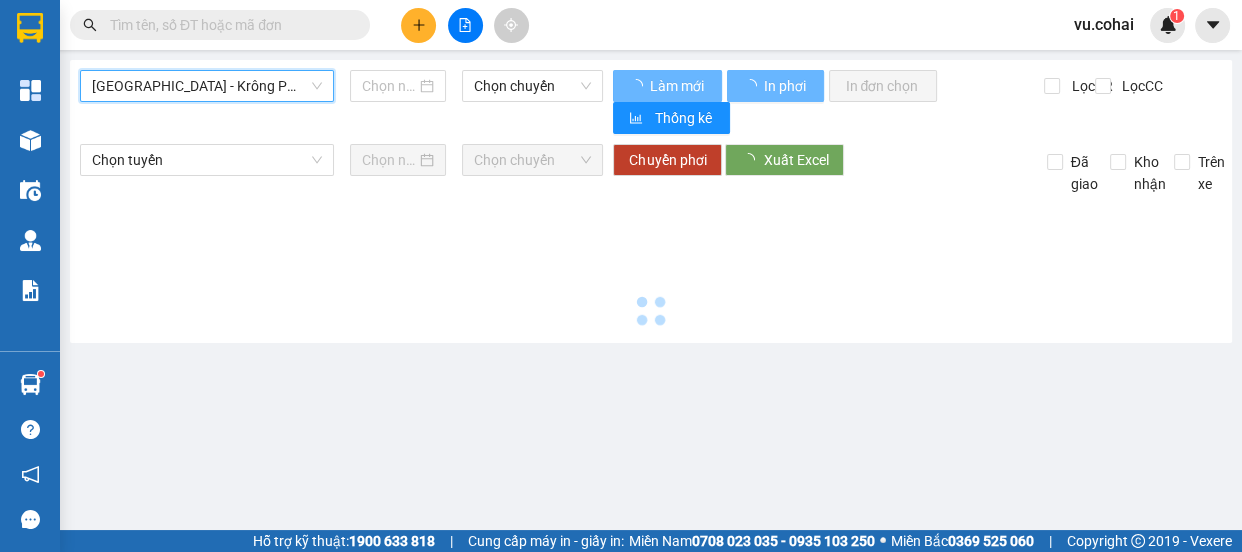 type on "[DATE]" 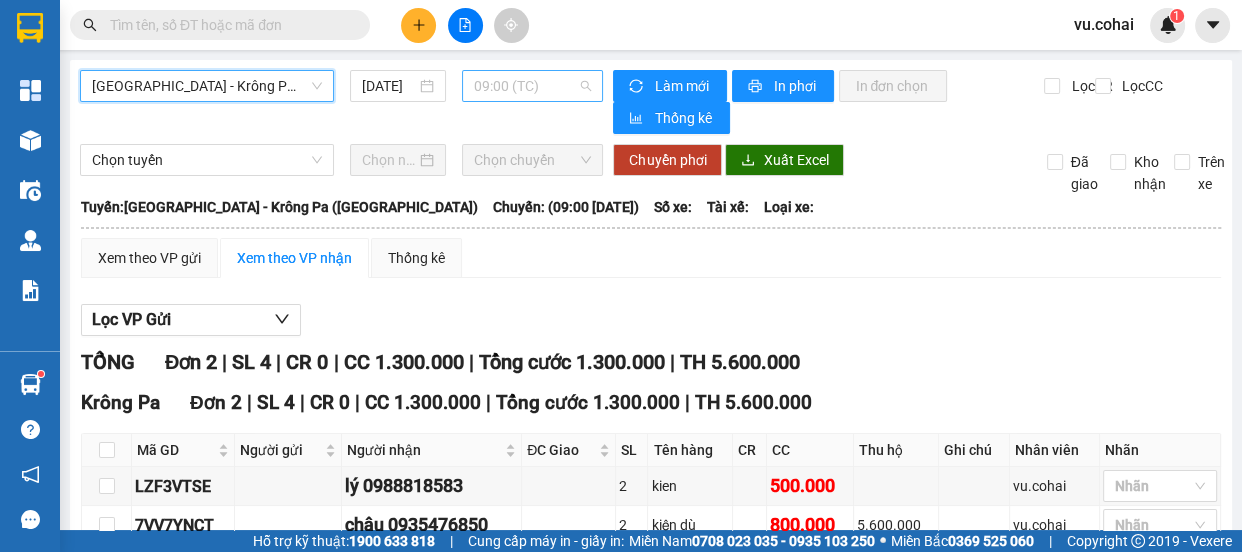 click on "09:00   (TC)" at bounding box center (532, 86) 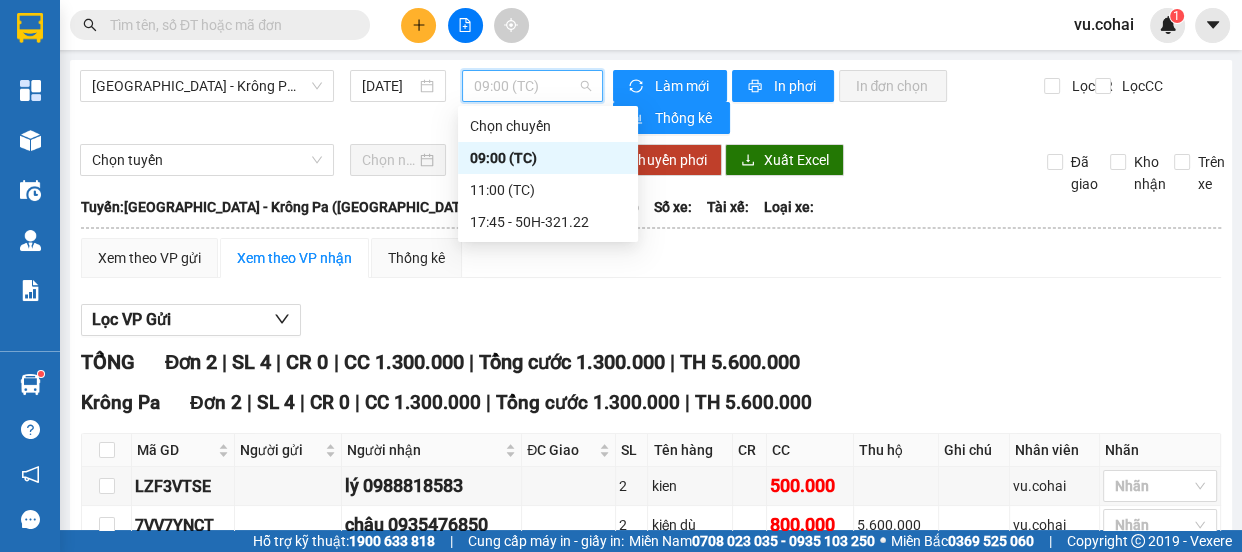 click on "09:00   (TC)" at bounding box center (548, 158) 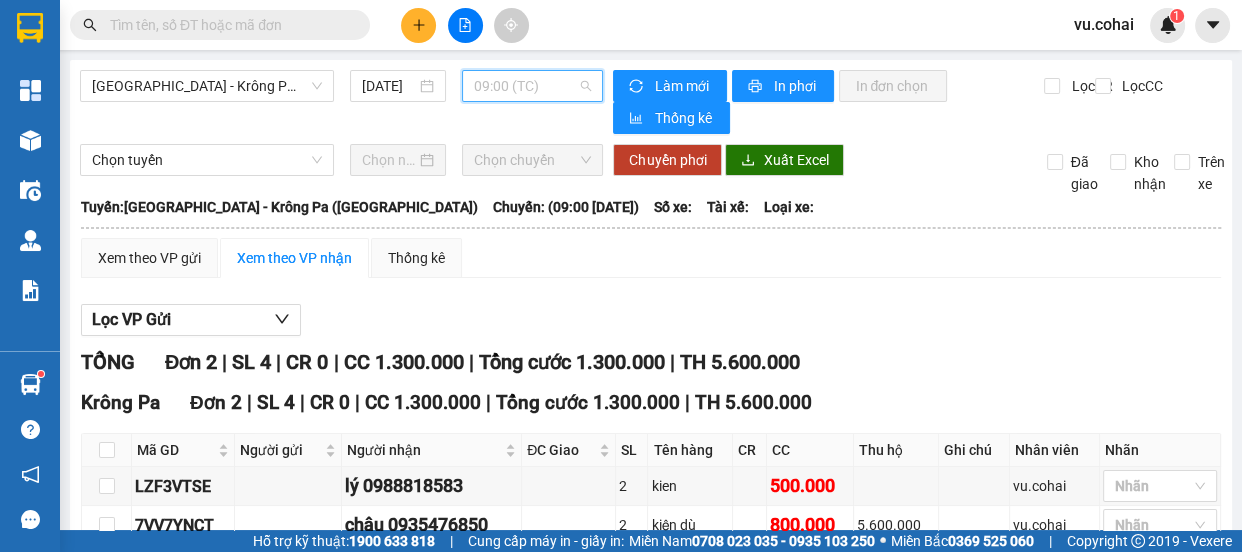 drag, startPoint x: 490, startPoint y: 77, endPoint x: 518, endPoint y: 132, distance: 61.7171 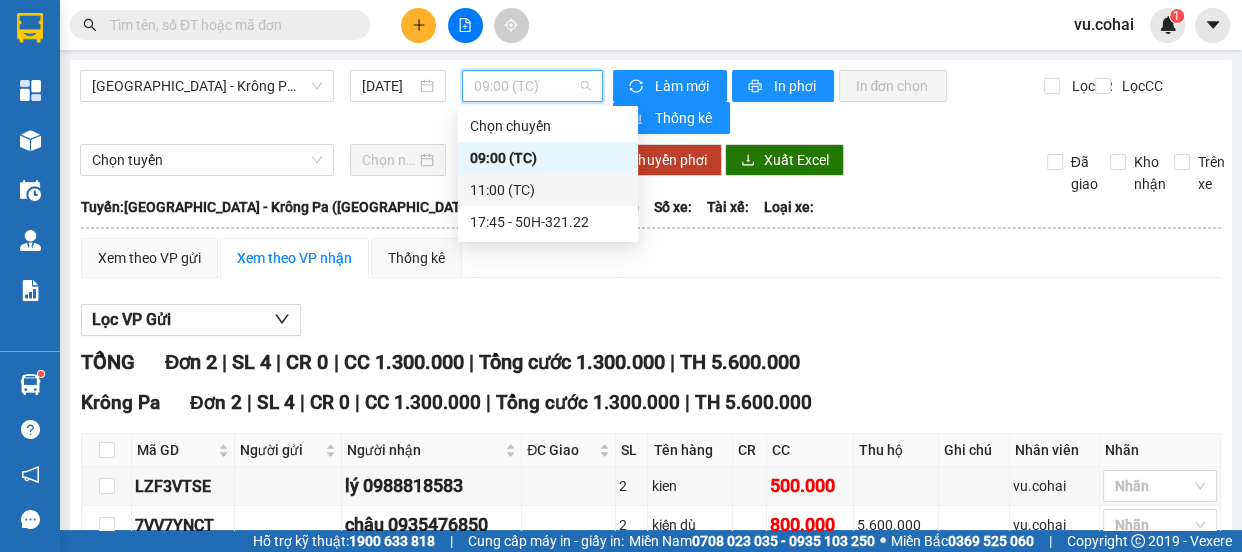 click on "11:00   (TC)" at bounding box center [548, 190] 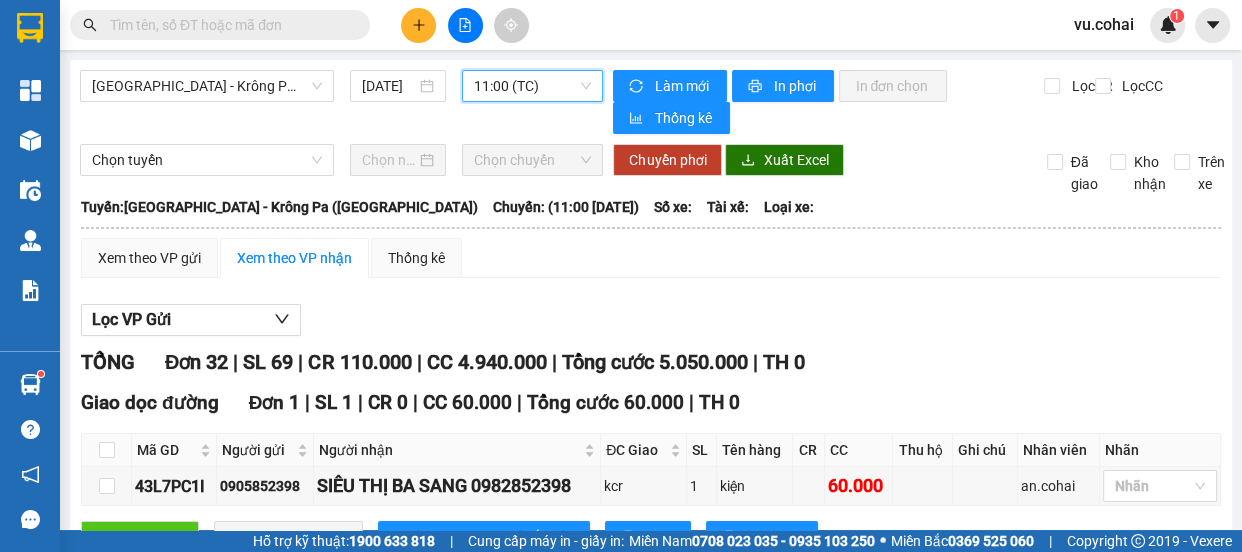 click on "11:00   (TC)" at bounding box center (532, 86) 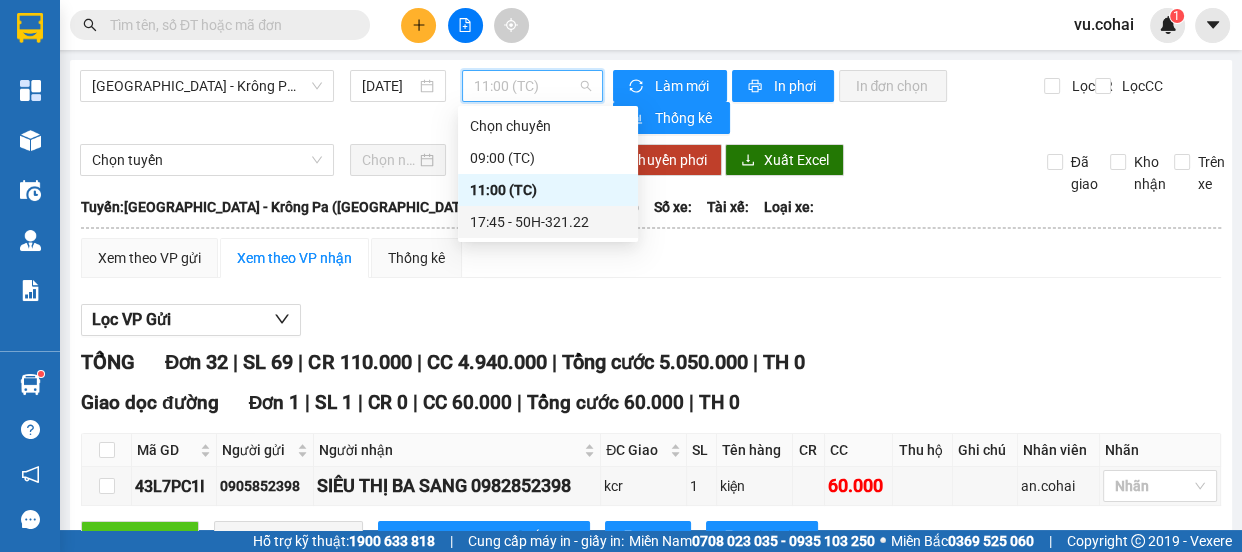 click on "17:45     - 50H-321.22" at bounding box center (548, 222) 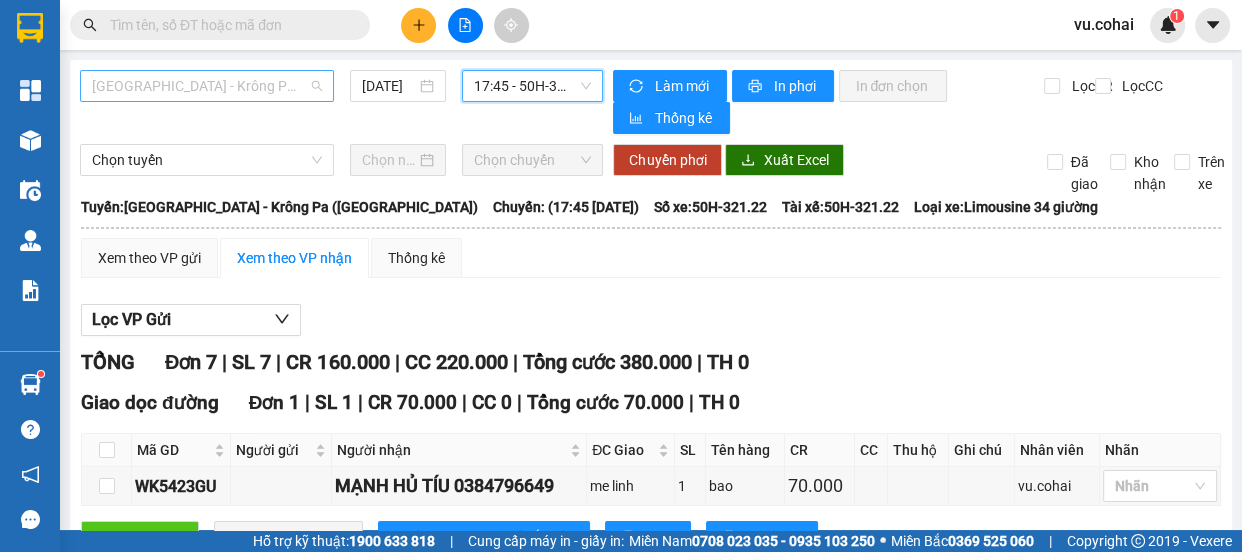 click on "[GEOGRAPHIC_DATA] - Krông Pa ([GEOGRAPHIC_DATA])" at bounding box center [207, 86] 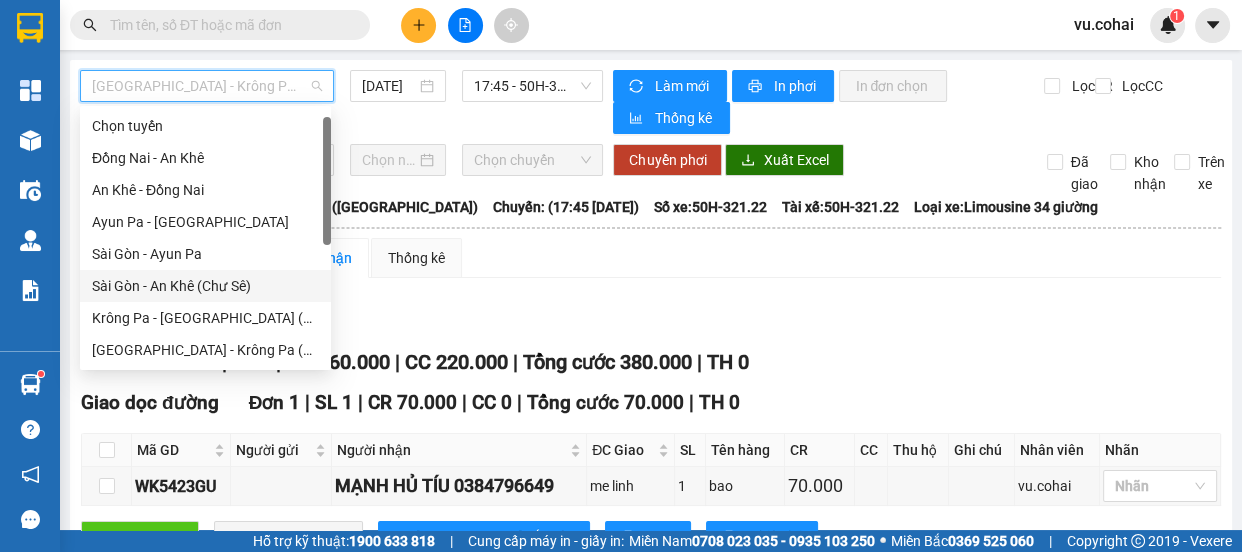drag, startPoint x: 219, startPoint y: 268, endPoint x: 391, endPoint y: 157, distance: 204.7071 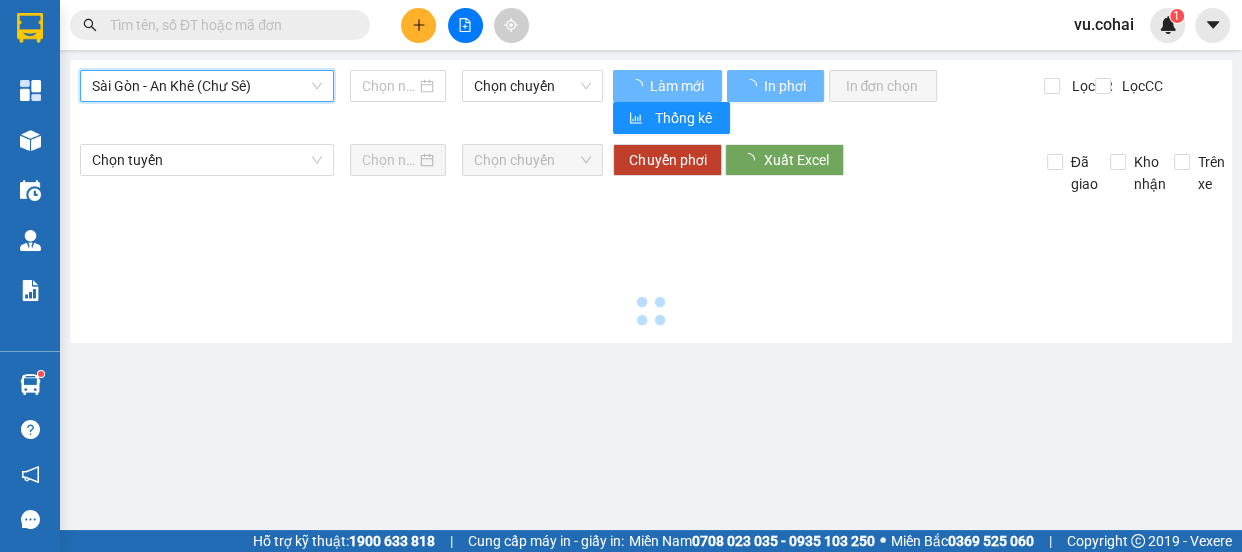 type on "[DATE]" 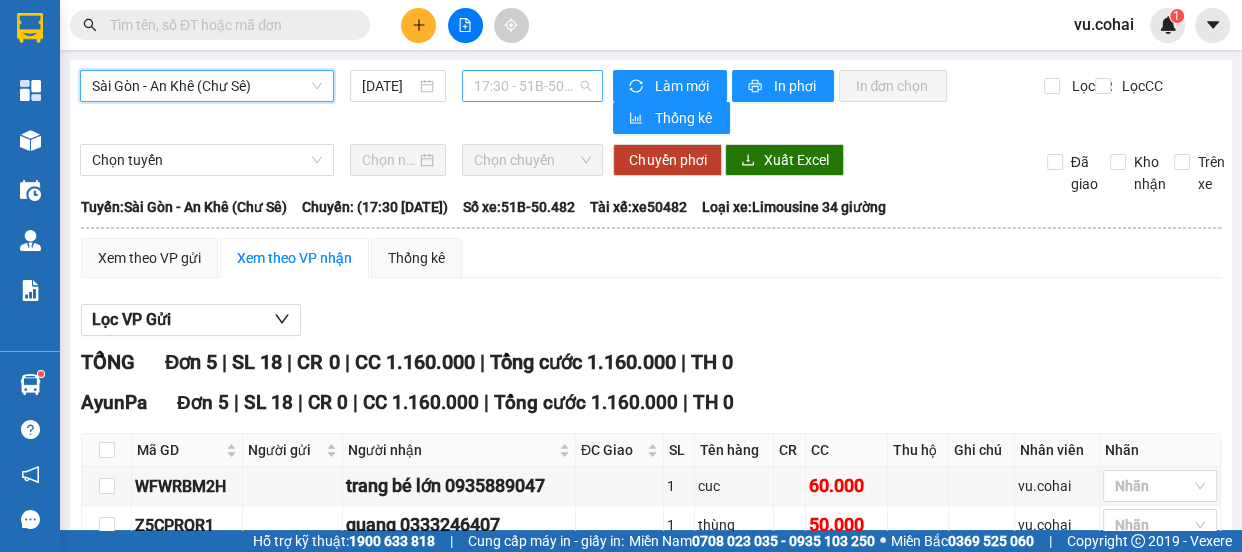 click on "17:30     - 51B-50.482" at bounding box center [532, 86] 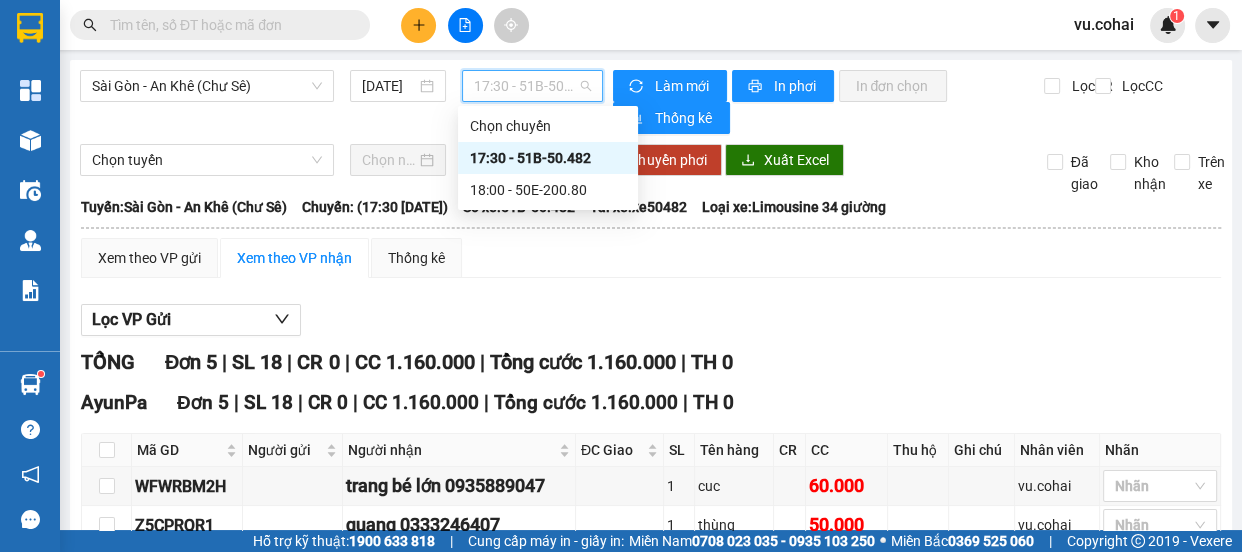click on "17:30     - 51B-50.482" at bounding box center [548, 158] 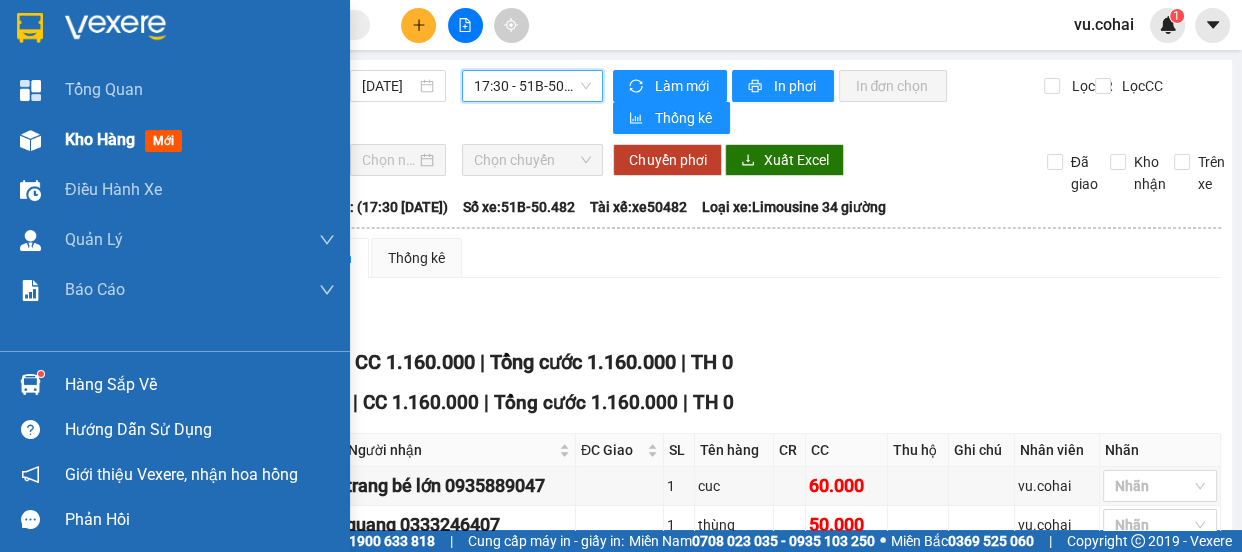 click on "Kho hàng" at bounding box center [100, 139] 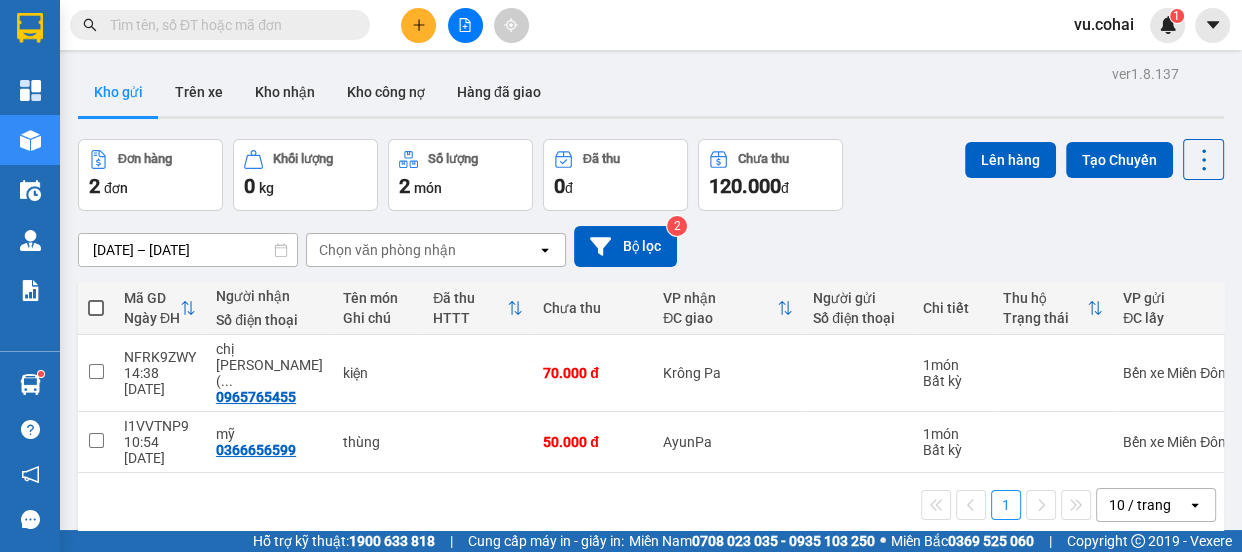 click at bounding box center [465, 25] 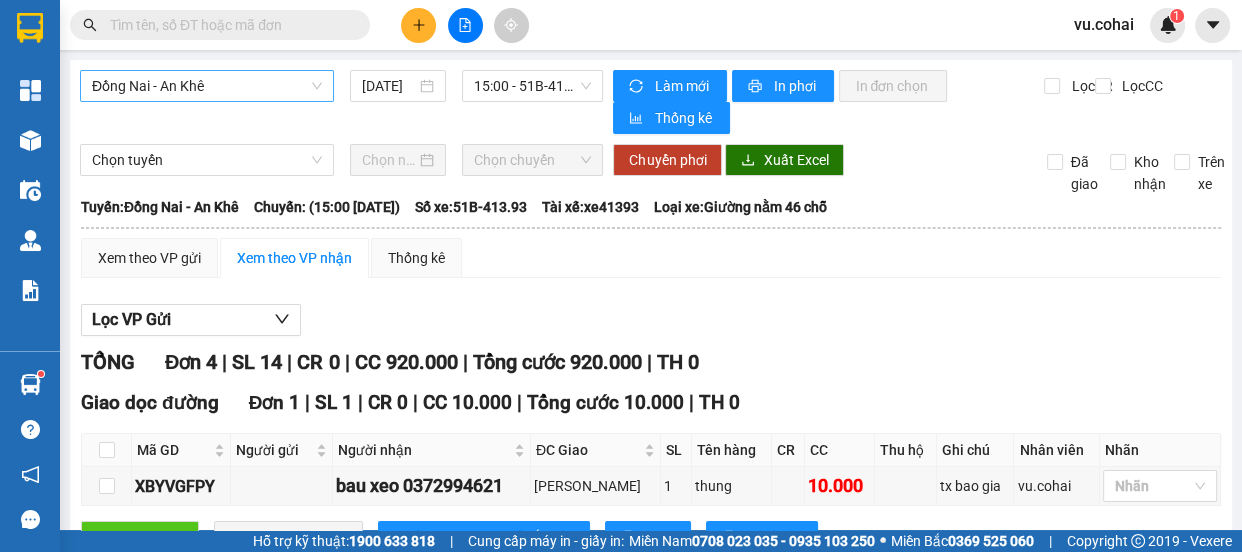 click on "Đồng Nai - An Khê" at bounding box center [207, 86] 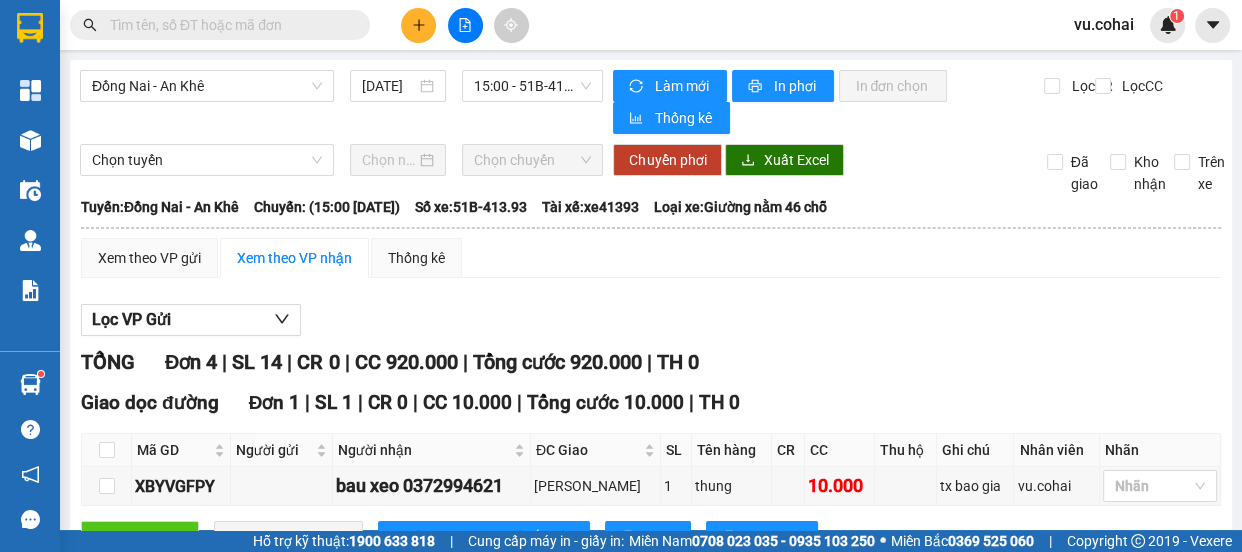 click on "Kết quả tìm kiếm ( 0 )  Bộ lọc  No Data vu.cohai 1" at bounding box center [621, 25] 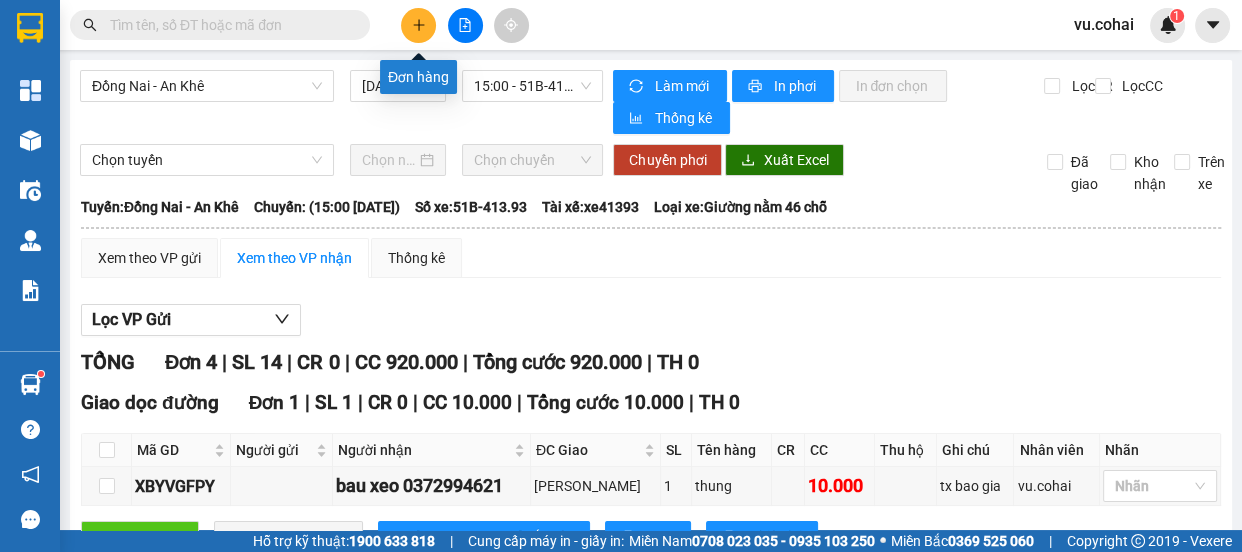 click 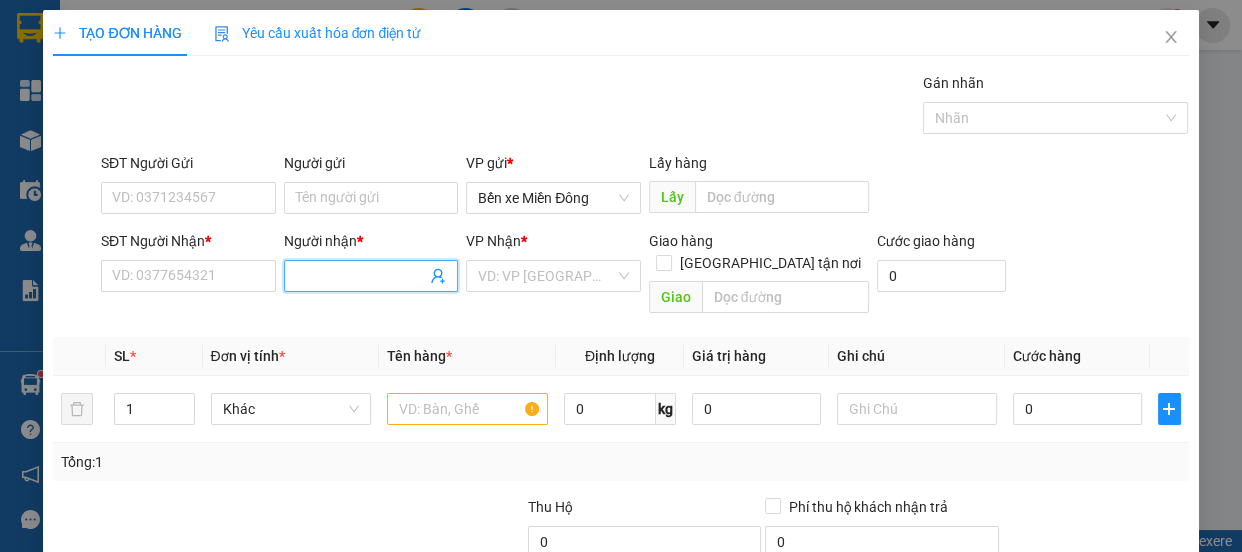 click on "Người nhận  *" at bounding box center [361, 276] 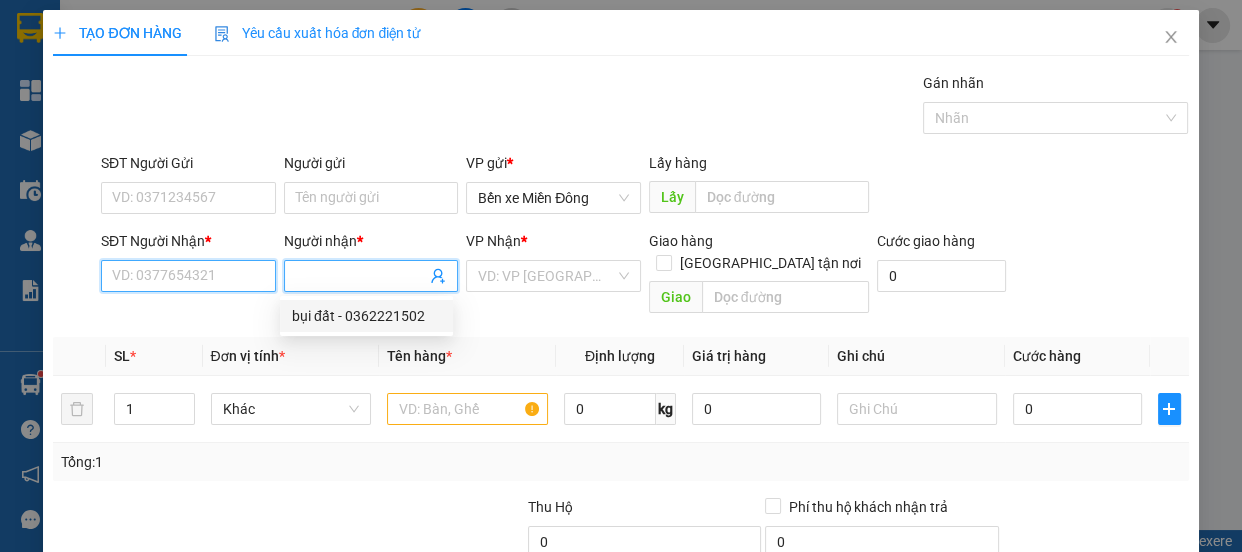 click on "SĐT Người Nhận  *" at bounding box center [188, 276] 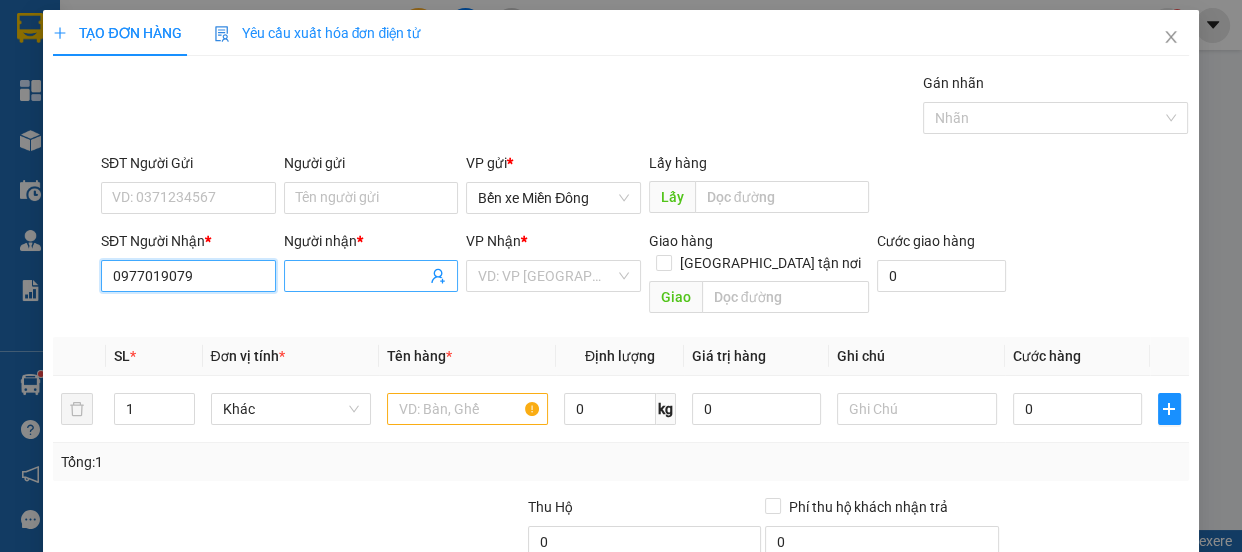 type on "0977019079" 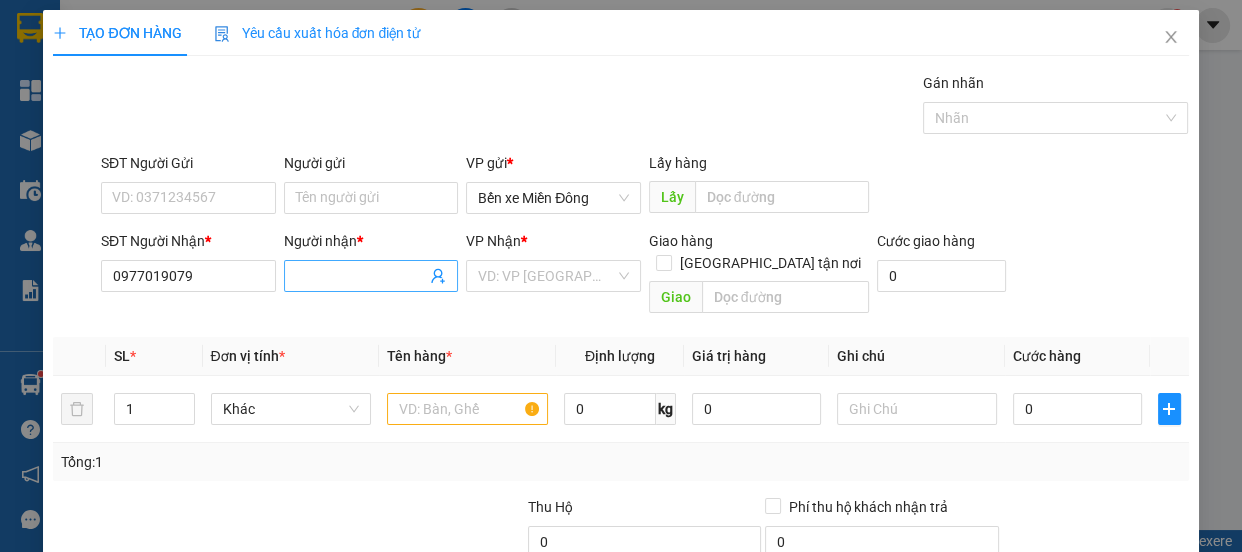 click on "Người nhận  *" at bounding box center (361, 276) 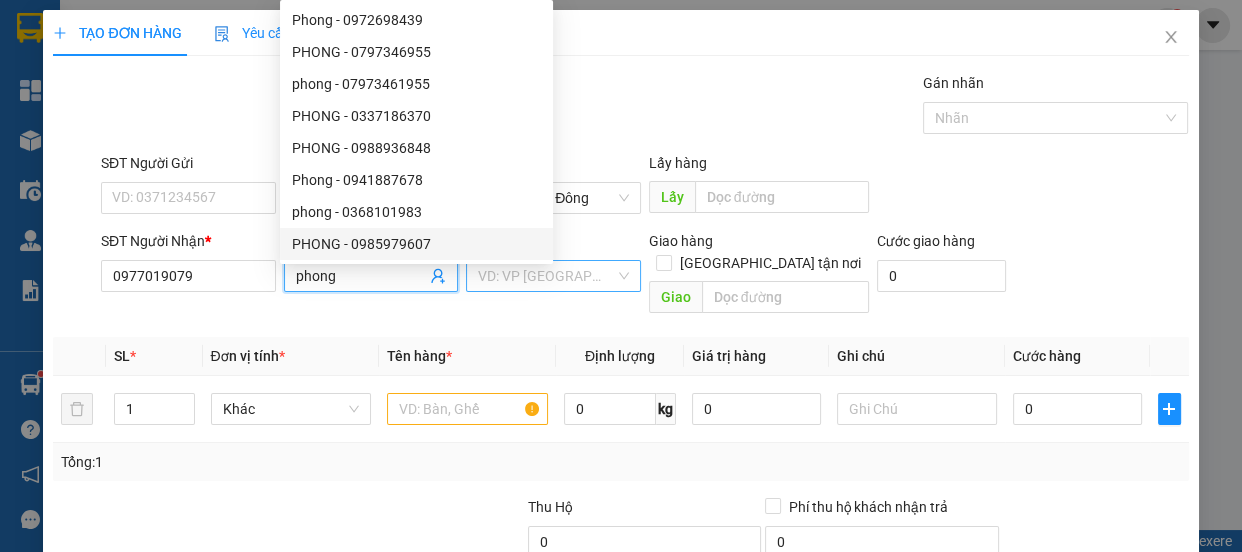 type on "phong" 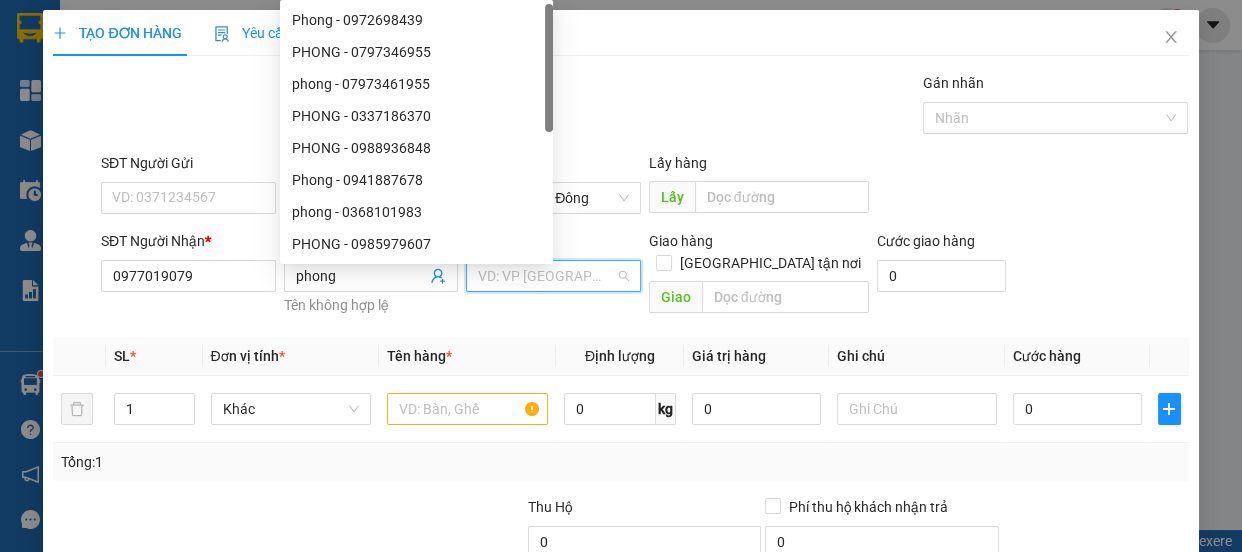 click at bounding box center [546, 276] 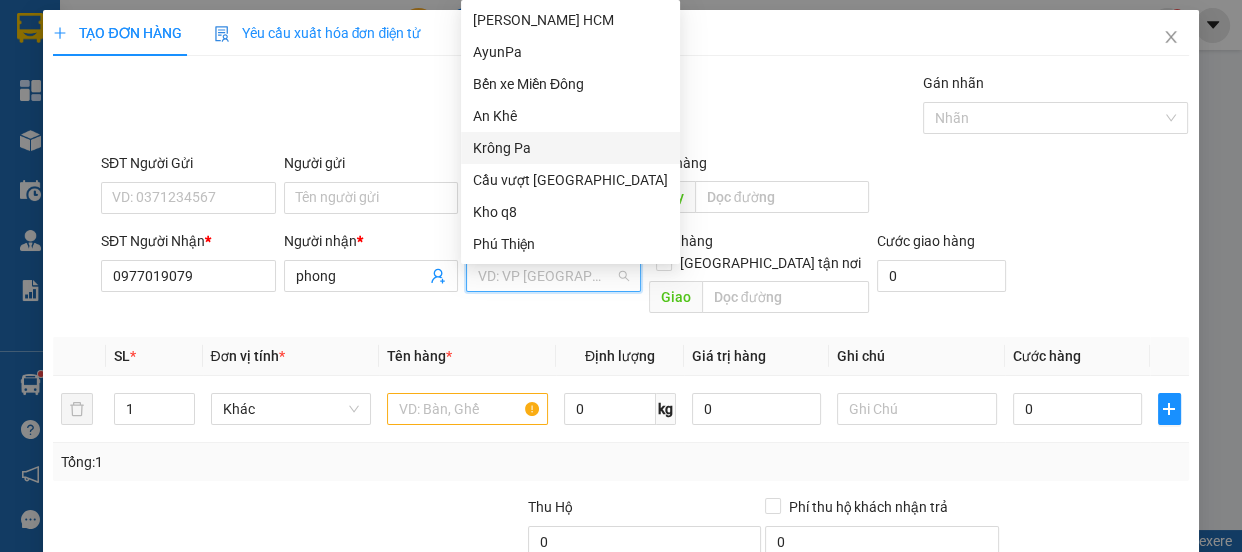 click on "Krông Pa" at bounding box center [570, 148] 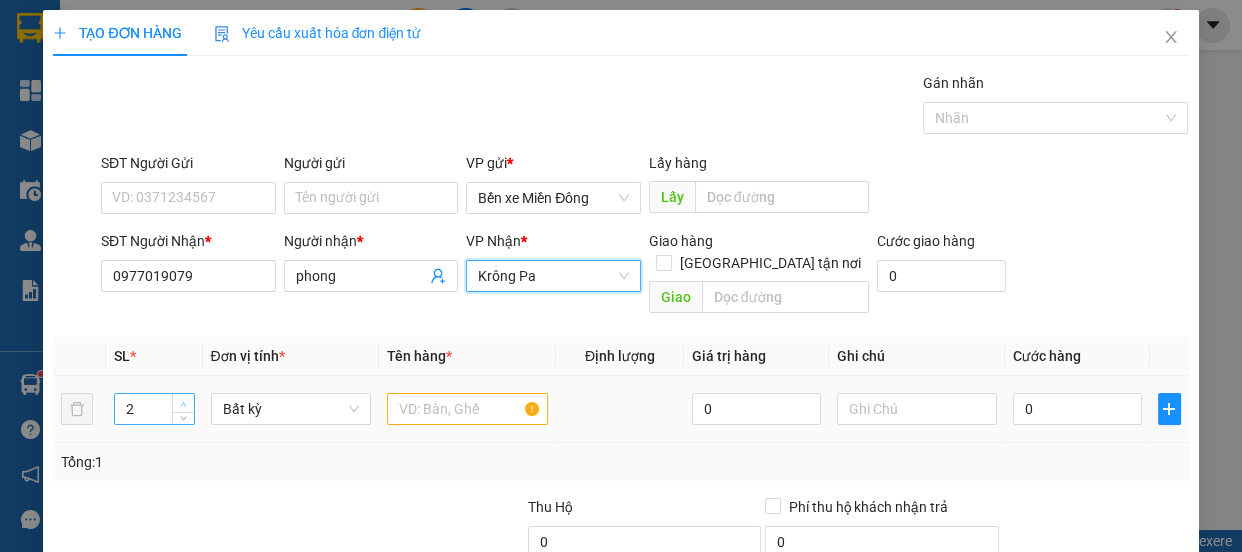 click at bounding box center (184, 404) 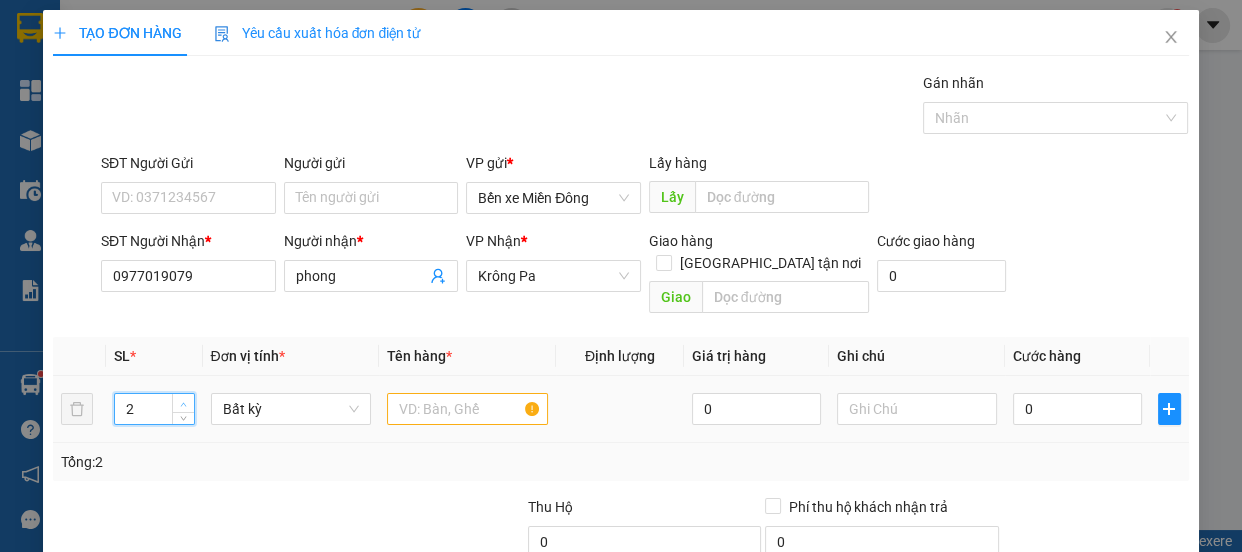 type on "3" 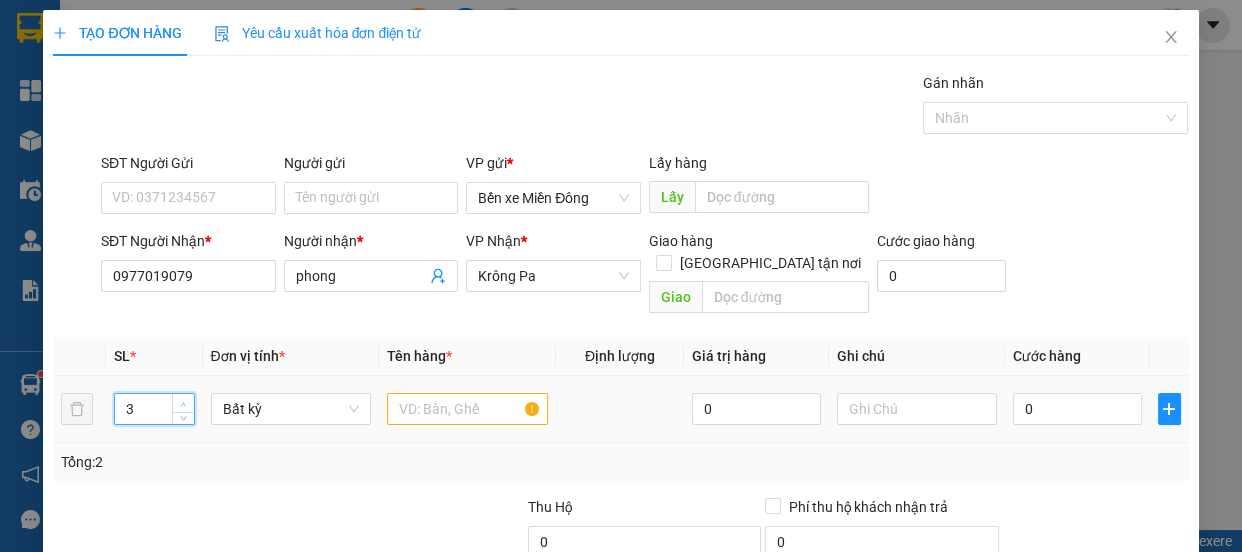 click at bounding box center (184, 404) 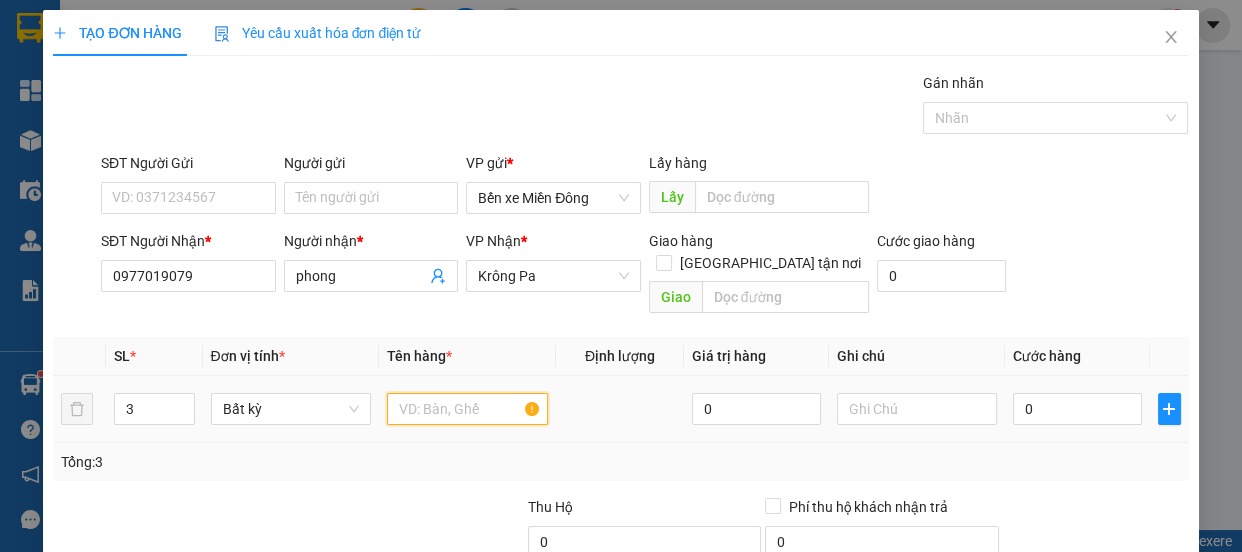 click at bounding box center [467, 409] 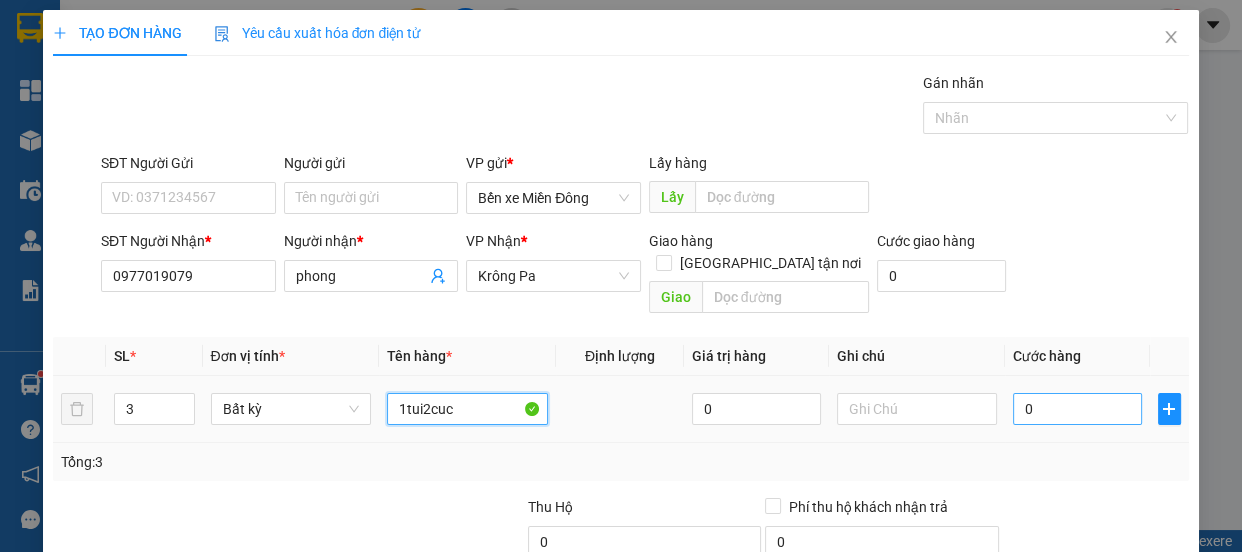 type on "1tui2cuc" 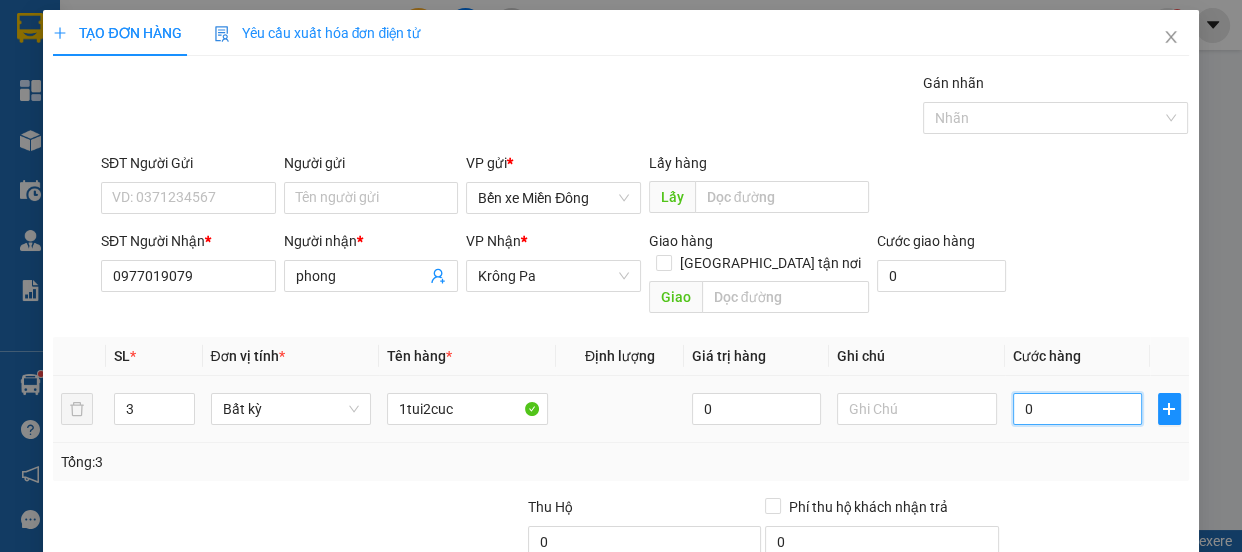 click on "0" at bounding box center [1077, 409] 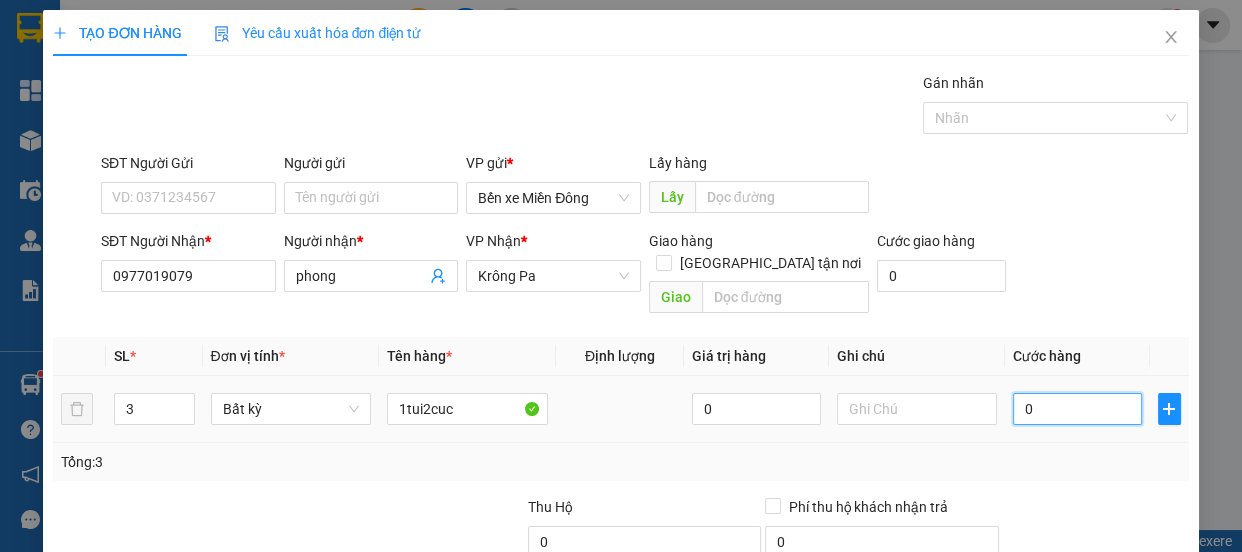 type on "002" 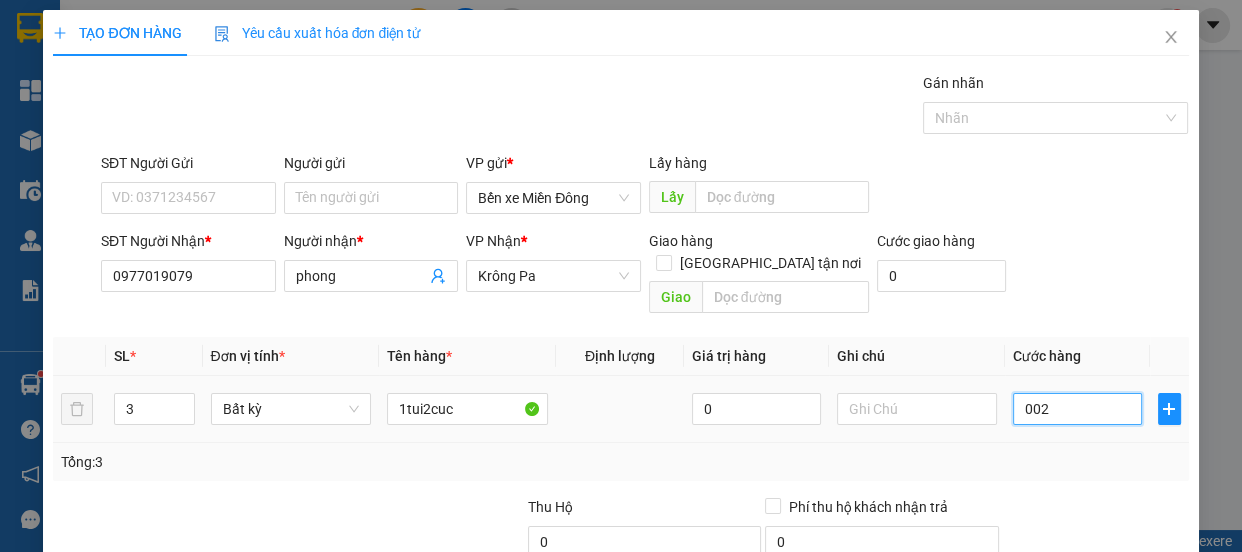 type on "2" 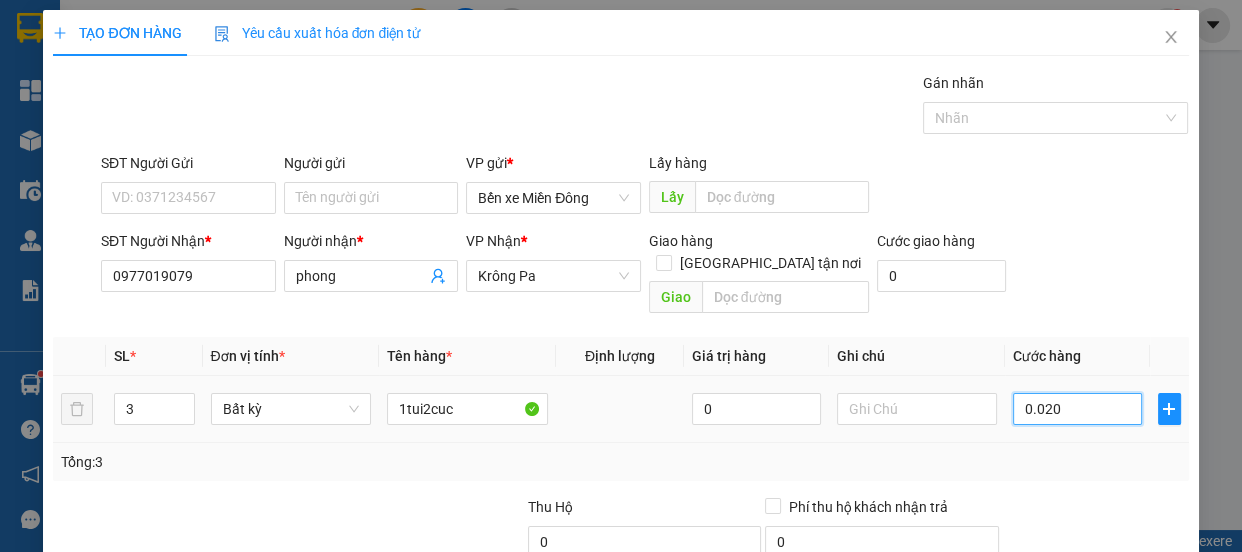 type on "20" 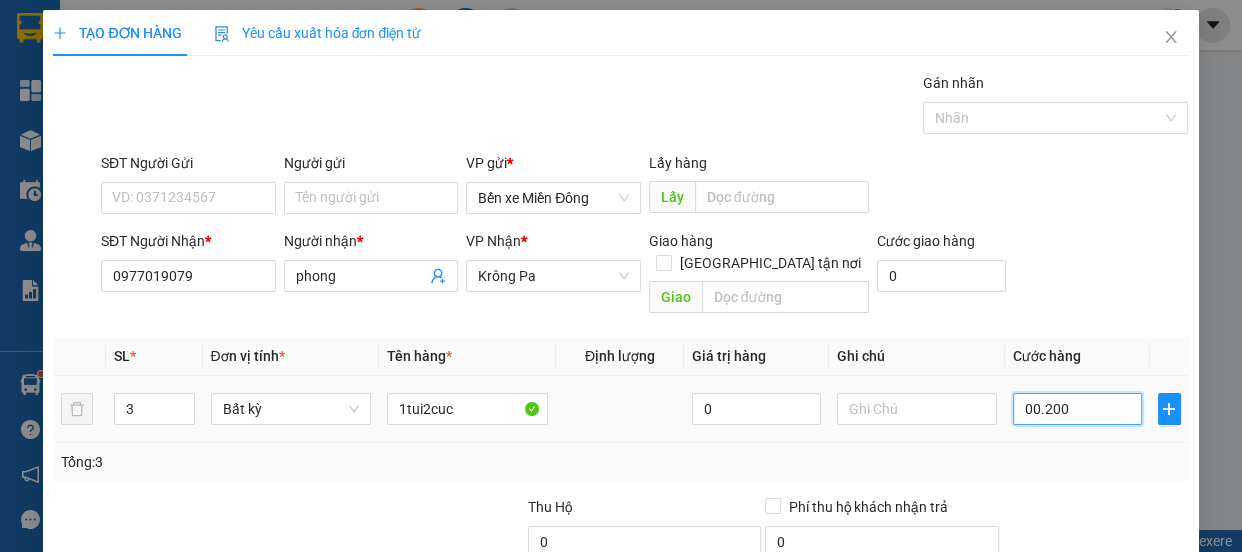 type on "200" 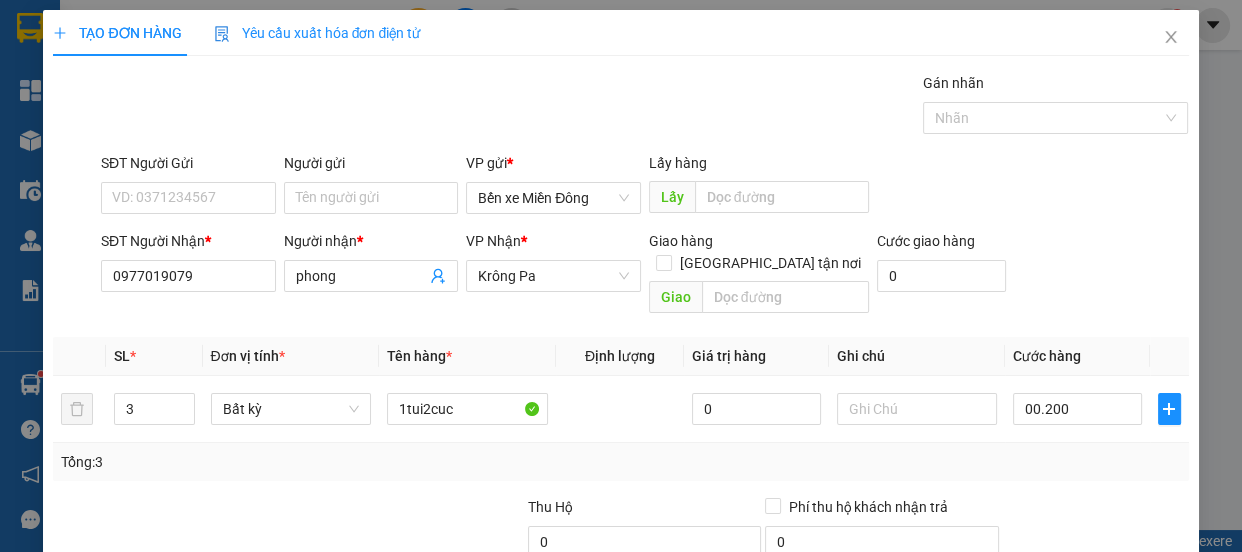 click on "Hình thức thanh toán" at bounding box center [1089, 612] 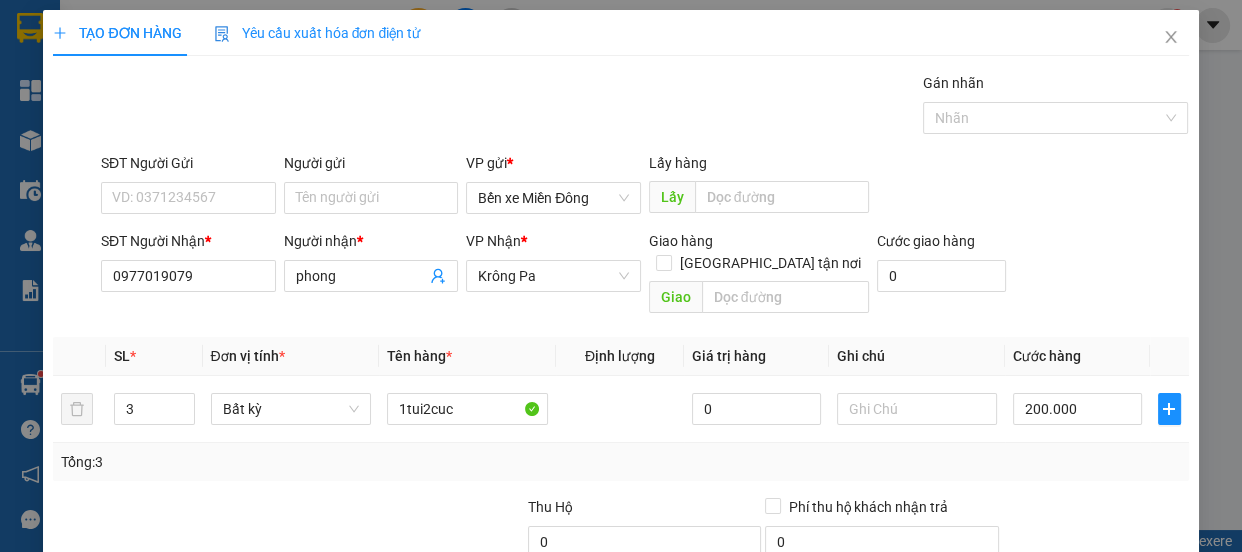 click 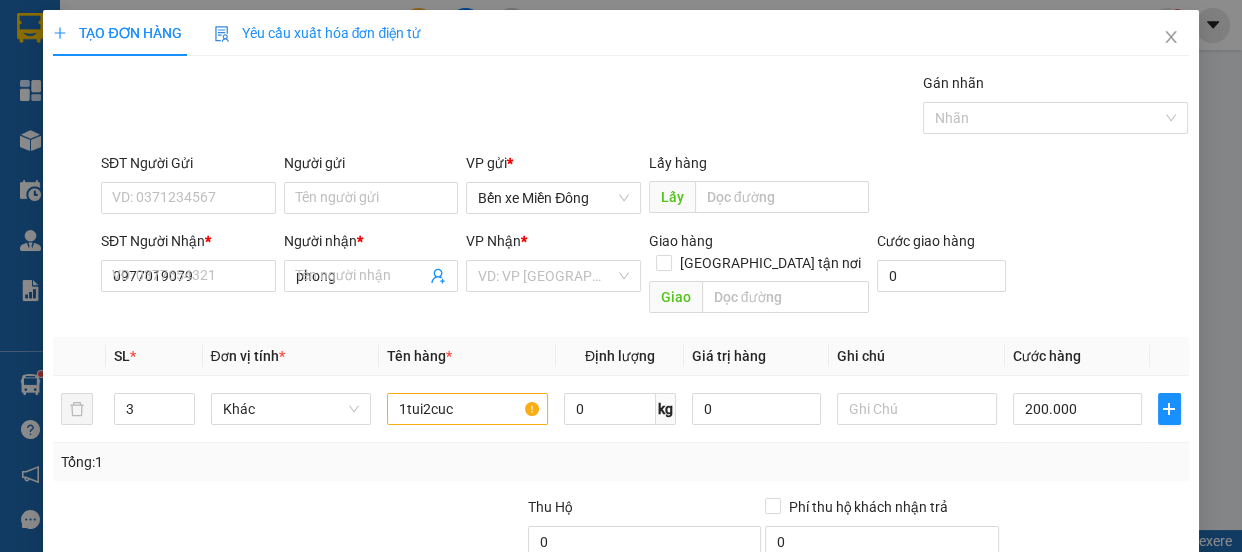 type 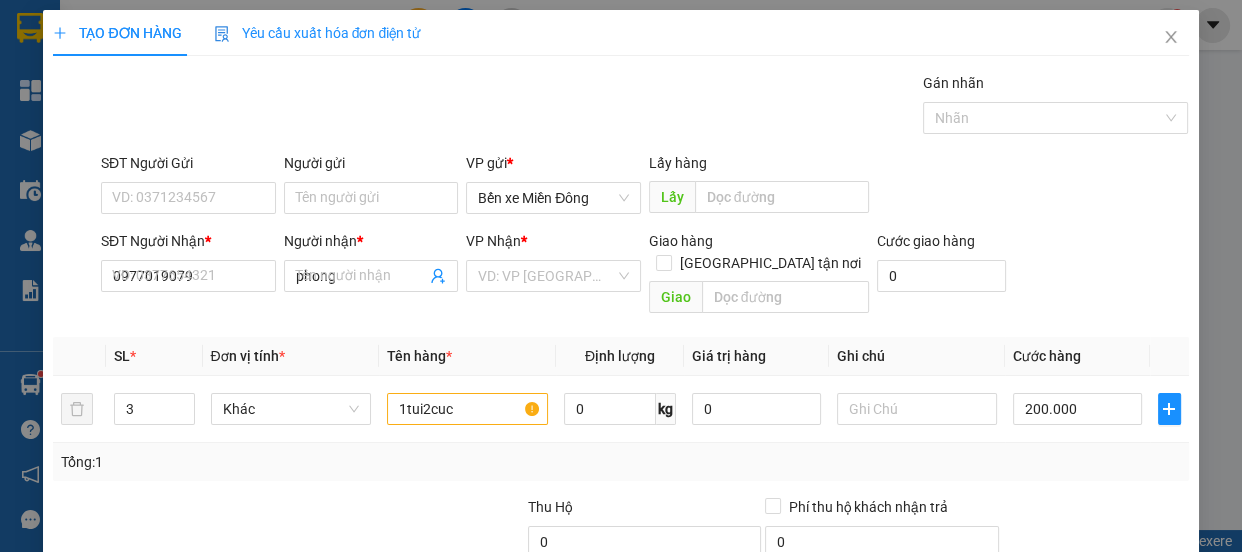 type 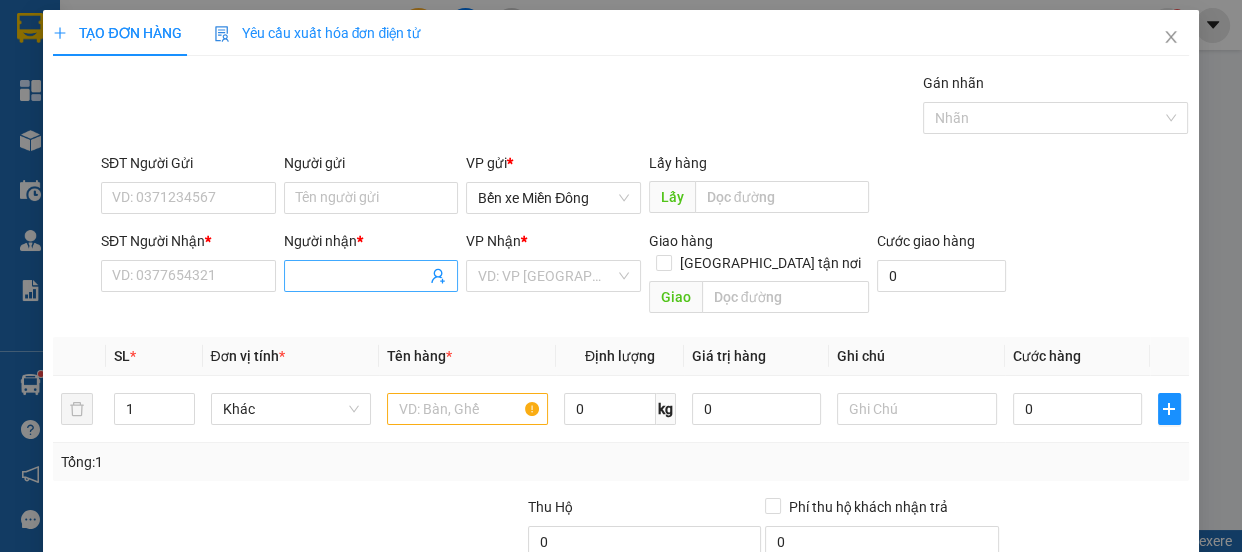 click on "Người nhận  *" at bounding box center (361, 276) 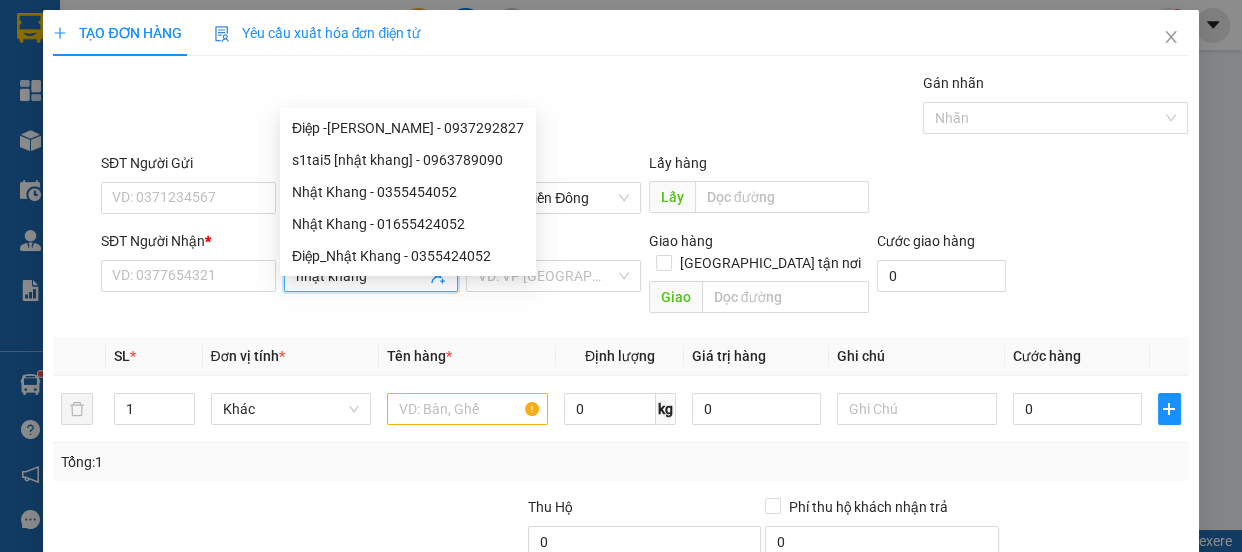 click on "Nhật Khang - 0355454052" at bounding box center [408, 192] 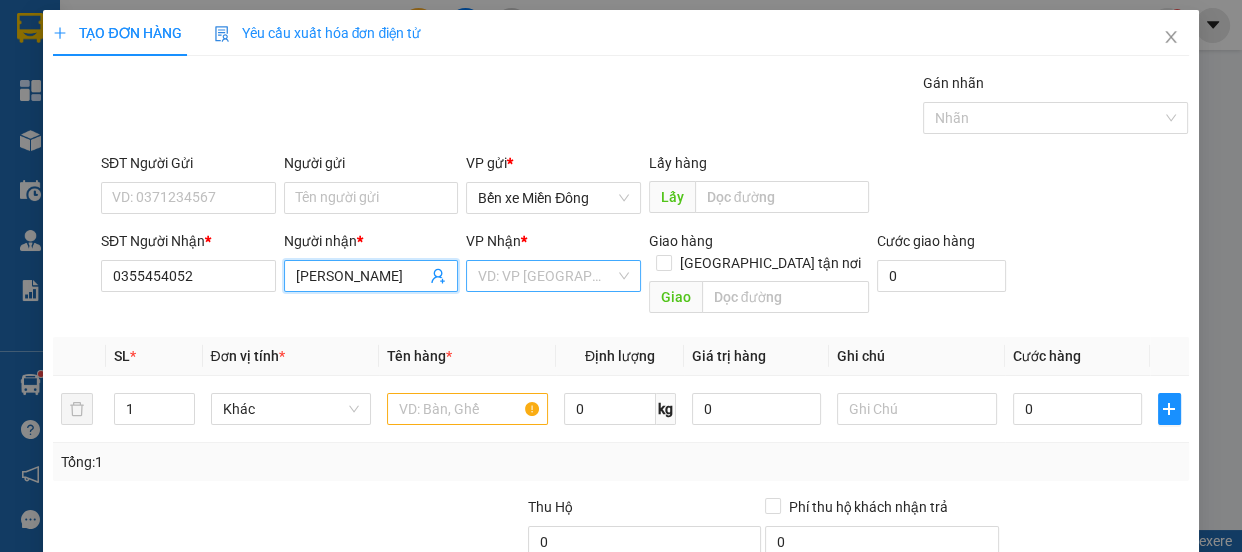 click at bounding box center [546, 276] 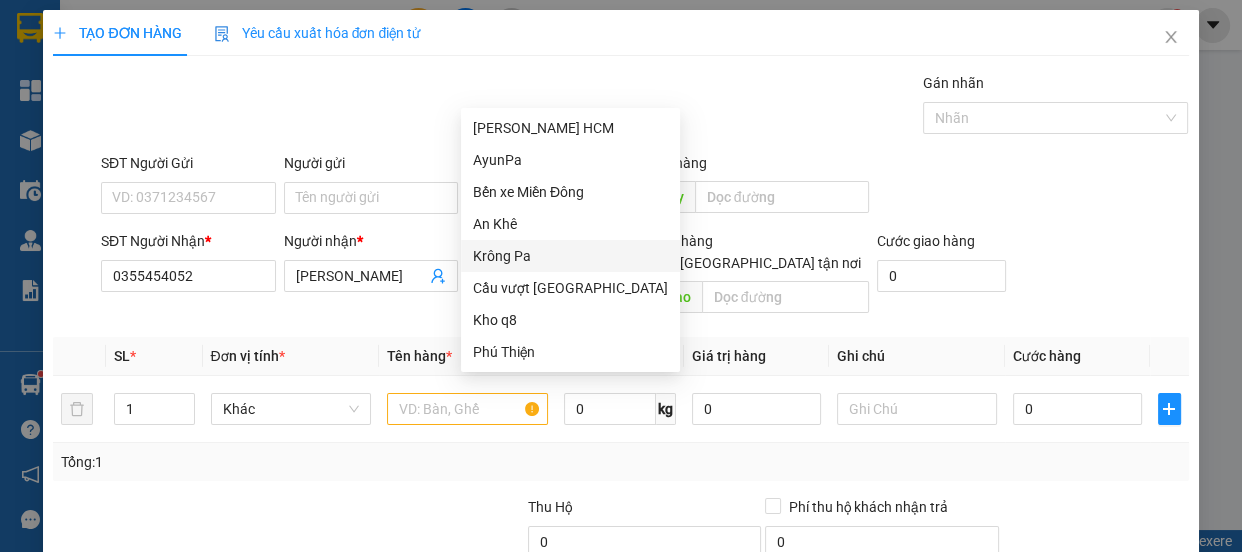 click on "Krông Pa" at bounding box center [570, 256] 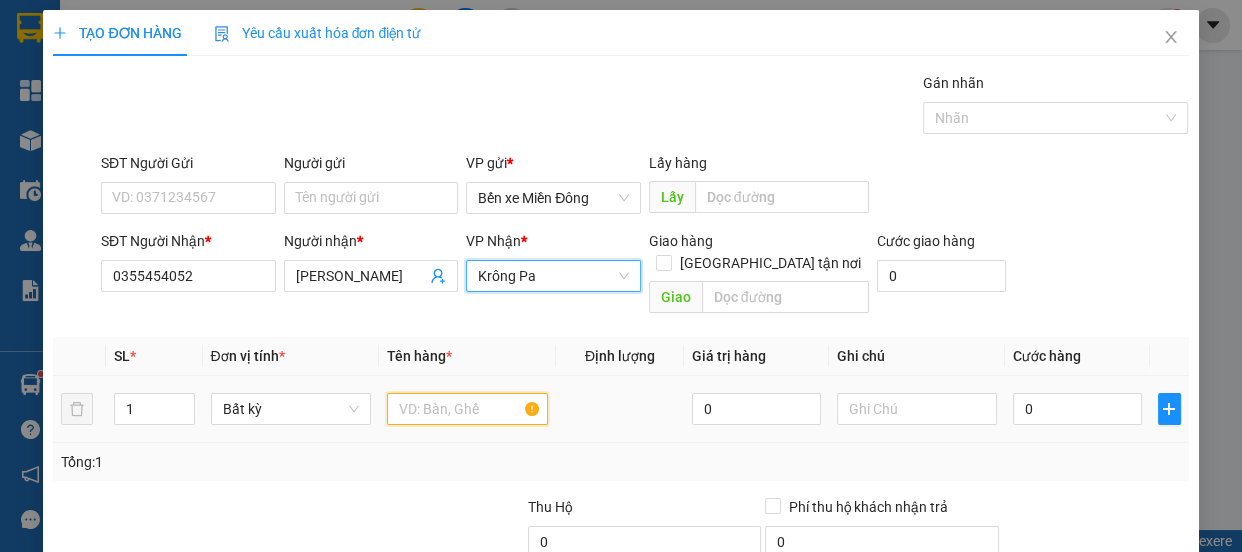 click at bounding box center [467, 409] 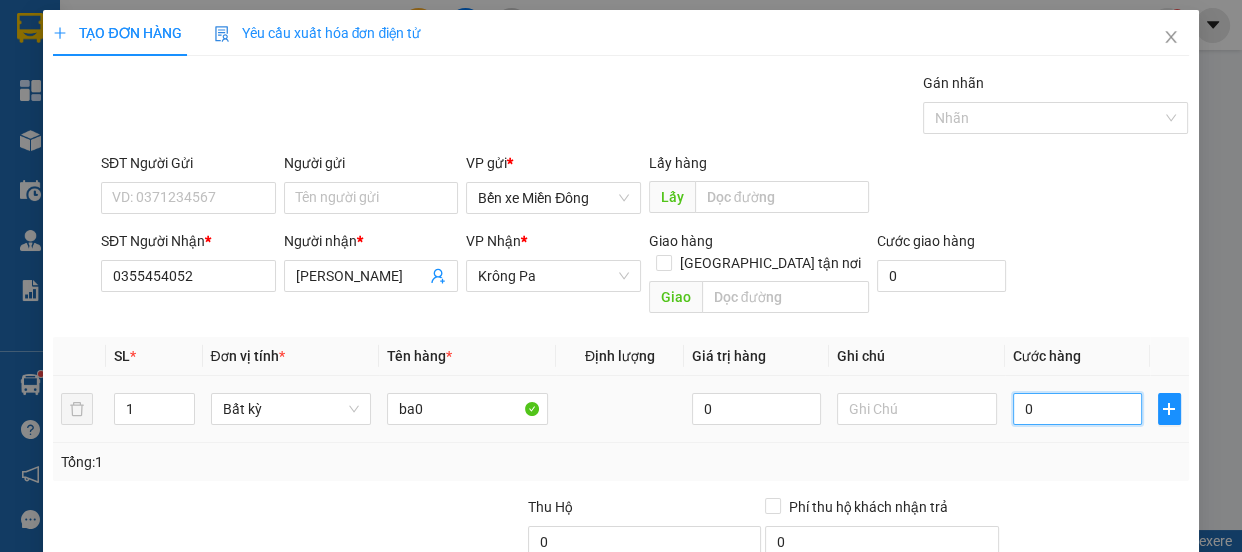 click on "0" at bounding box center (1077, 409) 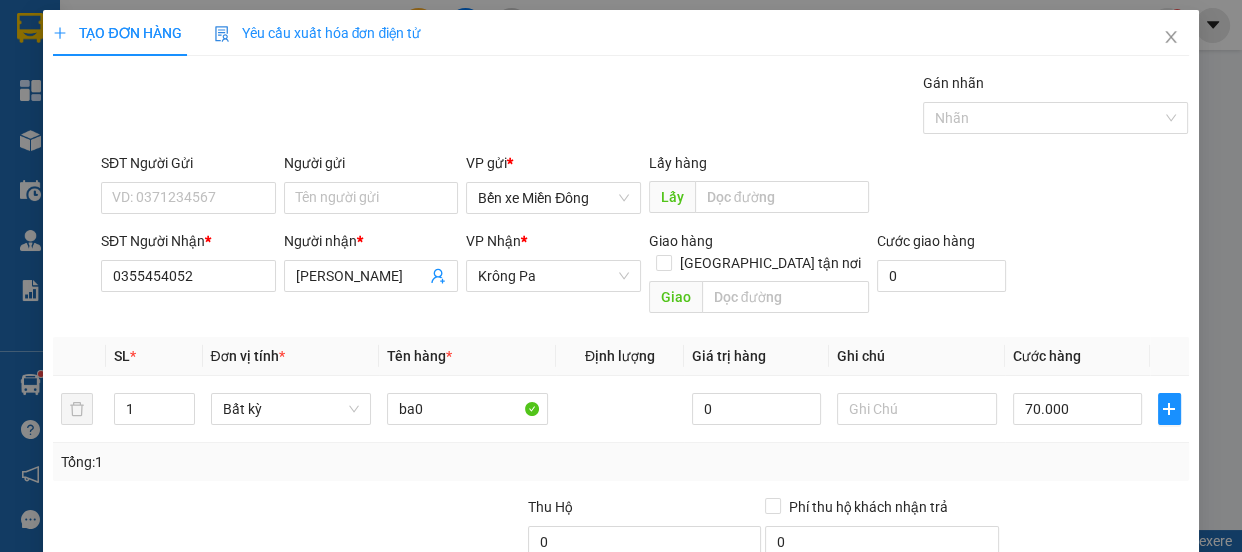 click on "[PERSON_NAME]" at bounding box center (999, 707) 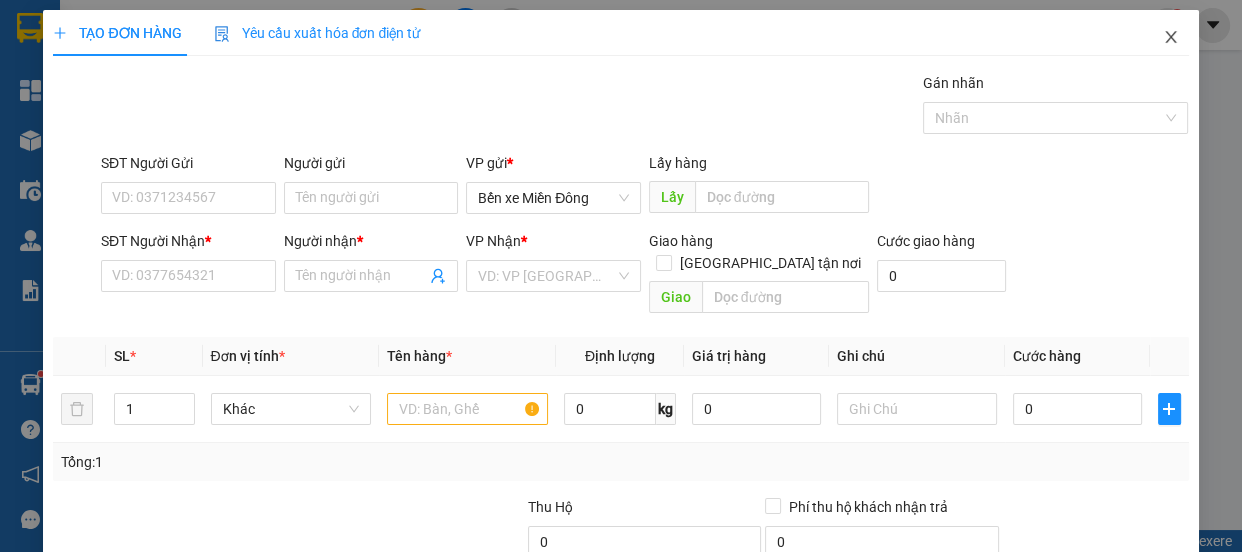 click 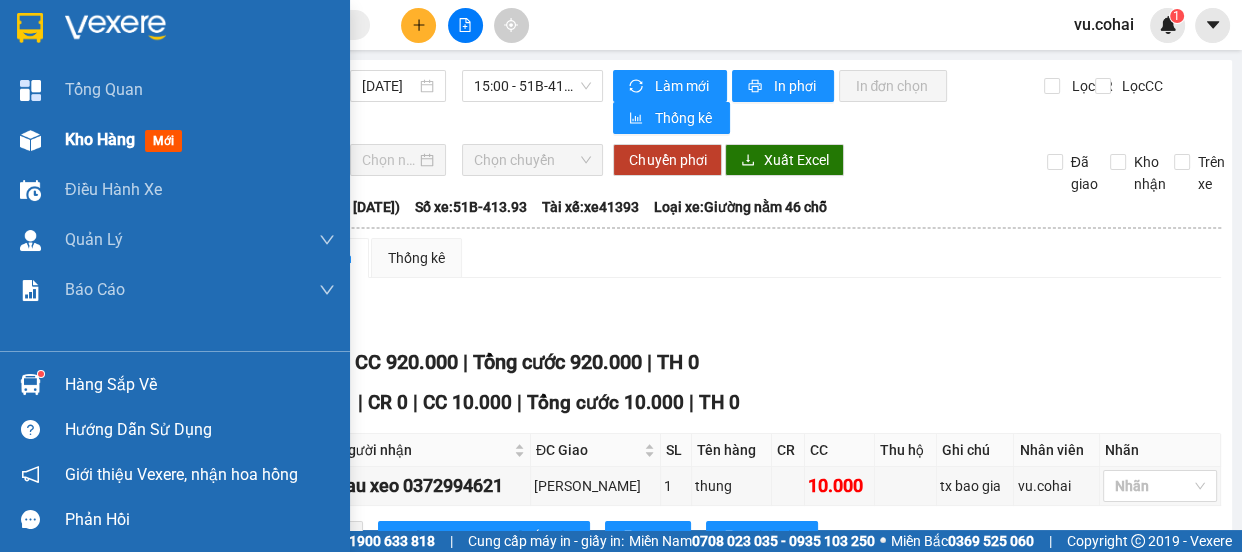 click on "Kho hàng" at bounding box center (100, 139) 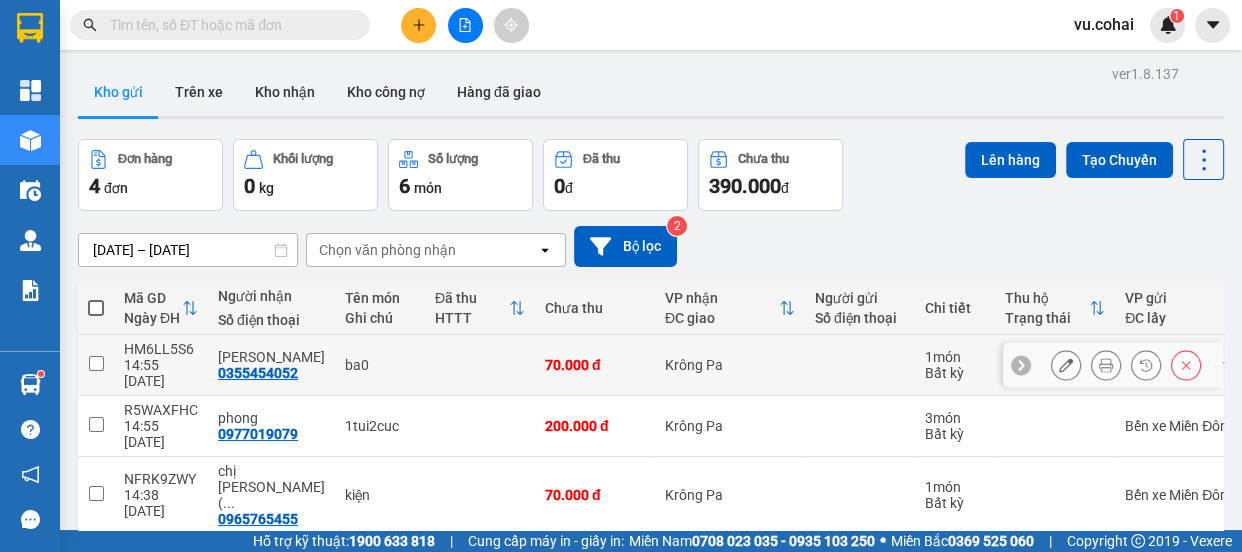 click at bounding box center (96, 363) 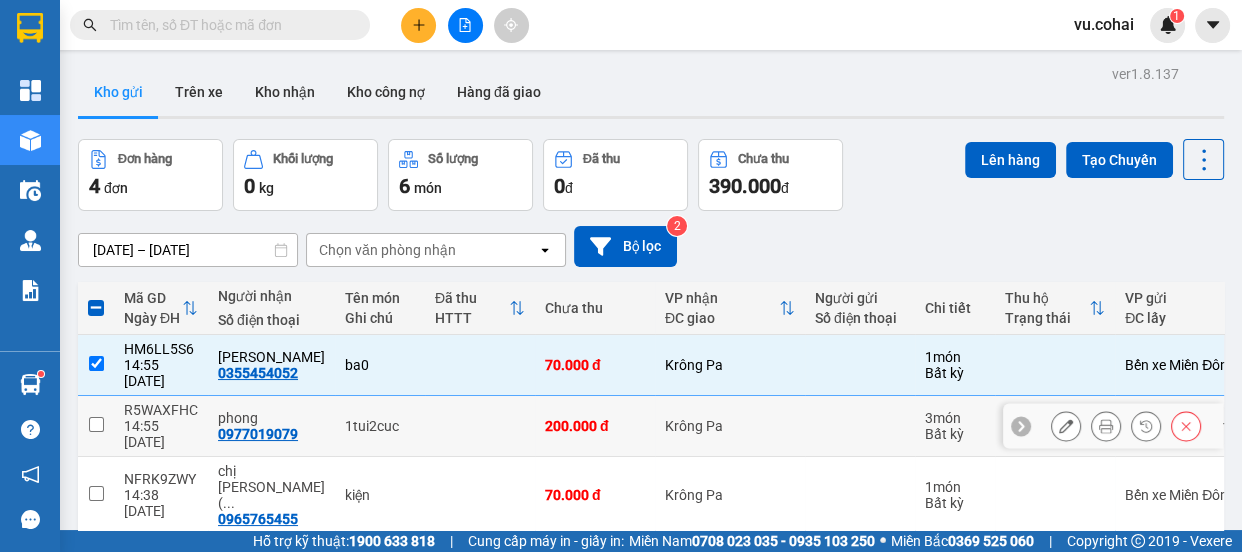 click at bounding box center (96, 426) 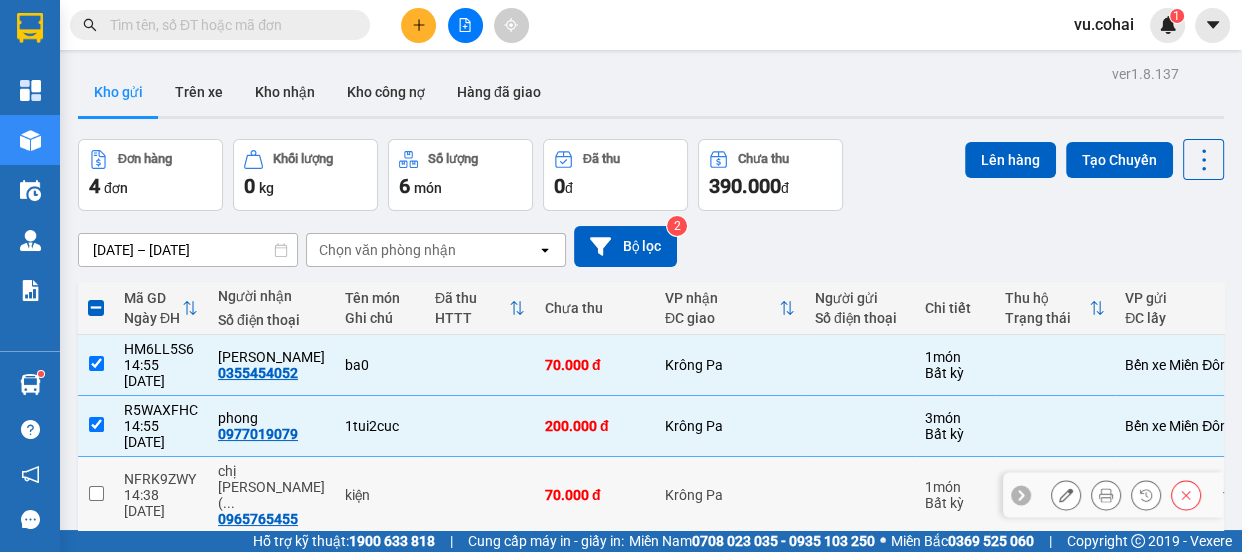 click at bounding box center (96, 493) 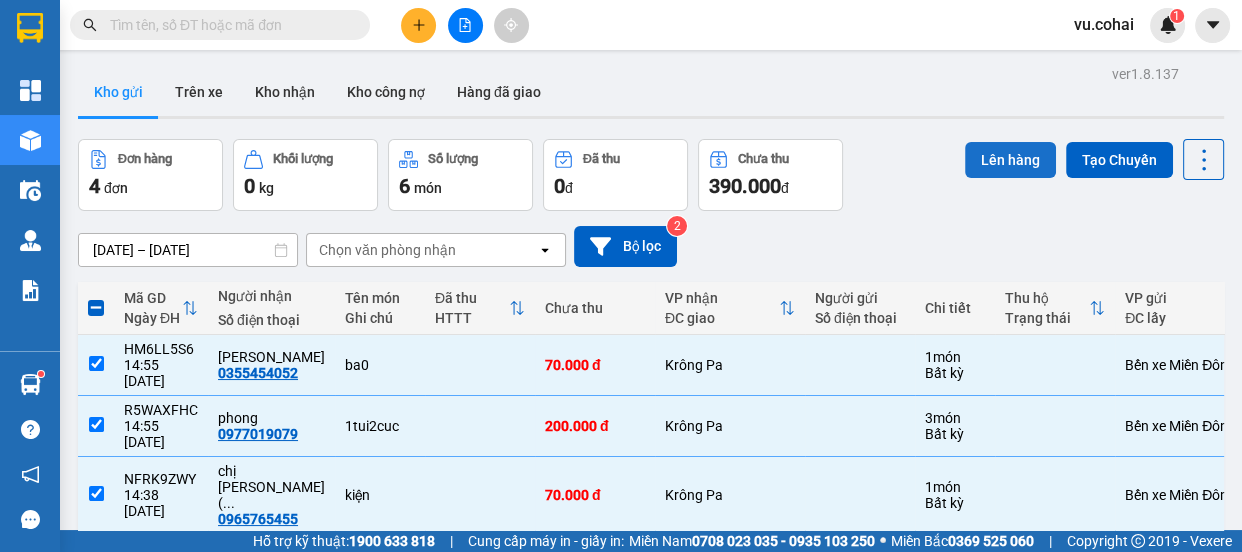 click on "Lên hàng" at bounding box center [1010, 160] 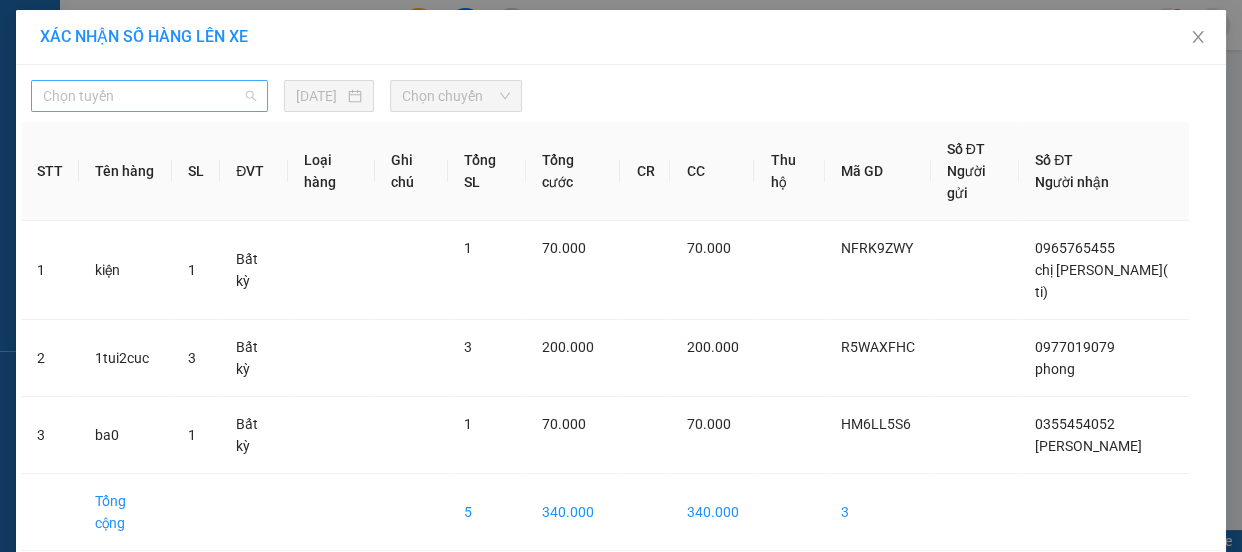 click on "Chọn tuyến" at bounding box center [149, 96] 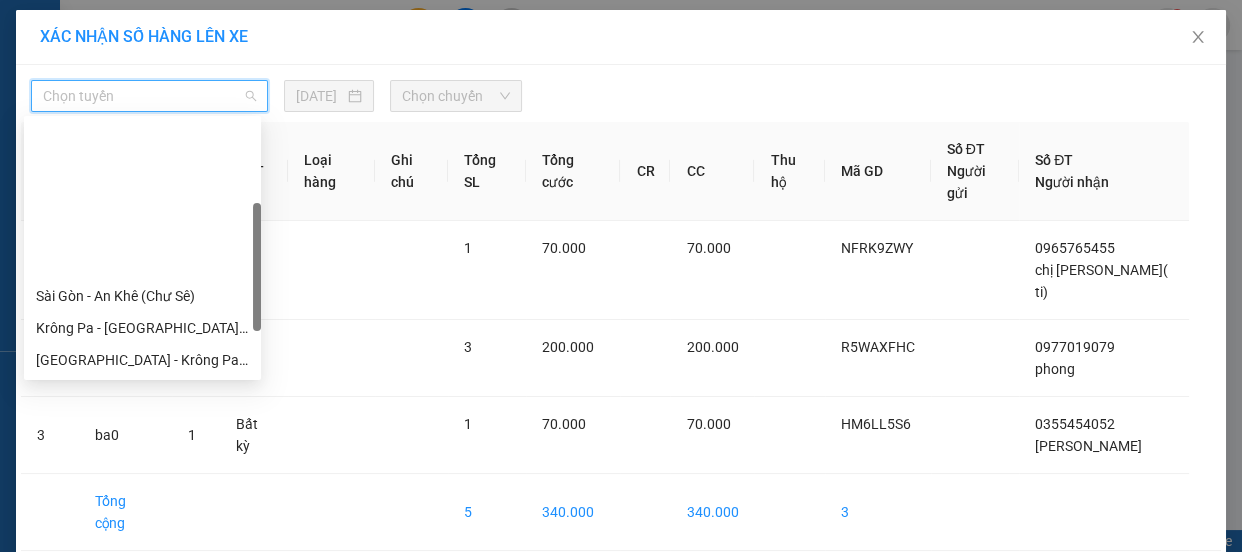 click on "[GEOGRAPHIC_DATA] - Krông Pa ([GEOGRAPHIC_DATA])" at bounding box center (142, 424) 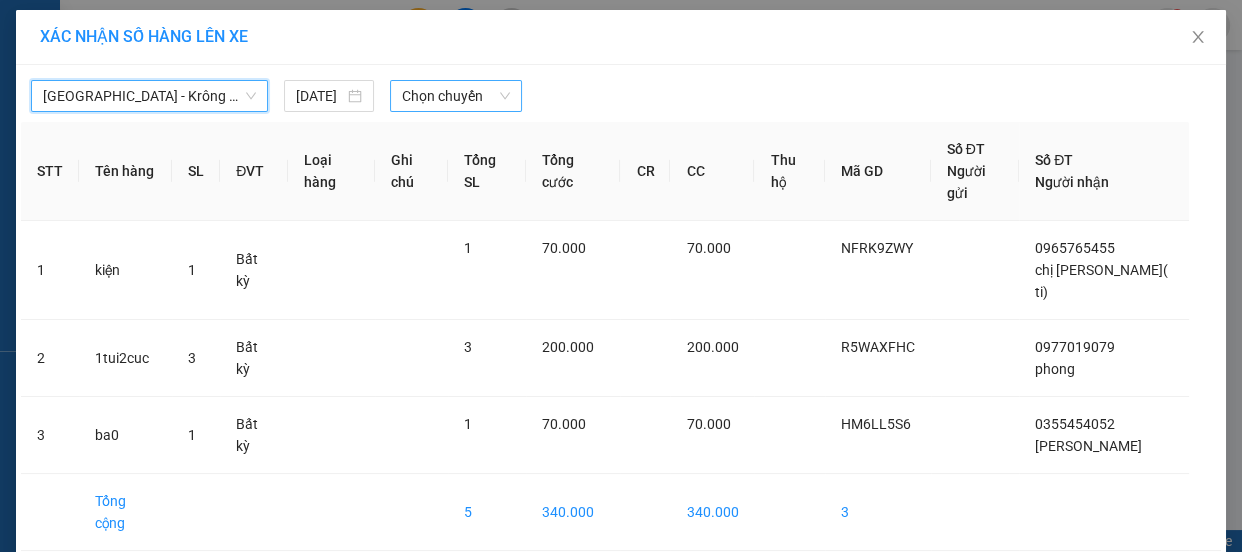drag, startPoint x: 425, startPoint y: 99, endPoint x: 459, endPoint y: 112, distance: 36.40055 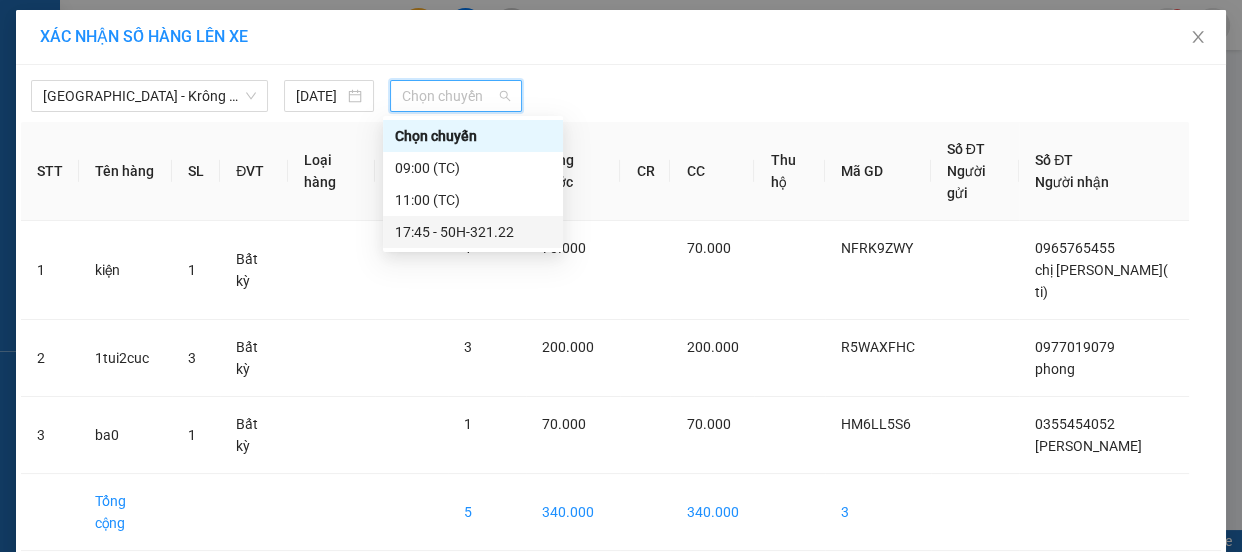 click on "17:45     - 50H-321.22" at bounding box center [473, 232] 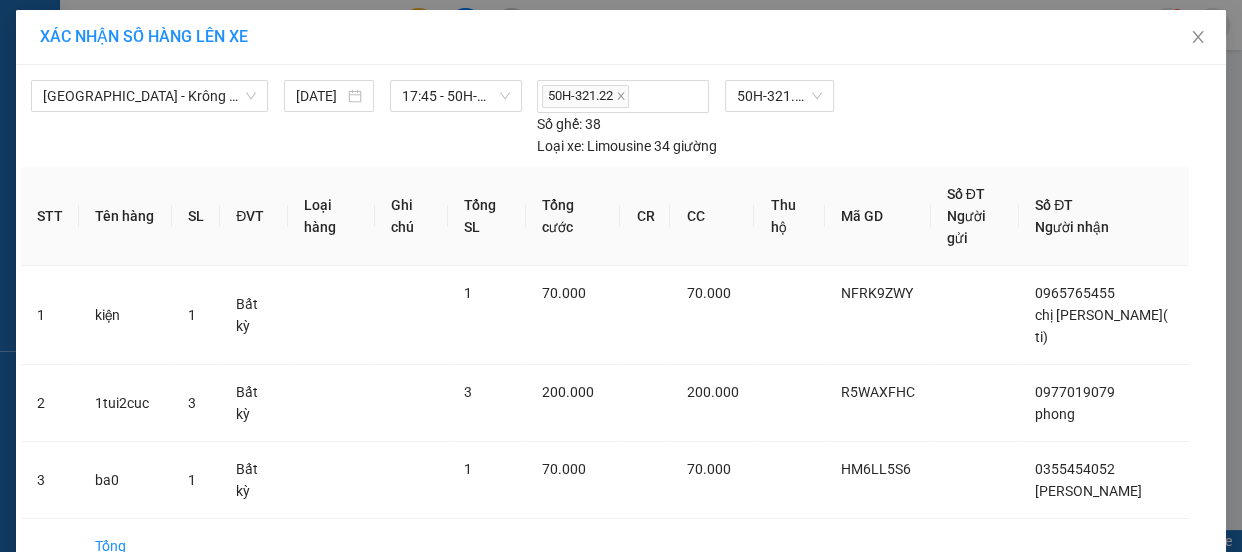 drag, startPoint x: 681, startPoint y: 493, endPoint x: 687, endPoint y: 484, distance: 10.816654 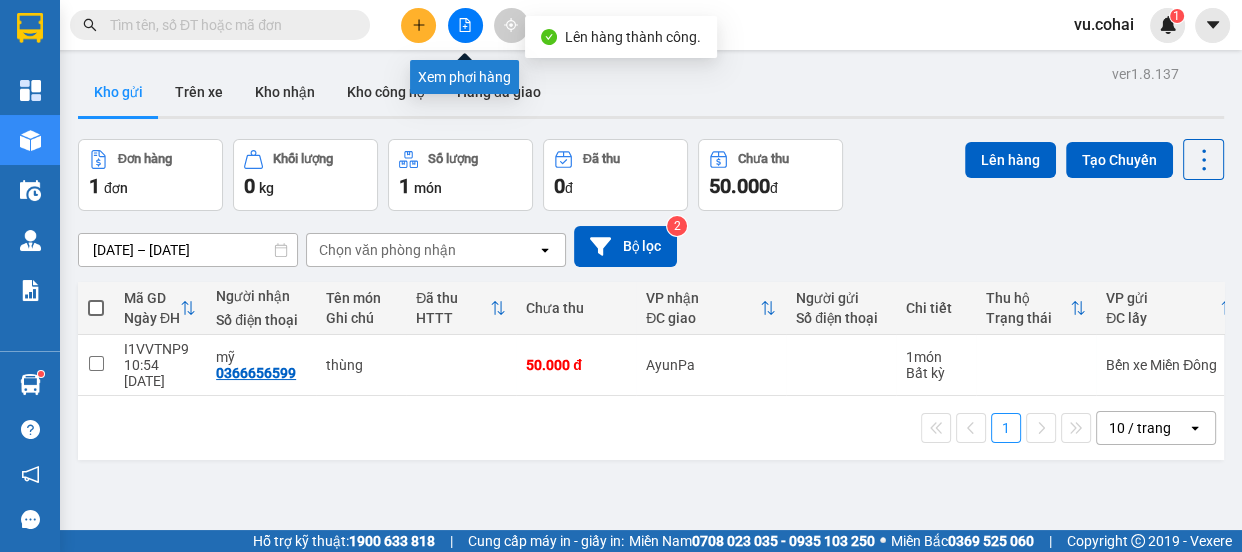 click 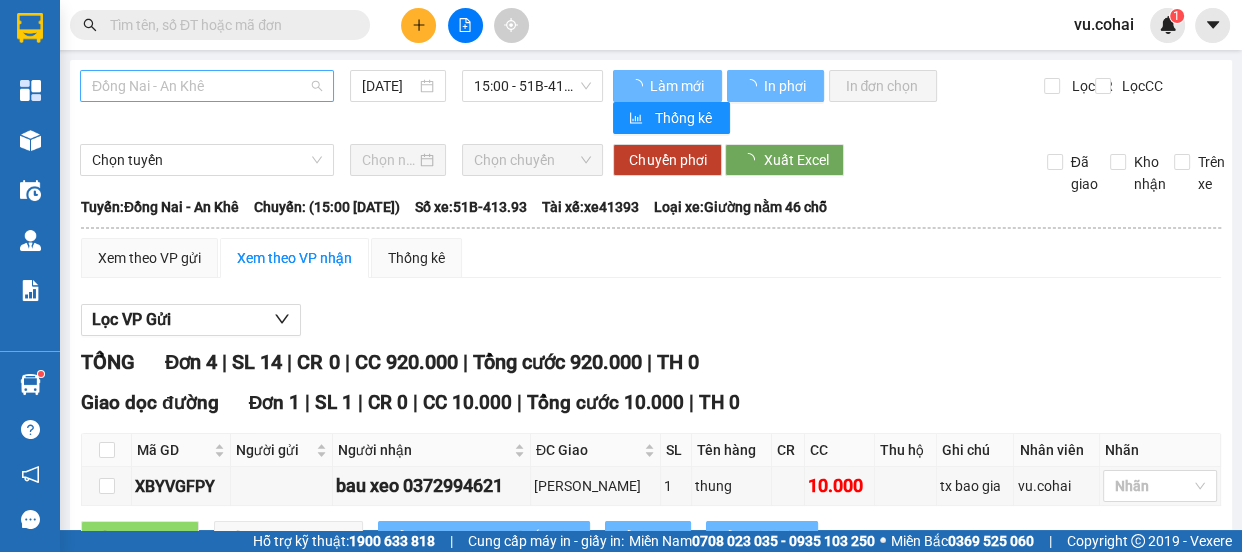 click on "Đồng Nai - An Khê" at bounding box center [207, 86] 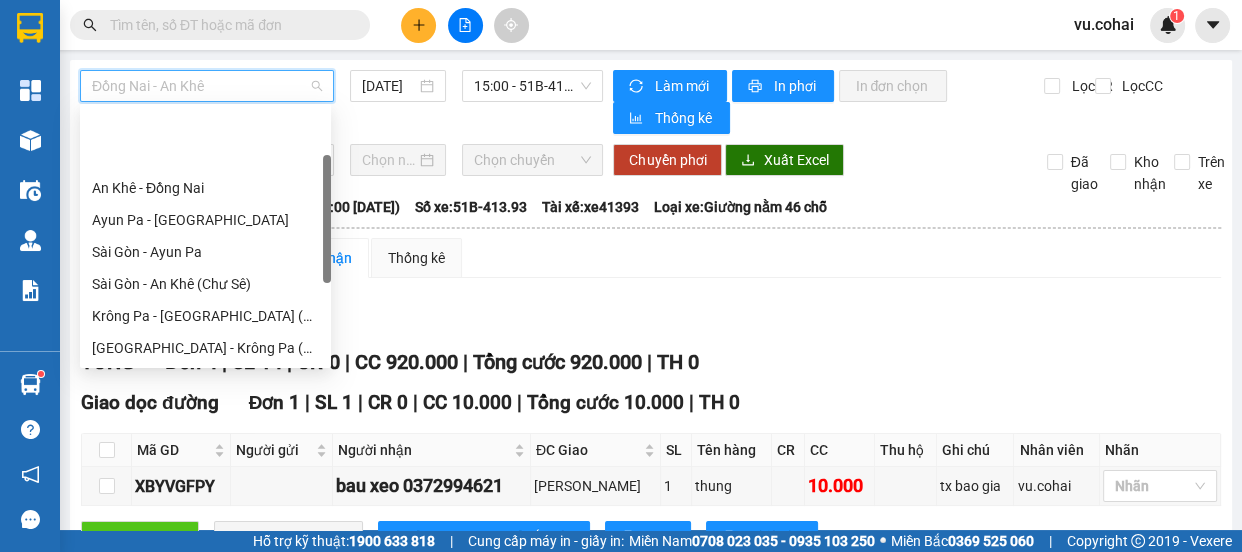 click on "[GEOGRAPHIC_DATA] - Krông Pa ([GEOGRAPHIC_DATA])" at bounding box center (205, 412) 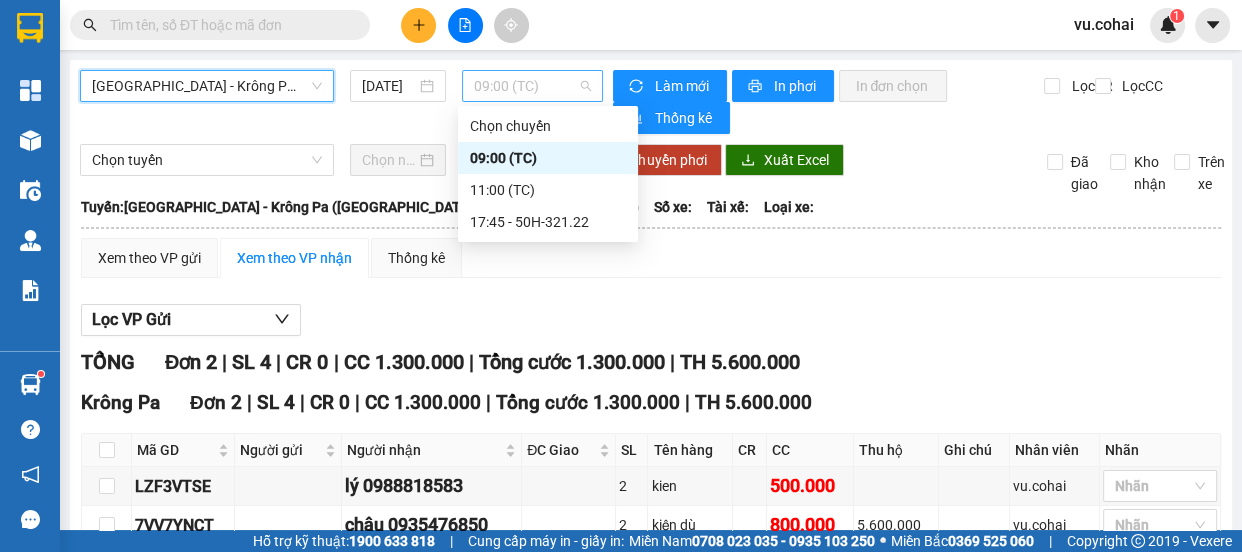 click on "09:00   (TC)" at bounding box center (532, 86) 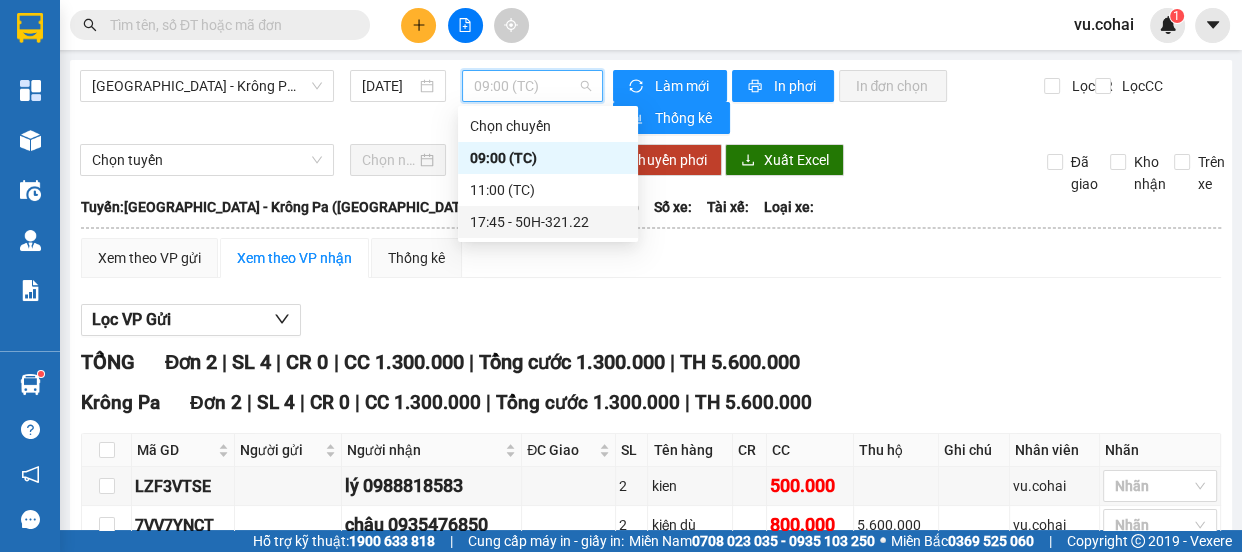click on "17:45     - 50H-321.22" at bounding box center [548, 222] 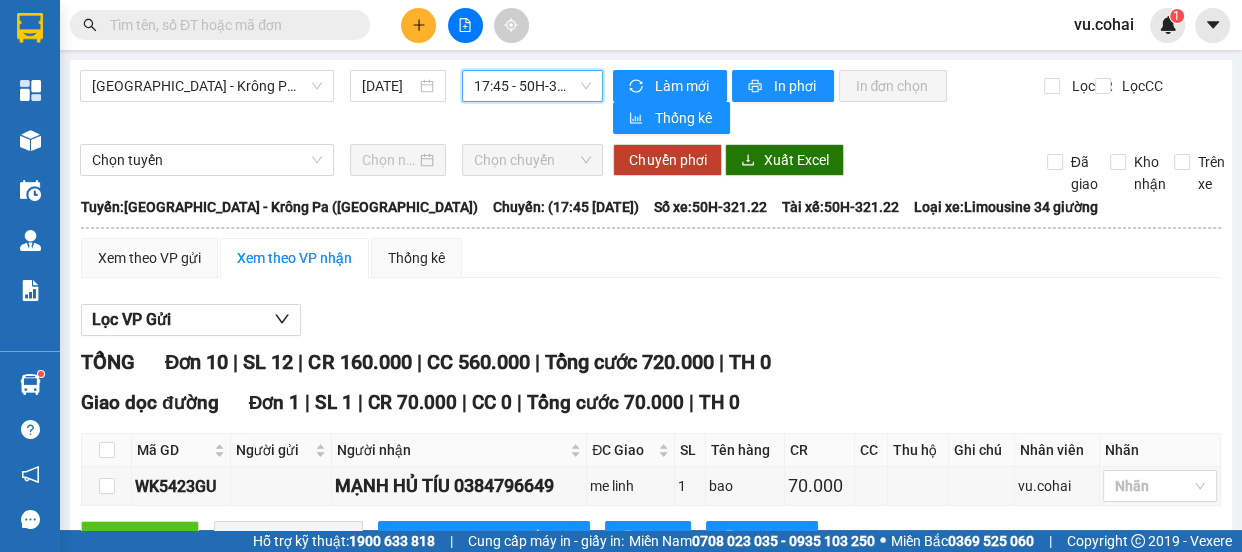 click on "17:45     - 50H-321.22" at bounding box center (532, 86) 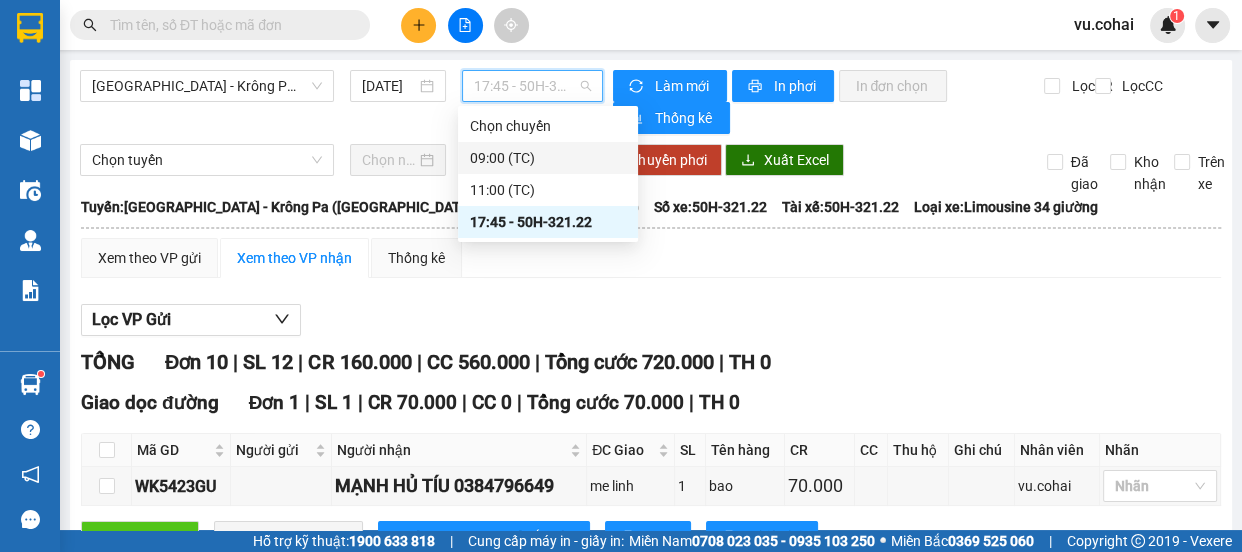 click on "09:00   (TC)" at bounding box center (548, 158) 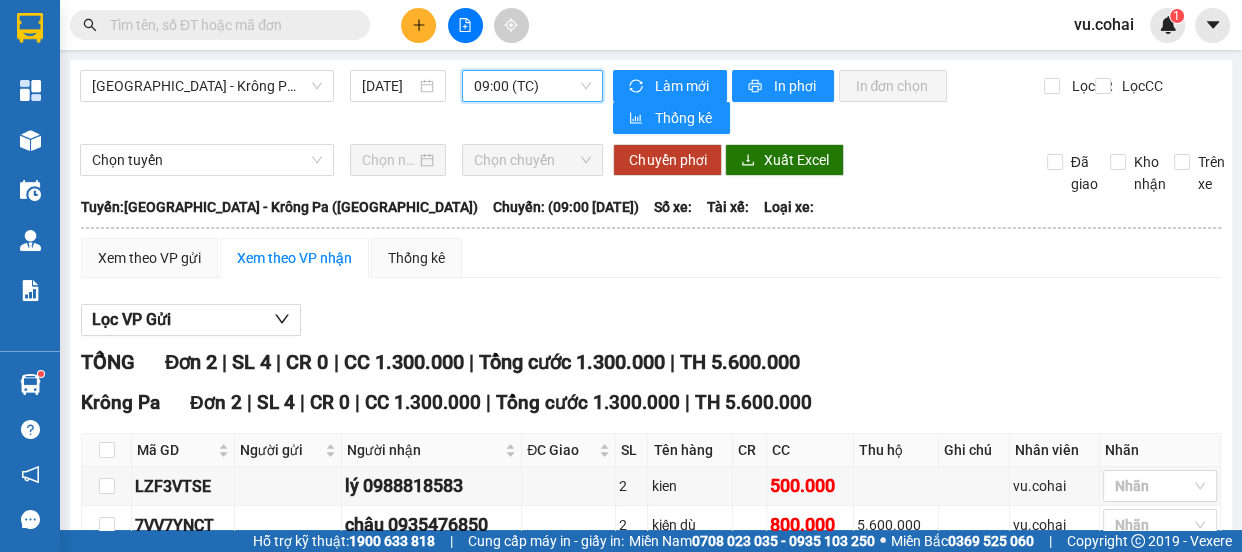 click on "09:00   (TC)" at bounding box center [532, 86] 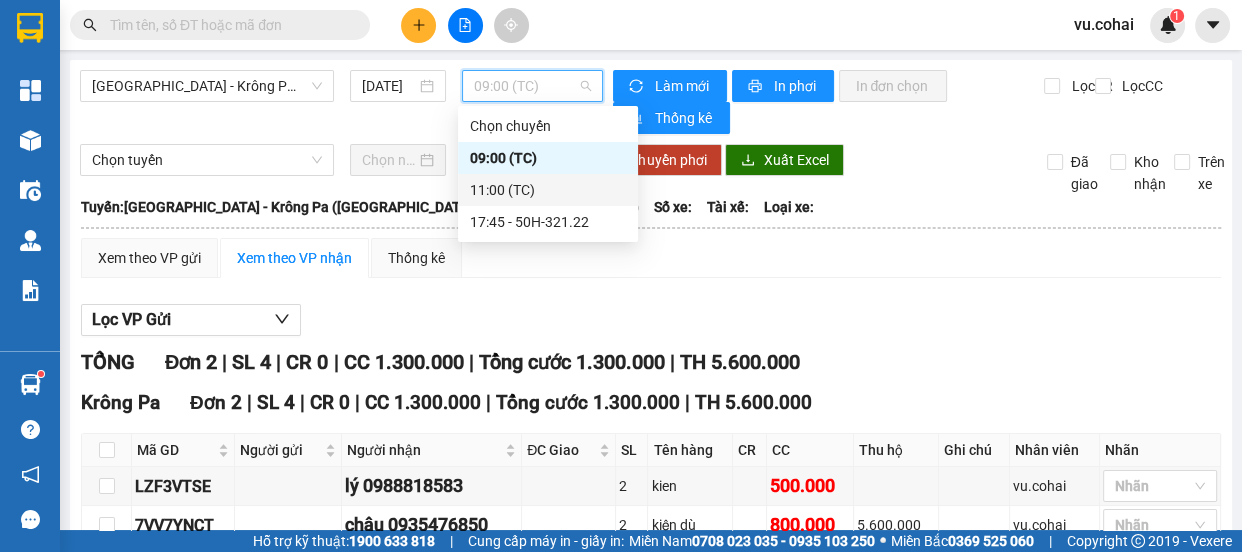 click on "11:00   (TC)" at bounding box center [548, 190] 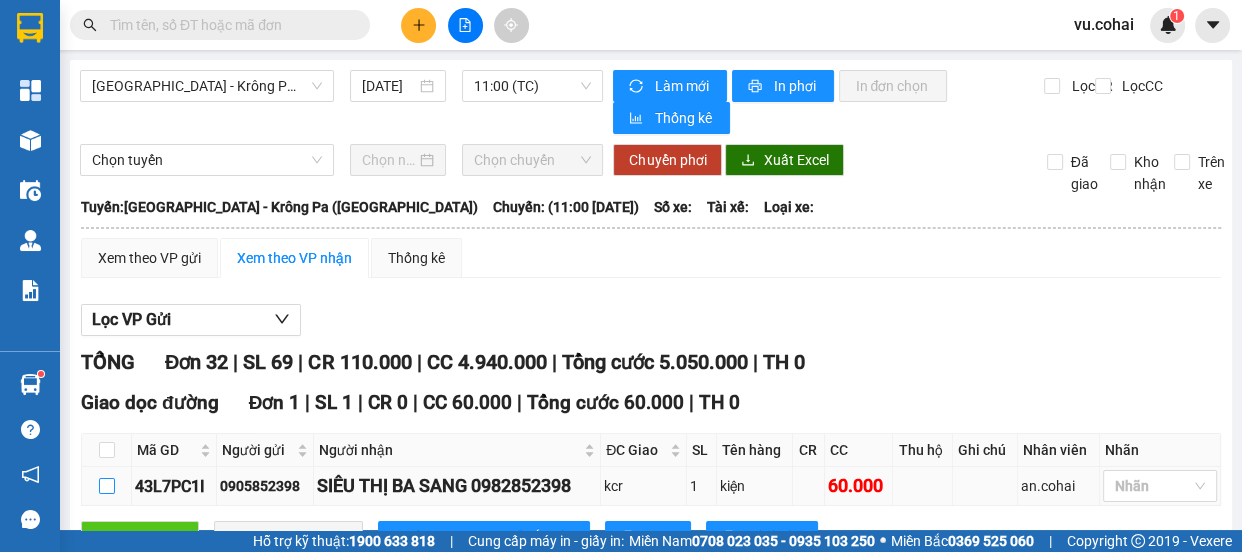 click at bounding box center [107, 486] 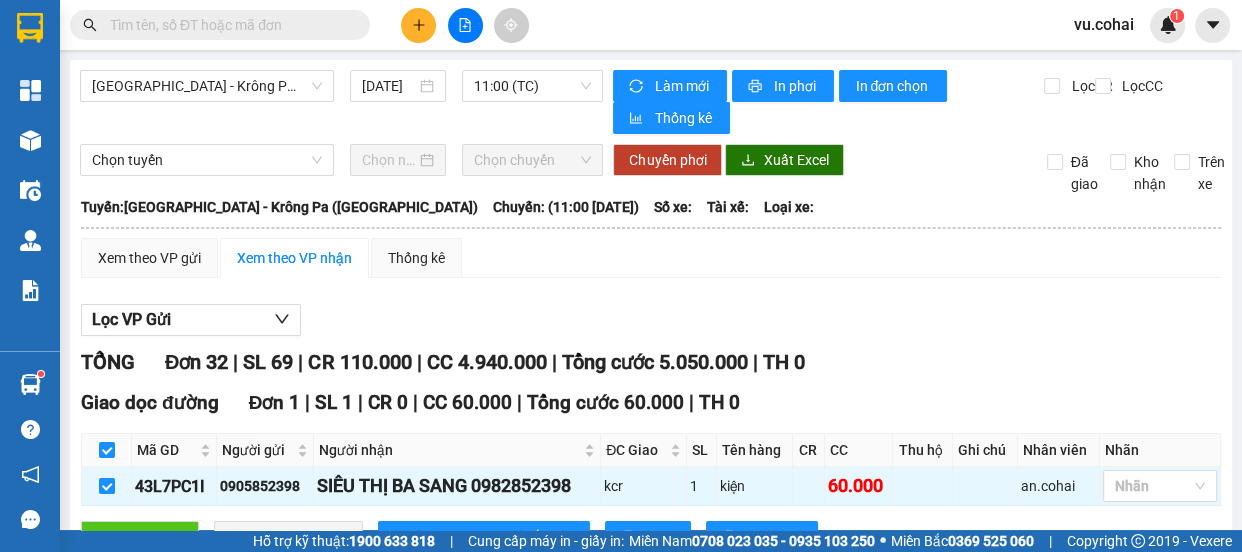 click at bounding box center (107, 1251) 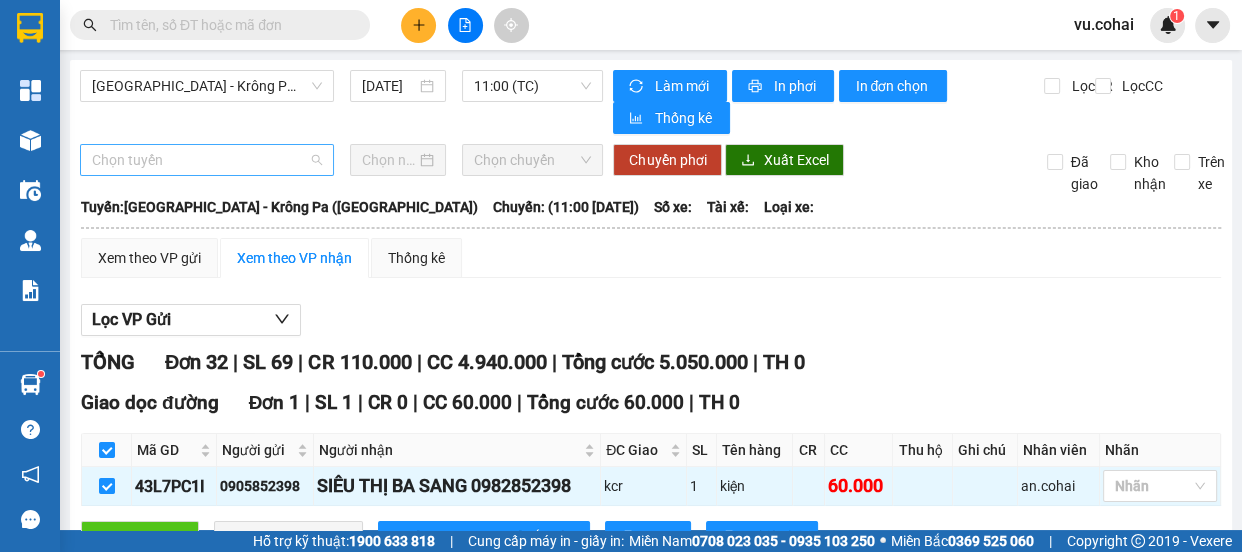click on "Chọn tuyến" at bounding box center [207, 160] 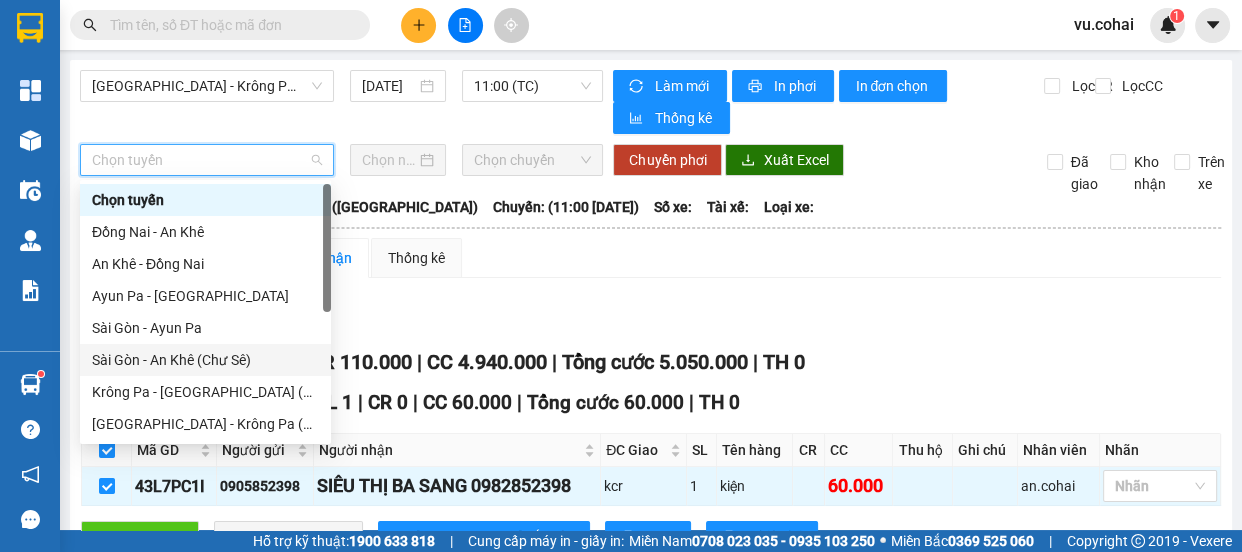 drag, startPoint x: 198, startPoint y: 365, endPoint x: 301, endPoint y: 245, distance: 158.14233 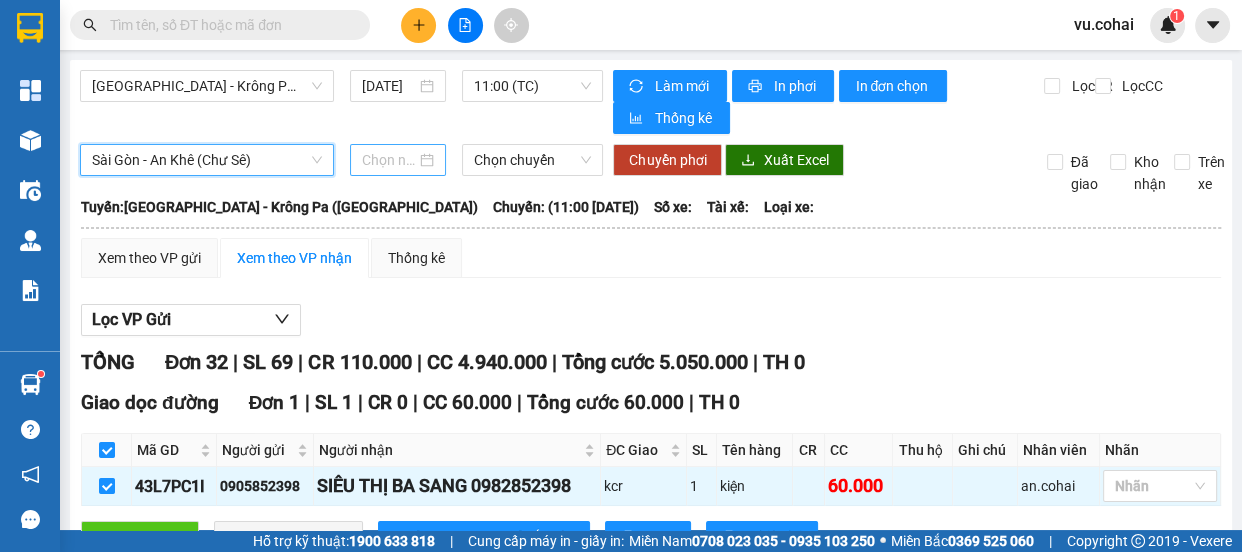 click at bounding box center [389, 160] 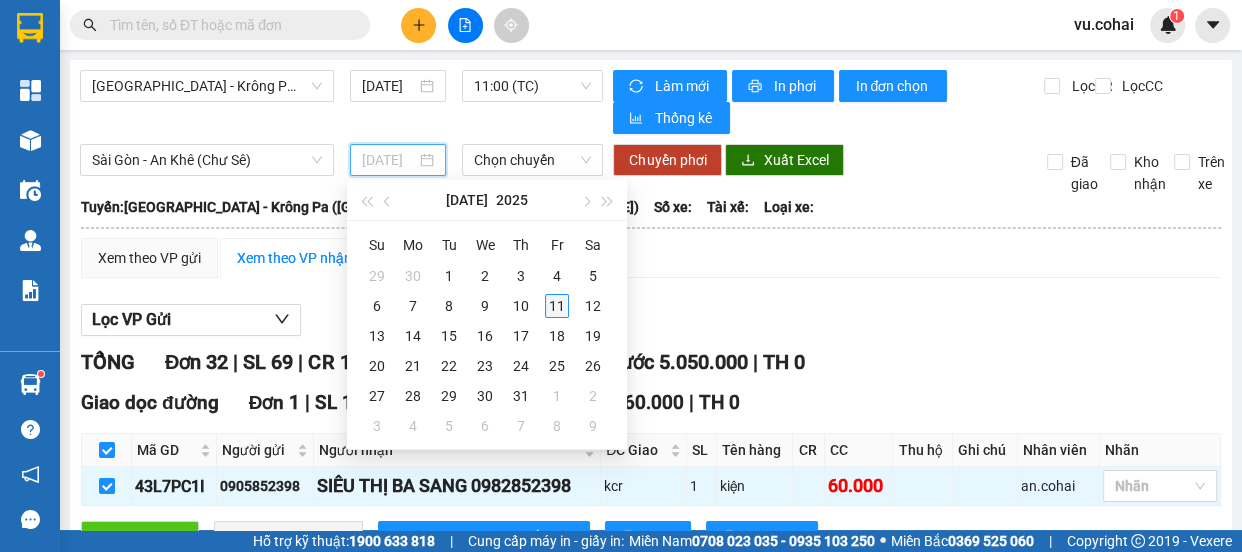 click on "11" at bounding box center (557, 306) 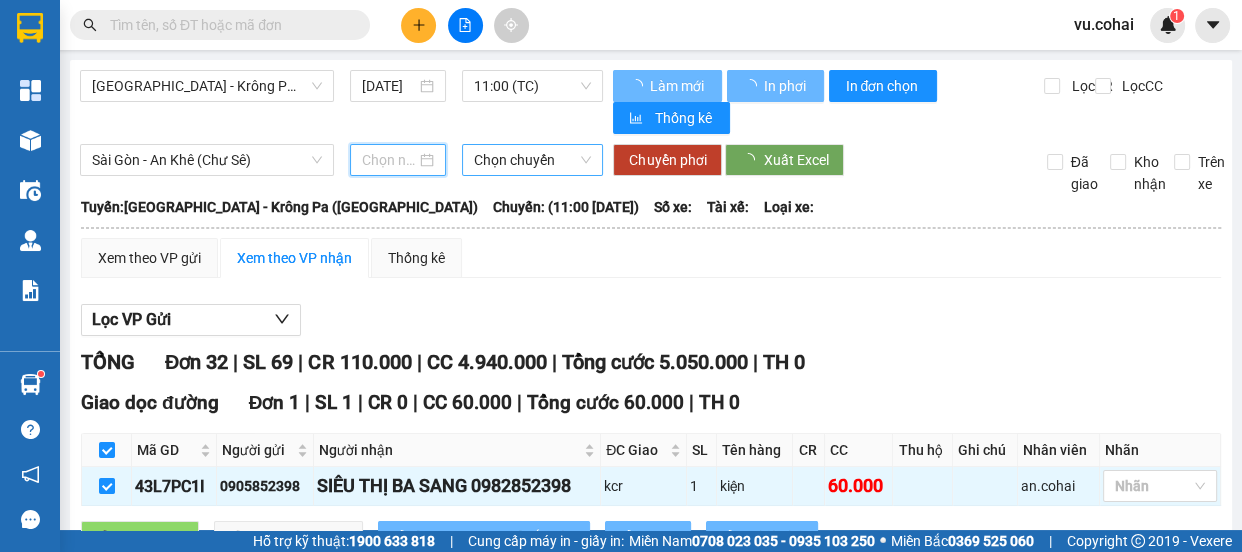 click on "Chọn chuyến" at bounding box center (532, 160) 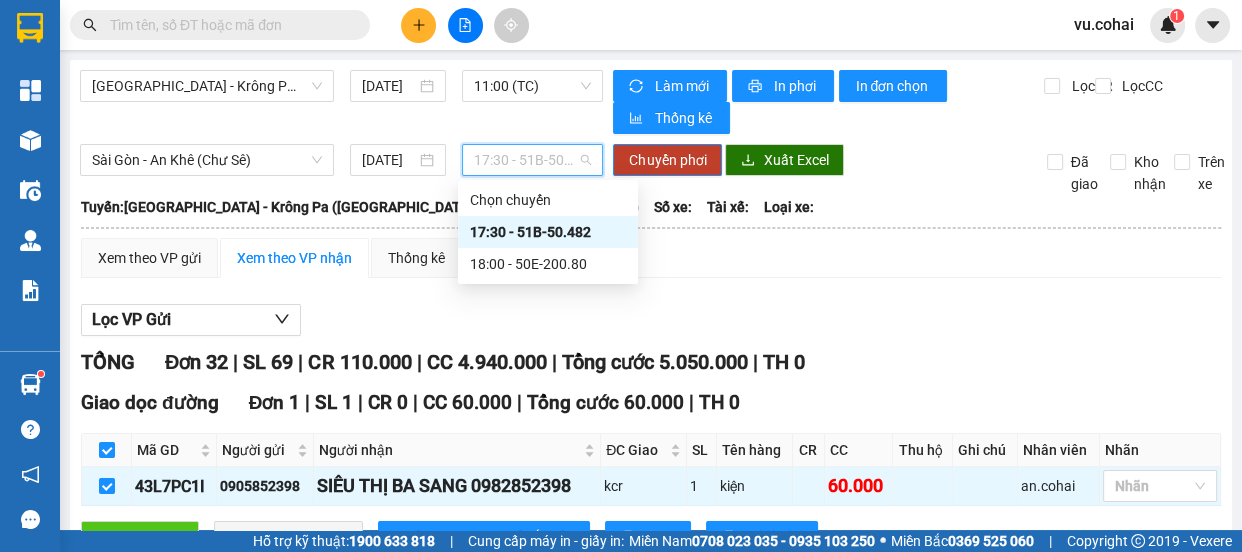 click on "17:30     - 51B-50.482" at bounding box center (548, 232) 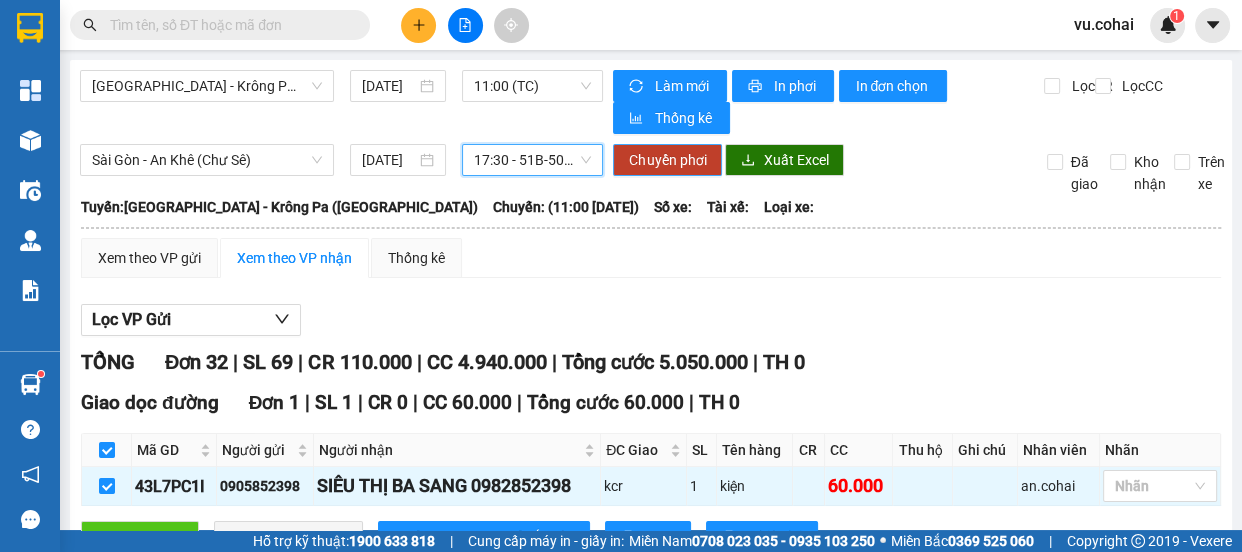 click on "Chuyển phơi" at bounding box center (667, 160) 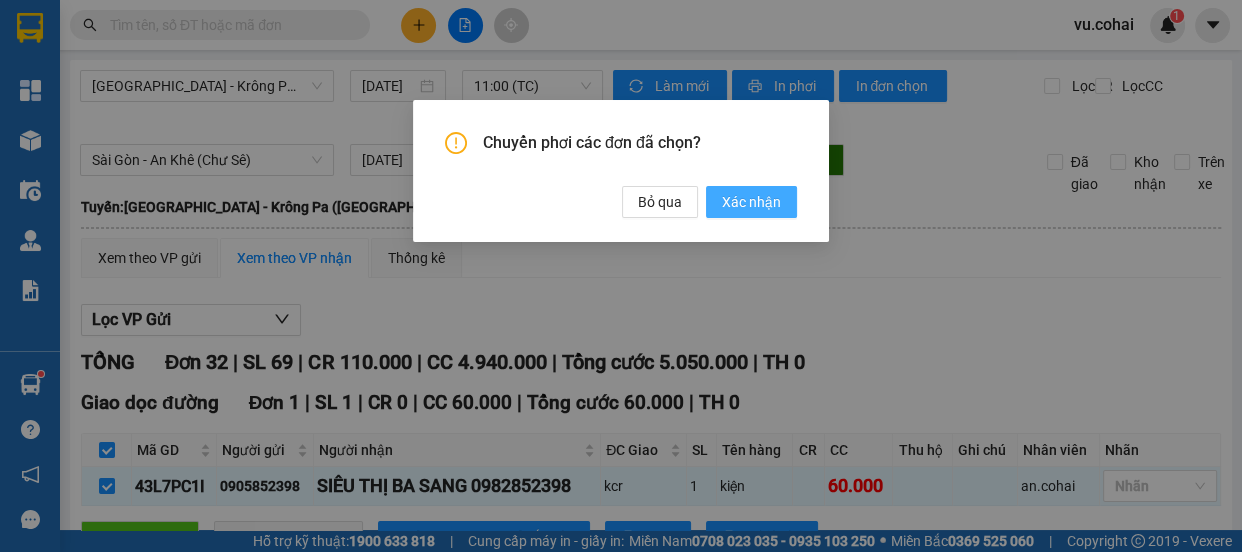 click on "Xác nhận" at bounding box center [751, 202] 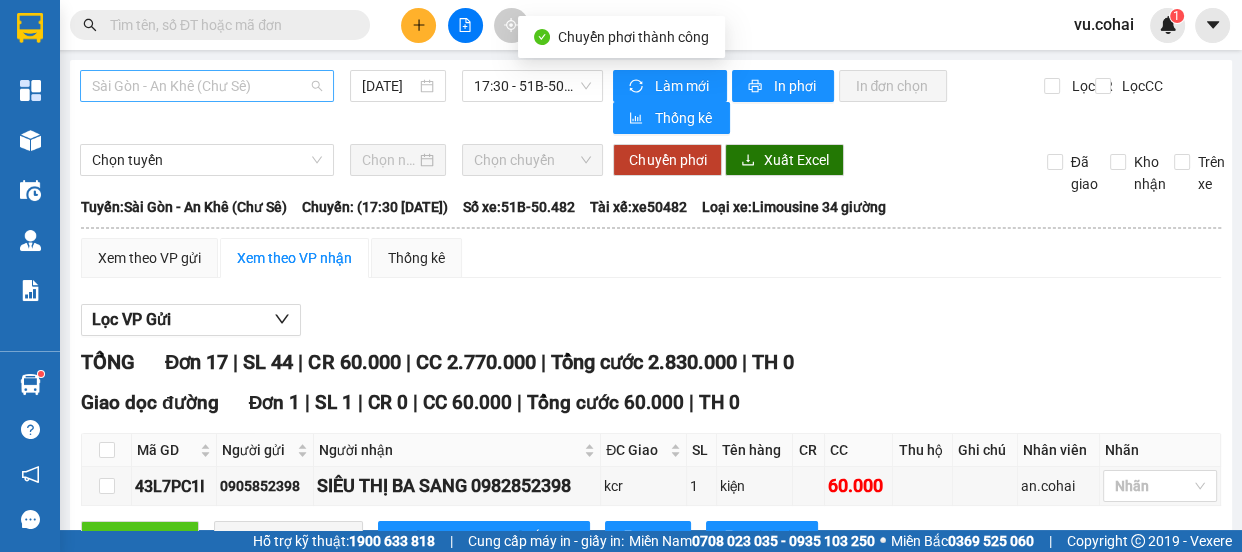 click on "Sài Gòn - An Khê (Chư Sê)" at bounding box center [207, 86] 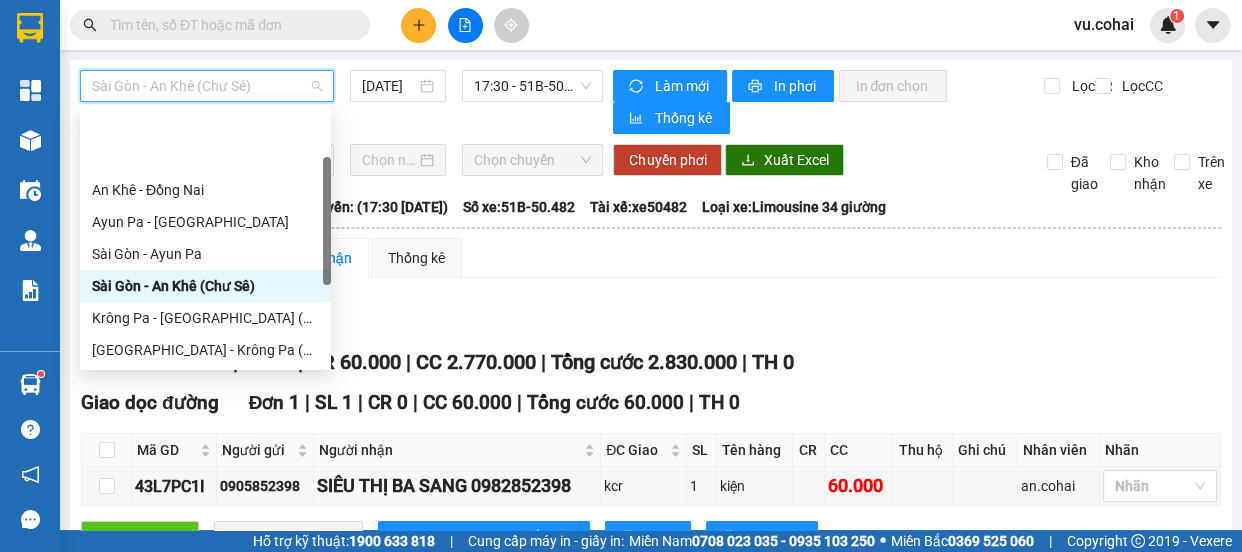 click on "[GEOGRAPHIC_DATA] - Krông Pa ([GEOGRAPHIC_DATA])" at bounding box center [205, 414] 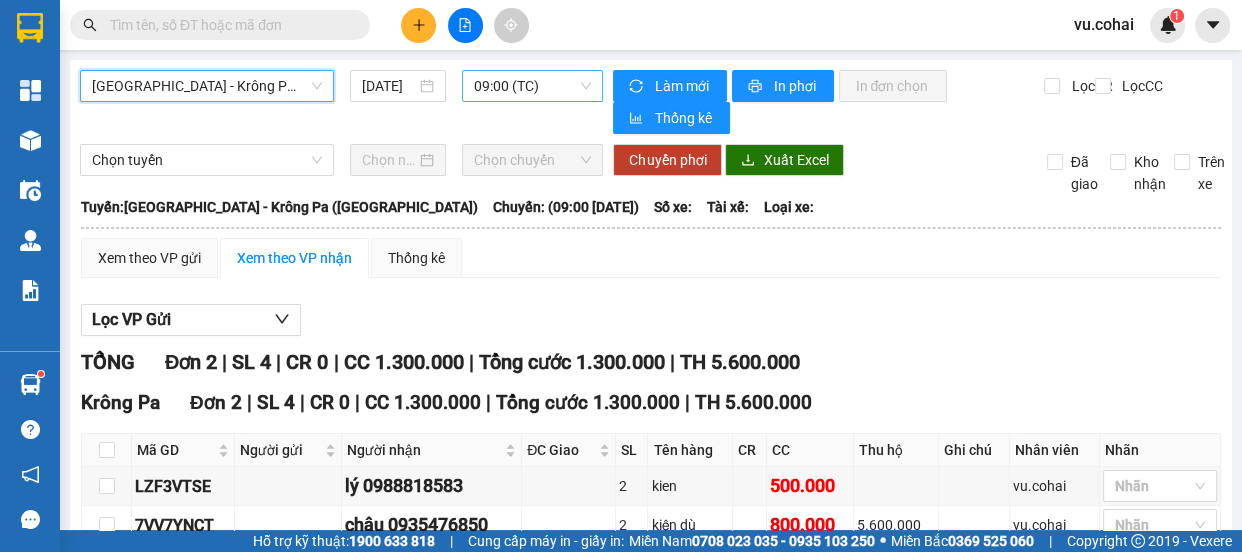 click on "09:00   (TC)" at bounding box center (532, 86) 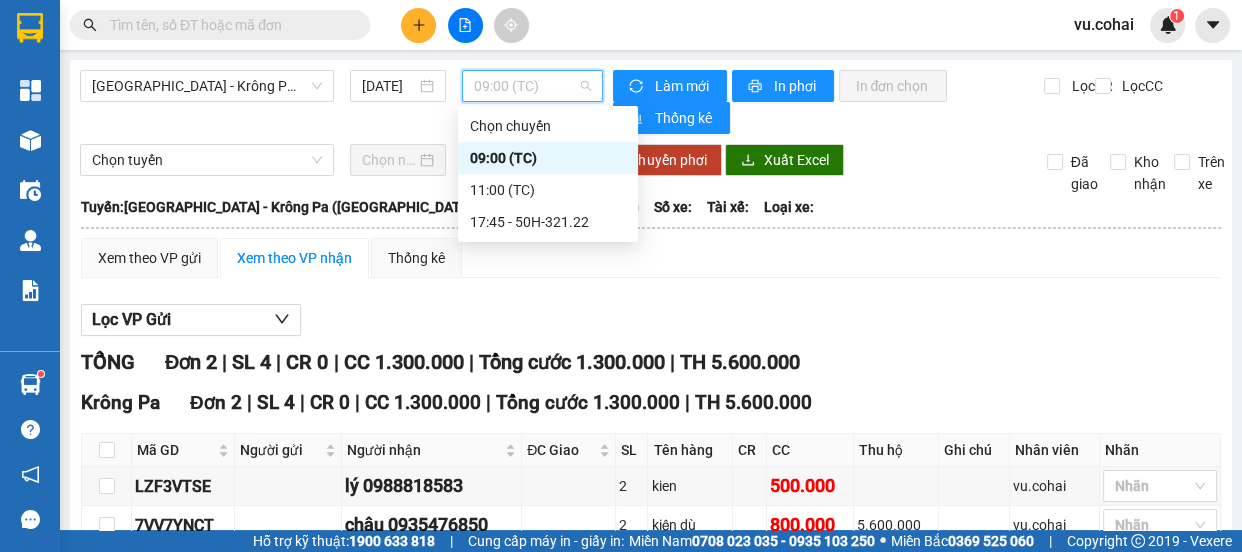 click on "09:00   (TC)" at bounding box center (548, 158) 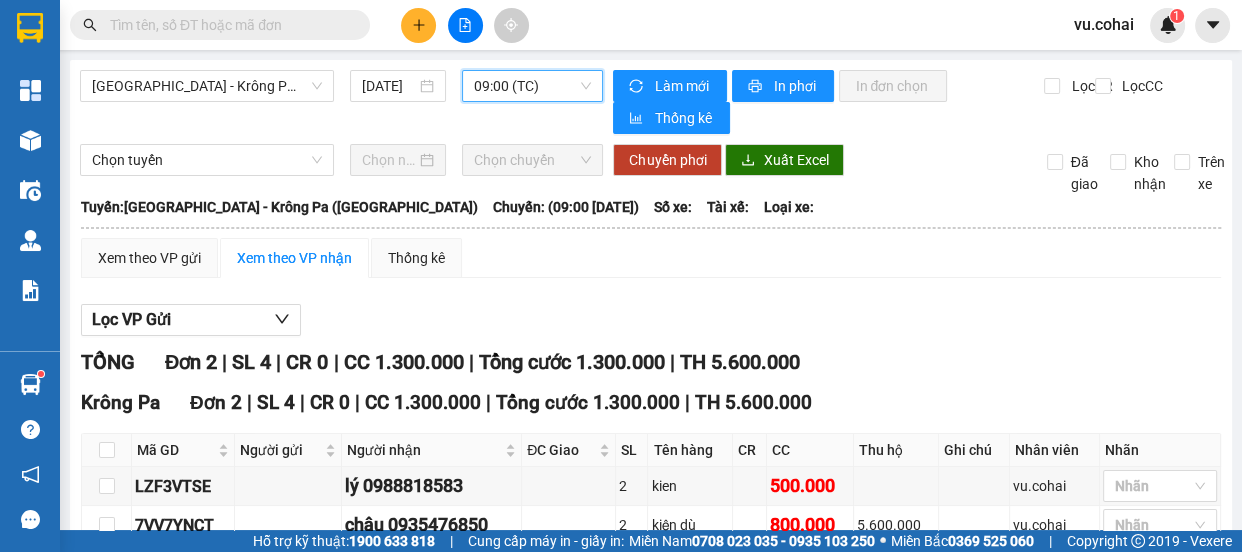 click on "09:00   (TC)" at bounding box center [532, 86] 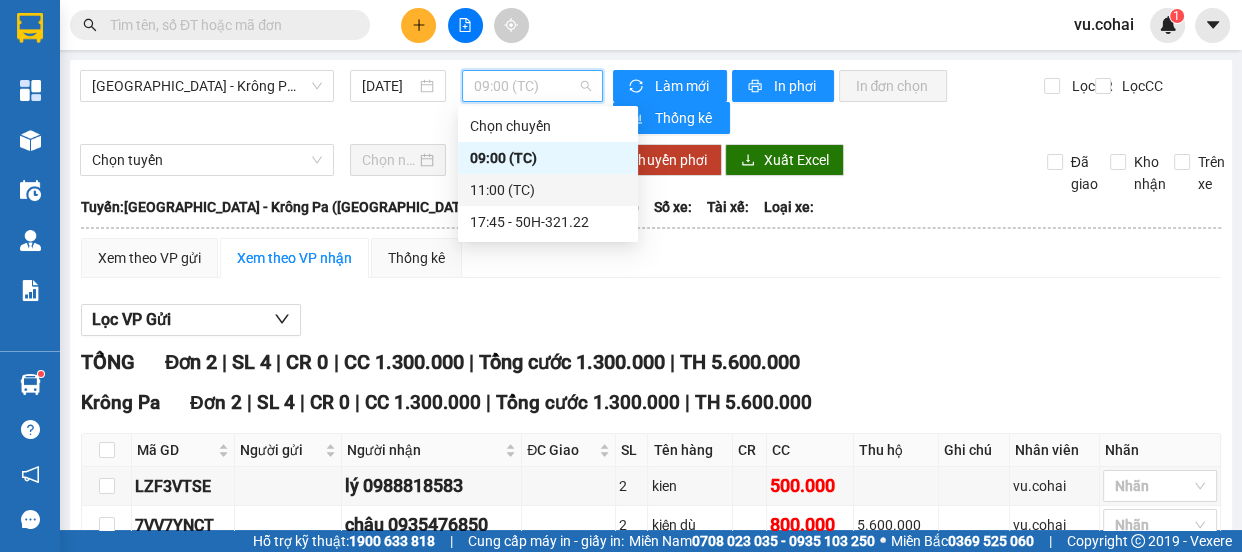 click on "11:00   (TC)" at bounding box center [548, 190] 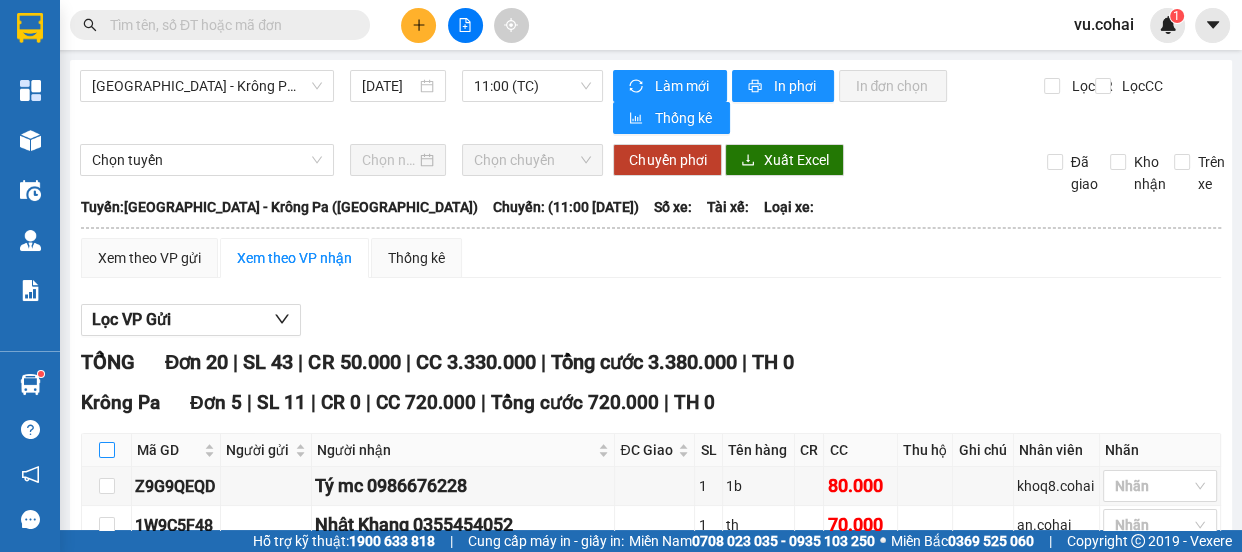 click at bounding box center [107, 450] 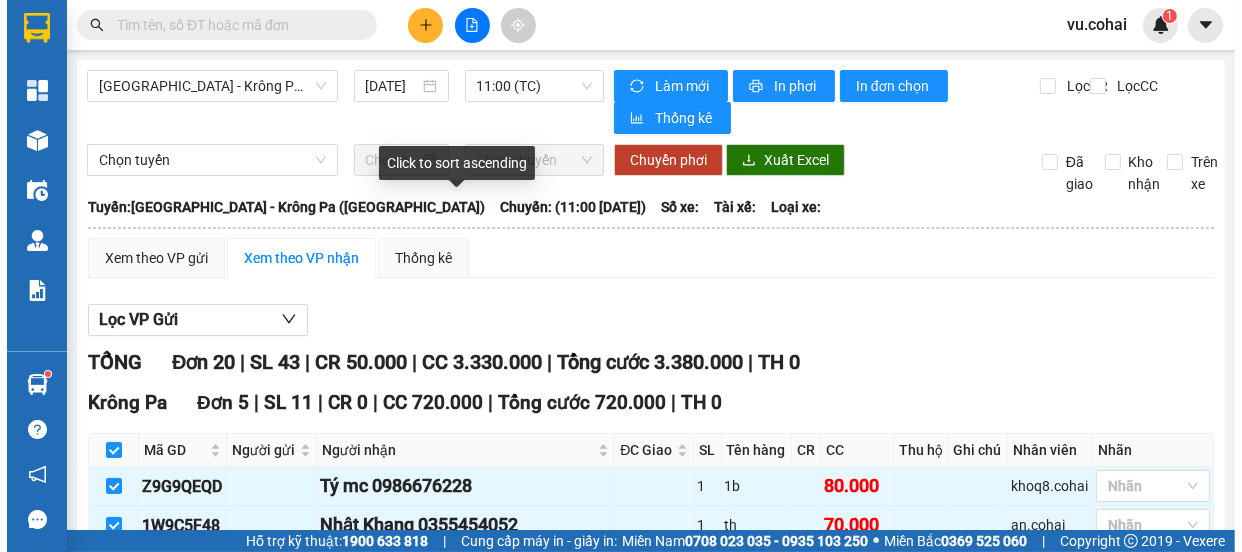 scroll, scrollTop: 591, scrollLeft: 0, axis: vertical 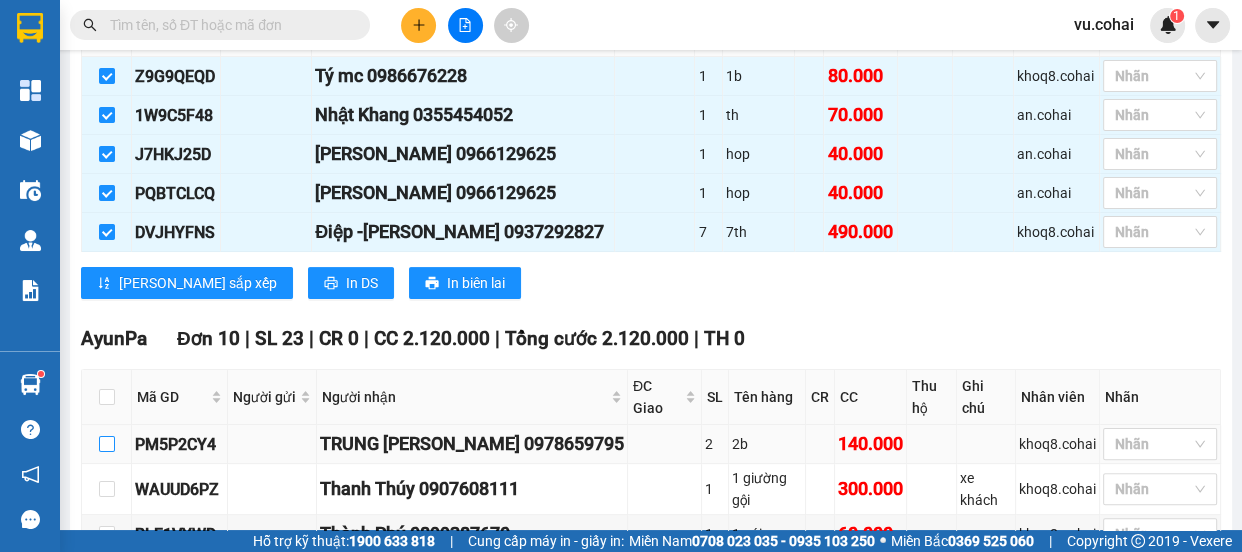 click at bounding box center (107, 444) 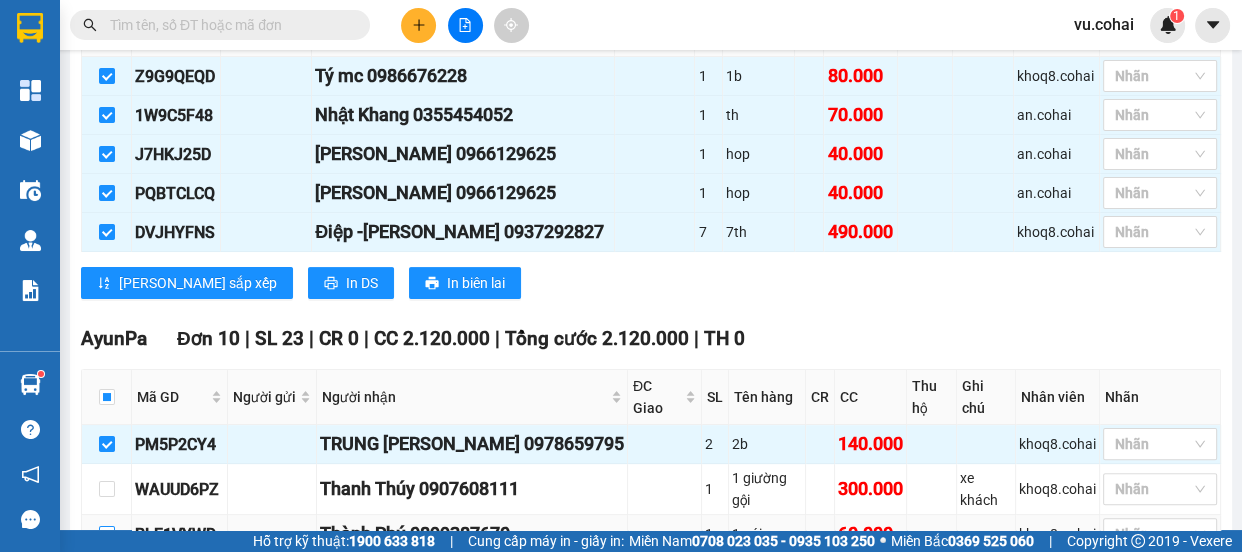 click at bounding box center [107, 534] 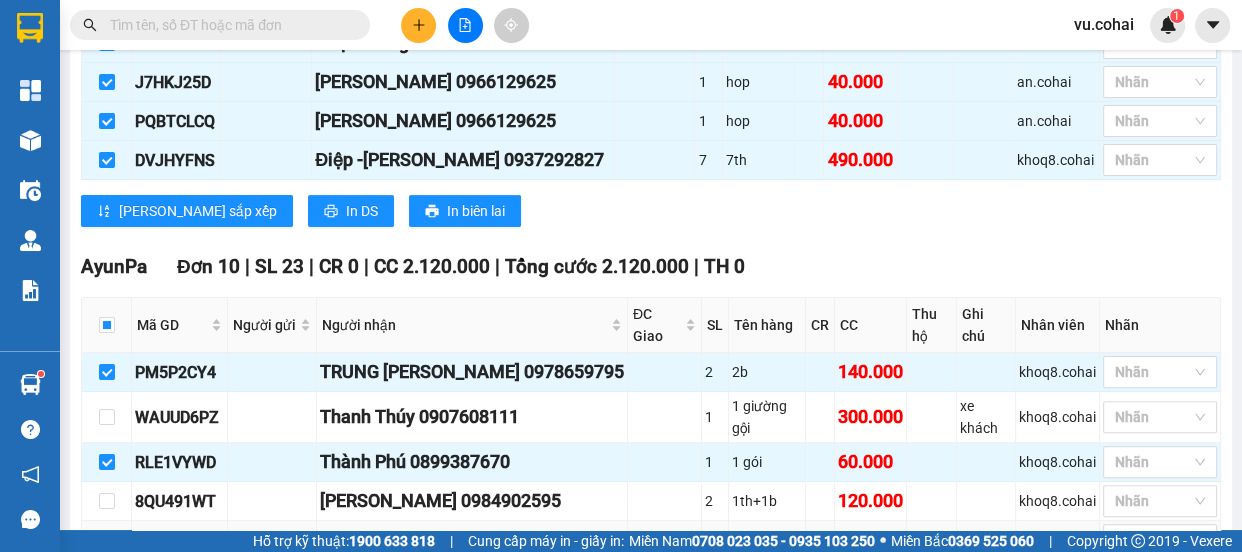 scroll, scrollTop: 500, scrollLeft: 0, axis: vertical 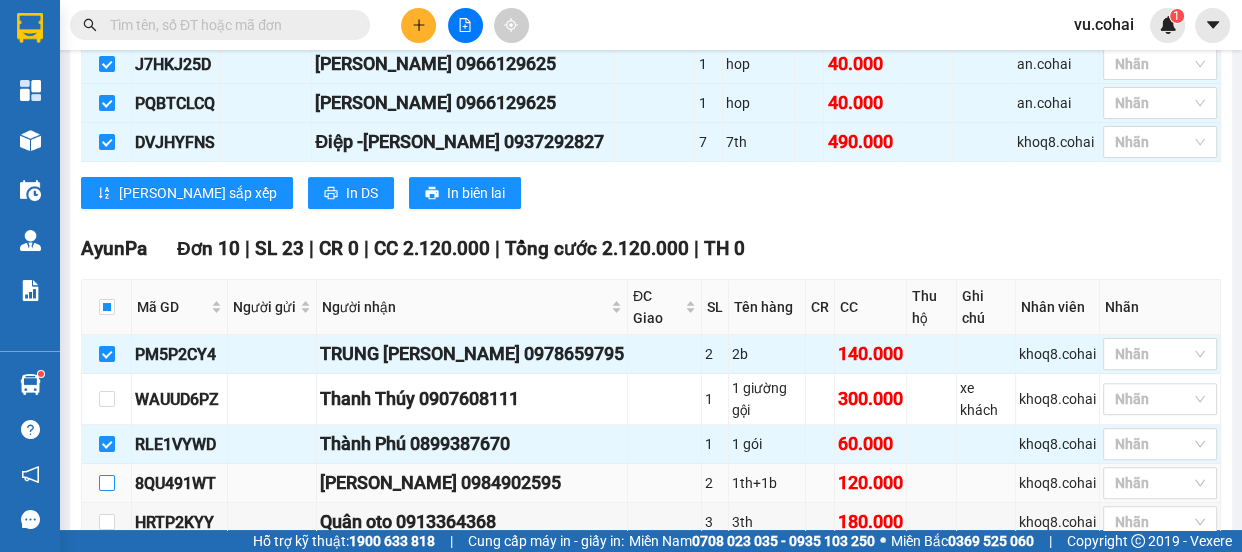 click at bounding box center (107, 483) 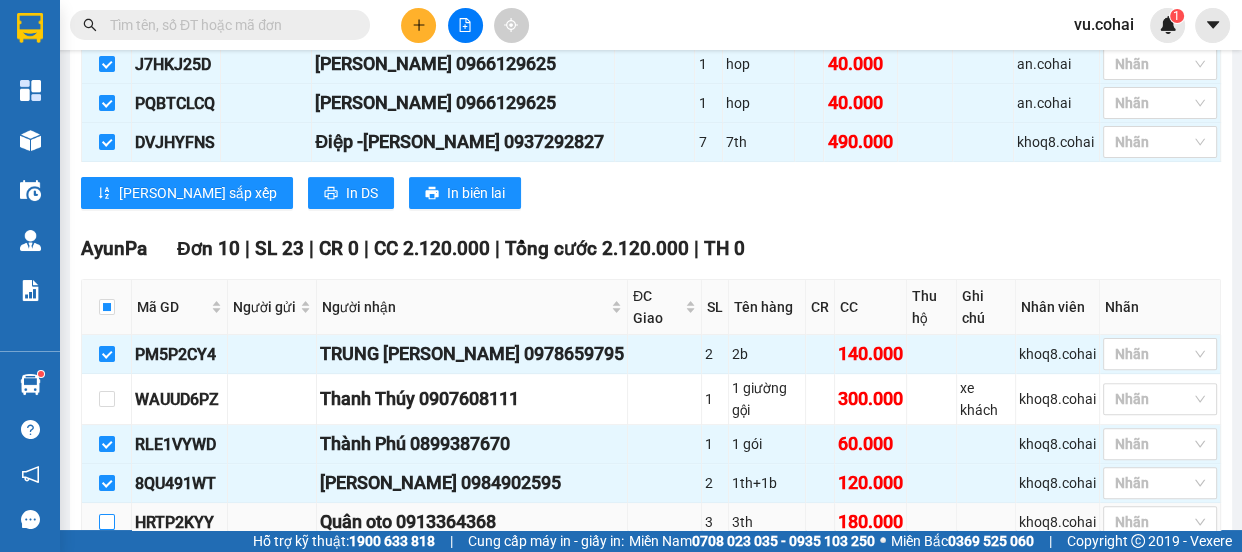 click at bounding box center (107, 522) 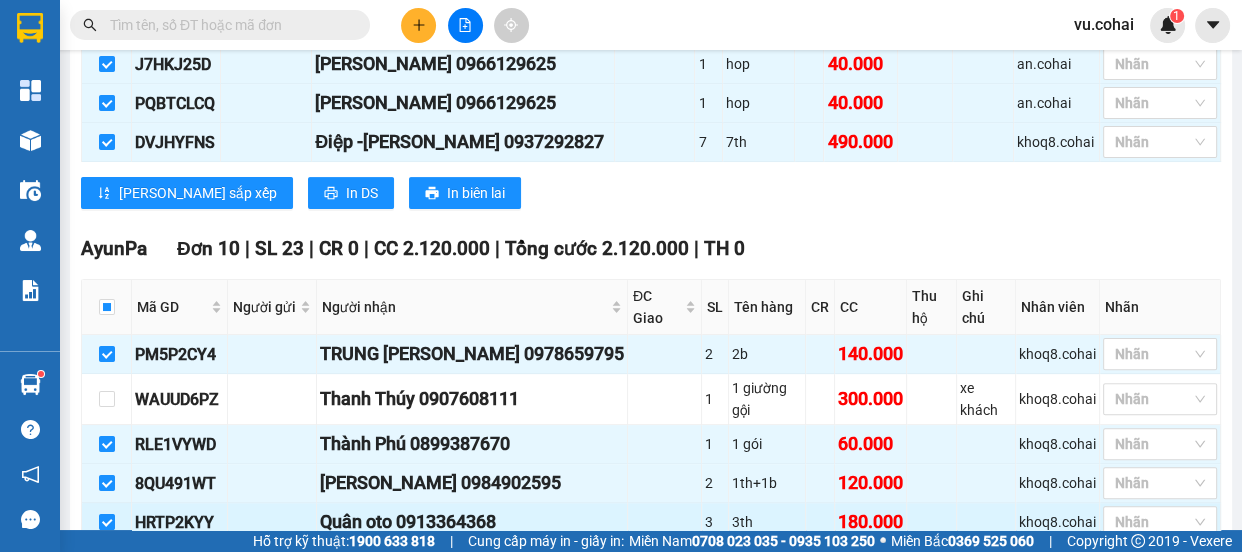 scroll, scrollTop: 591, scrollLeft: 0, axis: vertical 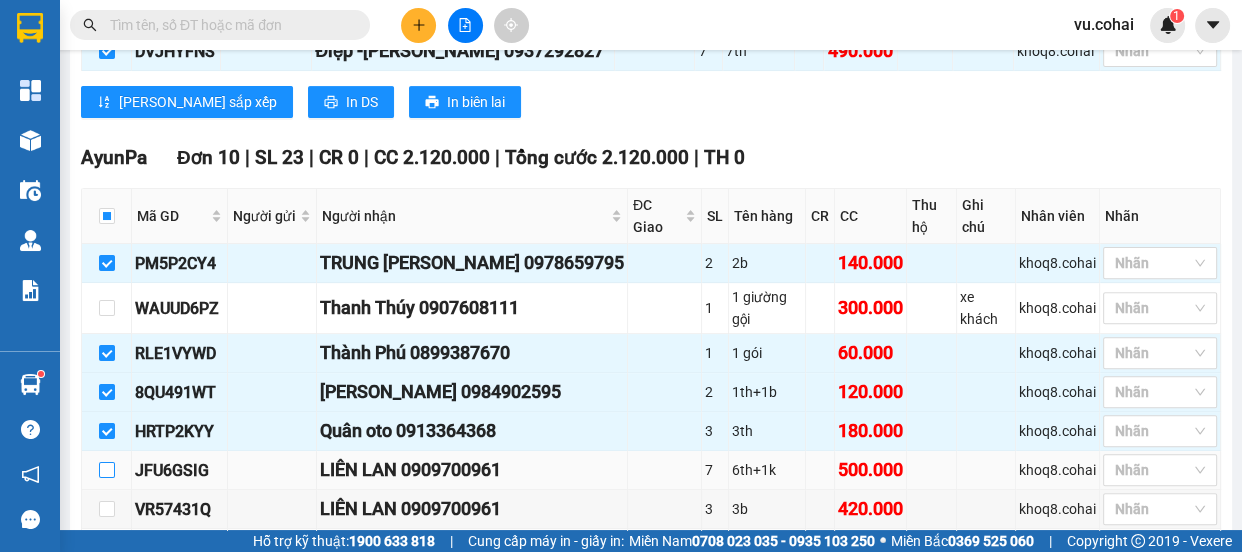 click at bounding box center (107, 470) 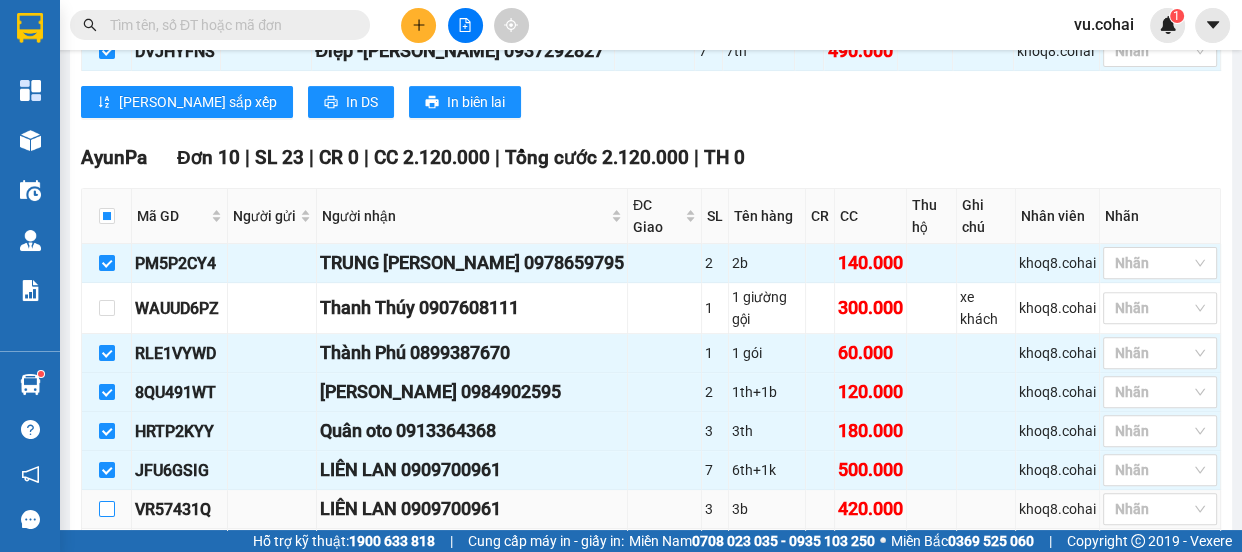 click at bounding box center (107, 509) 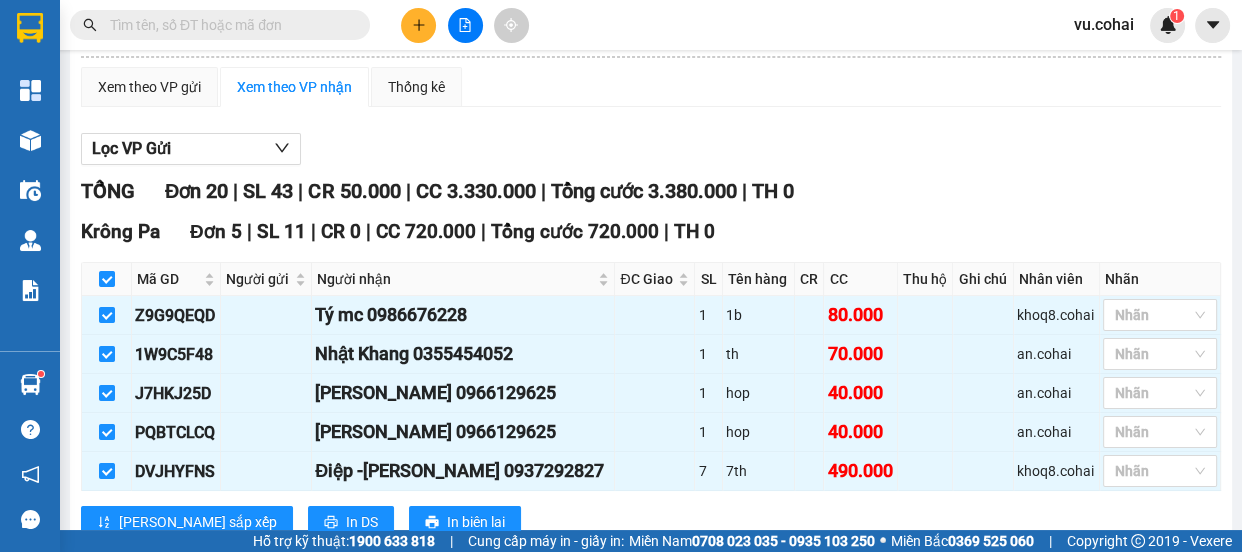 scroll, scrollTop: 0, scrollLeft: 0, axis: both 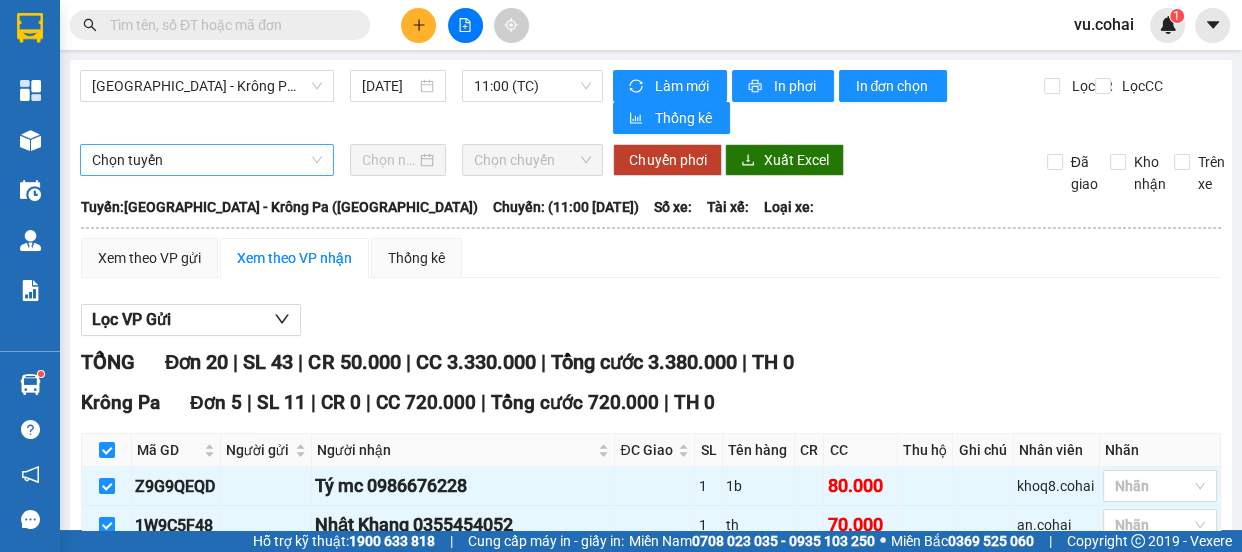 click on "Chọn tuyến" at bounding box center (207, 160) 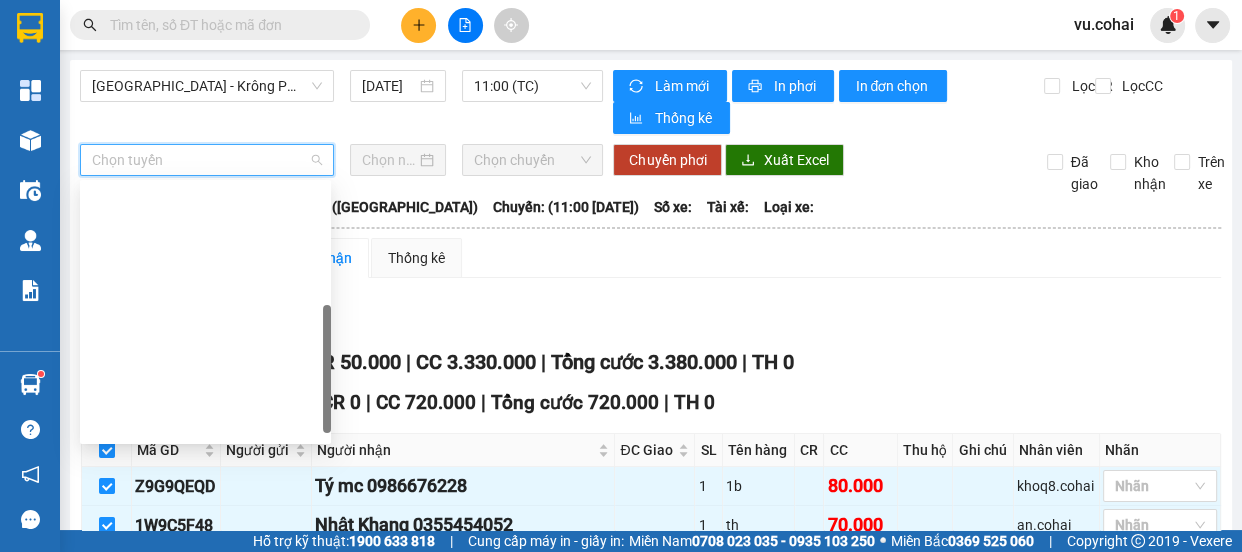 scroll, scrollTop: 272, scrollLeft: 0, axis: vertical 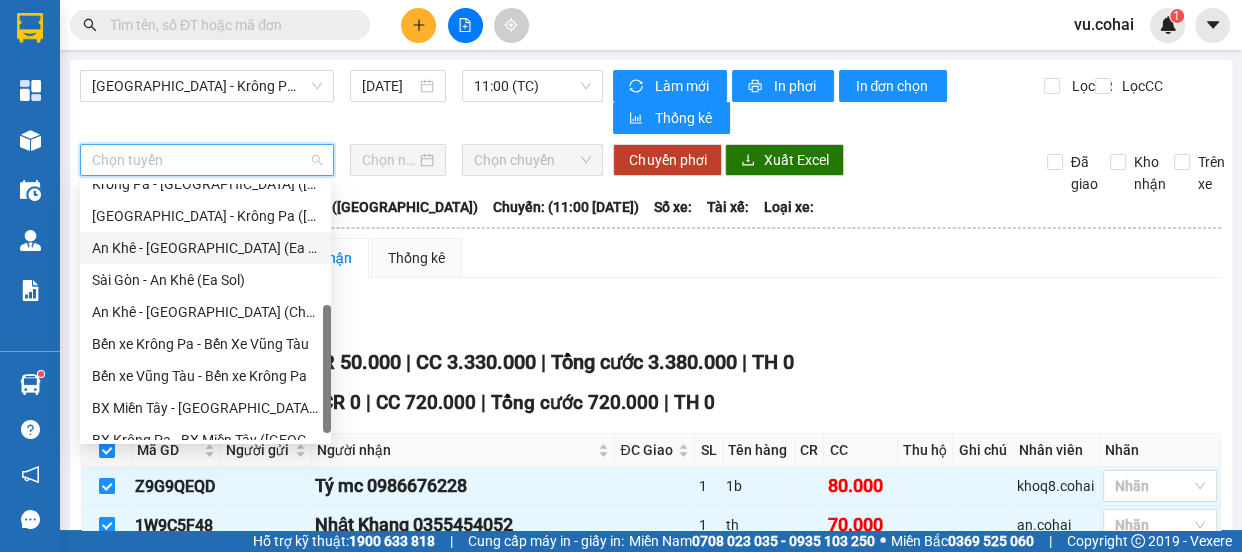 click on "An Khê - [GEOGRAPHIC_DATA]  (Ea Sol)" at bounding box center (205, 248) 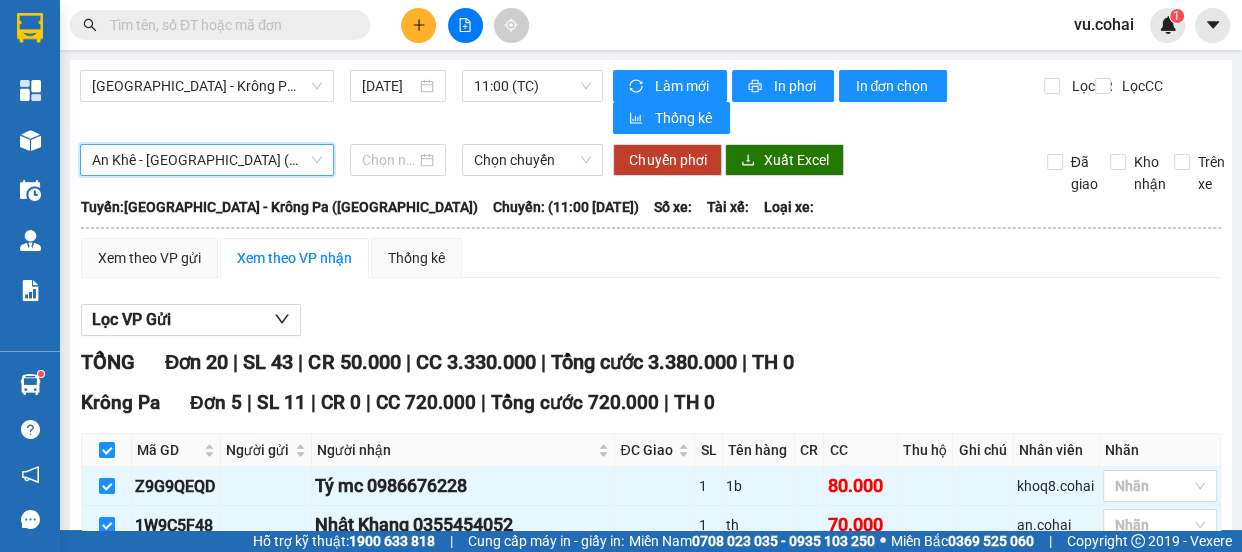 click on "An Khê - [GEOGRAPHIC_DATA]  (Ea Sol)" at bounding box center [207, 160] 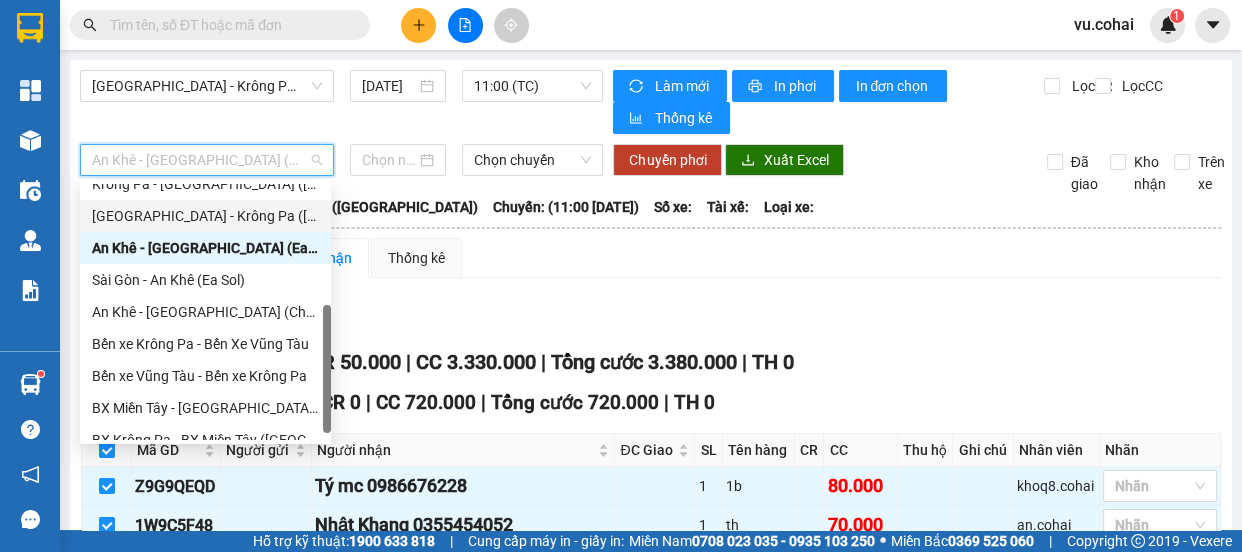 click on "[GEOGRAPHIC_DATA] - Krông Pa ([GEOGRAPHIC_DATA])" at bounding box center [205, 216] 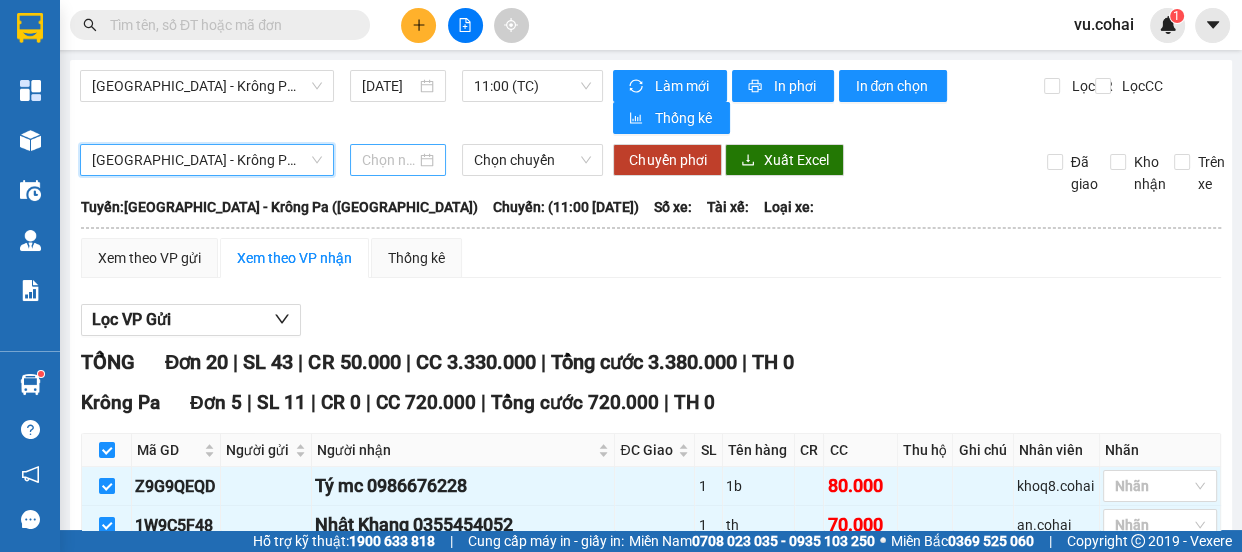 click at bounding box center (389, 160) 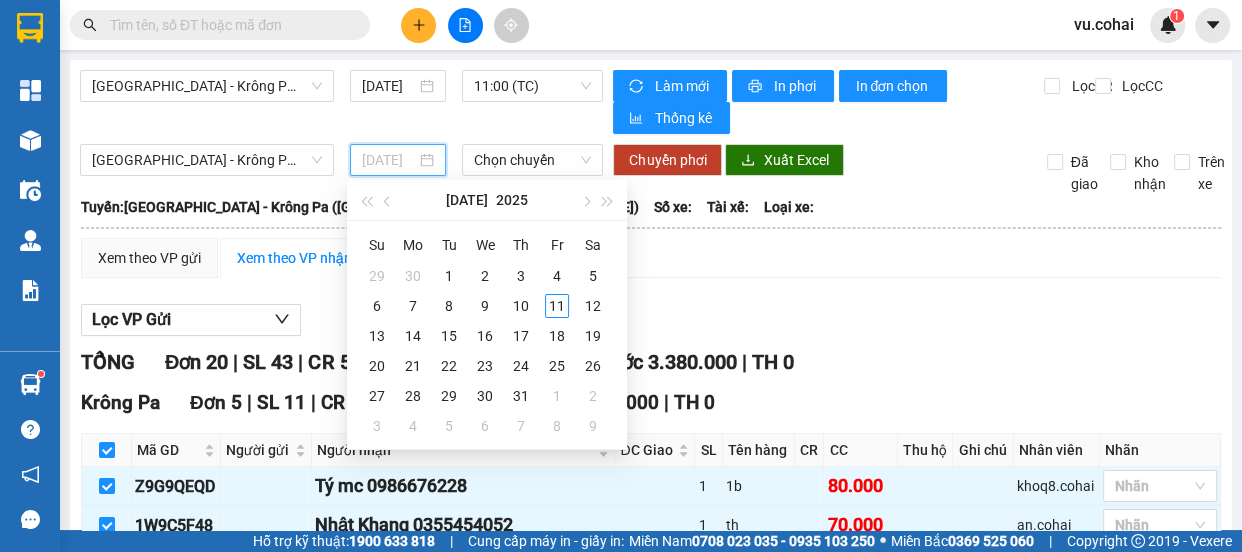 click on "11" at bounding box center (557, 306) 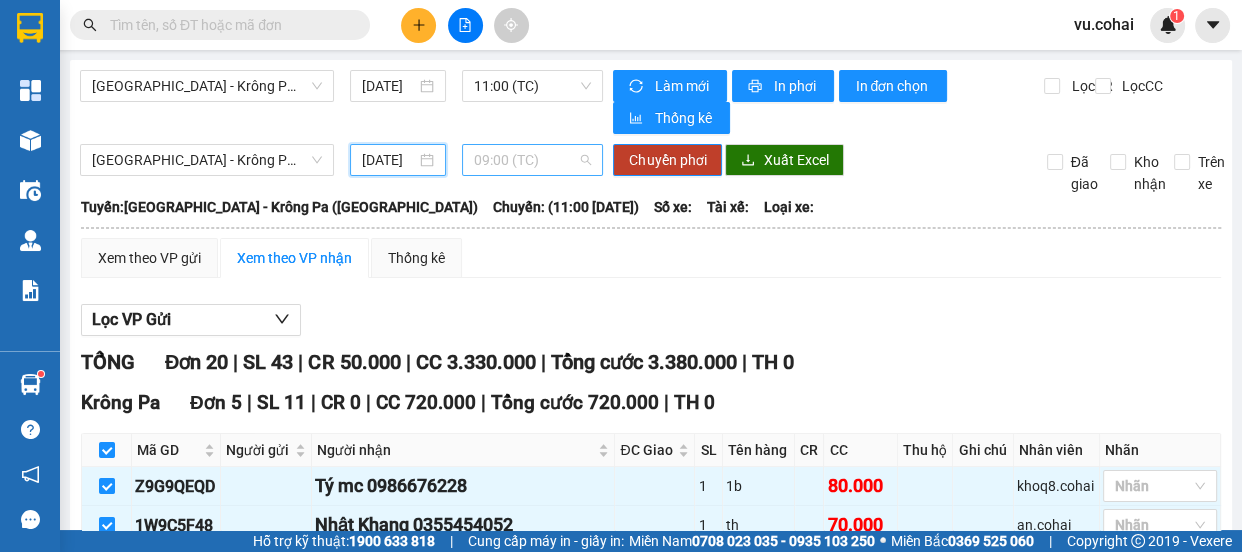 click on "09:00   (TC)" at bounding box center [532, 160] 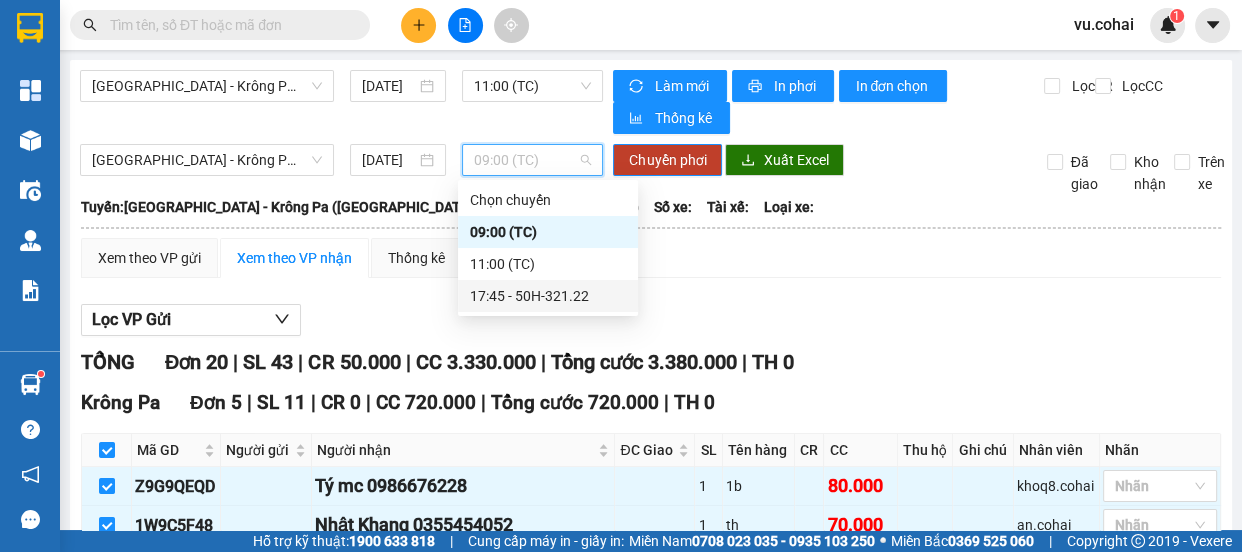 click on "17:45     - 50H-321.22" at bounding box center [548, 296] 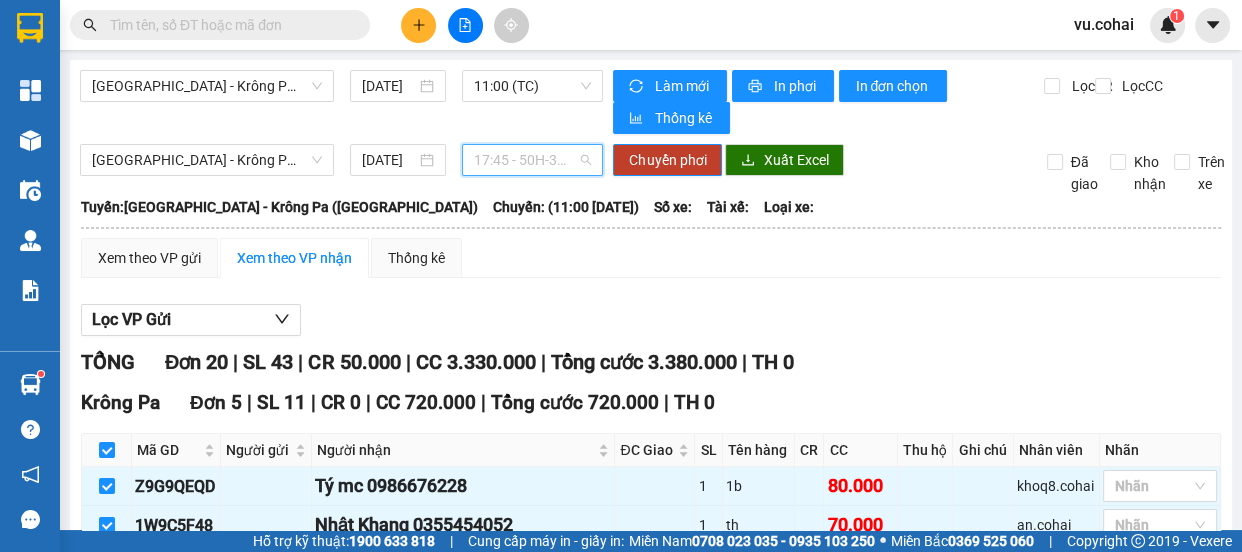 click on "17:45     - 50H-321.22" at bounding box center [532, 160] 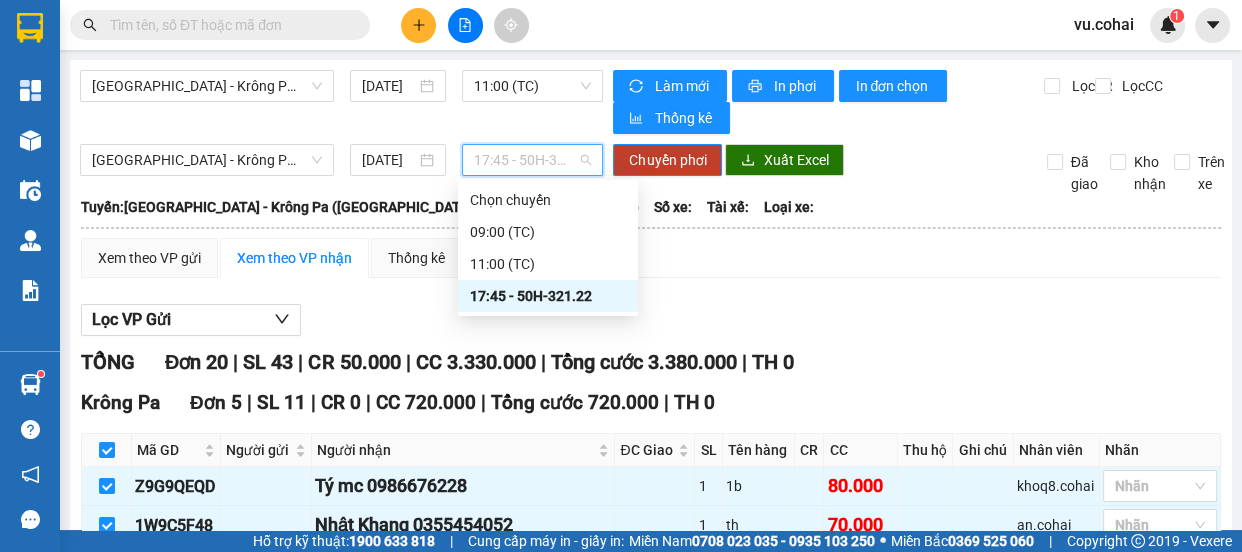 drag, startPoint x: 560, startPoint y: 301, endPoint x: 568, endPoint y: 291, distance: 12.806249 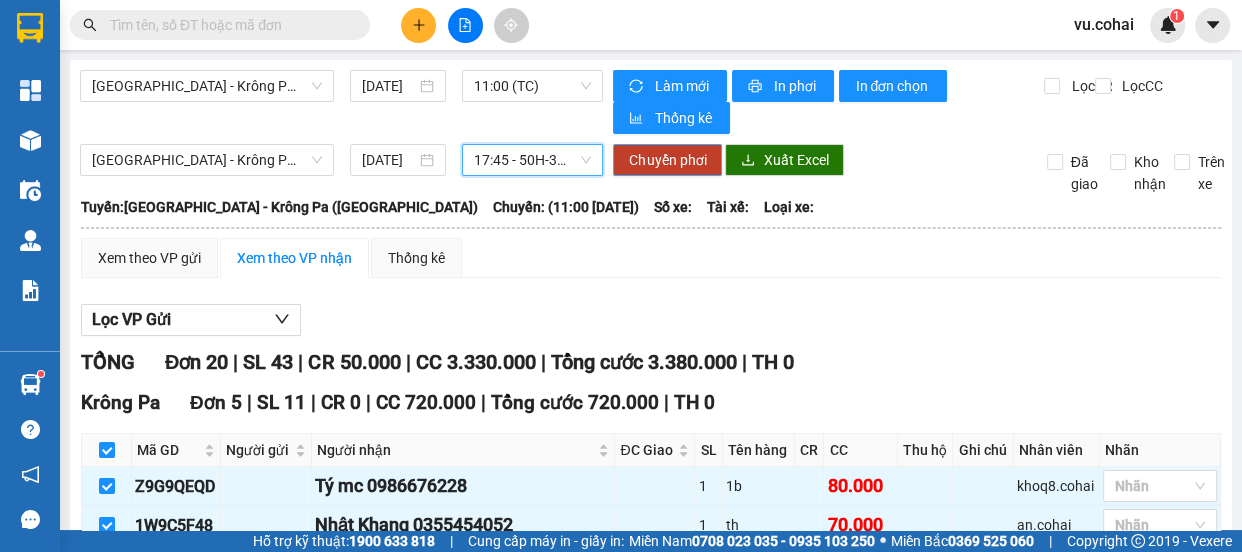 click on "Chuyển phơi" at bounding box center (667, 160) 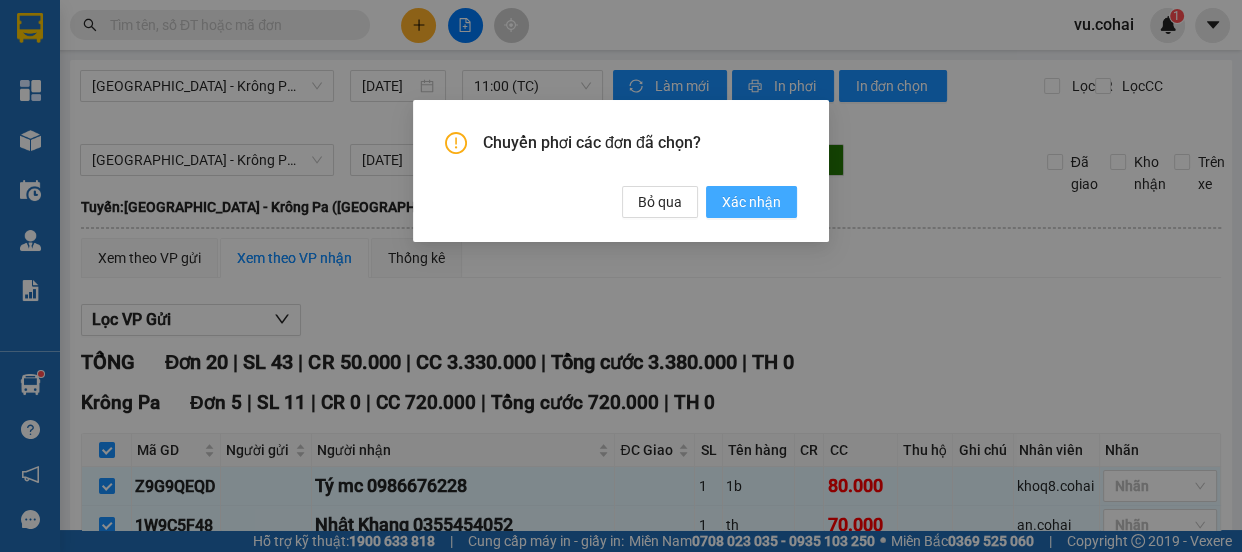 click on "Xác nhận" at bounding box center [751, 202] 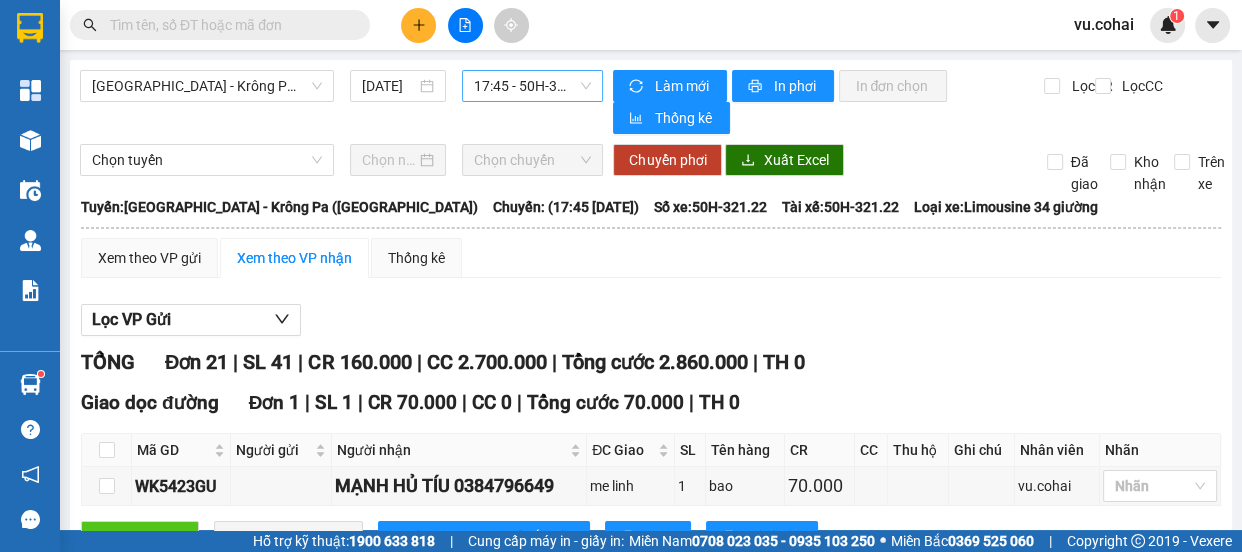 click on "17:45     - 50H-321.22" at bounding box center (532, 86) 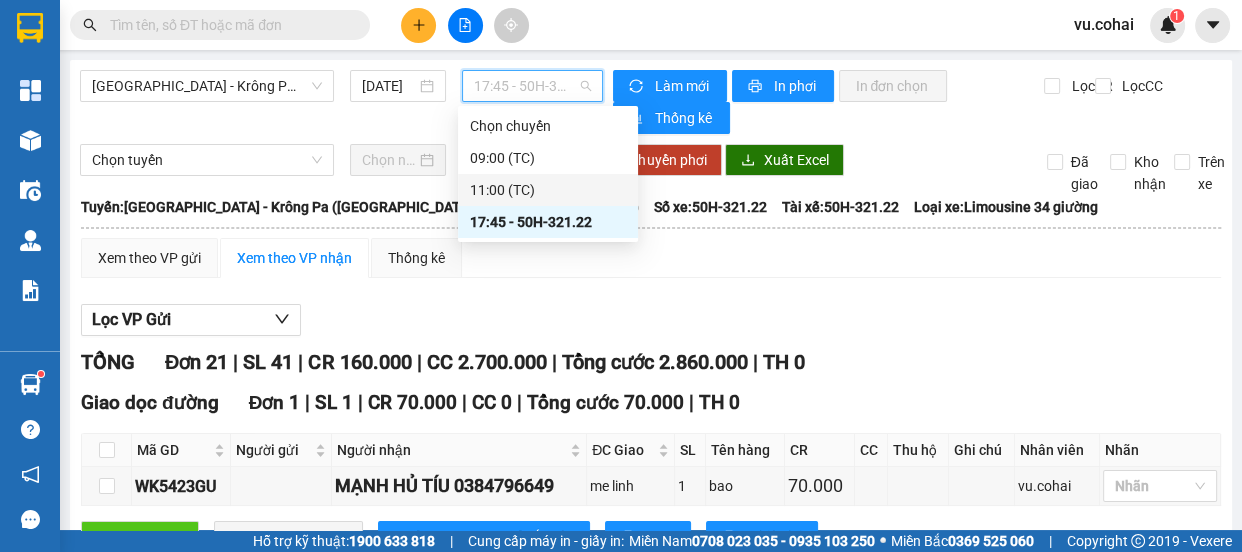 click on "11:00   (TC)" at bounding box center (548, 190) 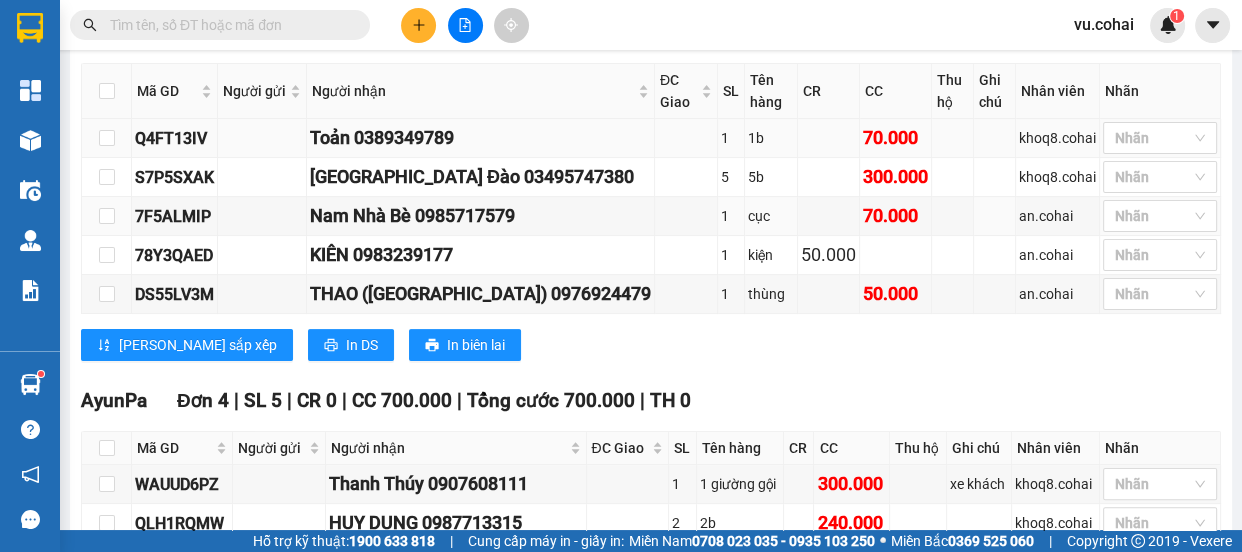scroll, scrollTop: 272, scrollLeft: 0, axis: vertical 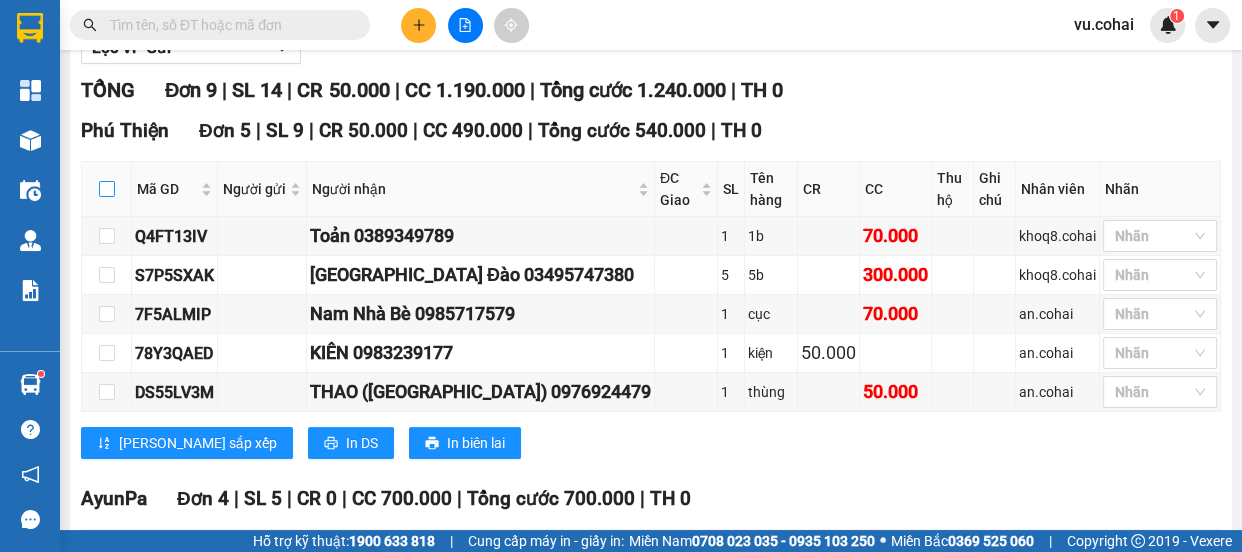 click at bounding box center (107, 189) 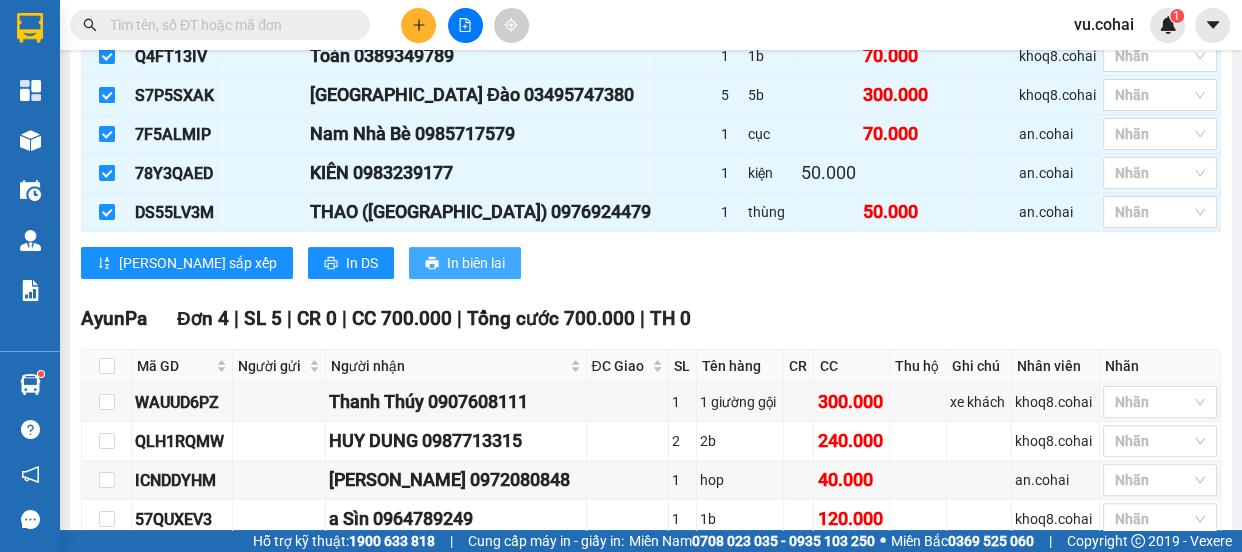 scroll, scrollTop: 454, scrollLeft: 0, axis: vertical 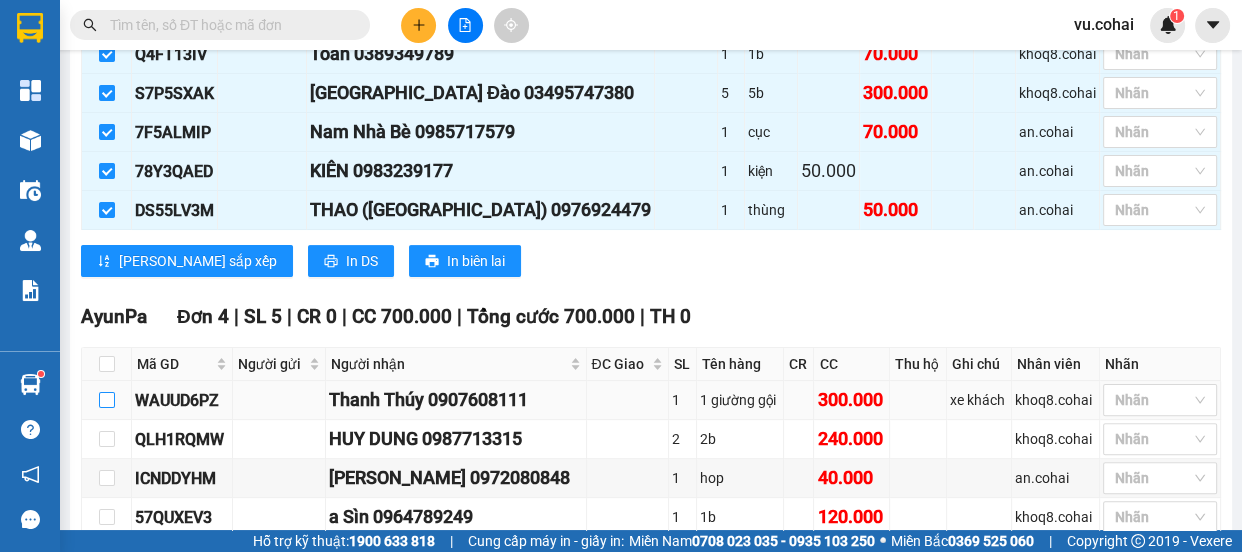 click at bounding box center (107, 400) 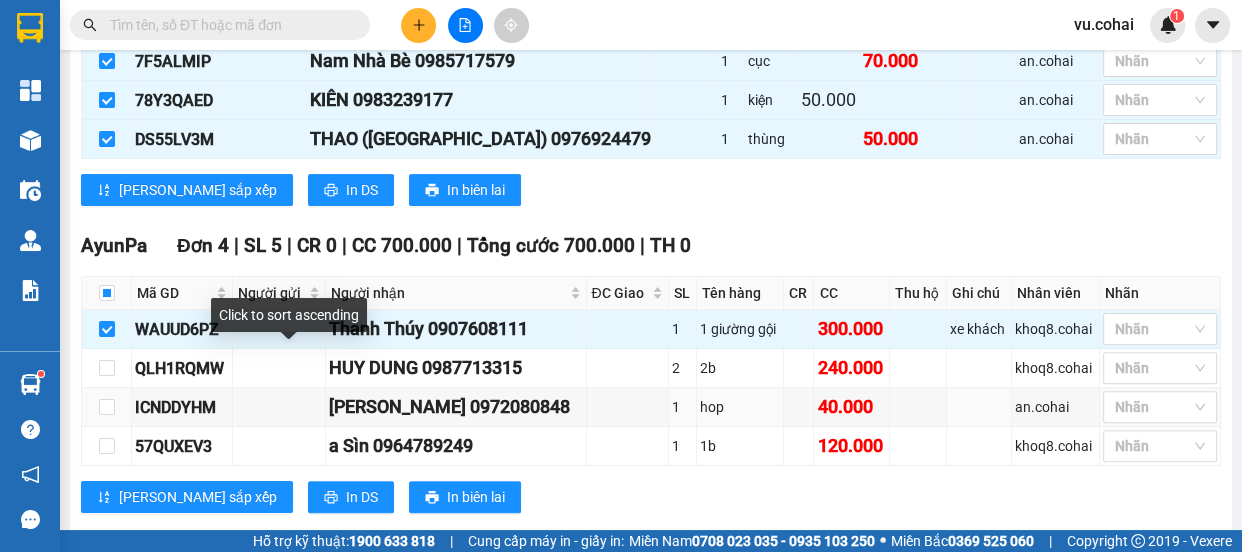 scroll, scrollTop: 545, scrollLeft: 0, axis: vertical 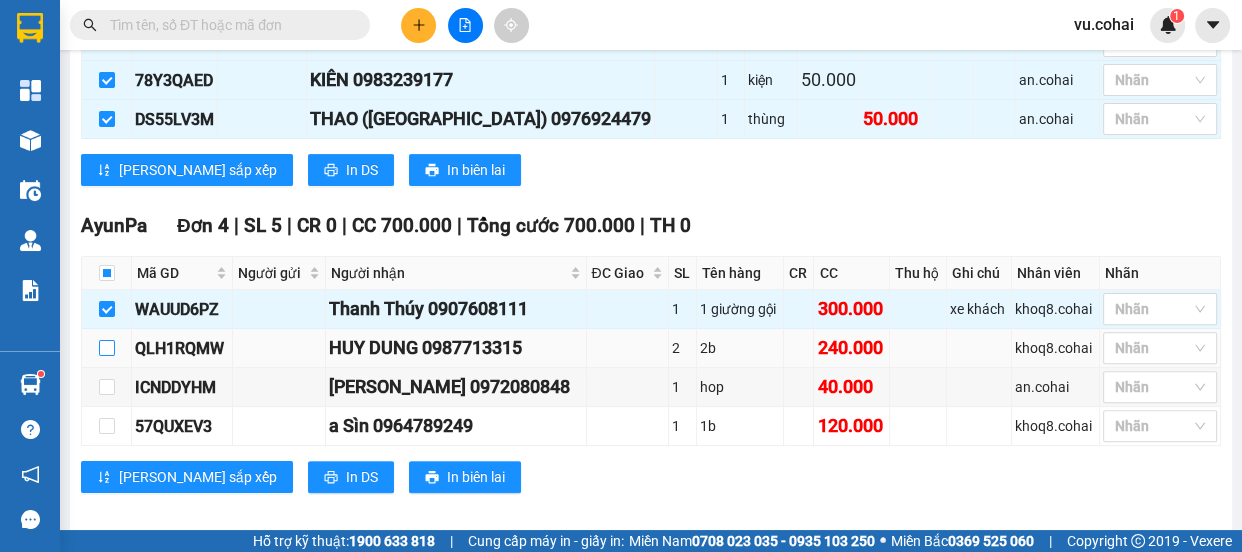 click at bounding box center [107, 348] 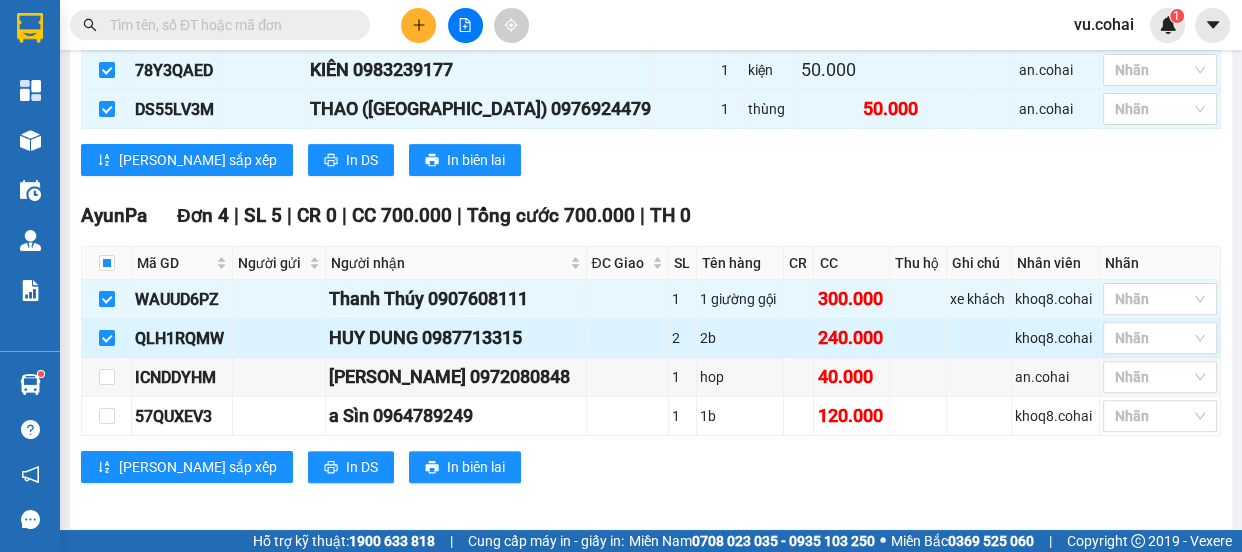 scroll, scrollTop: 560, scrollLeft: 0, axis: vertical 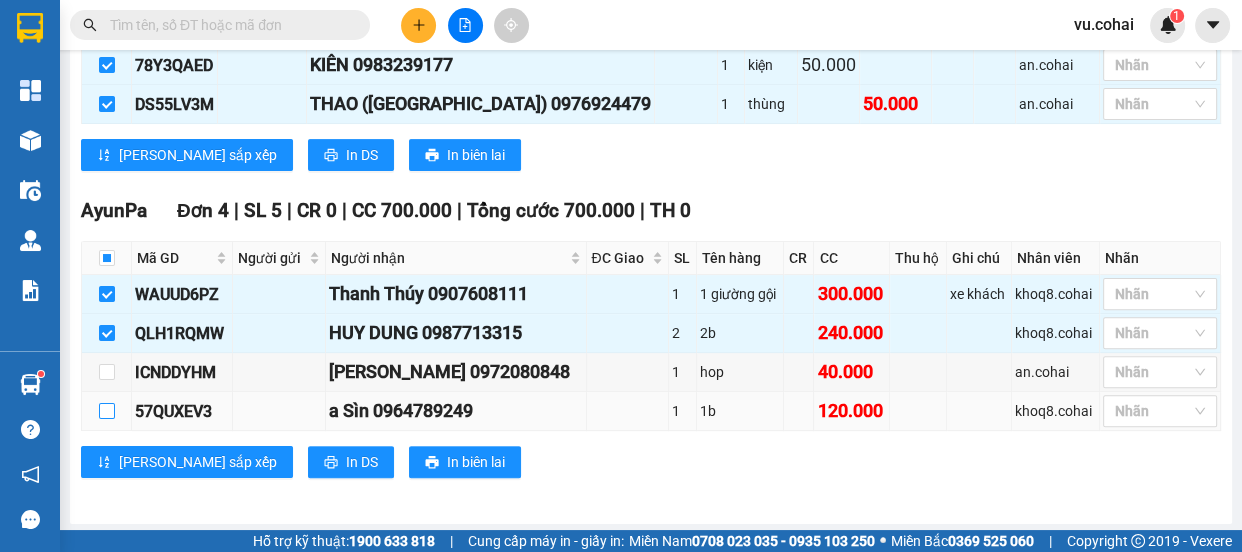 click at bounding box center (107, 411) 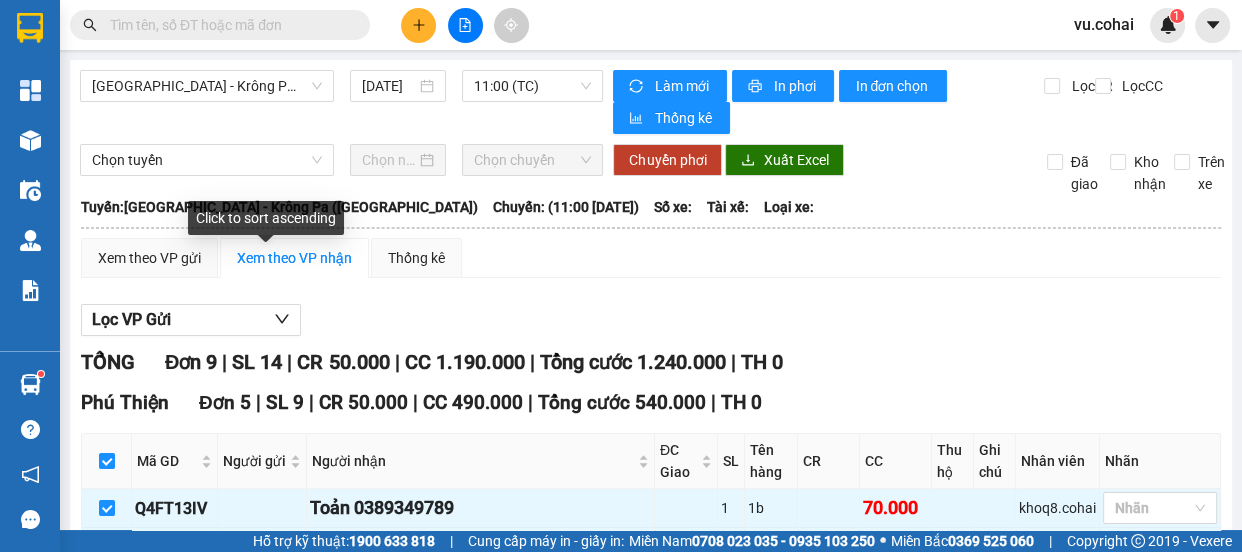 scroll, scrollTop: 0, scrollLeft: 0, axis: both 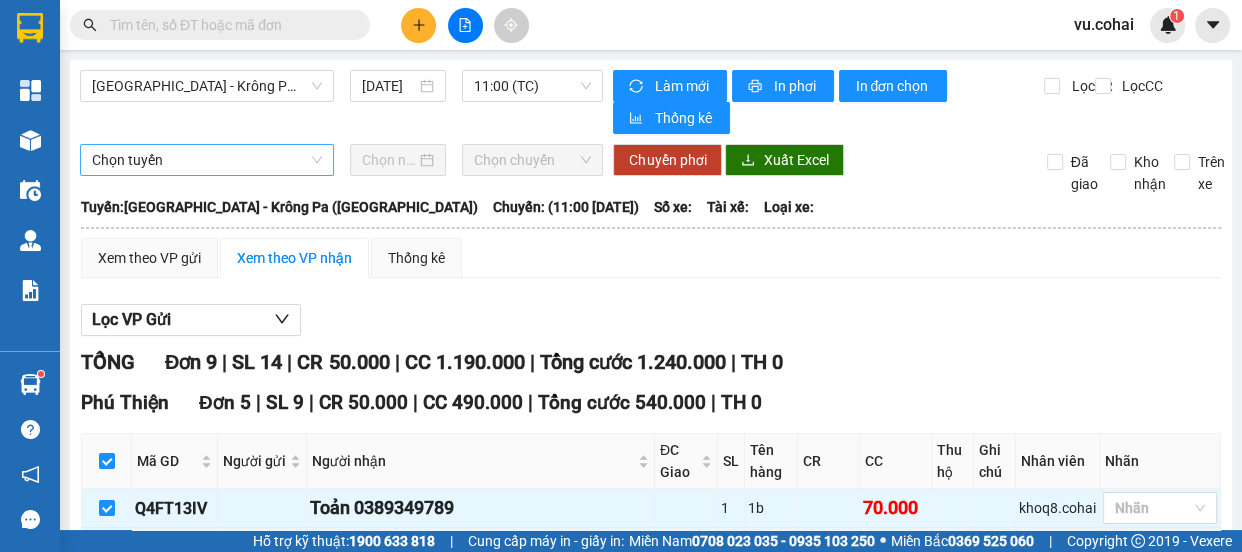 click on "Chọn tuyến" at bounding box center (207, 160) 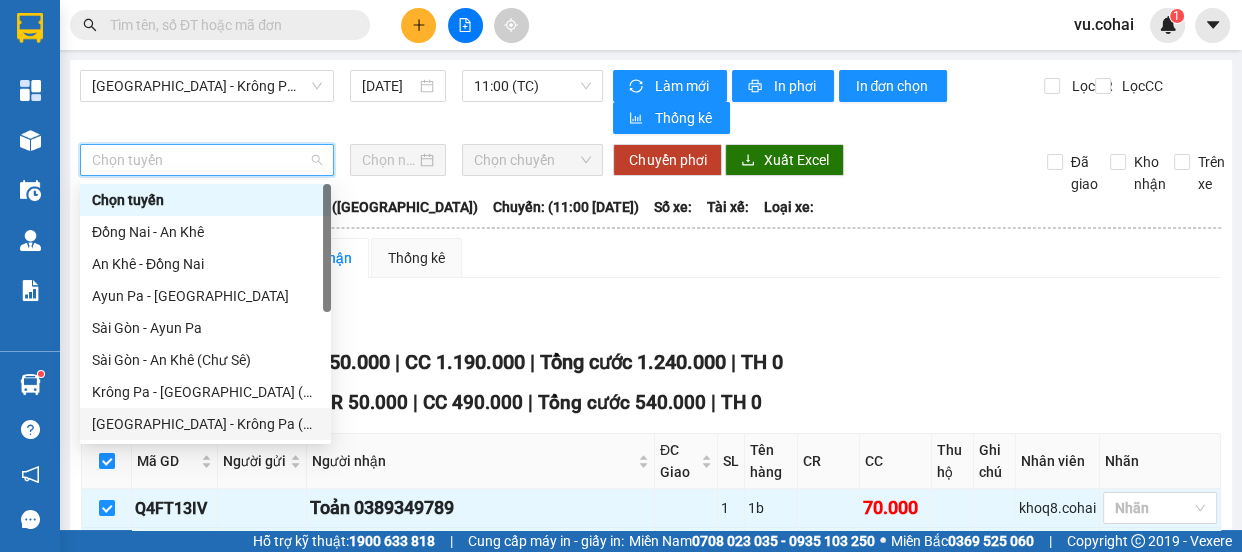 drag, startPoint x: 227, startPoint y: 421, endPoint x: 301, endPoint y: 355, distance: 99.15644 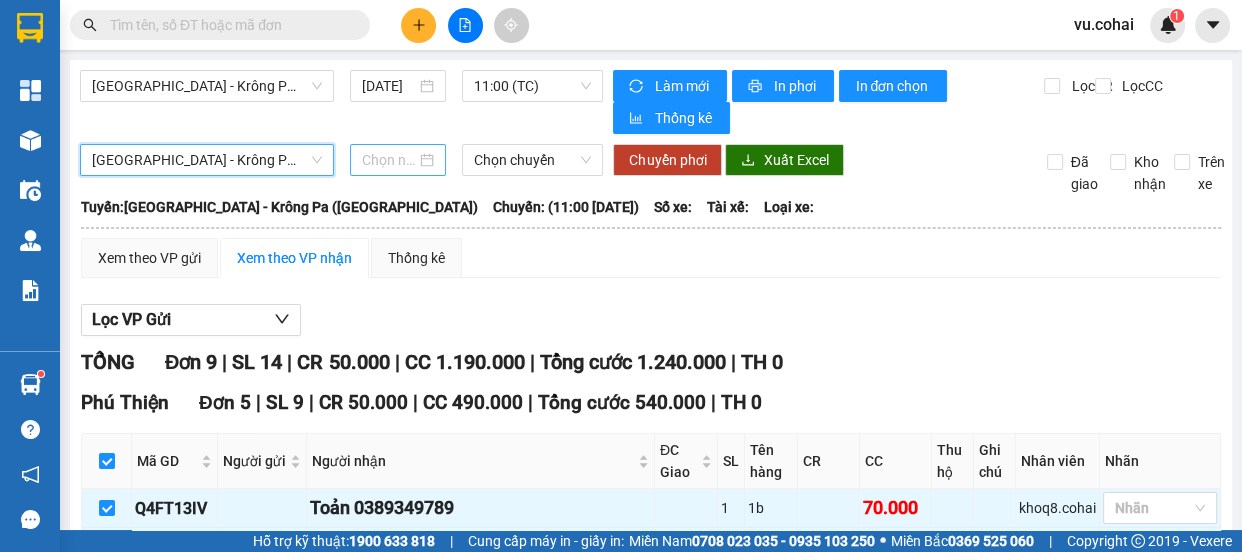 click at bounding box center (389, 160) 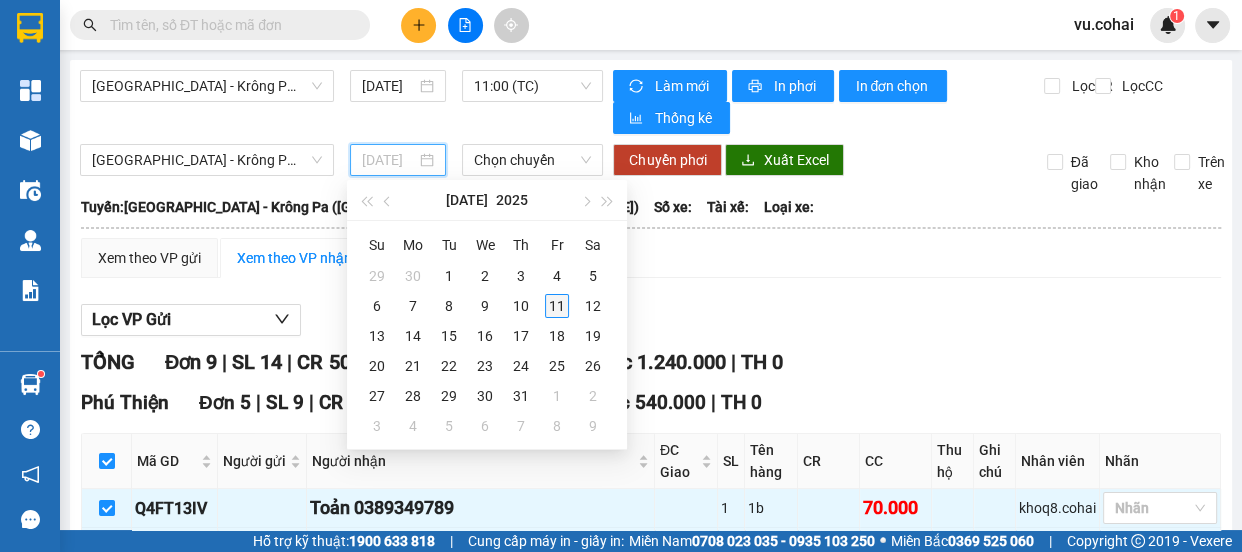 click on "11" at bounding box center (557, 306) 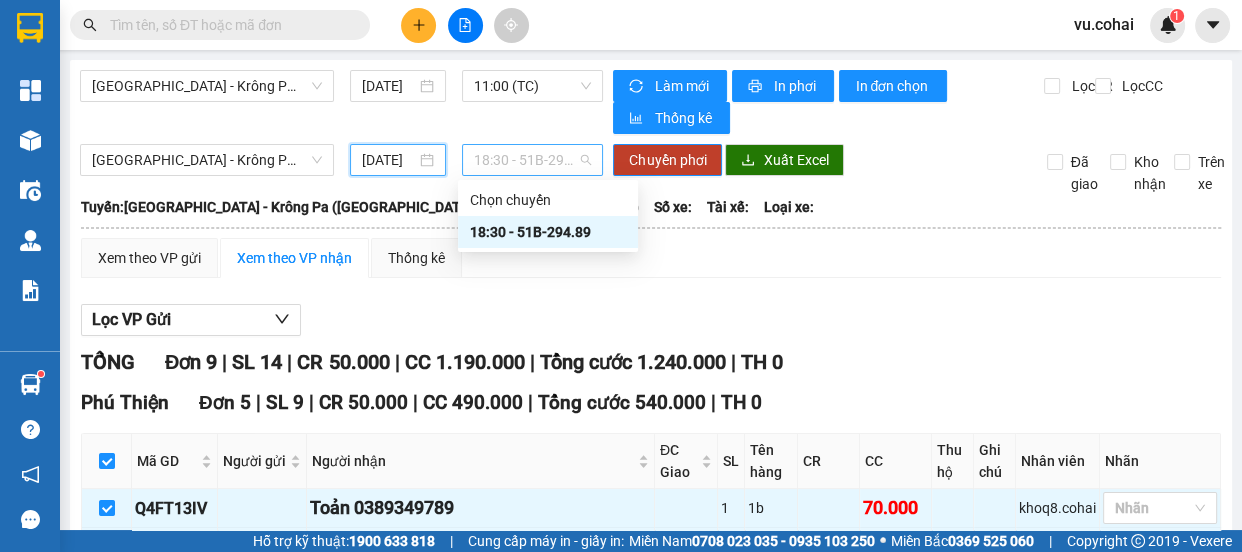 click on "18:30     - 51B-294.89" at bounding box center (532, 160) 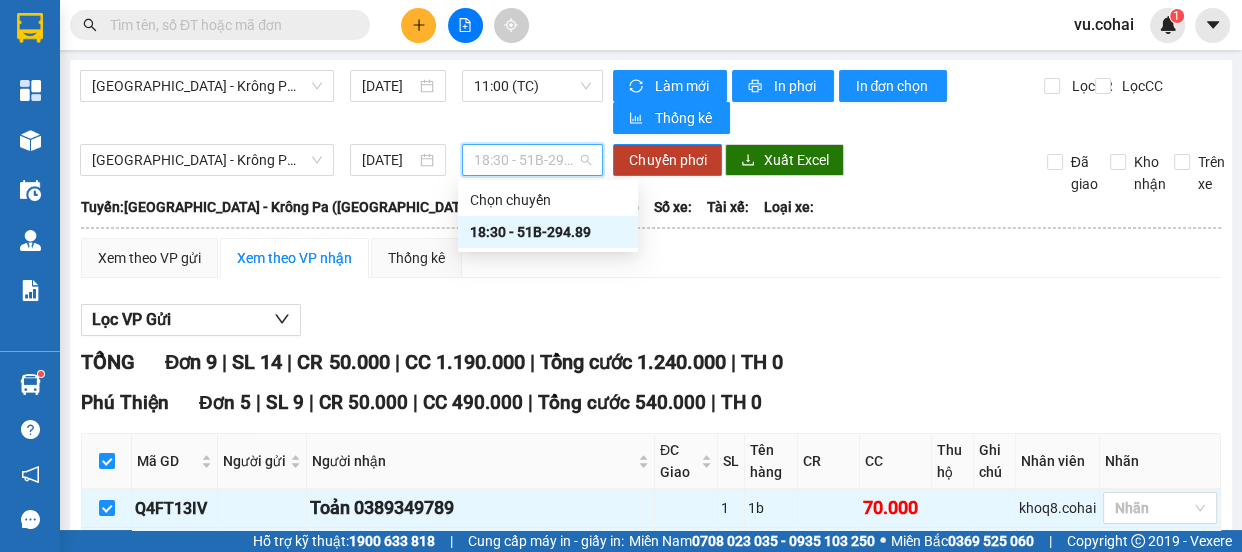 click on "18:30     - 51B-294.89" at bounding box center [548, 232] 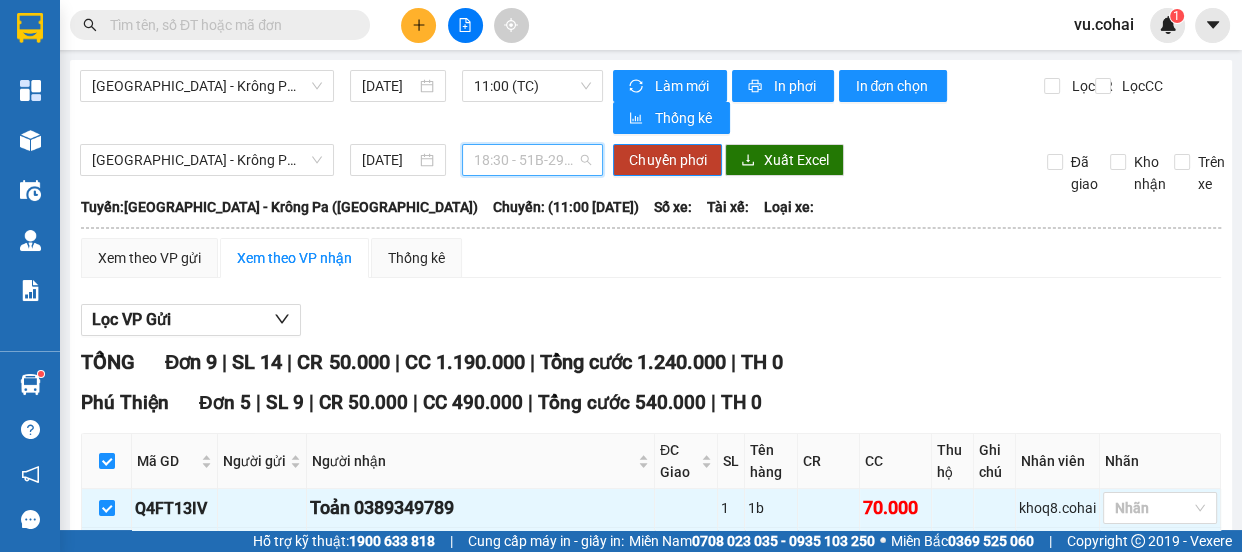 click on "18:30     - 51B-294.89" at bounding box center [532, 160] 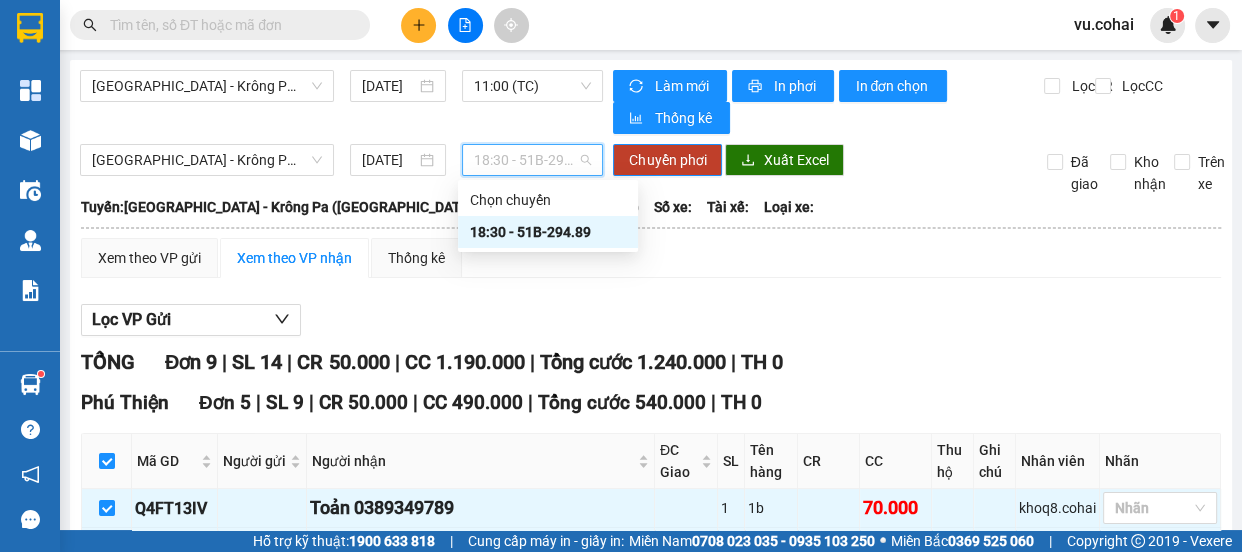 click on "18:30     - 51B-294.89" at bounding box center (548, 232) 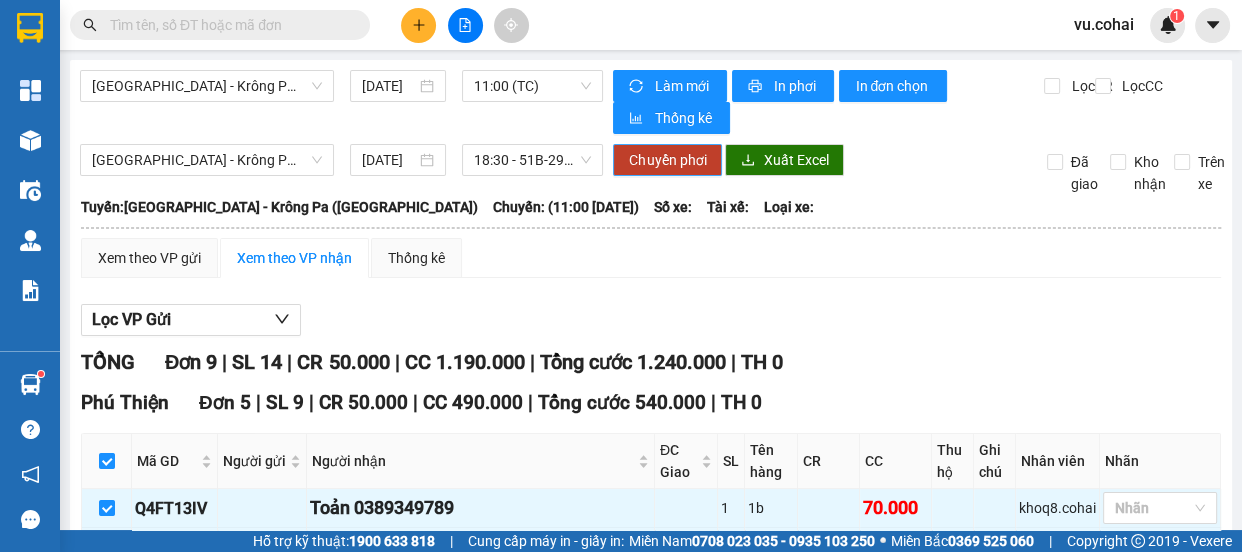 click on "Chuyển phơi" at bounding box center (667, 160) 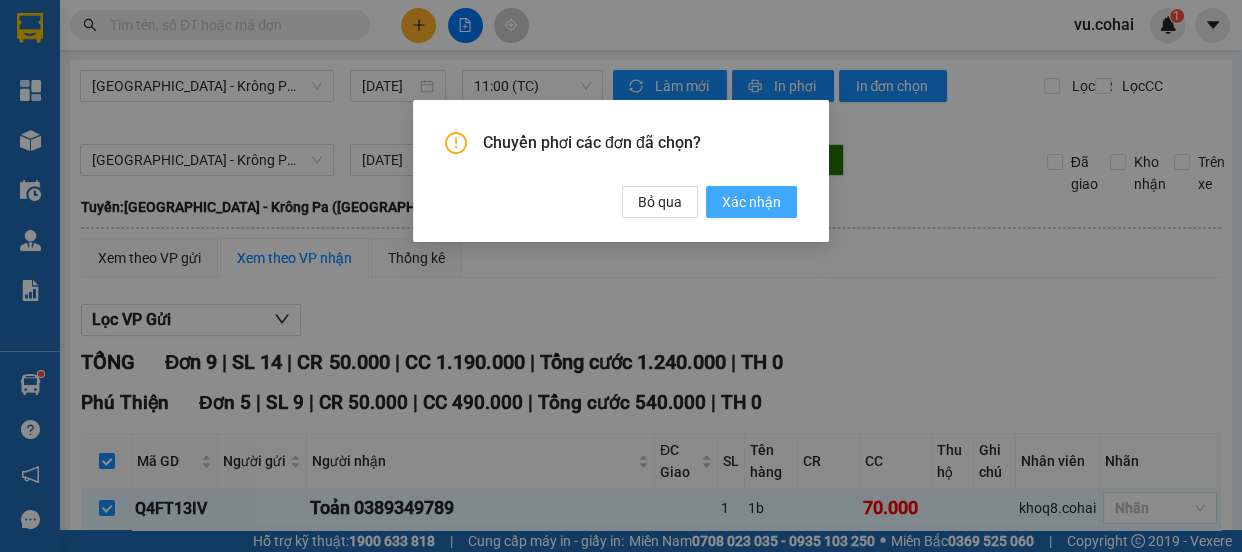 click on "Xác nhận" at bounding box center (751, 202) 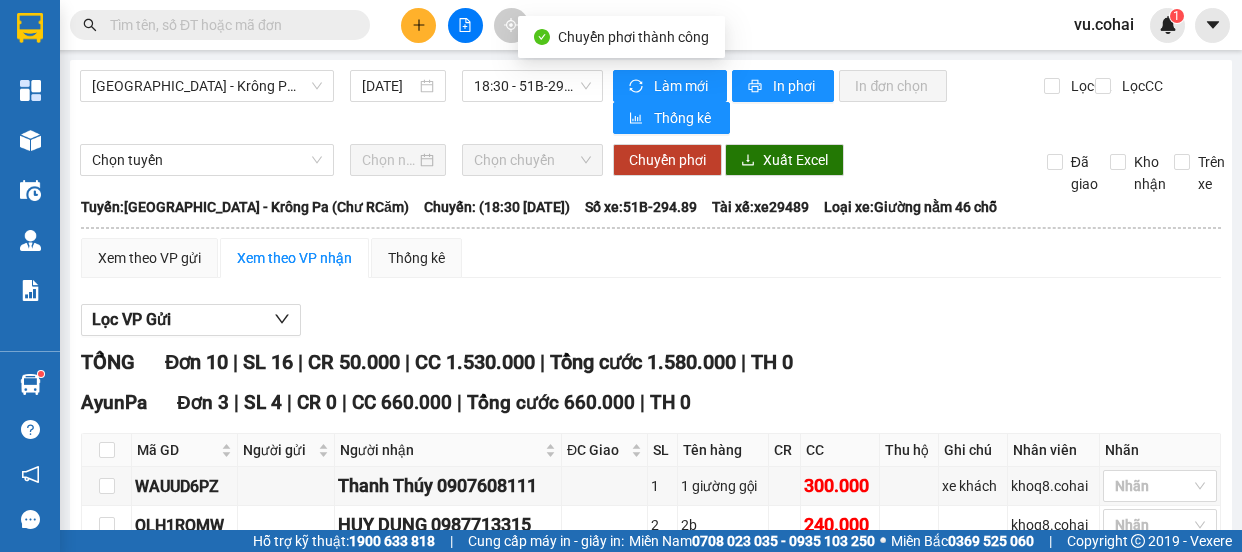 scroll, scrollTop: 0, scrollLeft: 0, axis: both 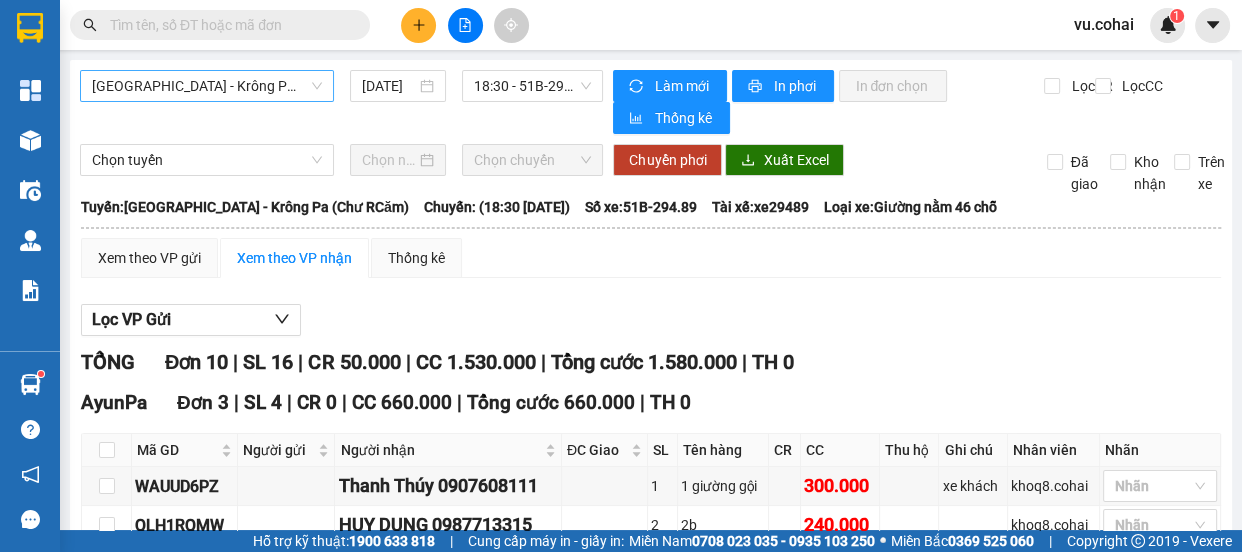 click on "[GEOGRAPHIC_DATA] - Krông Pa (Chư RCăm)" at bounding box center (207, 86) 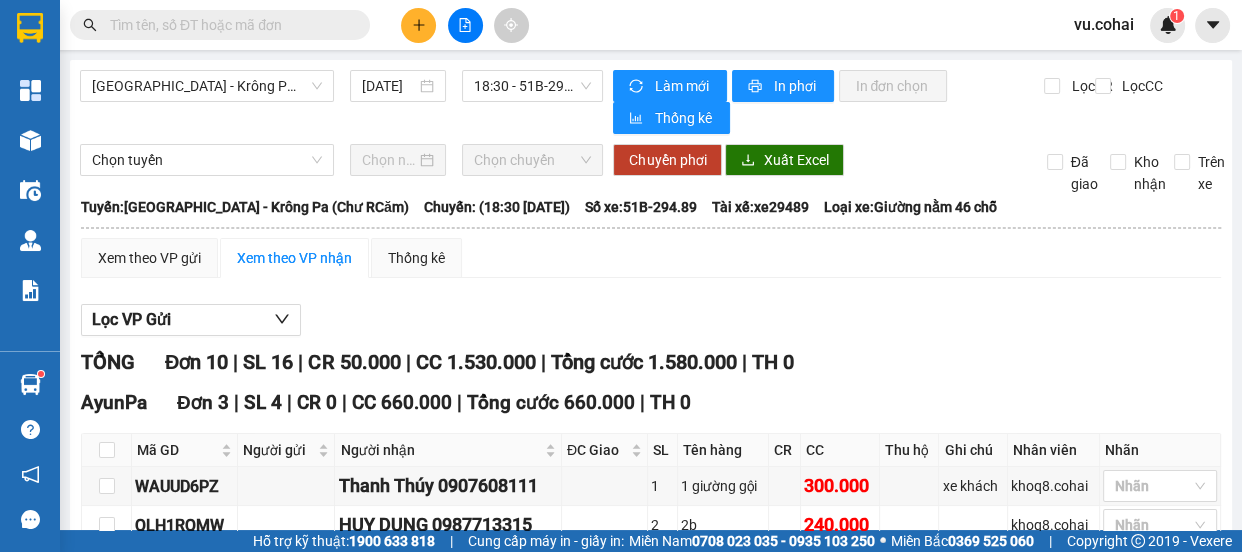 click on "Xem theo VP gửi Xem theo VP nhận Thống kê" at bounding box center (651, 258) 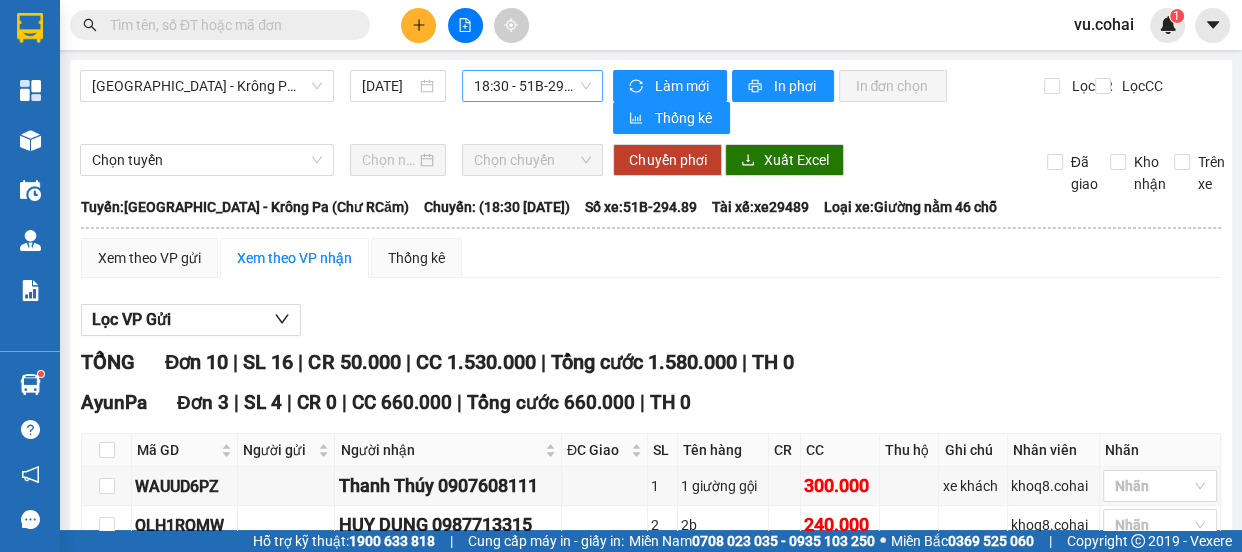click on "18:30     - 51B-294.89" at bounding box center (532, 86) 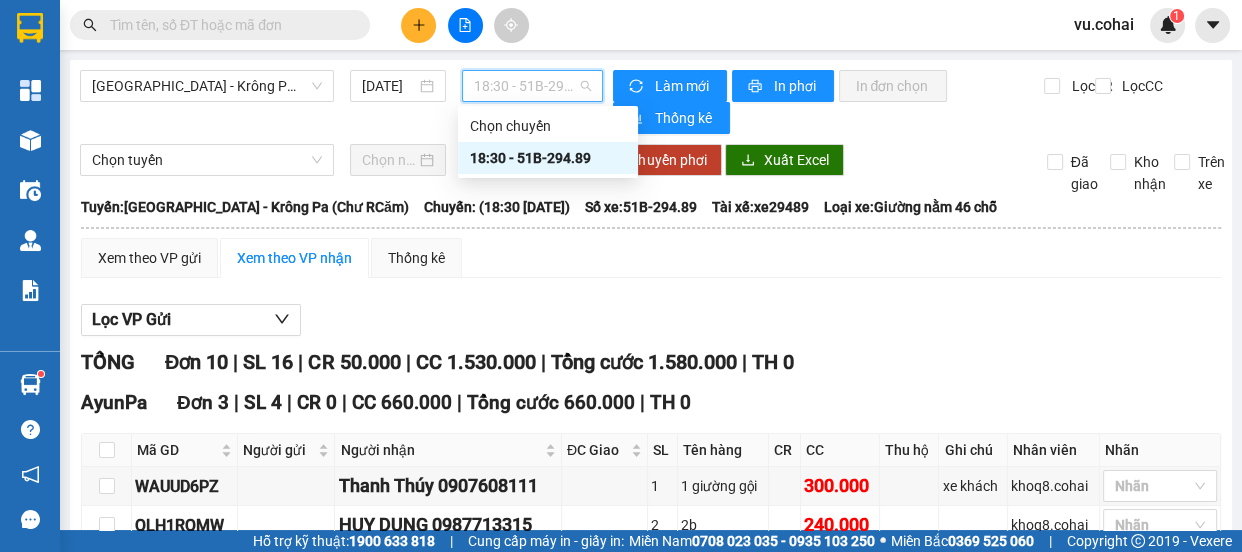 click on "18:30     - 51B-294.89" at bounding box center [548, 158] 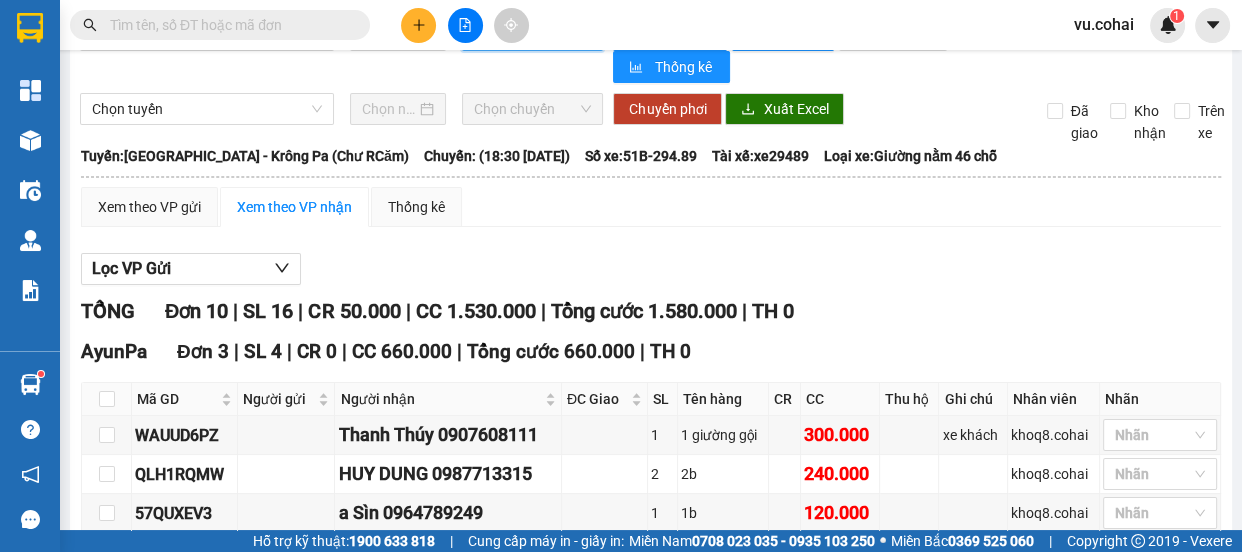 scroll, scrollTop: 0, scrollLeft: 0, axis: both 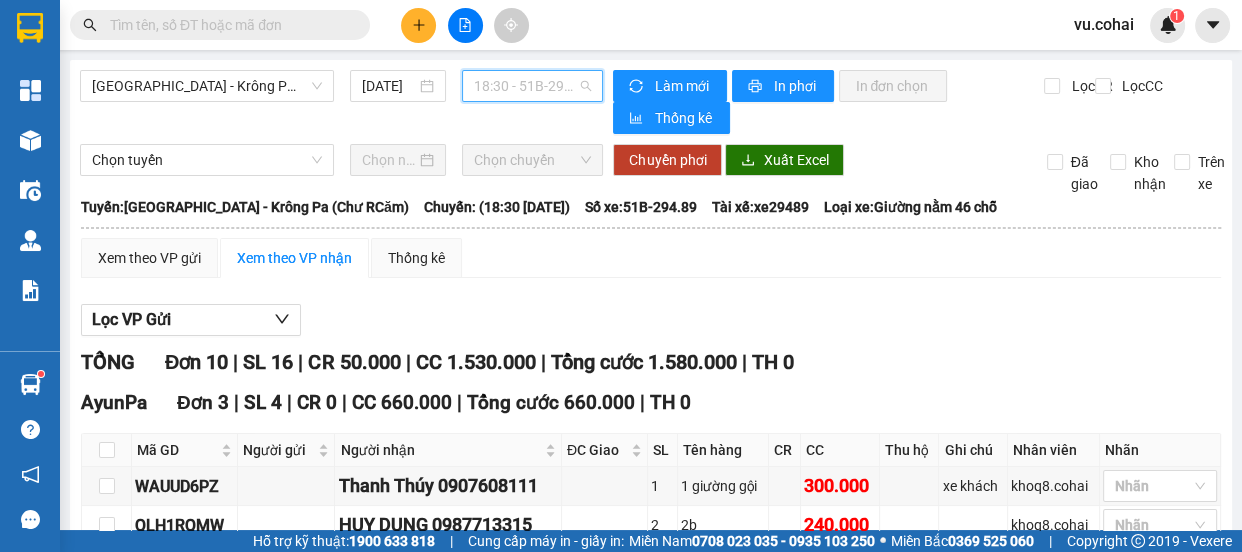 click on "18:30     - 51B-294.89" at bounding box center [532, 86] 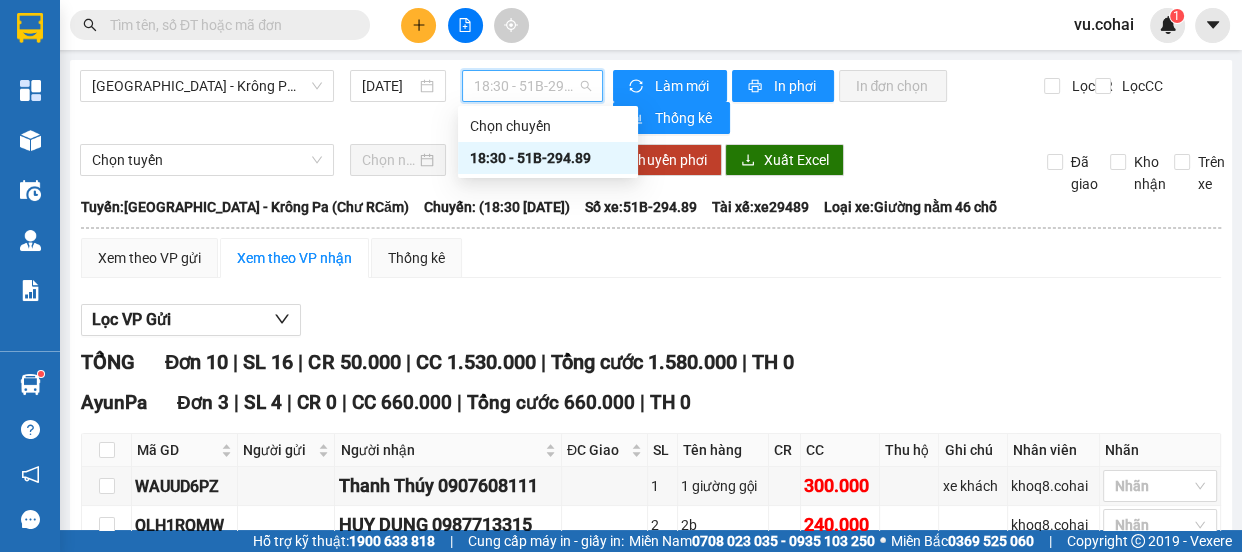 click on "18:30     - 51B-294.89" at bounding box center [548, 158] 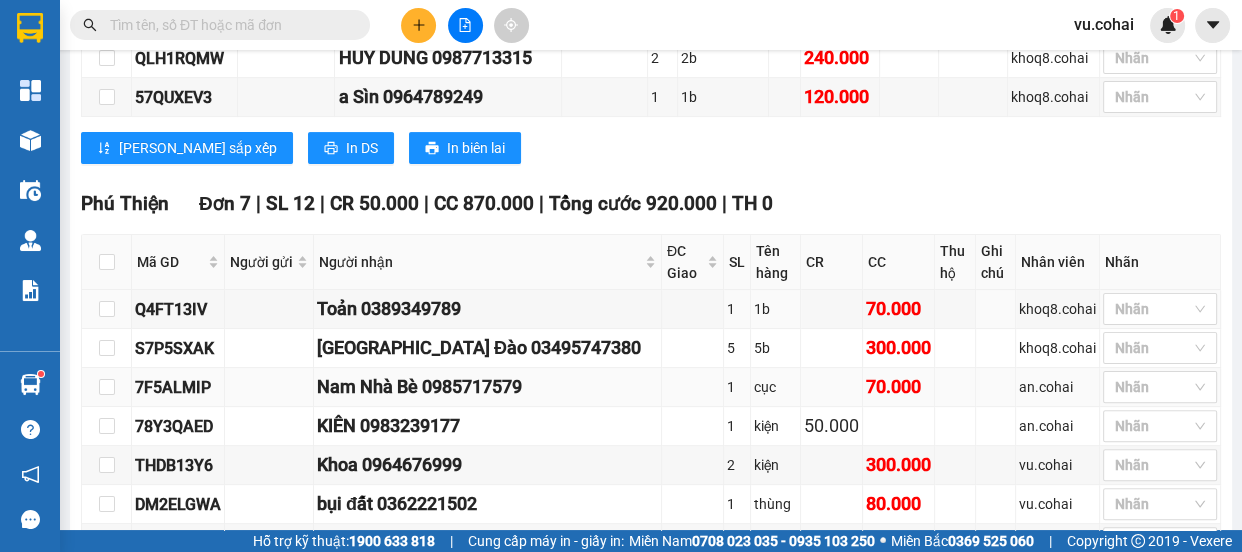 scroll, scrollTop: 599, scrollLeft: 0, axis: vertical 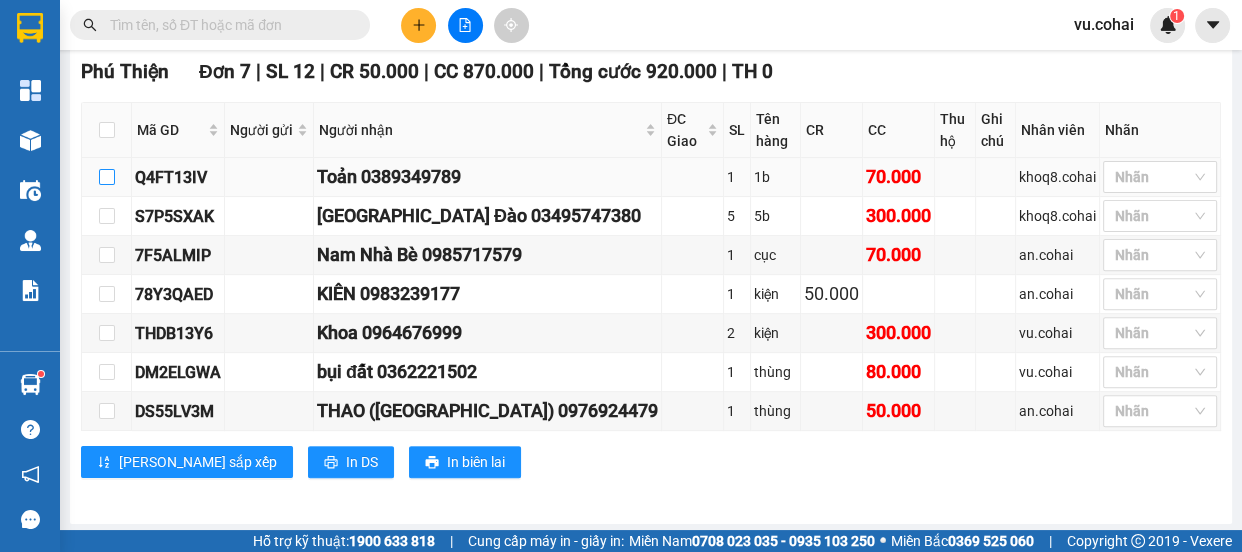click at bounding box center (107, 177) 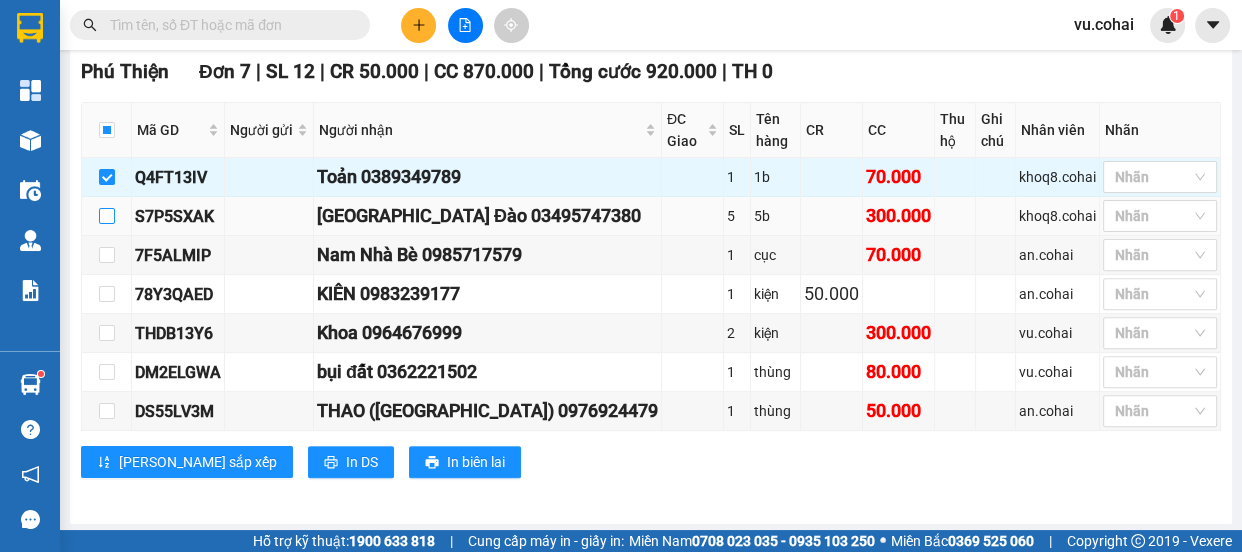 click at bounding box center (107, 216) 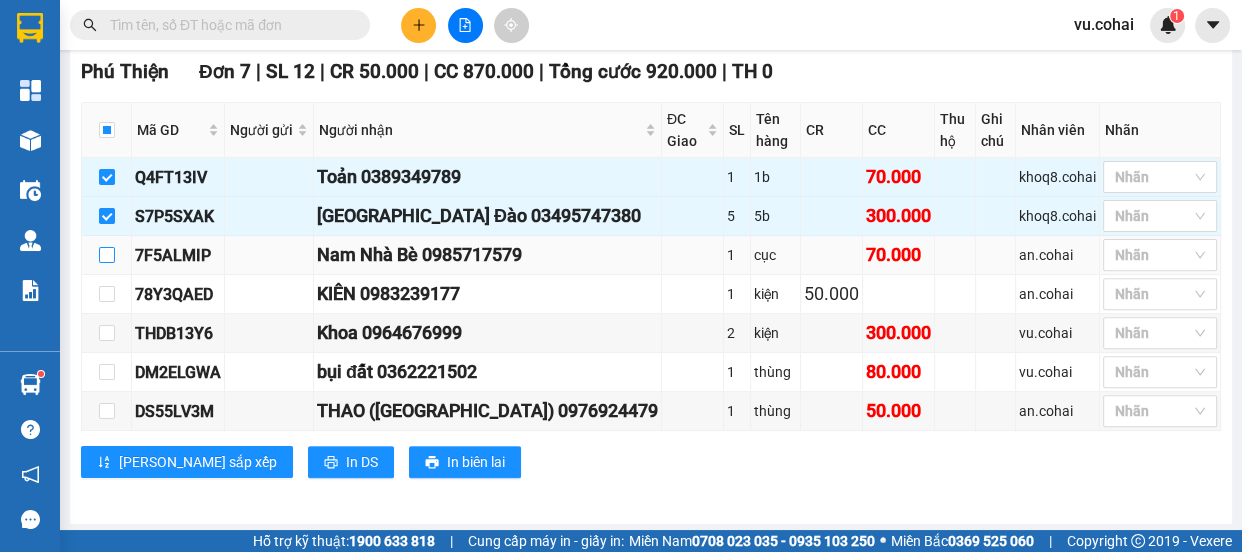 click at bounding box center (107, 255) 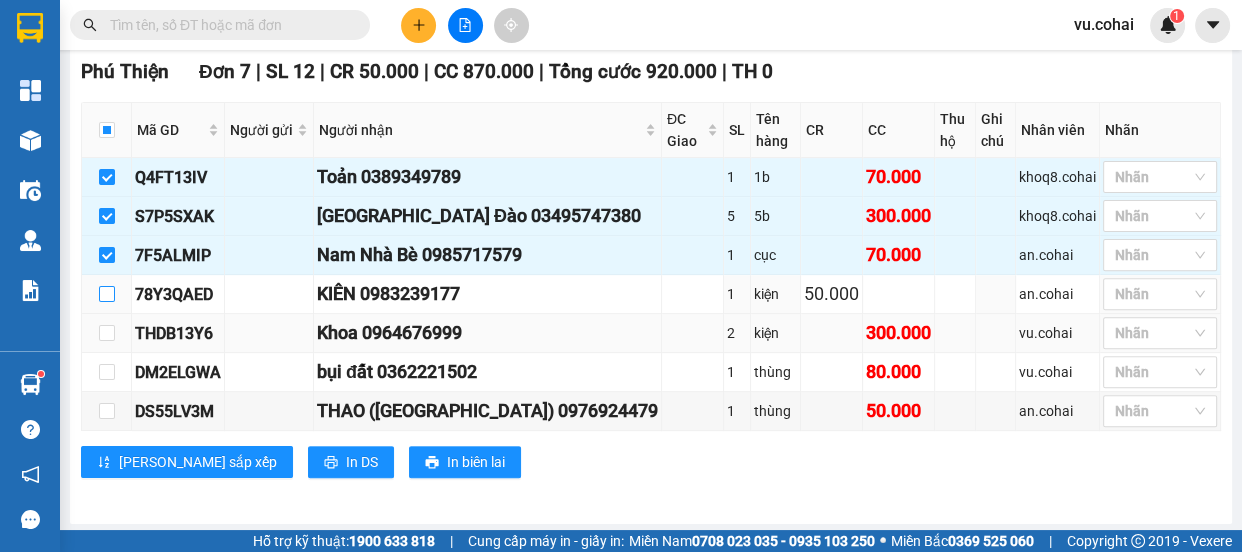 drag, startPoint x: 108, startPoint y: 291, endPoint x: 111, endPoint y: 315, distance: 24.186773 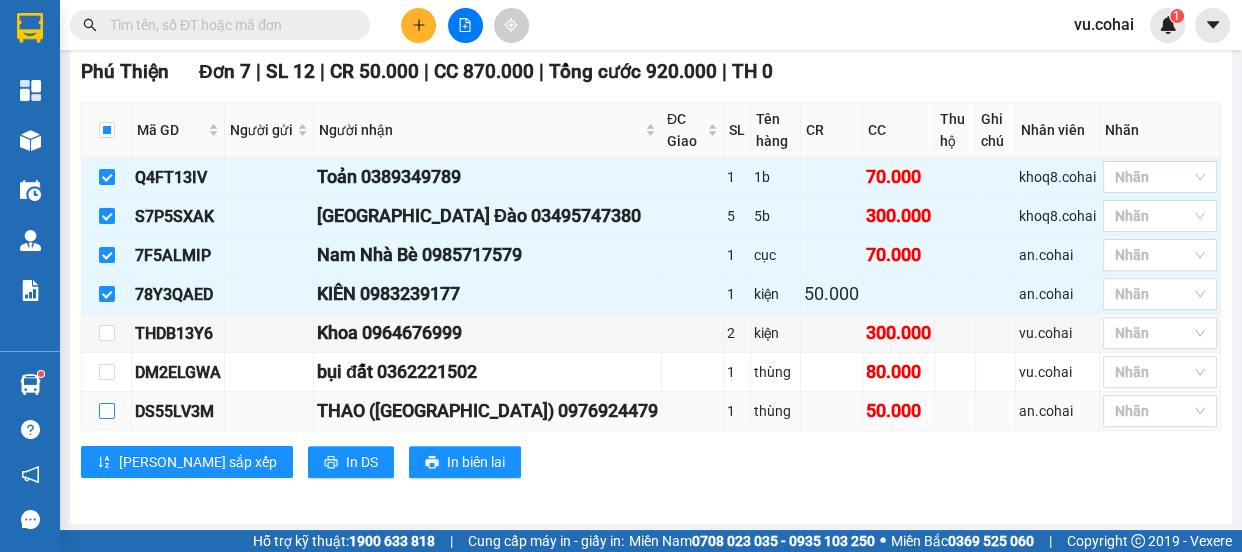 click at bounding box center (107, 411) 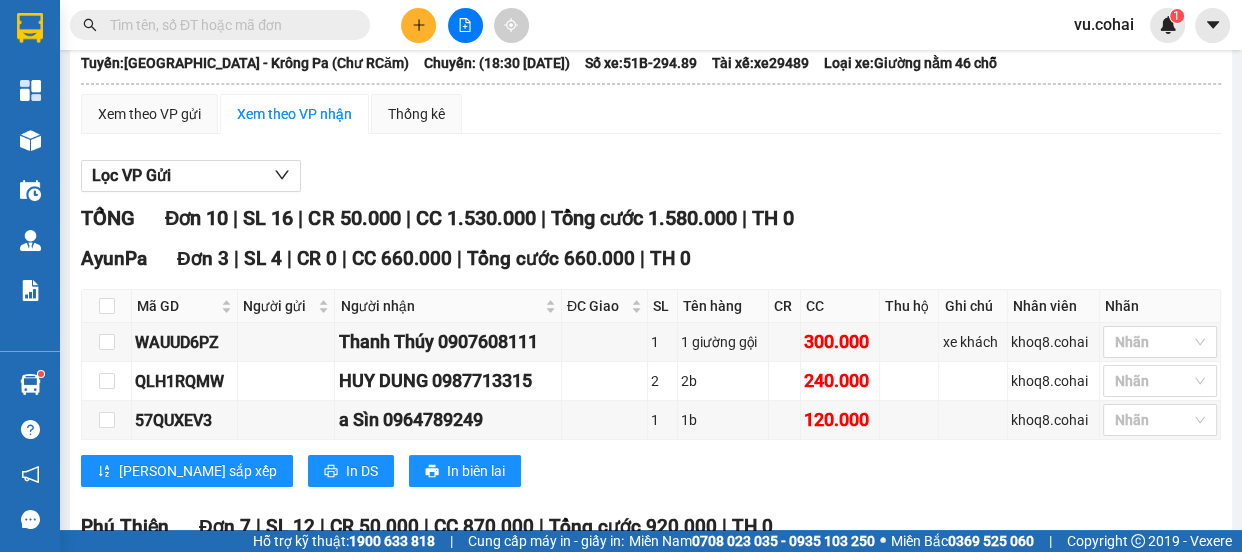 scroll, scrollTop: 0, scrollLeft: 0, axis: both 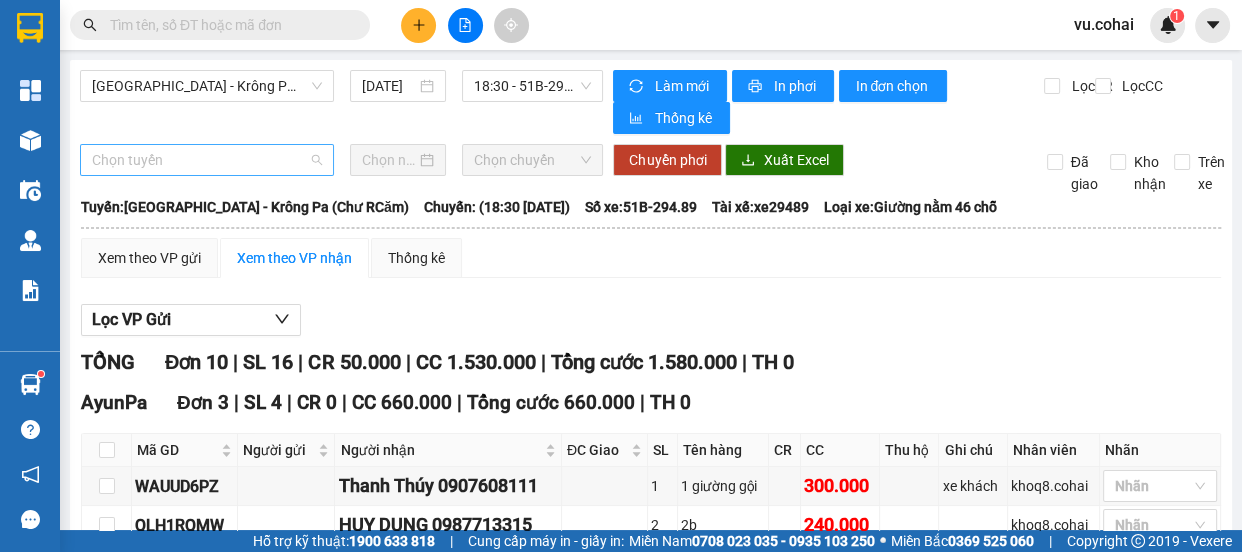 click on "Chọn tuyến" at bounding box center [207, 160] 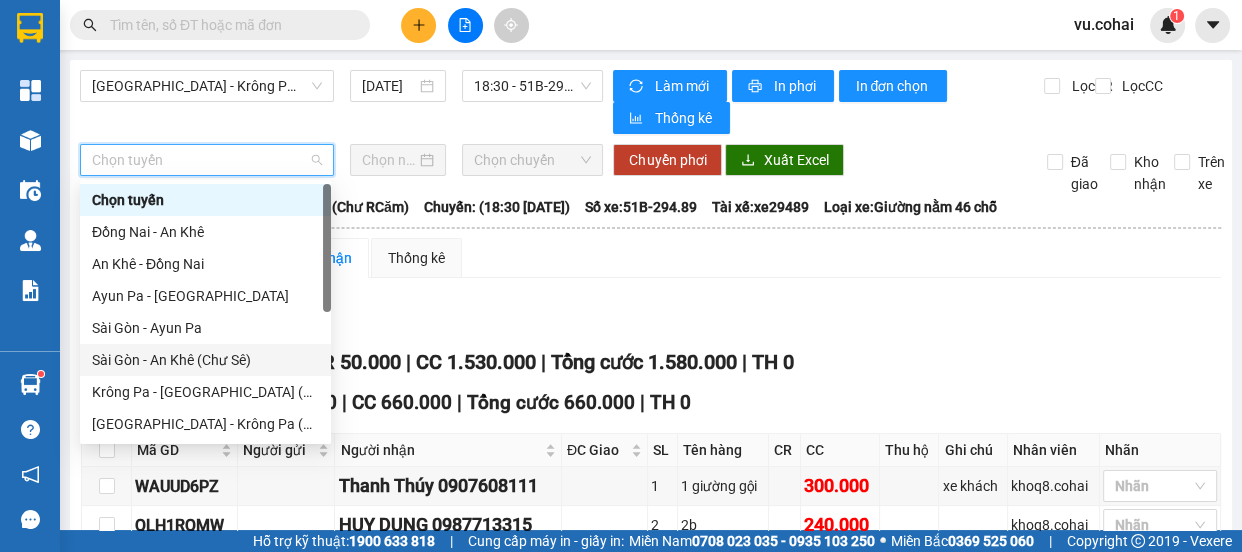 drag, startPoint x: 200, startPoint y: 363, endPoint x: 258, endPoint y: 298, distance: 87.11487 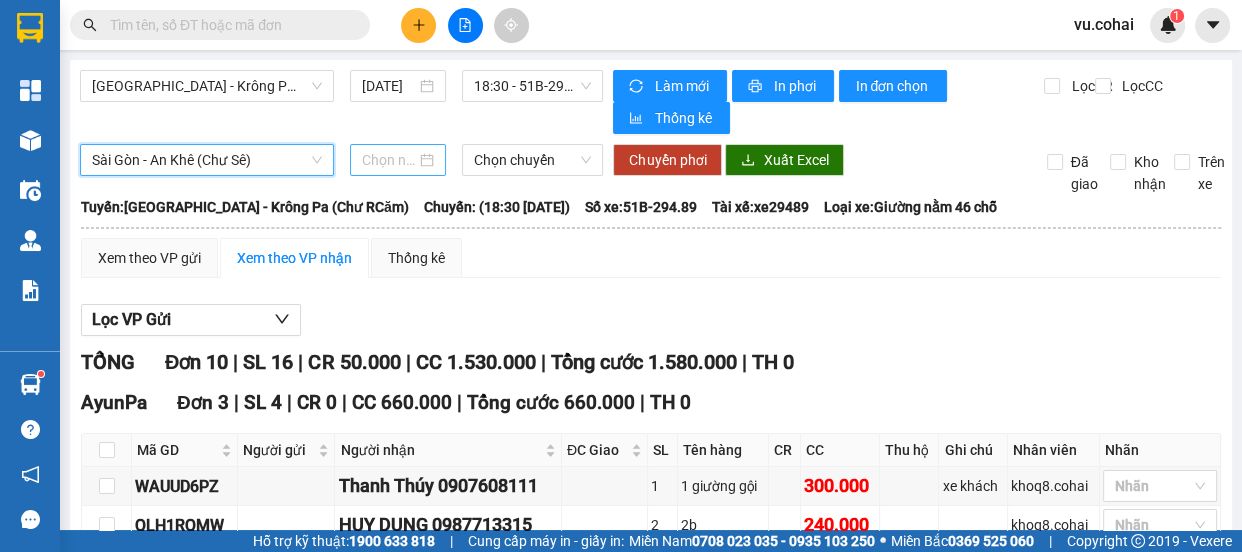 click at bounding box center [389, 160] 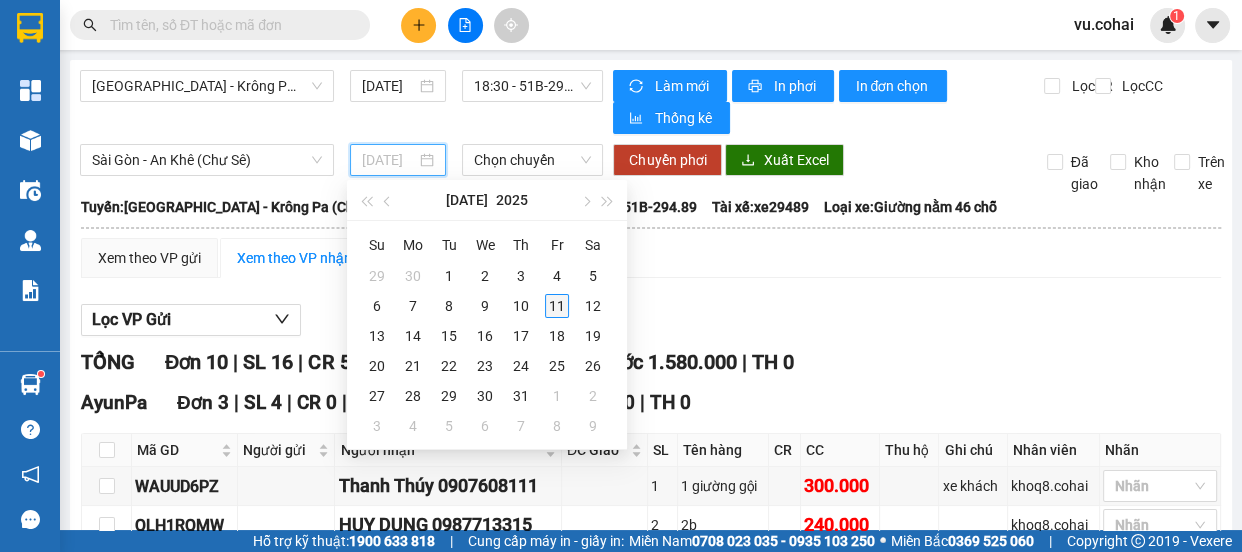 type on "[DATE]" 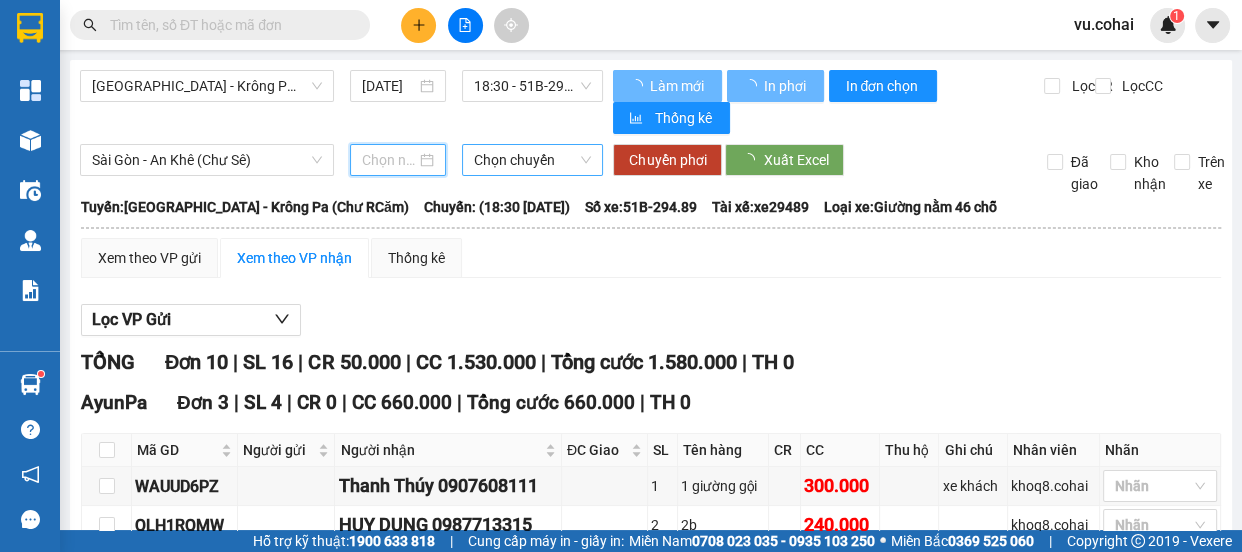 click on "Chọn chuyến" at bounding box center (532, 160) 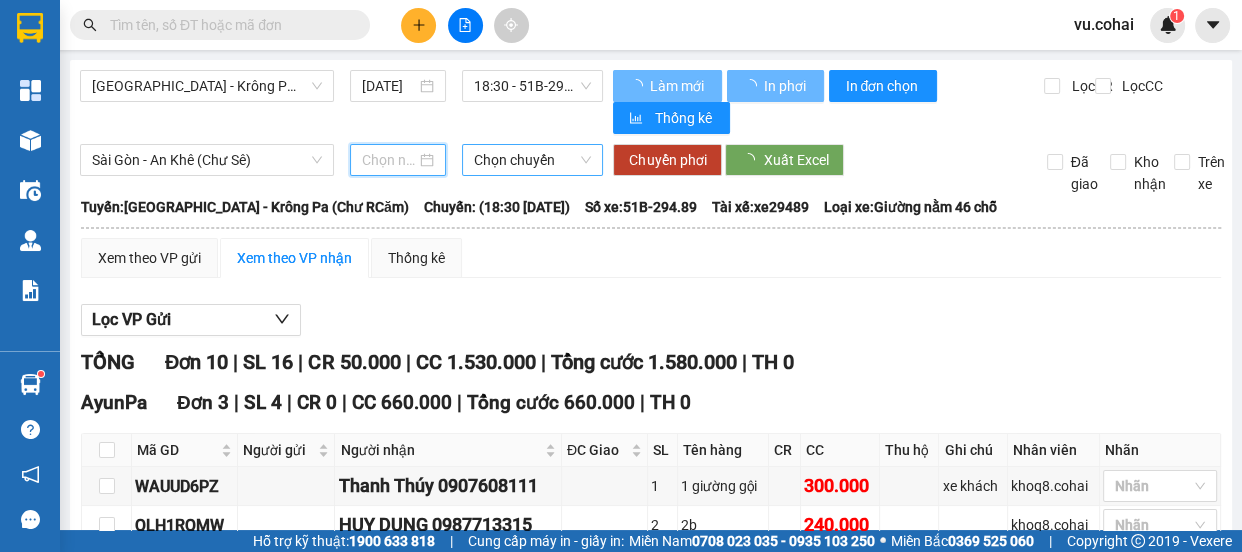 type on "[DATE]" 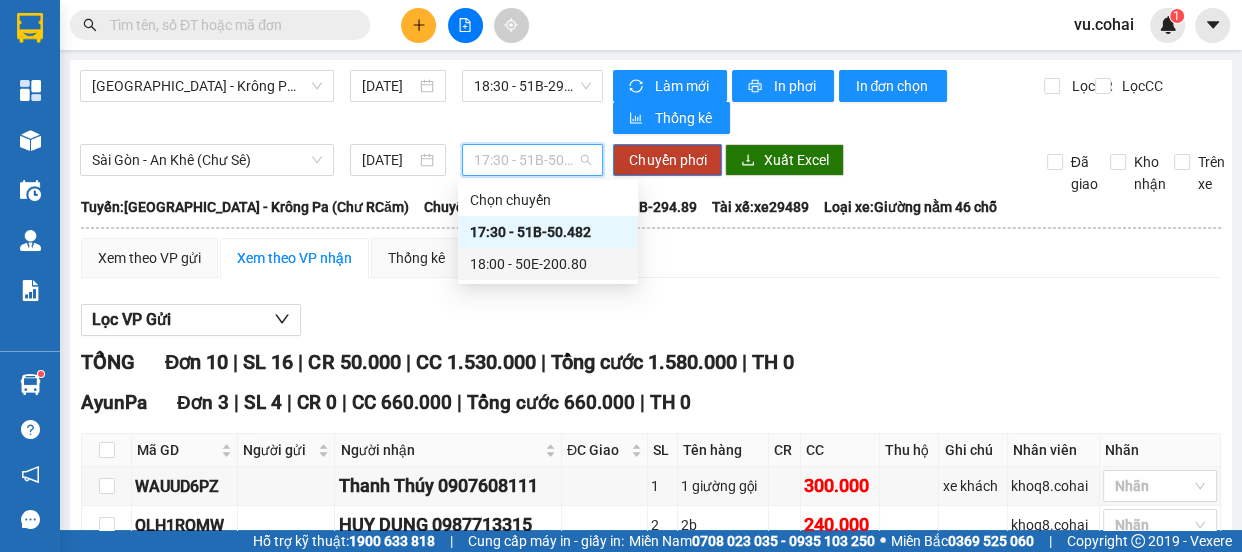click on "18:00     - 50E-200.80" at bounding box center [548, 264] 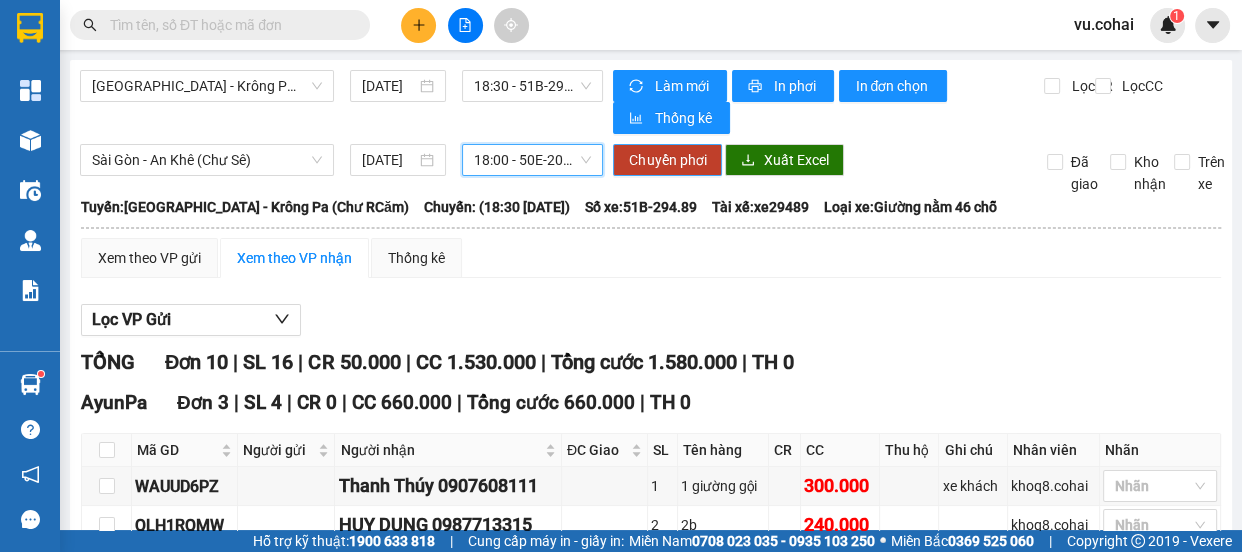 click on "Chuyển phơi" at bounding box center (667, 160) 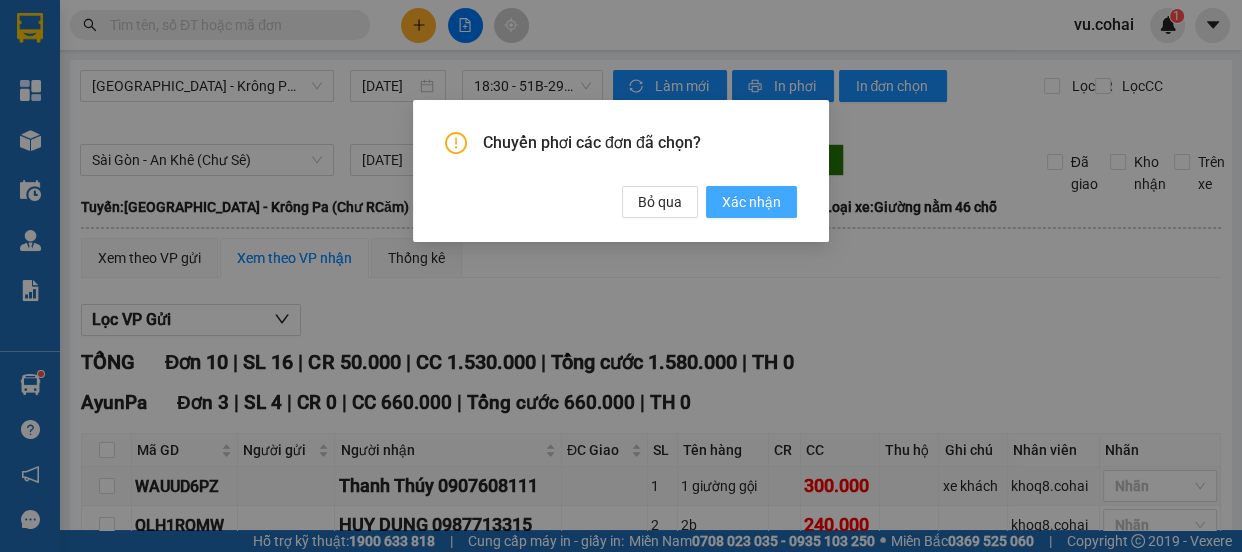 drag, startPoint x: 732, startPoint y: 186, endPoint x: 739, endPoint y: 199, distance: 14.764823 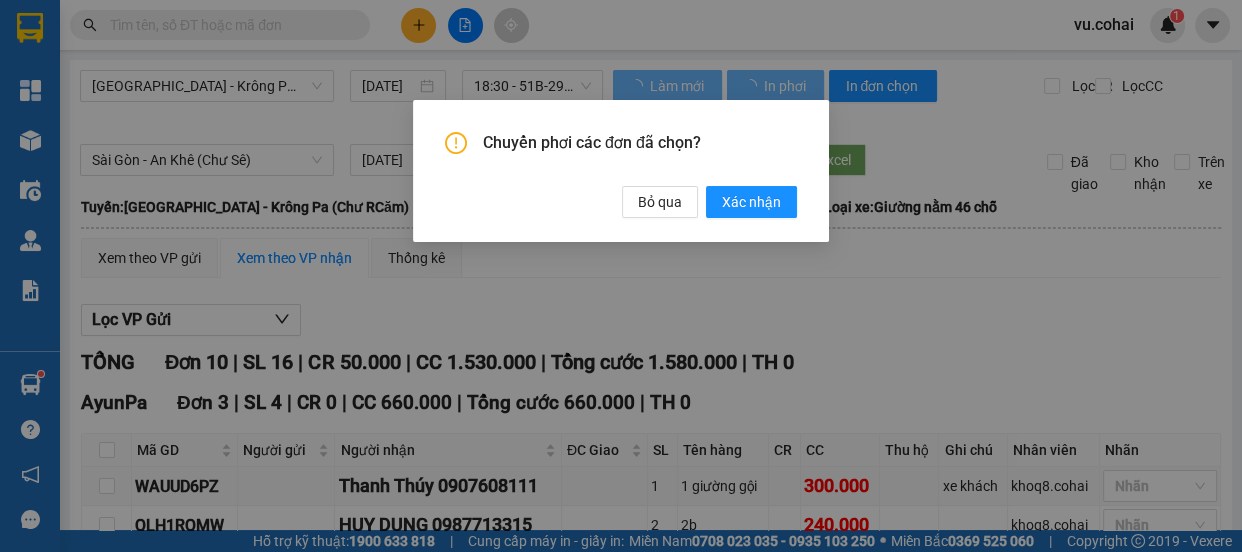 type 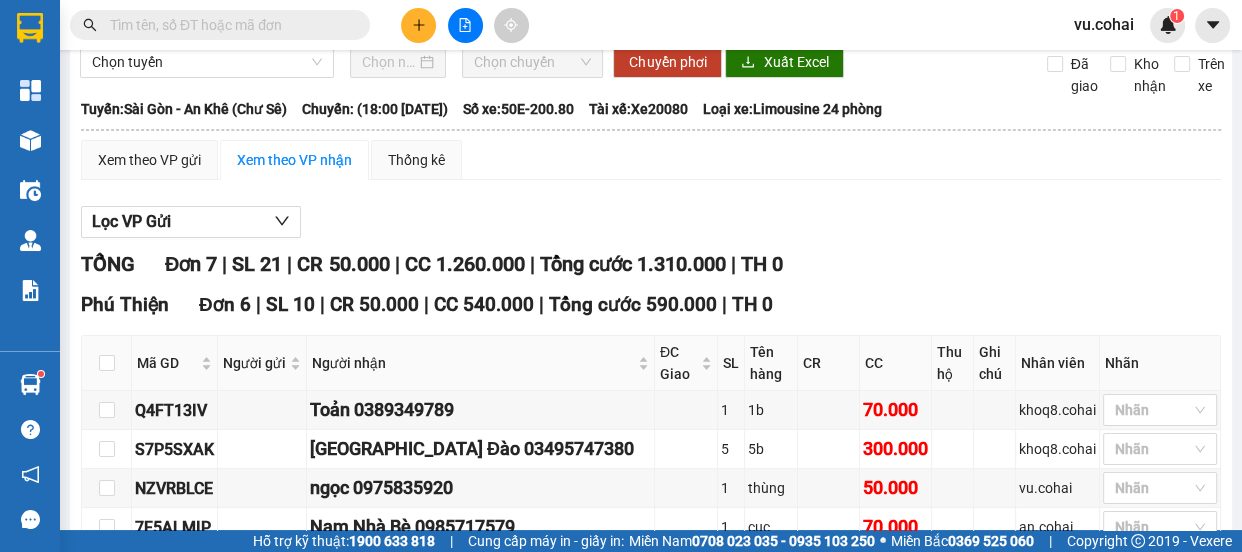 scroll, scrollTop: 0, scrollLeft: 0, axis: both 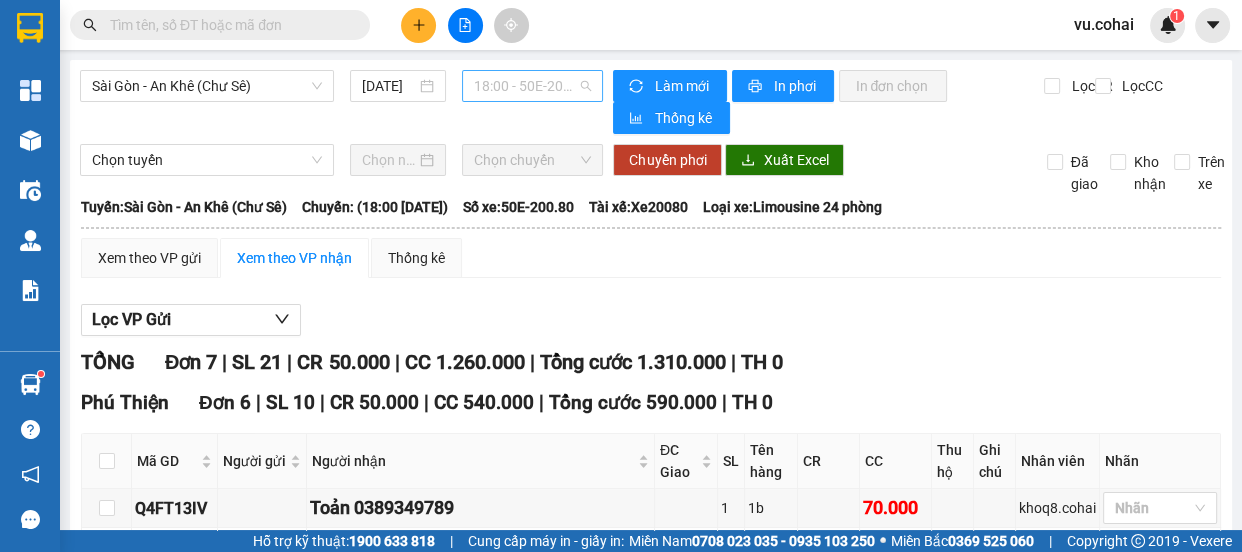 click on "18:00     - 50E-200.80" at bounding box center (532, 86) 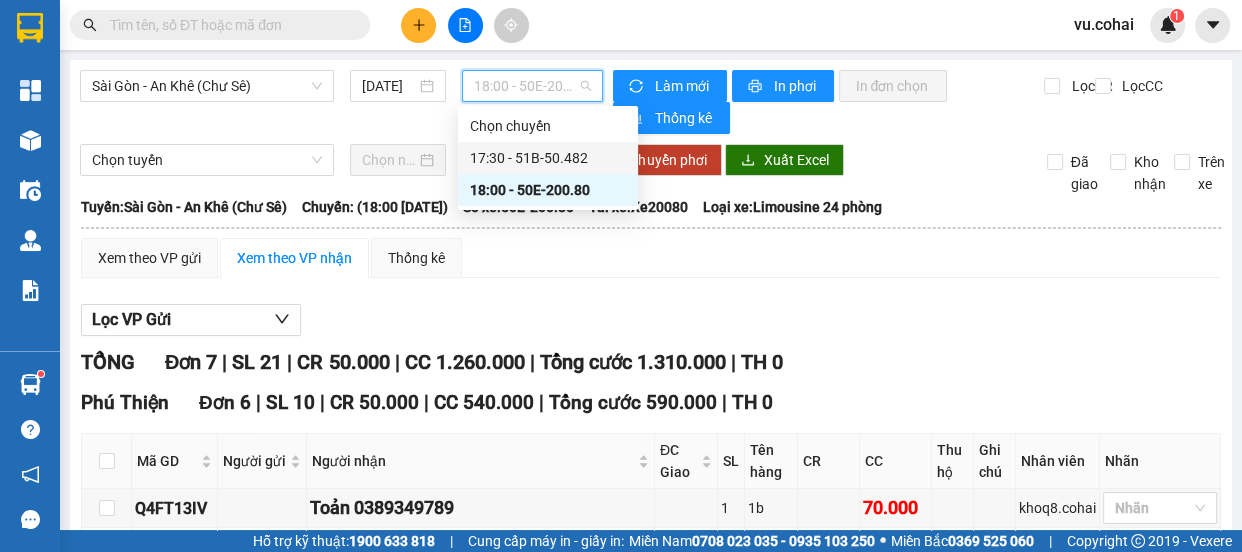 click on "17:30     - 51B-50.482" at bounding box center [548, 158] 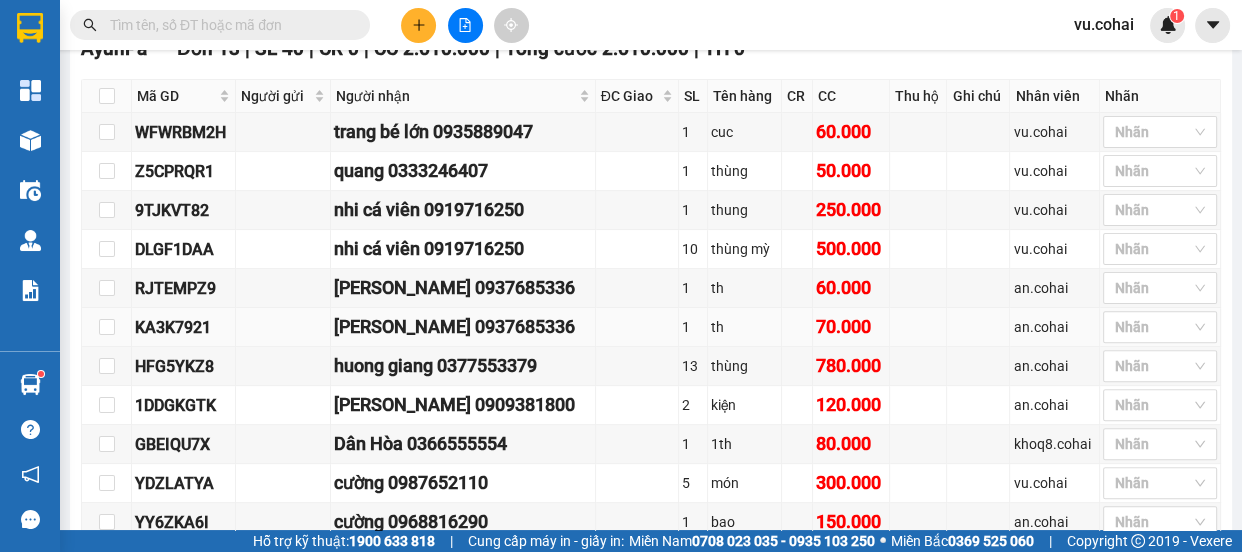 scroll, scrollTop: 0, scrollLeft: 0, axis: both 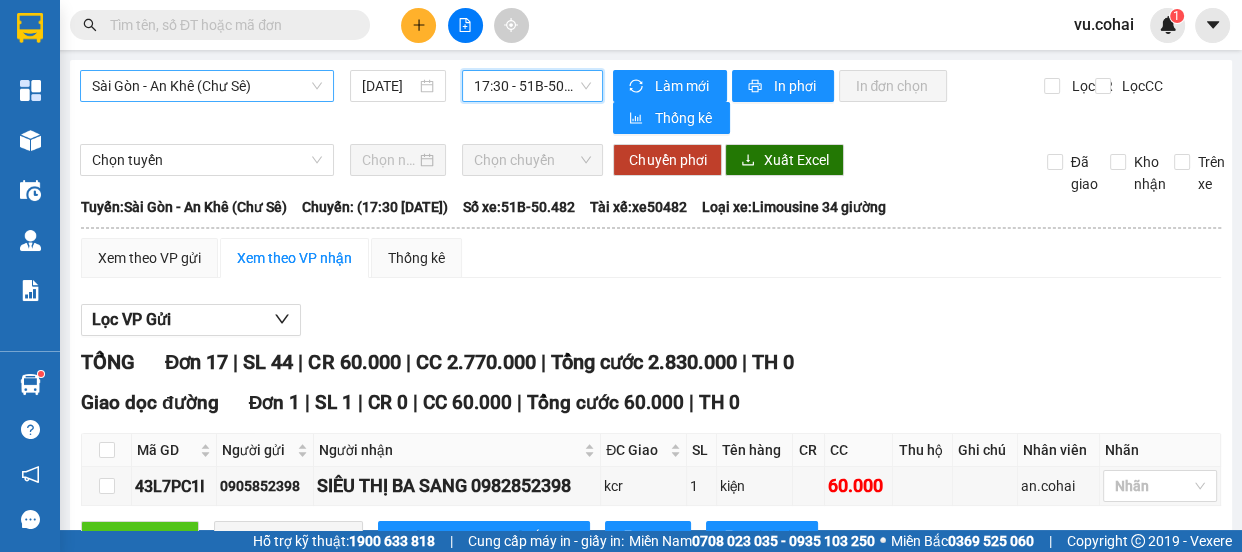 click on "Sài Gòn - An Khê (Chư Sê)" at bounding box center [207, 86] 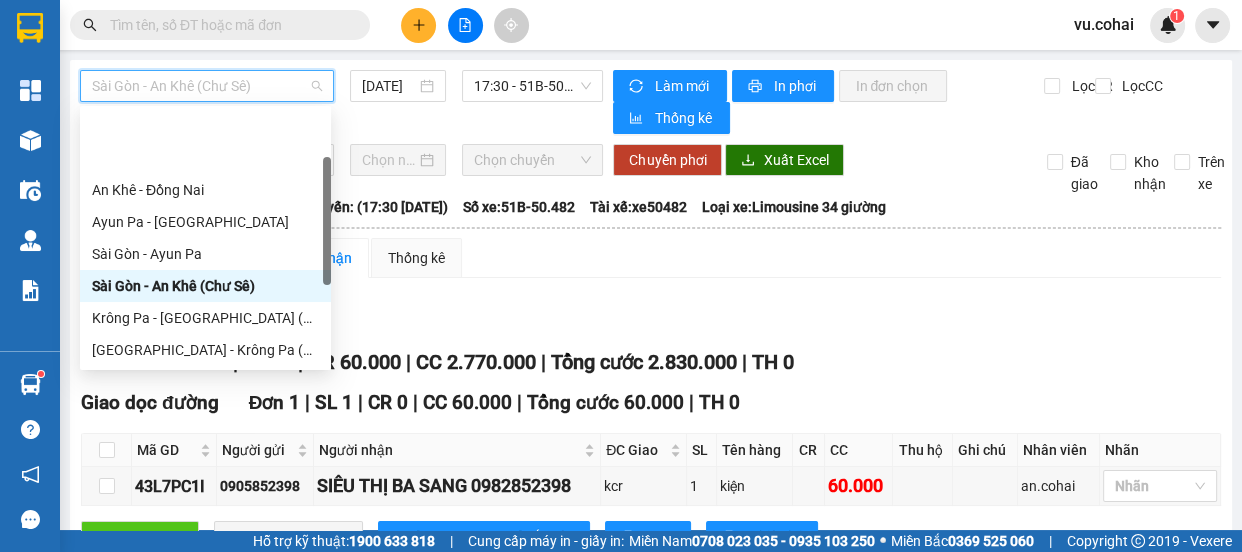click on "[GEOGRAPHIC_DATA] - Krông Pa ([GEOGRAPHIC_DATA])" at bounding box center [205, 414] 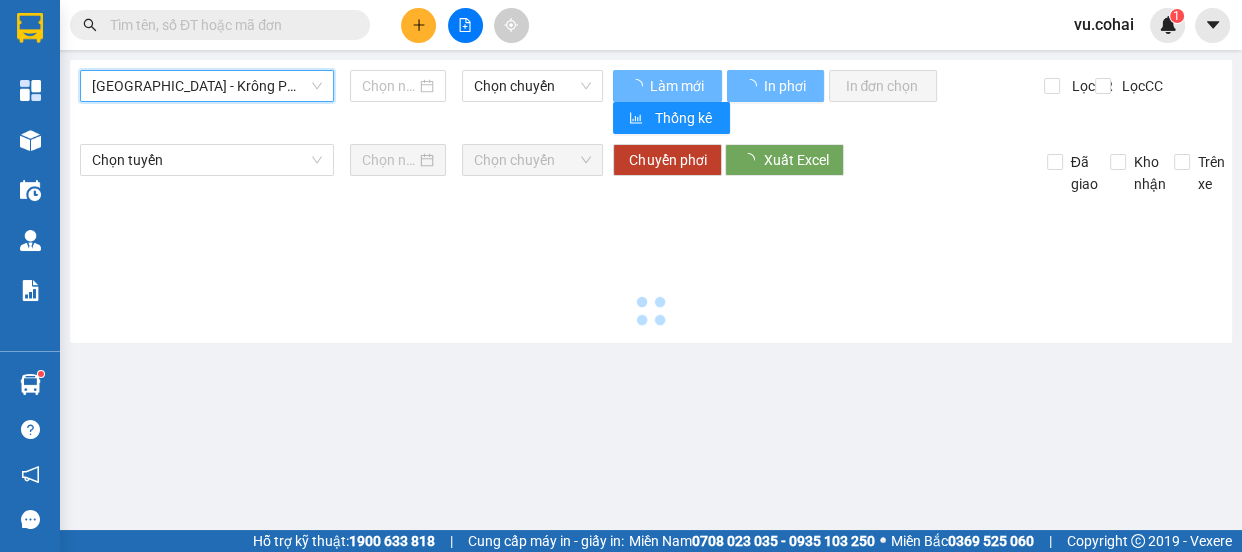 type on "[DATE]" 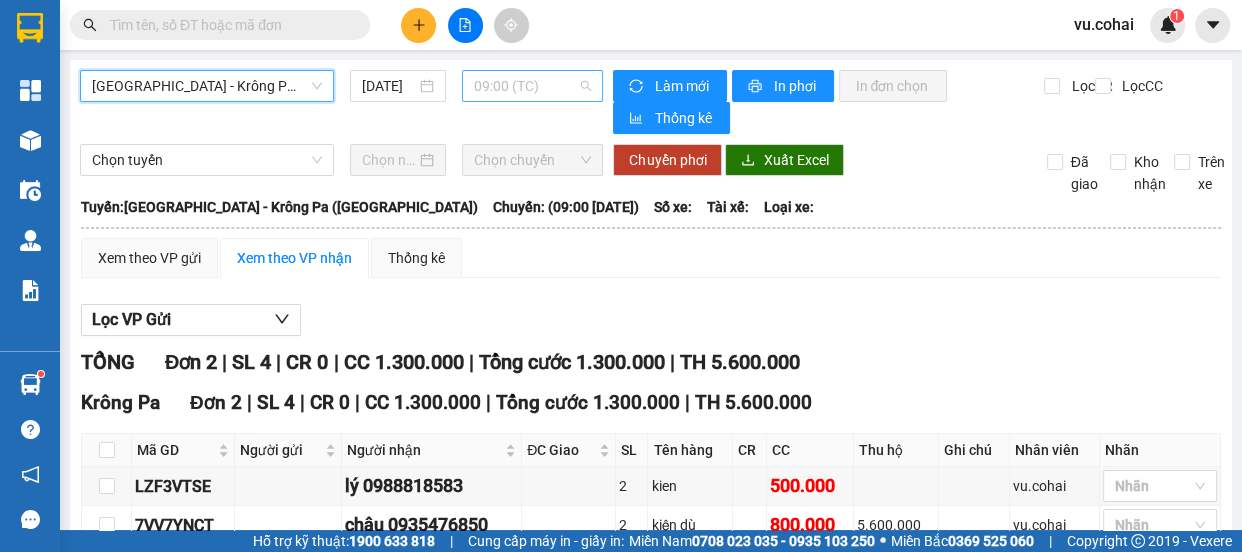 click on "09:00   (TC)" at bounding box center [532, 86] 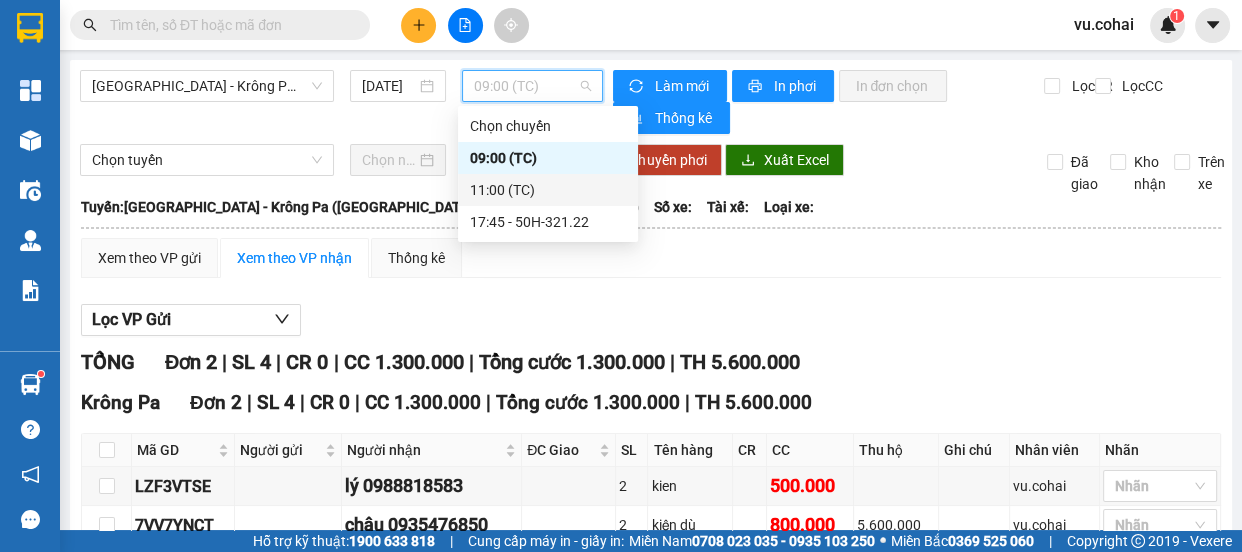 click on "11:00   (TC)" at bounding box center (548, 190) 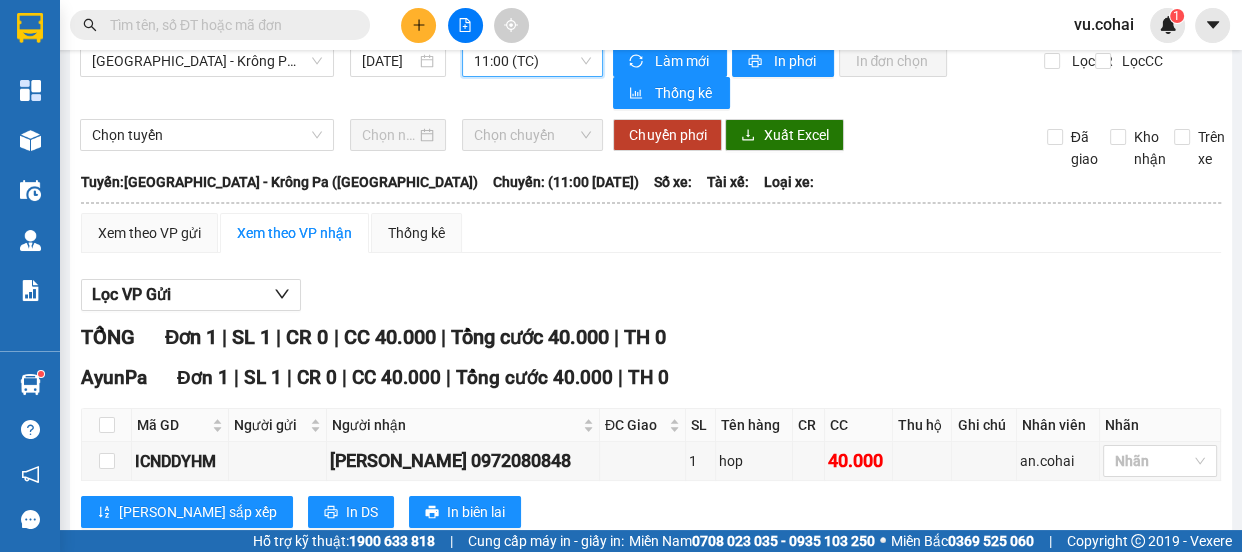 scroll, scrollTop: 0, scrollLeft: 0, axis: both 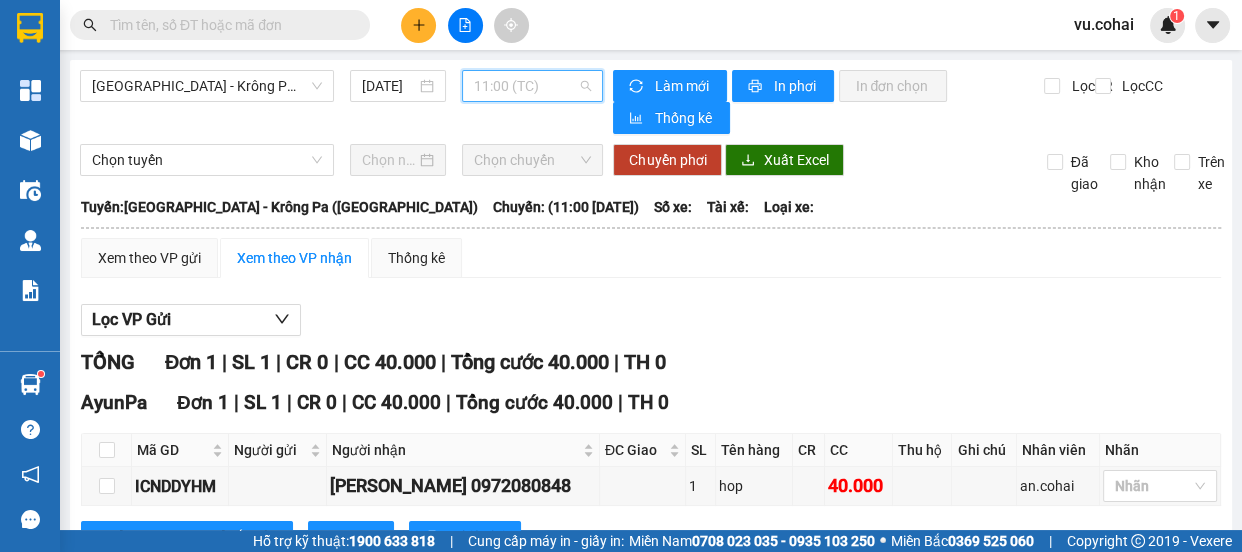 click on "11:00   (TC)" at bounding box center [532, 86] 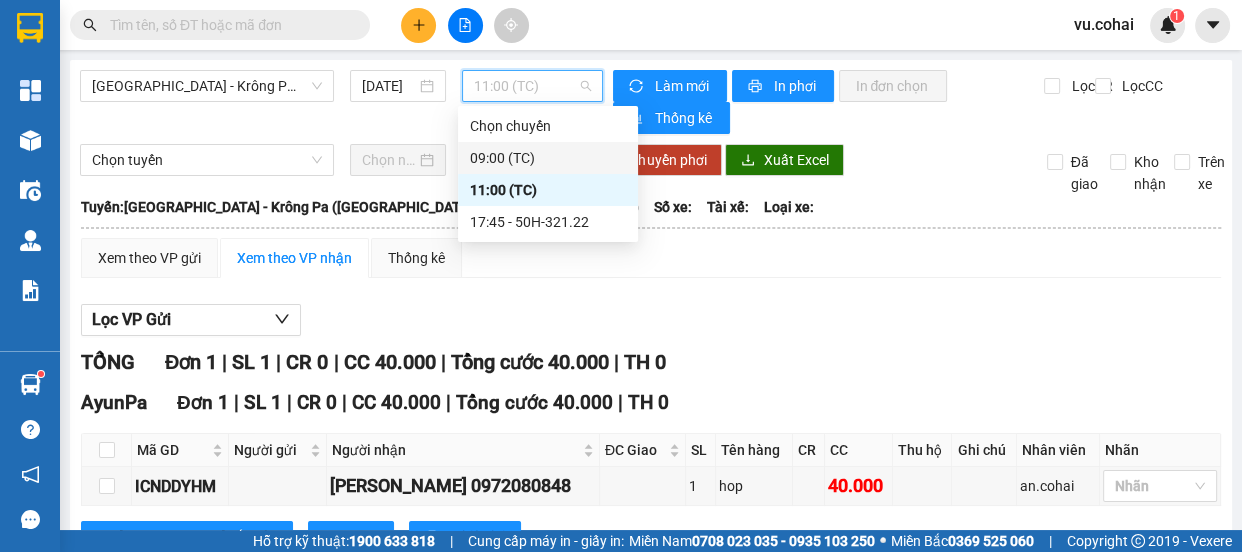 click at bounding box center [418, 25] 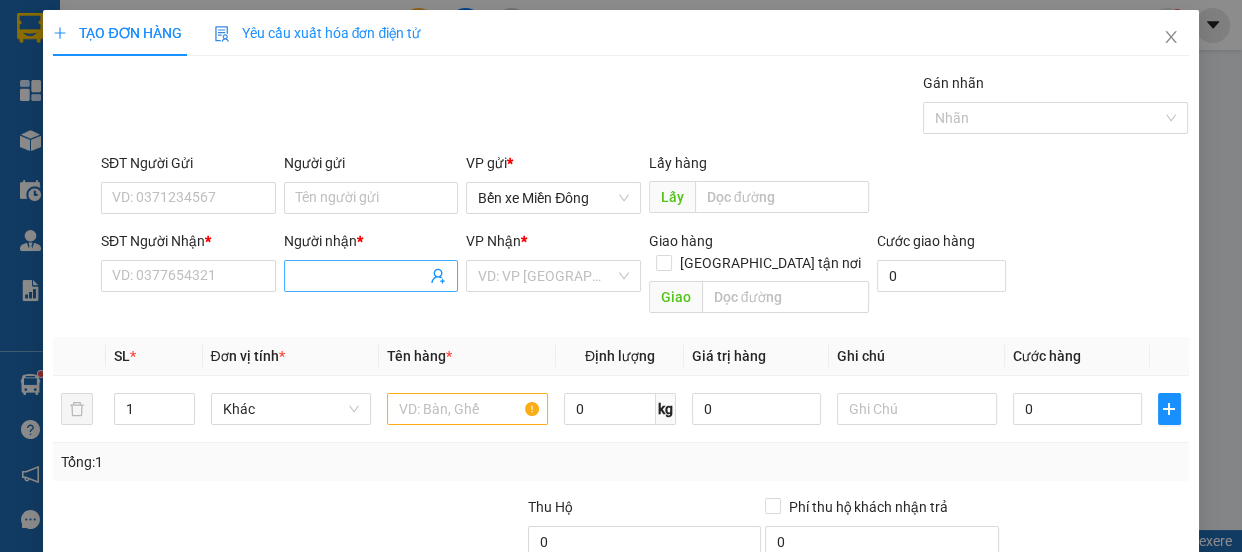 click on "Người nhận  *" at bounding box center (361, 276) 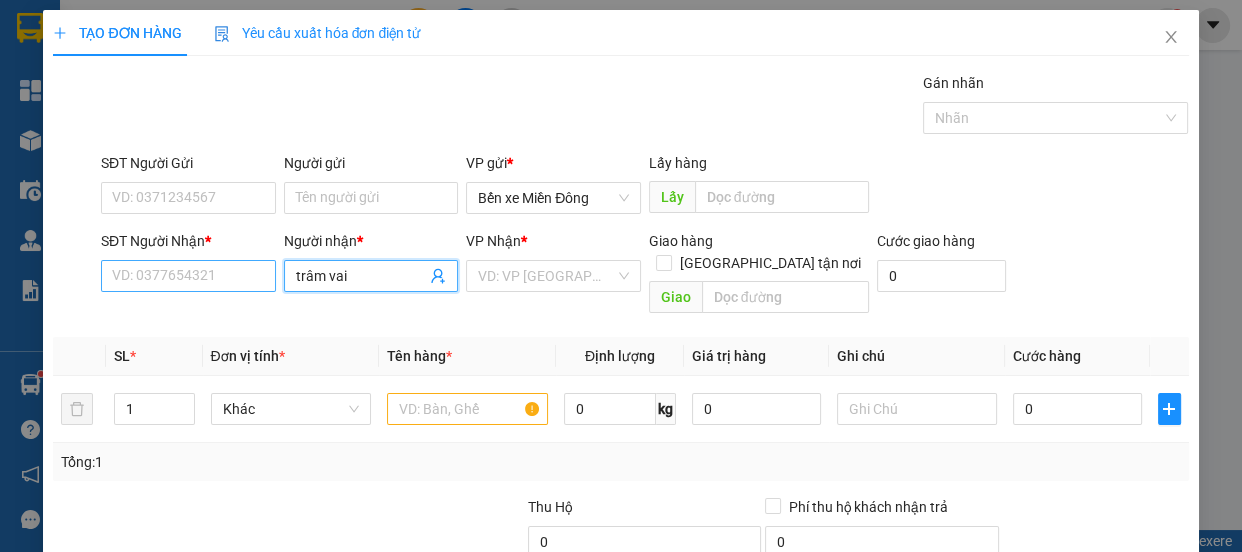 type on "trâm vai" 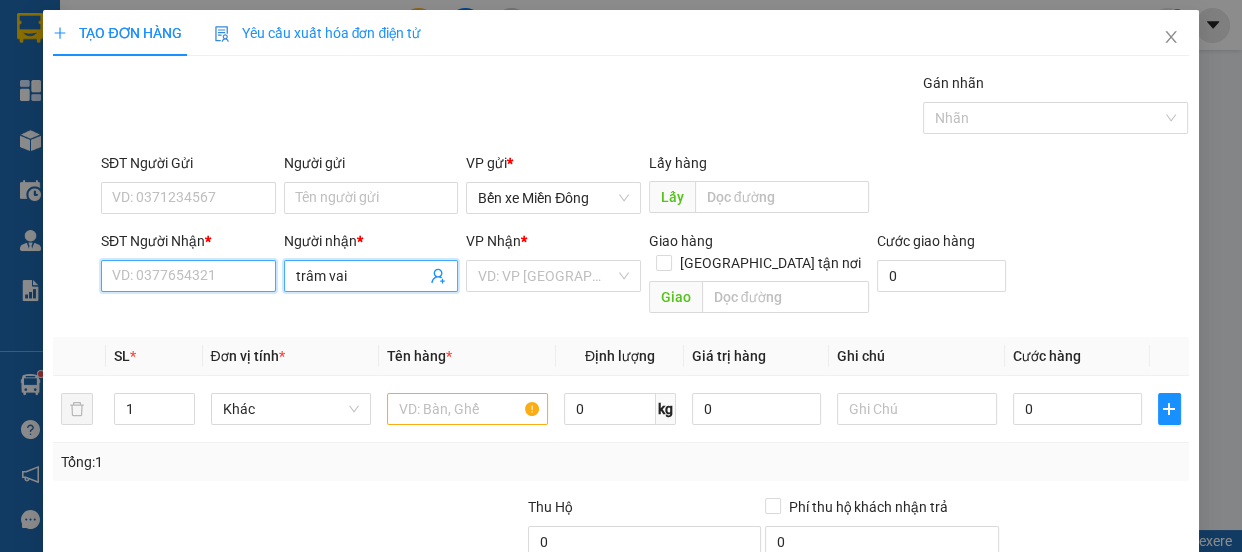 click on "SĐT Người Nhận  *" at bounding box center (188, 276) 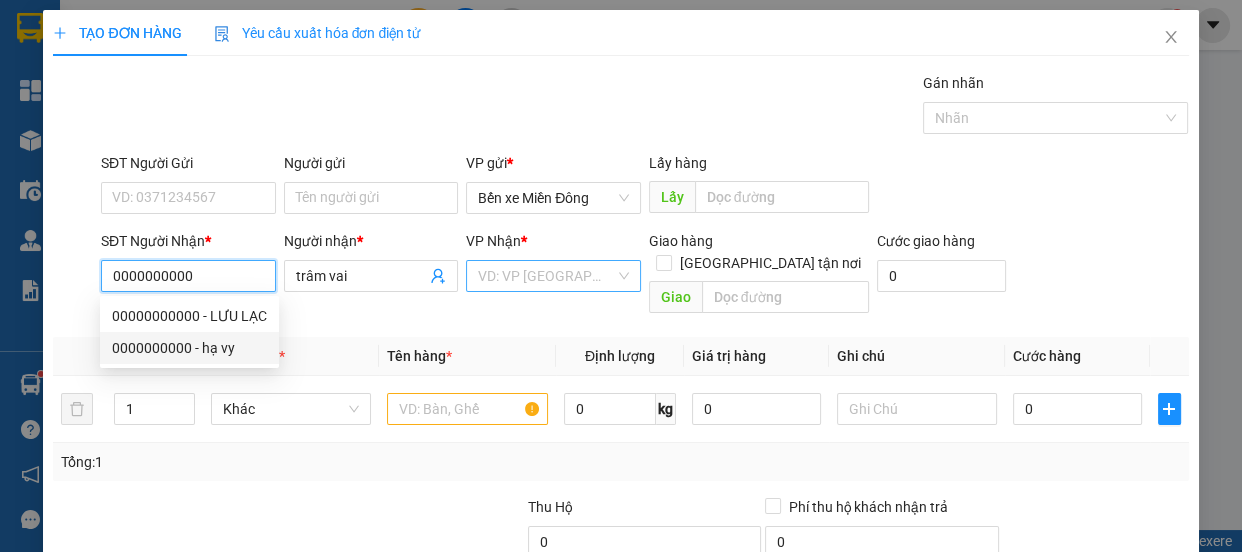 type on "0000000000" 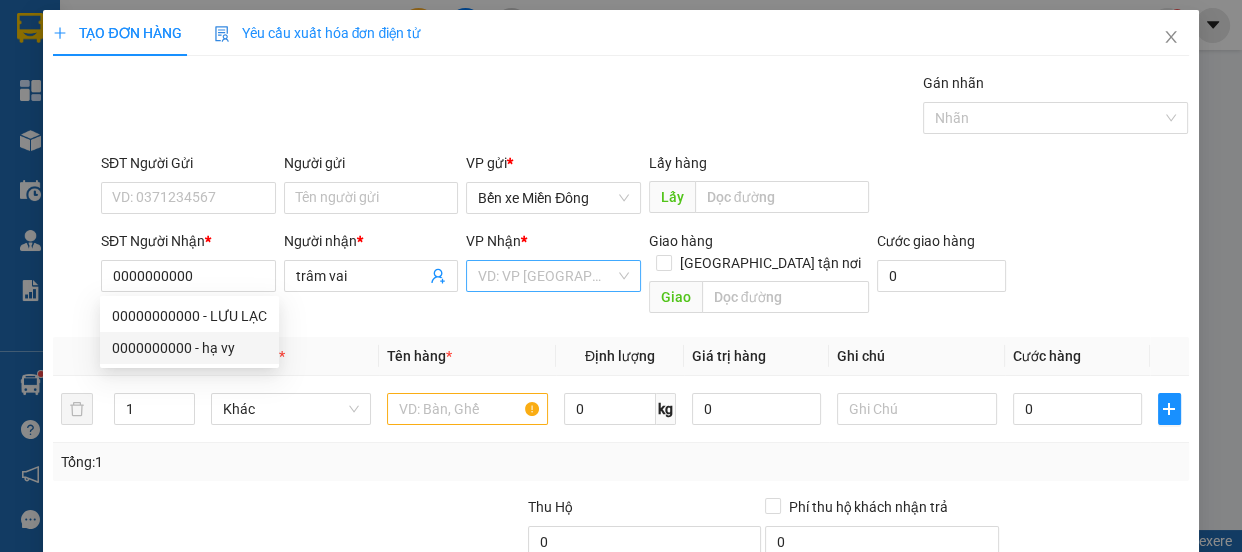 click at bounding box center [546, 276] 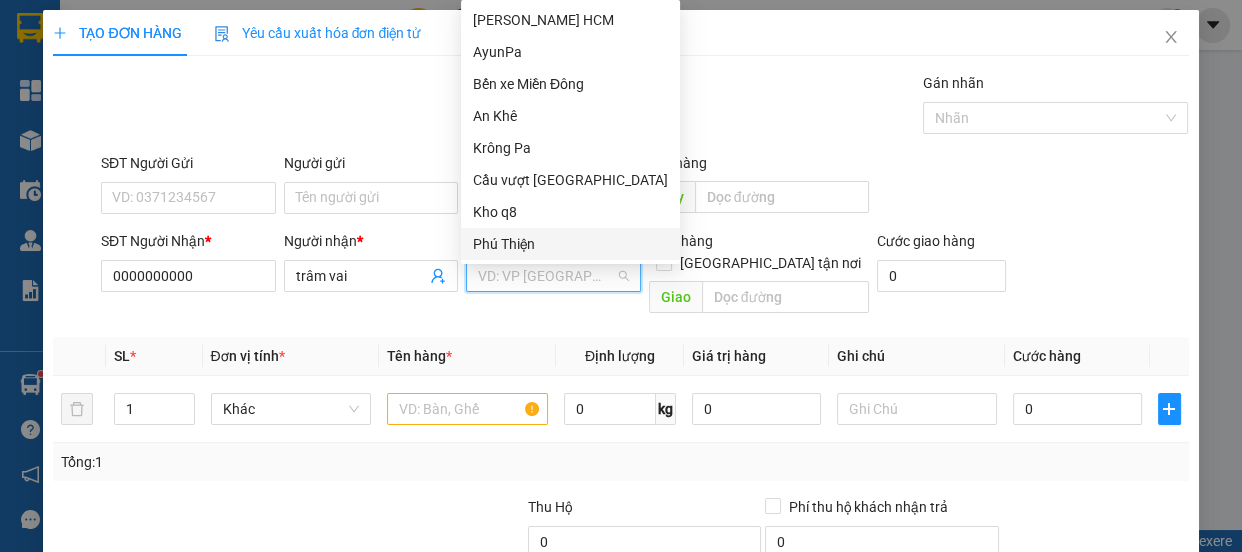 click on "Phú Thiện" at bounding box center (570, 244) 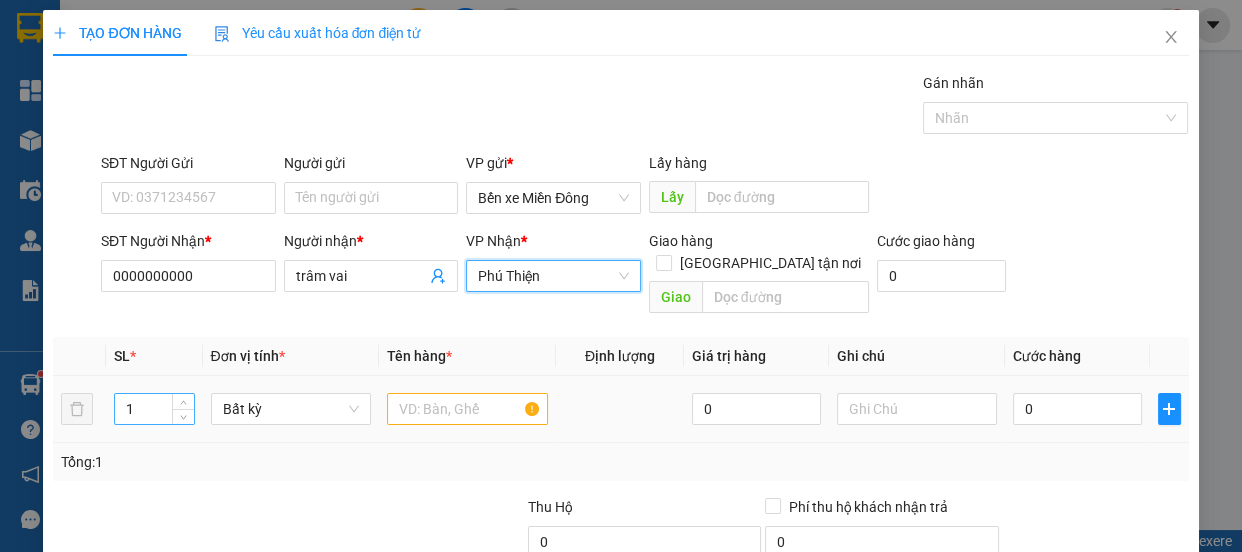click on "1" at bounding box center (154, 409) 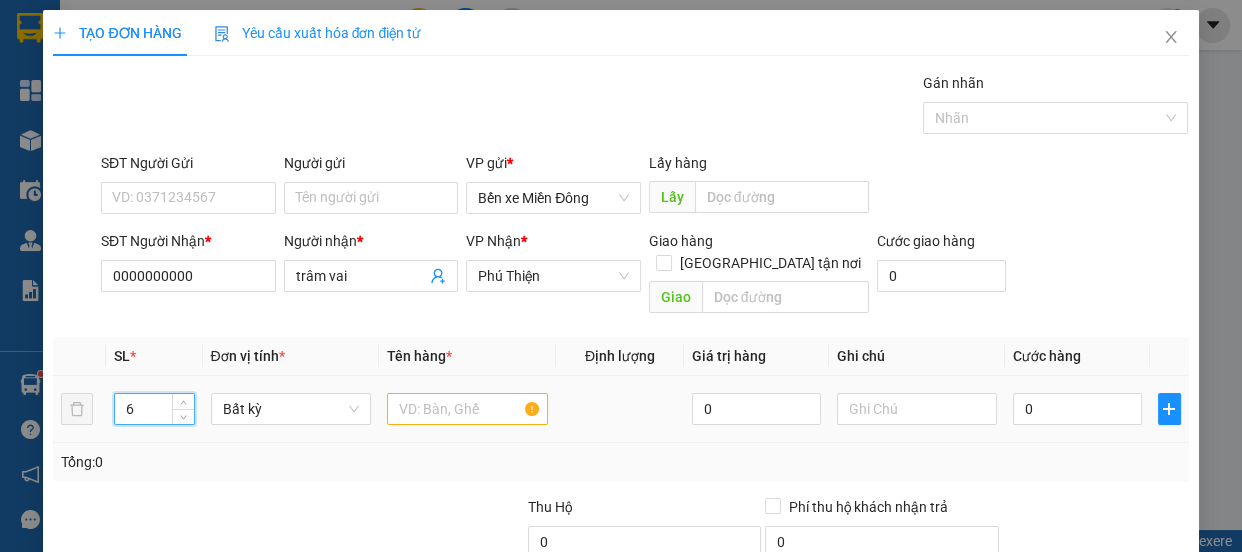 type on "6" 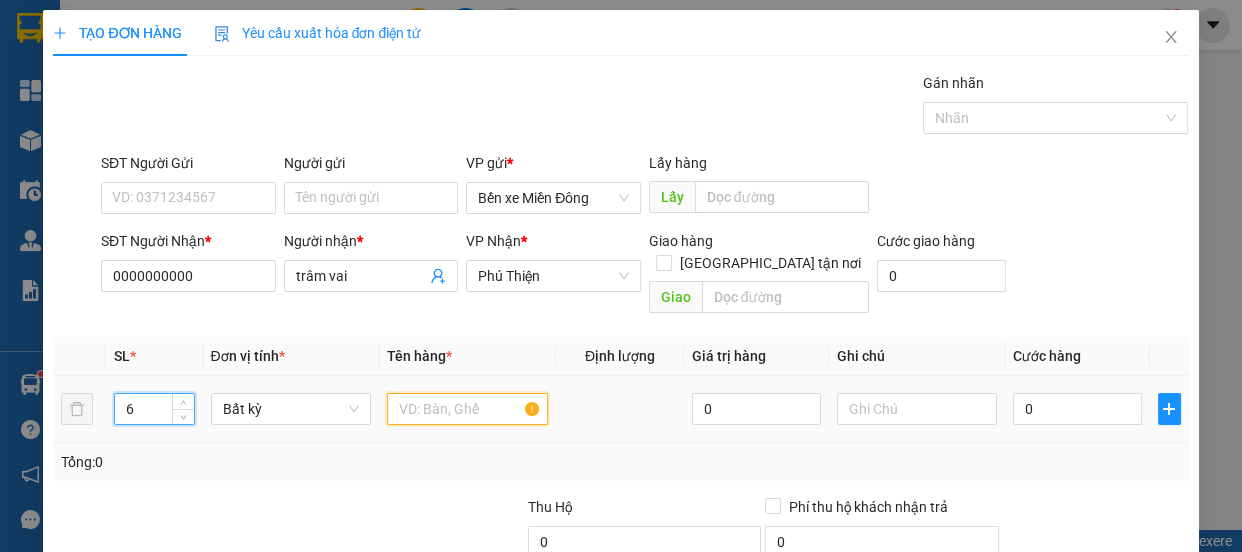 click at bounding box center (467, 409) 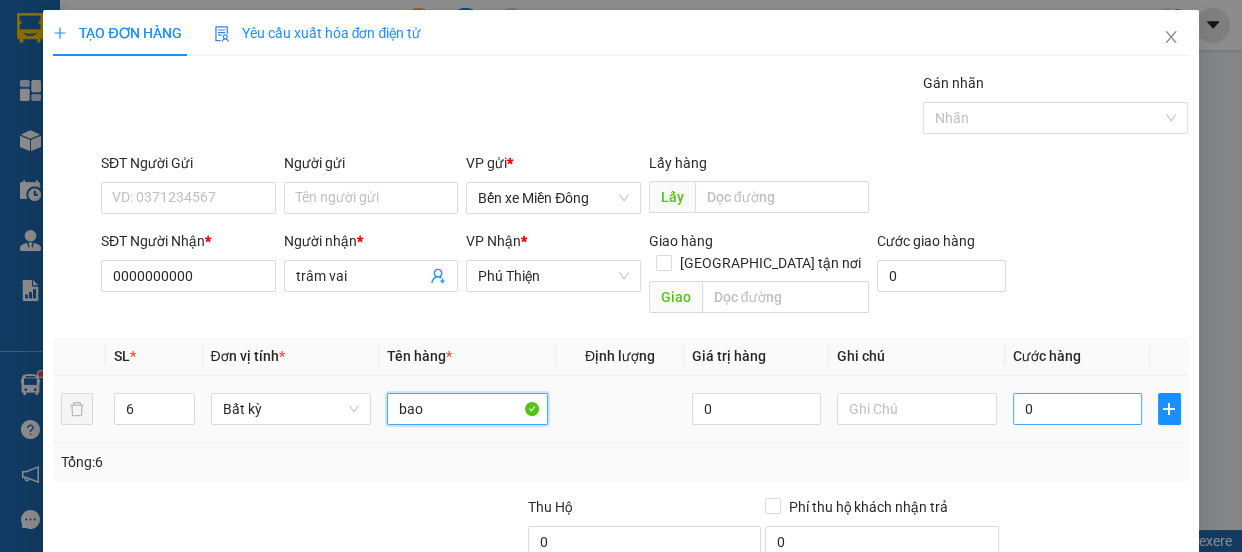 type on "bao" 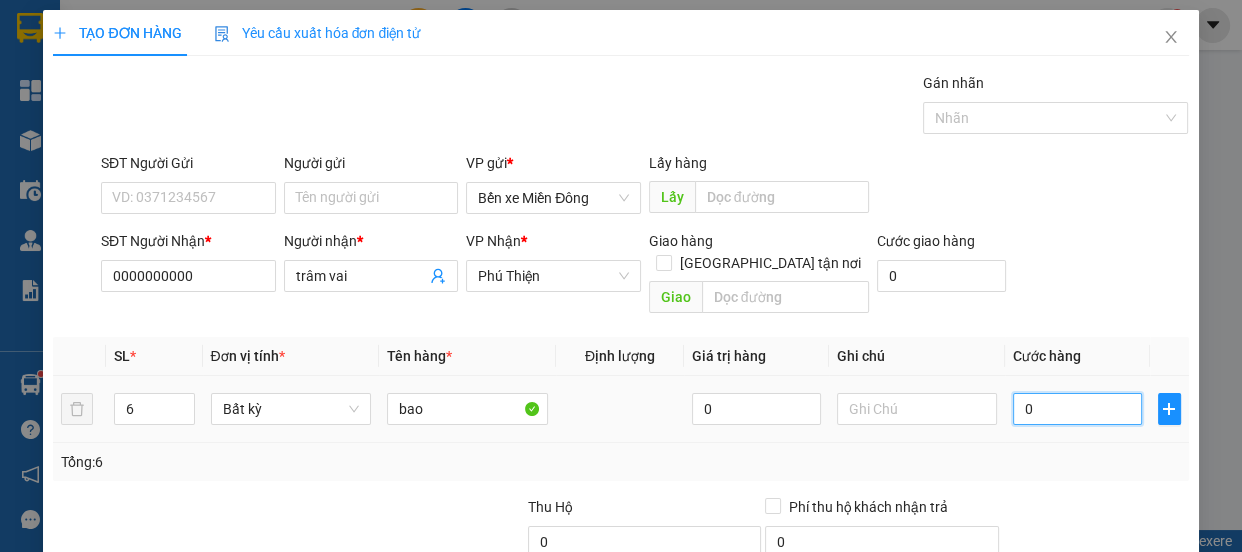 click on "0" at bounding box center [1077, 409] 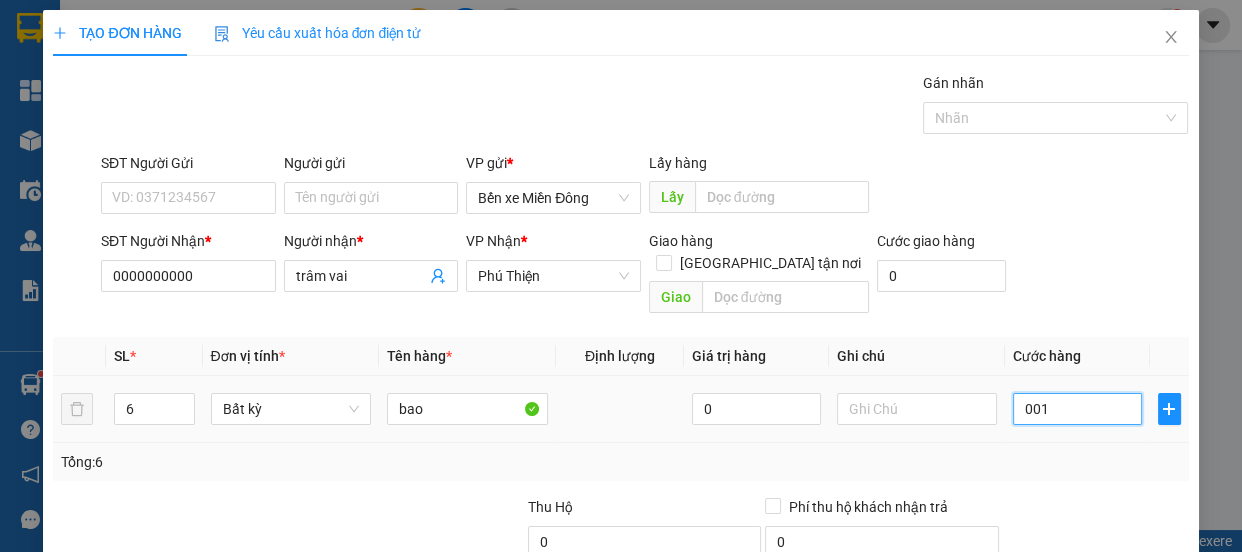 type on "1" 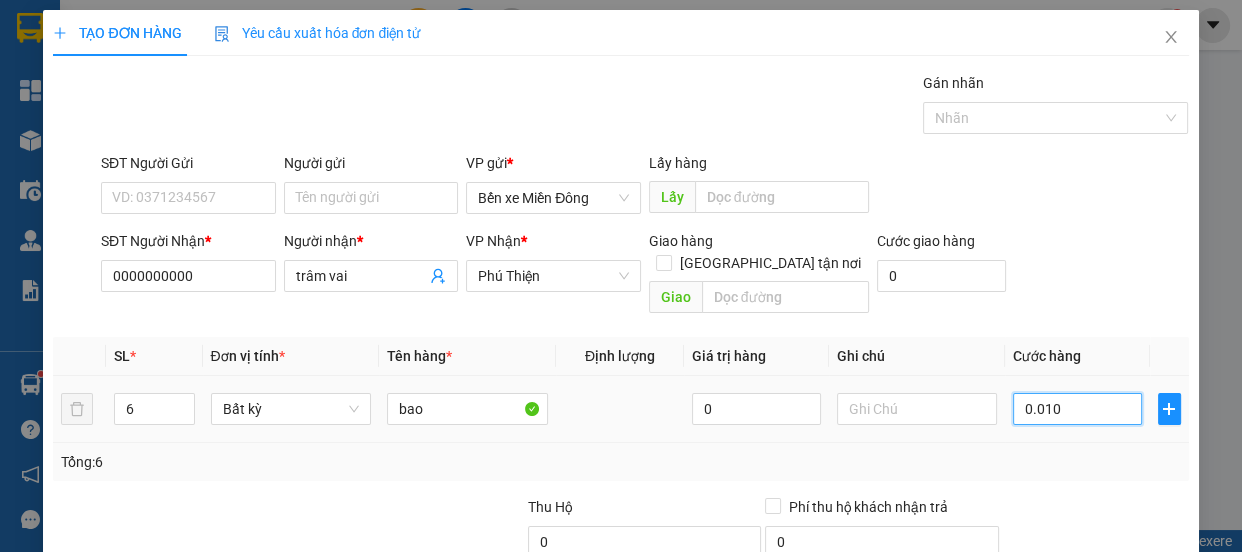 type on "10" 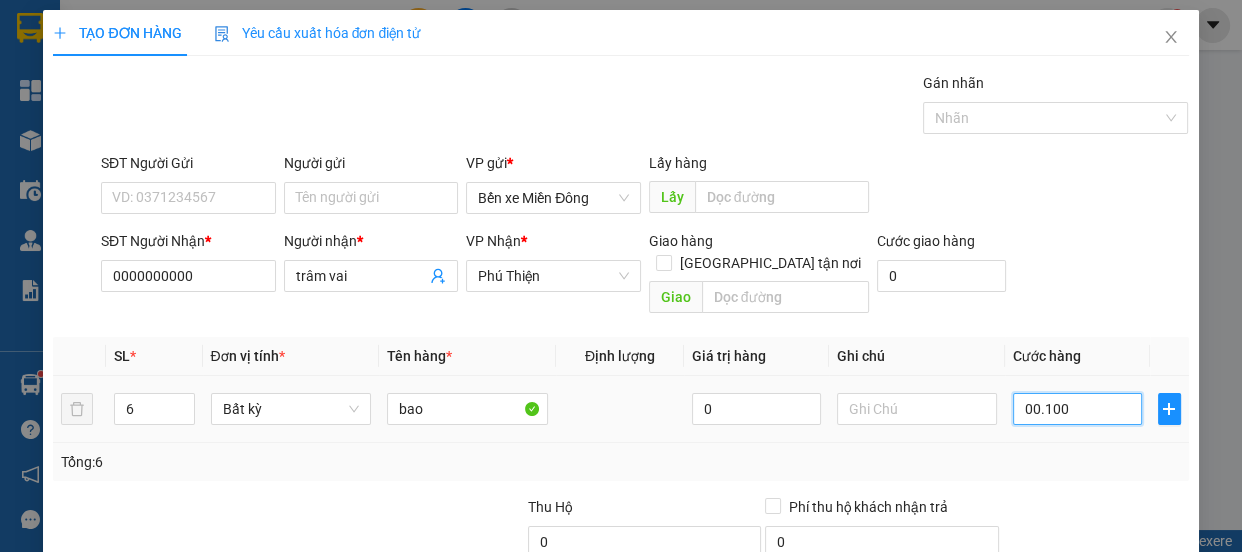 type on "100" 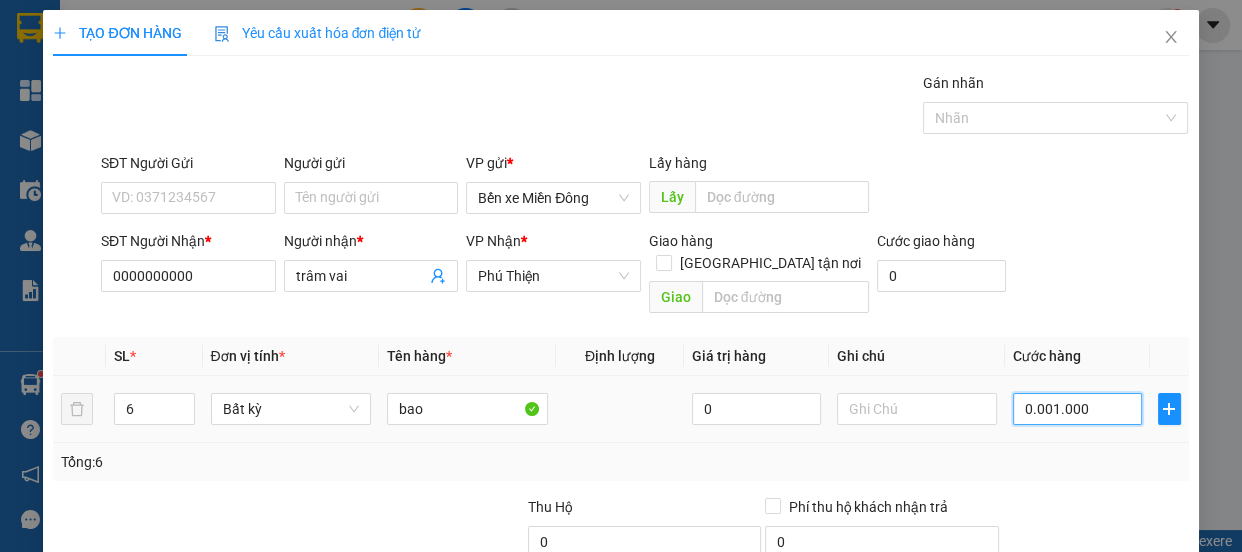 type on "0.001.000.010.000" 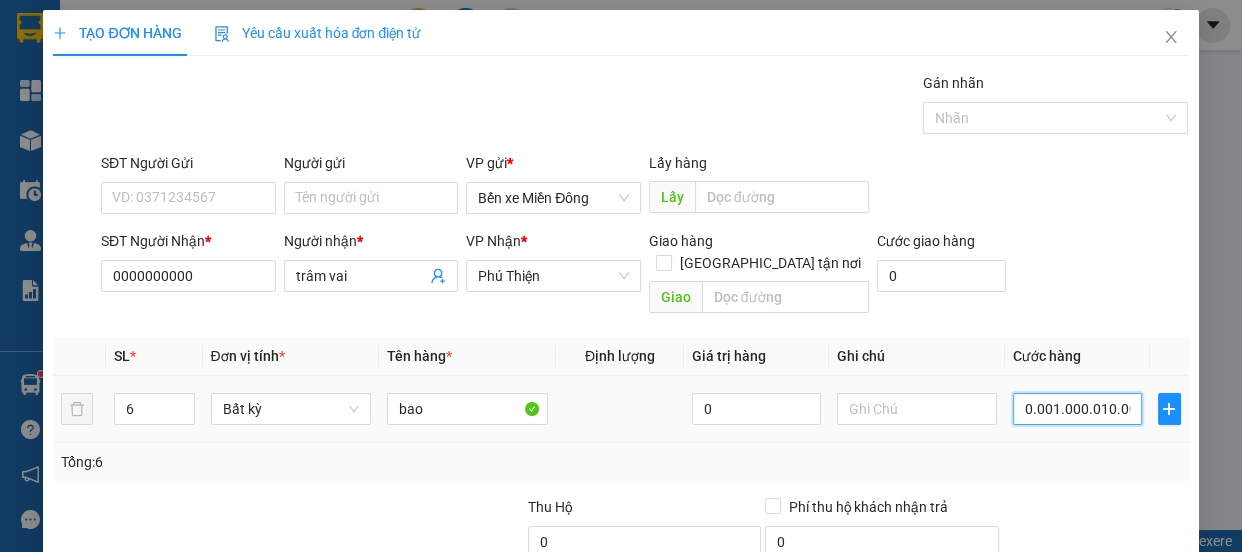 type on "1.000.010.000" 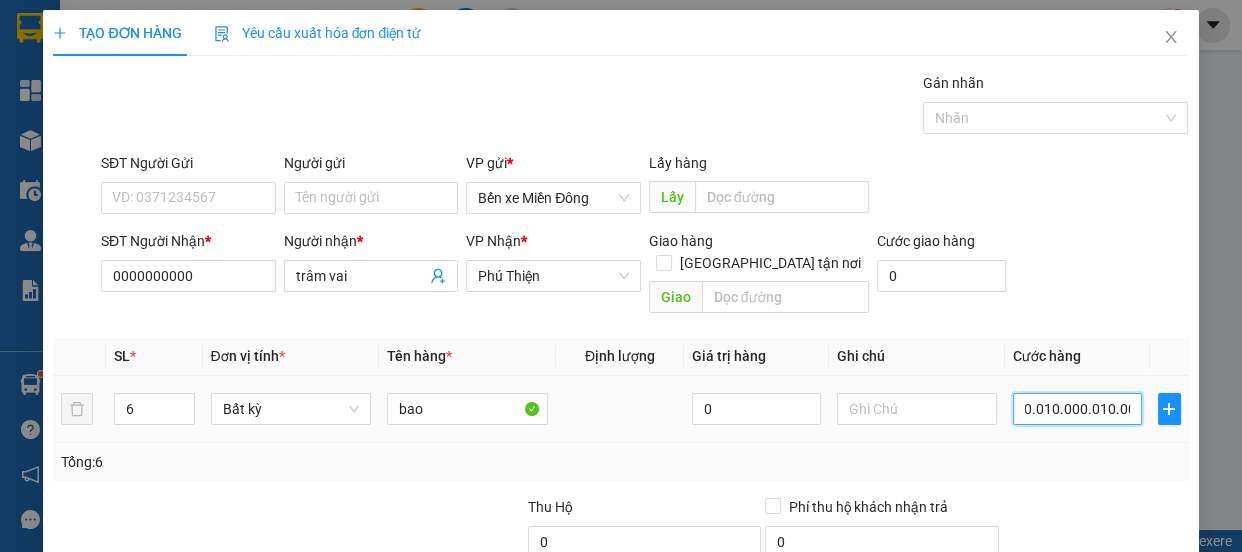 type on "000.100.000.100.000" 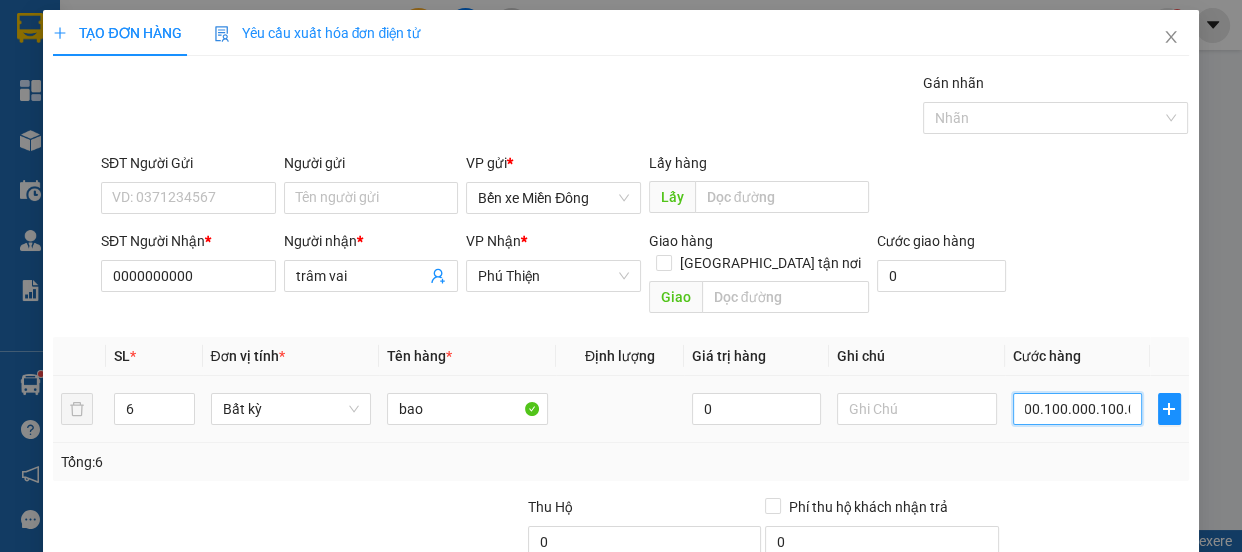 type on "100.000.100.000" 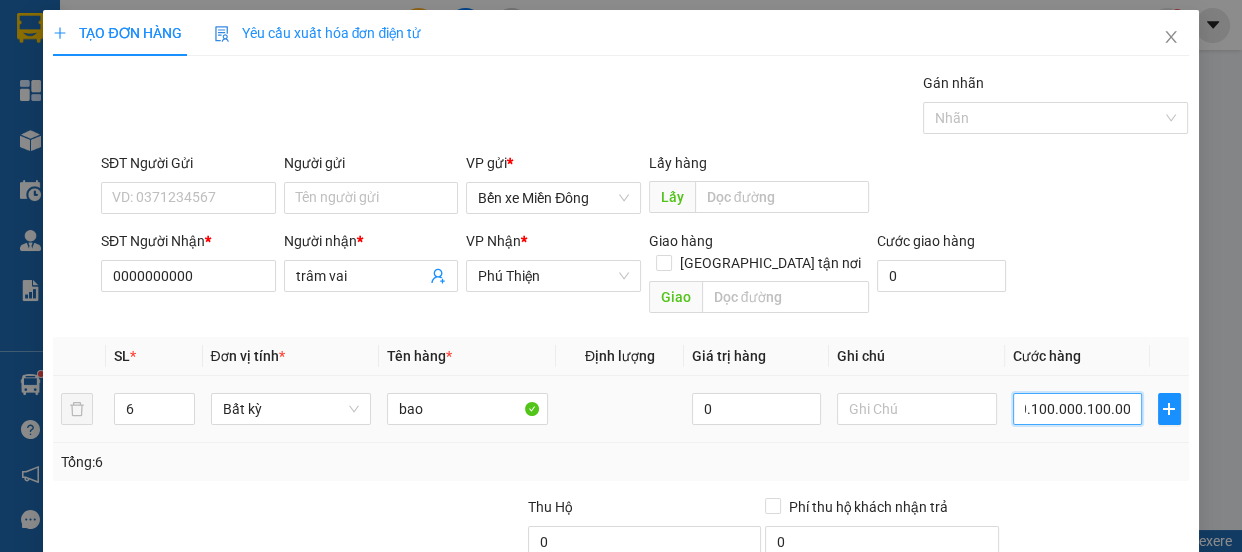 type on "0.001.000.001.000.000" 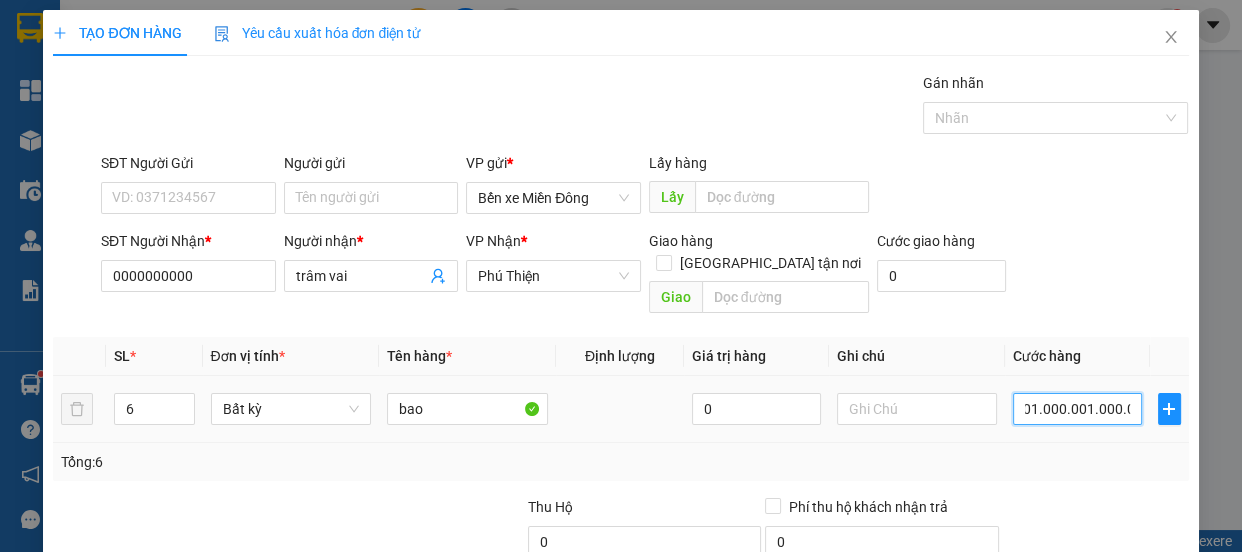 click on "0.001.000.001.000.000" at bounding box center (1077, 409) 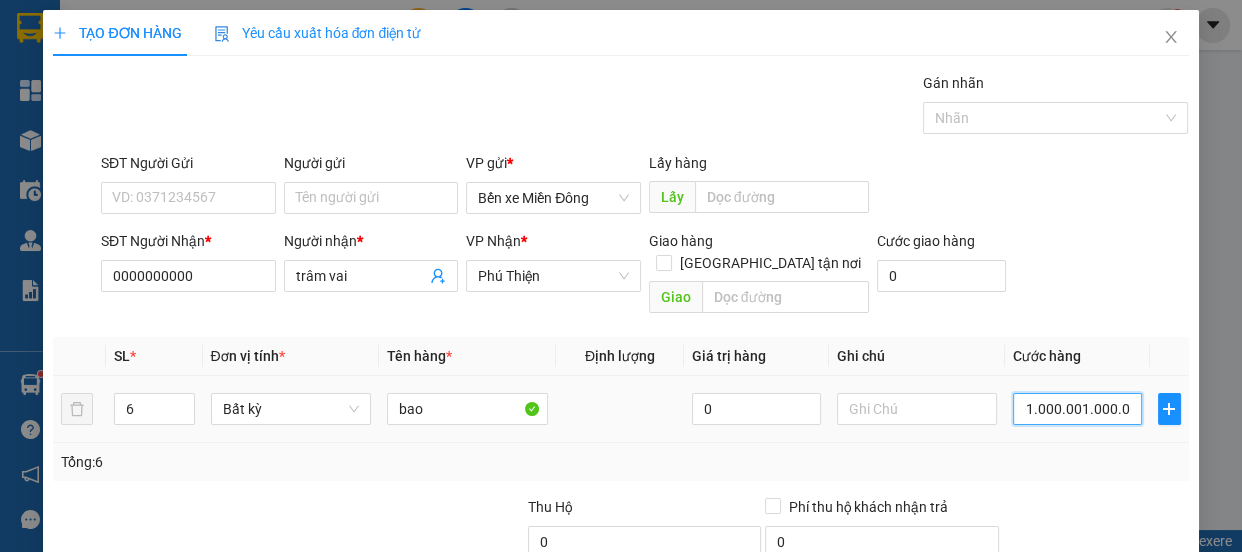 click on "0.001.000.001.000.000" at bounding box center (1077, 409) 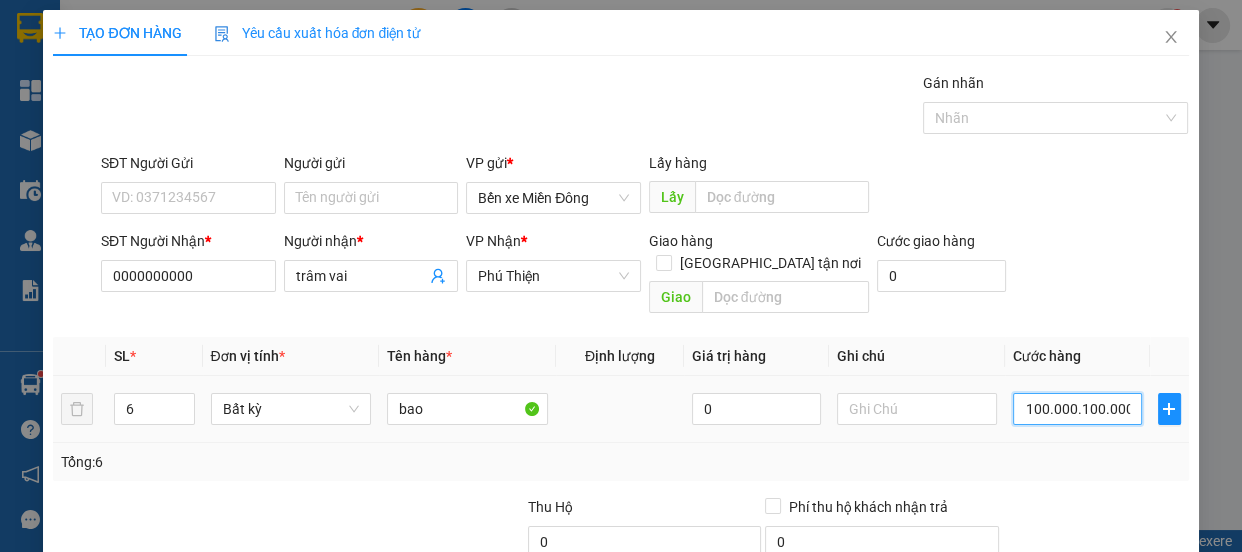 scroll, scrollTop: 0, scrollLeft: 22, axis: horizontal 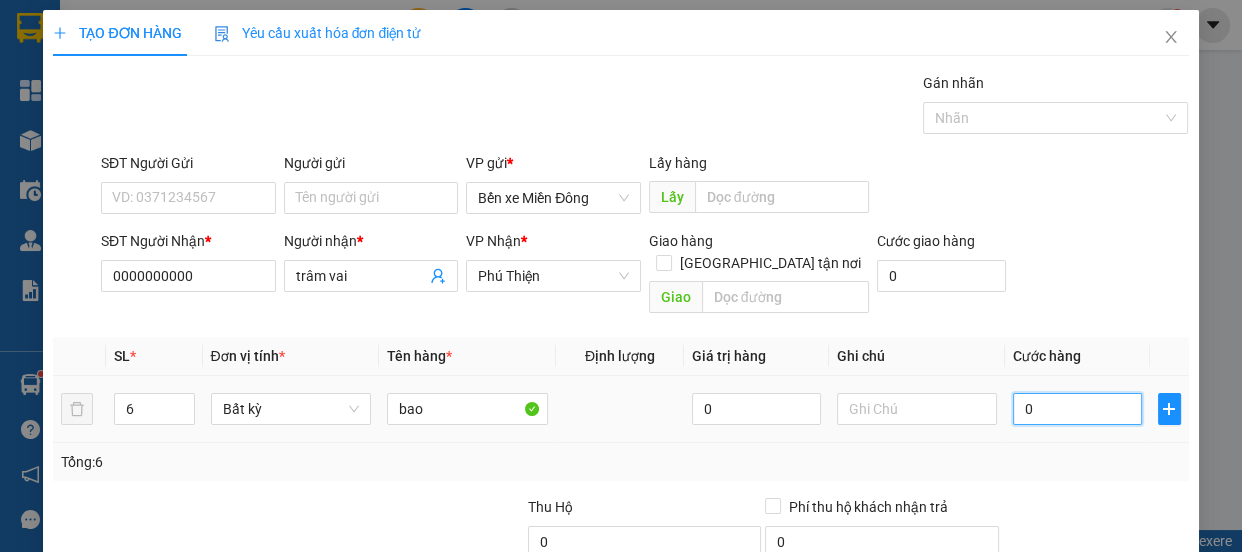 type on "0" 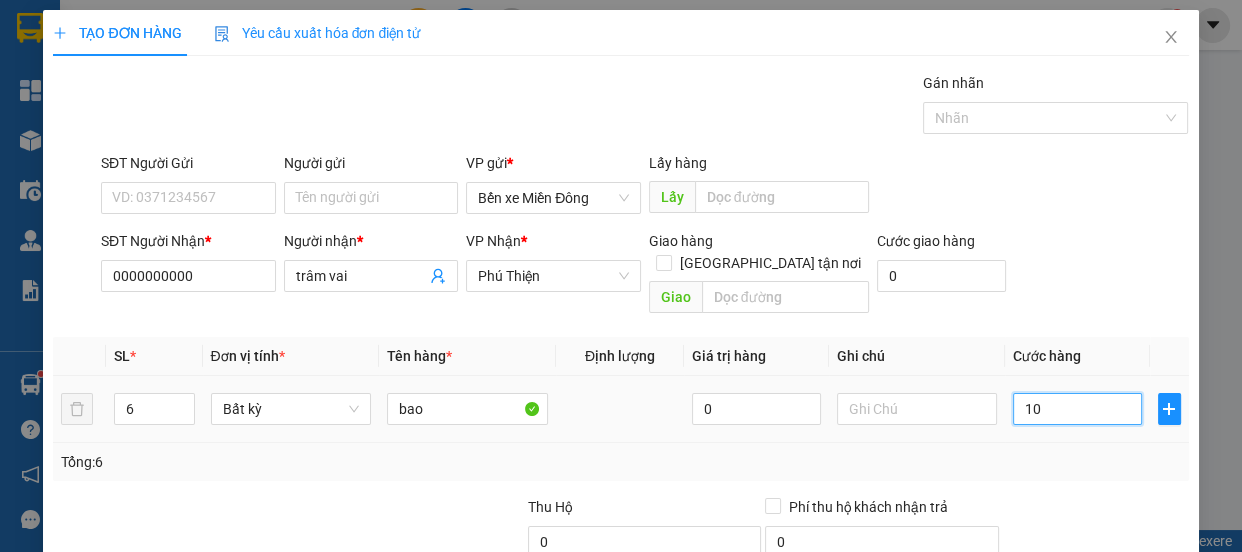 type on "100" 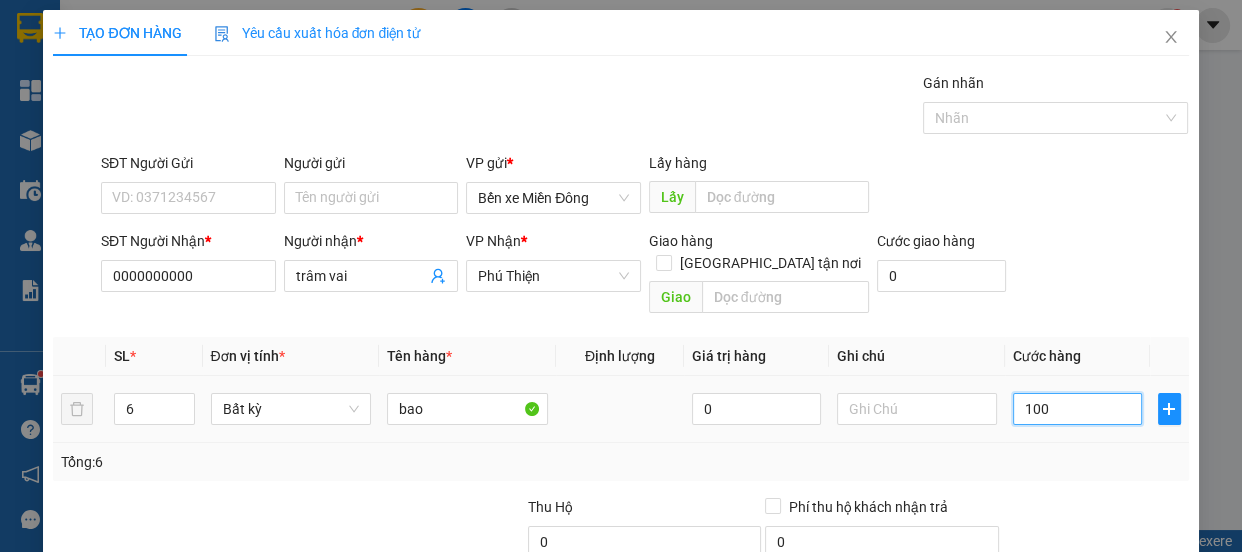 type on "1.000" 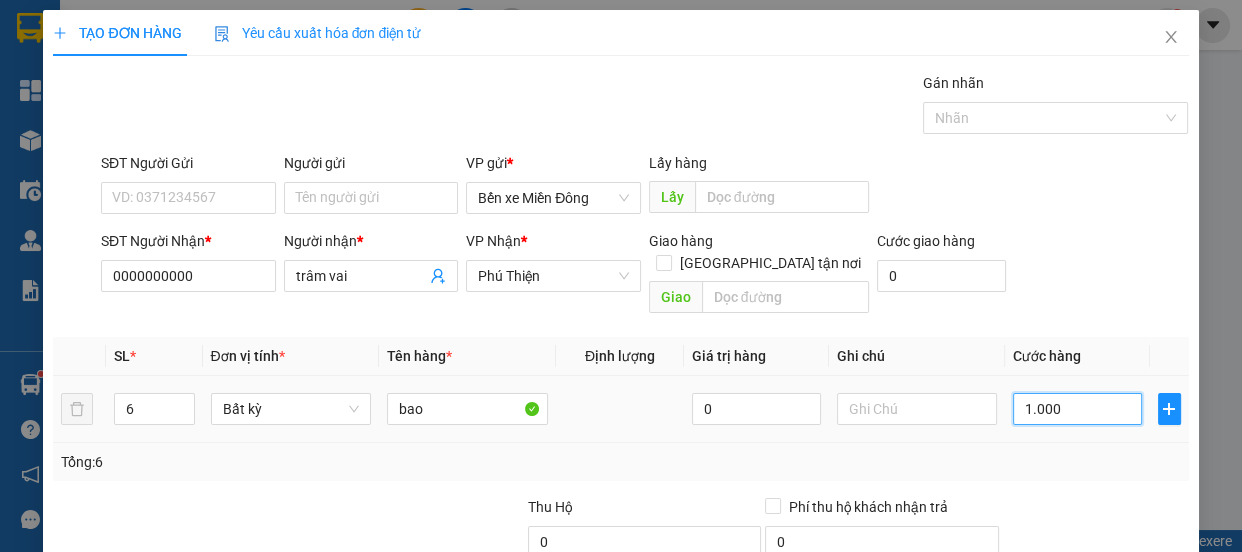 type on "1.000" 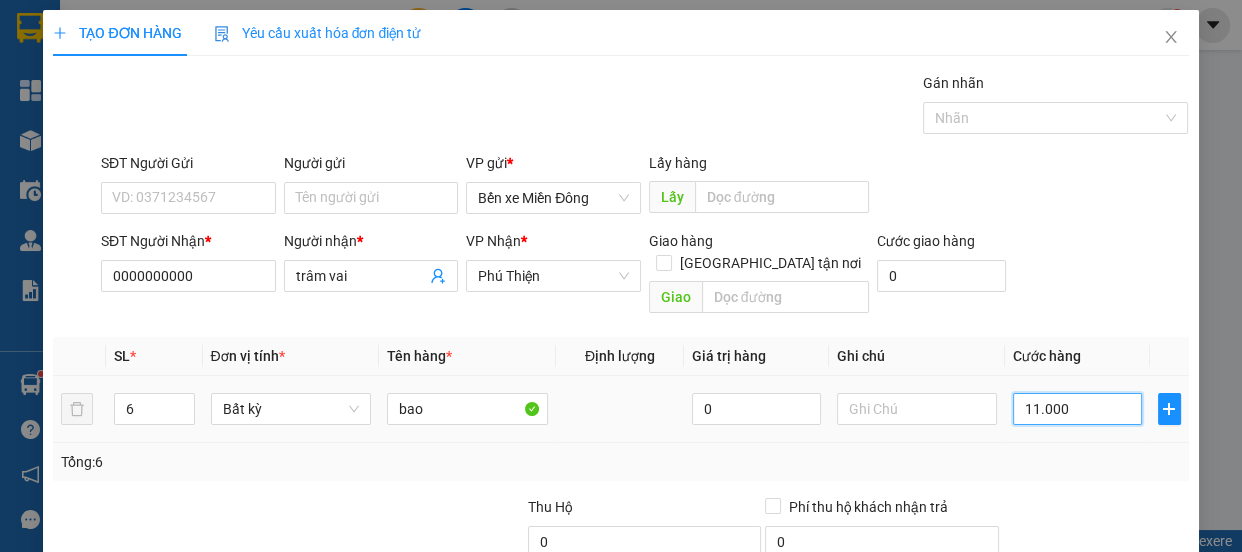type on "1.110.000" 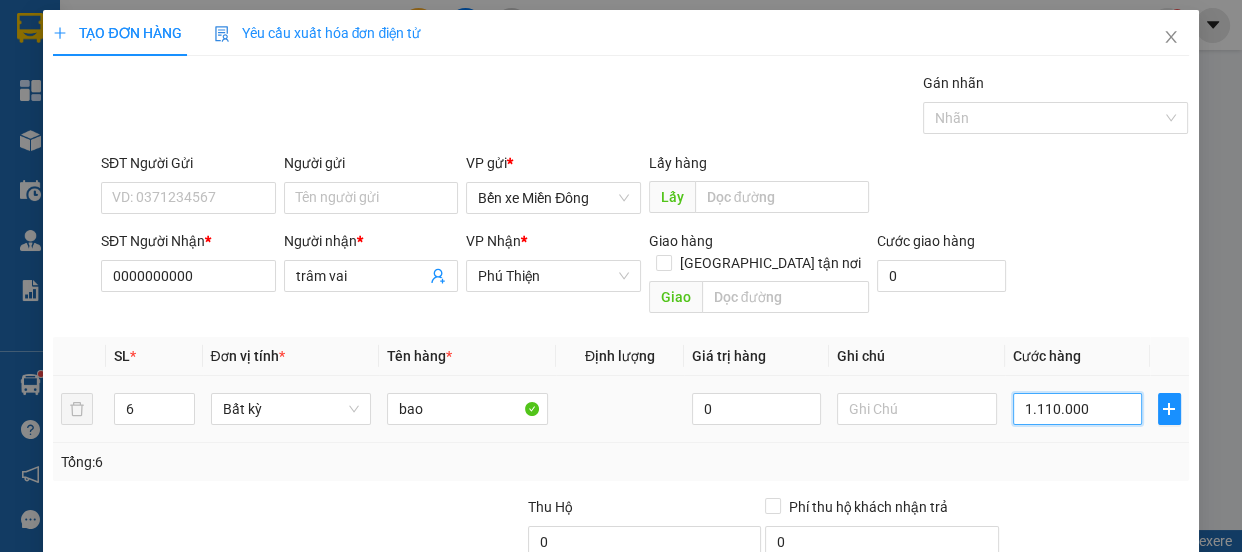 type on "010.000" 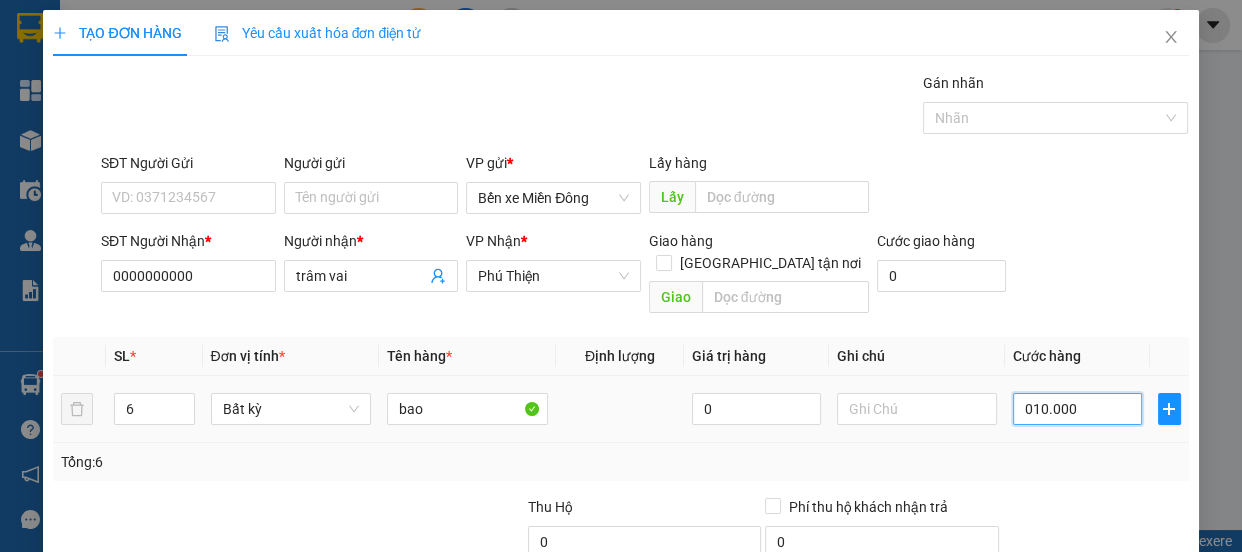 click on "010.000" at bounding box center (1077, 409) 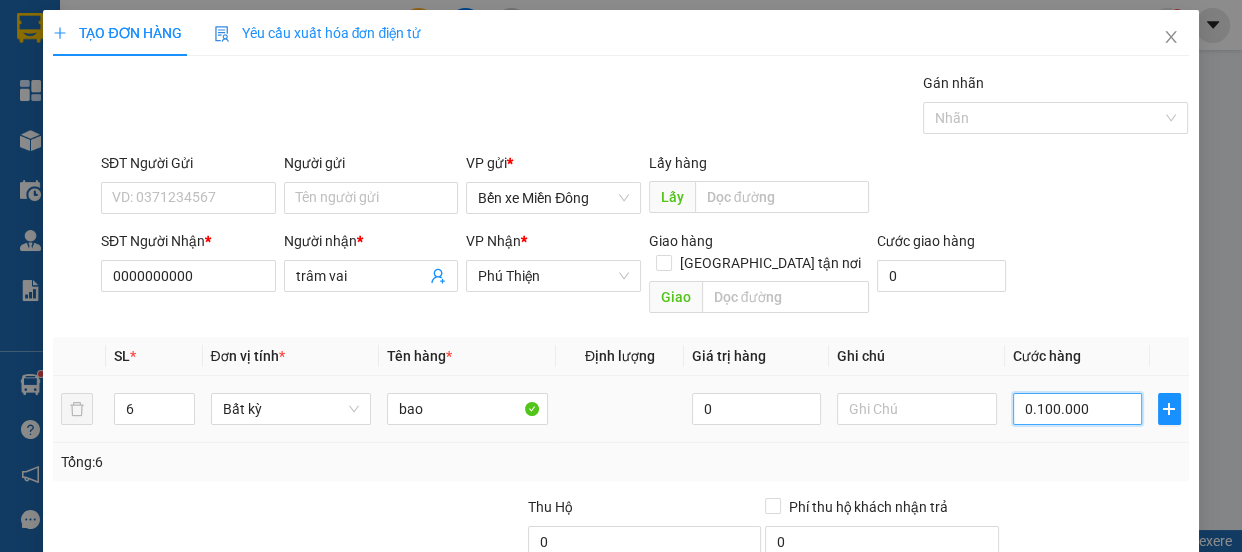 type on "0.100.000" 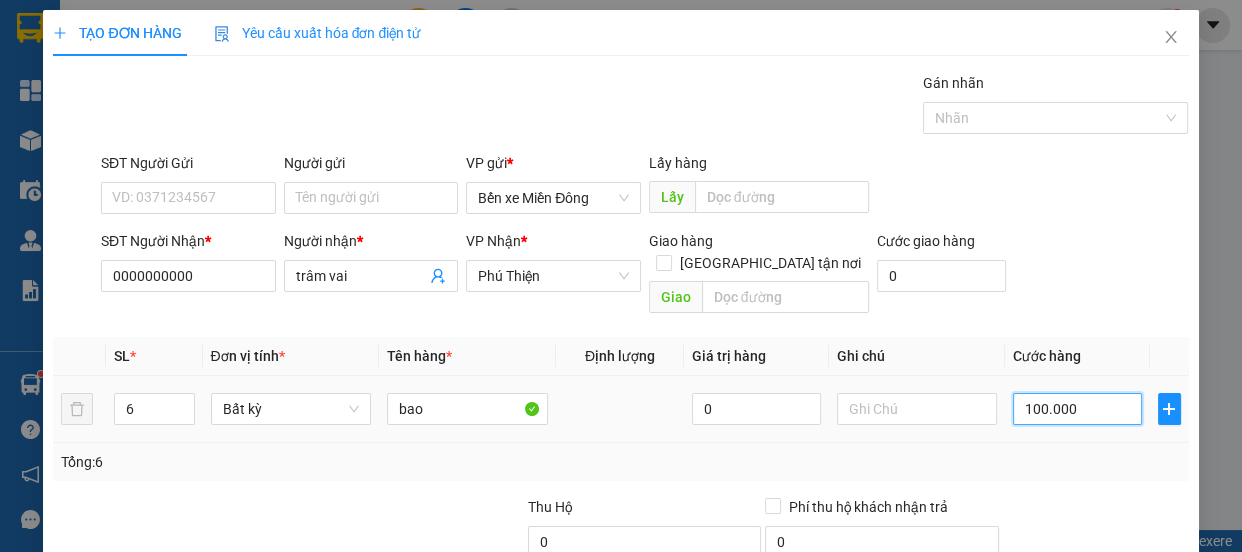 click on "100.000" at bounding box center (1077, 409) 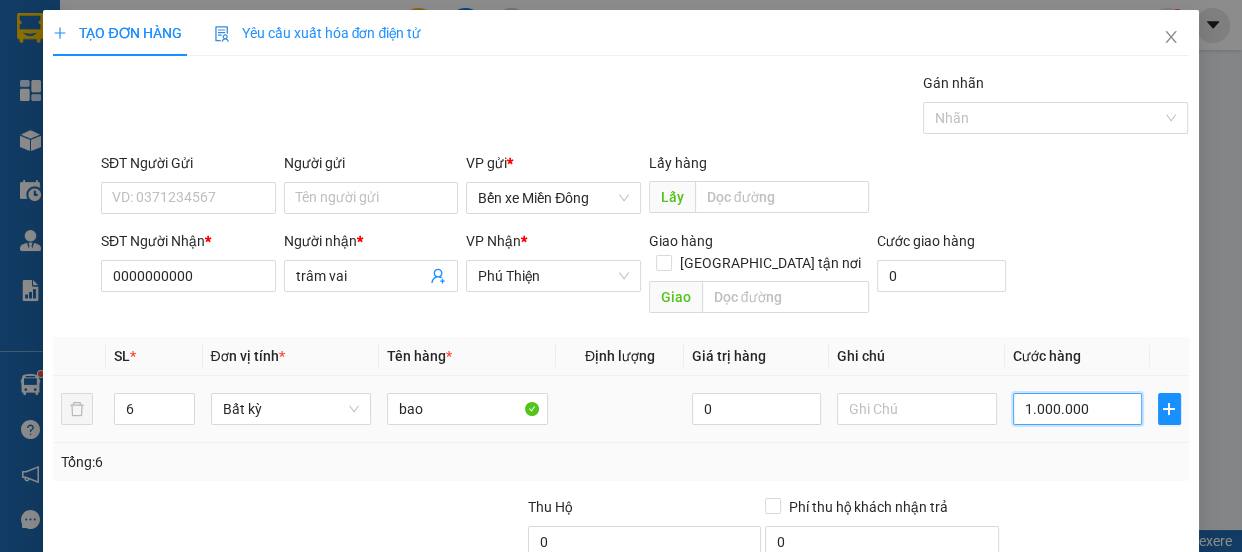 type on "1.000.000" 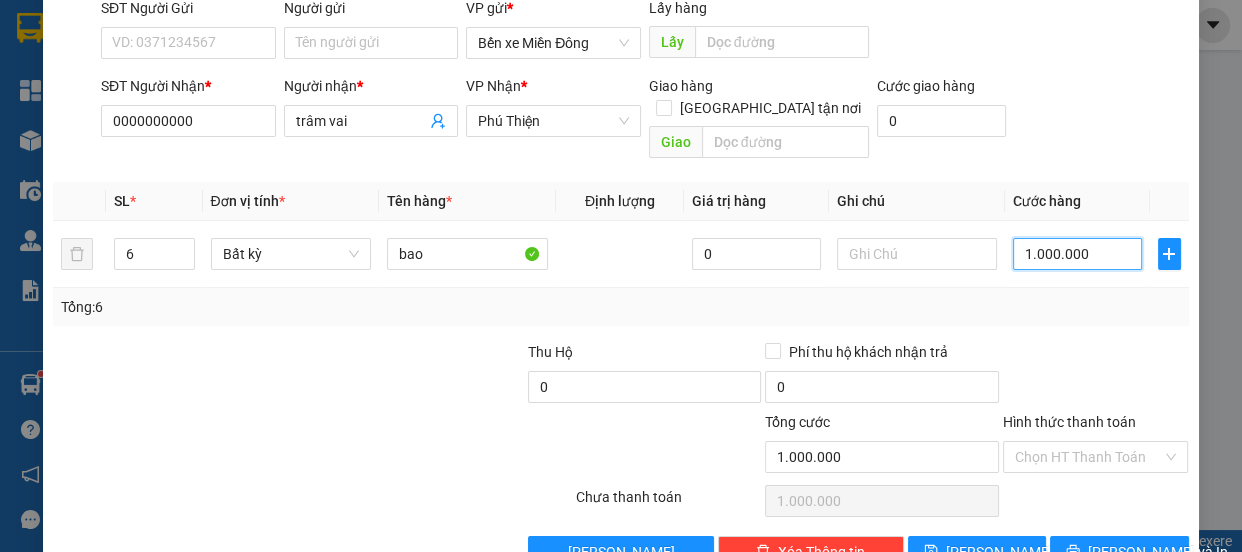 scroll, scrollTop: 187, scrollLeft: 0, axis: vertical 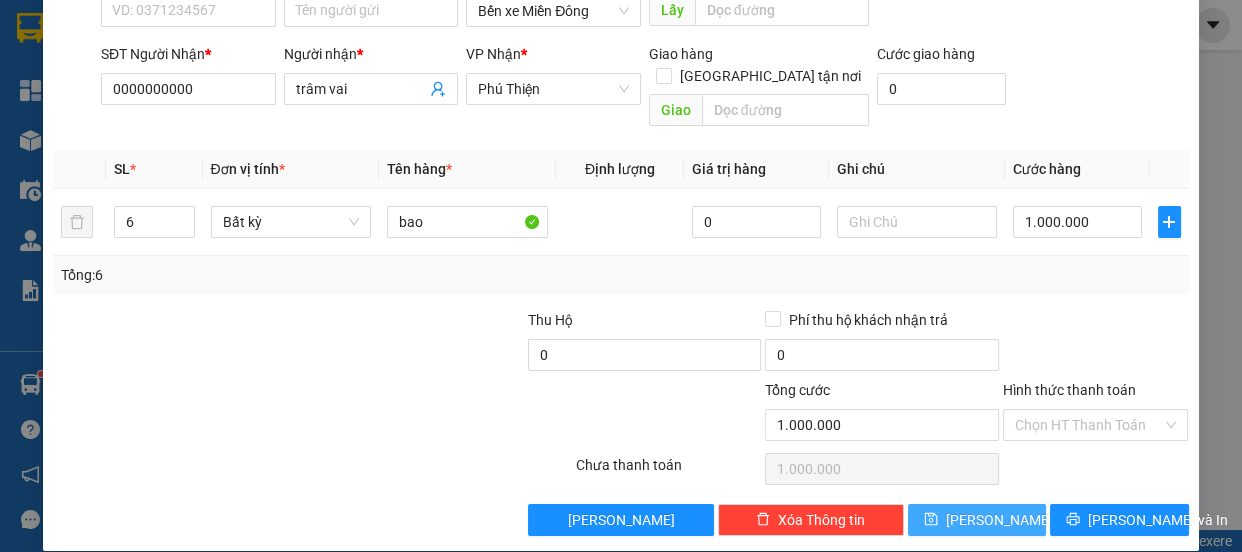 click on "[PERSON_NAME]" at bounding box center (977, 520) 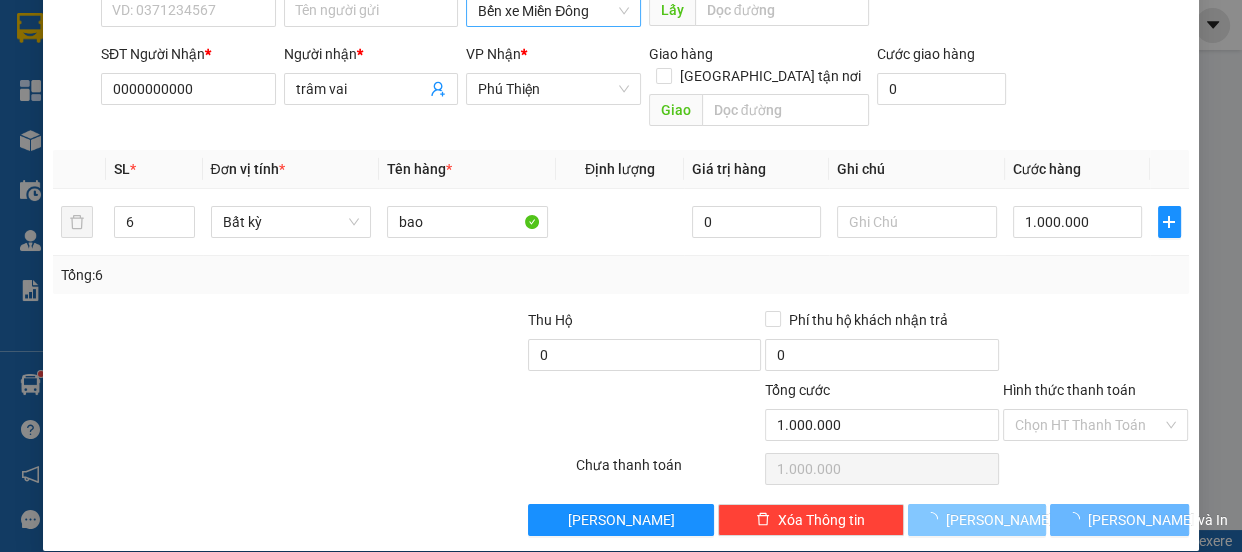 type 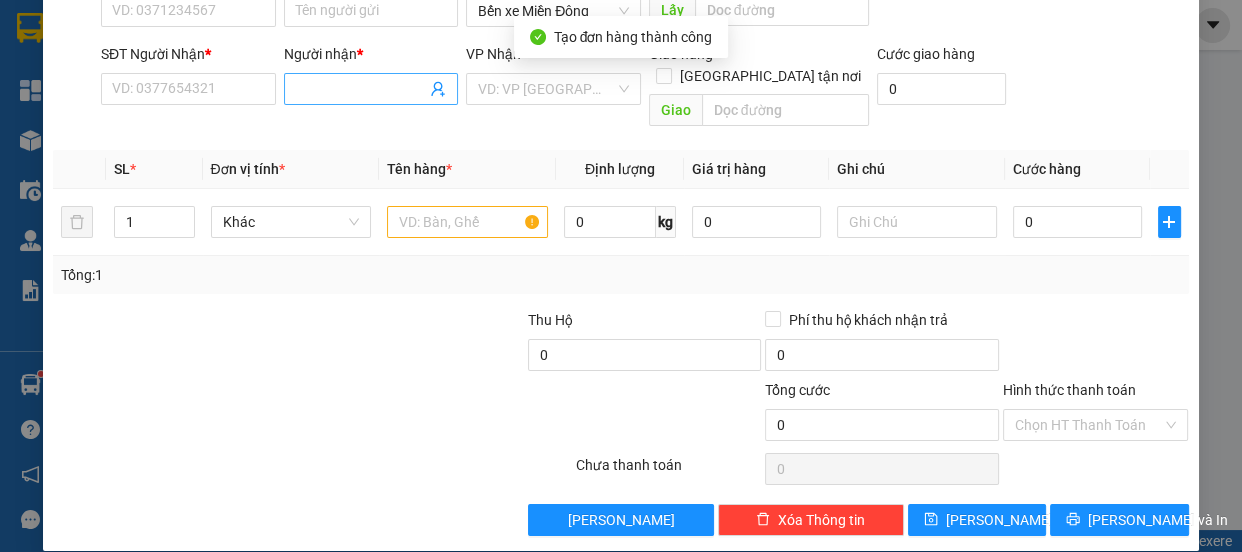 click on "Người nhận  *" at bounding box center [361, 89] 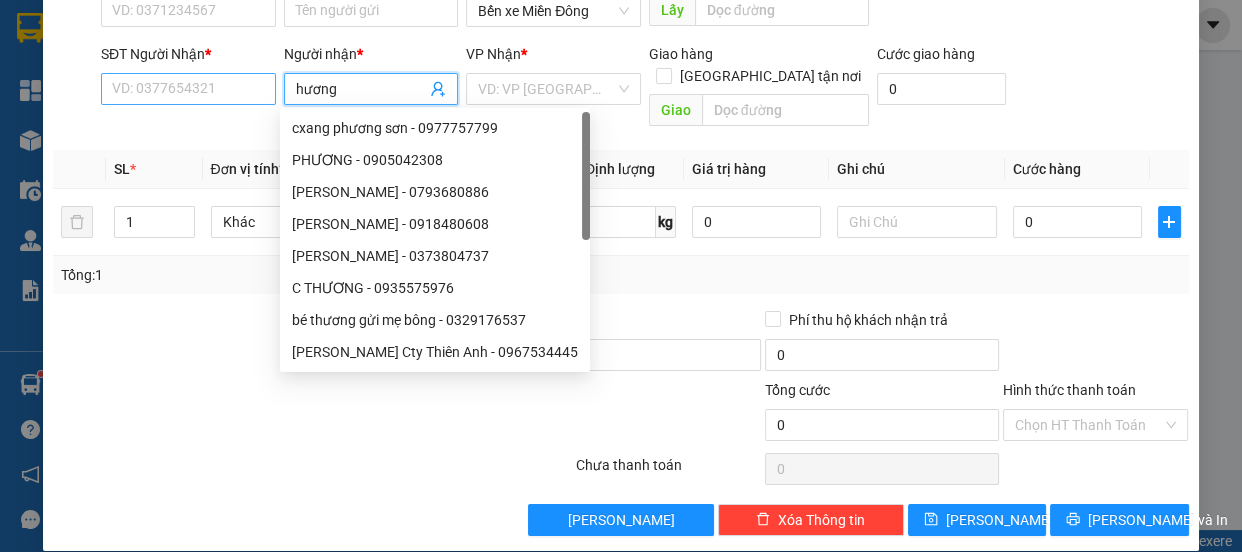 type on "hương" 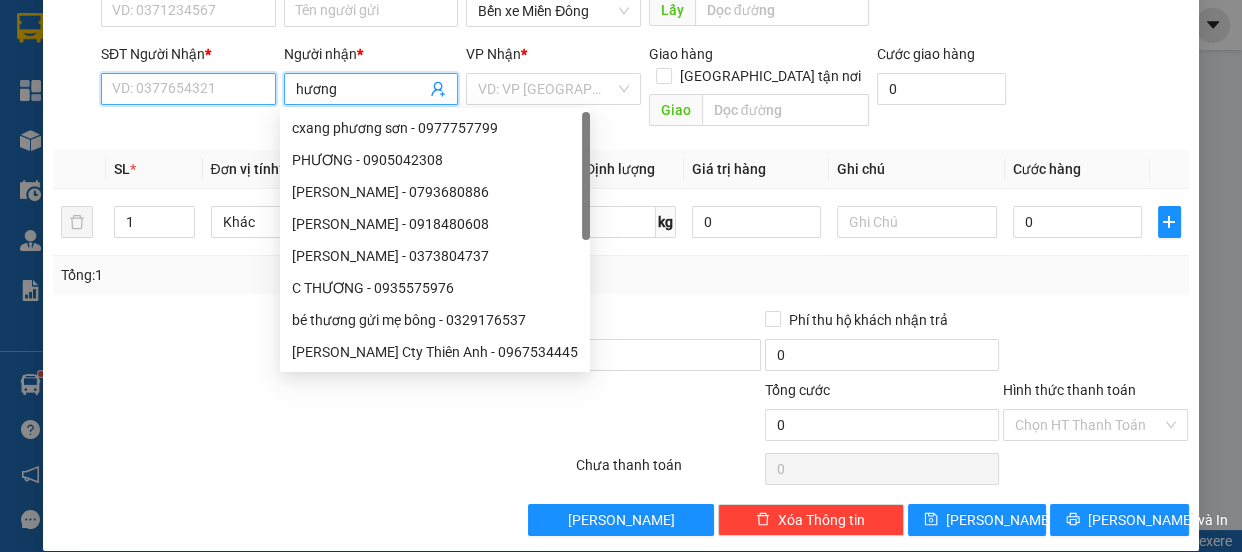 click on "SĐT Người Nhận  *" at bounding box center (188, 89) 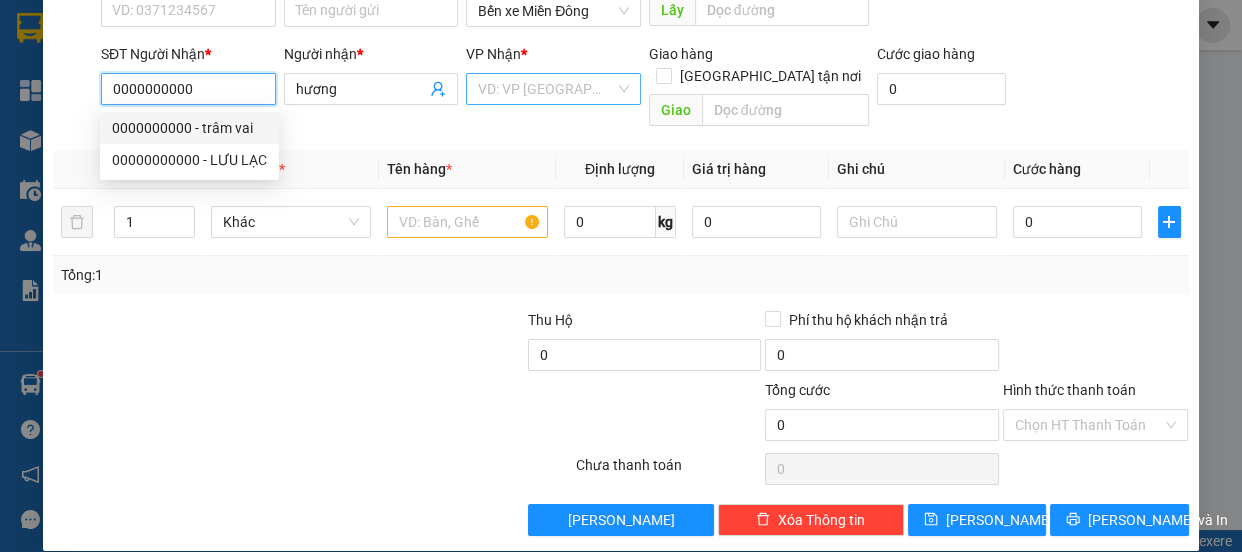 type on "0000000000" 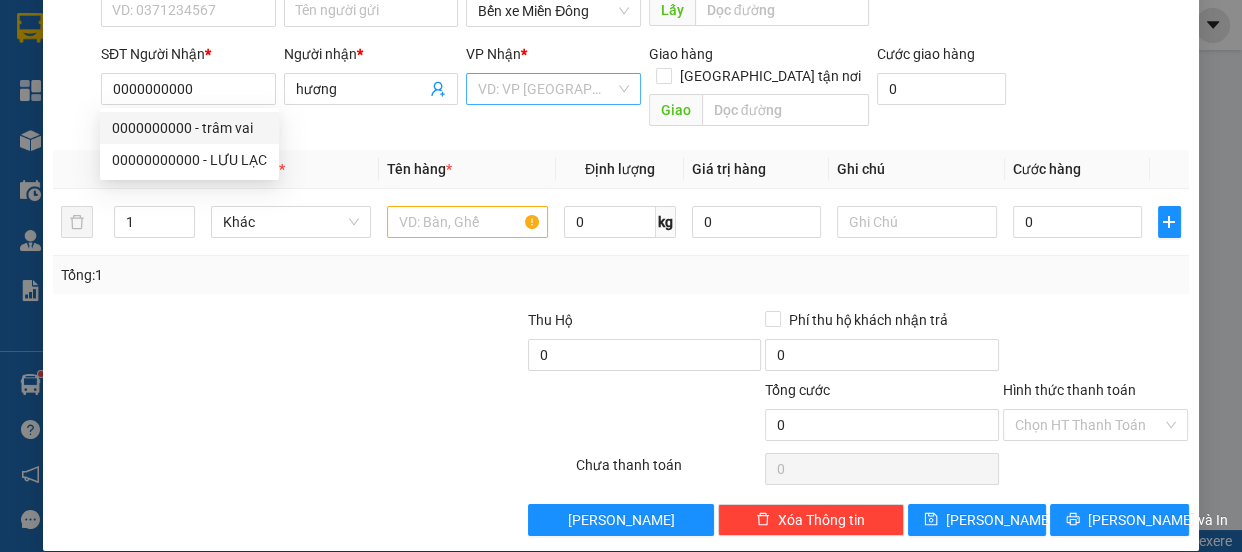 click at bounding box center (546, 89) 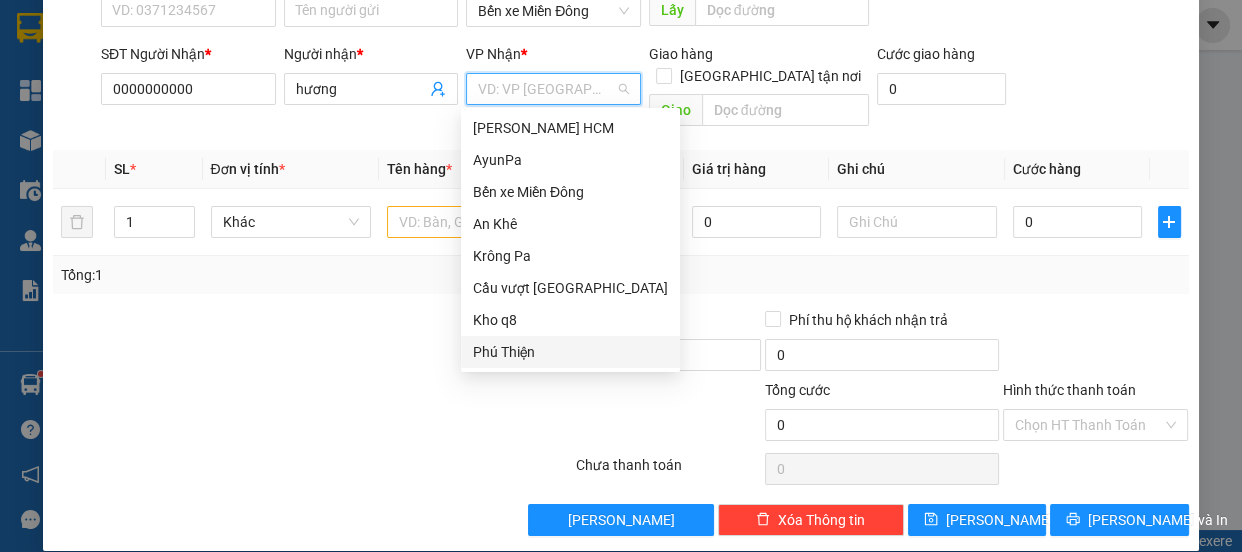 click on "Phú Thiện" at bounding box center (570, 352) 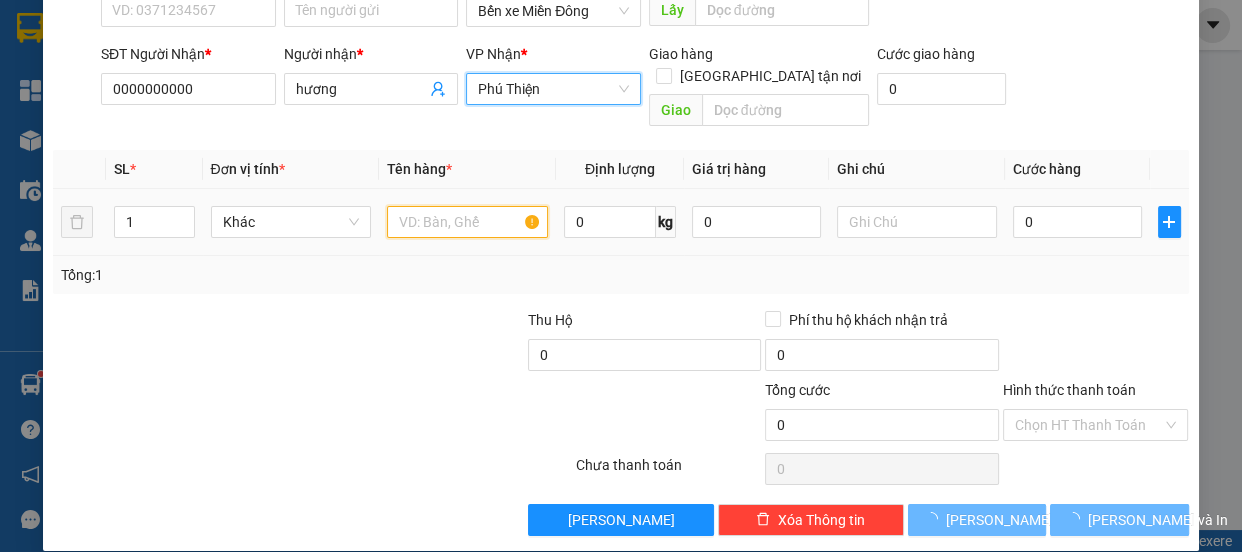 click at bounding box center [467, 222] 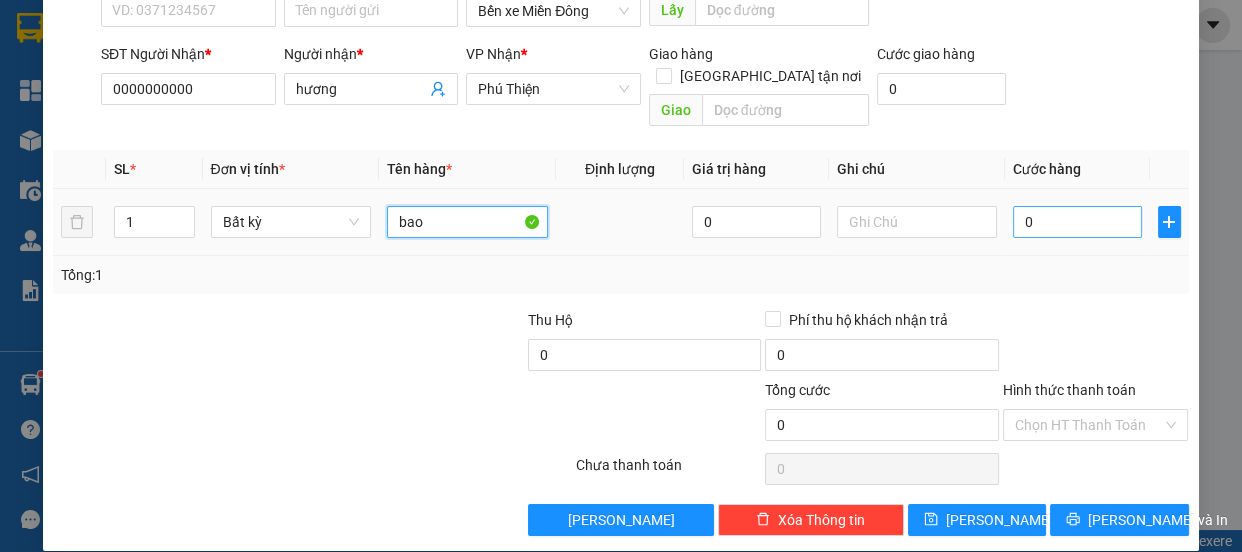 type on "bao" 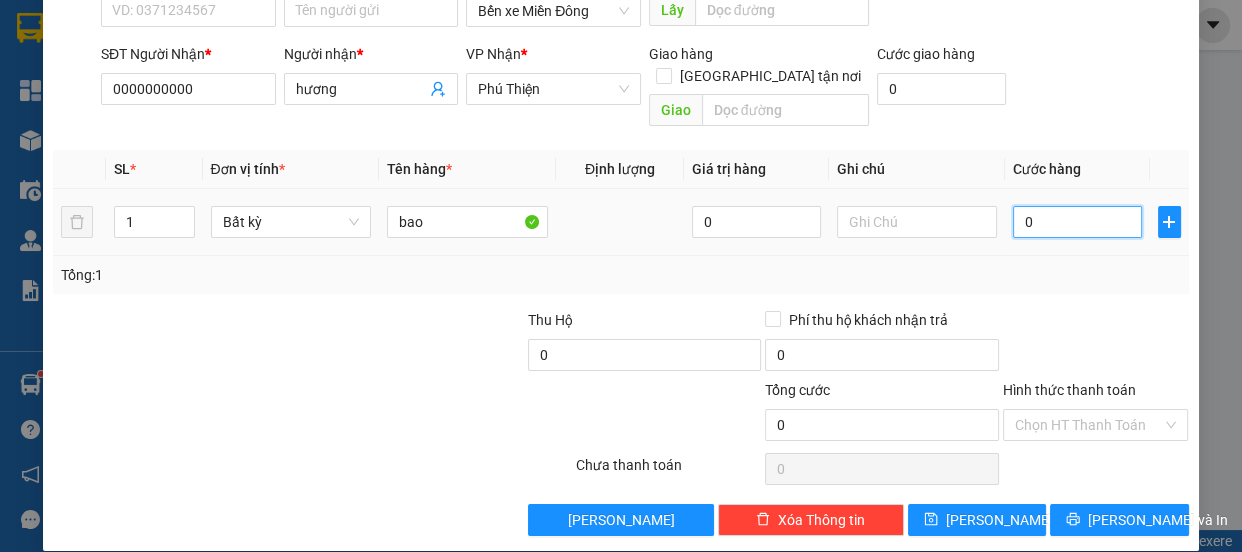 click on "0" at bounding box center [1077, 222] 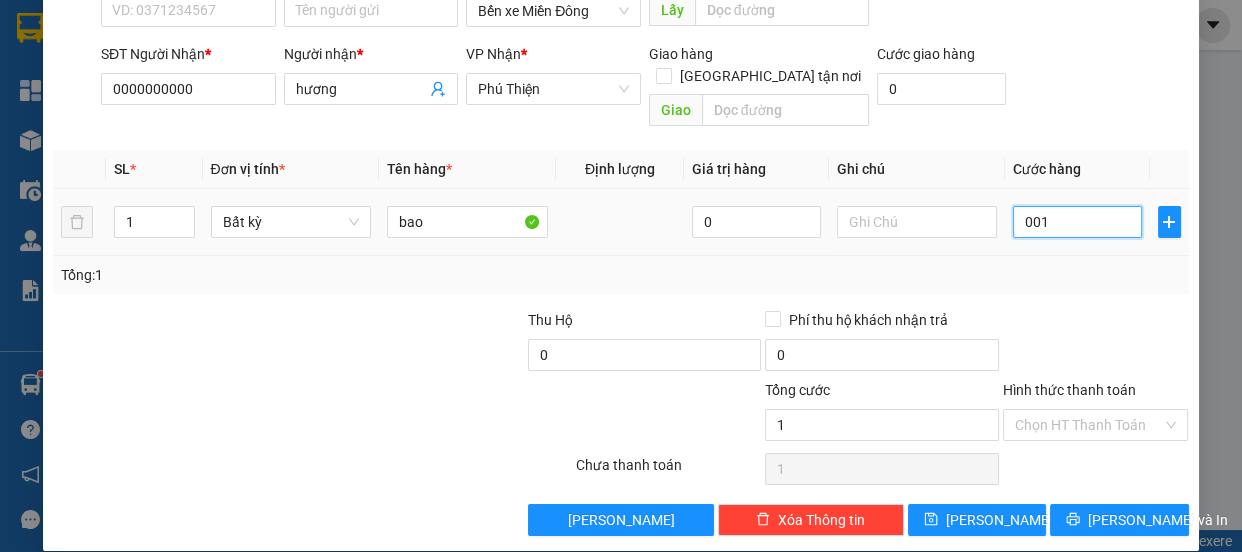 type on "0.017" 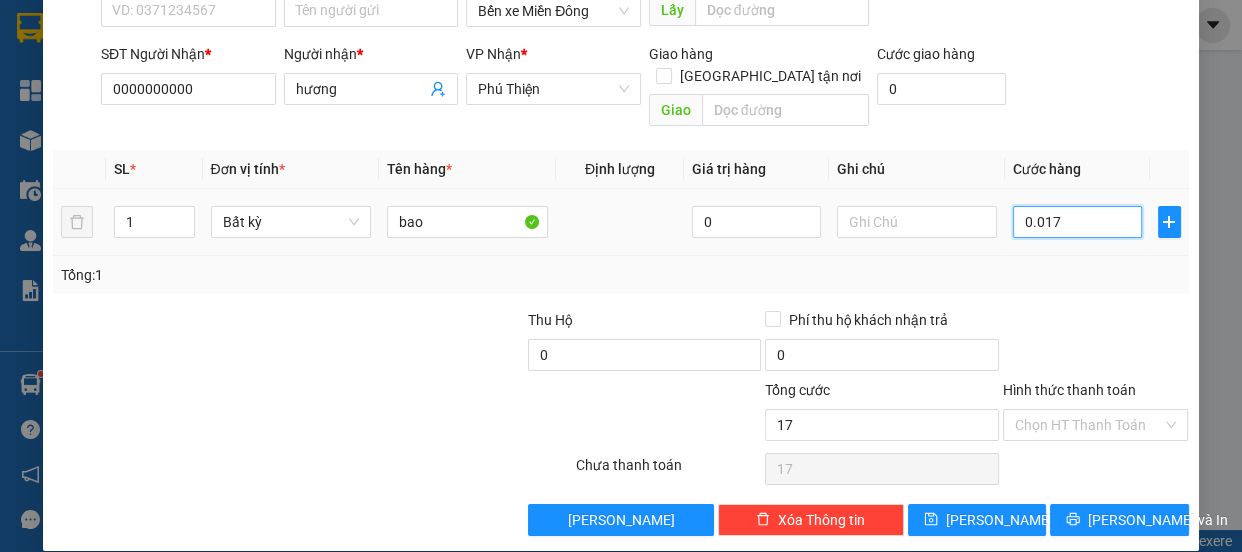 type on "00.170" 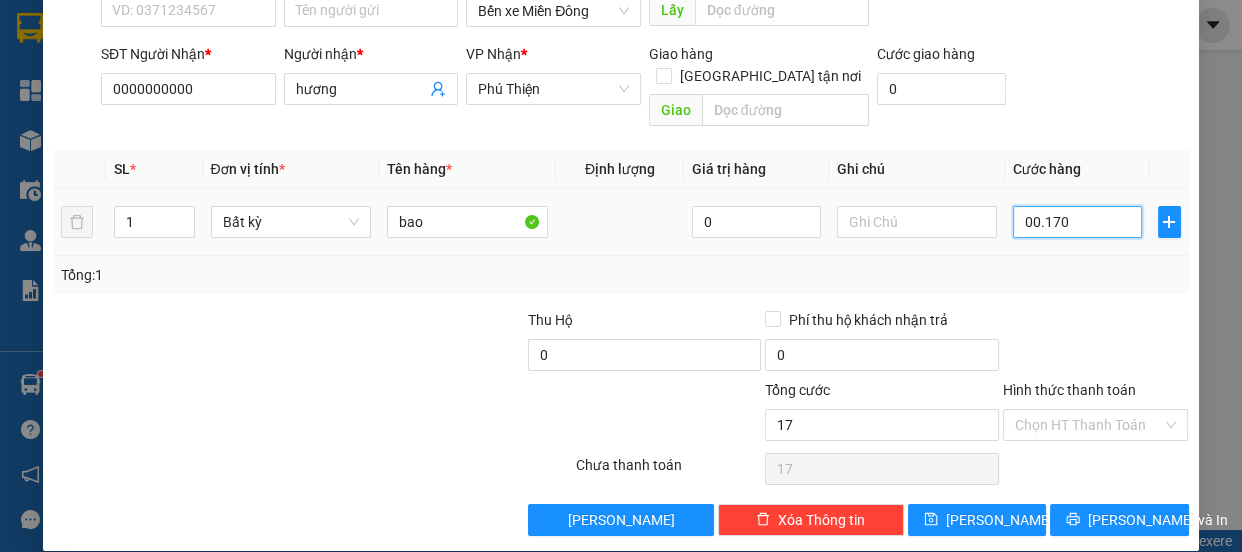 type on "170" 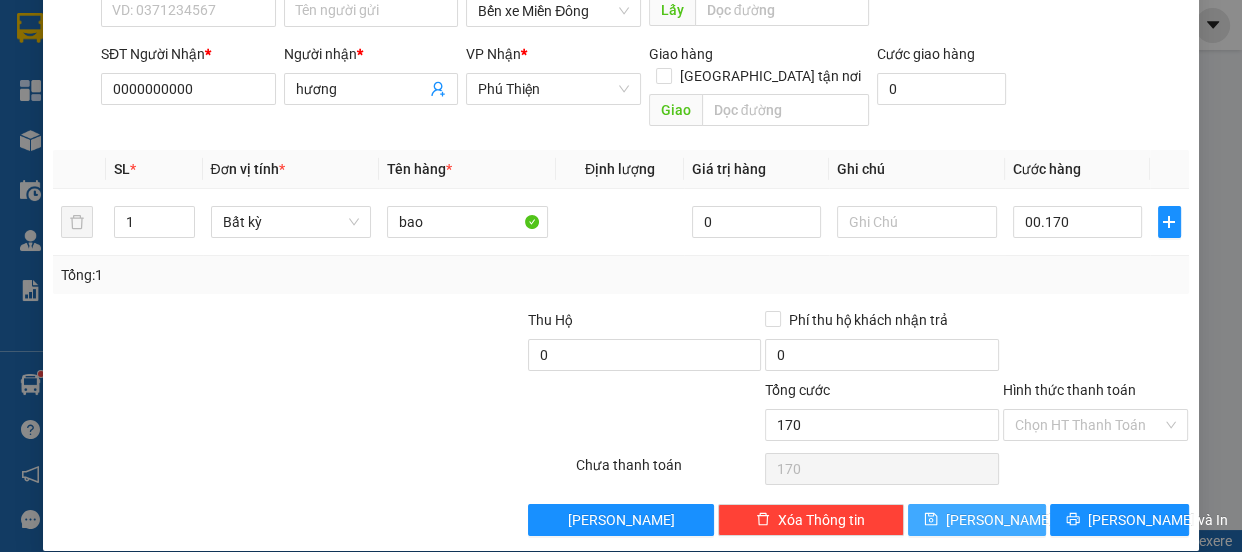 type on "170.000" 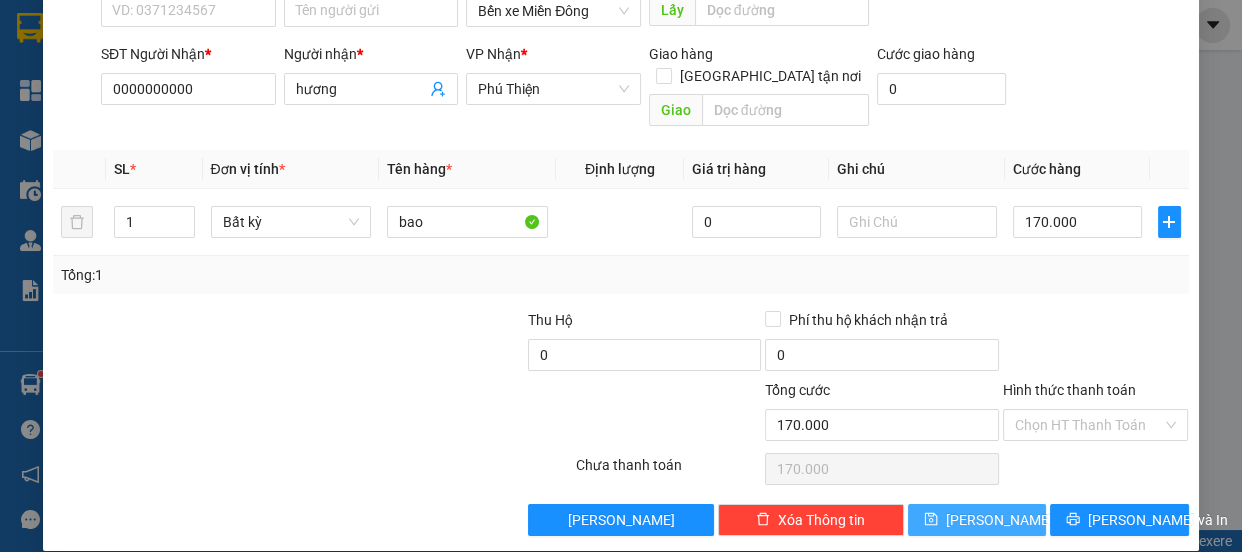 click on "[PERSON_NAME]" at bounding box center [977, 520] 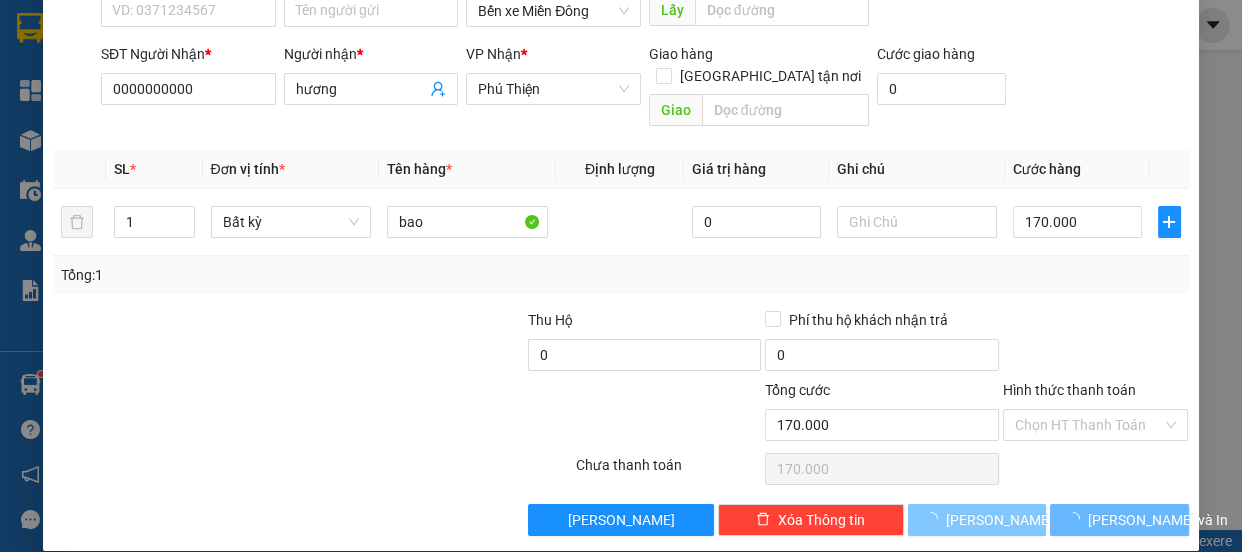 type 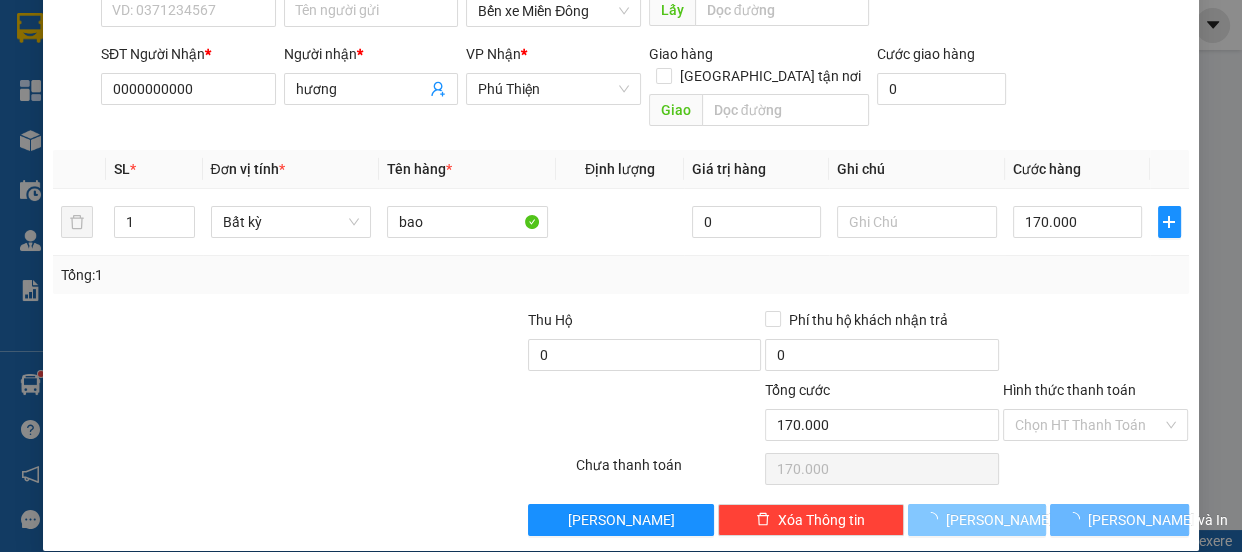 type 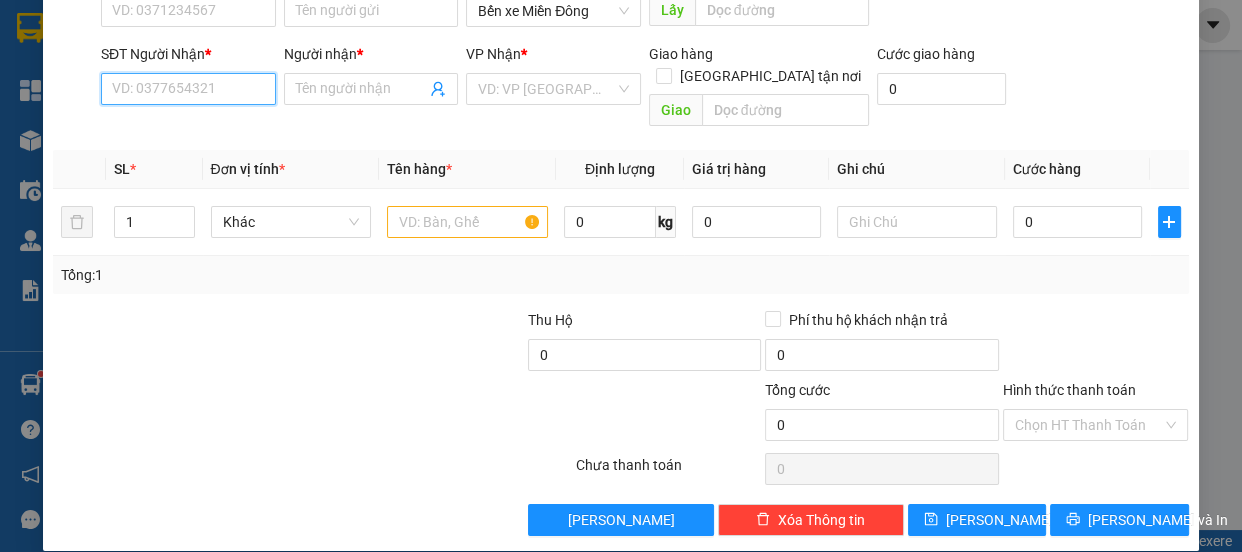 click on "SĐT Người Nhận  *" at bounding box center [188, 89] 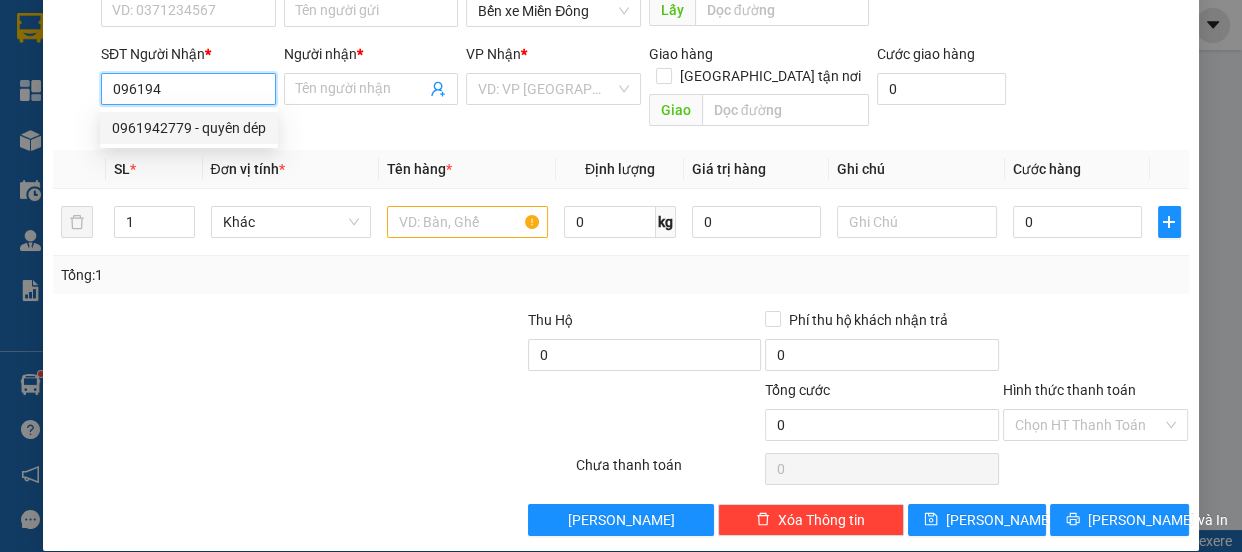 click on "0961942779 - quyên dép" at bounding box center [189, 128] 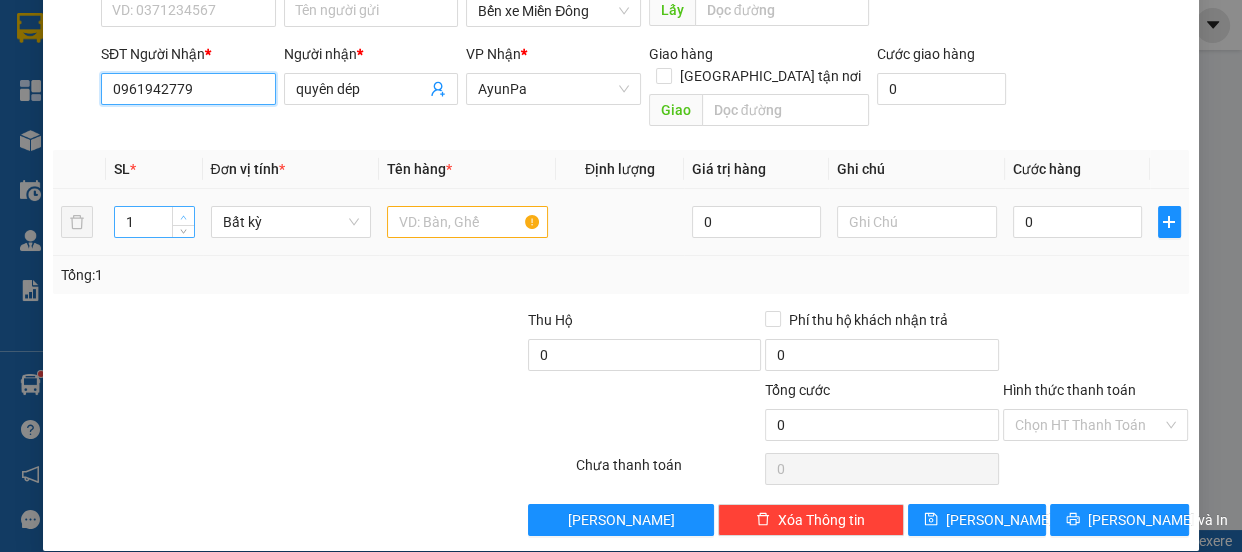 type on "0961942779" 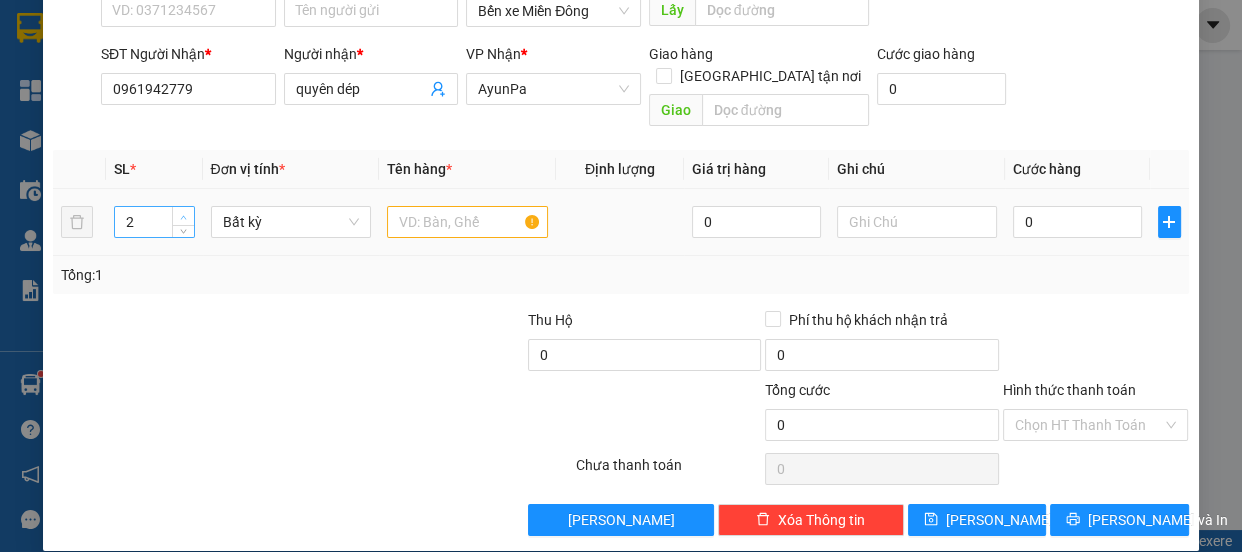 click at bounding box center [184, 217] 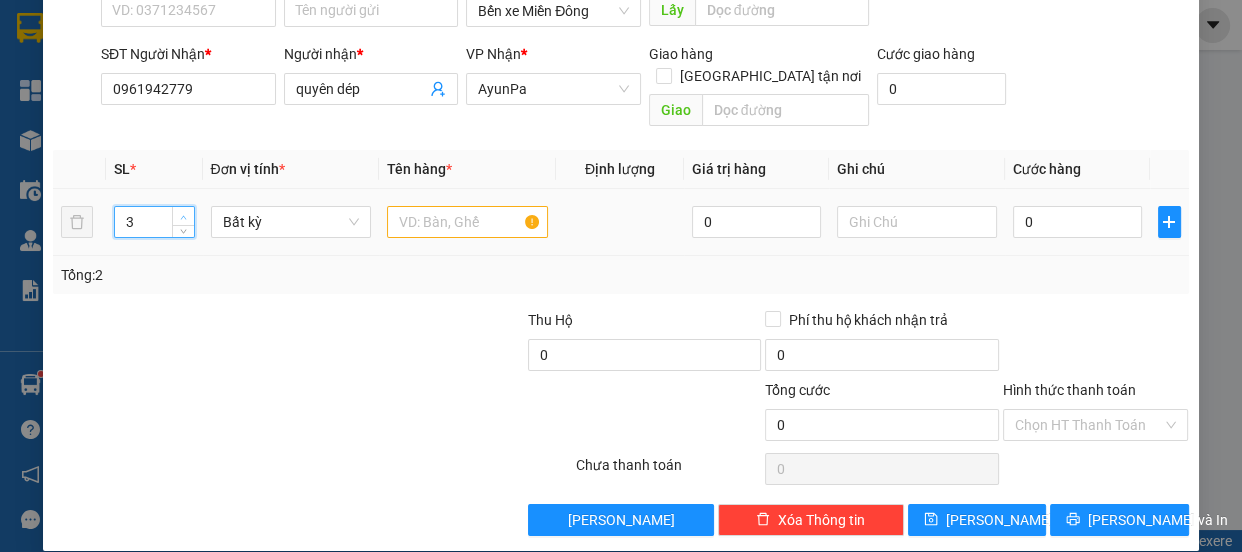 click at bounding box center [184, 217] 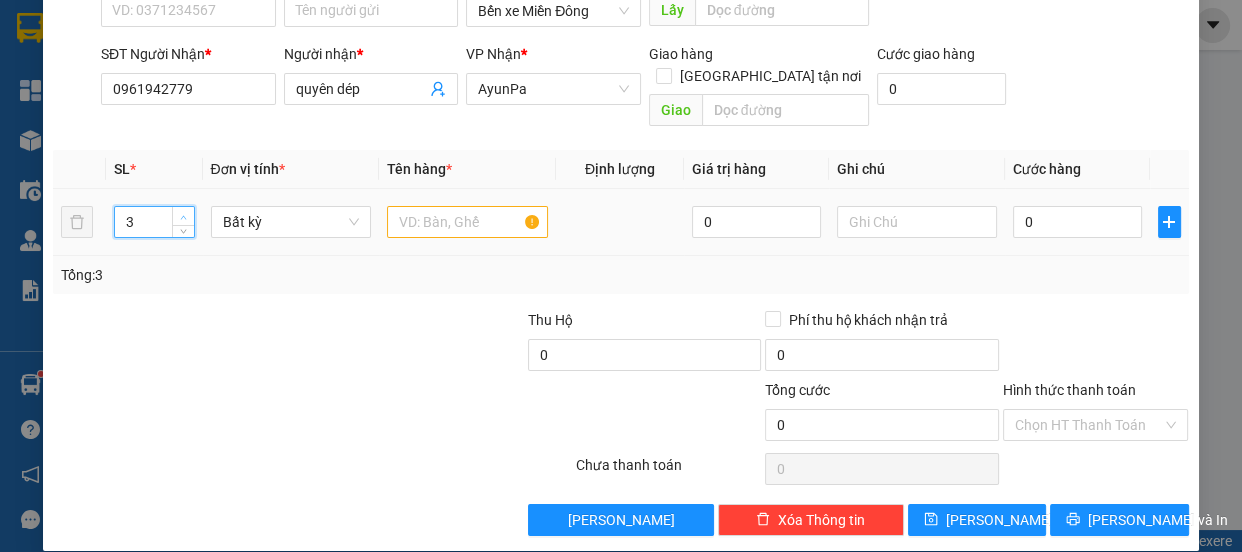 type on "4" 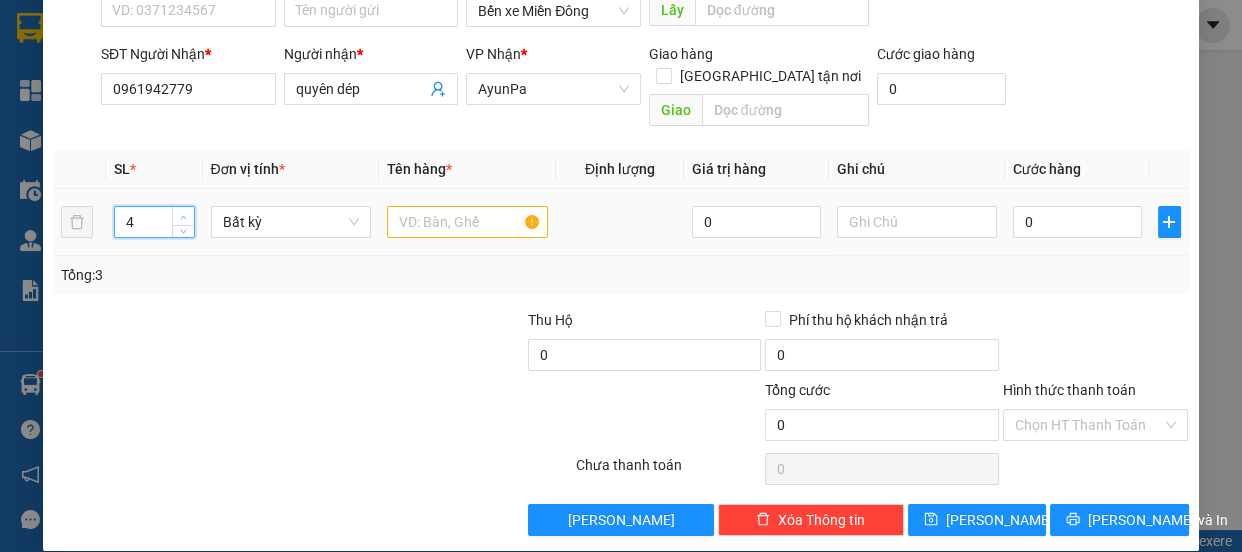 click at bounding box center [184, 217] 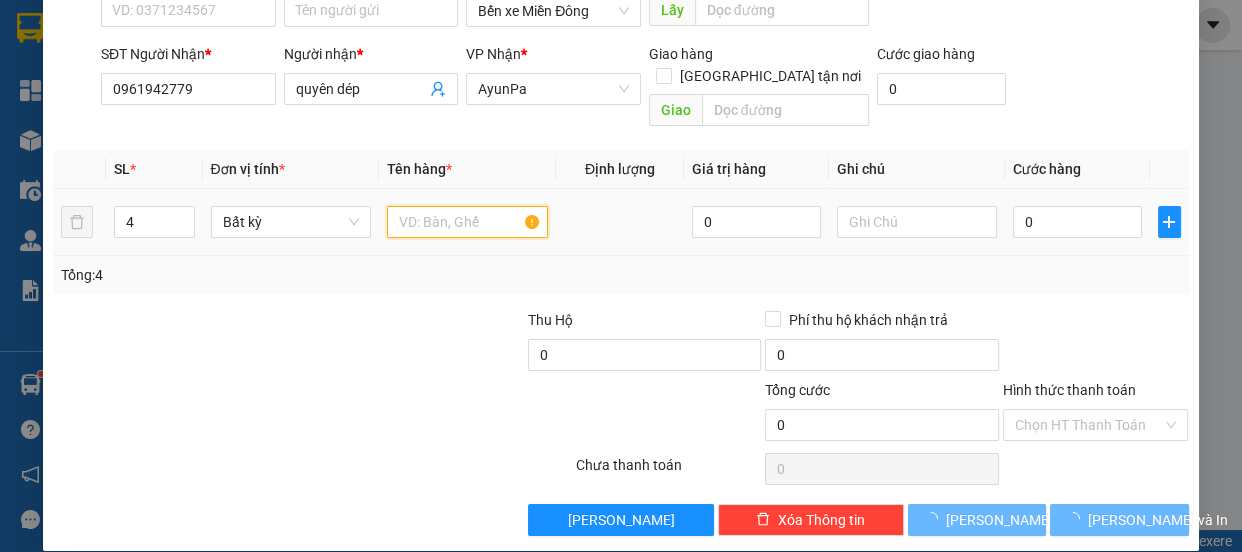 click at bounding box center (467, 222) 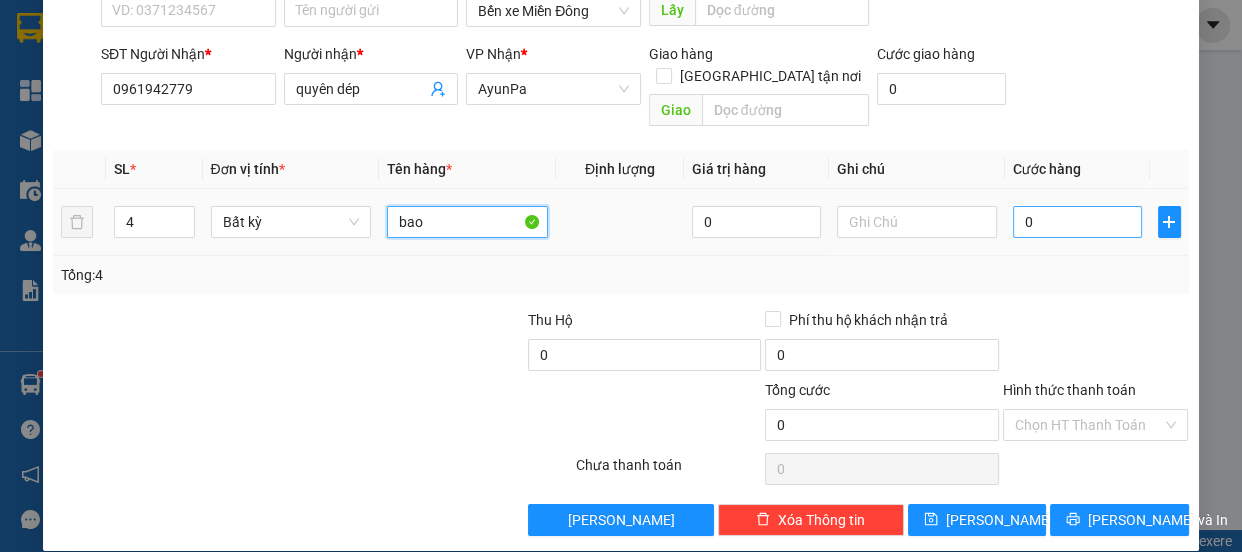 type on "bao" 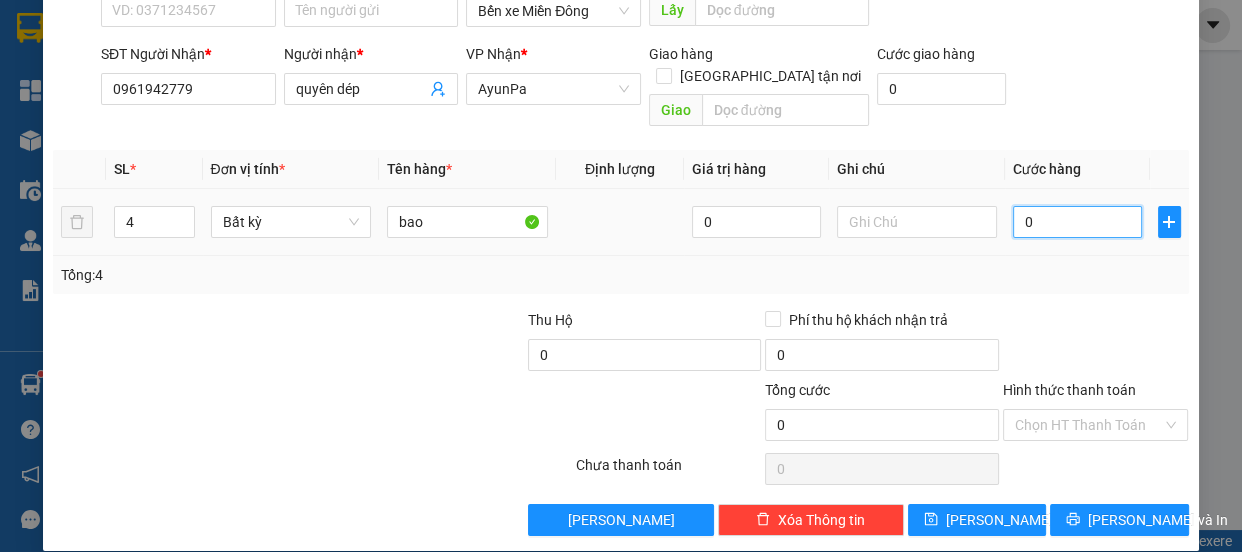 click on "0" at bounding box center (1077, 222) 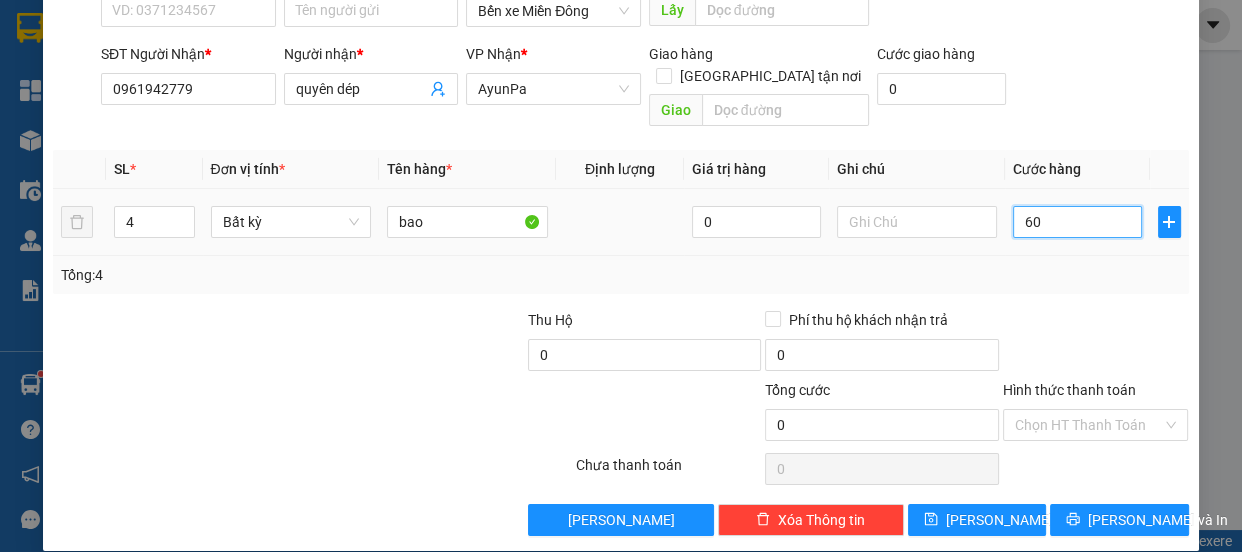 type on "60" 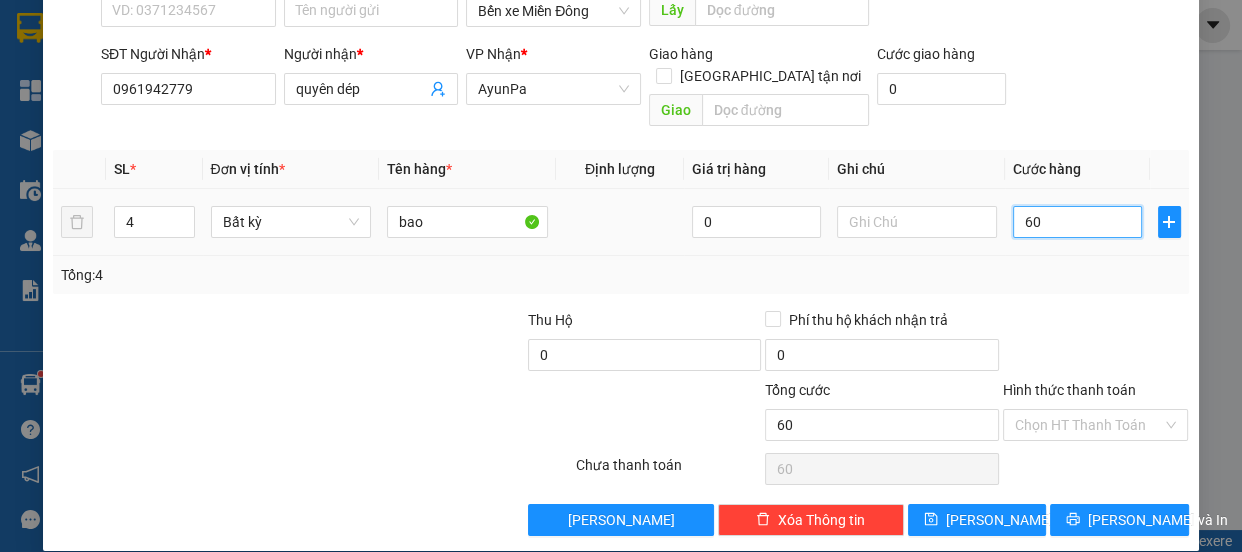 type on "680" 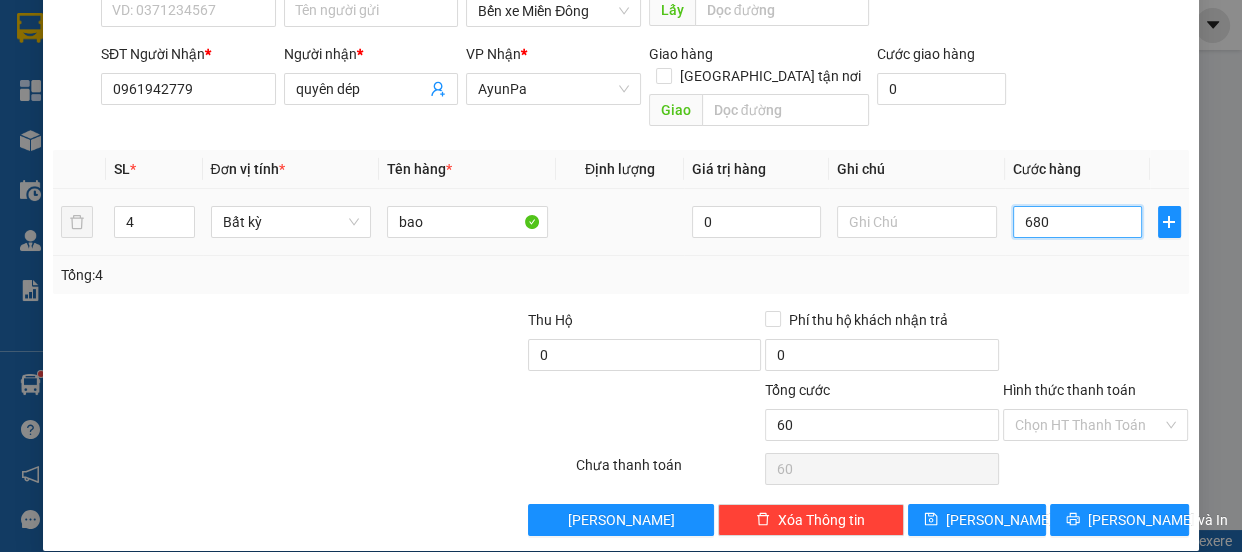 type on "680" 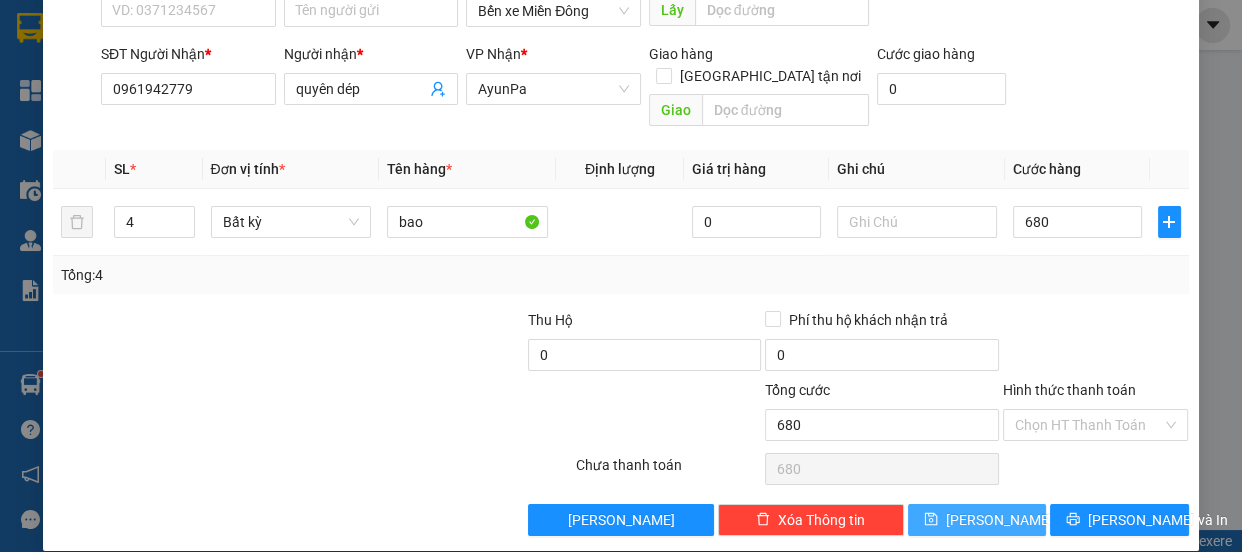 click on "[PERSON_NAME]" at bounding box center (977, 520) 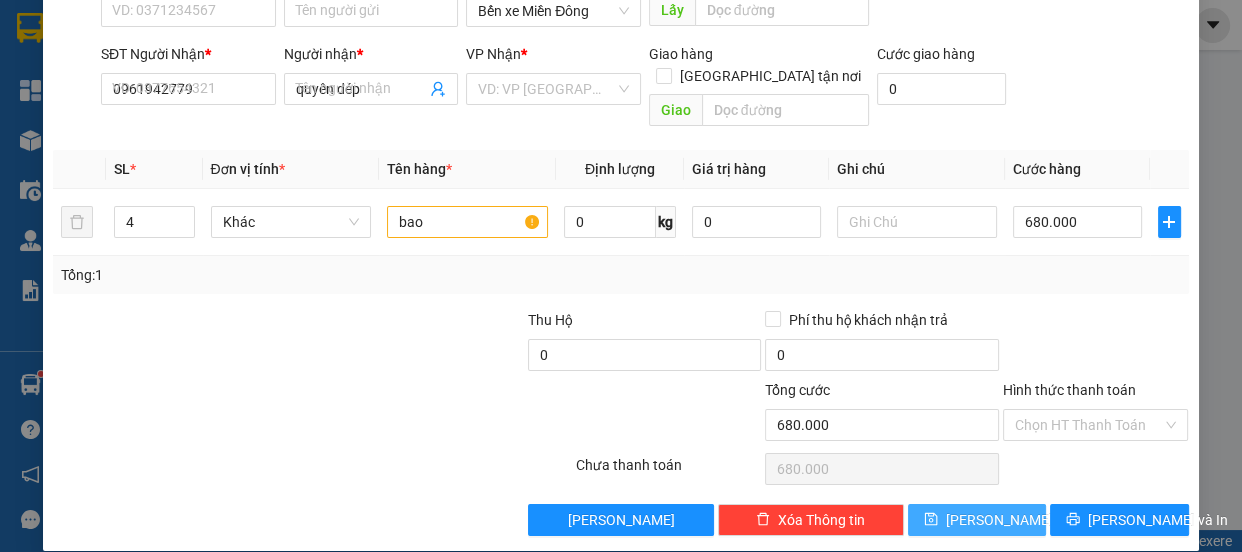 type 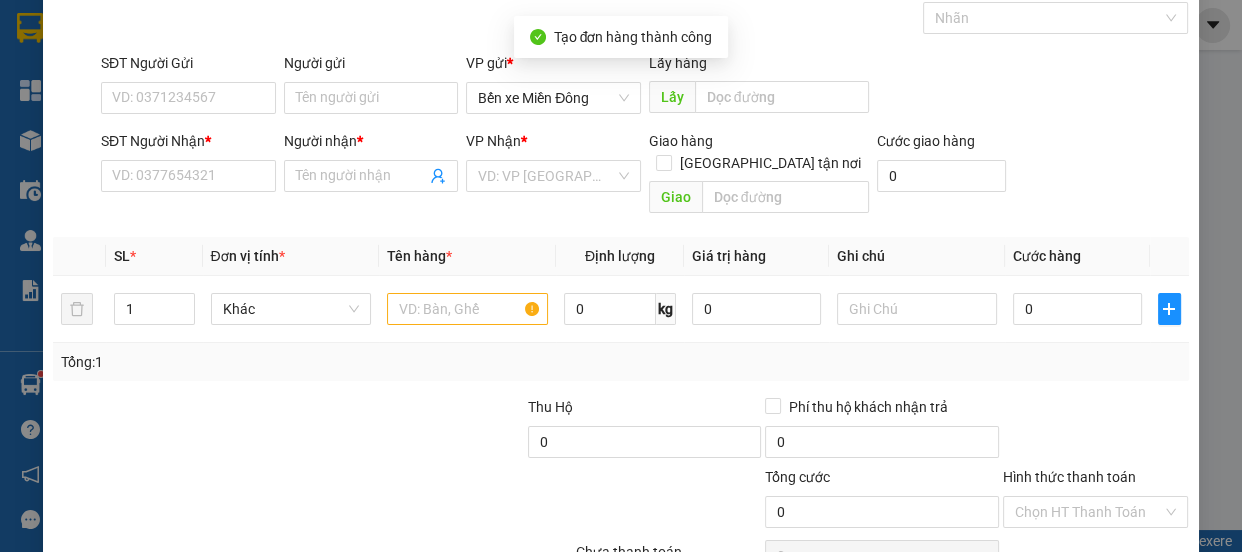 scroll, scrollTop: 0, scrollLeft: 0, axis: both 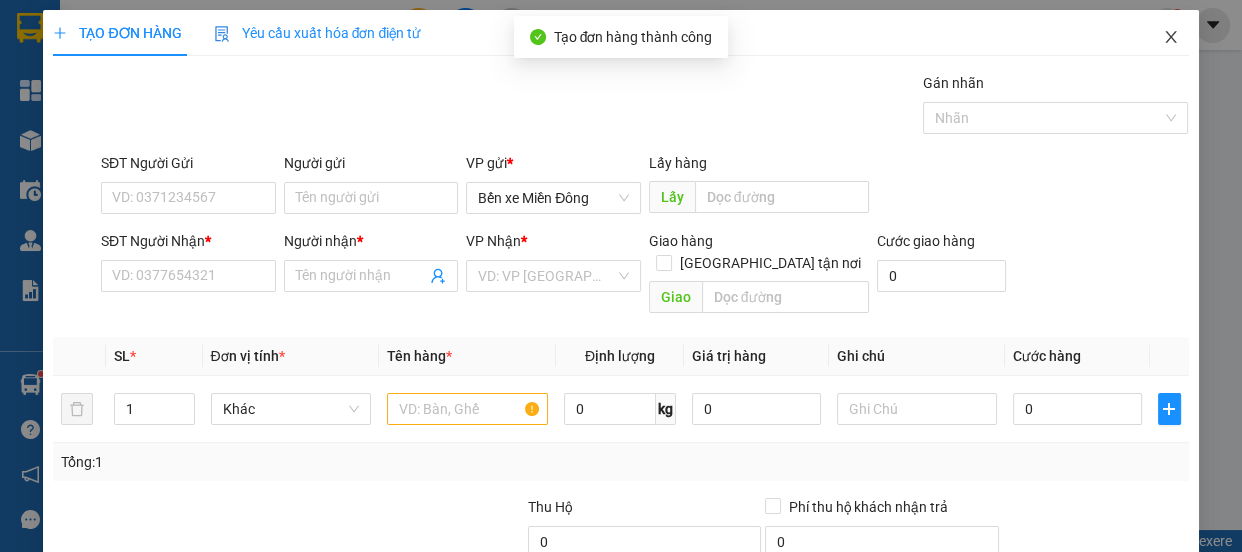 click 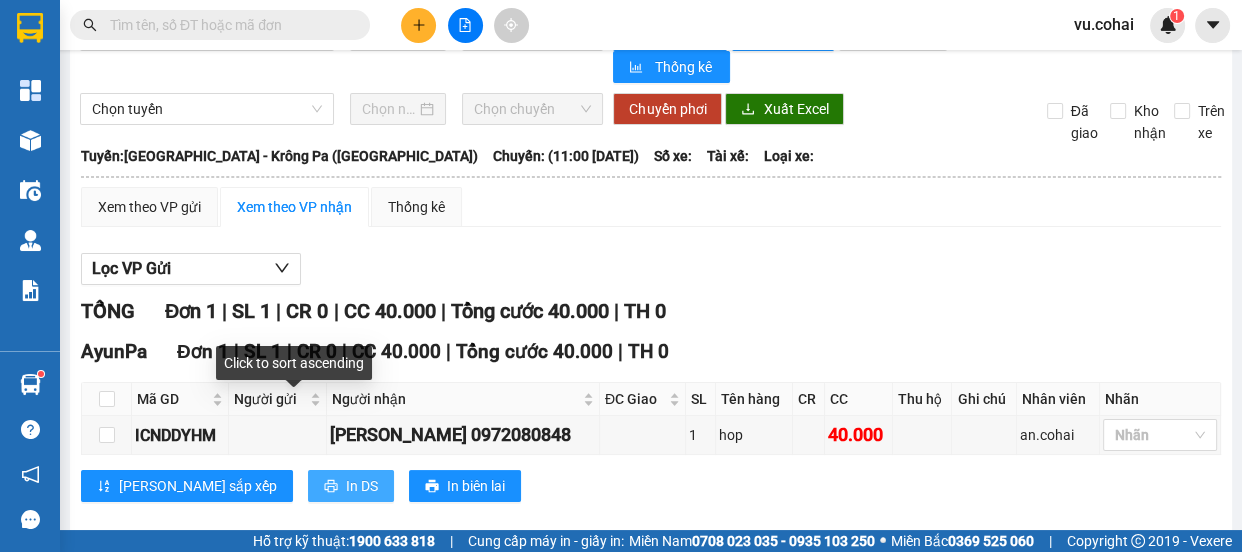 scroll, scrollTop: 78, scrollLeft: 0, axis: vertical 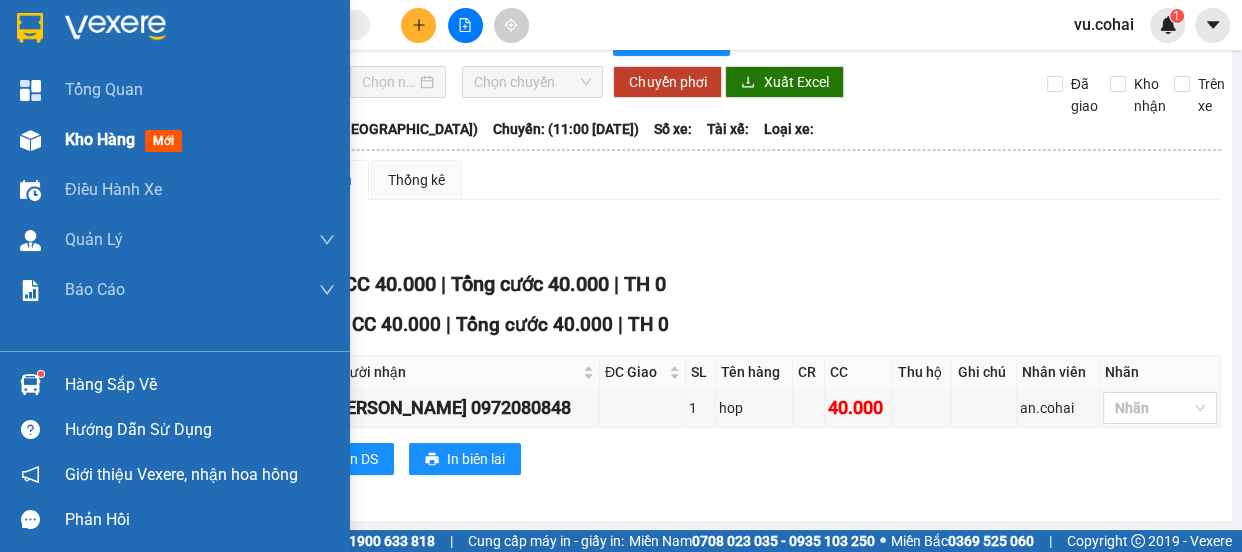 click on "Kho hàng mới" at bounding box center (127, 139) 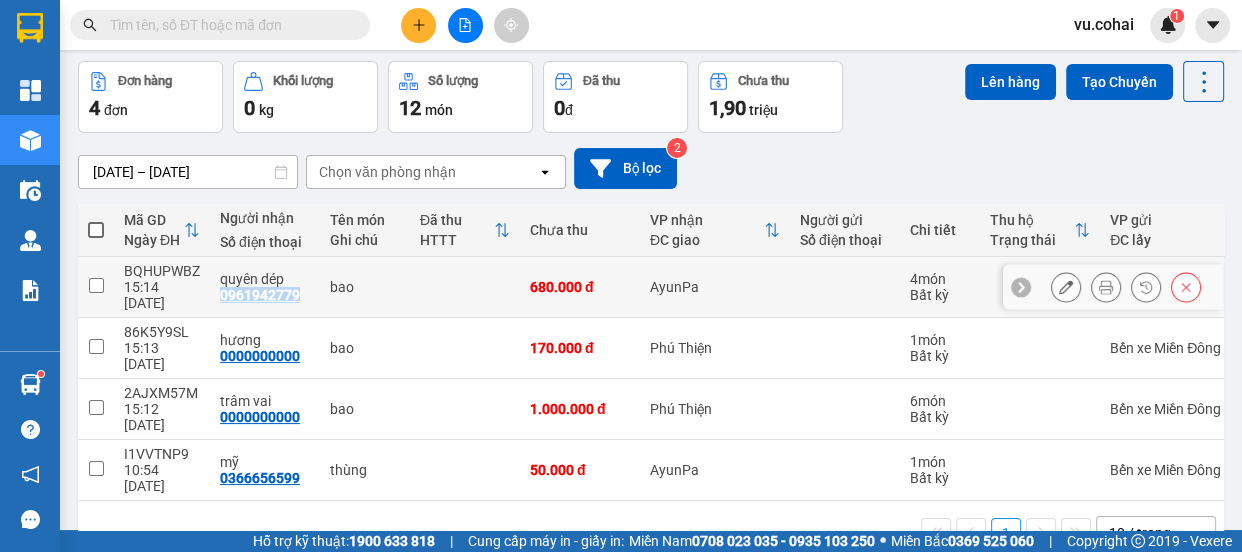 drag, startPoint x: 299, startPoint y: 286, endPoint x: 219, endPoint y: 290, distance: 80.09994 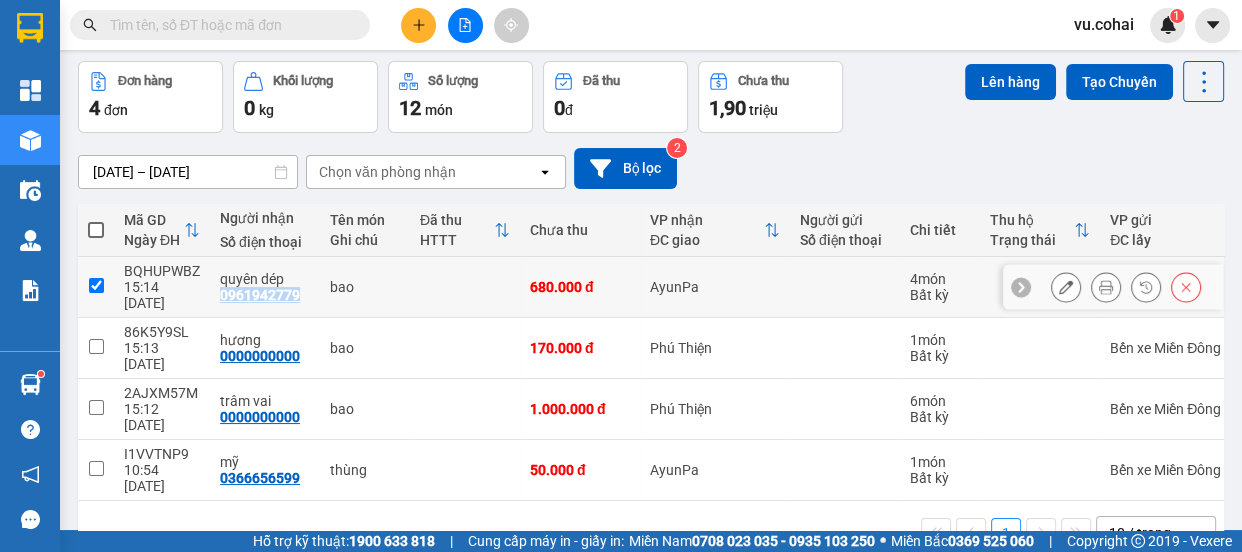 checkbox on "true" 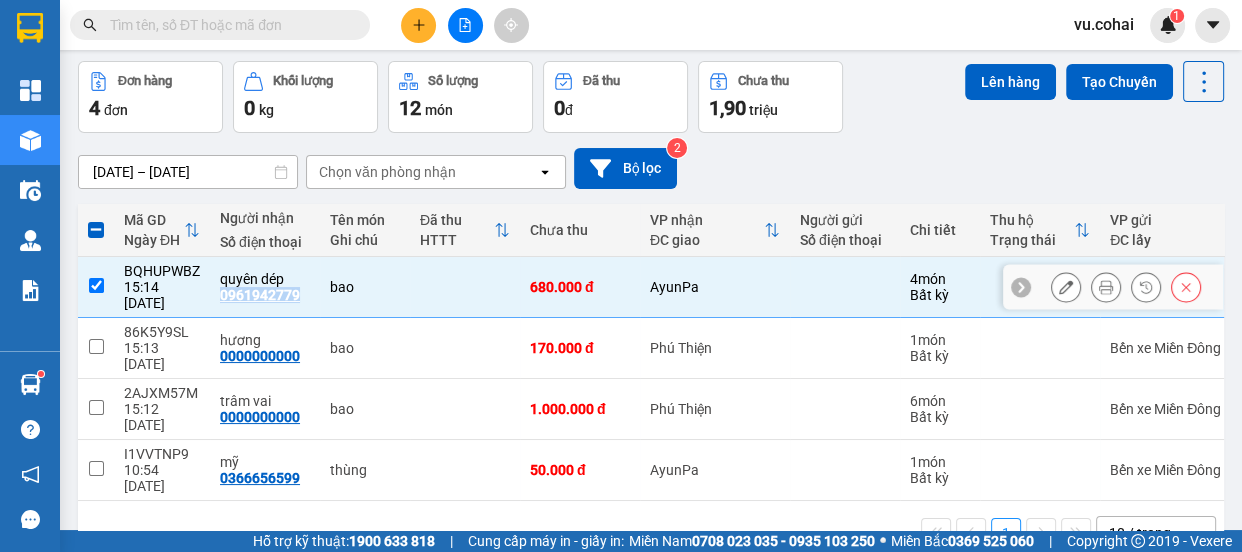 copy on "0961942779" 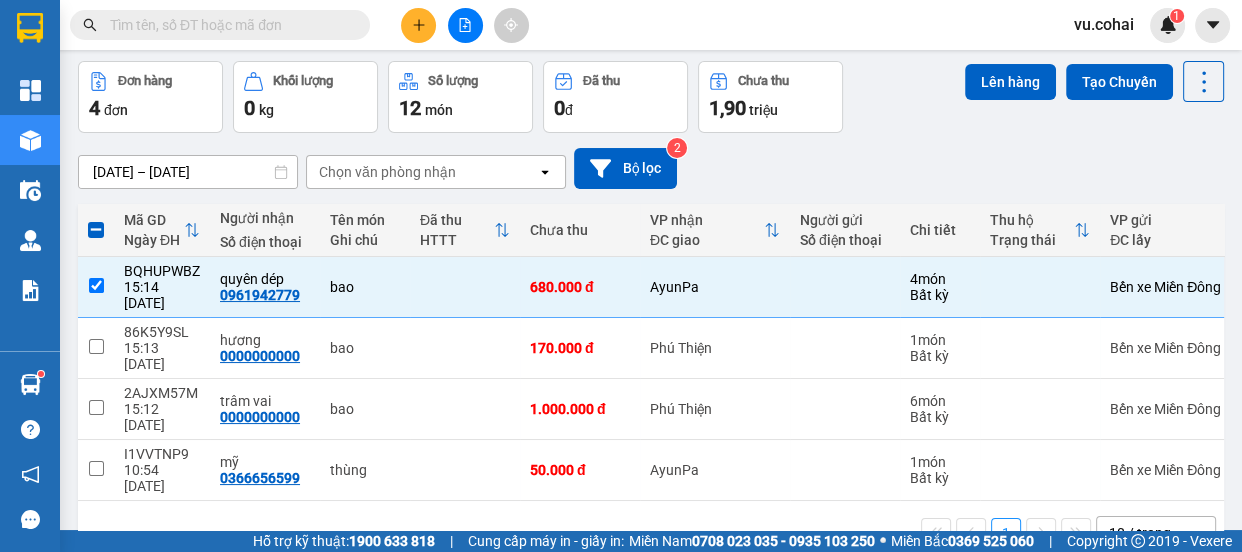 click at bounding box center (228, 25) 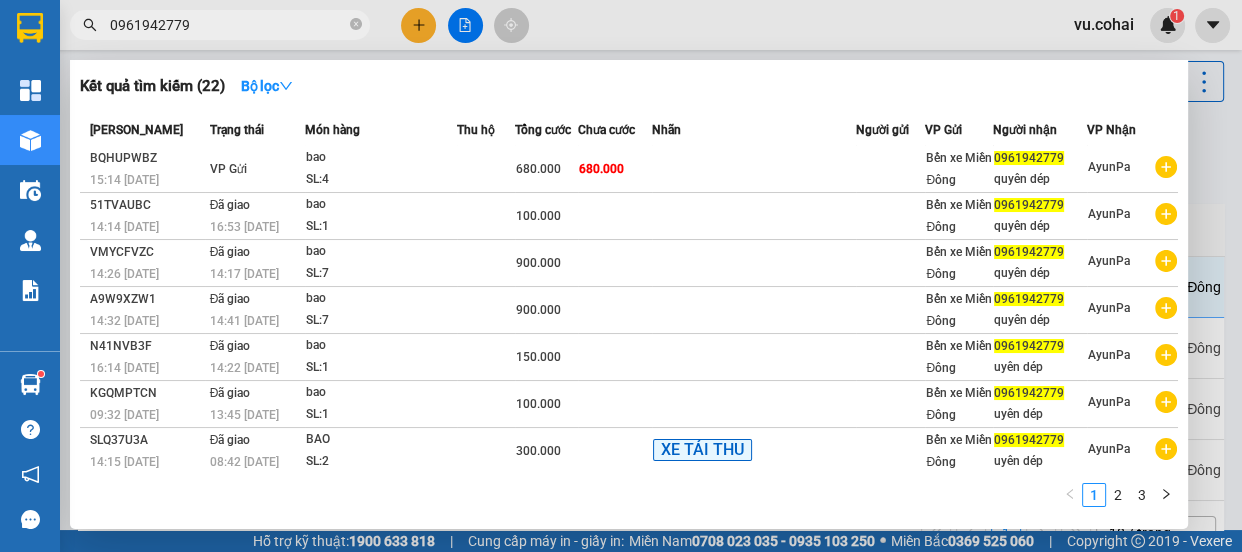 scroll, scrollTop: 0, scrollLeft: 0, axis: both 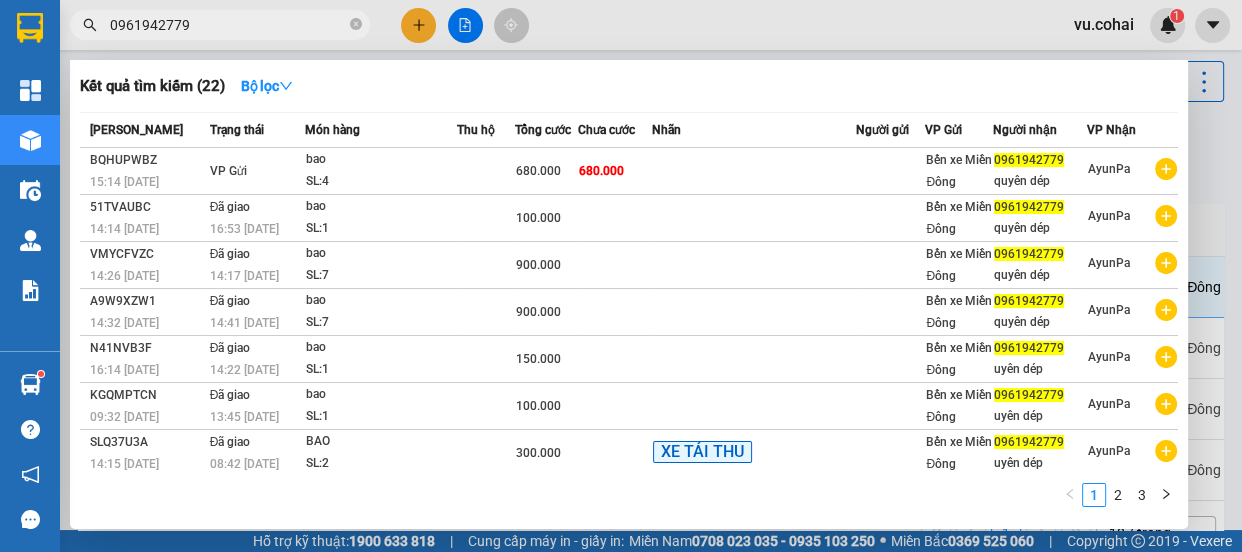 type on "0961942779" 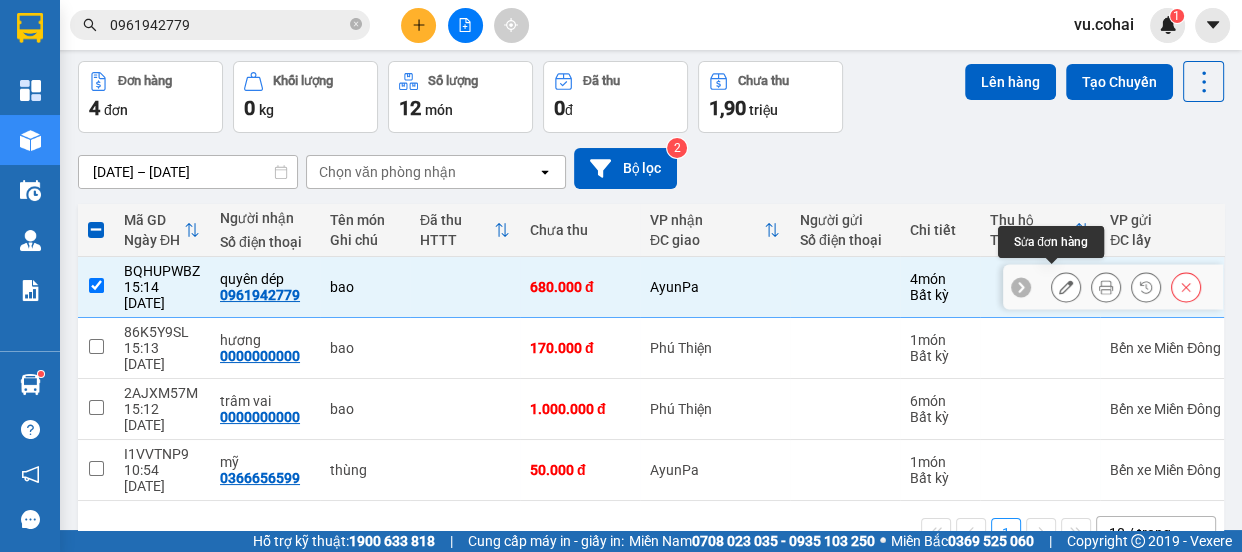 click 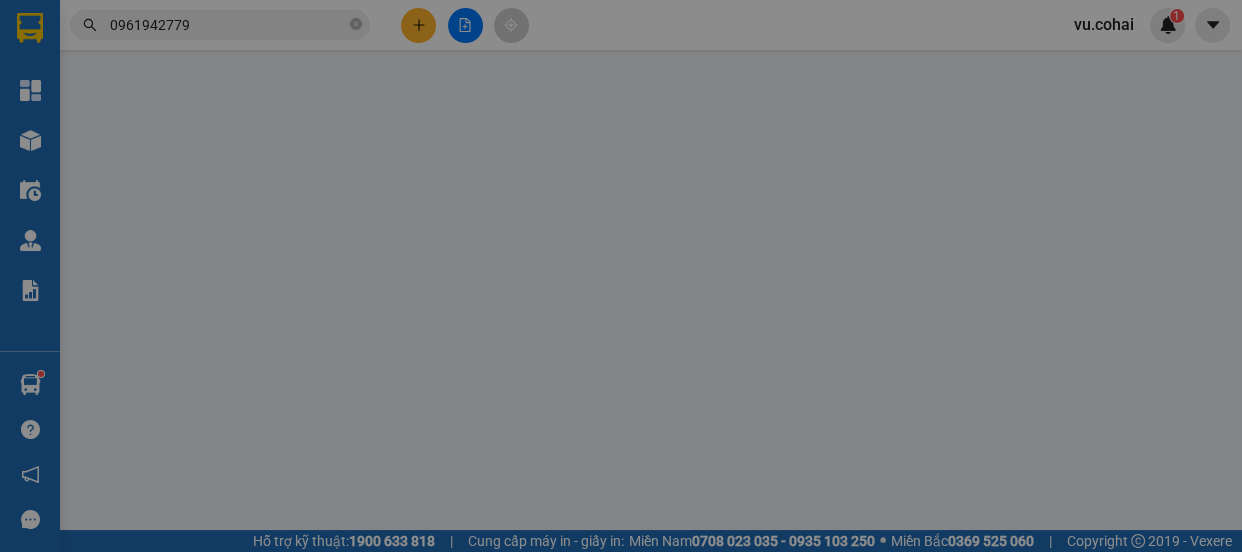 scroll, scrollTop: 0, scrollLeft: 0, axis: both 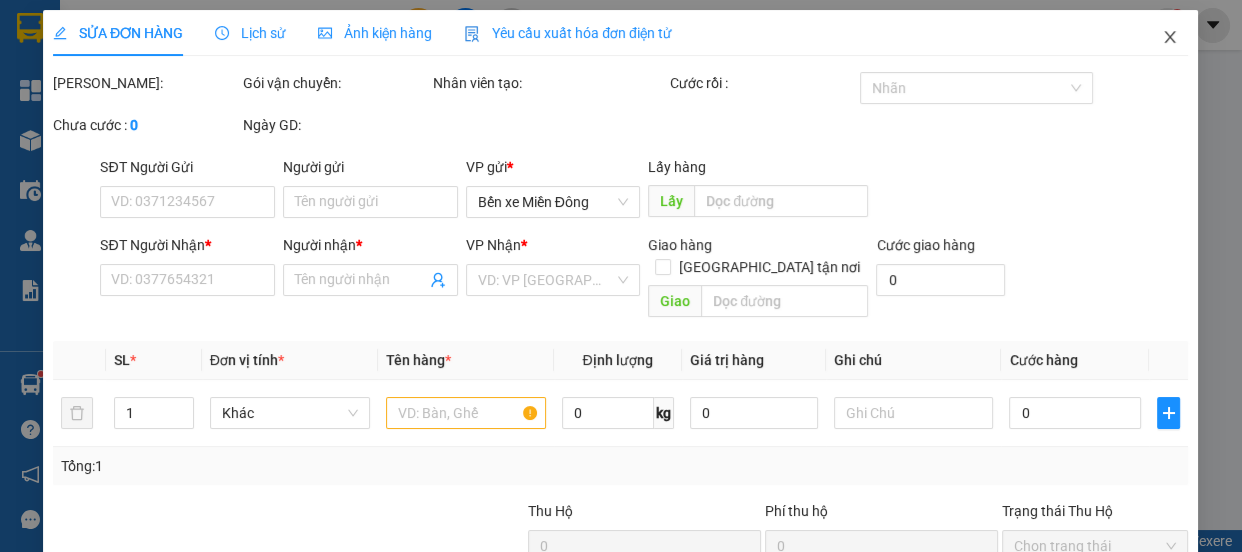 type on "0961942779" 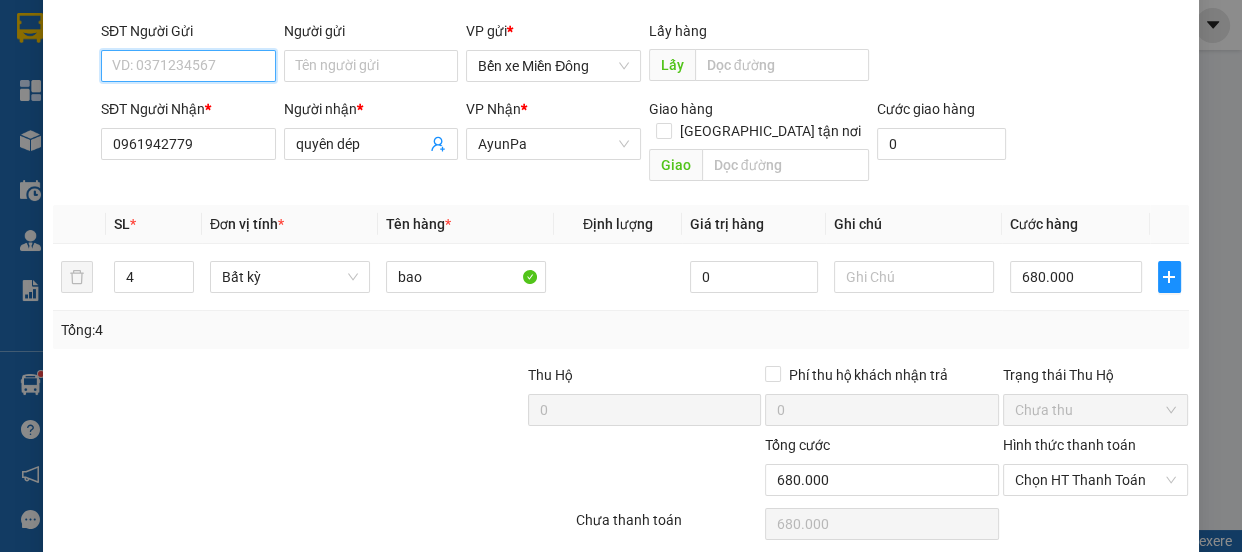 scroll, scrollTop: 213, scrollLeft: 0, axis: vertical 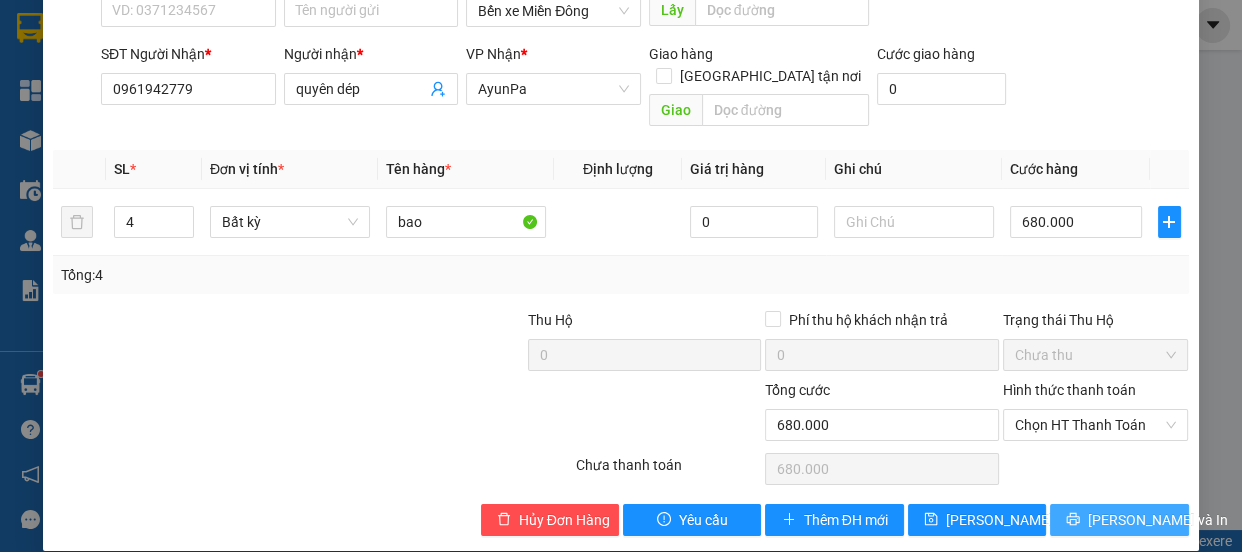 click on "[PERSON_NAME] và In" at bounding box center (1158, 520) 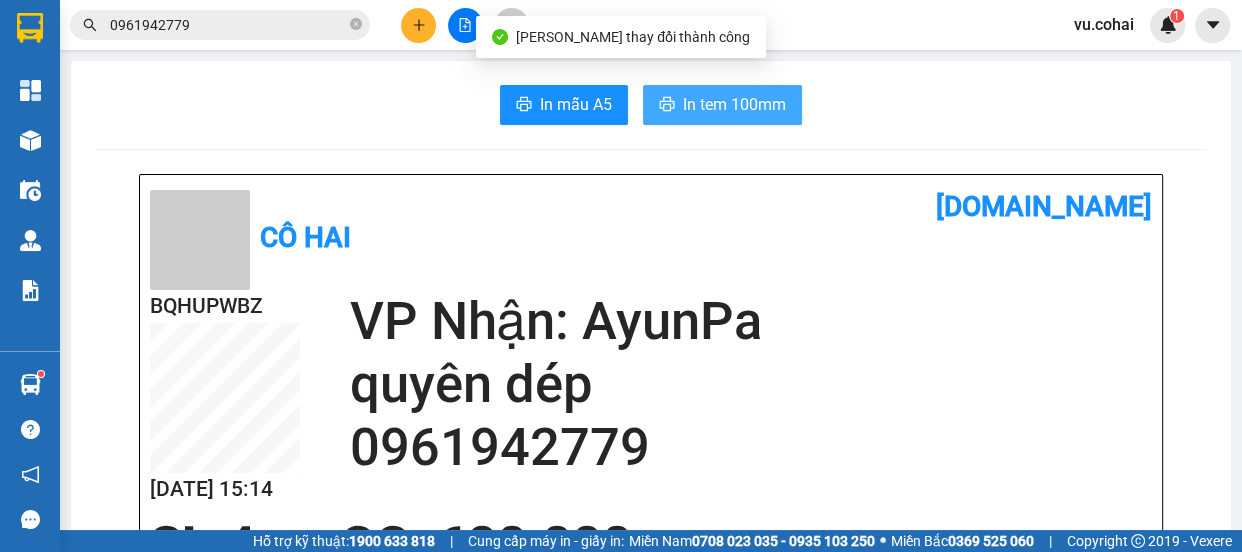 click on "In tem 100mm" at bounding box center [734, 104] 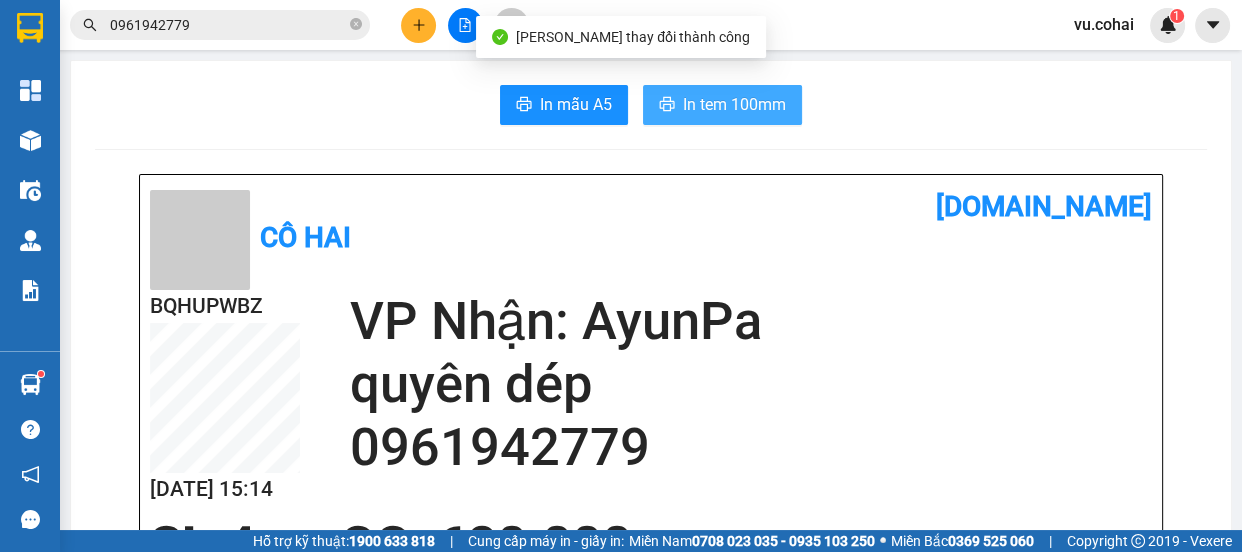 scroll, scrollTop: 0, scrollLeft: 0, axis: both 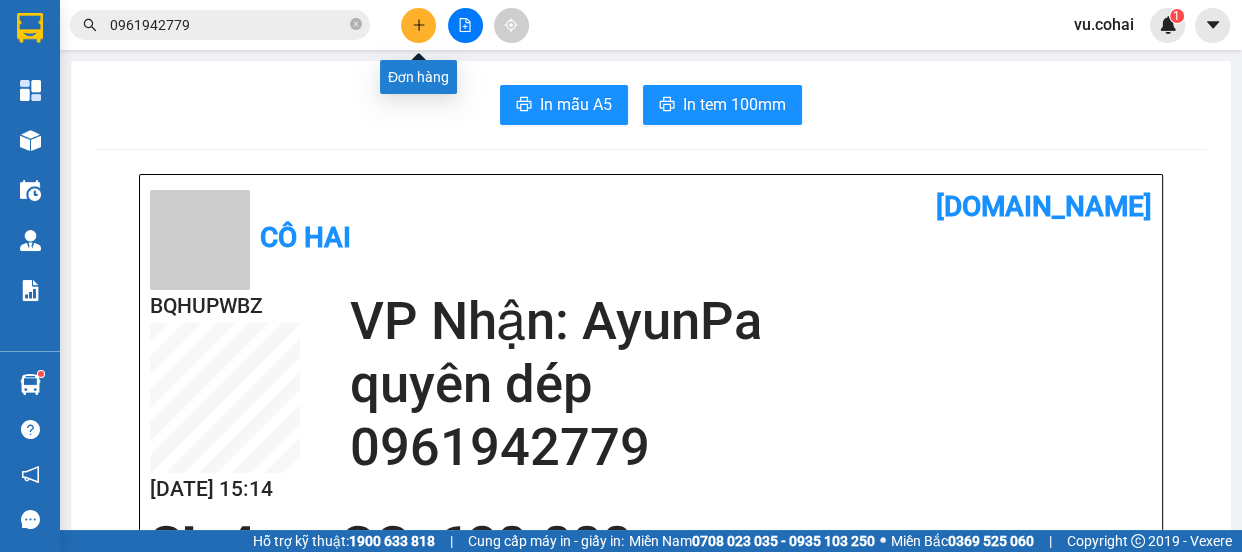 click 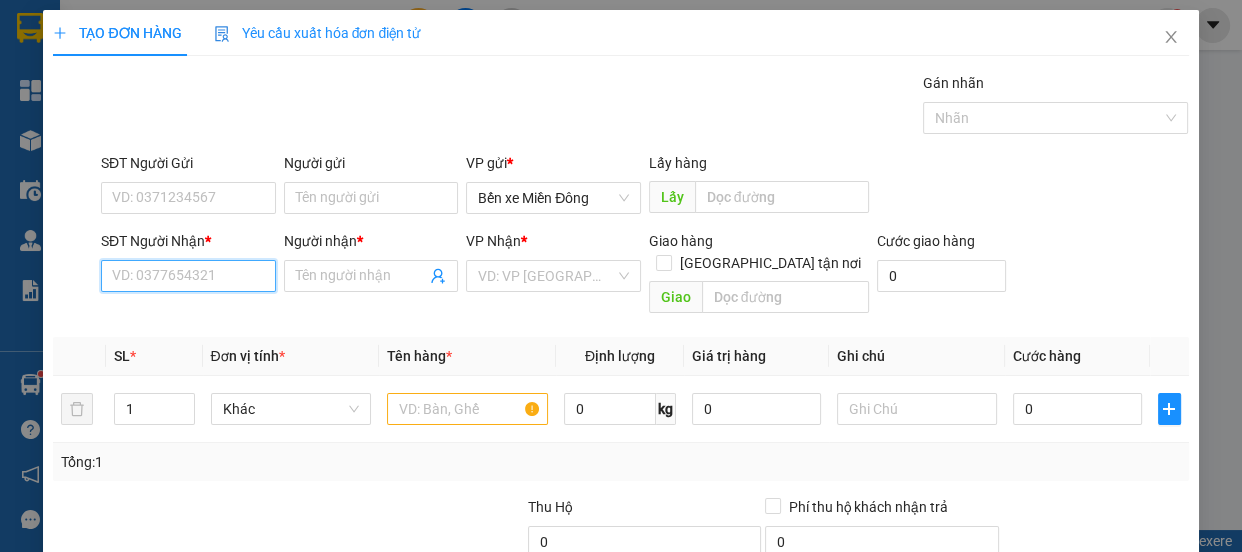 click on "SĐT Người Nhận  *" at bounding box center [188, 276] 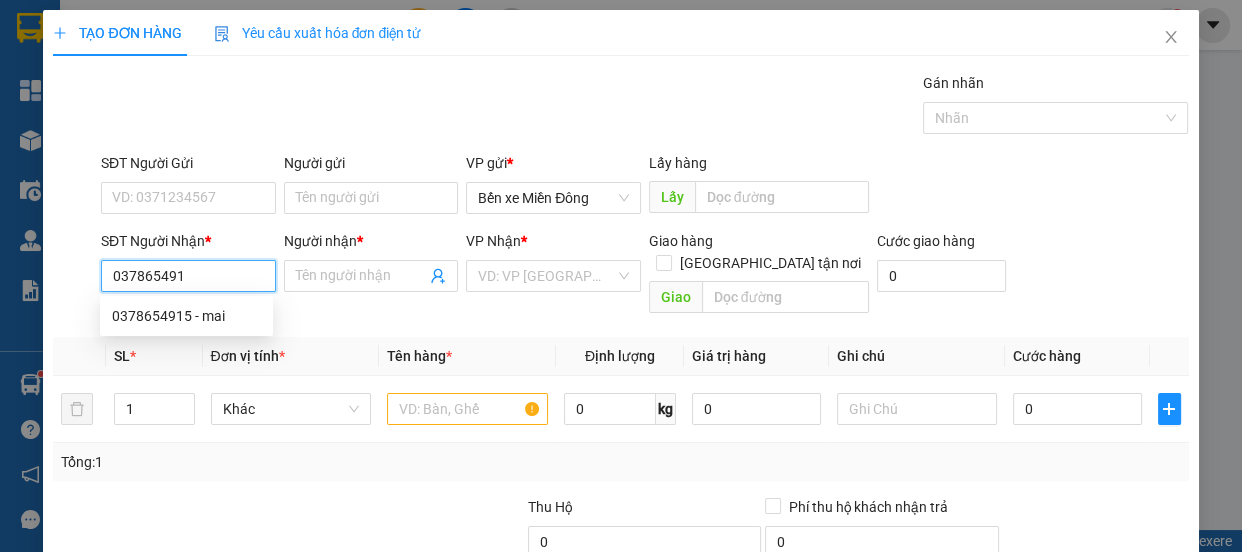 type on "0378654915" 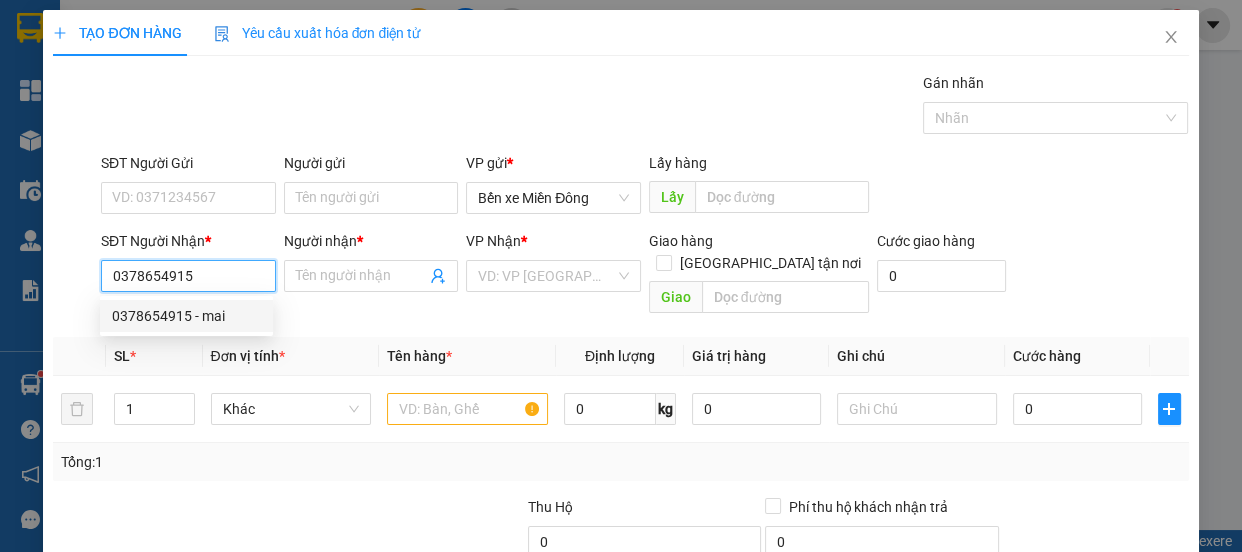 drag, startPoint x: 174, startPoint y: 313, endPoint x: 784, endPoint y: 304, distance: 610.0664 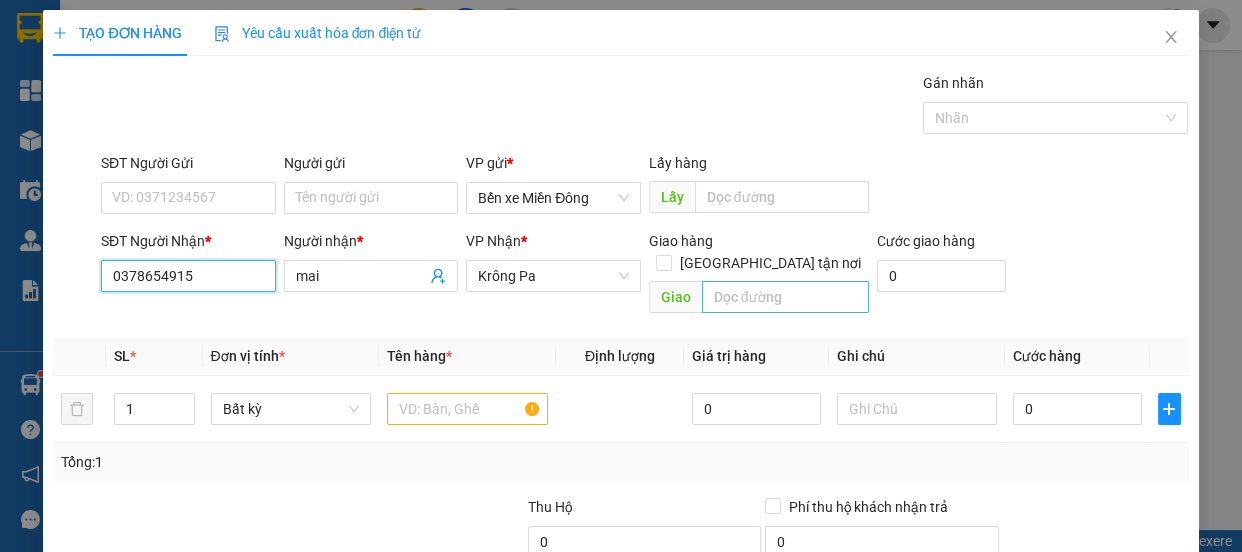 type on "0378654915" 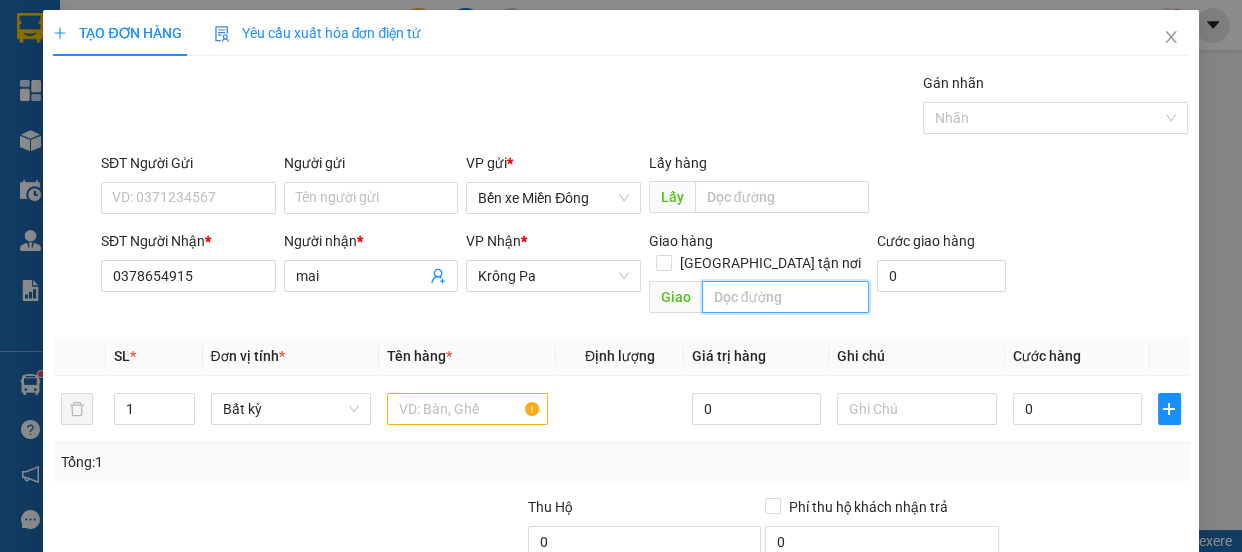 click at bounding box center (785, 297) 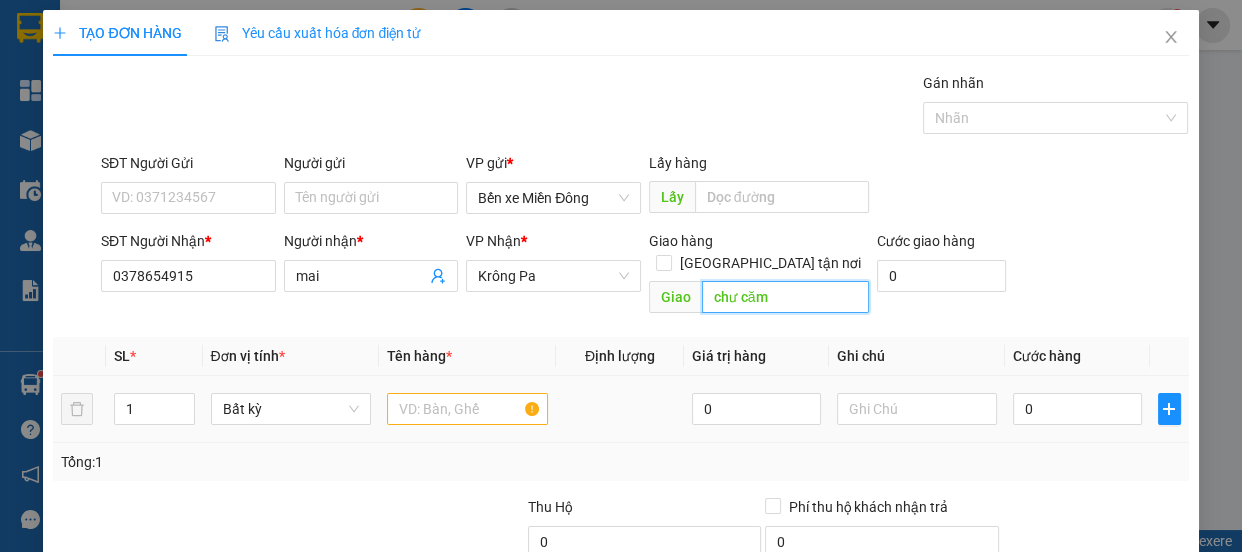 type on "chư căm" 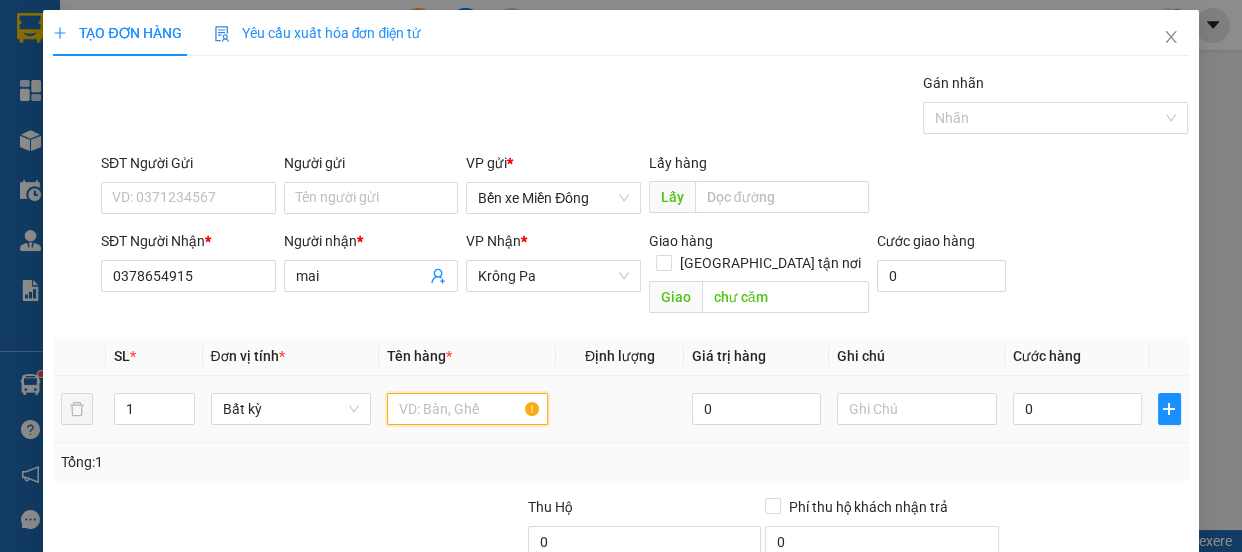 click at bounding box center (467, 409) 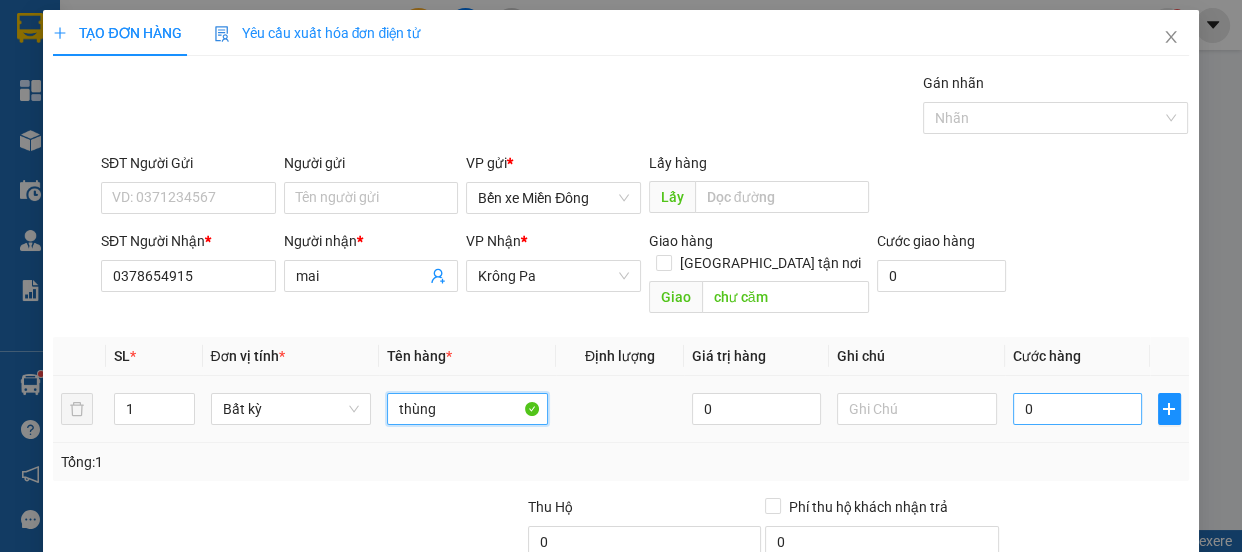 type on "thùng" 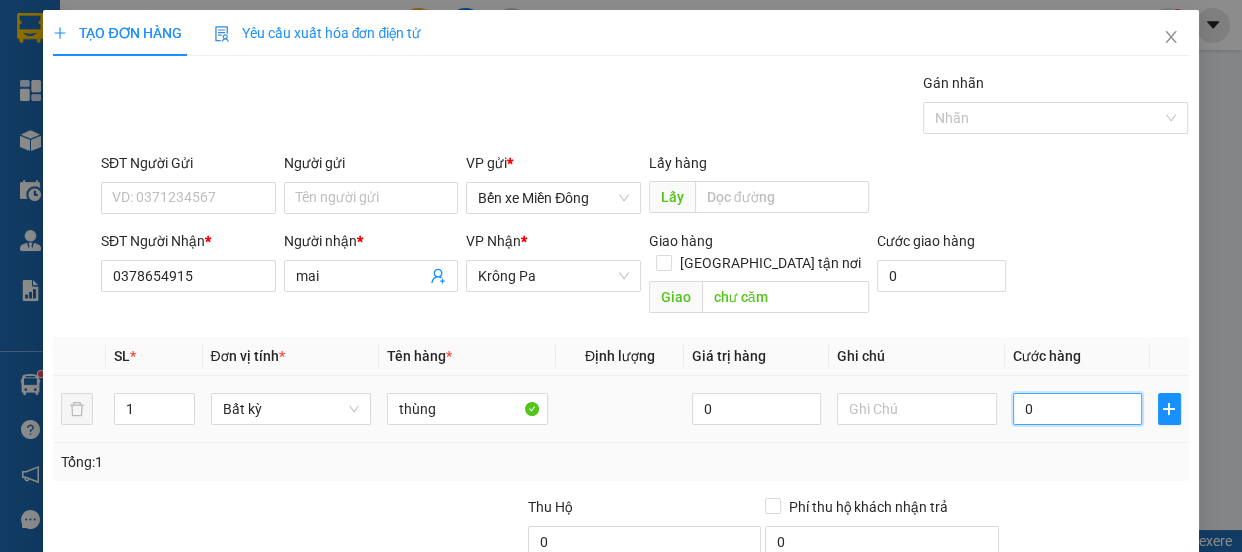 click on "0" at bounding box center (1077, 409) 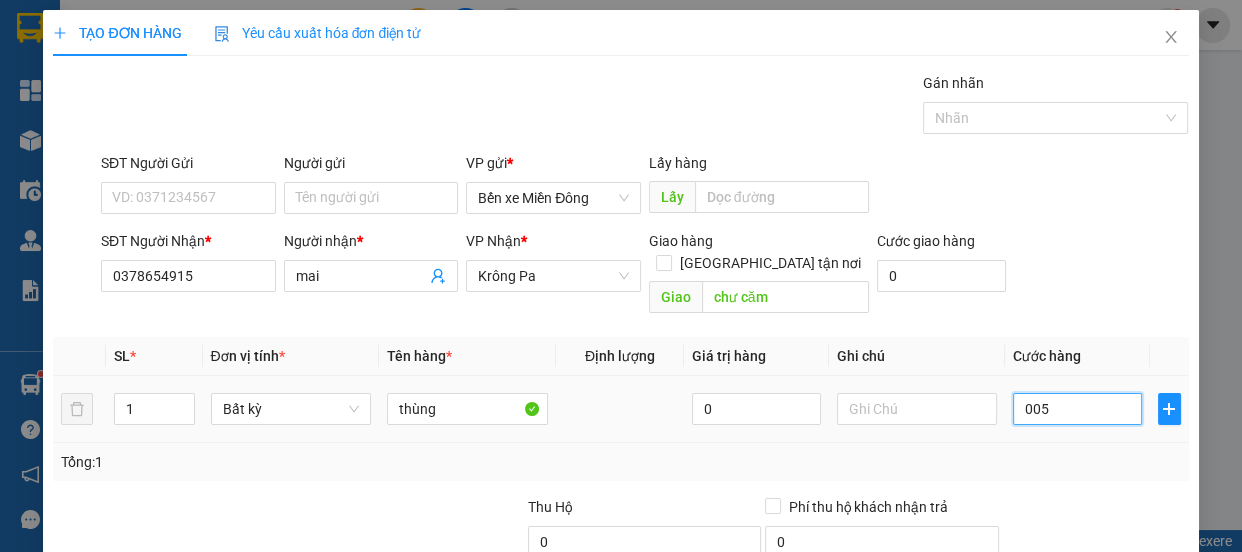 type on "5" 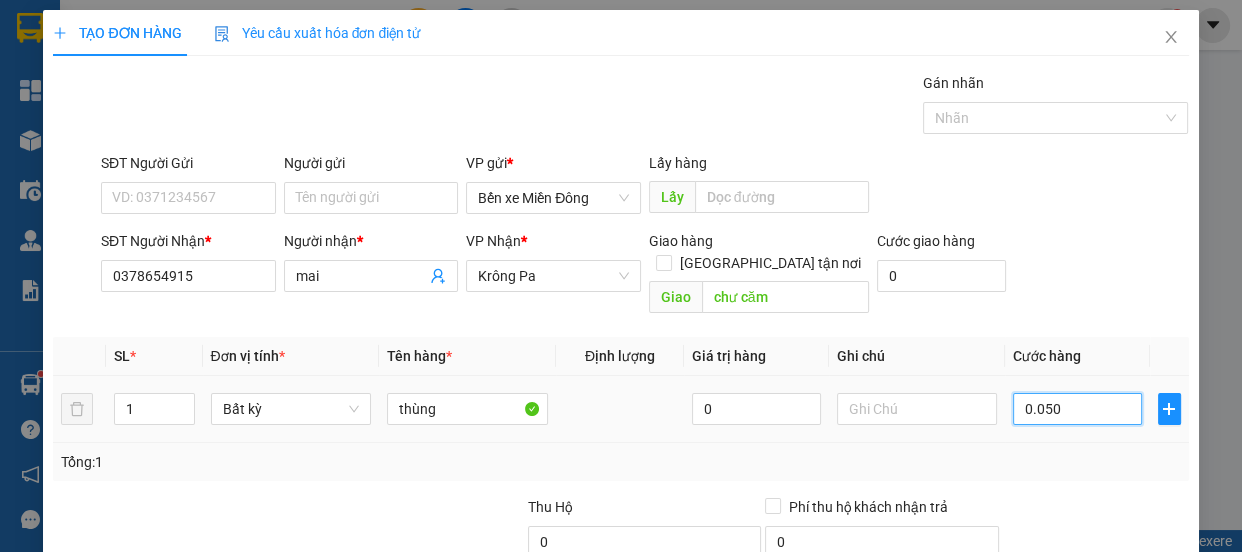 type on "50" 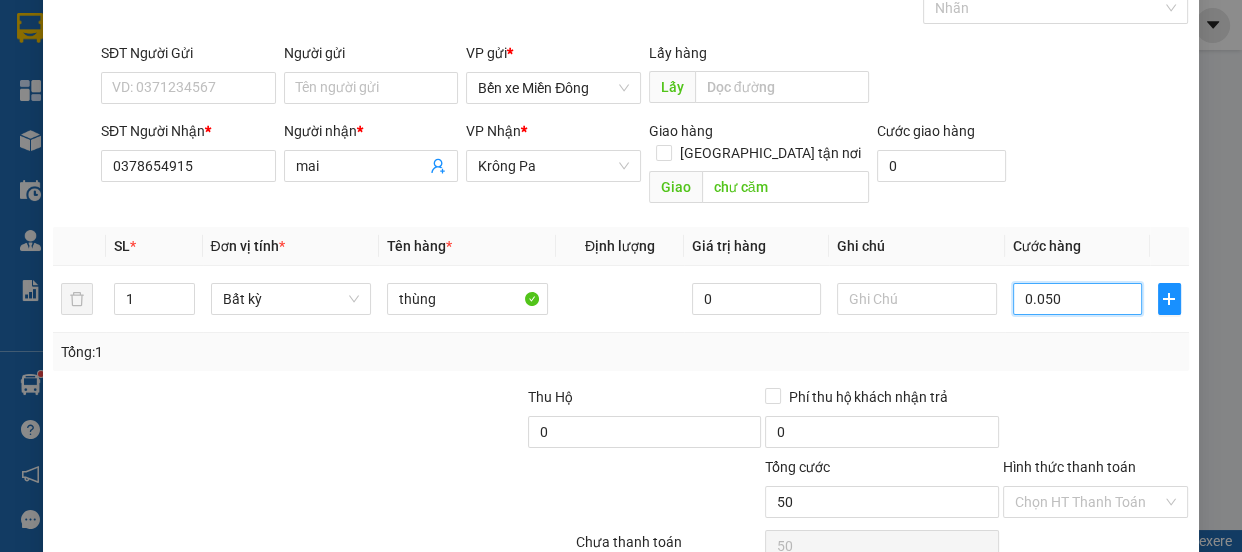 scroll, scrollTop: 187, scrollLeft: 0, axis: vertical 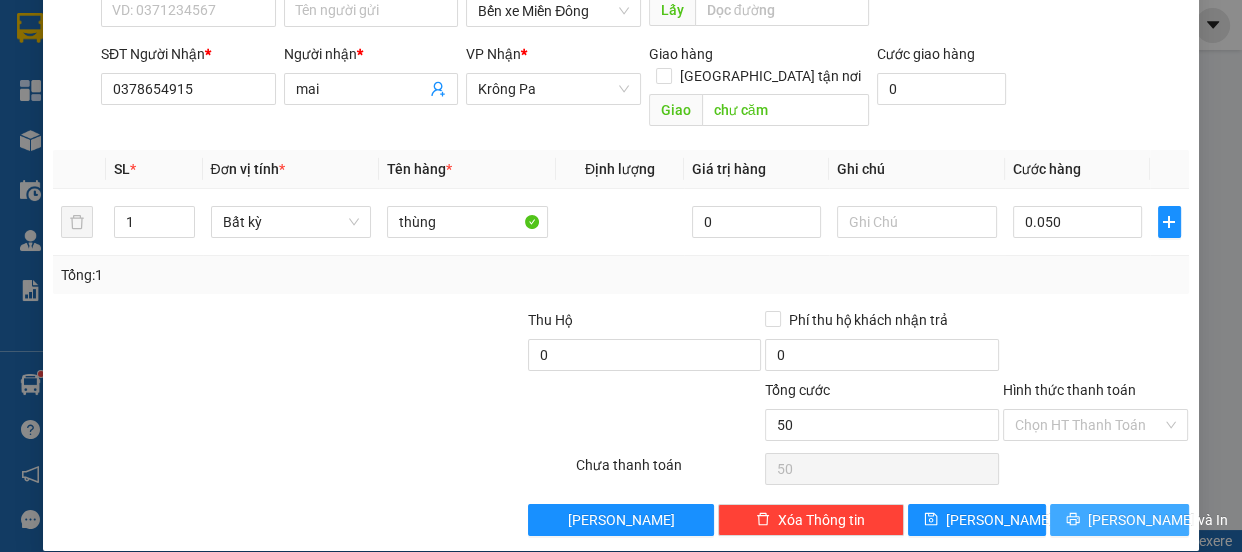 click on "[PERSON_NAME] và In" at bounding box center (1158, 520) 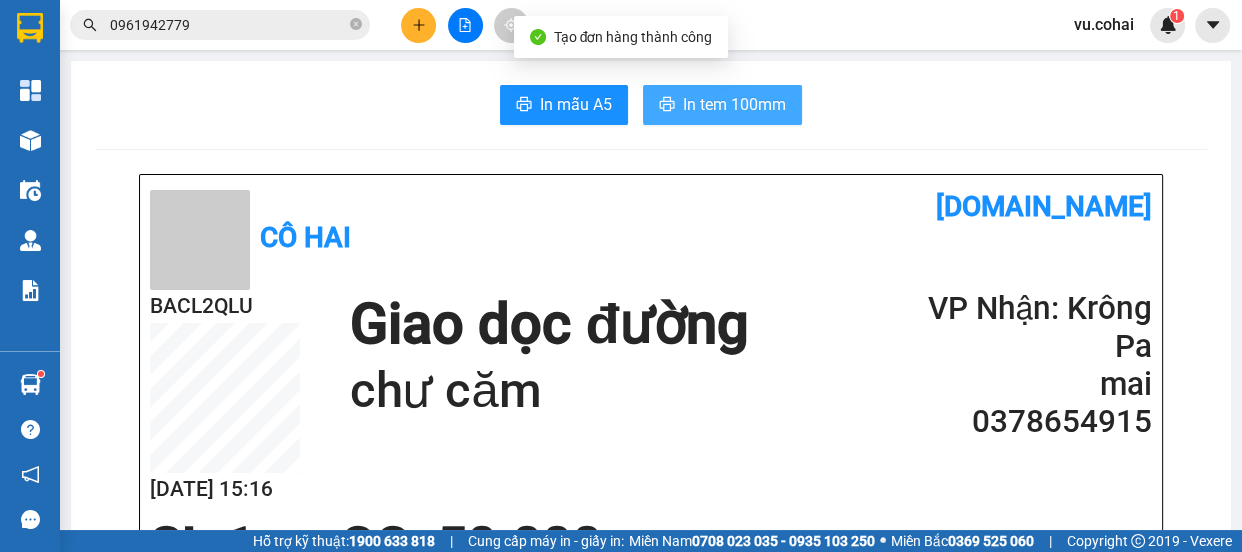 click on "In tem 100mm" at bounding box center (734, 104) 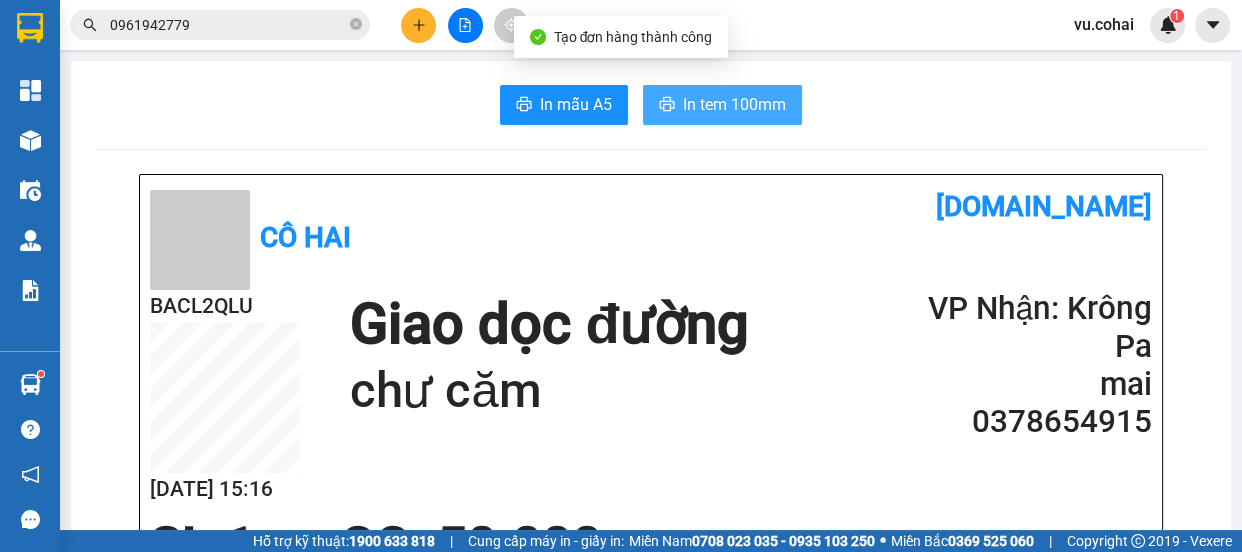 scroll, scrollTop: 0, scrollLeft: 0, axis: both 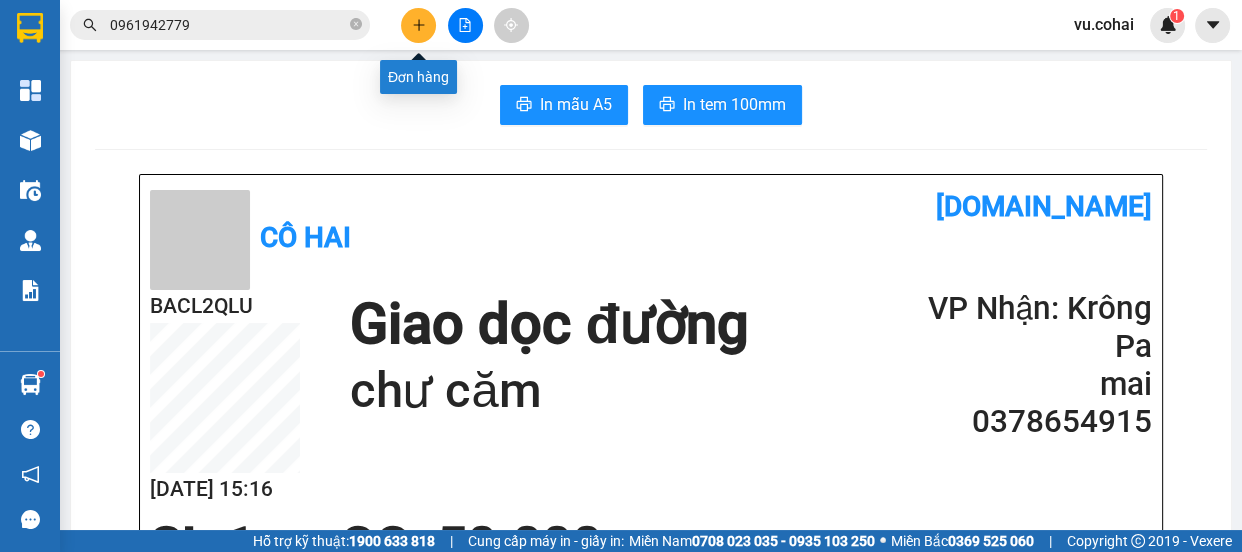 click 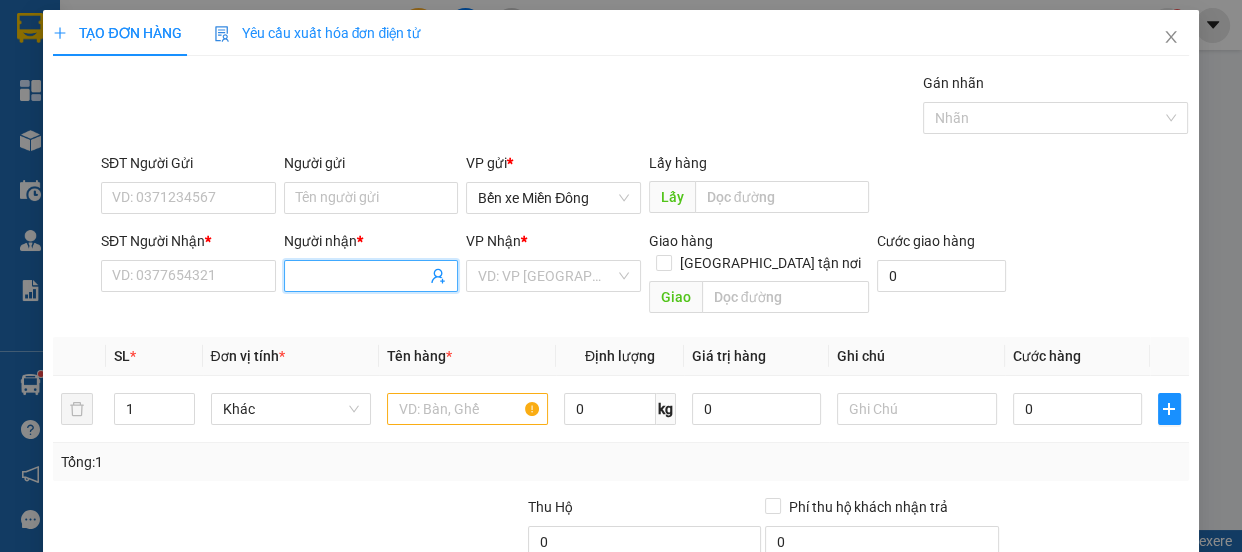 click on "Người nhận  *" at bounding box center [361, 276] 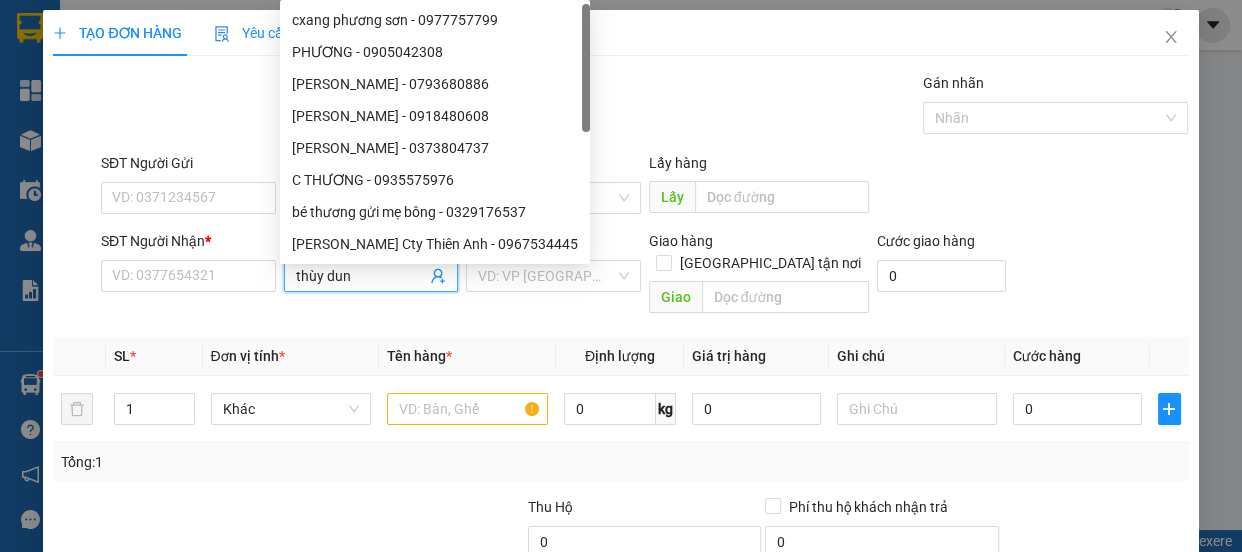 type on "thùy dung" 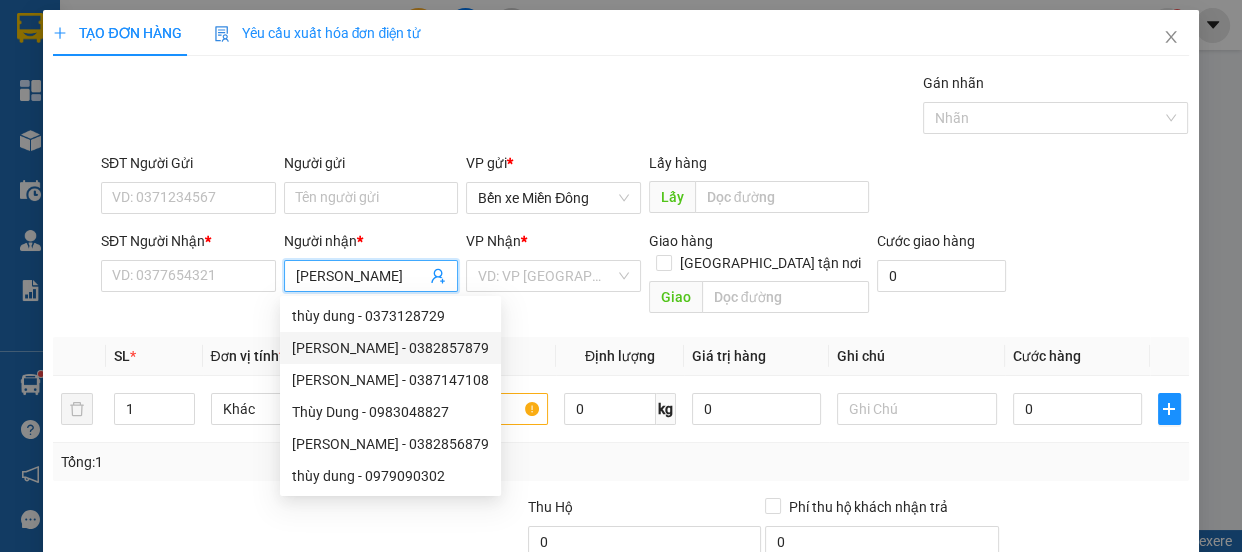 drag, startPoint x: 424, startPoint y: 350, endPoint x: 444, endPoint y: 337, distance: 23.853722 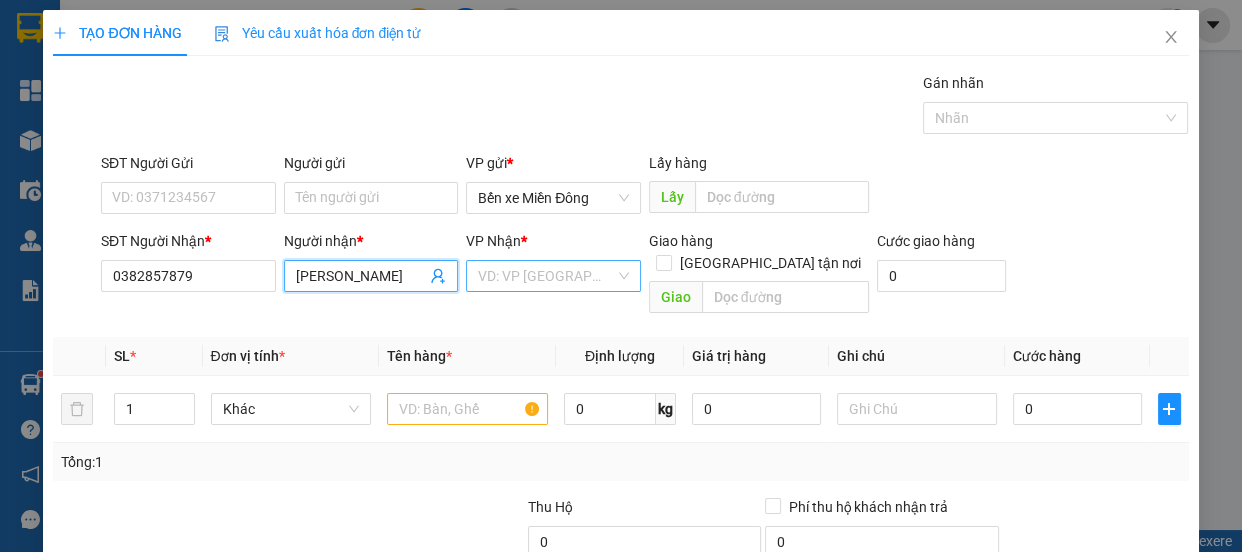 type on "thùy dung" 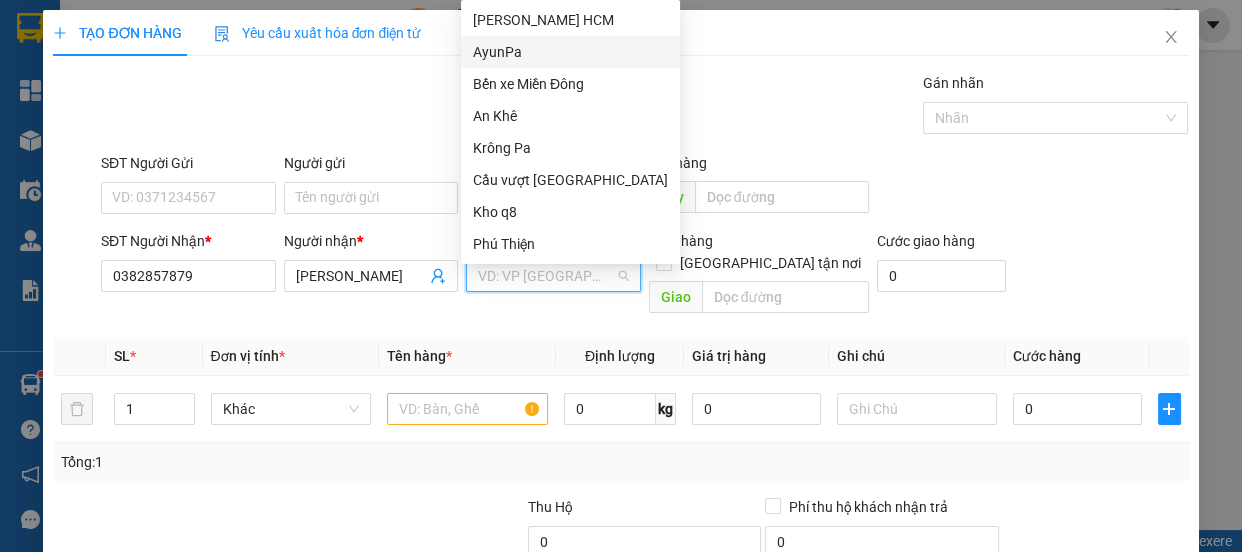 click on "AyunPa" at bounding box center [570, 52] 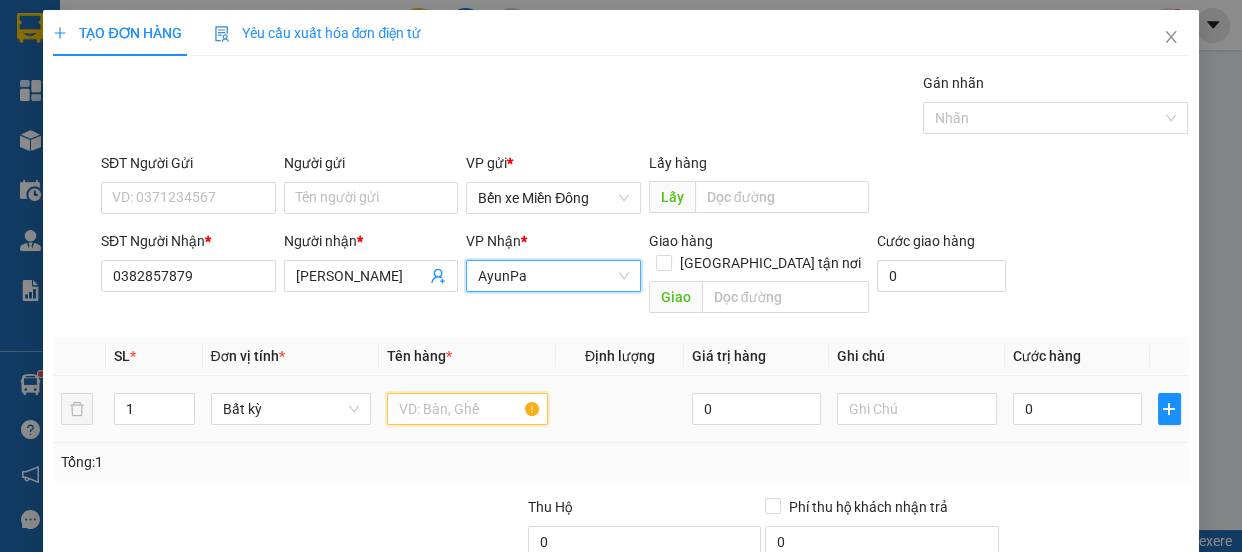 drag, startPoint x: 489, startPoint y: 390, endPoint x: 488, endPoint y: 358, distance: 32.01562 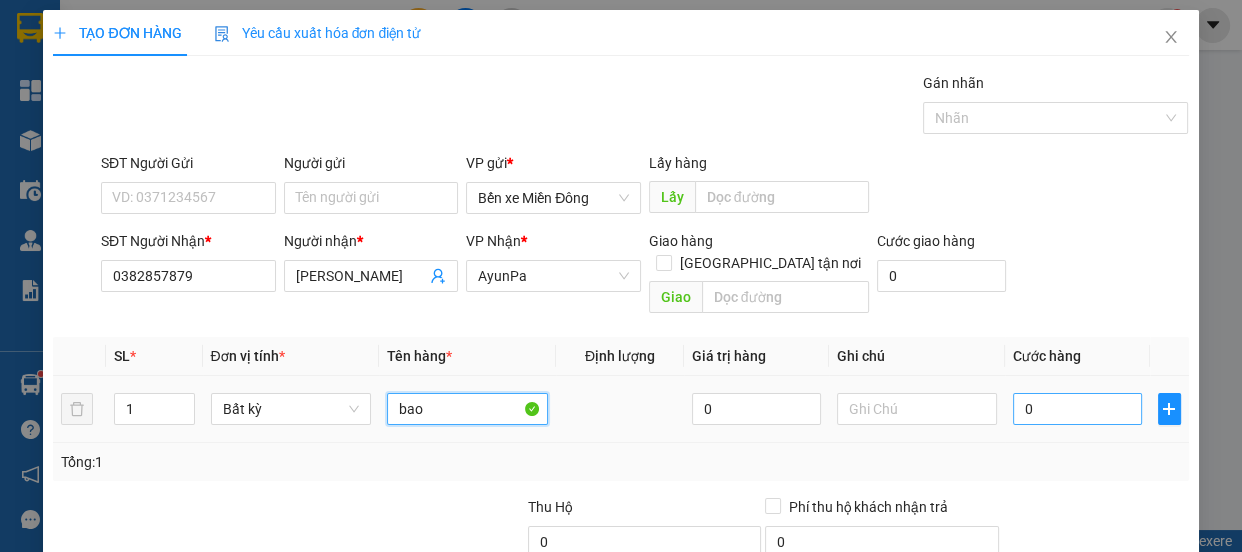 type on "bao" 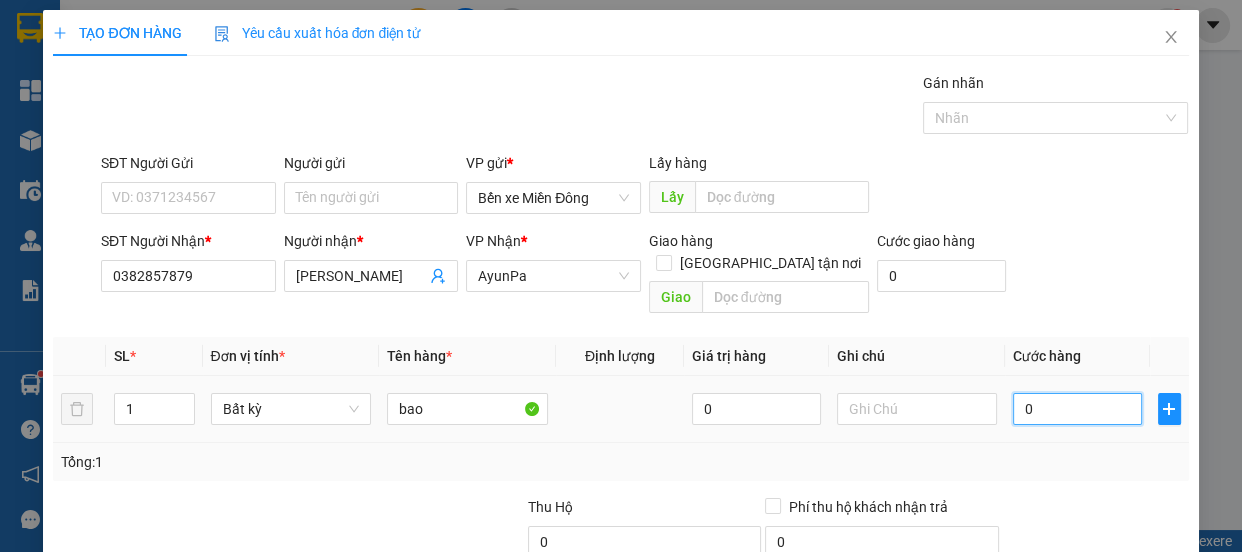 click on "0" at bounding box center [1077, 409] 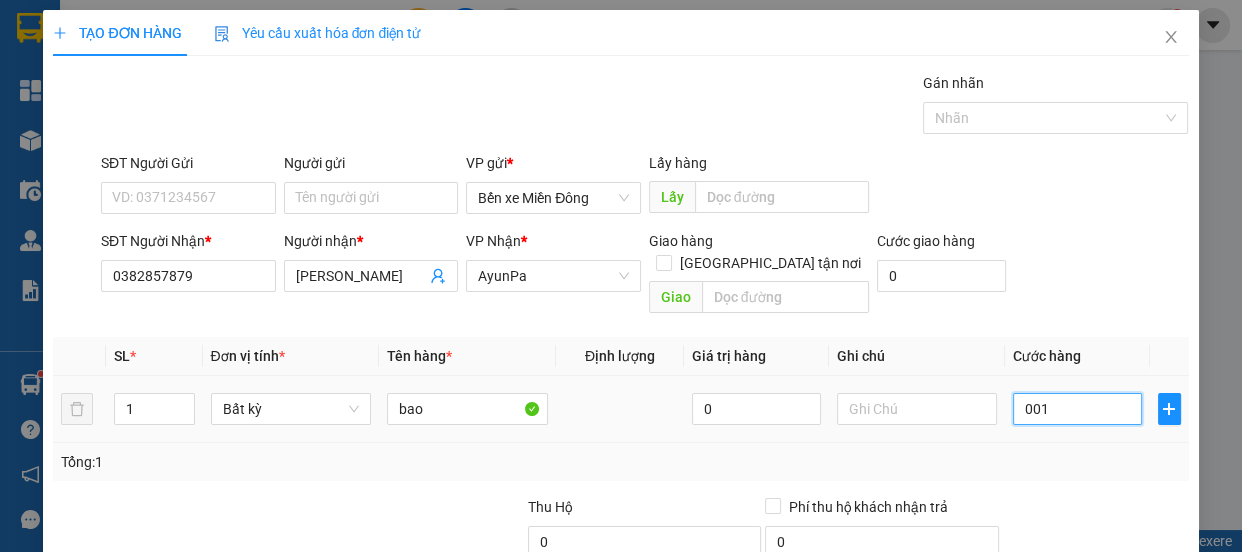 type on "1" 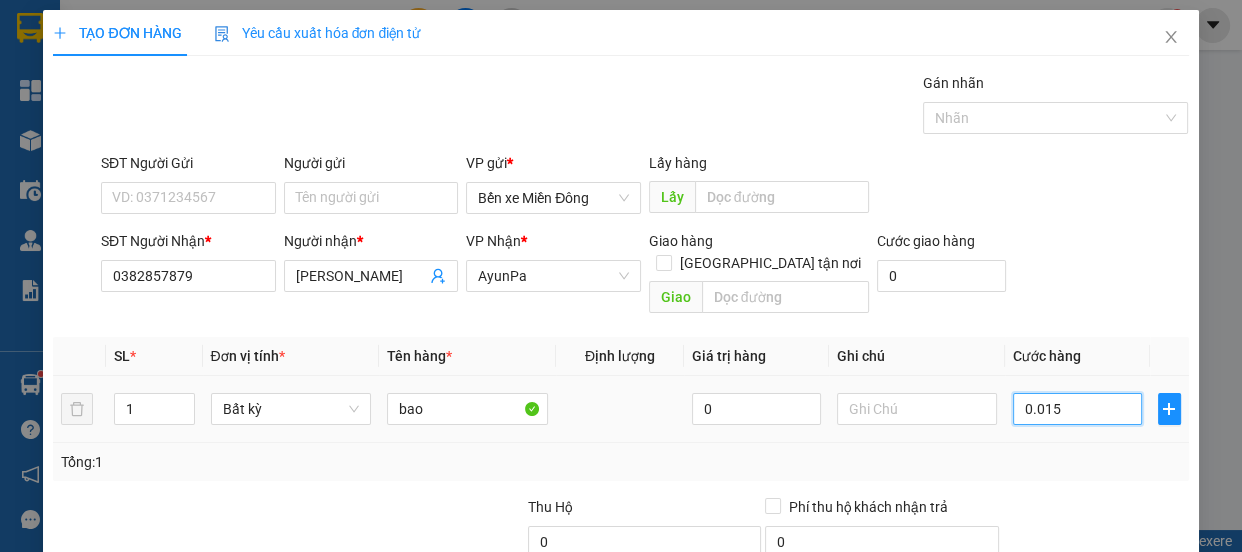 type on "00.150" 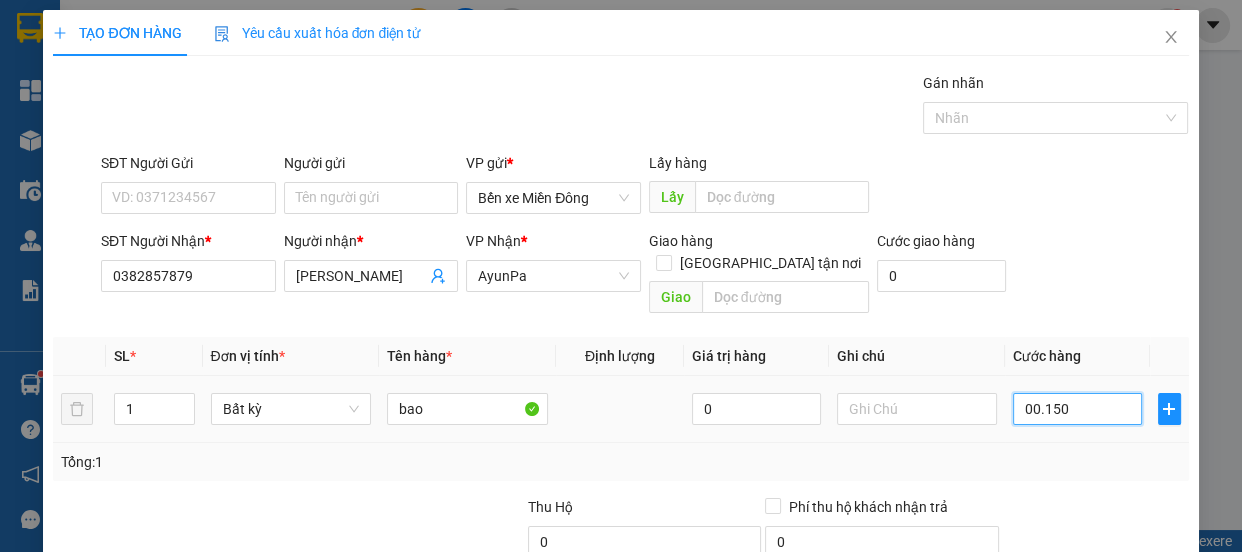 type on "150" 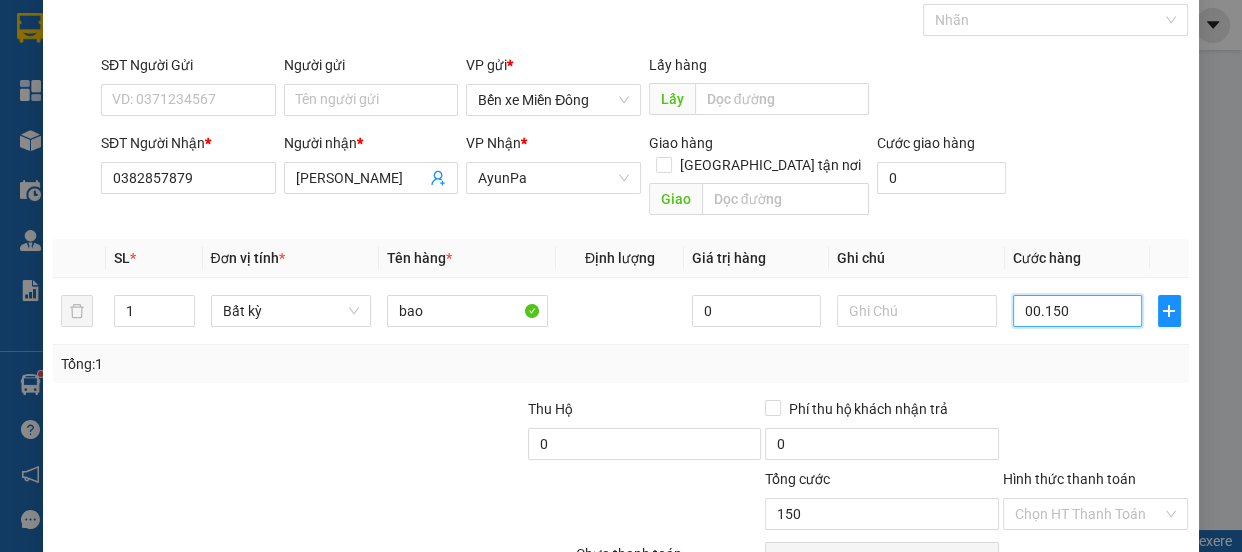 scroll, scrollTop: 187, scrollLeft: 0, axis: vertical 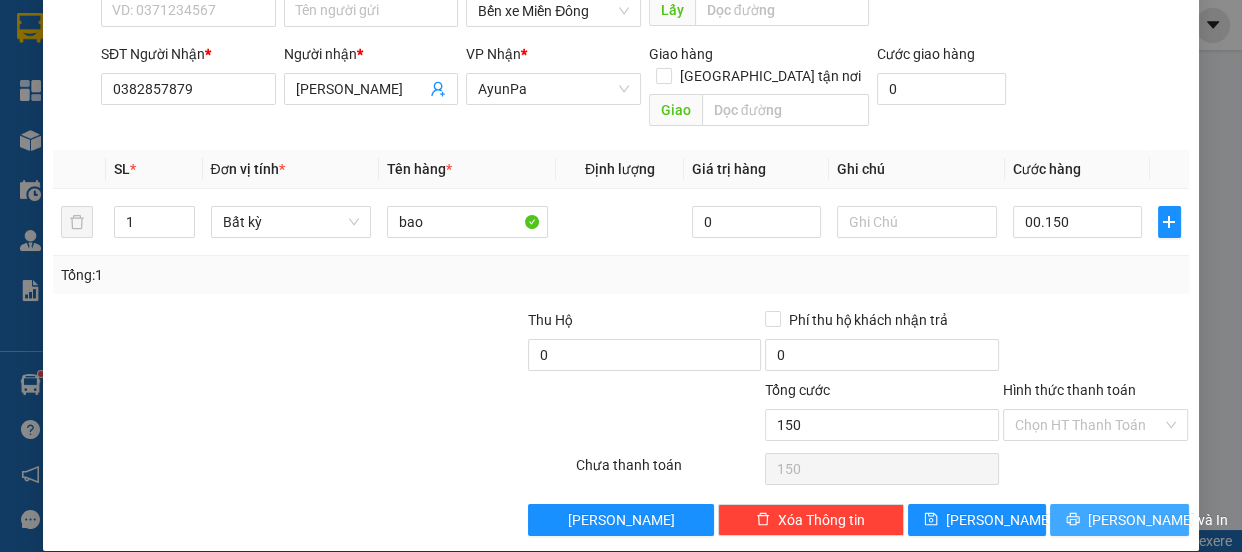 click on "[PERSON_NAME] và In" at bounding box center [1158, 520] 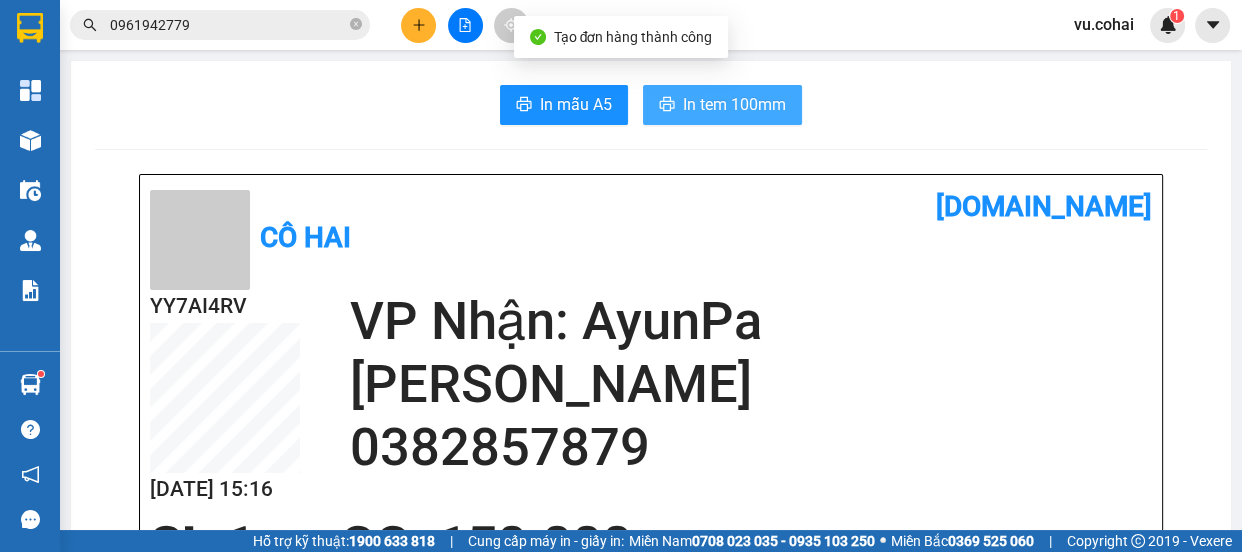 click on "In tem 100mm" at bounding box center [734, 104] 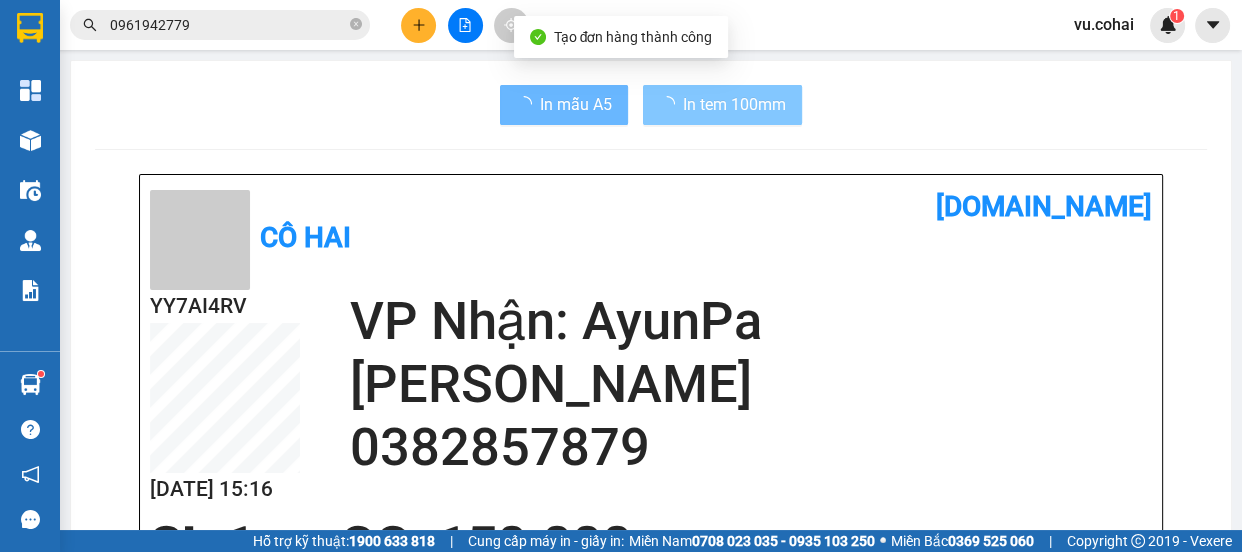 scroll, scrollTop: 0, scrollLeft: 0, axis: both 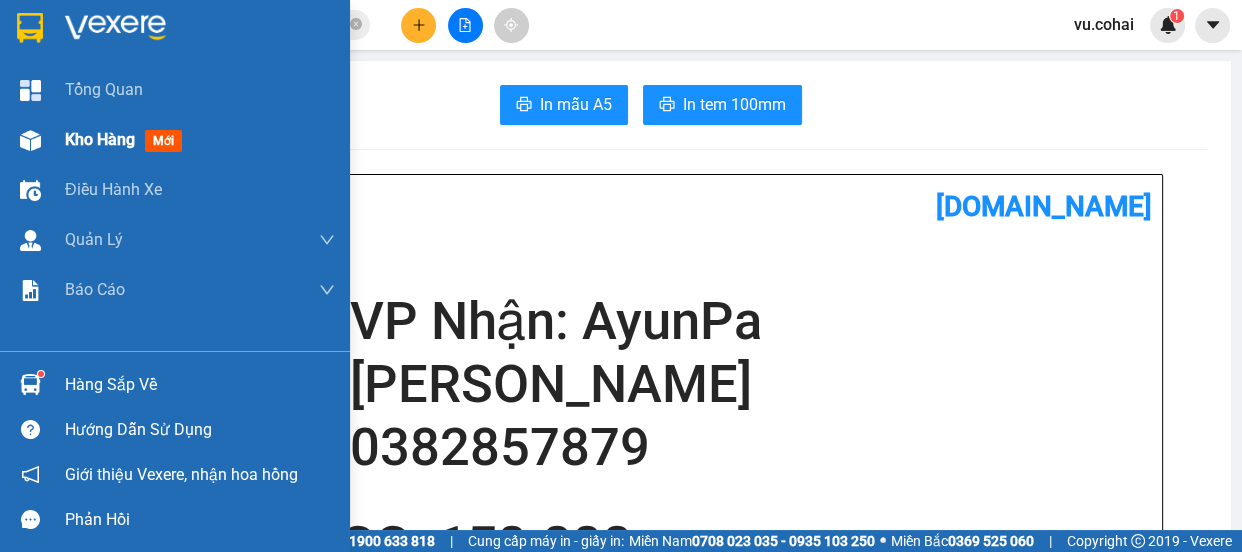 click on "Kho hàng" at bounding box center [100, 139] 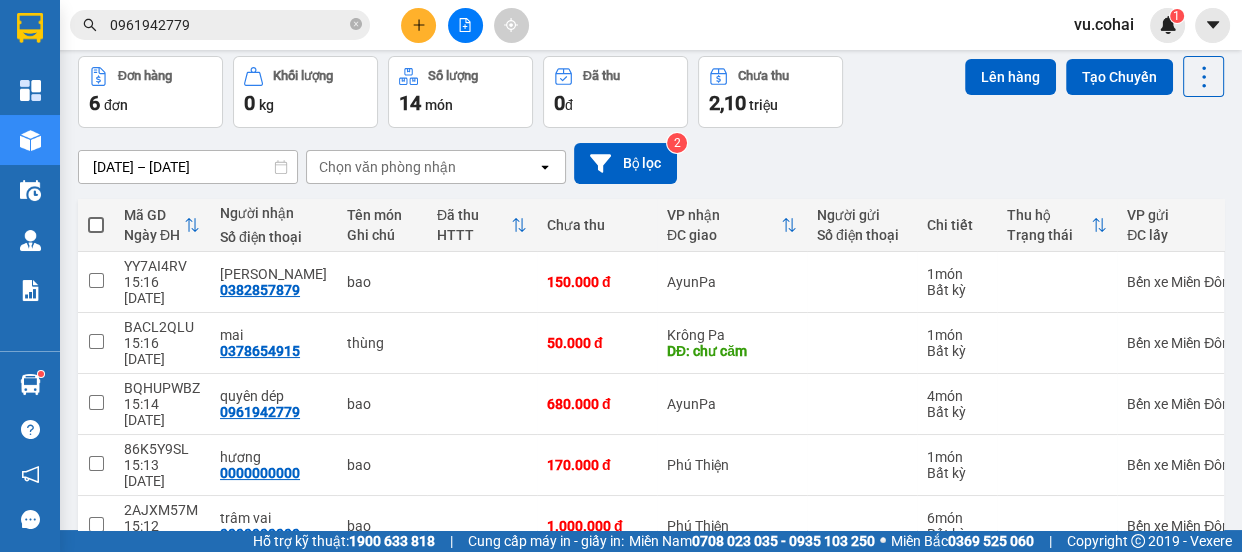 scroll, scrollTop: 163, scrollLeft: 0, axis: vertical 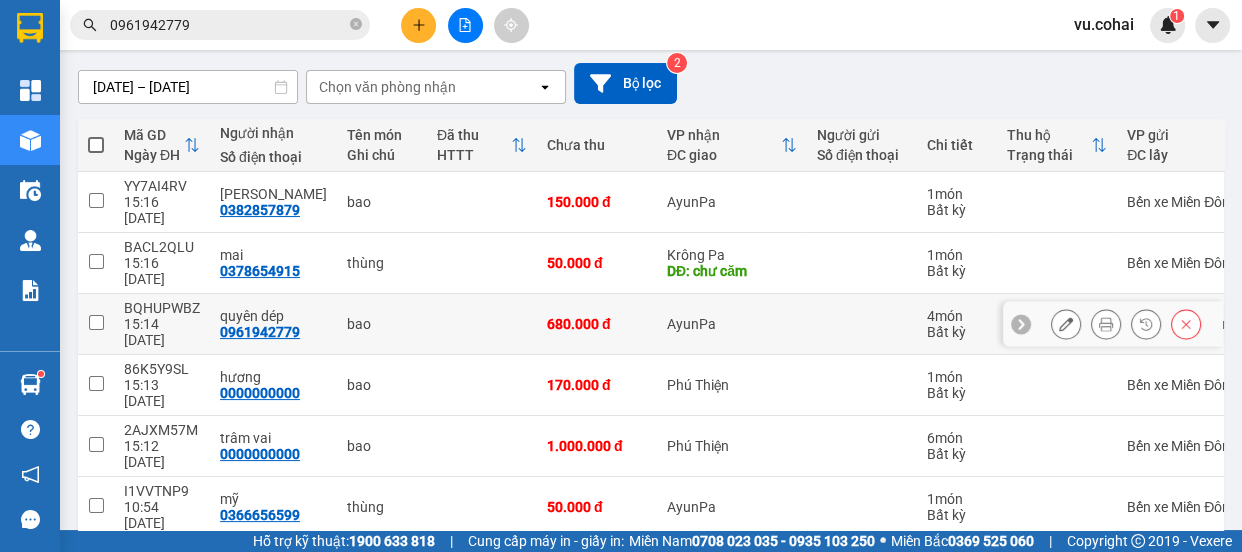 drag, startPoint x: 97, startPoint y: 280, endPoint x: 391, endPoint y: 294, distance: 294.33313 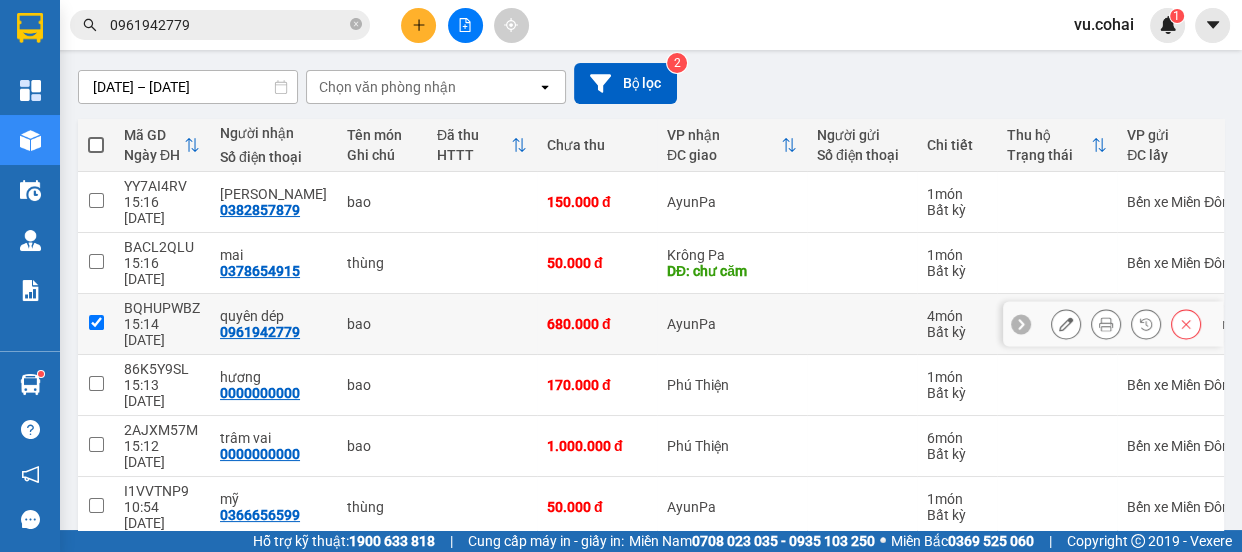 checkbox on "true" 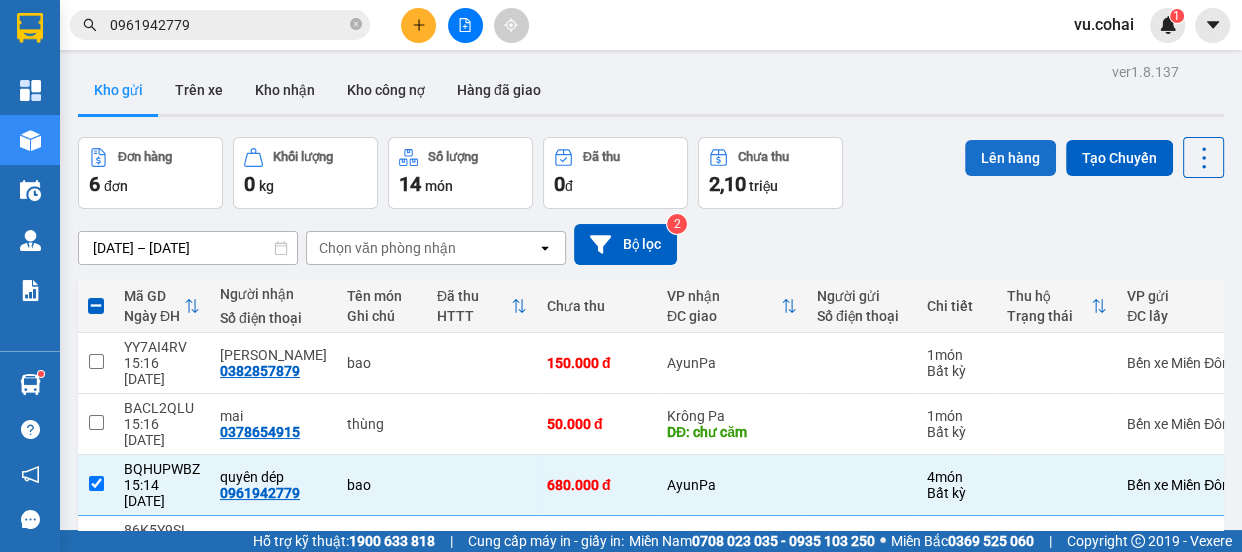 scroll, scrollTop: 0, scrollLeft: 0, axis: both 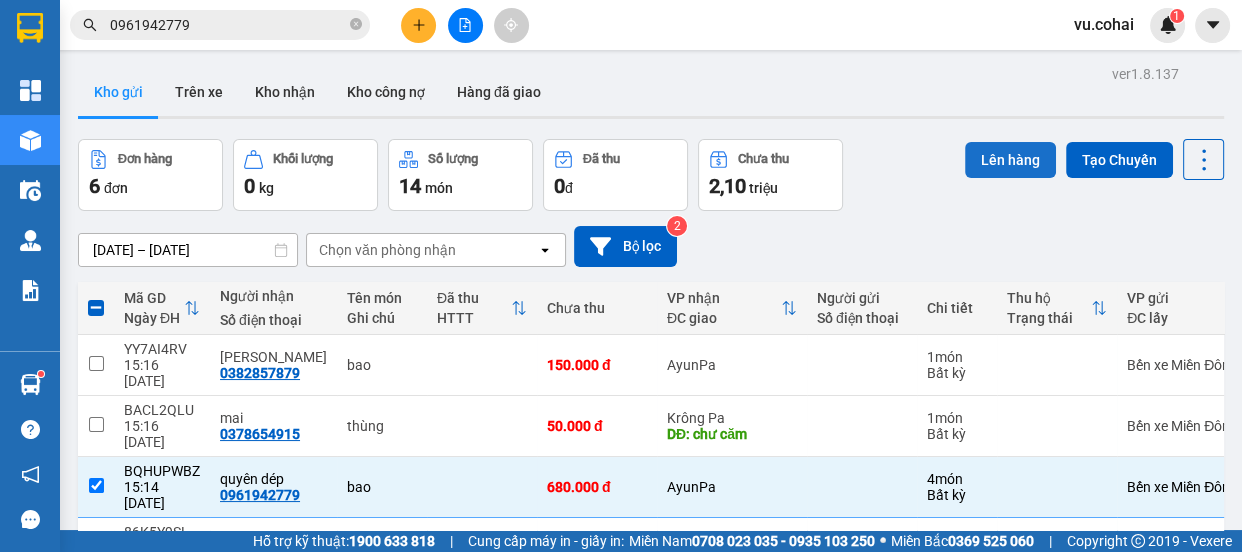 click on "Lên hàng" at bounding box center [1010, 160] 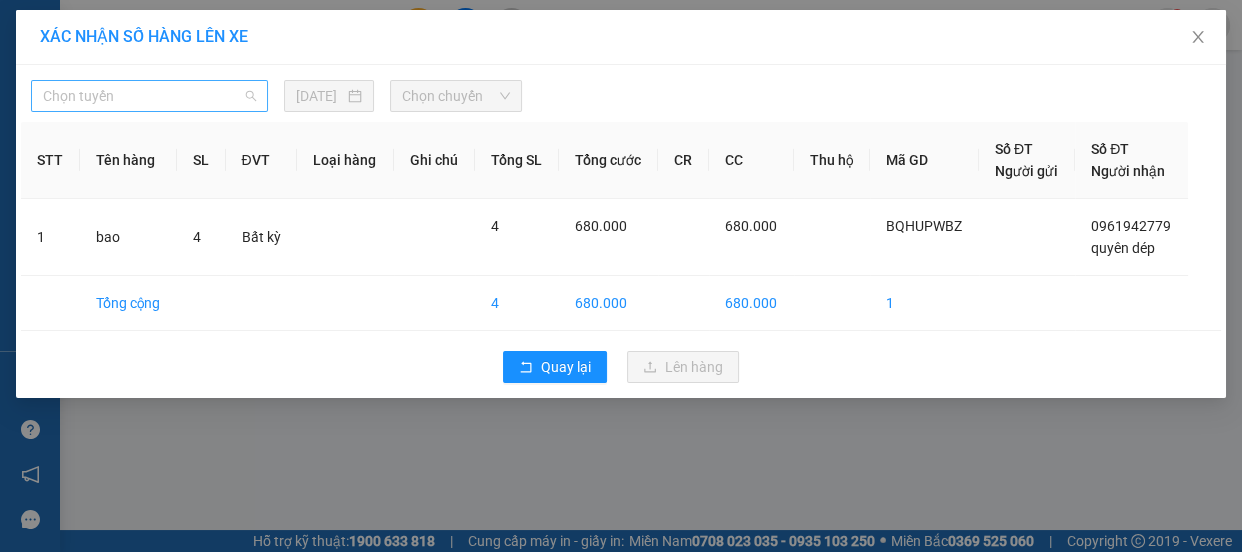 click on "Chọn tuyến" at bounding box center [149, 96] 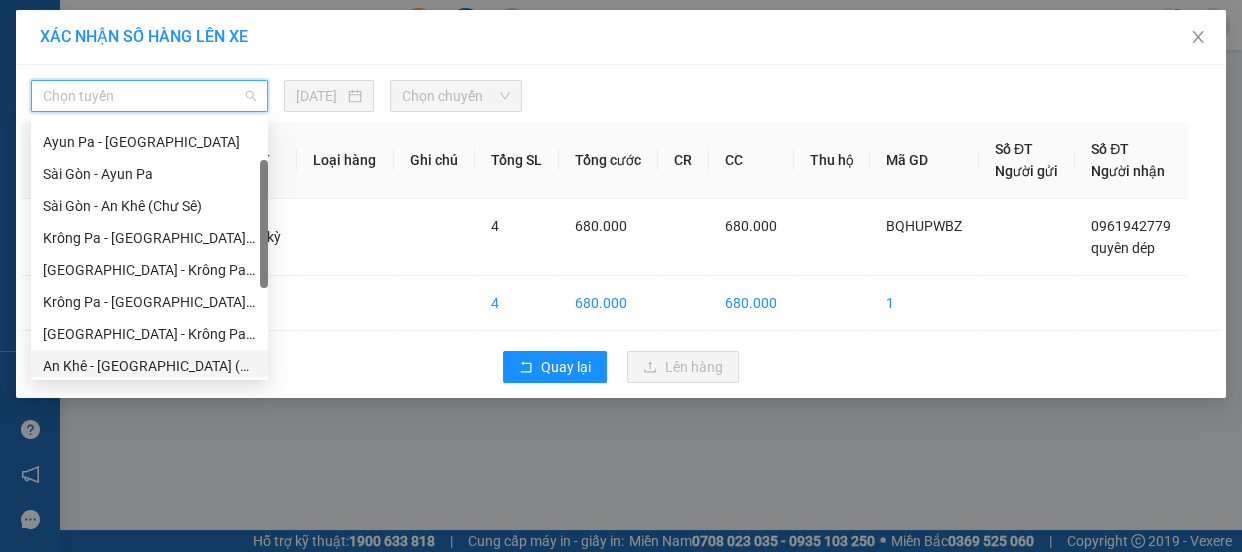 scroll, scrollTop: 287, scrollLeft: 0, axis: vertical 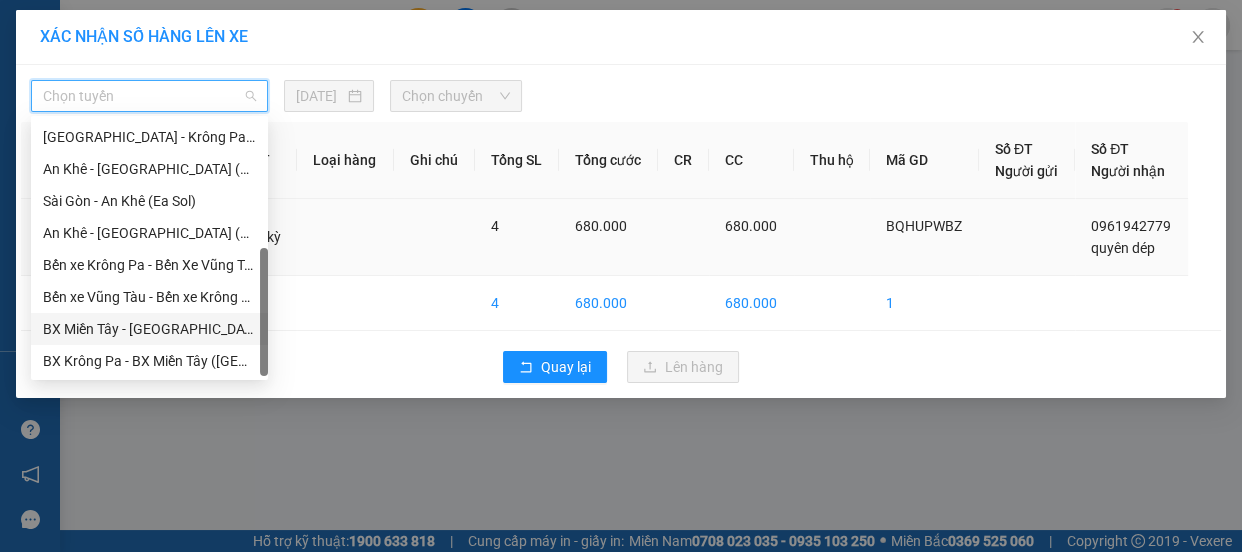 drag, startPoint x: 160, startPoint y: 333, endPoint x: 259, endPoint y: 250, distance: 129.18979 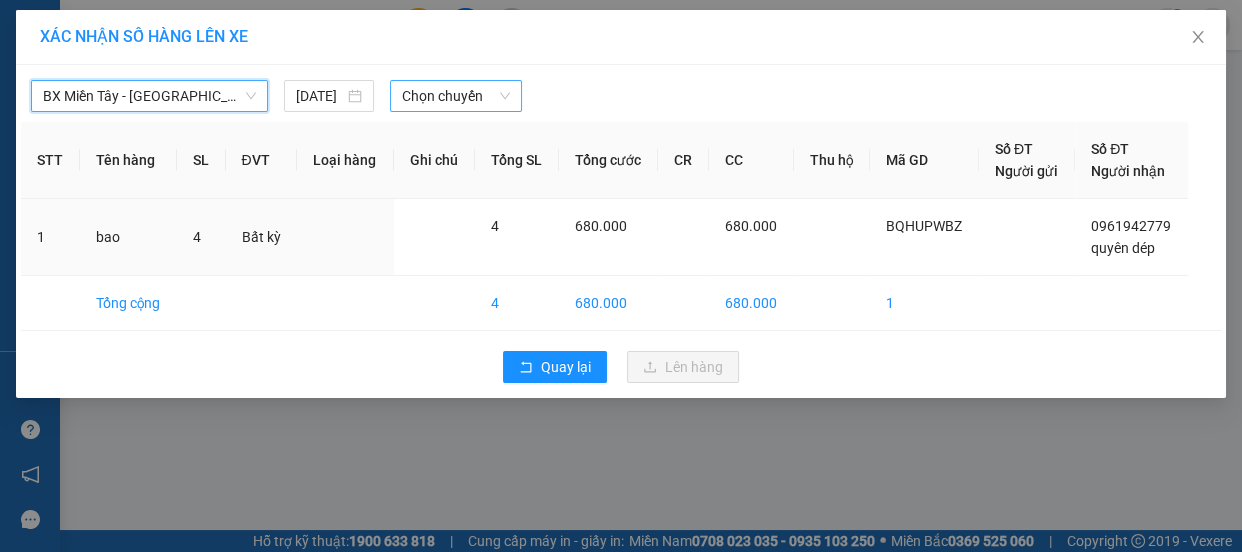 click on "Chọn chuyến" at bounding box center [456, 96] 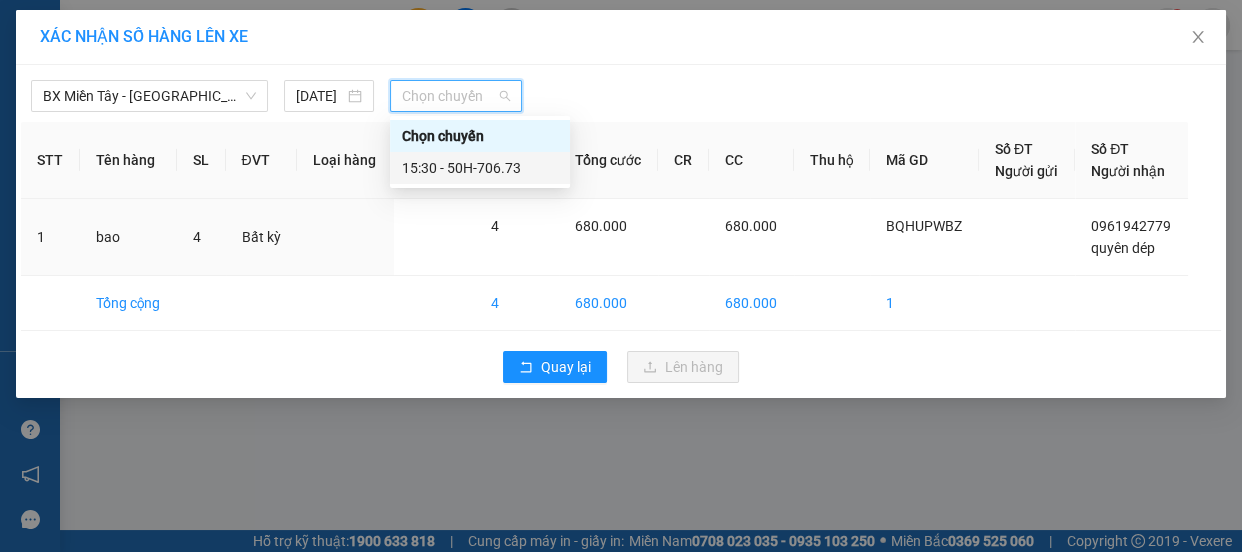 click on "15:30     - 50H-706.73" at bounding box center (480, 168) 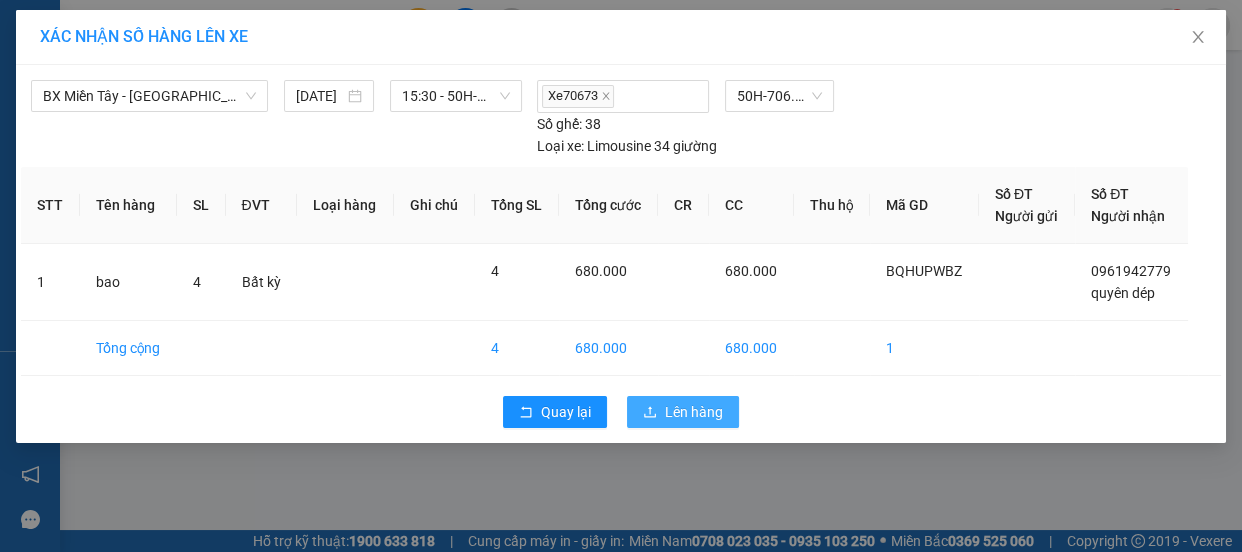 click on "Lên hàng" at bounding box center [694, 412] 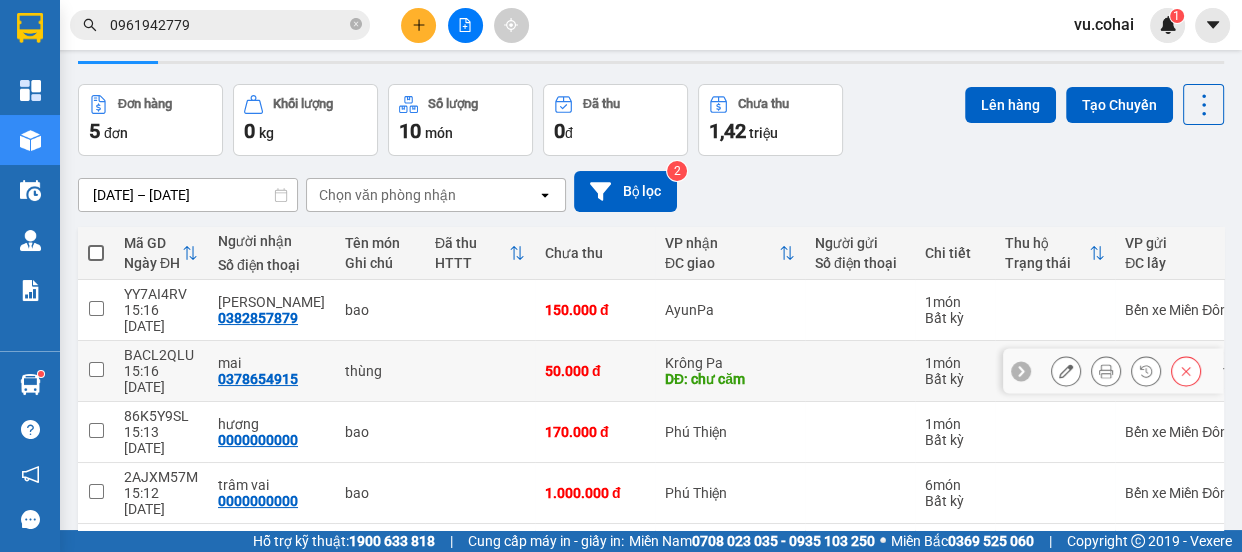 scroll, scrollTop: 118, scrollLeft: 0, axis: vertical 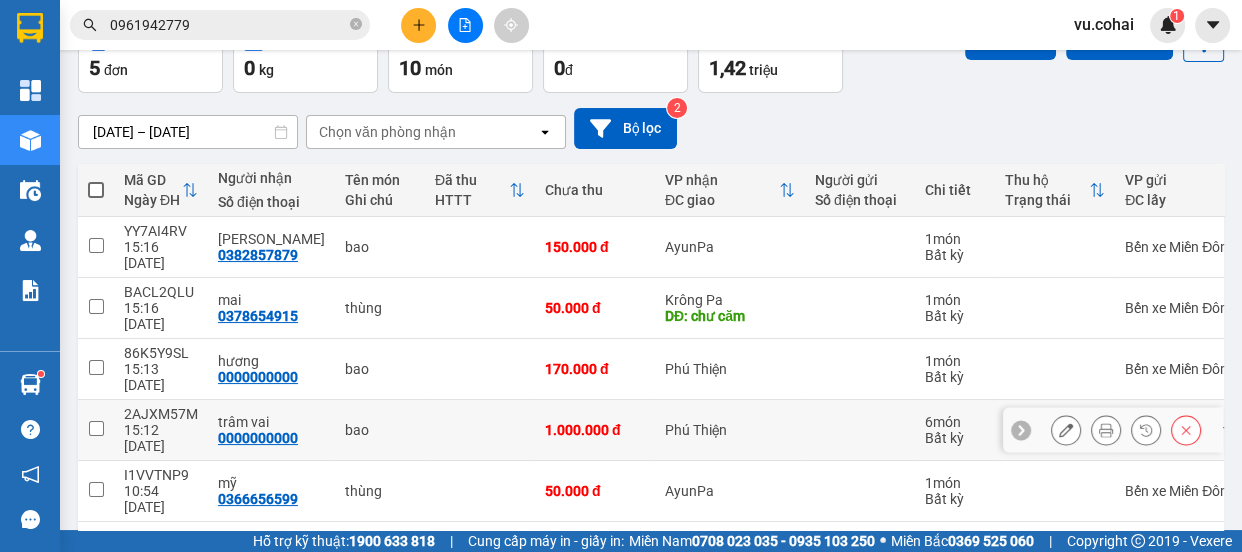 click at bounding box center [96, 428] 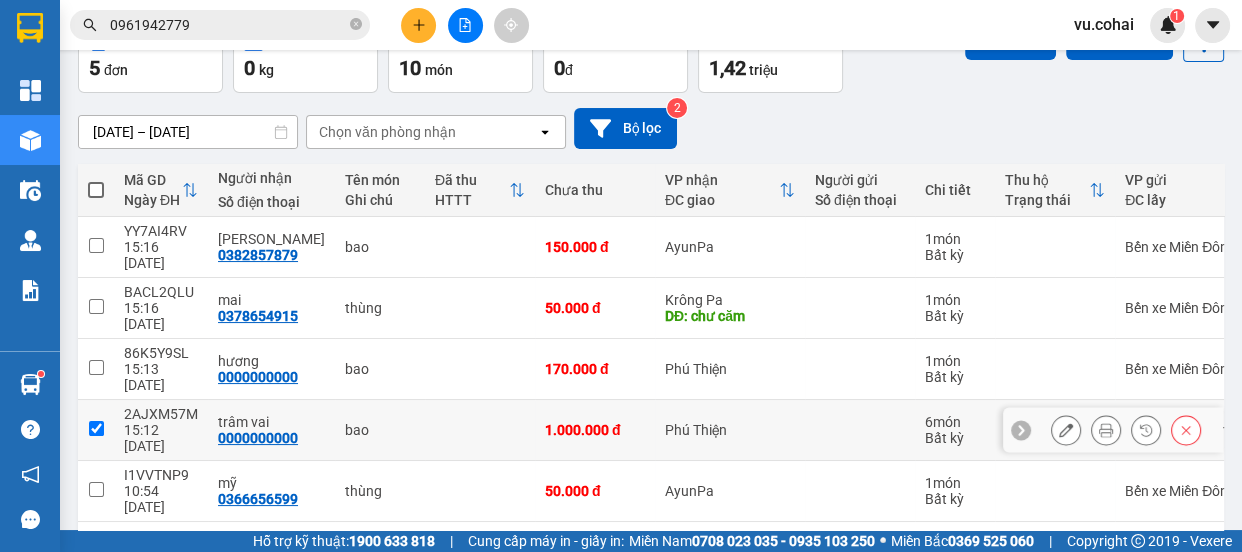 checkbox on "true" 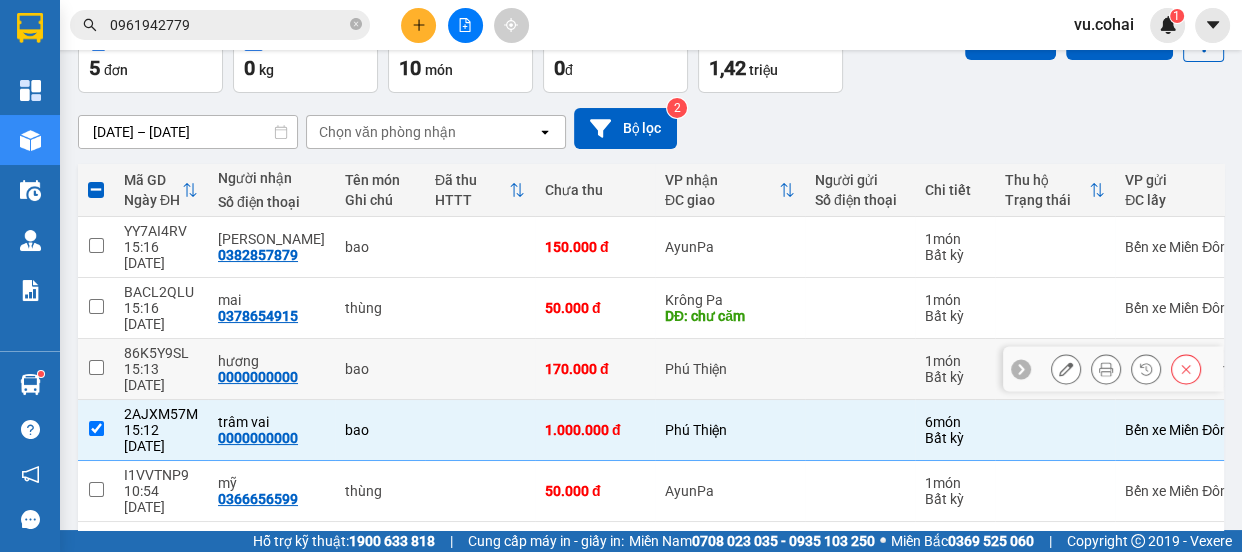 click at bounding box center [96, 367] 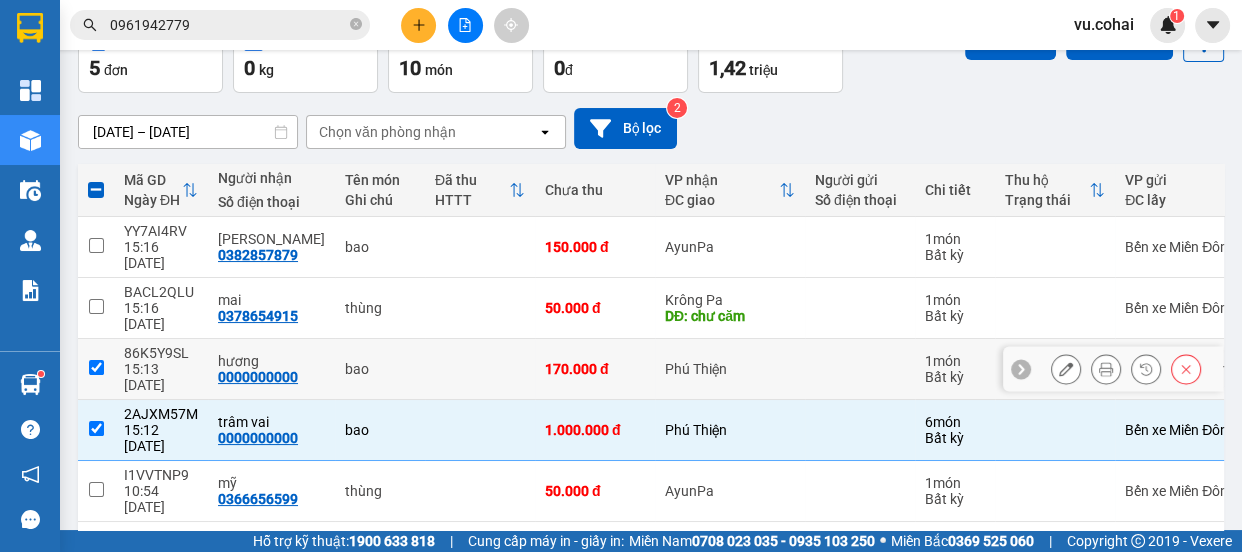 checkbox on "true" 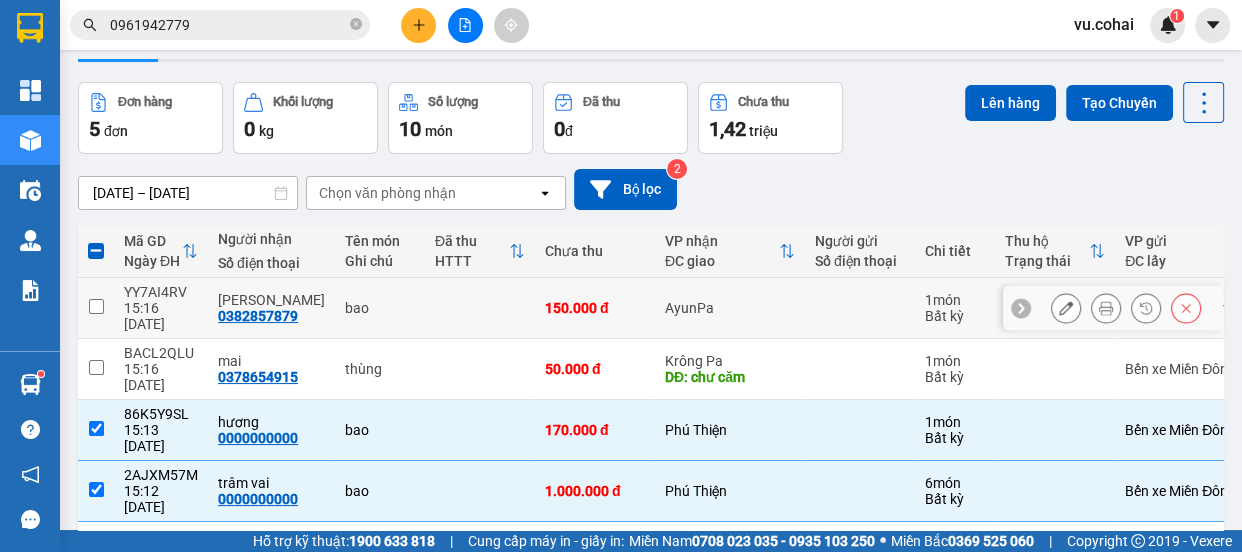scroll, scrollTop: 0, scrollLeft: 0, axis: both 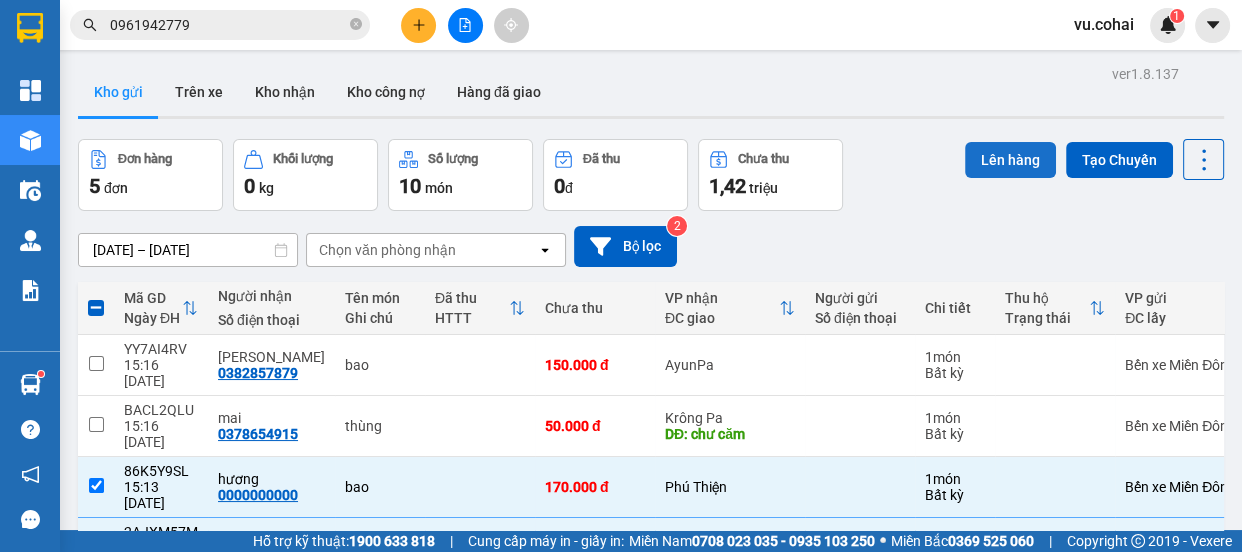 click on "Lên hàng" at bounding box center [1010, 160] 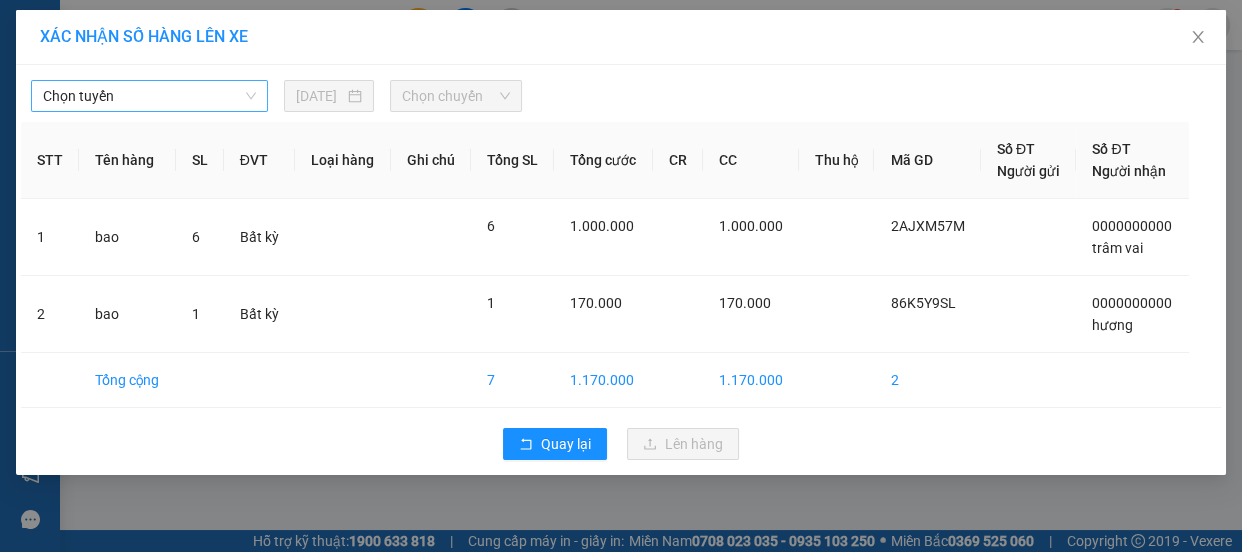 click on "Chọn tuyến" at bounding box center (149, 96) 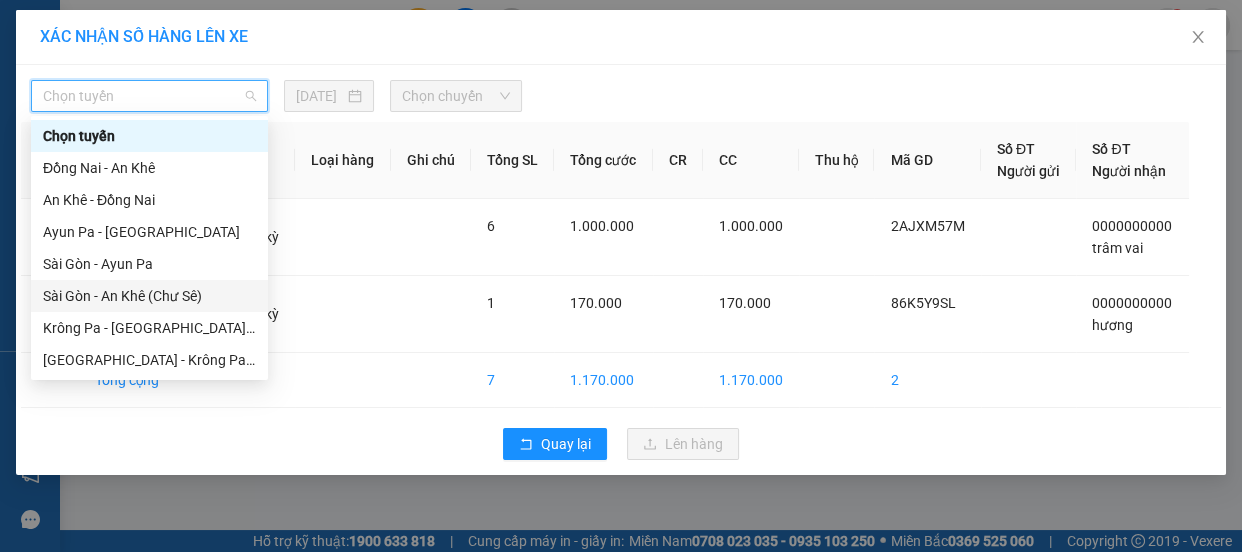 click on "Sài Gòn - An Khê (Chư Sê)" at bounding box center [149, 296] 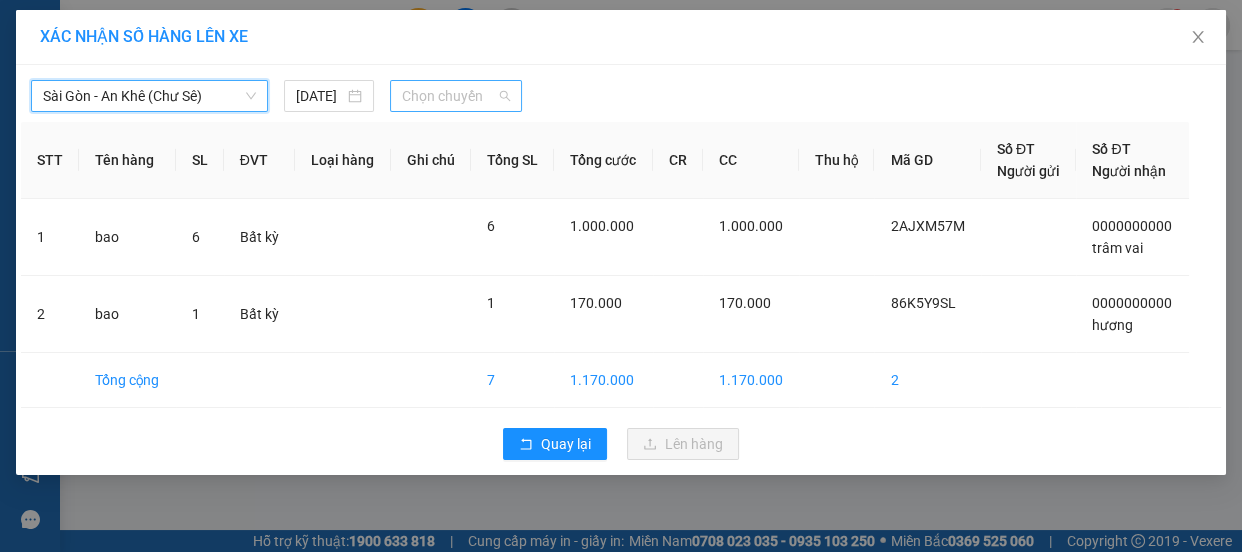 click on "Chọn chuyến" at bounding box center [456, 96] 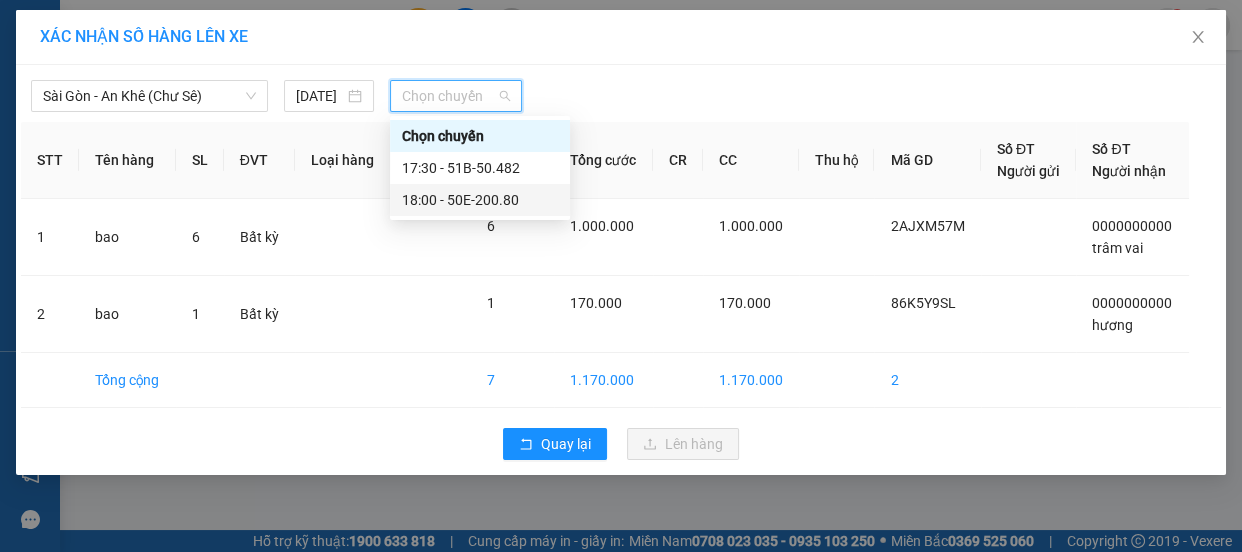click on "18:00     - 50E-200.80" at bounding box center (480, 200) 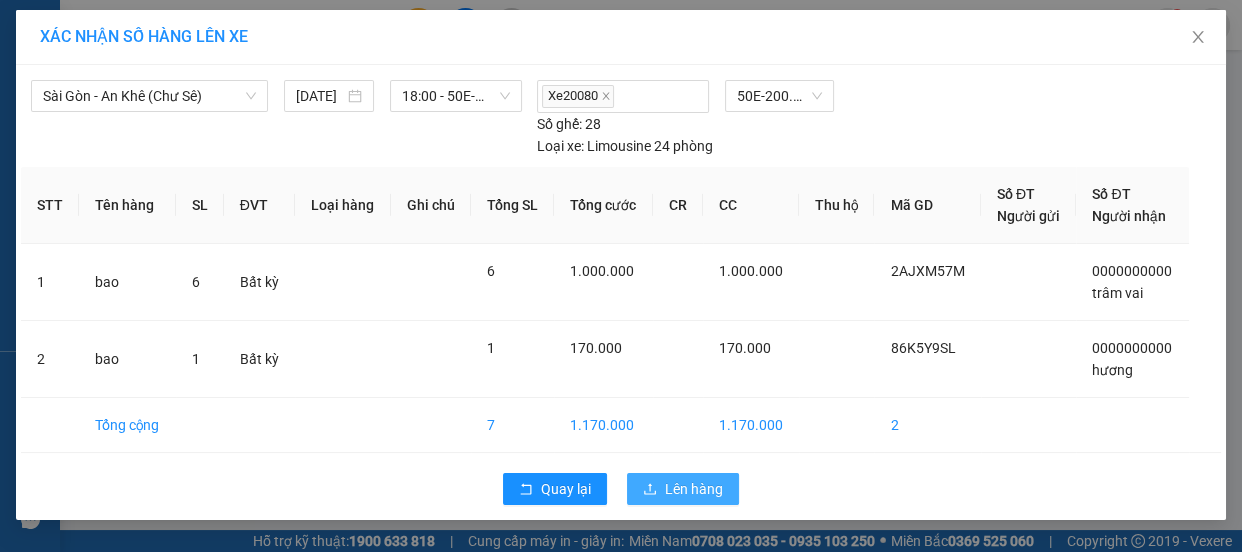 click on "Lên hàng" at bounding box center [683, 489] 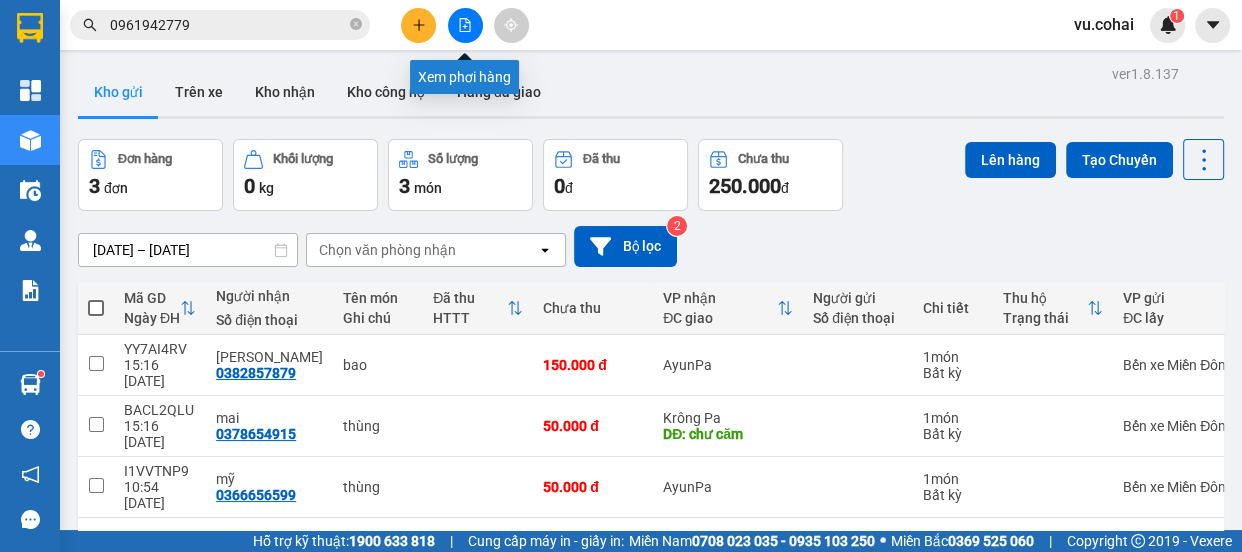 click 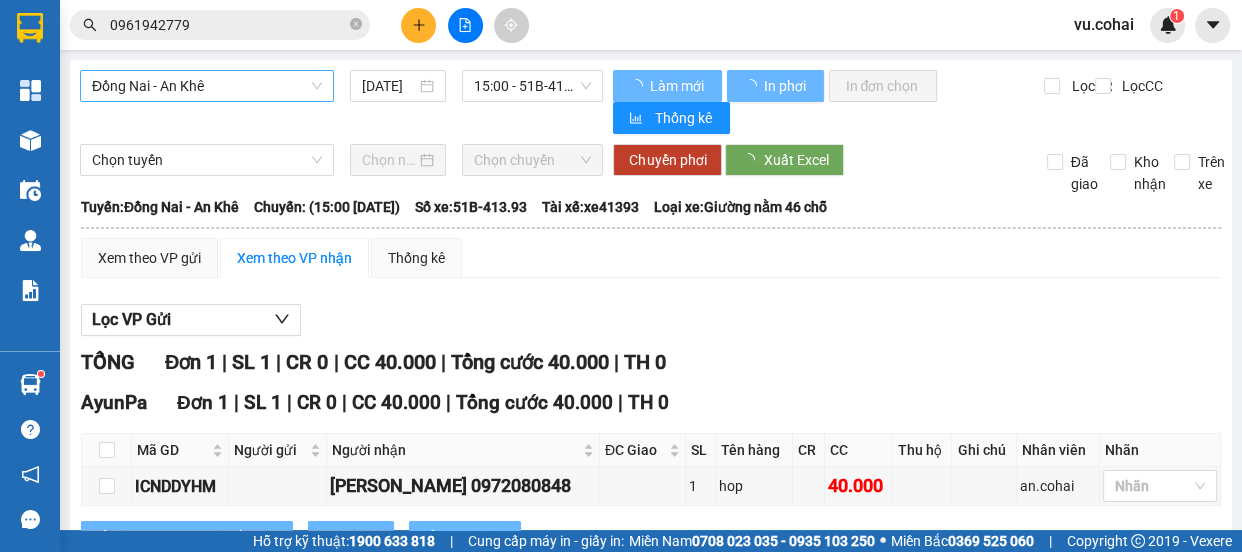 click on "Đồng Nai - An Khê" at bounding box center [207, 86] 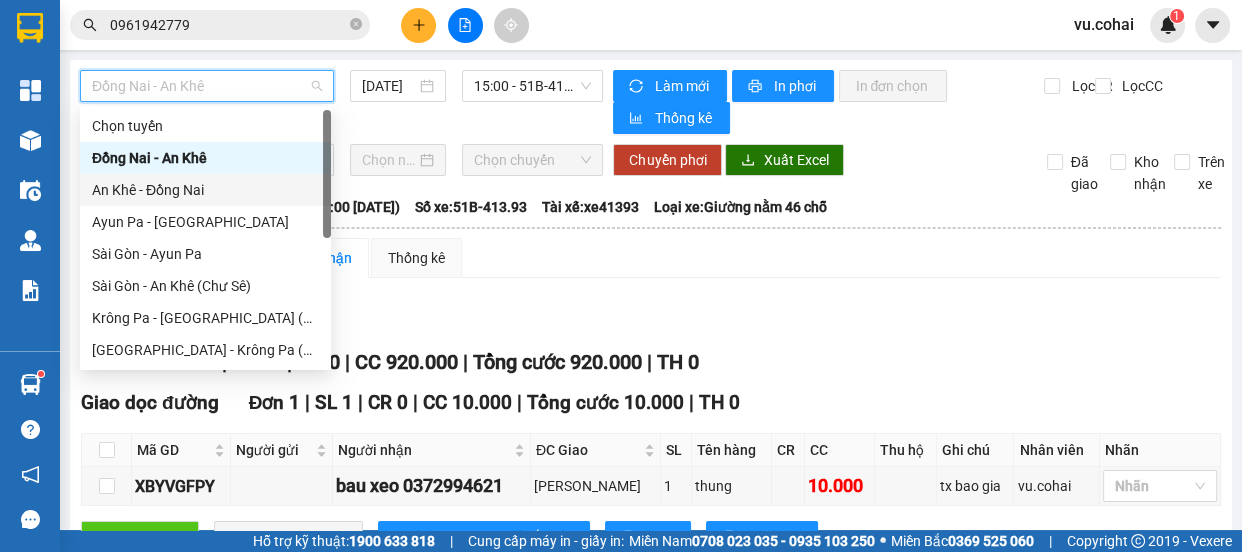 click on "Chọn tuyến Đồng Nai - An Khê An Khê - Đồng Nai Ayun Pa - Sài Gòn Sài Gòn - Ayun Pa Sài Gòn - An Khê (Chư Sê) Krông Pa - Sài Gòn (Chư RCăm) Sài Gòn - Krông Pa (Chư RCăm) Krông Pa - Sài Gòn (Uar) Sài Gòn - Krông Pa (Uar)" at bounding box center [205, 270] 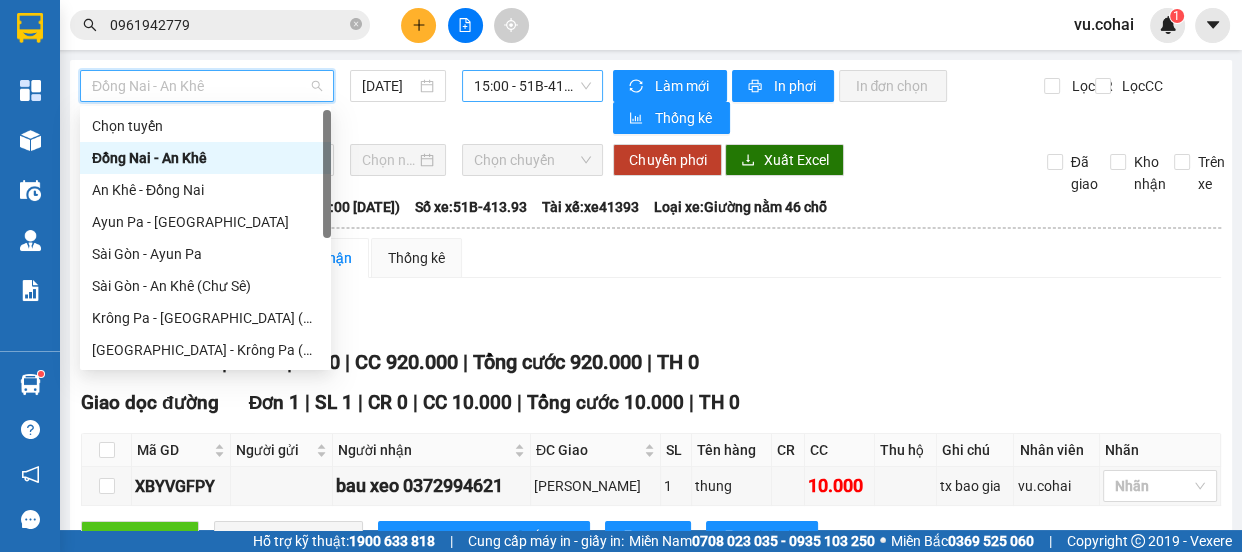 click on "15:00     - 51B-413.93" at bounding box center (532, 86) 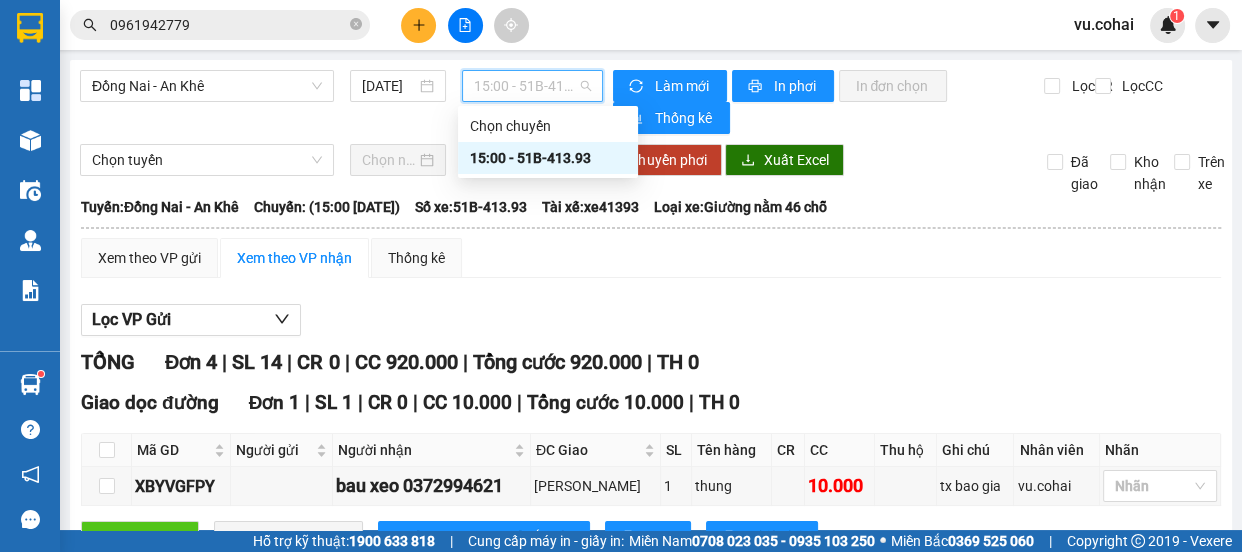 click on "15:00     - 51B-413.93" at bounding box center [548, 158] 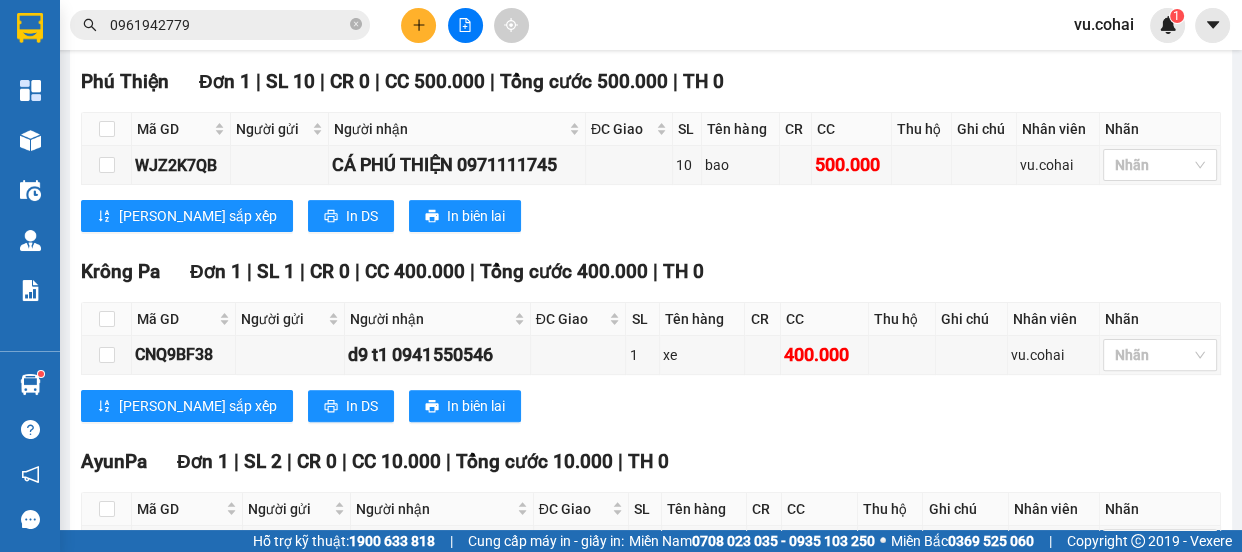 scroll, scrollTop: 282, scrollLeft: 0, axis: vertical 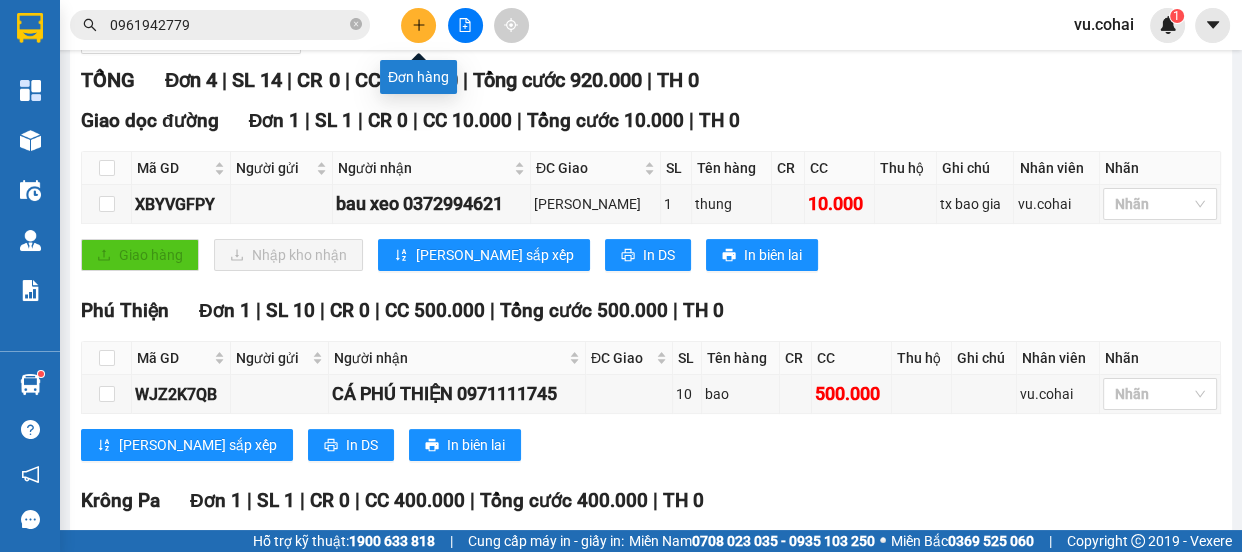 click 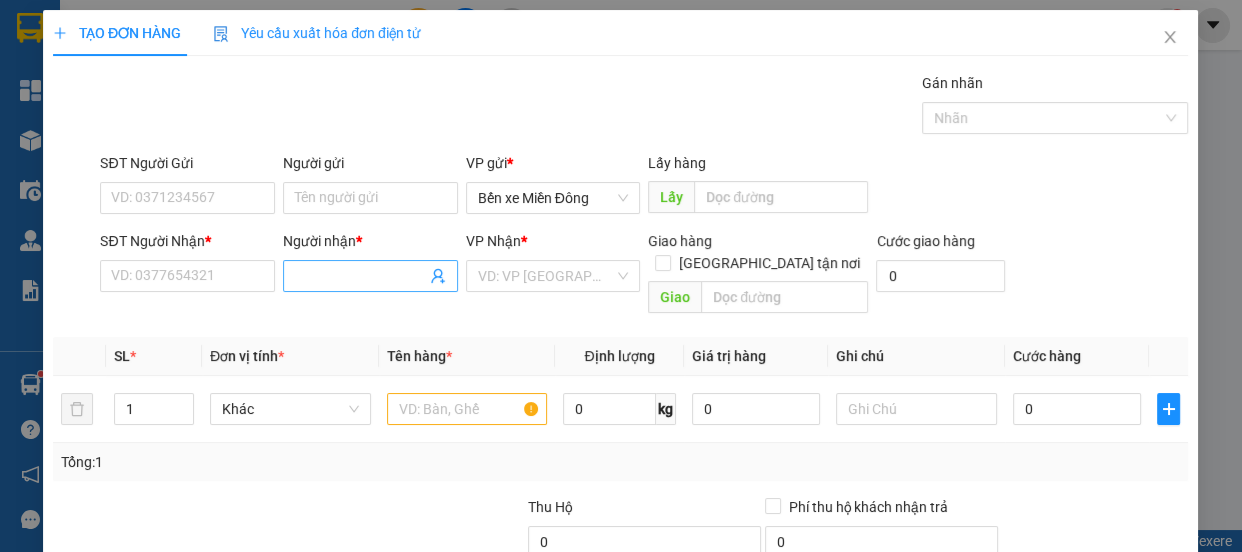 scroll, scrollTop: 0, scrollLeft: 0, axis: both 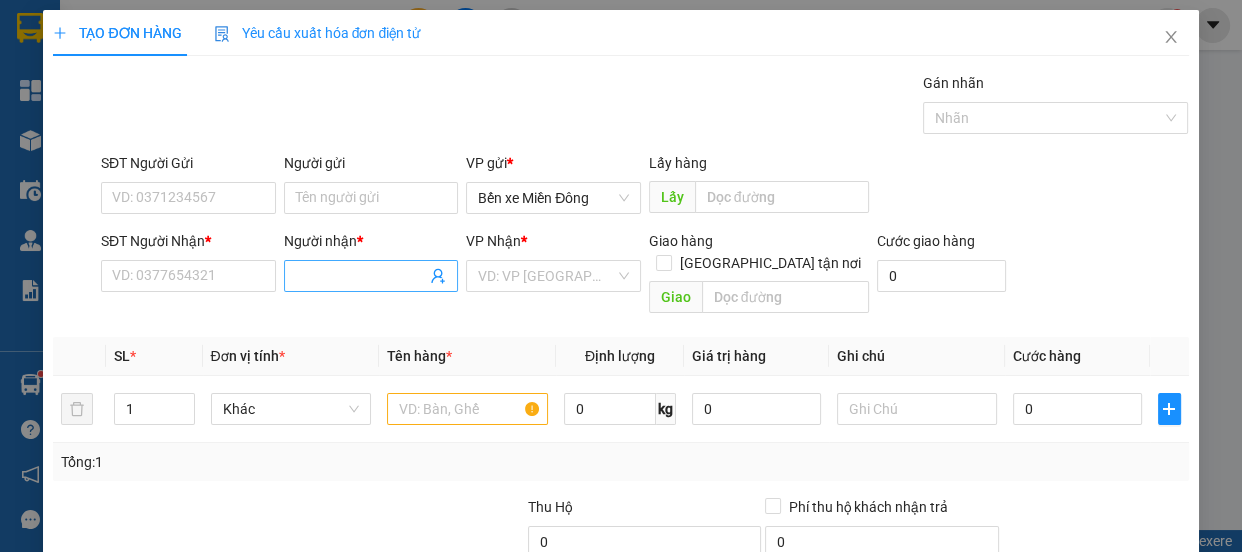 click on "Người nhận  *" at bounding box center [361, 276] 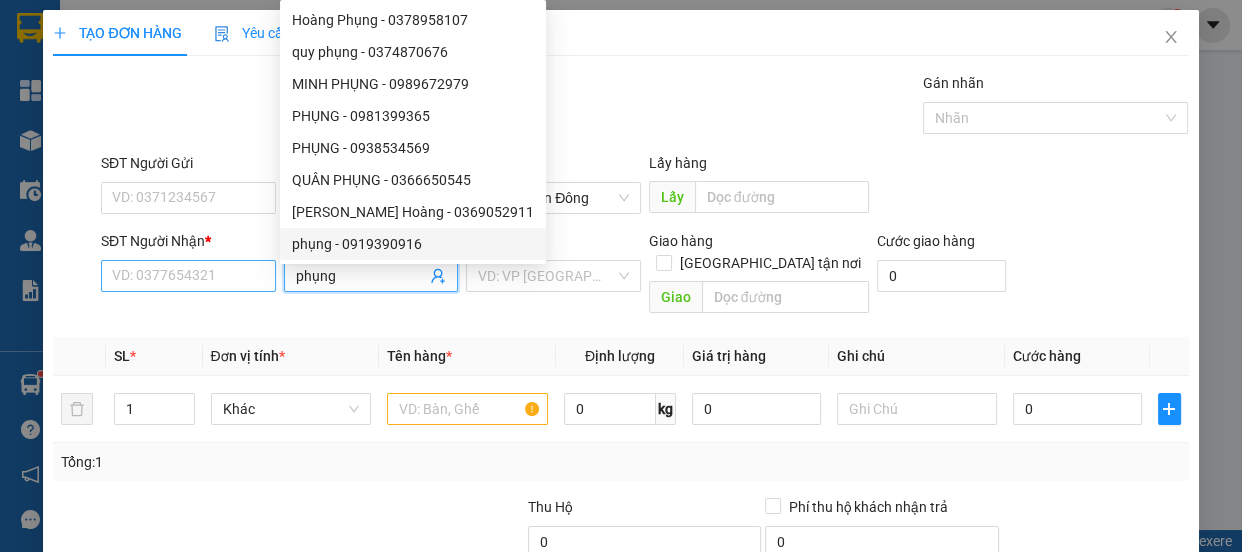 type on "phụng" 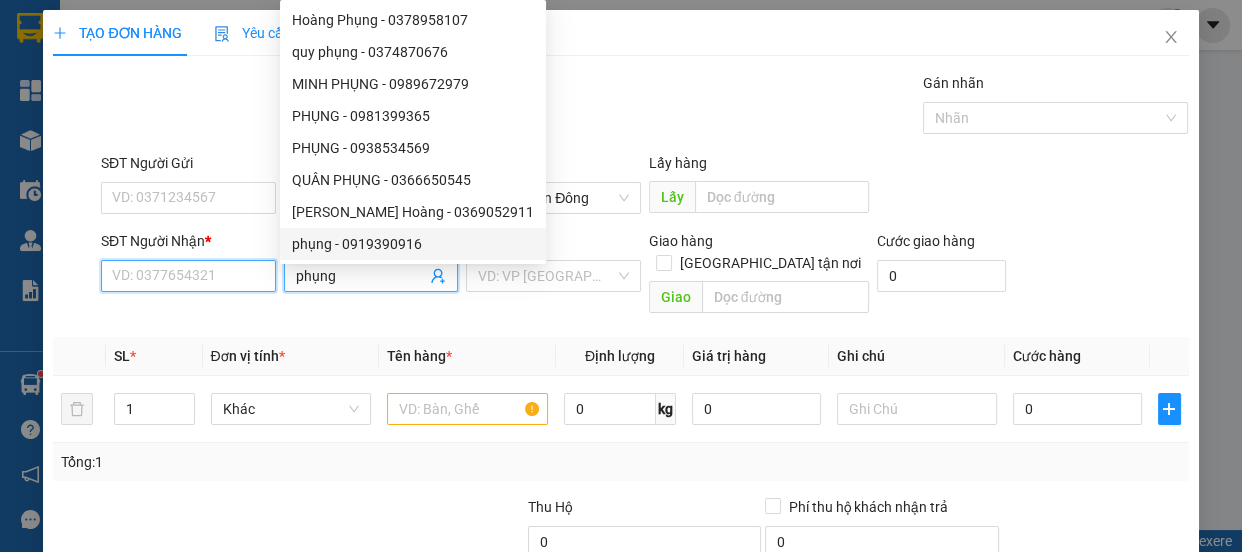 click on "SĐT Người Nhận  *" at bounding box center (188, 276) 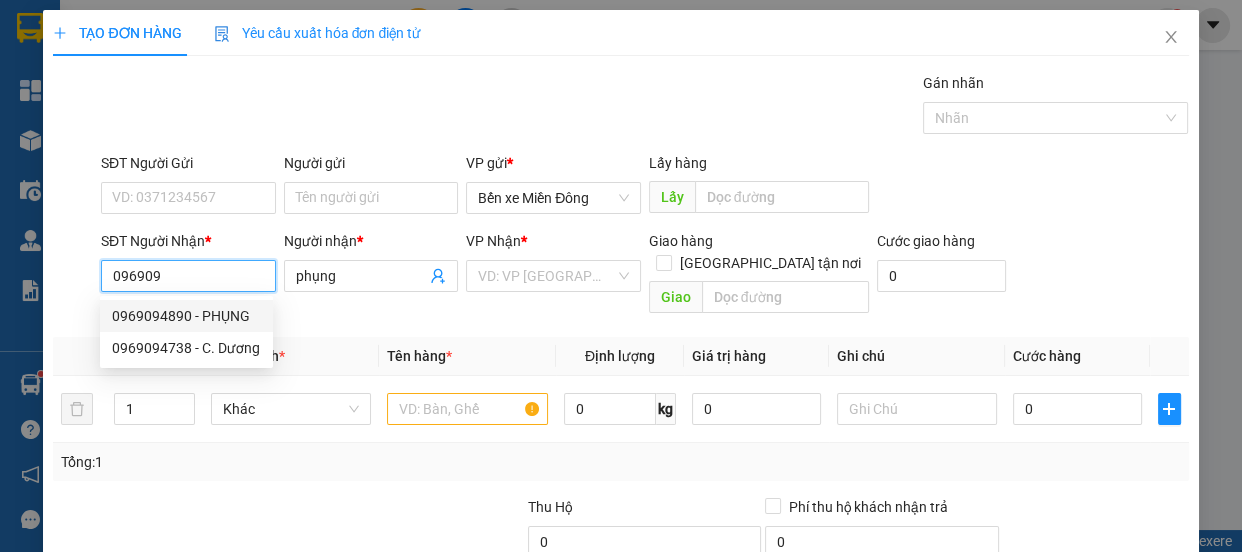 click on "0969094890 - PHỤNG" at bounding box center (186, 316) 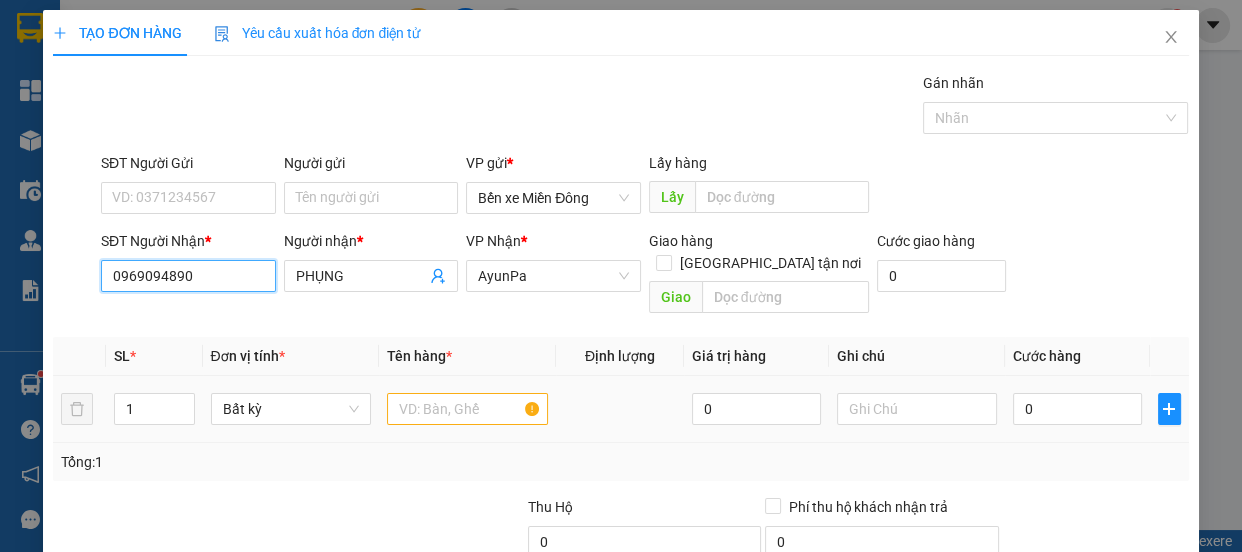 type on "0969094890" 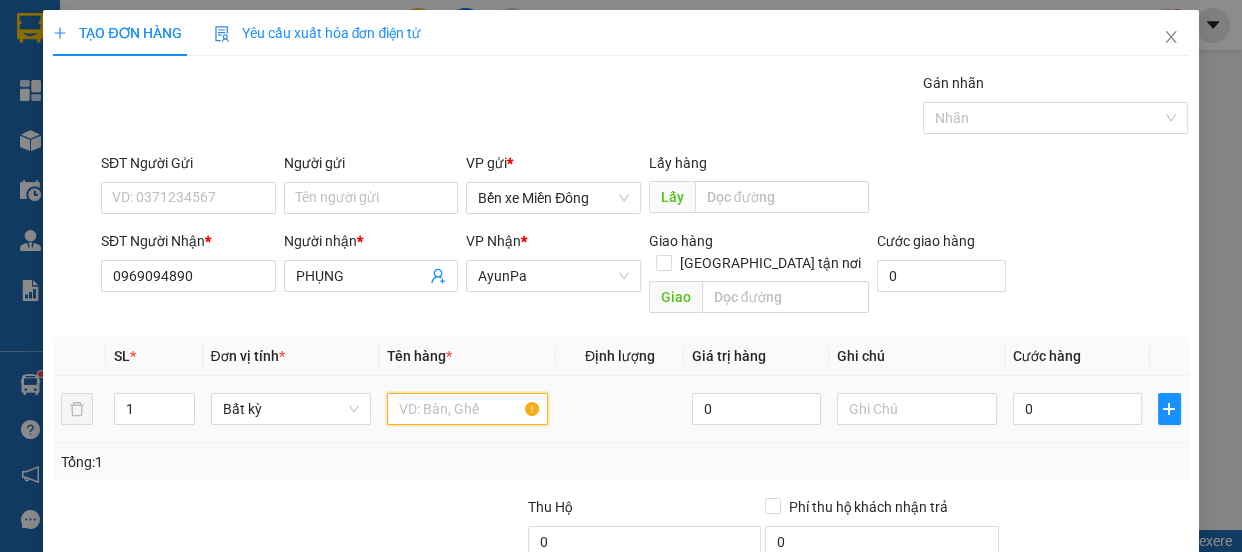 click at bounding box center [467, 409] 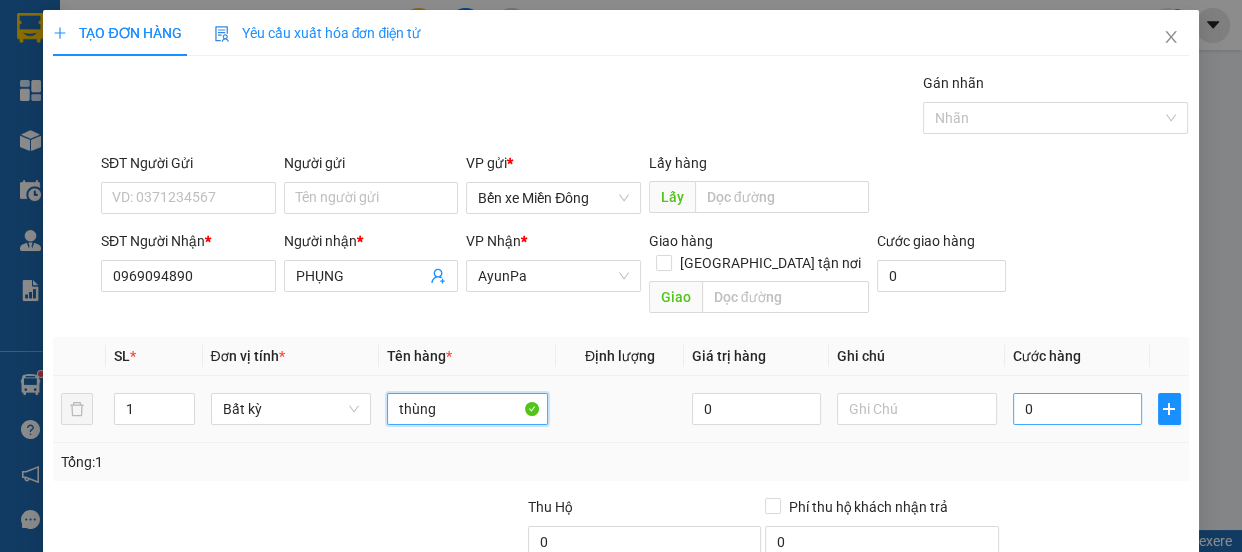 type on "thùng" 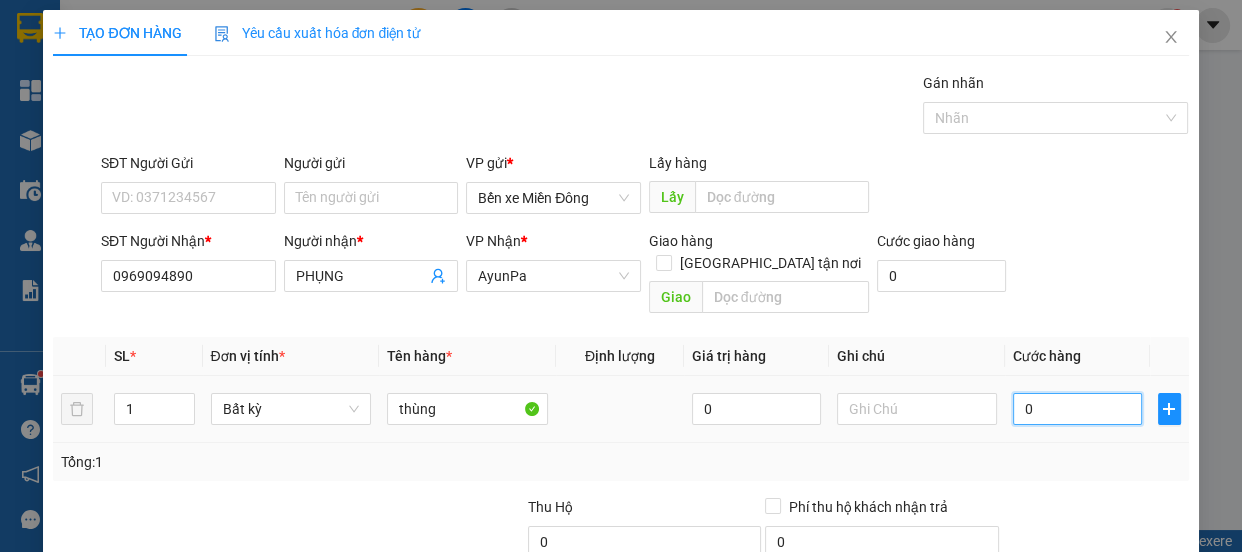 click on "0" at bounding box center (1077, 409) 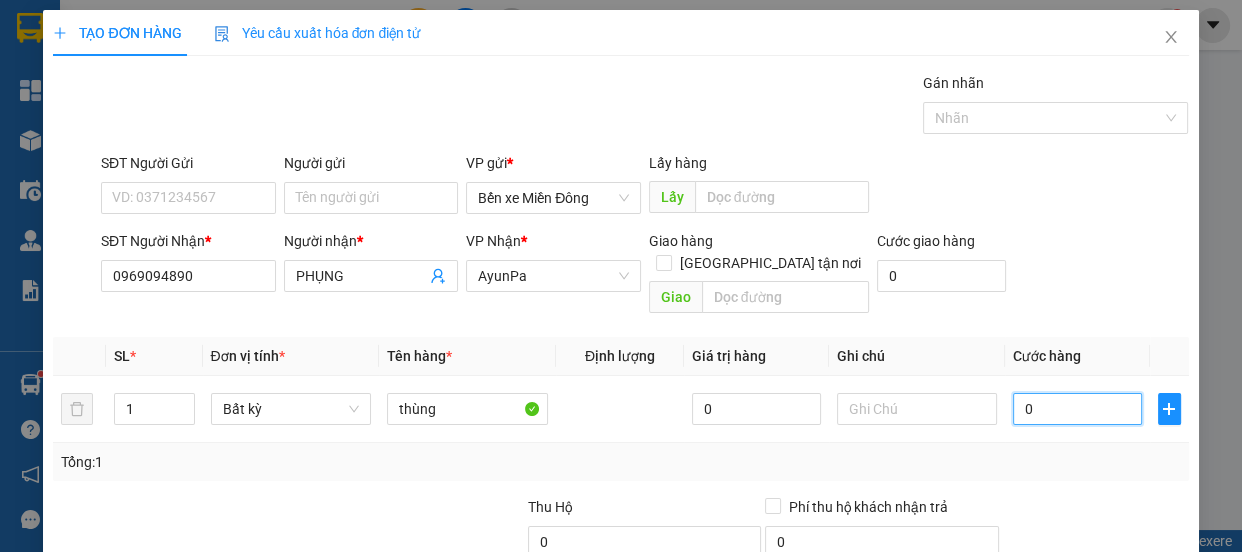 type on "001" 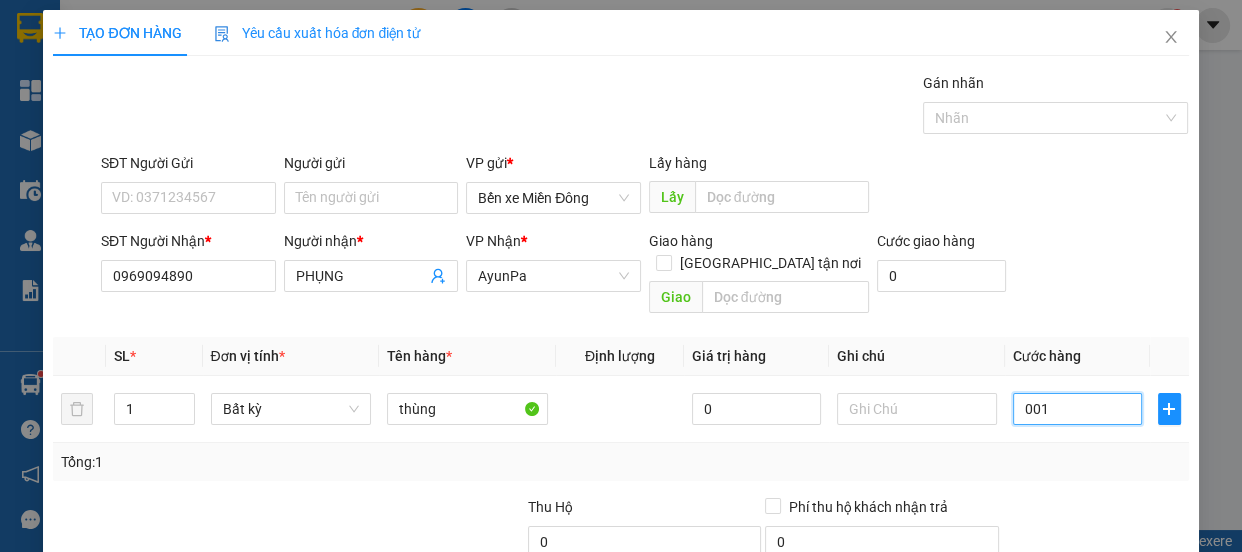 type on "0.010" 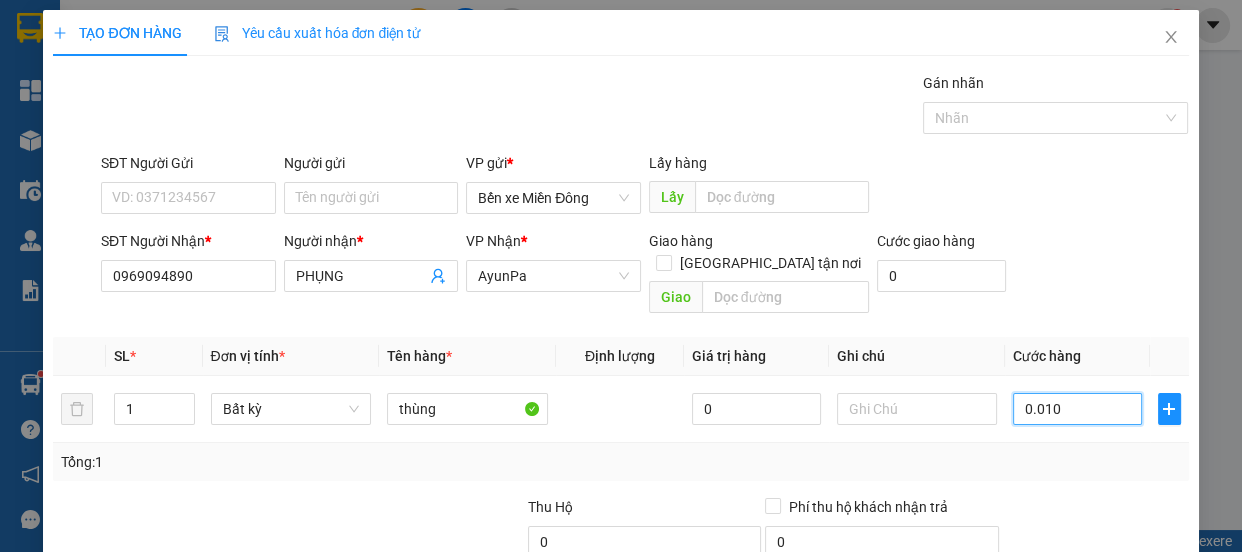 type on "10" 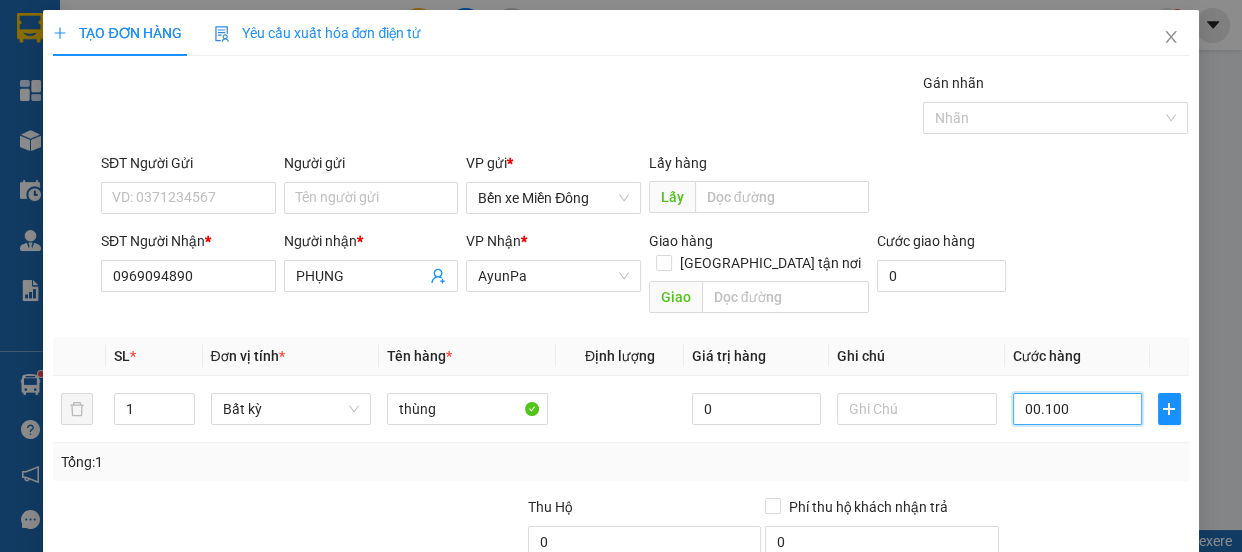 type on "100" 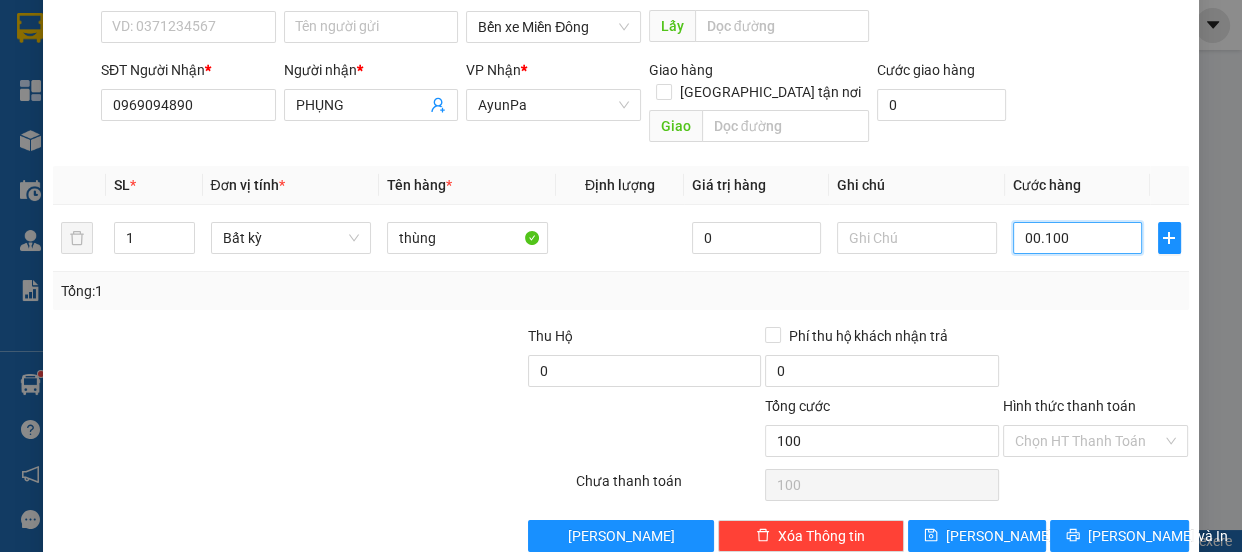 scroll, scrollTop: 187, scrollLeft: 0, axis: vertical 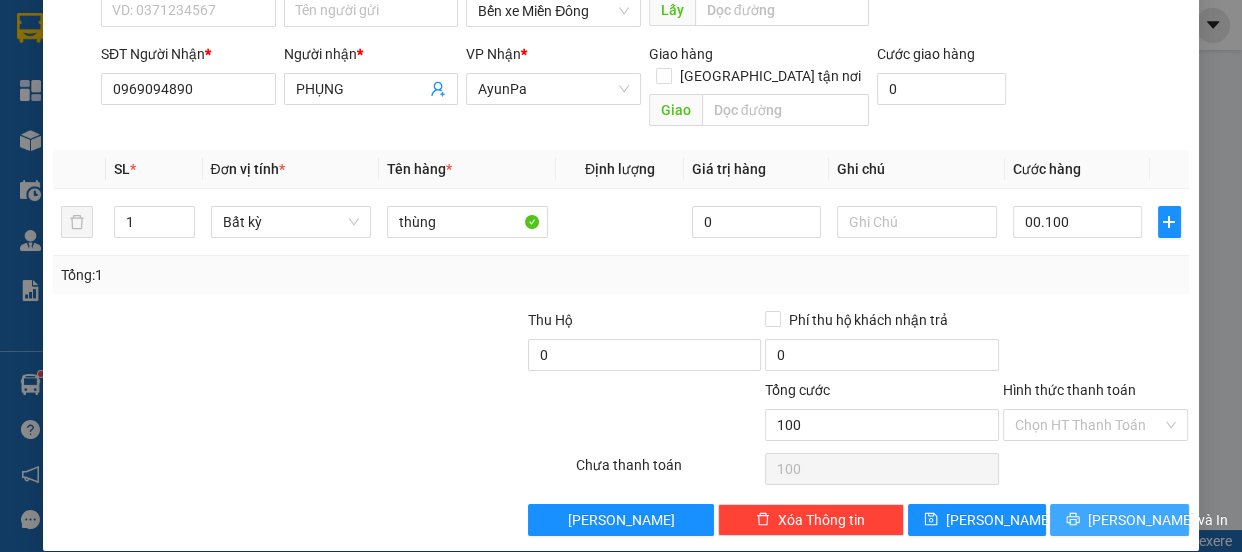 click on "[PERSON_NAME] và In" at bounding box center [1158, 520] 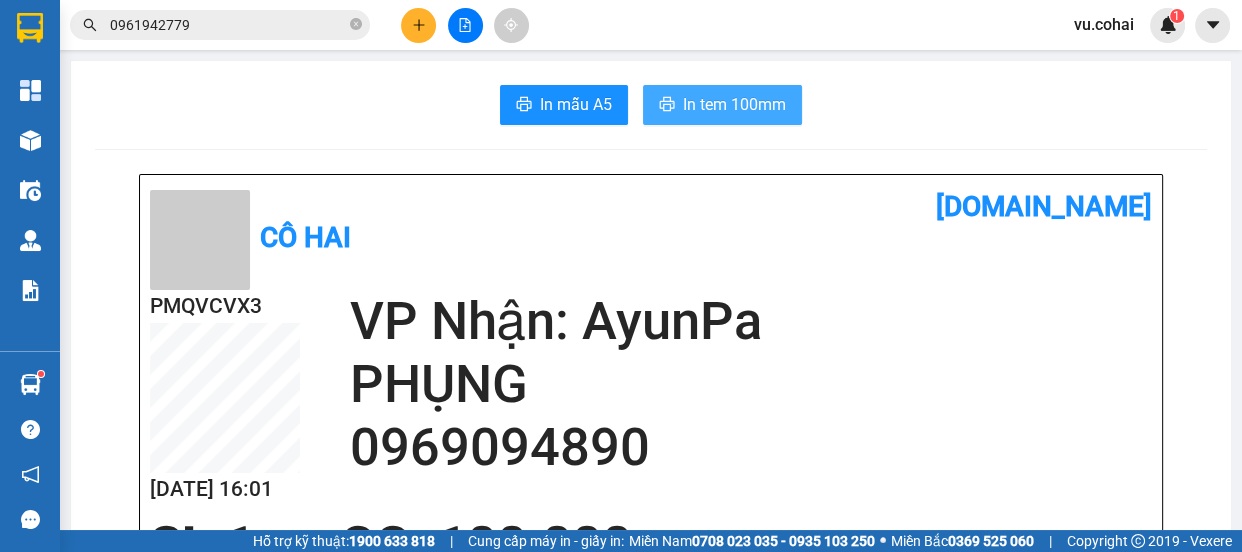 click on "In tem 100mm" at bounding box center (734, 104) 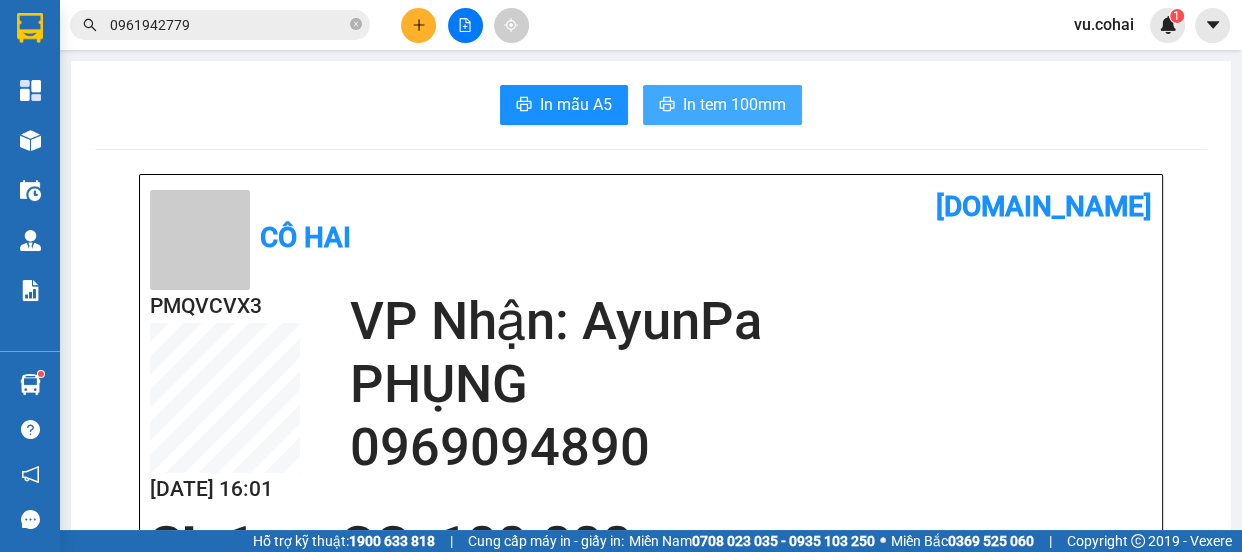 scroll, scrollTop: 0, scrollLeft: 0, axis: both 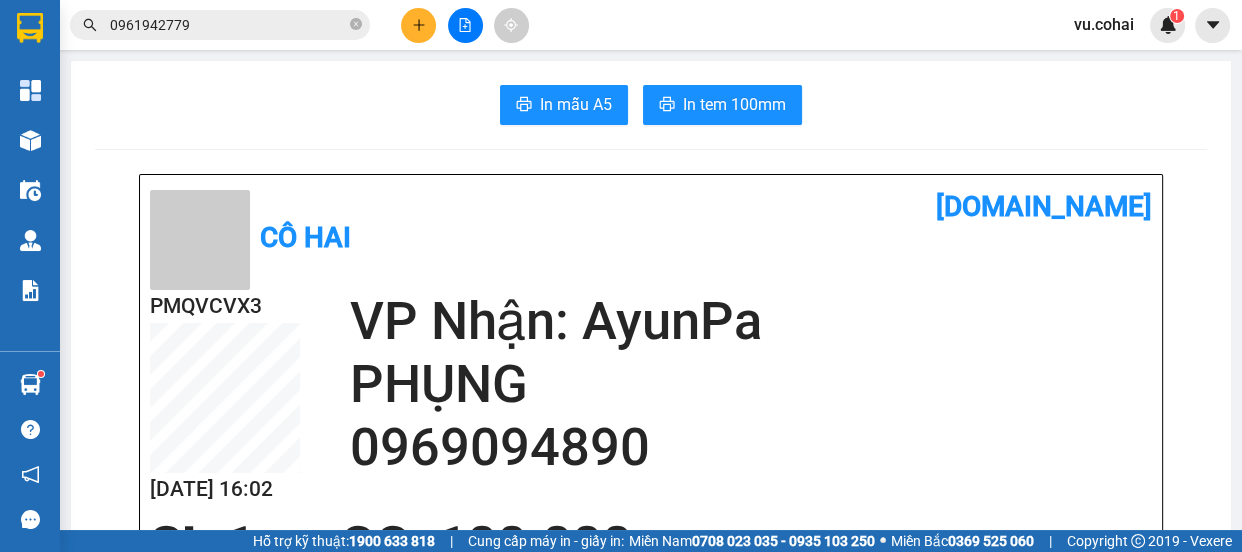 click at bounding box center [465, 25] 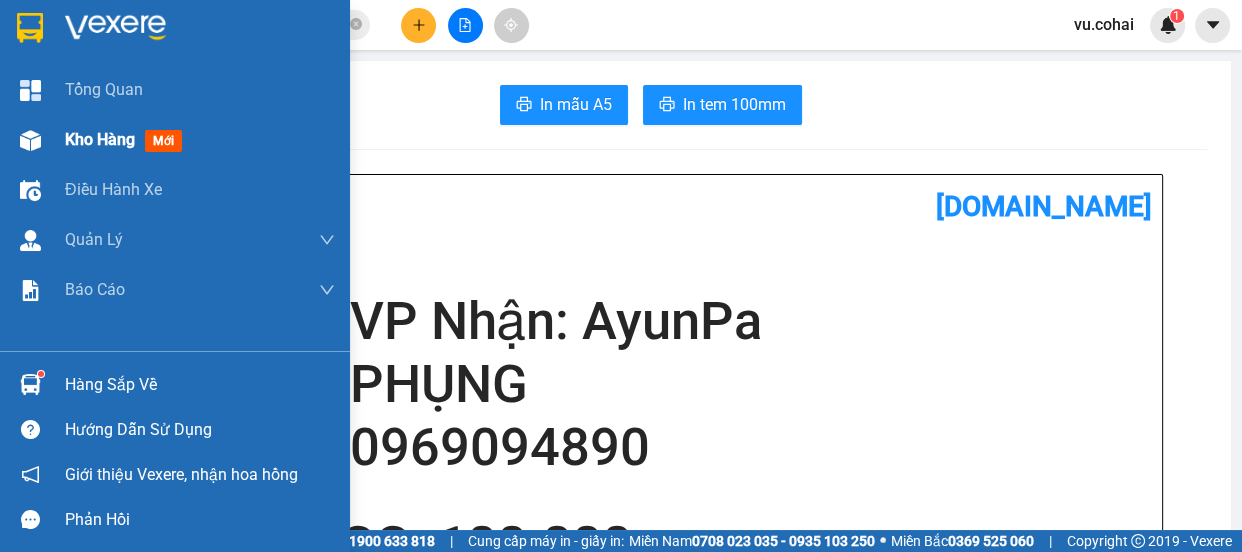 click on "Kho hàng" at bounding box center (100, 139) 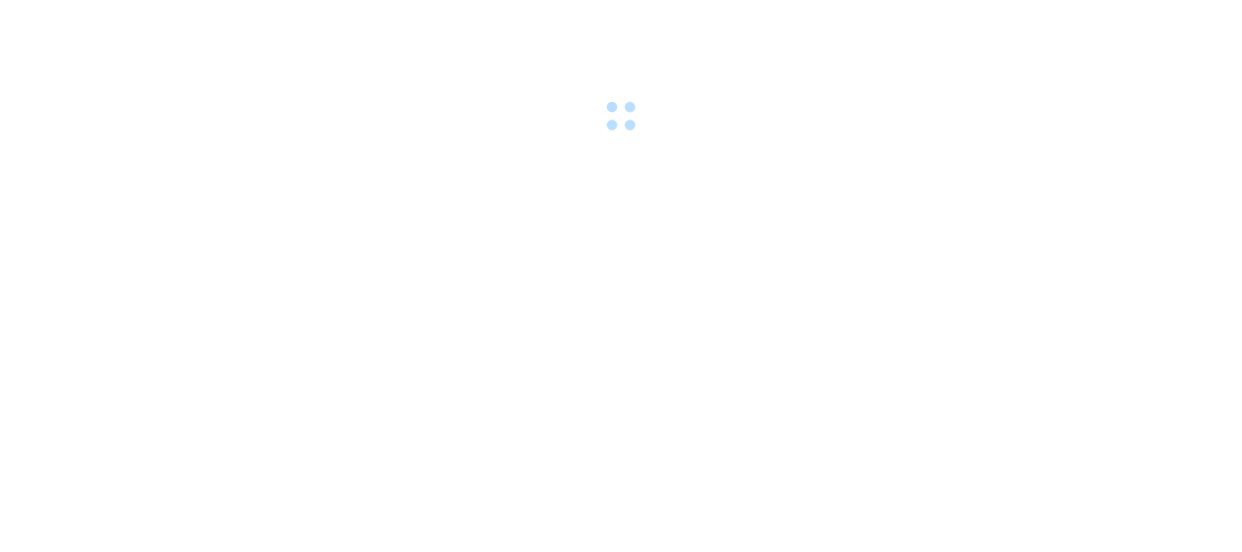 scroll, scrollTop: 0, scrollLeft: 0, axis: both 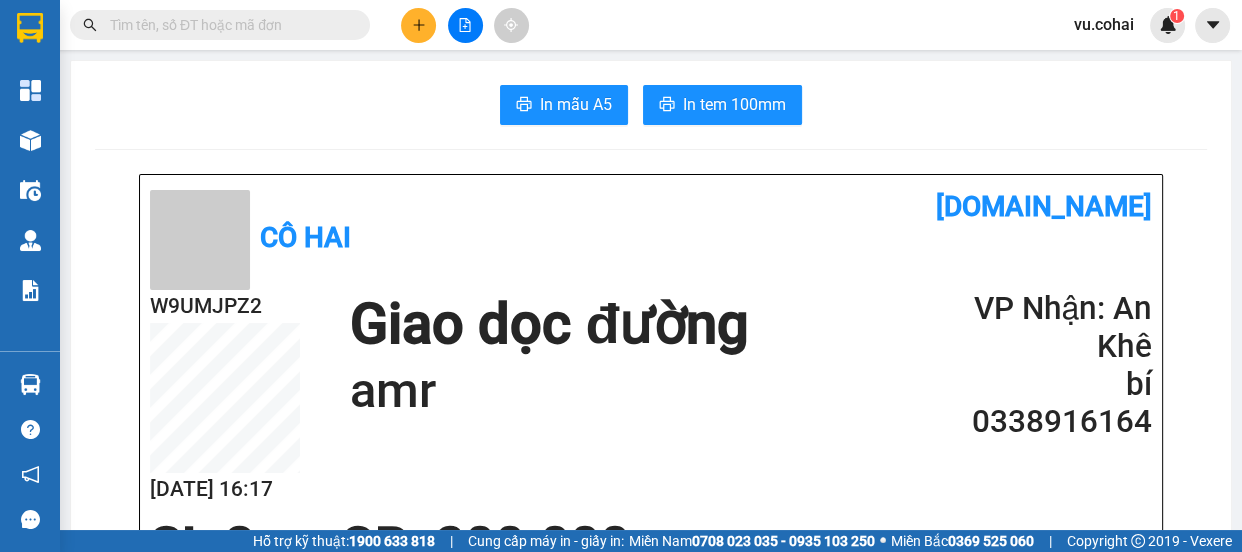 click on "In mẫu A5
In tem 100mm
Cô Hai vexere.com W9UMJPZ2 11/07 16:17 Giao dọc đường   amr VP Nhận:   An Khê bí 0338916164 SL:  3 CR :   200.000 Tên Số lượng Khối lượng Cước món hàng Ghi chú bao (Bất kỳ) 3 0 200.000 Tổng cộng 3 0 200.000 Loading...         VP gửi :   Bến xe Miền Đông Cô Hai   319 Trần Phú, Phường 8   0908.091.038 Biên Nhận Hàng Hóa Xe CÔ HAI Vexere.com (c) 2017 GỬI :   Bến xe Miền Đông   Quầy vé số 92, 292 Đinh Bộ Lĩnh, Phường 26 W9UMJPZ2 NHẬN :   An Khê   345b quang trung   0909399815 Người nhận :   bí 0338916164 Giao dọc đường: amr Tên (giá trị hàng) SL KG/Món Loại hàng gửi Cước món hàng Ghi chú bao (Bất kỳ) 3 0 200.000 Tổng cộng 3 0 200.000 Loading... Cước rồi   : 200.000 Tổng phải thu: 0 16:17, ngày 11 tháng 07 năm 2025 NV nhận hàng Uyên Quy định nhận/gửi hàng : Nhà xe không vận tải hàng hóa mà nhà nước cấm Cô Hai vexere.com" at bounding box center [651, 1353] 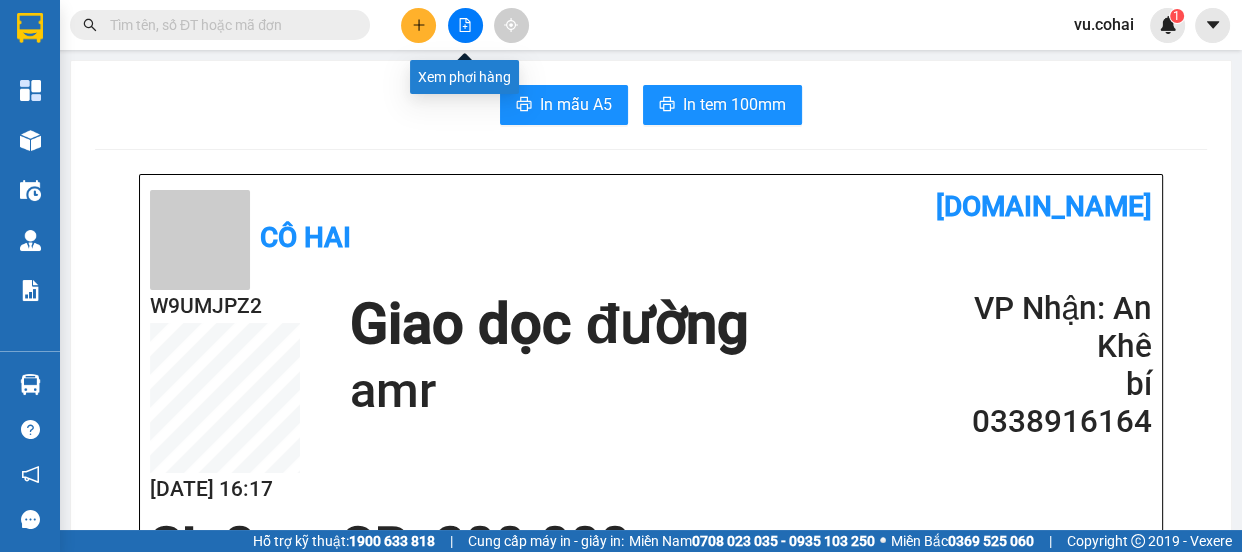 click 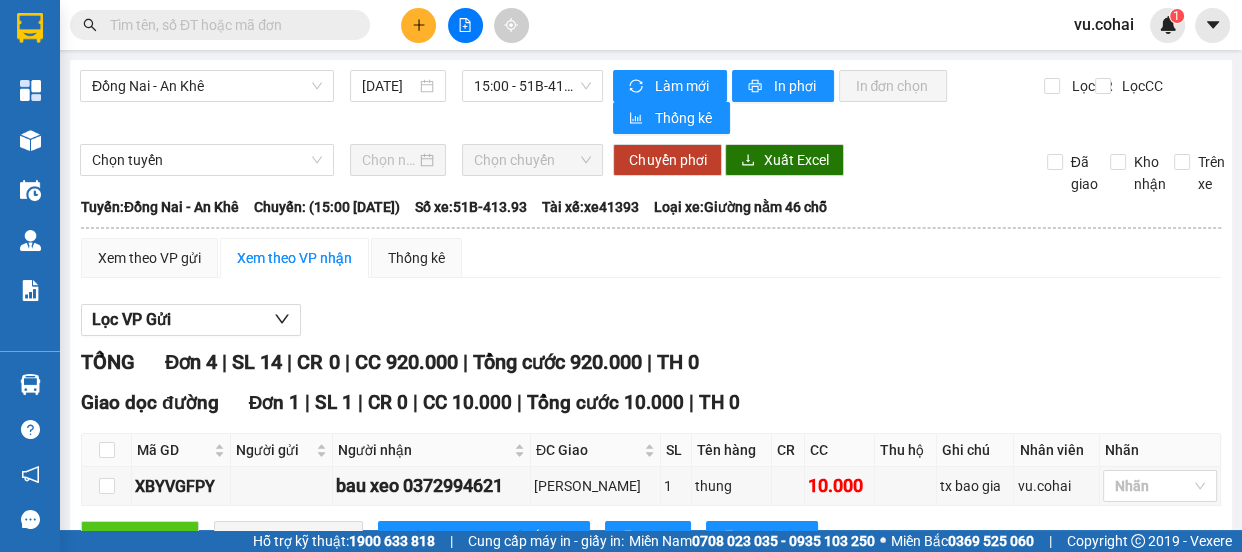 click on "Đồng Nai - An Khê 11/07/2025 15:00     - 51B-413.93  Làm mới In phơi In đơn chọn Thống kê Lọc  CR Lọc  CC Chọn tuyến Chọn chuyến Chuyển phơi Xuất Excel Đã giao Kho nhận Trên xe Cô Hai   (08) 3924.2264   319 Trần Phú, Phường 8 PHƠI HÀNG 16:18 - 11/07/2025 Tuyến:  Đồng Nai - An Khê Chuyến:   (15:00 - 11/07/2025) Tài xế:  xe41393   Số xe:  51B-413.93 Loại xe:  Giường nằm 46 chỗ Tuyến:  Đồng Nai - An Khê Chuyến:   (15:00 - 11/07/2025) Số xe:  51B-413.93 Tài xế:  xe41393 Loại xe:  Giường nằm 46 chỗ Xem theo VP gửi Xem theo VP nhận Thống kê Lọc VP Gửi TỔNG Đơn   4 | SL   14 | CR   0 | CC   920.000 | Tổng cước   920.000 | TH   0 Giao dọc đường Đơn   1 | SL   1 | CR   0 | CC   10.000 | Tổng cước   10.000 | TH   0 Mã GD Người gửi Người nhận ĐC Giao SL Tên hàng CR CC Thu hộ Ghi chú Nhân viên Nhãn Ký nhận                             XBYVGFPY   bau xeo 0372994621" at bounding box center [651, 614] 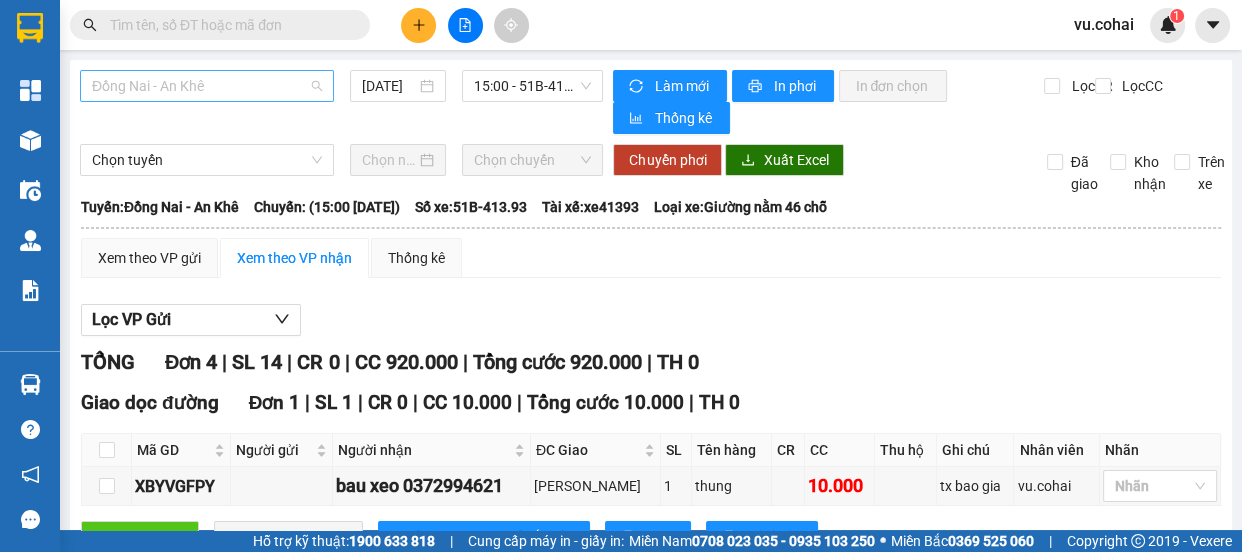 click on "Đồng Nai - An Khê" at bounding box center (207, 86) 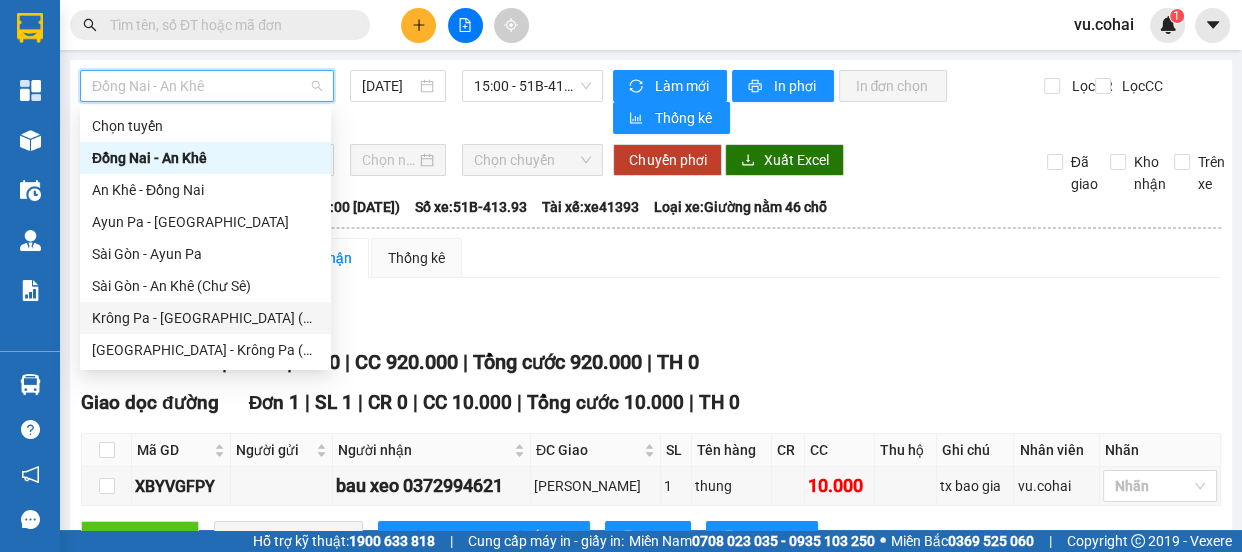 click on "Krông Pa - [GEOGRAPHIC_DATA] (Chư RCăm)" at bounding box center (205, 318) 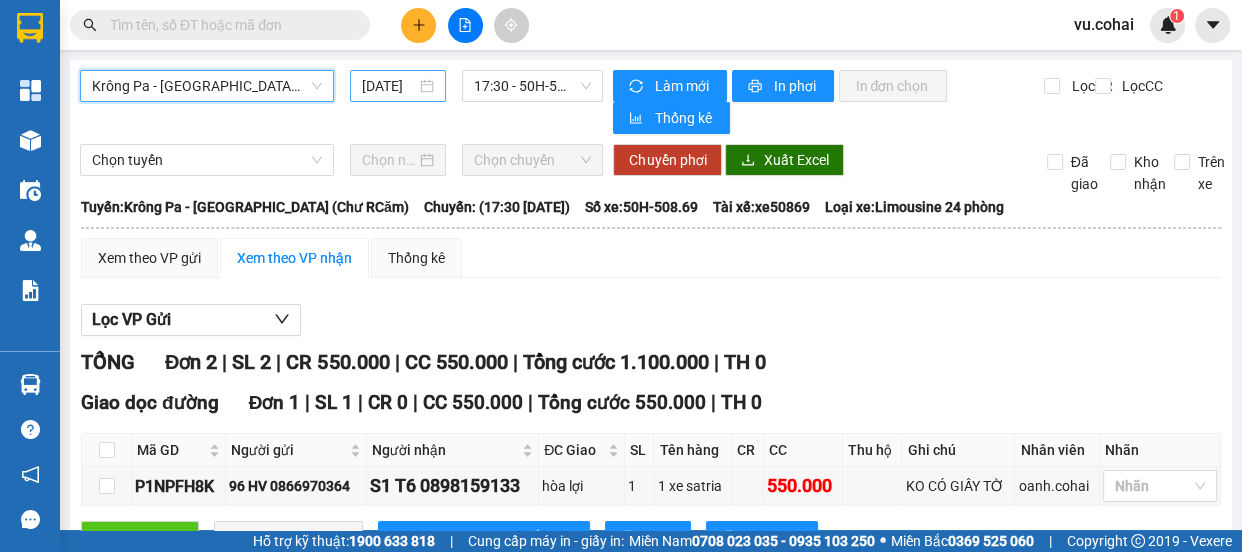 click on "[DATE]" at bounding box center (389, 86) 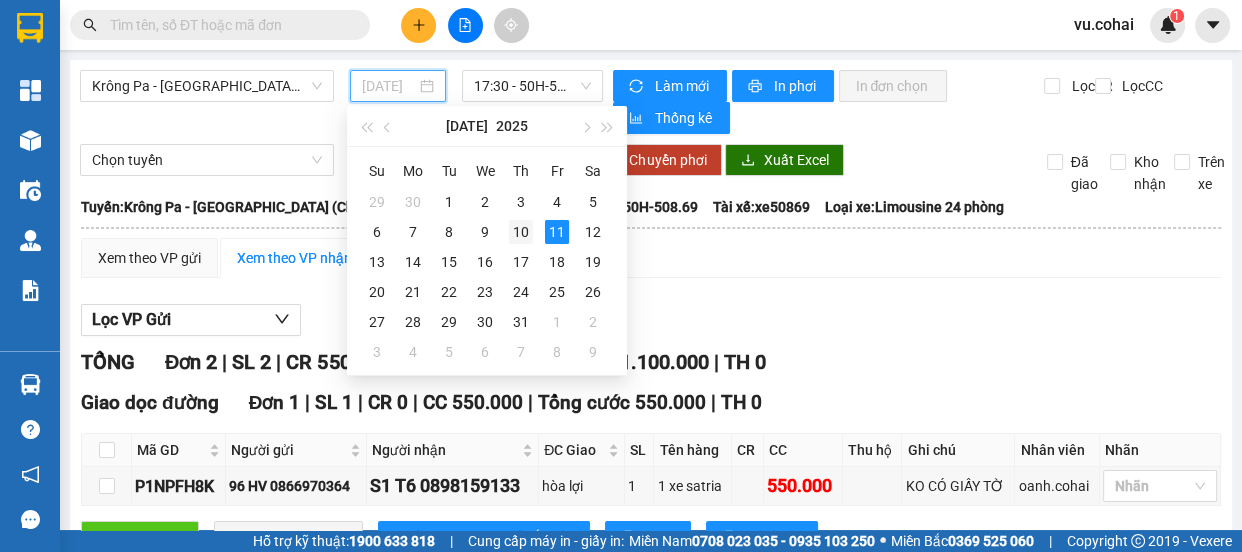 click on "10" at bounding box center [521, 232] 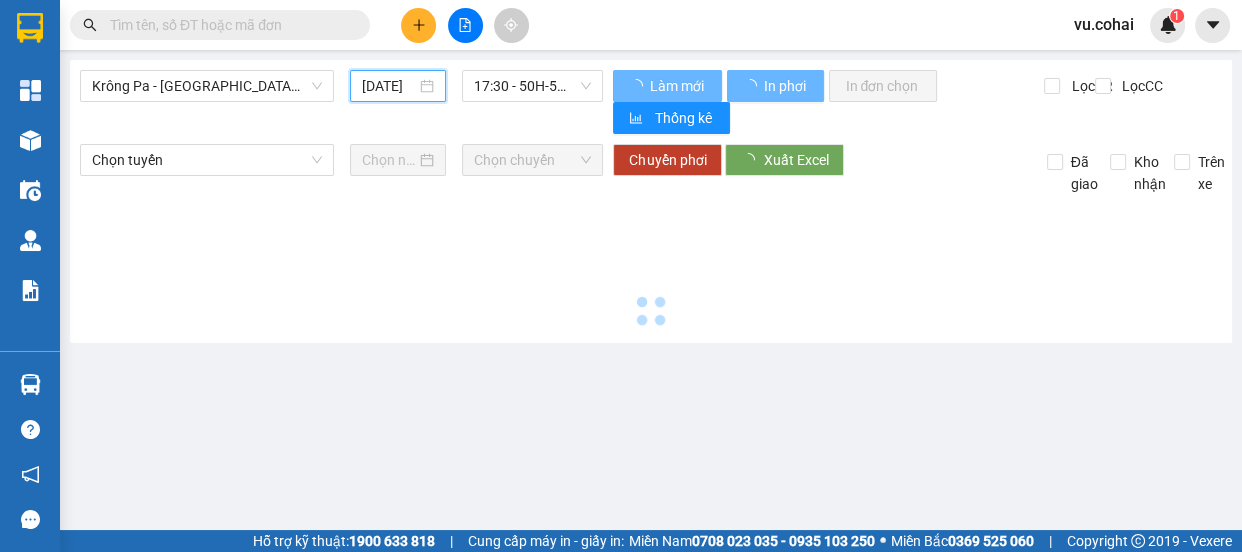 type on "10/07/2025" 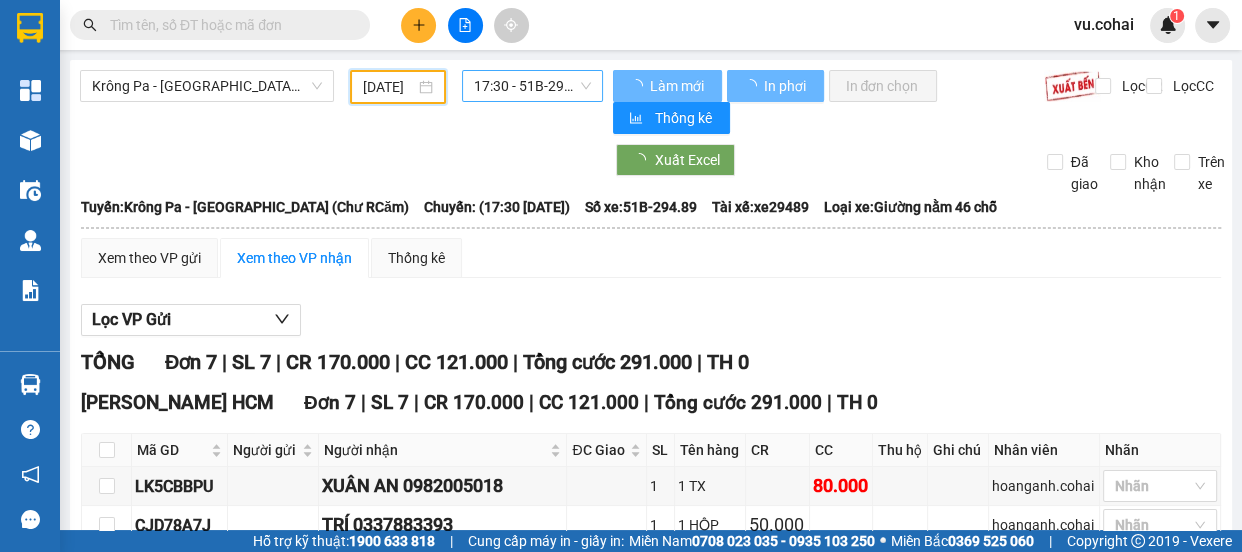 click on "17:30     - 51B-294.89" at bounding box center (532, 86) 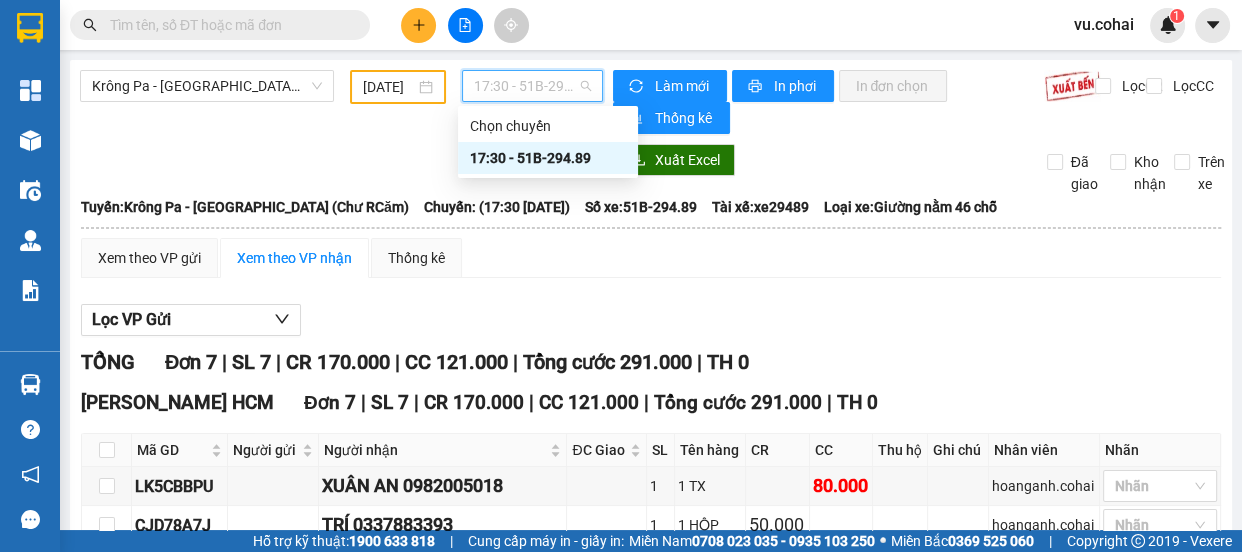 drag, startPoint x: 545, startPoint y: 161, endPoint x: 532, endPoint y: 300, distance: 139.60658 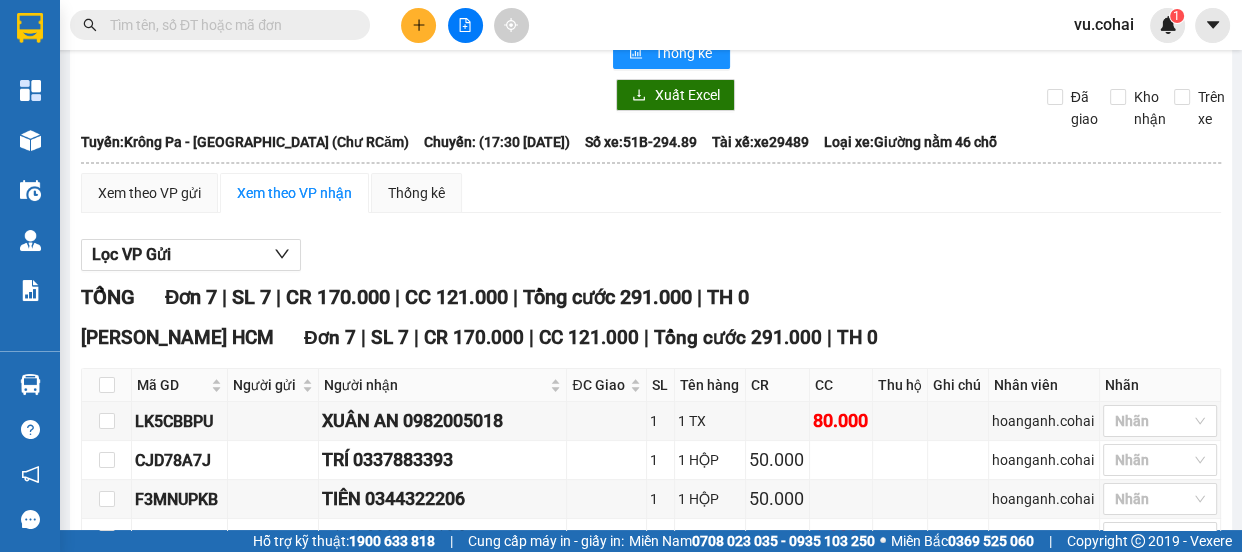 scroll, scrollTop: 0, scrollLeft: 0, axis: both 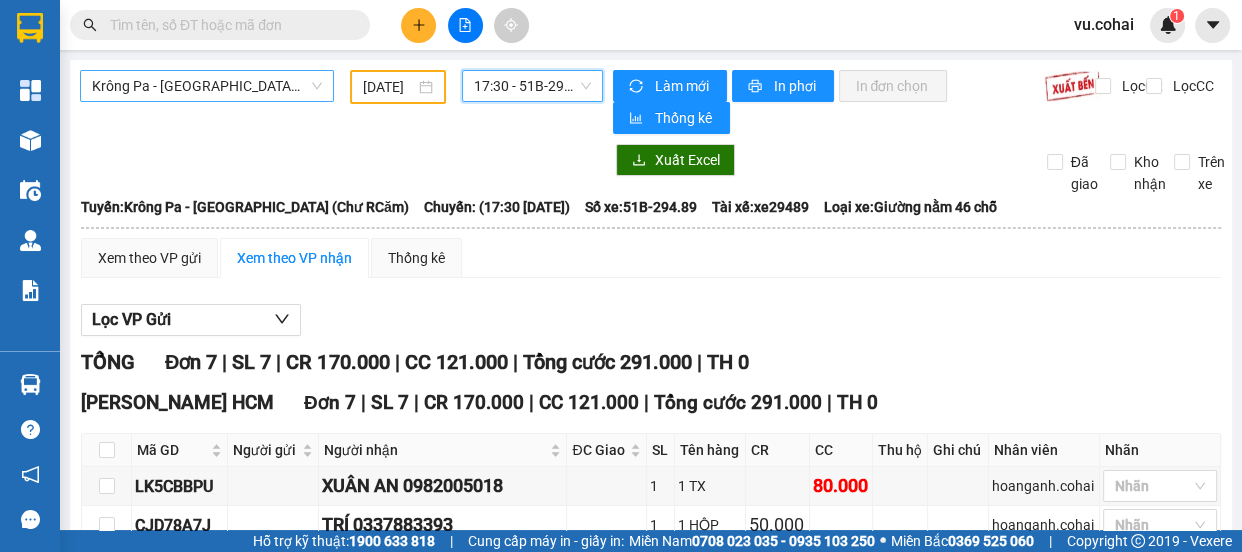click on "Krông Pa - [GEOGRAPHIC_DATA] (Chư RCăm)" at bounding box center [207, 86] 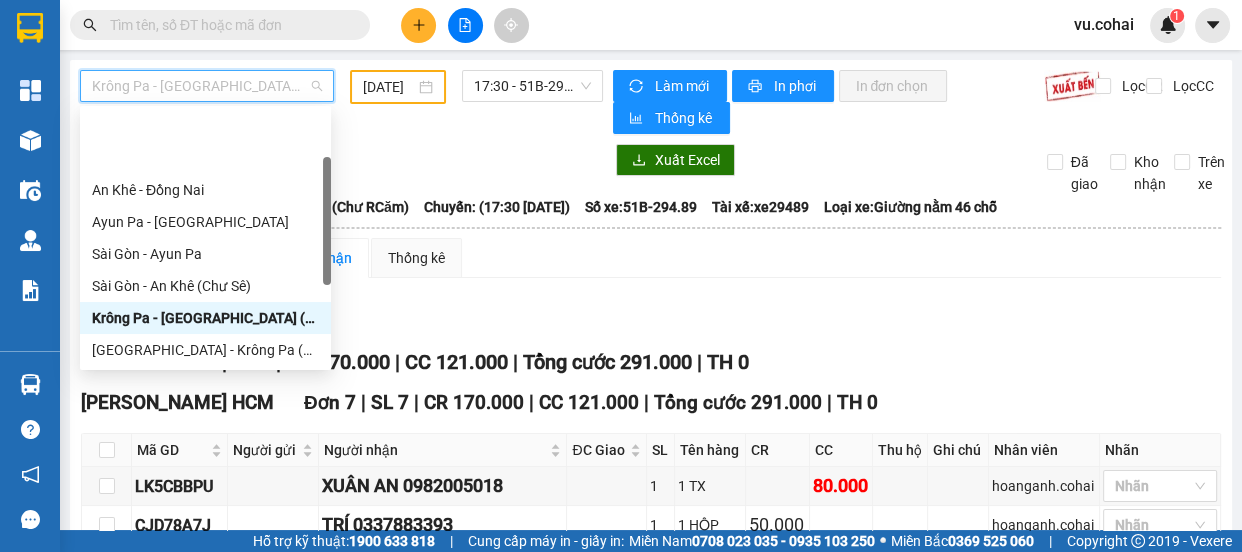 scroll, scrollTop: 181, scrollLeft: 0, axis: vertical 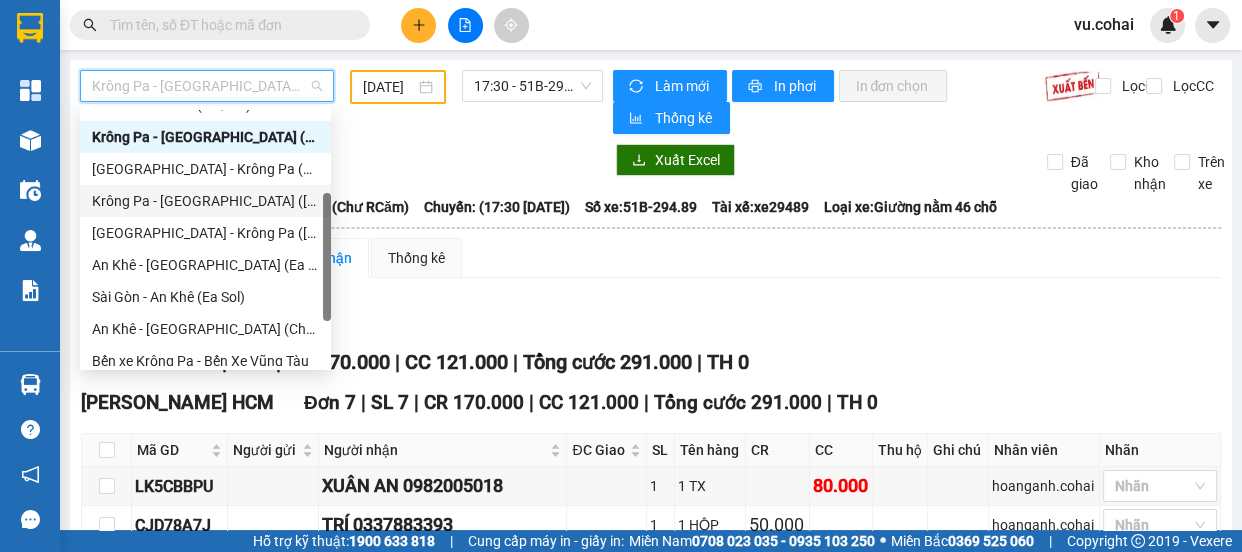 click on "Krông Pa - [GEOGRAPHIC_DATA] ([GEOGRAPHIC_DATA])" at bounding box center [205, 201] 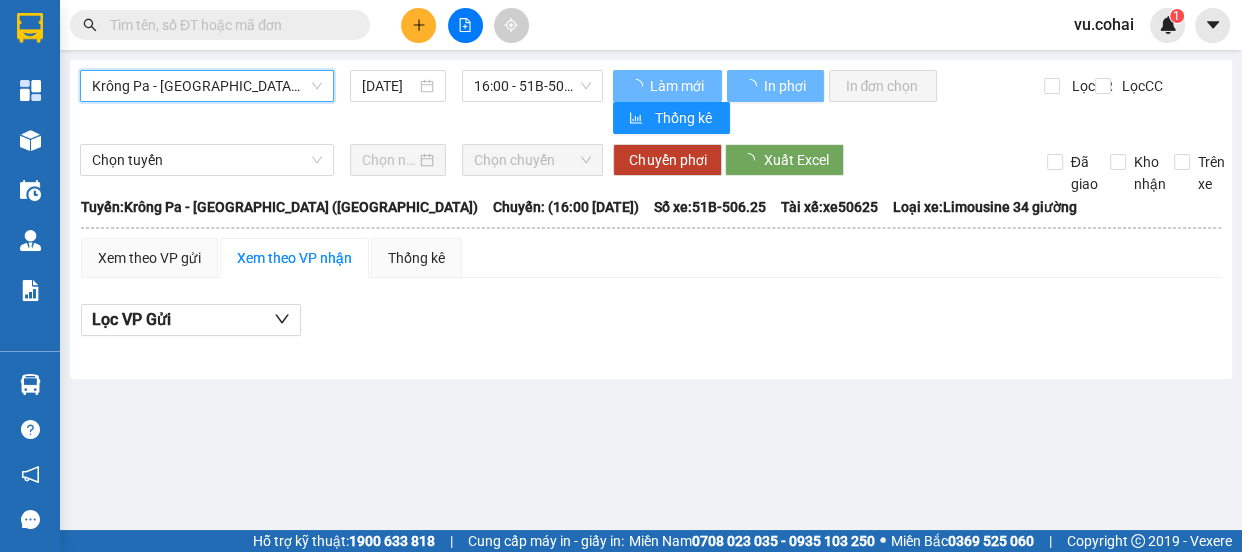 click on "[DATE]" at bounding box center [389, 86] 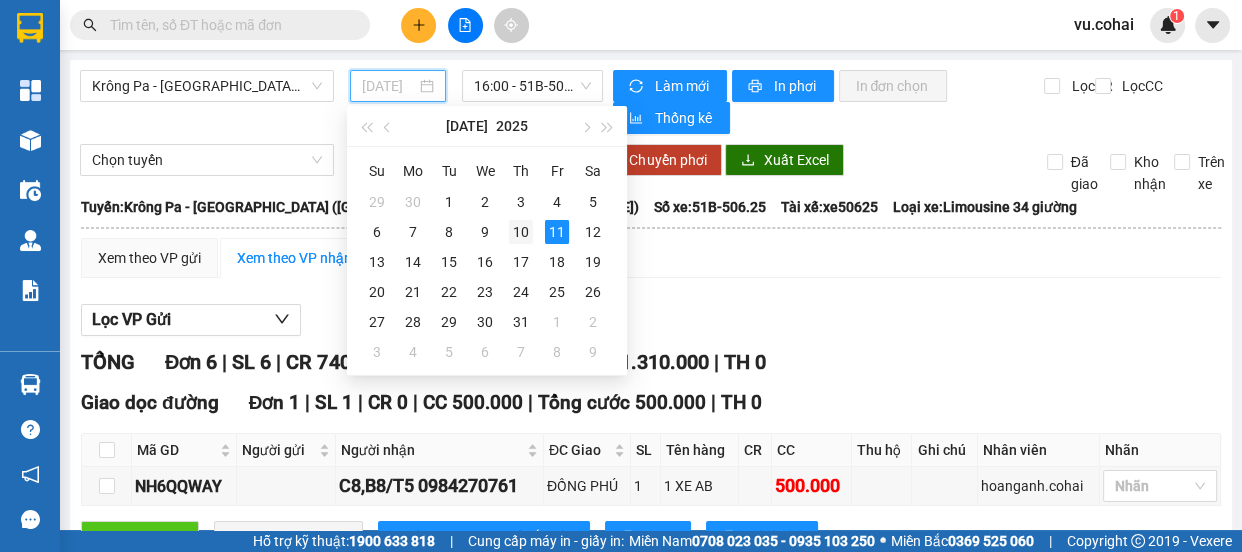 click on "10" at bounding box center [521, 232] 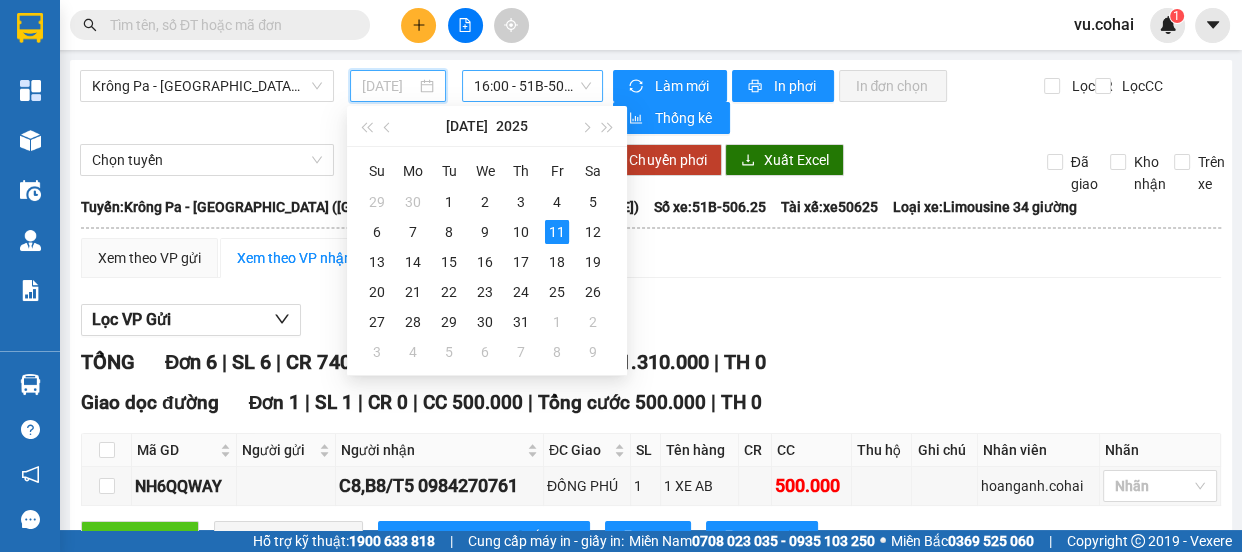 type on "10/07/2025" 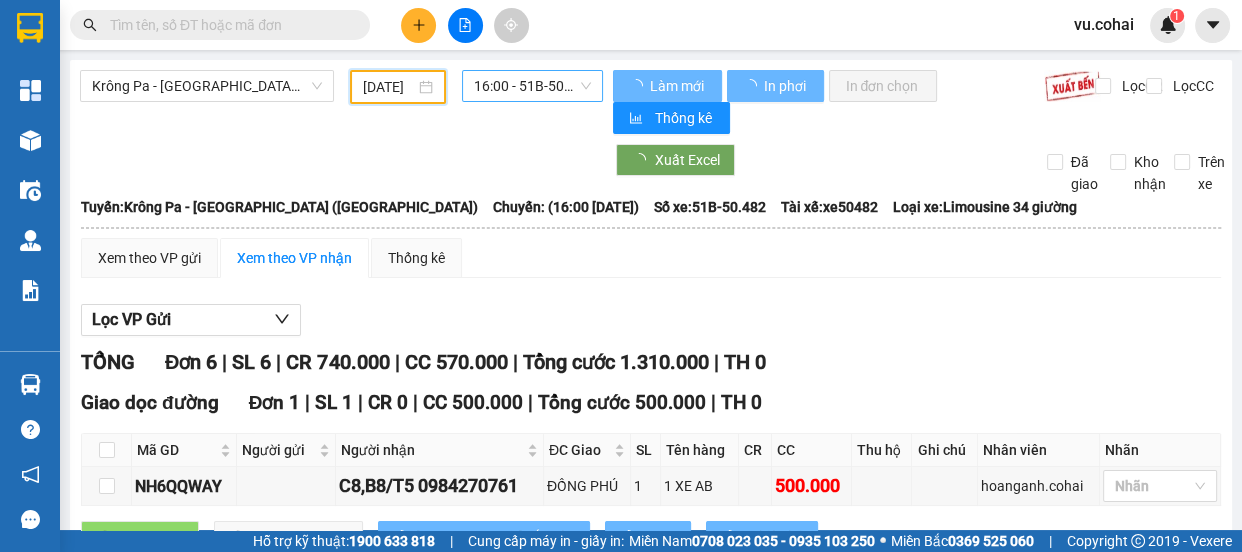 click on "16:00     - 51B-50.482" at bounding box center [532, 86] 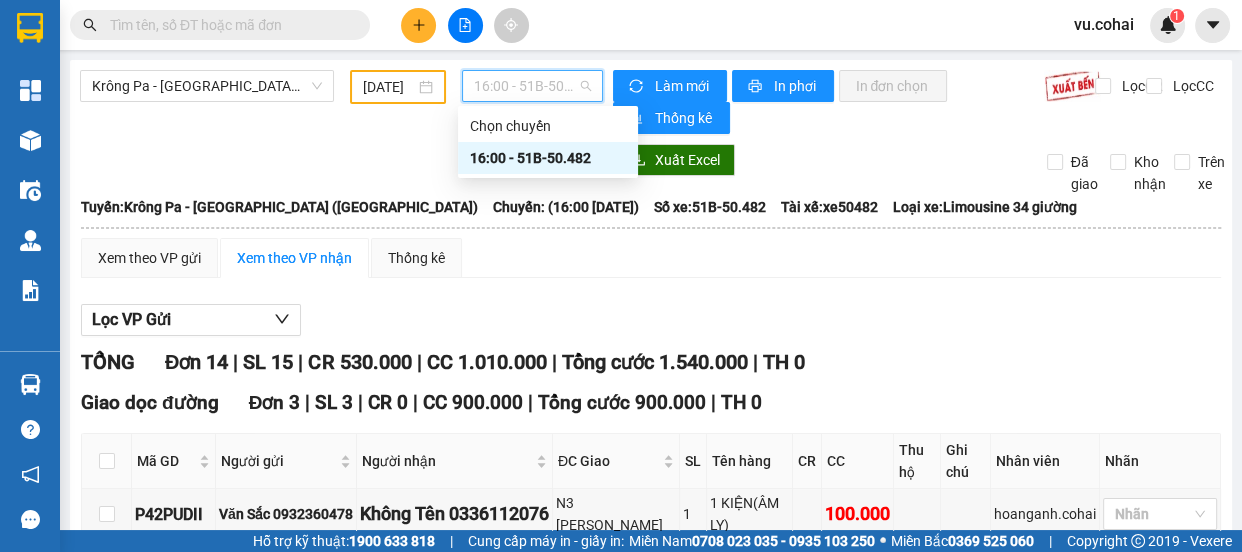 click on "16:00     - 51B-50.482" at bounding box center [548, 158] 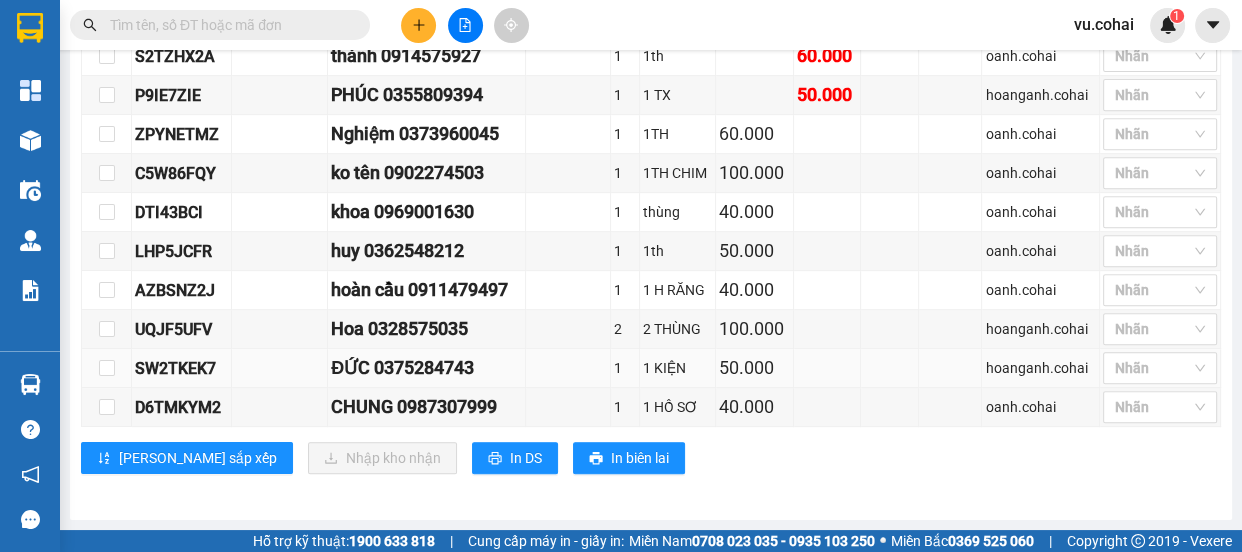 scroll, scrollTop: 687, scrollLeft: 0, axis: vertical 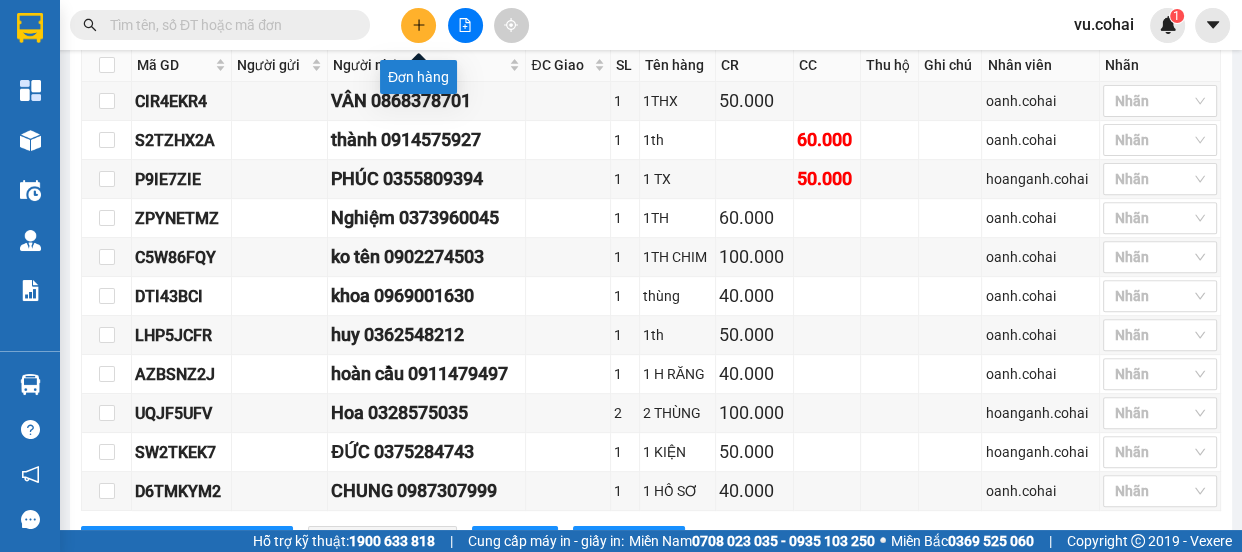 click at bounding box center [418, 25] 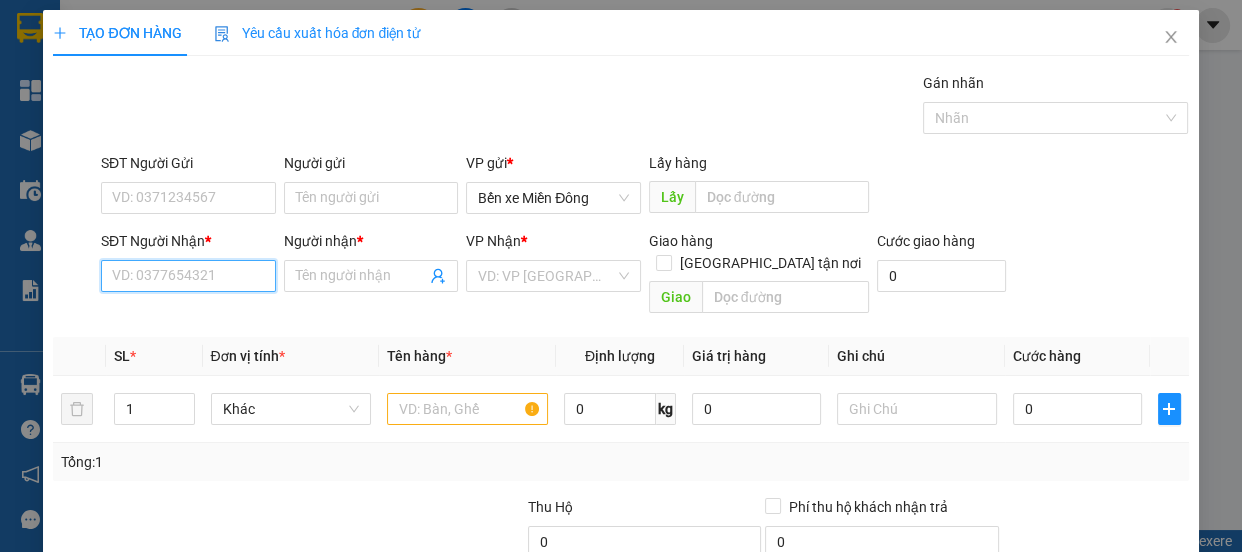 click on "SĐT Người Nhận  *" at bounding box center (188, 276) 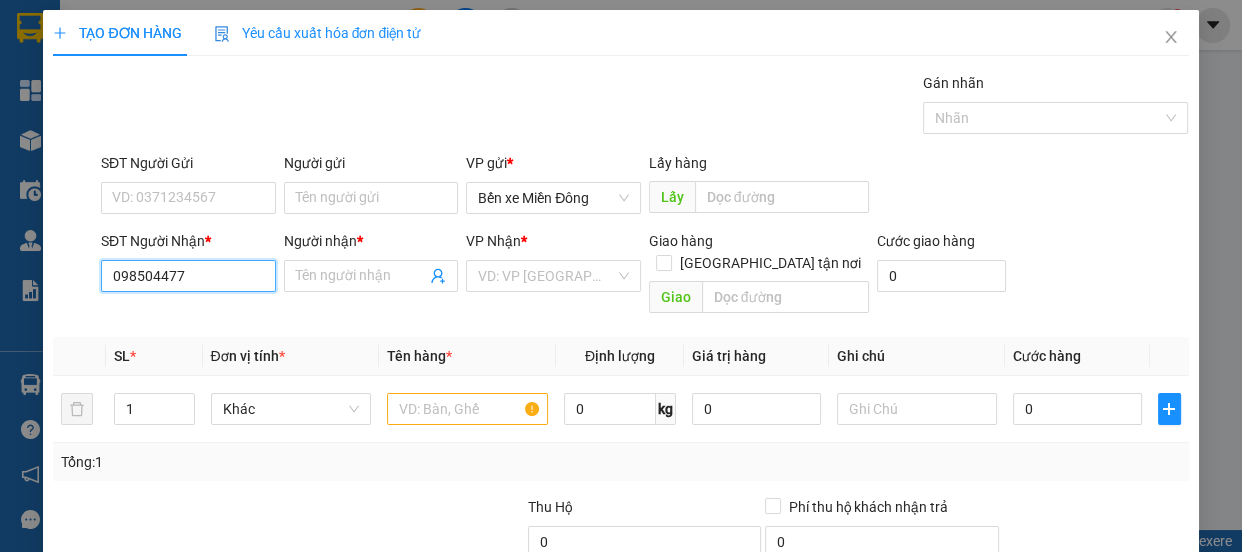 type on "0985044776" 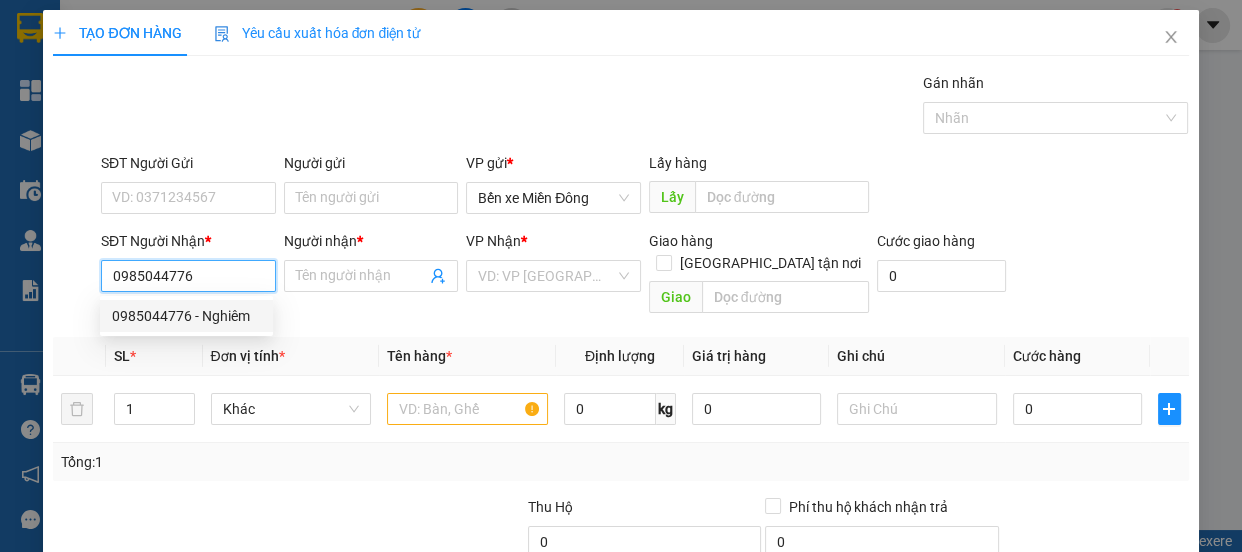 click on "0985044776 - Nghiêm" at bounding box center [186, 316] 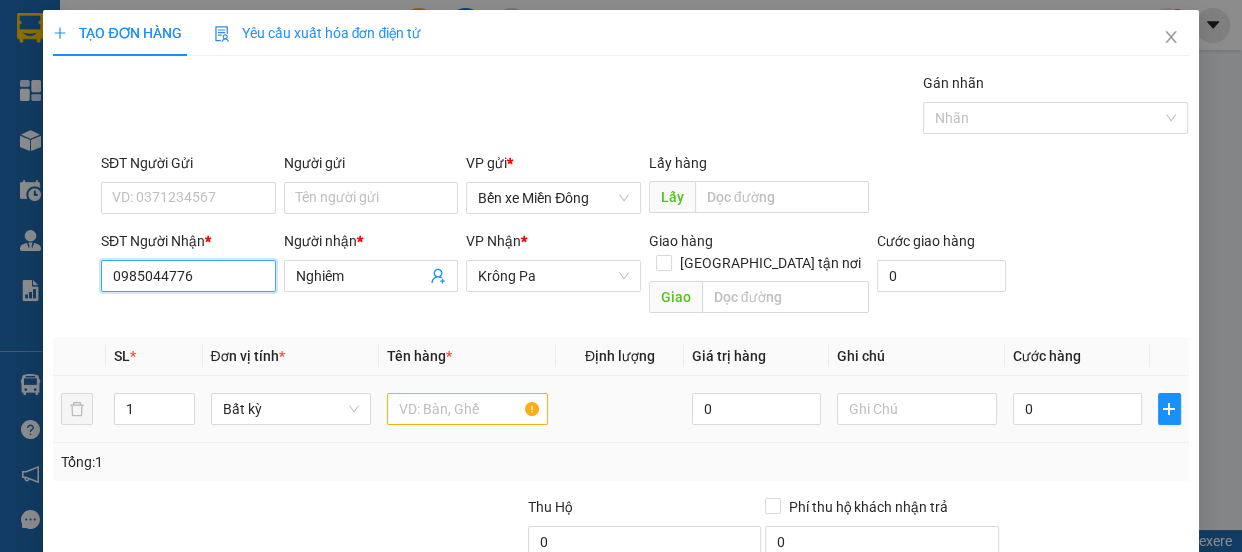 type on "0985044776" 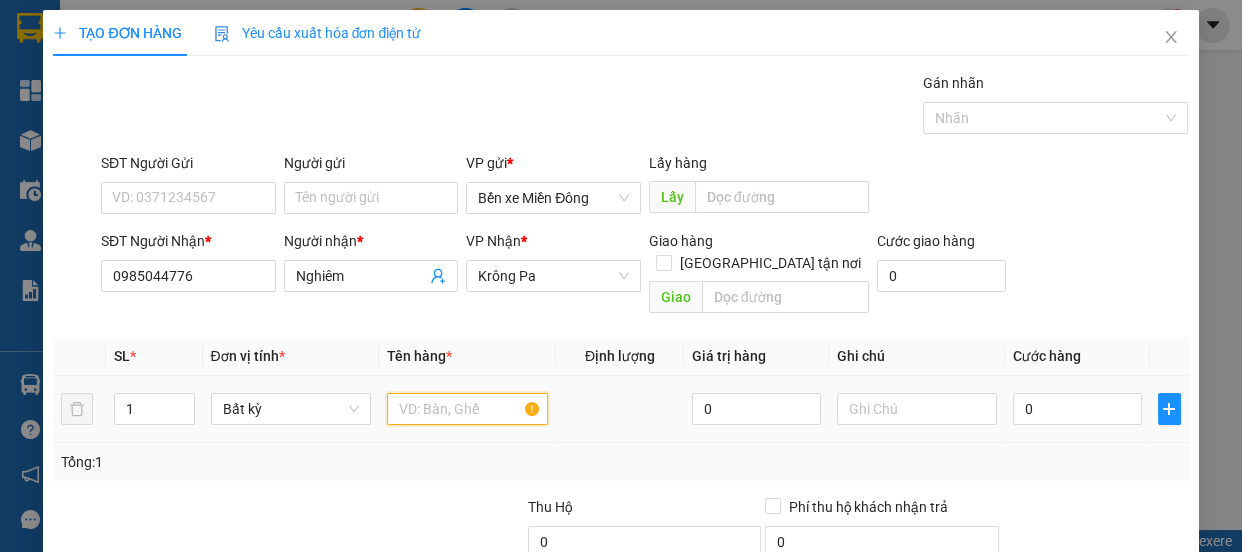 click at bounding box center [467, 409] 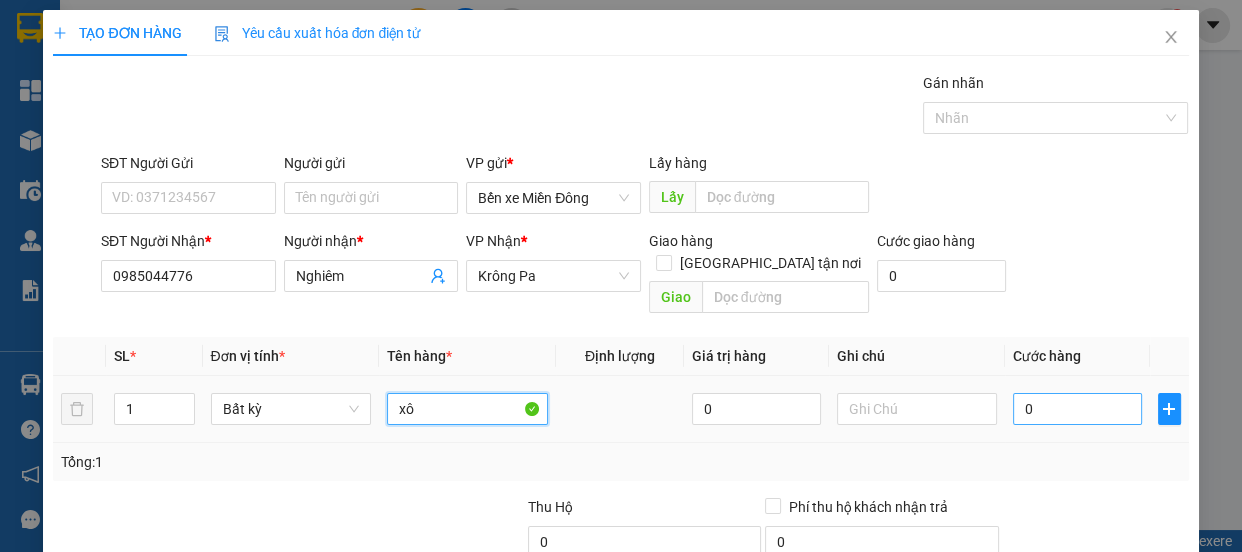 type on "xô" 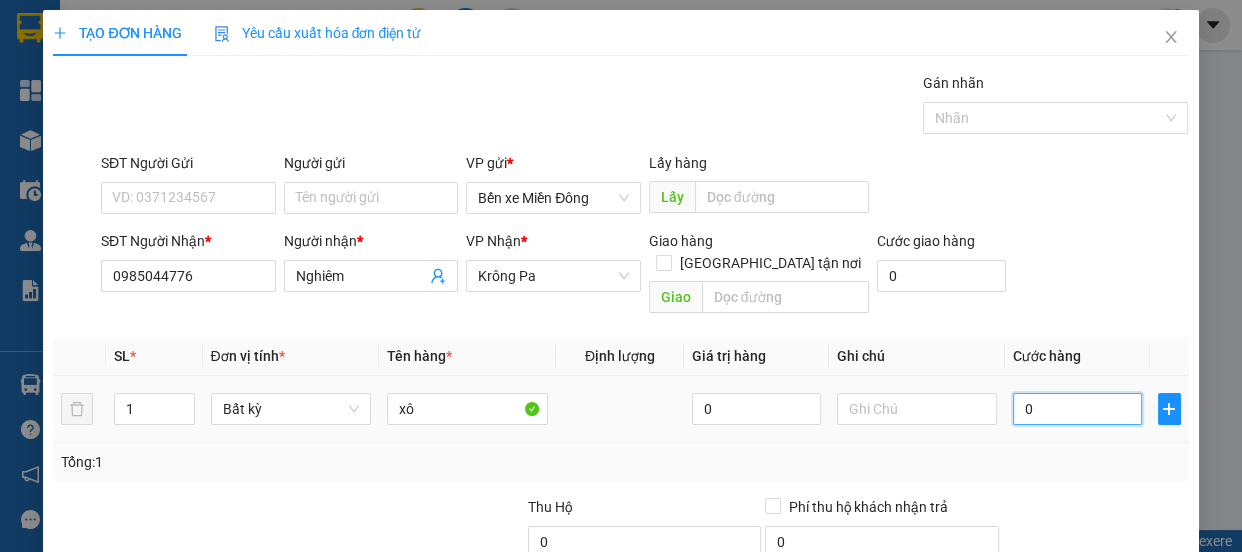 click on "0" at bounding box center (1077, 409) 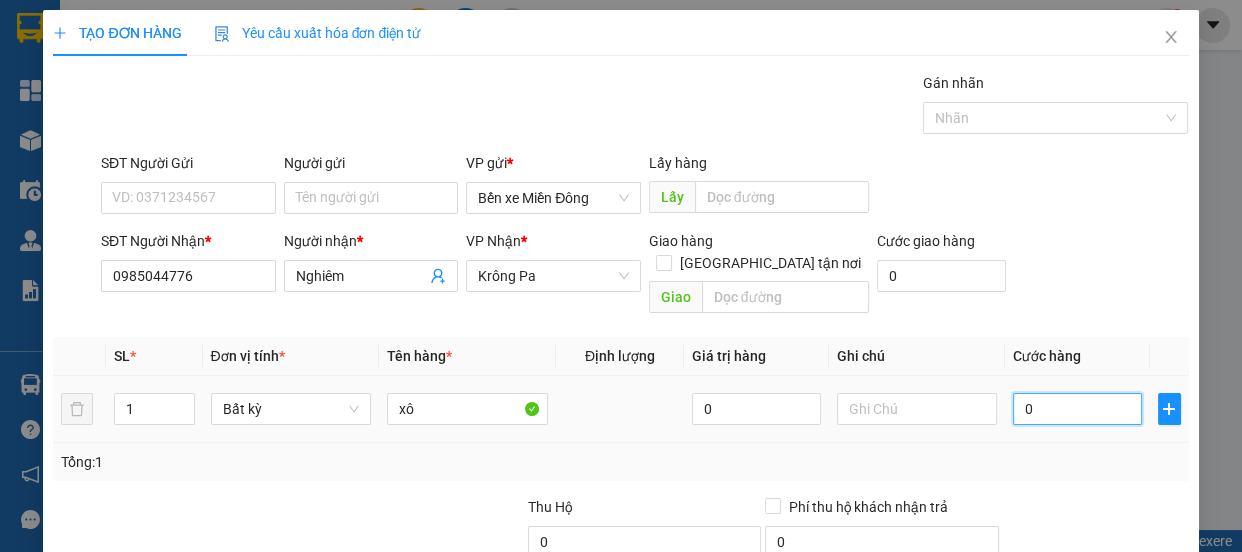 type on "005" 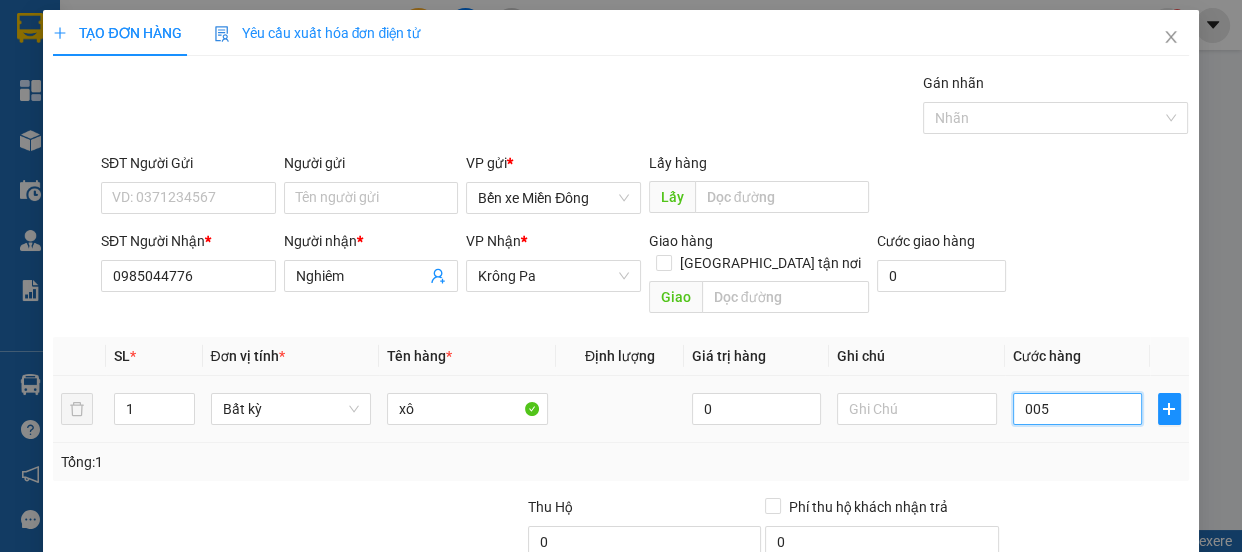 type on "5" 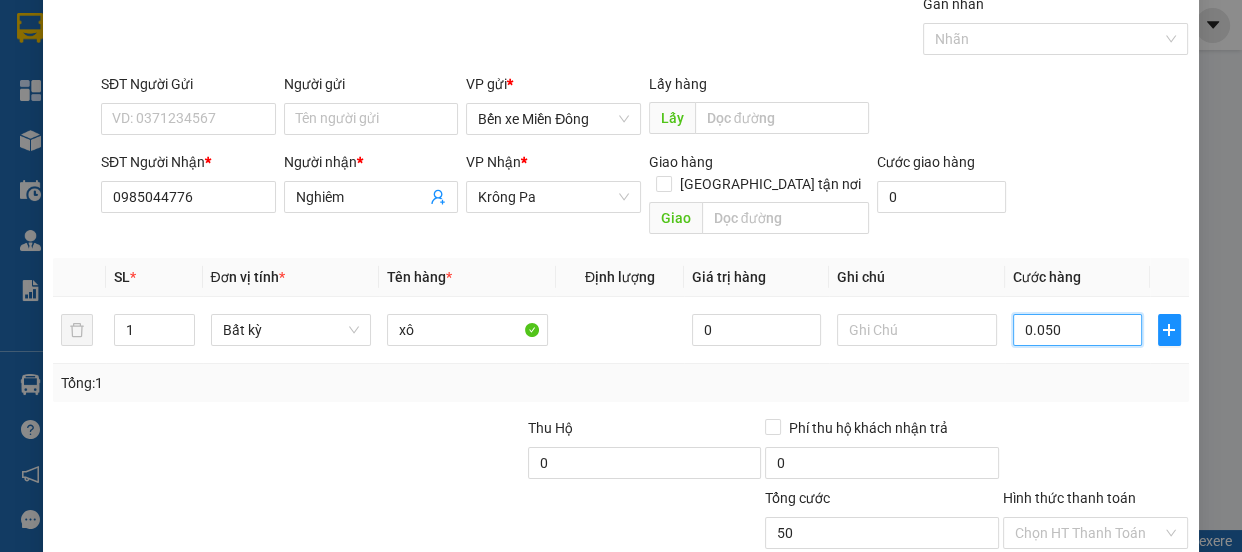 scroll, scrollTop: 181, scrollLeft: 0, axis: vertical 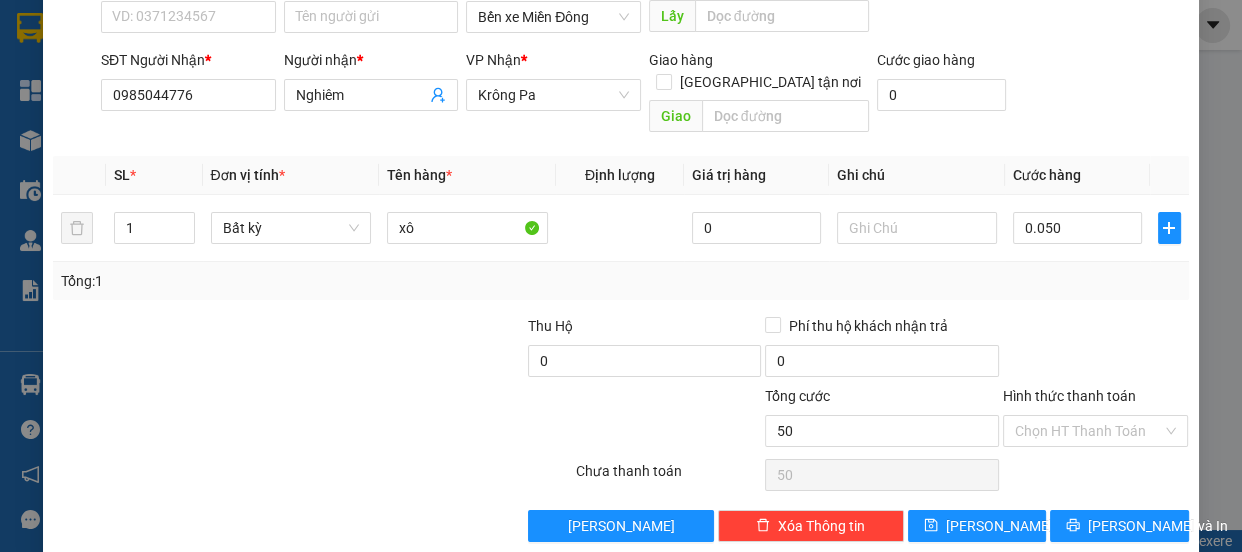 click on "Transit Pickup Surcharge Ids Transit Deliver Surcharge Ids Transit Deliver Surcharge Transit Deliver Surcharge Gói vận chuyển  * Tiêu chuẩn Gán nhãn   Nhãn SĐT Người Gửi VD: 0371234567 Người gửi Tên người gửi VP gửi  * Bến xe Miền Đông Lấy hàng Lấy SĐT Người Nhận  * 0985044776 Người nhận  * Nghiêm VP Nhận  * Krông Pa Giao hàng Giao tận nơi Giao Cước giao hàng 0 SL  * Đơn vị tính  * Tên hàng  * Định lượng Giá trị hàng Ghi chú Cước hàng                   1 Bất kỳ xô 0 0.050 Tổng:  1 Thu Hộ 0 Phí thu hộ khách nhận trả 0 Tổng cước 50 Hình thức thanh toán Chọn HT Thanh Toán Số tiền thu trước 0 Chưa thanh toán 50 Chọn HT Thanh Toán Lưu nháp Xóa Thông tin Lưu Lưu và In" at bounding box center [620, 216] 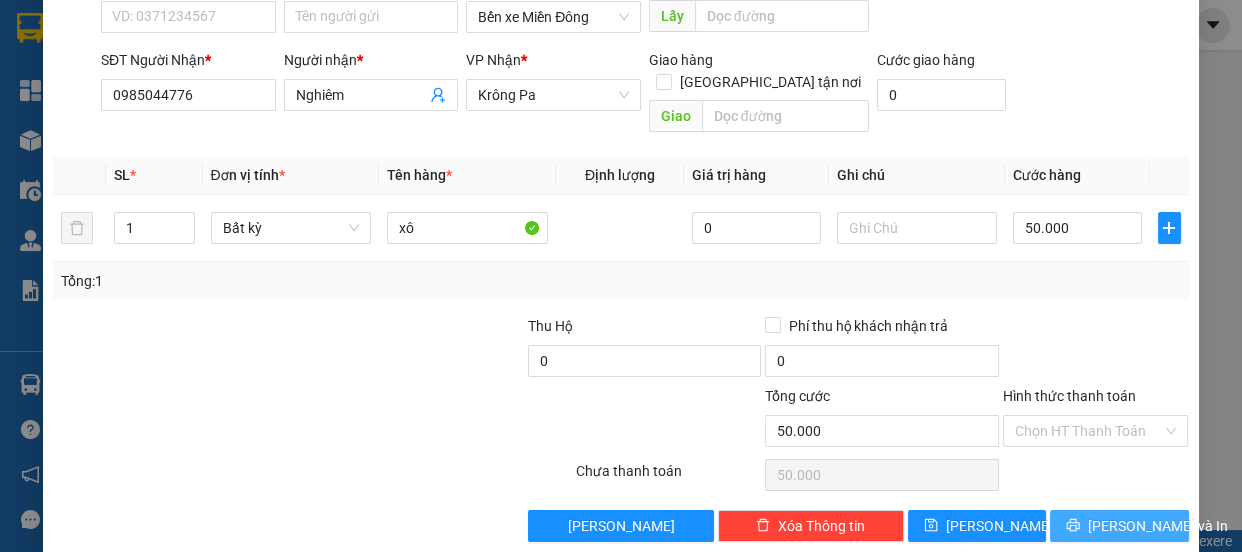click on "[PERSON_NAME] và In" at bounding box center (1158, 526) 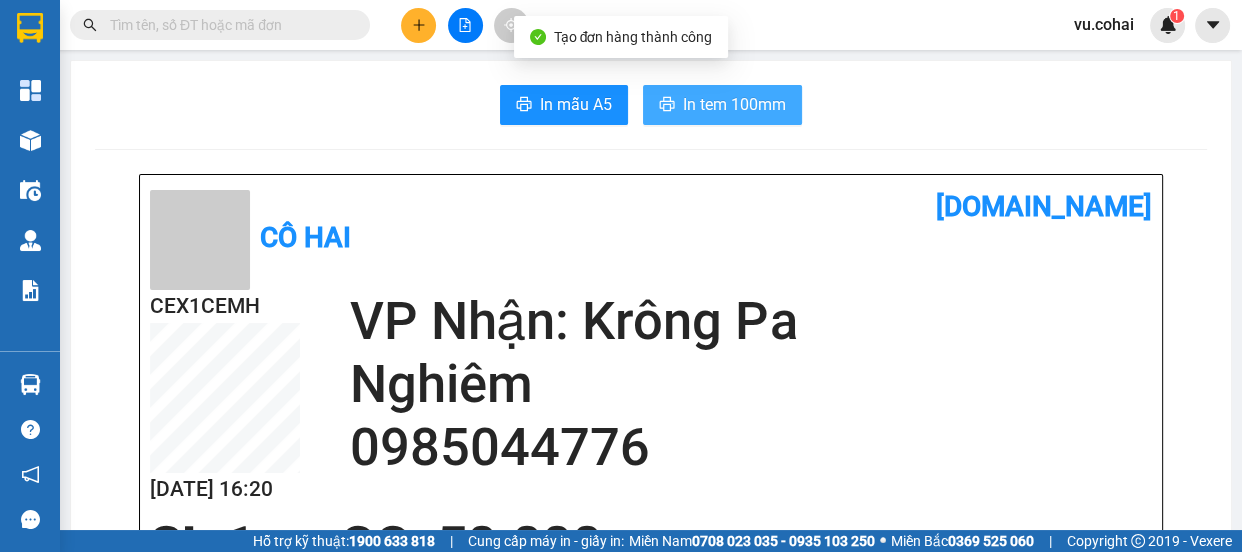 click on "In tem 100mm" at bounding box center (734, 104) 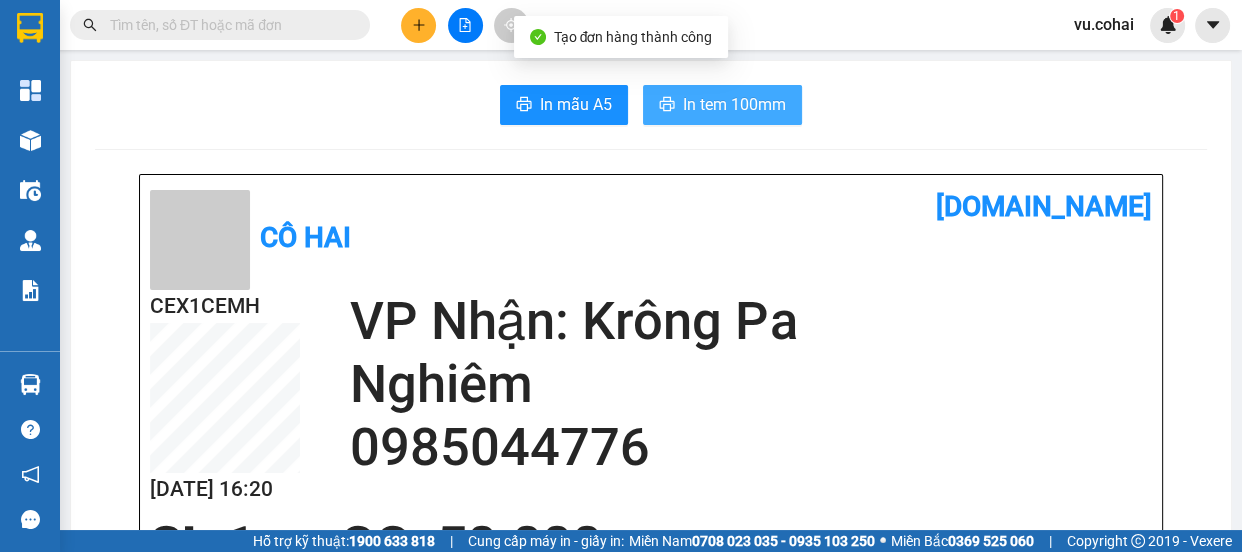 scroll, scrollTop: 0, scrollLeft: 0, axis: both 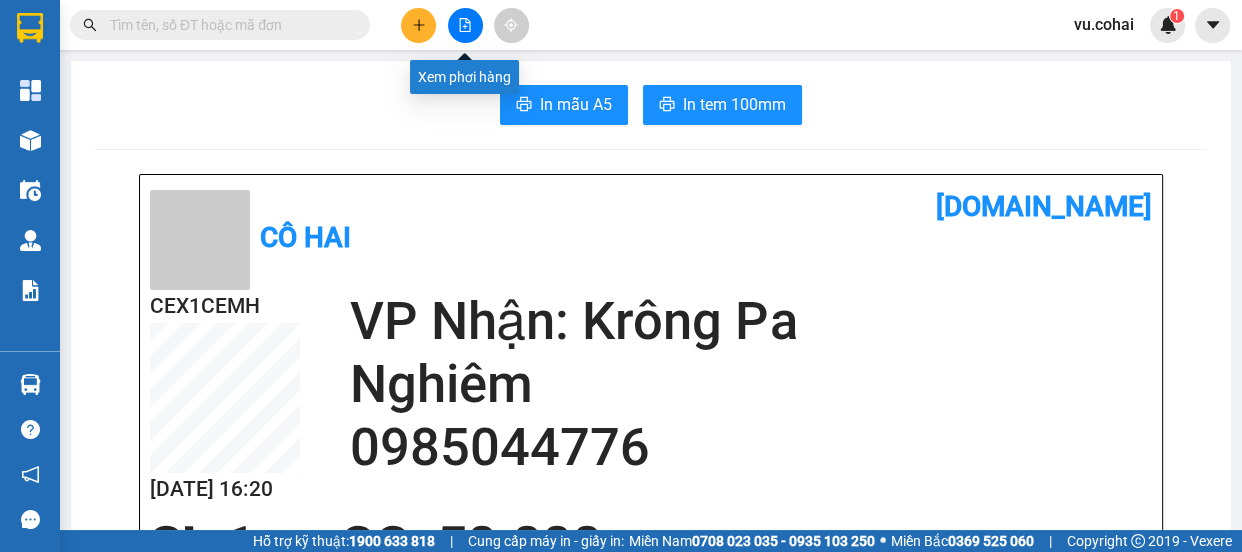 click 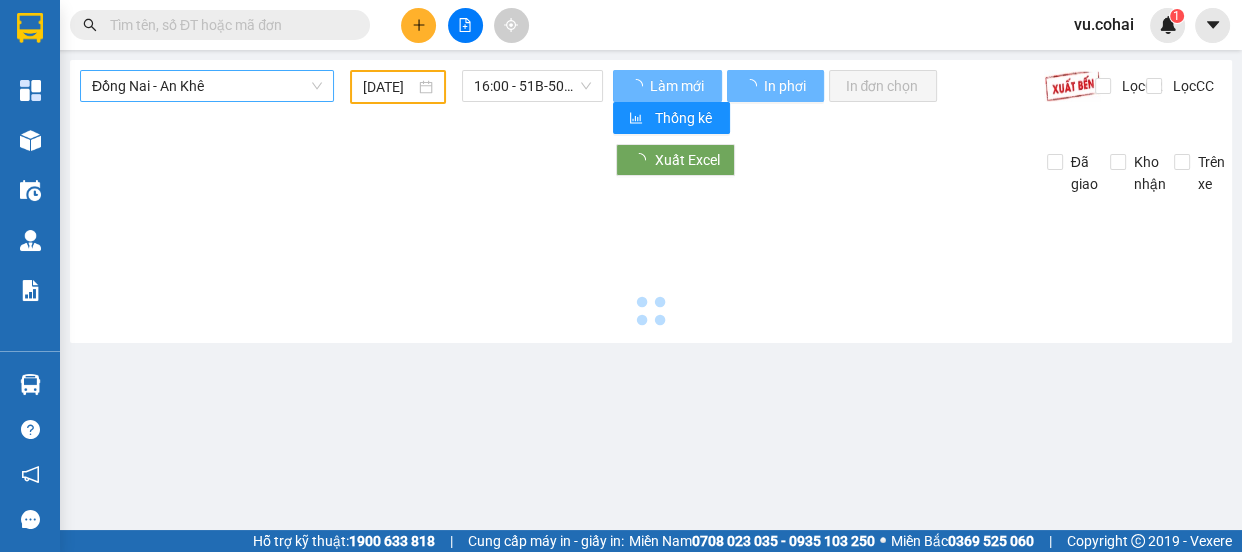 click on "Đồng Nai - An Khê" at bounding box center [207, 86] 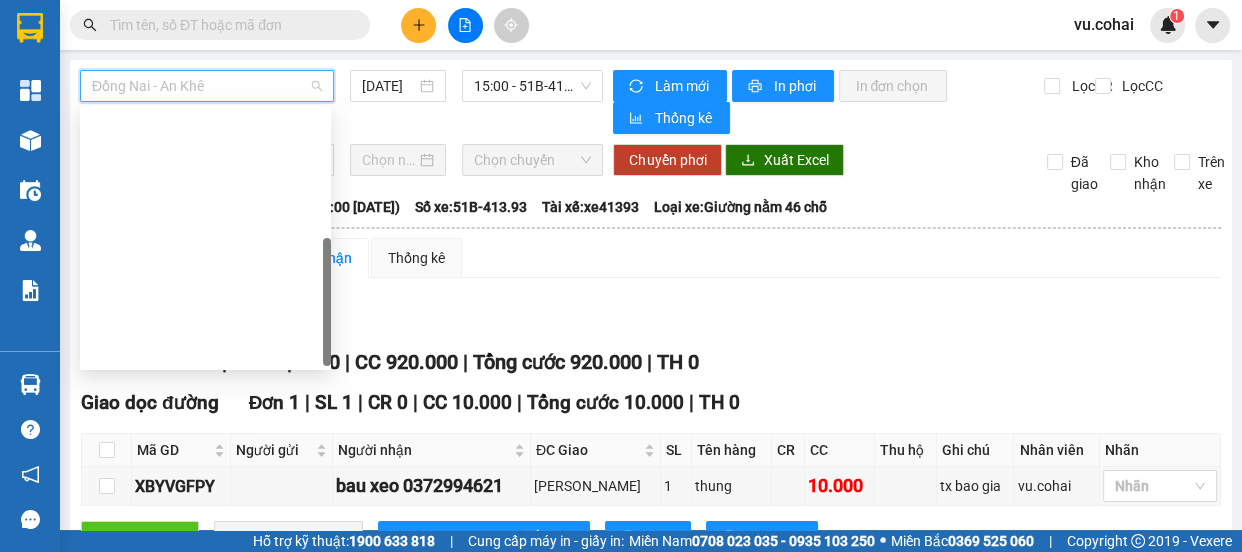 scroll, scrollTop: 287, scrollLeft: 0, axis: vertical 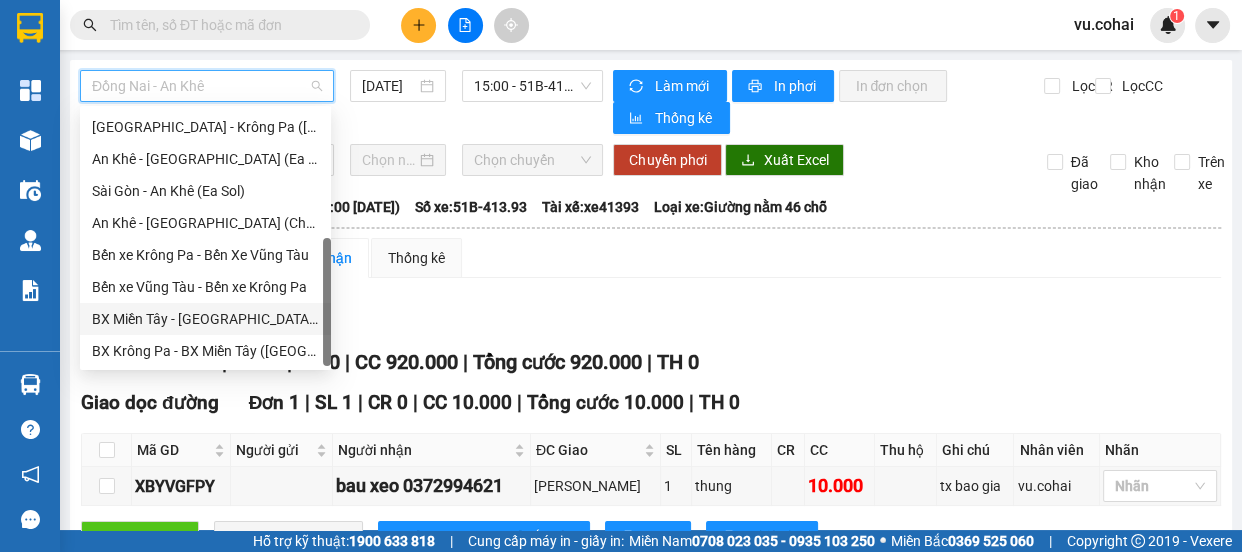 click on "BX Miền Tây - [GEOGRAPHIC_DATA] ([GEOGRAPHIC_DATA] - [GEOGRAPHIC_DATA])" at bounding box center (205, 319) 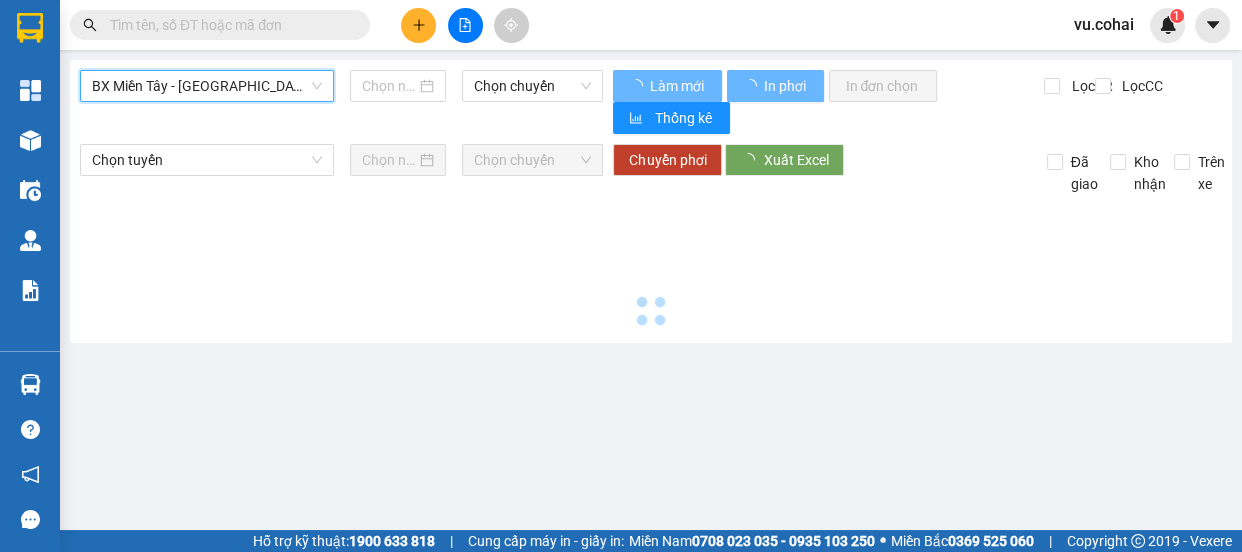type on "[DATE]" 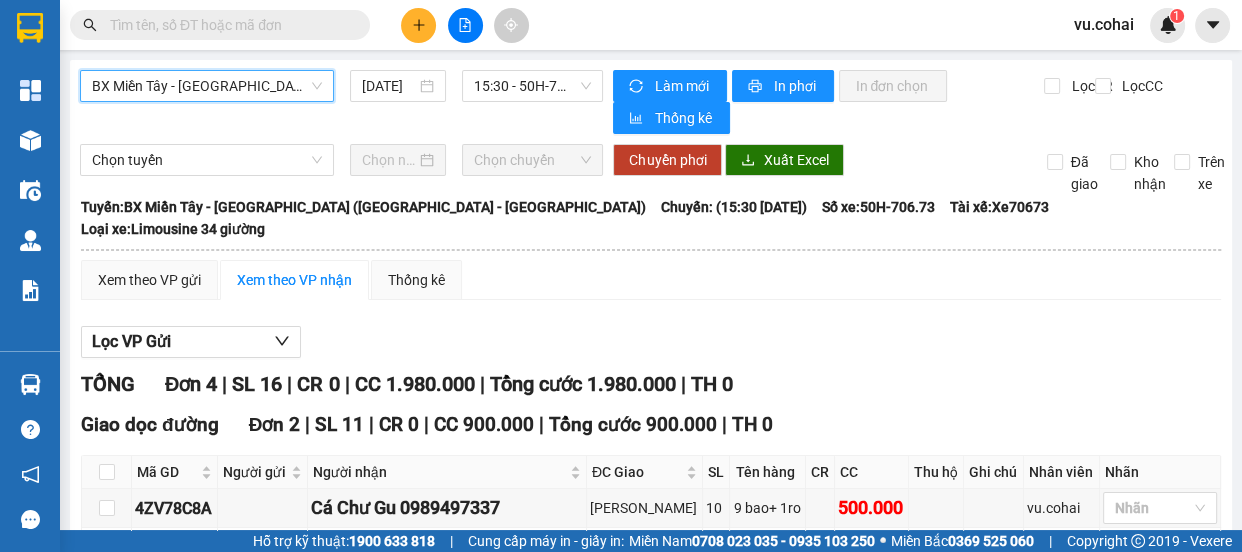 scroll, scrollTop: 0, scrollLeft: 0, axis: both 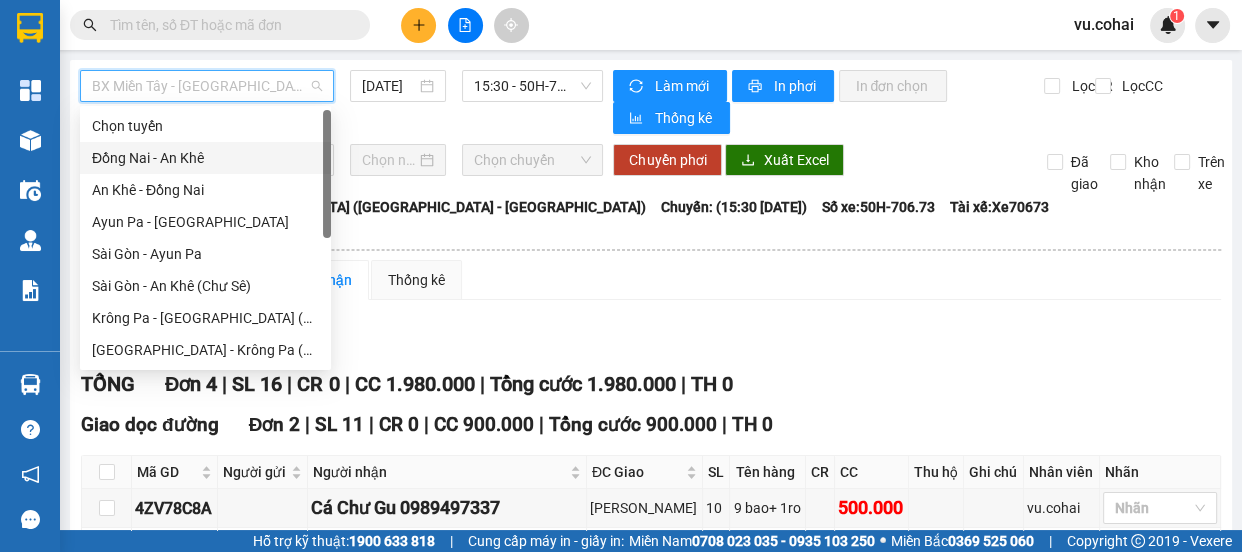 click on "Đồng Nai - An Khê" at bounding box center [205, 158] 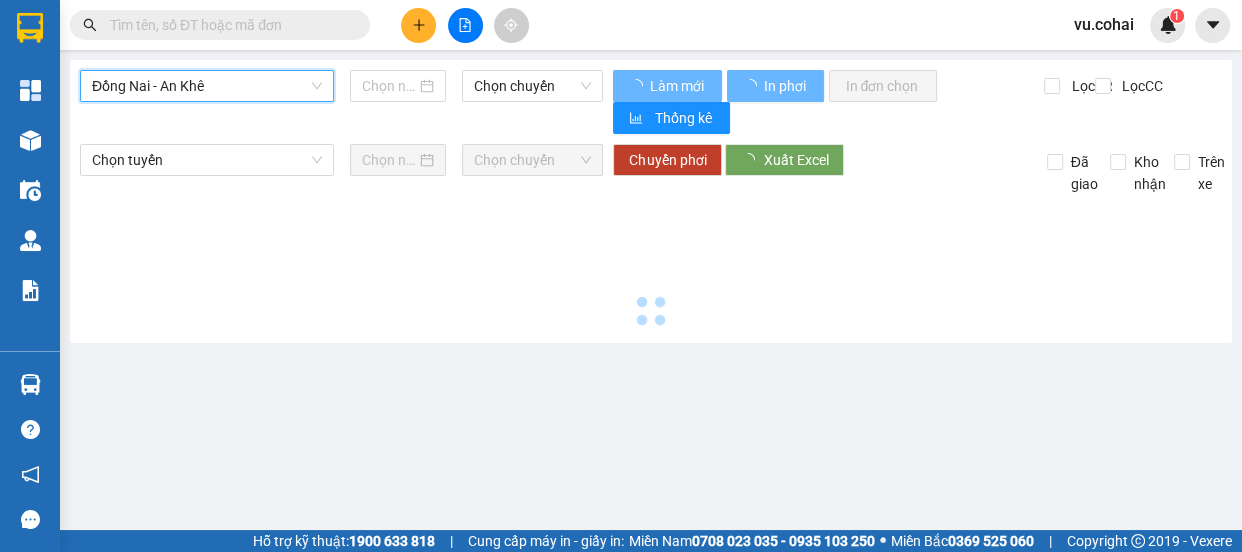 type on "[DATE]" 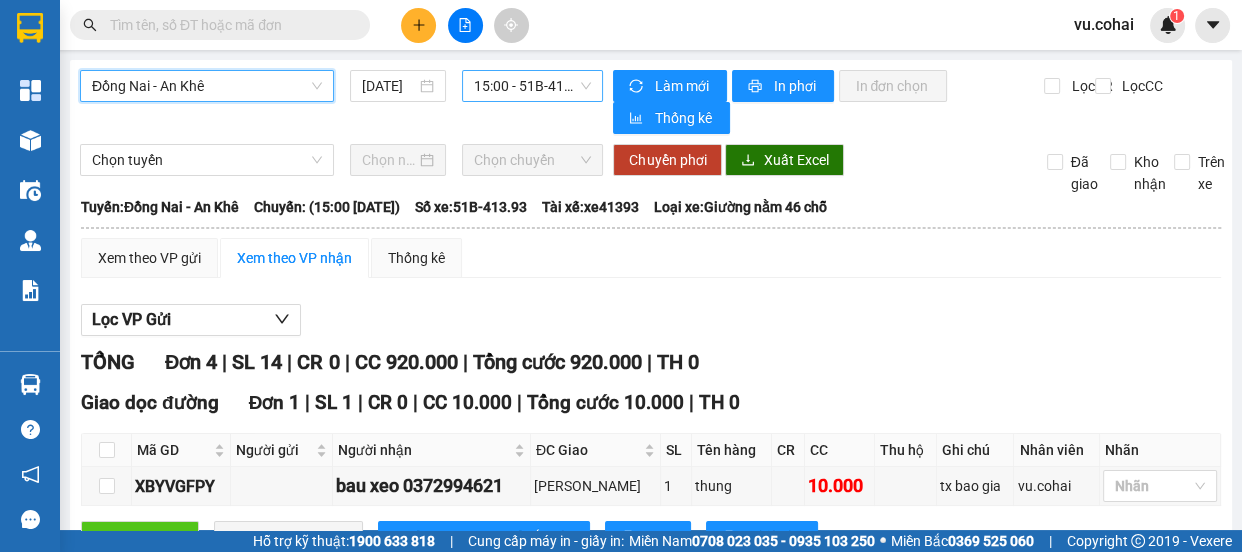 click on "15:00     - 51B-413.93" at bounding box center (532, 86) 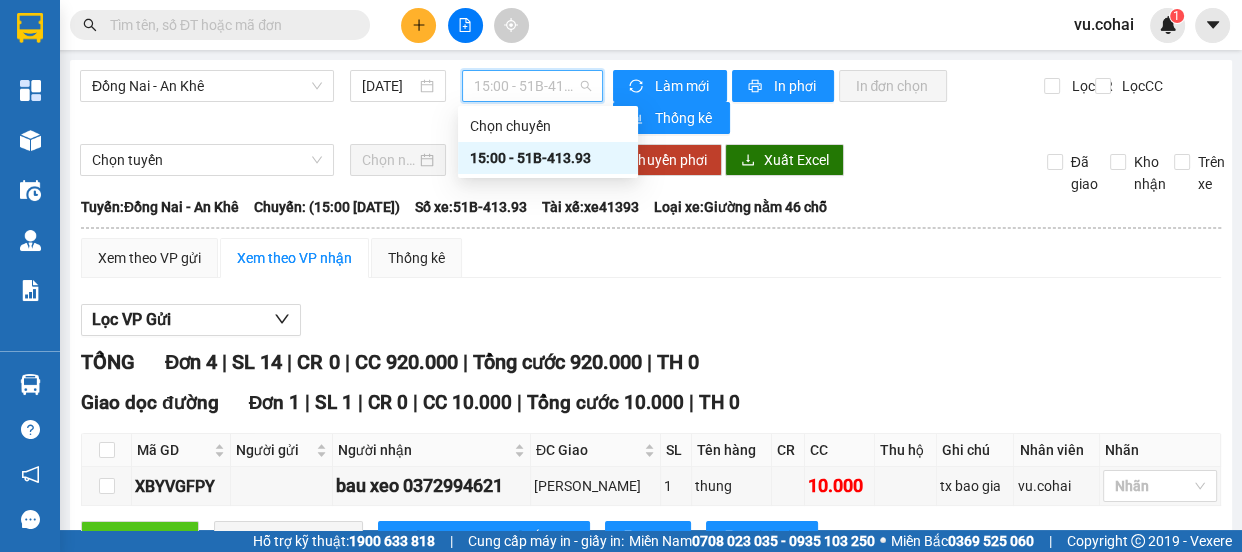 click on "15:00     - 51B-413.93" at bounding box center (548, 158) 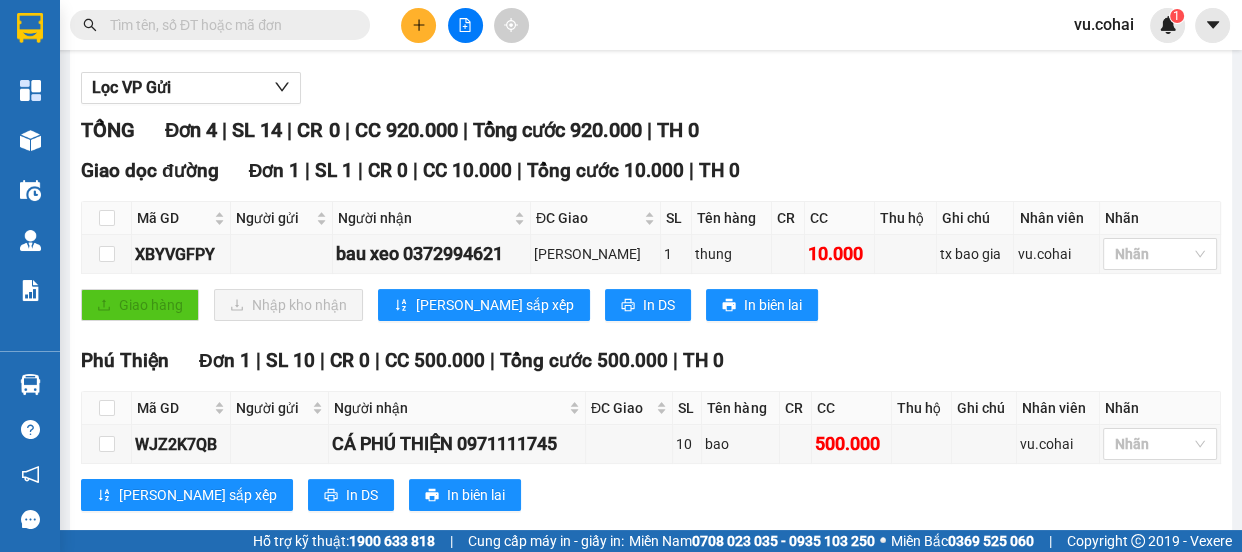 scroll, scrollTop: 191, scrollLeft: 0, axis: vertical 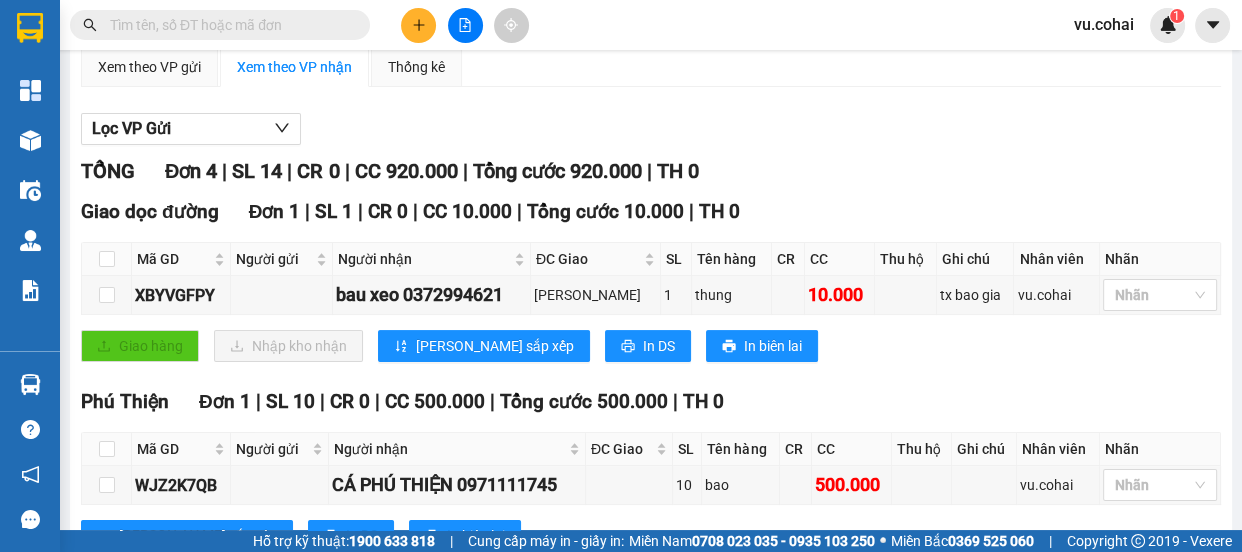 drag, startPoint x: 624, startPoint y: 378, endPoint x: 703, endPoint y: 428, distance: 93.49332 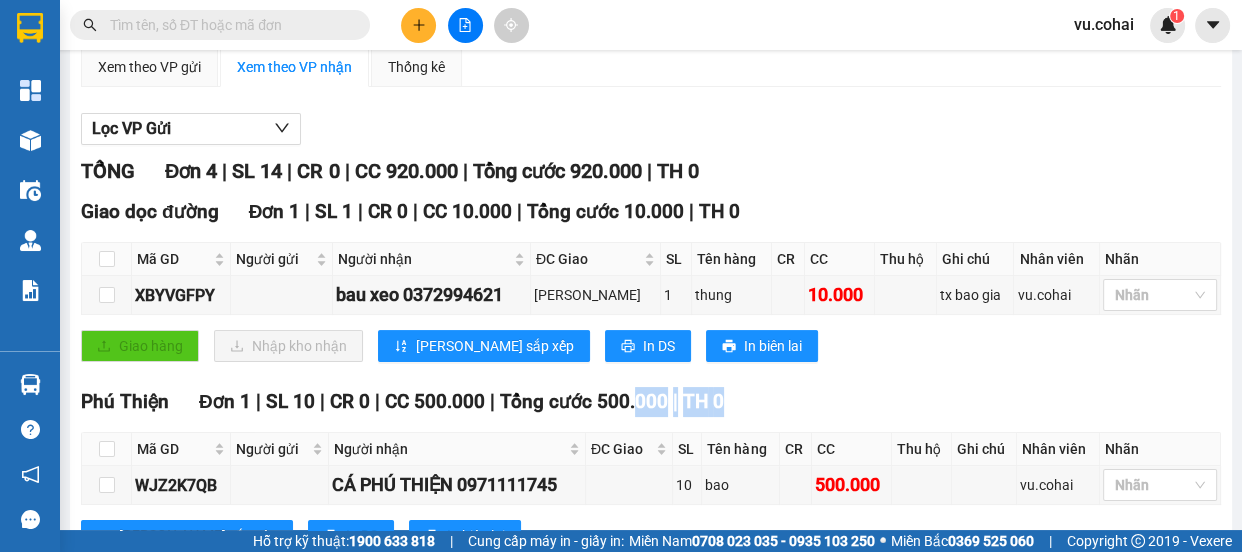 click 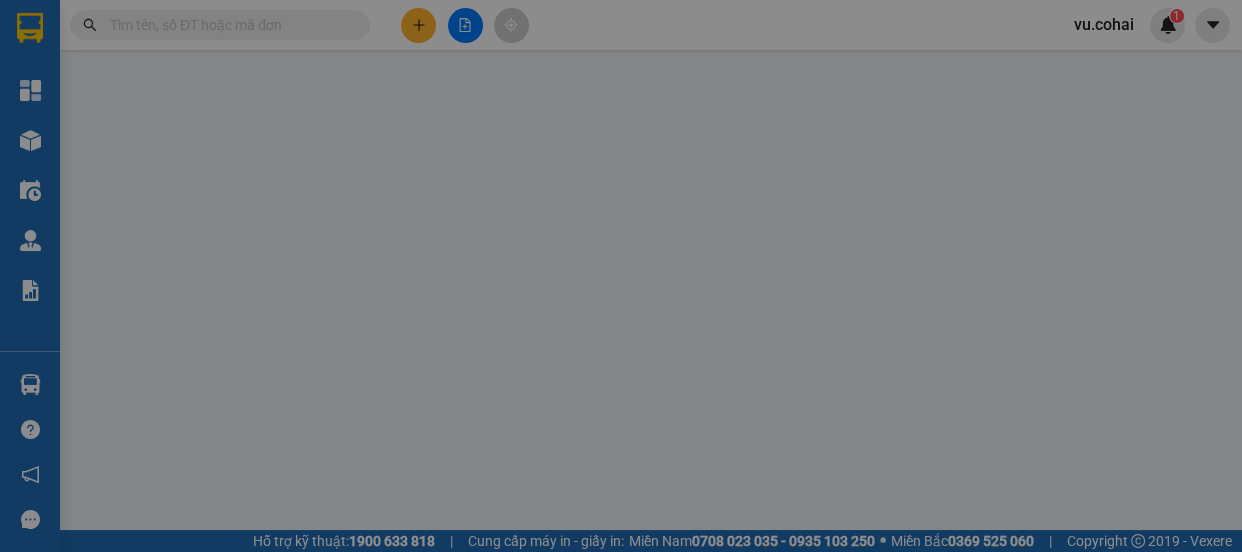 scroll, scrollTop: 0, scrollLeft: 0, axis: both 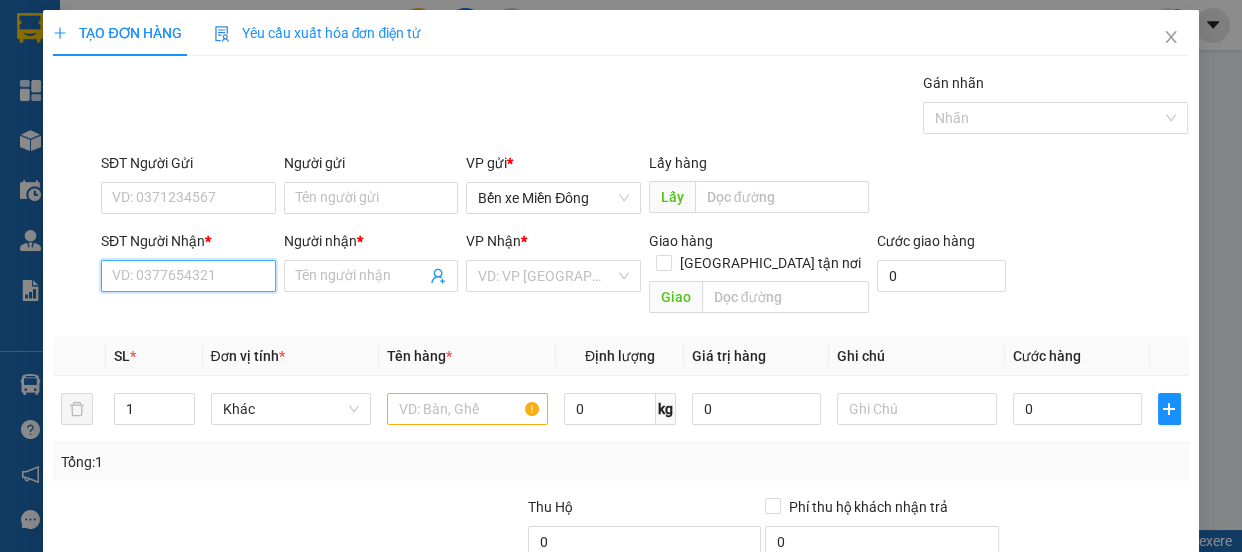 click on "SĐT Người Nhận  *" at bounding box center (188, 276) 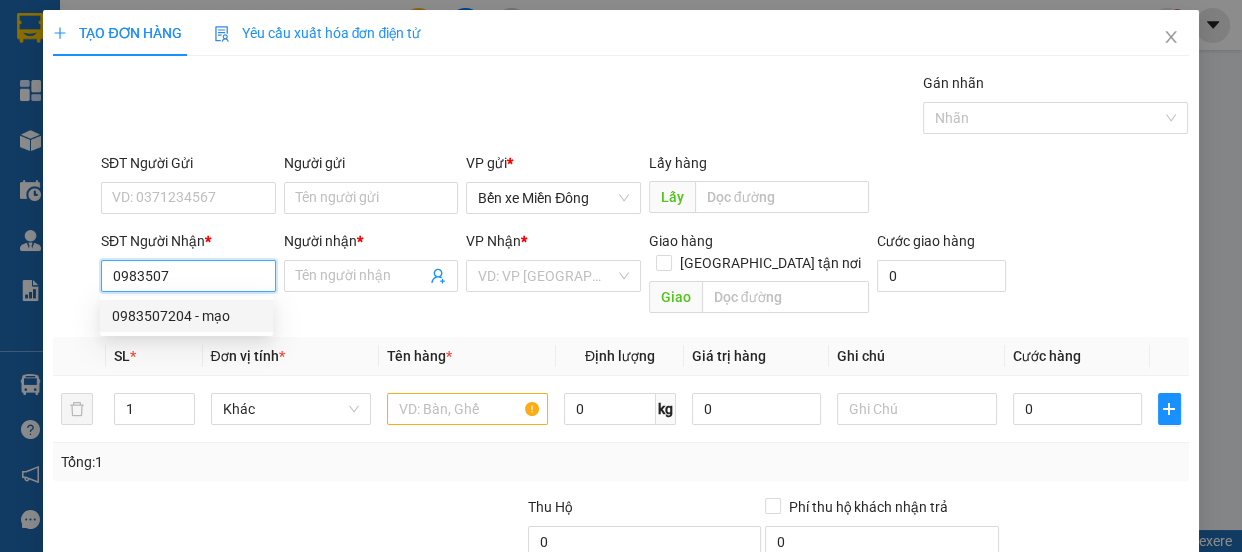 click on "0983507204 - mạo" at bounding box center [186, 316] 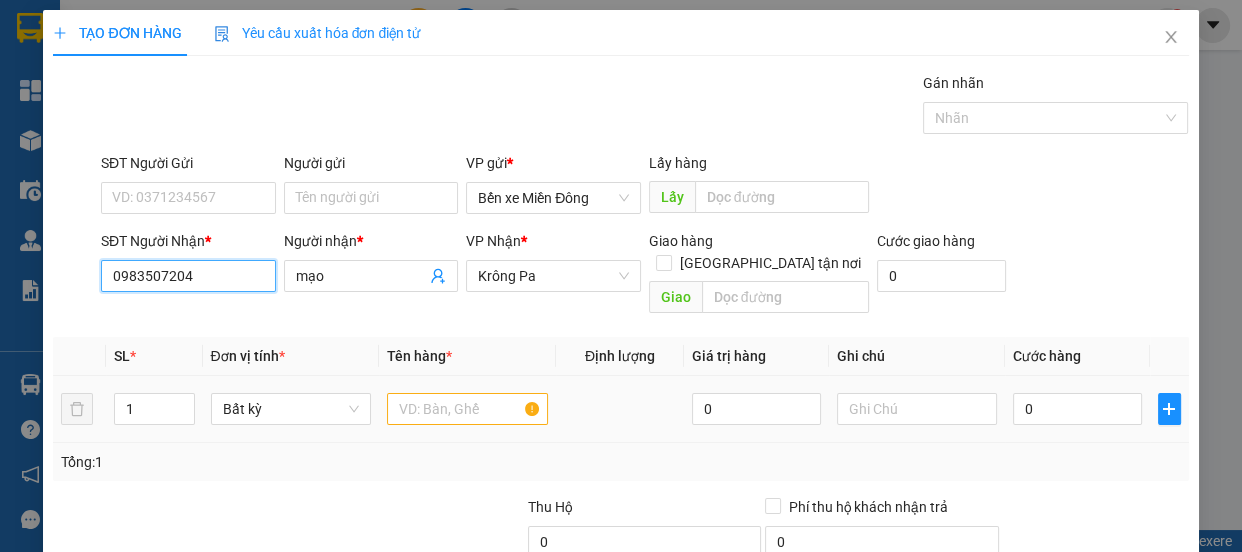type on "0983507204" 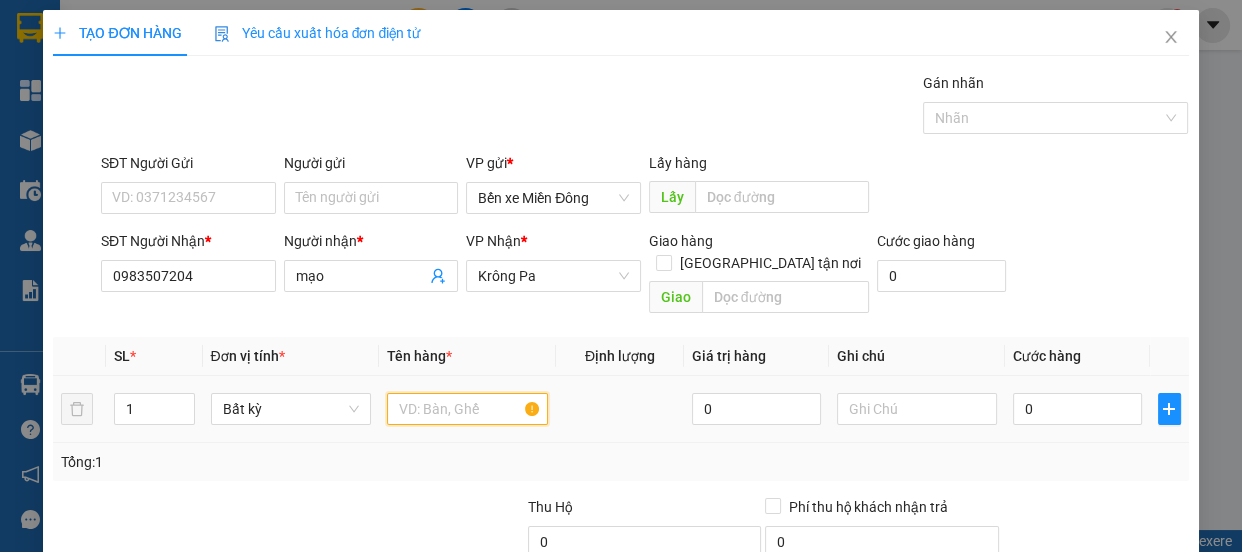 click at bounding box center (467, 409) 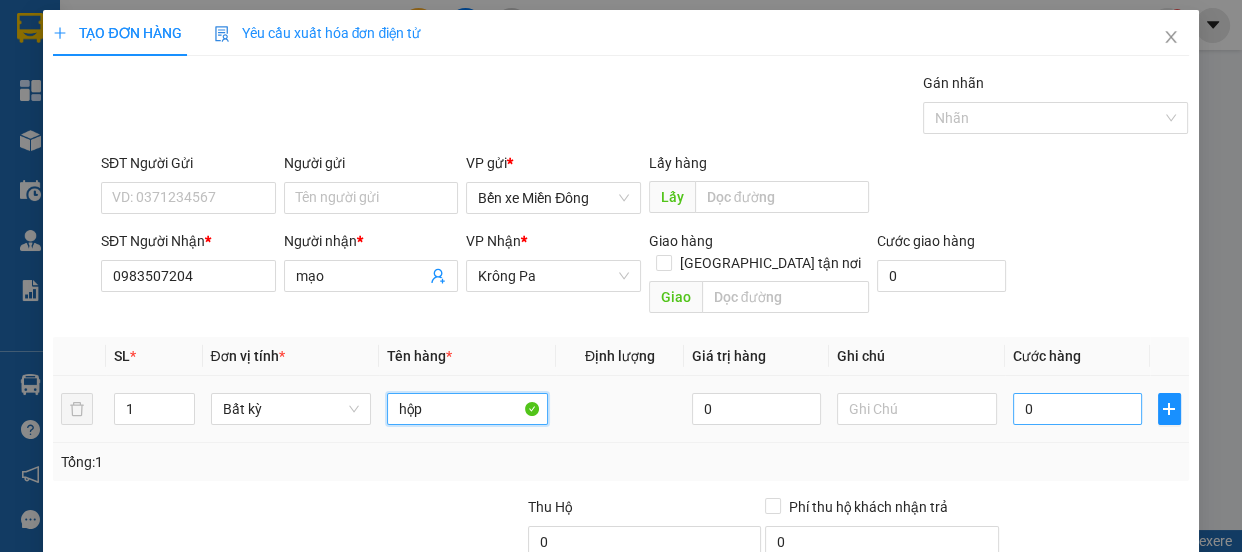 type on "hộp" 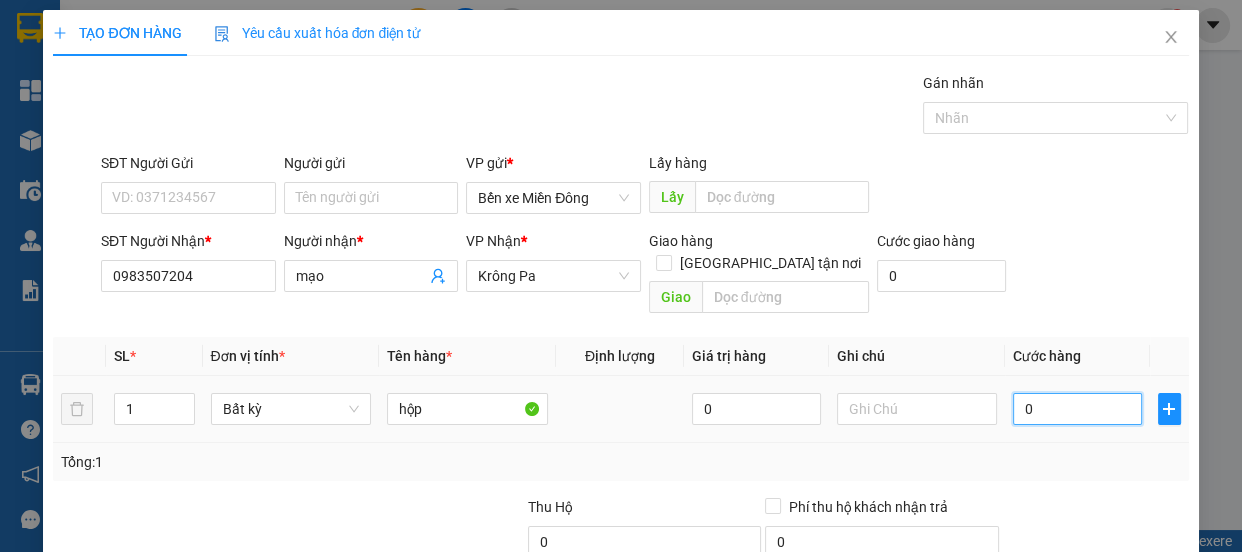 click on "0" at bounding box center (1077, 409) 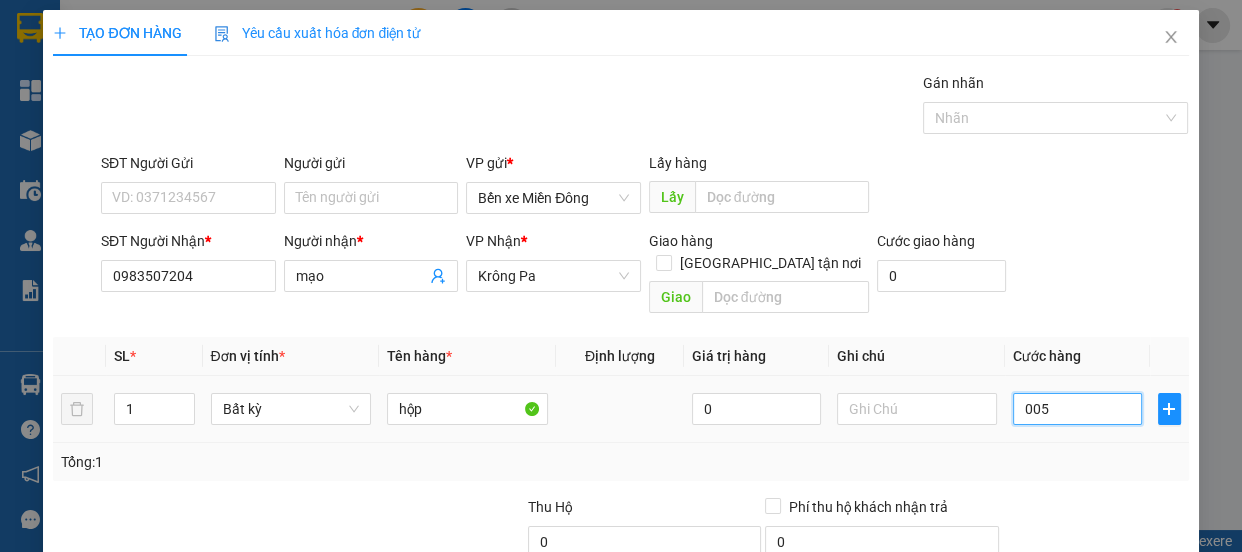 type on "0.050" 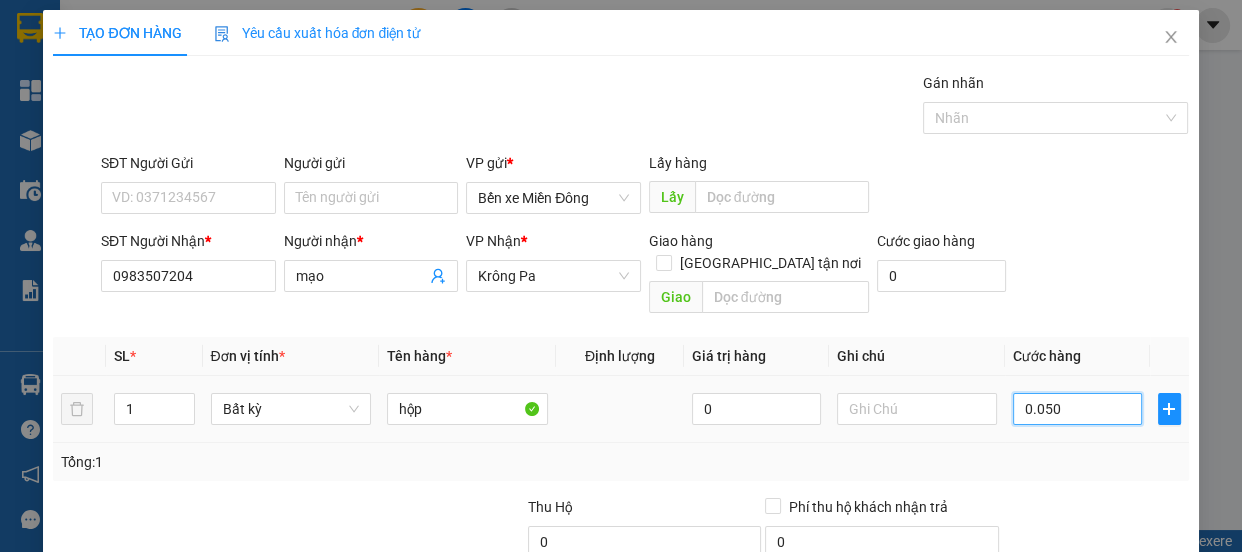 type on "50" 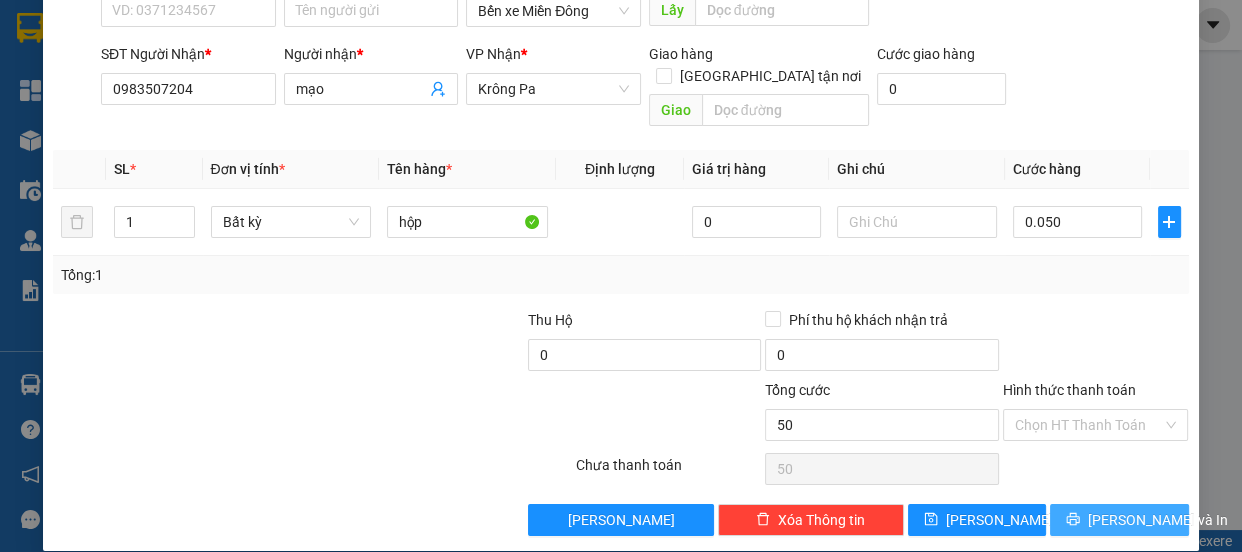 type on "50.000" 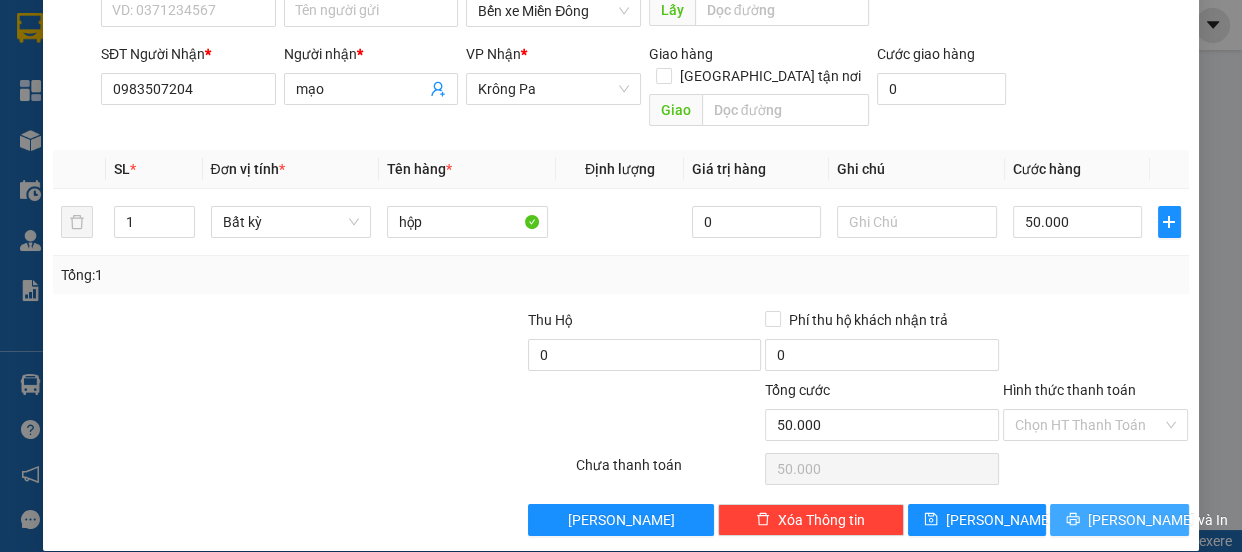 click on "[PERSON_NAME] và In" at bounding box center (1158, 520) 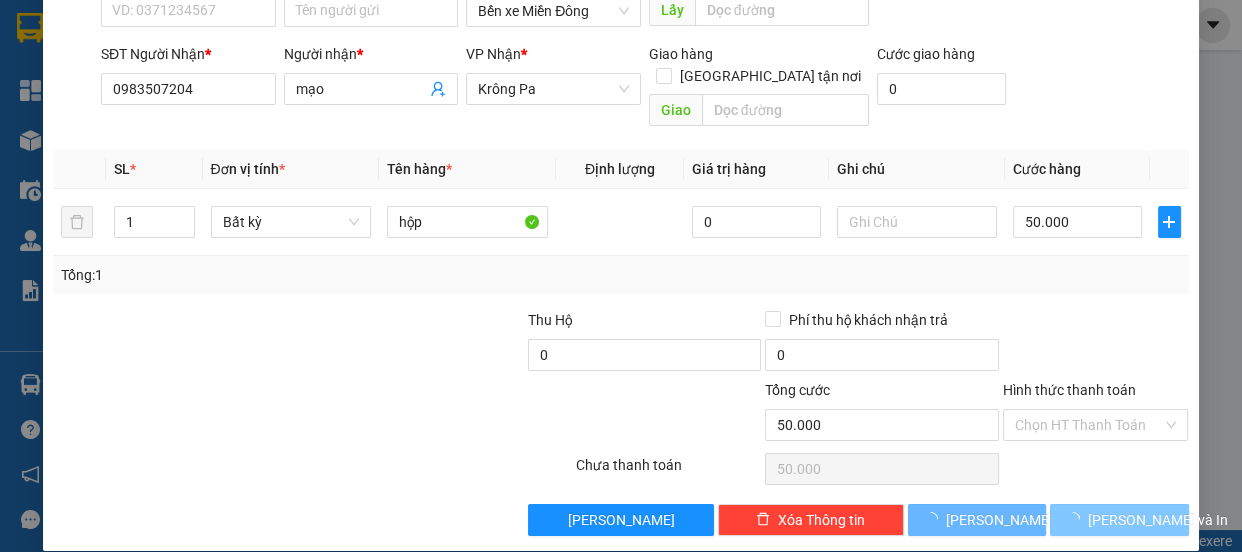 scroll, scrollTop: 90, scrollLeft: 0, axis: vertical 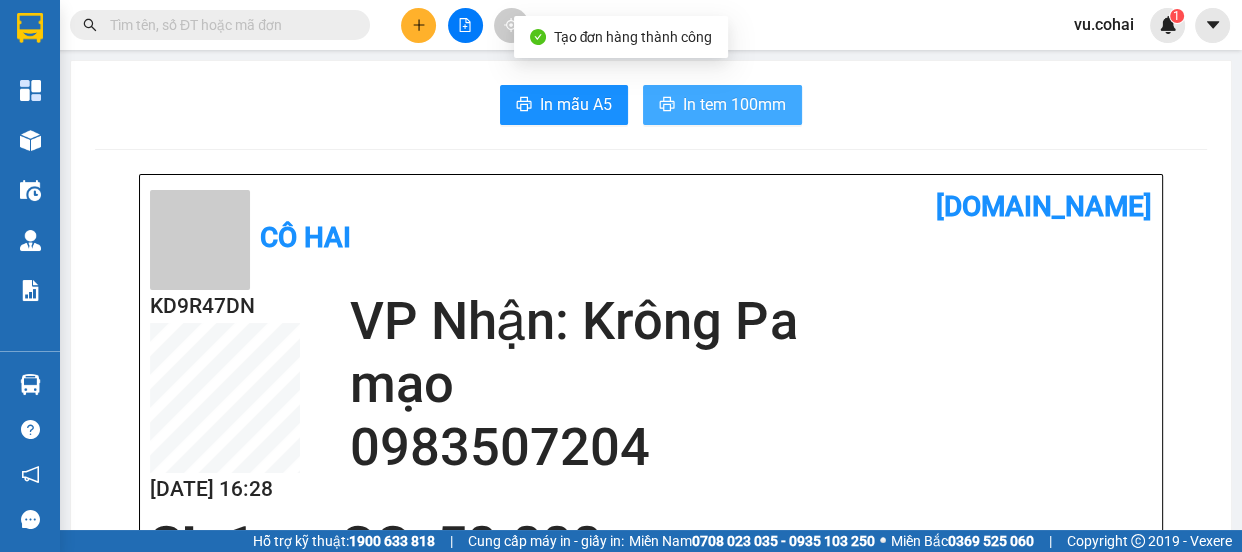 click on "In tem 100mm" at bounding box center (722, 105) 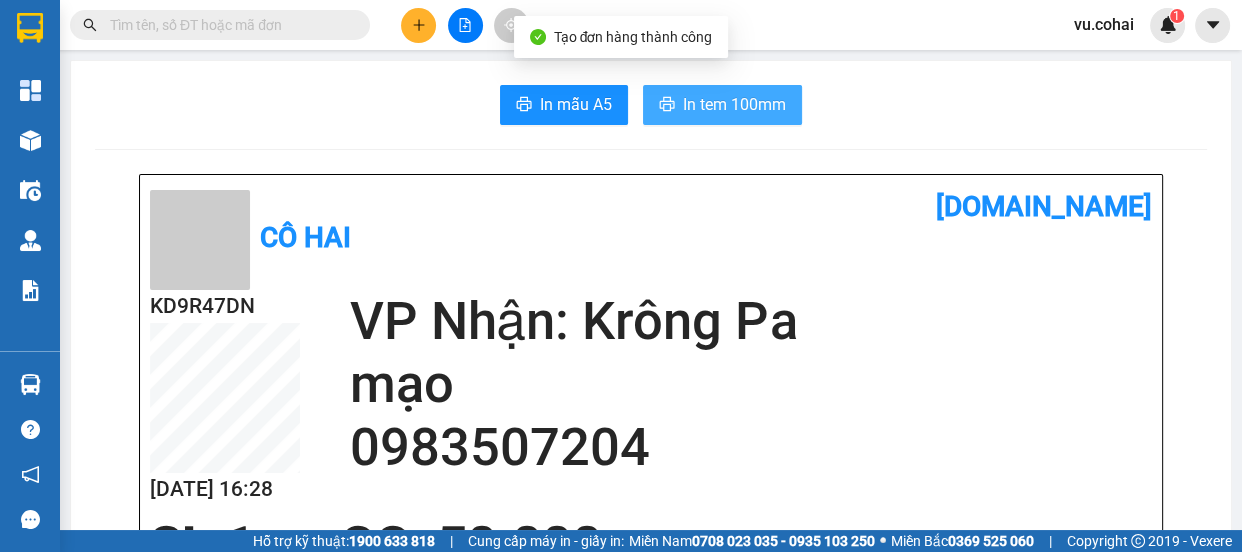 scroll, scrollTop: 0, scrollLeft: 0, axis: both 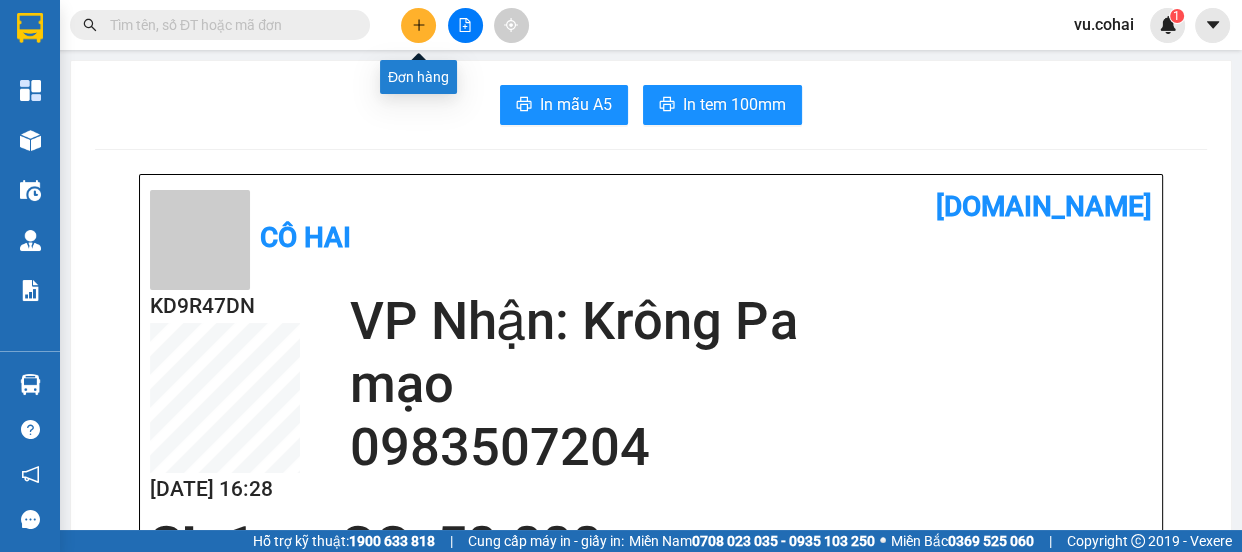 click 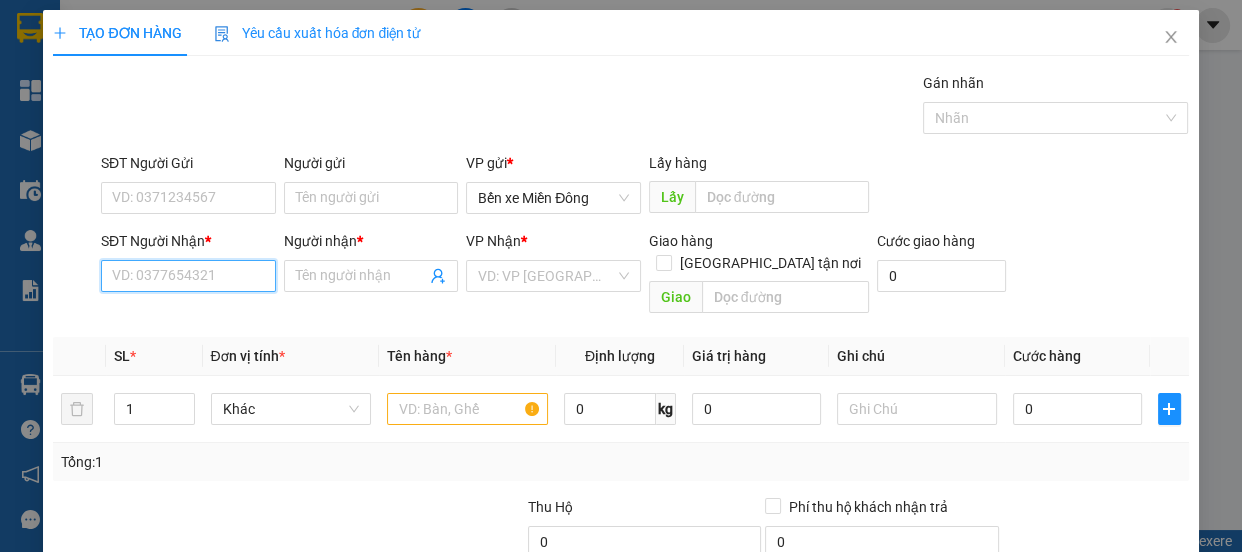 click on "SĐT Người Nhận  *" at bounding box center [188, 276] 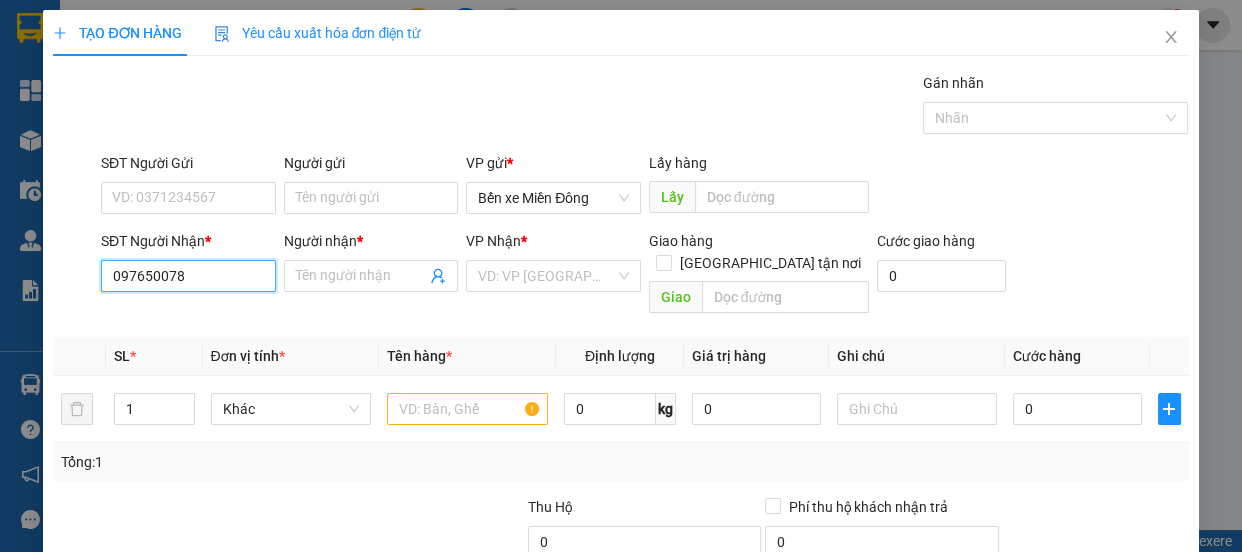click on "097650078" at bounding box center [188, 276] 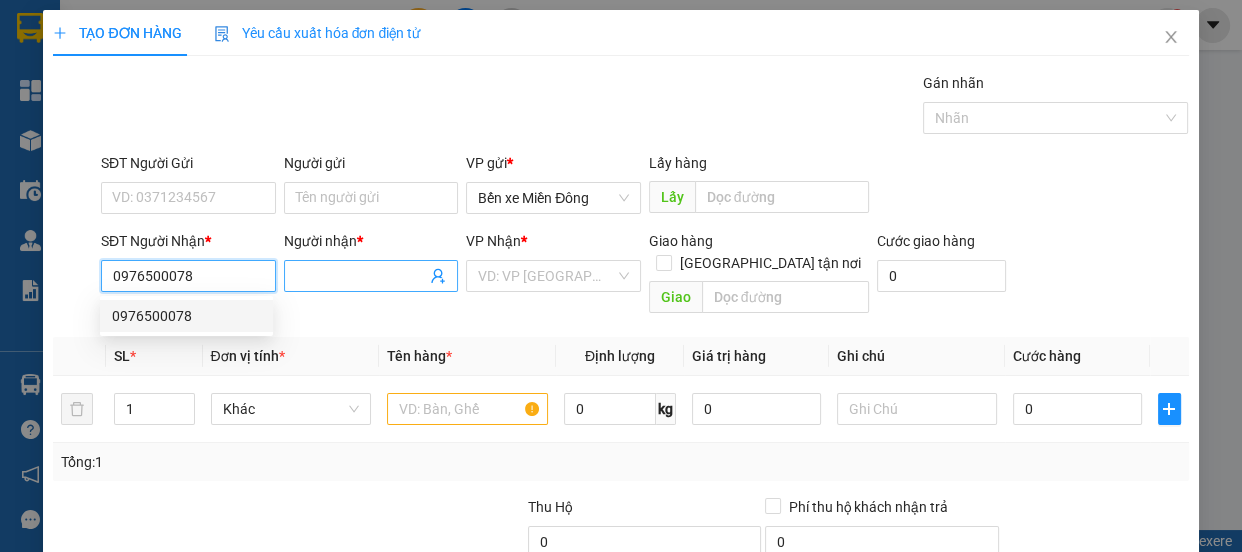 type on "0976500078" 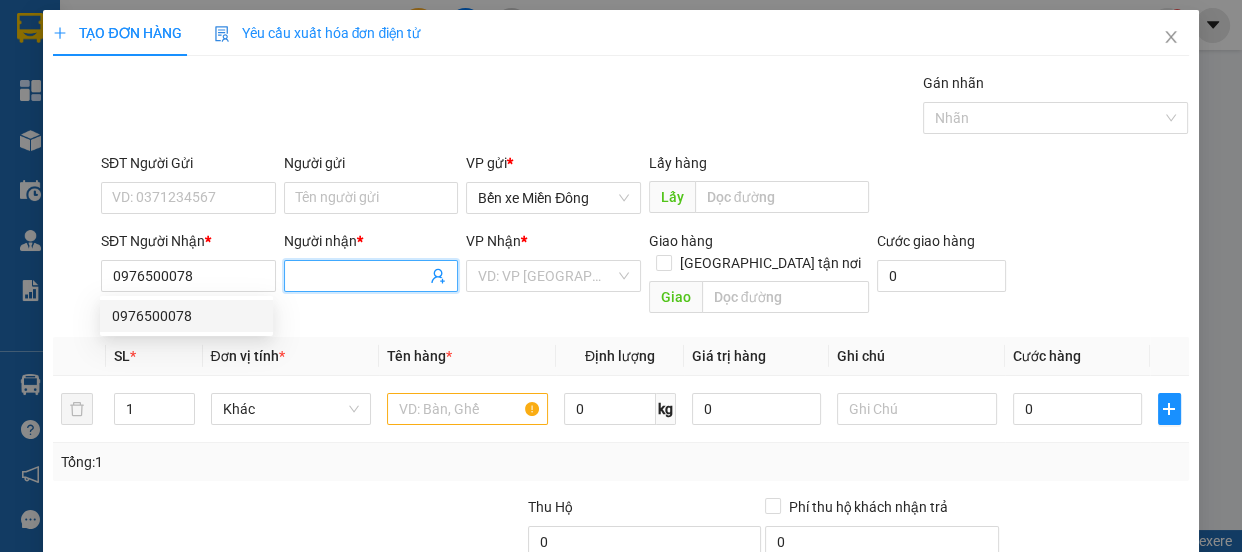 click on "Người nhận  *" at bounding box center [361, 276] 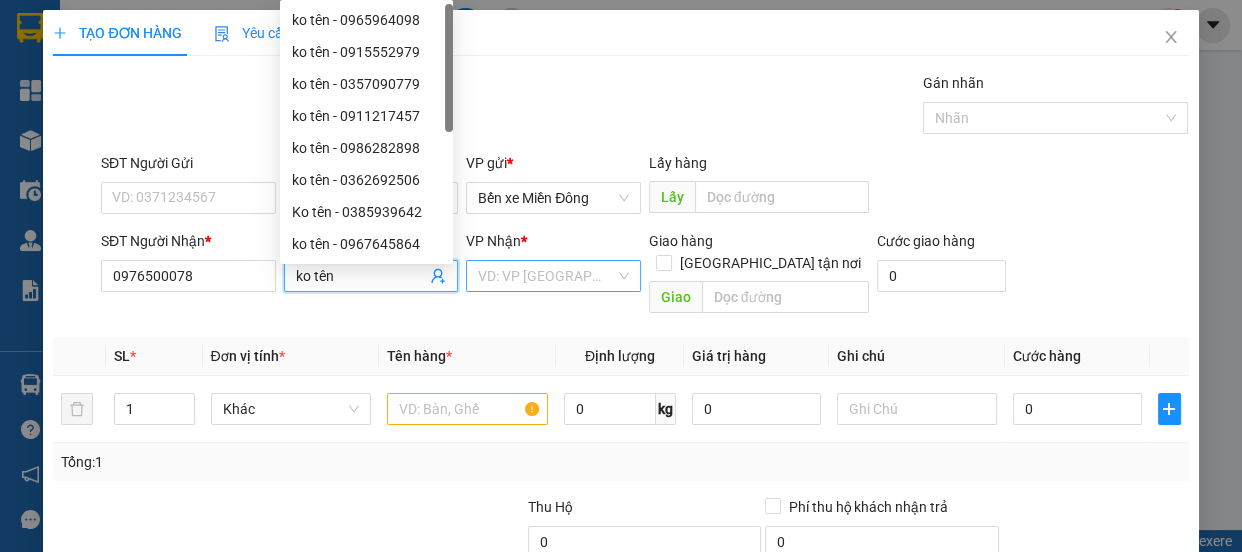 type on "ko tên" 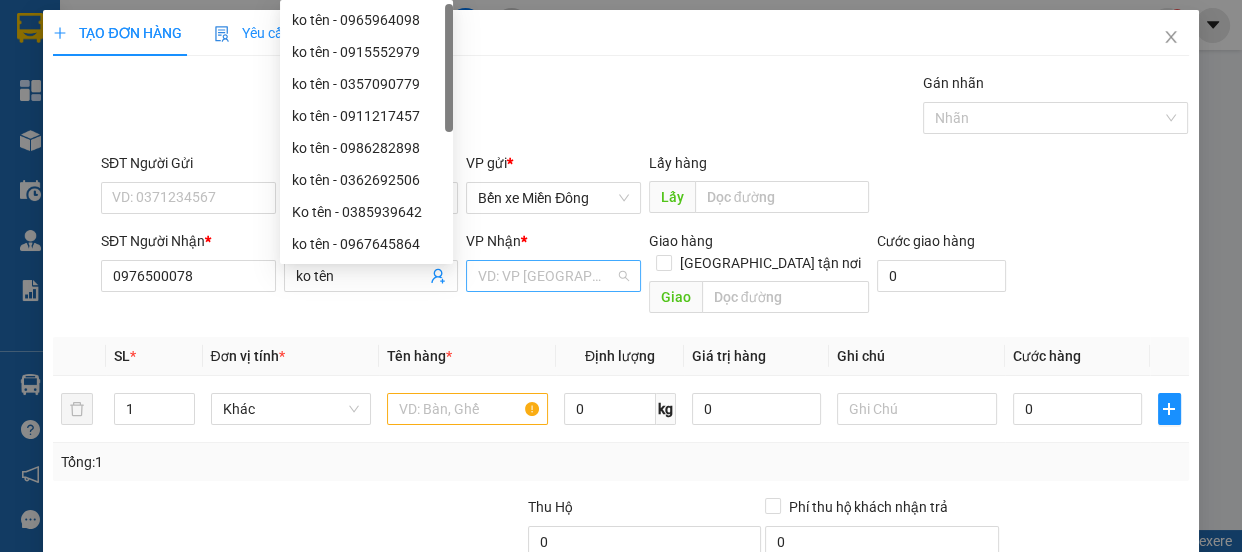 click at bounding box center [546, 276] 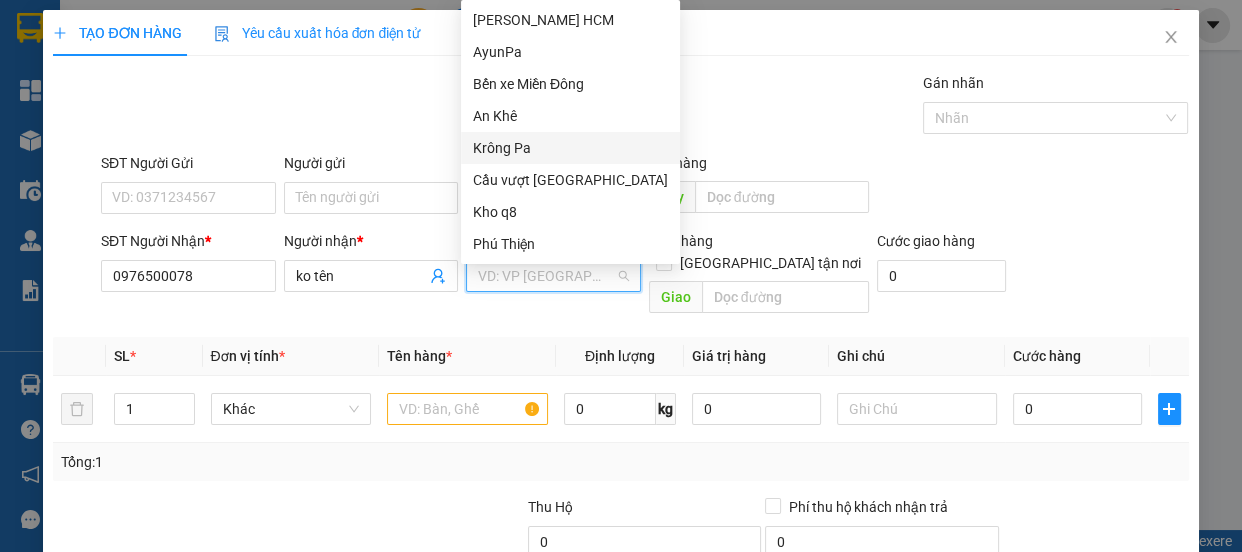 click on "Krông Pa" at bounding box center (570, 148) 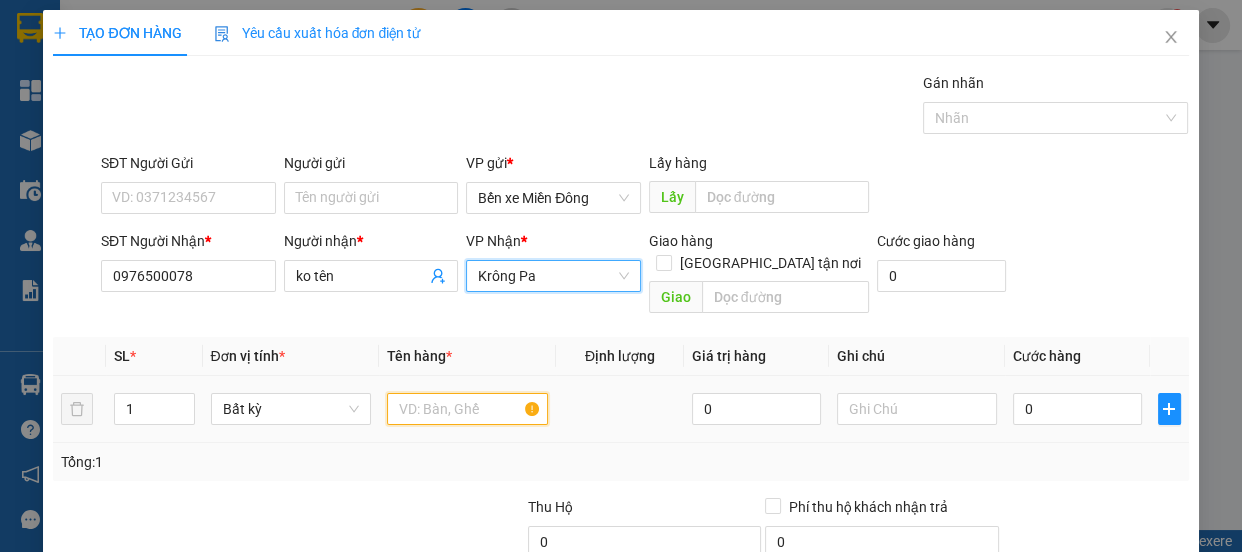 click at bounding box center (467, 409) 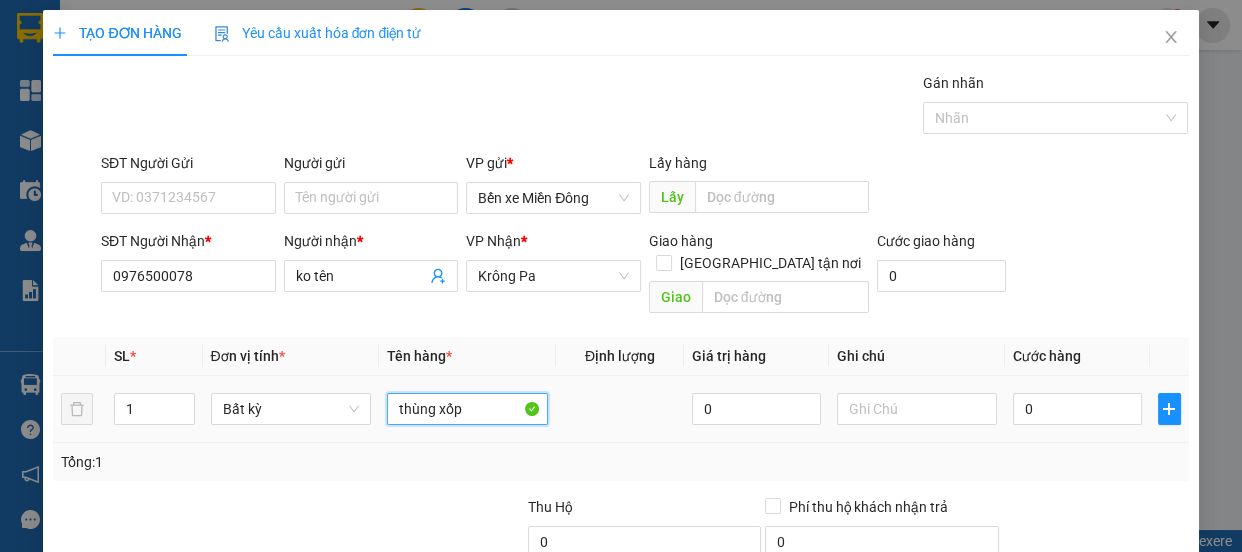 type on "thùng xốp" 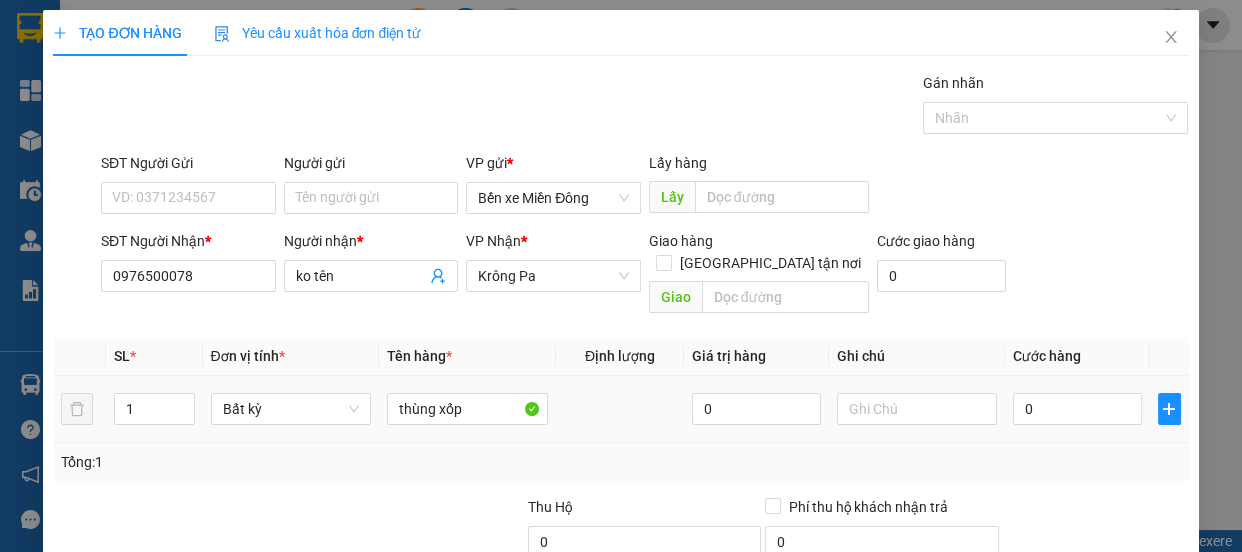 click on "0" at bounding box center (1077, 409) 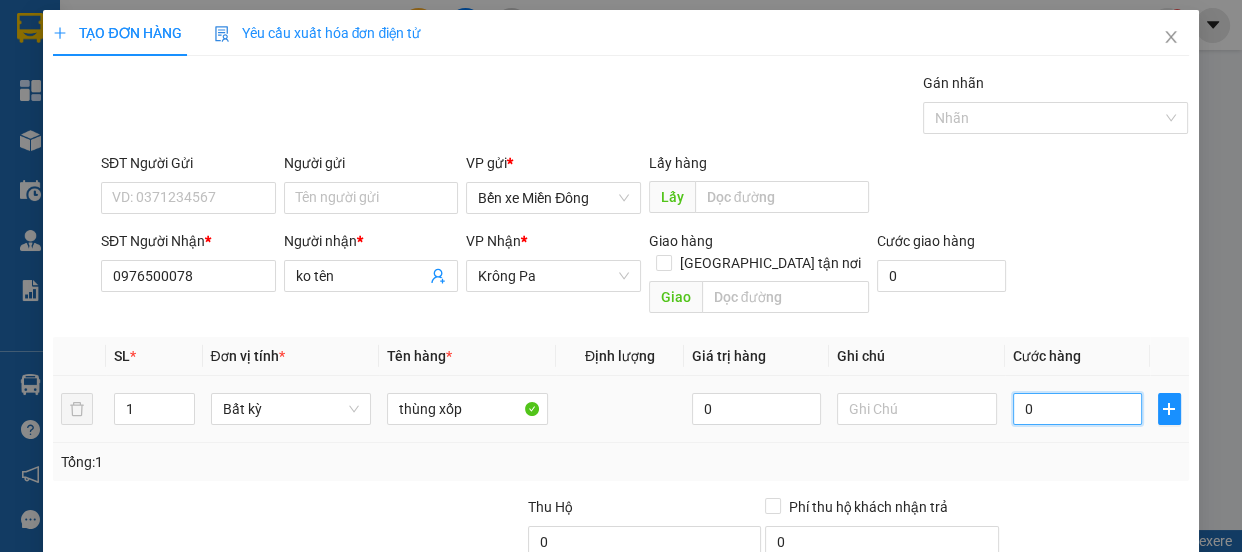 click on "0" at bounding box center (1077, 409) 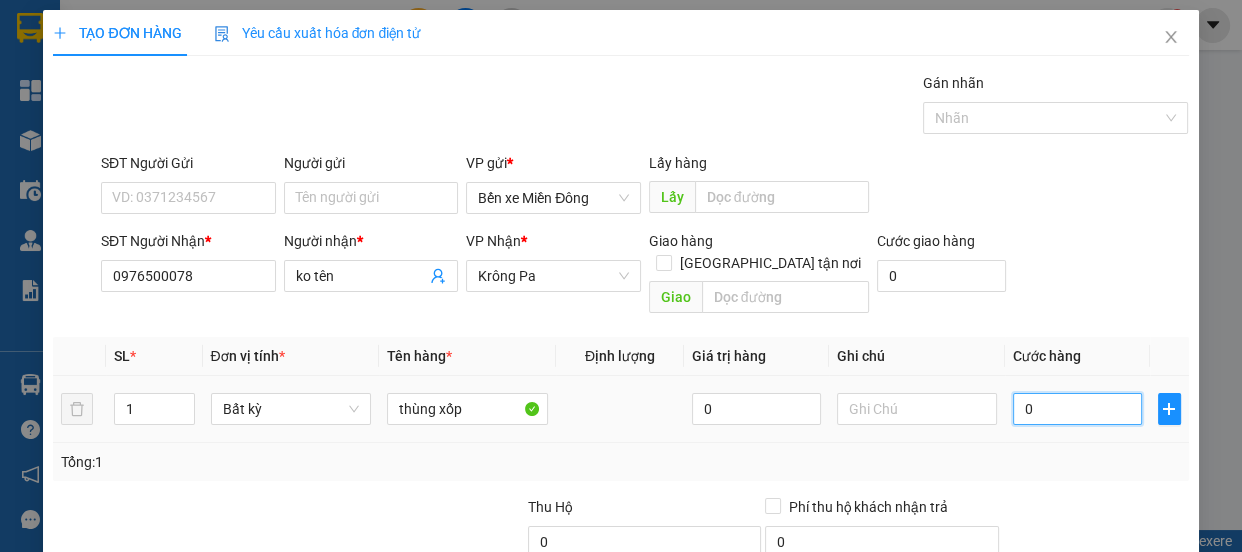 type on "10" 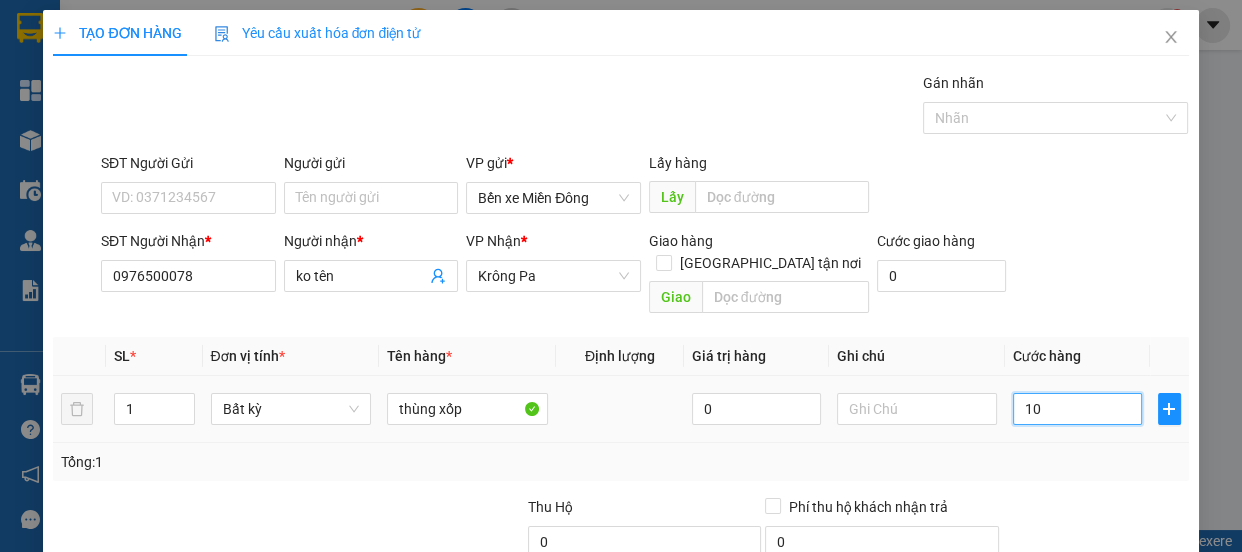 type on "10" 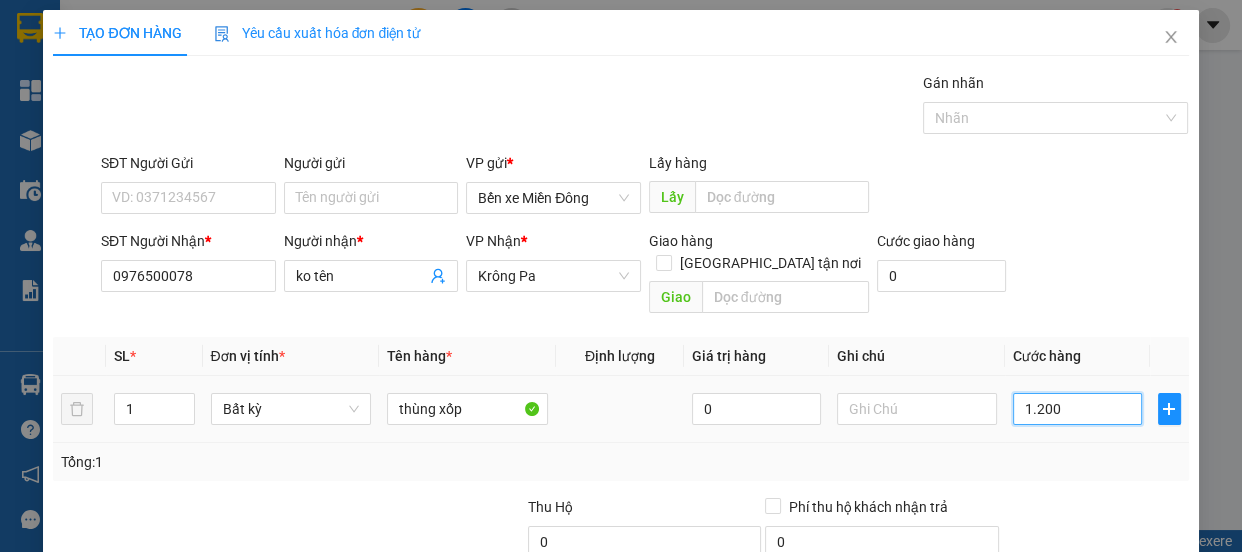 type on "1.120" 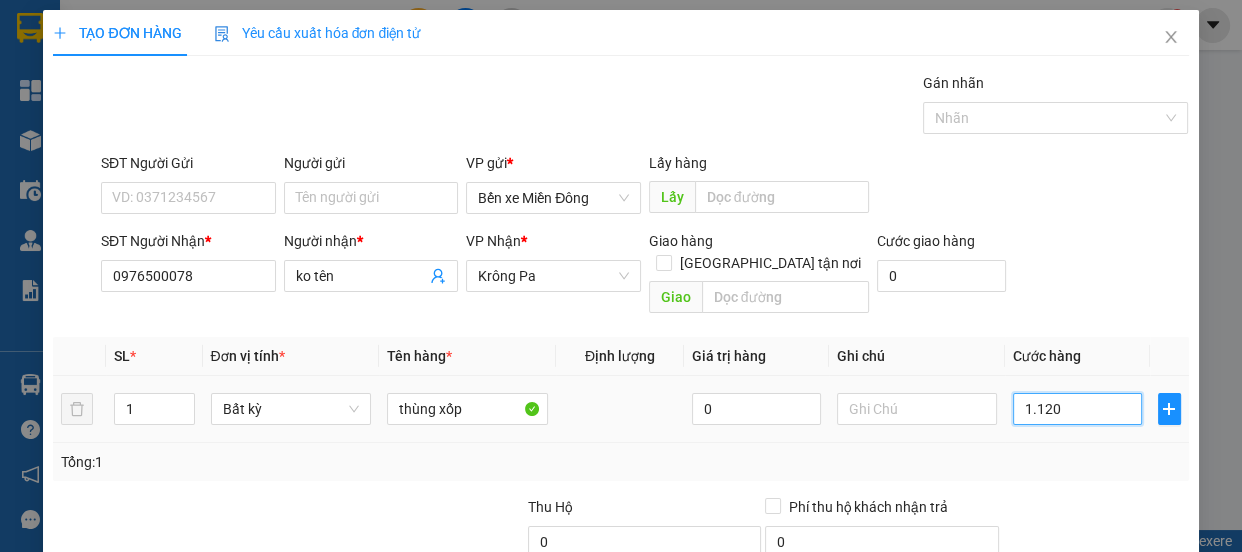 type on "112" 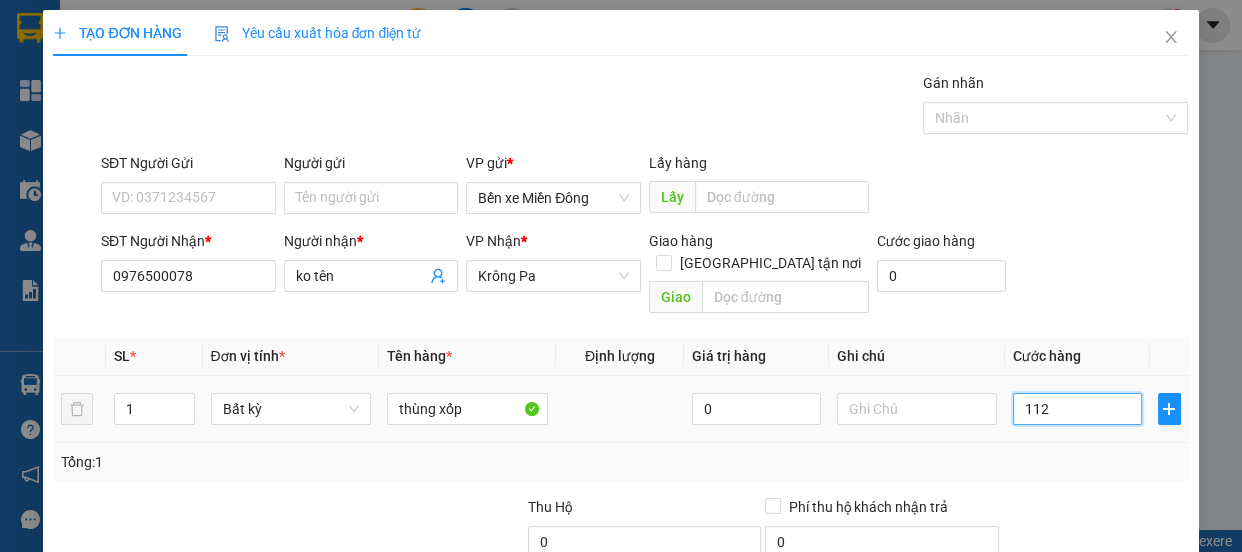 type on "112" 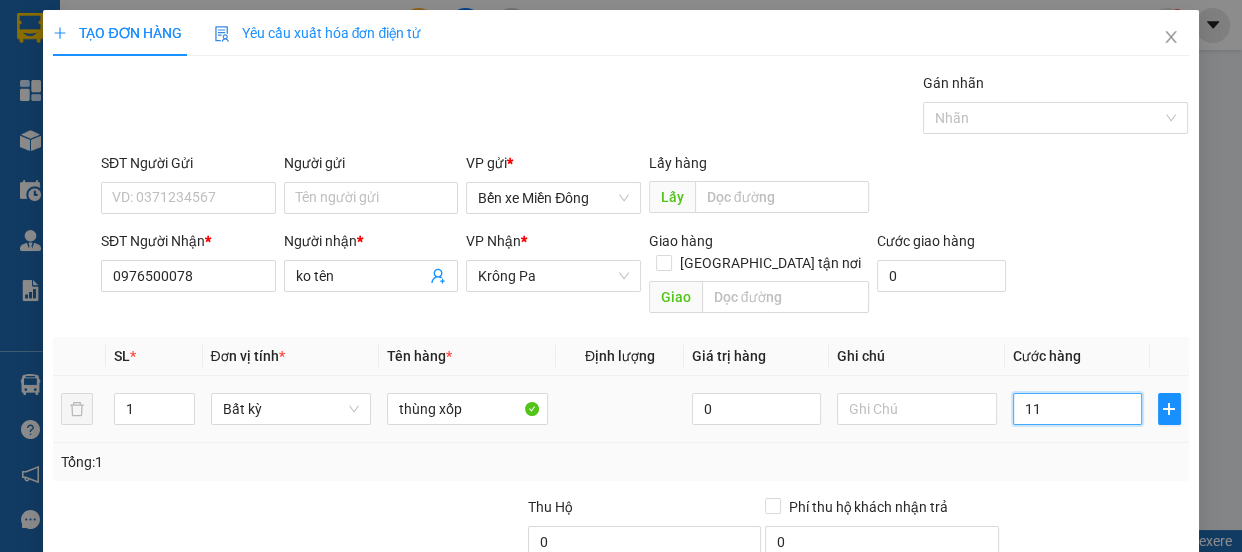 type on "1" 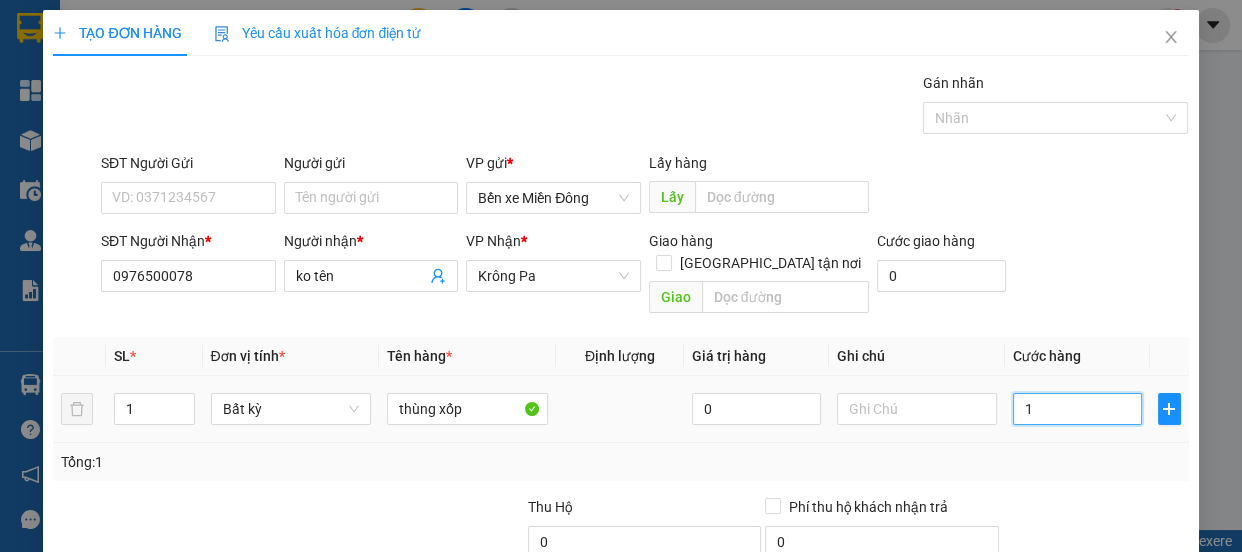 type on "1" 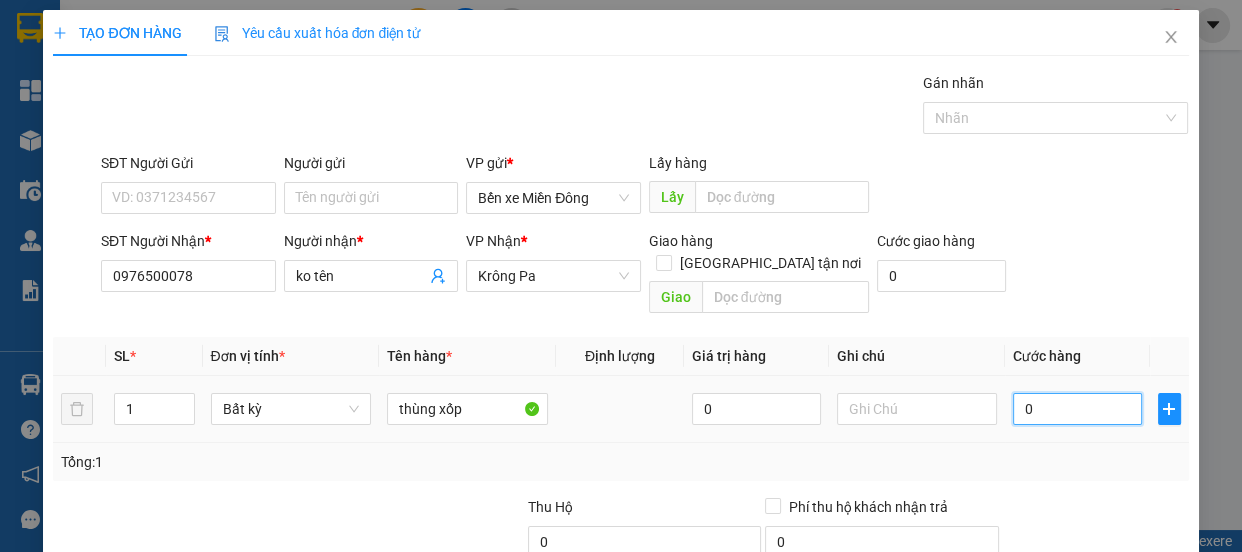 type on "0" 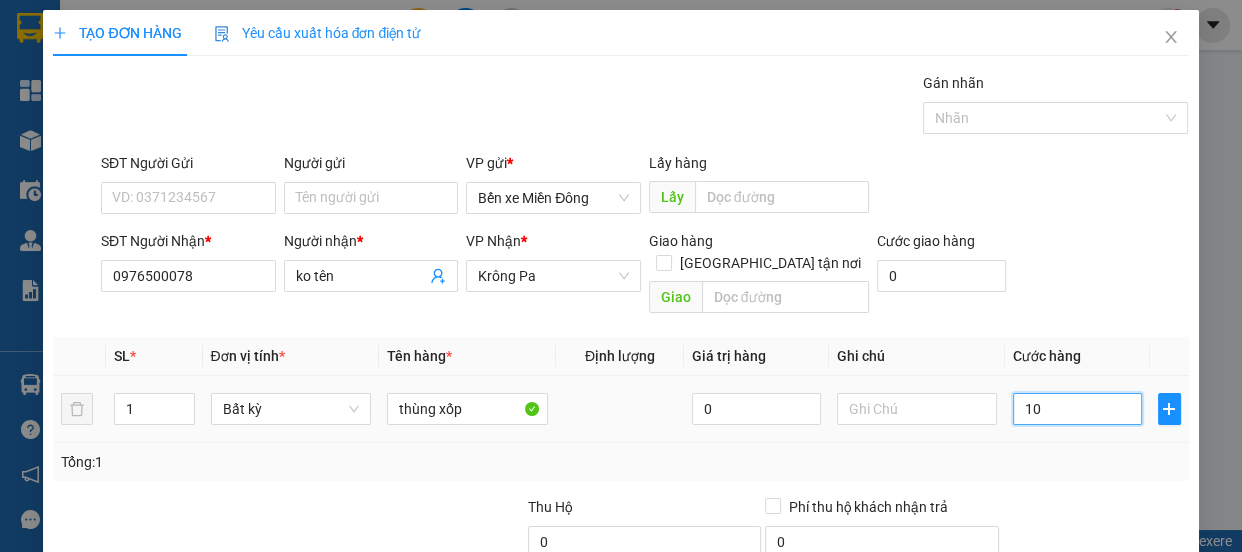 type on "10" 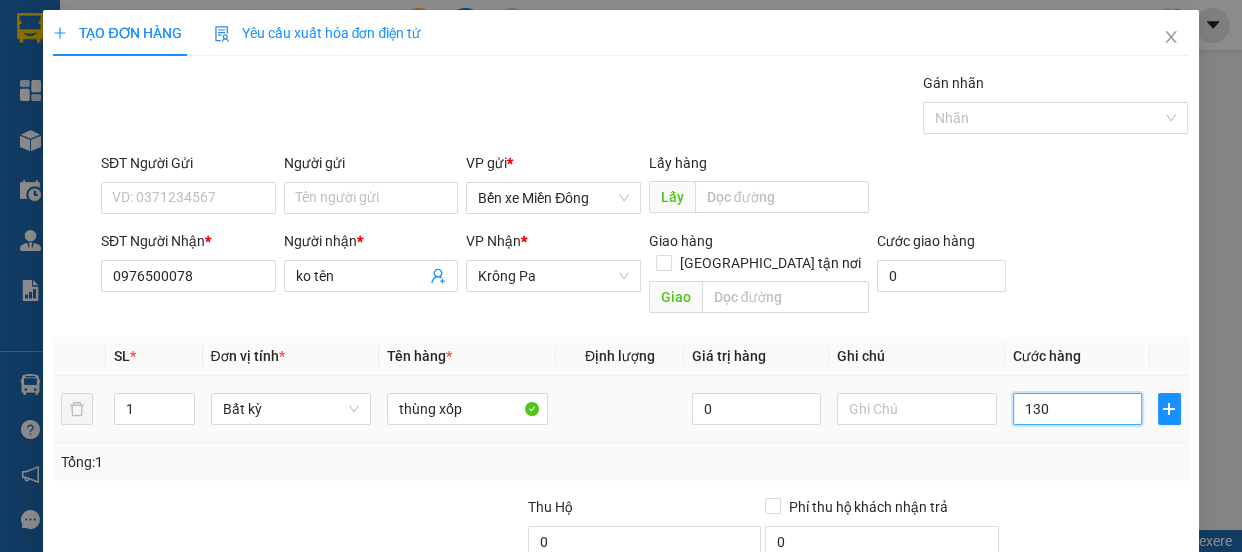 type on "1.300" 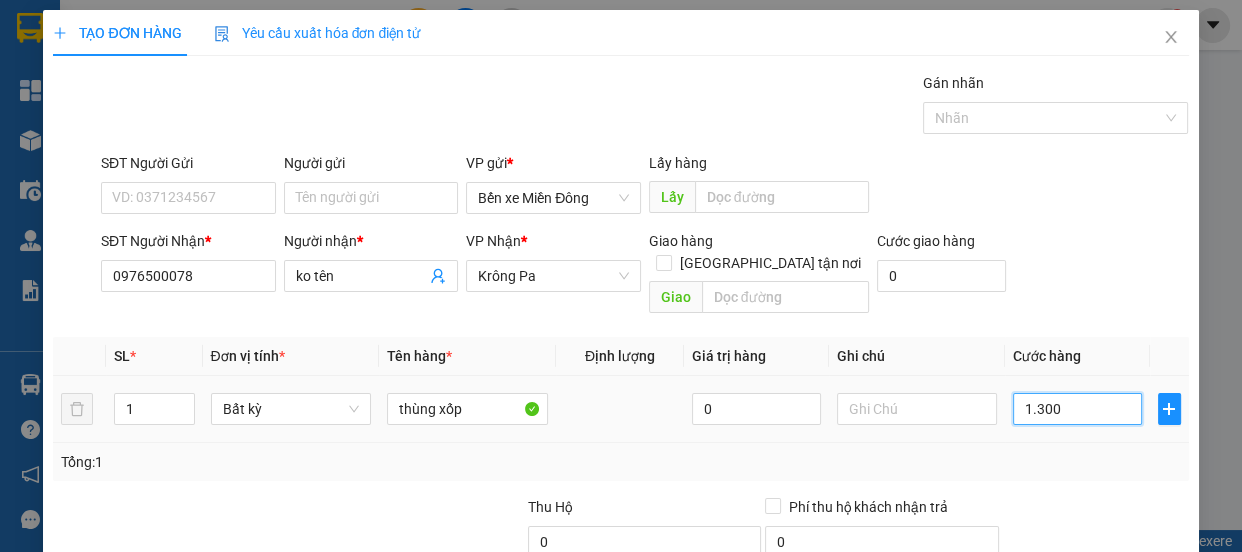 type on "113" 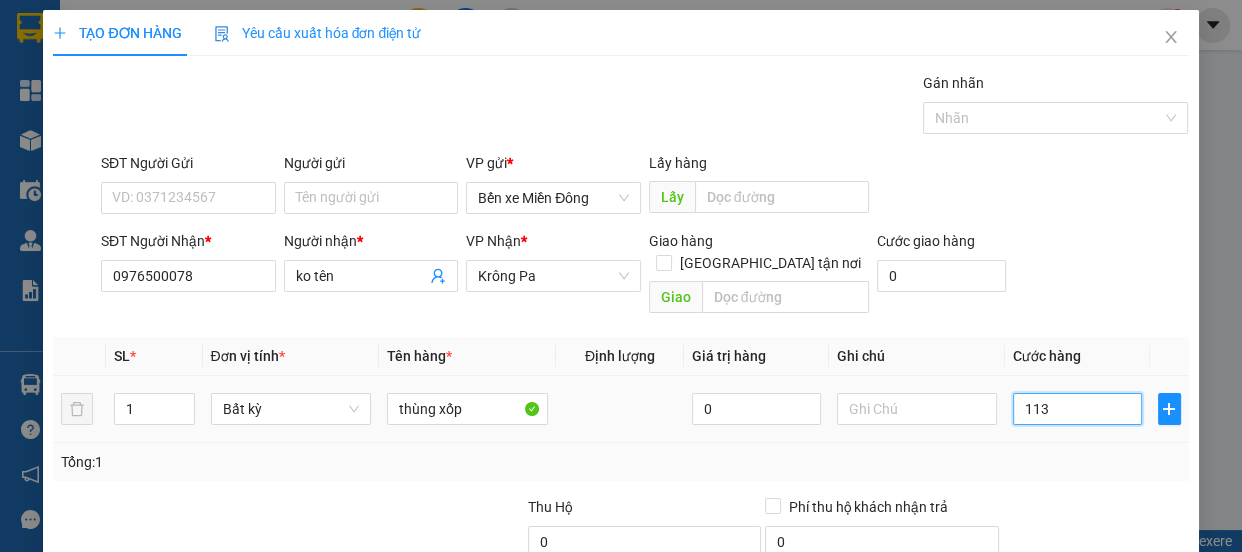 type on "113" 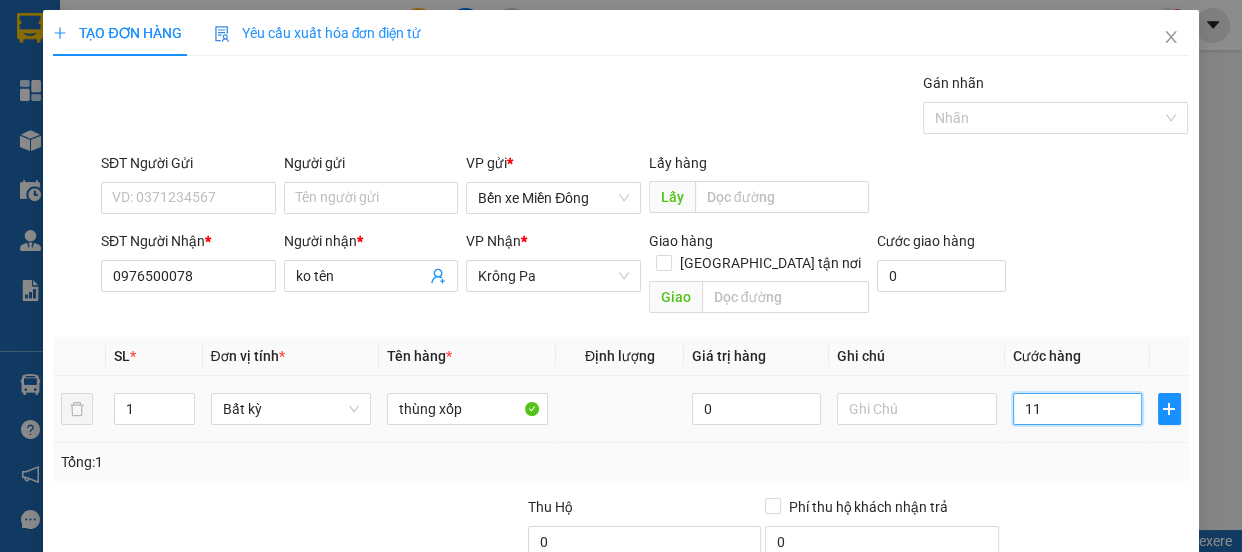 type on "1" 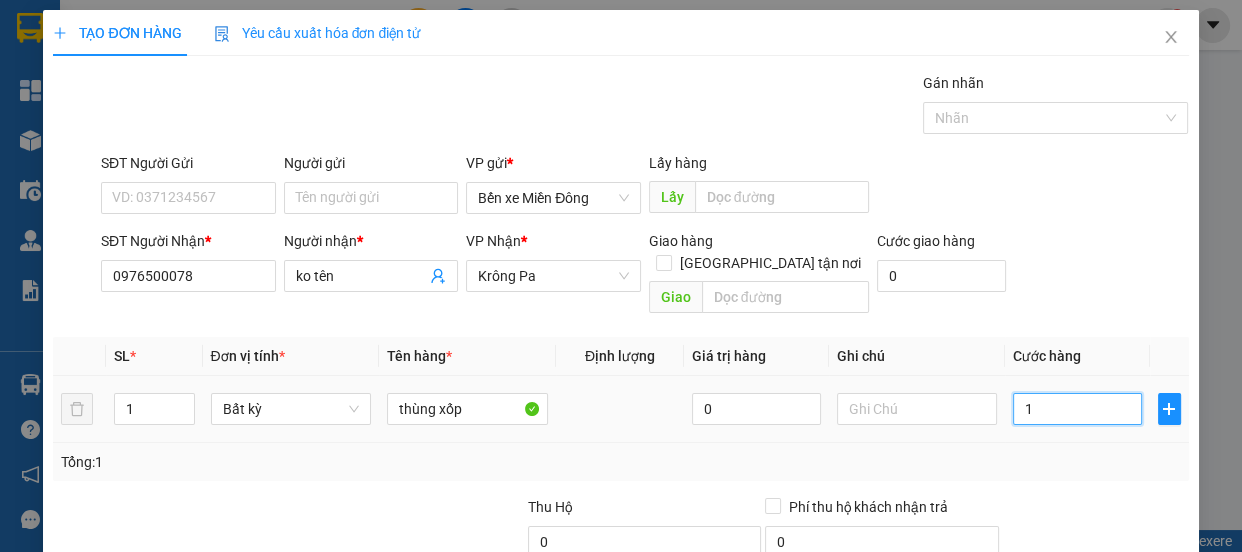 type on "1" 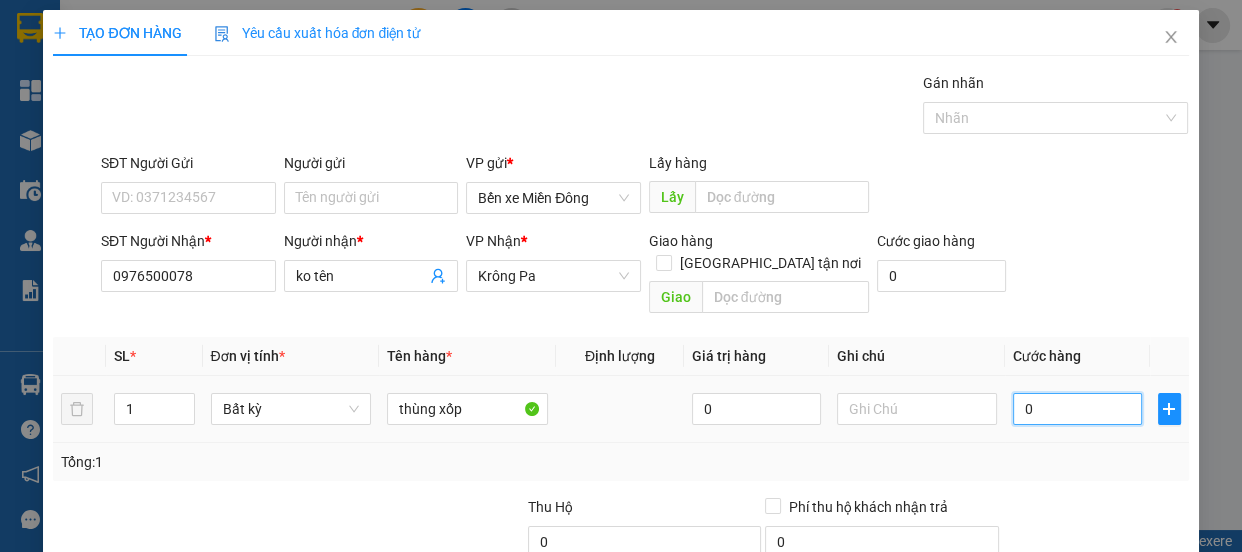 type on "001" 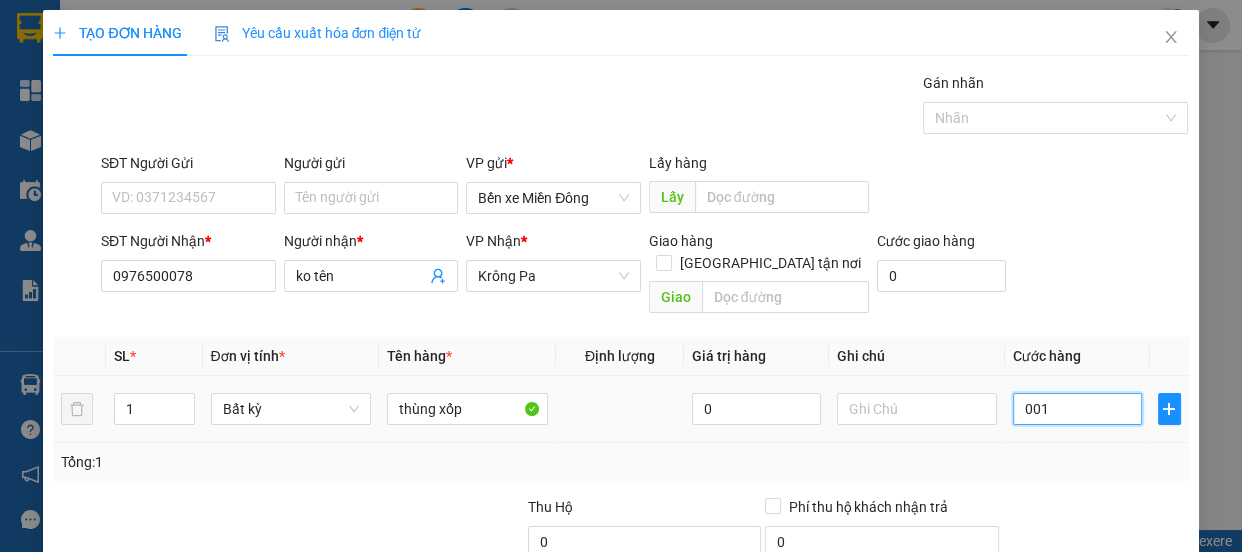 type on "1" 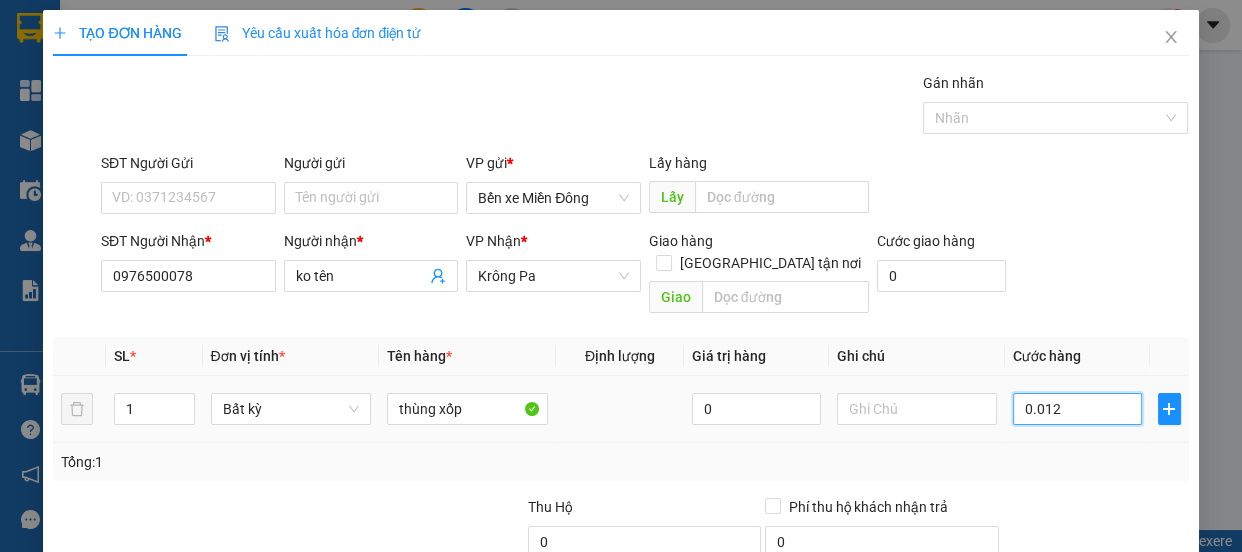 type on "12" 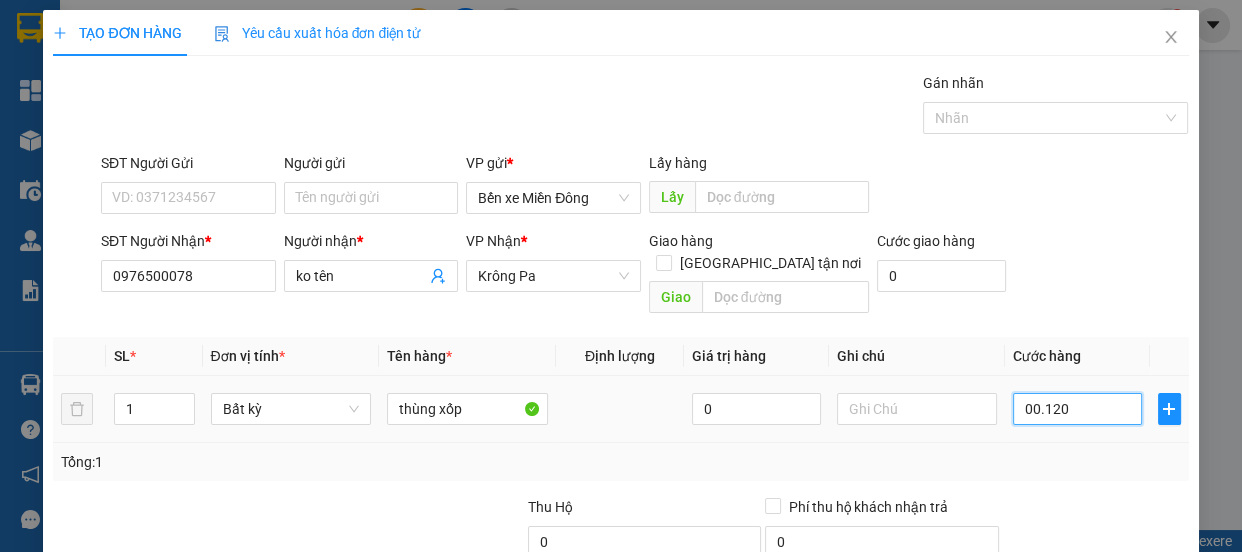 type on "120" 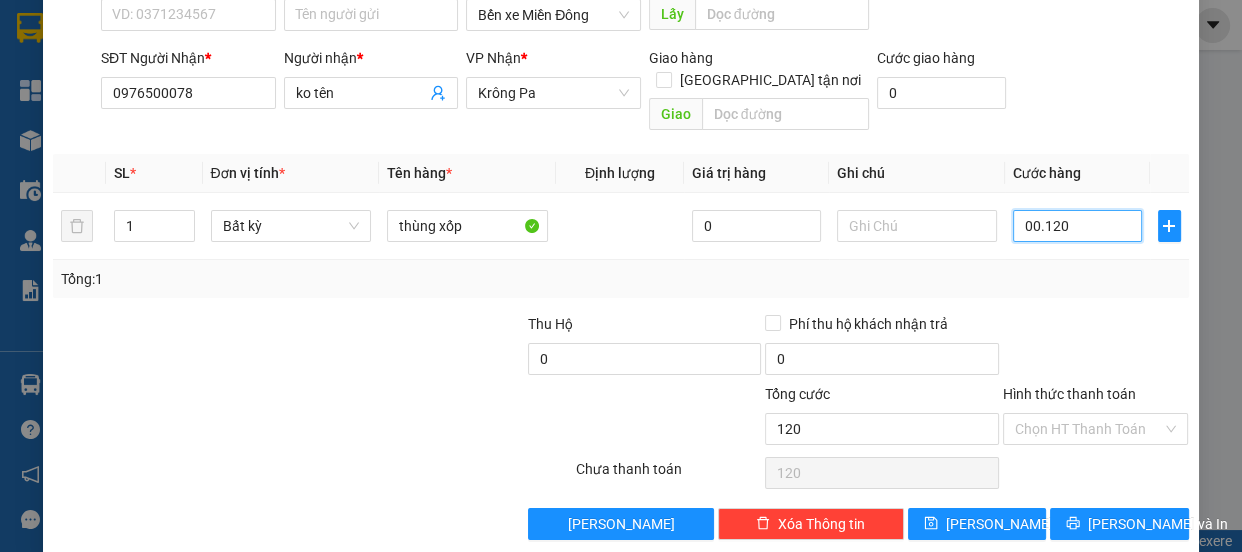 scroll, scrollTop: 187, scrollLeft: 0, axis: vertical 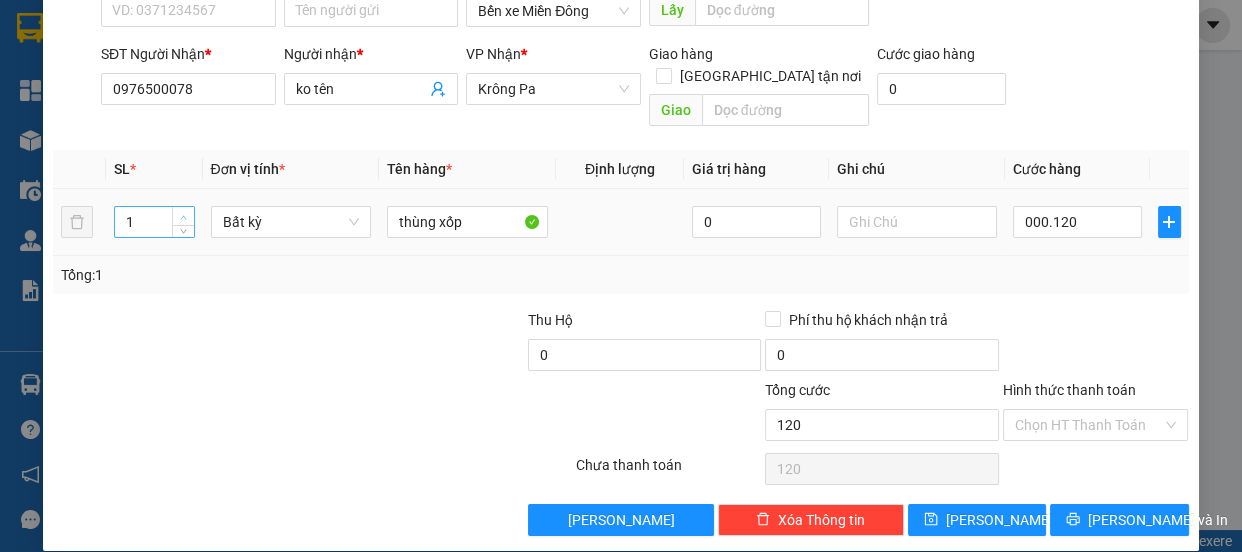 type on "120.000" 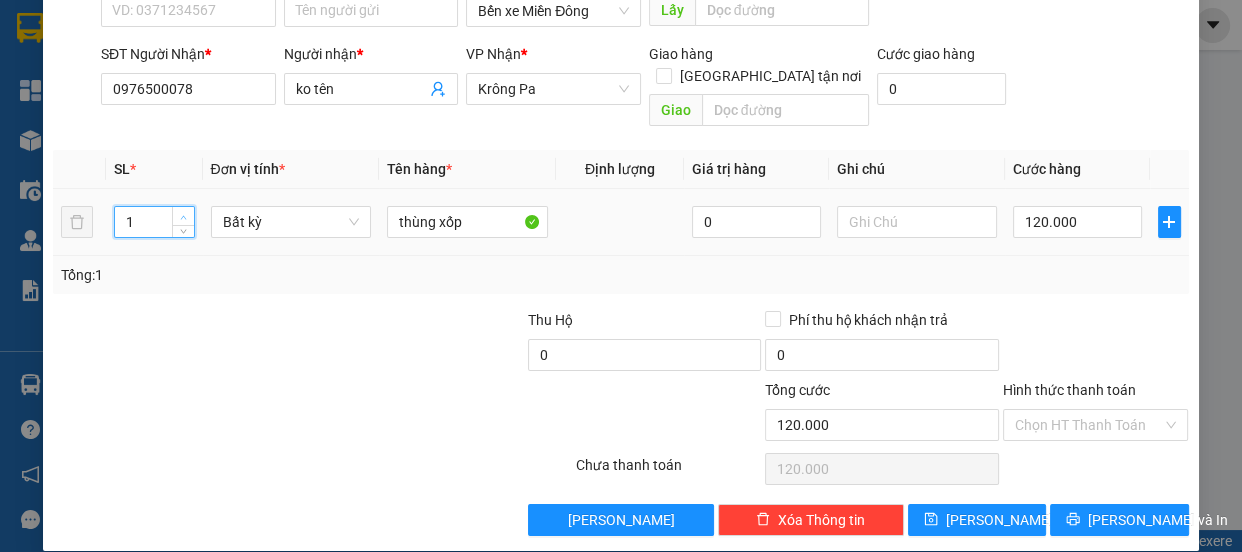 click 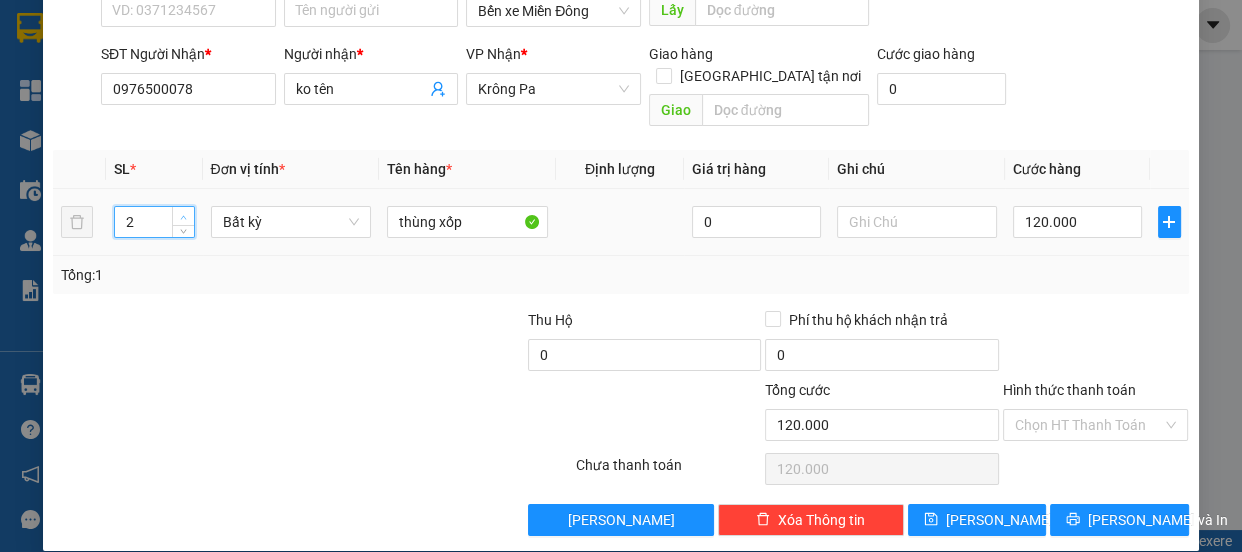 click 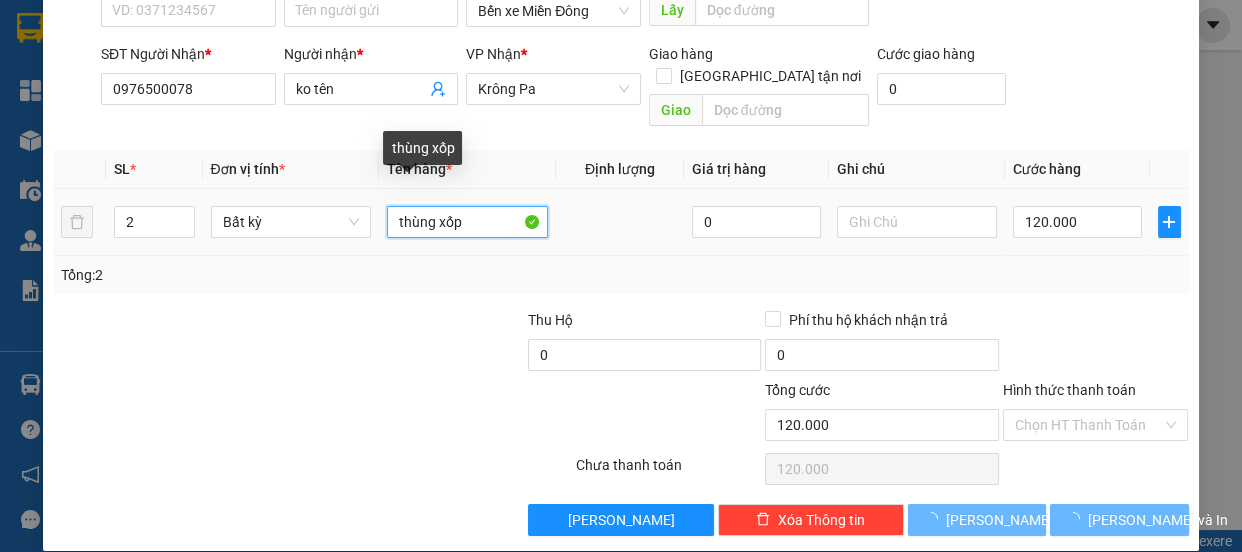 click on "thùng xốp" at bounding box center (467, 222) 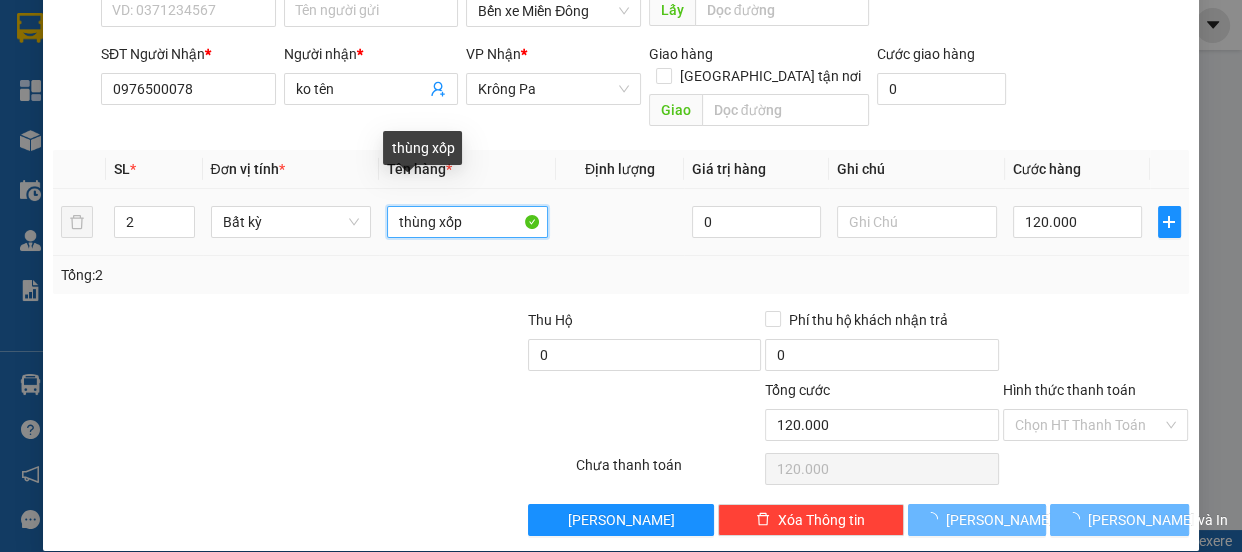 type on "1thùng xốp" 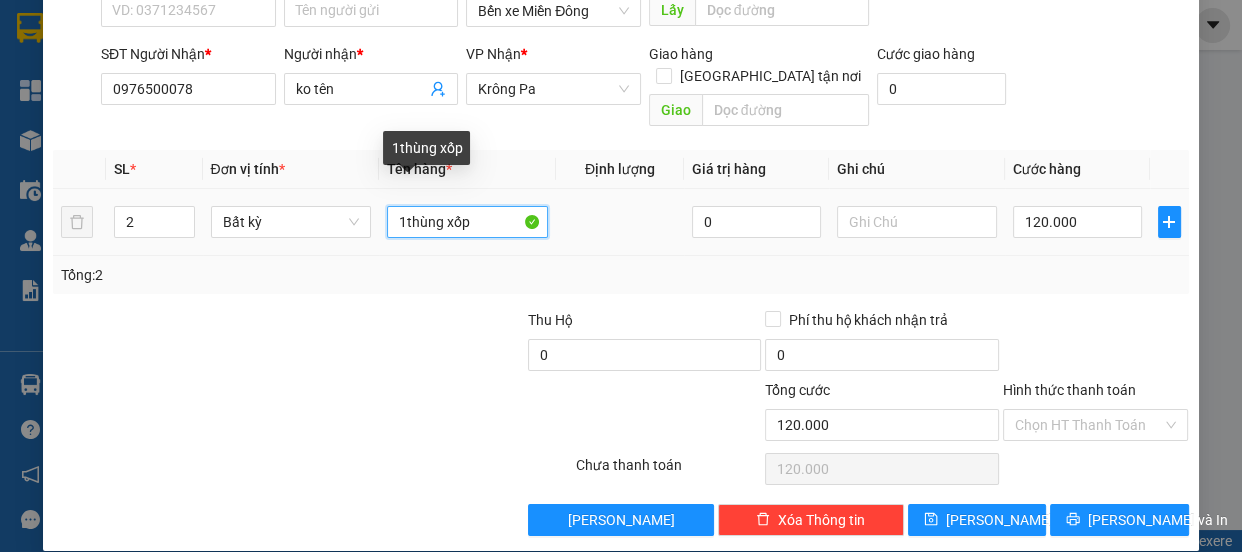 type on "0" 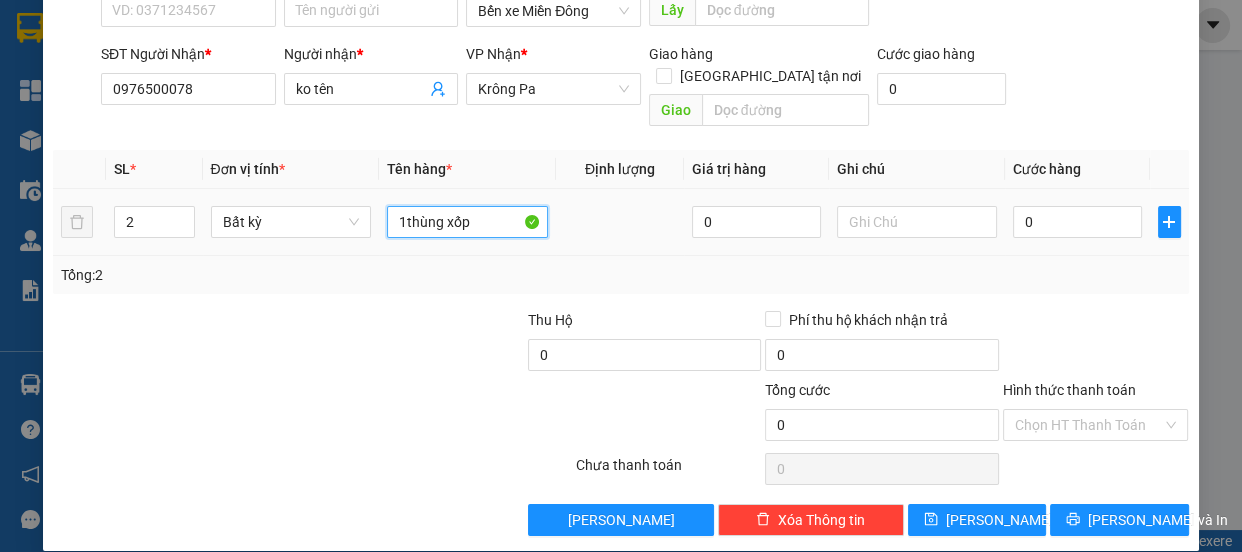 click on "1thùng xốp" at bounding box center (467, 222) 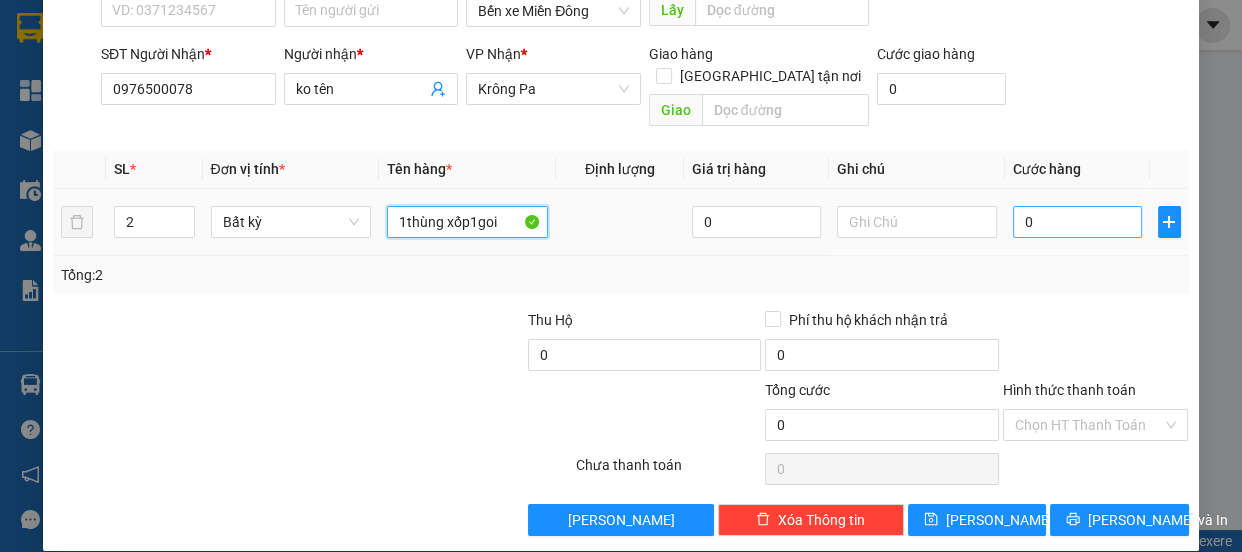 type on "1thùng xốp1goi" 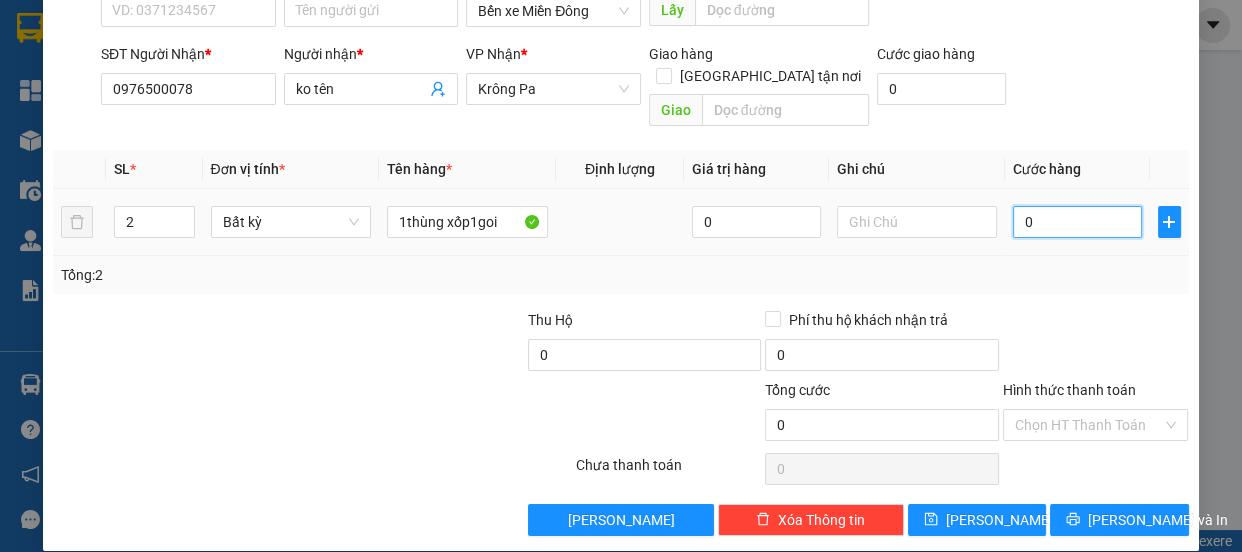 click on "0" at bounding box center [1077, 222] 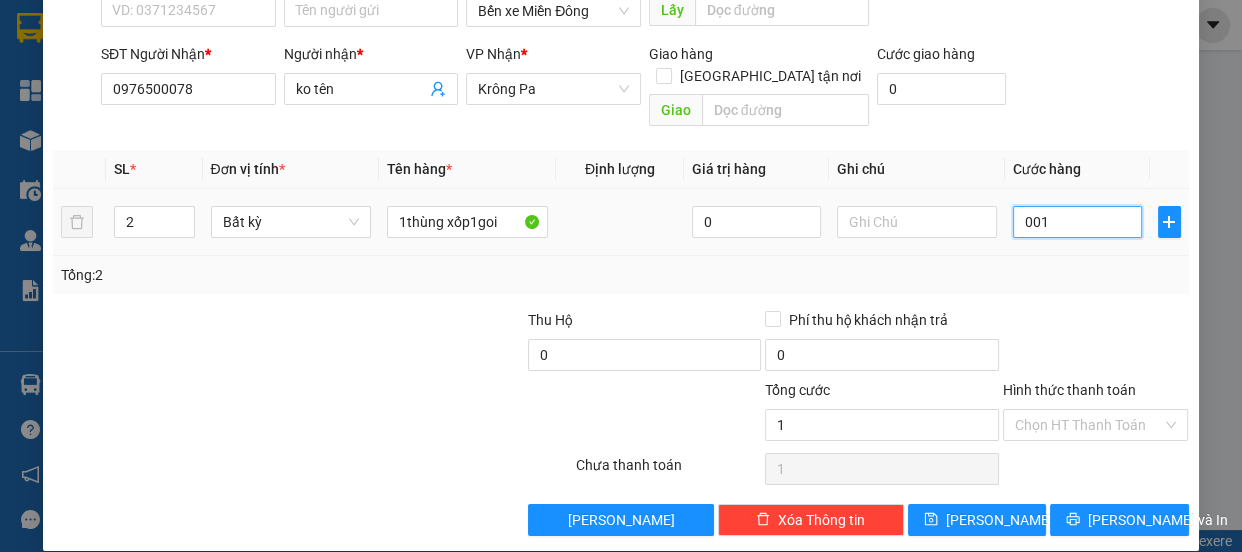 type on "0.012" 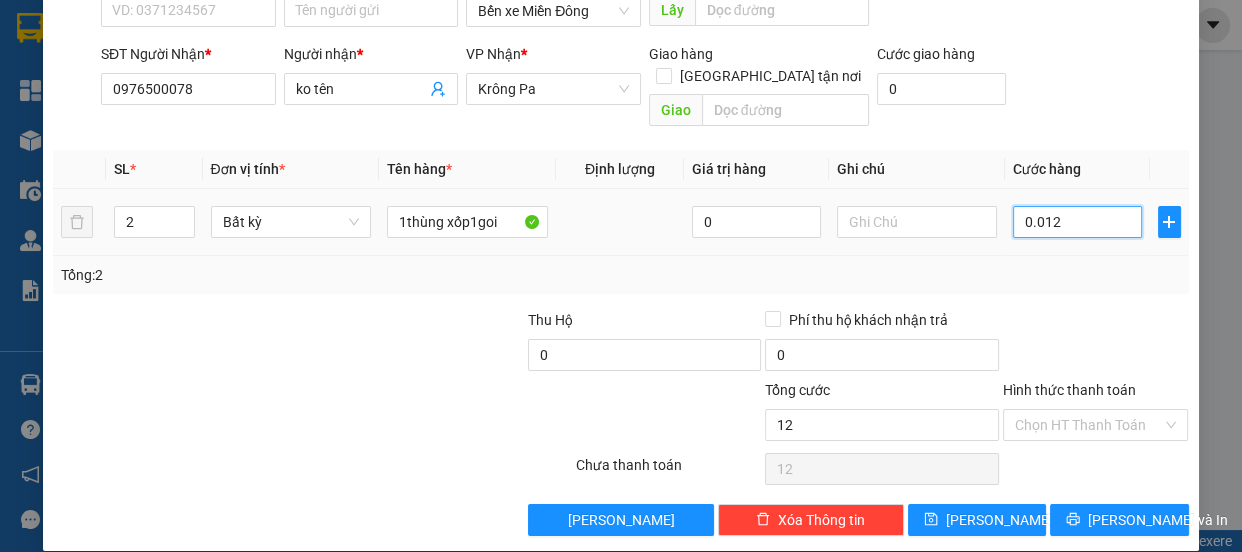 type on "00.120" 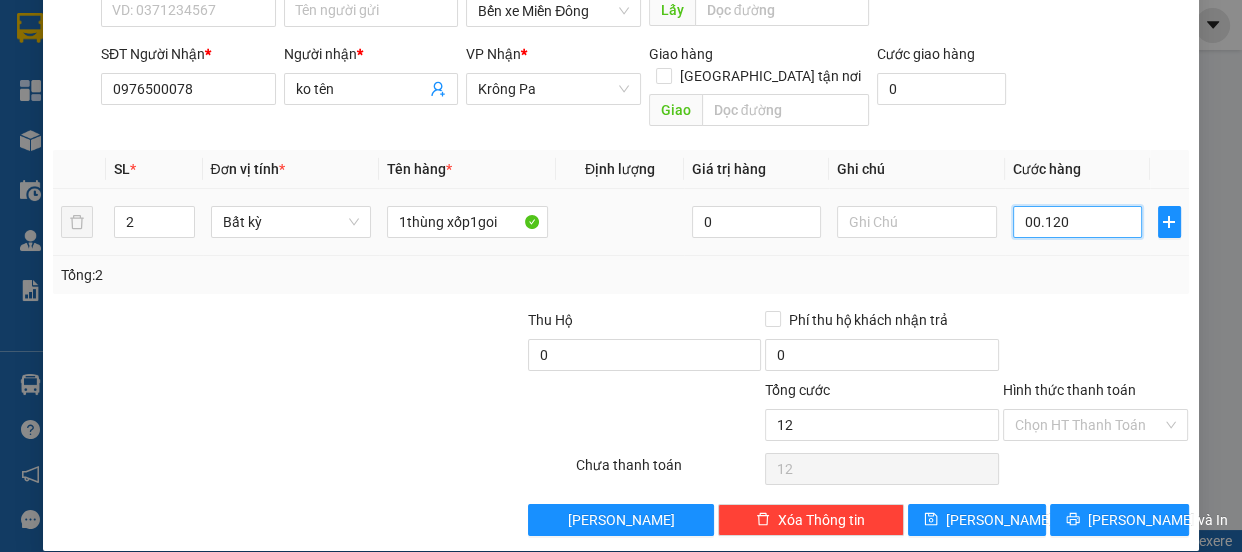 type on "120" 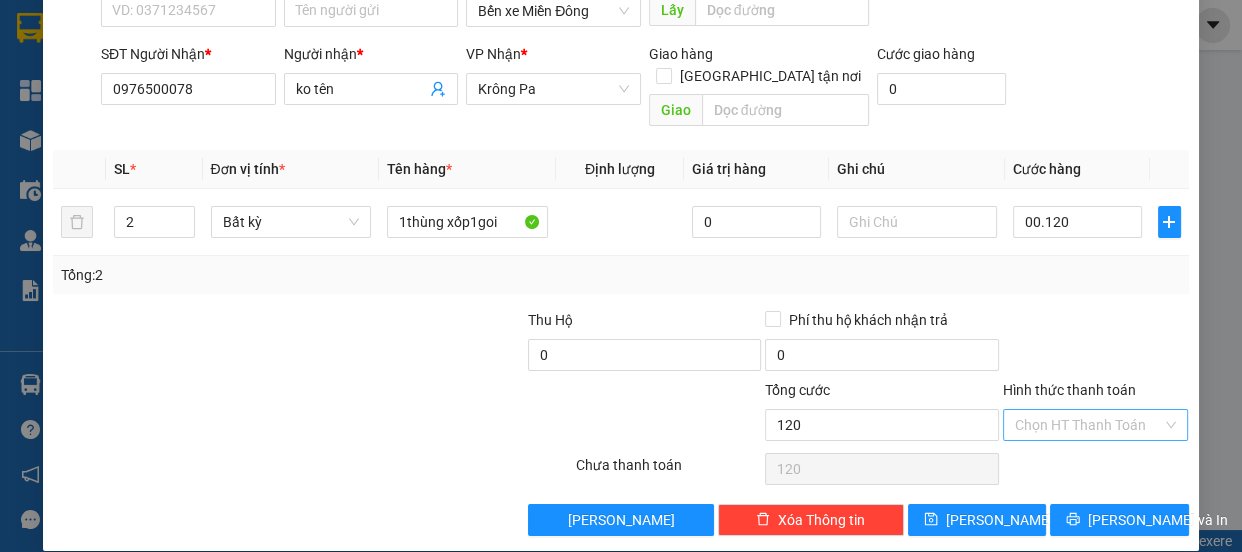 click on "Hình thức thanh toán" at bounding box center (1089, 425) 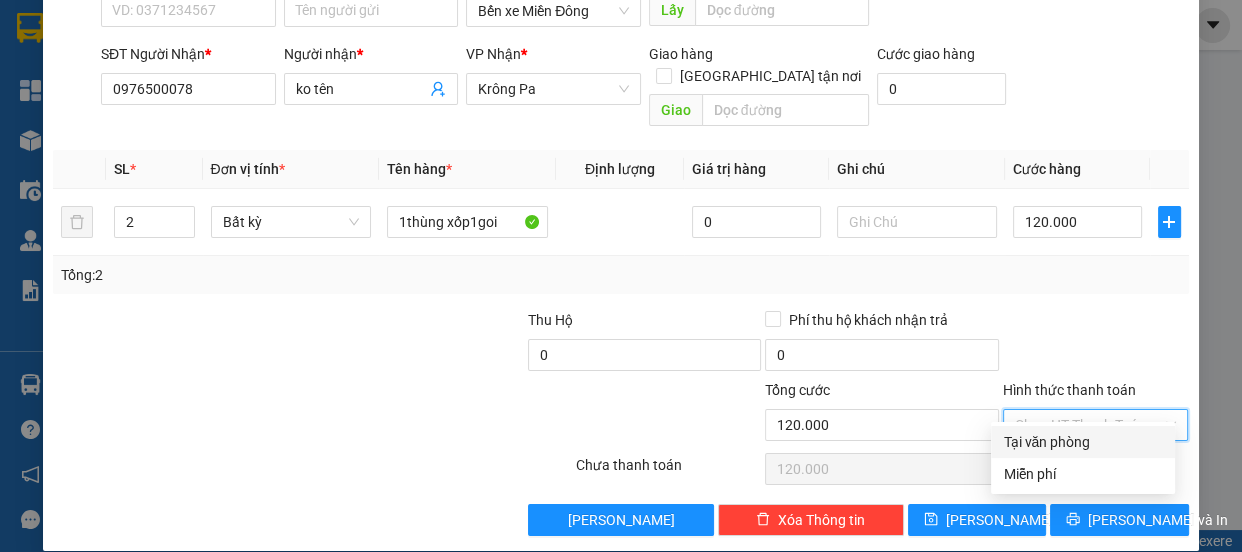 click on "Tại văn phòng" at bounding box center (1083, 442) 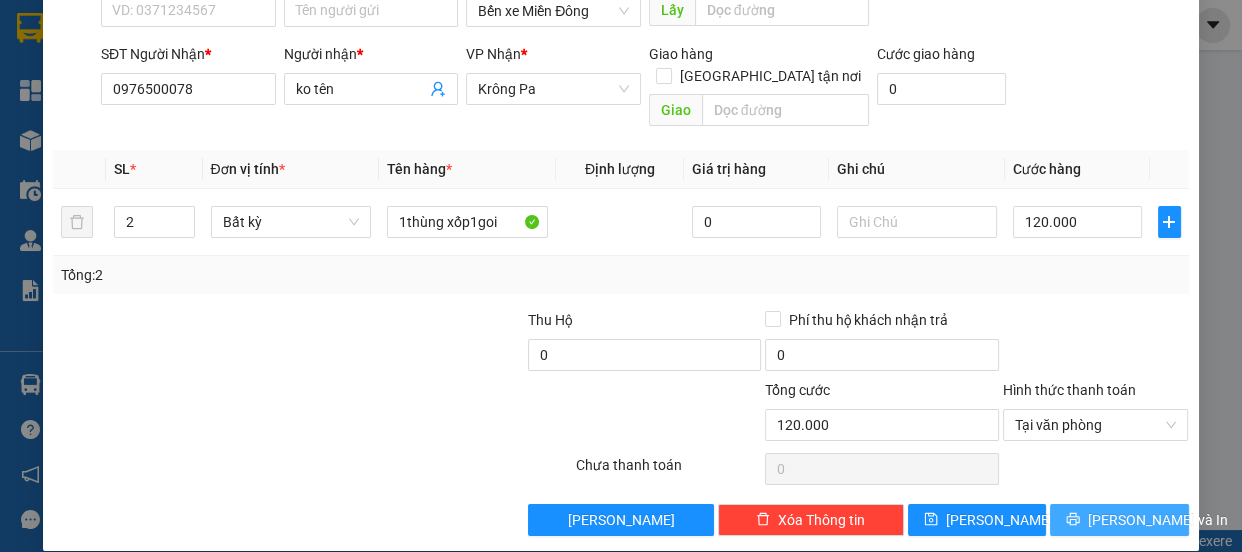click on "[PERSON_NAME] và In" at bounding box center (1158, 520) 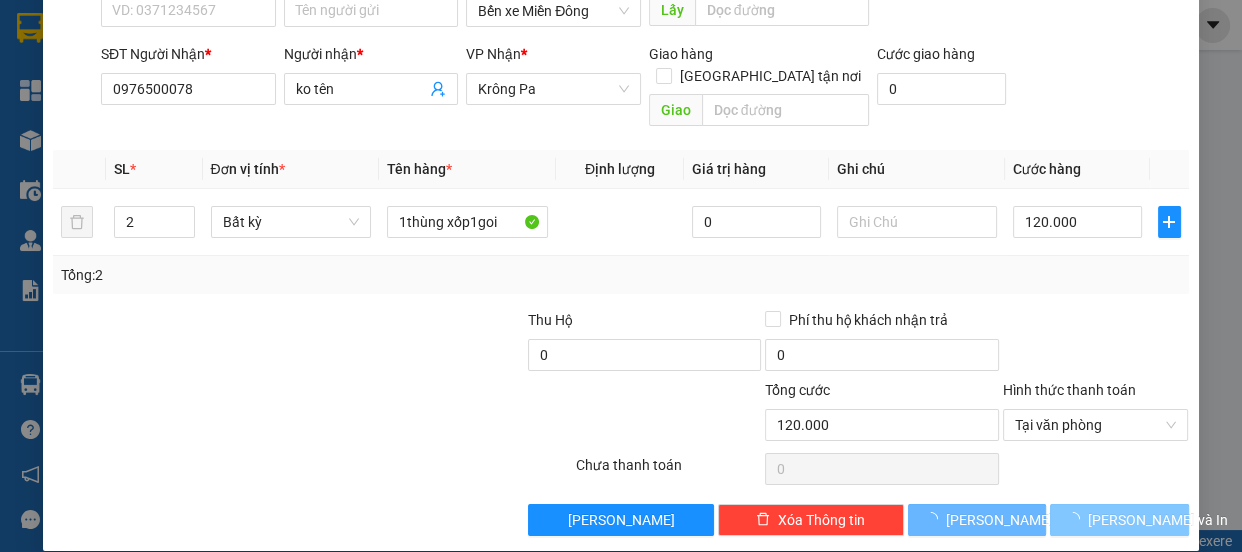 scroll, scrollTop: 67, scrollLeft: 0, axis: vertical 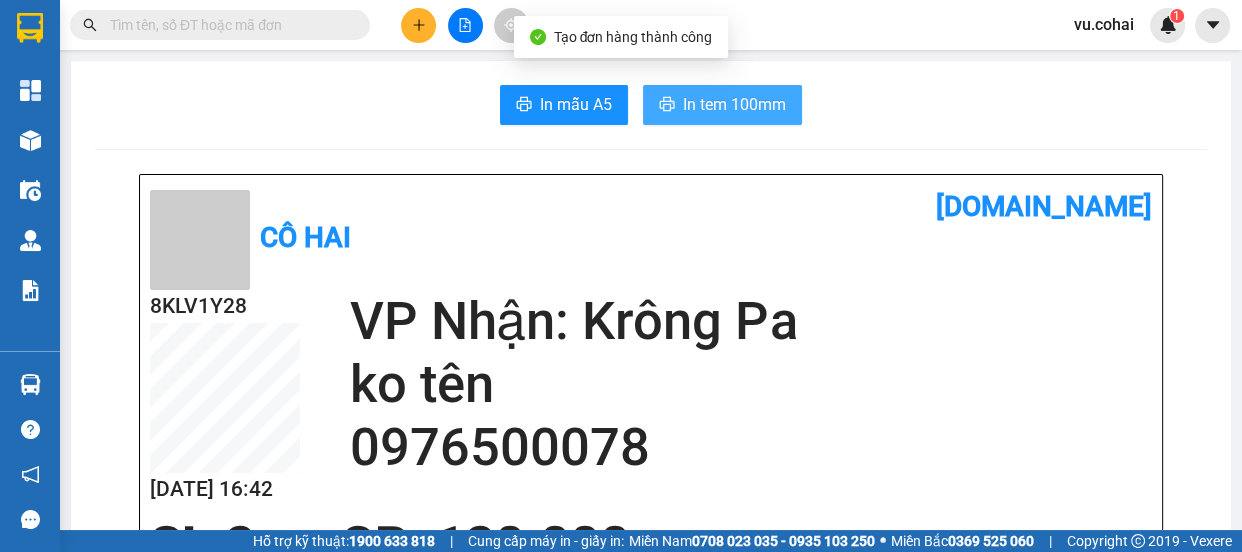 click on "In tem 100mm" at bounding box center (734, 104) 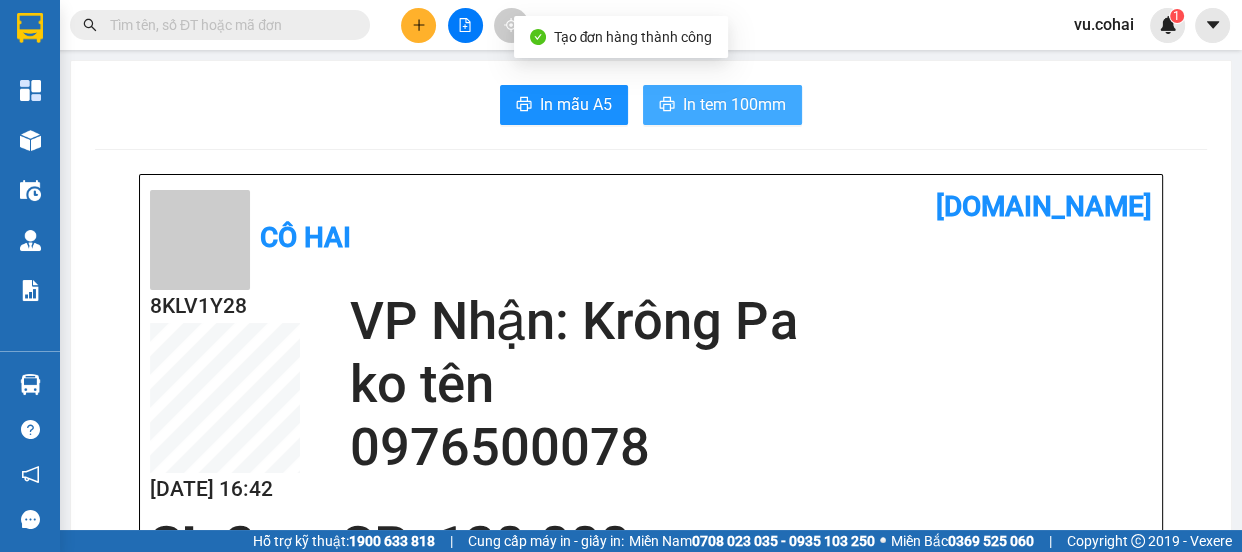 scroll, scrollTop: 0, scrollLeft: 0, axis: both 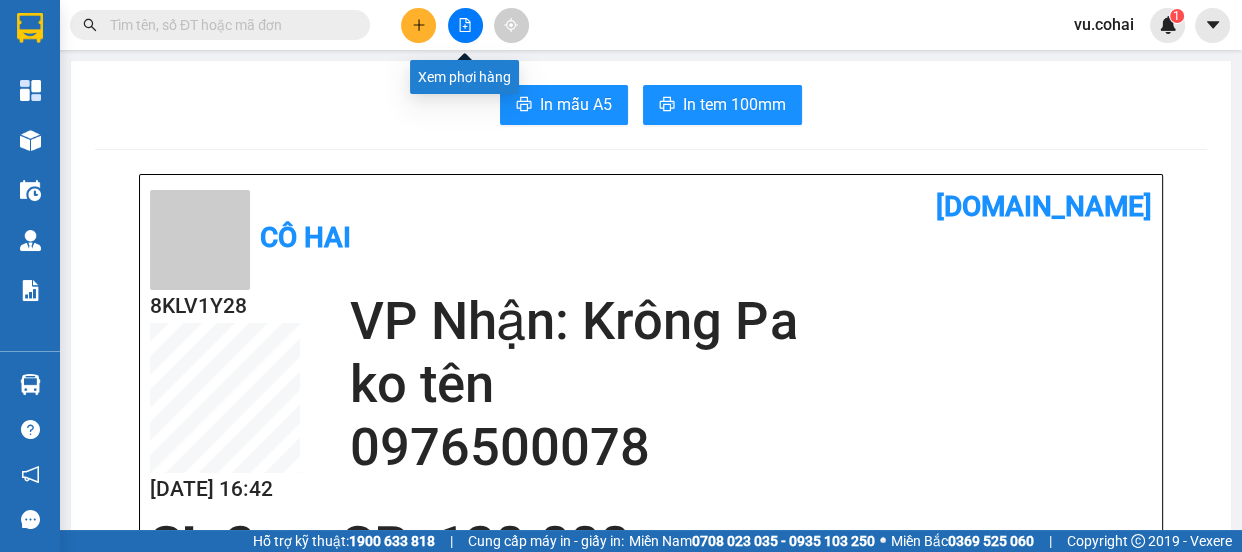 click at bounding box center (465, 25) 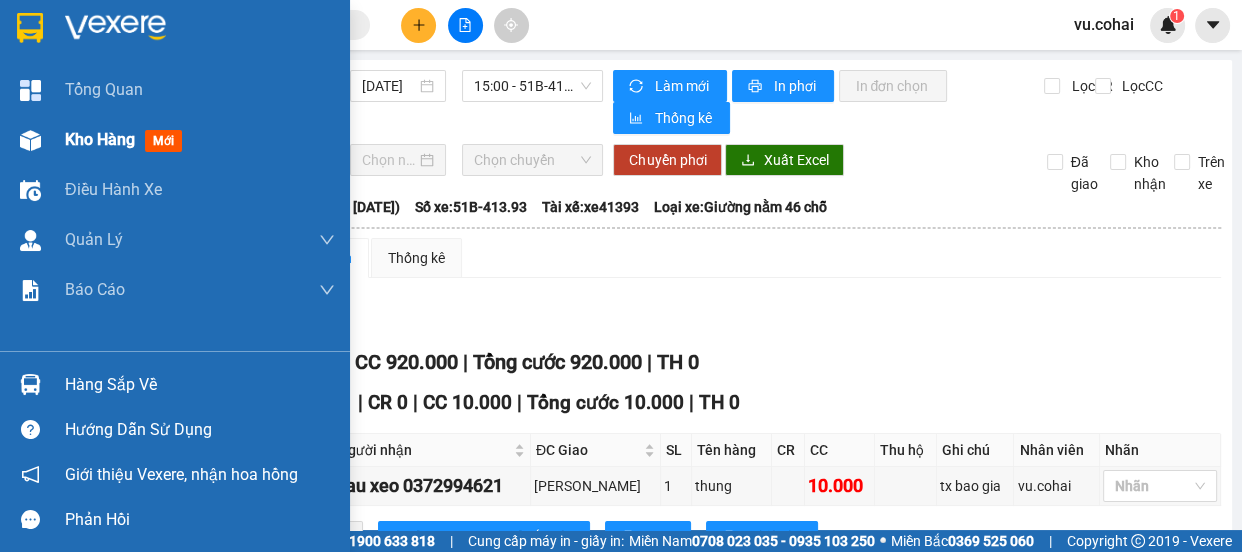click on "Kho hàng" at bounding box center [100, 139] 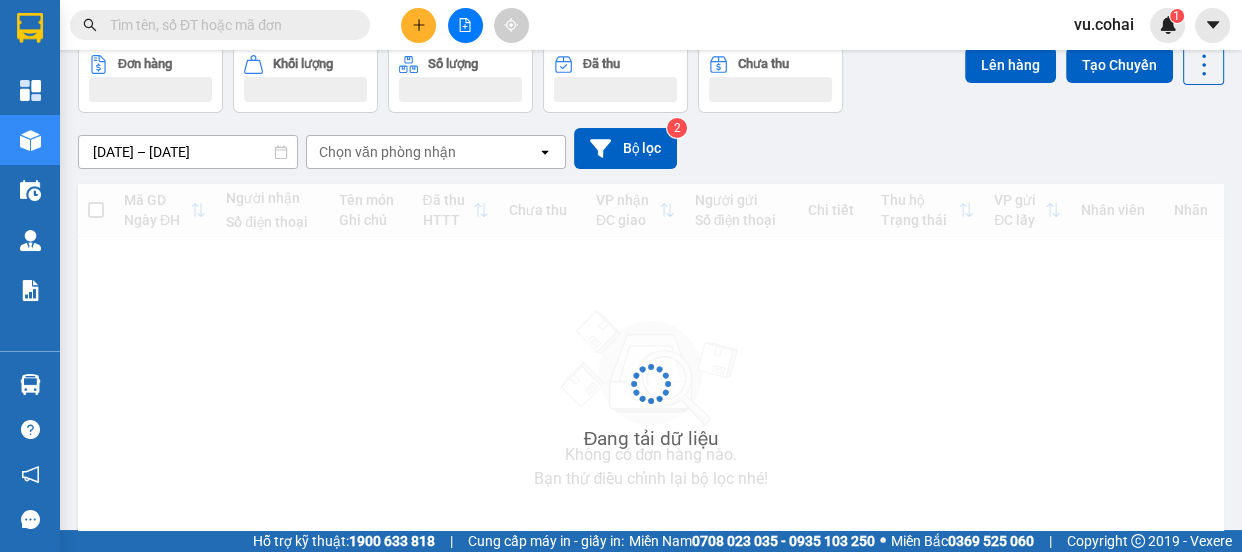 scroll, scrollTop: 0, scrollLeft: 0, axis: both 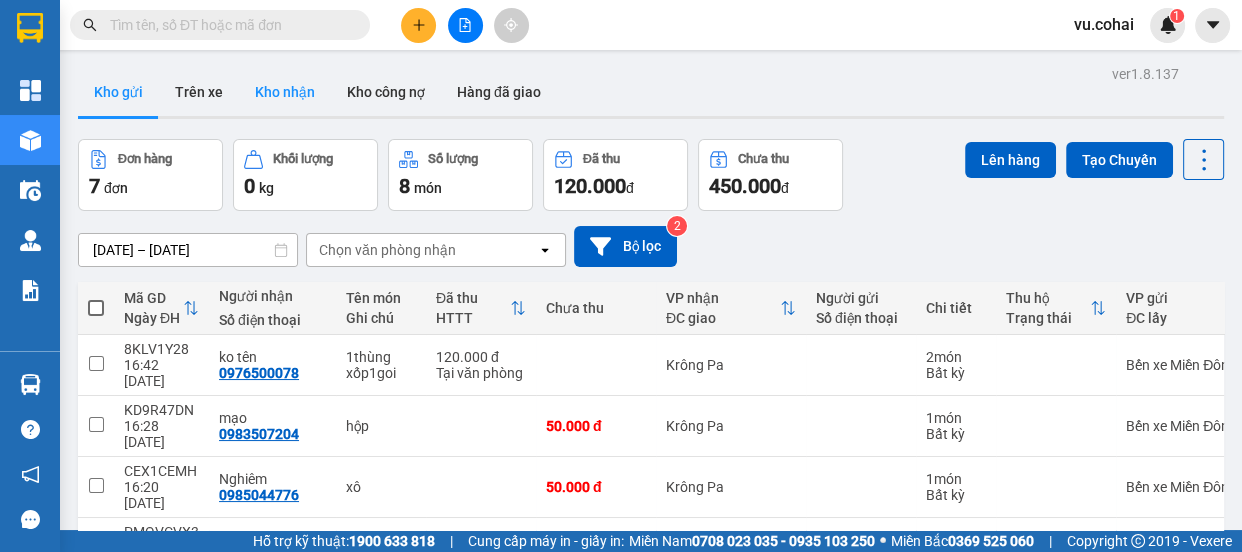 click on "Kho nhận" at bounding box center (285, 92) 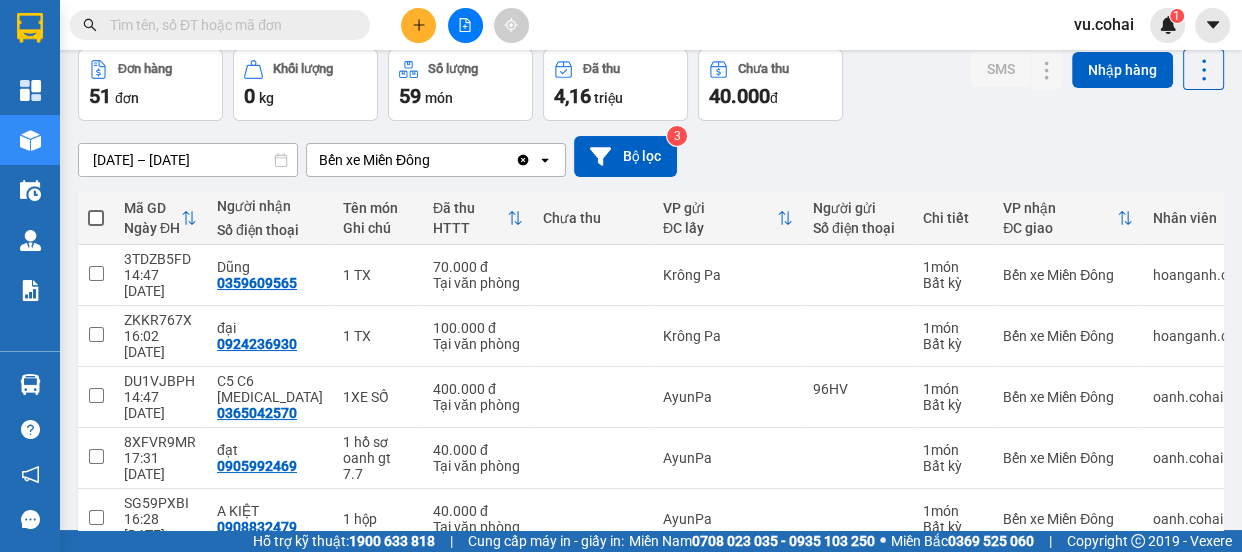 scroll, scrollTop: 0, scrollLeft: 0, axis: both 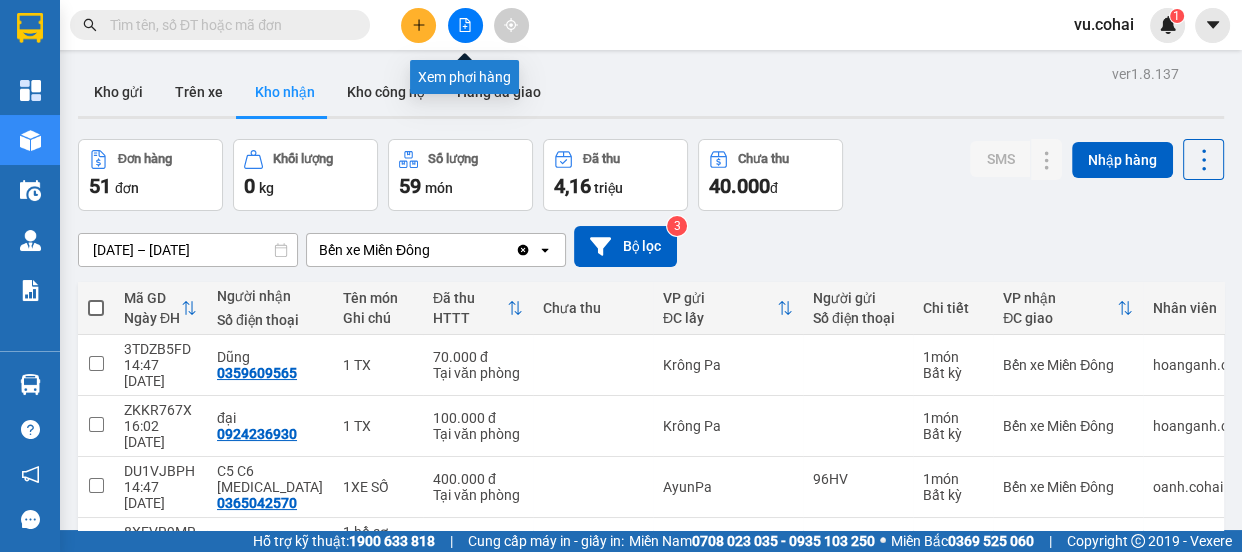 click 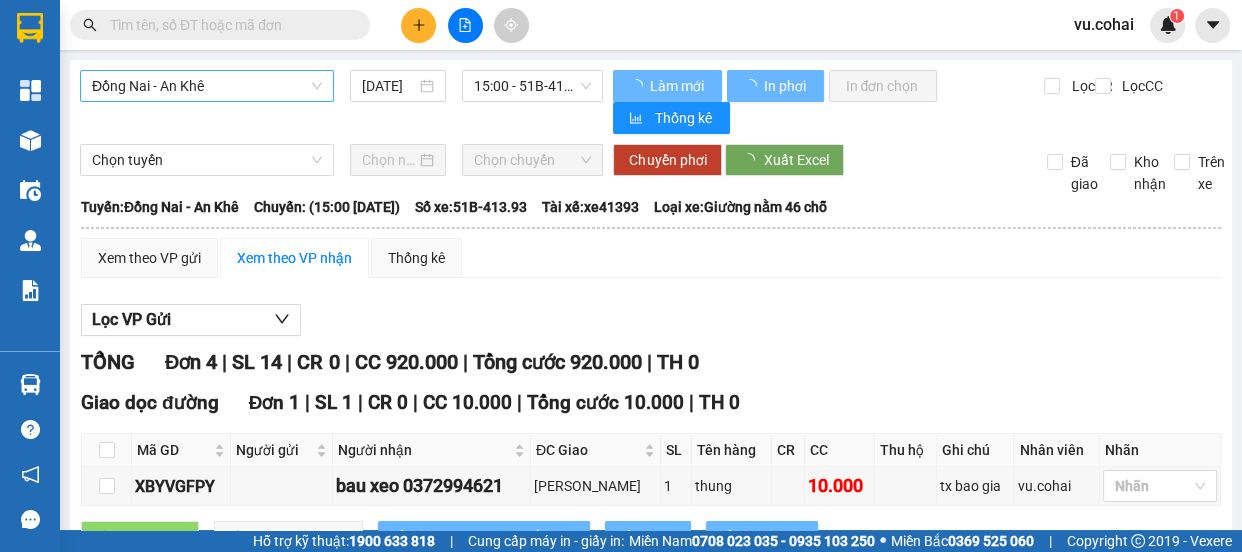 click on "Đồng Nai - An Khê" at bounding box center (207, 86) 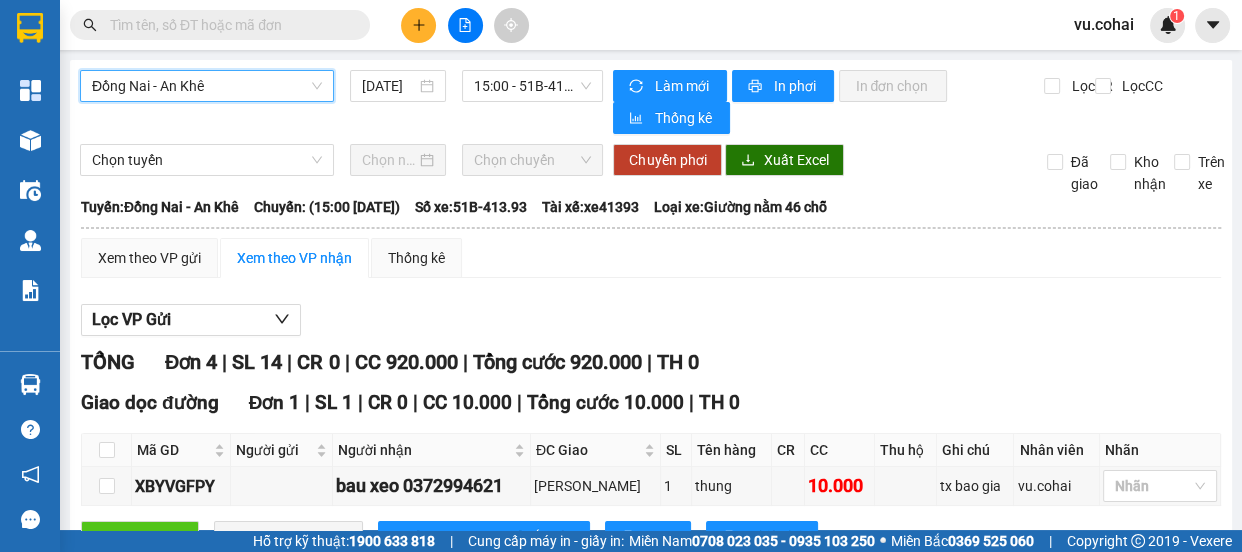 click on "Đồng Nai - An Khê" at bounding box center [207, 86] 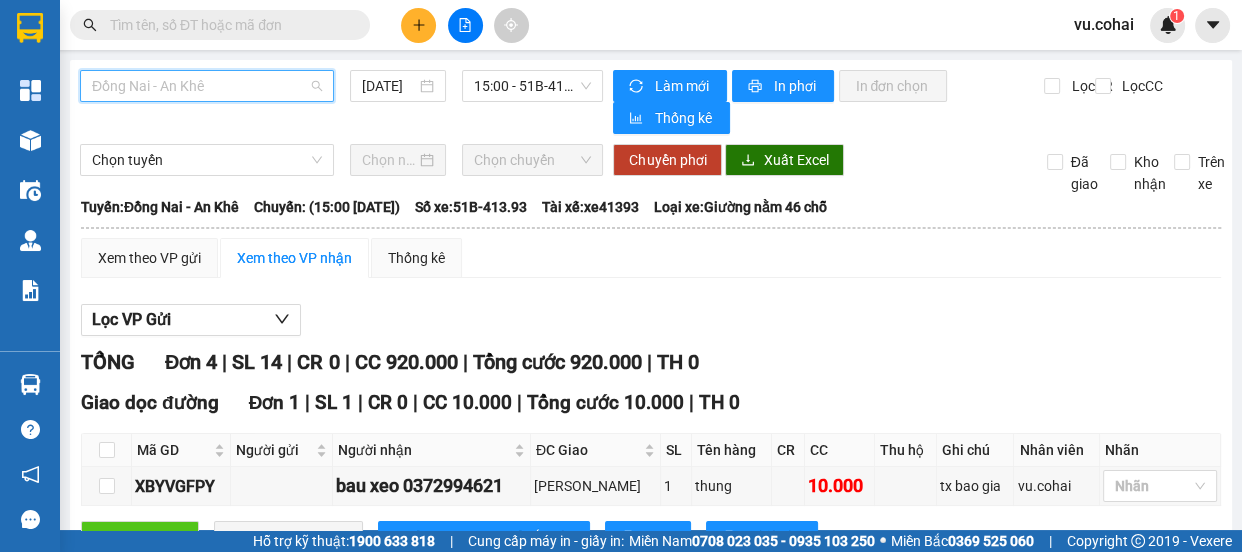 click on "Đồng Nai - An Khê" at bounding box center [207, 86] 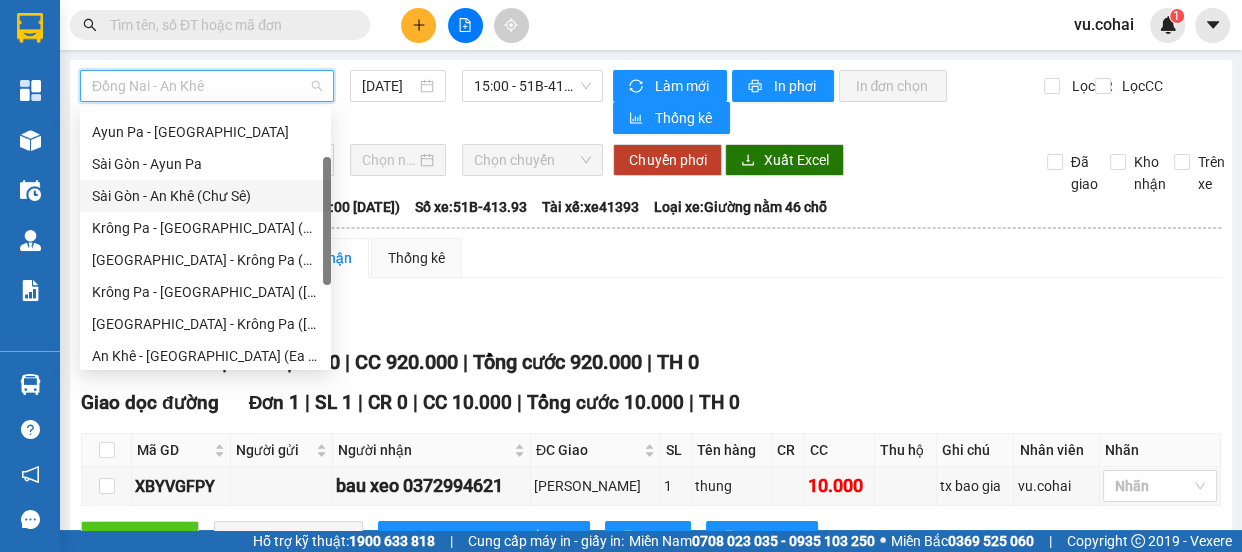 scroll, scrollTop: 181, scrollLeft: 0, axis: vertical 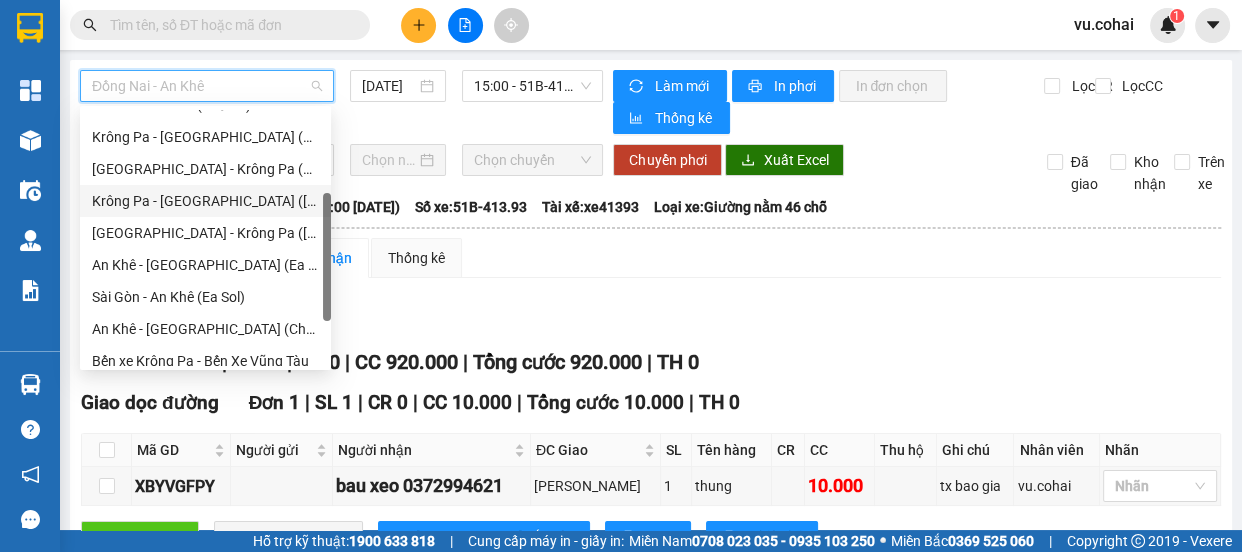 click on "Krông Pa - [GEOGRAPHIC_DATA] ([GEOGRAPHIC_DATA])" at bounding box center (205, 201) 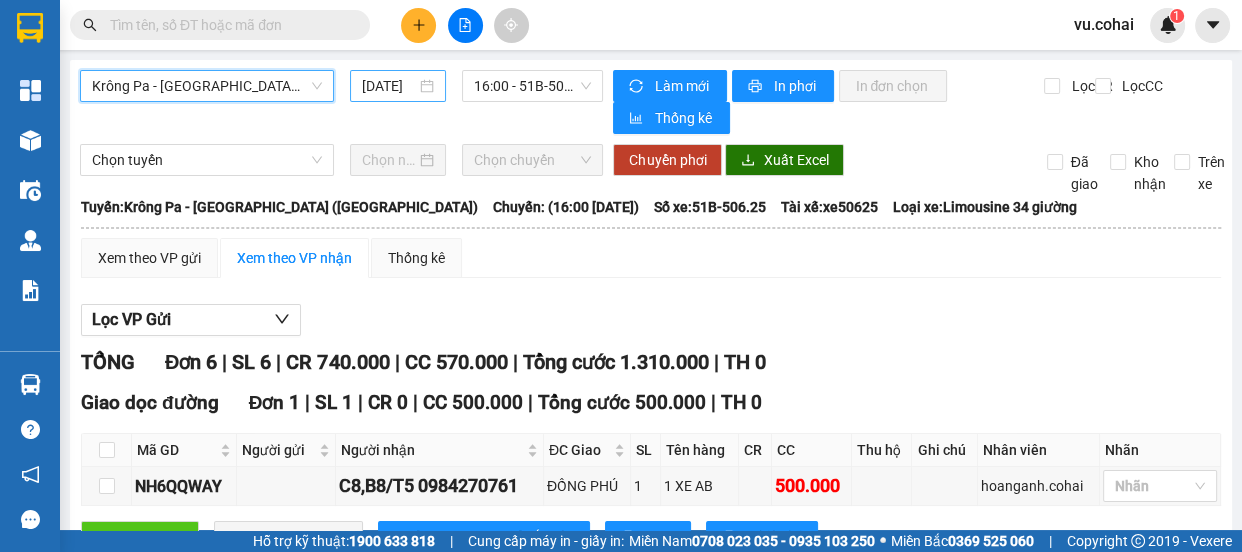 click on "[DATE]" at bounding box center [389, 86] 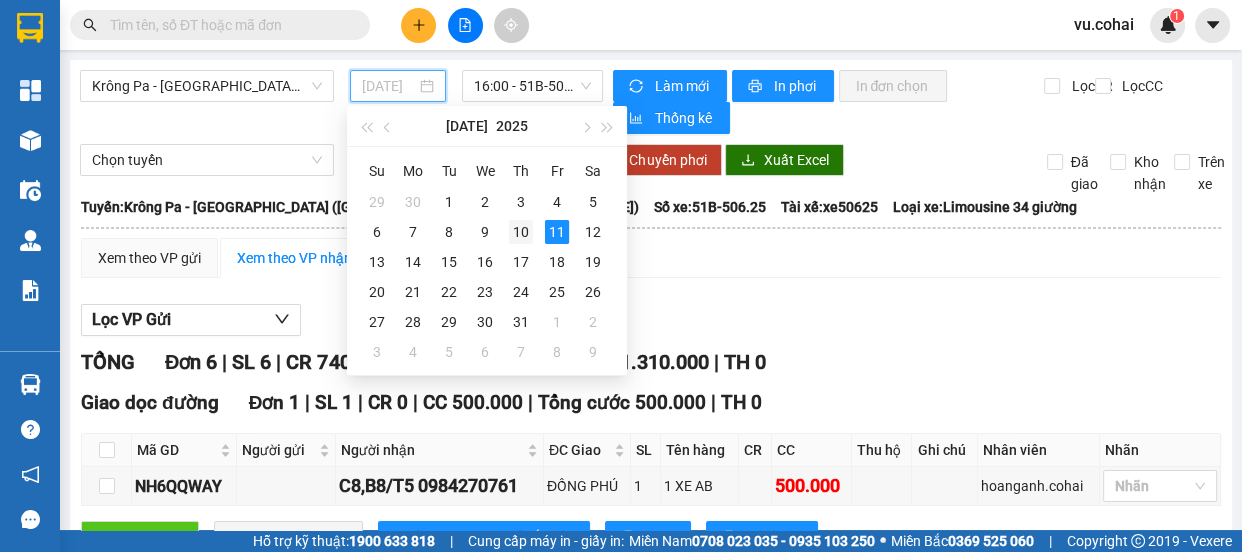 click on "10" at bounding box center [521, 232] 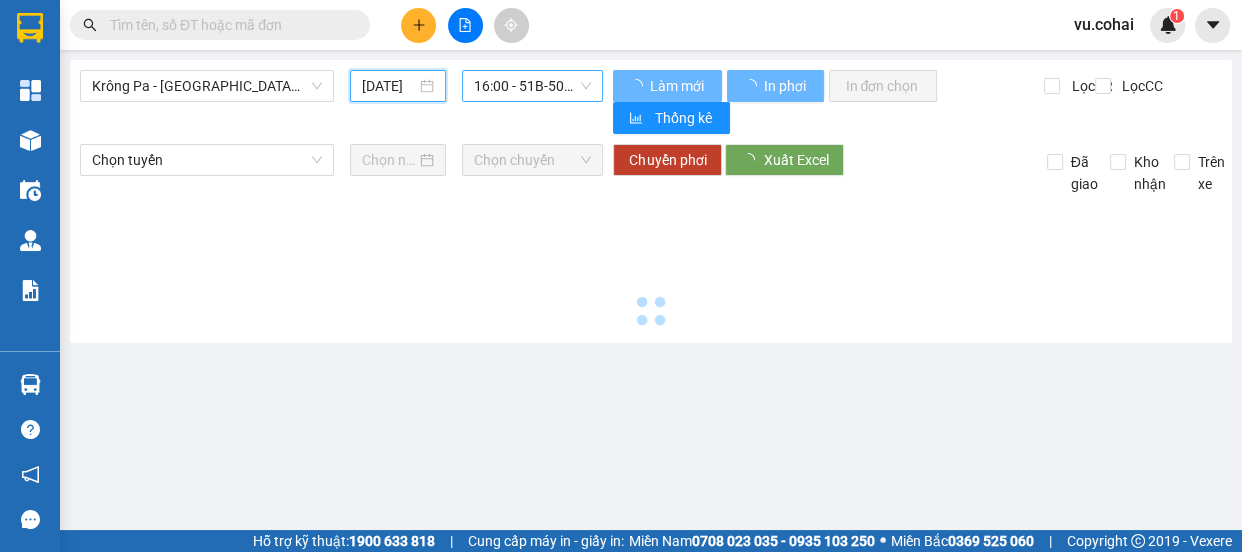 type on "10/07/2025" 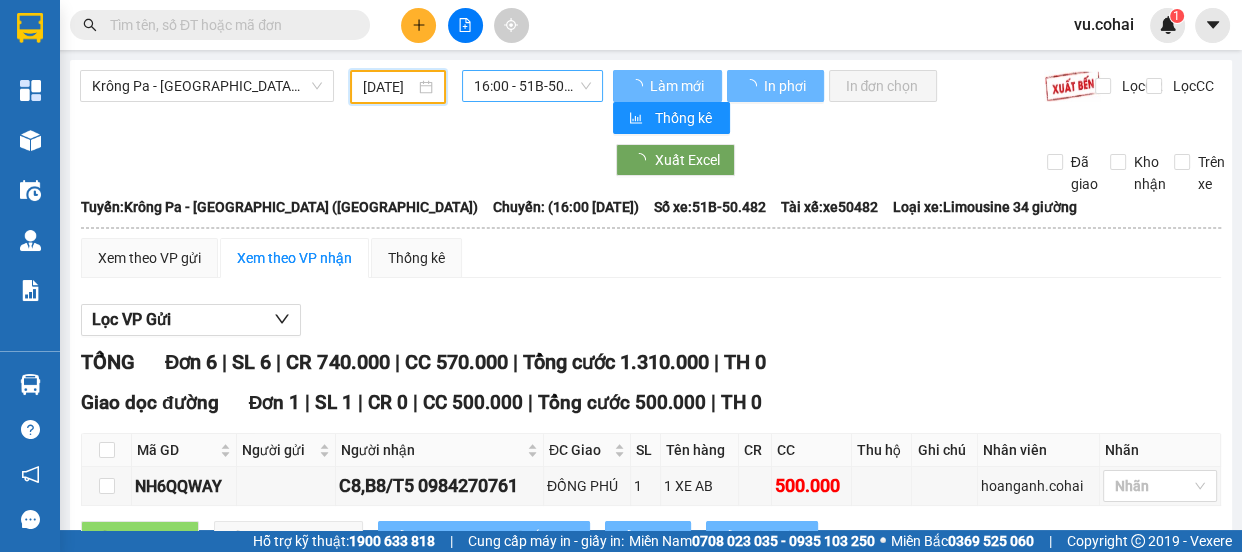 click on "16:00     - 51B-50.482" at bounding box center (532, 86) 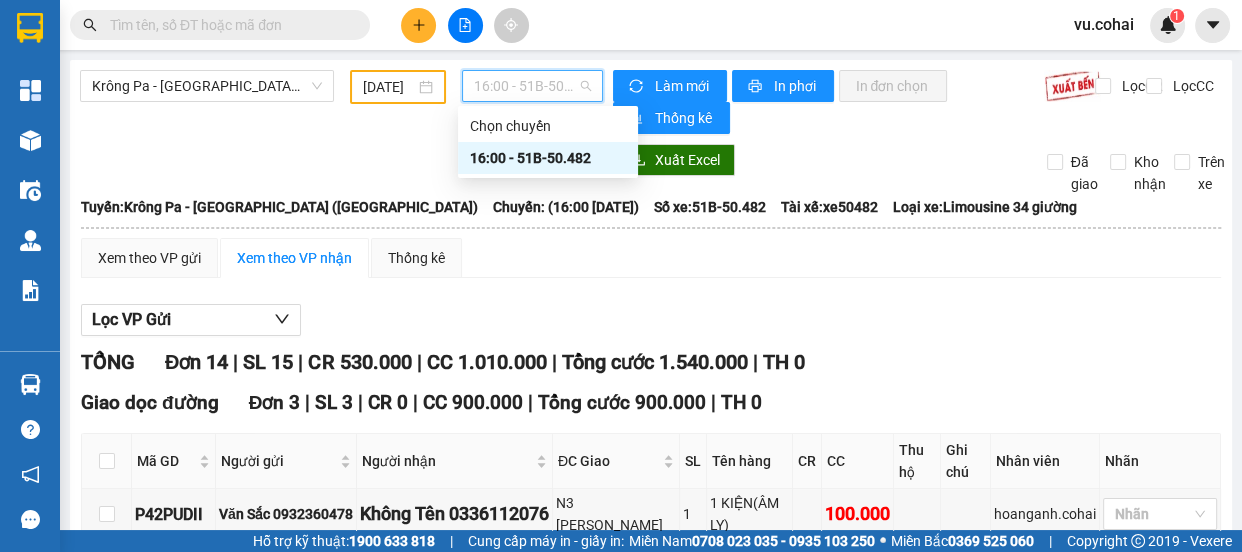 click on "16:00     - 51B-50.482" at bounding box center (548, 158) 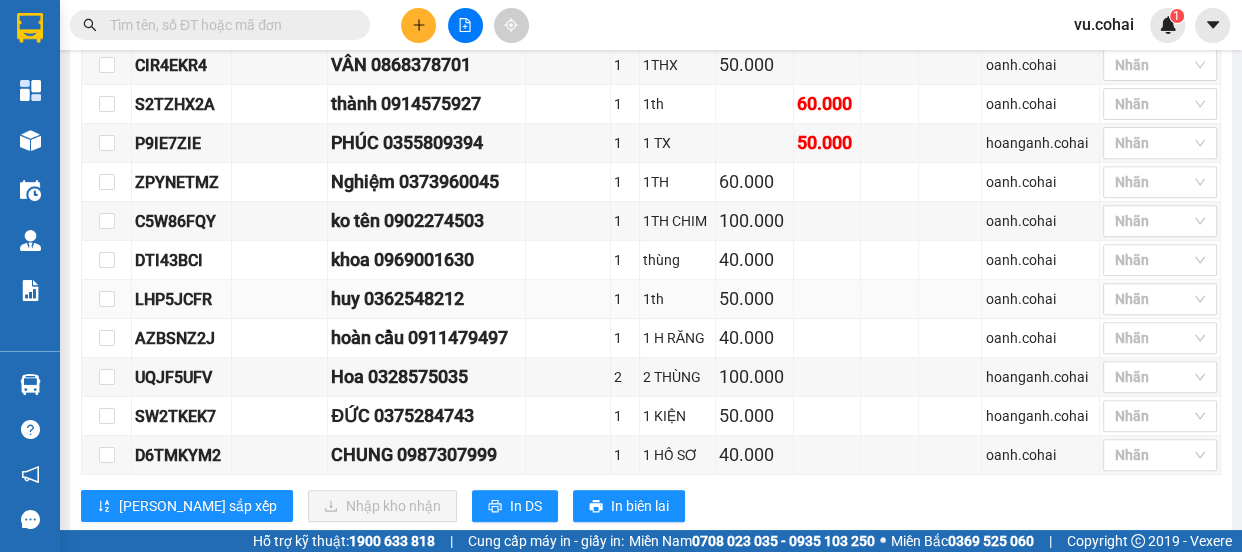 scroll, scrollTop: 727, scrollLeft: 0, axis: vertical 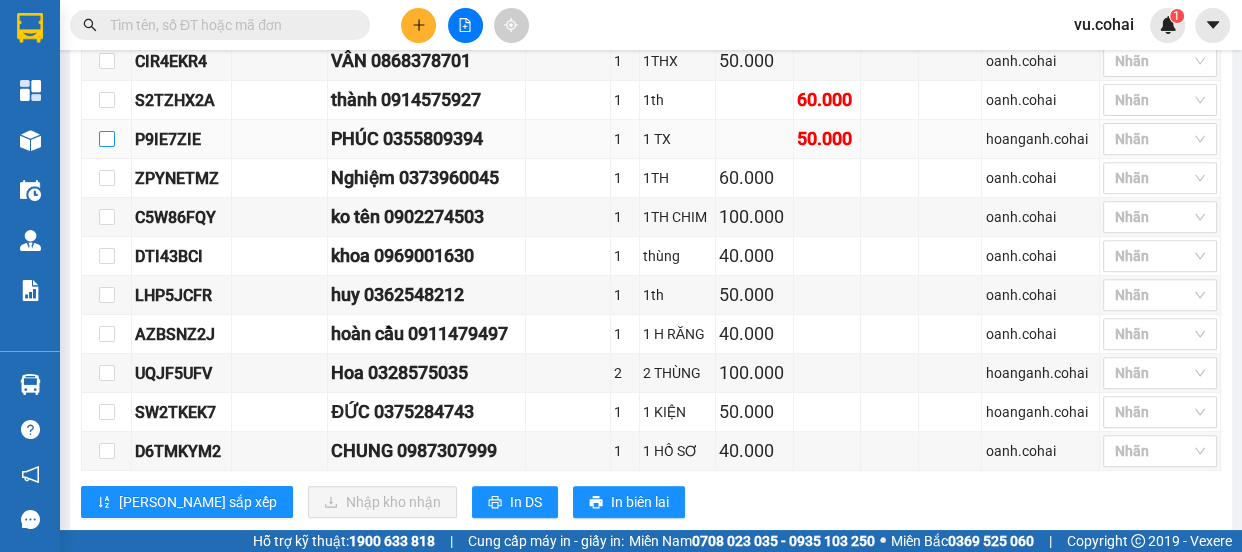 click at bounding box center [107, 139] 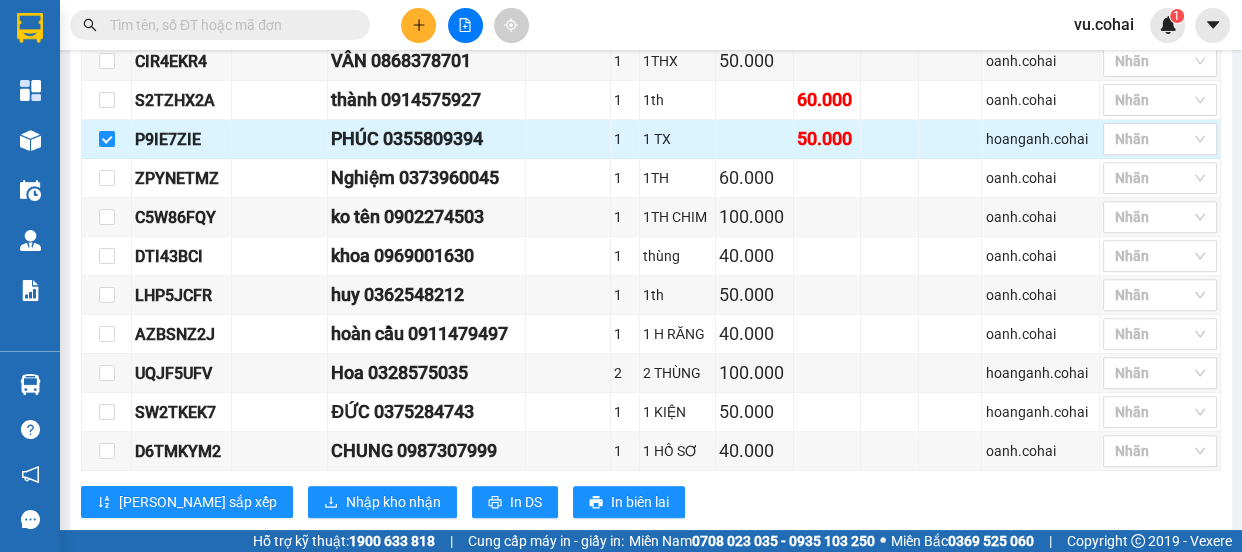 scroll, scrollTop: 636, scrollLeft: 0, axis: vertical 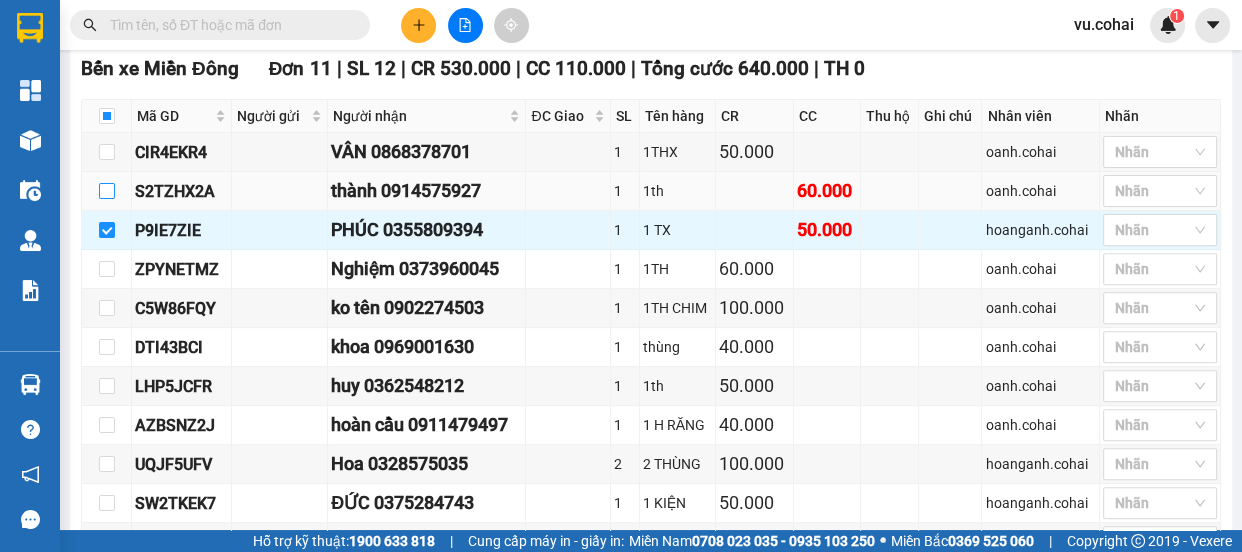 click at bounding box center (107, 191) 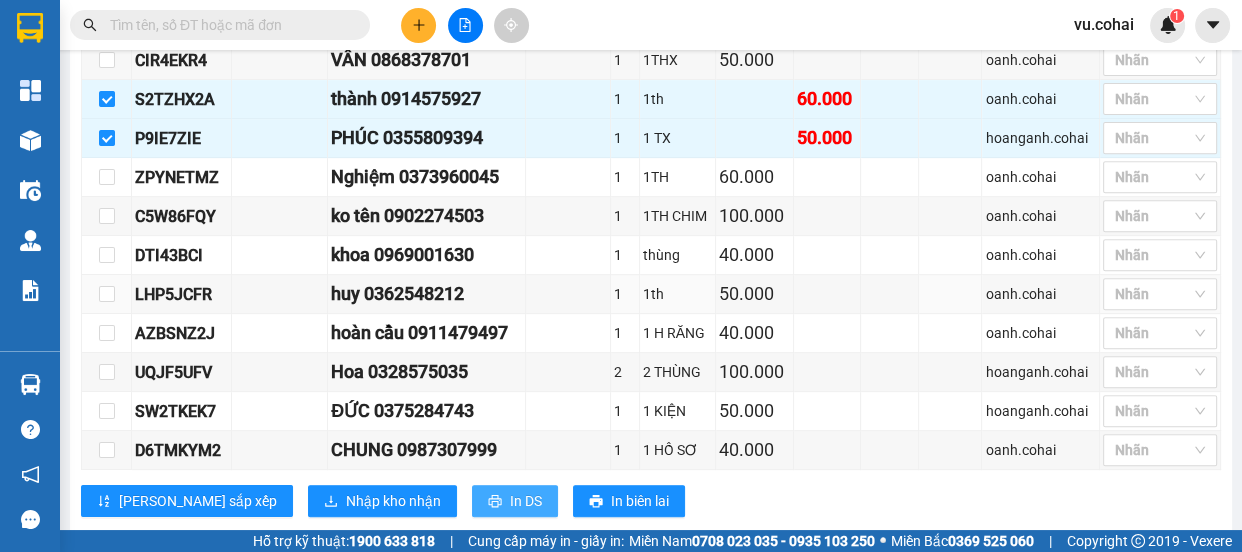 scroll, scrollTop: 778, scrollLeft: 0, axis: vertical 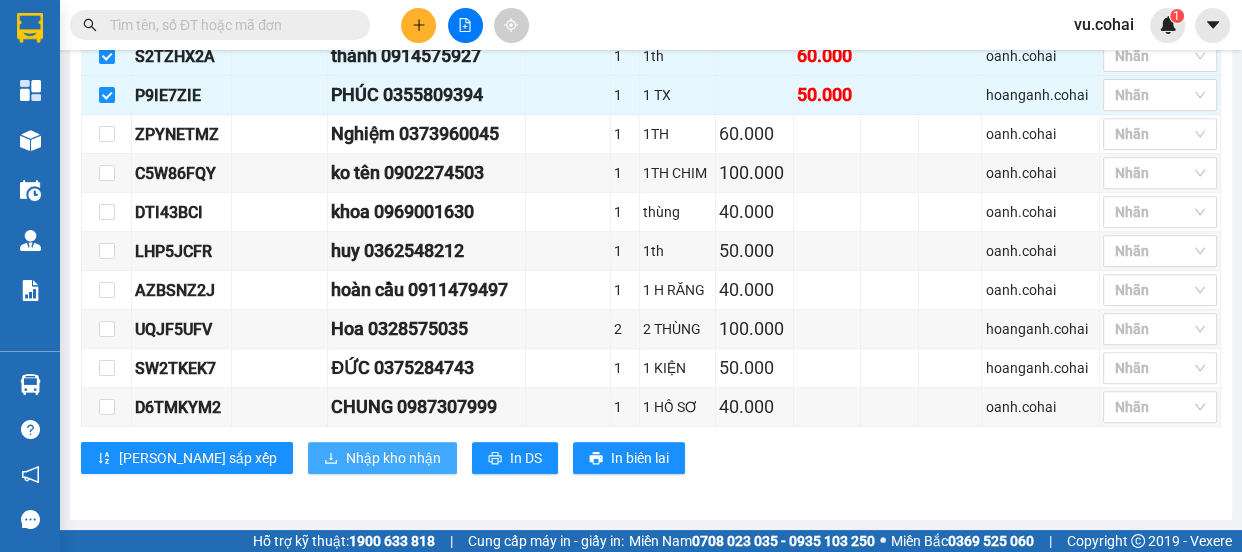 click on "Nhập kho nhận" at bounding box center (393, 458) 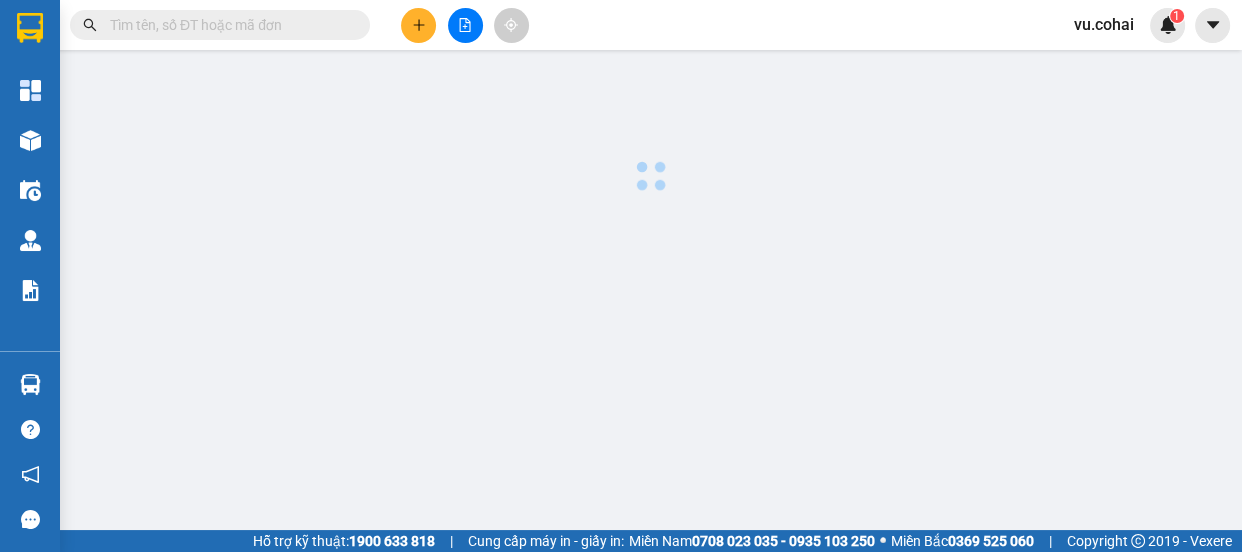 scroll, scrollTop: 0, scrollLeft: 0, axis: both 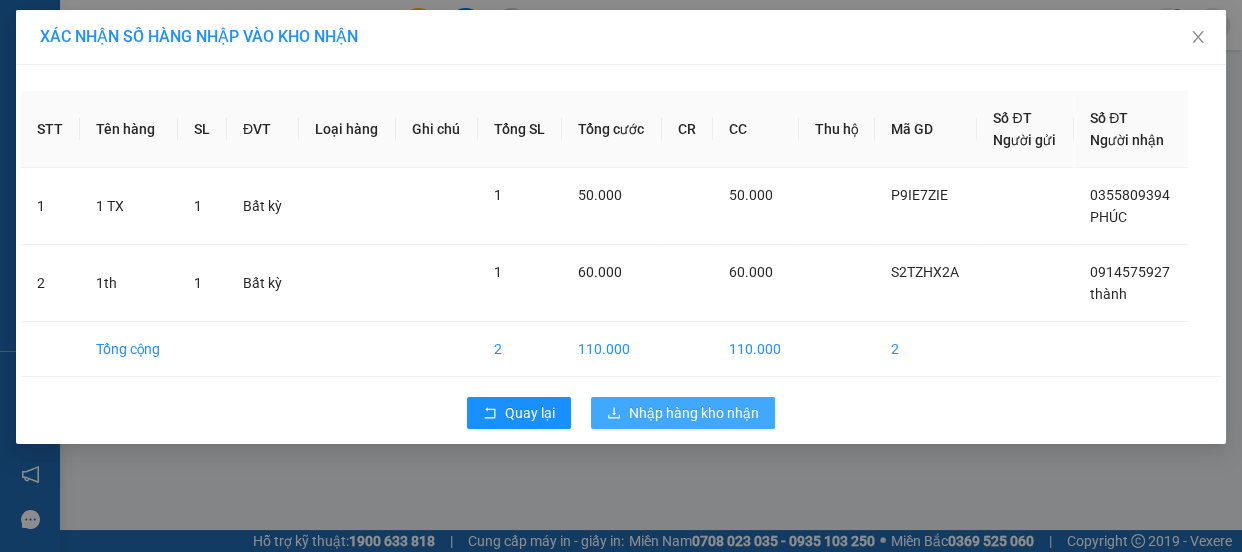 click on "Nhập hàng kho nhận" at bounding box center (694, 413) 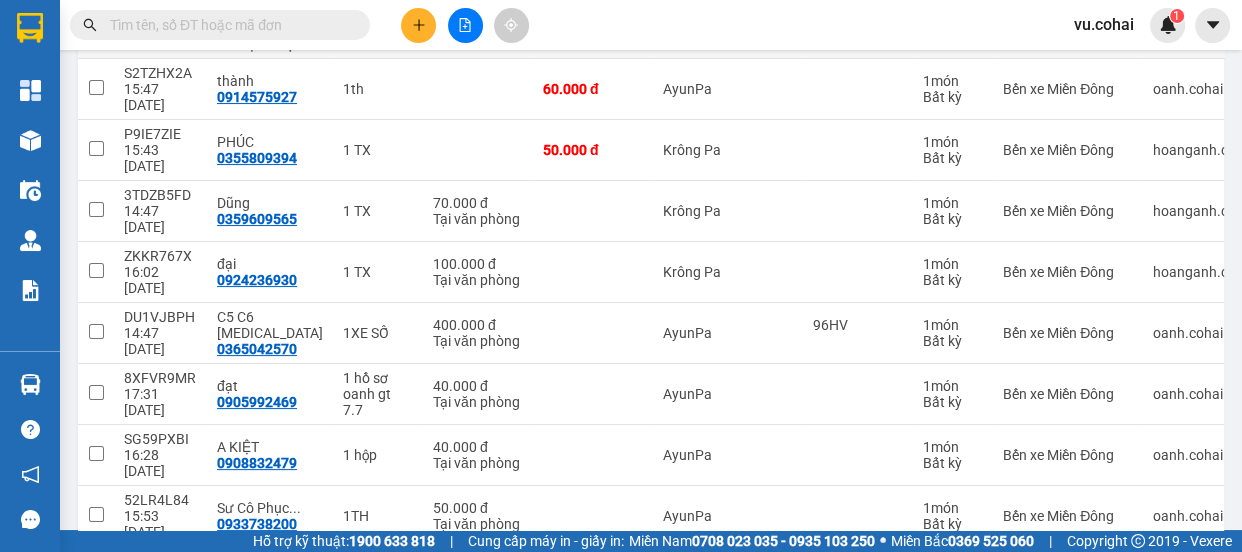 scroll, scrollTop: 86, scrollLeft: 0, axis: vertical 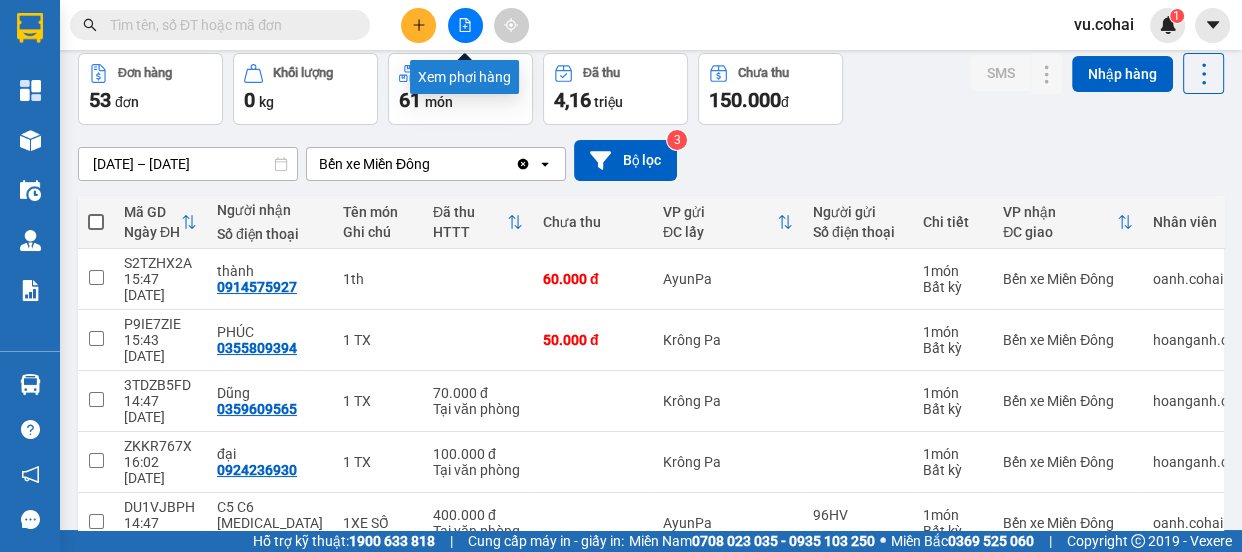click at bounding box center [465, 25] 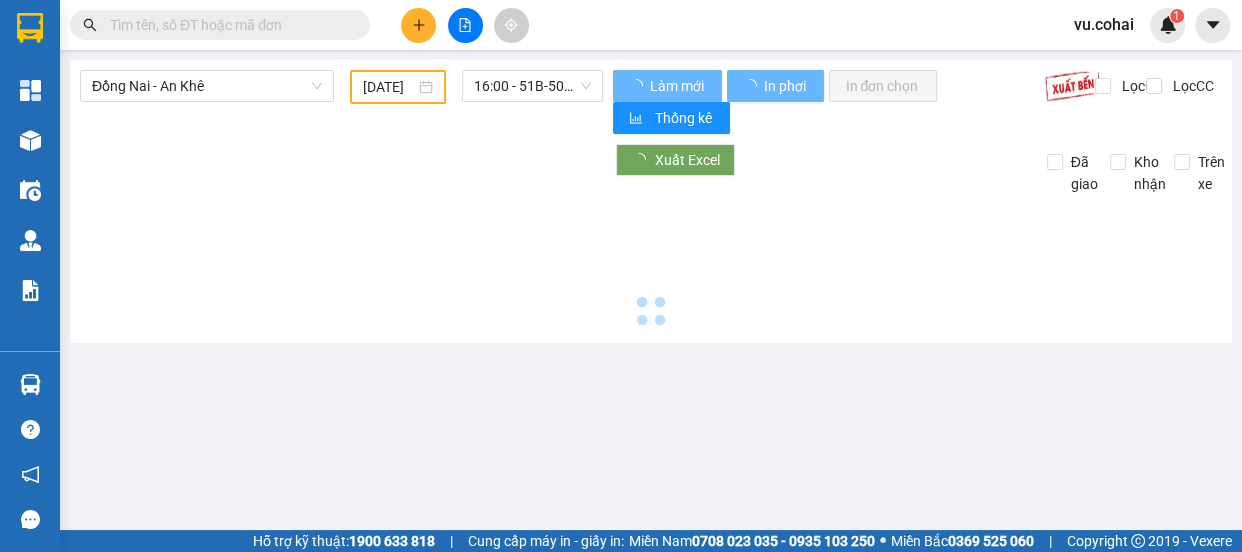 scroll, scrollTop: 0, scrollLeft: 0, axis: both 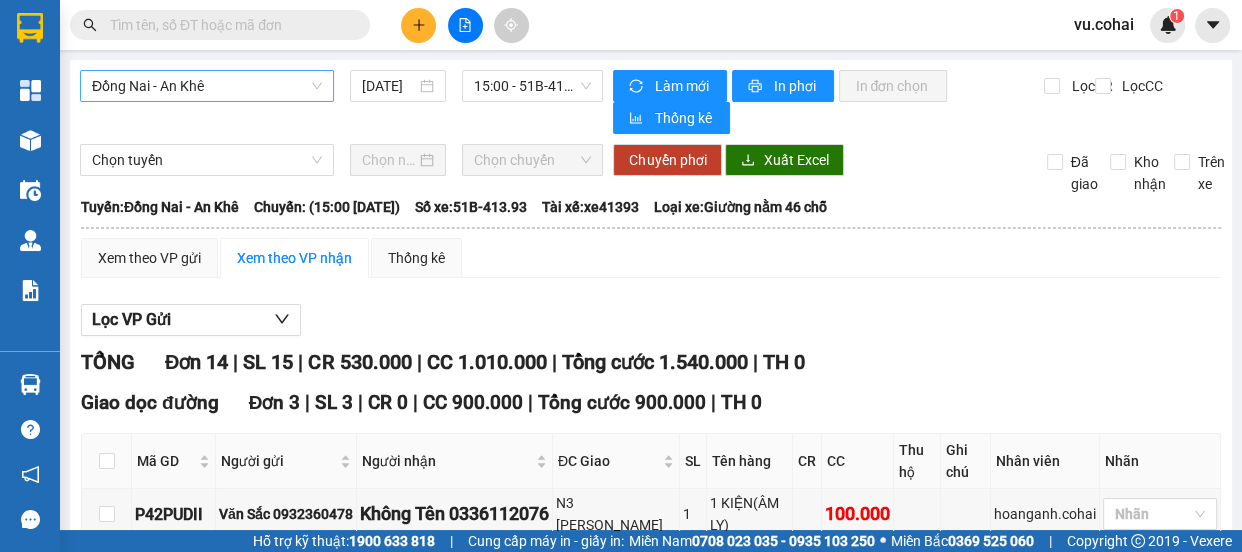 click on "Đồng Nai - An Khê" at bounding box center (207, 86) 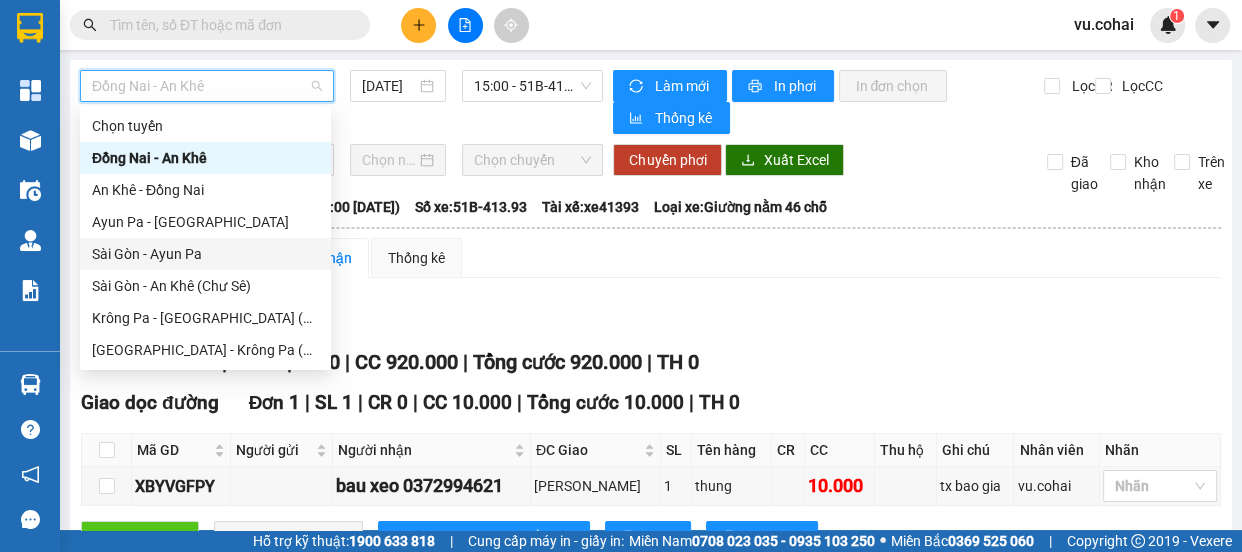 scroll, scrollTop: 272, scrollLeft: 0, axis: vertical 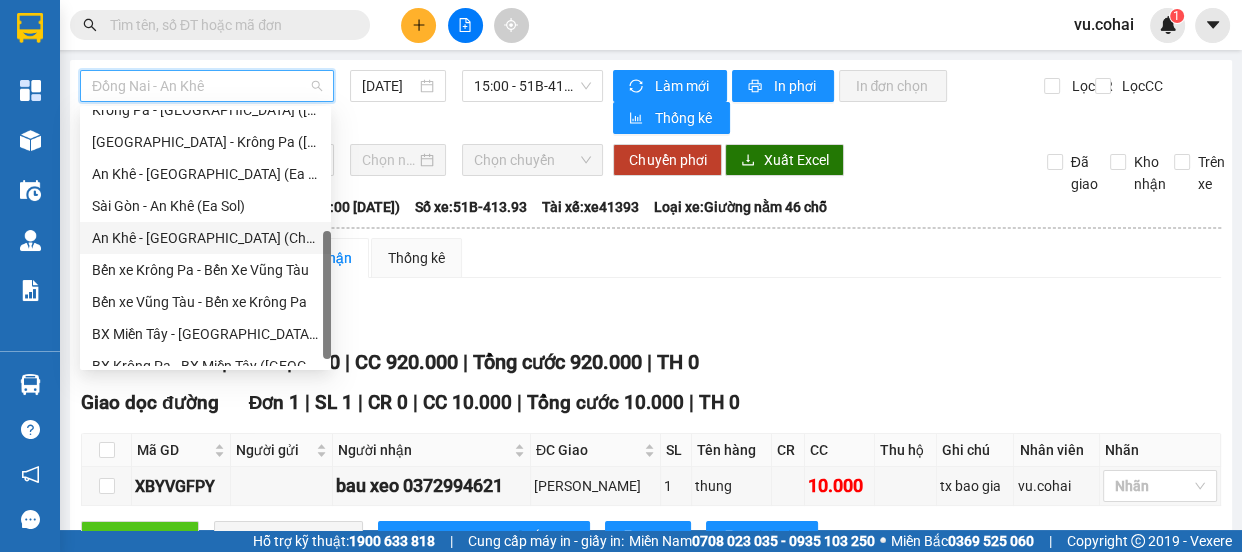 click on "An Khê - [GEOGRAPHIC_DATA] (Chư Sê)" at bounding box center [205, 238] 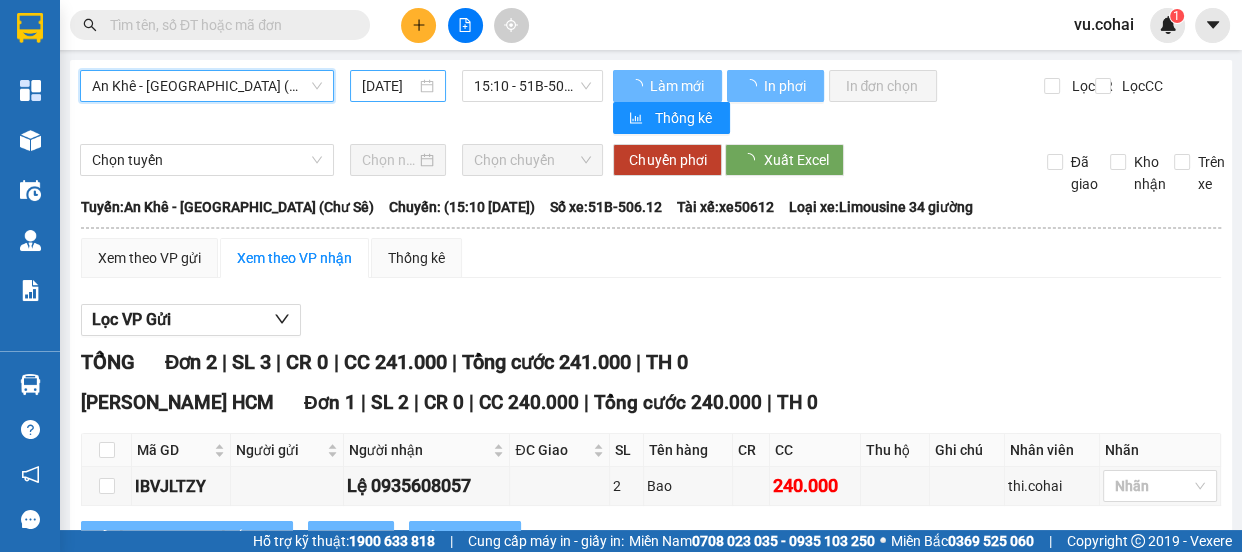 click on "[DATE]" at bounding box center (389, 86) 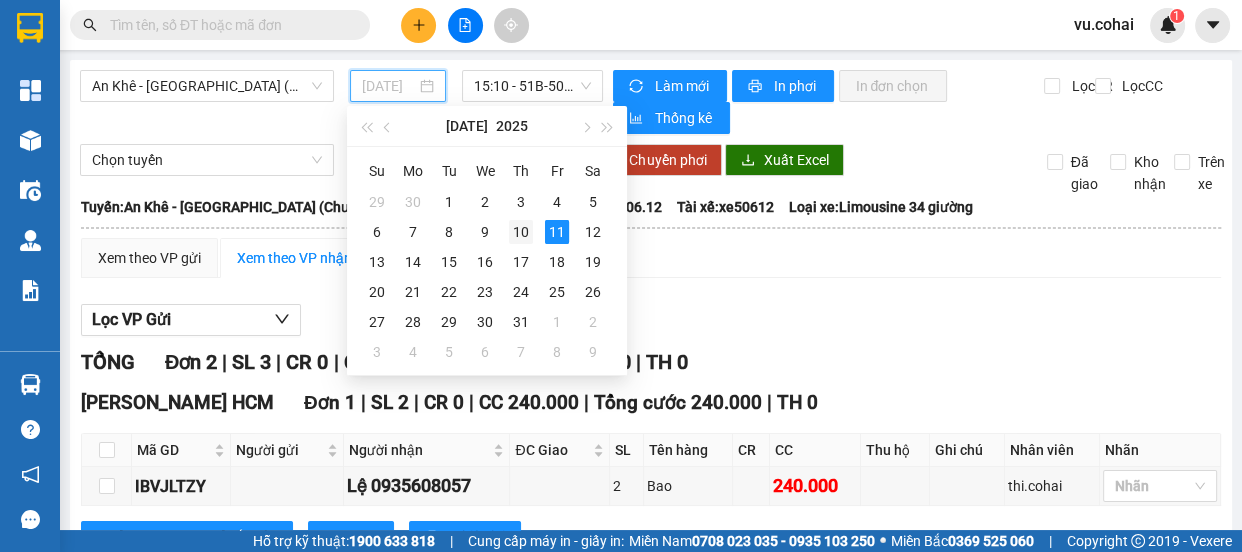 click on "10" at bounding box center (521, 232) 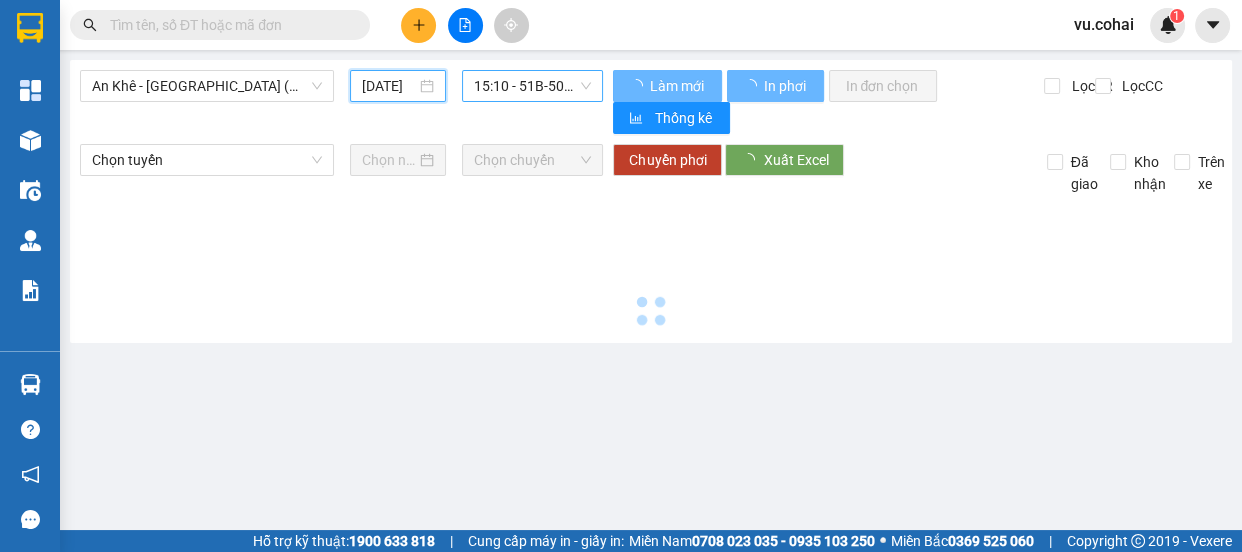 type on "10/07/2025" 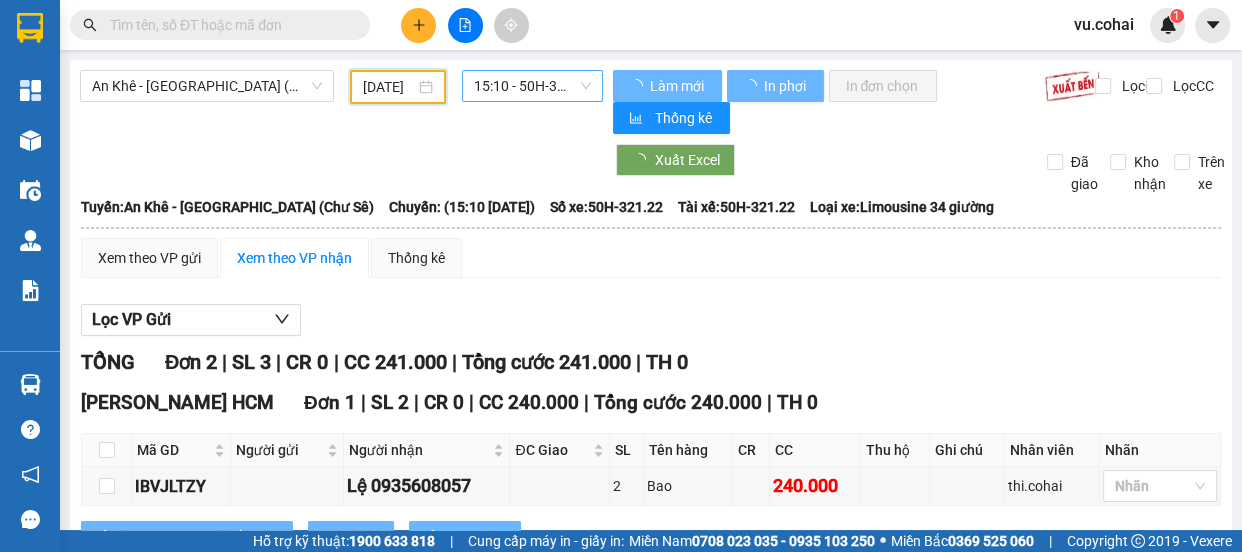 click on "15:10     - 50H-321.22" at bounding box center (532, 86) 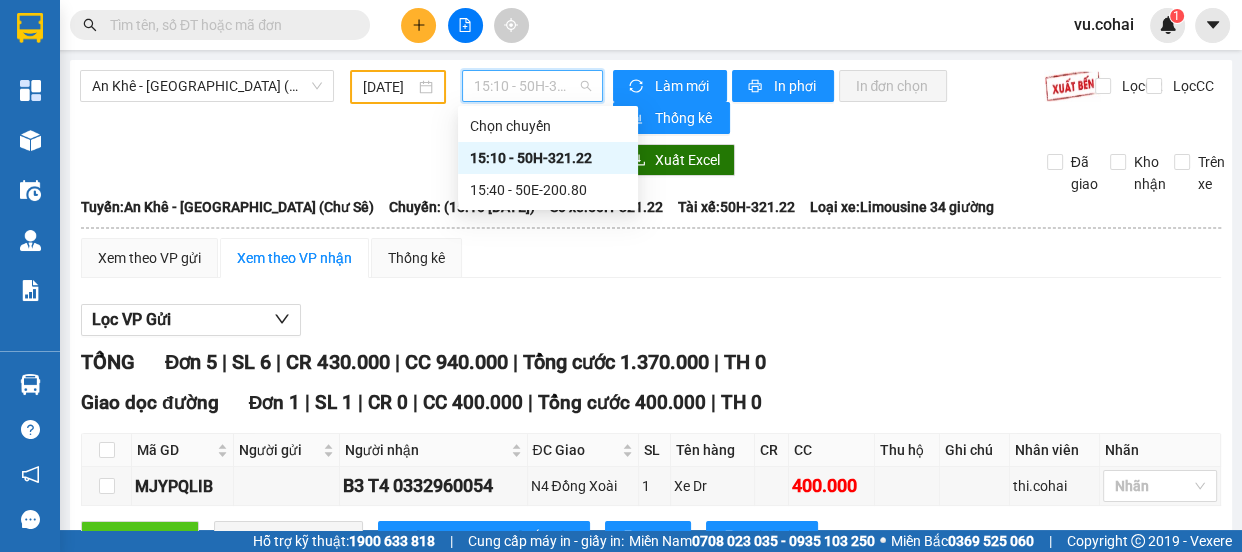 click on "15:10     - 50H-321.22" at bounding box center [548, 158] 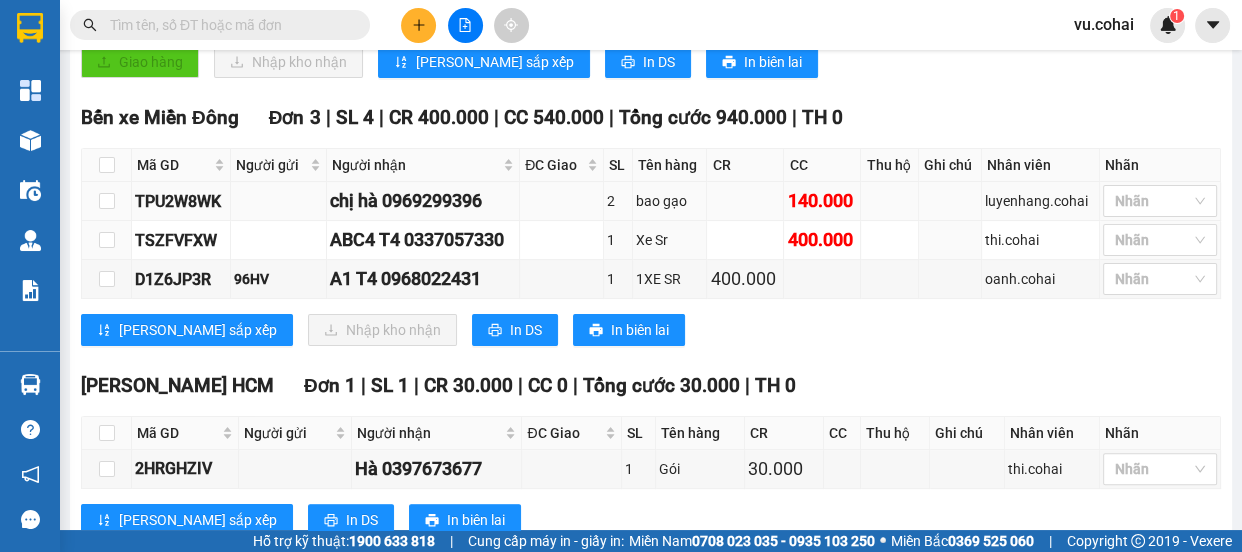 scroll, scrollTop: 443, scrollLeft: 0, axis: vertical 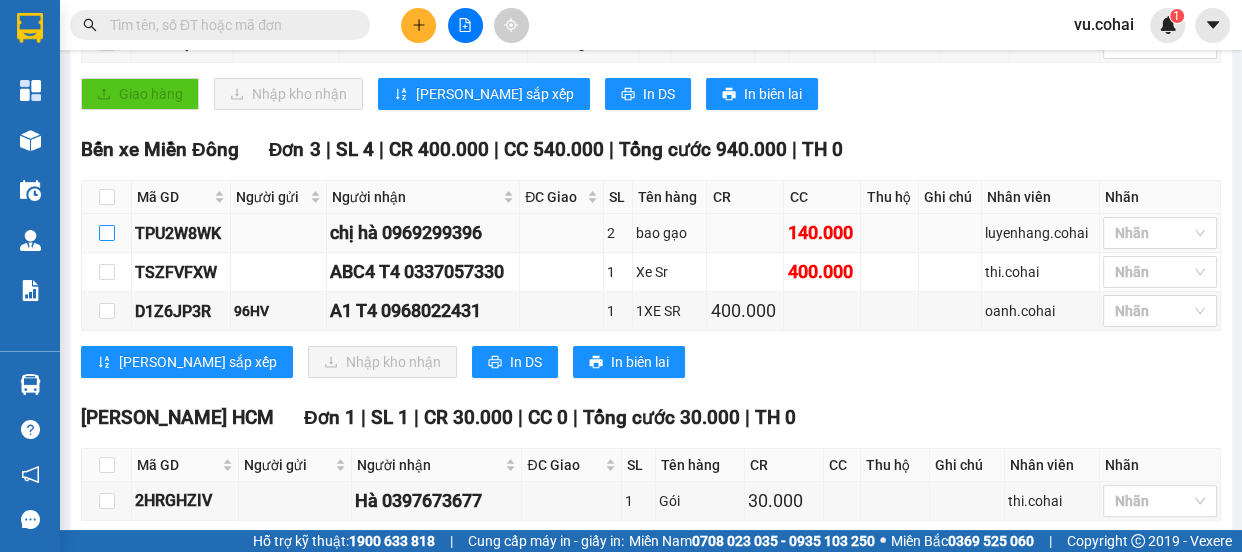 click at bounding box center [107, 233] 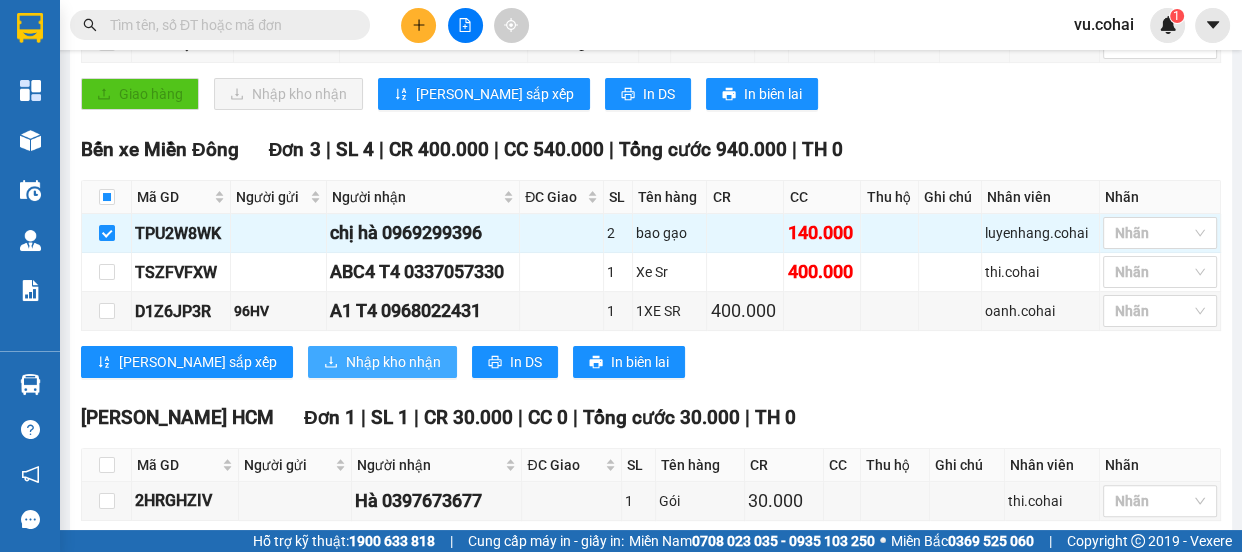 click on "Nhập kho nhận" at bounding box center (382, 362) 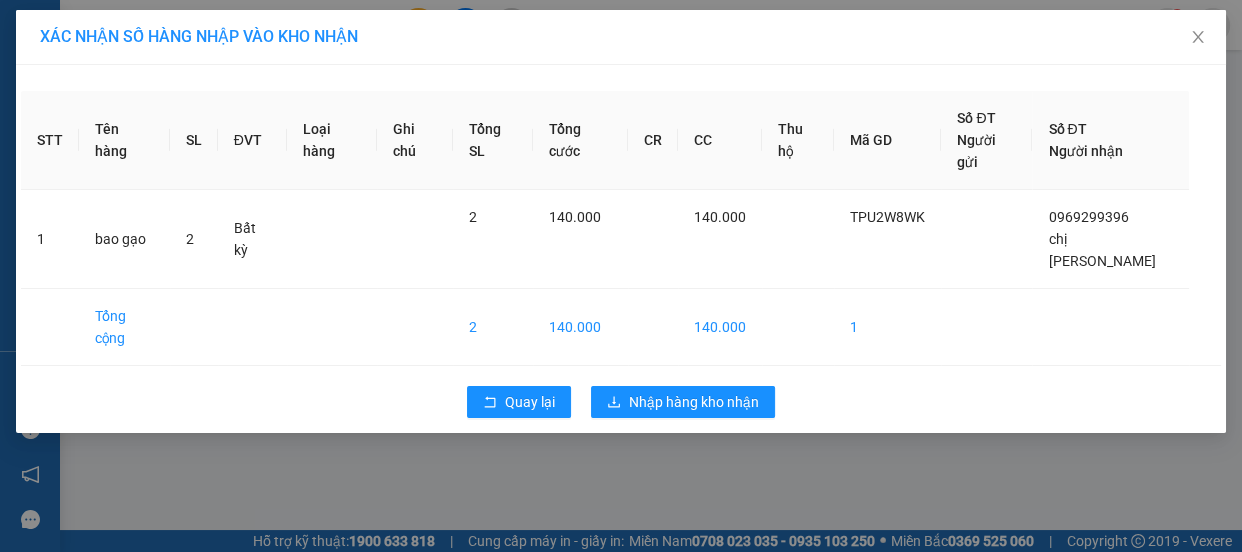 click on "Quay lại Nhập hàng kho nhận" at bounding box center (621, 402) 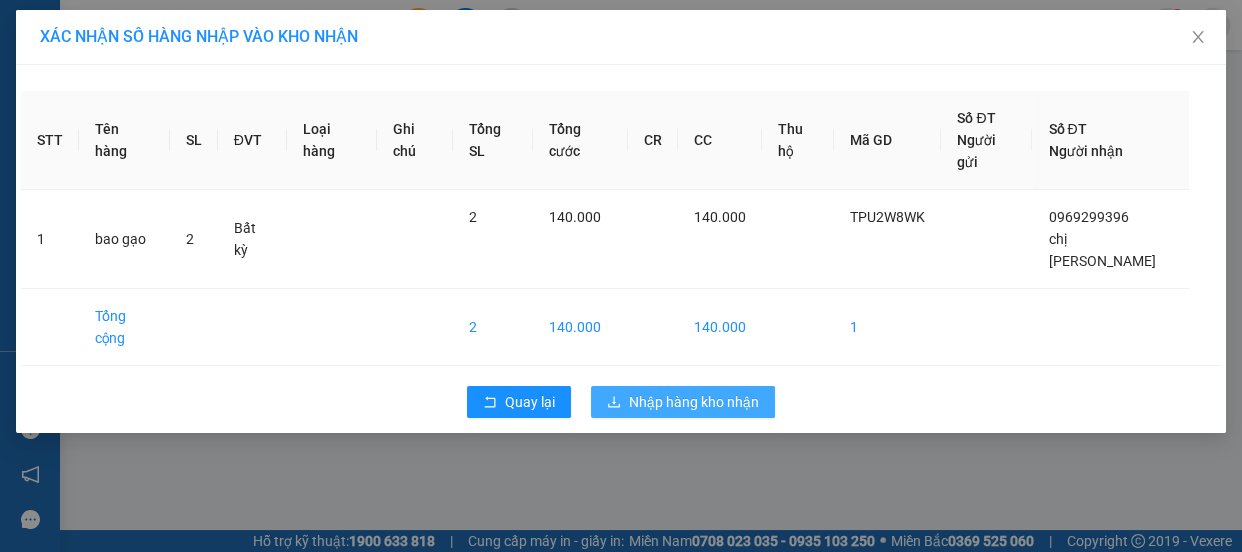 click on "Nhập hàng kho nhận" at bounding box center [694, 402] 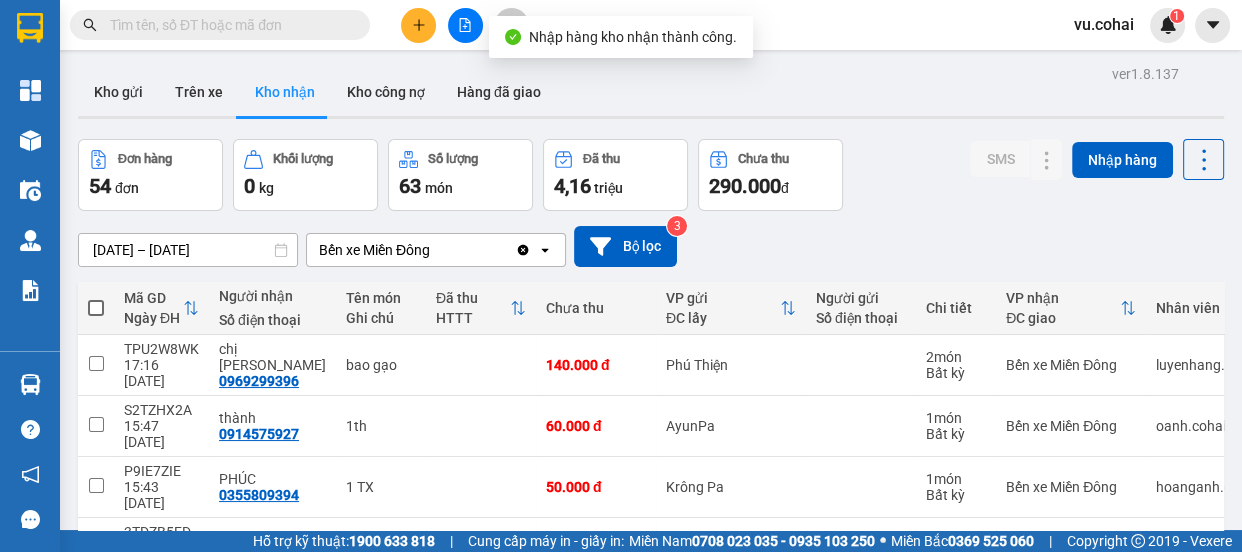 click 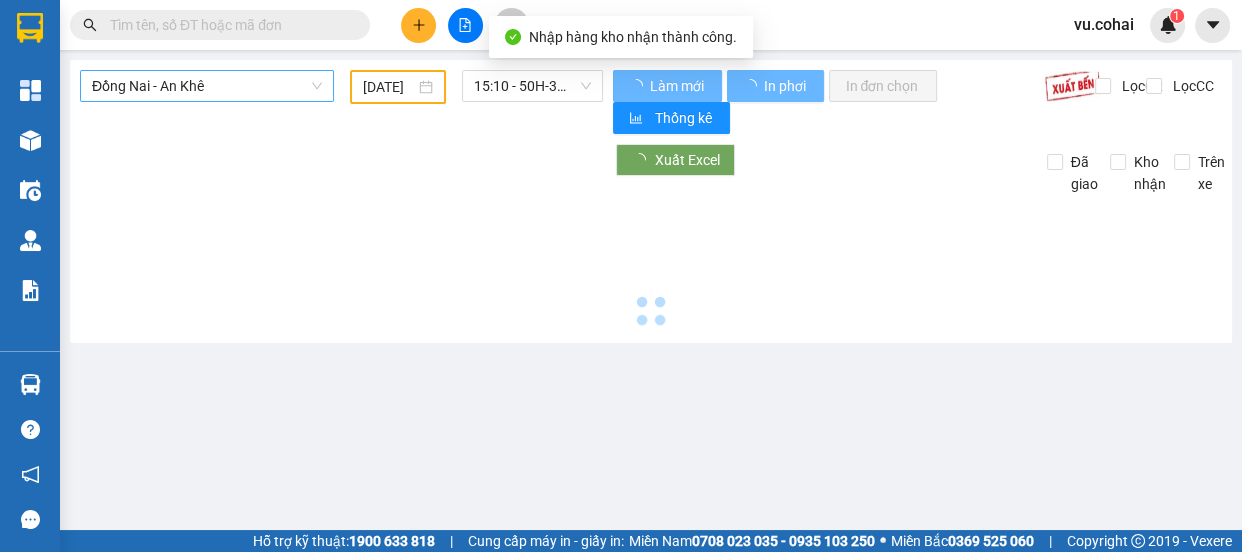 type on "[DATE]" 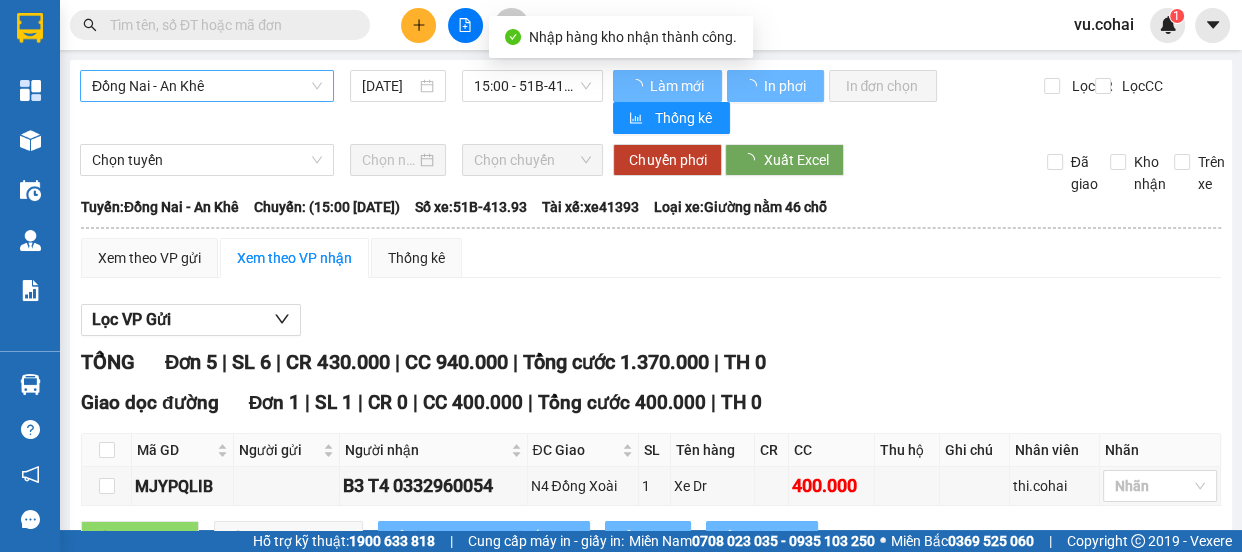 click on "Đồng Nai - An Khê" at bounding box center [207, 86] 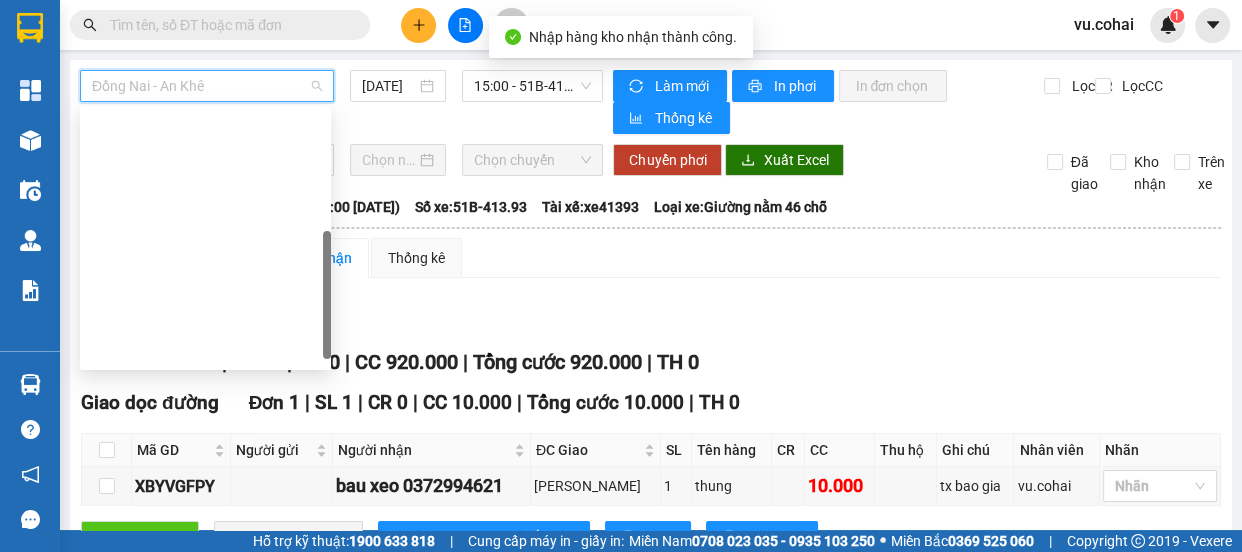 scroll, scrollTop: 287, scrollLeft: 0, axis: vertical 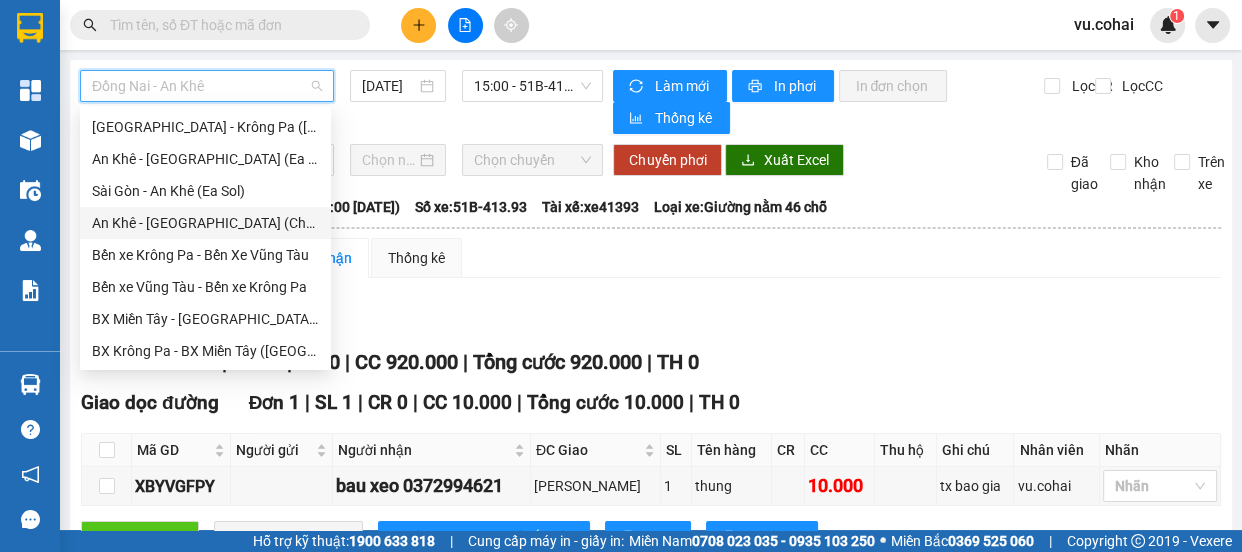 drag, startPoint x: 208, startPoint y: 227, endPoint x: 214, endPoint y: 148, distance: 79.22752 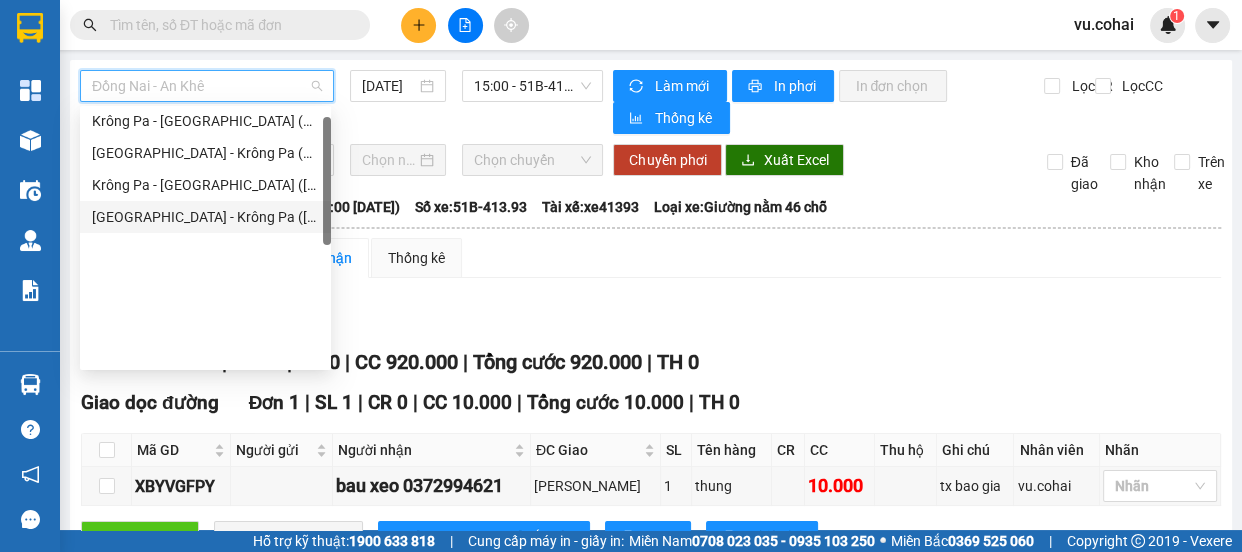 scroll, scrollTop: 15, scrollLeft: 0, axis: vertical 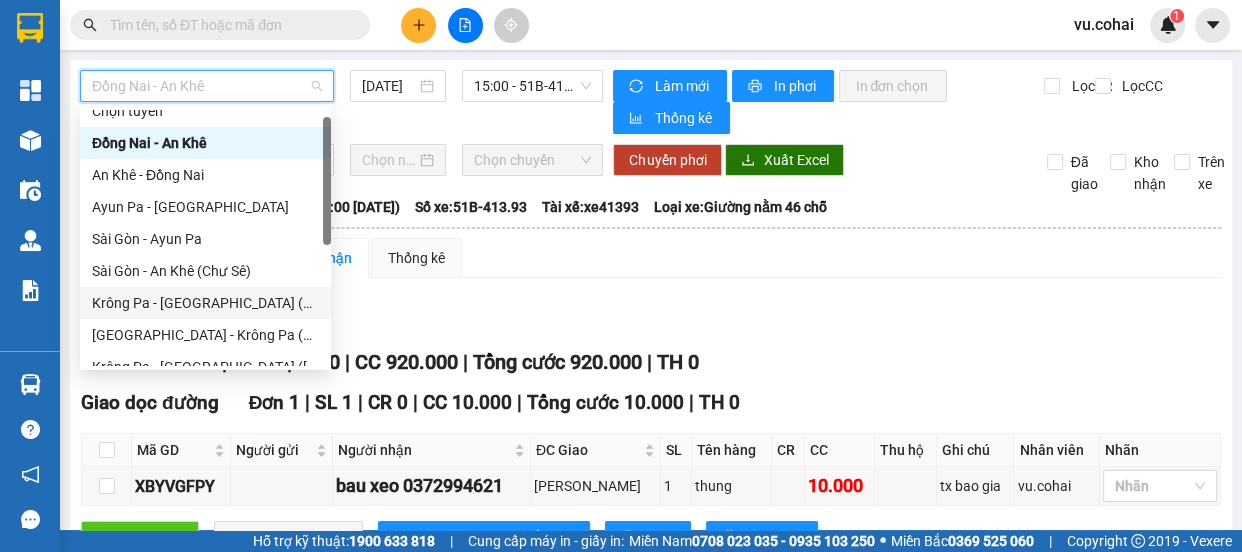 click on "Krông Pa - [GEOGRAPHIC_DATA] (Chư RCăm)" at bounding box center (205, 303) 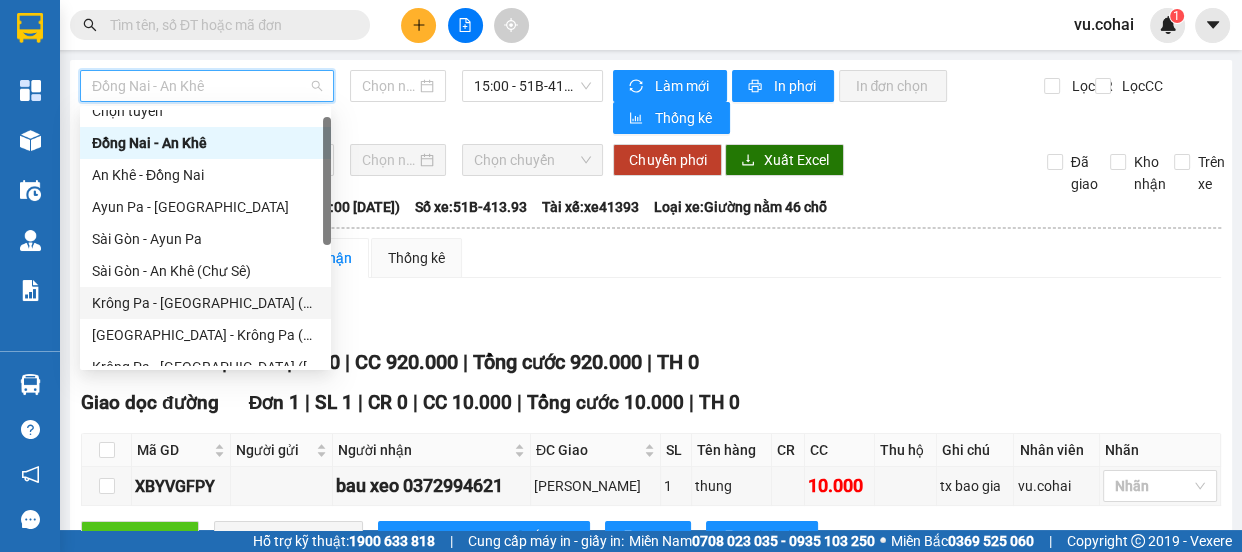 type on "[DATE]" 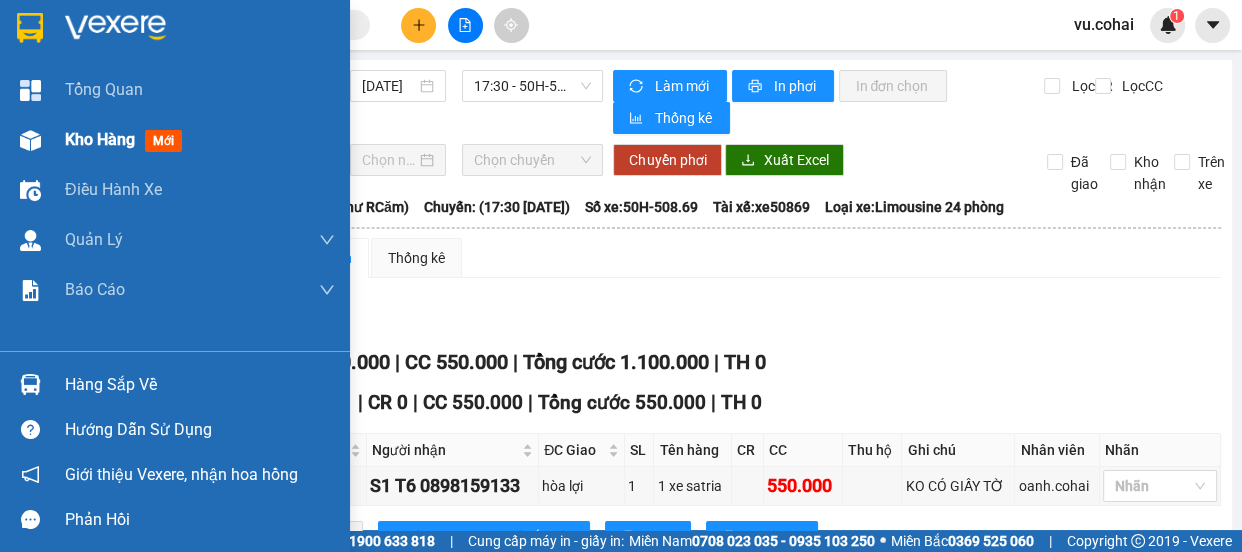 click on "Kho hàng mới" at bounding box center (127, 139) 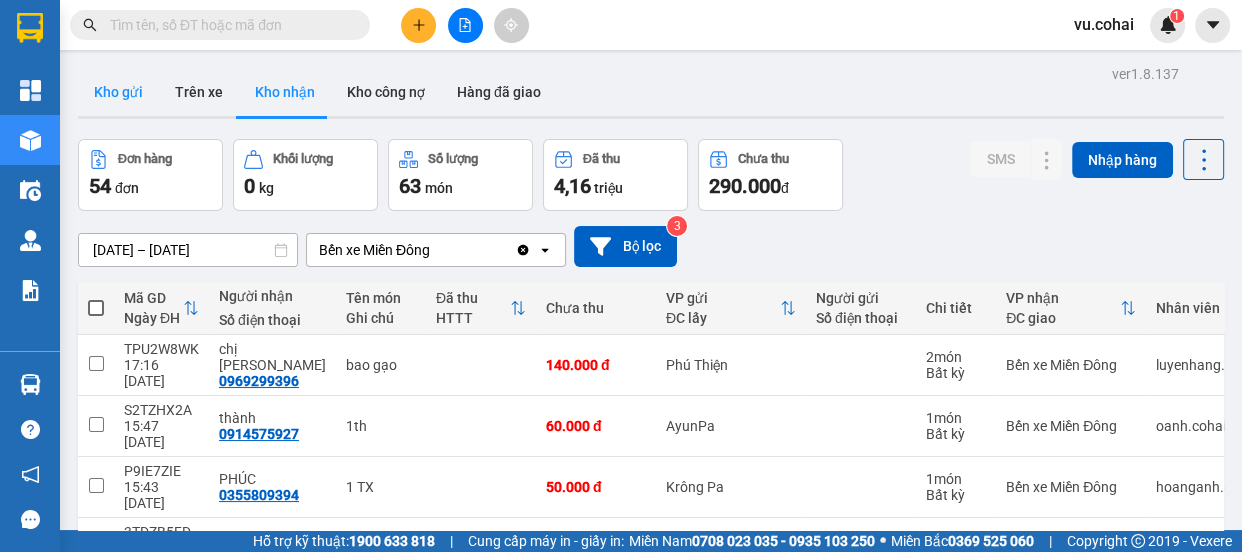 click on "Kho gửi" at bounding box center (118, 92) 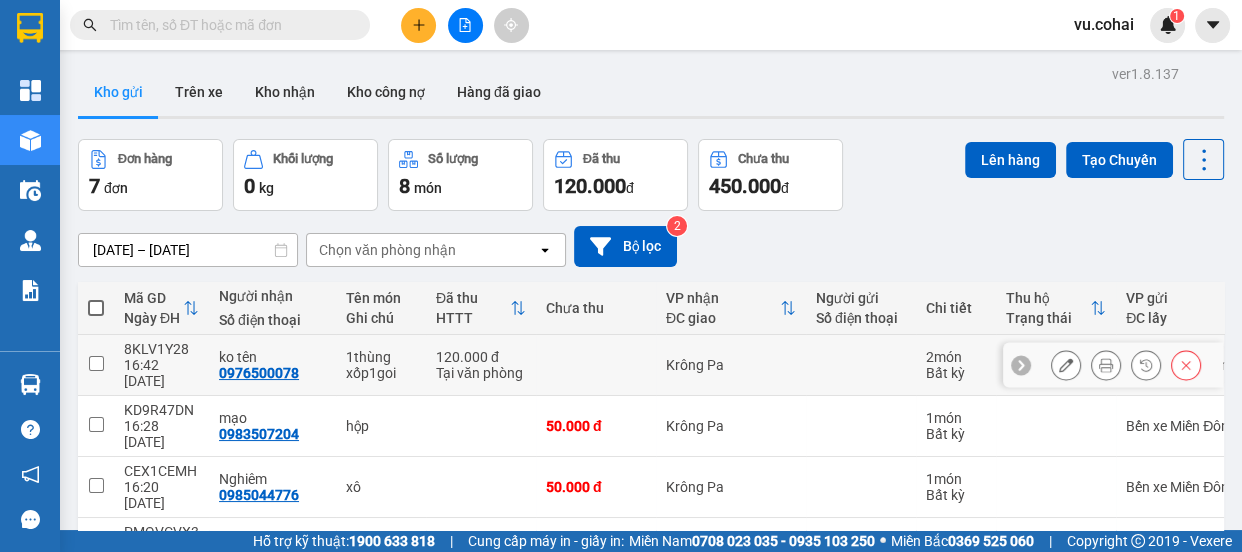 click at bounding box center [1106, 365] 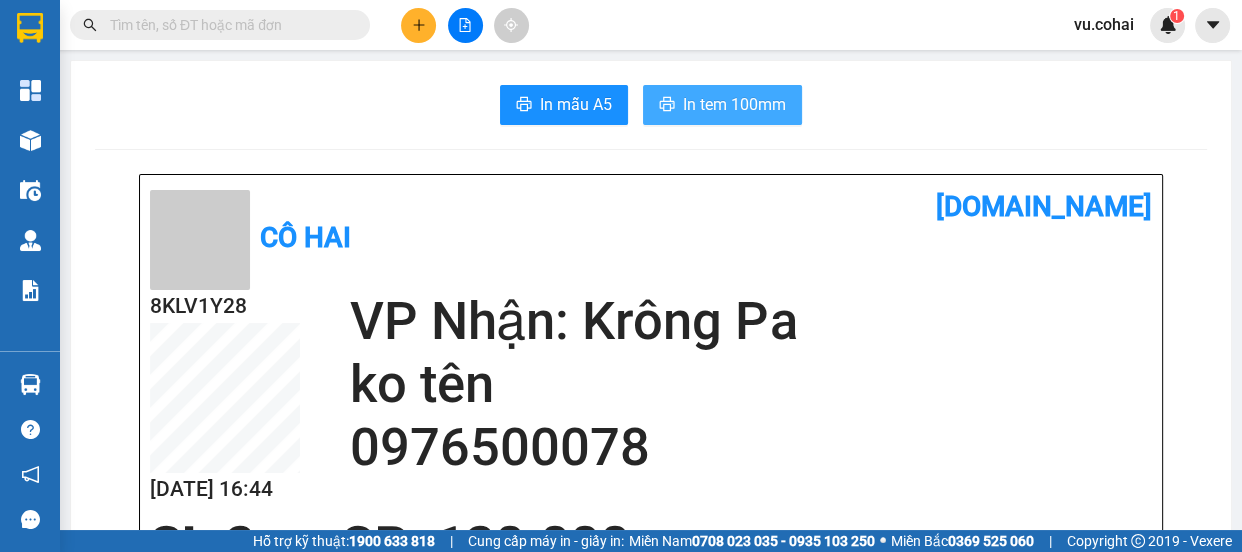 click on "In tem 100mm" at bounding box center [734, 104] 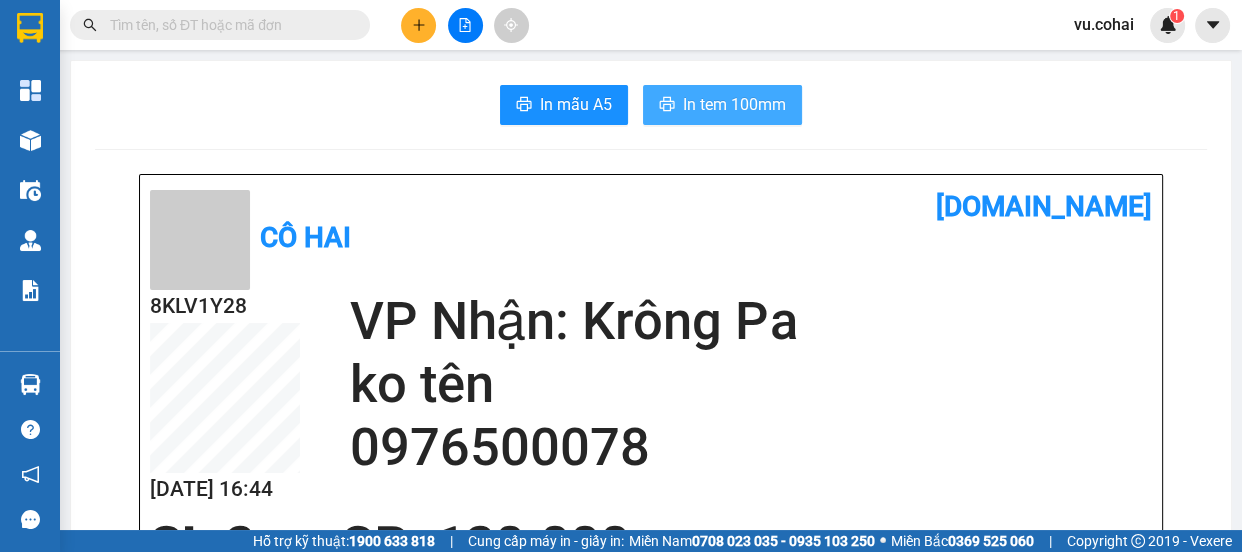 scroll, scrollTop: 0, scrollLeft: 0, axis: both 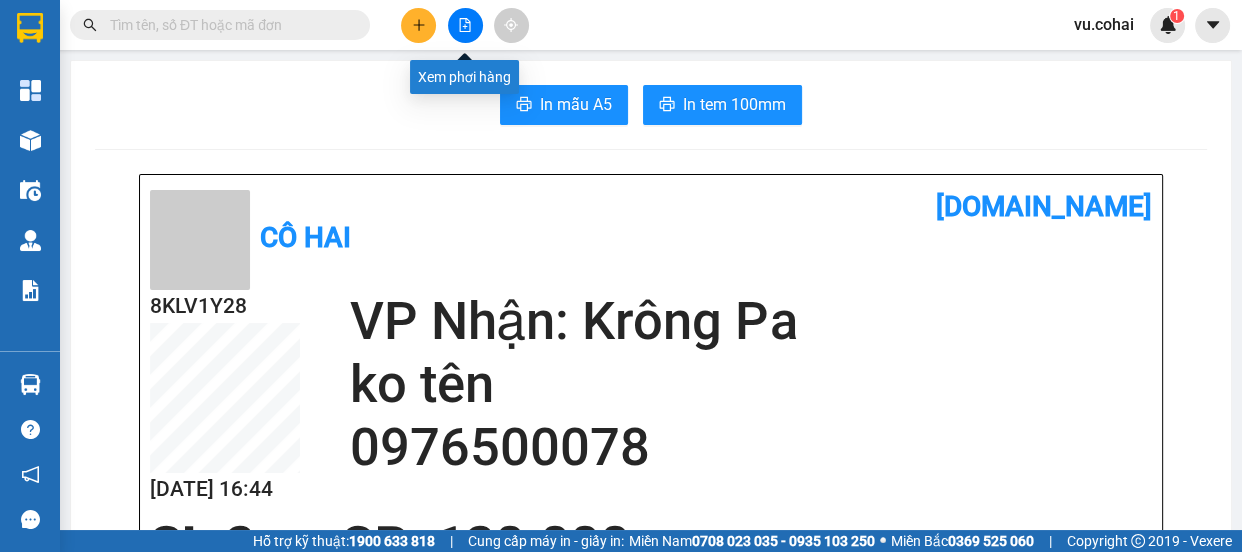 click 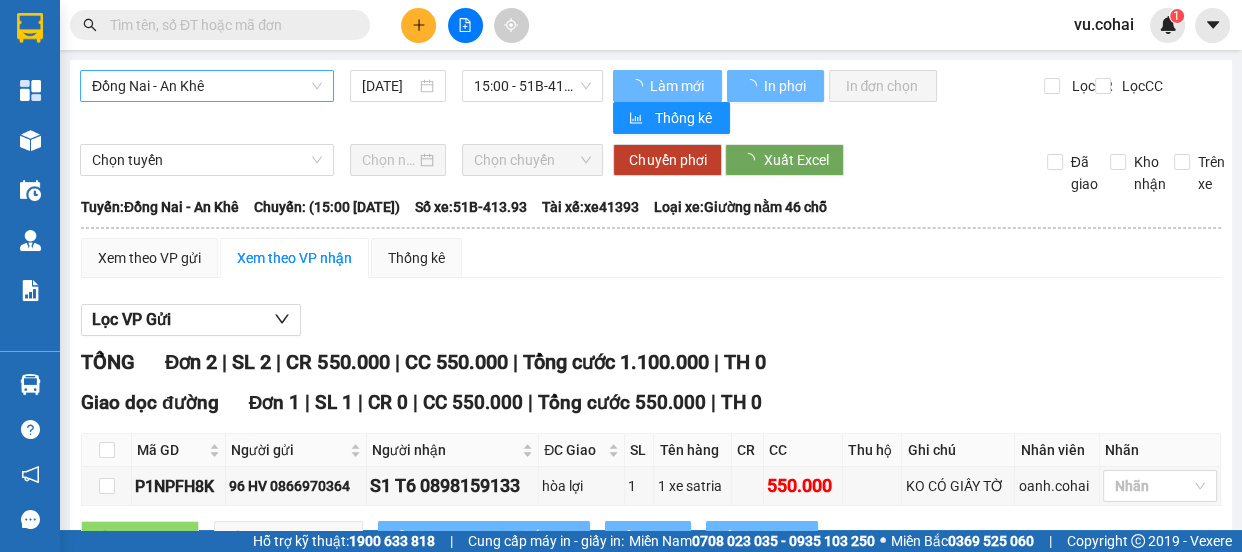click on "Đồng Nai - An Khê" at bounding box center (207, 86) 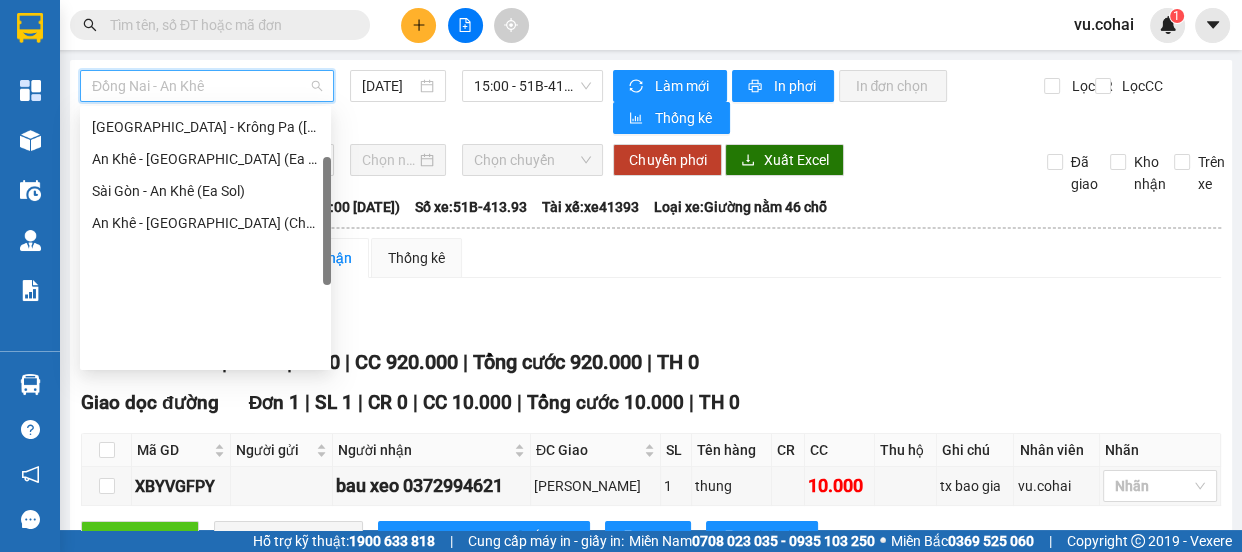 scroll, scrollTop: 105, scrollLeft: 0, axis: vertical 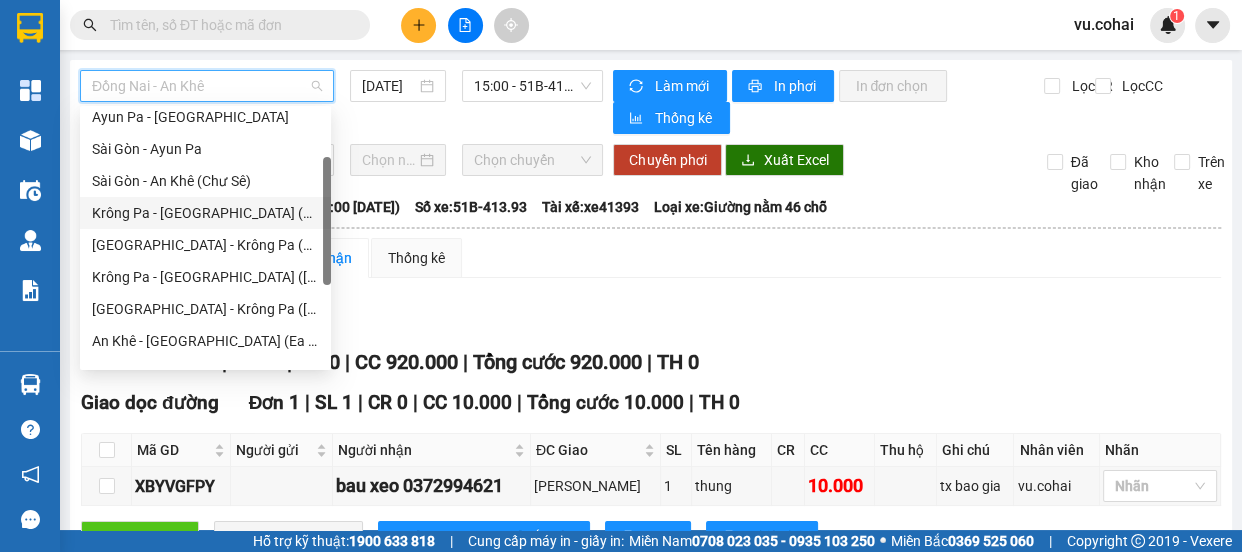 click on "Krông Pa - [GEOGRAPHIC_DATA] (Chư RCăm)" at bounding box center [205, 213] 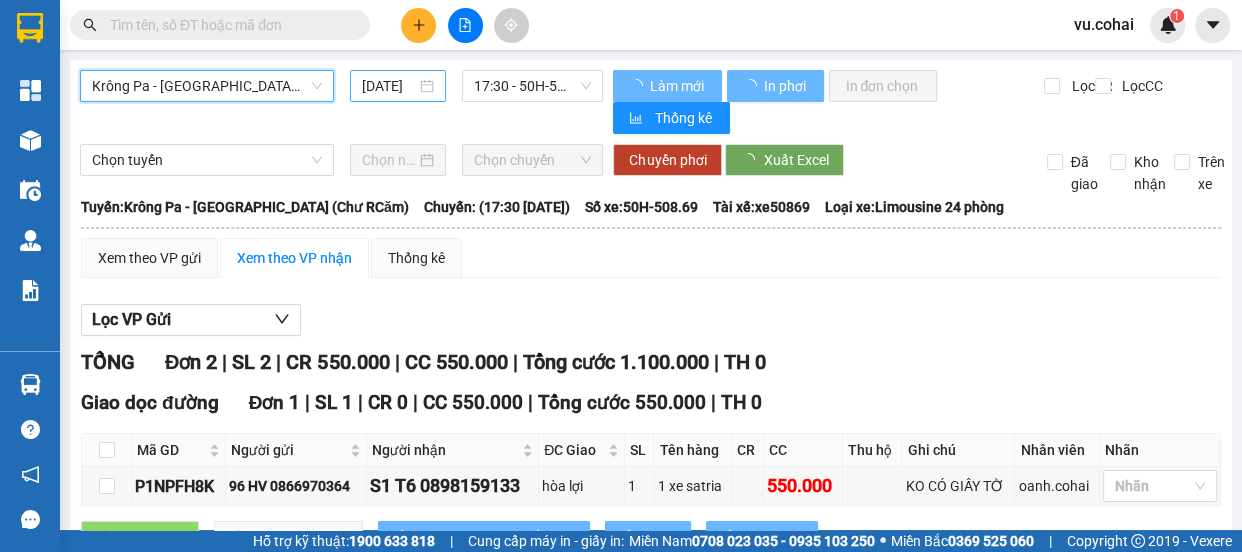 click on "[DATE]" at bounding box center [389, 86] 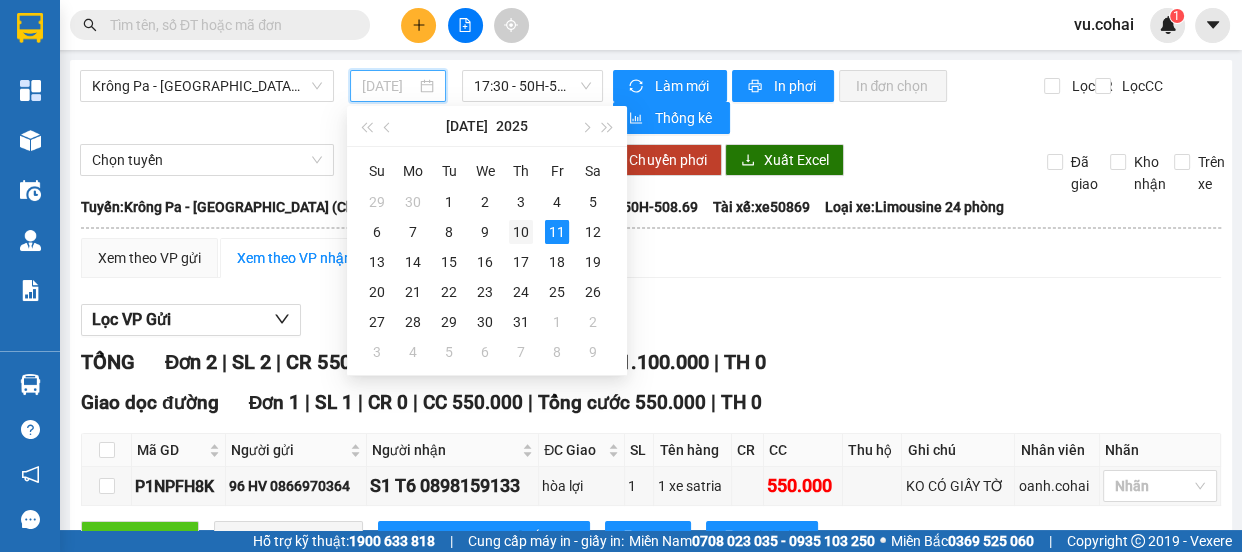 click on "10" at bounding box center [521, 232] 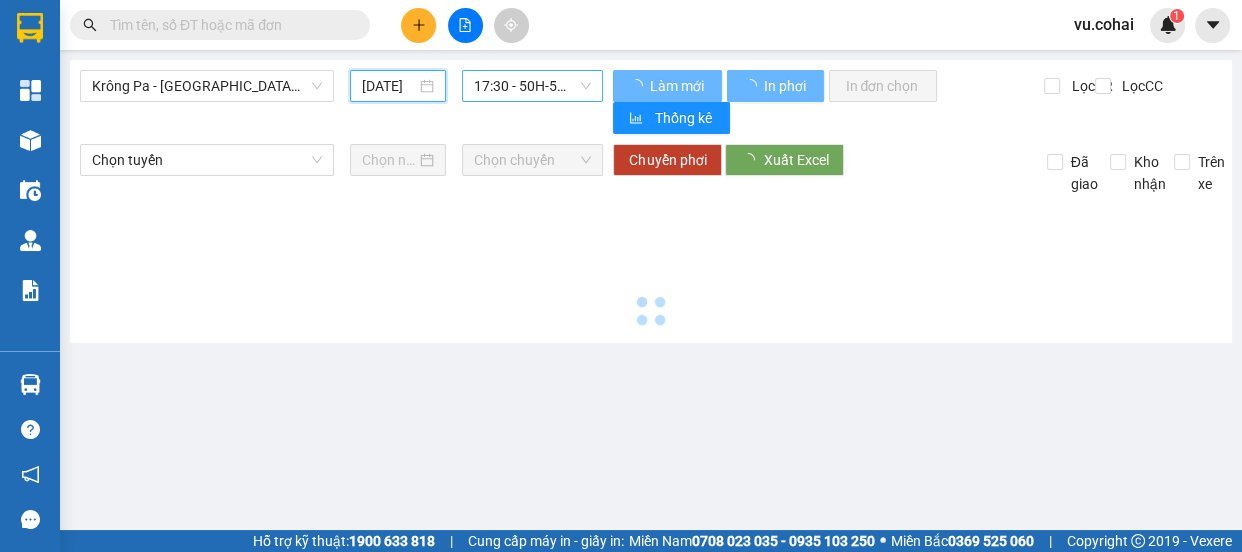 type on "10/07/2025" 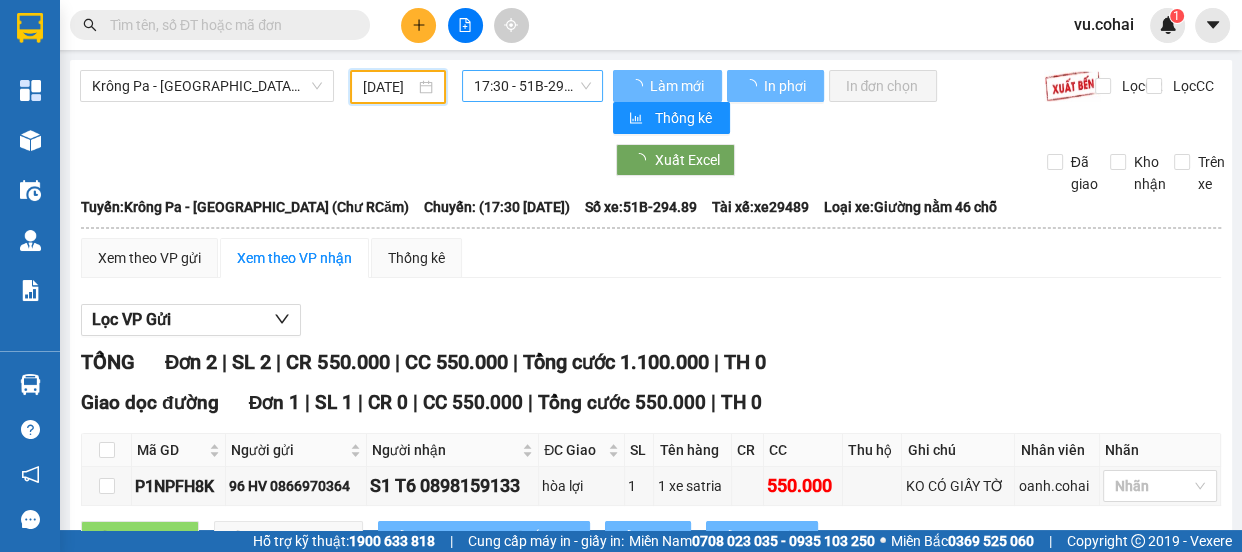 click on "17:30     - 51B-294.89" at bounding box center (532, 86) 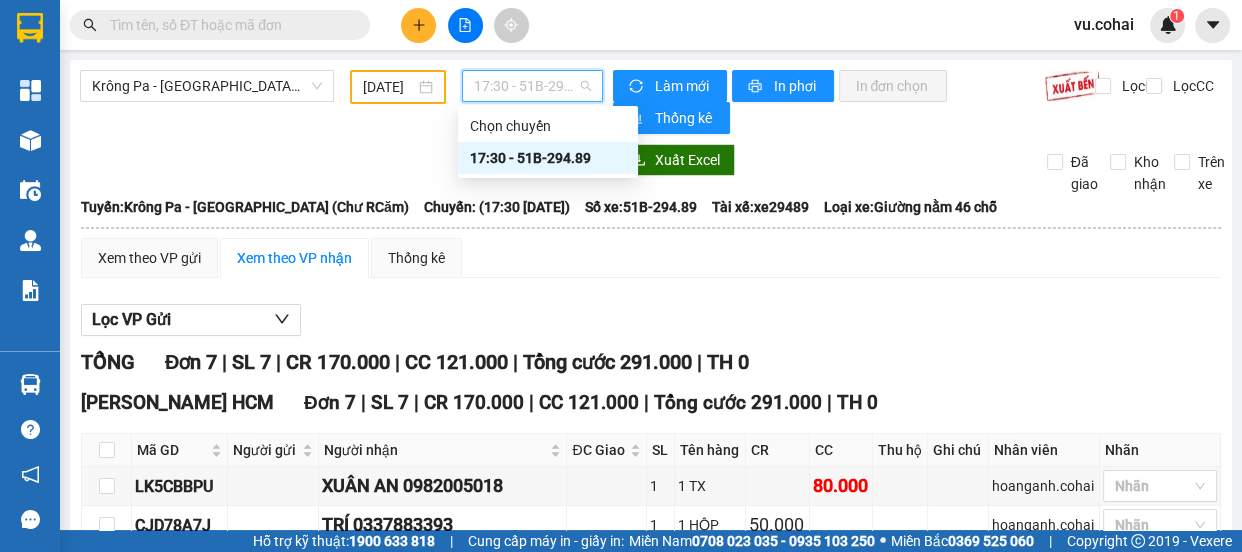 click on "17:30     - 51B-294.89" at bounding box center [548, 158] 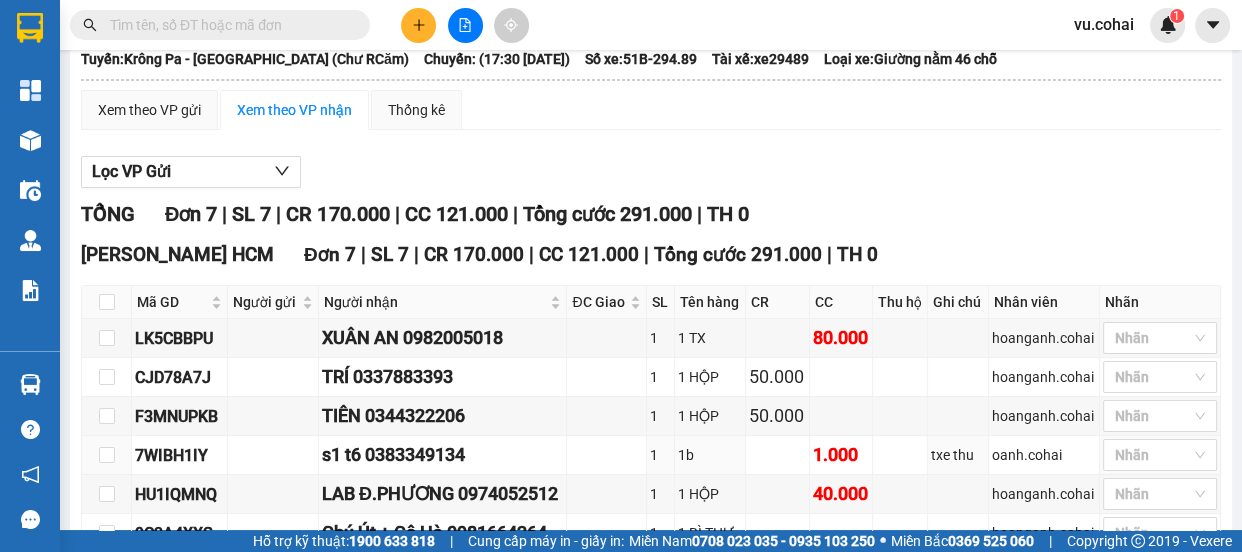 scroll, scrollTop: 0, scrollLeft: 0, axis: both 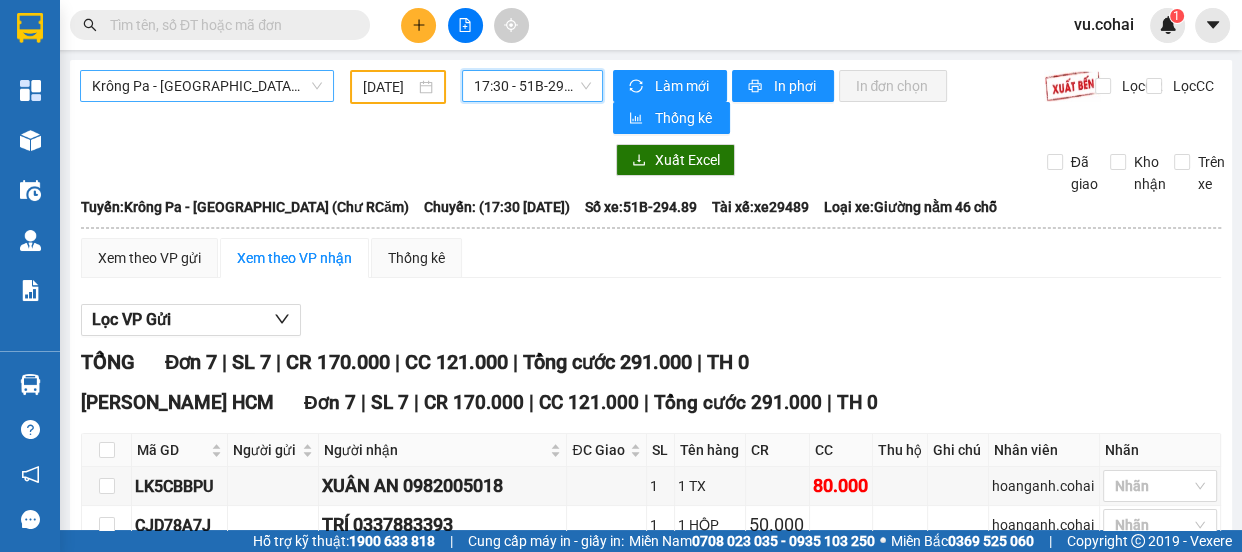 click on "Krông Pa - [GEOGRAPHIC_DATA] (Chư RCăm)" at bounding box center (207, 86) 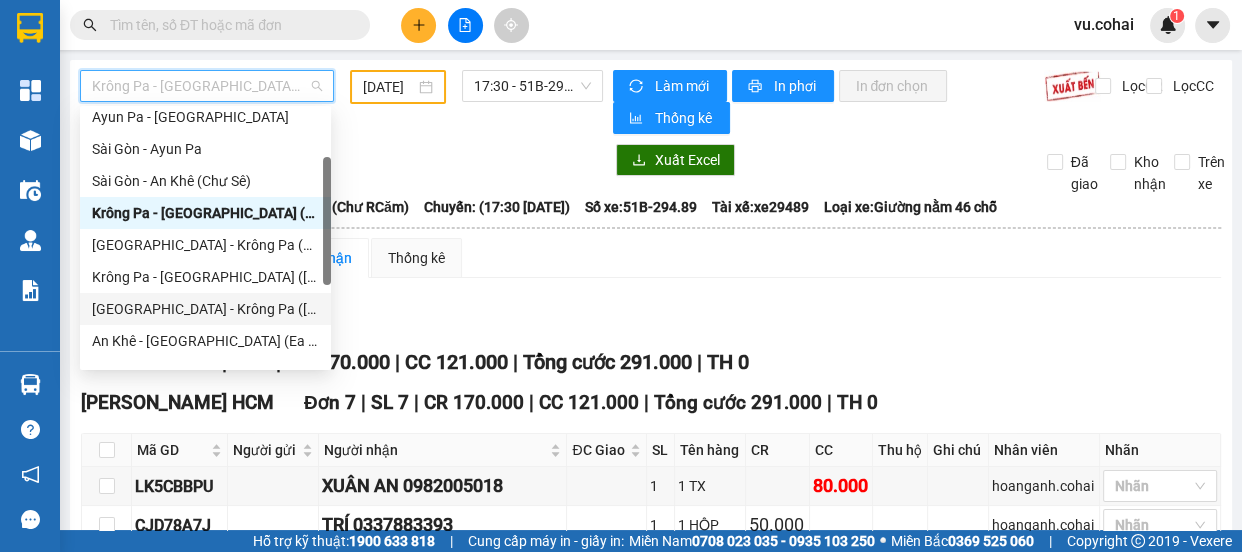 click on "[GEOGRAPHIC_DATA] - Krông Pa ([GEOGRAPHIC_DATA])" at bounding box center [205, 309] 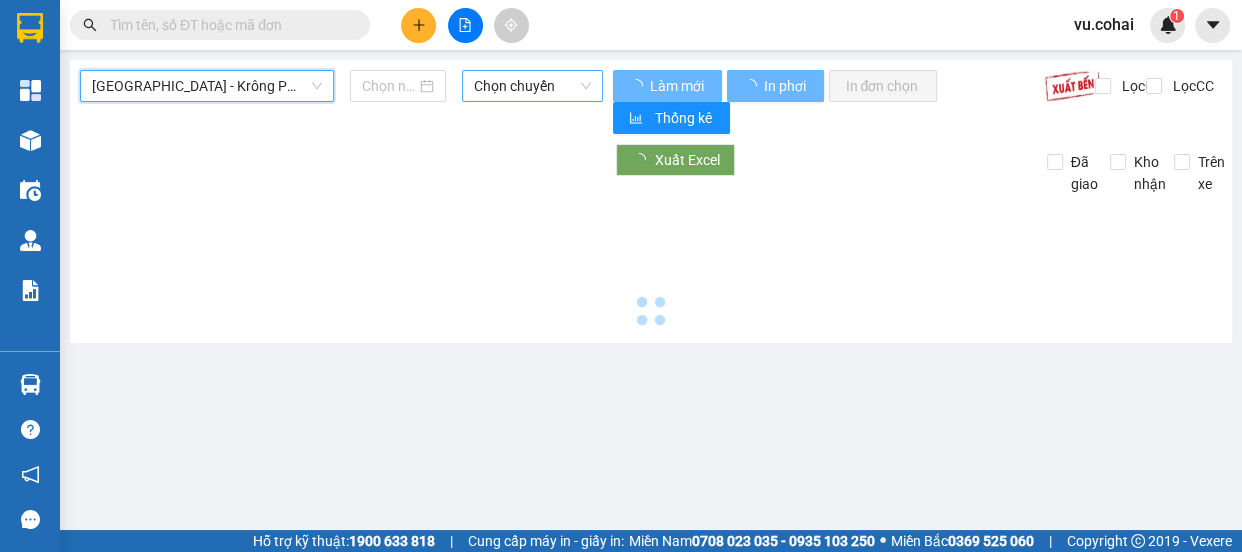 type on "[DATE]" 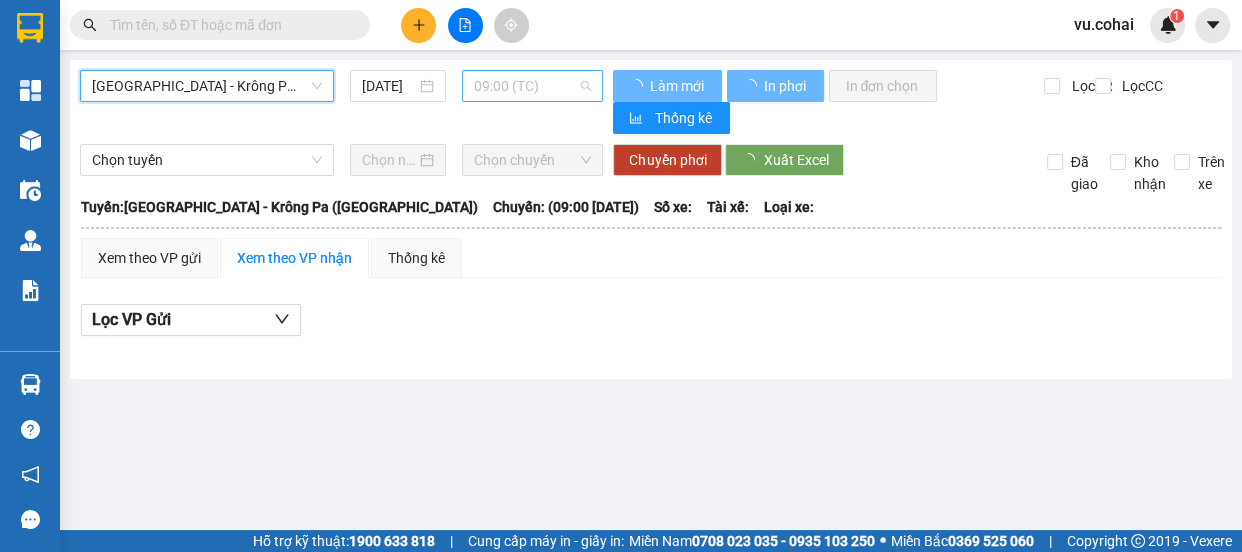click on "09:00   (TC)" at bounding box center (532, 86) 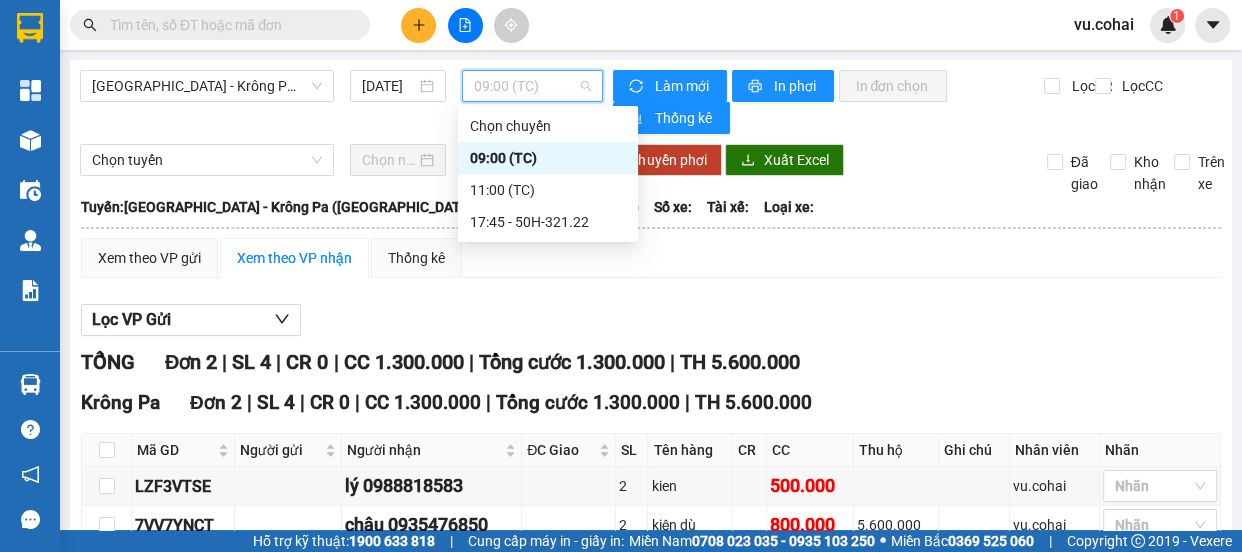 click on "09:00   (TC)" at bounding box center [548, 158] 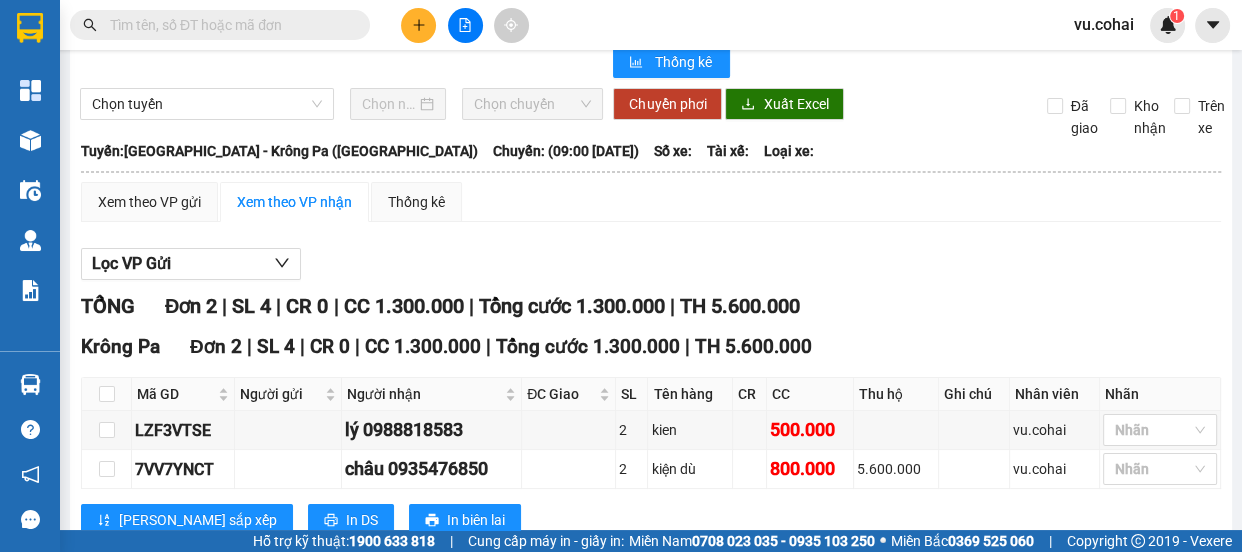scroll, scrollTop: 0, scrollLeft: 0, axis: both 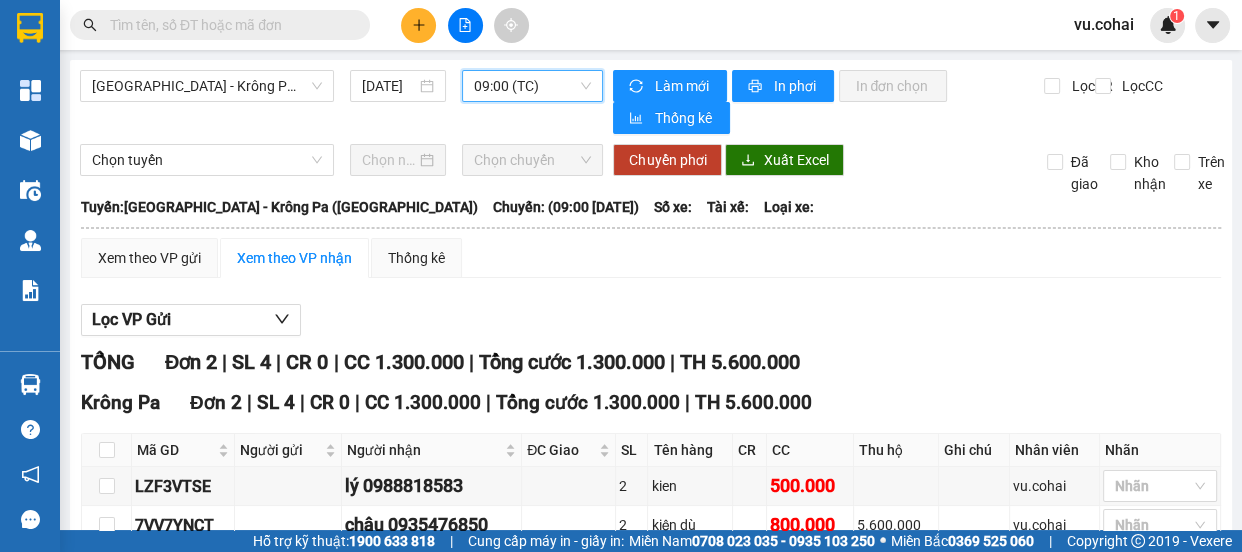 click on "09:00   (TC)" at bounding box center (532, 86) 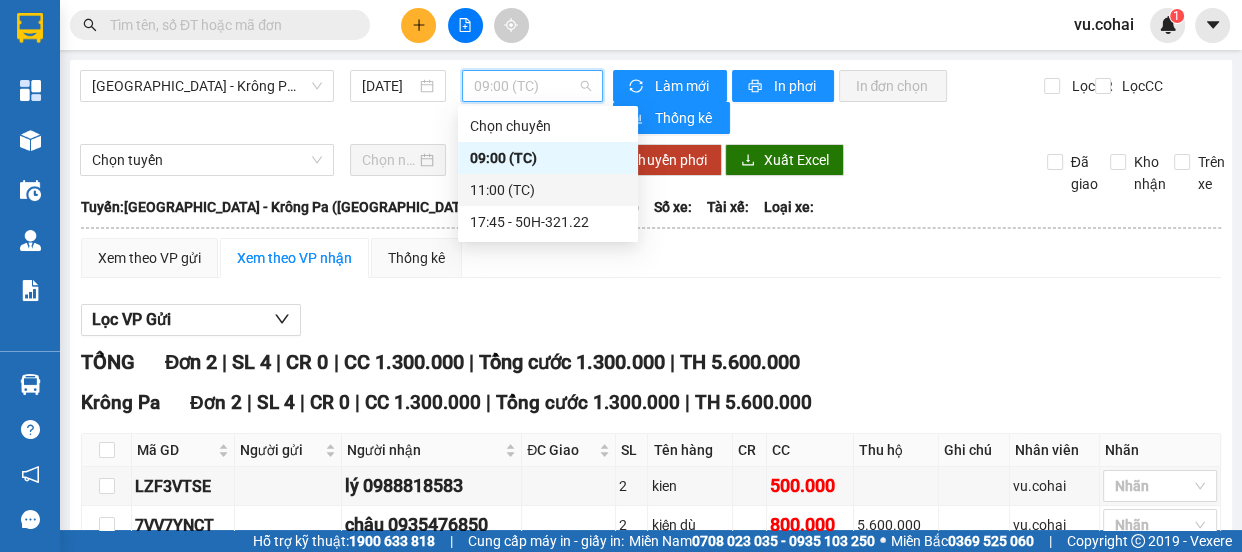 click on "11:00   (TC)" at bounding box center [548, 190] 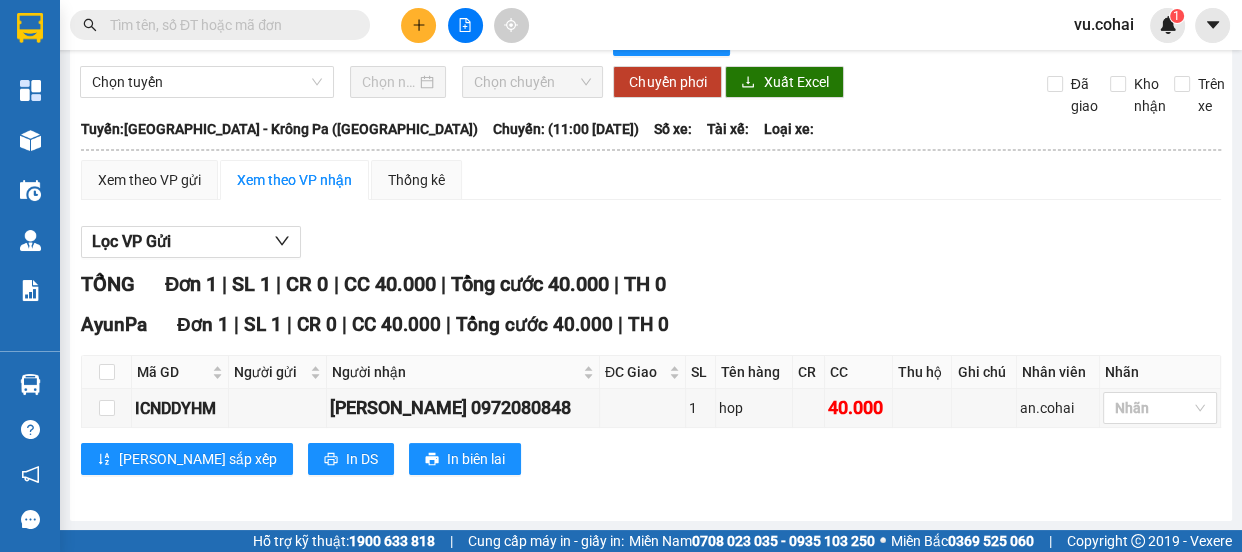 scroll, scrollTop: 0, scrollLeft: 0, axis: both 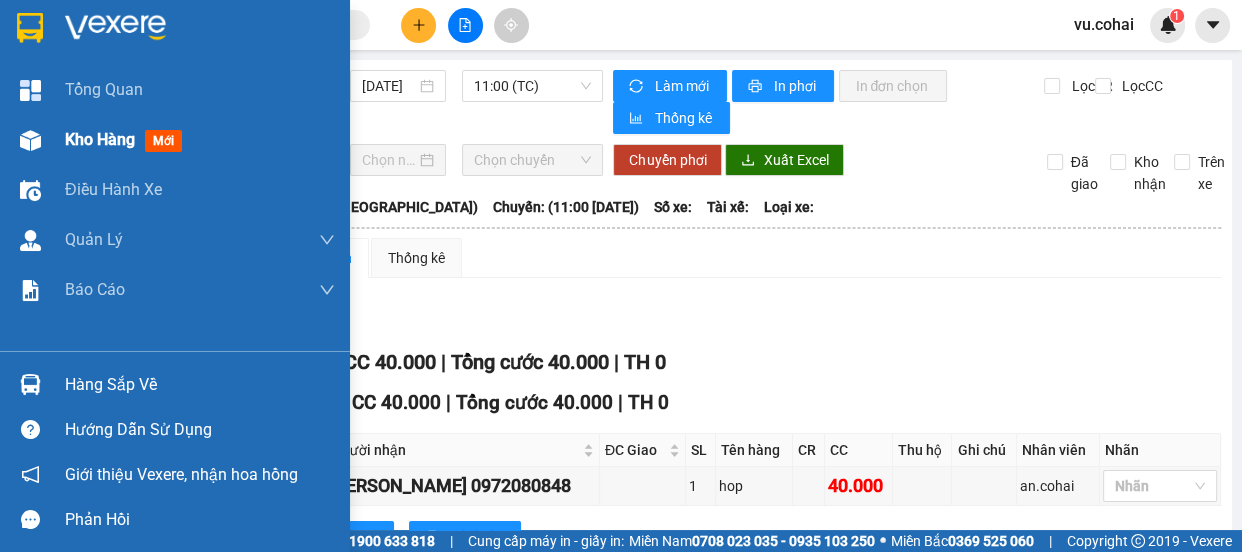 click on "Kho hàng" at bounding box center [100, 139] 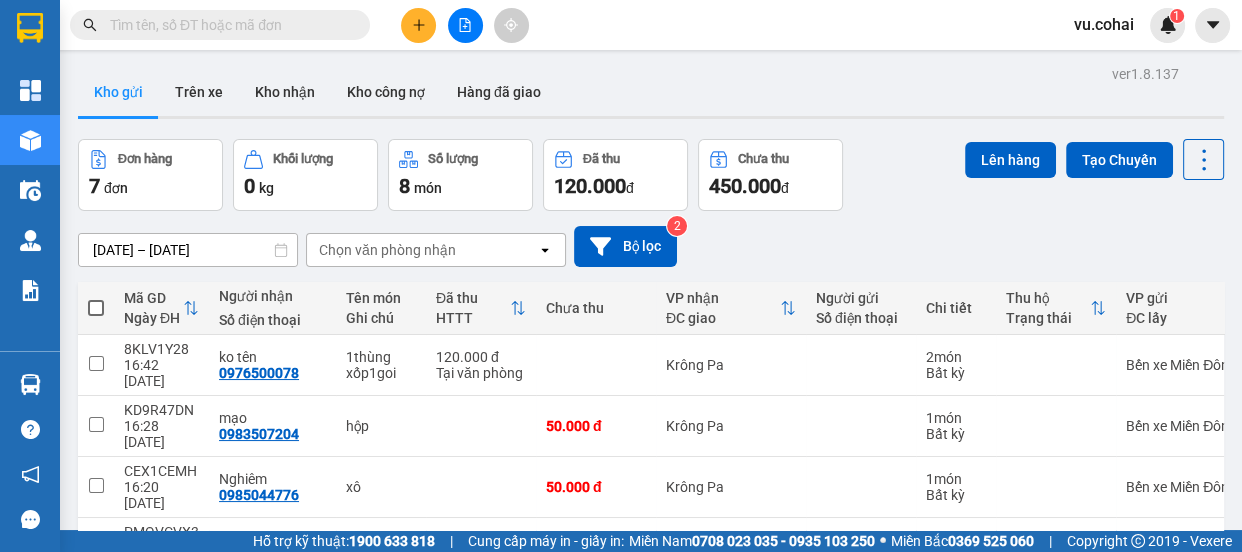 click on "Lên hàng Tạo Chuyến" at bounding box center [1094, 175] 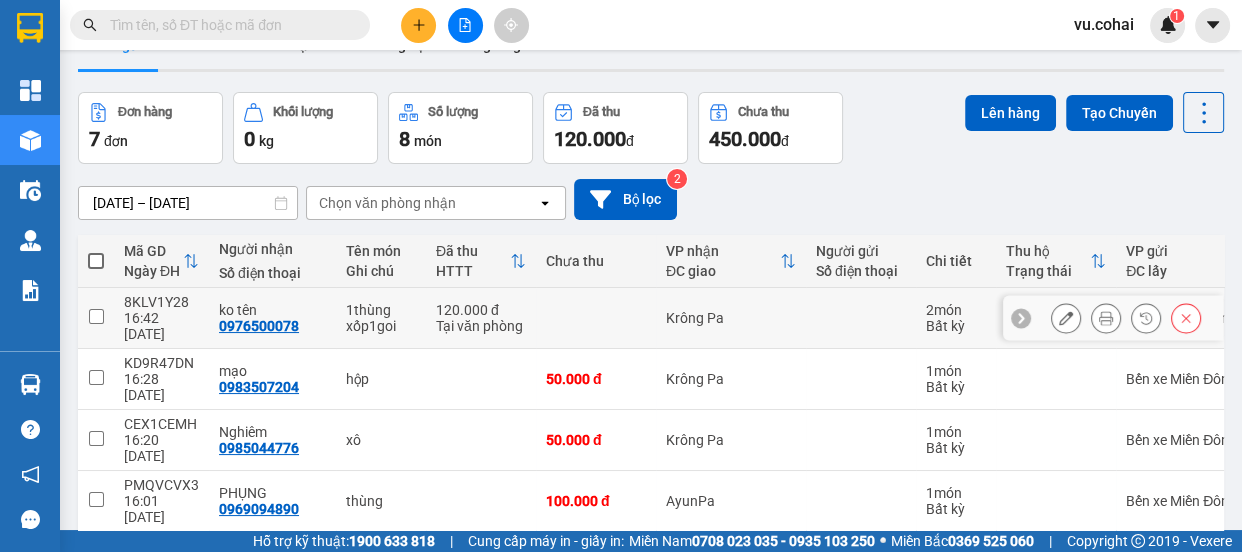 scroll, scrollTop: 90, scrollLeft: 0, axis: vertical 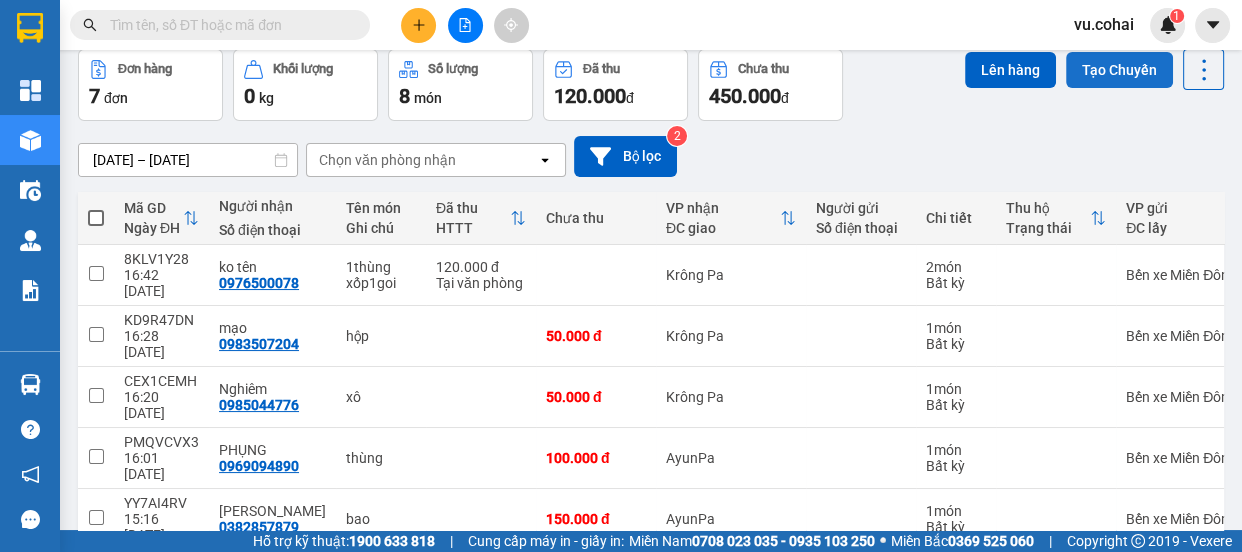 click on "Tạo Chuyến" at bounding box center (1119, 70) 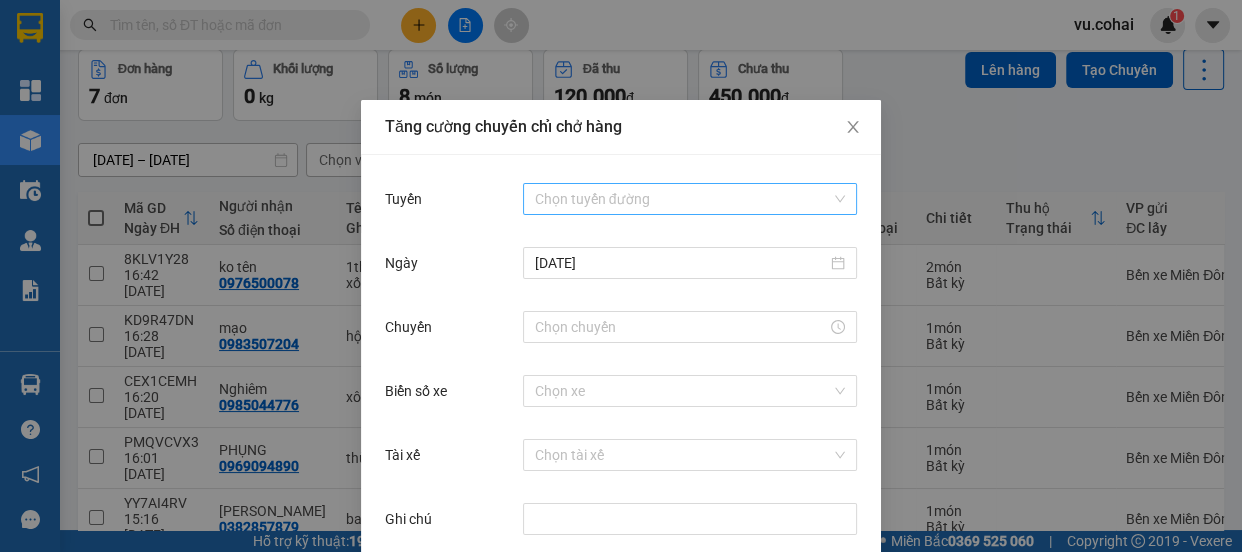click on "Tuyến" at bounding box center (683, 199) 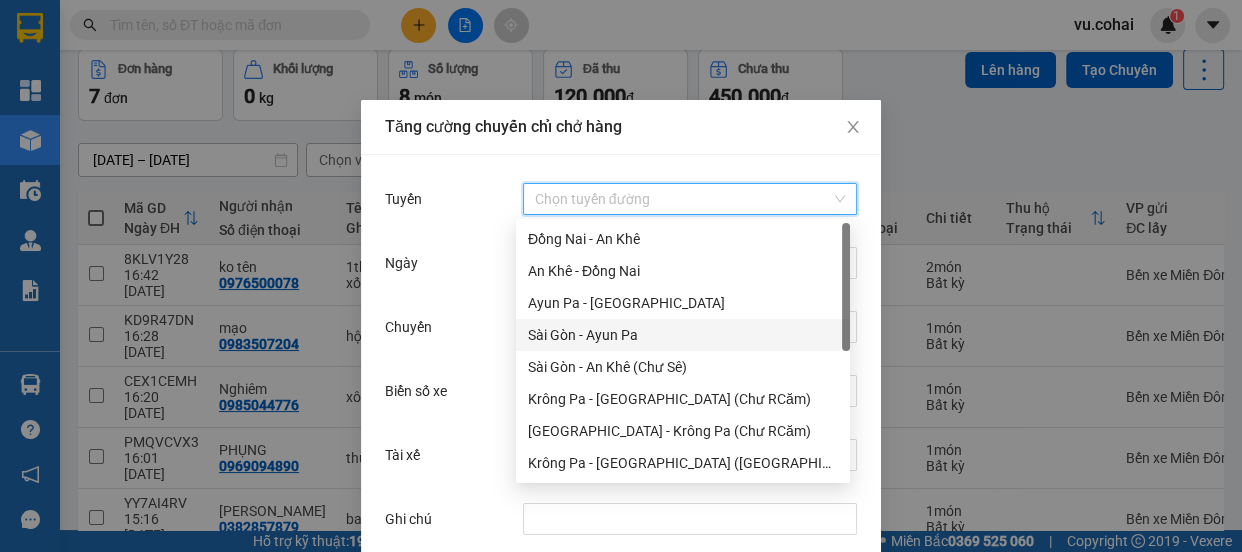 scroll, scrollTop: 255, scrollLeft: 0, axis: vertical 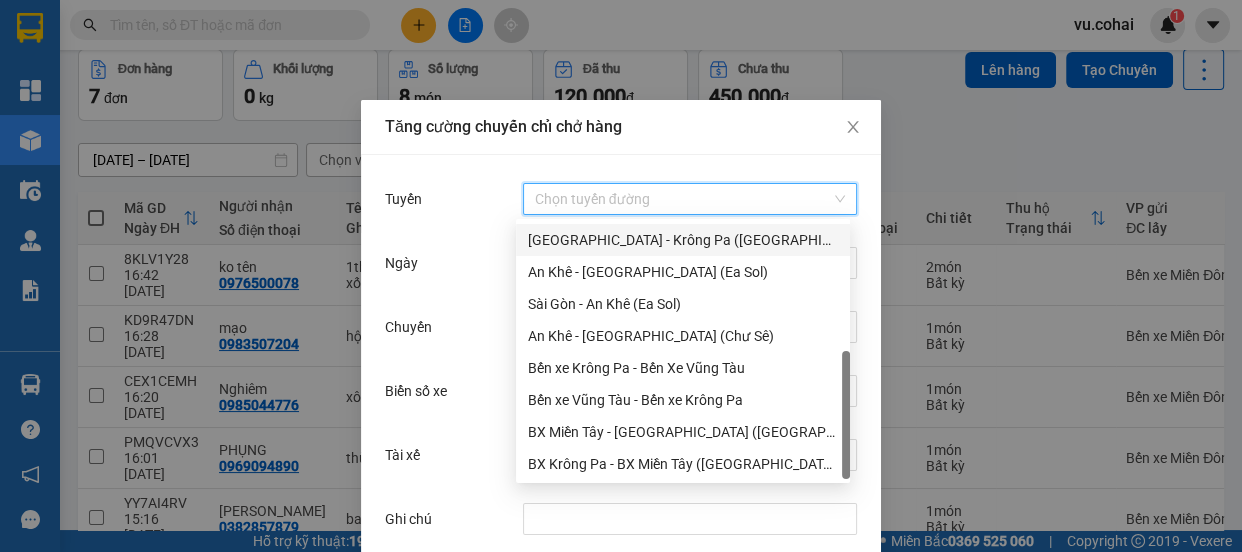 click on "[GEOGRAPHIC_DATA] - Krông Pa ([GEOGRAPHIC_DATA])" at bounding box center (683, 240) 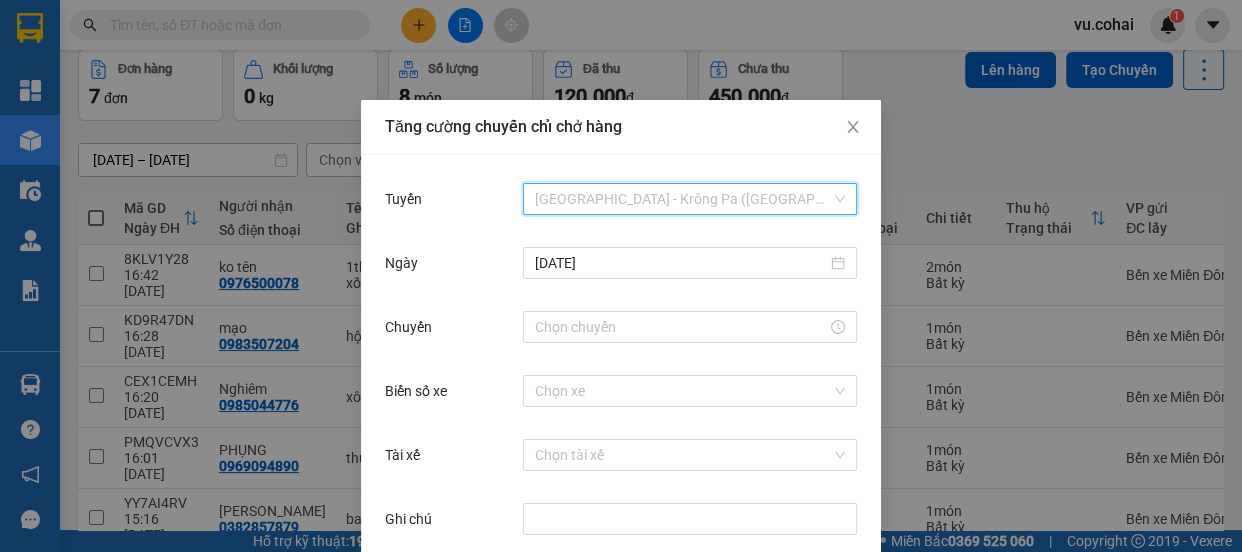 click on "[GEOGRAPHIC_DATA] - Krông Pa ([GEOGRAPHIC_DATA])" at bounding box center [690, 199] 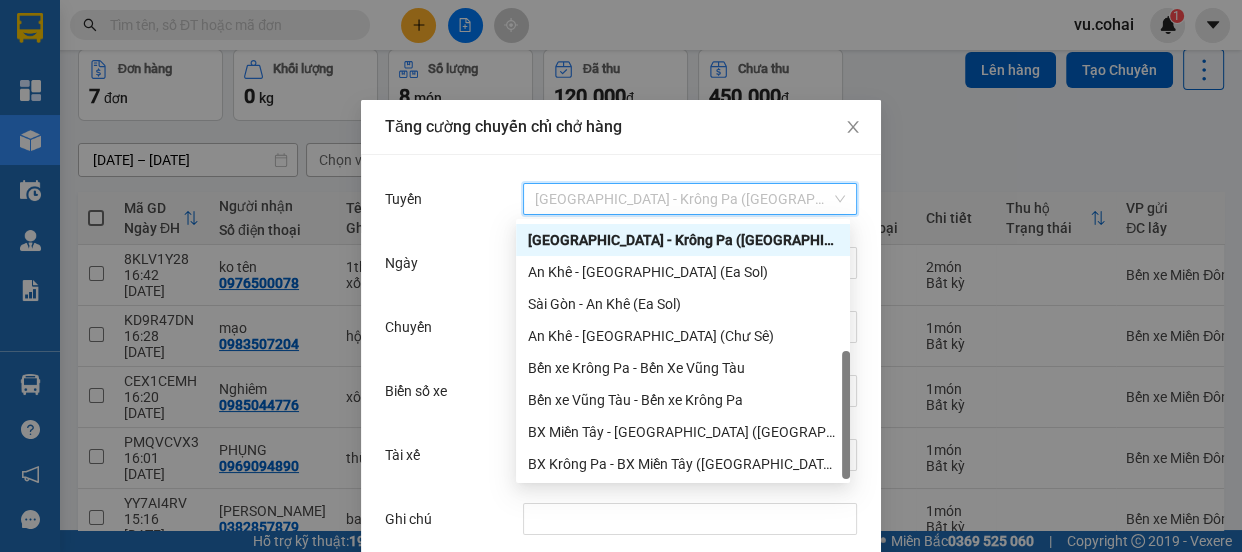 click on "[GEOGRAPHIC_DATA] - Krông Pa ([GEOGRAPHIC_DATA])" at bounding box center [690, 199] 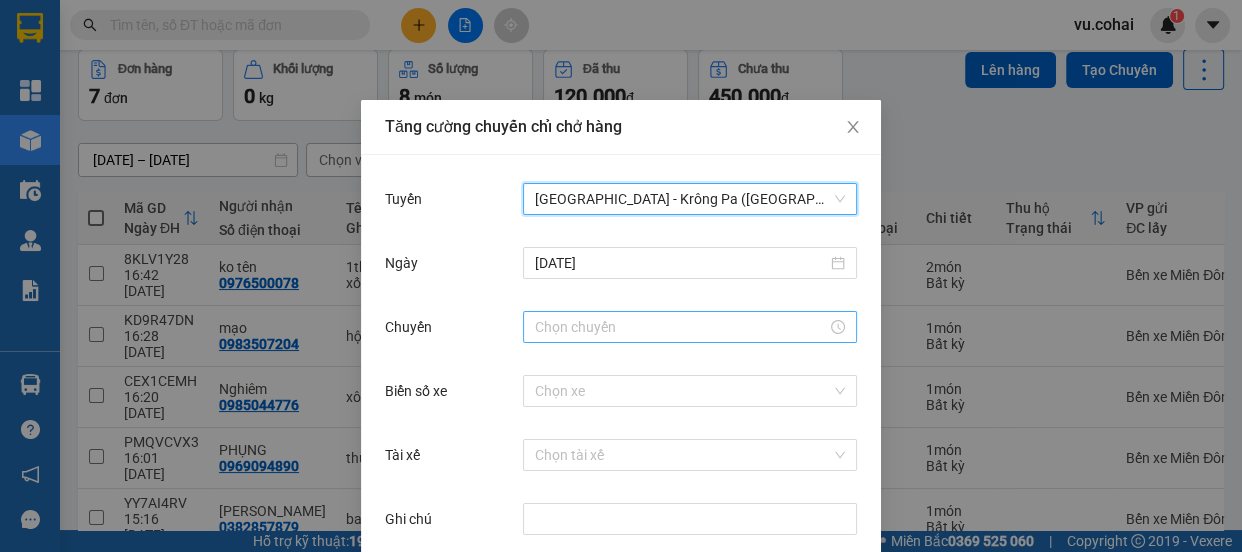 click on "Chuyến" at bounding box center [681, 327] 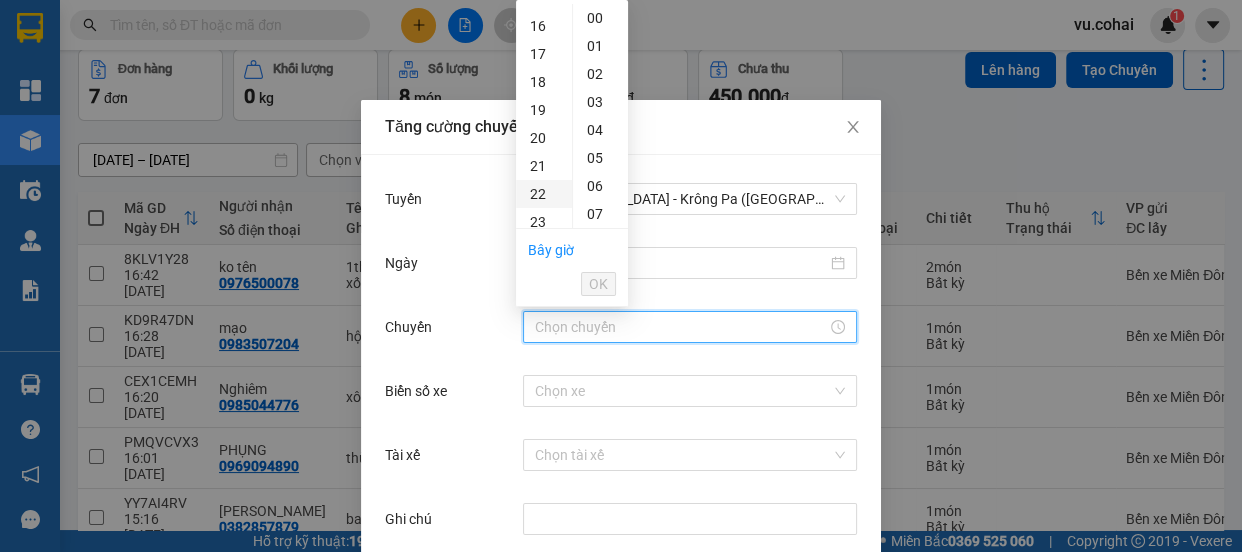 scroll, scrollTop: 454, scrollLeft: 0, axis: vertical 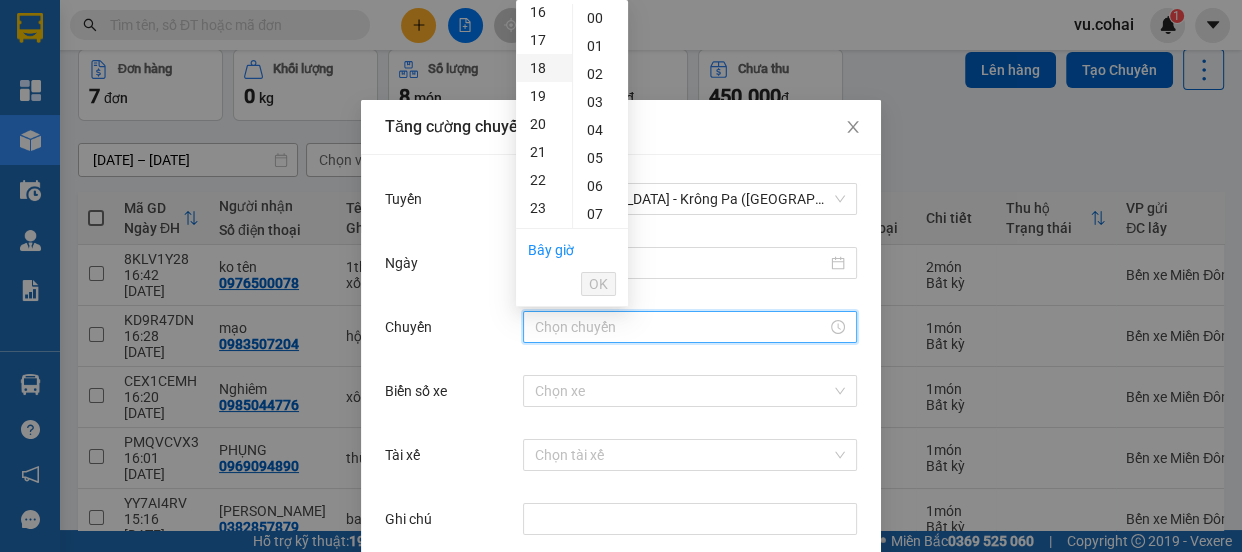 click on "18" at bounding box center (544, 68) 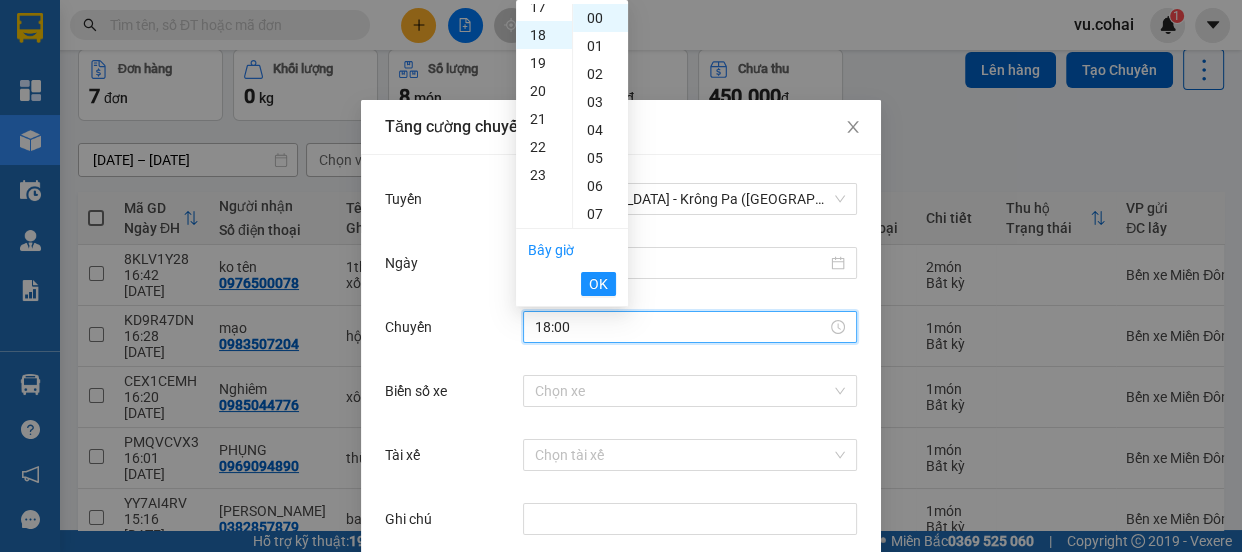 scroll, scrollTop: 503, scrollLeft: 0, axis: vertical 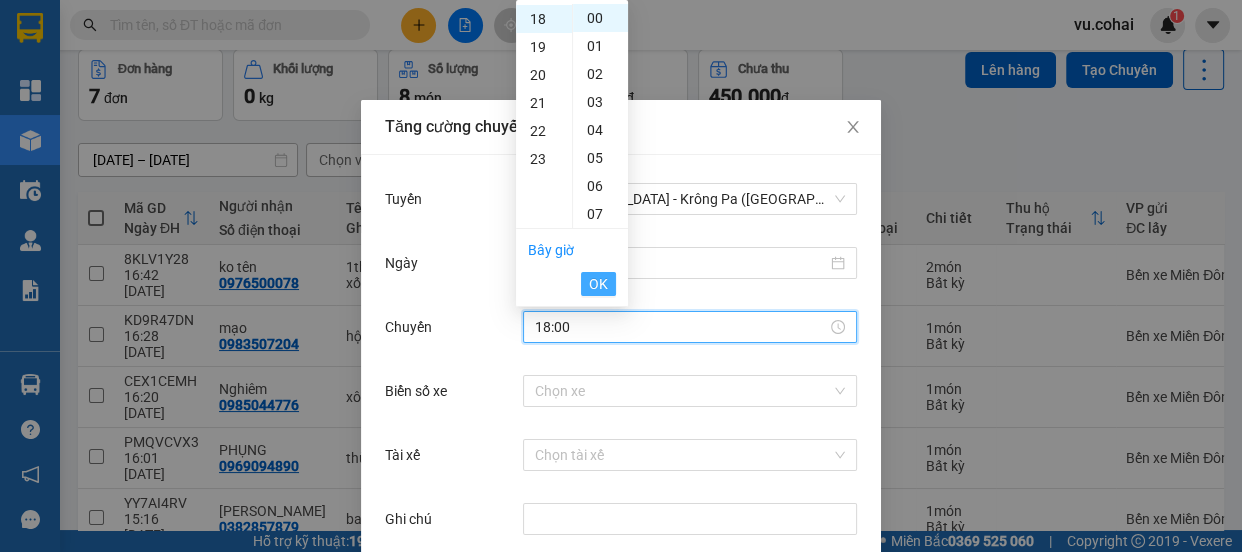 click on "OK" at bounding box center [598, 284] 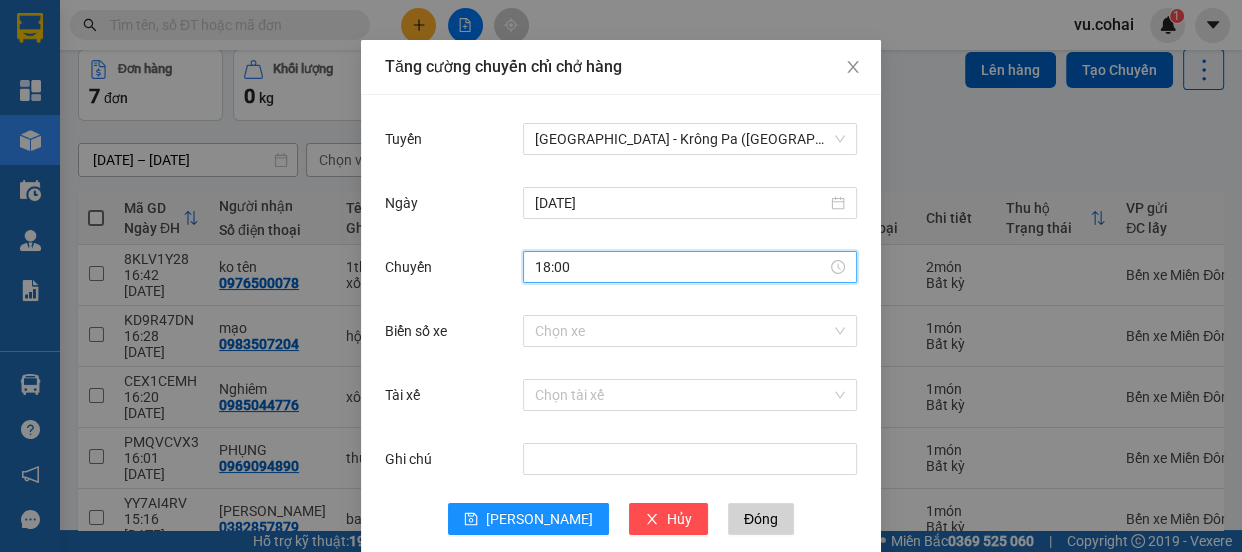 scroll, scrollTop: 90, scrollLeft: 0, axis: vertical 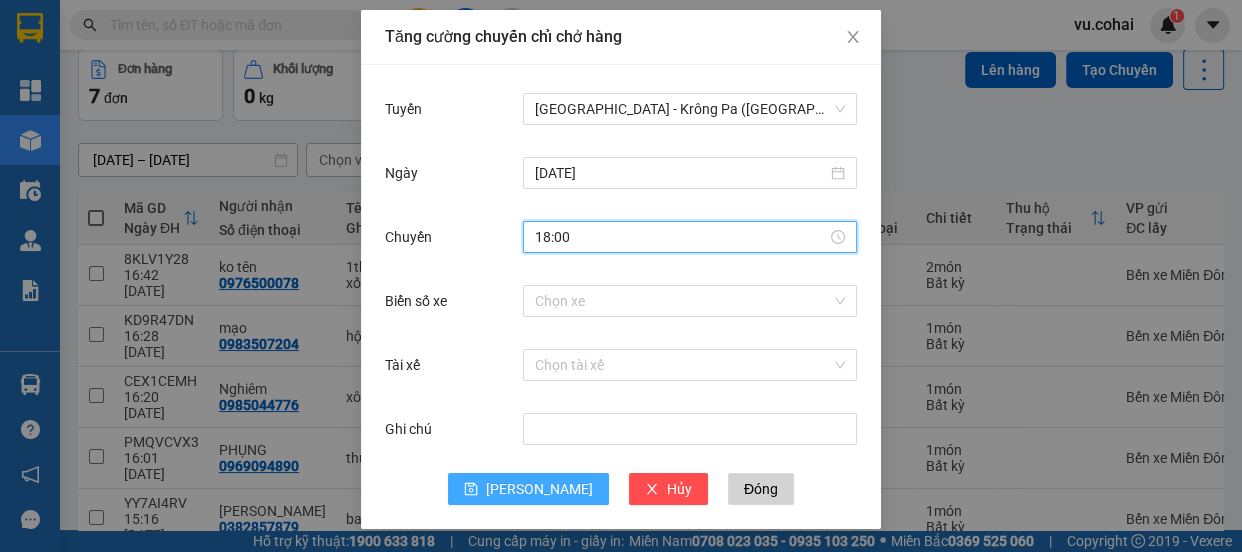 click on "[PERSON_NAME]" at bounding box center (539, 489) 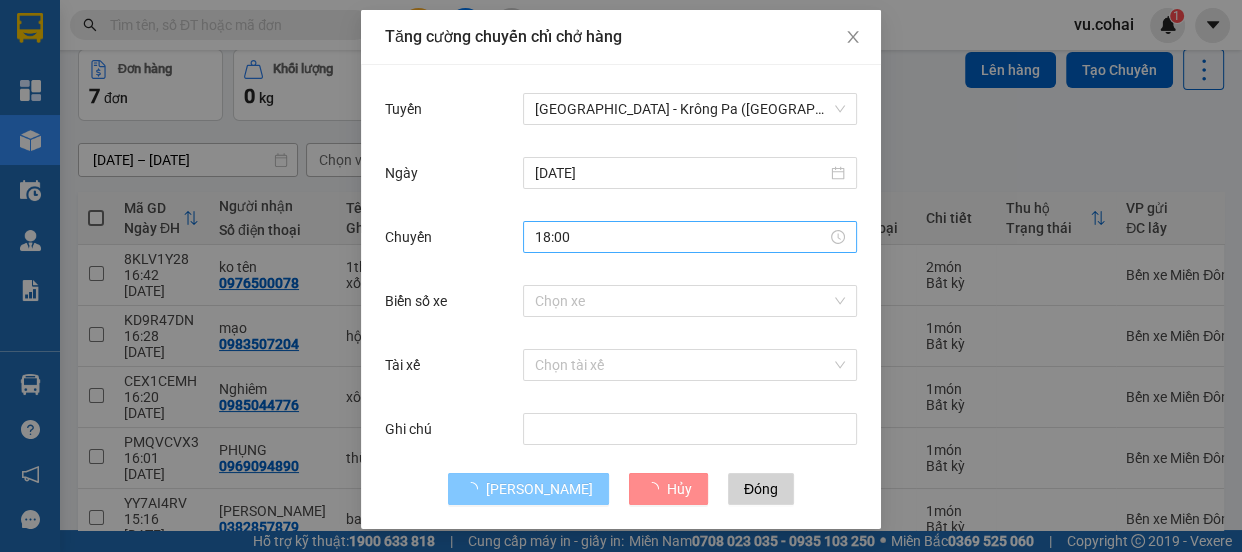 type 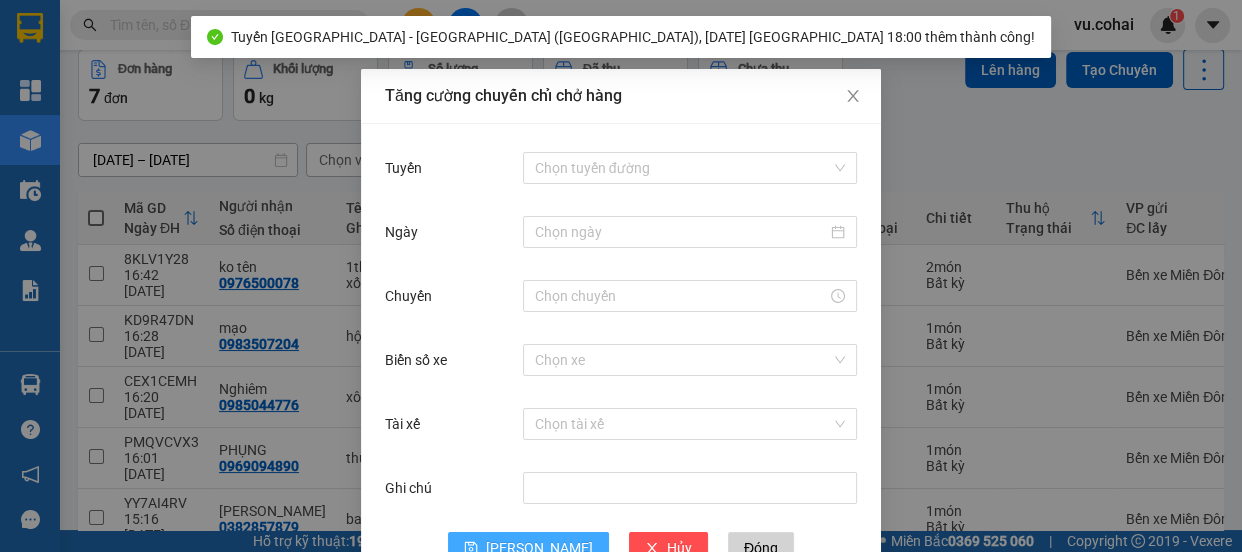 scroll, scrollTop: 0, scrollLeft: 0, axis: both 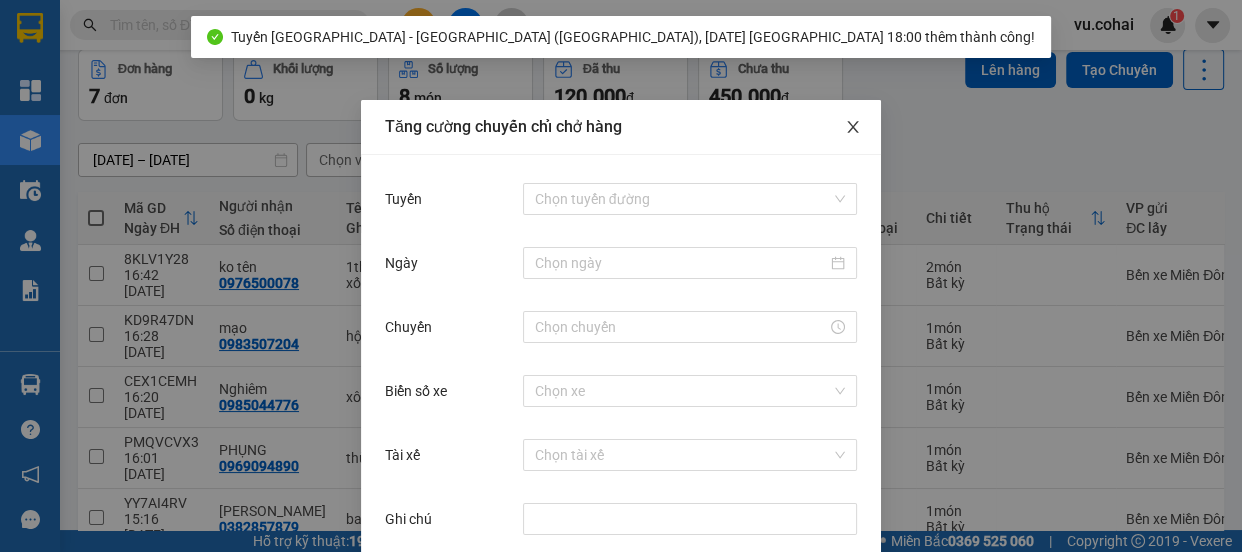 click 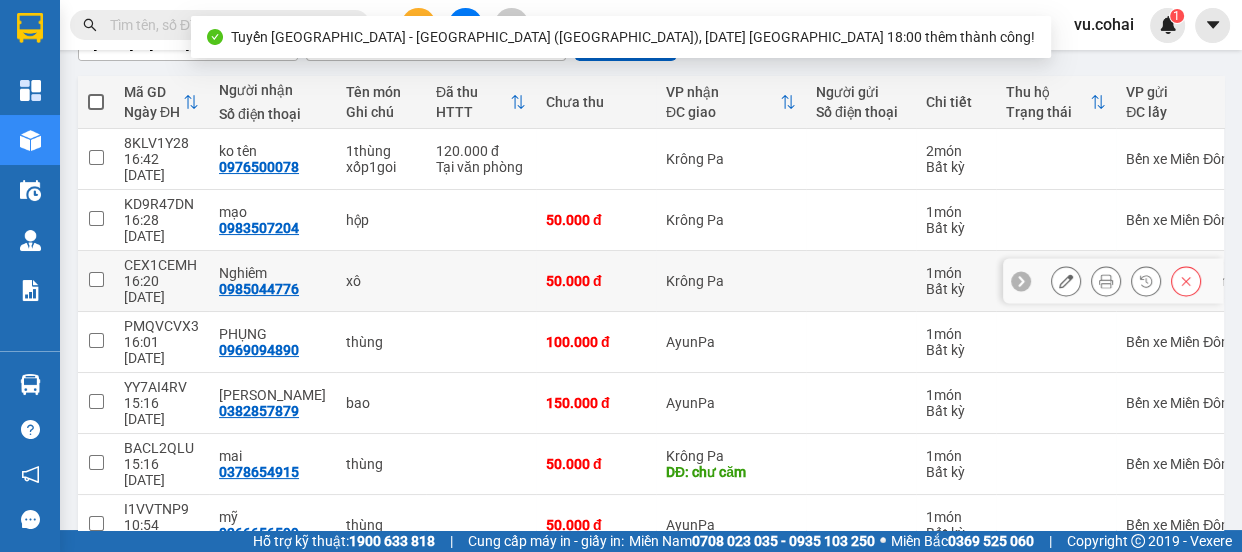 scroll, scrollTop: 208, scrollLeft: 0, axis: vertical 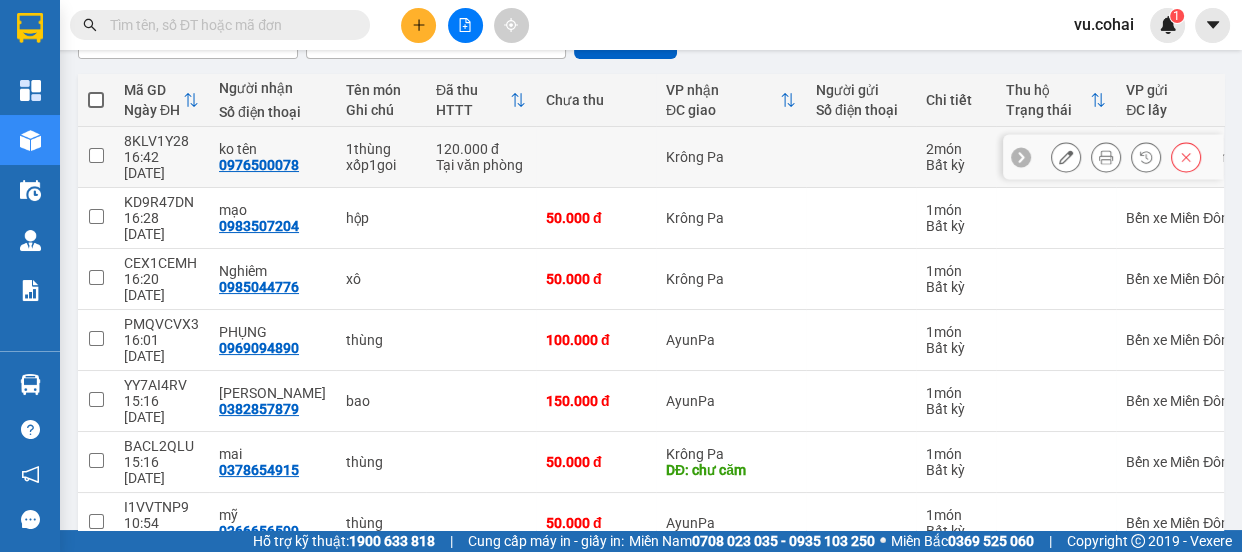 click at bounding box center (96, 155) 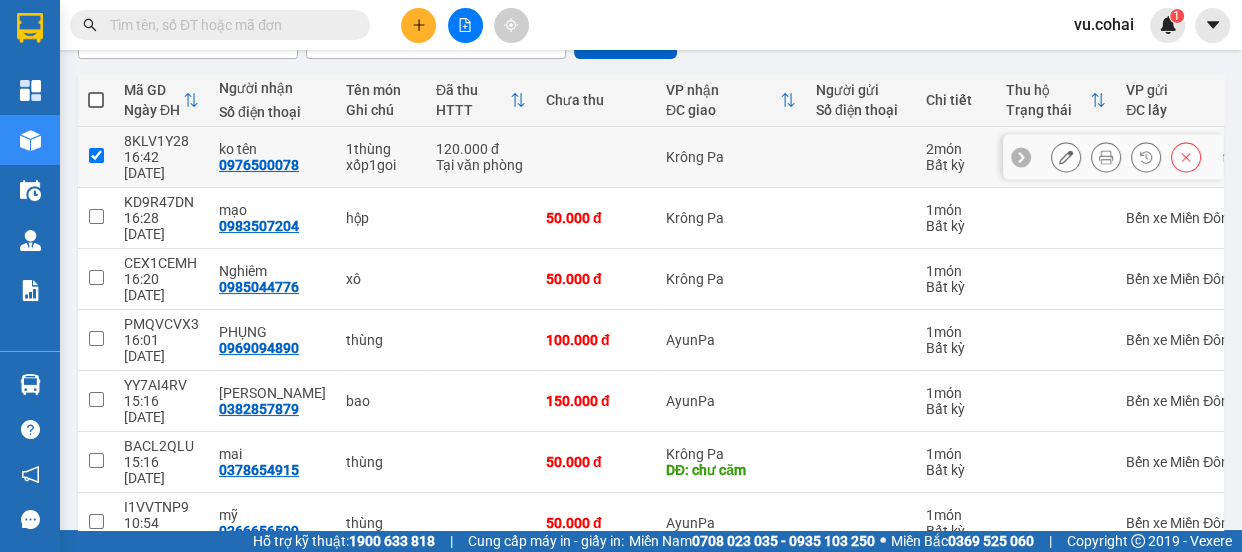 checkbox on "true" 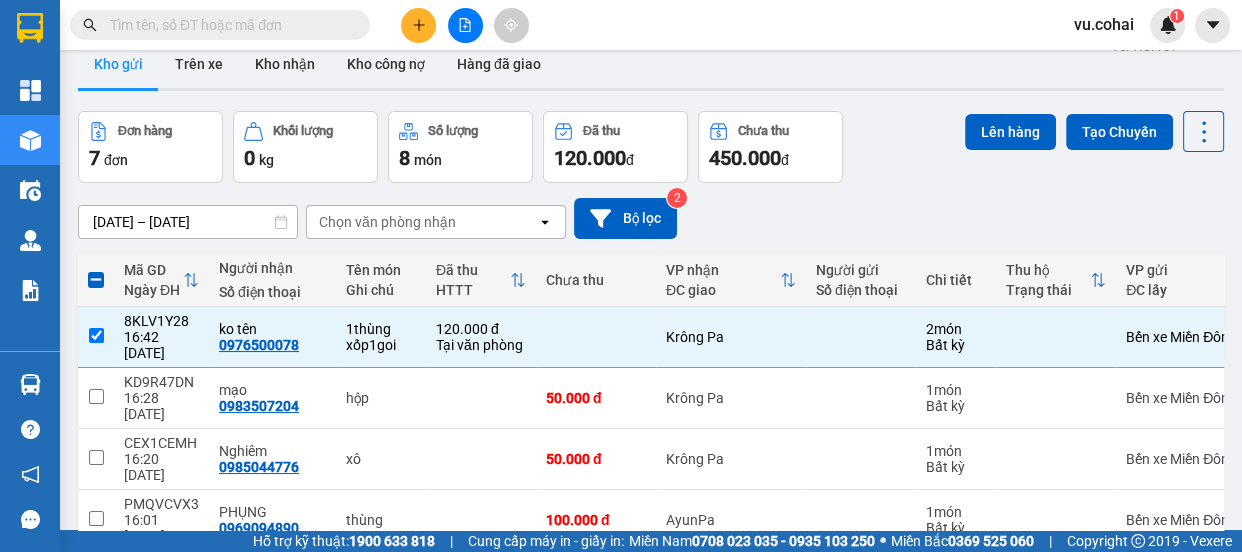 scroll, scrollTop: 26, scrollLeft: 0, axis: vertical 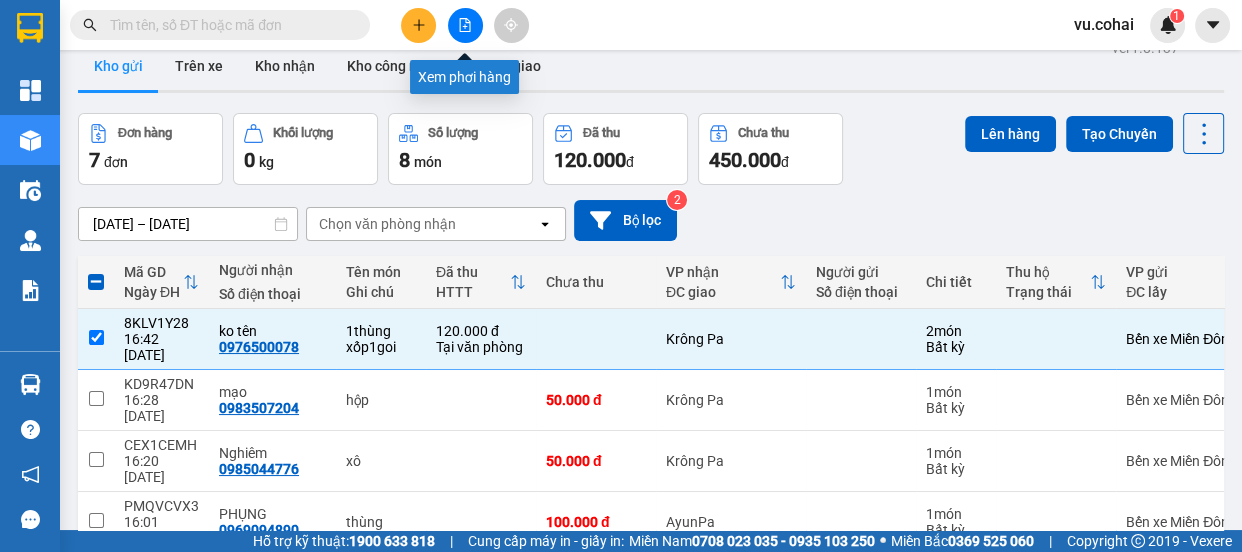 click at bounding box center (465, 25) 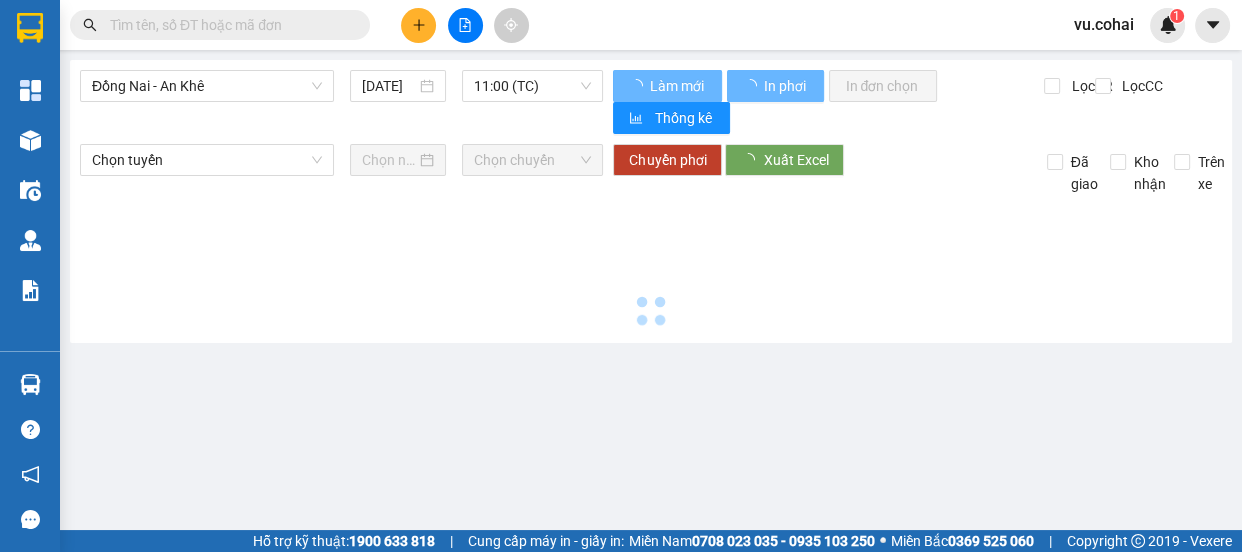 scroll, scrollTop: 0, scrollLeft: 0, axis: both 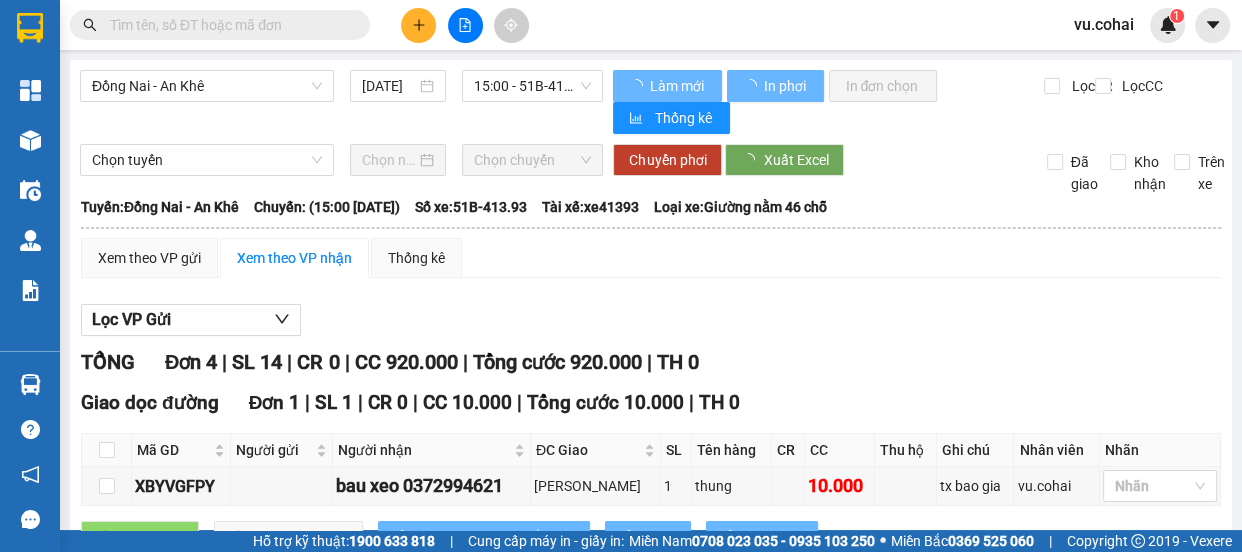 click on "Đồng Nai - An Khê 11/07/2025 15:00     - 51B-413.93  Làm mới In phơi In đơn chọn Thống kê Lọc  CR Lọc  CC Chọn tuyến Chọn chuyến Chuyển phơi Xuất Excel Đã giao Kho nhận Trên xe Cô Hai   (08) 3924.2264   319 Trần Phú, Phường 8 PHƠI HÀNG 16:46 - 11/07/2025 Tuyến:  Đồng Nai - An Khê Chuyến:   (15:00 - 11/07/2025) Tài xế:  xe41393   Số xe:  51B-413.93 Loại xe:  Giường nằm 46 chỗ Tuyến:  Đồng Nai - An Khê Chuyến:   (15:00 - 11/07/2025) Số xe:  51B-413.93 Tài xế:  xe41393 Loại xe:  Giường nằm 46 chỗ Xem theo VP gửi Xem theo VP nhận Thống kê Lọc VP Gửi TỔNG Đơn   4 | SL   14 | CR   0 | CC   920.000 | Tổng cước   920.000 | TH   0 Giao dọc đường Đơn   1 | SL   1 | CR   0 | CC   10.000 | Tổng cước   10.000 | TH   0 Mã GD Người gửi Người nhận ĐC Giao SL Tên hàng CR CC Thu hộ Ghi chú Nhân viên Nhãn Ký nhận                             XBYVGFPY   bau xeo 0372994621" at bounding box center [651, 614] 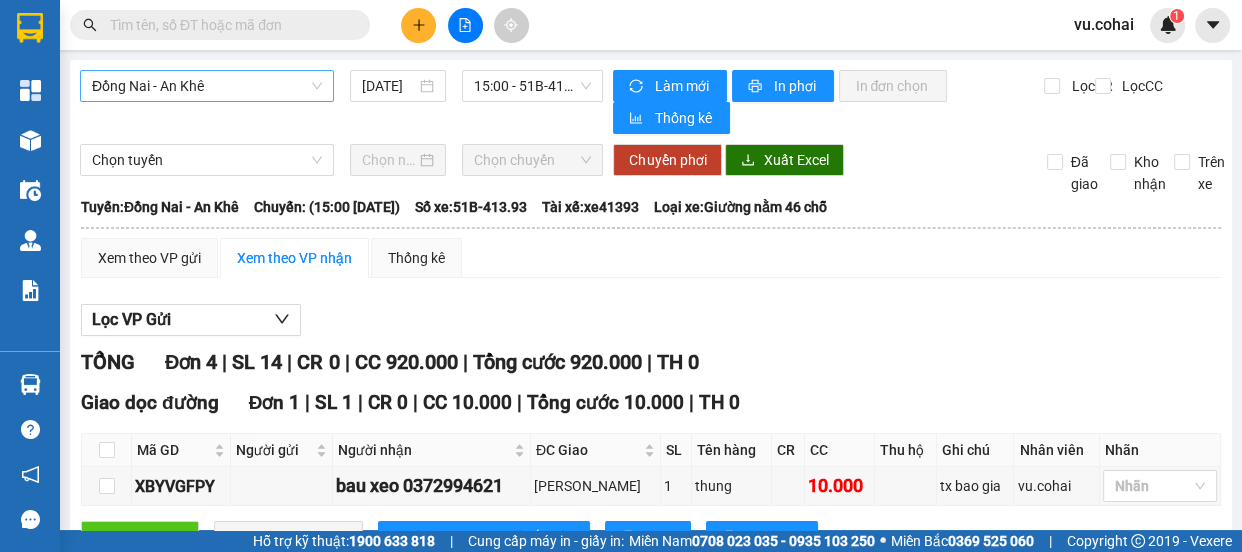 click on "Đồng Nai - An Khê" at bounding box center (207, 86) 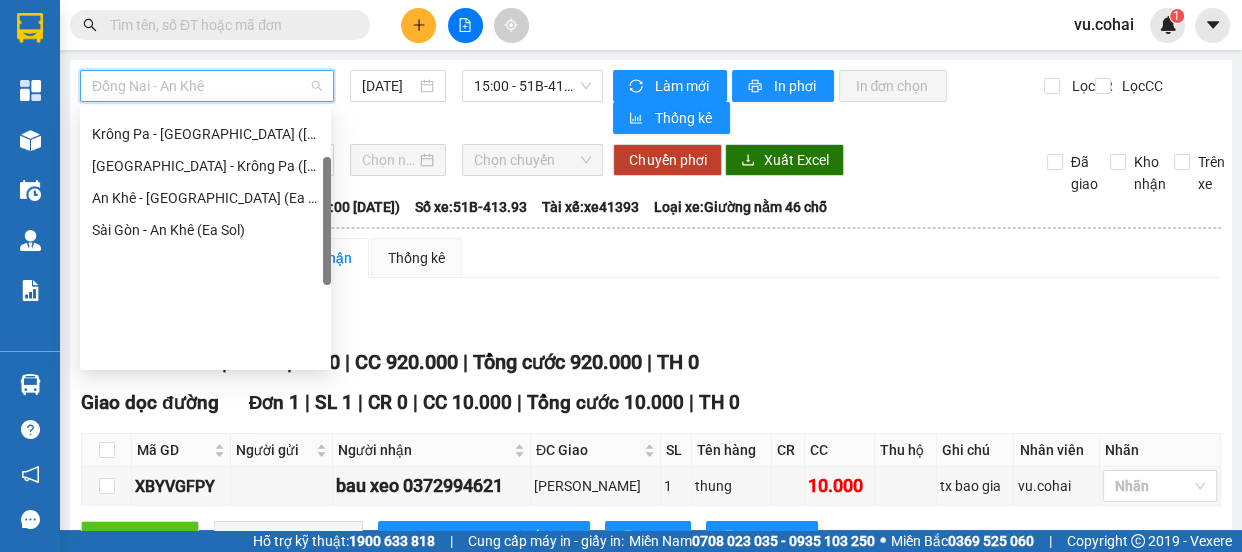 scroll, scrollTop: 272, scrollLeft: 0, axis: vertical 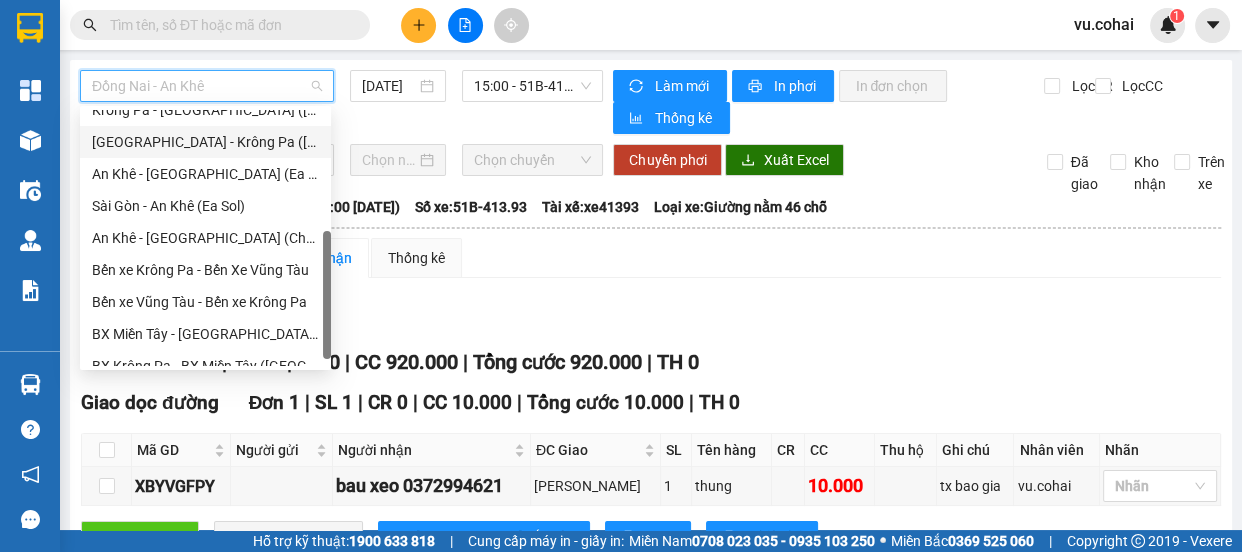 click on "[GEOGRAPHIC_DATA] - Krông Pa ([GEOGRAPHIC_DATA])" at bounding box center (205, 142) 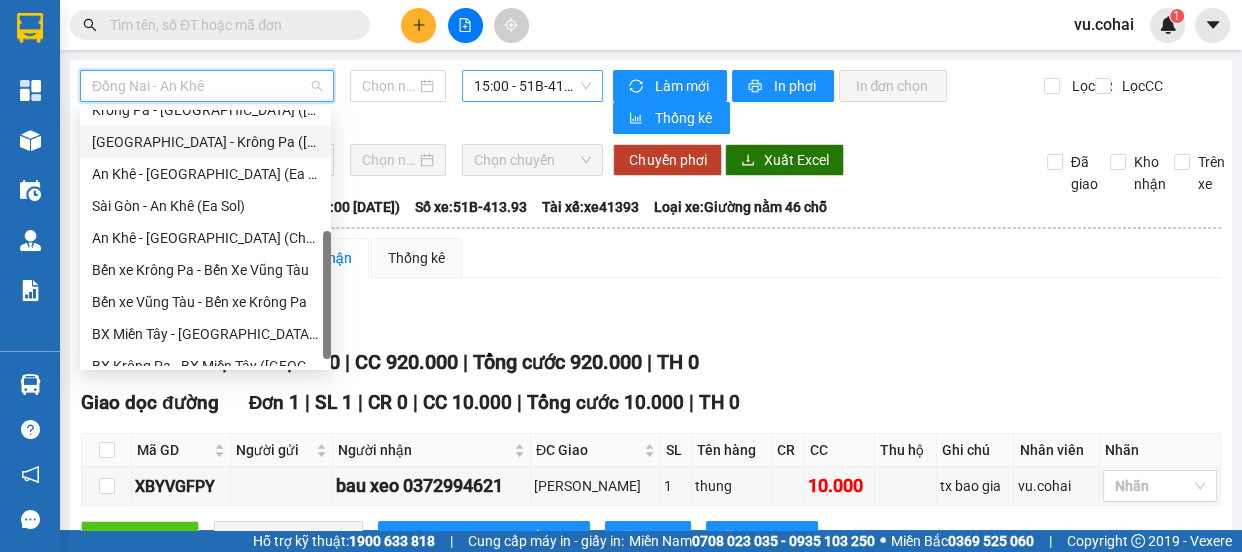 type on "[DATE]" 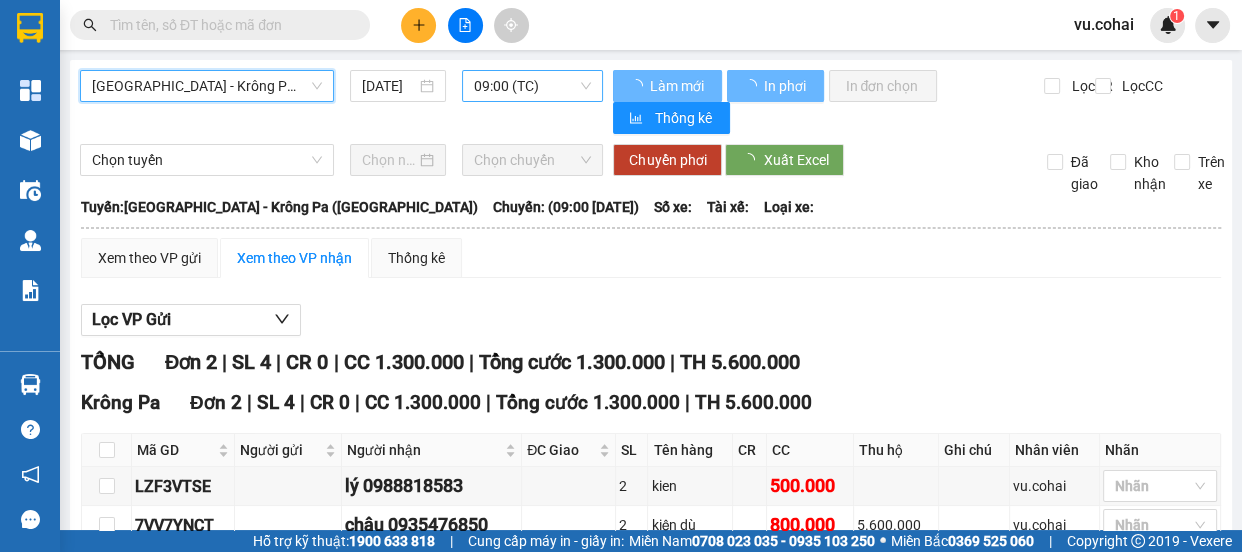 click on "09:00   (TC)" at bounding box center [532, 86] 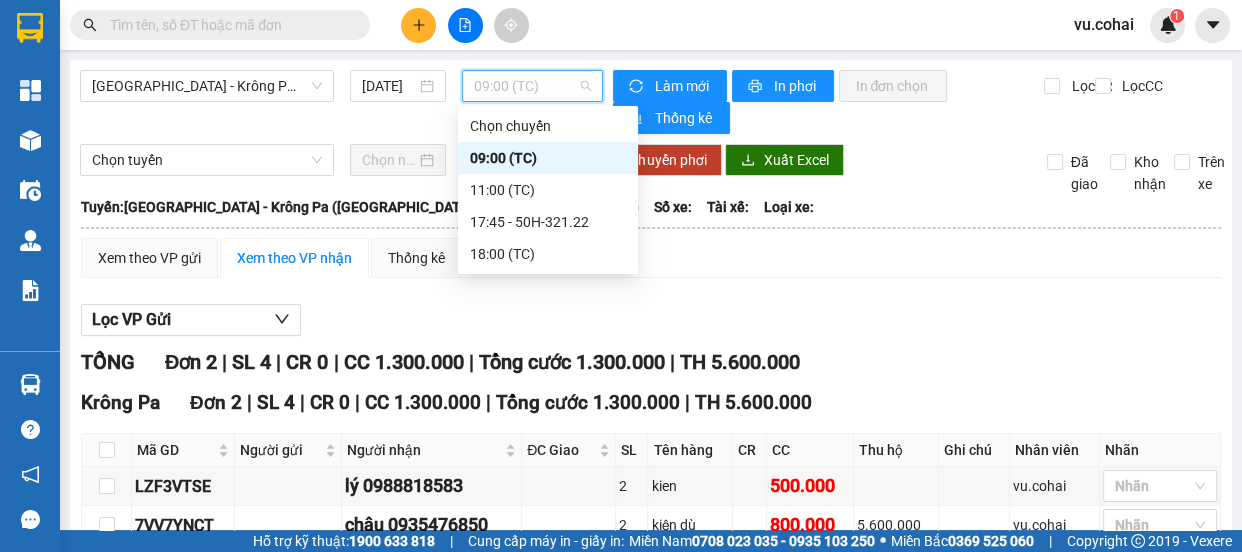 click on "09:00   (TC)" at bounding box center (548, 158) 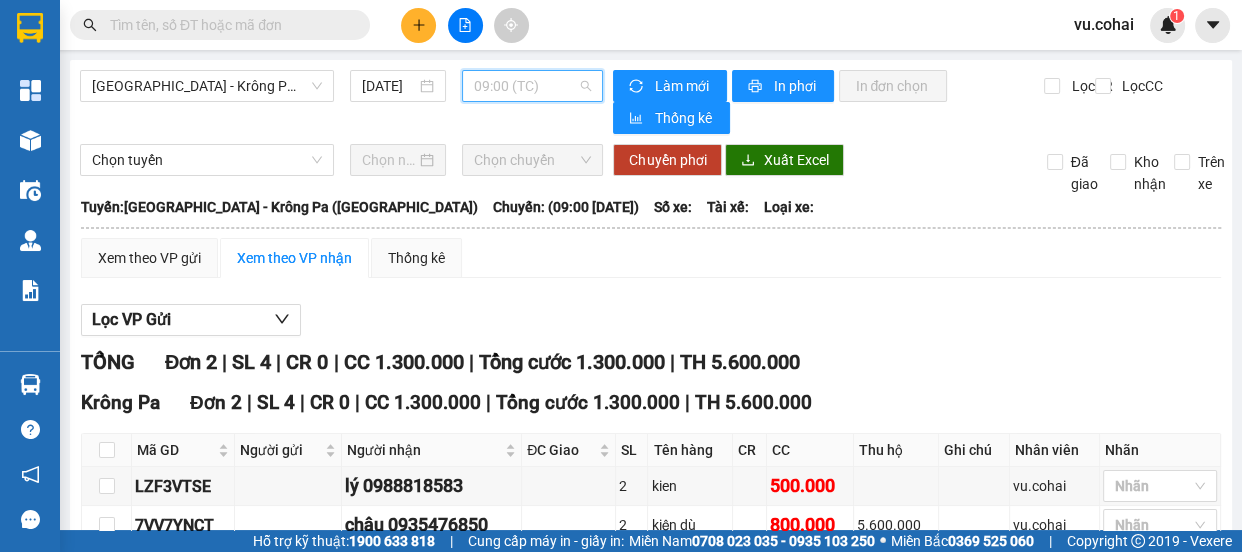 drag, startPoint x: 515, startPoint y: 76, endPoint x: 525, endPoint y: 139, distance: 63.788715 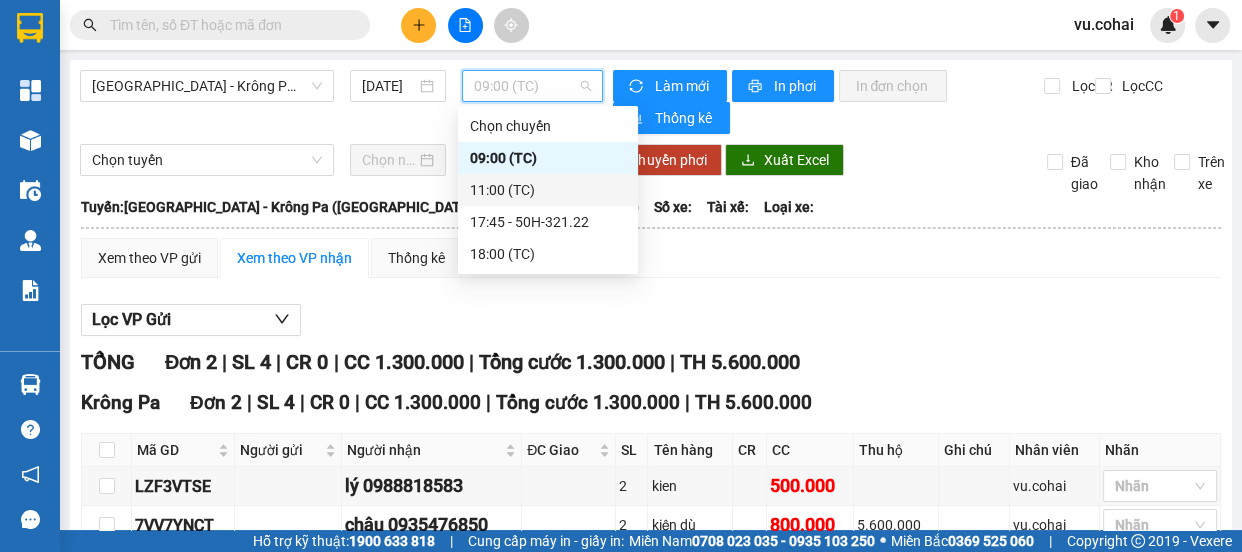 click on "11:00   (TC)" at bounding box center (548, 190) 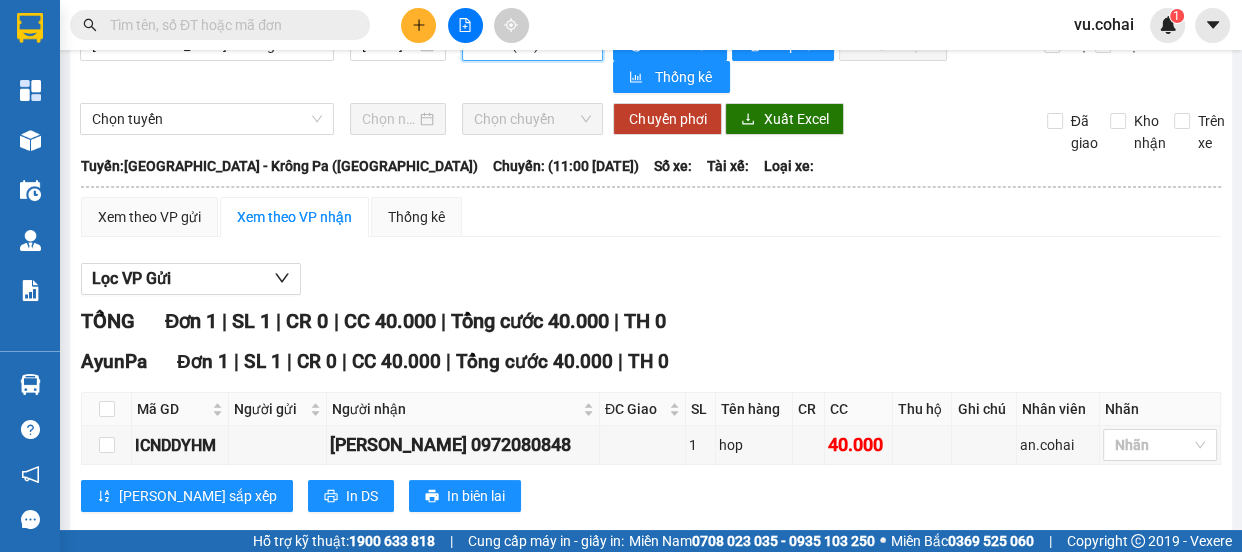 scroll, scrollTop: 78, scrollLeft: 0, axis: vertical 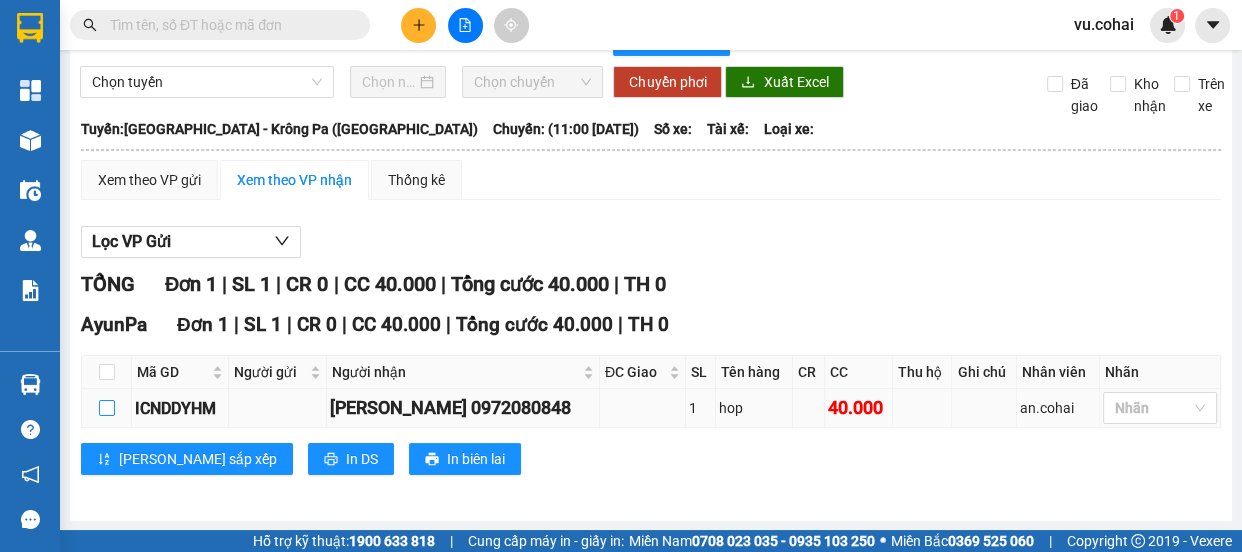 click at bounding box center (107, 408) 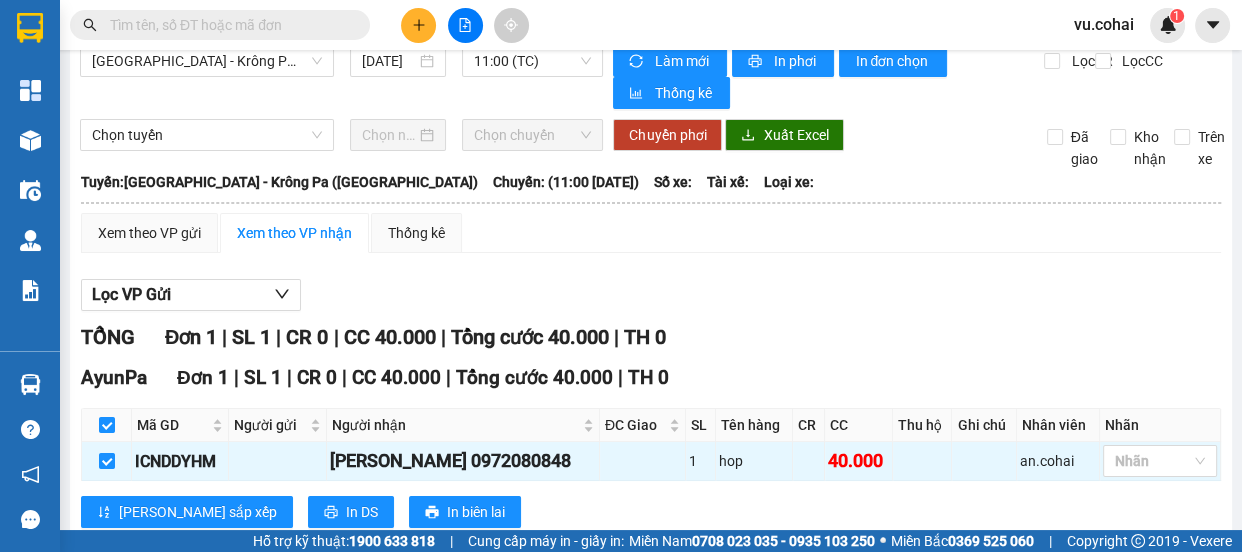 scroll, scrollTop: 0, scrollLeft: 0, axis: both 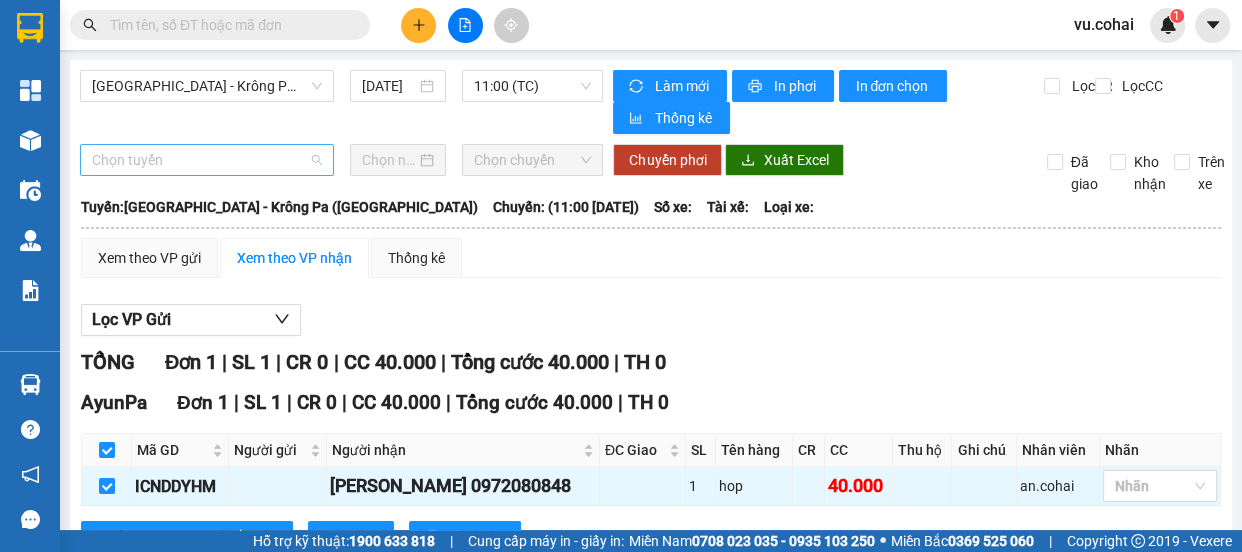 click on "Chọn tuyến" at bounding box center (207, 160) 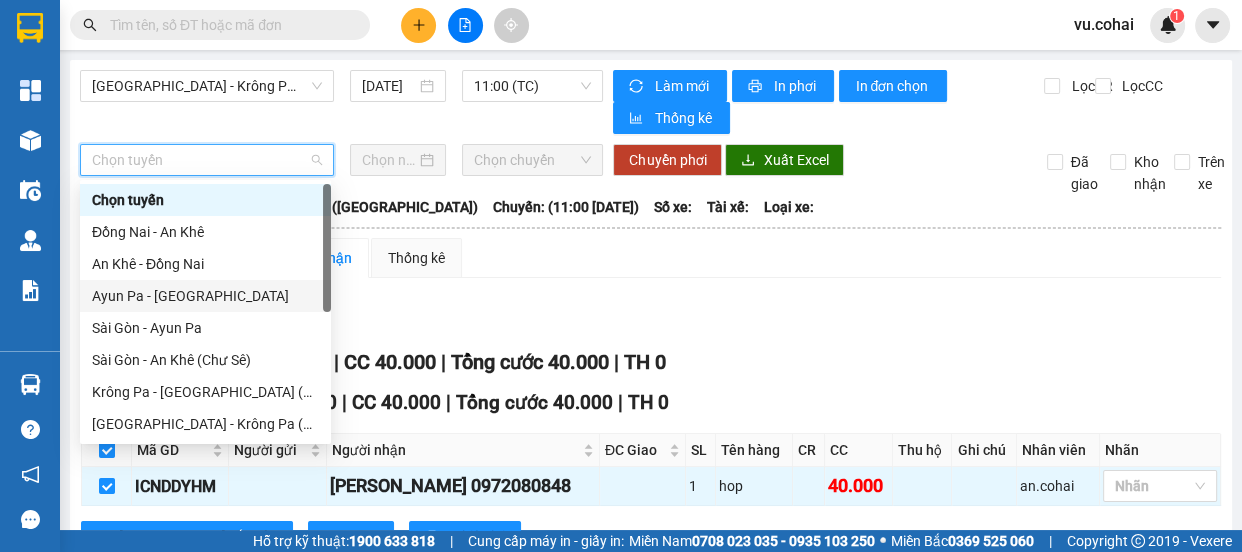scroll, scrollTop: 272, scrollLeft: 0, axis: vertical 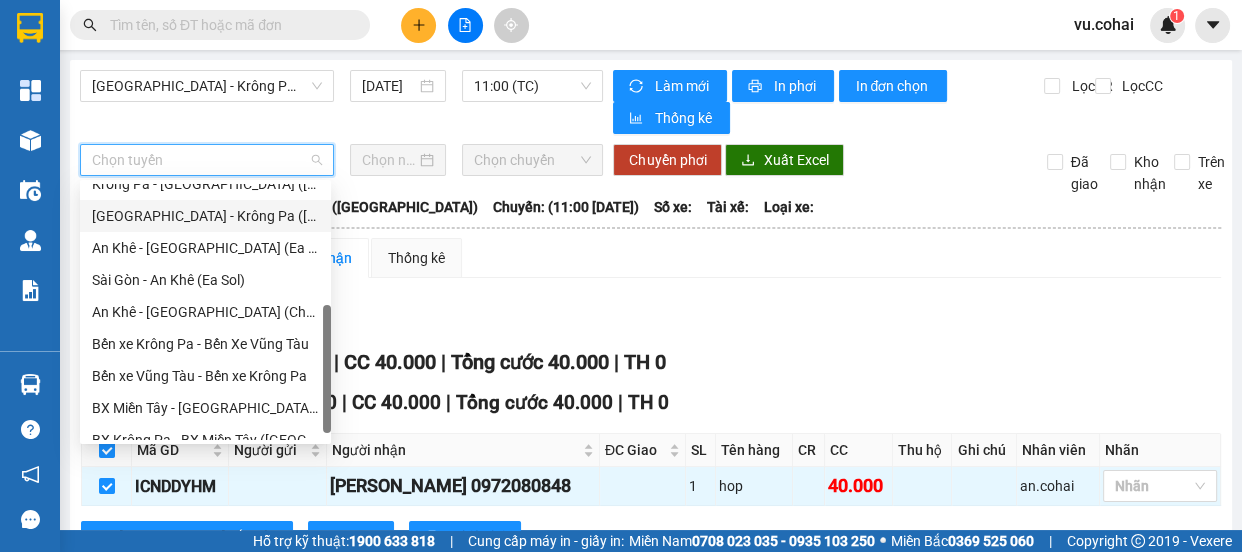 click on "[GEOGRAPHIC_DATA] - Krông Pa ([GEOGRAPHIC_DATA])" at bounding box center [205, 216] 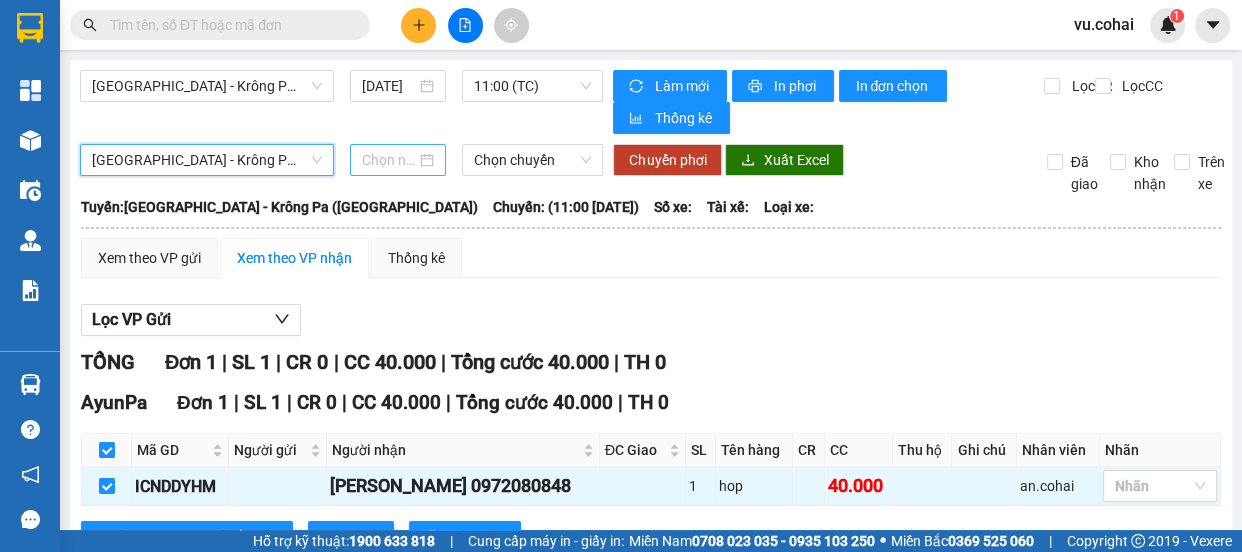 click at bounding box center [389, 160] 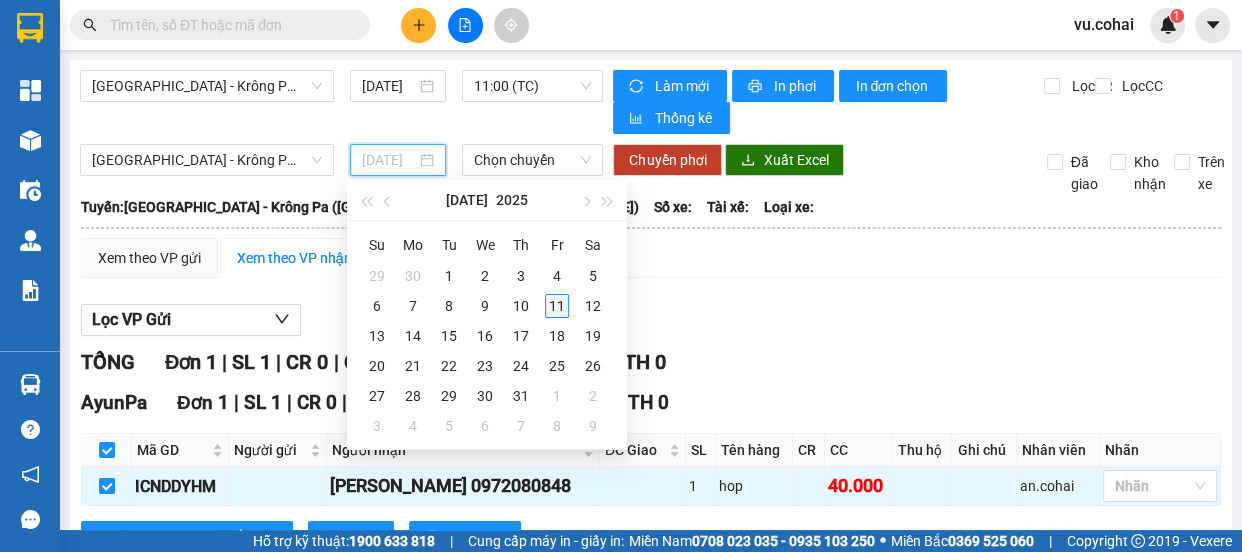 type on "[DATE]" 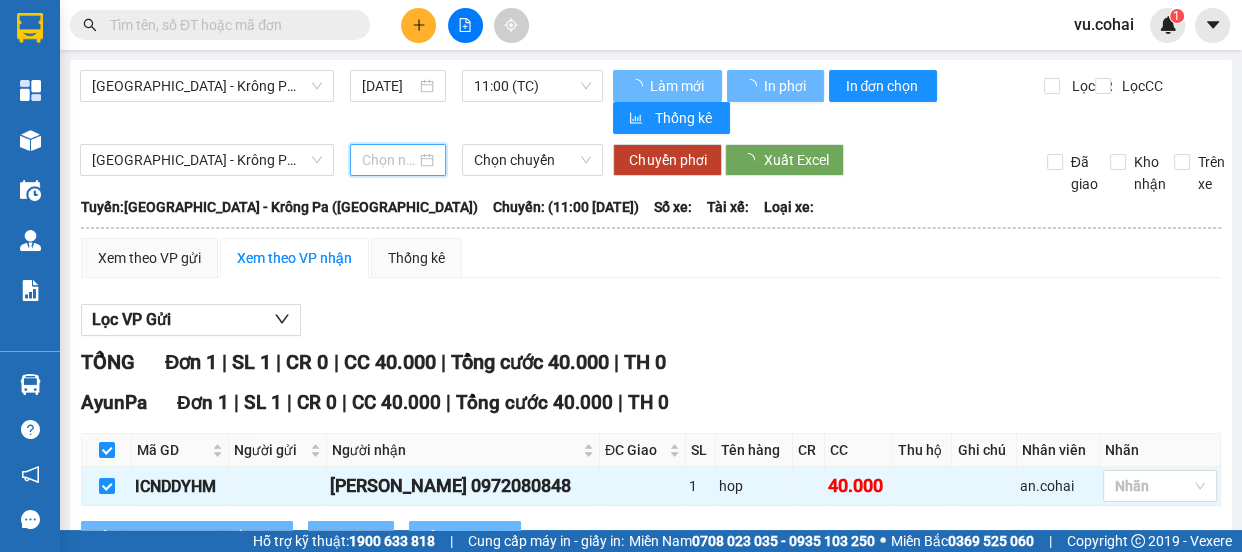 type on "[DATE]" 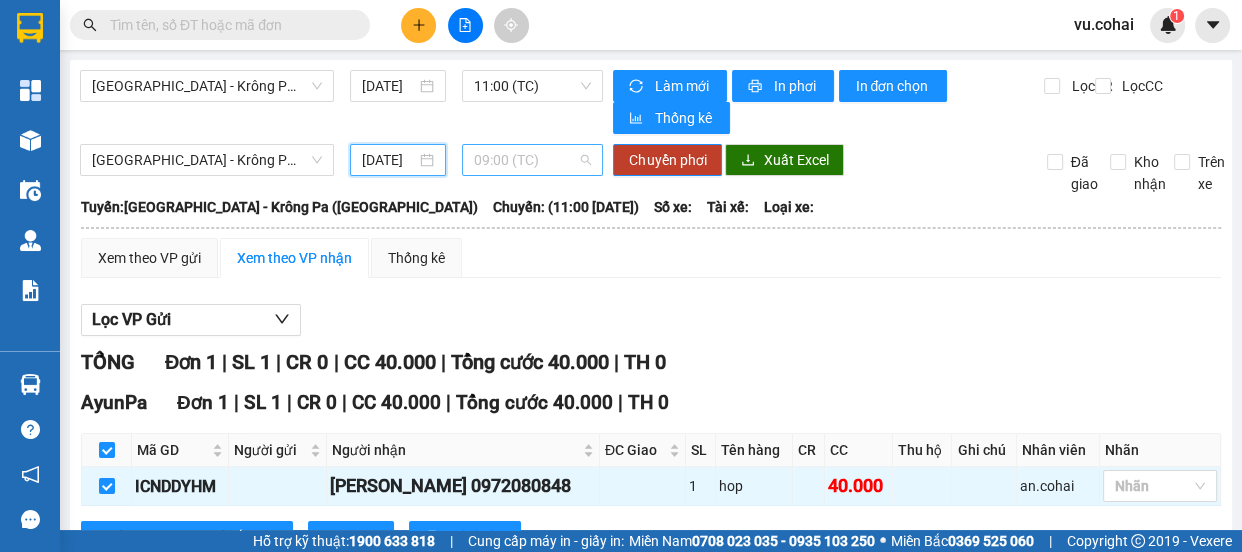 click on "09:00   (TC)" at bounding box center (532, 160) 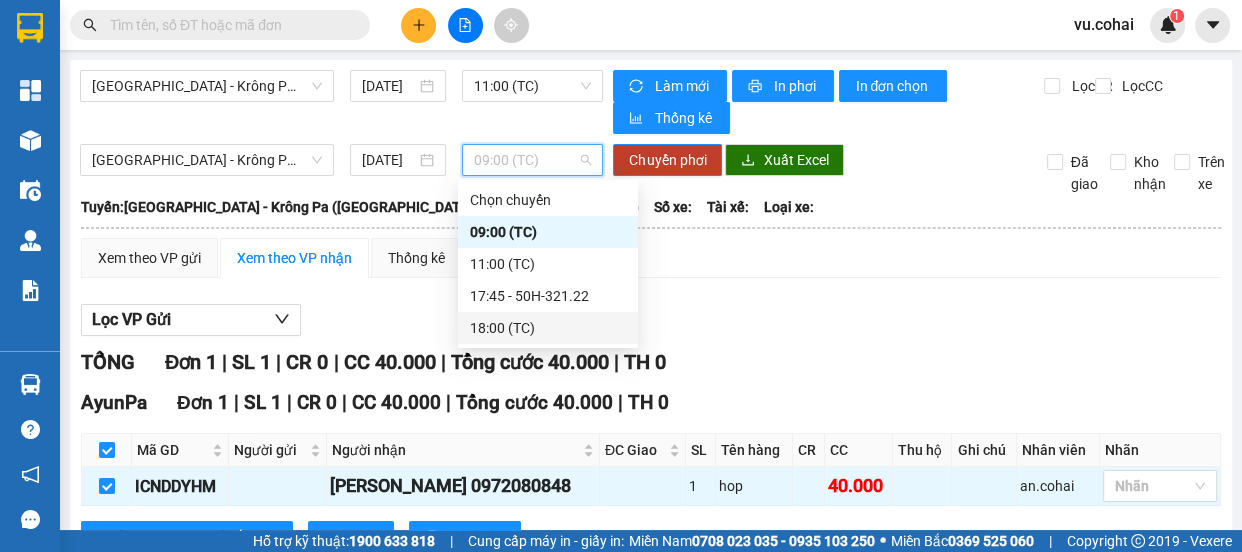 click on "18:00   (TC)" at bounding box center [548, 328] 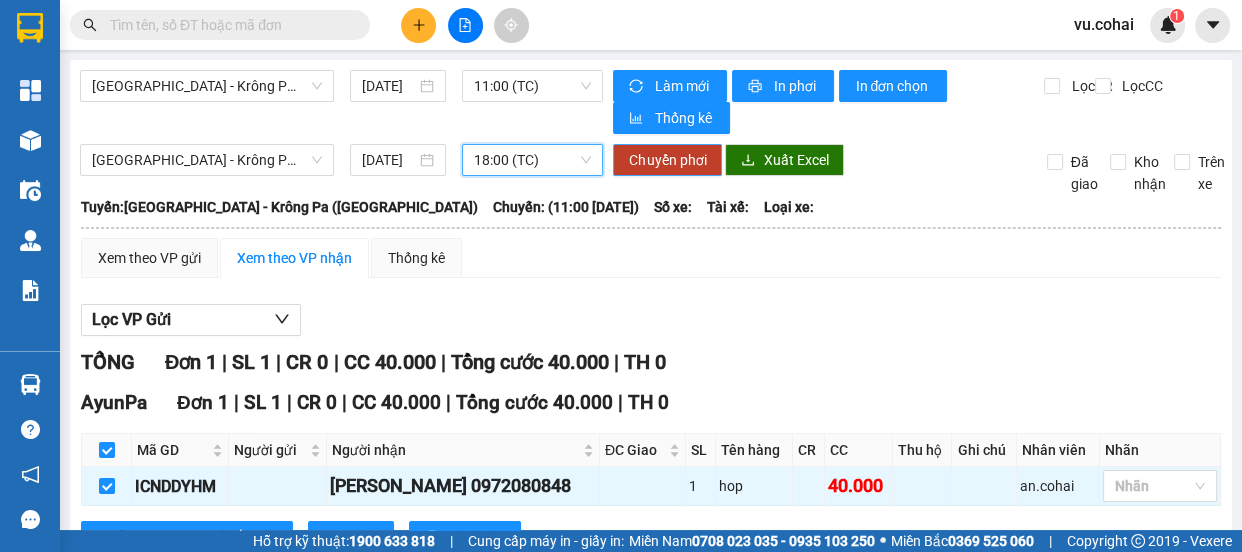 click on "Chuyển phơi" at bounding box center [667, 160] 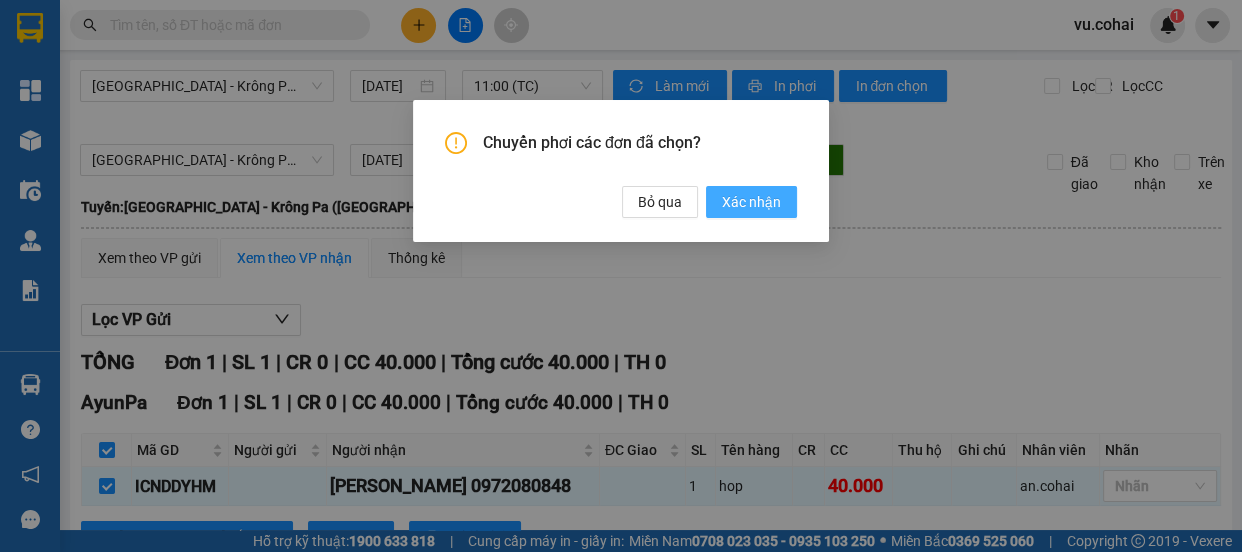 click on "Xác nhận" at bounding box center (751, 202) 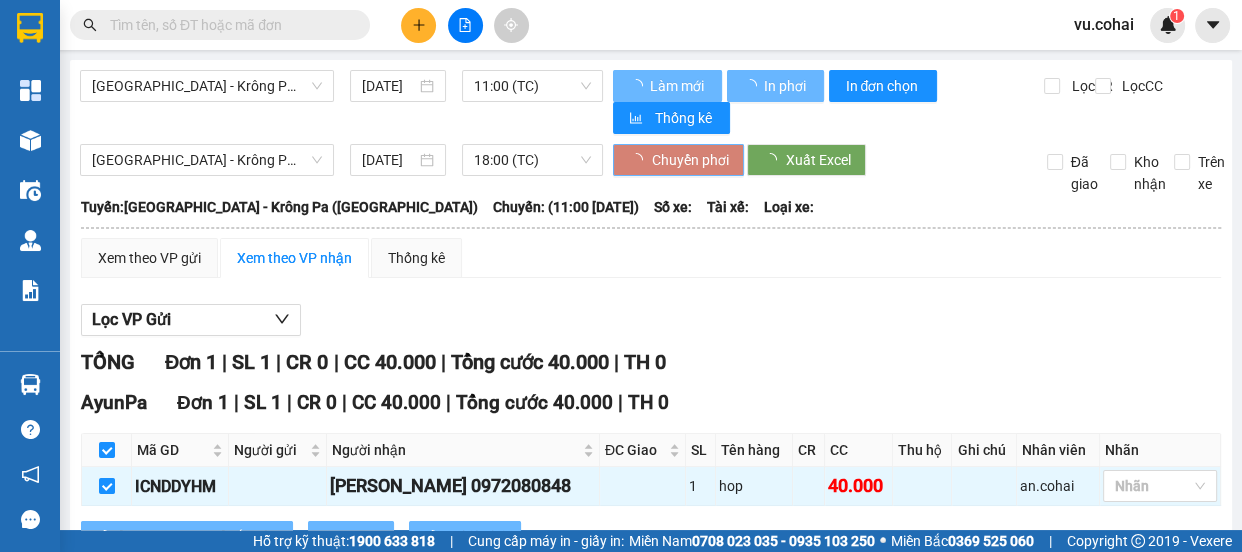 type 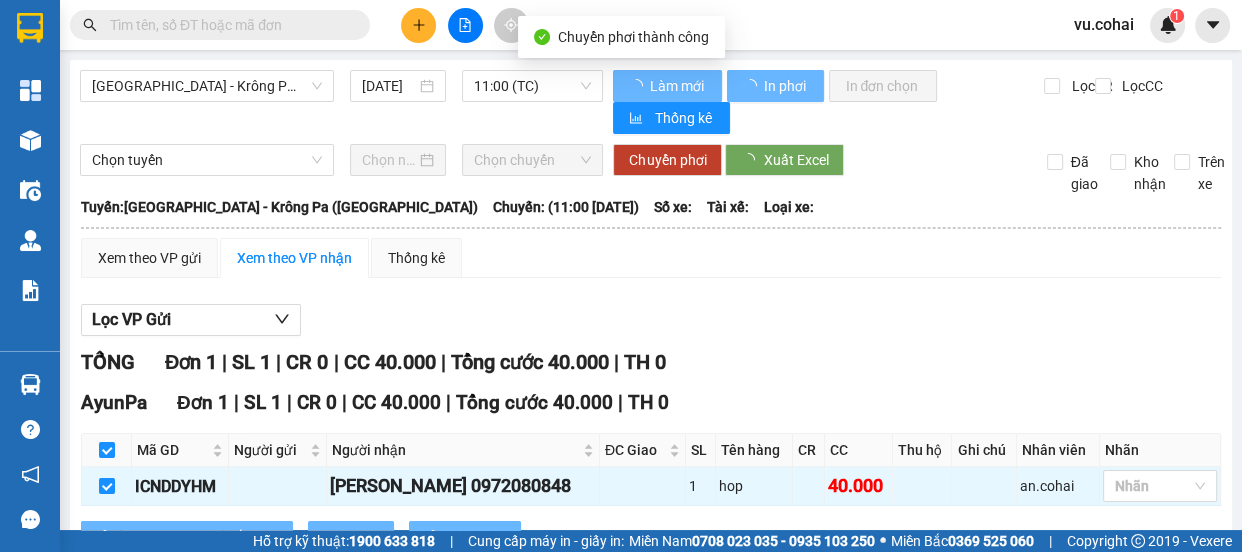 checkbox on "false" 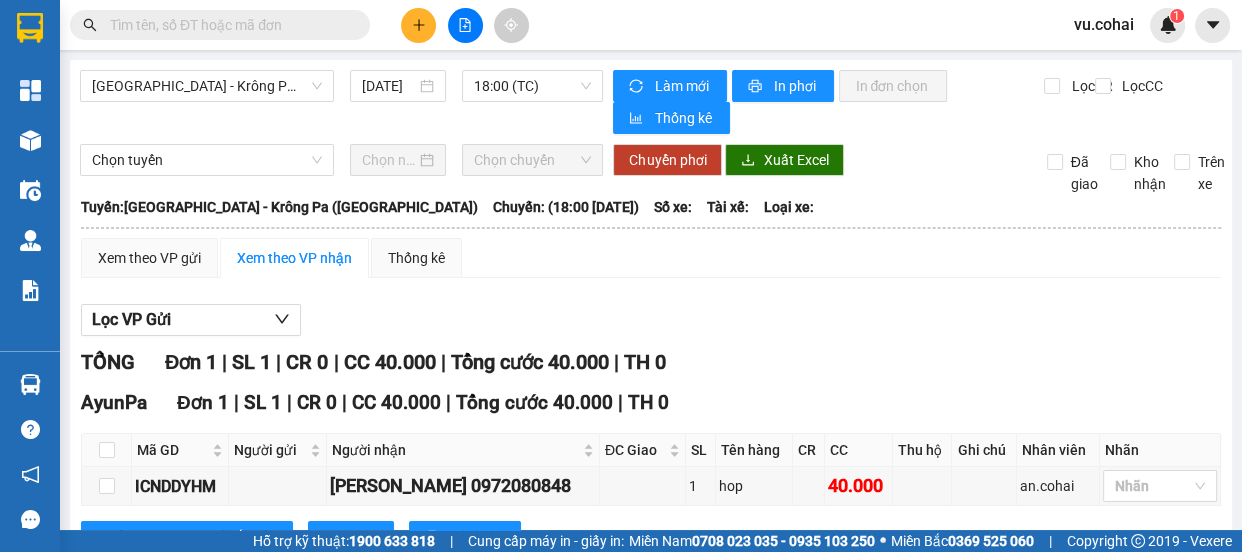 click on "Sài Gòn - Krông Pa (Uar) 11/07/2025 18:00   (TC)   Làm mới In phơi In đơn chọn Thống kê Lọc  CR Lọc  CC Chọn tuyến Chọn chuyến Chuyển phơi Xuất Excel Đã giao Kho nhận Trên xe Cô Hai   (08) 3924.2264   319 Trần Phú, Phường 8 PHƠI HÀNG 16:46 - 11/07/2025 Tuyến:  Sài Gòn - Krông Pa (Uar) Chuyến:   (18:00 - 11/07/2025) Tuyến:  Sài Gòn - Krông Pa (Uar) Chuyến:   (18:00 - 11/07/2025) Số xe:  Tài xế:  Loại xe:  Xem theo VP gửi Xem theo VP nhận Thống kê Lọc VP Gửi TỔNG Đơn   1 | SL   1 | CR   0 | CC   40.000 | Tổng cước   40.000 | TH   0 AyunPa Đơn   1 | SL   1 | CR   0 | CC   40.000 | Tổng cước   40.000 | TH   0 Mã GD Người gửi Người nhận ĐC Giao SL Tên hàng CR CC Thu hộ Ghi chú Nhân viên Nhãn Ký nhận                             ICNDDYHM   Bảo Hân 0972080848 1 hop 40.000 an.cohai   Nhãn Lưu sắp xếp In DS In biên lai Cô Hai   (08) 3924.2264   319 Trần Phú, Phường 8  -" at bounding box center [651, 329] 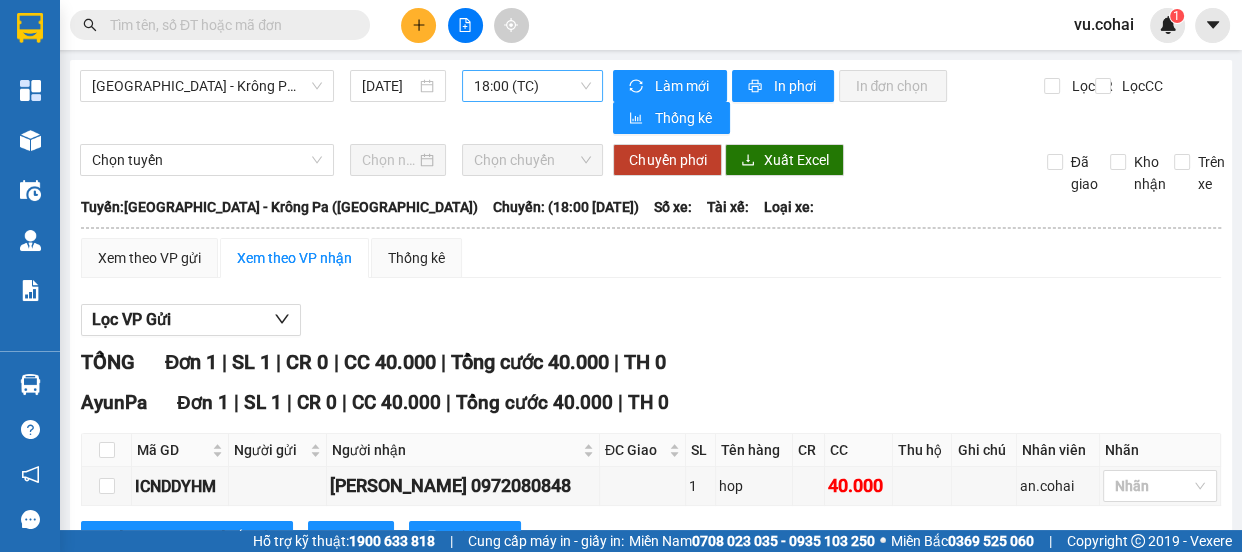 click on "18:00   (TC)" at bounding box center (532, 86) 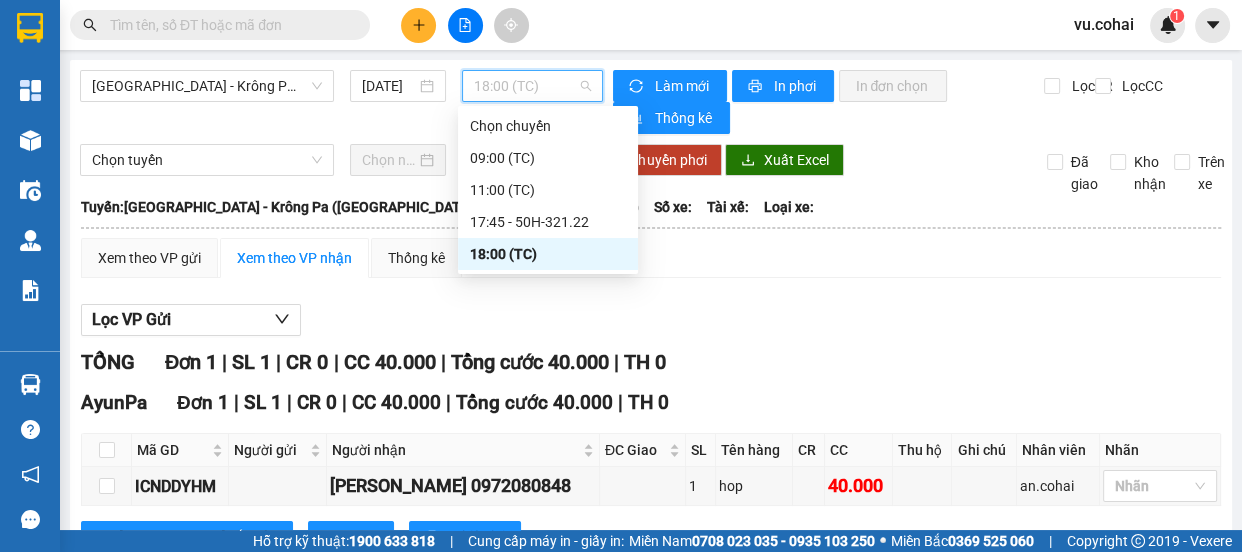 click on "18:00   (TC)" at bounding box center (548, 254) 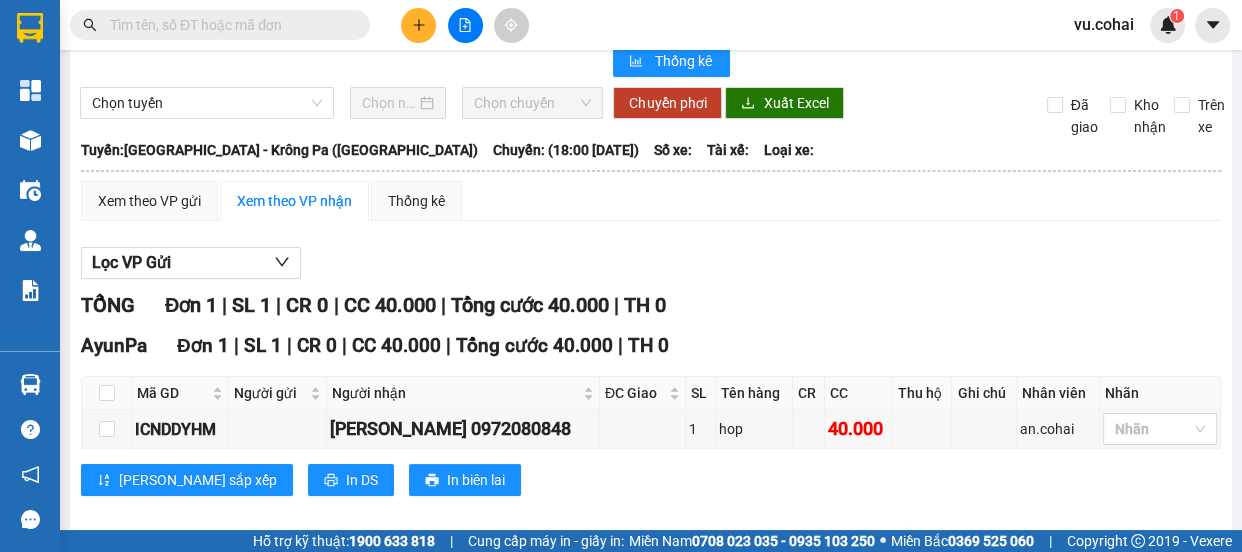 scroll, scrollTop: 0, scrollLeft: 0, axis: both 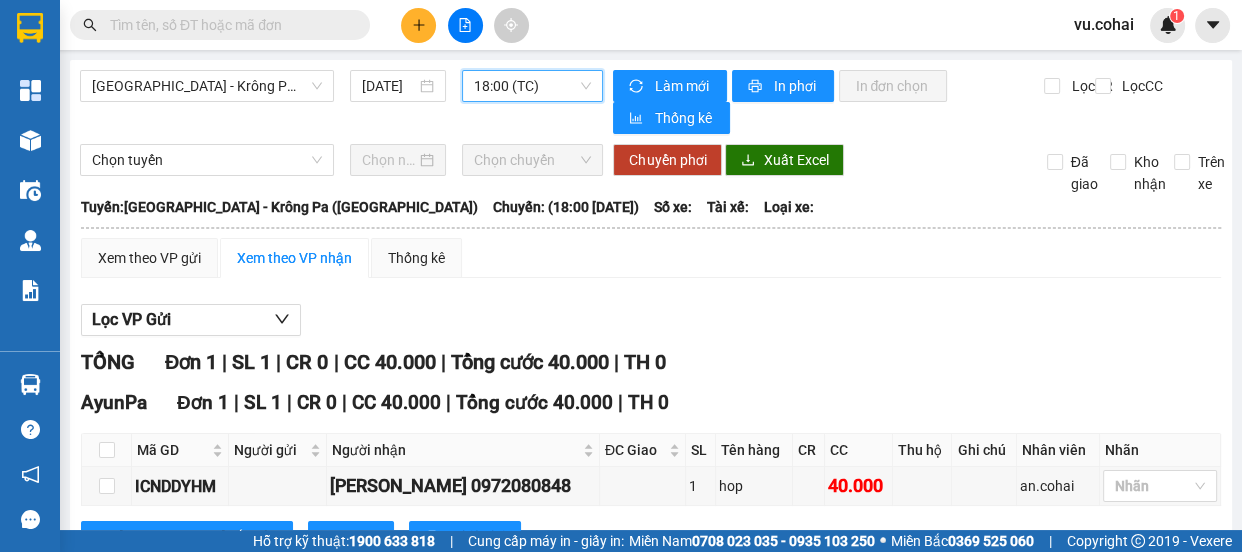 click on "18:00   (TC)" at bounding box center [532, 86] 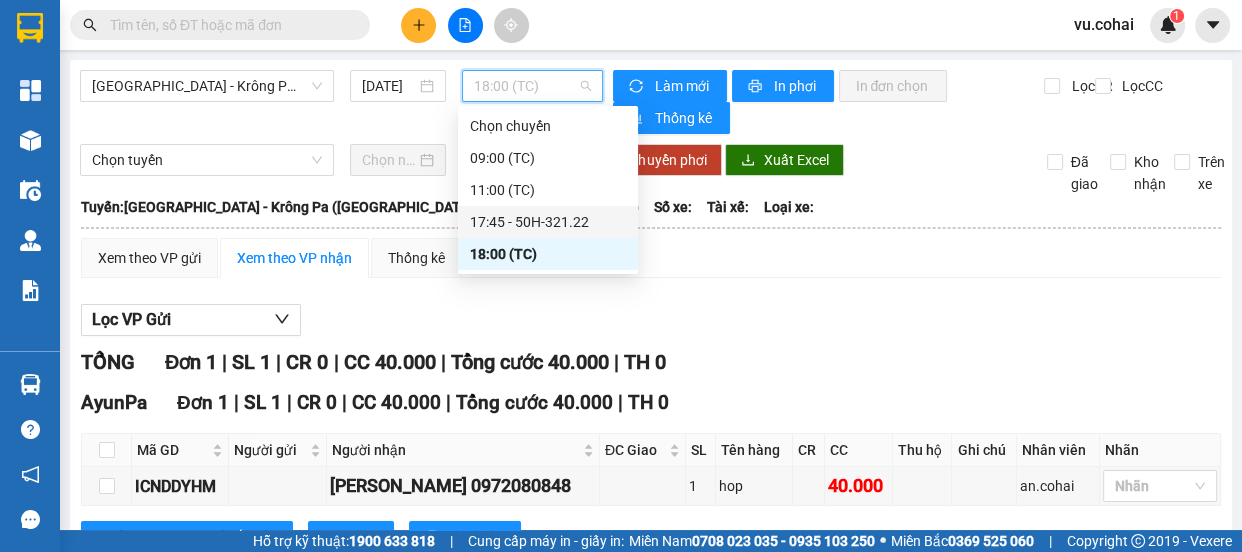 click on "17:45     - 50H-321.22" at bounding box center (548, 222) 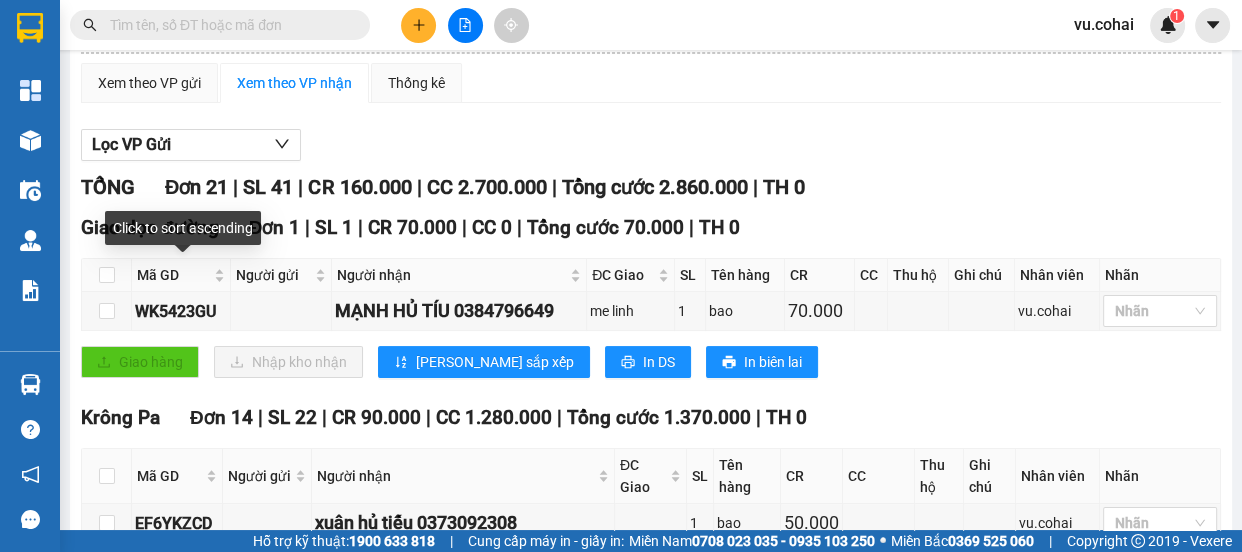 scroll, scrollTop: 0, scrollLeft: 0, axis: both 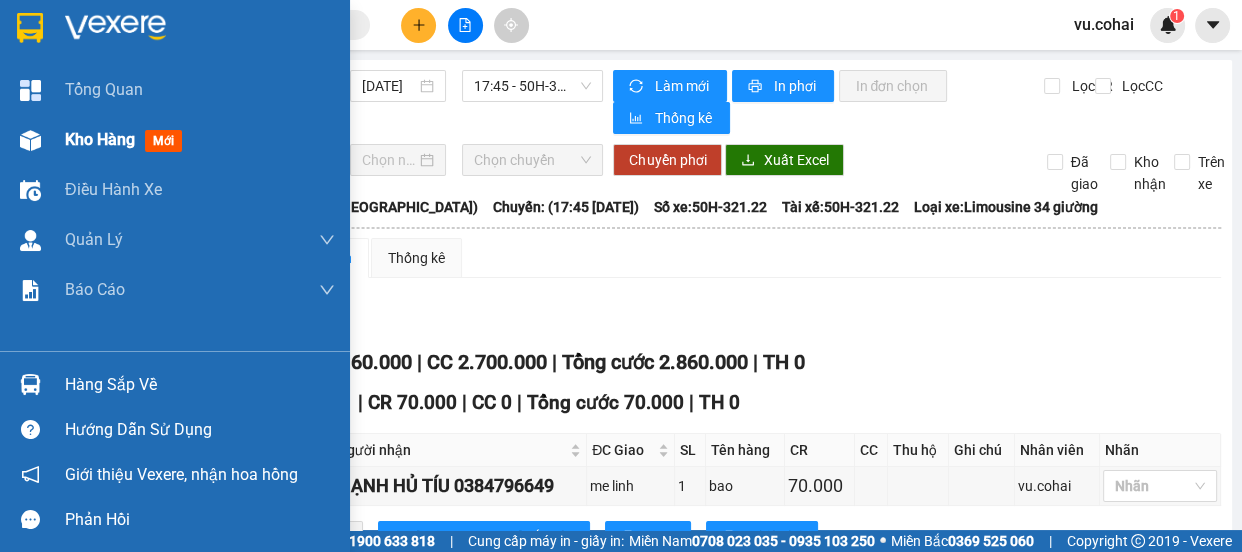 click on "Kho hàng" at bounding box center [100, 139] 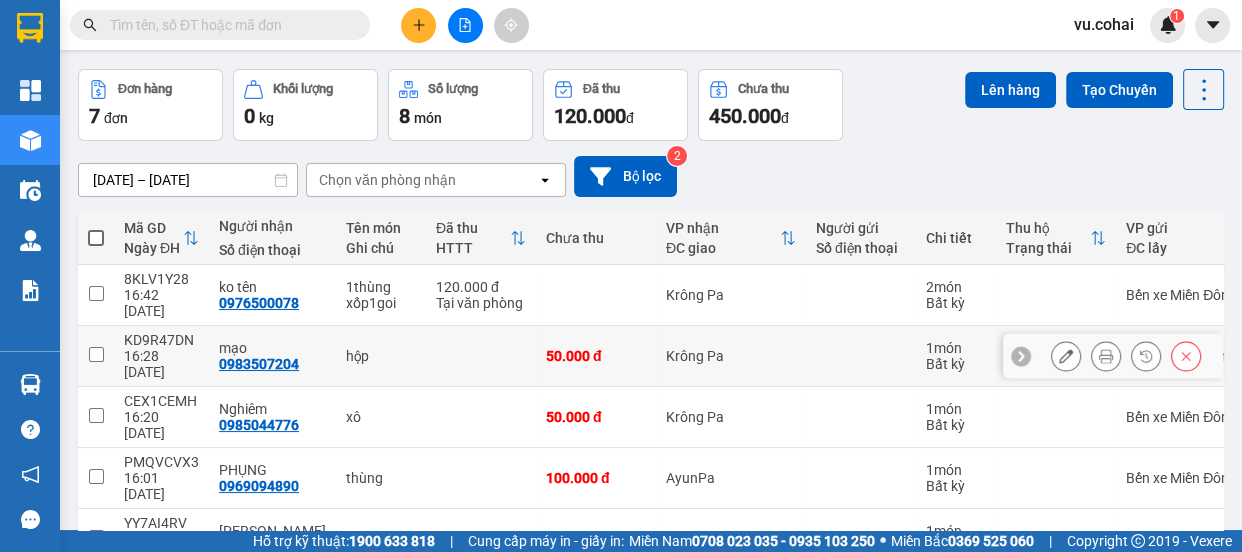 scroll, scrollTop: 181, scrollLeft: 0, axis: vertical 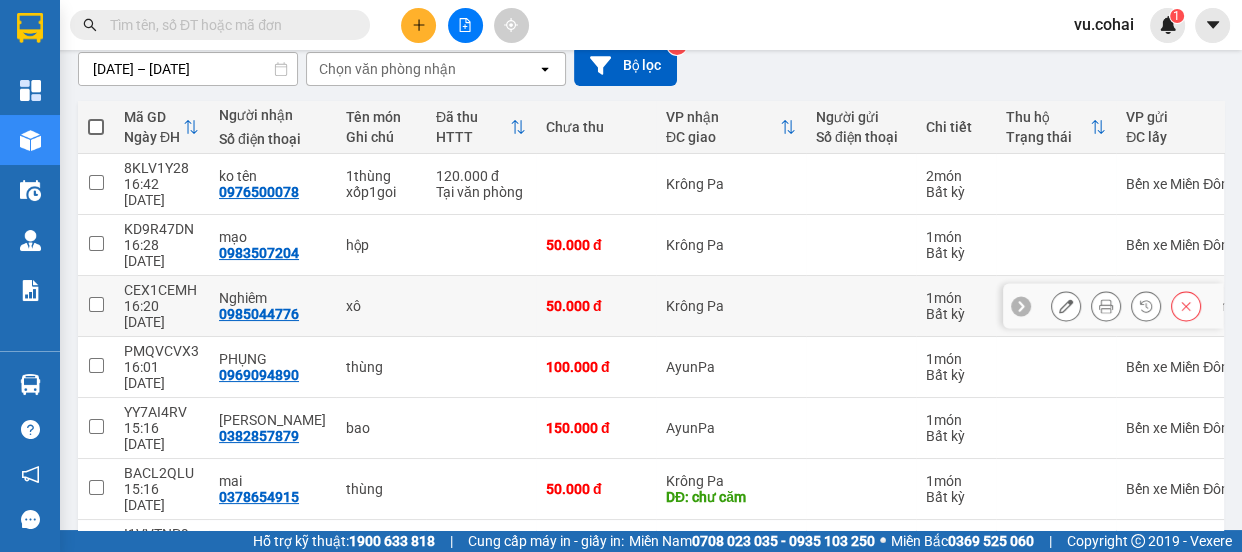 click at bounding box center (96, 304) 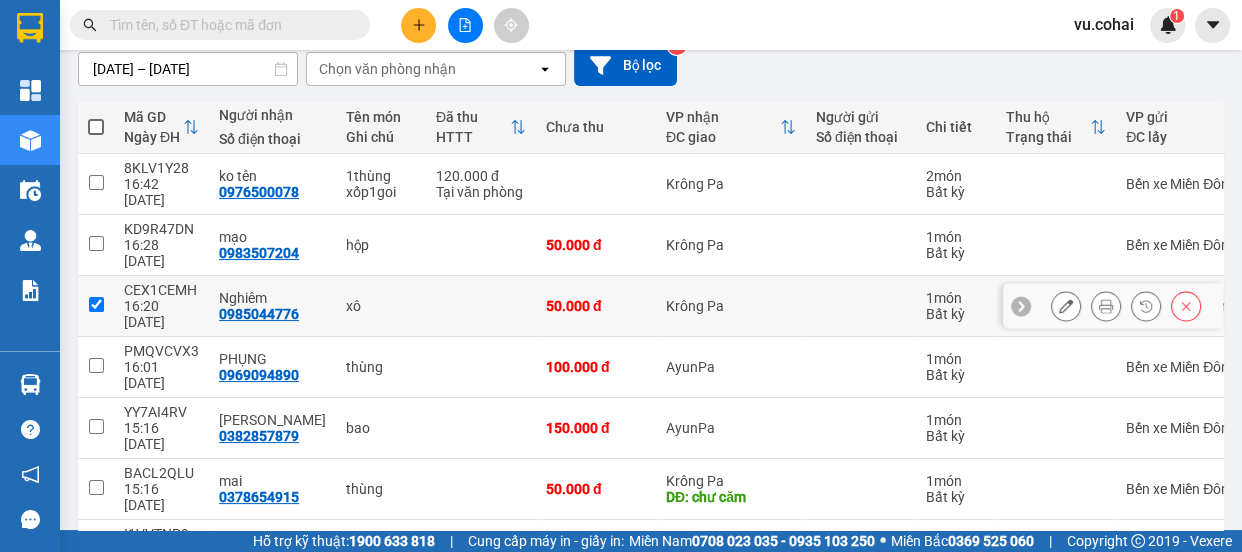 checkbox on "true" 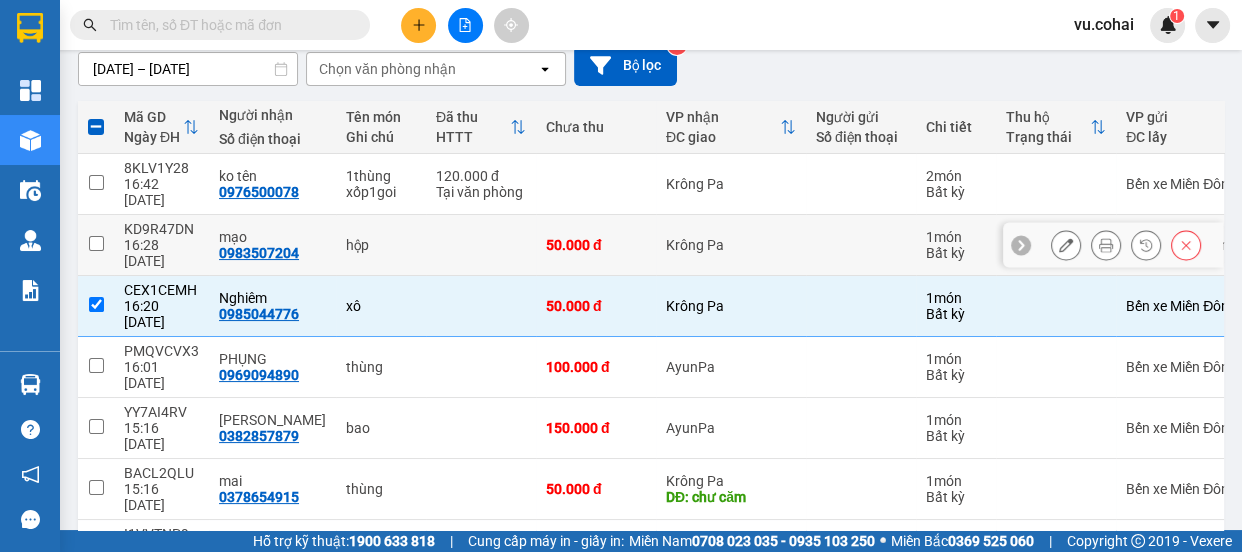 click at bounding box center (96, 243) 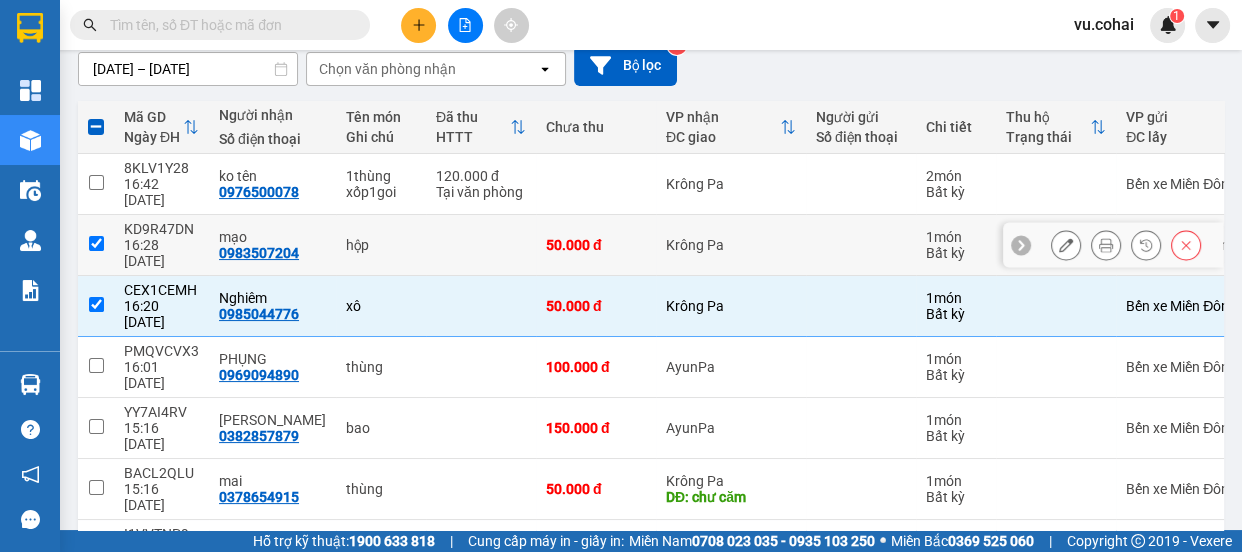 checkbox on "true" 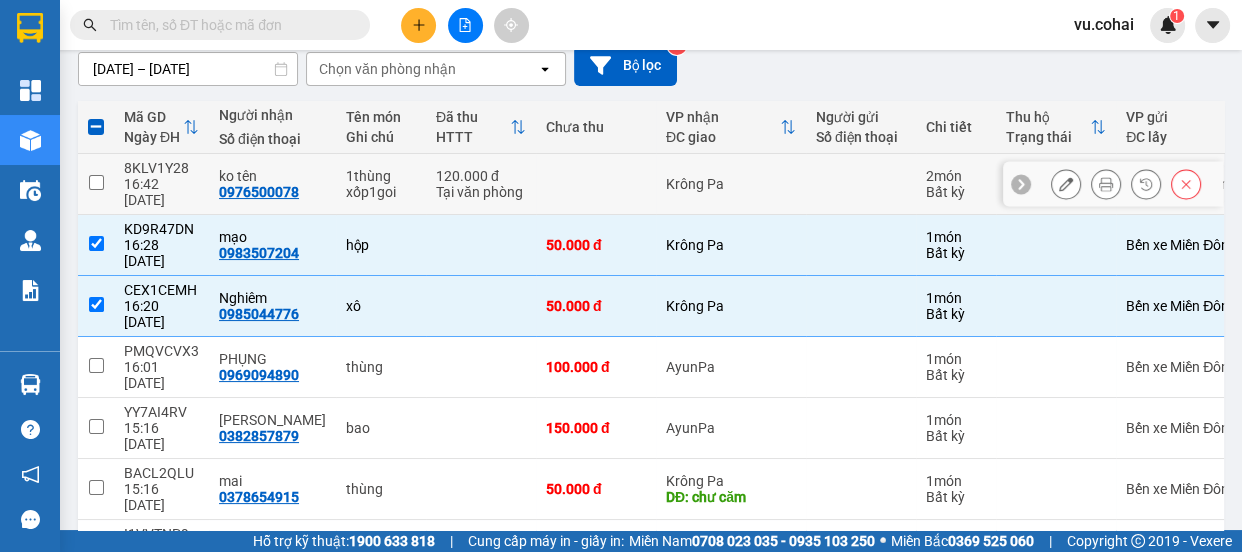 click at bounding box center (96, 182) 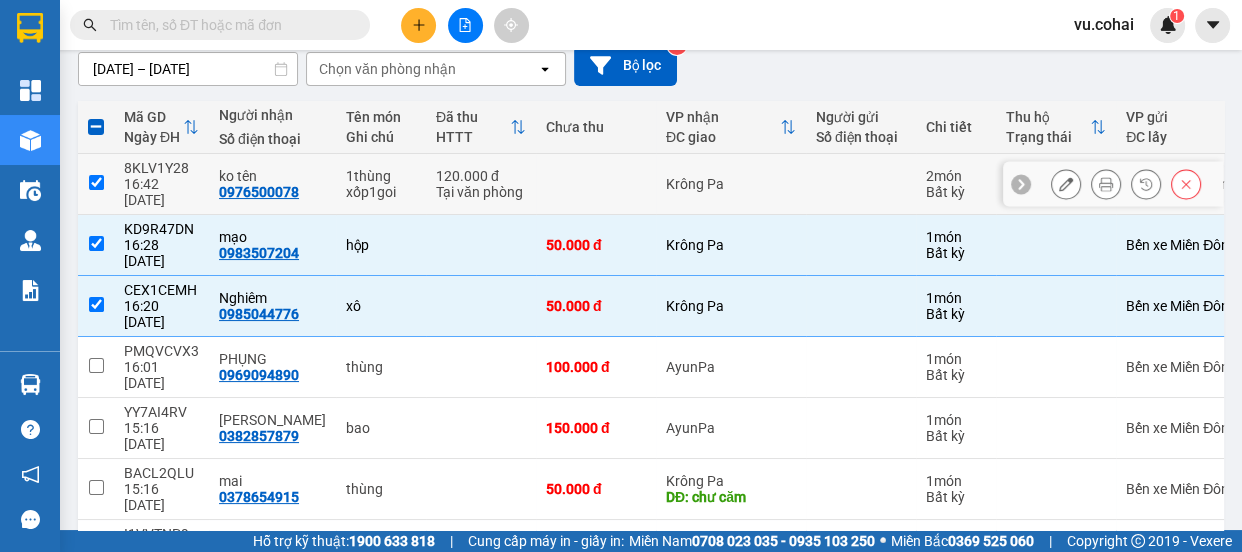 checkbox on "true" 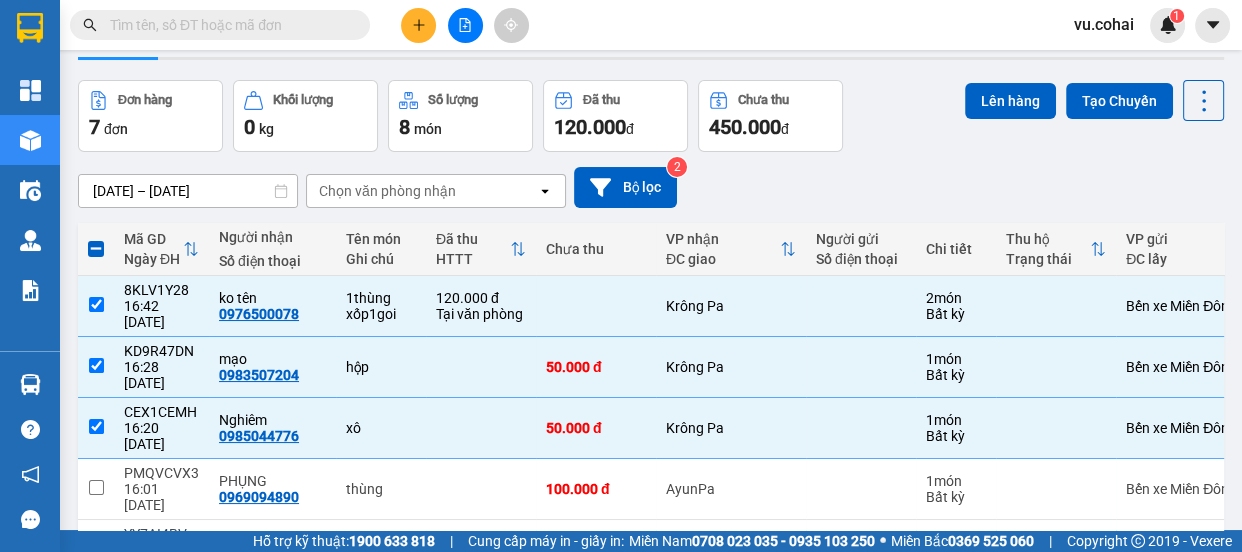 scroll, scrollTop: 0, scrollLeft: 0, axis: both 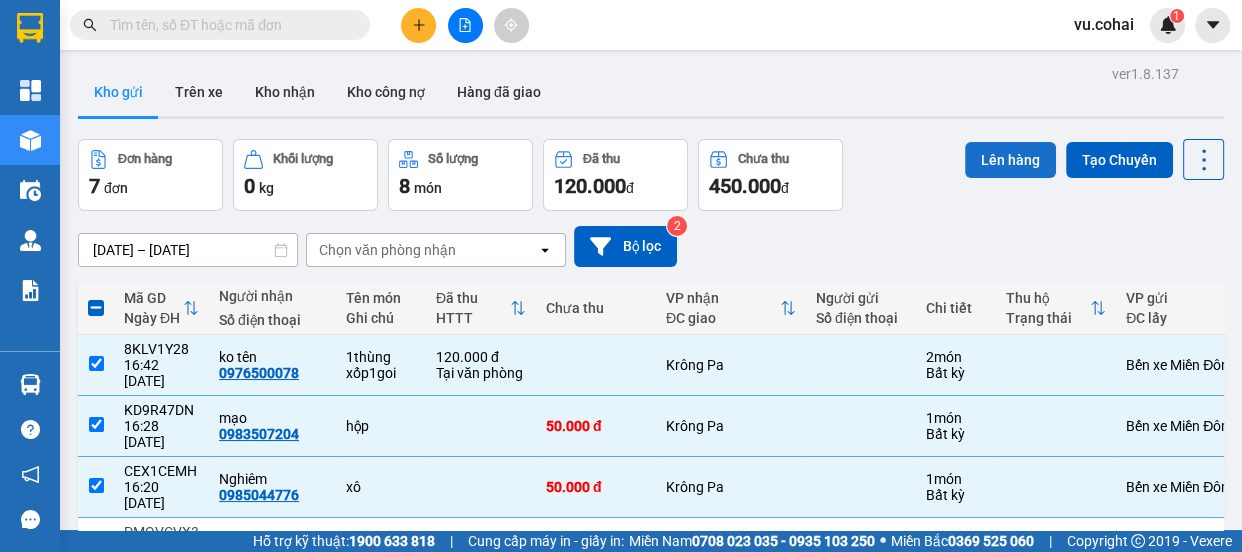 click on "Lên hàng" at bounding box center (1010, 160) 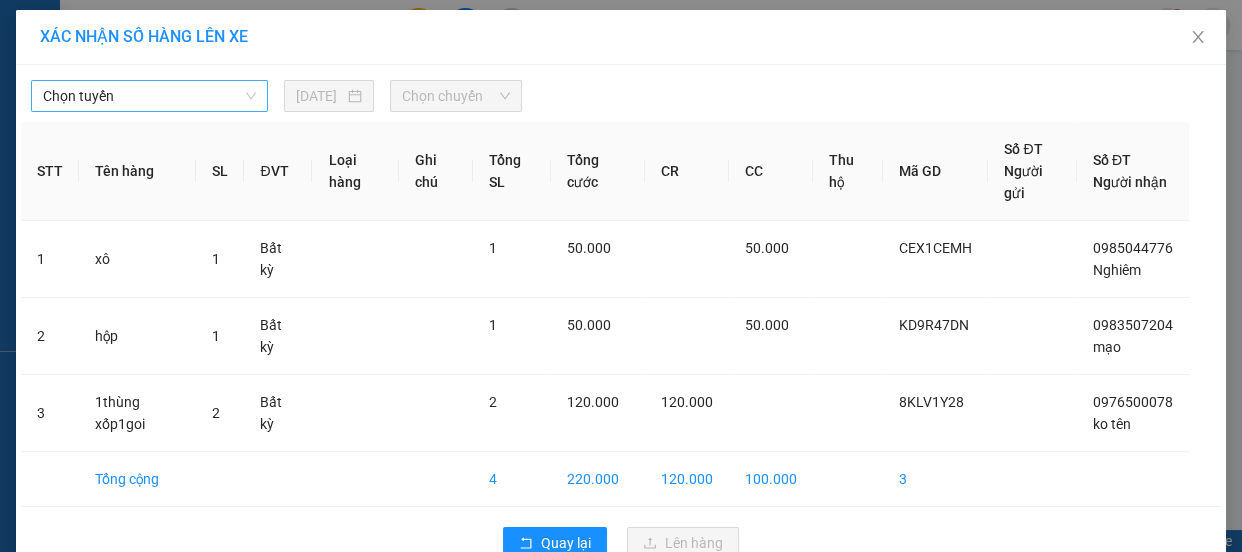 click on "Chọn tuyến" at bounding box center (149, 96) 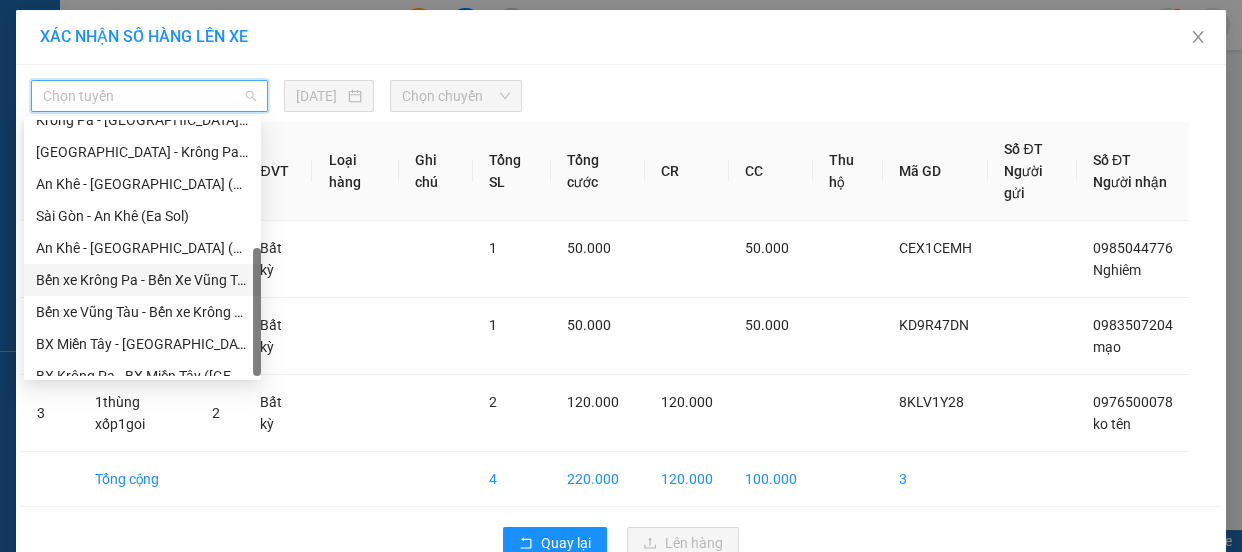 scroll, scrollTop: 287, scrollLeft: 0, axis: vertical 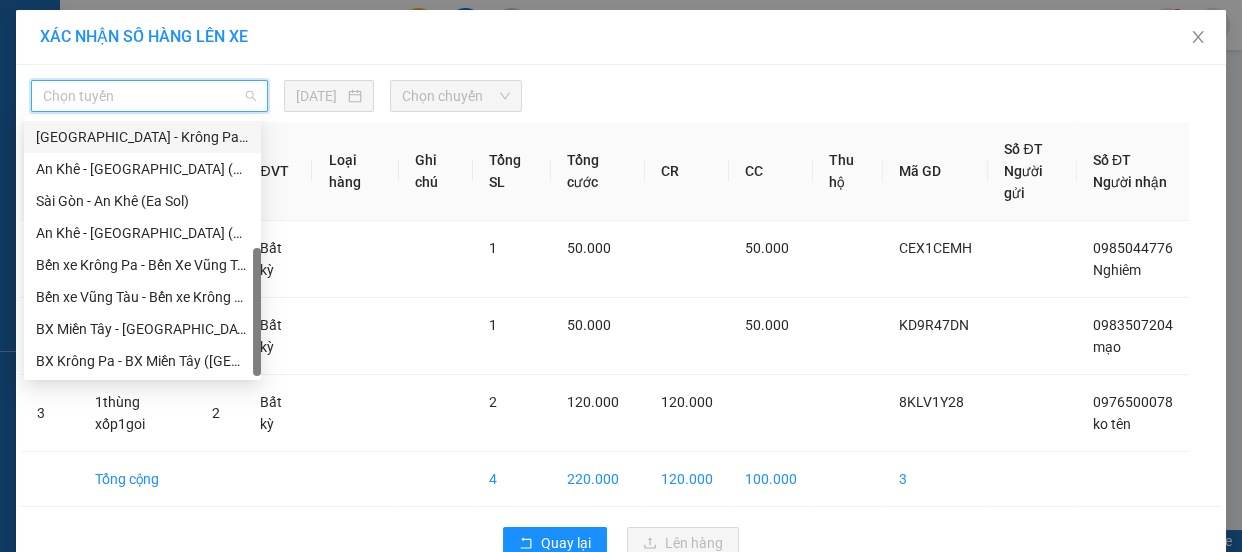 click on "[GEOGRAPHIC_DATA] - Krông Pa ([GEOGRAPHIC_DATA])" at bounding box center (142, 137) 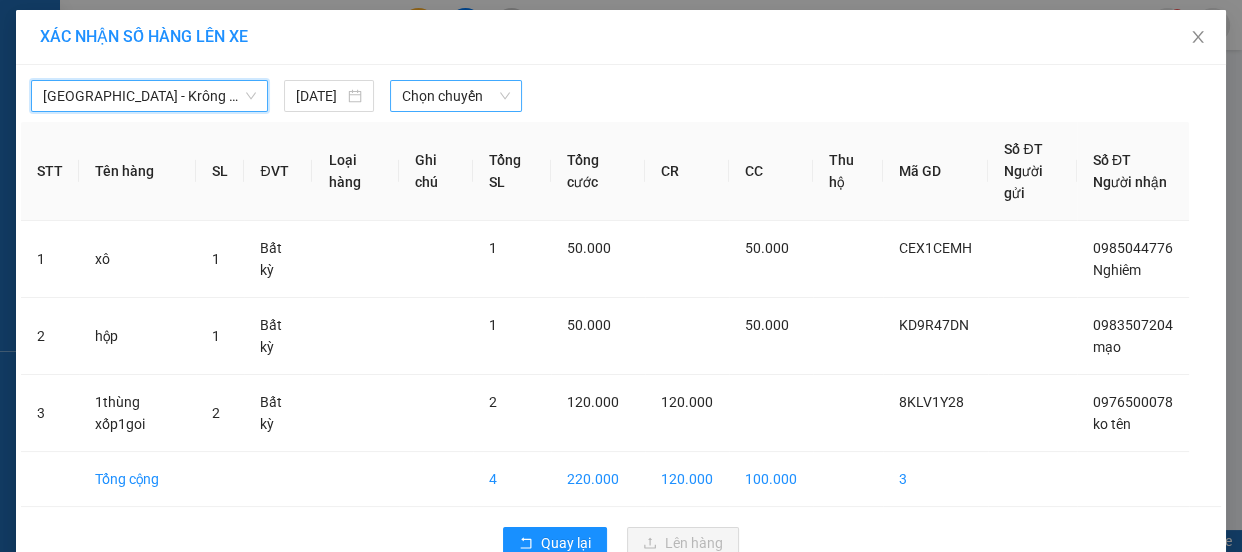 click on "Chọn chuyến" at bounding box center (456, 96) 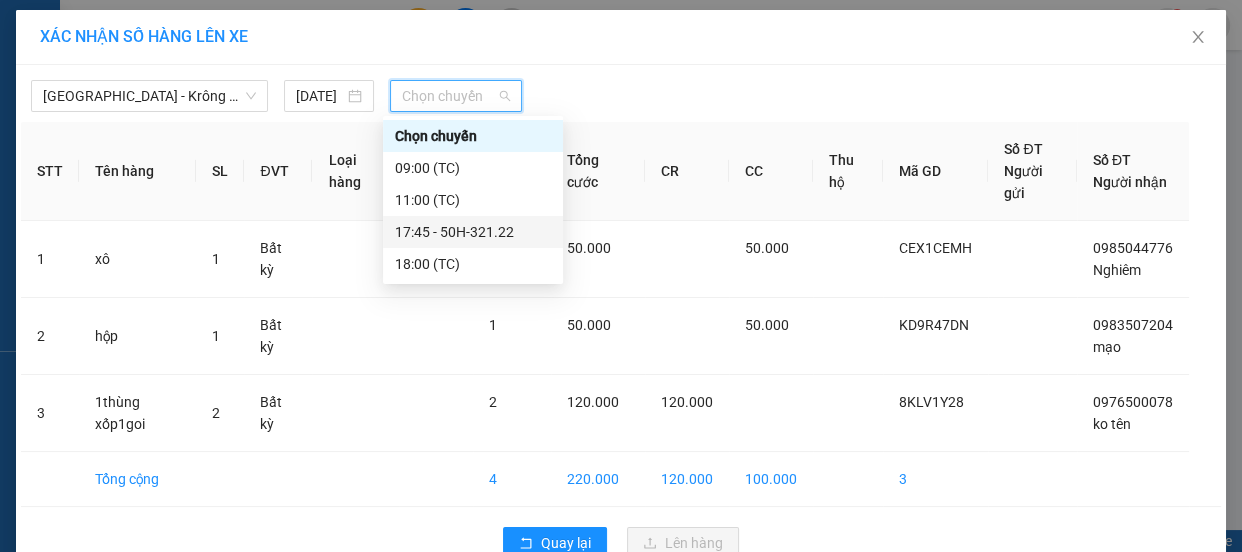 click on "17:45     - 50H-321.22" at bounding box center [473, 232] 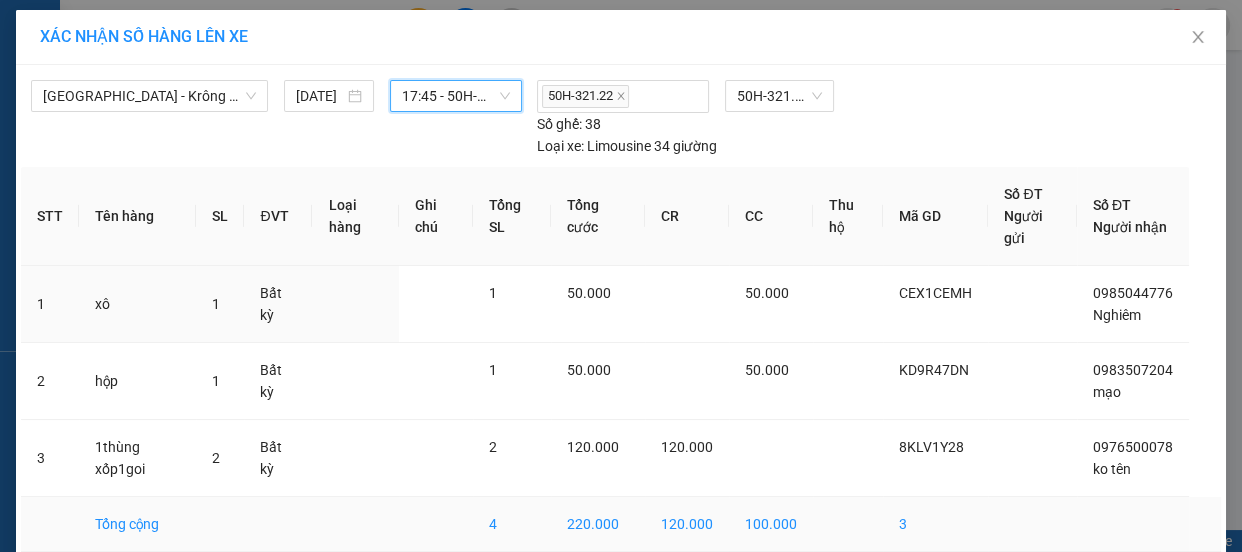 scroll, scrollTop: 90, scrollLeft: 0, axis: vertical 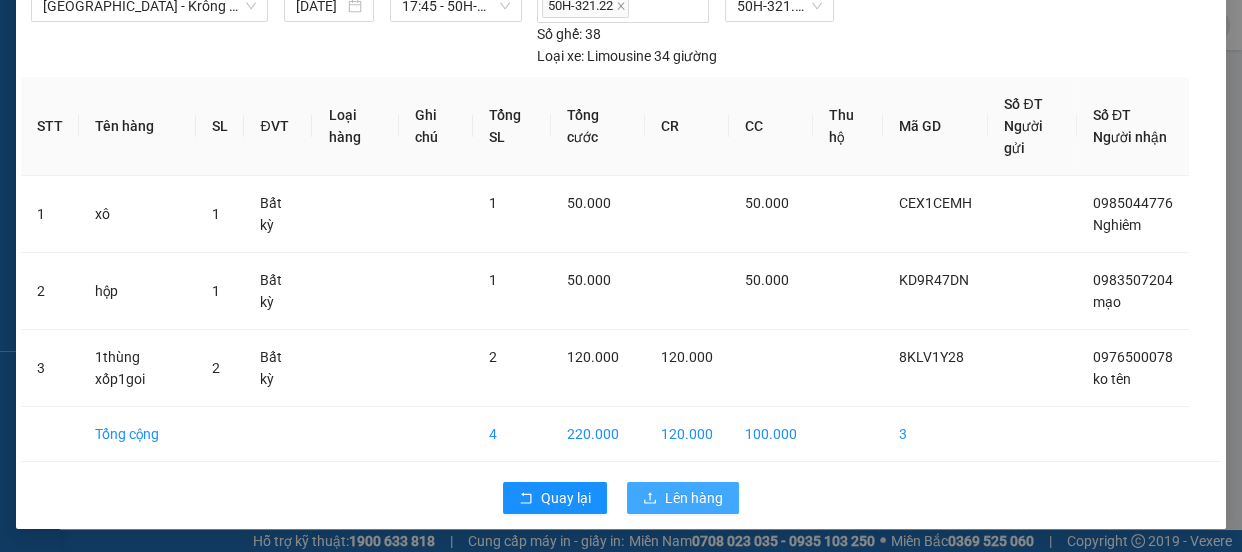 click on "Lên hàng" at bounding box center (694, 498) 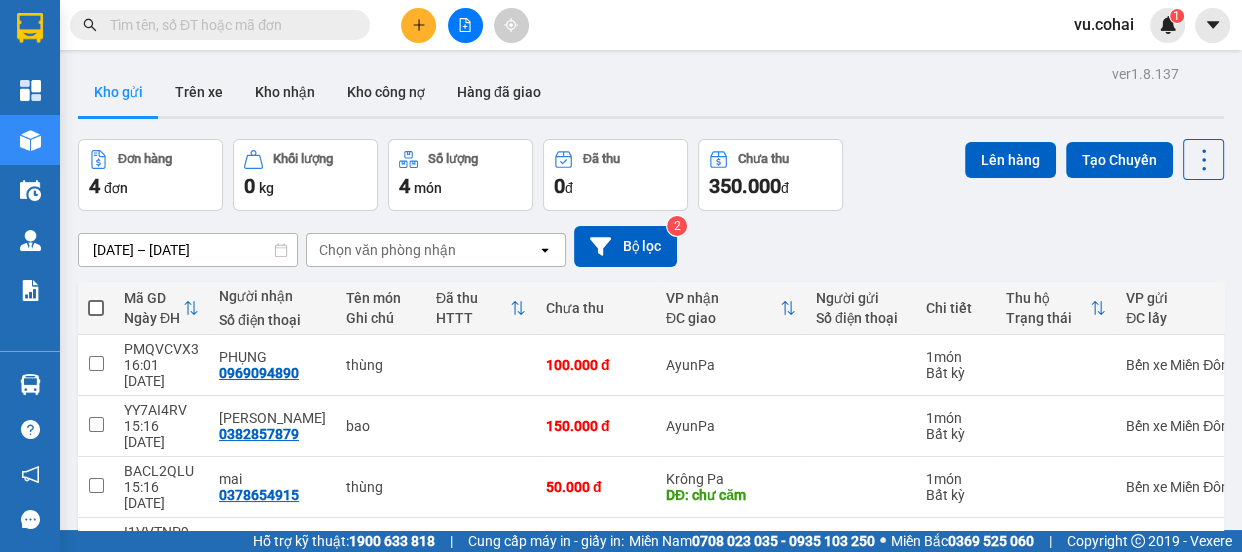 click on "27/06/2025 – 11/07/2025 Press the down arrow key to interact with the calendar and select a date. Press the escape button to close the calendar. Selected date range is from 27/06/2025 to 11/07/2025. Chọn văn phòng nhận open Bộ lọc 2" at bounding box center [651, 246] 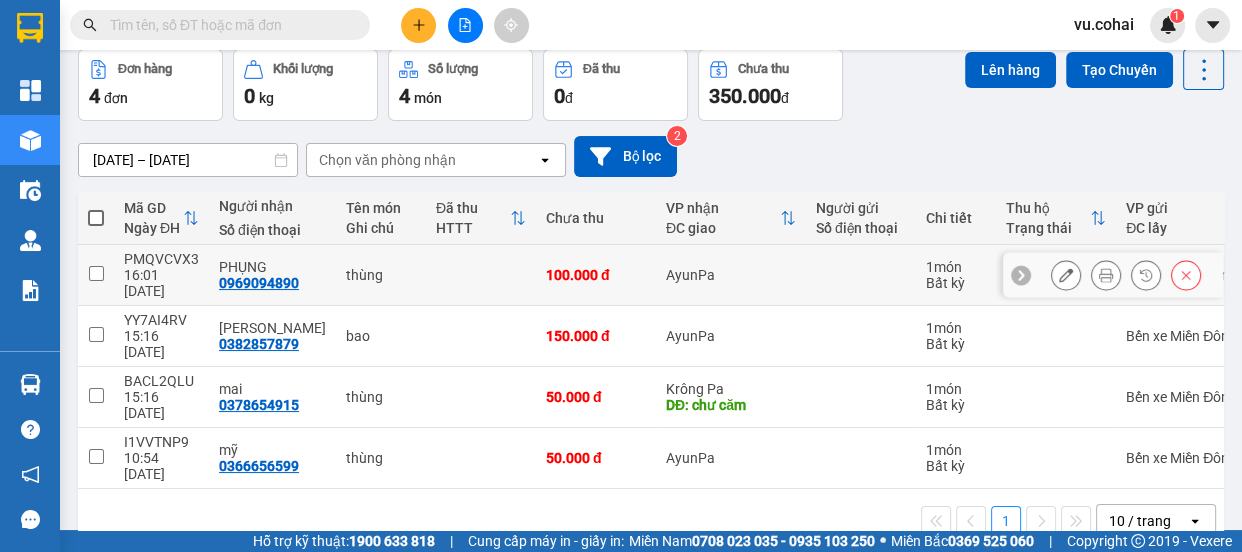 scroll, scrollTop: 91, scrollLeft: 0, axis: vertical 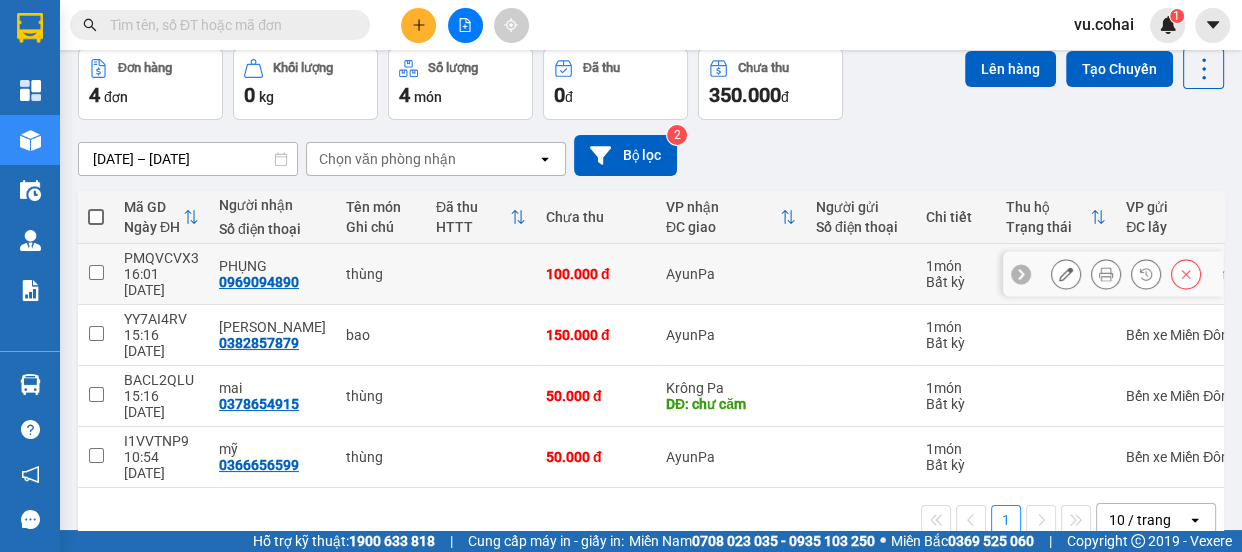 click at bounding box center [96, 272] 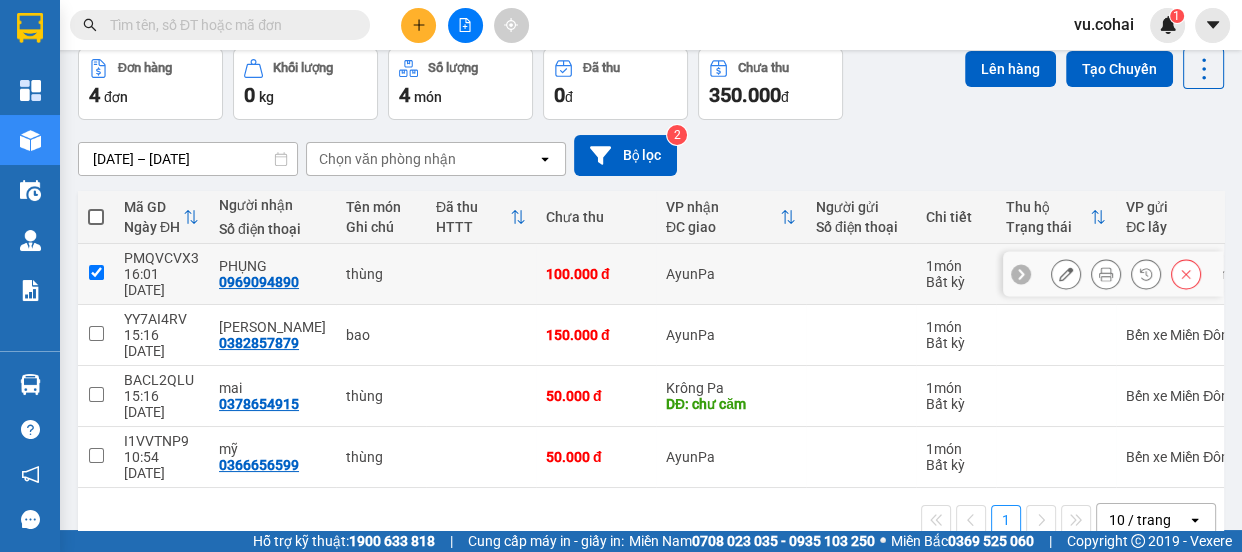 checkbox on "true" 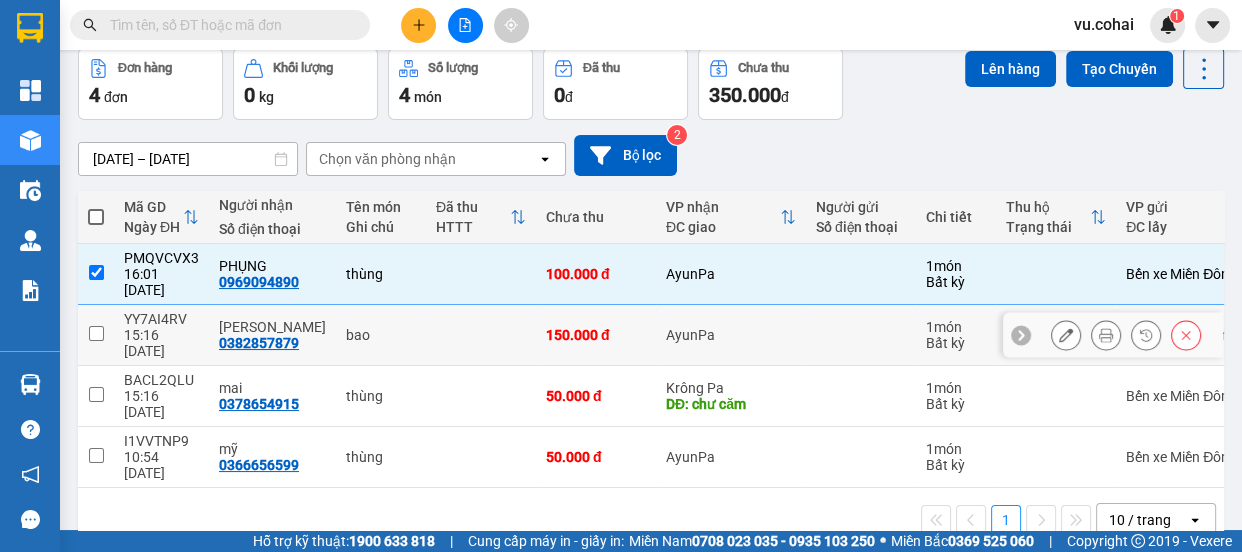 click at bounding box center (96, 333) 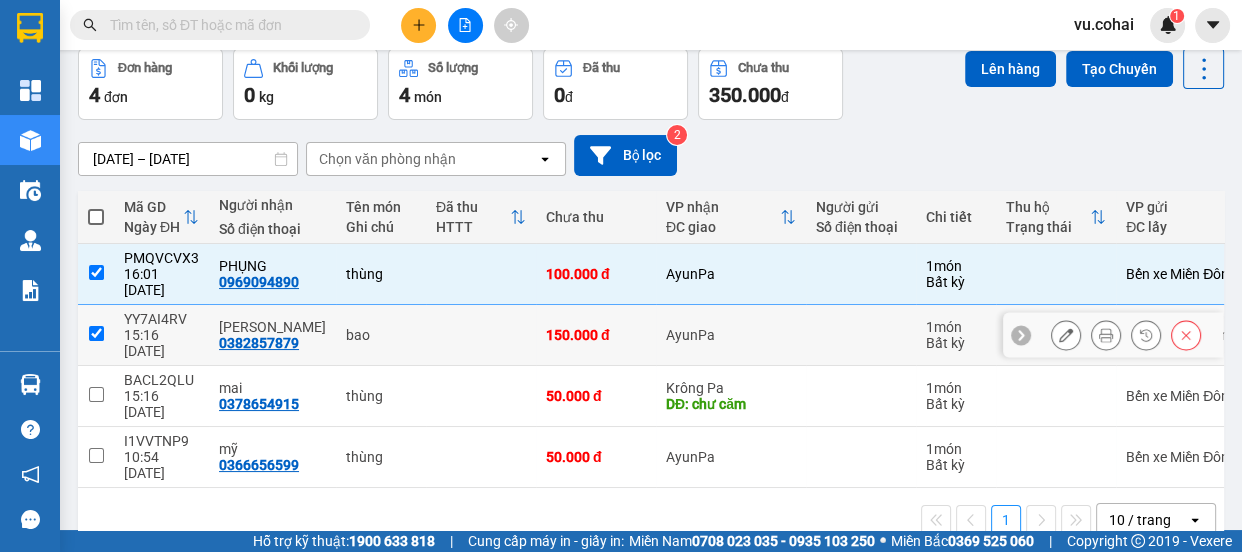 checkbox on "true" 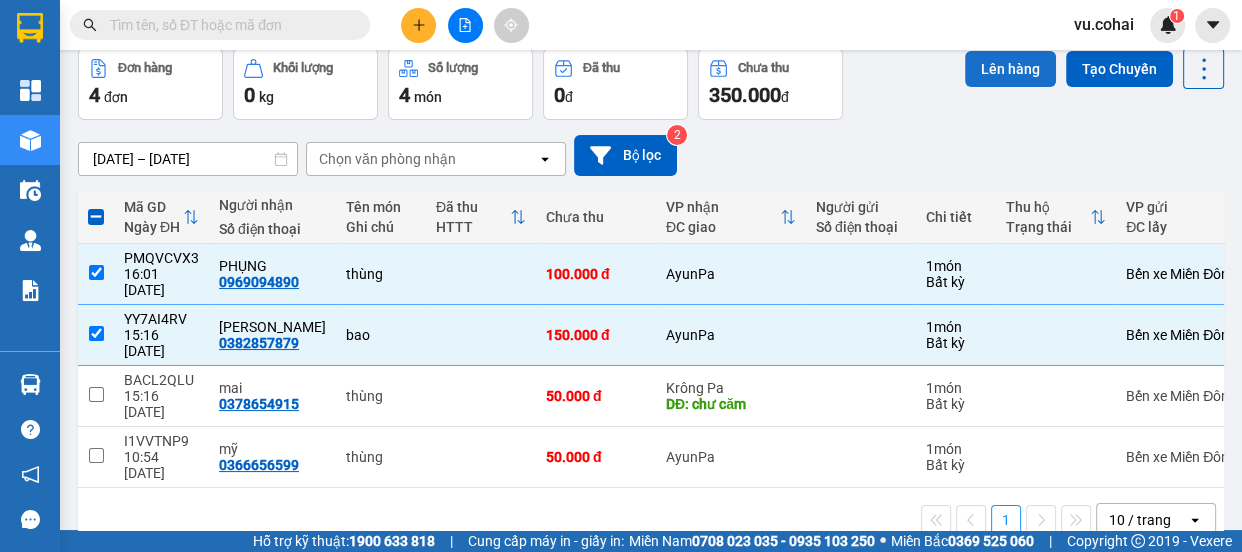 click on "Lên hàng" at bounding box center (1010, 69) 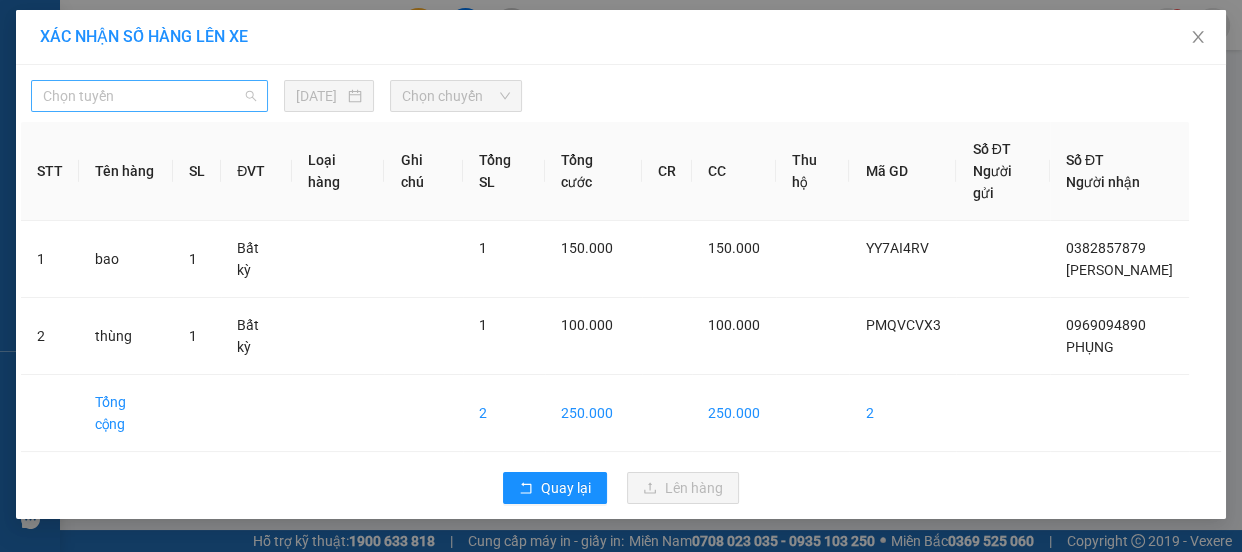 click on "Chọn tuyến" at bounding box center [149, 96] 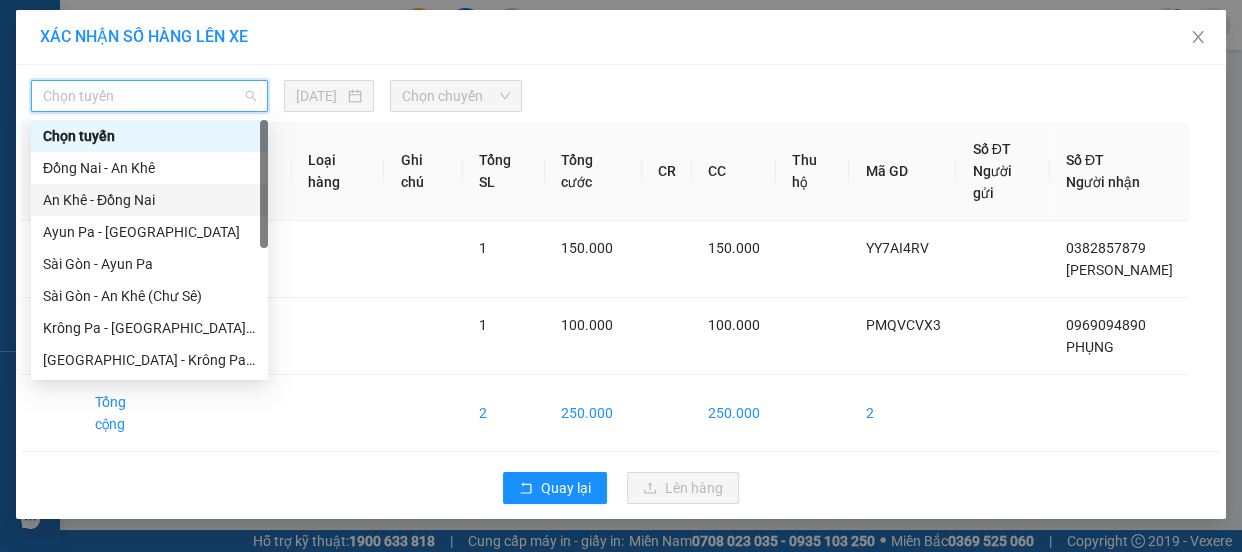 scroll, scrollTop: 272, scrollLeft: 0, axis: vertical 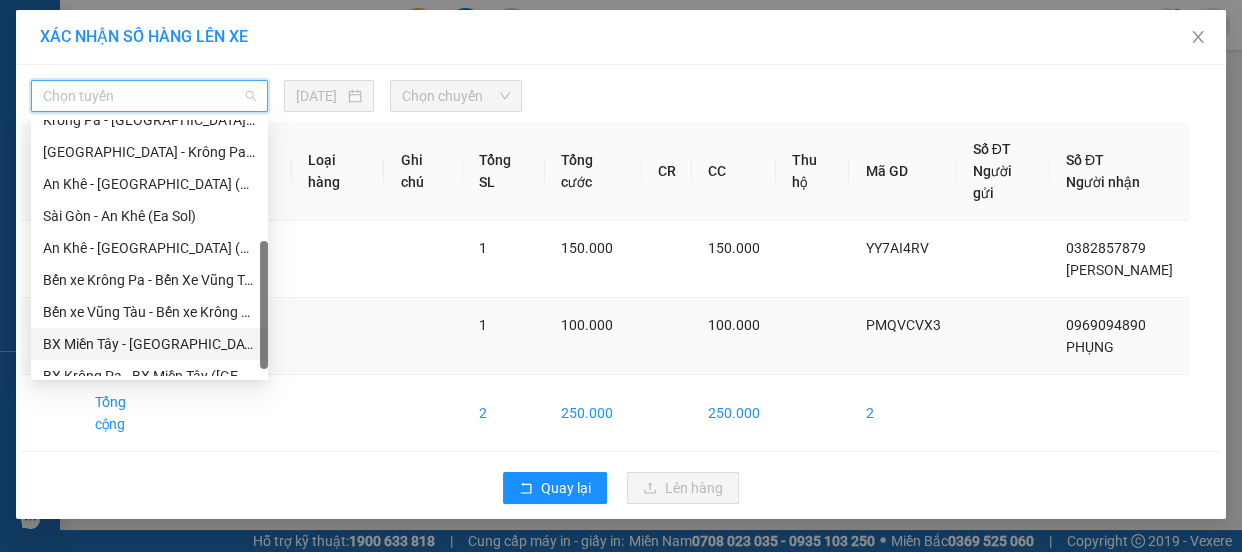click on "BX Miền Tây - [GEOGRAPHIC_DATA] ([GEOGRAPHIC_DATA] - [GEOGRAPHIC_DATA])" at bounding box center [149, 344] 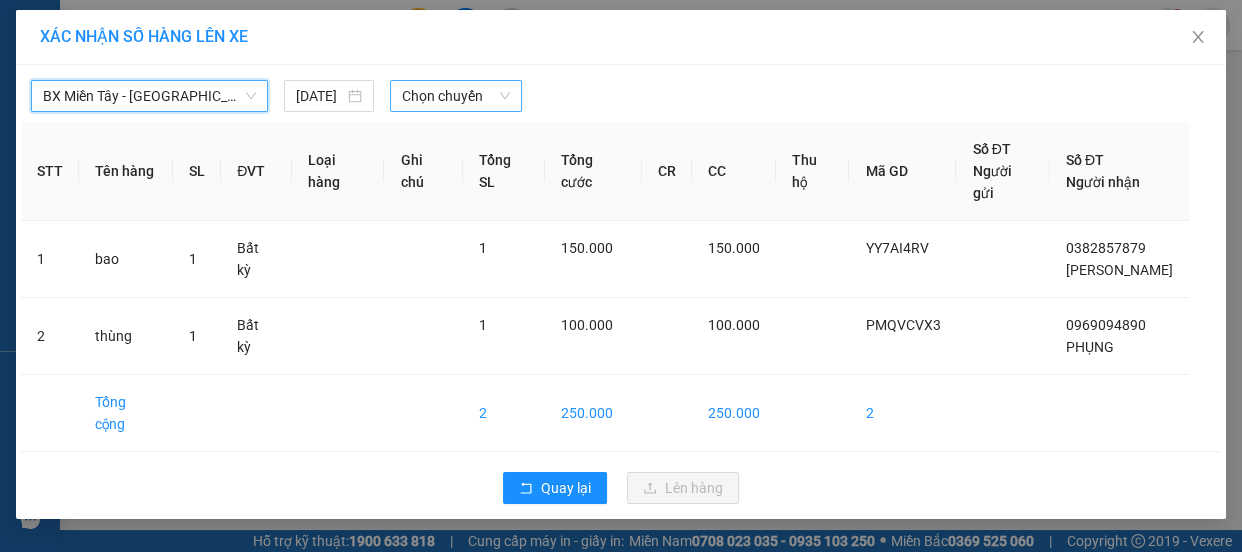 click on "Chọn chuyến" at bounding box center (456, 96) 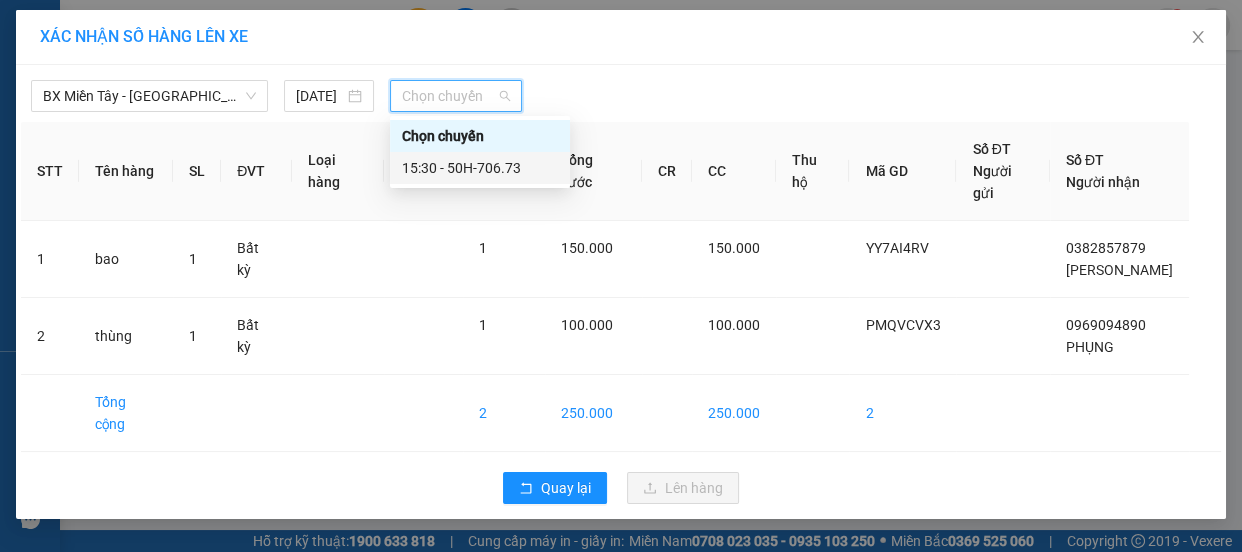 click on "15:30     - 50H-706.73" at bounding box center [480, 168] 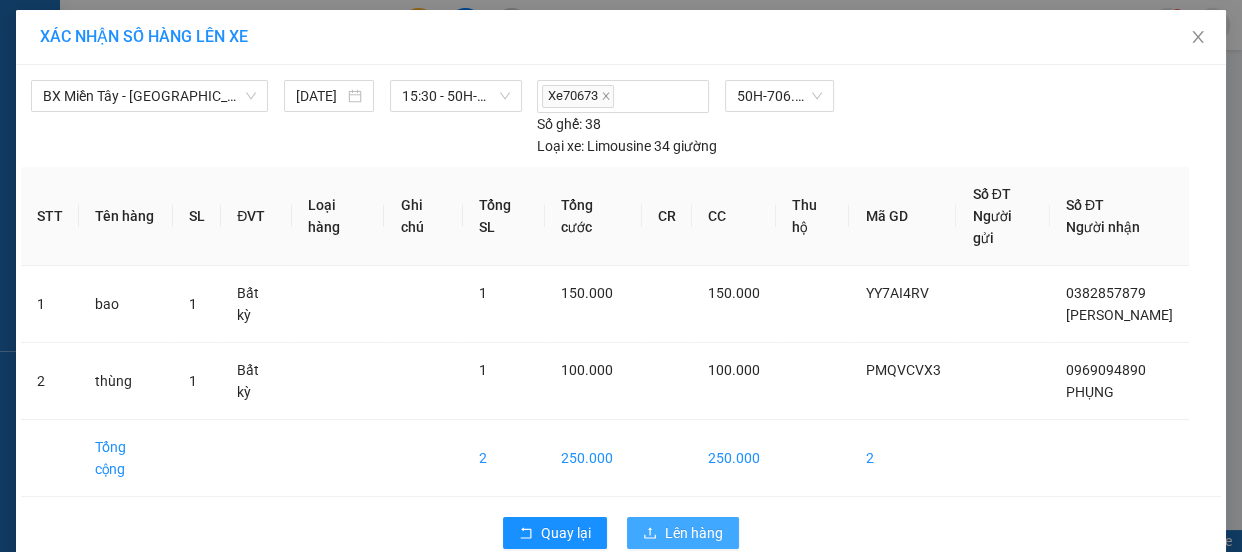 click on "Lên hàng" at bounding box center (694, 533) 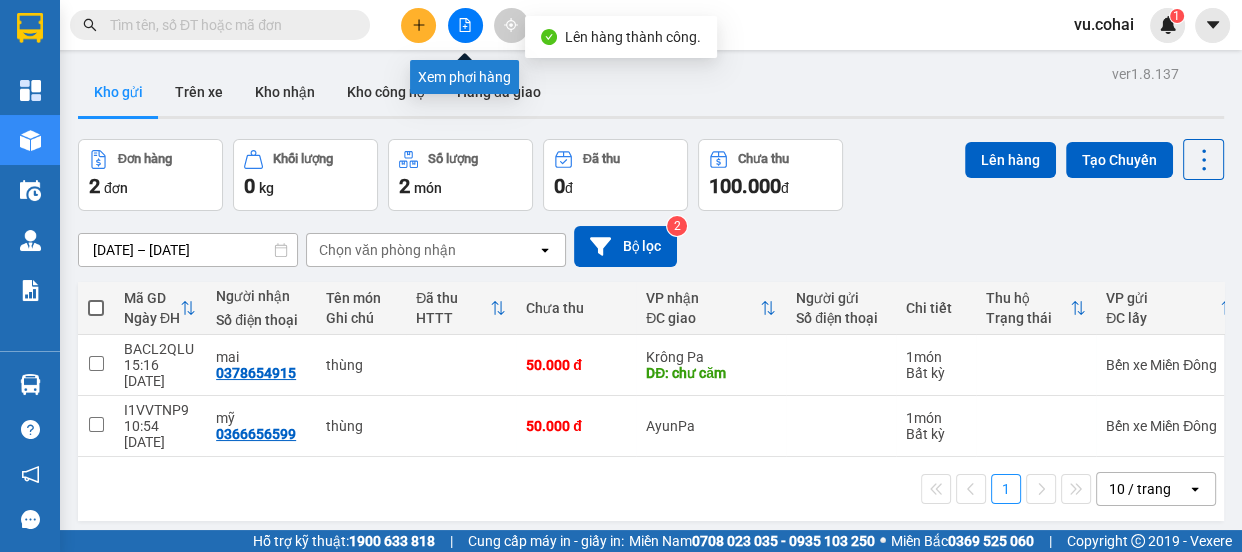 click 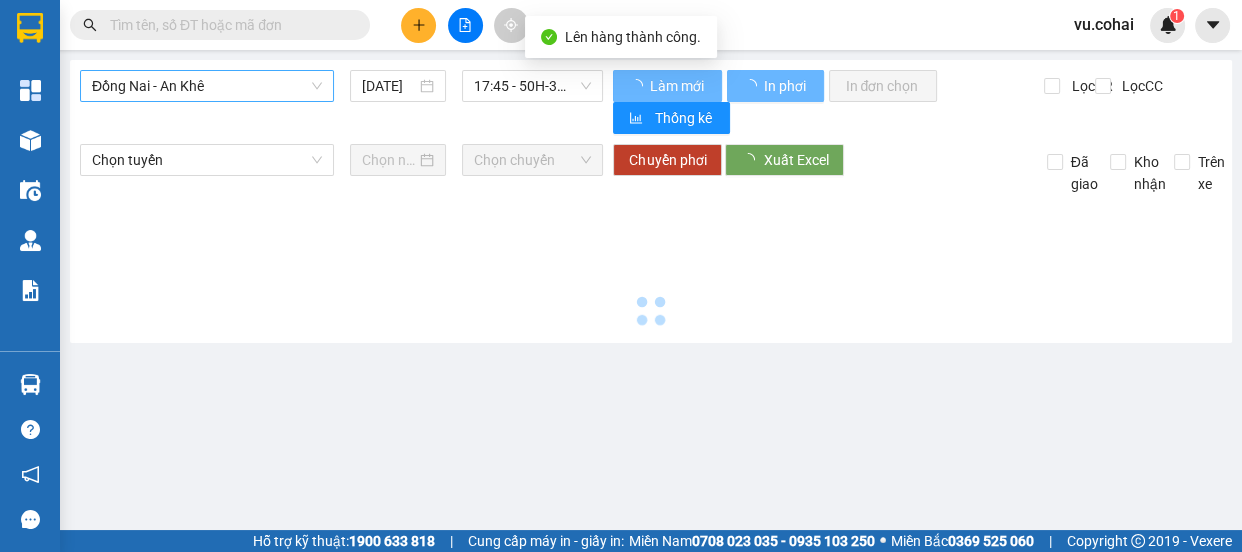 click on "Đồng Nai - An Khê" at bounding box center [207, 86] 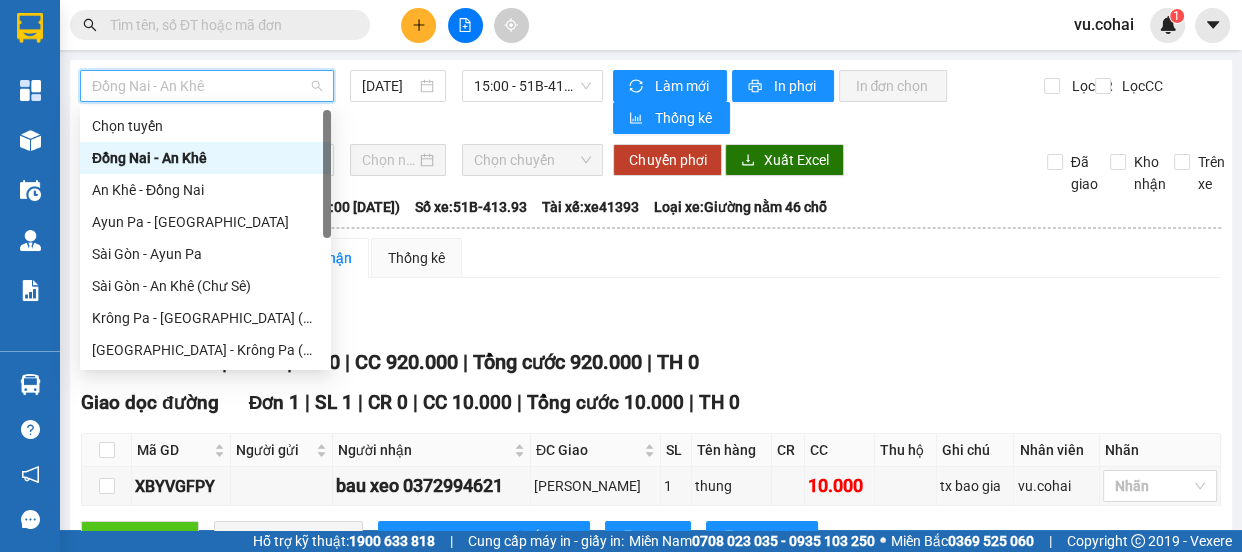 click on "Đồng Nai - An Khê" at bounding box center [205, 158] 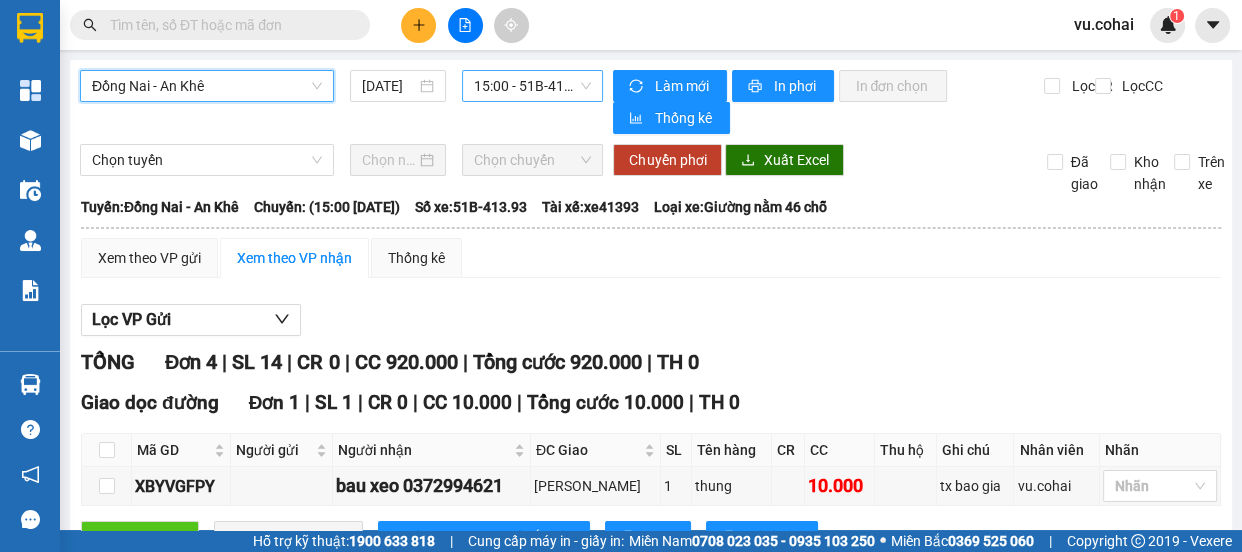 click on "15:00     - 51B-413.93" at bounding box center [532, 86] 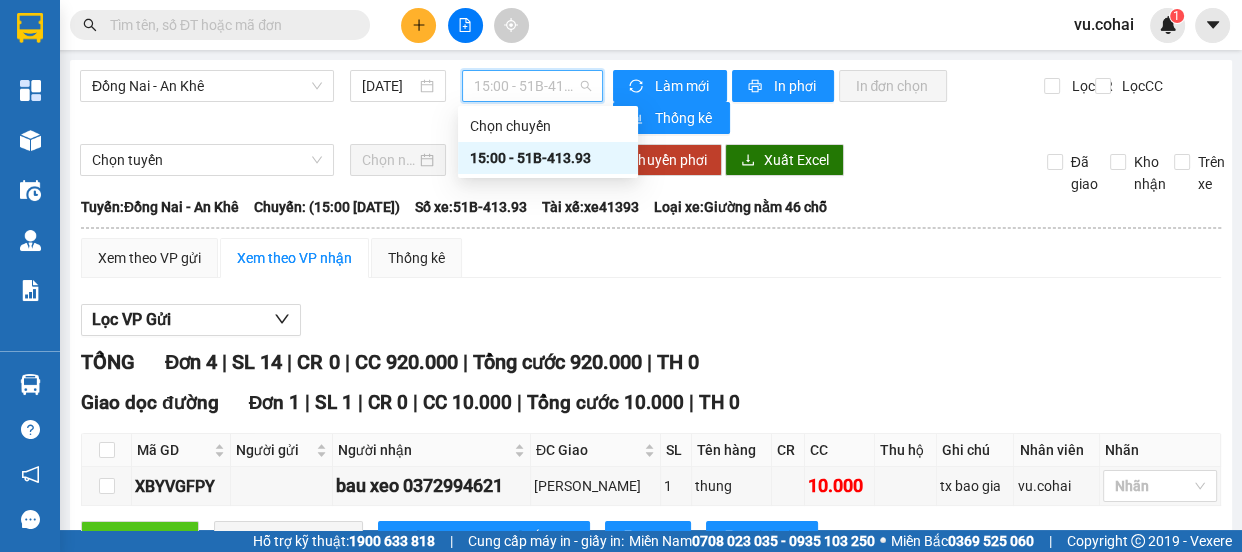 click on "15:00     - 51B-413.93" at bounding box center [548, 158] 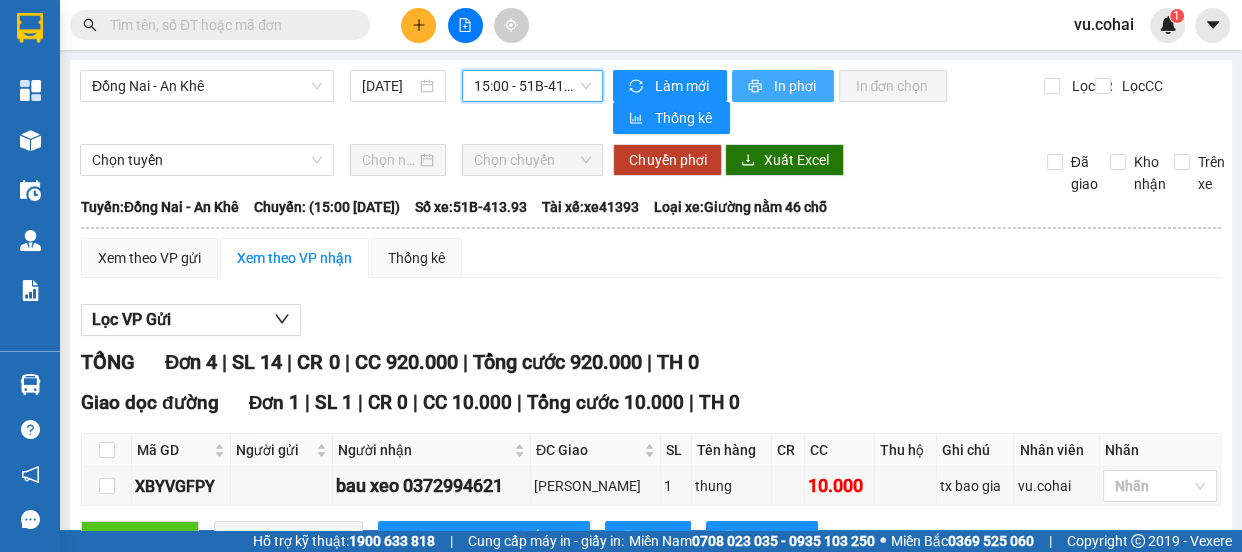 click on "In phơi" at bounding box center [795, 86] 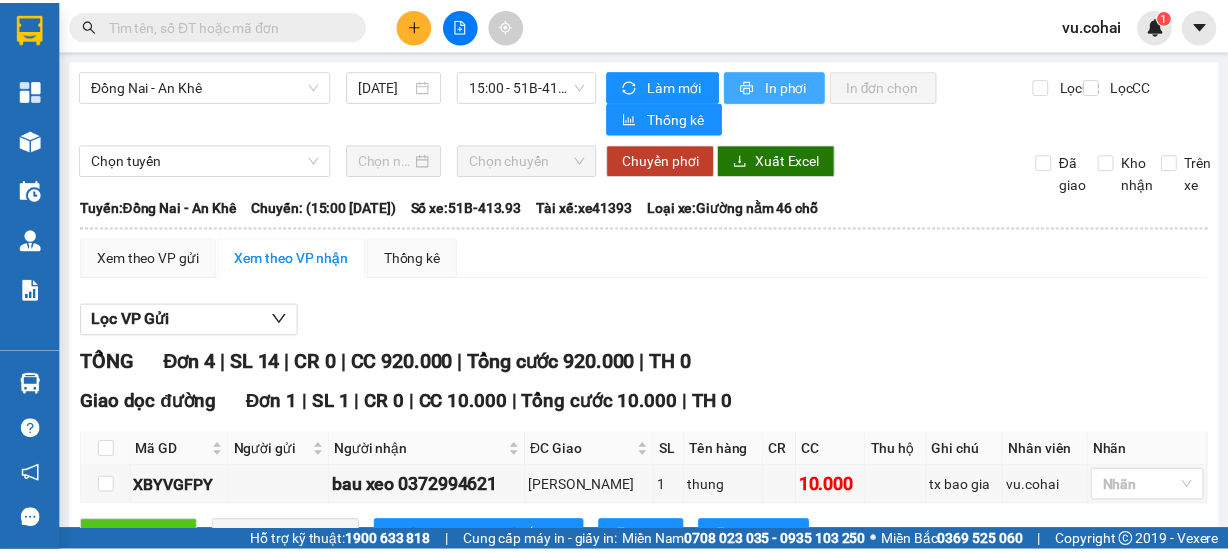 scroll, scrollTop: 0, scrollLeft: 0, axis: both 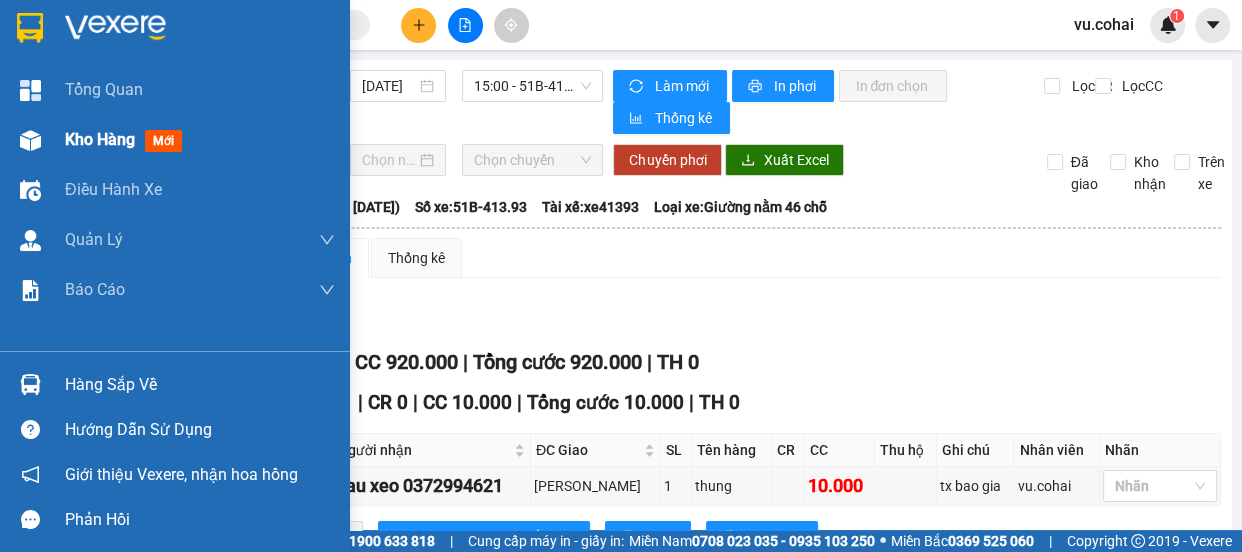 click on "Kho hàng" at bounding box center [100, 139] 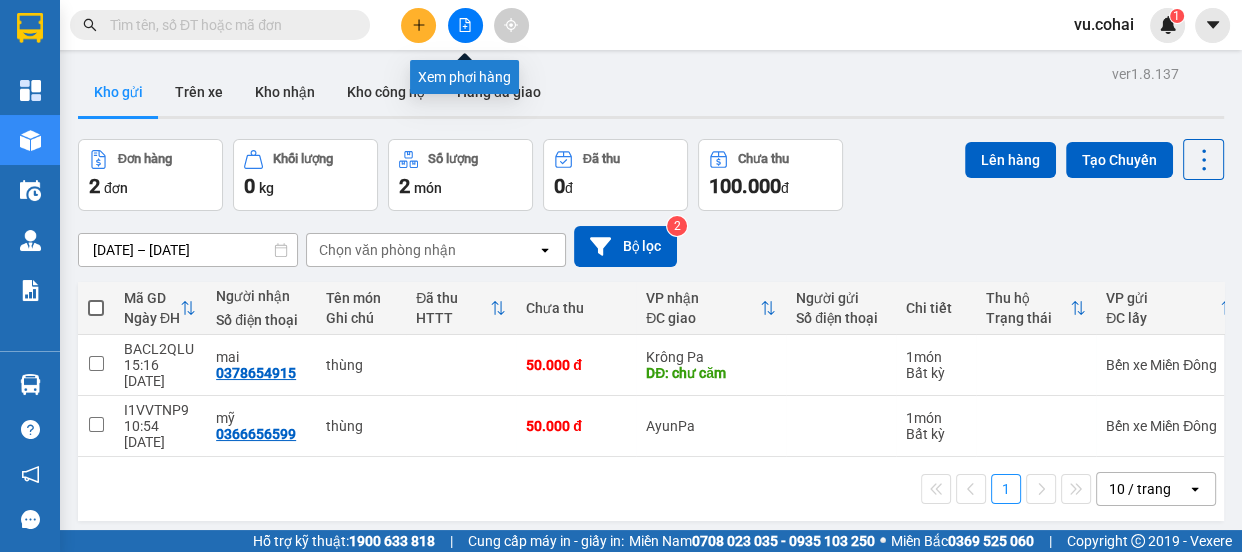 click at bounding box center (465, 25) 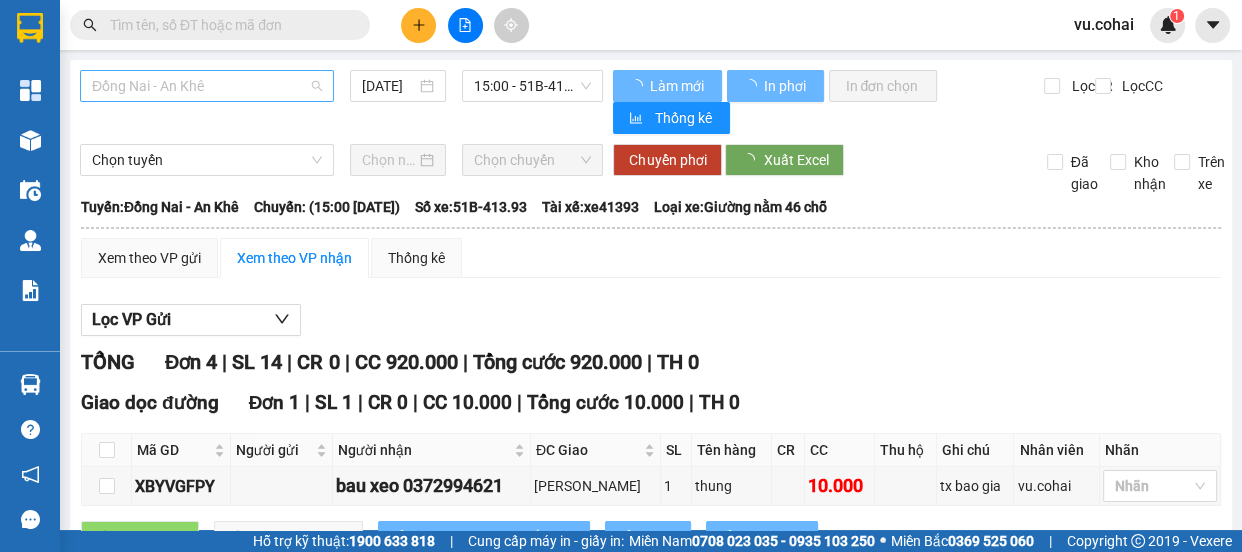 click on "Đồng Nai - An Khê" at bounding box center (207, 86) 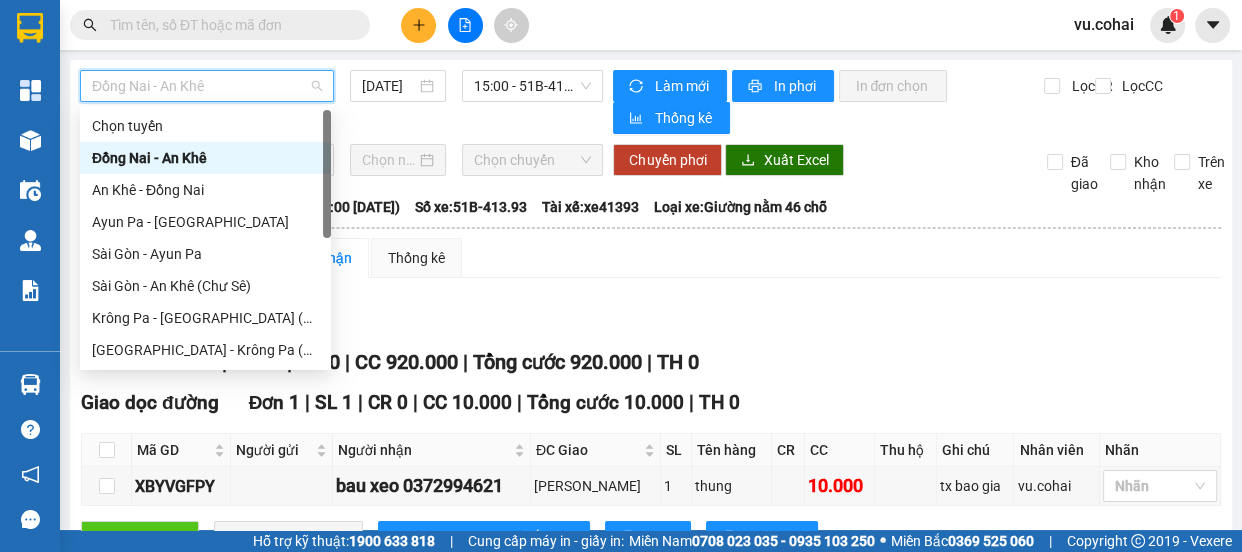 click on "Đồng Nai - An Khê" at bounding box center [205, 158] 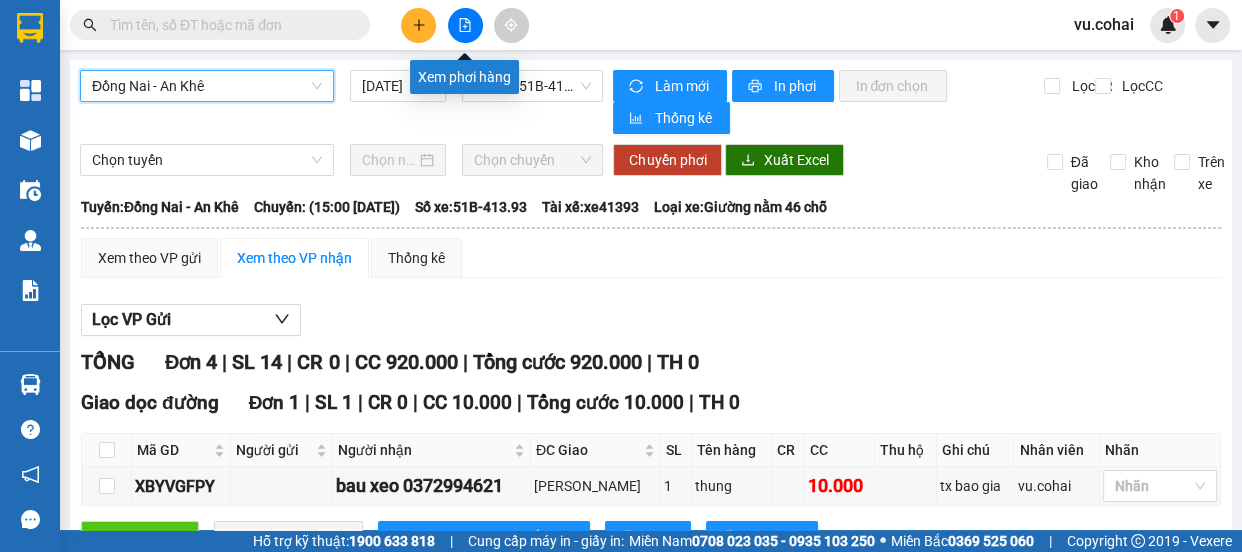 click at bounding box center [465, 25] 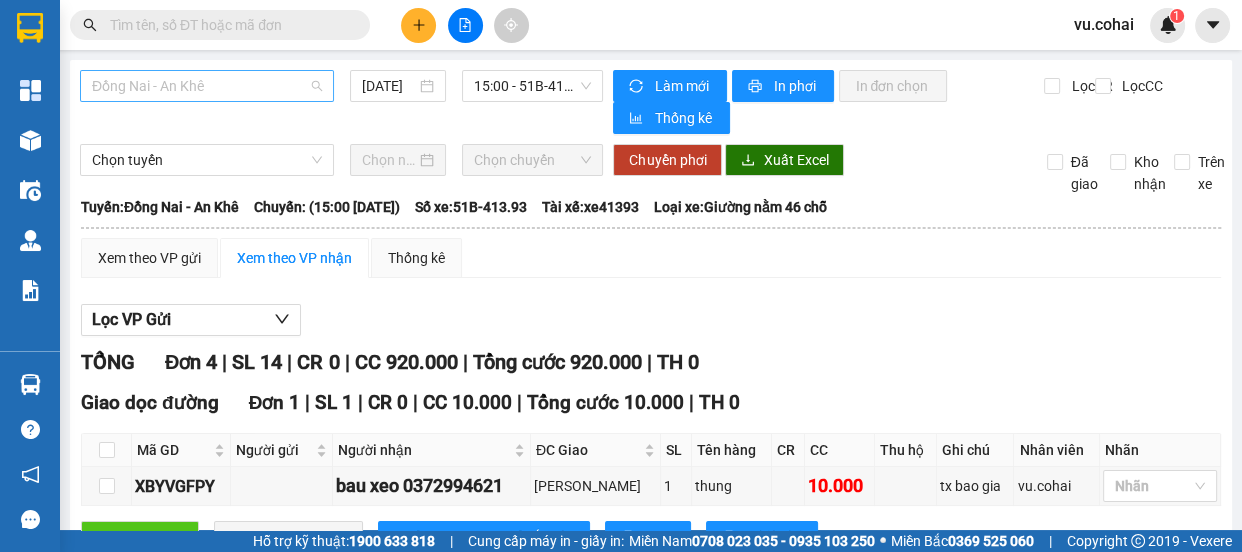 click on "Đồng Nai - An Khê" at bounding box center (207, 86) 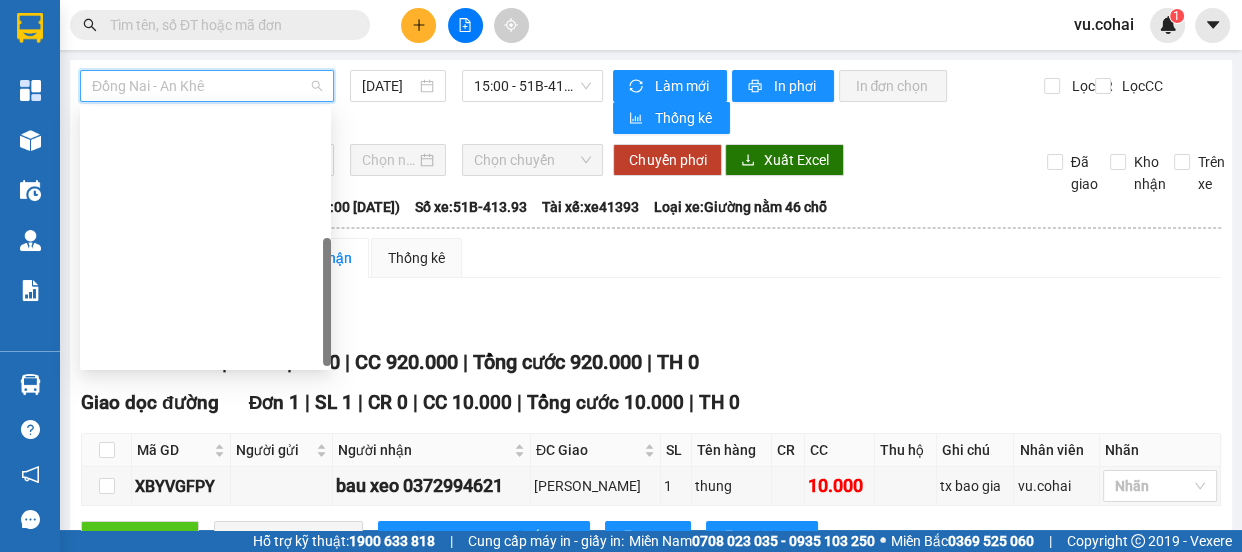 click on "BX Miền Tây - [GEOGRAPHIC_DATA] ([GEOGRAPHIC_DATA] - [GEOGRAPHIC_DATA])" at bounding box center [205, 606] 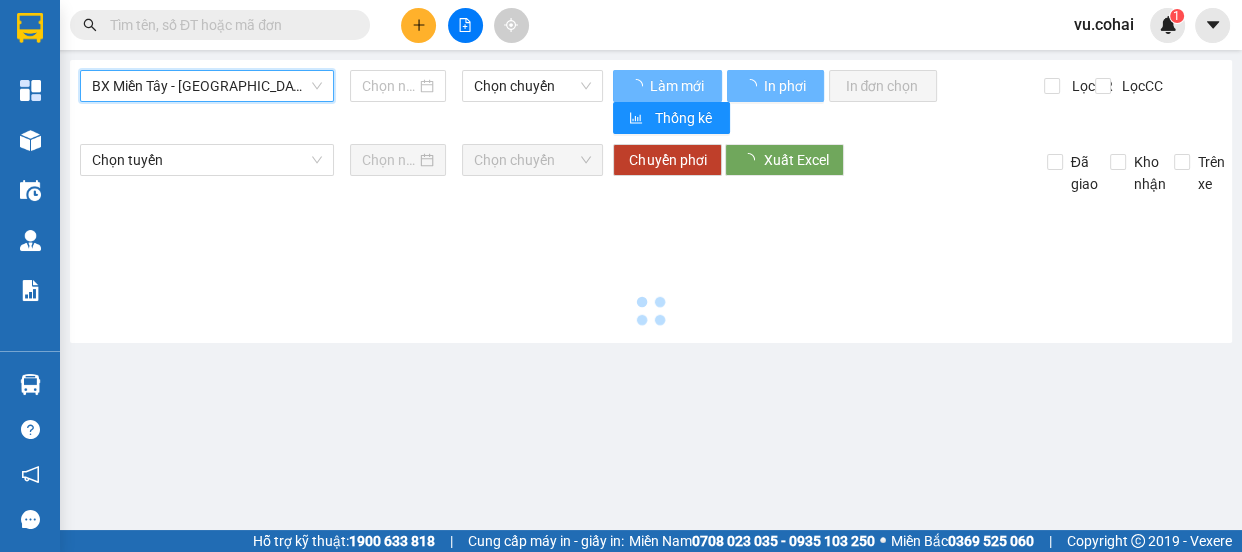 type on "[DATE]" 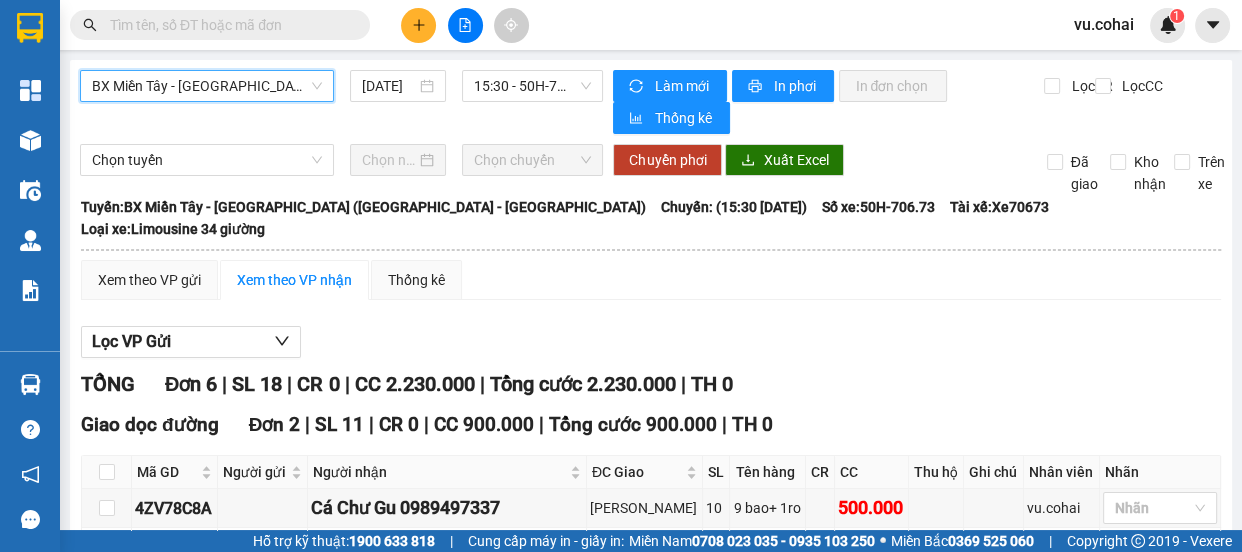 click on "BX Miền Tây - [GEOGRAPHIC_DATA] ([GEOGRAPHIC_DATA] - [GEOGRAPHIC_DATA])" at bounding box center [207, 86] 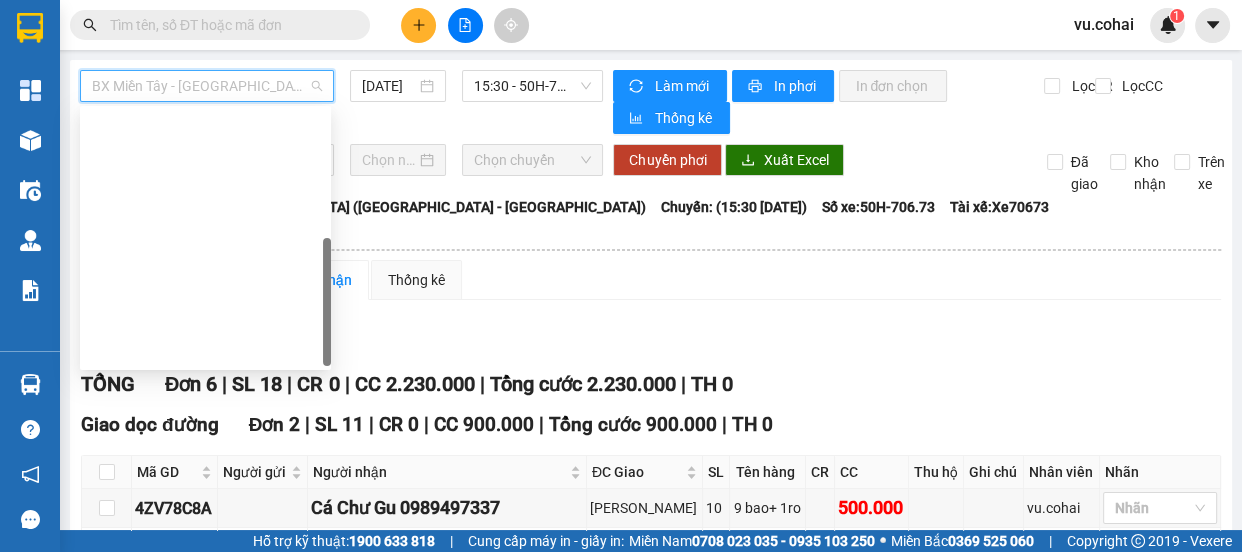click on "BX Miền Tây - [GEOGRAPHIC_DATA] ([GEOGRAPHIC_DATA] - [GEOGRAPHIC_DATA])" at bounding box center [205, 606] 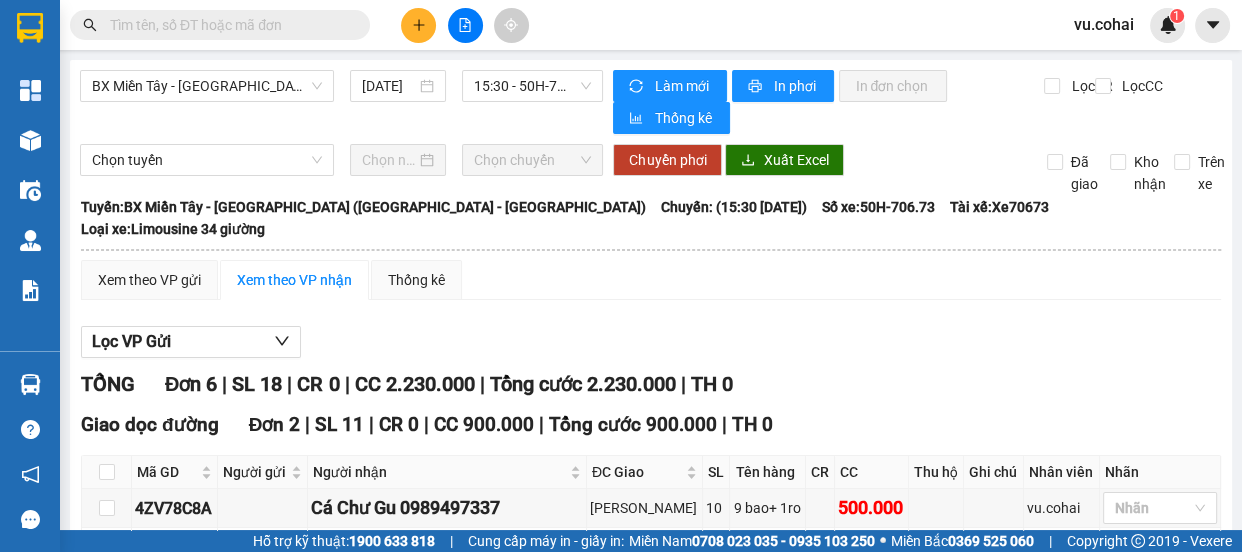 click at bounding box center [107, 776] 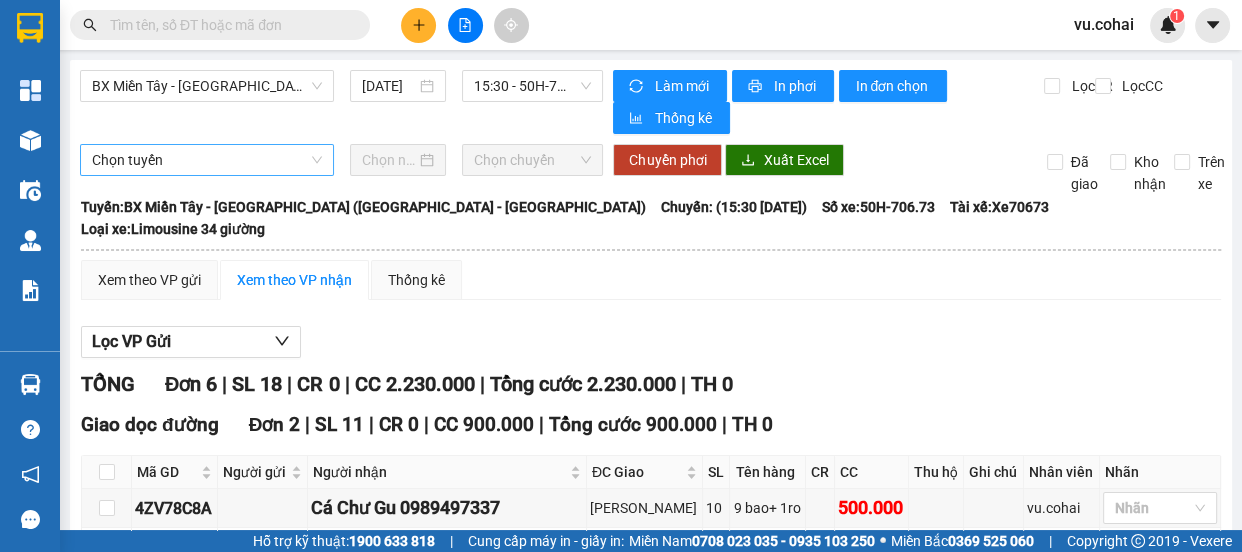 click on "Chọn tuyến" at bounding box center [207, 160] 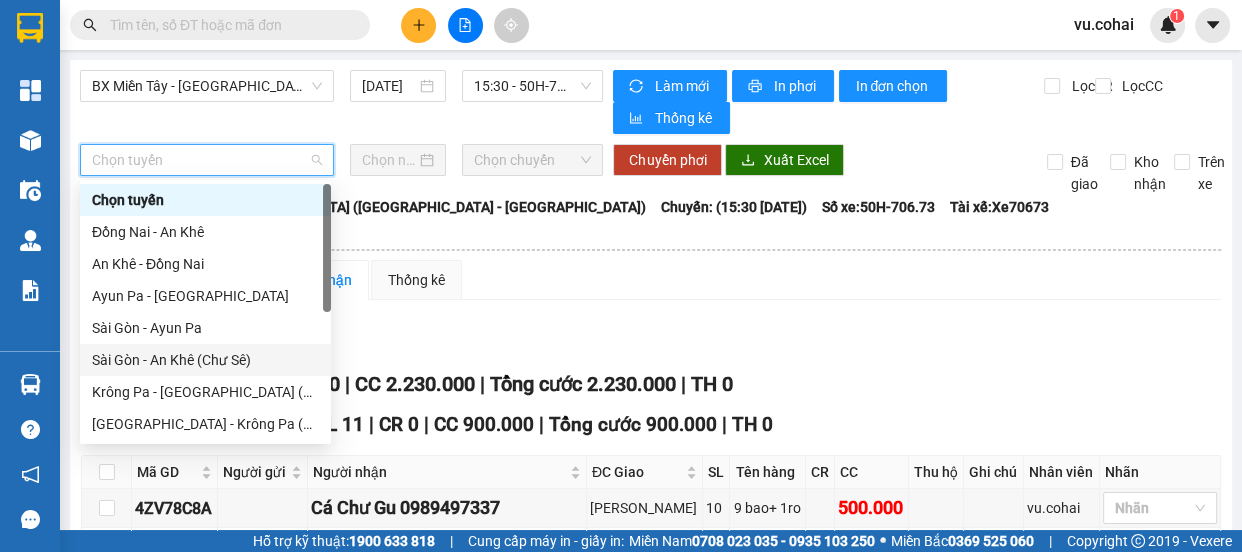 drag, startPoint x: 205, startPoint y: 353, endPoint x: 351, endPoint y: 213, distance: 202.27704 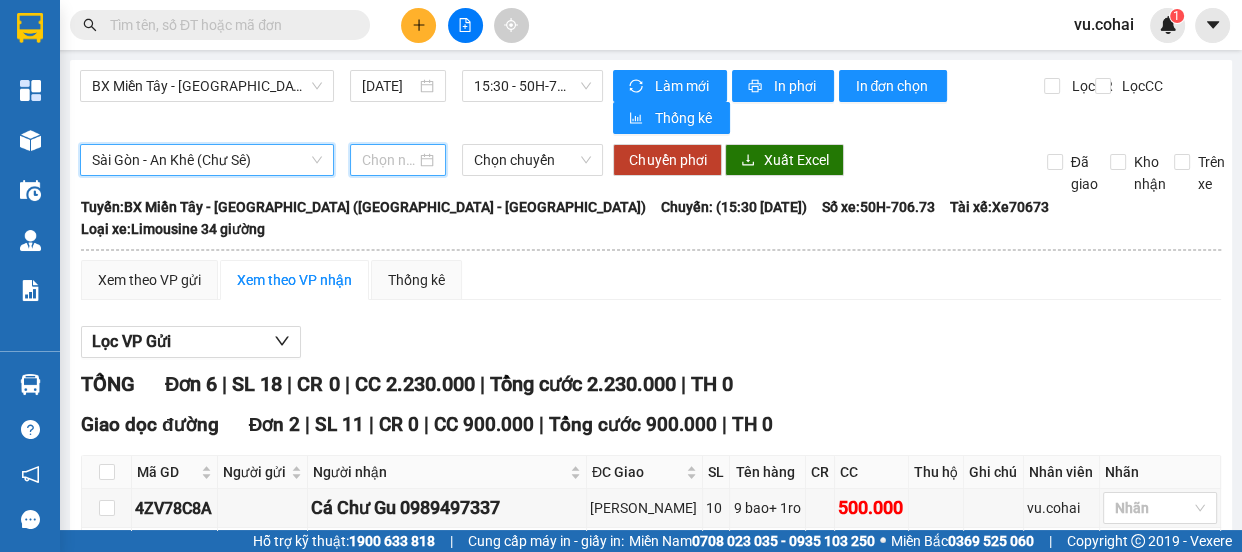 click at bounding box center (389, 160) 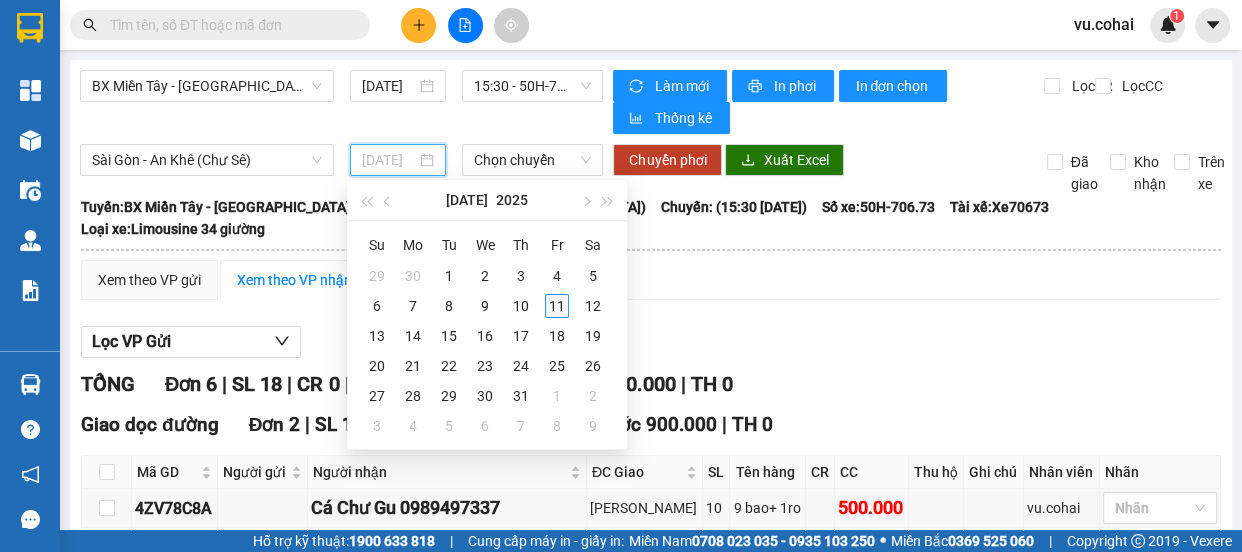 type on "[DATE]" 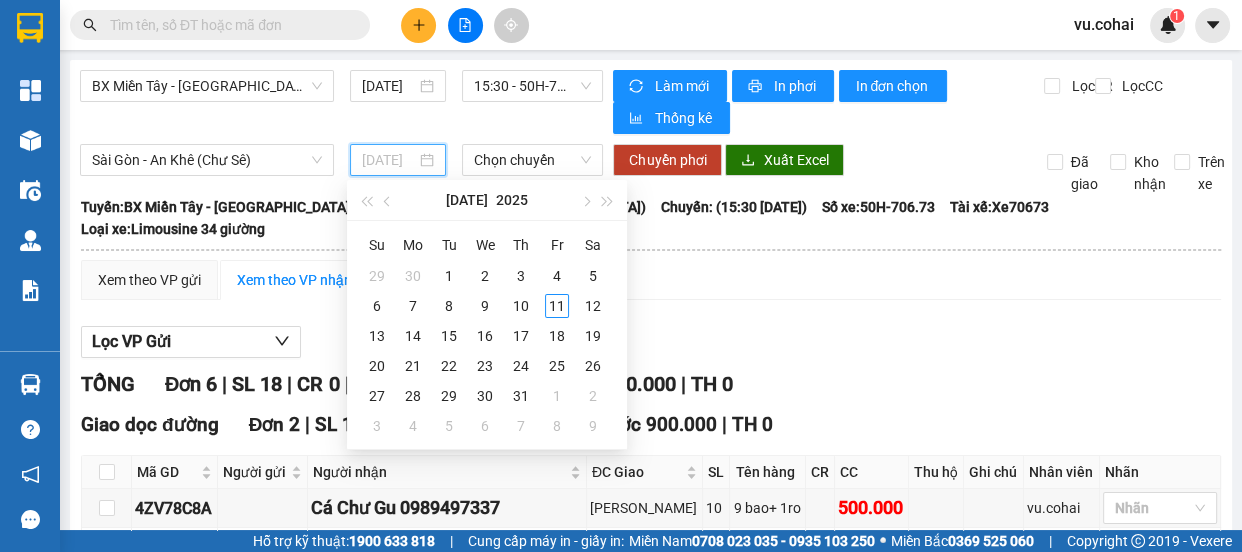 click on "11" at bounding box center (557, 306) 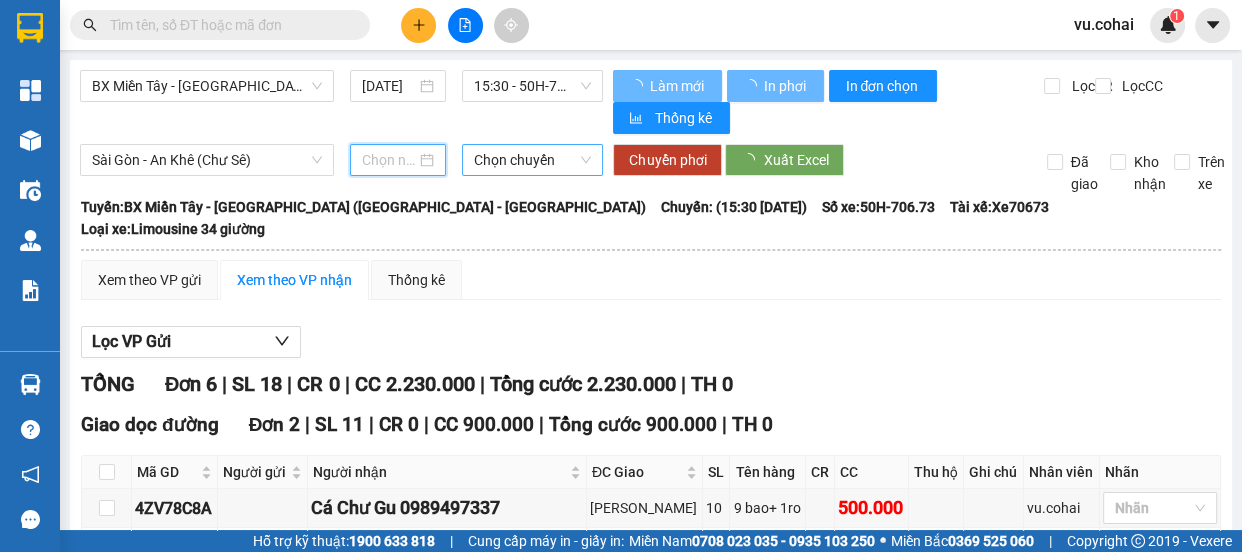 click on "Chọn chuyến" at bounding box center [532, 160] 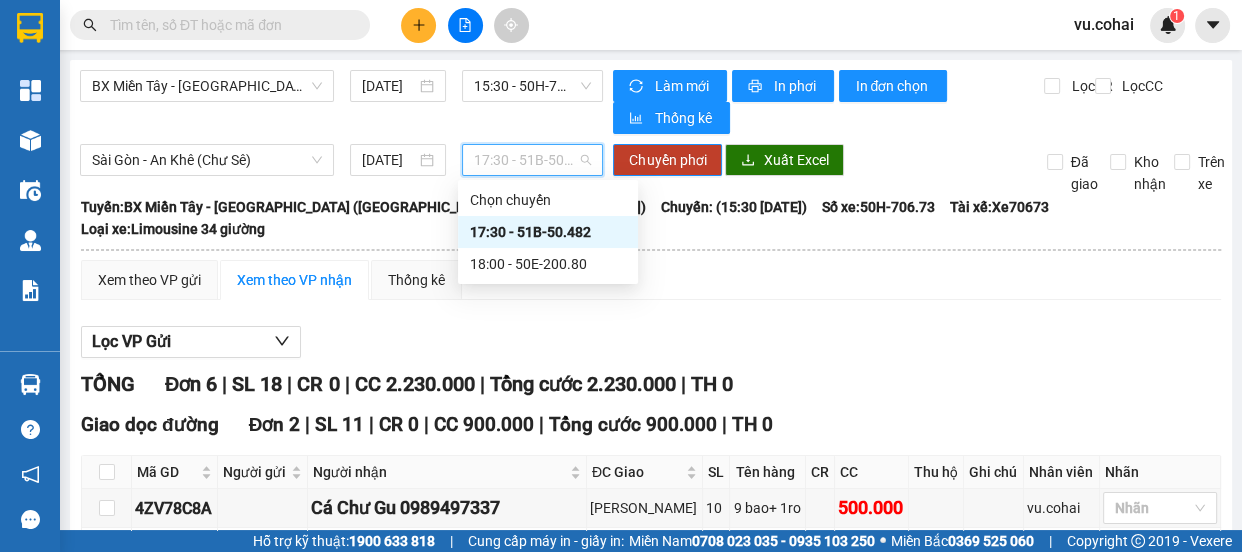 click on "17:30     - 51B-50.482" at bounding box center (548, 232) 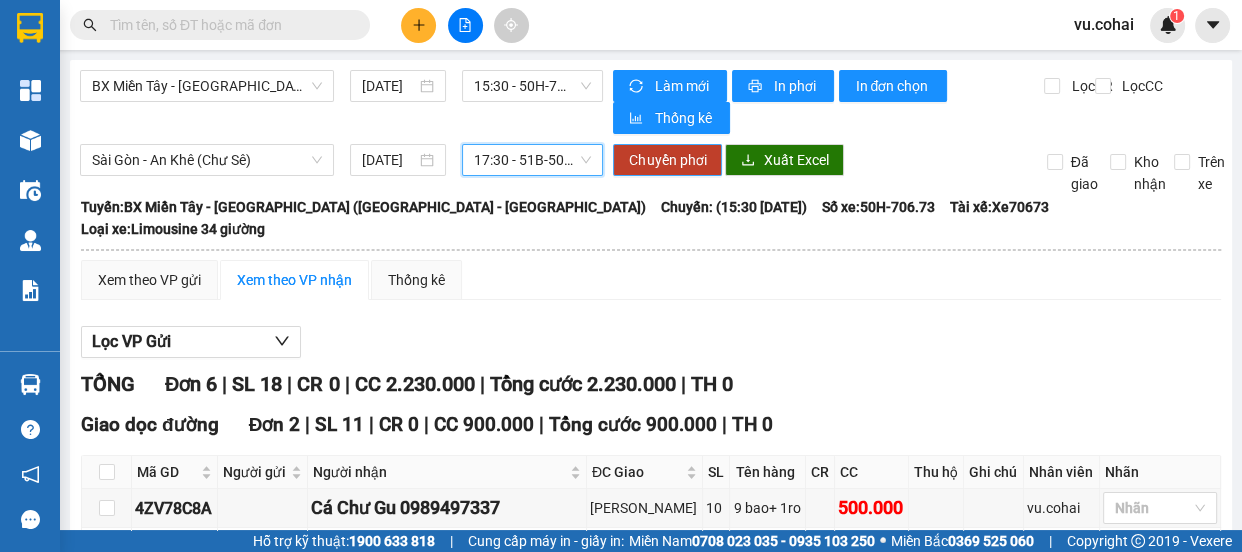 click on "Chuyển phơi" at bounding box center (667, 160) 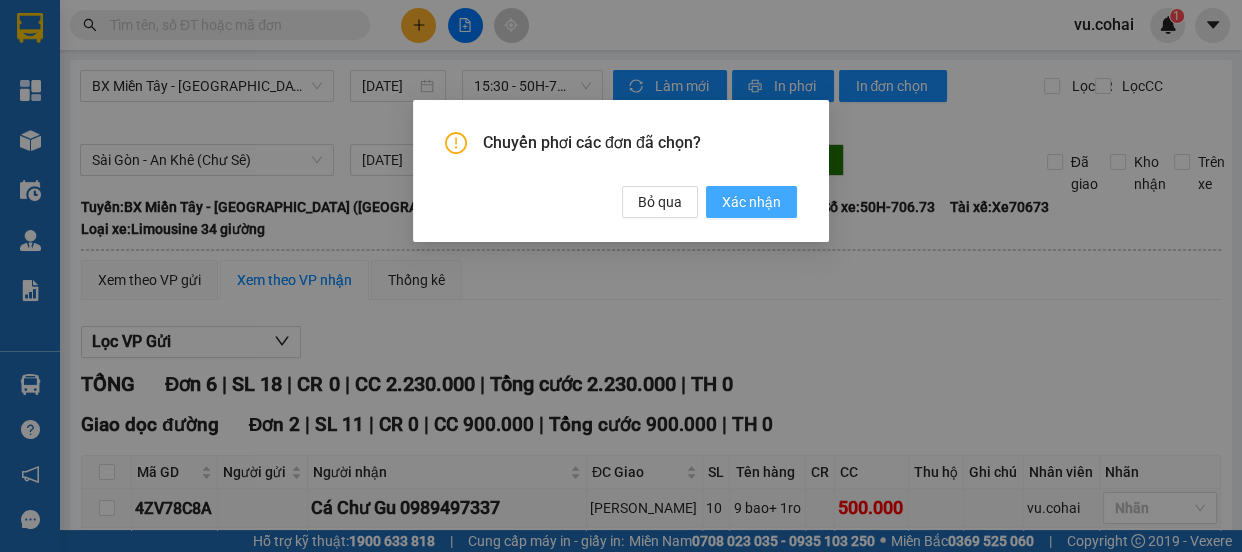 click on "Xác nhận" at bounding box center [751, 202] 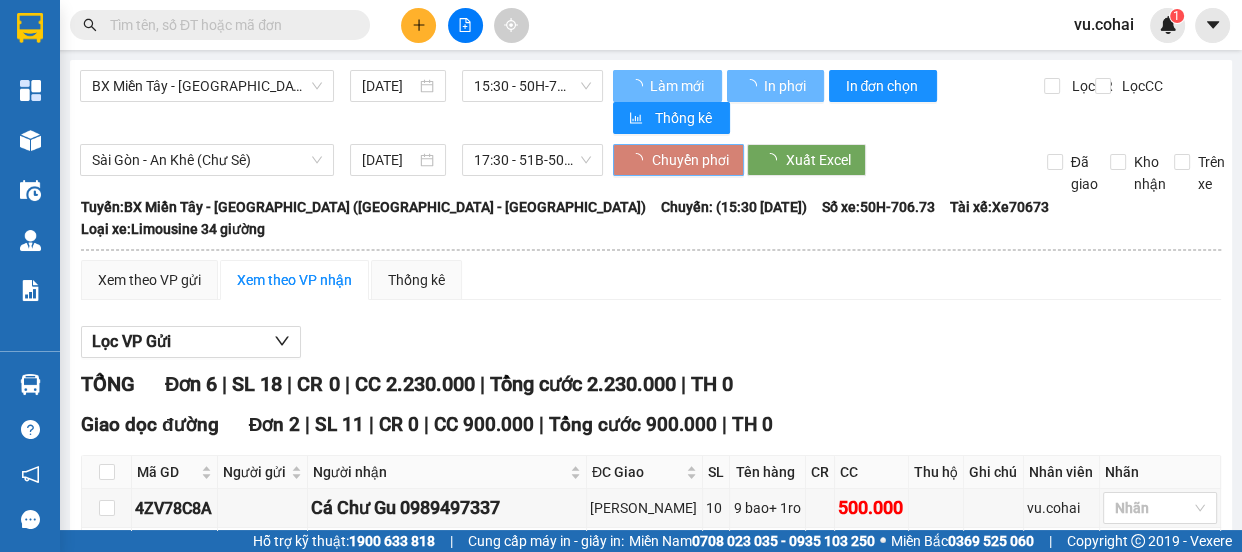 type 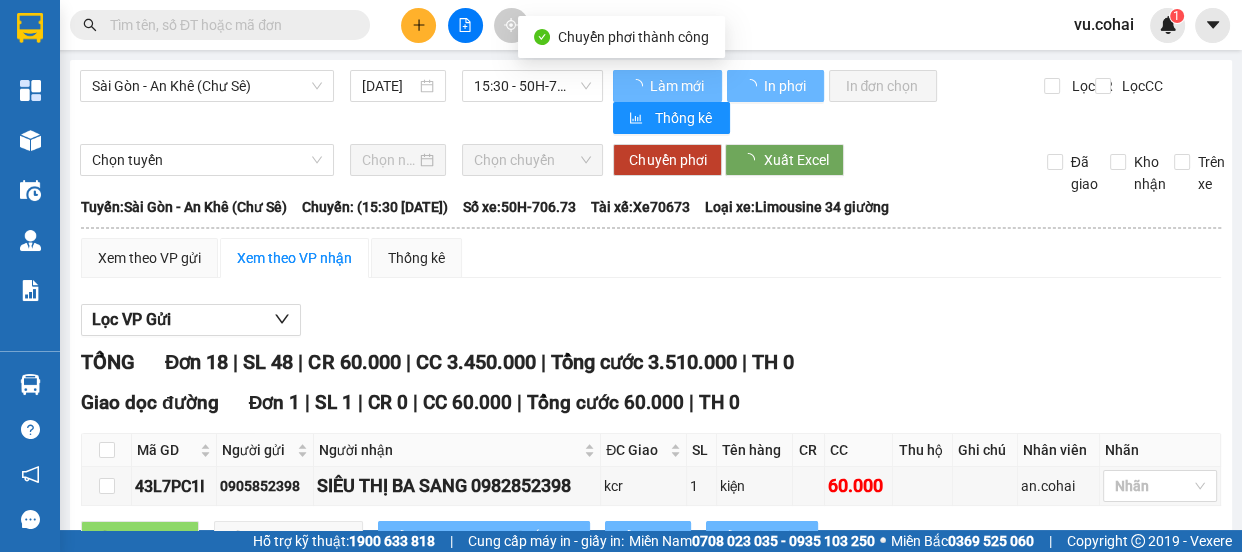 checkbox on "false" 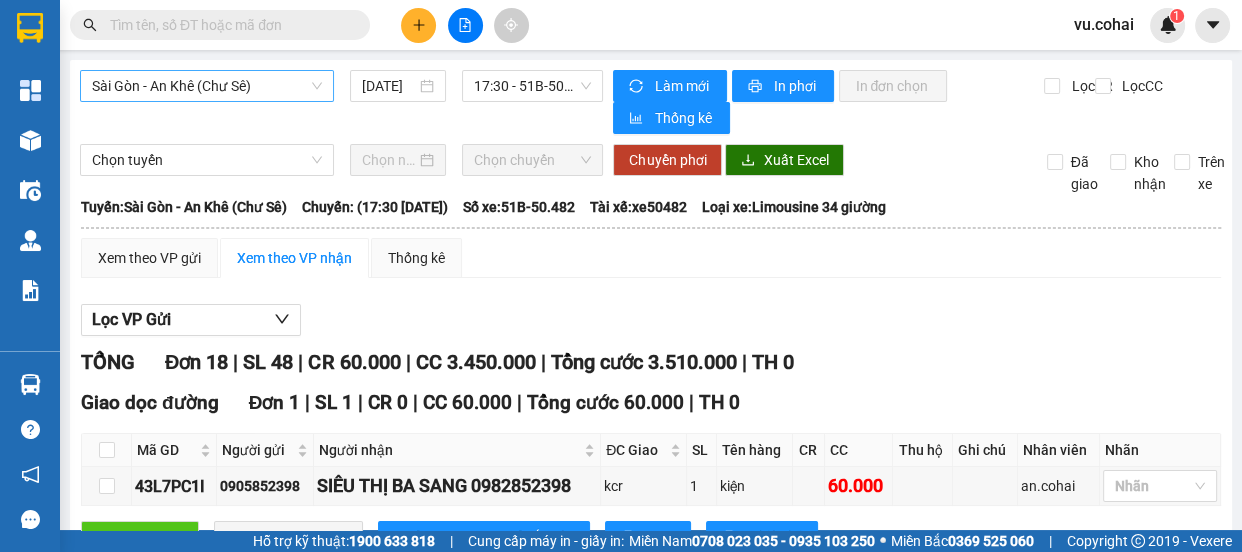 click on "Sài Gòn - An Khê (Chư Sê)" at bounding box center [207, 86] 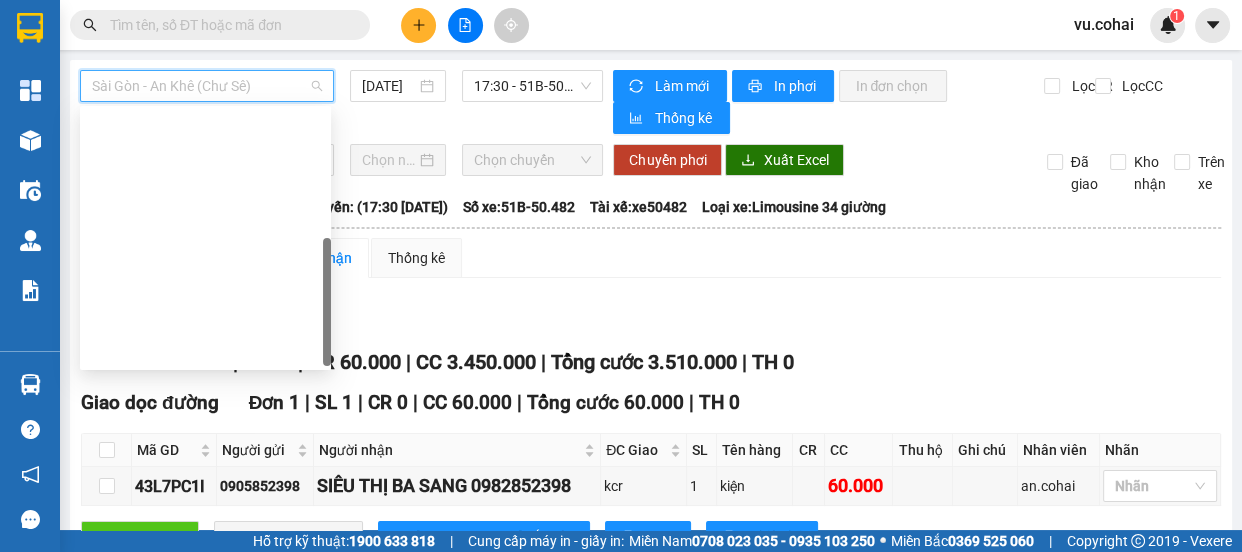 click on "BX Miền Tây - [GEOGRAPHIC_DATA] ([GEOGRAPHIC_DATA] - [GEOGRAPHIC_DATA])" at bounding box center (205, 606) 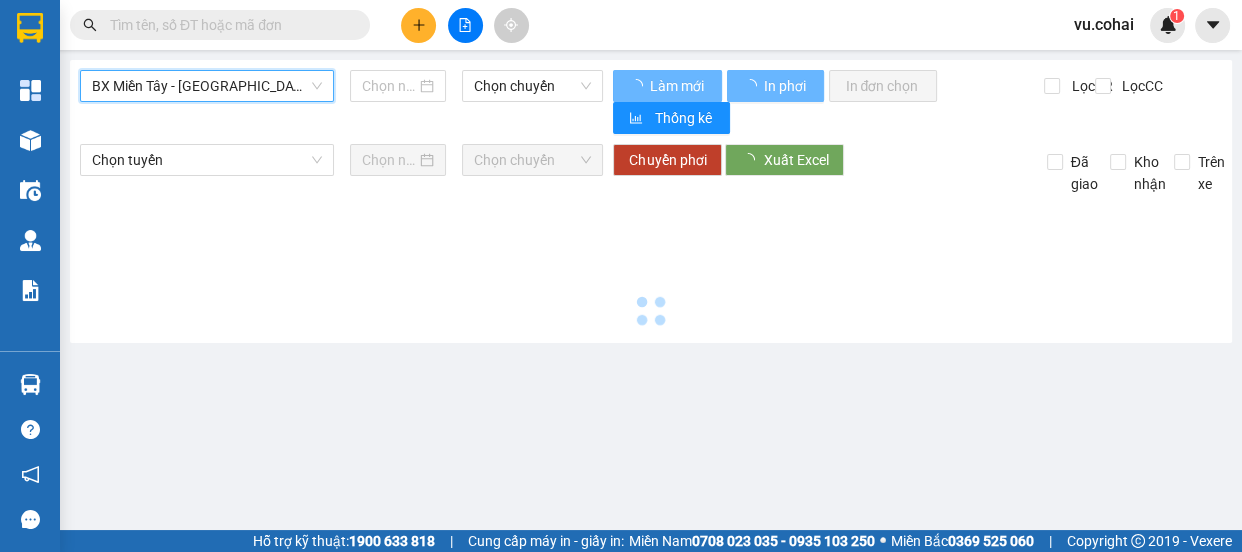type on "[DATE]" 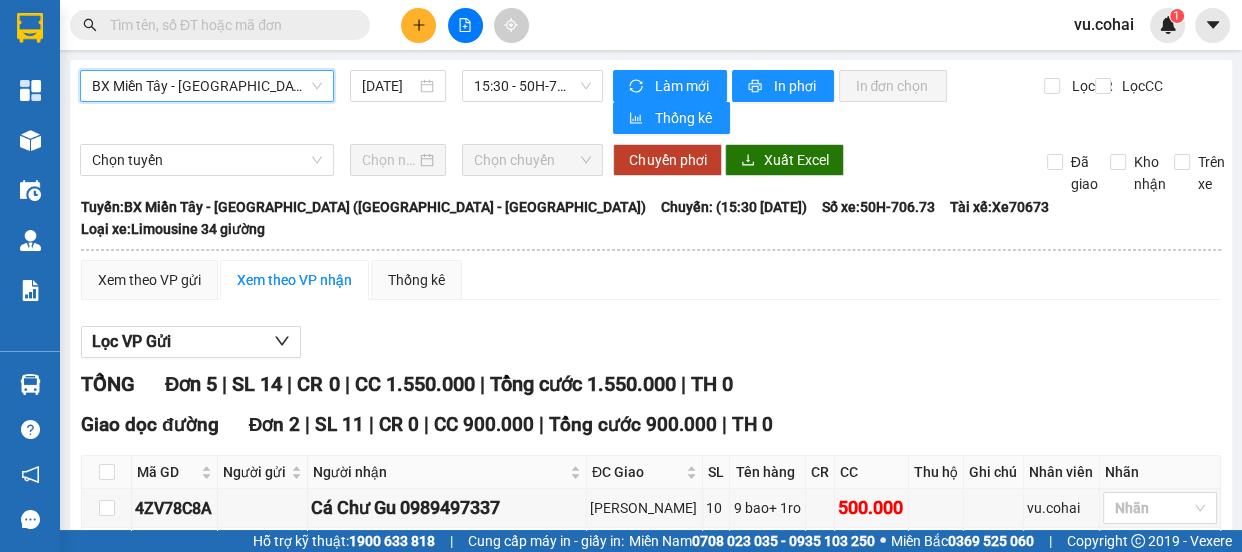 click at bounding box center (107, 737) 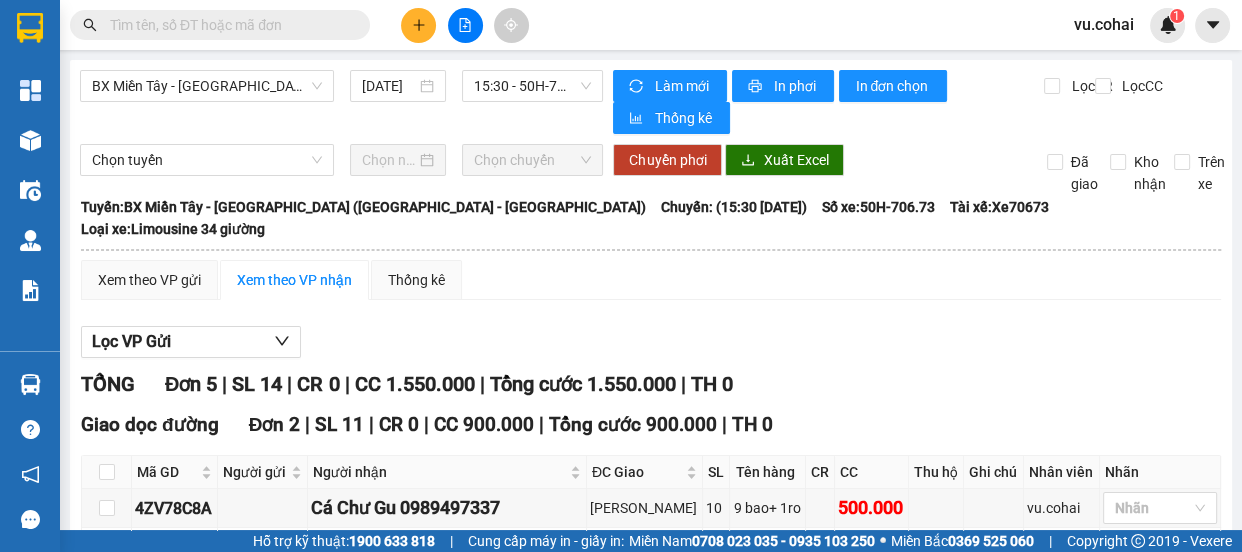 drag, startPoint x: 104, startPoint y: 368, endPoint x: 153, endPoint y: 345, distance: 54.129475 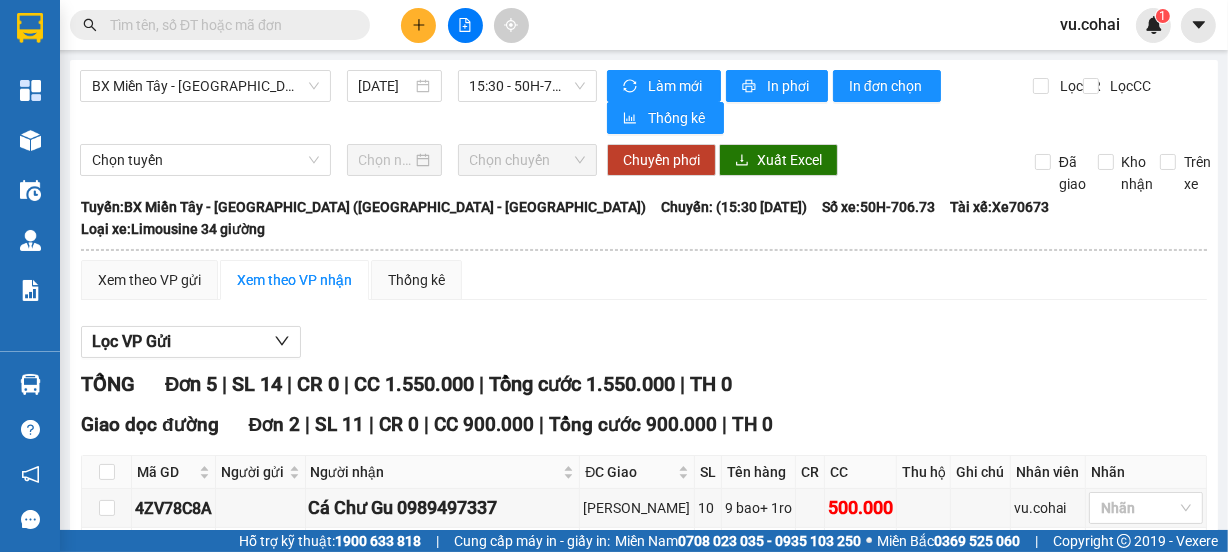 scroll, scrollTop: 0, scrollLeft: 0, axis: both 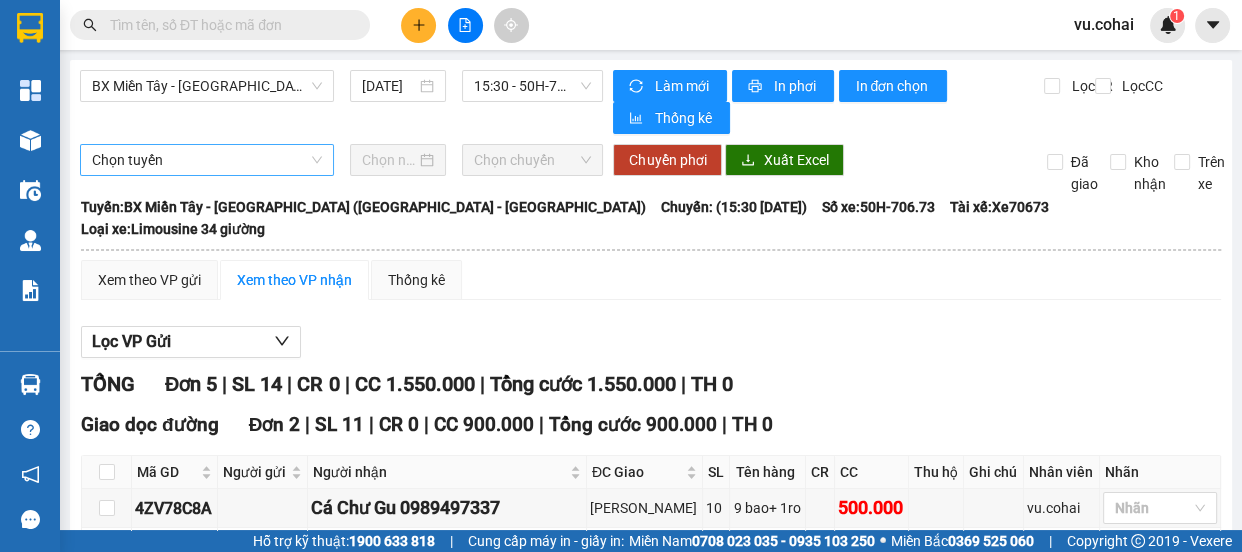 click on "Chọn tuyến" at bounding box center (207, 160) 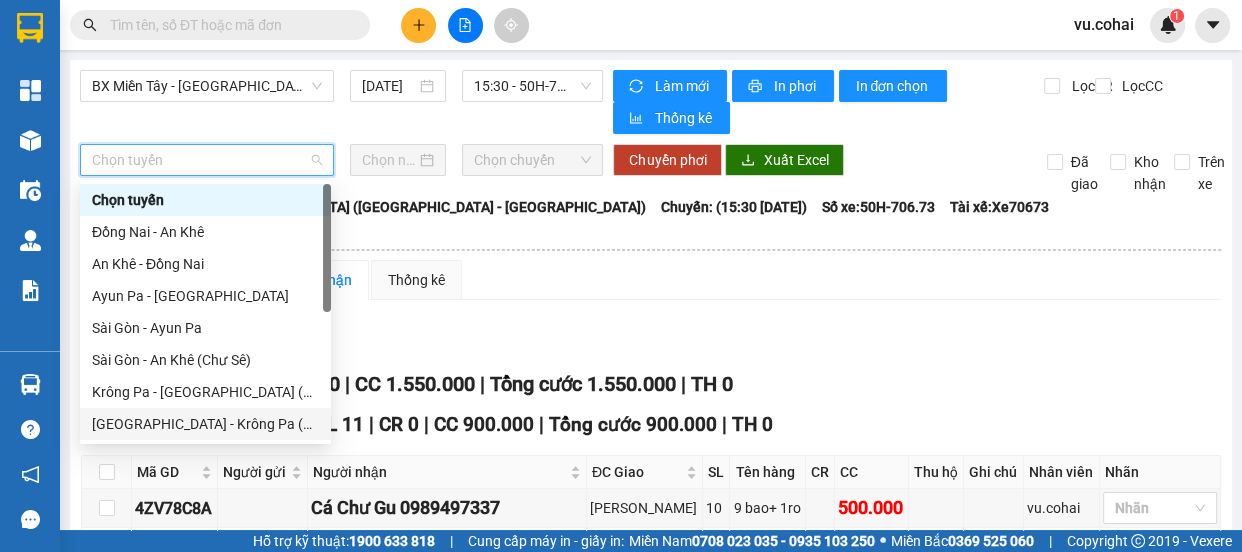 drag, startPoint x: 253, startPoint y: 435, endPoint x: 282, endPoint y: 380, distance: 62.177166 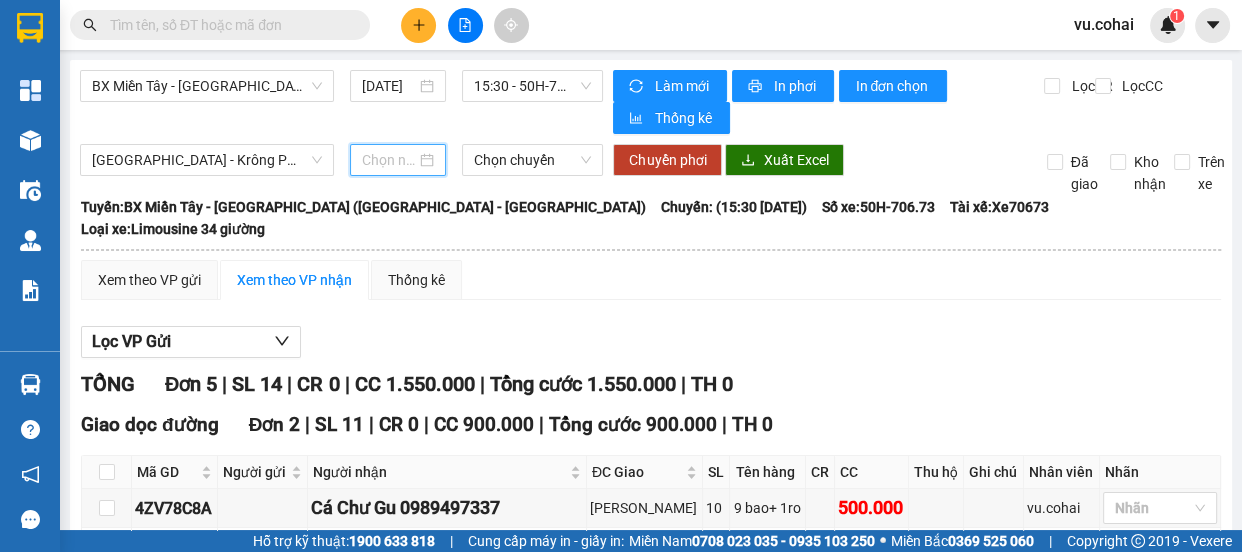 click at bounding box center (389, 160) 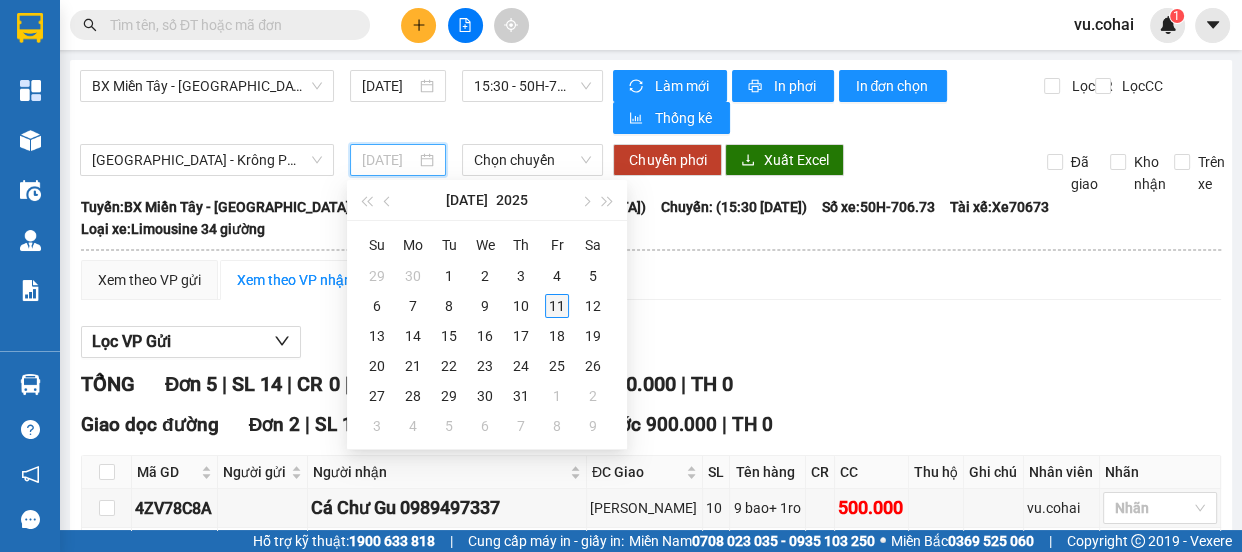 type on "[DATE]" 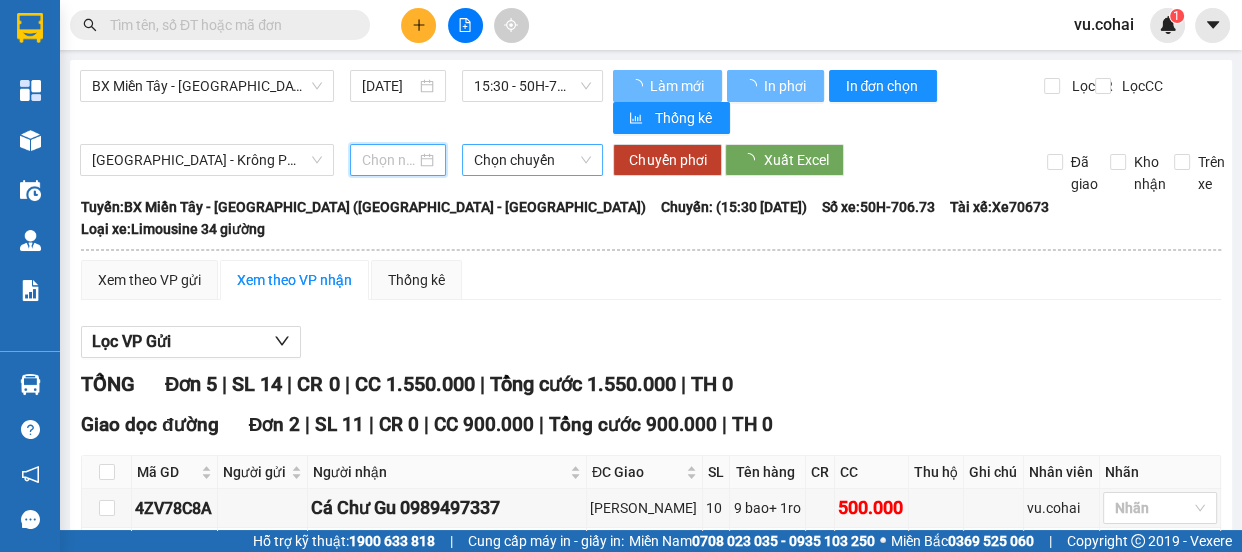 type on "[DATE]" 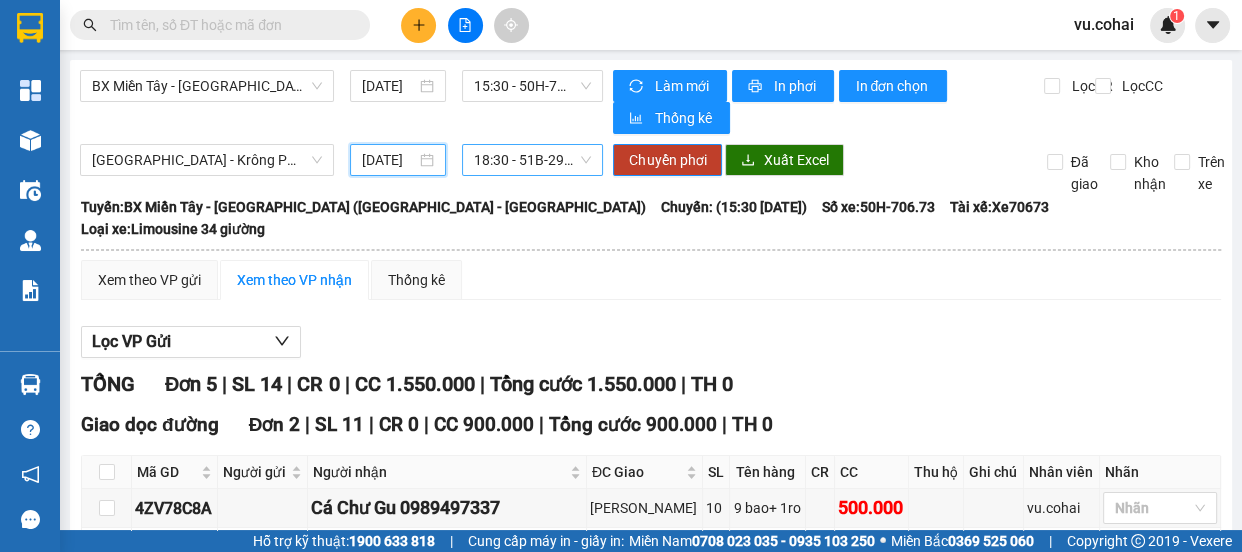 click on "18:30     - 51B-294.89" at bounding box center [532, 160] 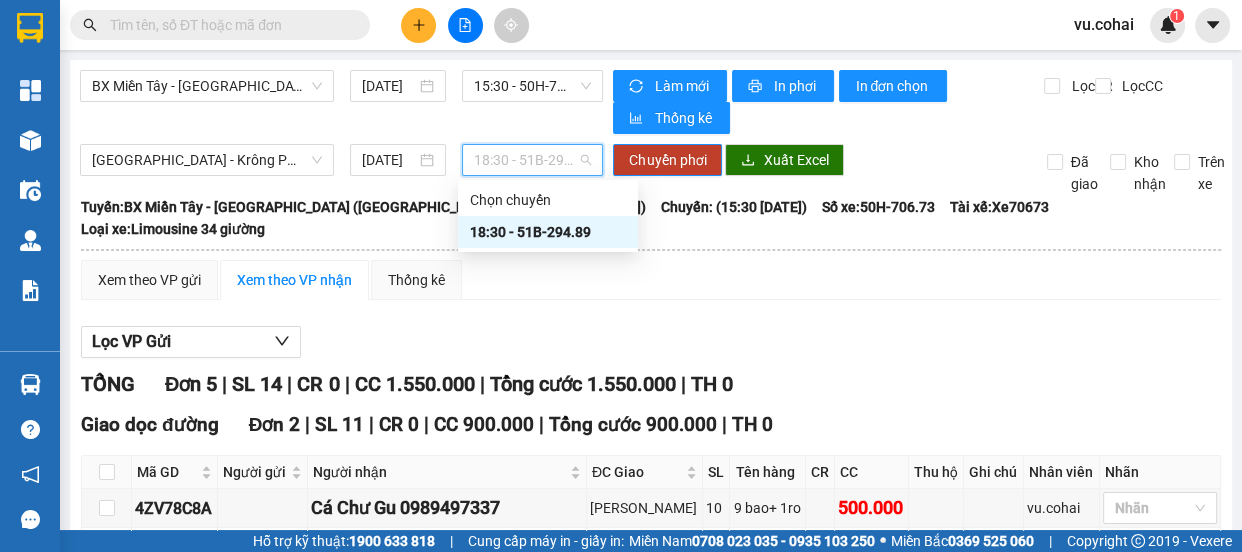 click on "18:30     - 51B-294.89" at bounding box center [548, 232] 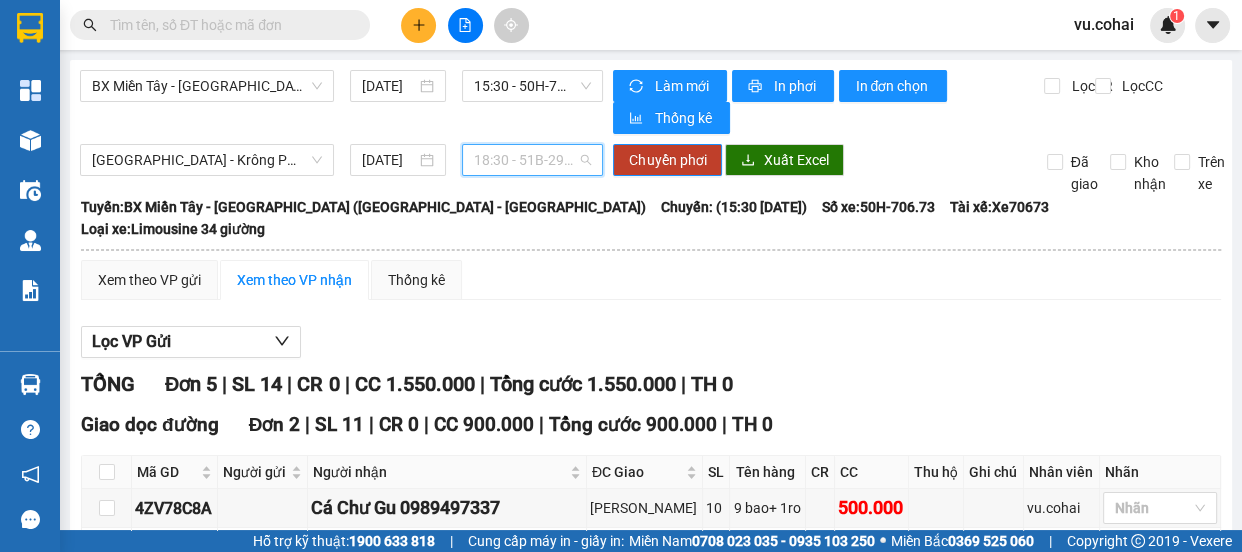 click on "18:30     - 51B-294.89" at bounding box center (532, 160) 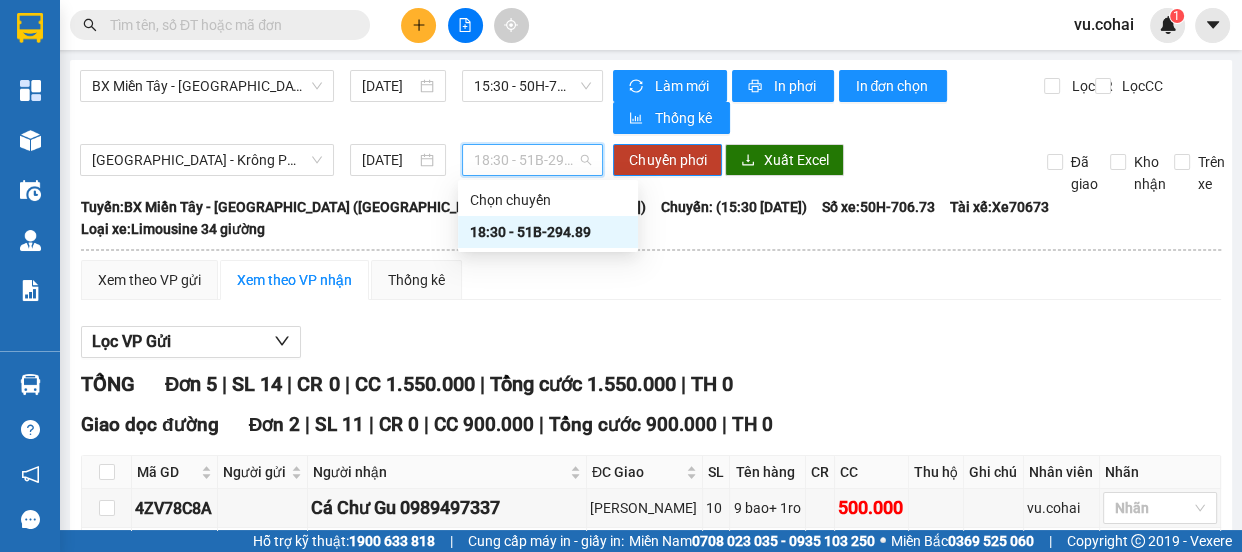 click on "18:30     - 51B-294.89" at bounding box center (548, 232) 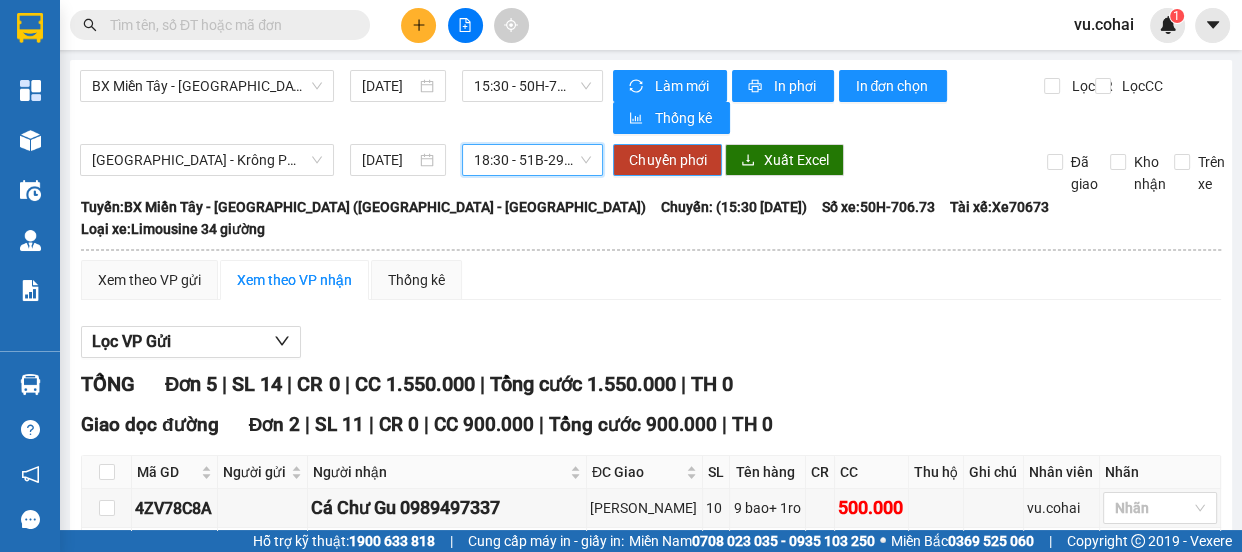 click on "Chuyển phơi" at bounding box center (667, 160) 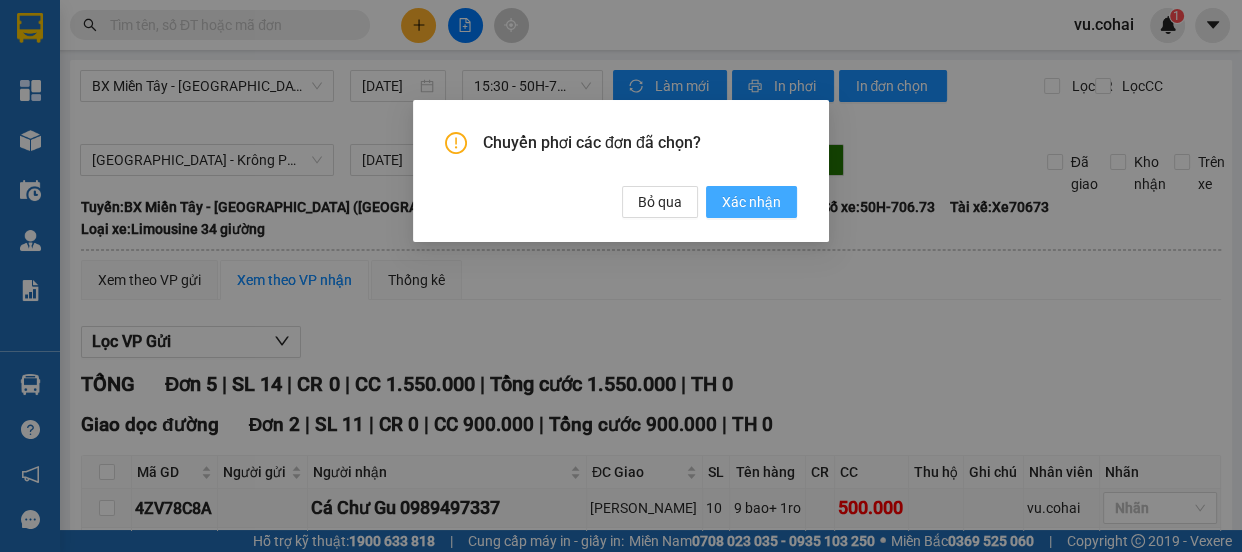click on "Xác nhận" at bounding box center (751, 202) 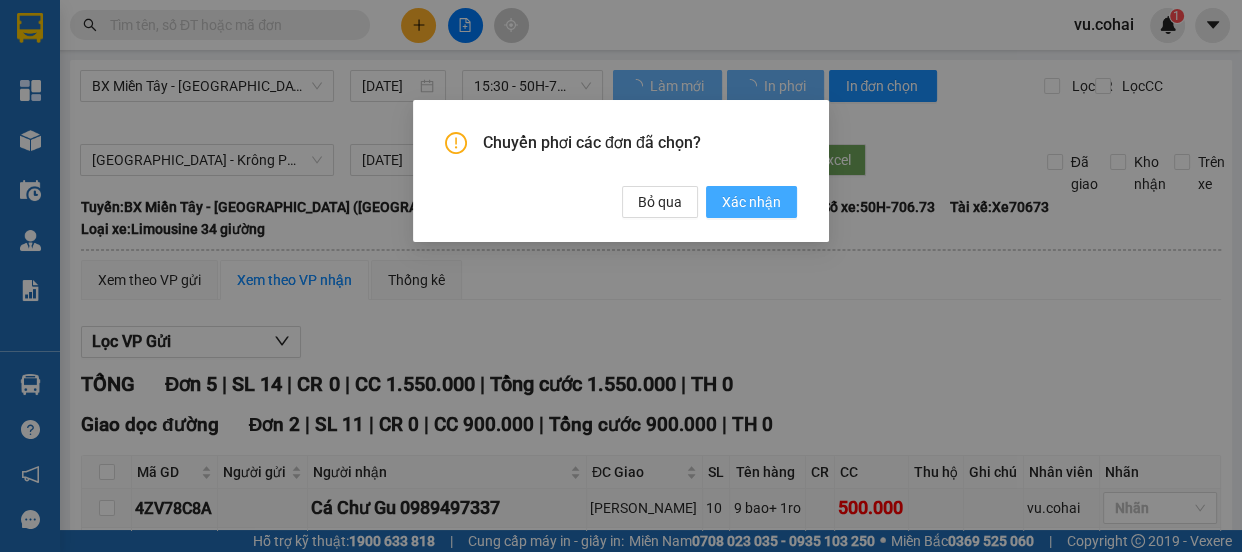 type 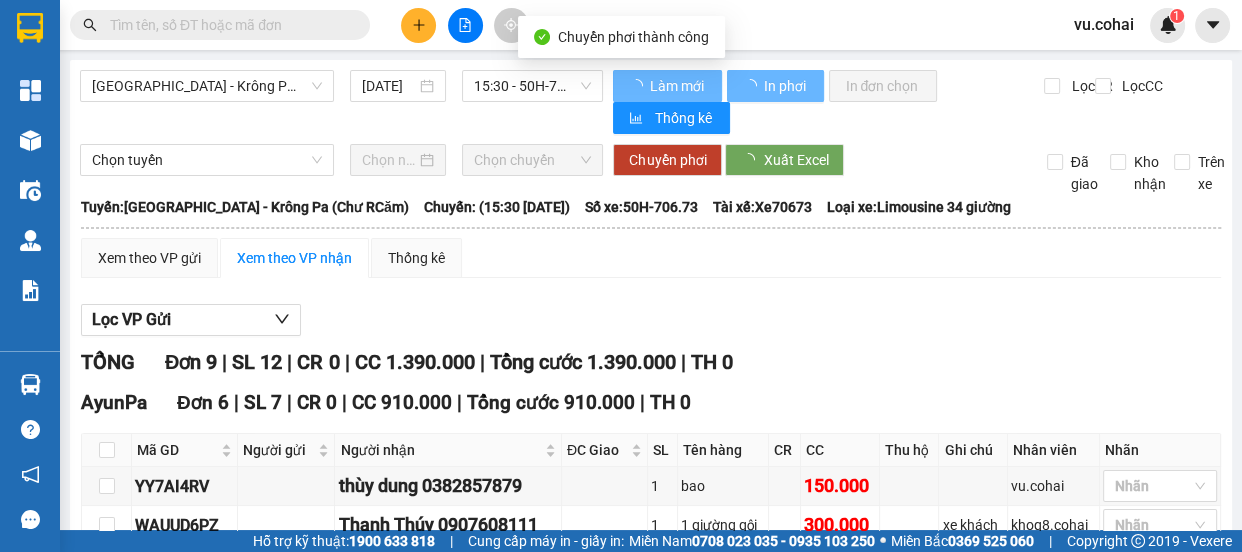 checkbox on "false" 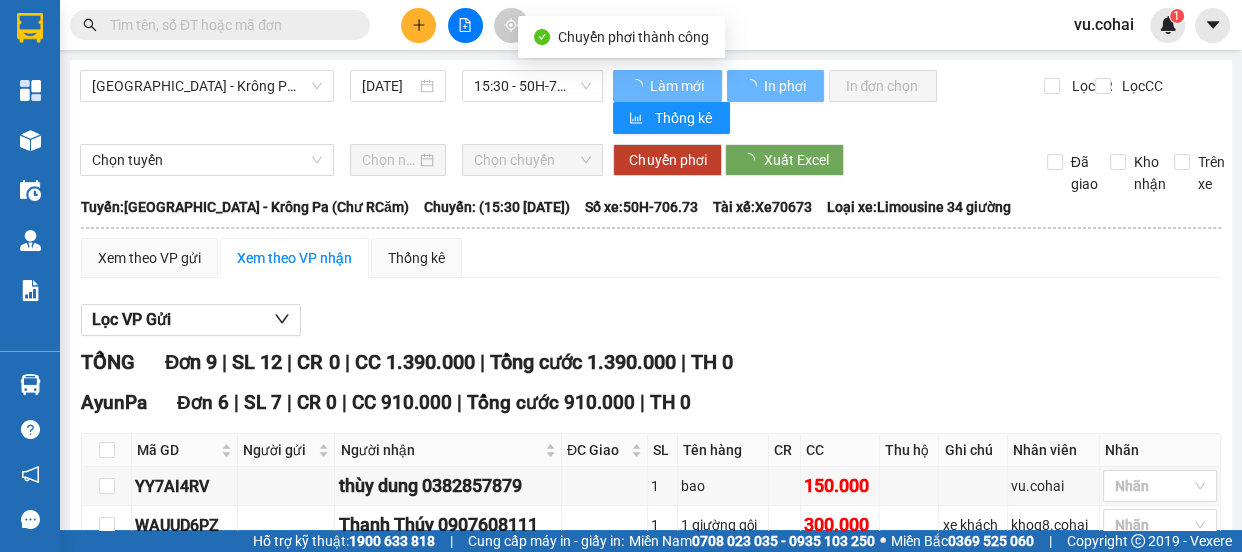 checkbox on "false" 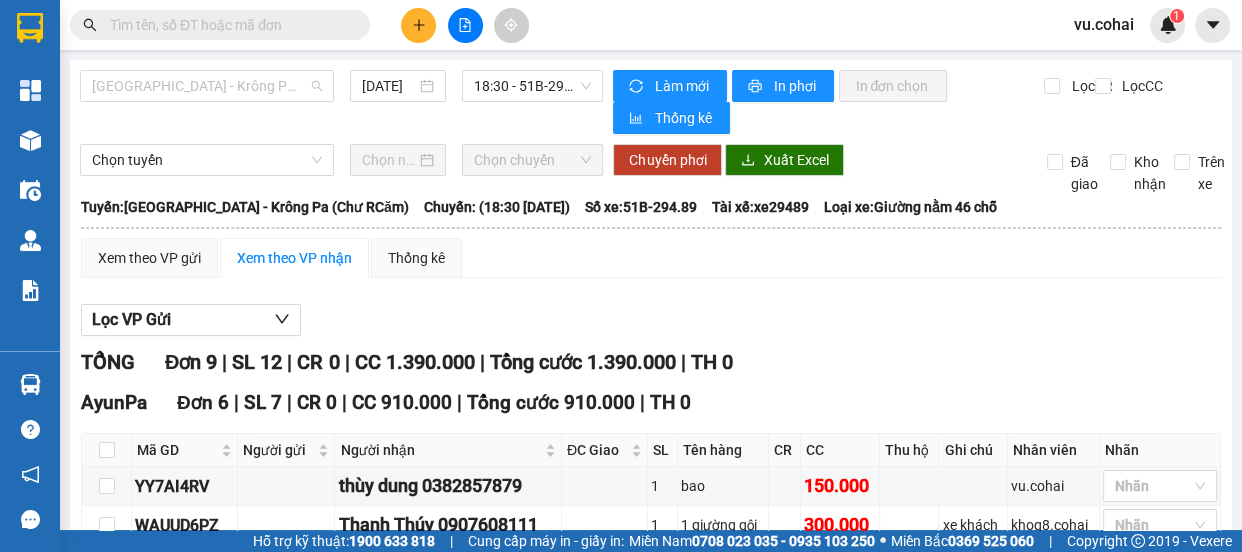 drag, startPoint x: 238, startPoint y: 84, endPoint x: 229, endPoint y: 129, distance: 45.891174 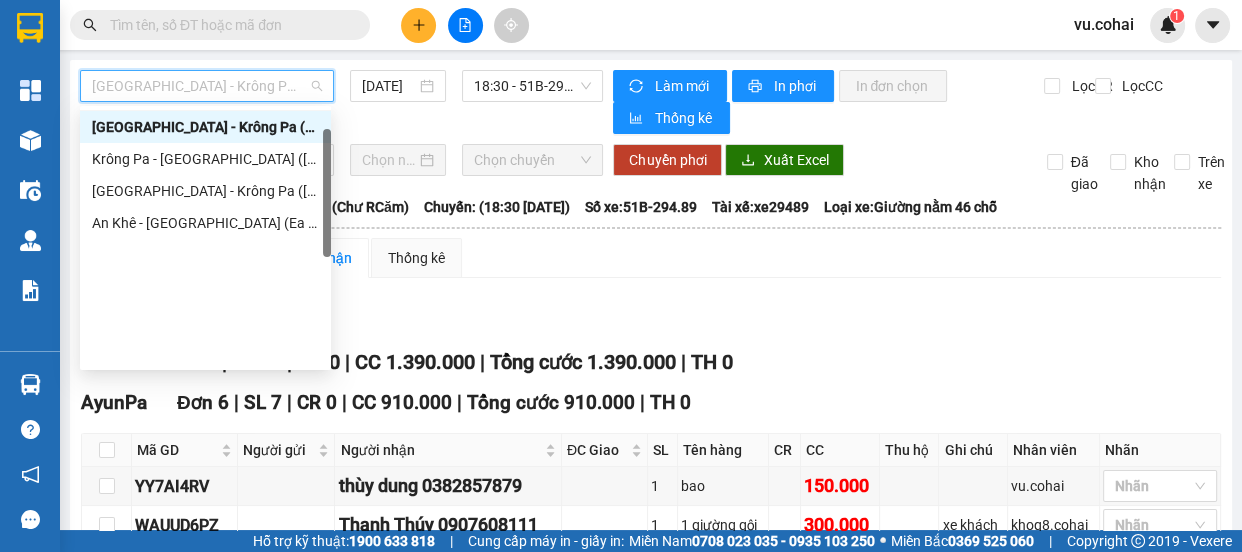 scroll, scrollTop: 41, scrollLeft: 0, axis: vertical 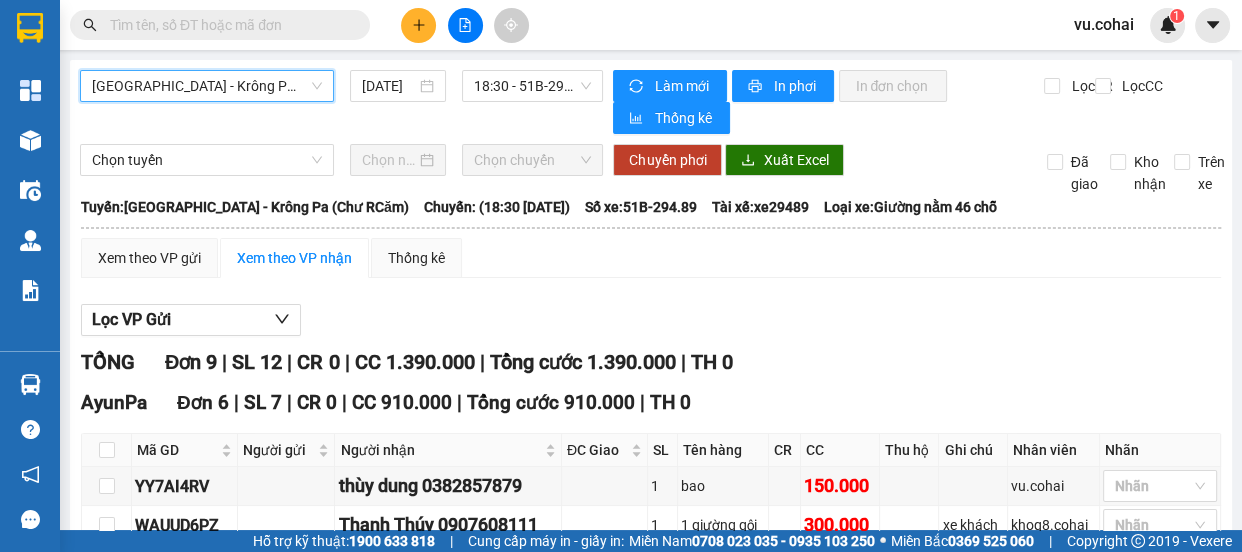 click on "[GEOGRAPHIC_DATA] - Krông Pa (Chư RCăm)" at bounding box center (207, 86) 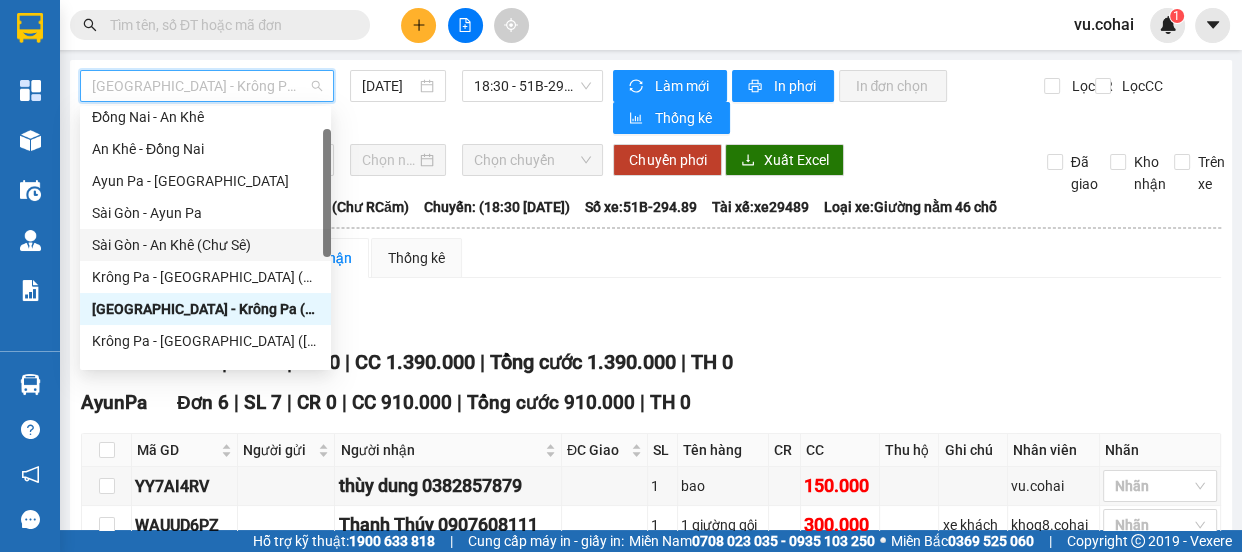 click on "Sài Gòn - An Khê (Chư Sê)" at bounding box center (205, 245) 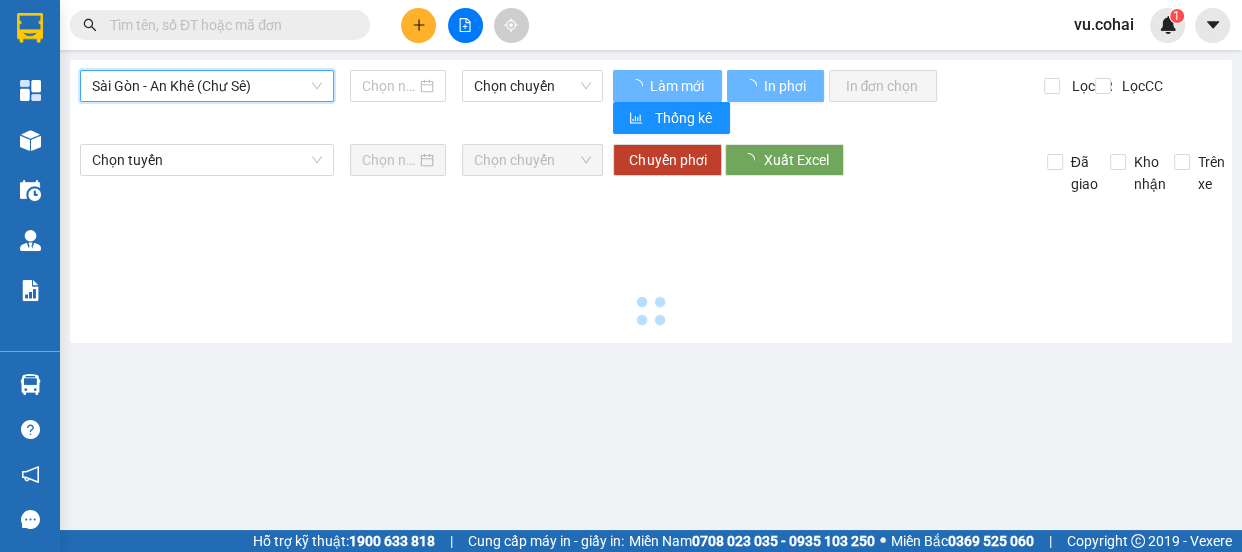 type on "[DATE]" 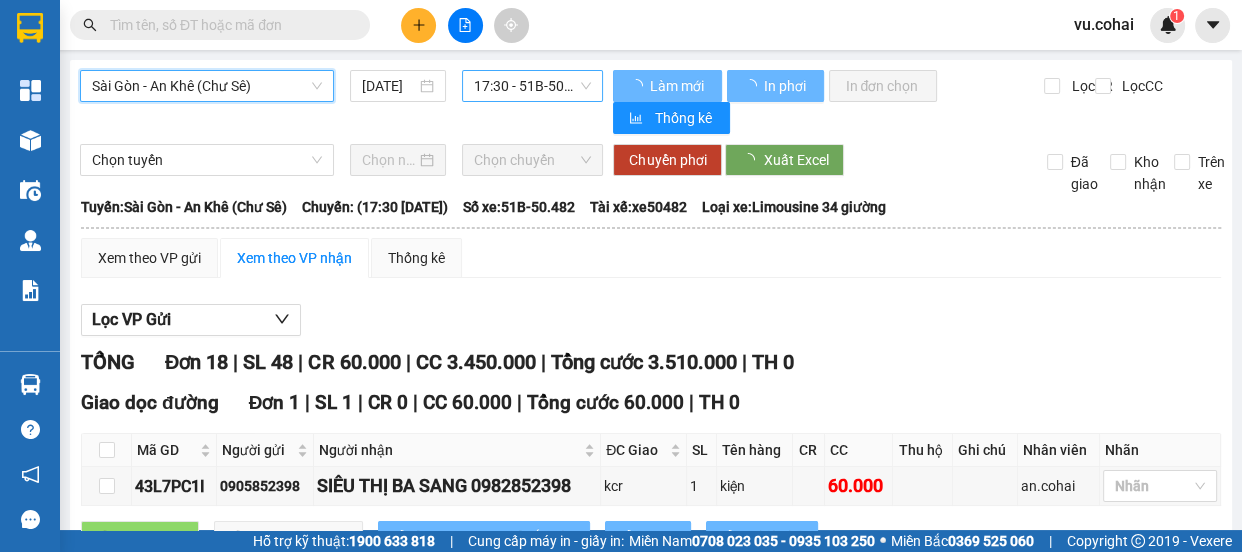 click on "17:30     - 51B-50.482" at bounding box center (532, 86) 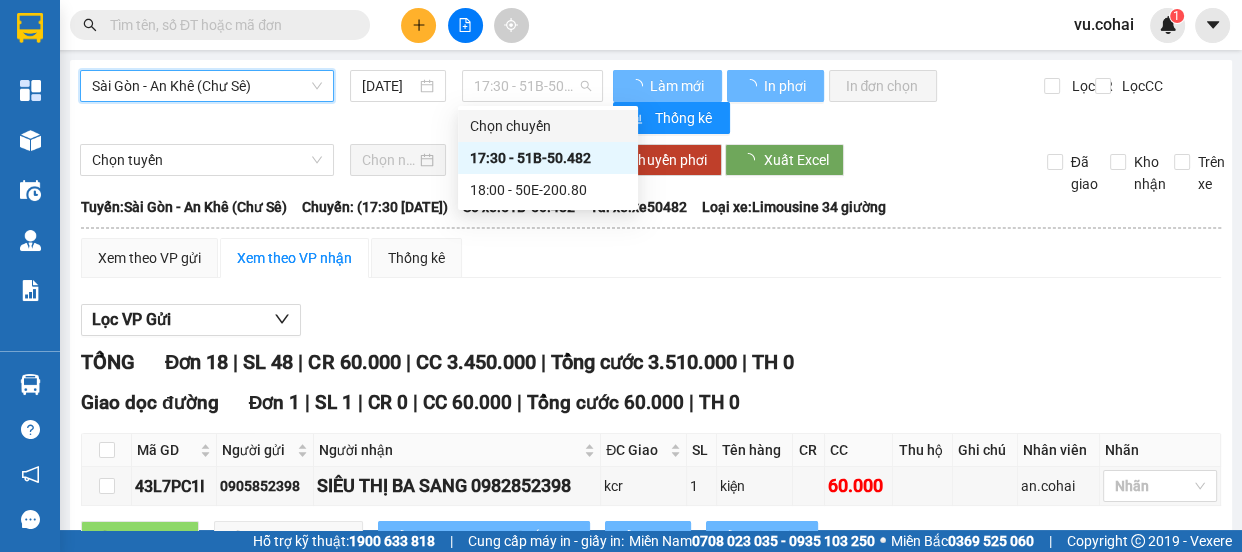 drag, startPoint x: 567, startPoint y: 157, endPoint x: 576, endPoint y: 152, distance: 10.29563 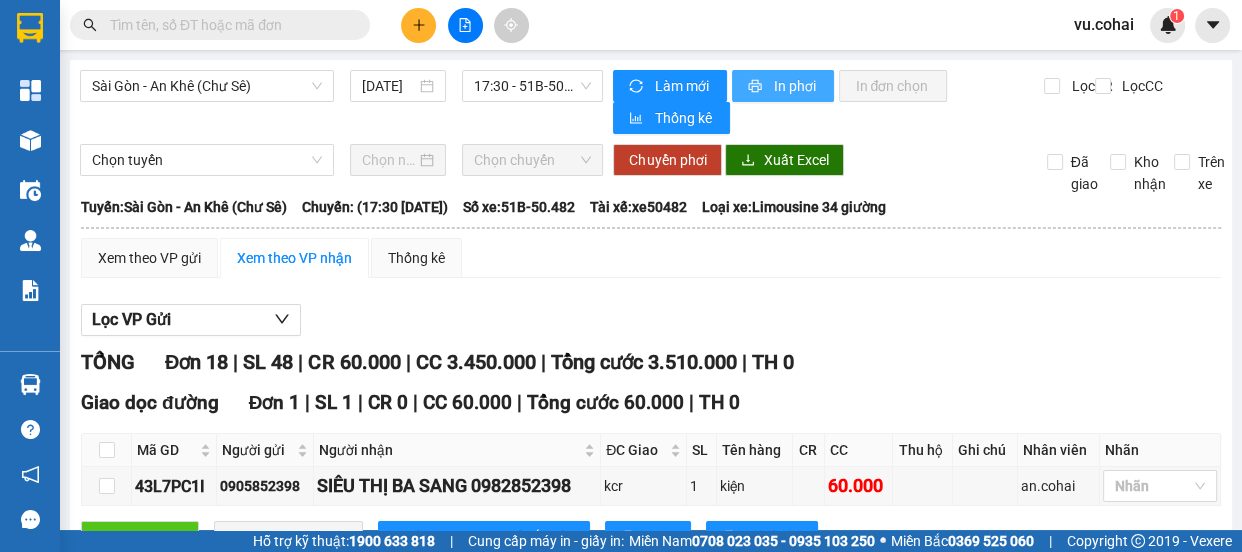 click on "In phơi" at bounding box center [795, 86] 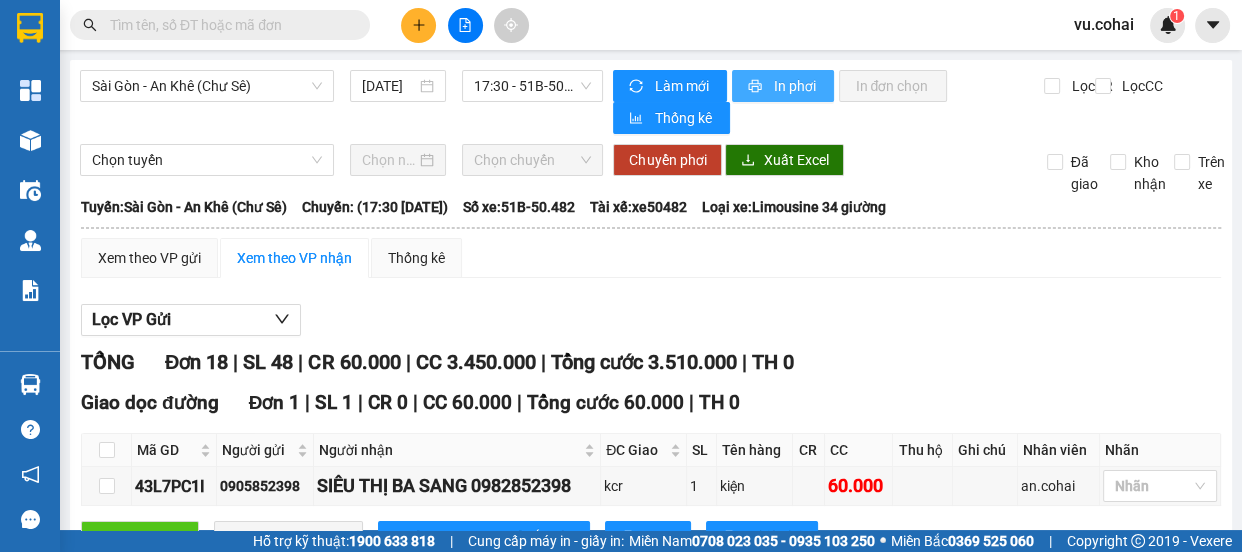 scroll, scrollTop: 0, scrollLeft: 0, axis: both 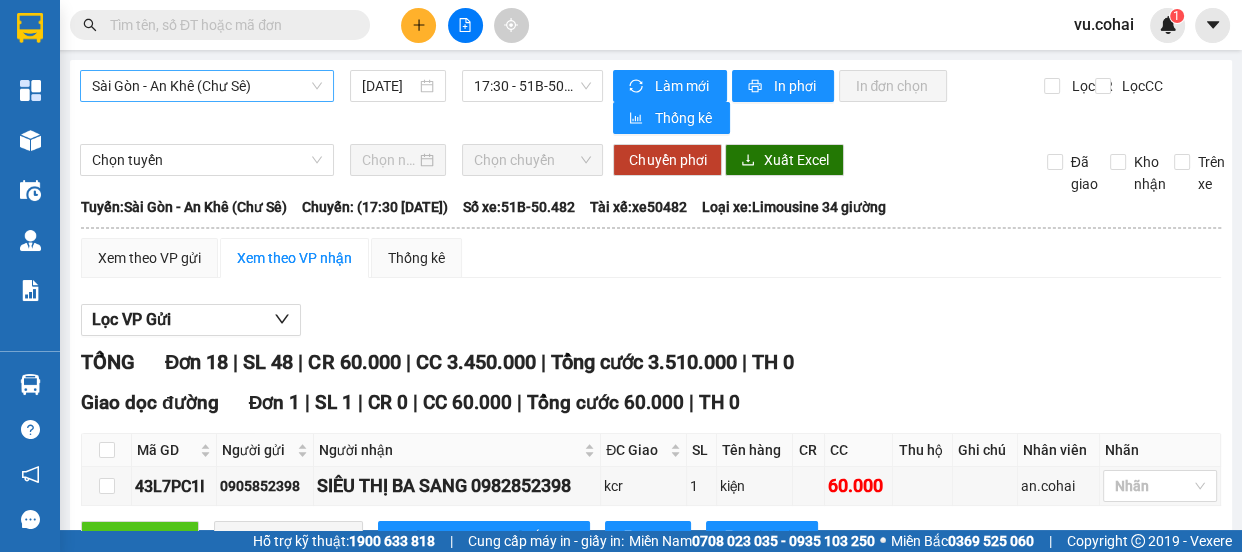 click on "Sài Gòn - An Khê (Chư Sê)" at bounding box center (207, 86) 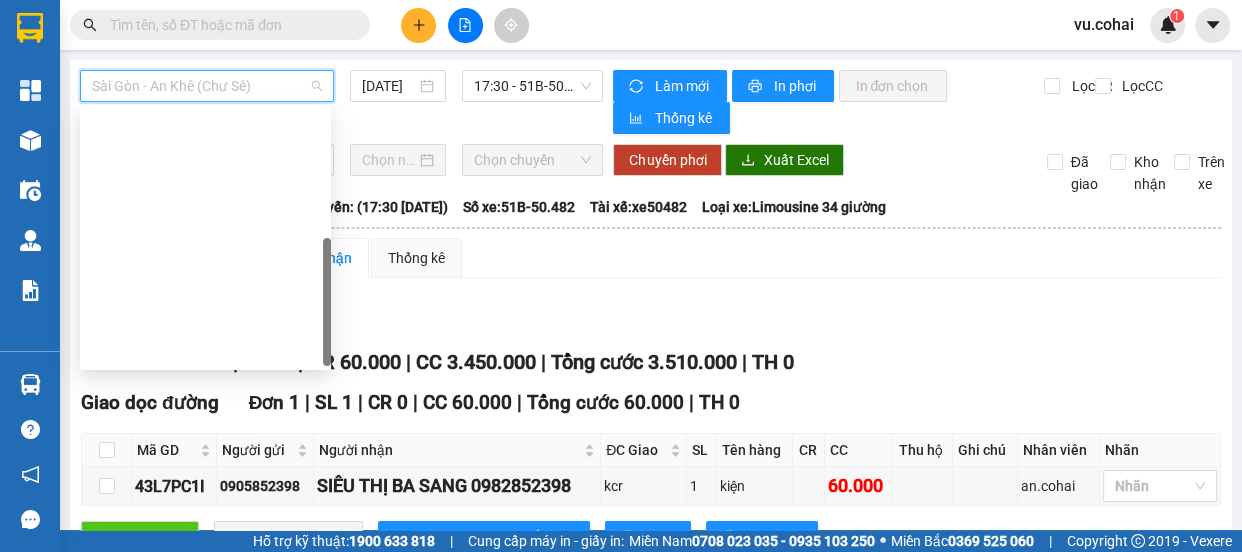 scroll, scrollTop: 287, scrollLeft: 0, axis: vertical 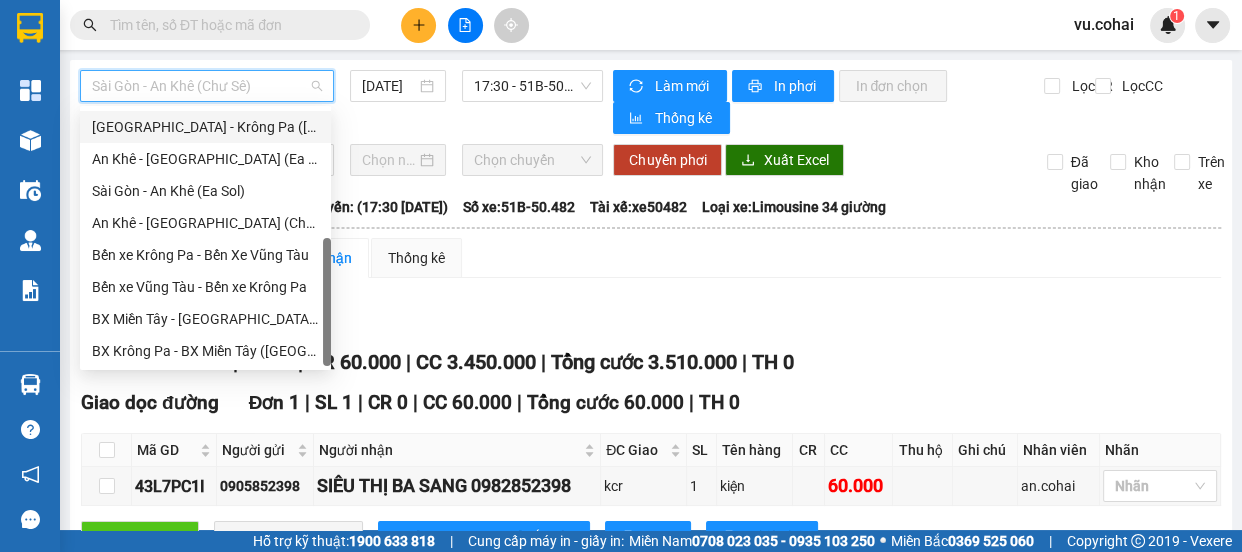 click on "[GEOGRAPHIC_DATA] - Krông Pa ([GEOGRAPHIC_DATA])" at bounding box center (205, 127) 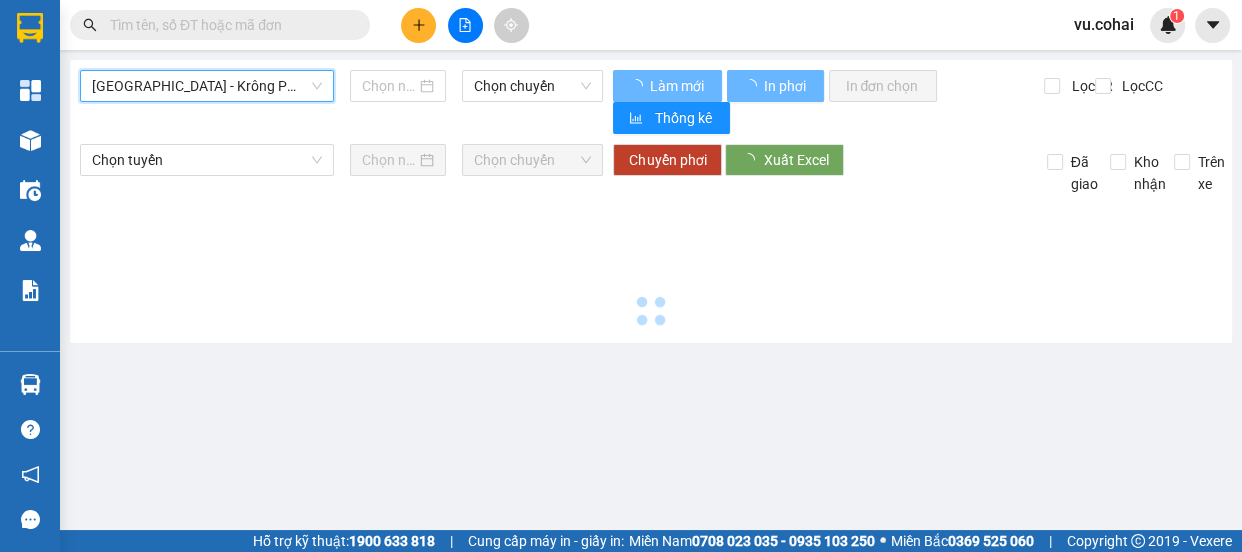 type on "[DATE]" 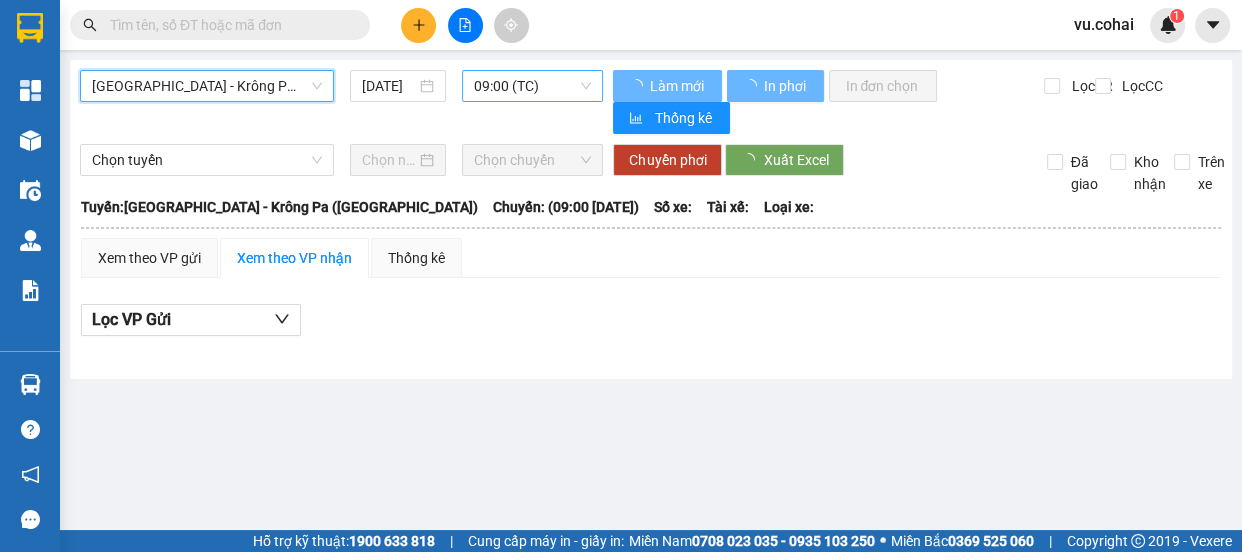click on "09:00   (TC)" at bounding box center [532, 86] 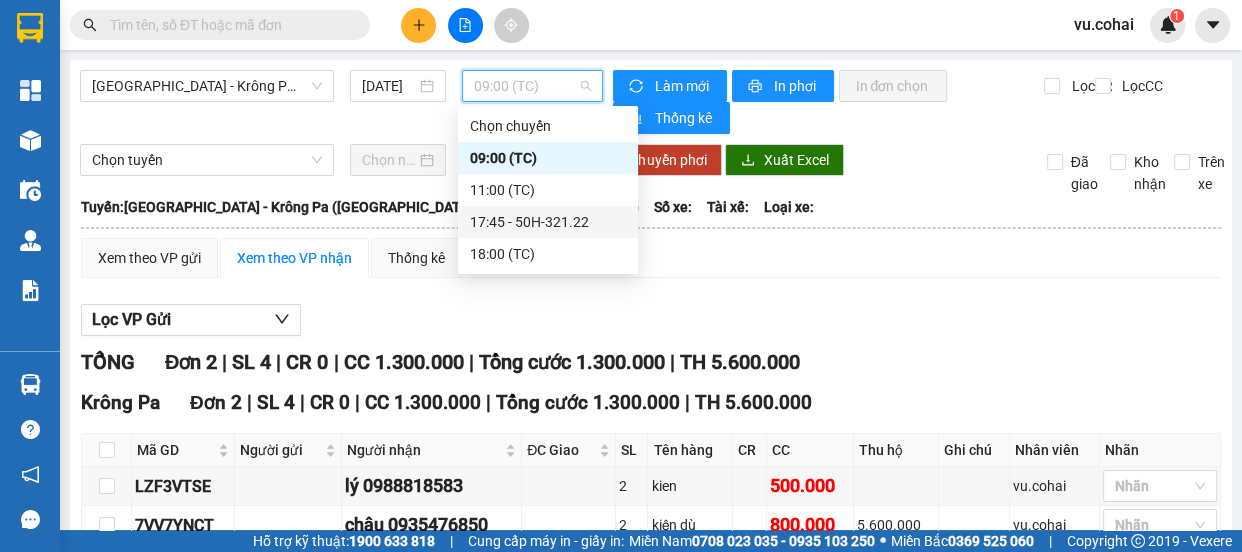 click on "17:45     - 50H-321.22" at bounding box center (548, 222) 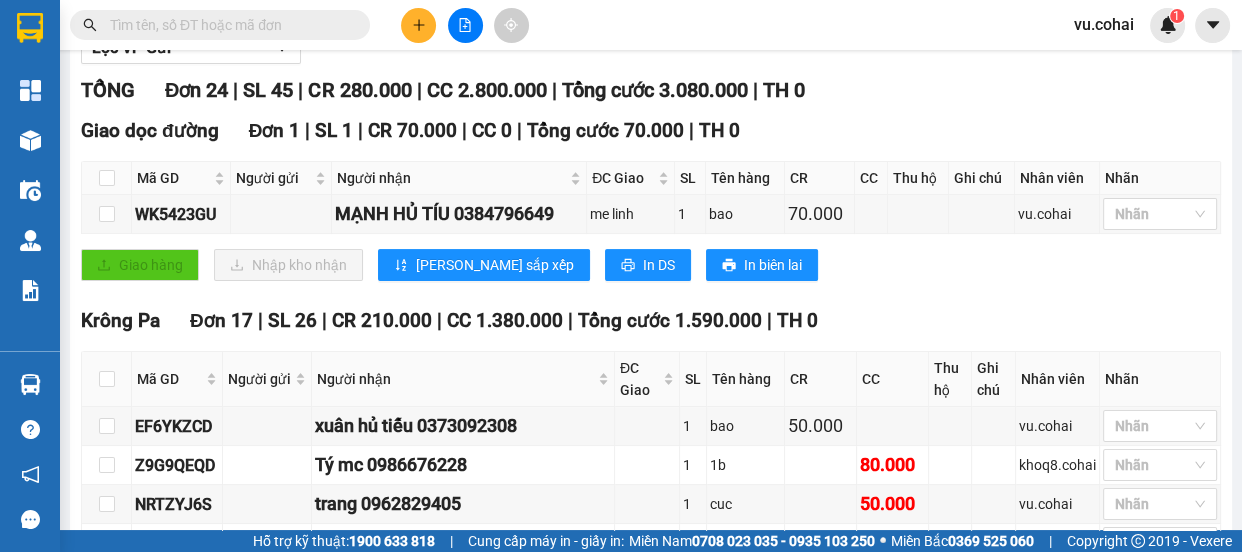 scroll, scrollTop: 0, scrollLeft: 0, axis: both 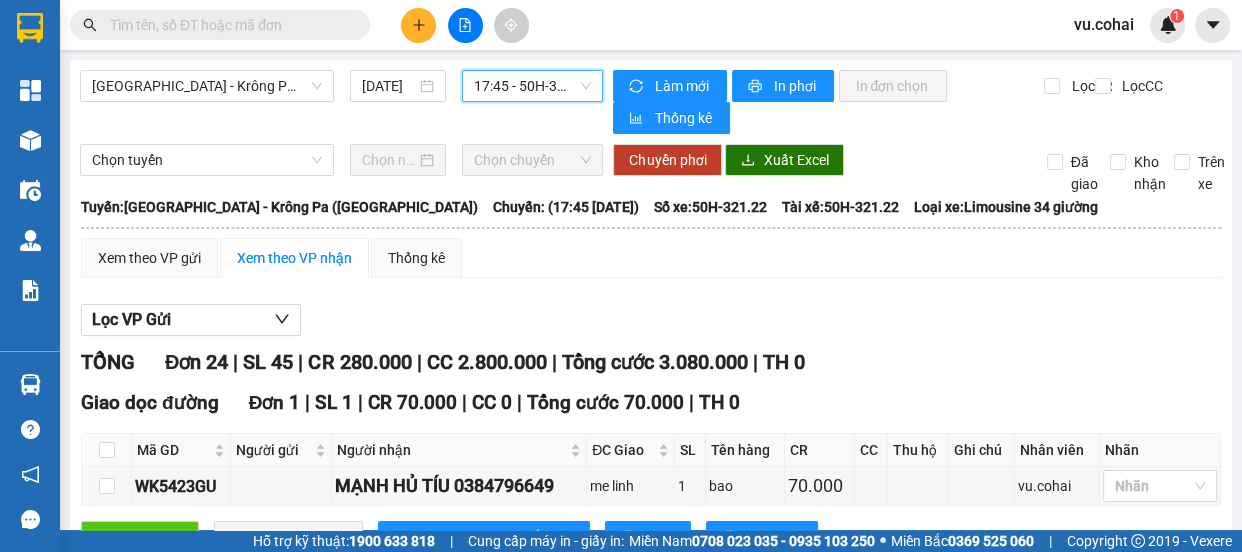 click on "17:45     - 50H-321.22" at bounding box center (532, 86) 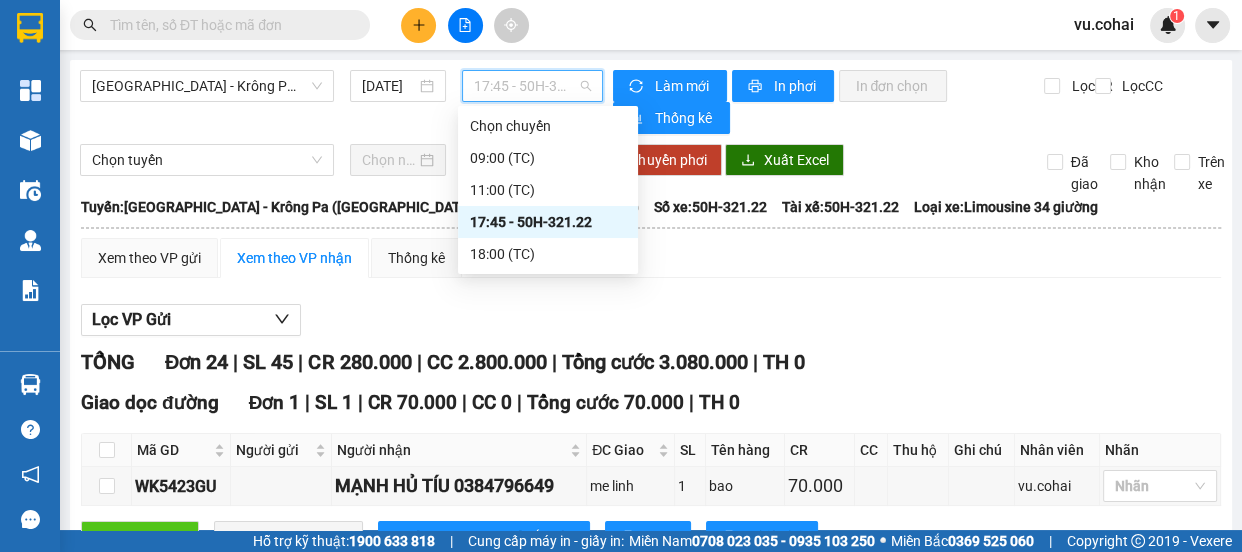 click on "17:45     - 50H-321.22" at bounding box center [548, 222] 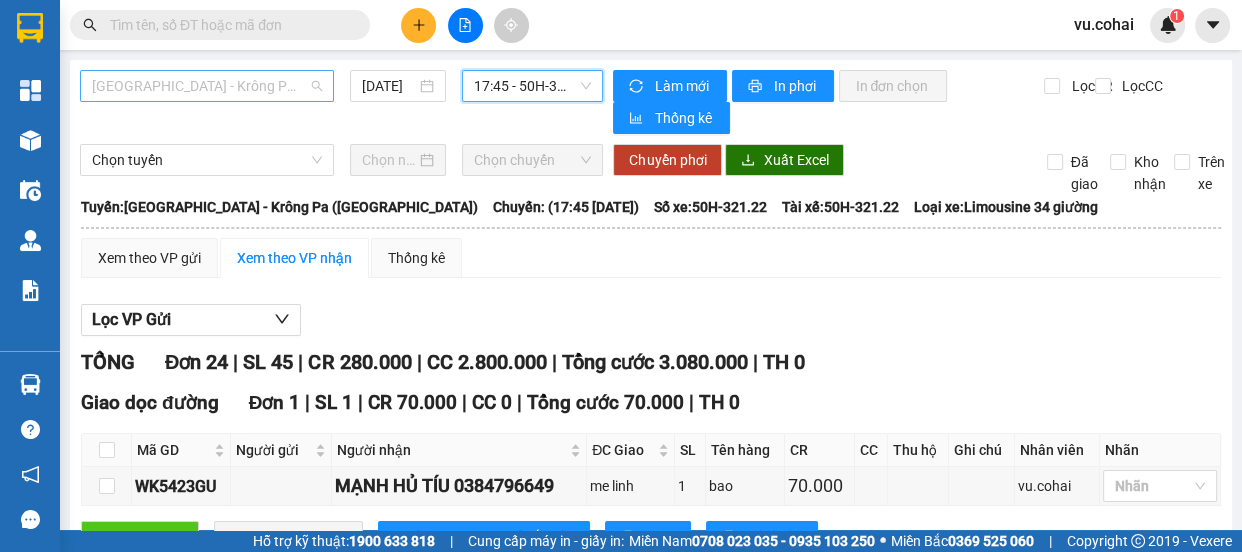 click on "[GEOGRAPHIC_DATA] - Krông Pa ([GEOGRAPHIC_DATA])" at bounding box center (207, 86) 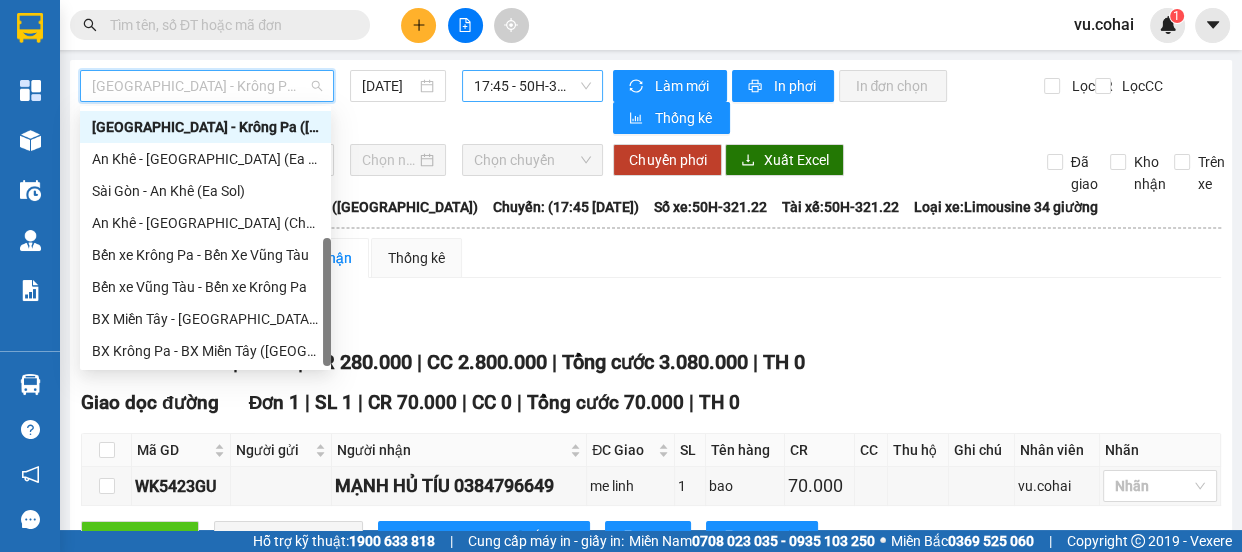 click on "17:45     - 50H-321.22" at bounding box center [532, 86] 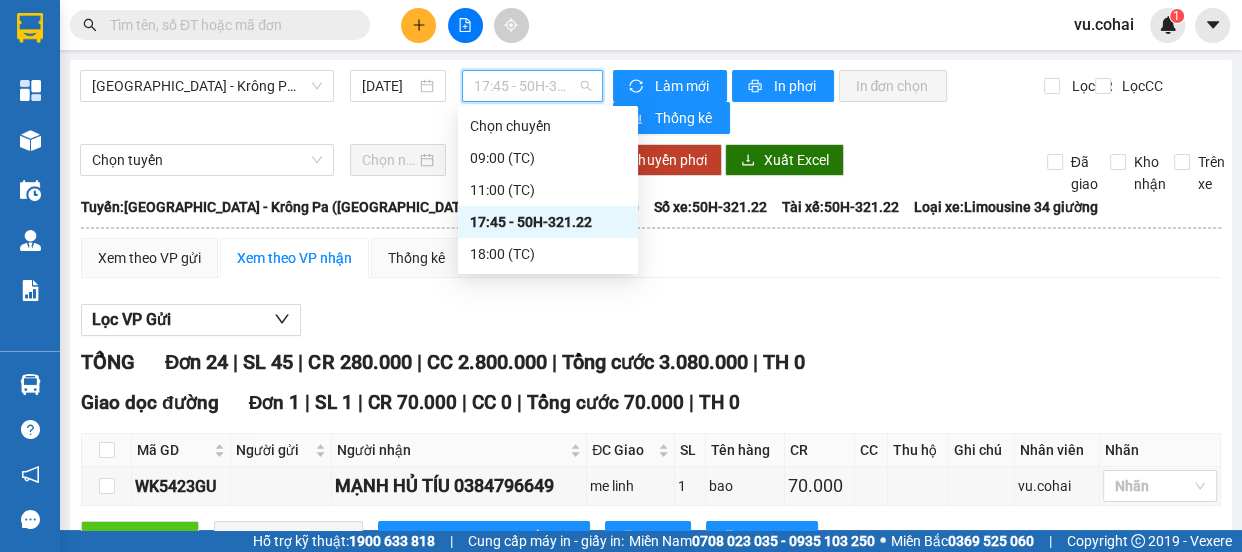 click on "17:45     - 50H-321.22" at bounding box center (548, 222) 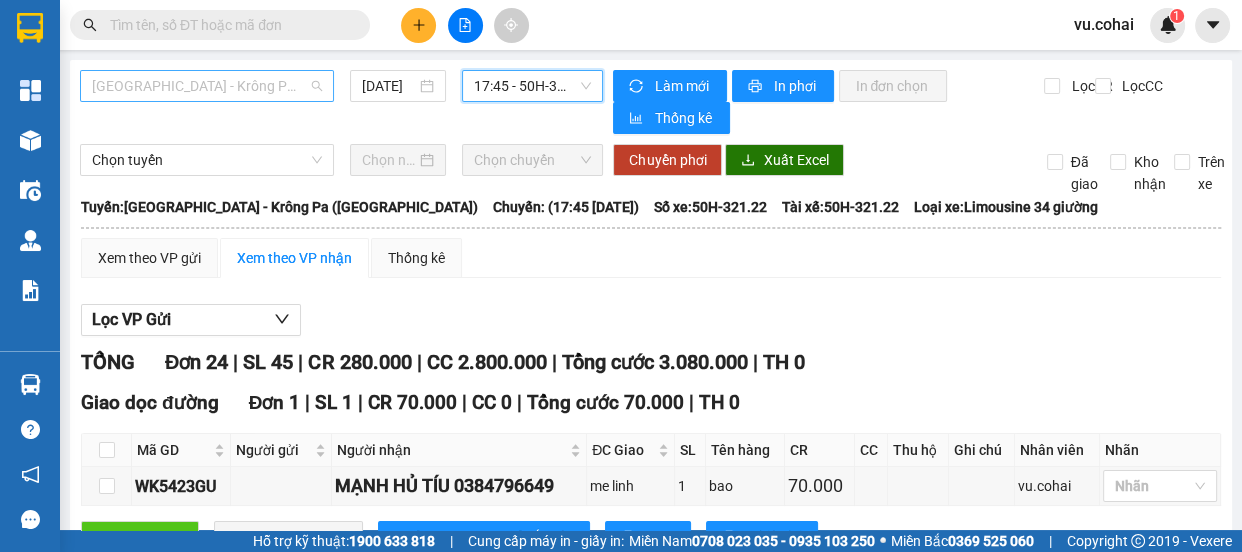 click on "[GEOGRAPHIC_DATA] - Krông Pa ([GEOGRAPHIC_DATA])" at bounding box center (207, 86) 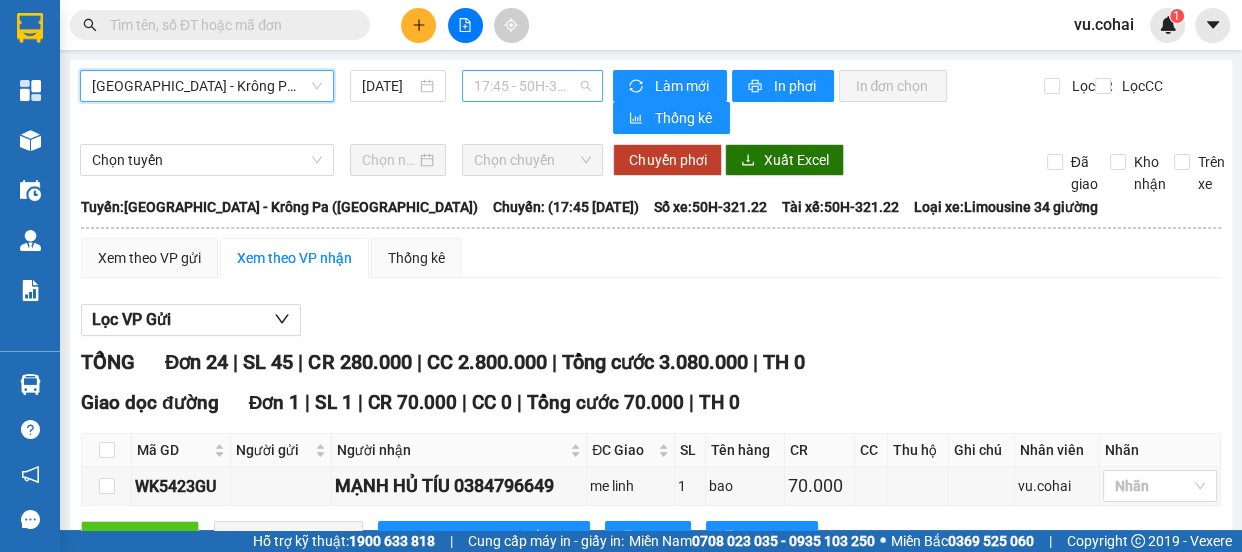 click on "17:45     - 50H-321.22" at bounding box center (532, 86) 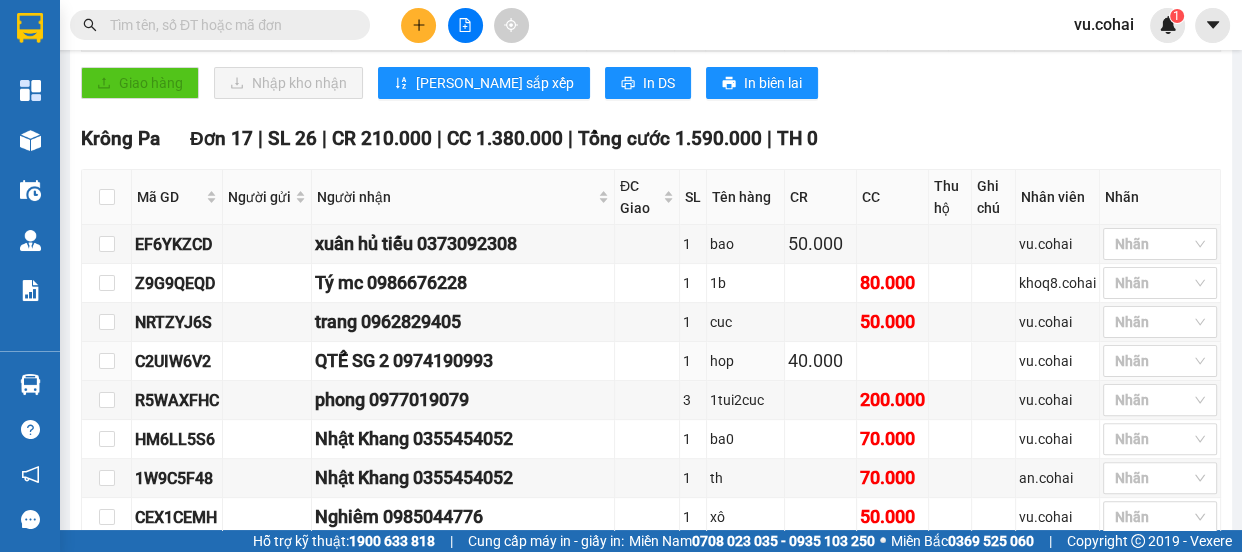 scroll, scrollTop: 0, scrollLeft: 0, axis: both 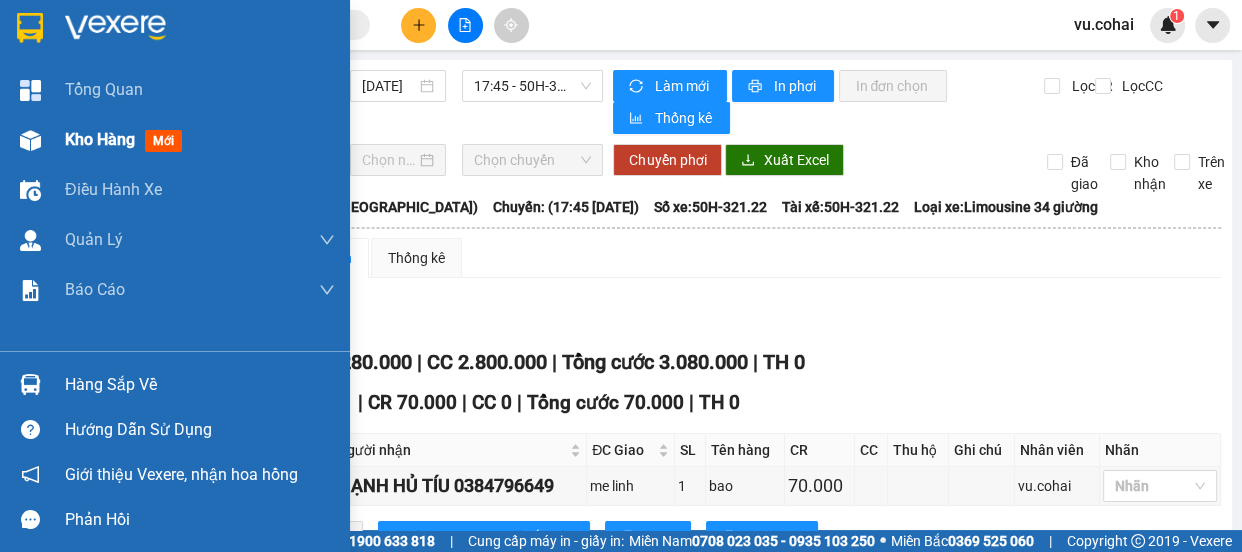 click on "Kho hàng" at bounding box center (100, 139) 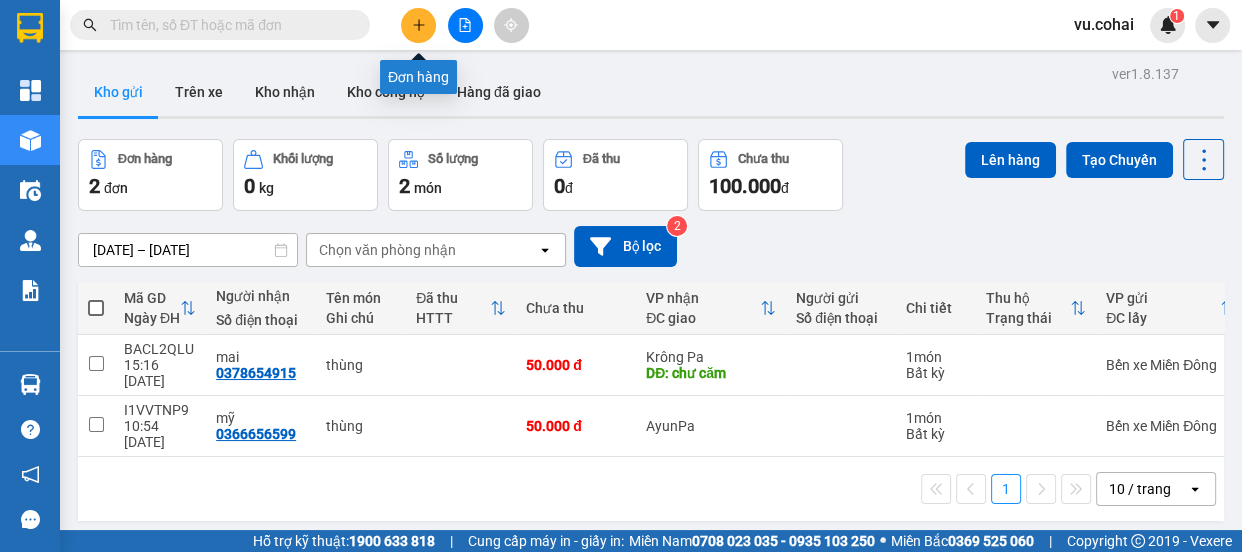 click 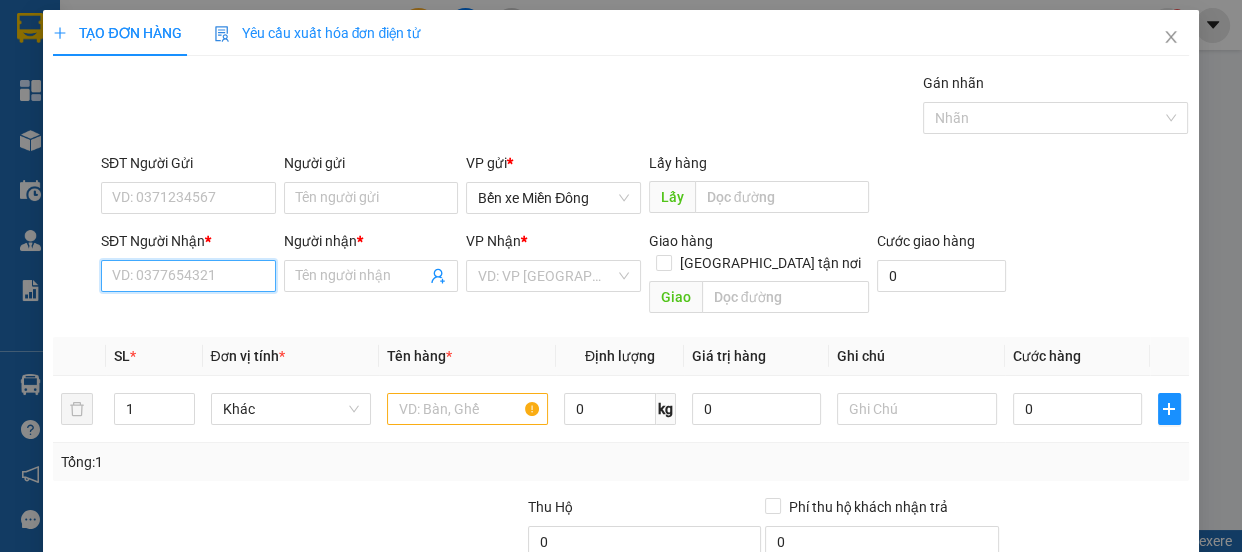 click on "SĐT Người Nhận  *" at bounding box center [188, 276] 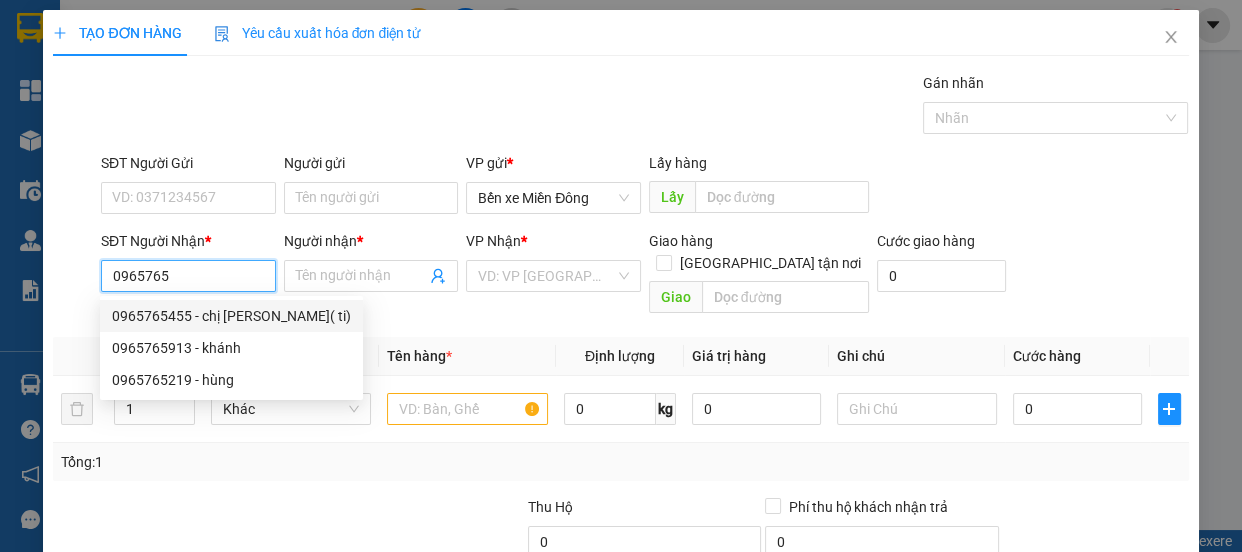 click on "0965765455 - chị phương( ti)" at bounding box center (231, 316) 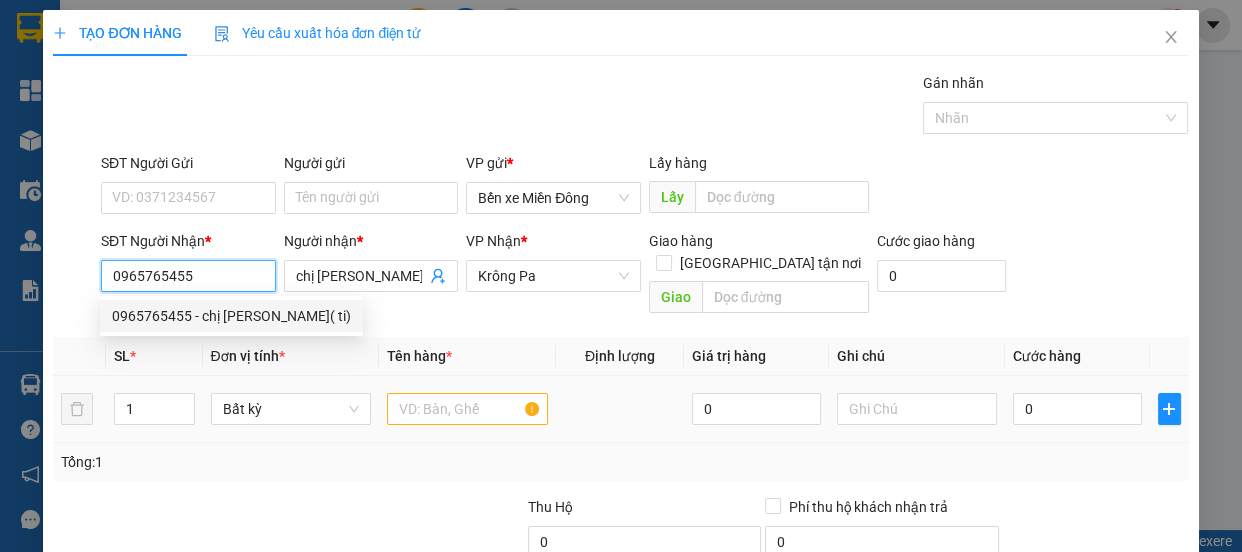 type on "0965765455" 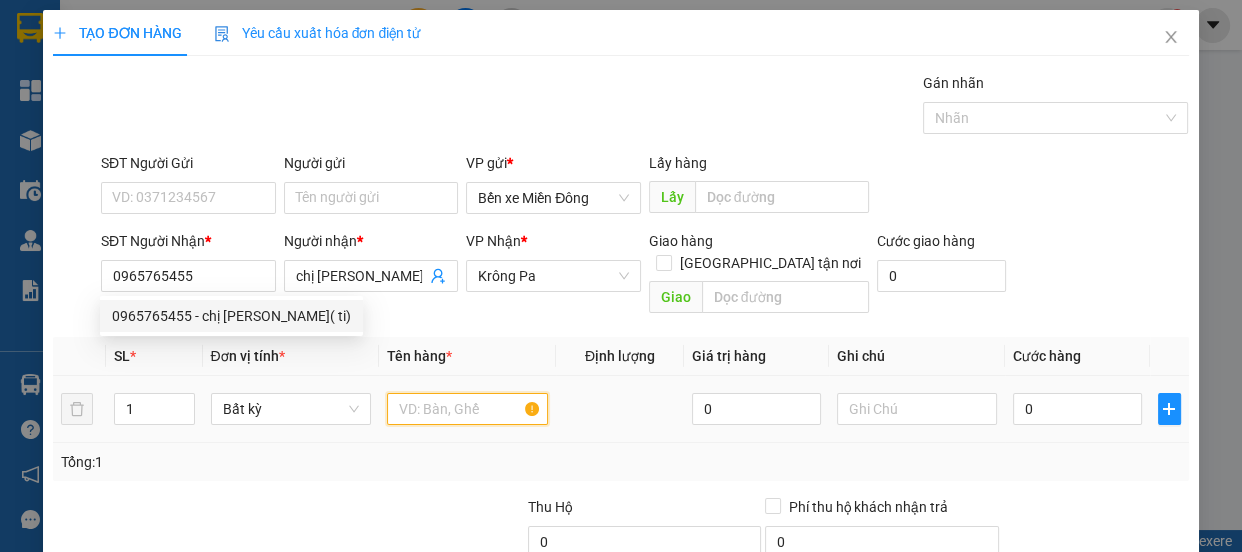 click at bounding box center (467, 409) 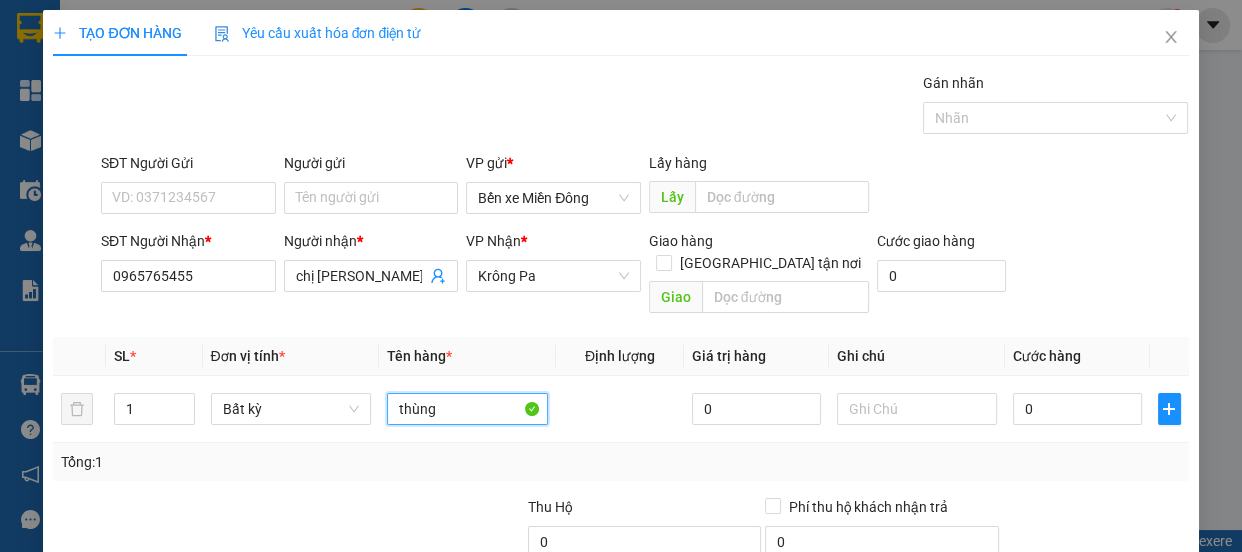 type on "thùng" 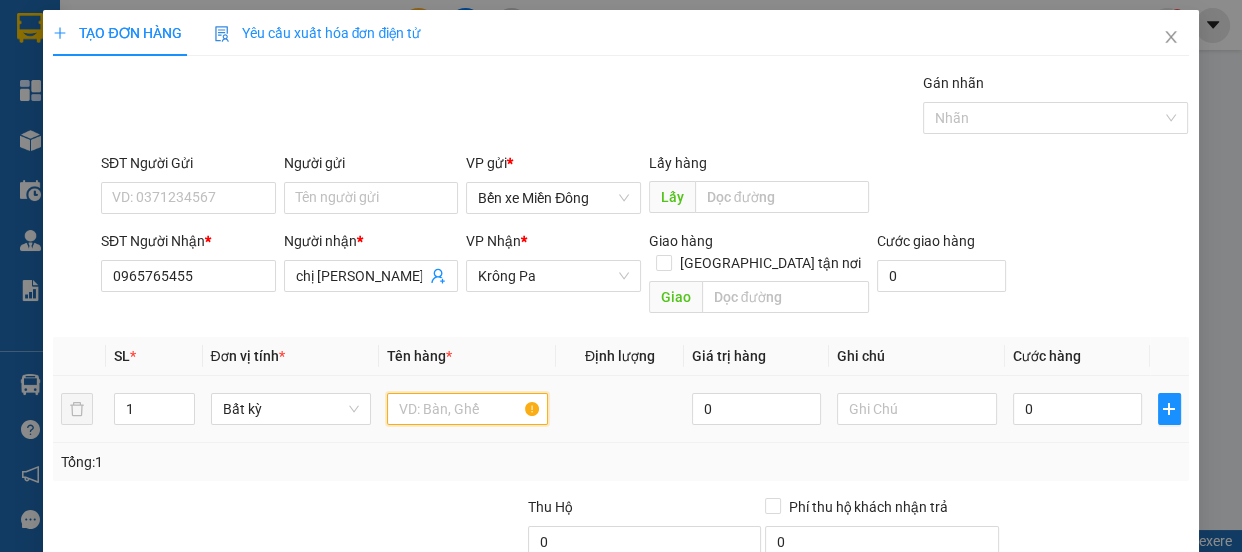 click at bounding box center (467, 409) 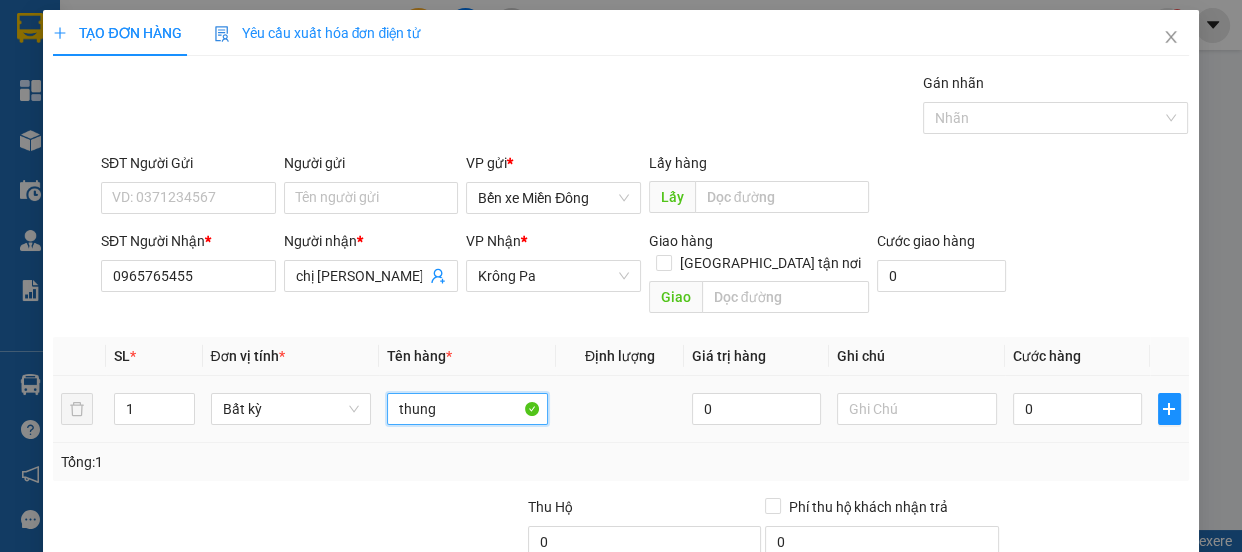 type on "thùng" 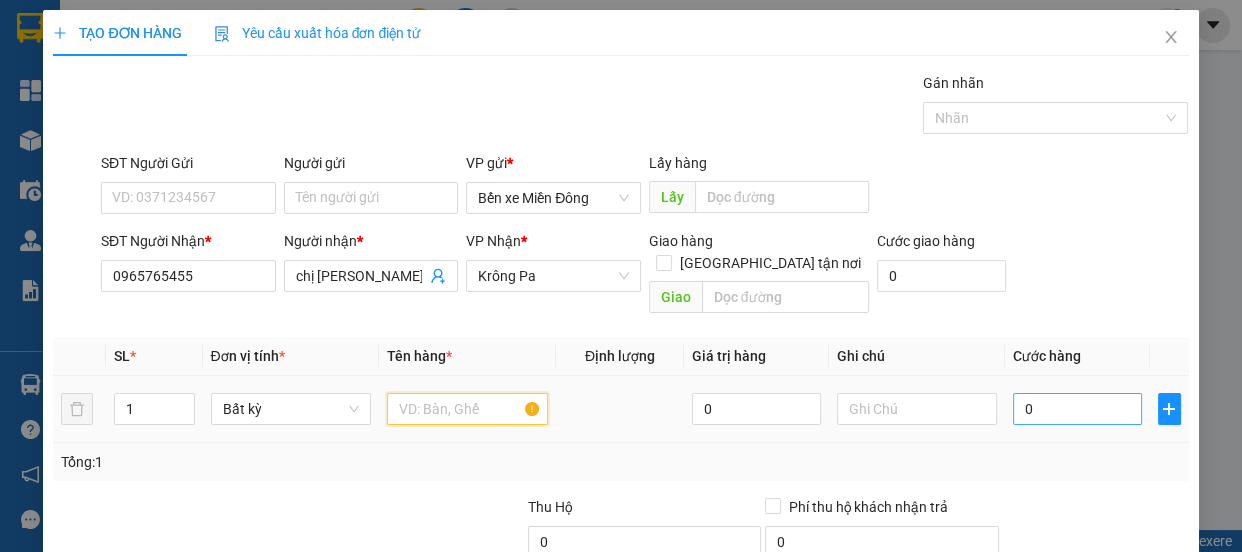 type 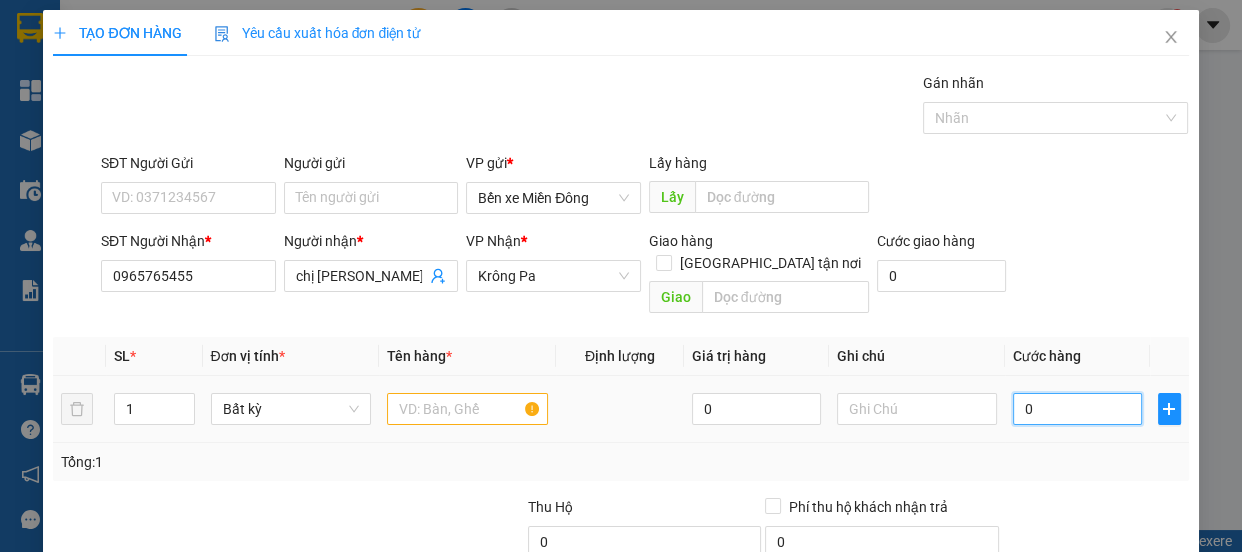 click on "0" at bounding box center [1077, 409] 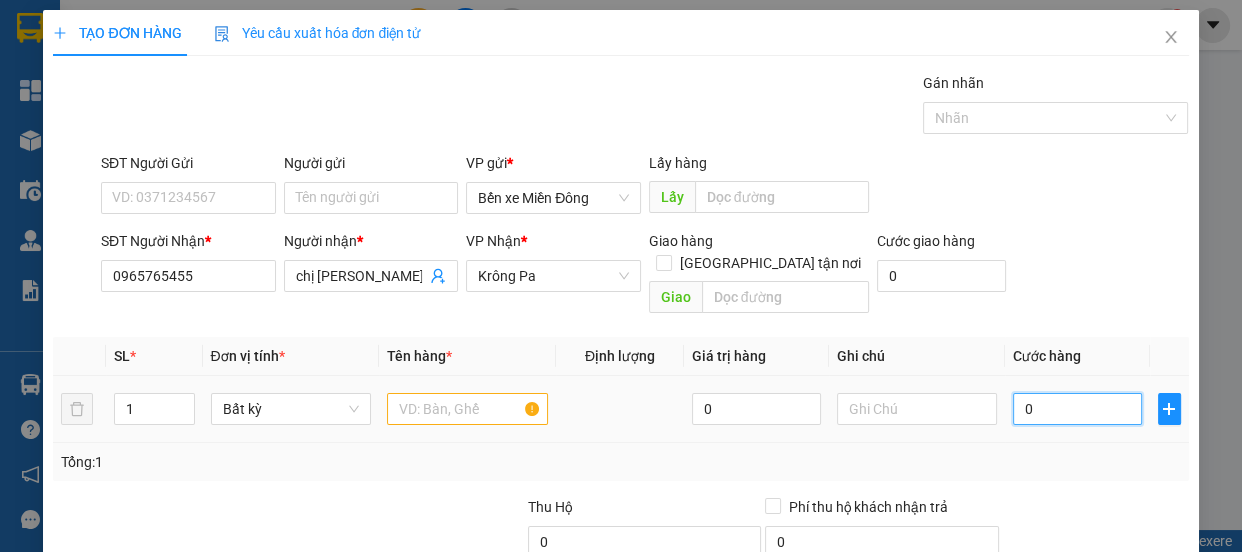 type on "006" 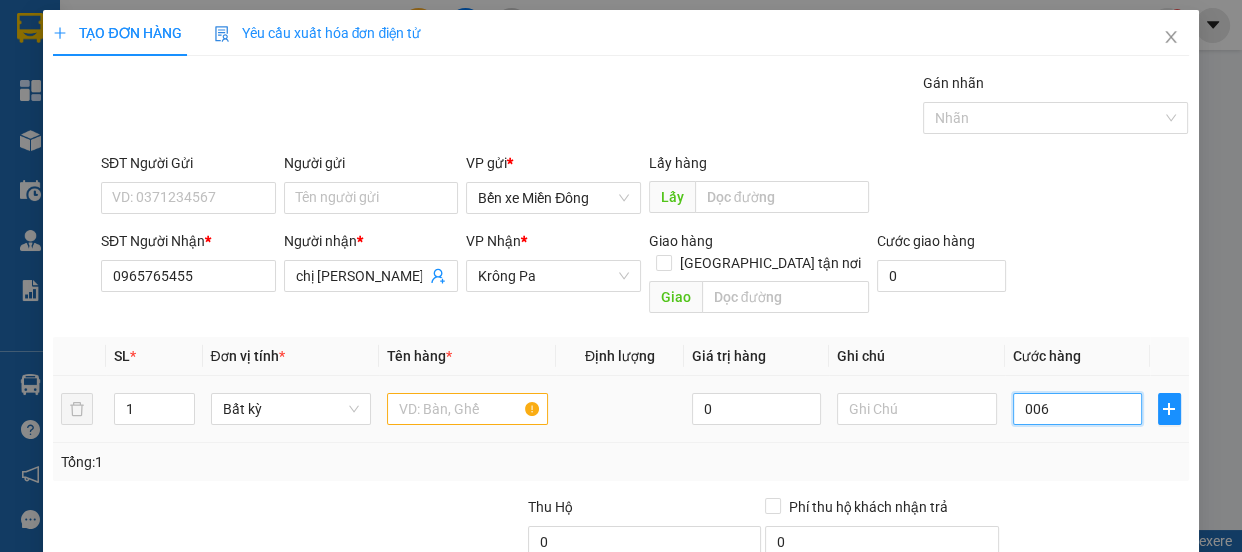 type on "6" 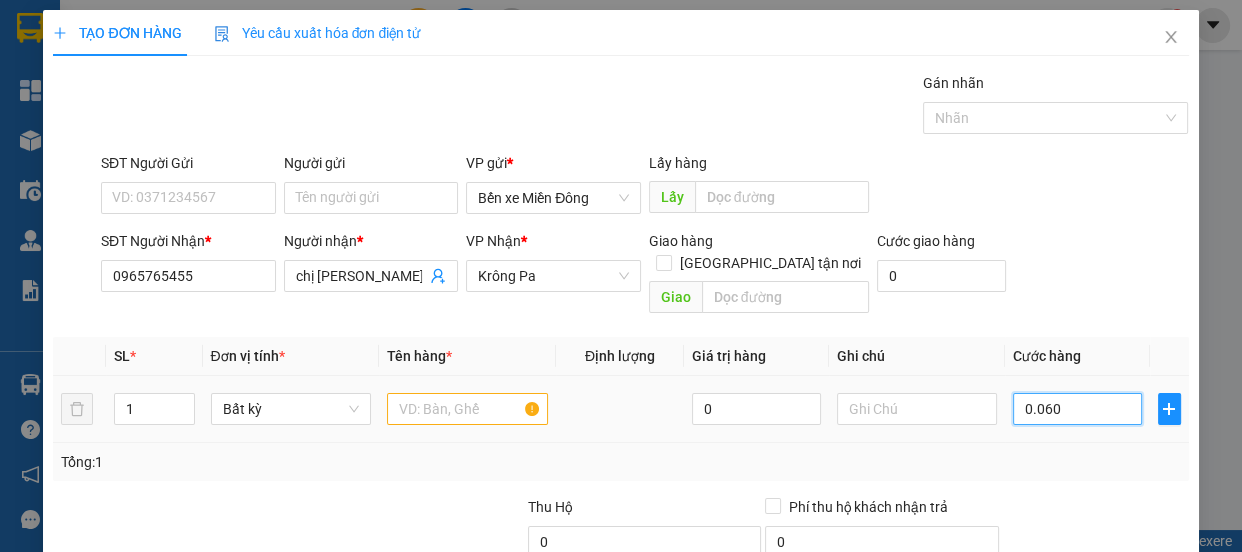 type on "60" 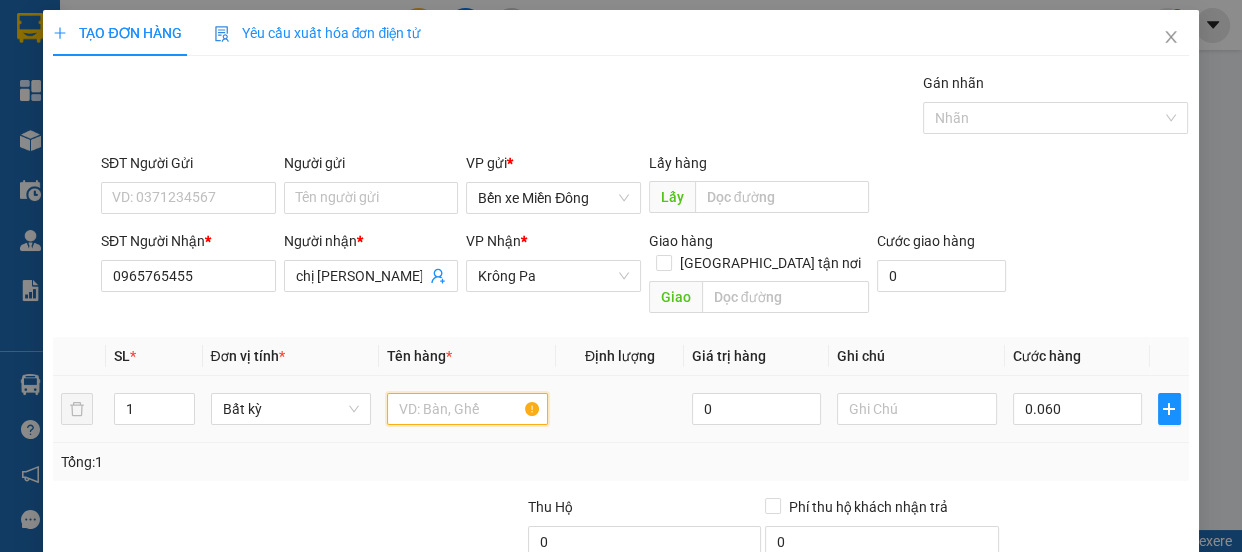 click at bounding box center (467, 409) 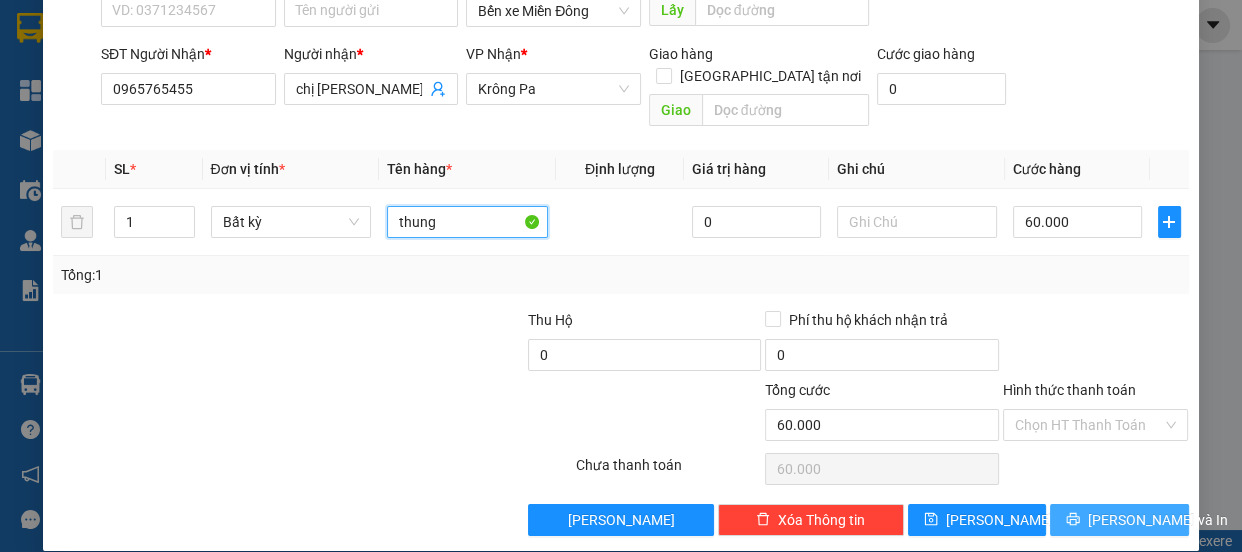 type on "thung" 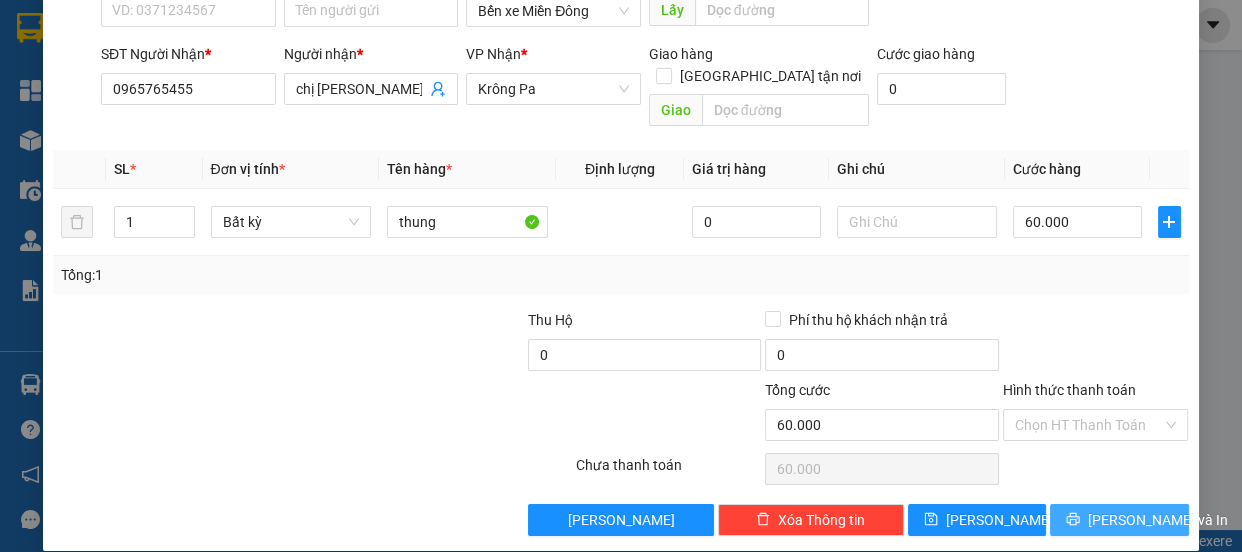 click on "[PERSON_NAME] và In" at bounding box center (1158, 520) 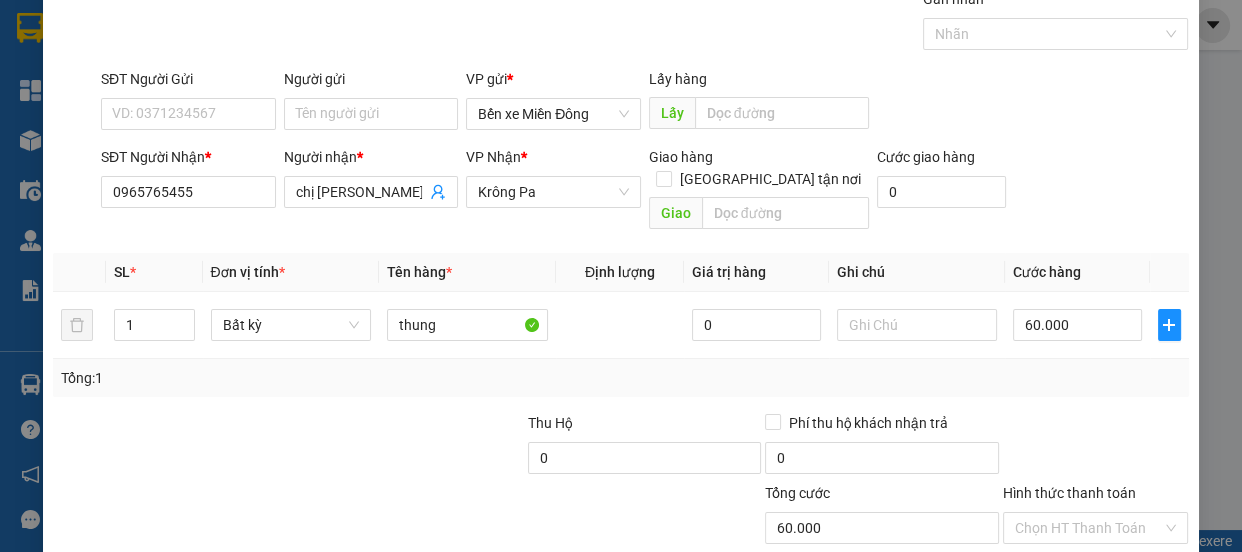 scroll, scrollTop: 0, scrollLeft: 0, axis: both 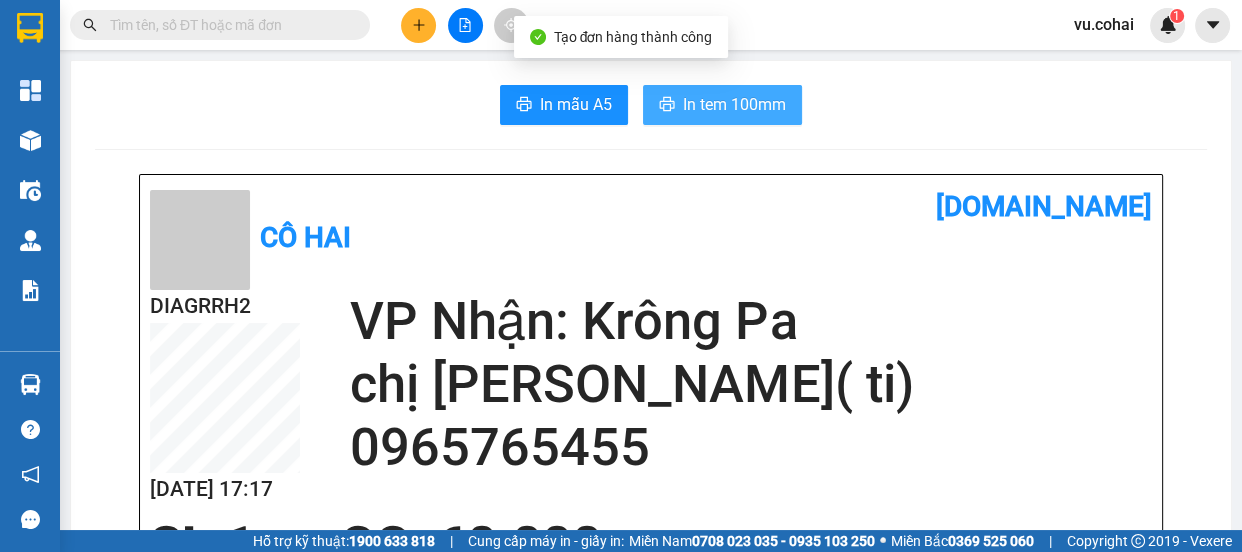 click on "In tem 100mm" at bounding box center [734, 104] 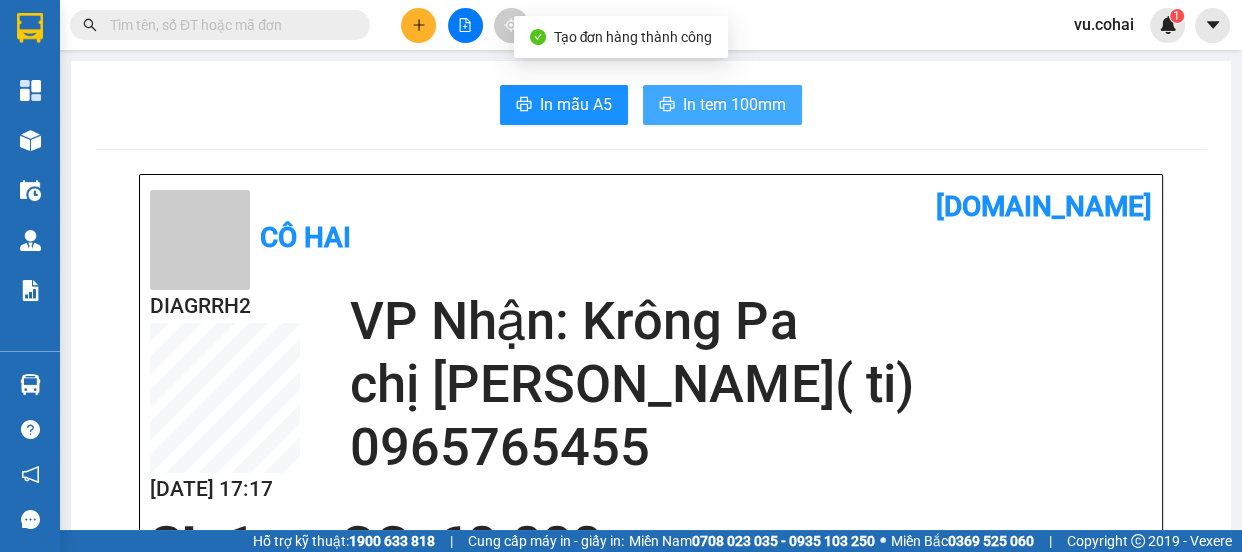 scroll, scrollTop: 0, scrollLeft: 0, axis: both 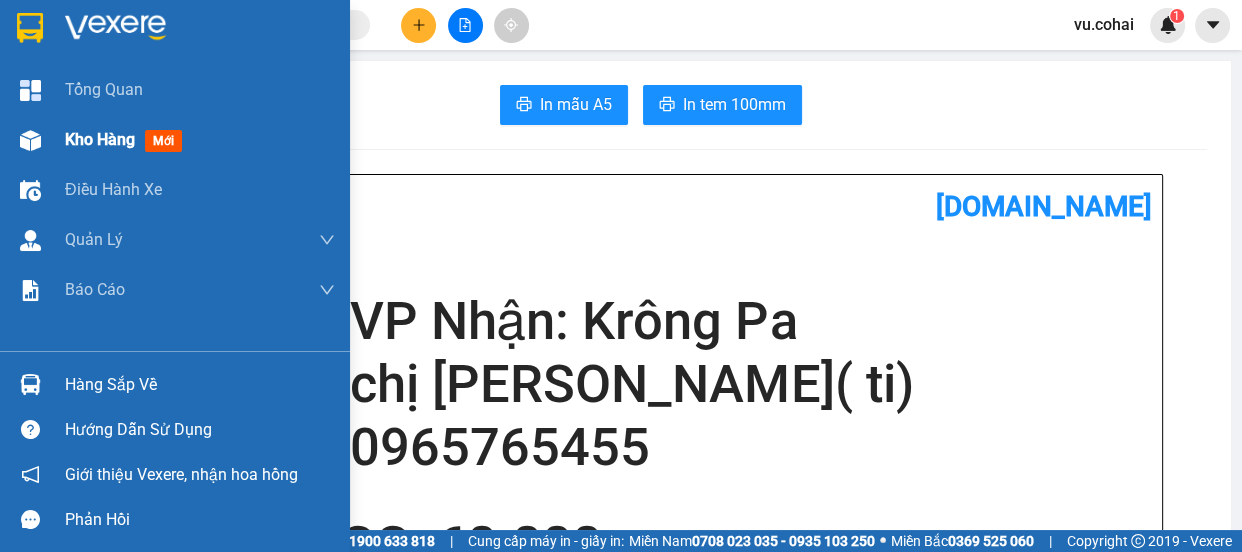 click on "Kho hàng" at bounding box center [100, 139] 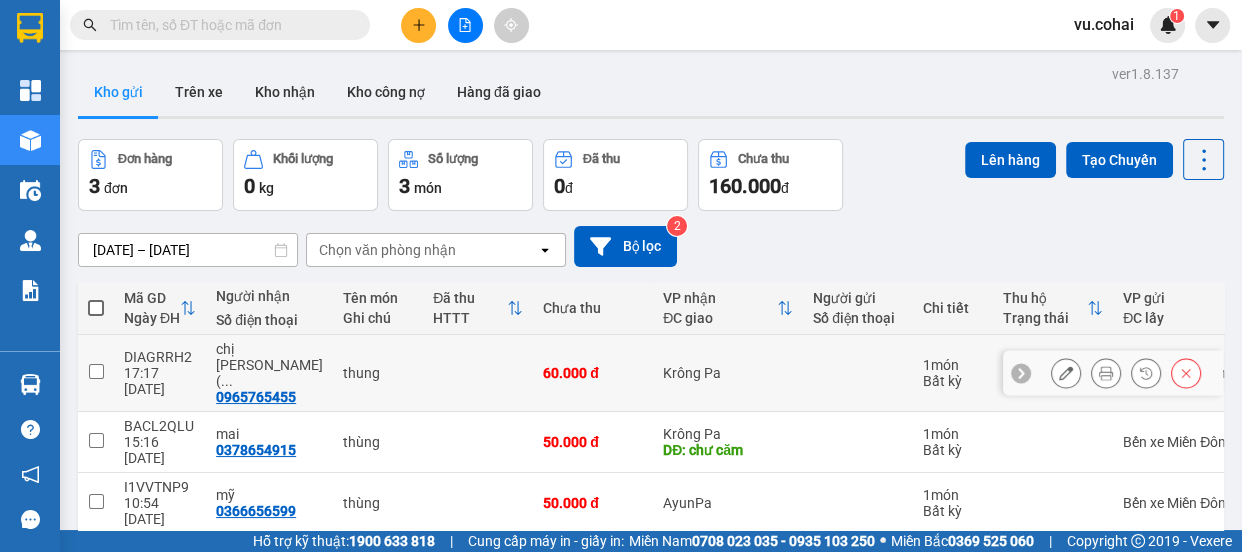drag, startPoint x: 94, startPoint y: 357, endPoint x: 170, endPoint y: 328, distance: 81.34495 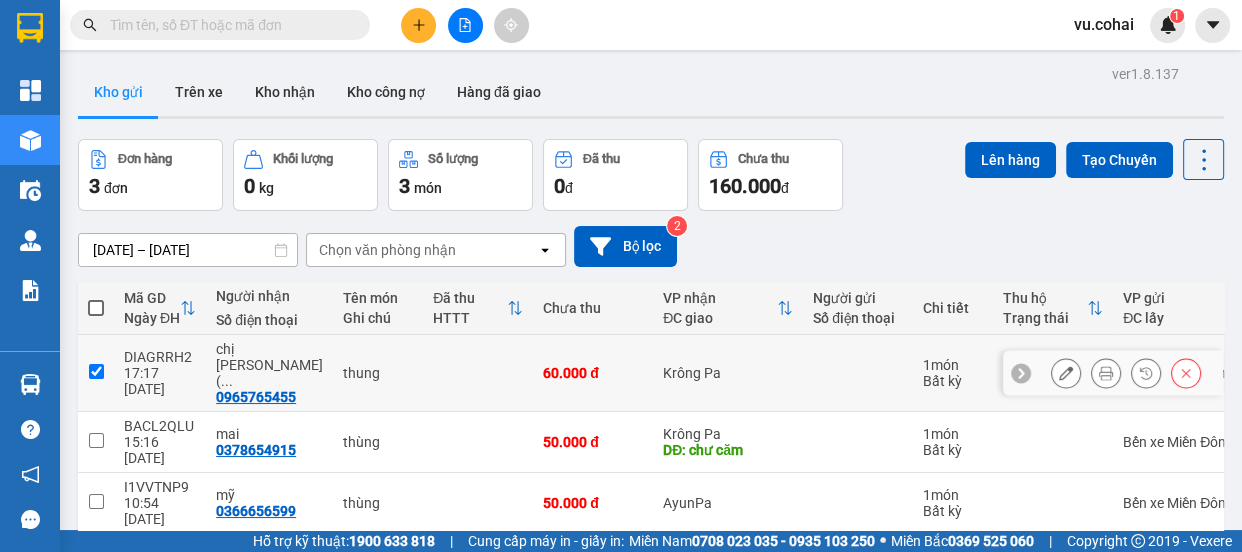 checkbox on "true" 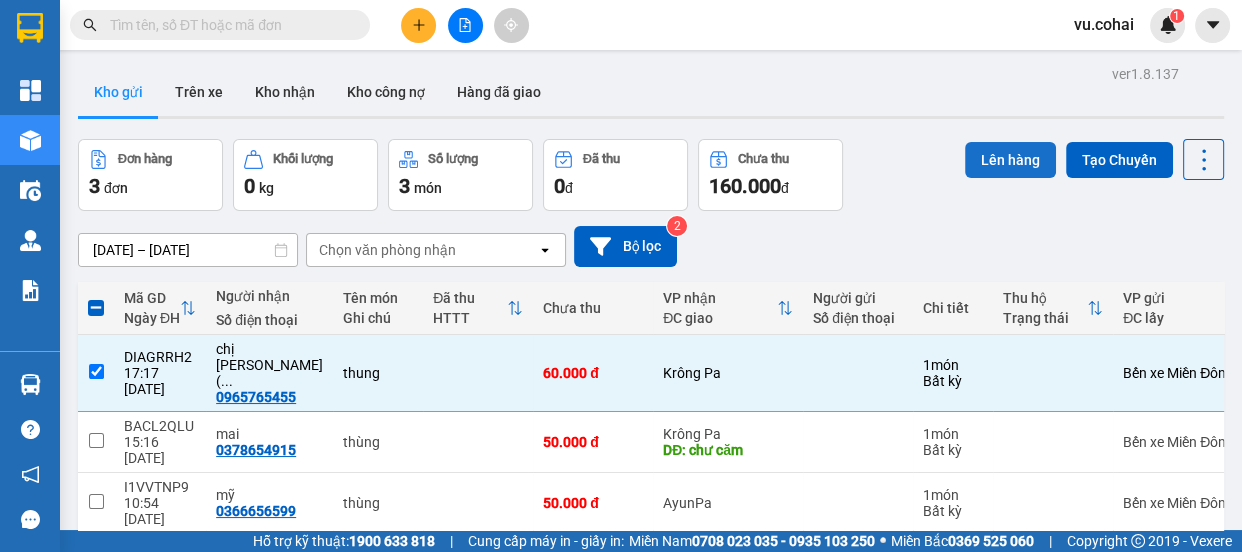 click on "Lên hàng" at bounding box center [1010, 160] 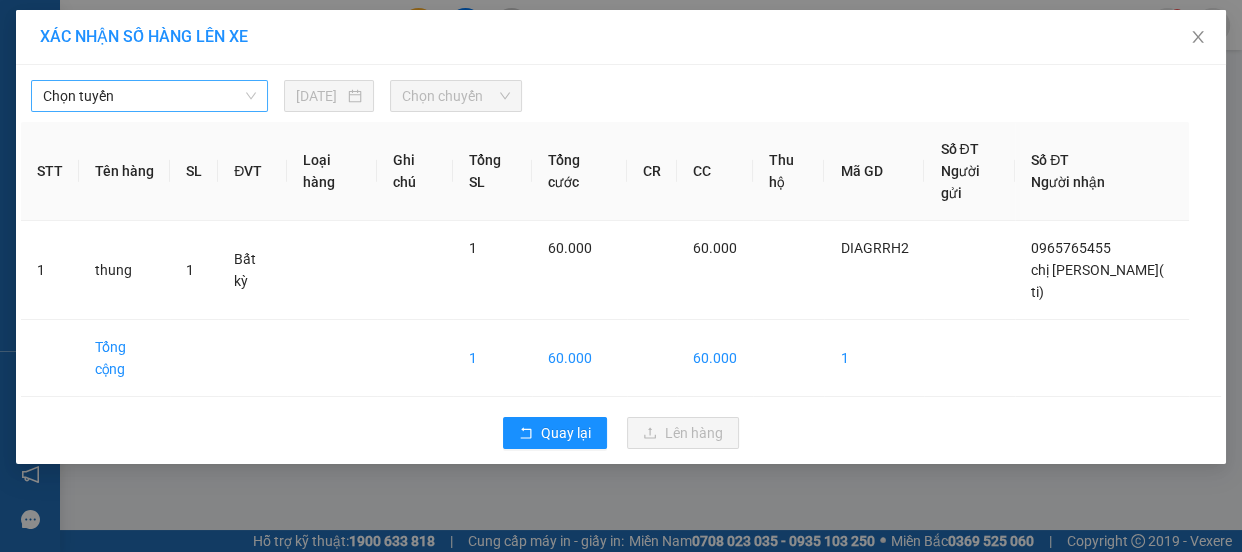 click on "Chọn tuyến" at bounding box center [149, 96] 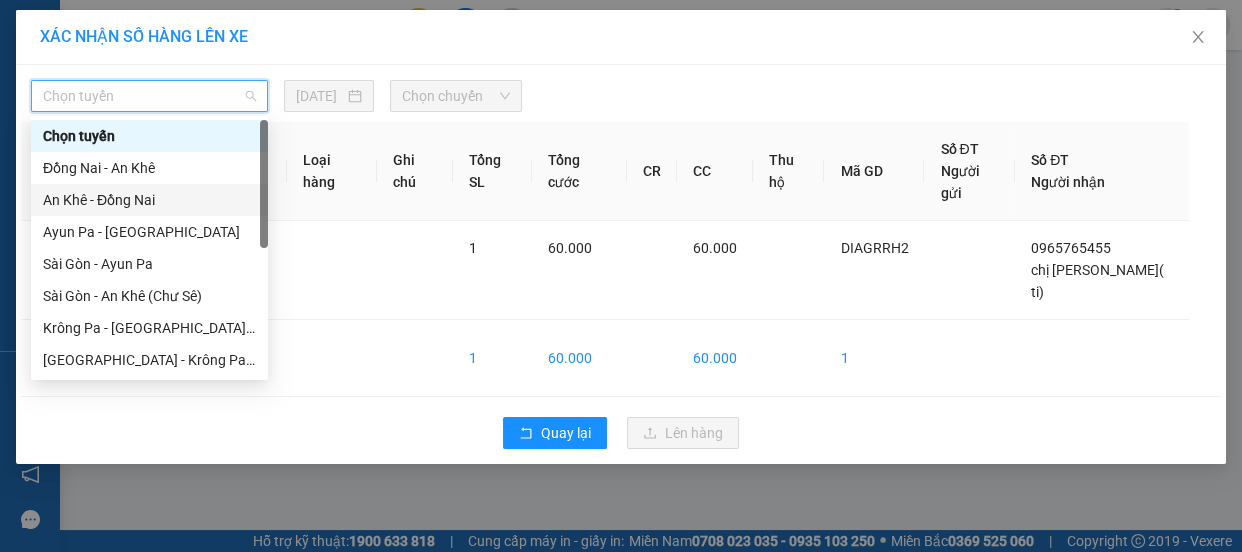 scroll, scrollTop: 272, scrollLeft: 0, axis: vertical 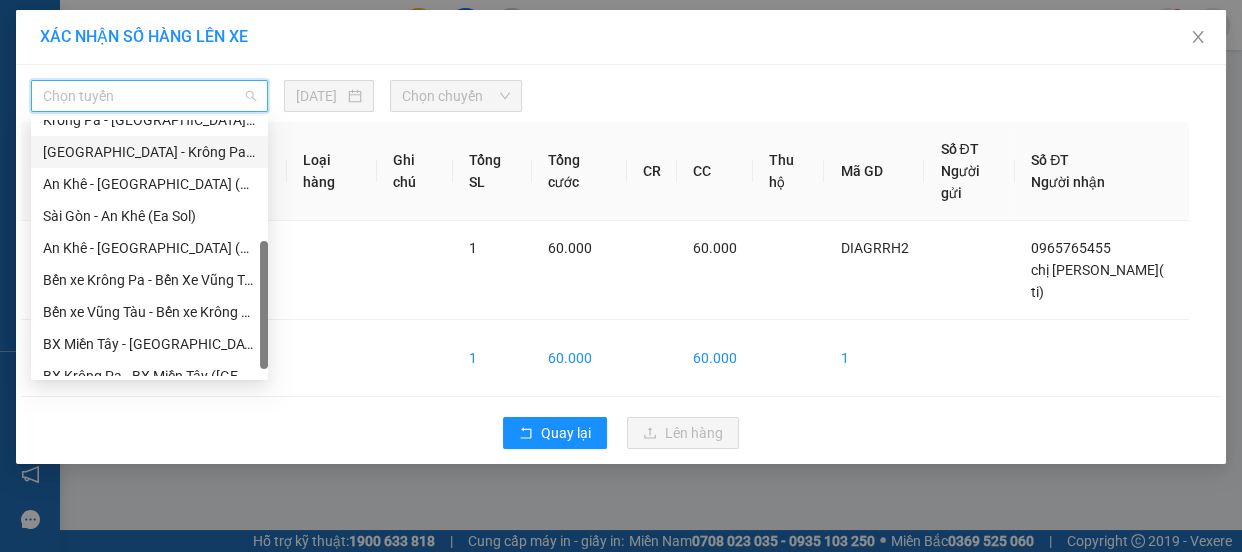 click on "[GEOGRAPHIC_DATA] - Krông Pa ([GEOGRAPHIC_DATA])" at bounding box center [149, 152] 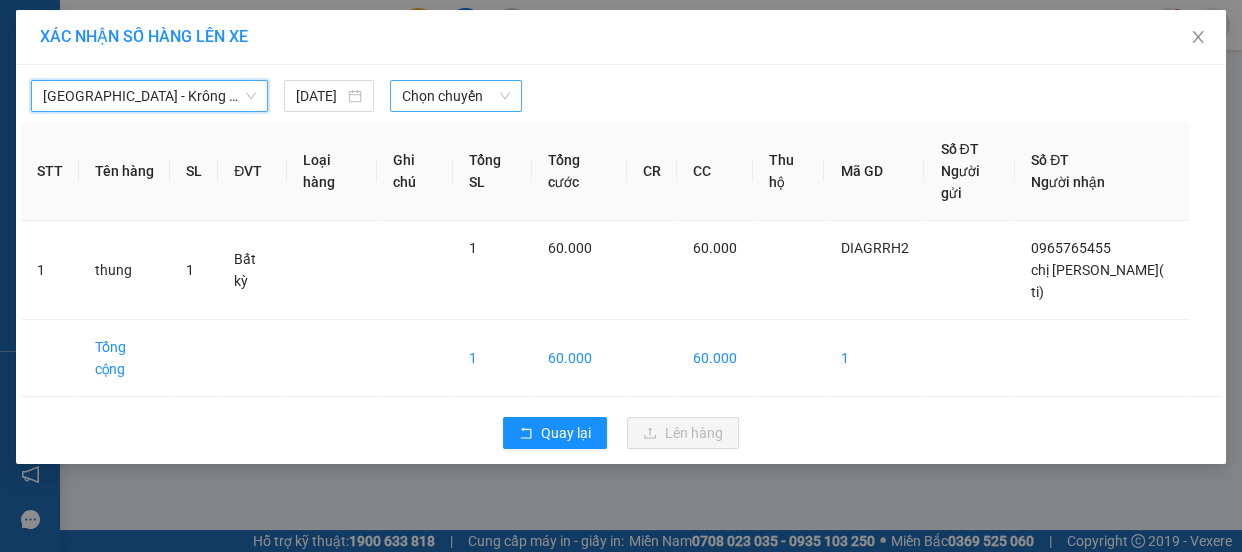 click on "Chọn chuyến" at bounding box center (456, 96) 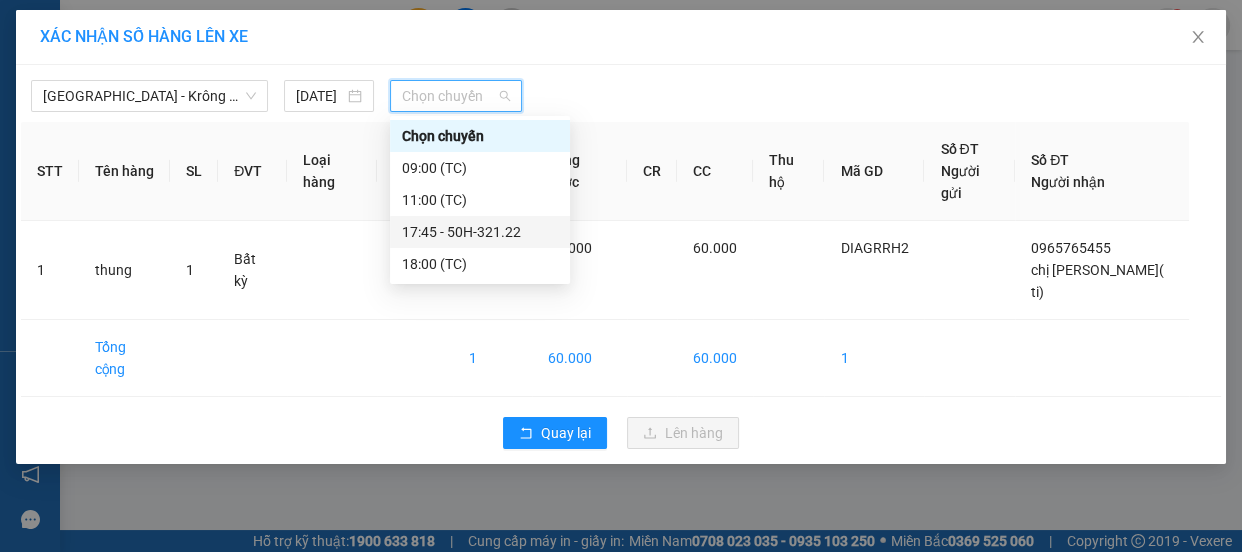 click on "17:45     - 50H-321.22" at bounding box center [480, 232] 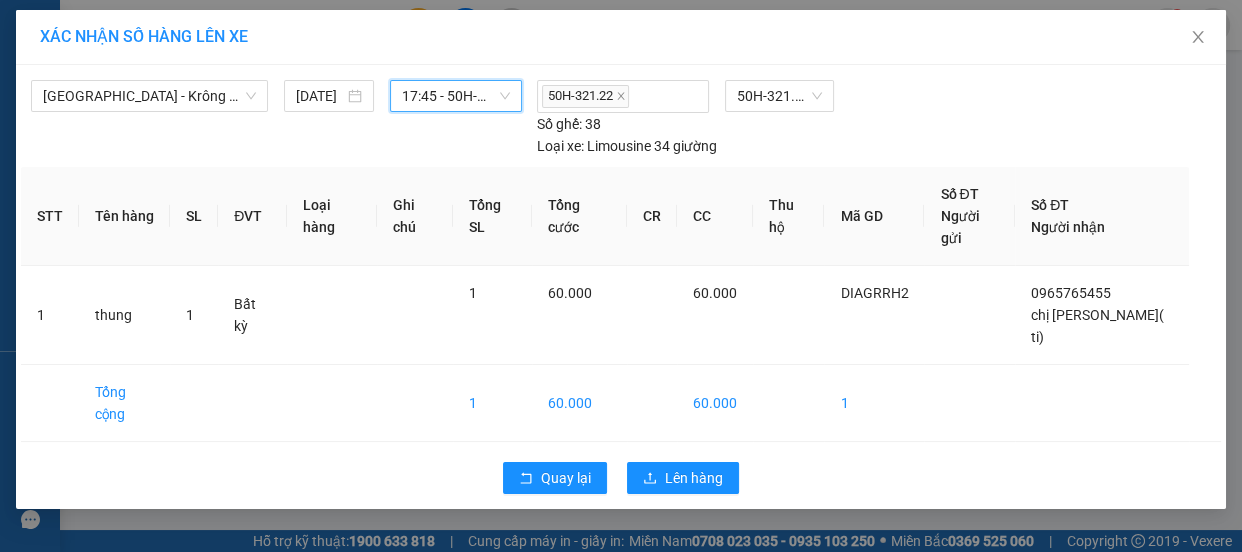 click on "17:45     - 50H-321.22" at bounding box center (456, 96) 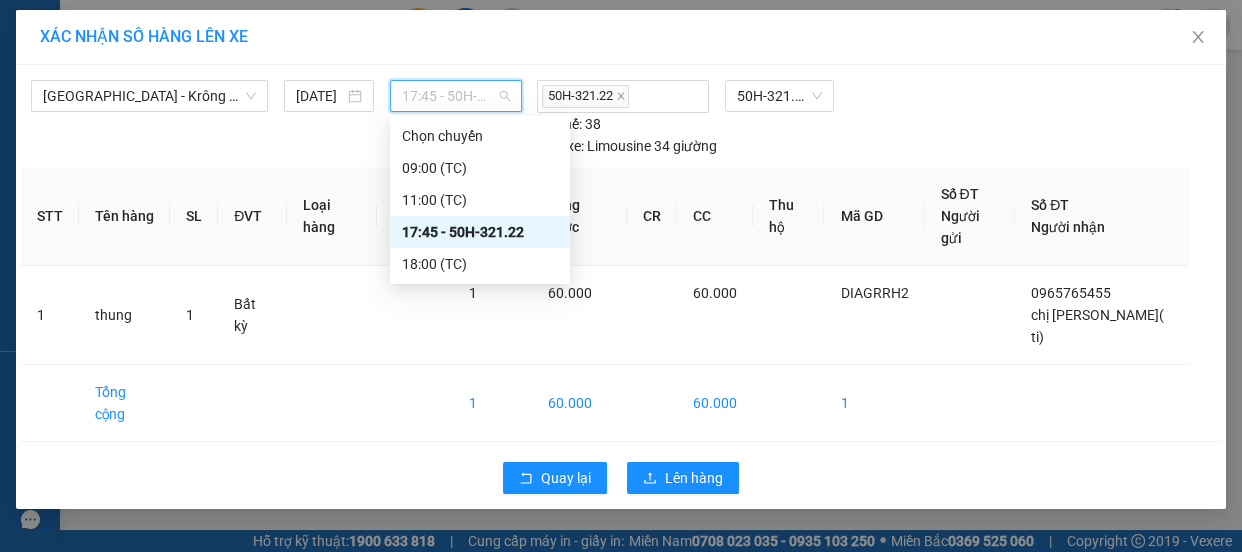 click on "17:45     - 50H-321.22" at bounding box center (480, 232) 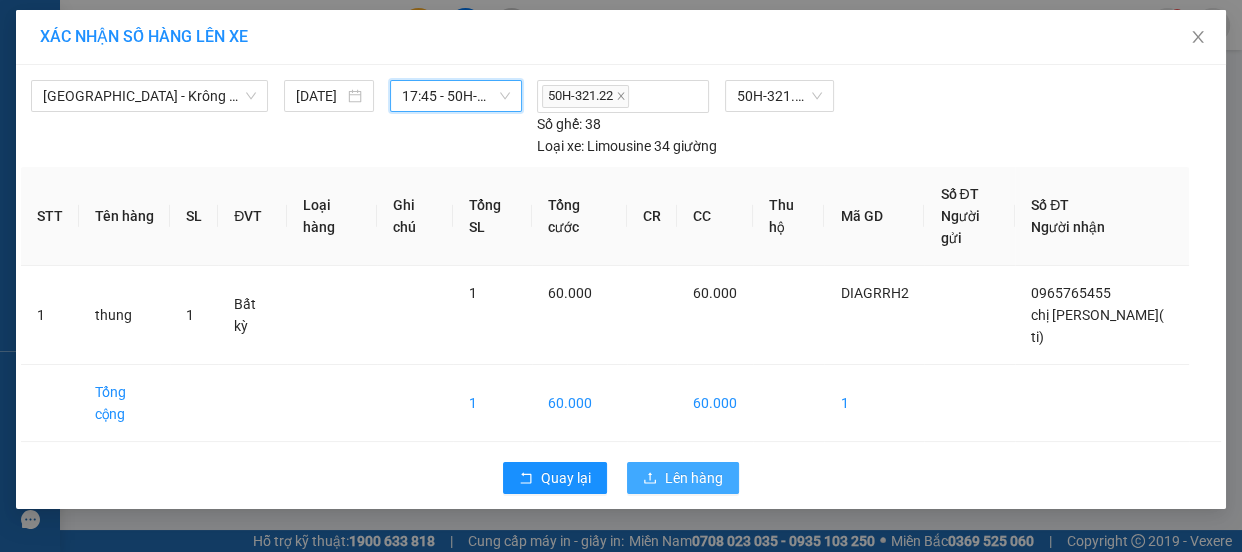 click on "Lên hàng" at bounding box center [694, 478] 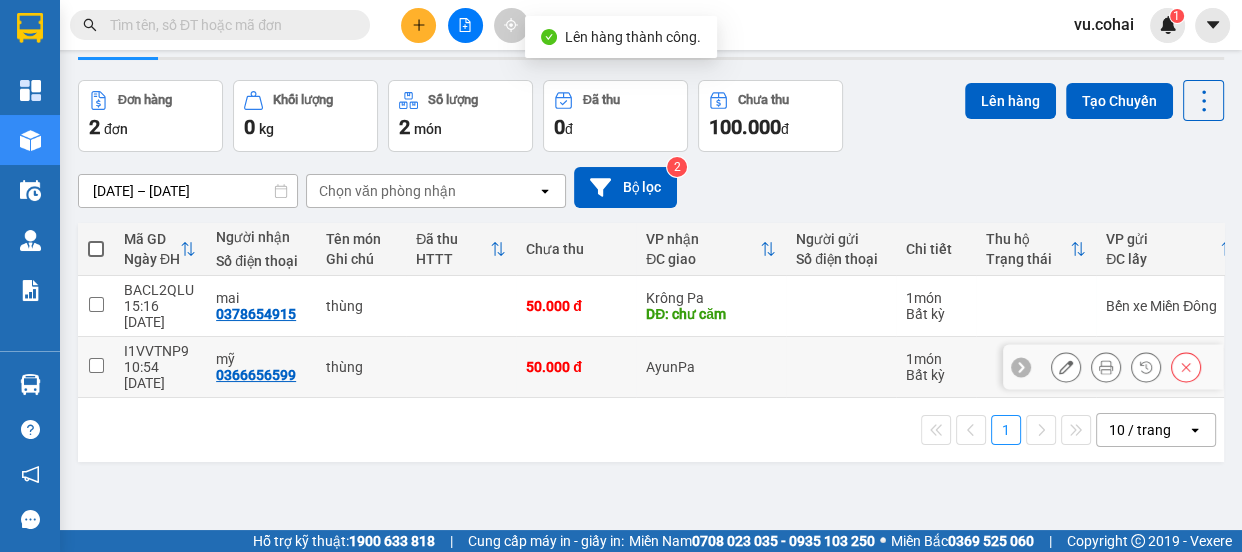 scroll, scrollTop: 90, scrollLeft: 0, axis: vertical 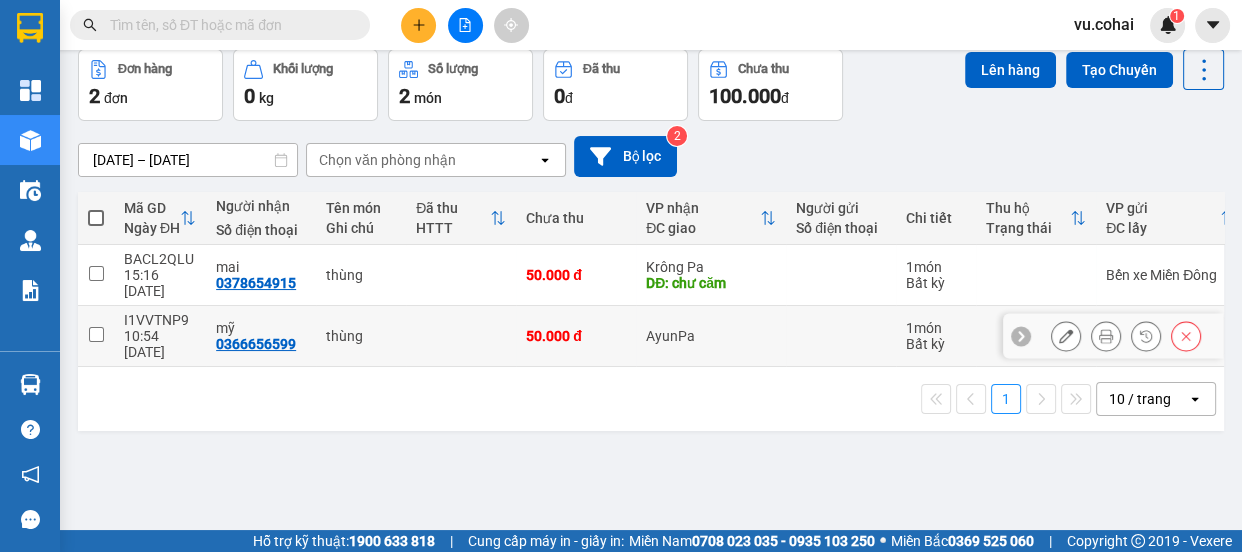 click at bounding box center (96, 334) 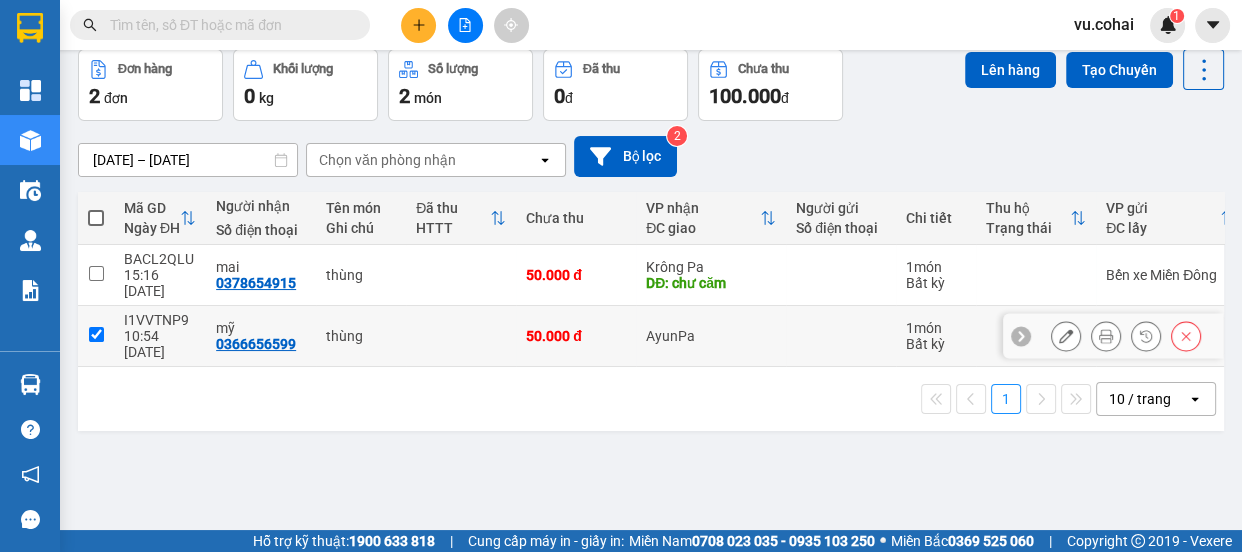 checkbox on "true" 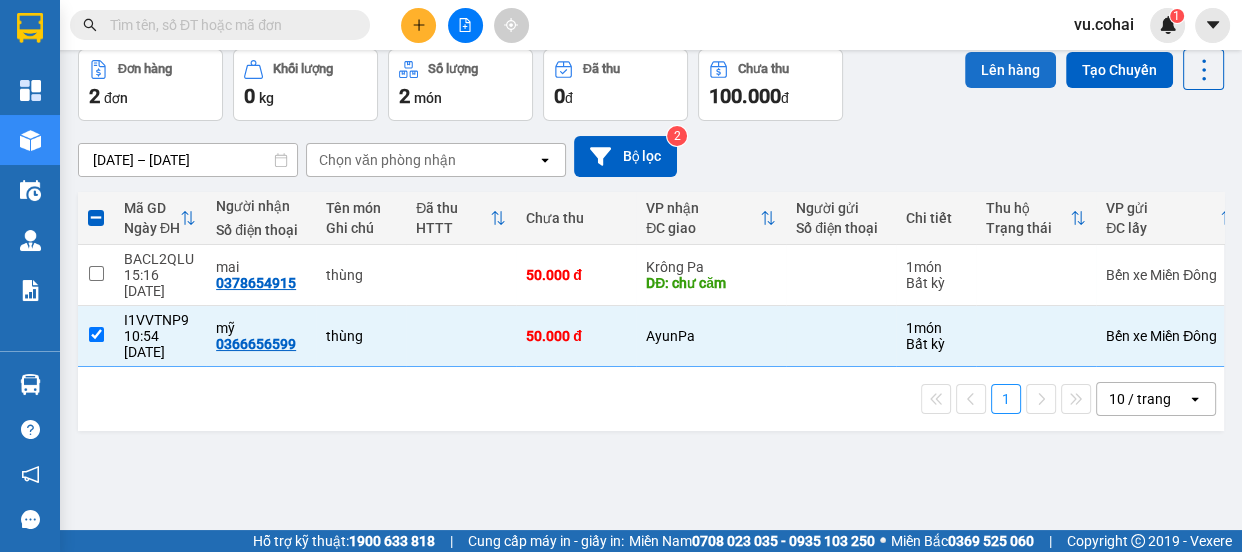 click on "Lên hàng" at bounding box center (1010, 70) 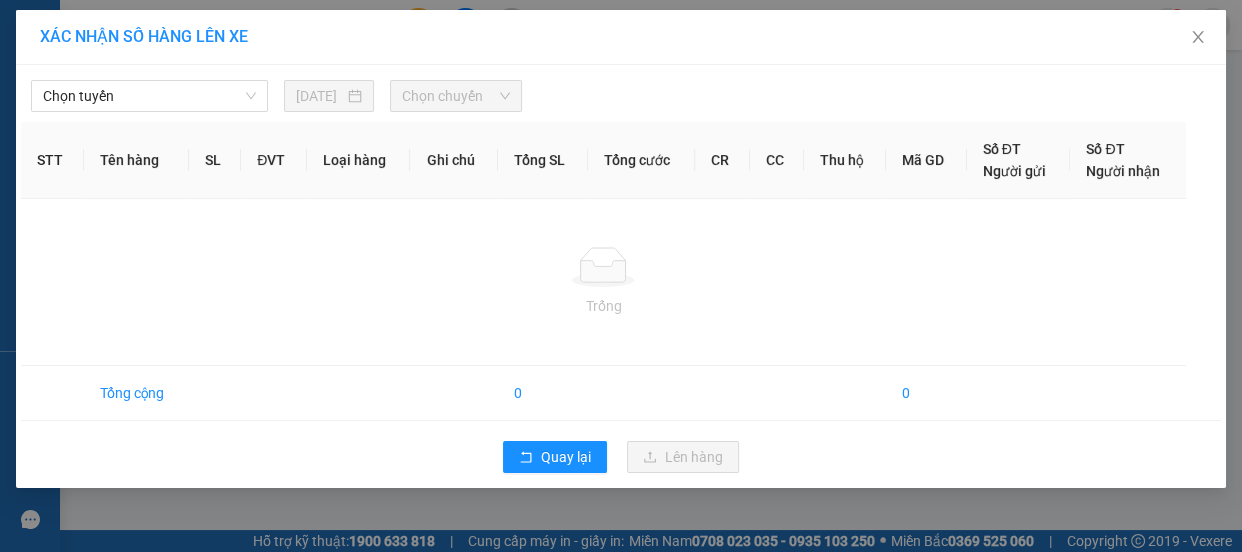 scroll, scrollTop: 0, scrollLeft: 0, axis: both 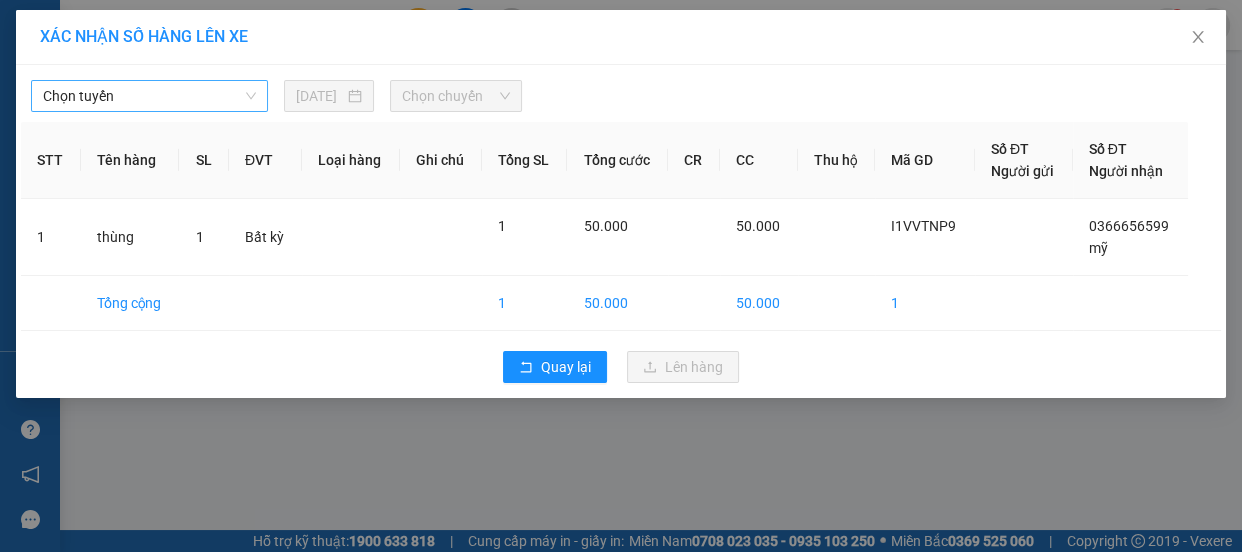 click on "Chọn tuyến" at bounding box center (149, 96) 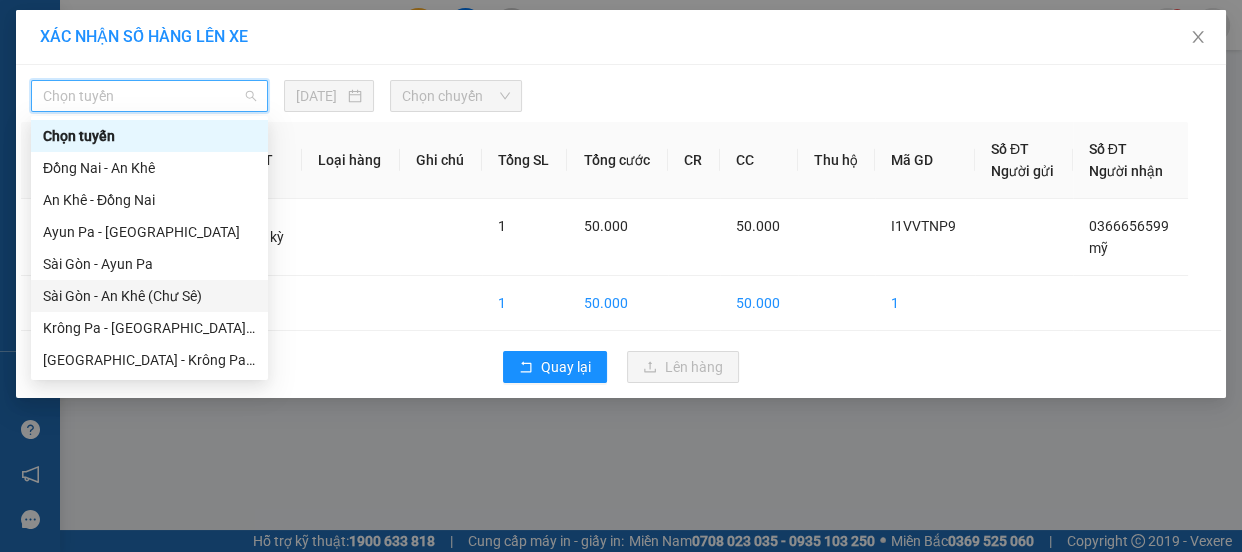 click on "Sài Gòn - An Khê (Chư Sê)" at bounding box center [149, 296] 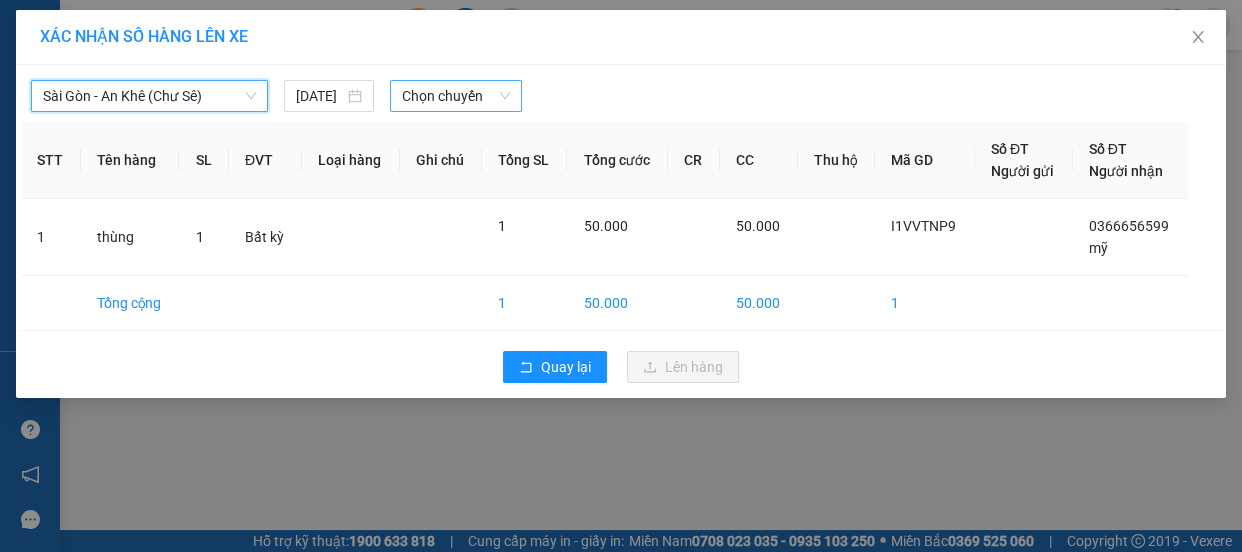 click on "Chọn chuyến" at bounding box center [456, 96] 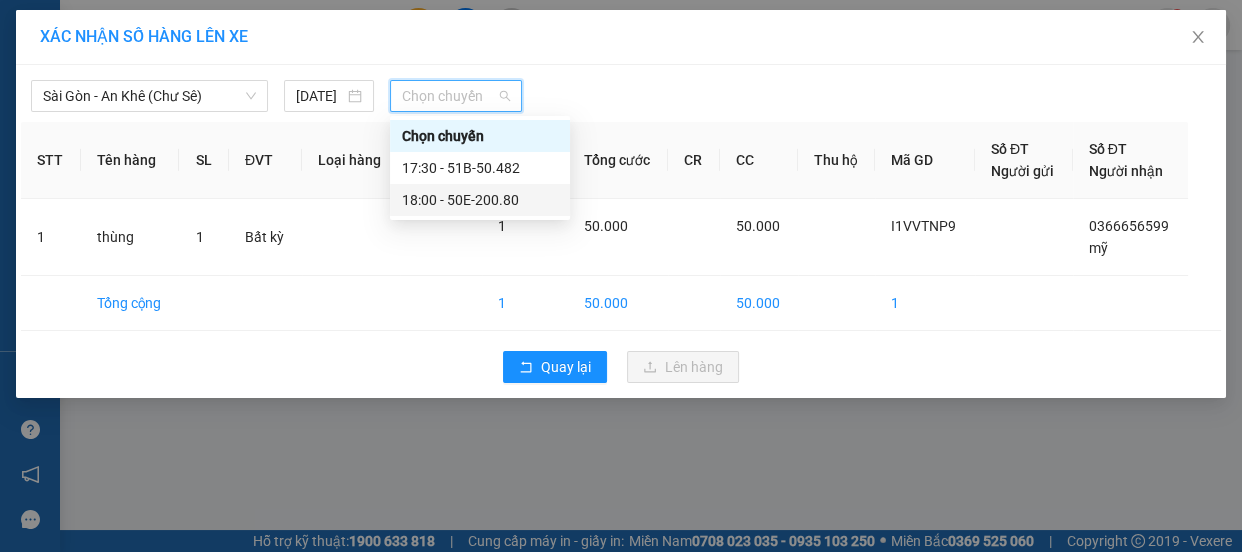 click on "18:00     - 50E-200.80" at bounding box center (480, 200) 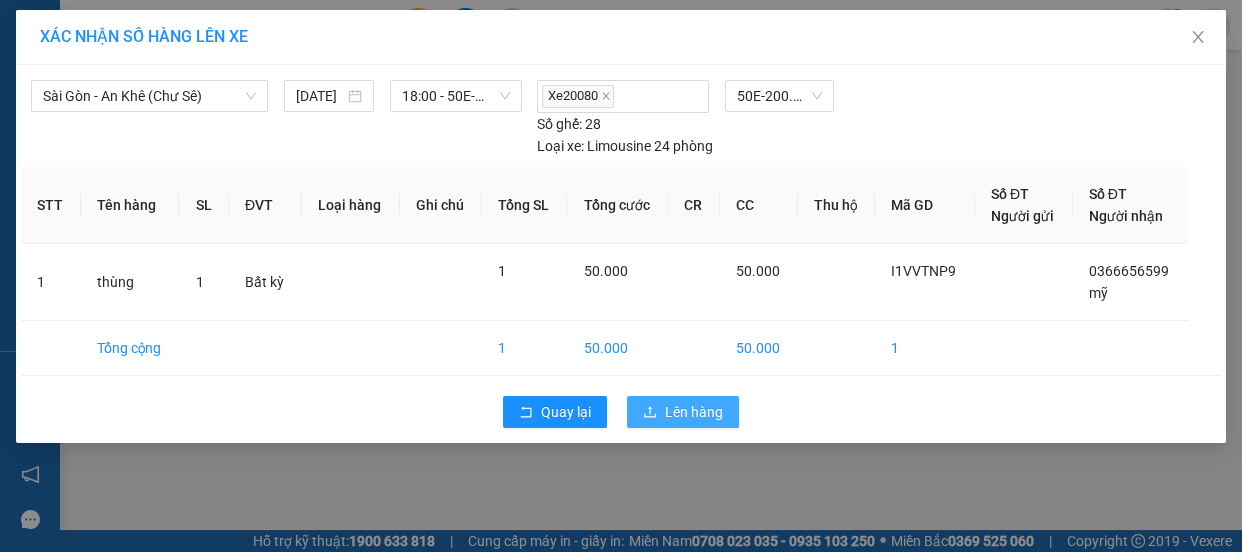 click on "Lên hàng" at bounding box center (694, 412) 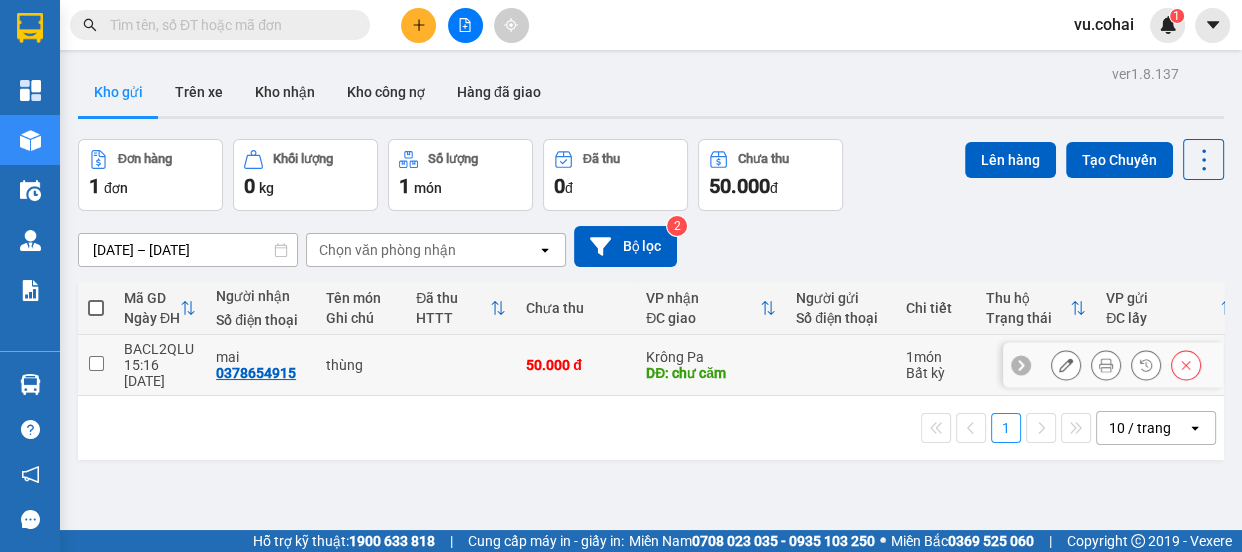 drag, startPoint x: 91, startPoint y: 353, endPoint x: 531, endPoint y: 250, distance: 451.8949 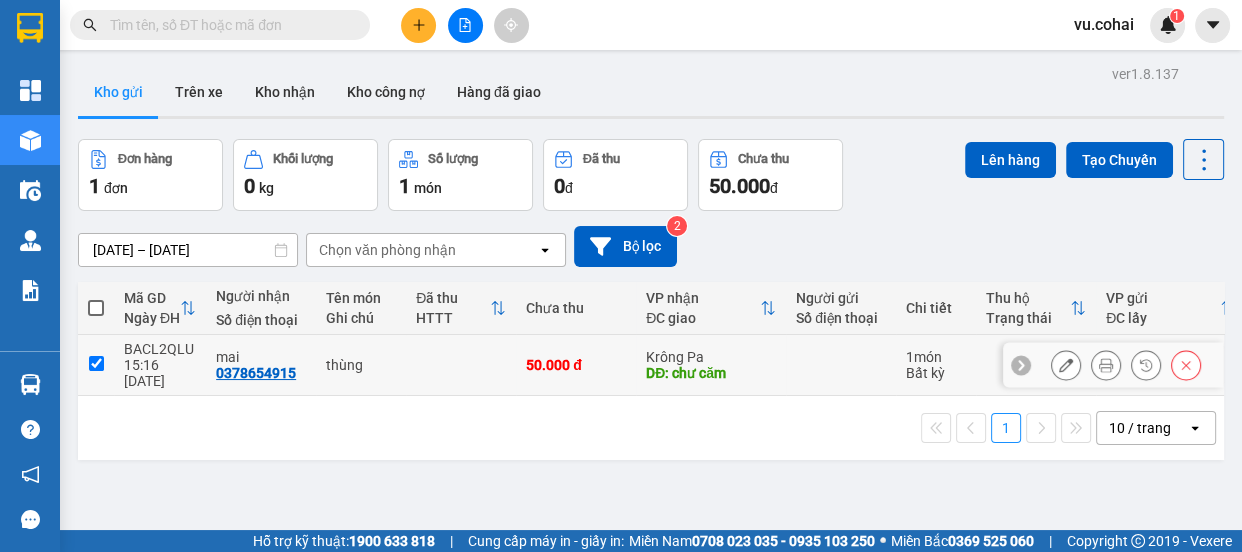 checkbox on "true" 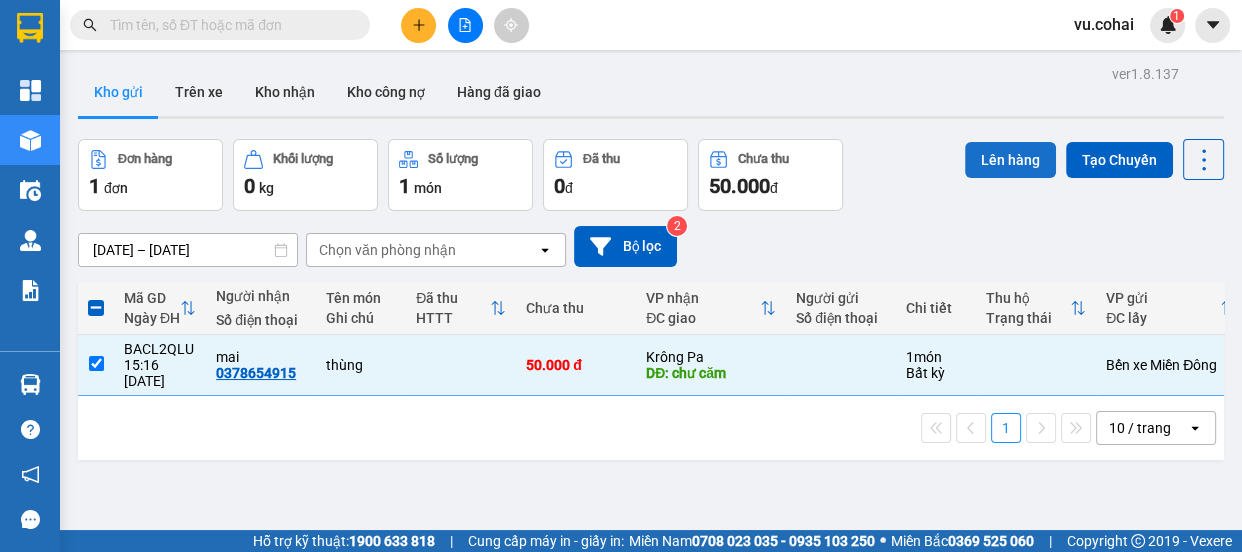 click on "Lên hàng" at bounding box center (1010, 160) 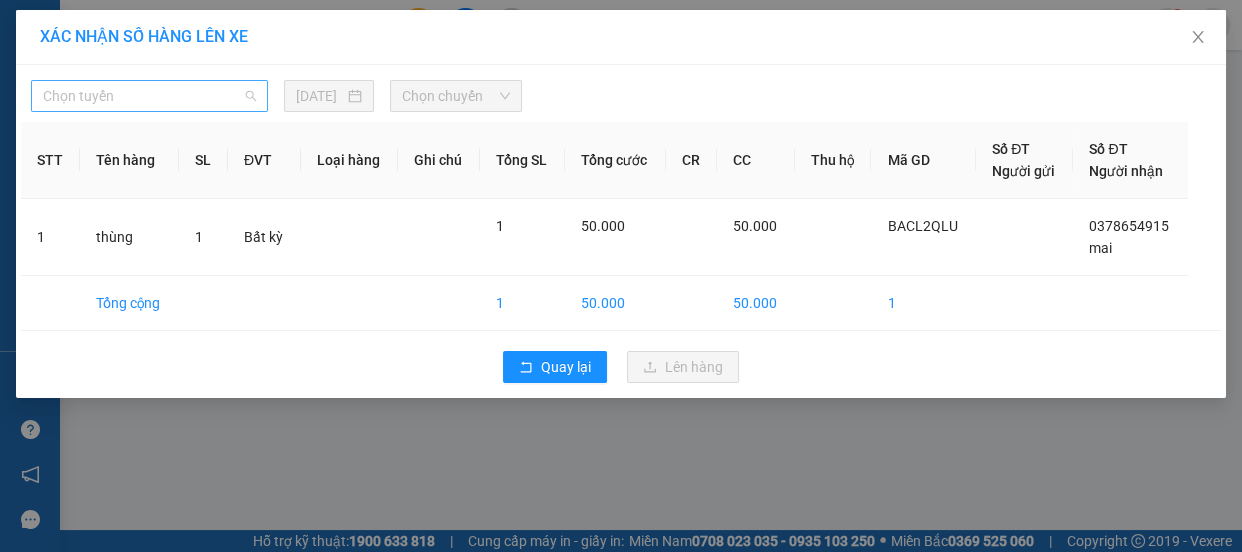 click on "Chọn tuyến" at bounding box center (149, 96) 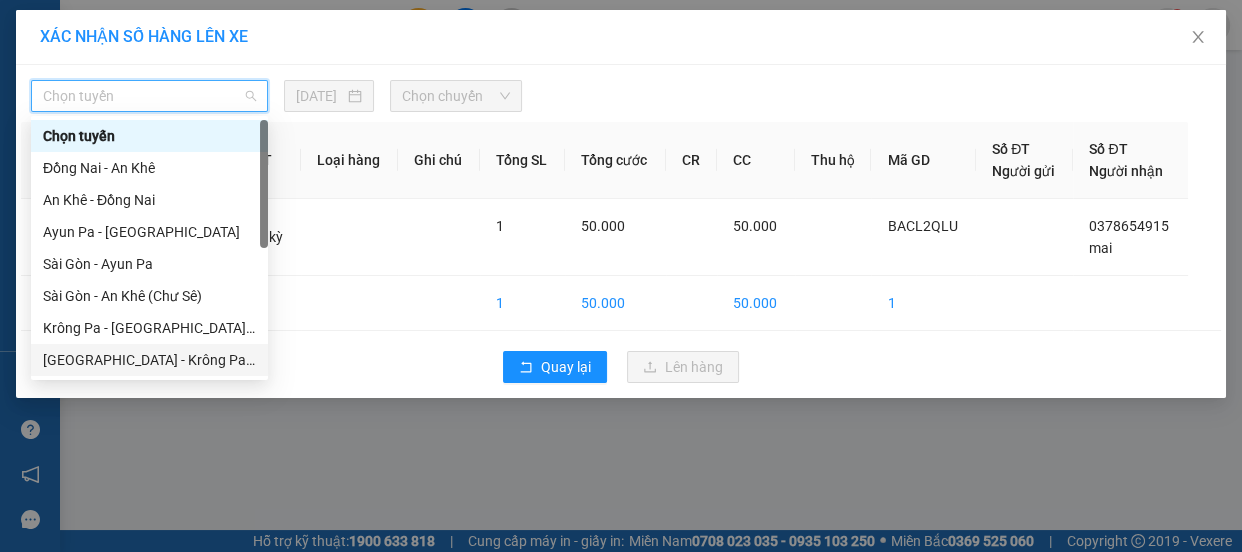 click on "[GEOGRAPHIC_DATA] - Krông Pa (Chư RCăm)" at bounding box center (149, 360) 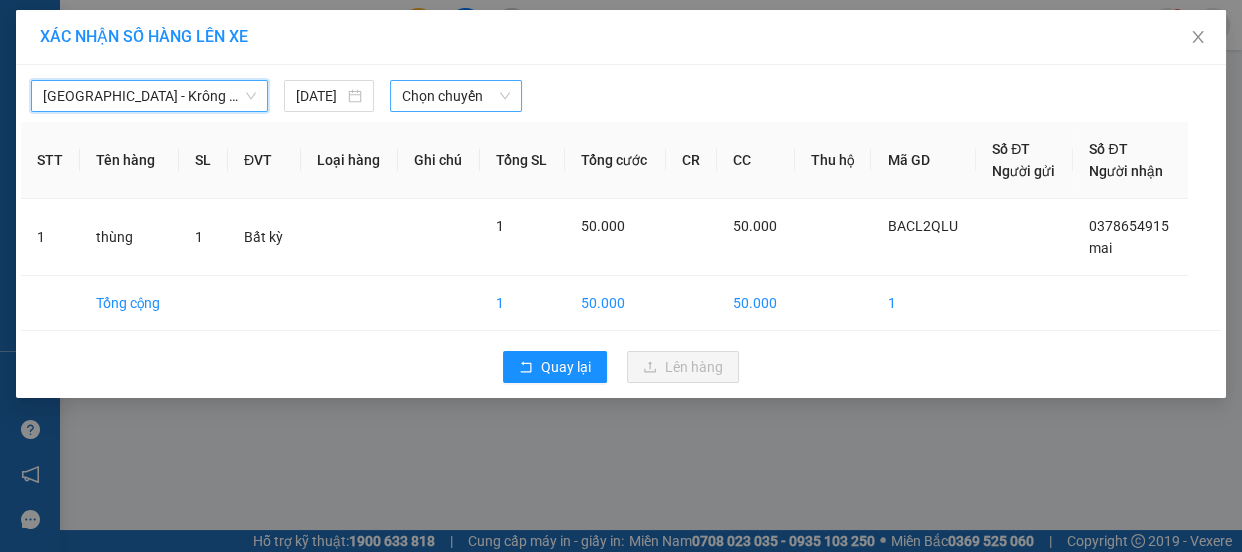 click on "Chọn chuyến" at bounding box center [456, 96] 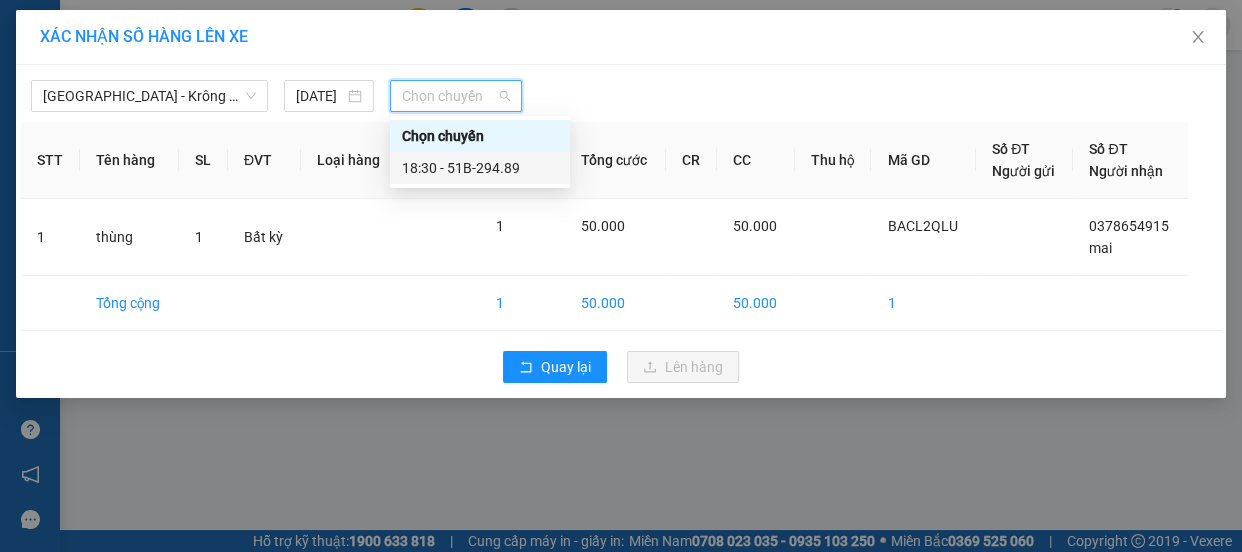 click on "18:30     - 51B-294.89" at bounding box center (480, 168) 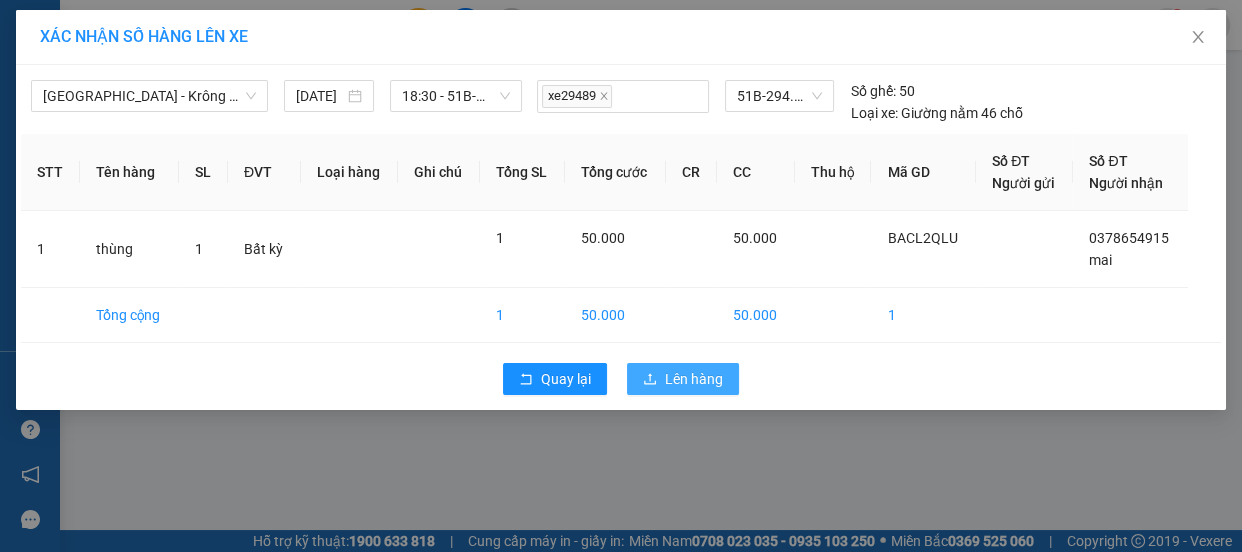 drag, startPoint x: 695, startPoint y: 381, endPoint x: 701, endPoint y: 343, distance: 38.470768 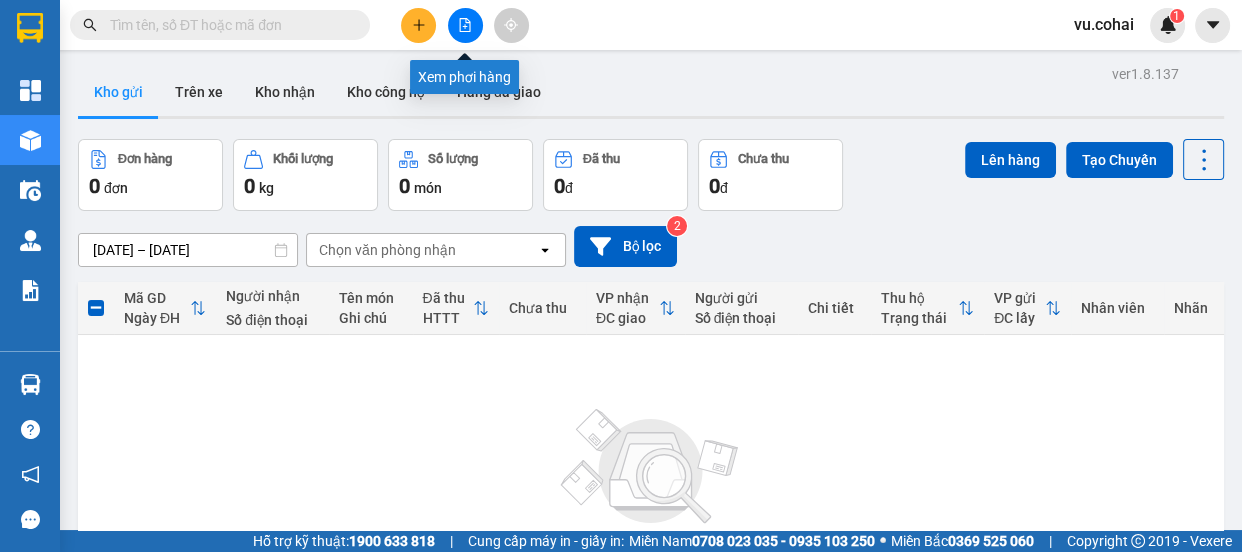 click at bounding box center [465, 25] 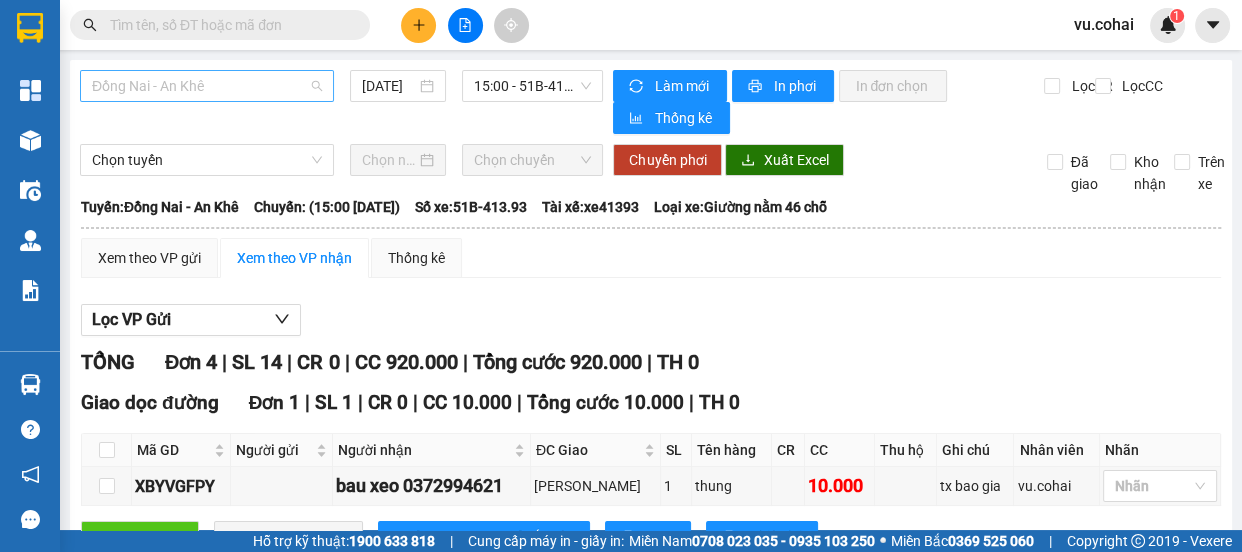 click on "Đồng Nai - An Khê" at bounding box center (207, 86) 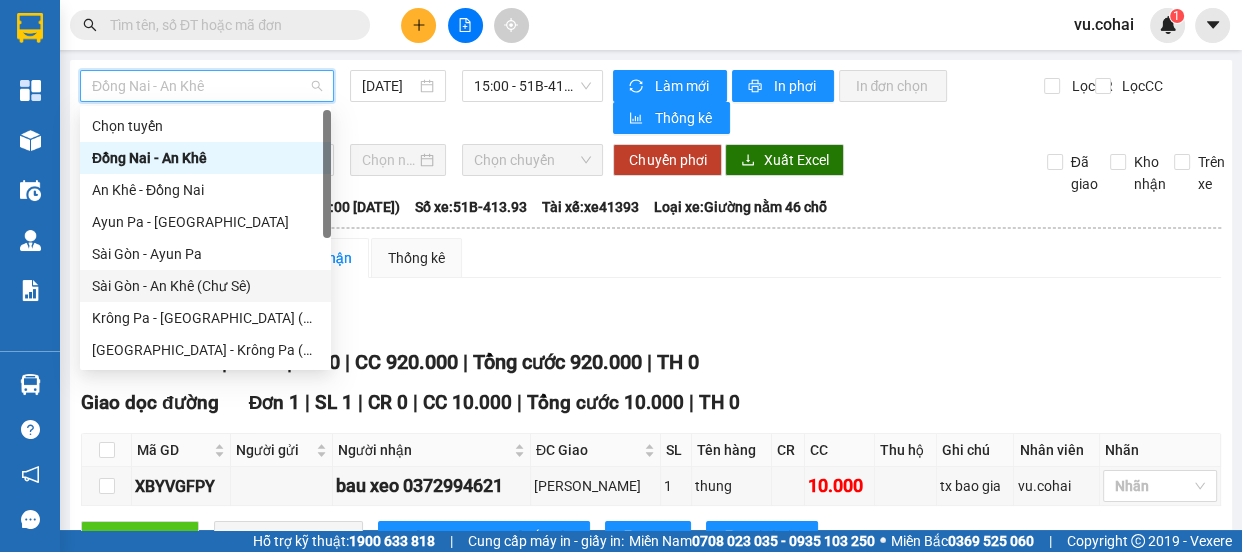 click on "Sài Gòn - An Khê (Chư Sê)" at bounding box center (205, 286) 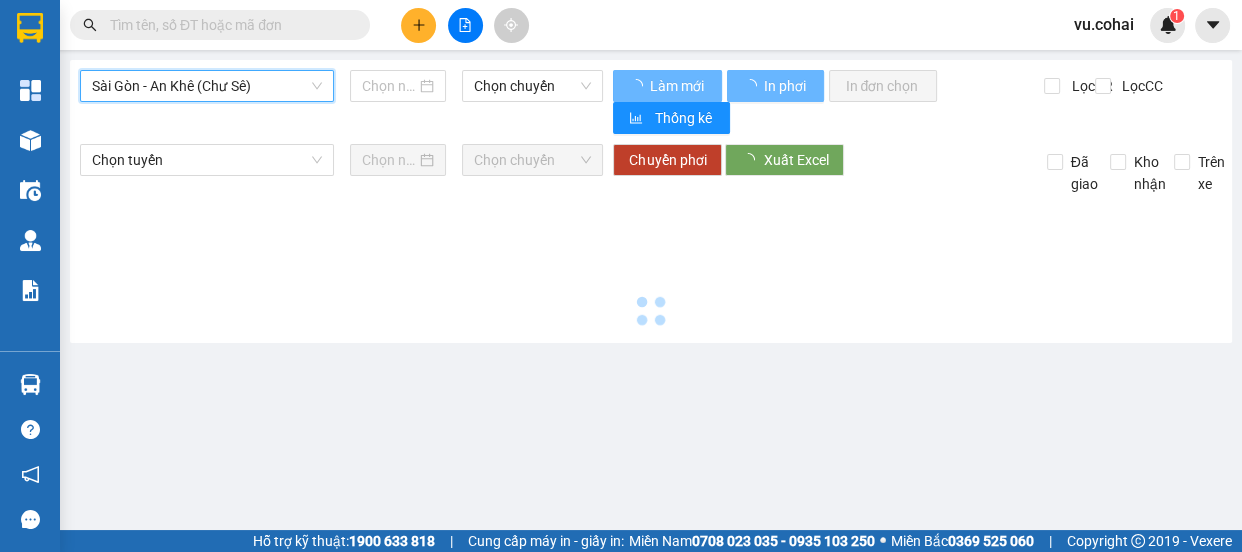 type on "[DATE]" 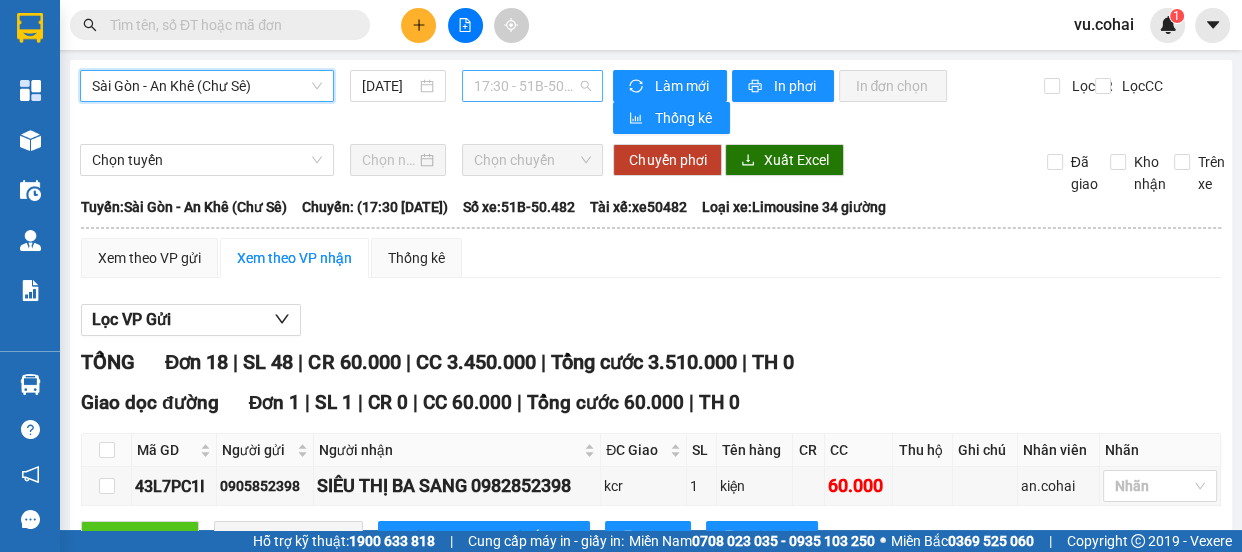click on "17:30     - 51B-50.482" at bounding box center (532, 86) 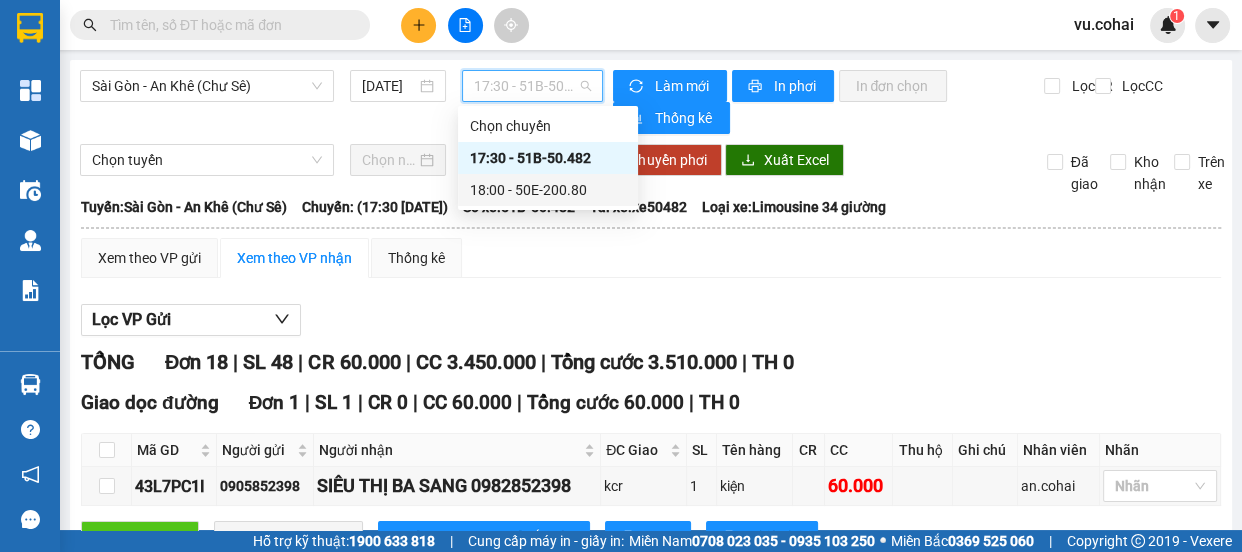 click on "18:00     - 50E-200.80" at bounding box center (548, 190) 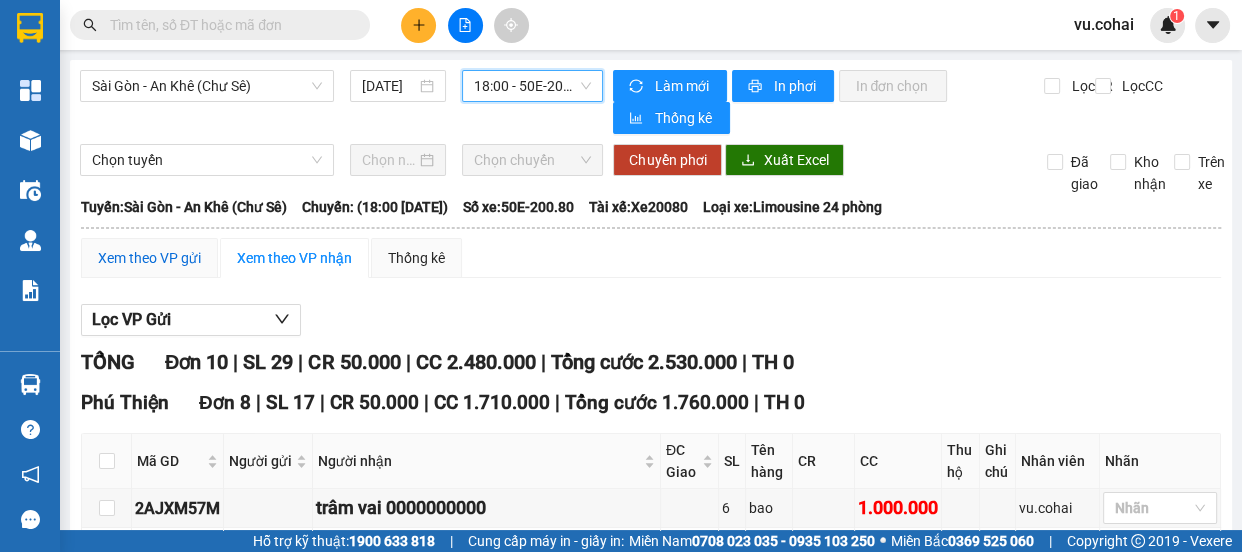 click on "Xem theo VP gửi" at bounding box center (149, 258) 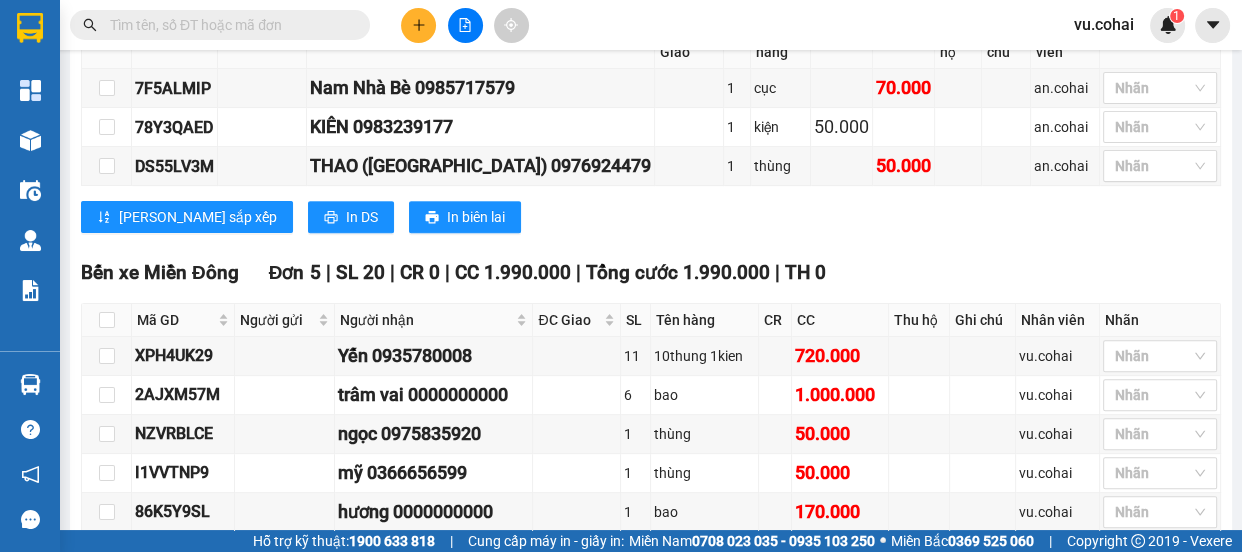 scroll, scrollTop: 728, scrollLeft: 0, axis: vertical 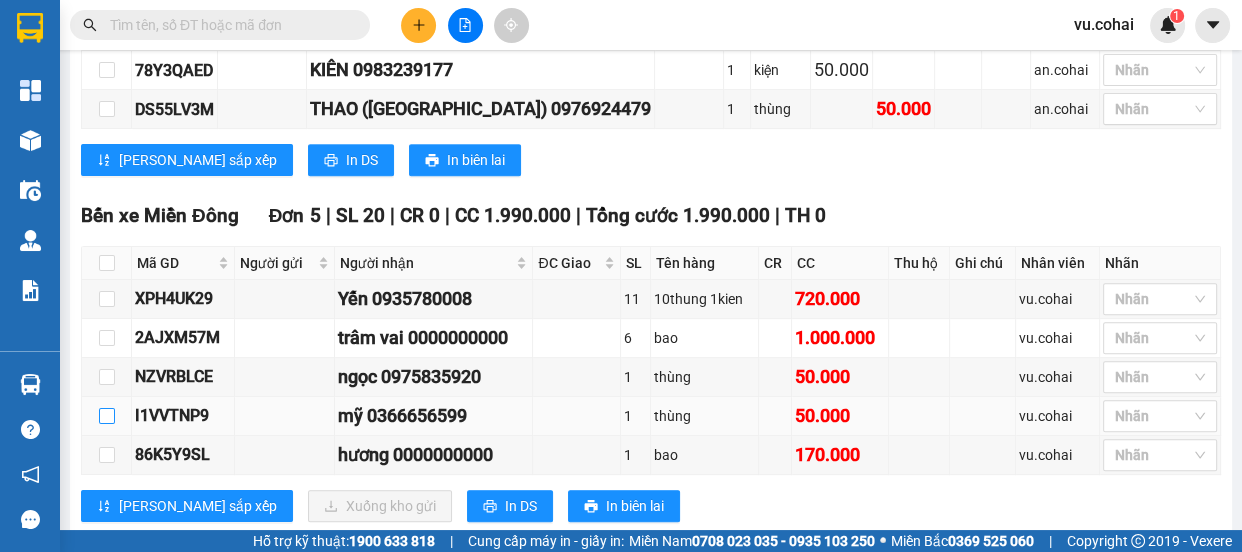 click at bounding box center [107, 416] 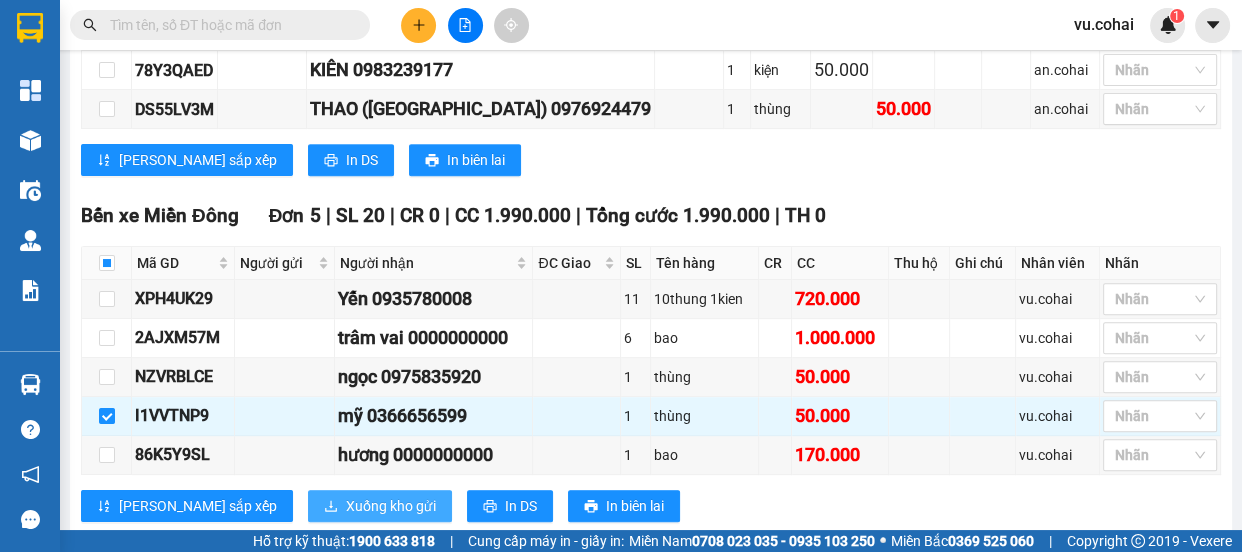 click on "Xuống kho gửi" at bounding box center [391, 506] 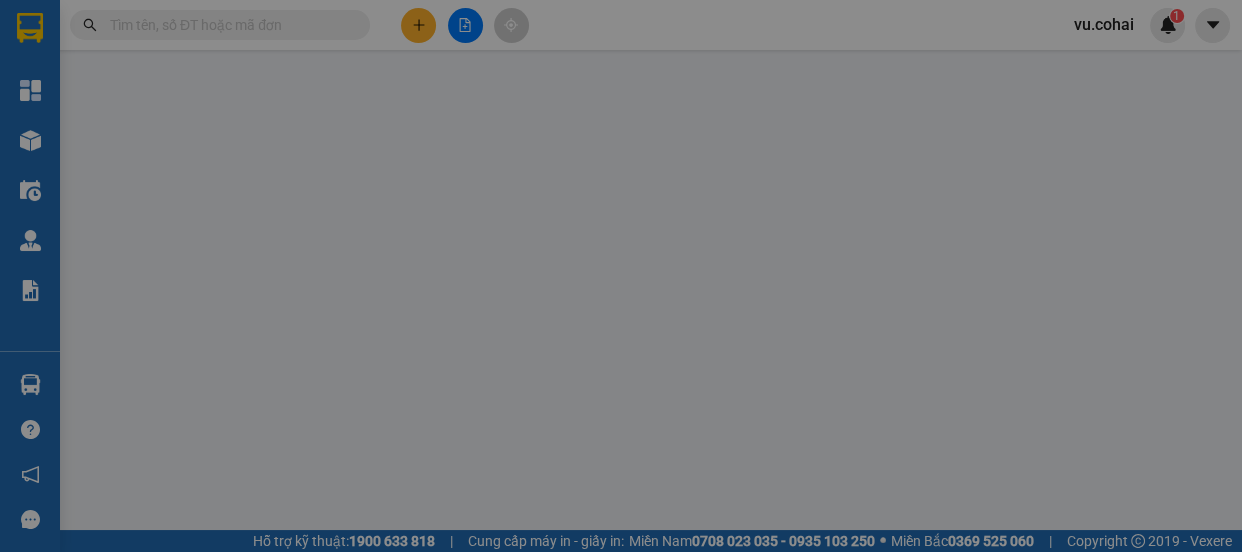 scroll, scrollTop: 0, scrollLeft: 0, axis: both 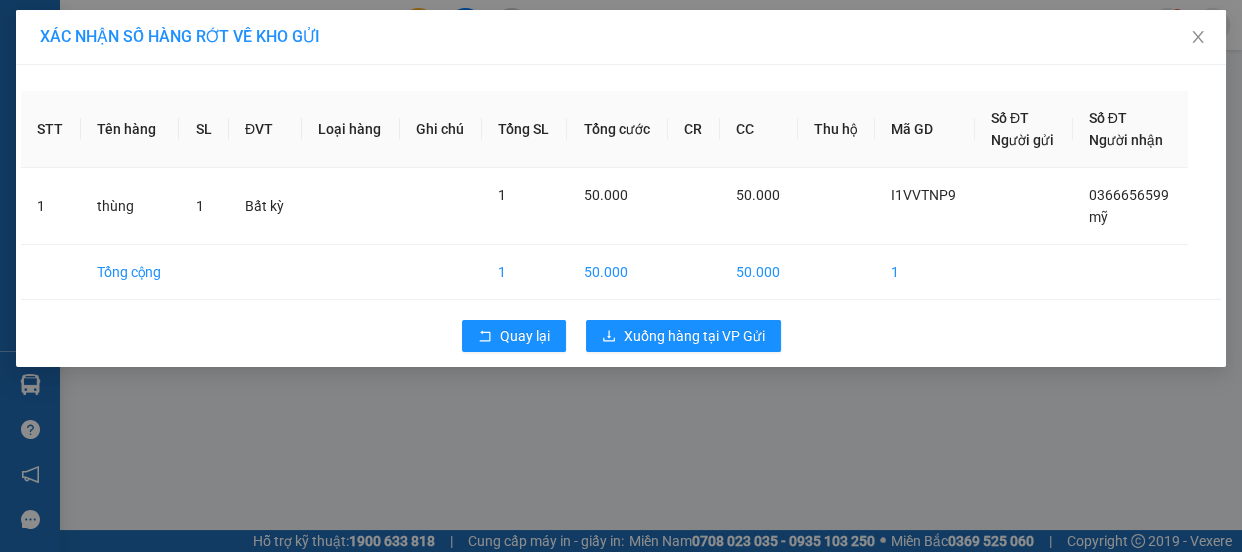 click on "XÁC NHẬN SỐ HÀNG RỚT VỀ KHO GỬI STT Tên hàng SL ĐVT Loại hàng Ghi chú Tổng SL Tổng cước CR CC Thu hộ Mã GD Số ĐT Người gửi Số ĐT Người nhận 1 thùng 1 Bất kỳ 1 50.000 50.000 I1VVTNP9 0366656599 mỹ Tổng cộng 1 50.000 50.000 1 Quay lại Xuống hàng tại VP Gửi" at bounding box center [621, 276] 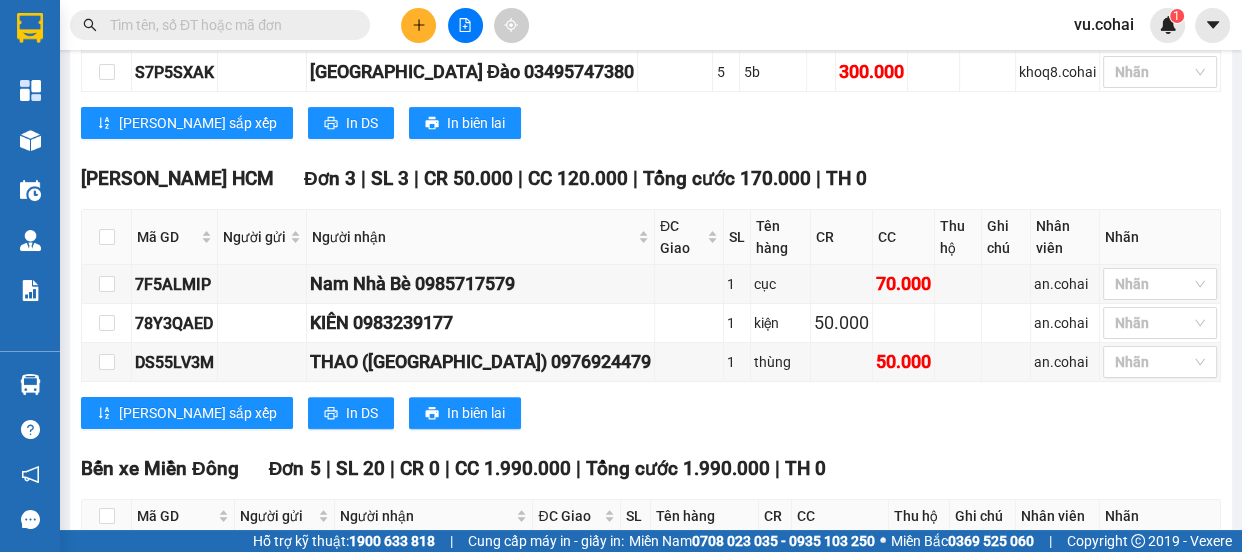 scroll, scrollTop: 727, scrollLeft: 0, axis: vertical 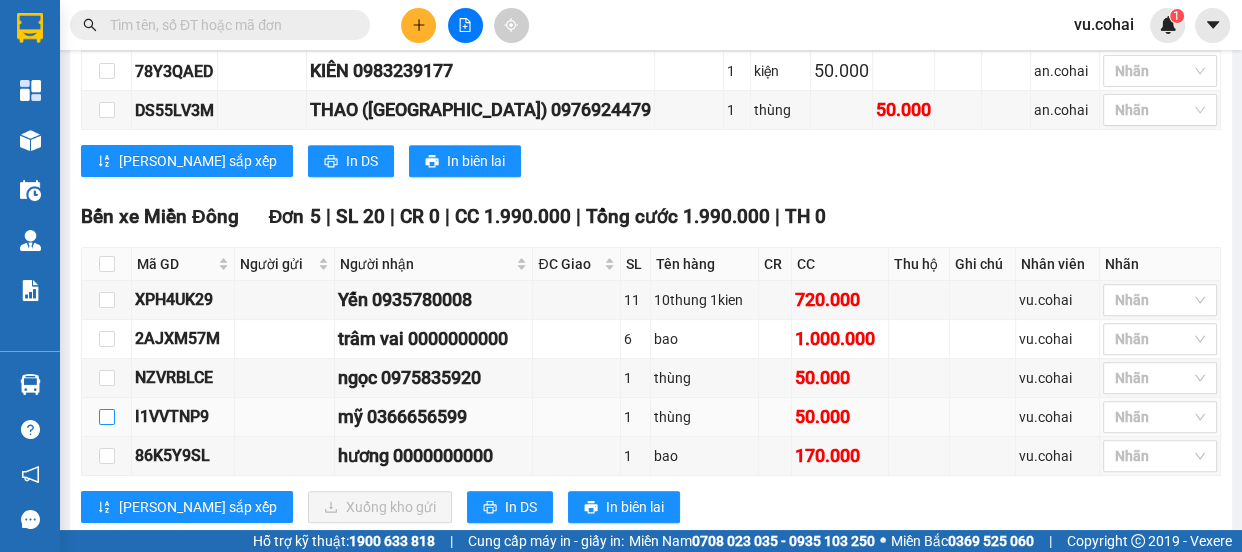 click at bounding box center (107, 417) 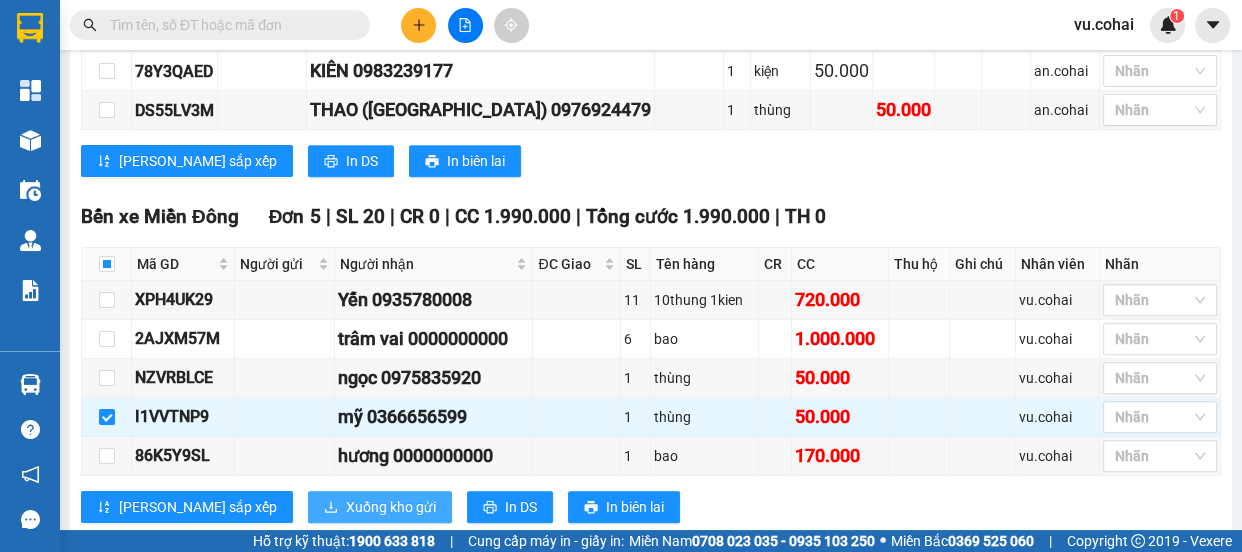 click on "Xuống kho gửi" at bounding box center [391, 507] 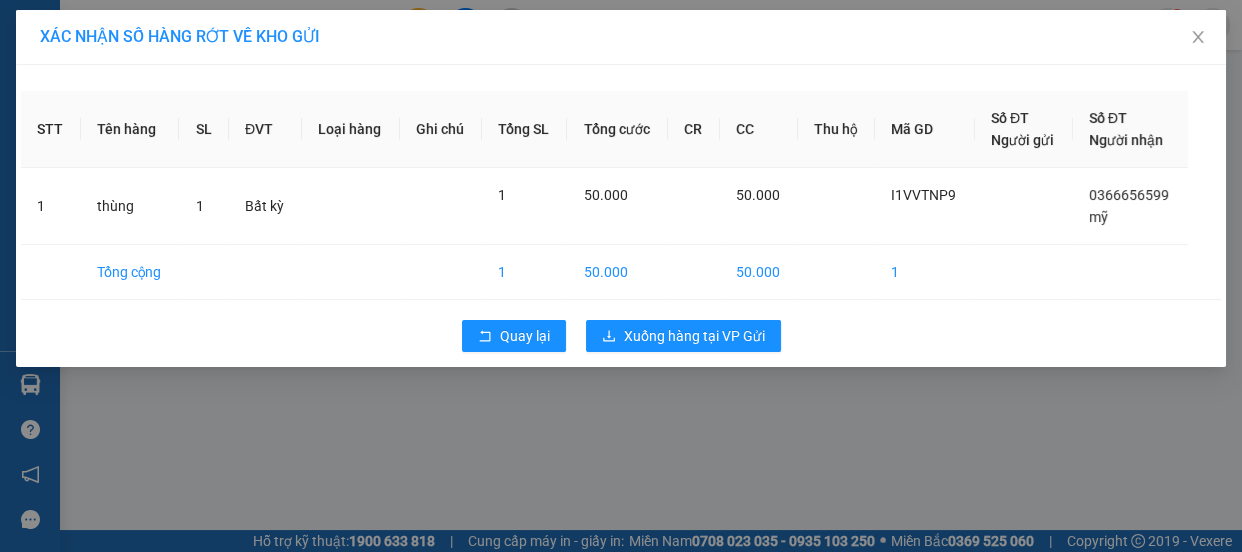 scroll, scrollTop: 0, scrollLeft: 0, axis: both 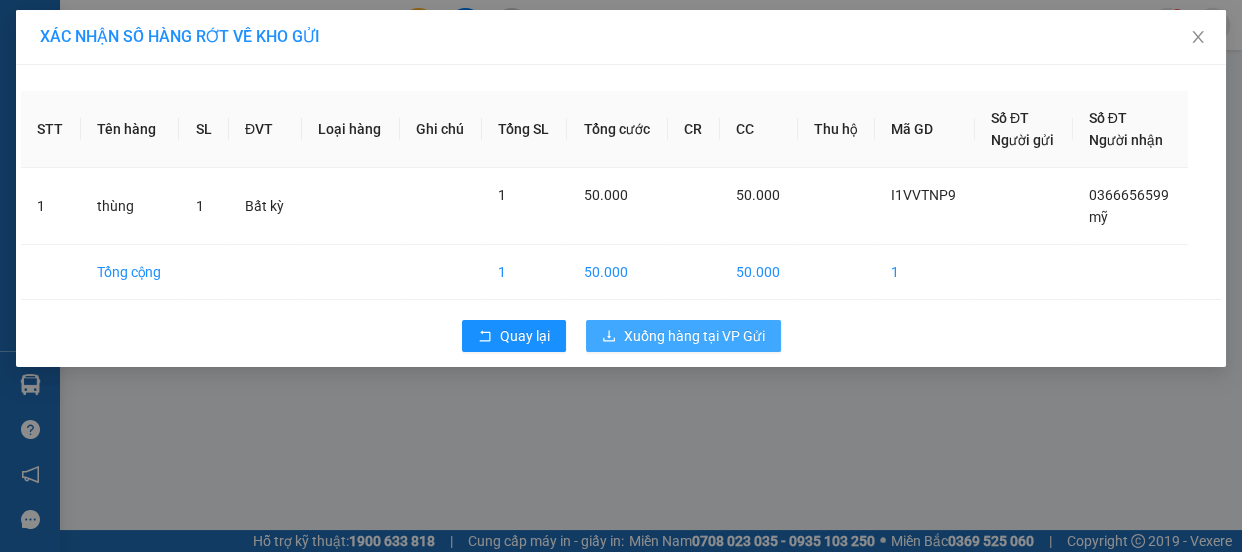 click on "Xuống hàng tại VP Gửi" at bounding box center [694, 336] 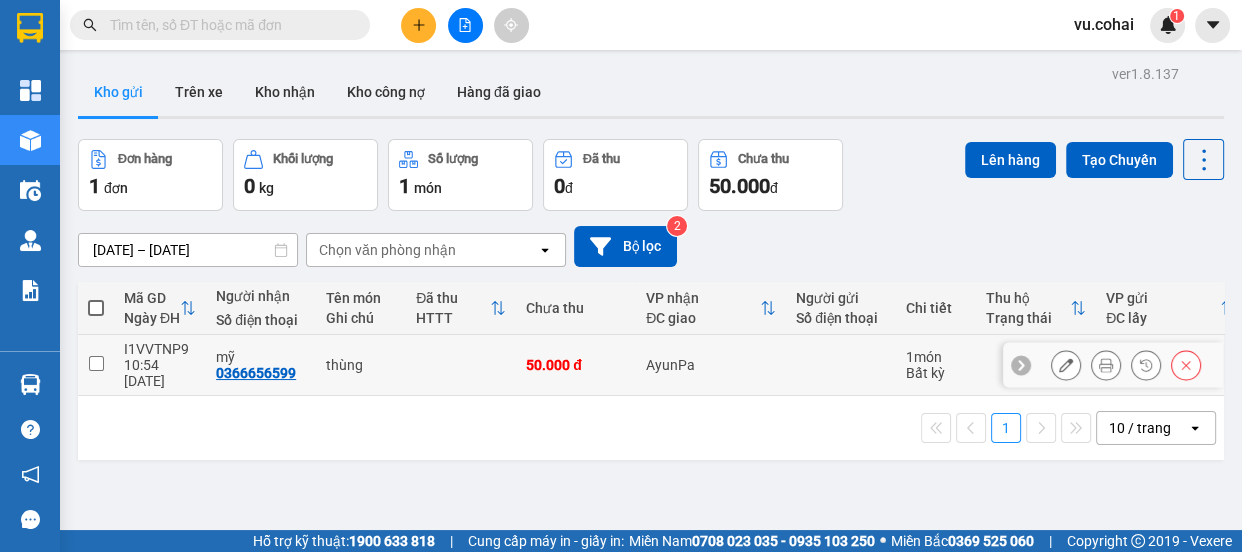 click at bounding box center (96, 363) 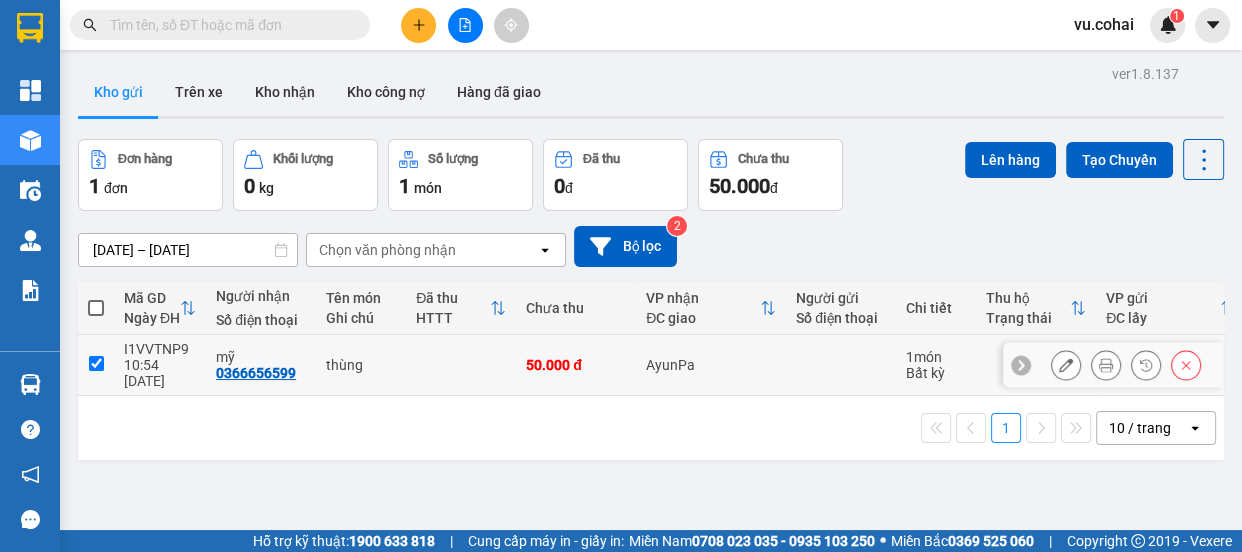 checkbox on "true" 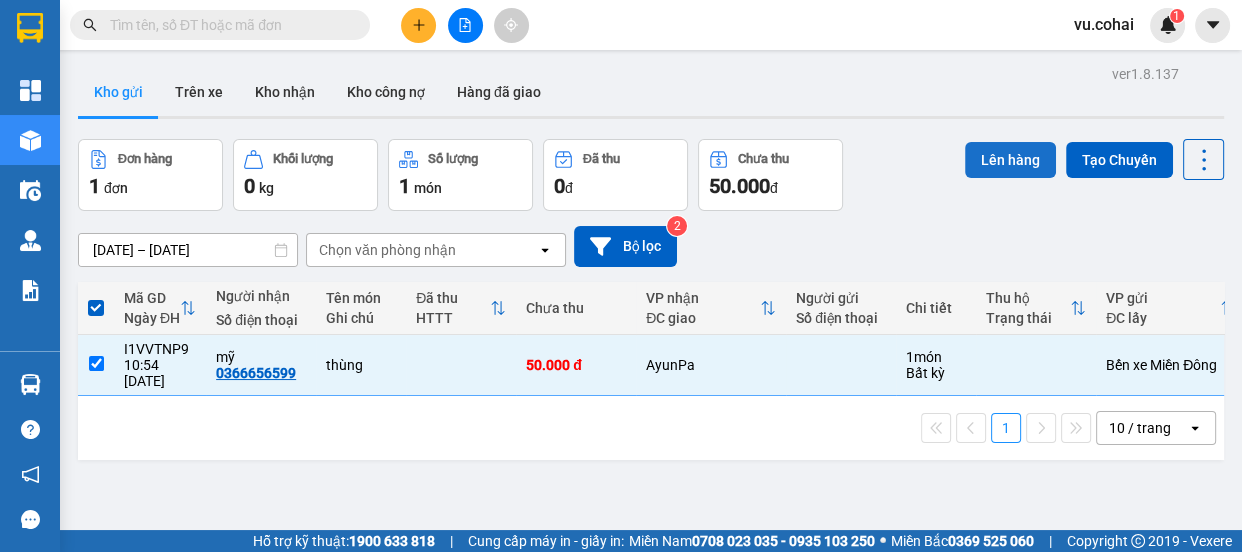click on "Lên hàng" at bounding box center (1010, 160) 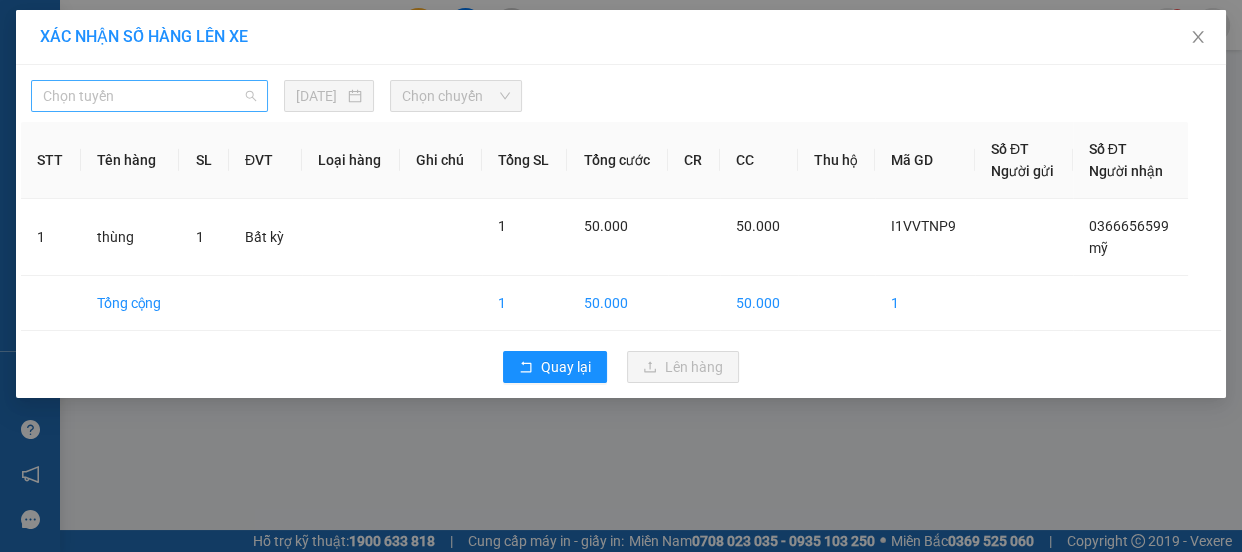 click on "Chọn tuyến" at bounding box center (149, 96) 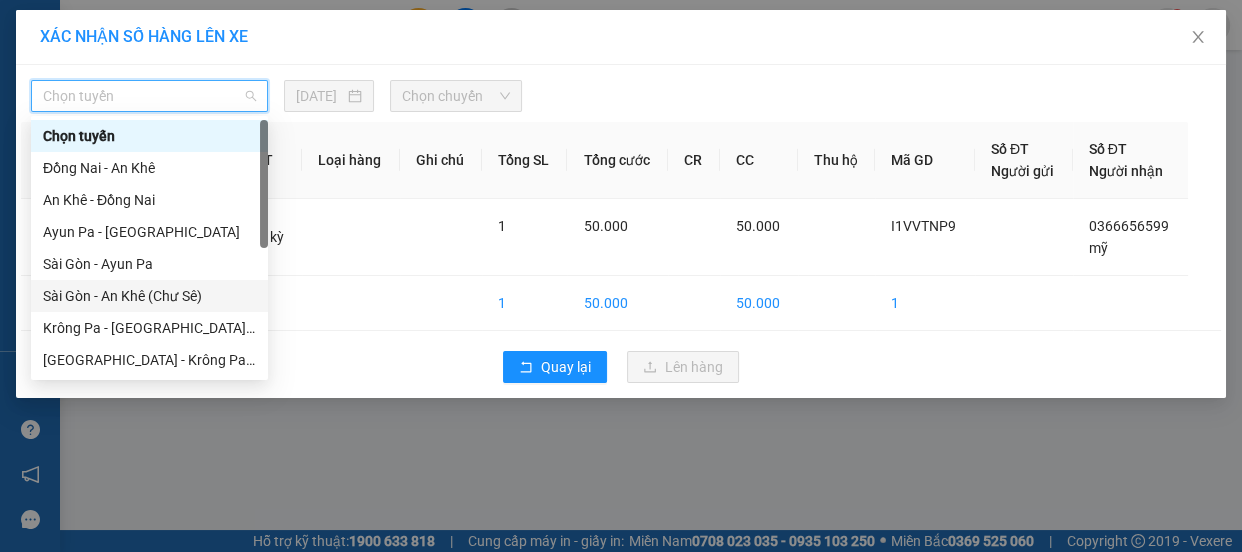 click on "Sài Gòn - An Khê (Chư Sê)" at bounding box center [149, 296] 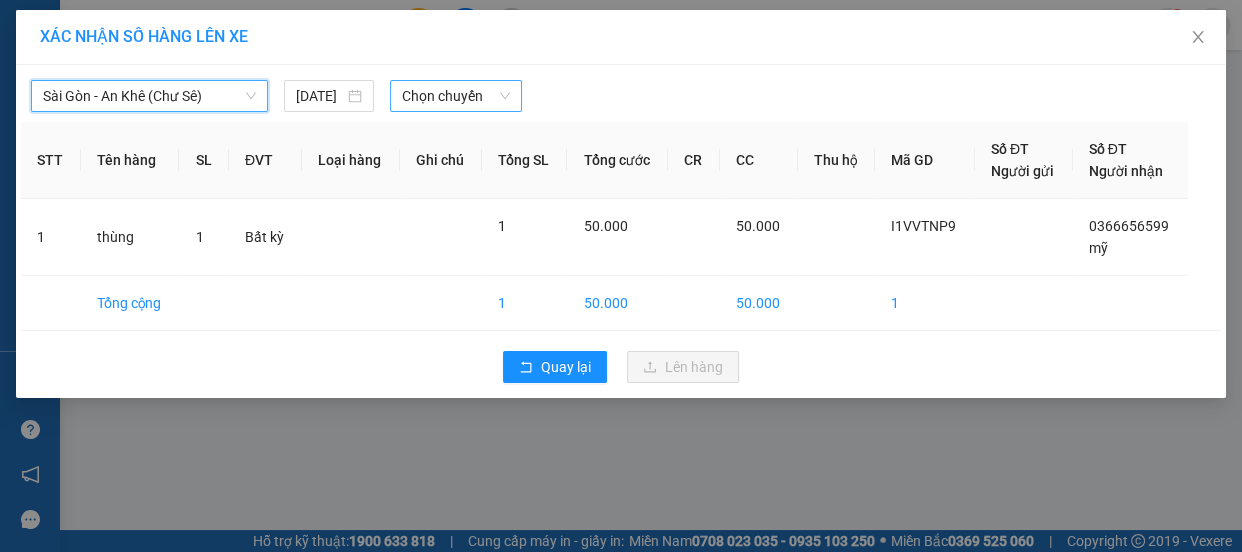 click on "Chọn chuyến" at bounding box center [456, 96] 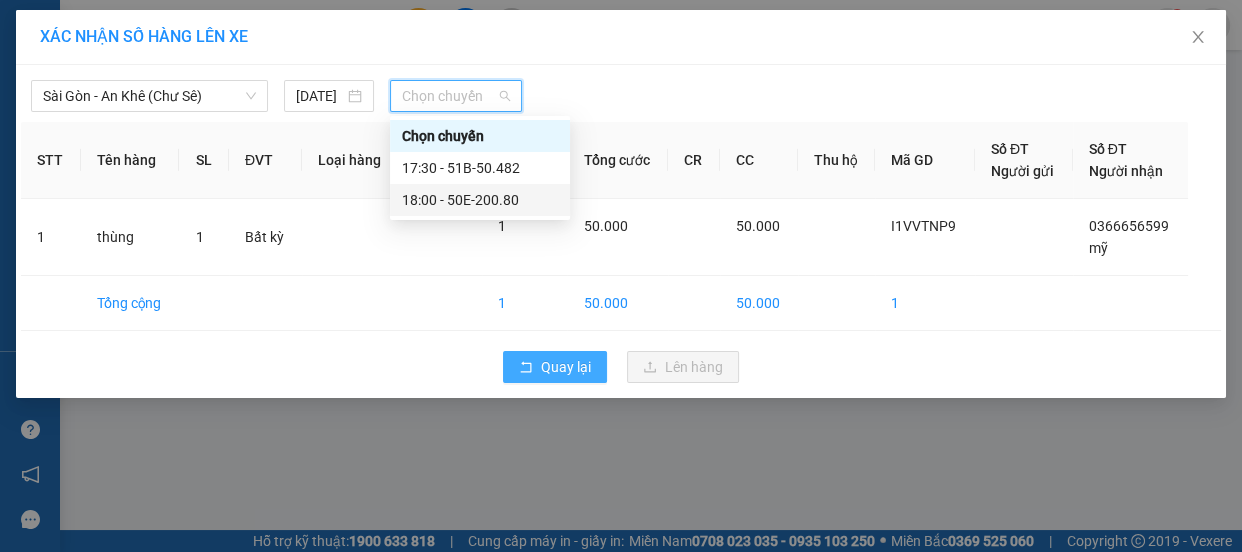 click on "Quay lại" at bounding box center (566, 367) 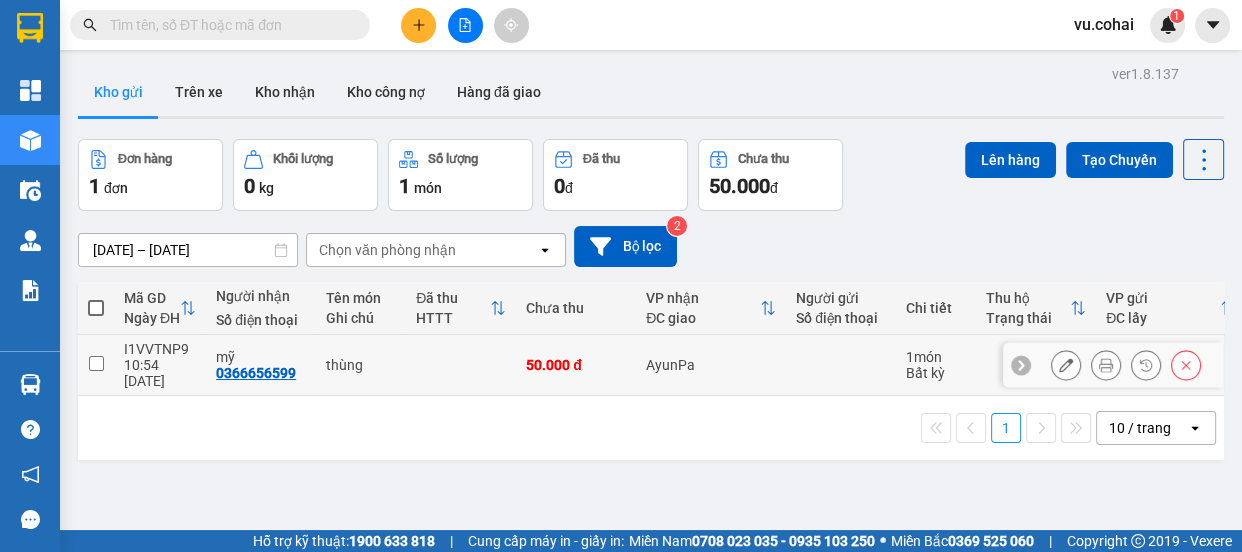 drag, startPoint x: 95, startPoint y: 350, endPoint x: 572, endPoint y: 261, distance: 485.2319 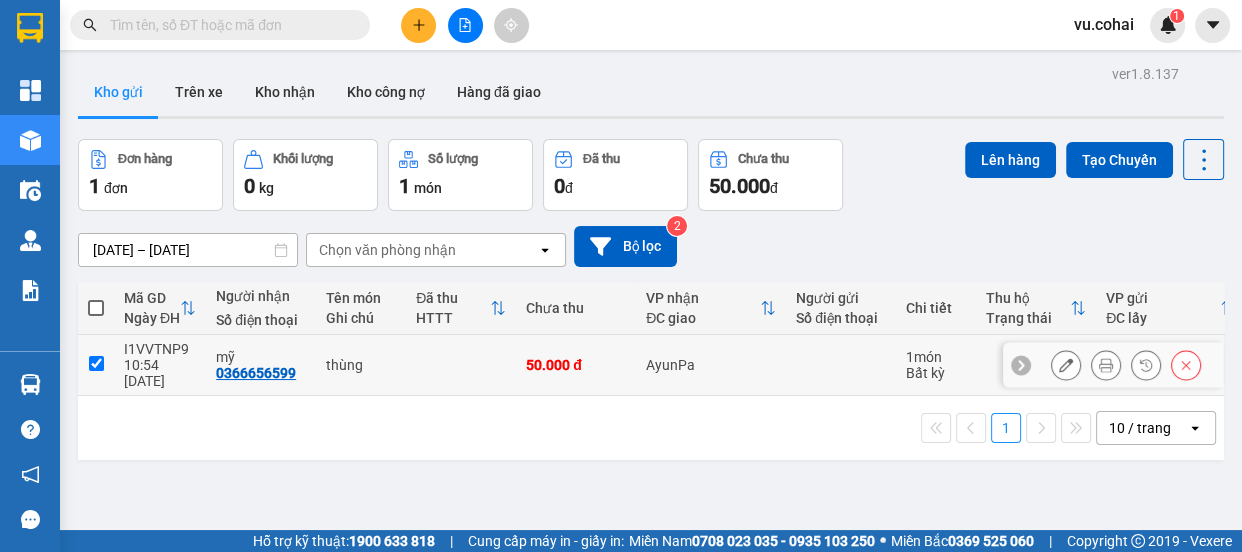 checkbox on "true" 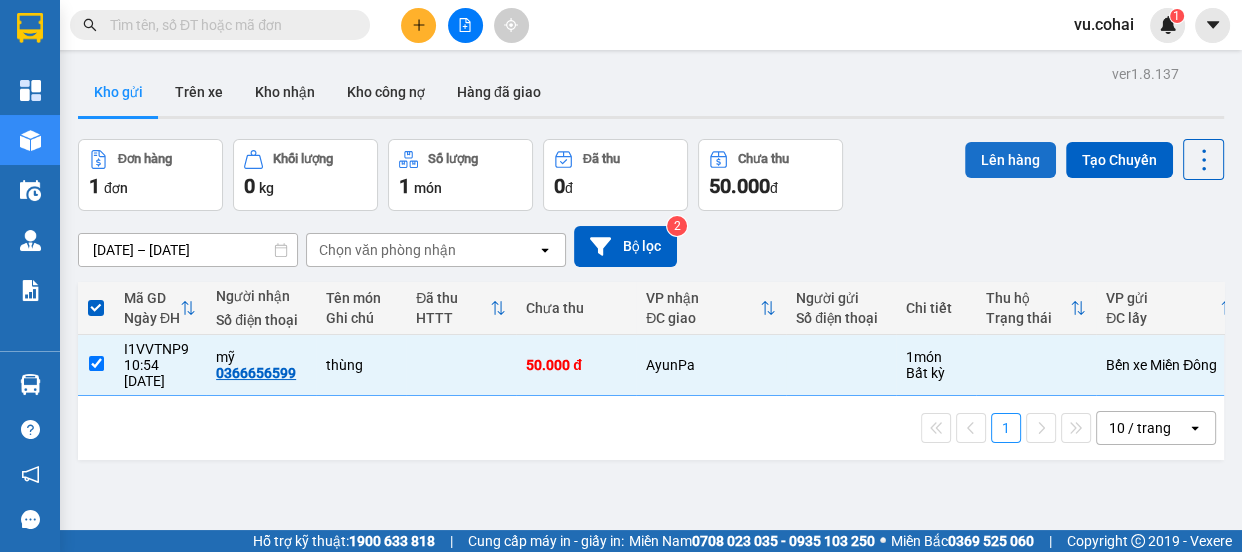click on "Lên hàng" at bounding box center (1010, 160) 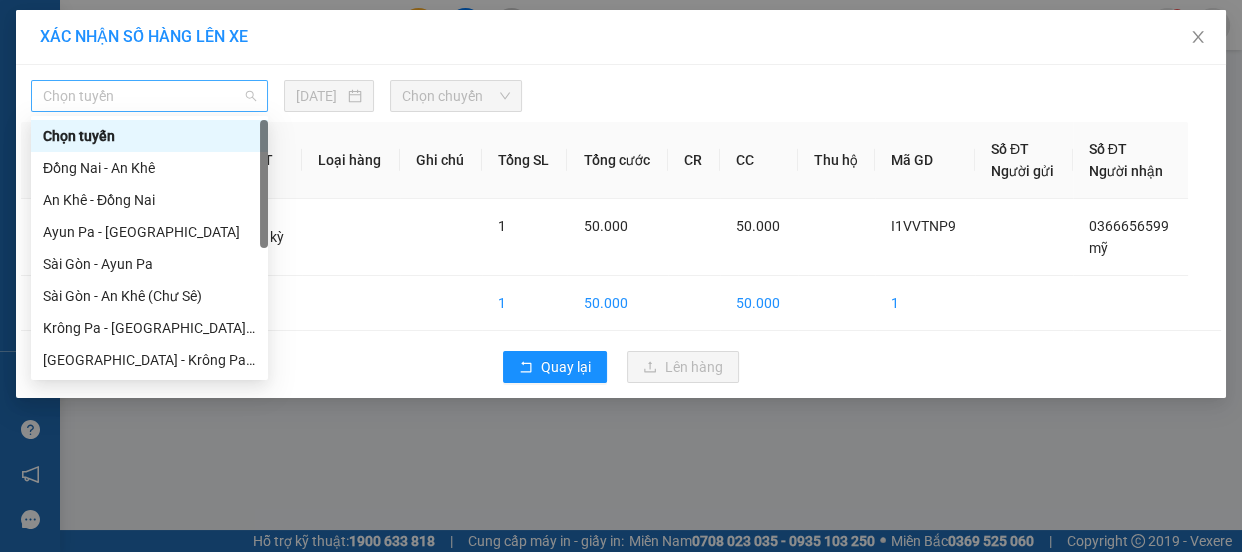 click on "Chọn tuyến" at bounding box center [149, 96] 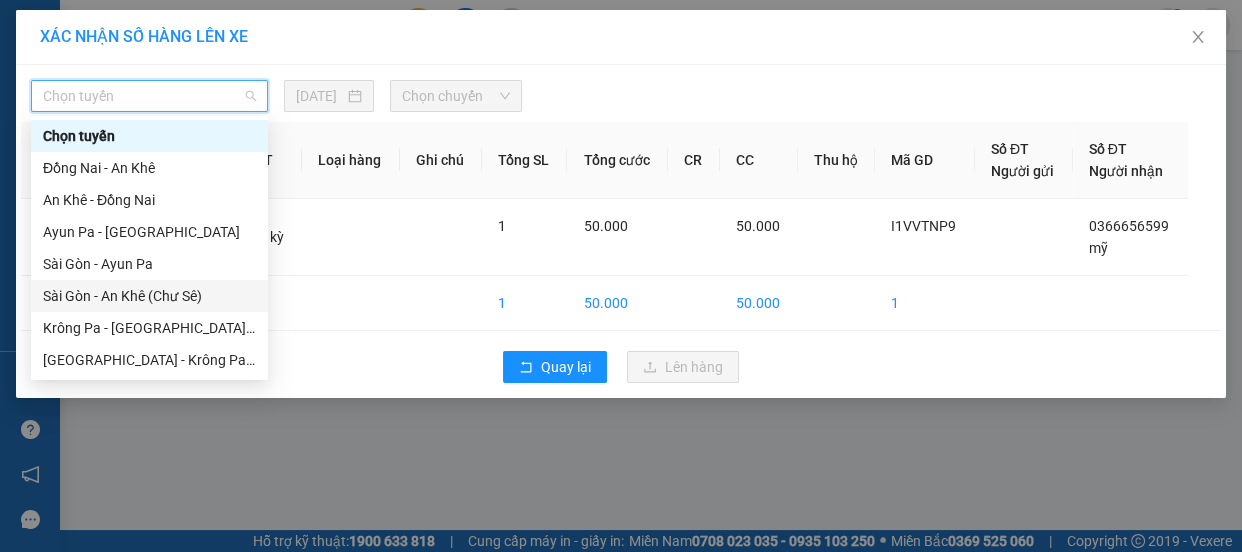 click on "Sài Gòn - An Khê (Chư Sê)" at bounding box center [149, 296] 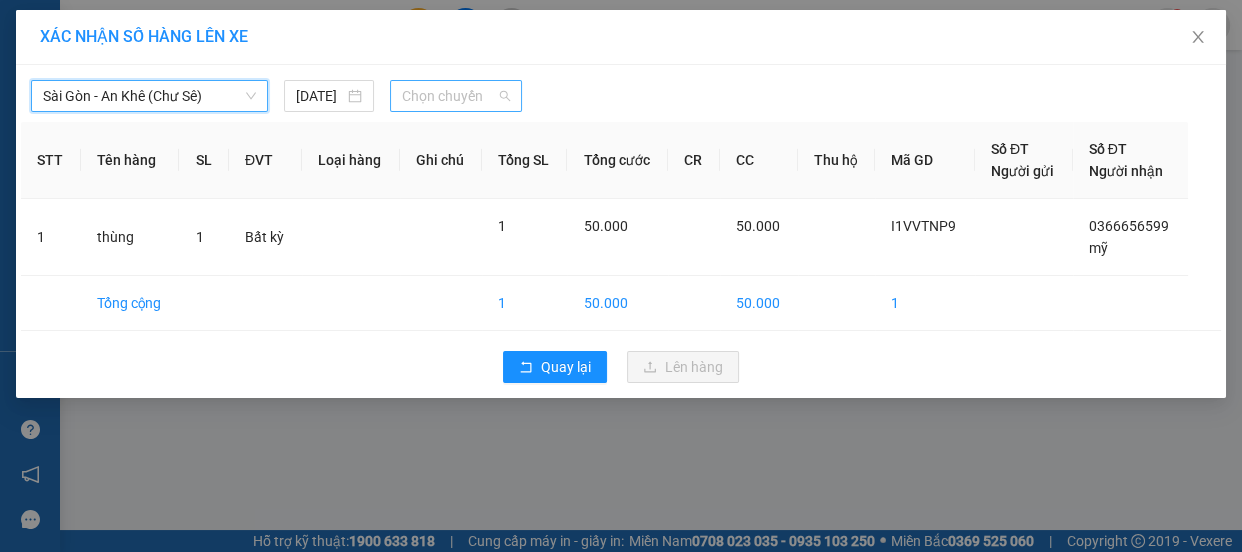 click on "Chọn chuyến" at bounding box center [456, 96] 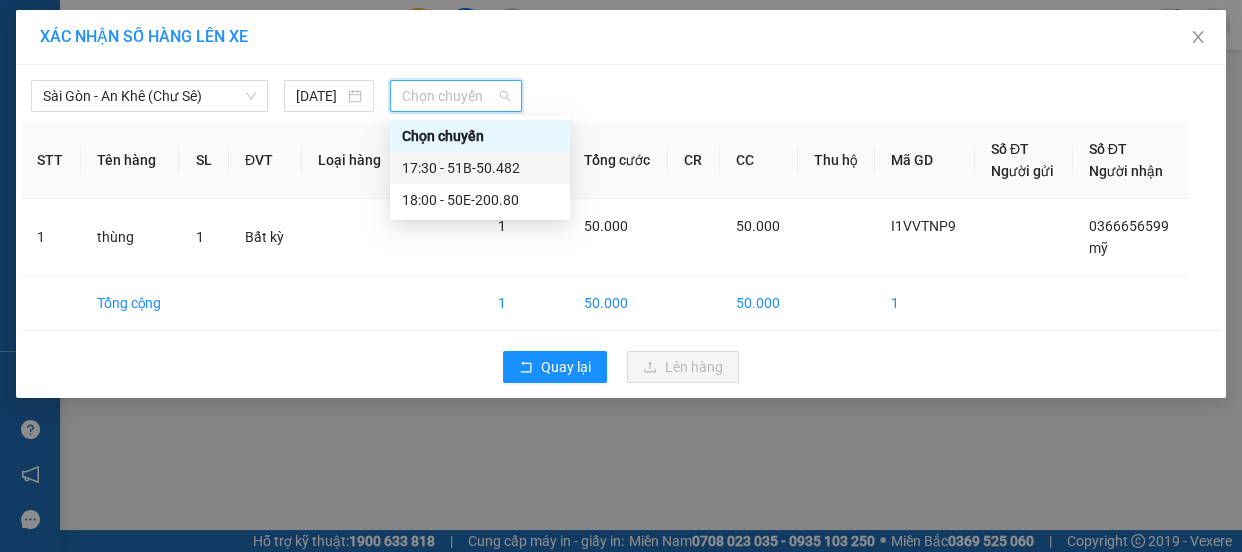 click on "17:30     - 51B-50.482" at bounding box center [480, 168] 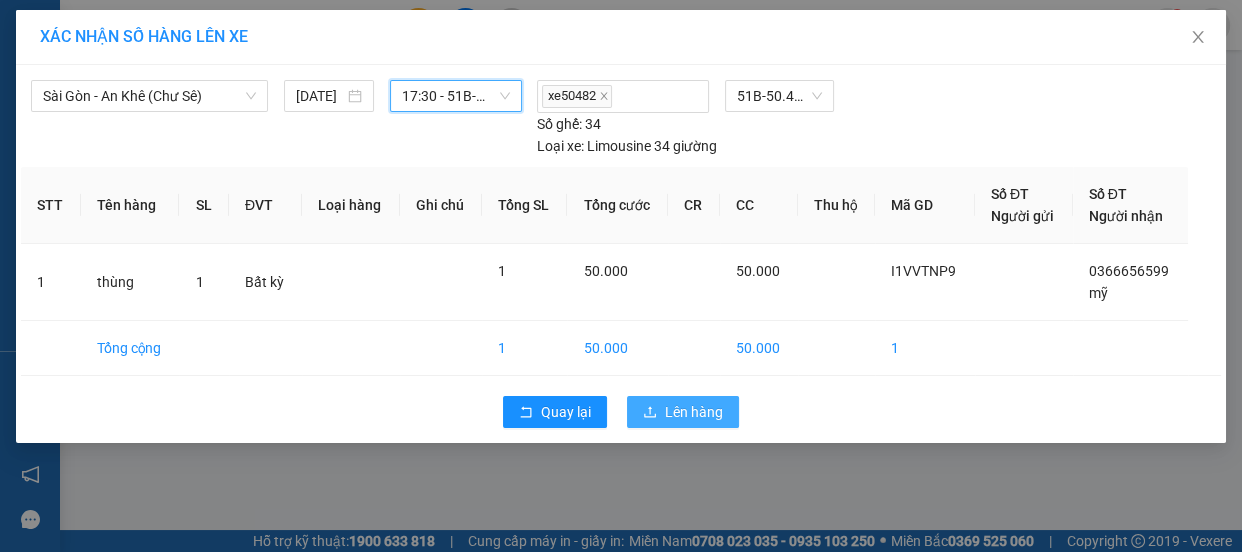 click on "Lên hàng" at bounding box center [694, 412] 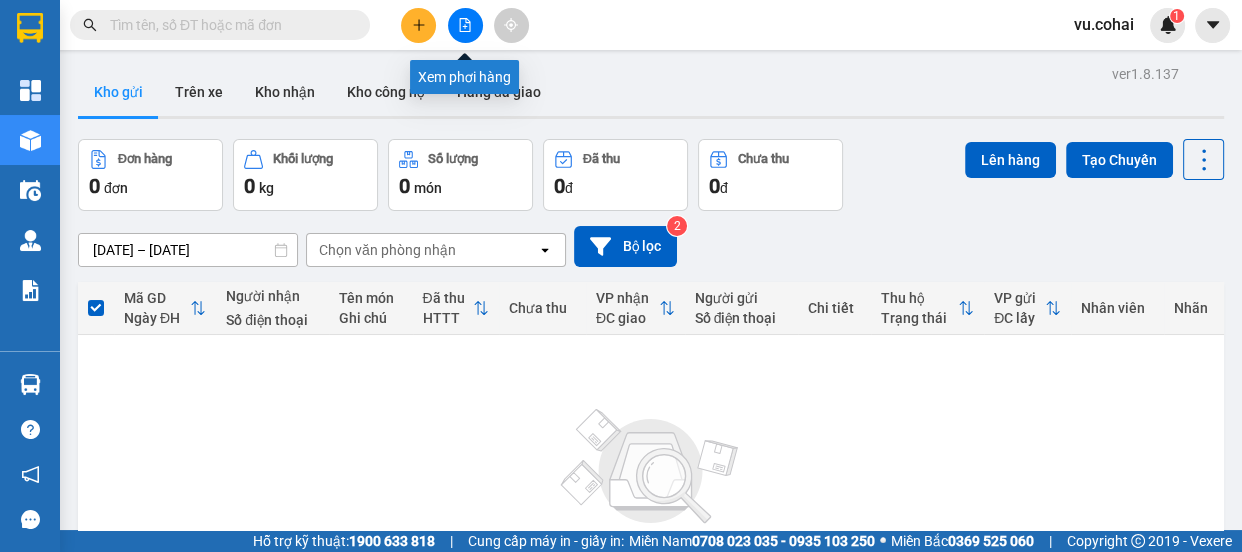 click 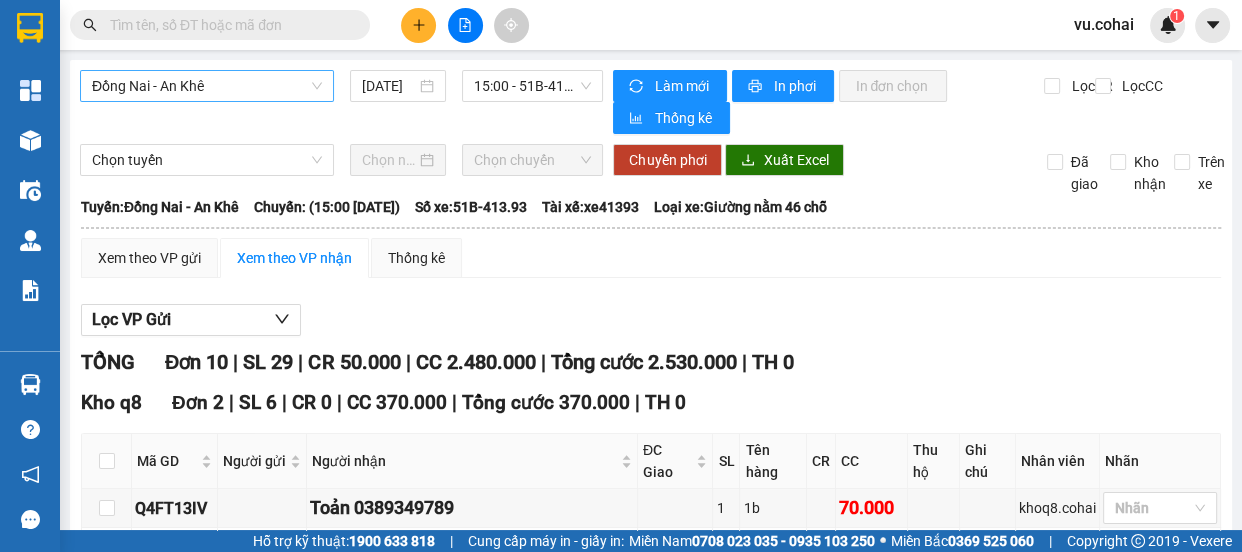 click on "Đồng Nai - An Khê" at bounding box center (207, 86) 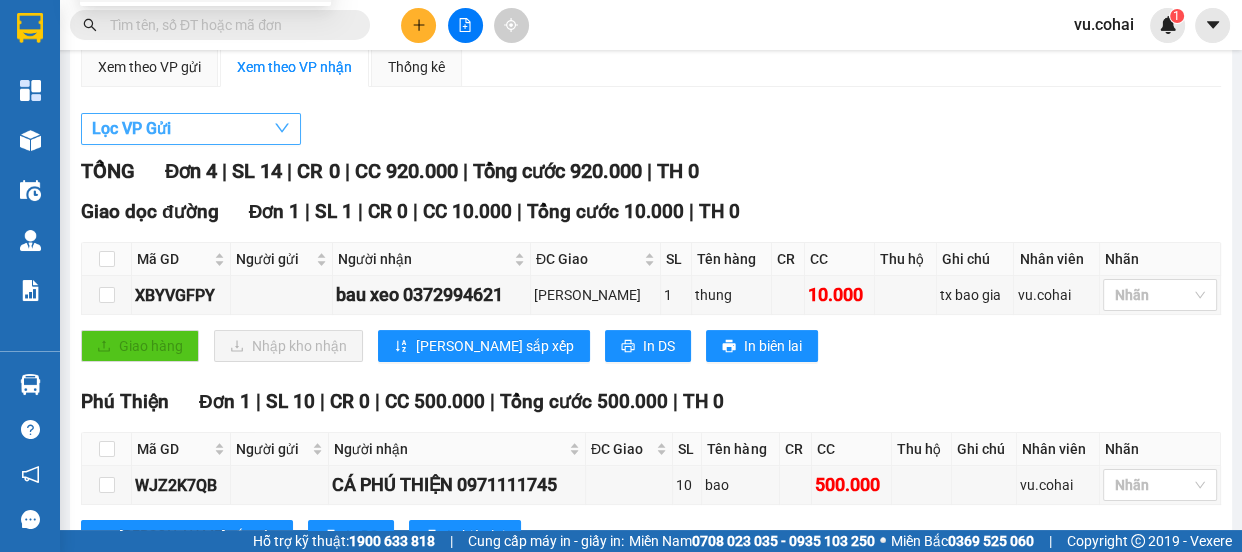 scroll, scrollTop: 0, scrollLeft: 0, axis: both 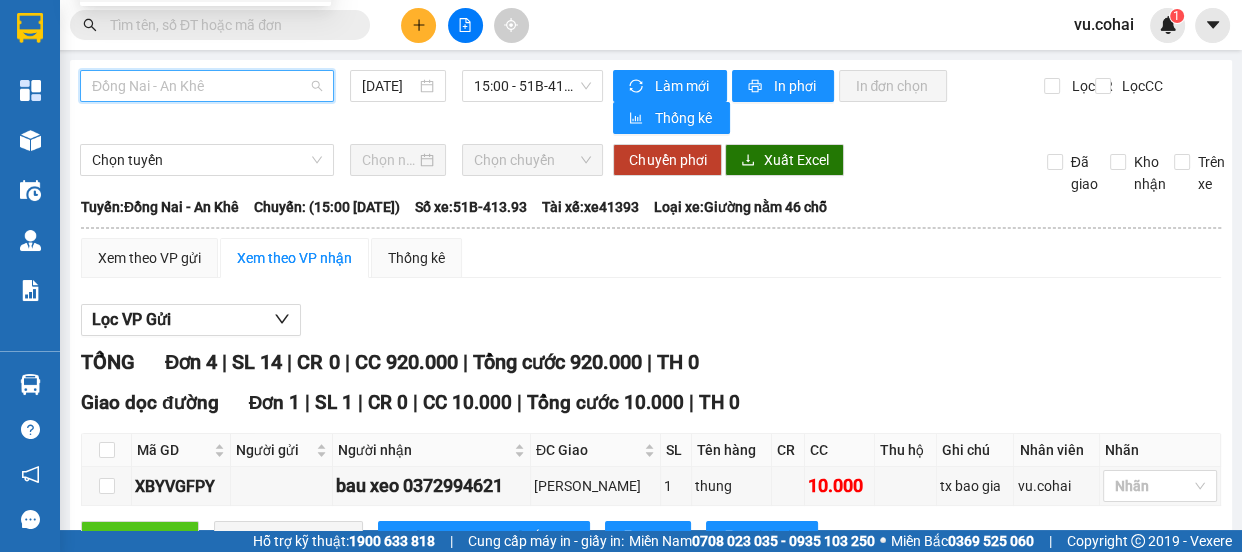 click on "Đồng Nai - An Khê" at bounding box center (207, 86) 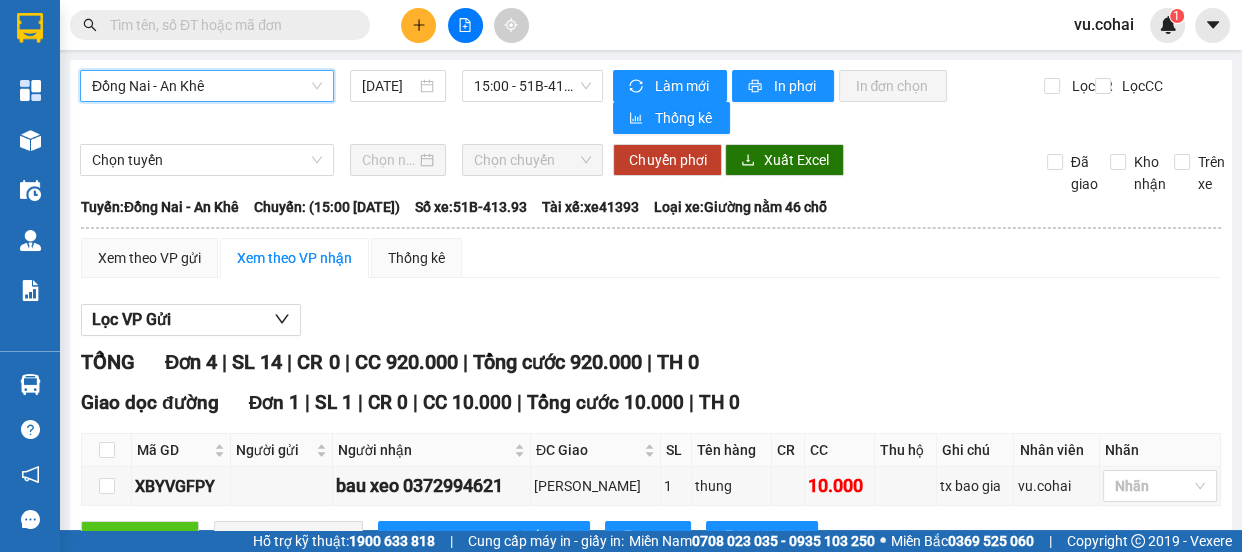 drag, startPoint x: 224, startPoint y: 87, endPoint x: 228, endPoint y: 166, distance: 79.101204 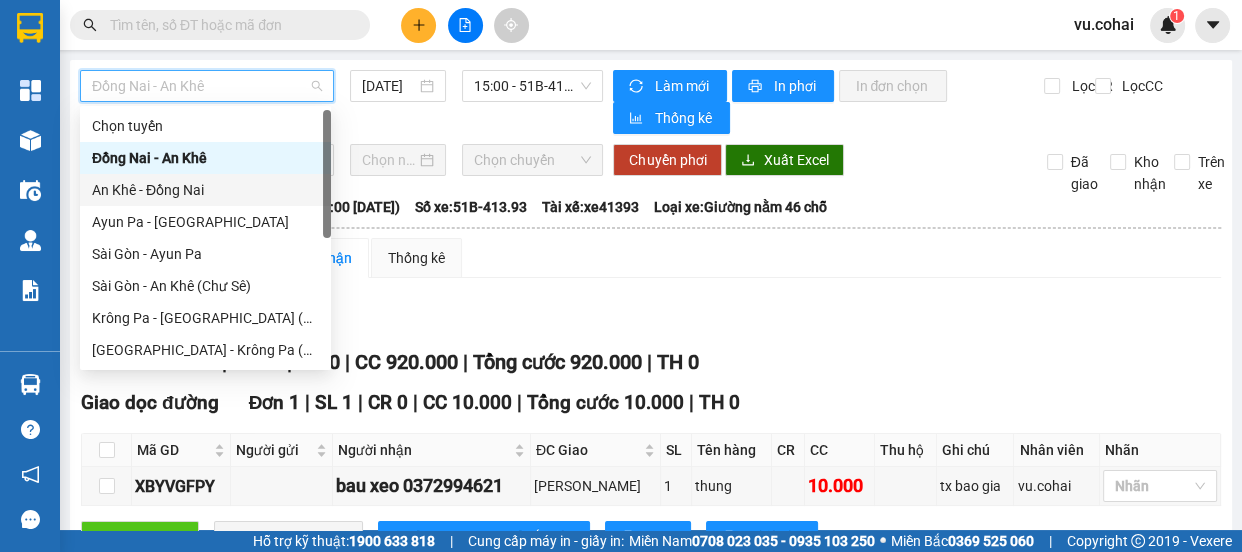 scroll, scrollTop: 287, scrollLeft: 0, axis: vertical 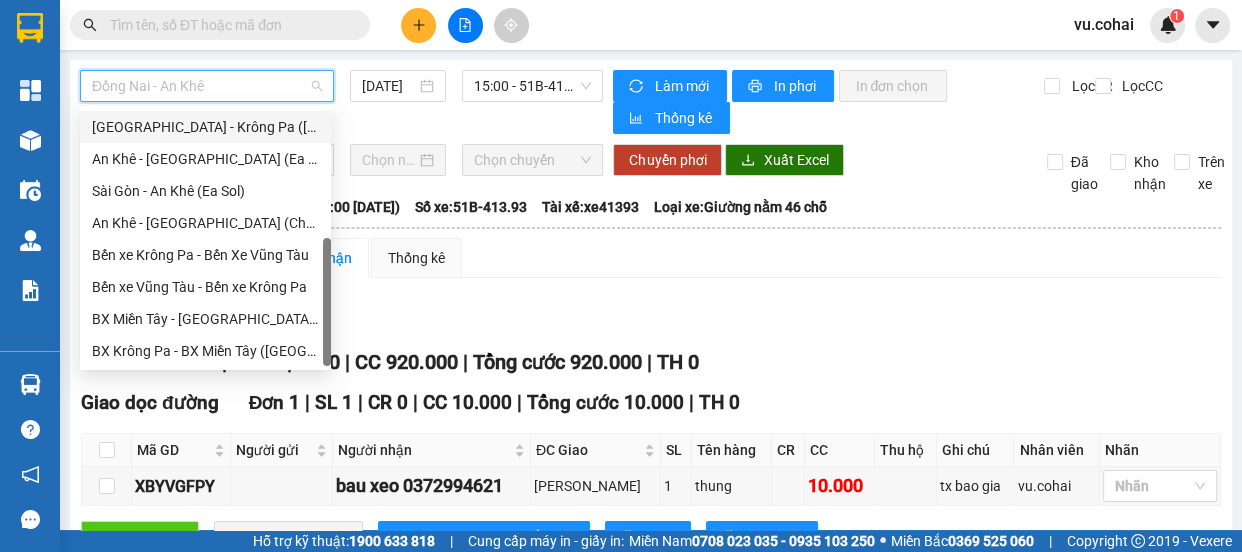 click on "[GEOGRAPHIC_DATA] - Krông Pa ([GEOGRAPHIC_DATA])" at bounding box center (205, 127) 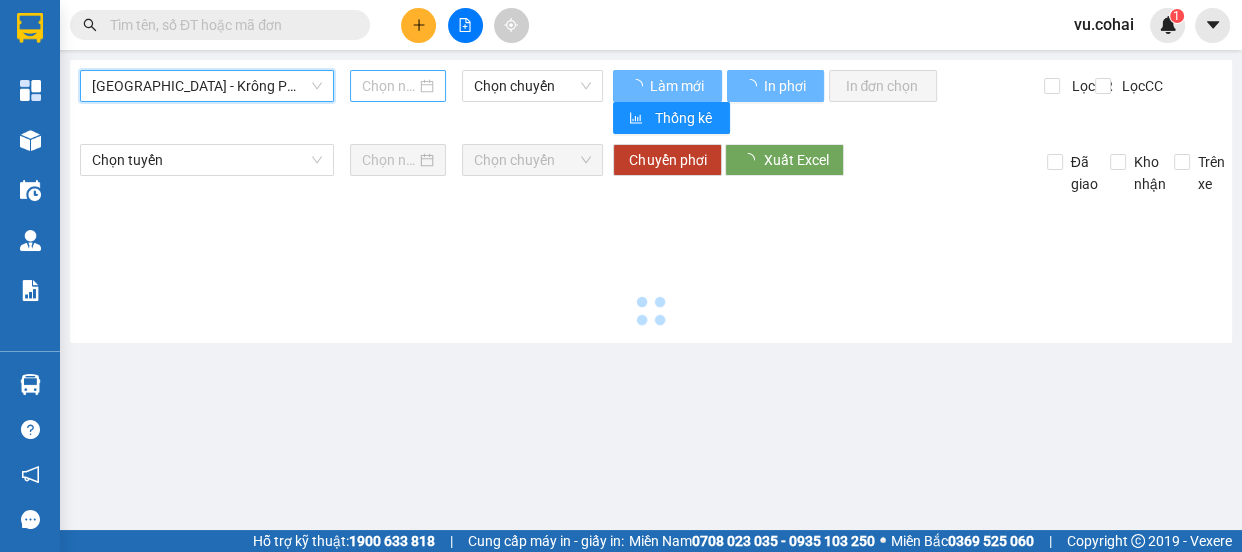type on "[DATE]" 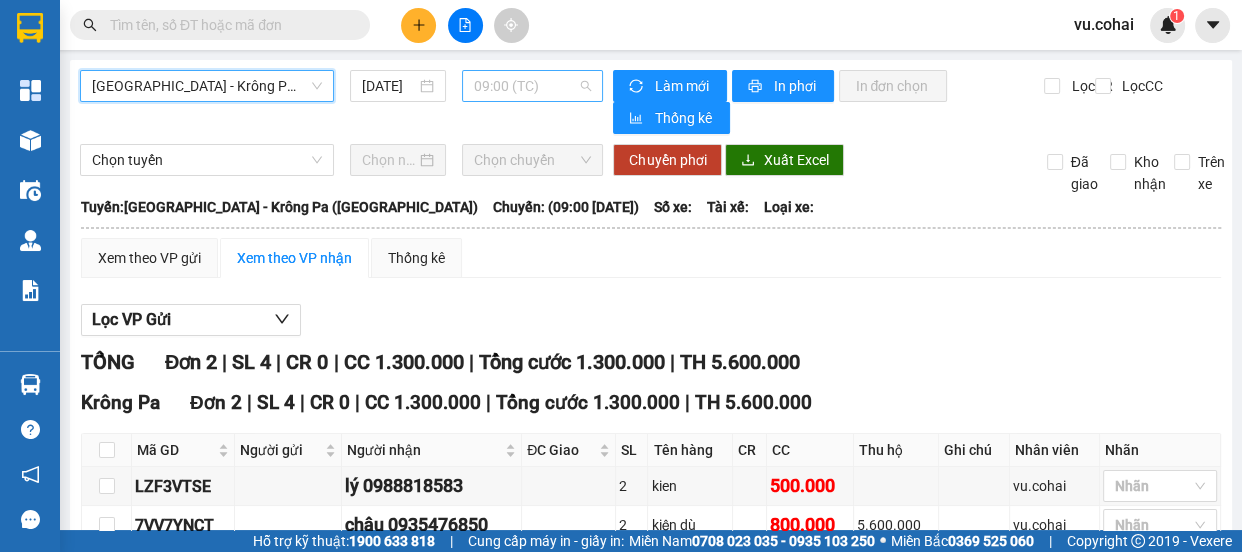 click on "09:00   (TC)" at bounding box center (532, 86) 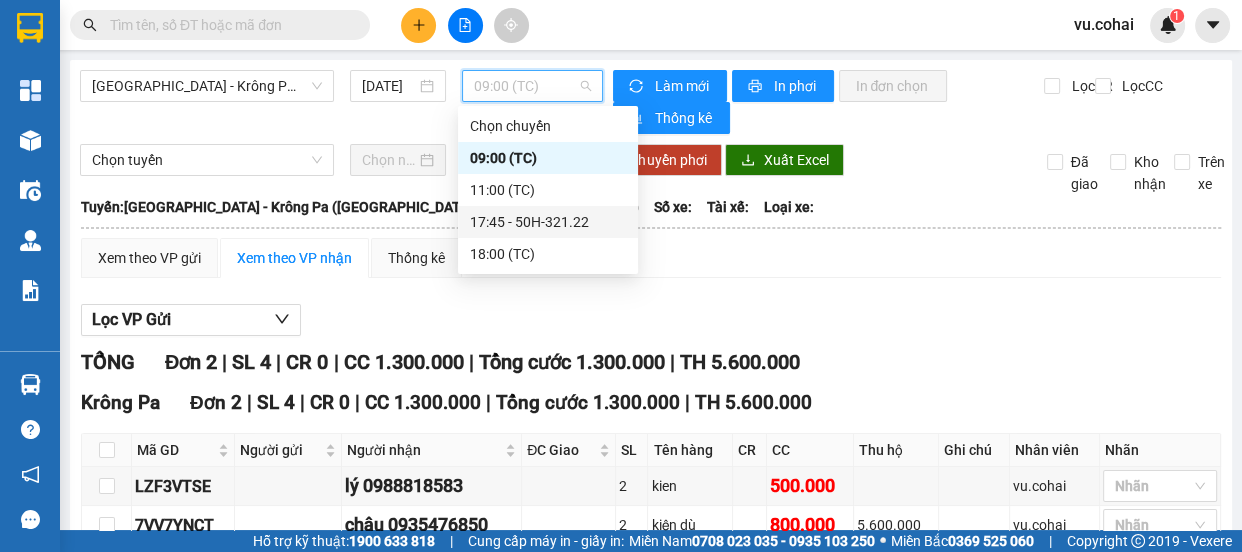 click on "17:45     - 50H-321.22" at bounding box center [548, 222] 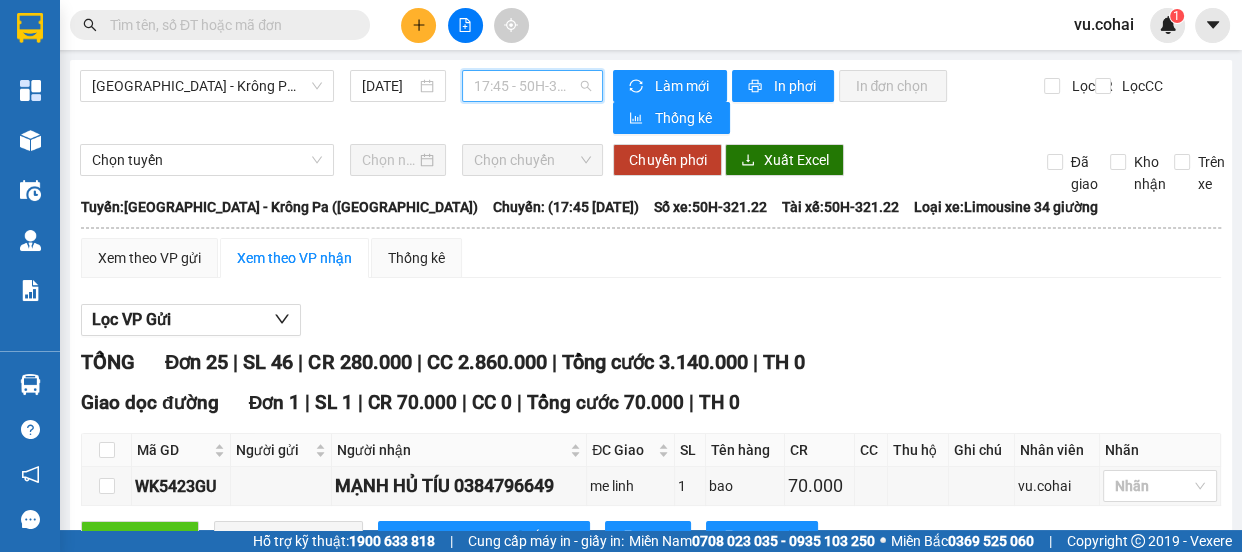 click on "17:45     - 50H-321.22" at bounding box center (532, 86) 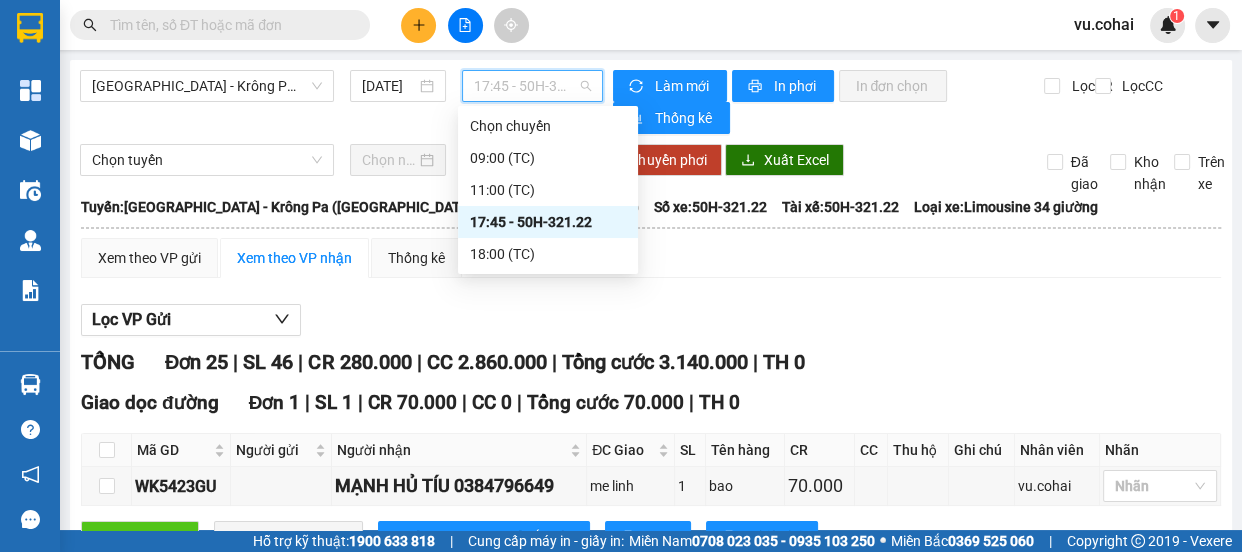 click on "17:45     - 50H-321.22" at bounding box center (548, 222) 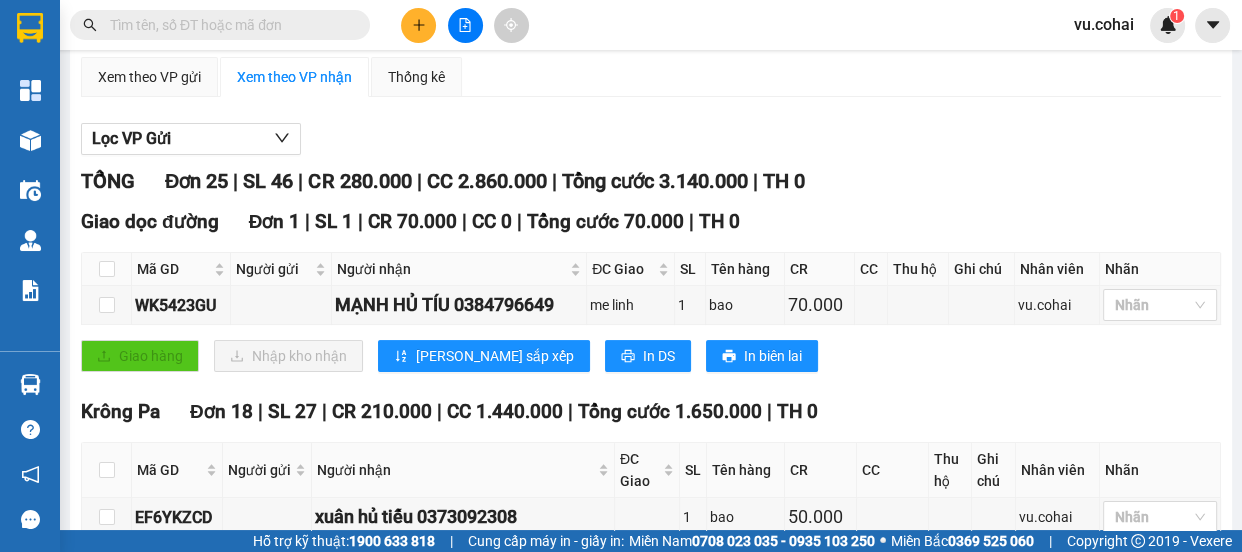 scroll, scrollTop: 0, scrollLeft: 0, axis: both 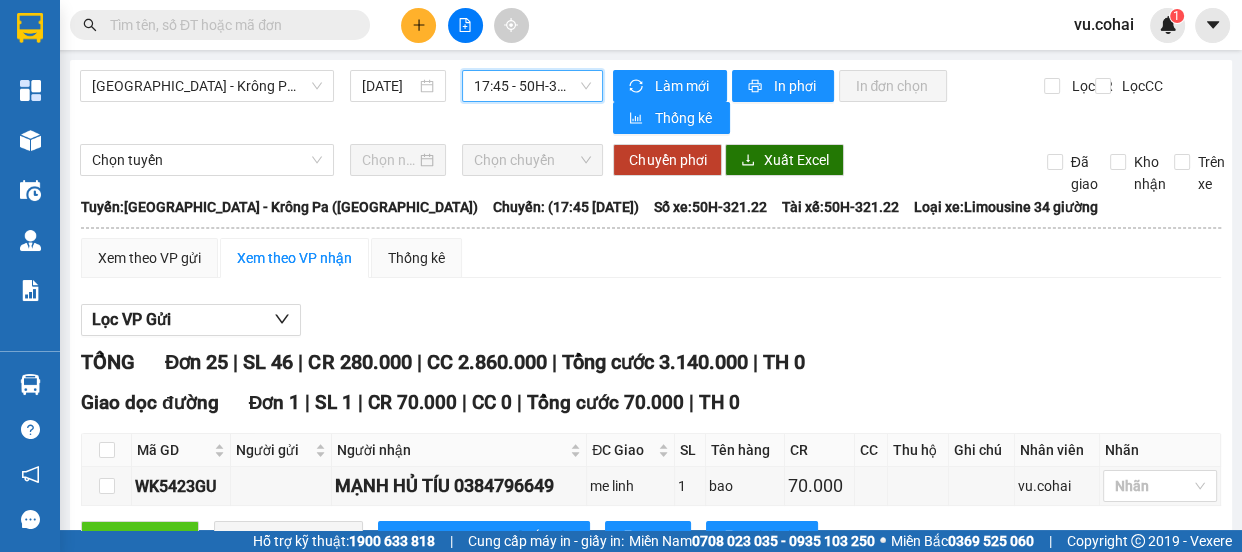 click on "17:45     - 50H-321.22" at bounding box center [532, 86] 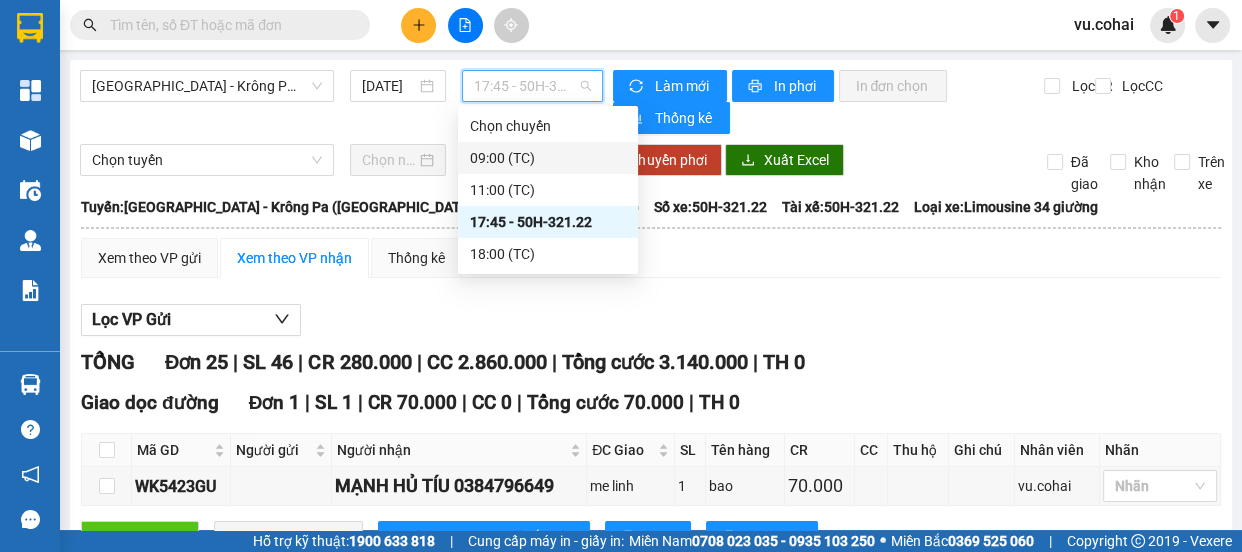 click on "09:00   (TC)" at bounding box center (548, 158) 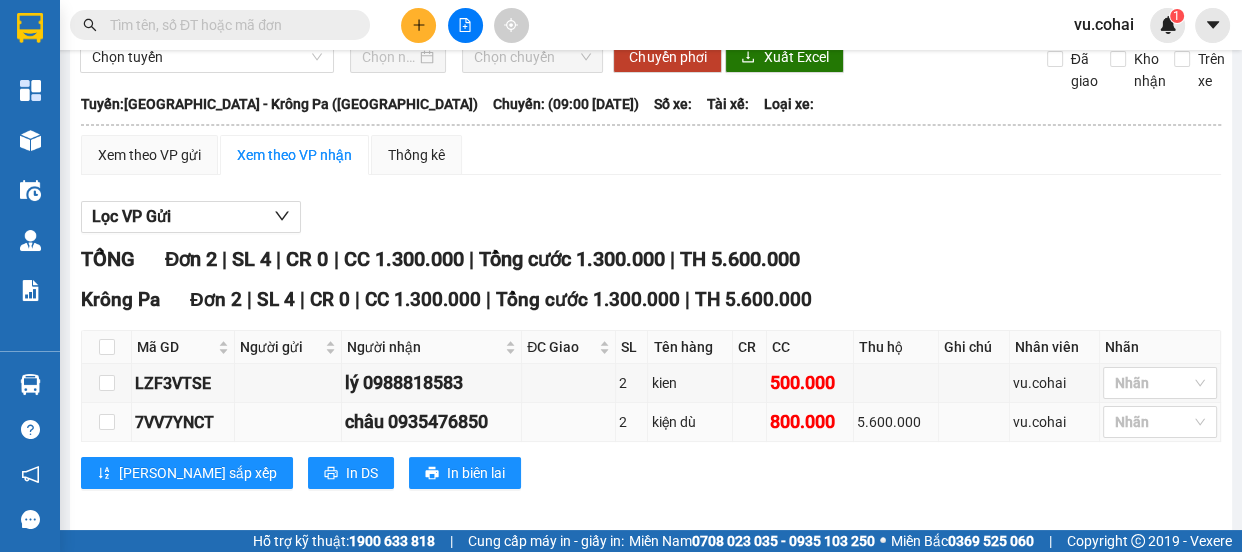 scroll, scrollTop: 117, scrollLeft: 0, axis: vertical 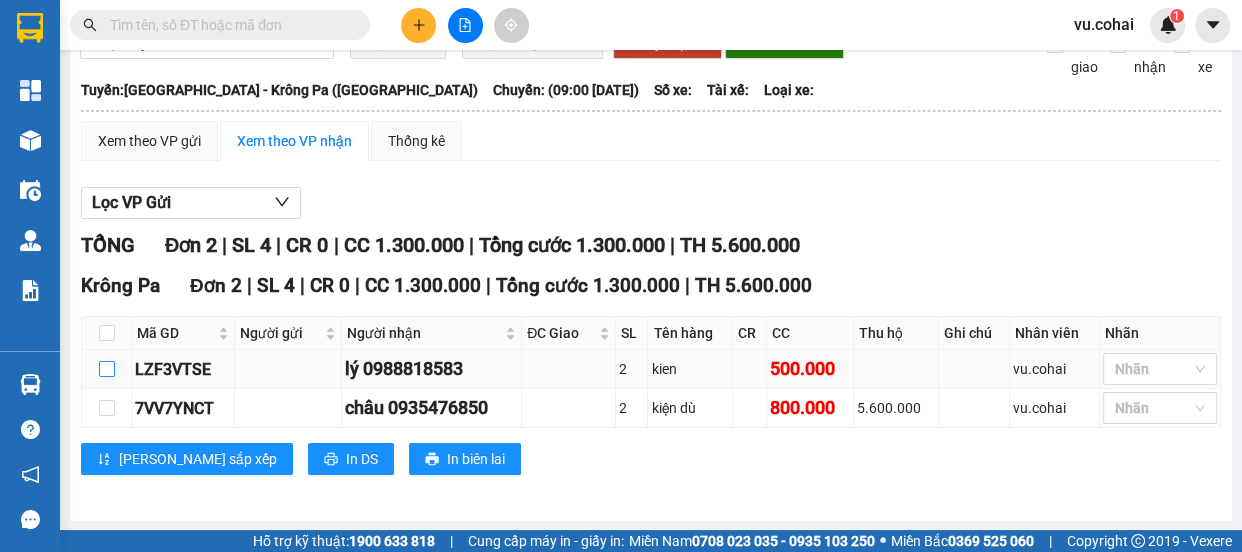 click at bounding box center [107, 369] 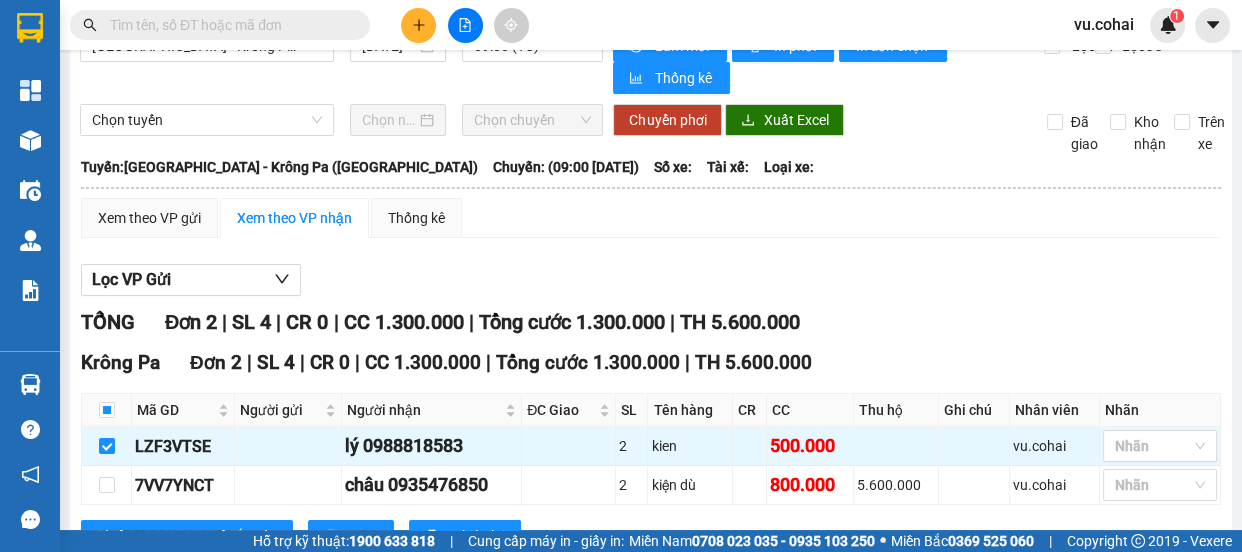 scroll, scrollTop: 0, scrollLeft: 0, axis: both 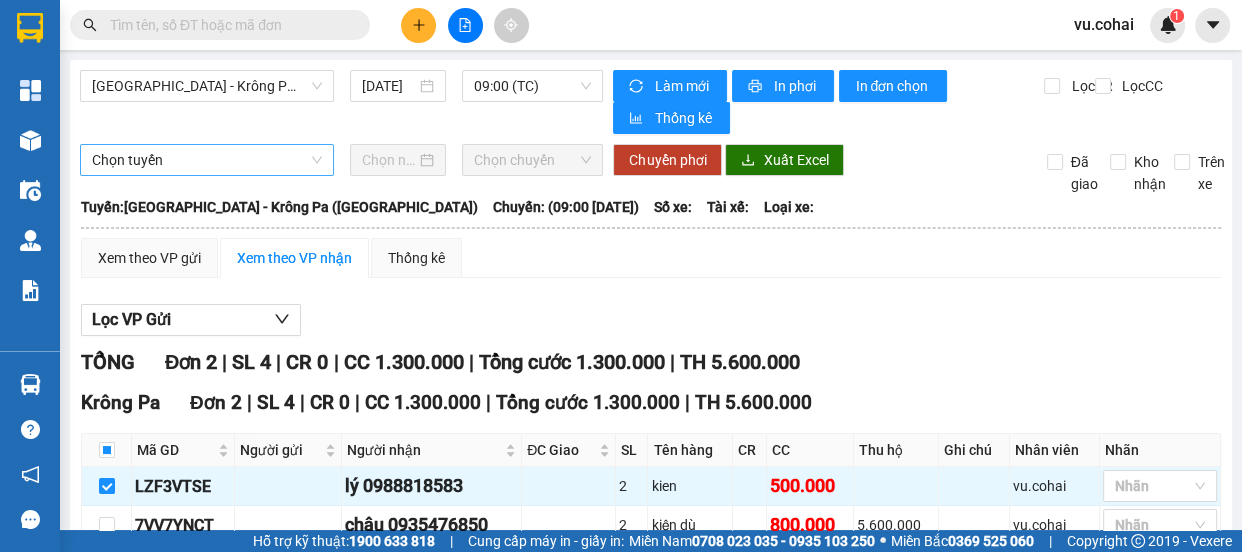click on "Chọn tuyến" at bounding box center (207, 160) 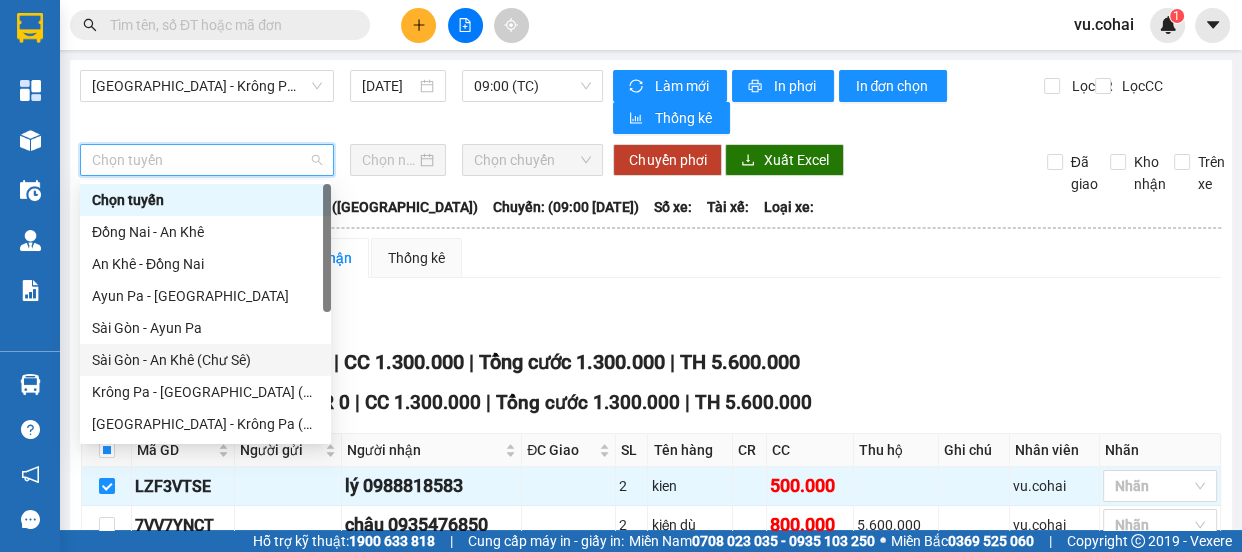 scroll, scrollTop: 287, scrollLeft: 0, axis: vertical 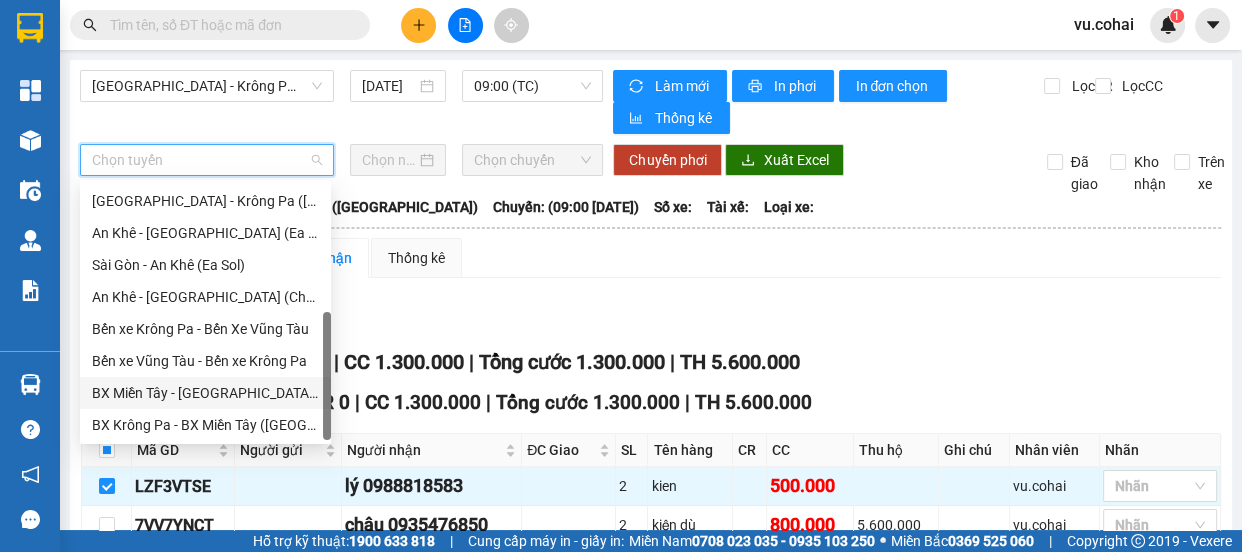 click on "BX Miền Tây - [GEOGRAPHIC_DATA] ([GEOGRAPHIC_DATA] - [GEOGRAPHIC_DATA])" at bounding box center (205, 393) 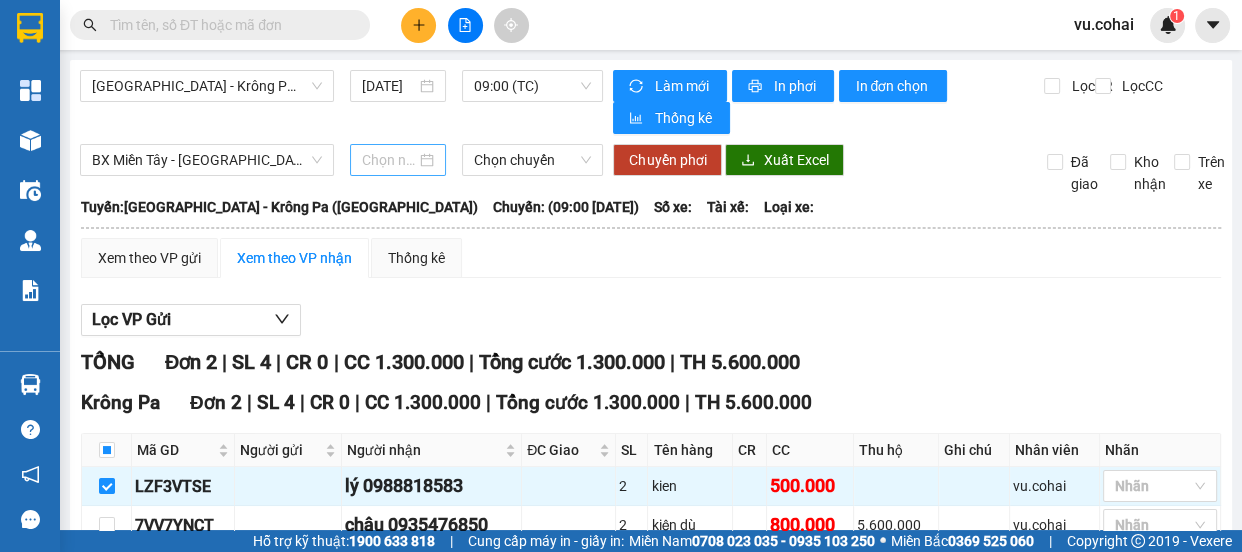 click at bounding box center (398, 160) 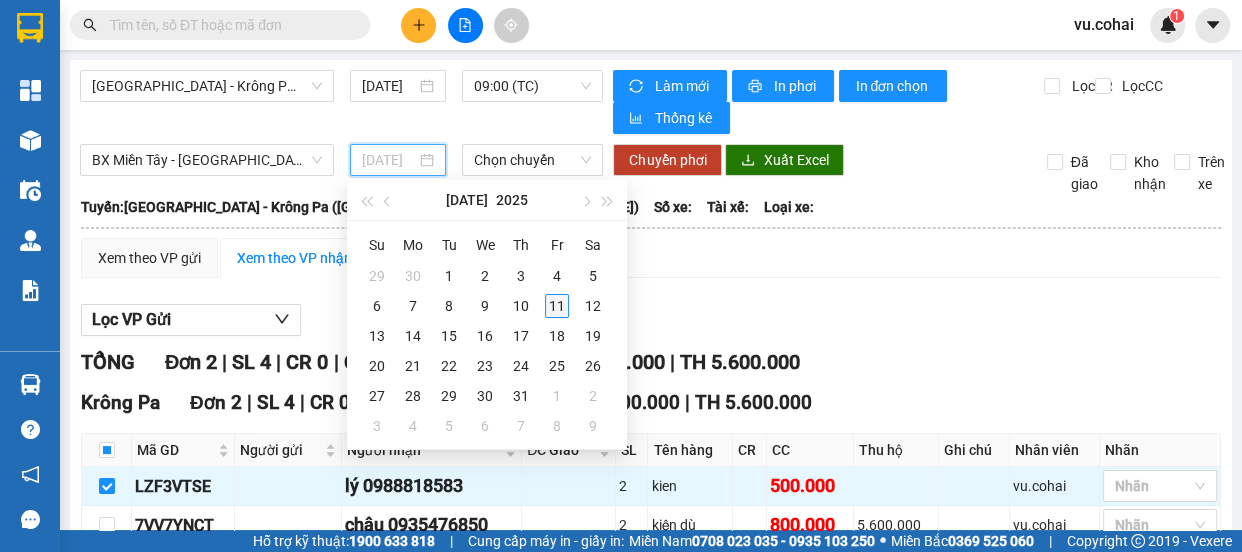 type on "[DATE]" 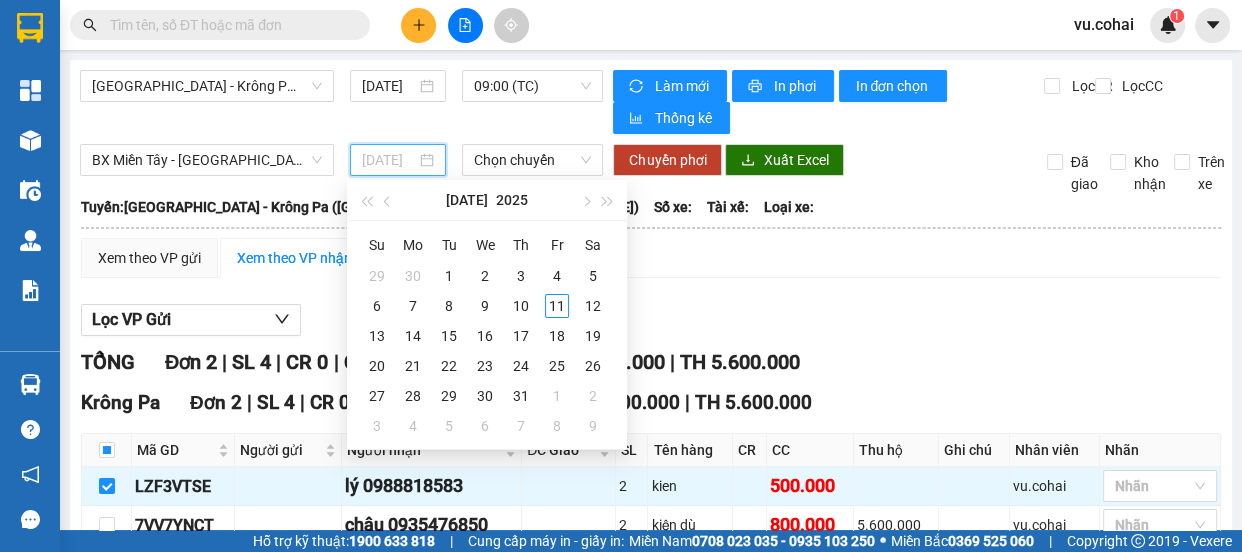drag, startPoint x: 557, startPoint y: 307, endPoint x: 560, endPoint y: 261, distance: 46.09772 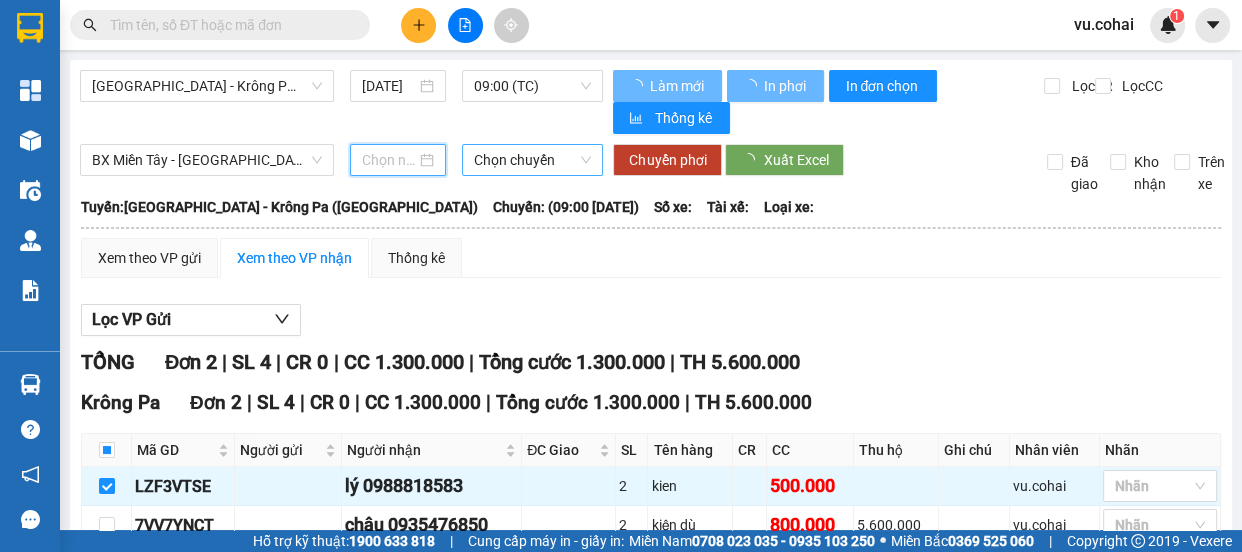 type on "[DATE]" 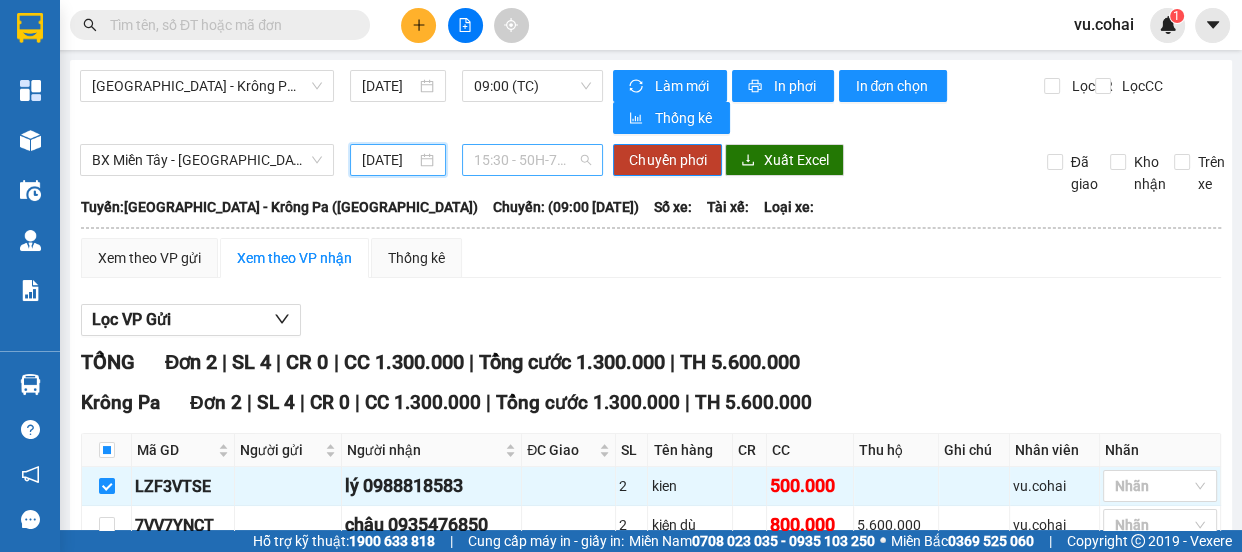 click on "15:30     - 50H-706.73" at bounding box center (532, 160) 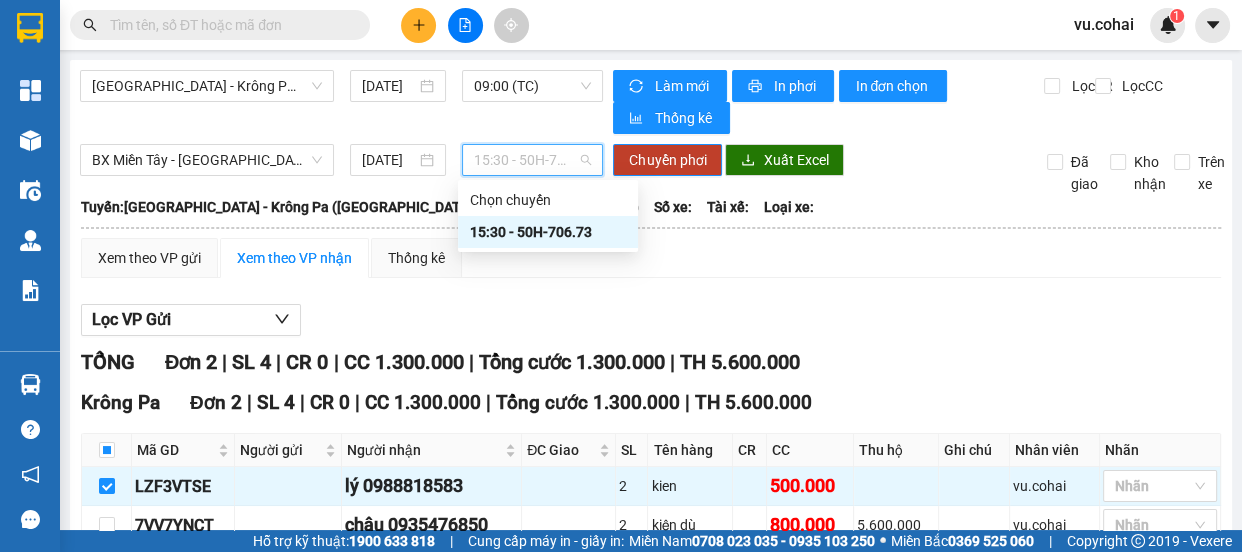 click on "15:30     - 50H-706.73" at bounding box center [548, 232] 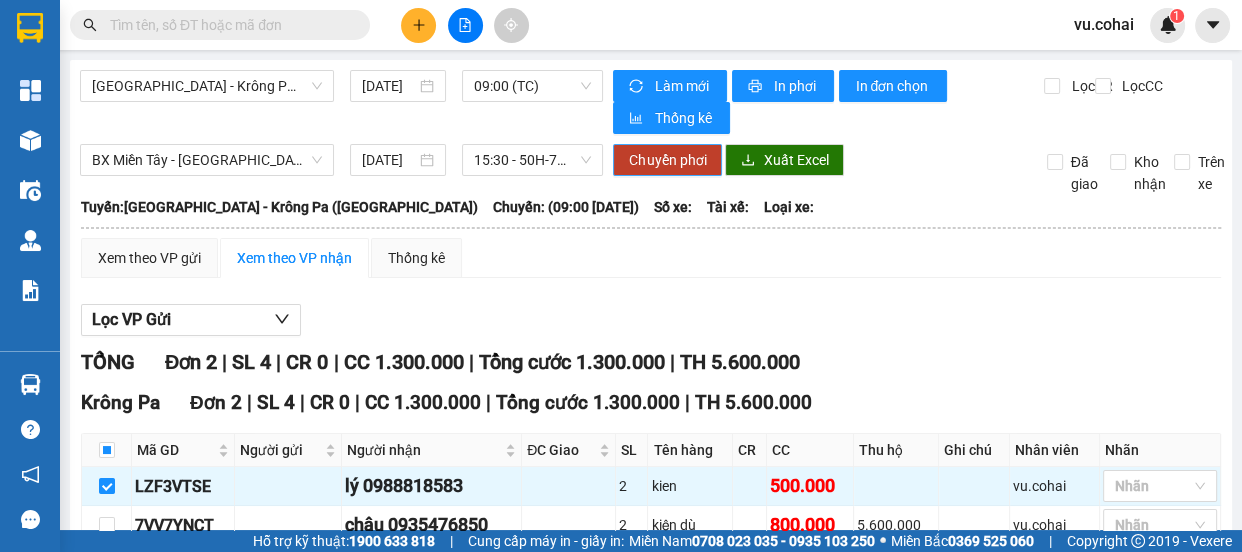 click on "Chuyển phơi" at bounding box center (667, 160) 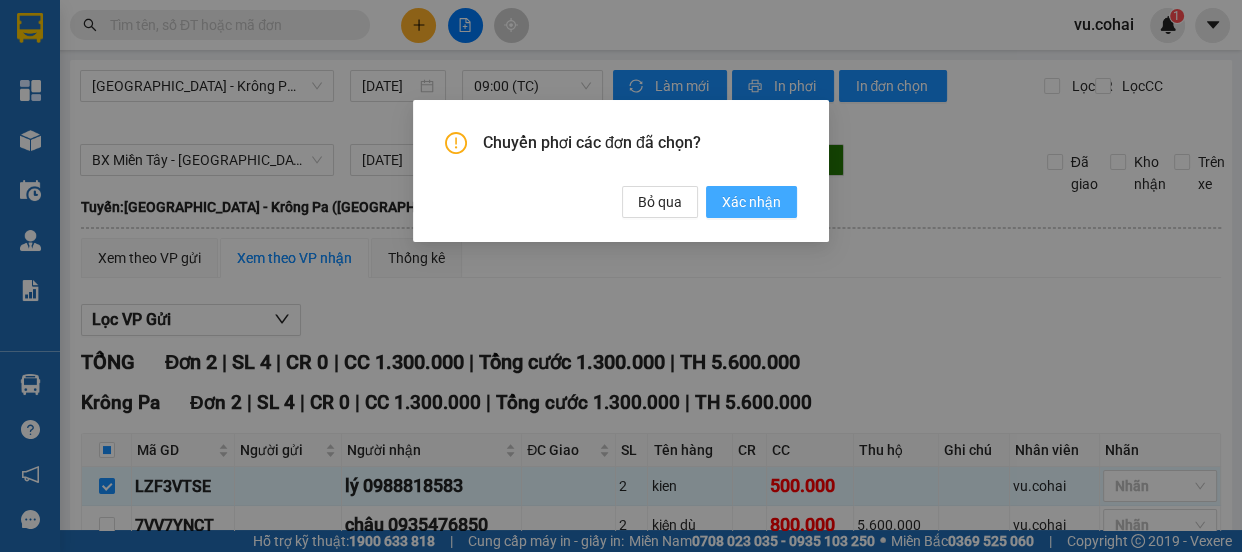 click on "Xác nhận" at bounding box center [751, 202] 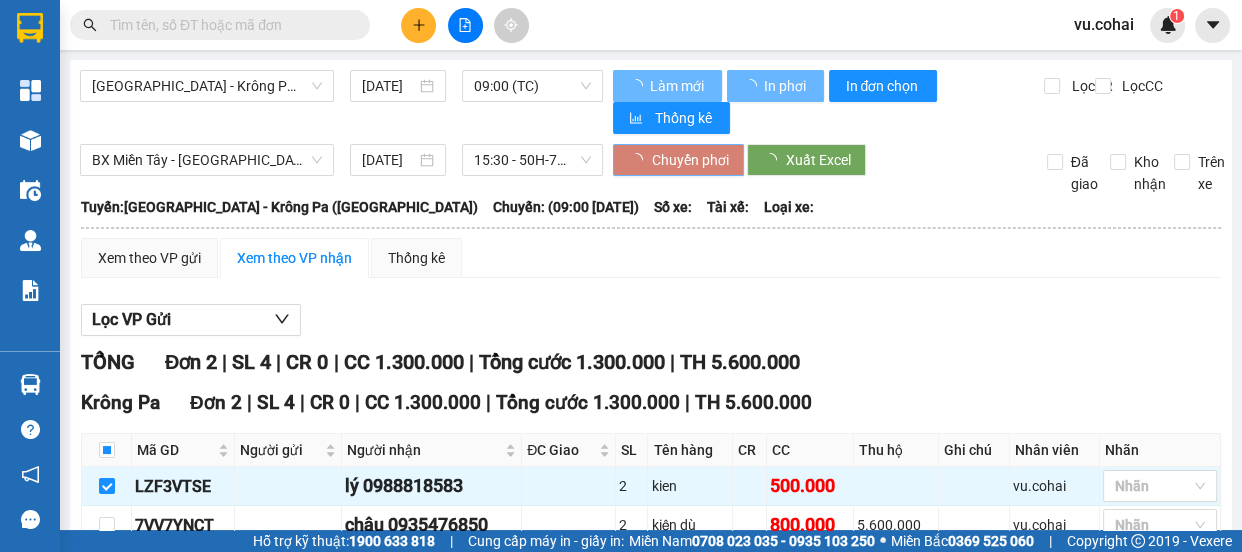 type 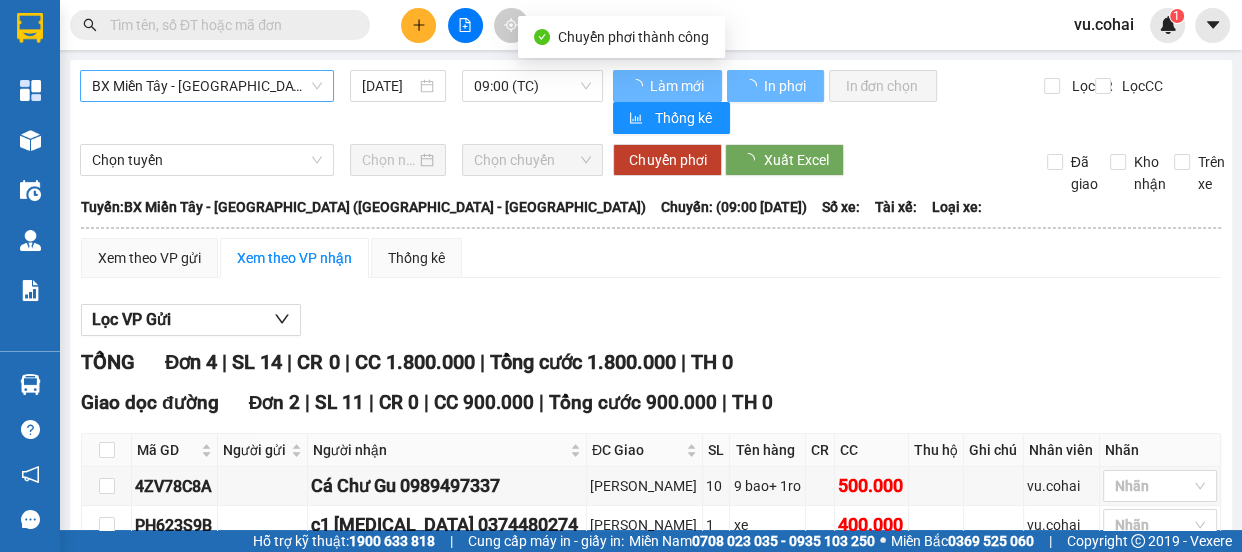 checkbox on "false" 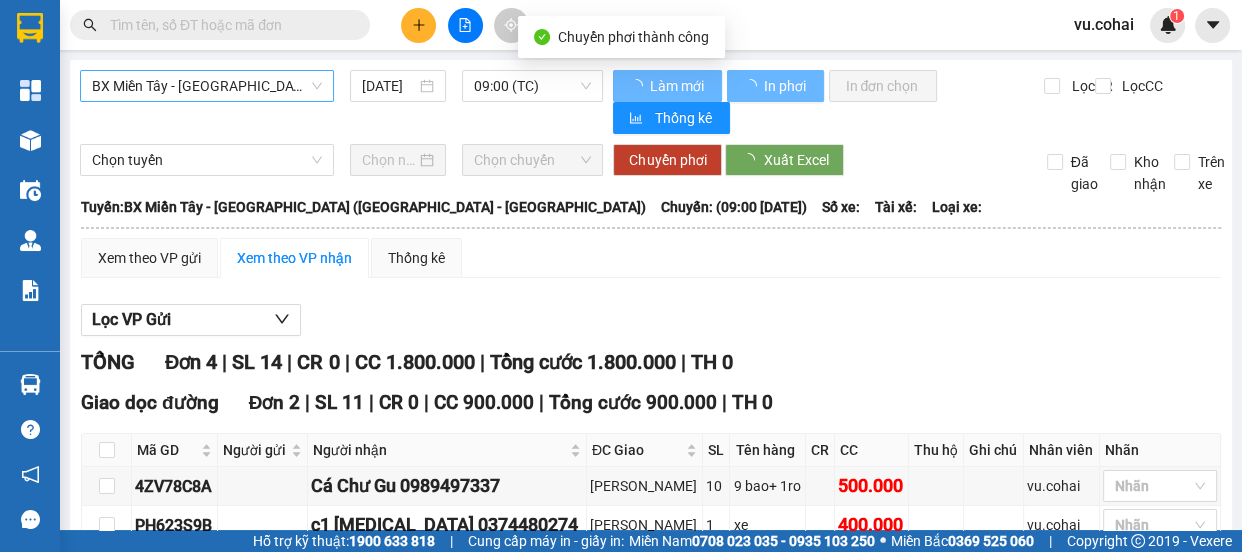 checkbox on "false" 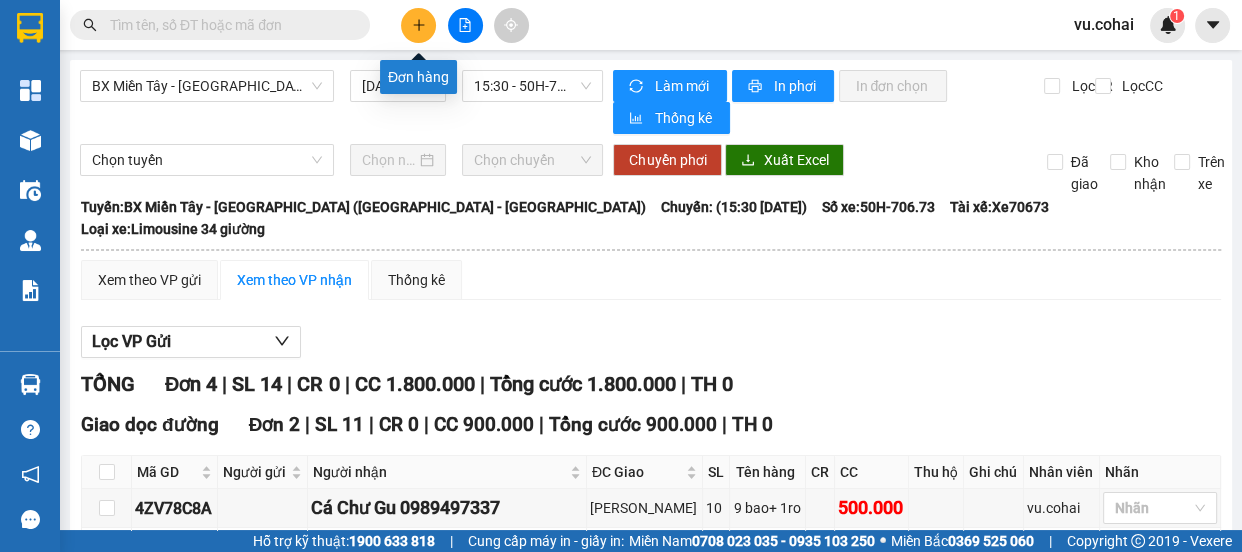 click 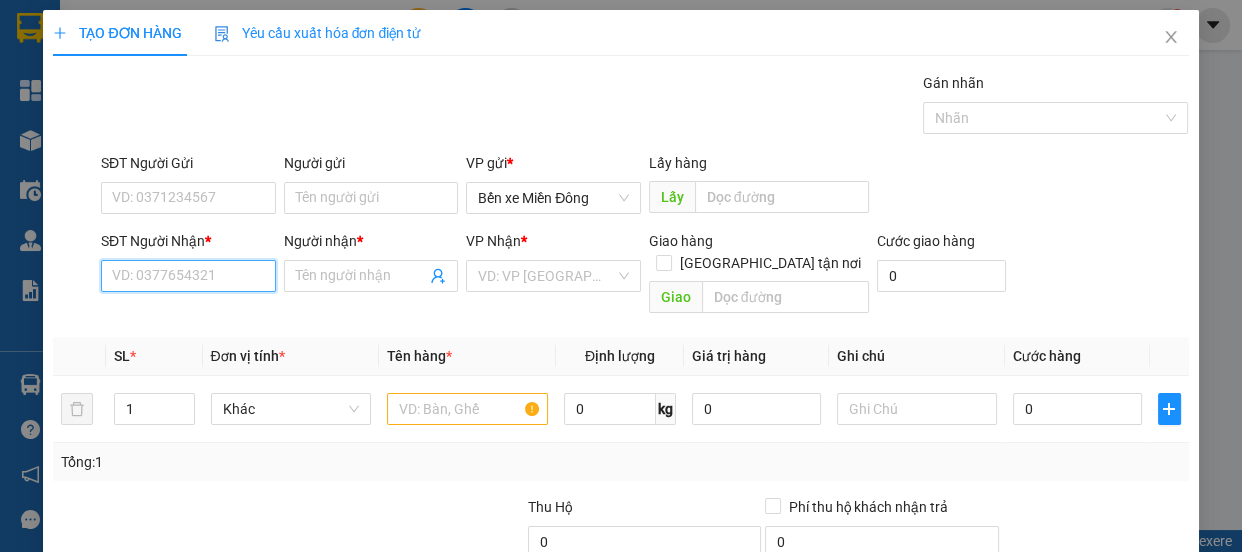 click on "SĐT Người Nhận  *" at bounding box center [188, 276] 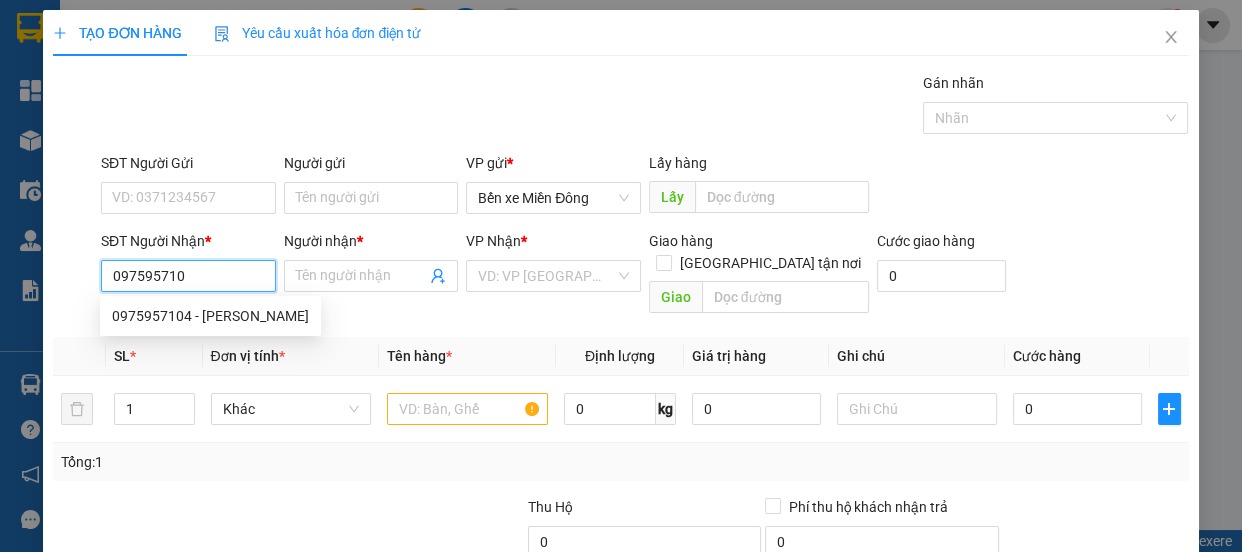 type on "0975957104" 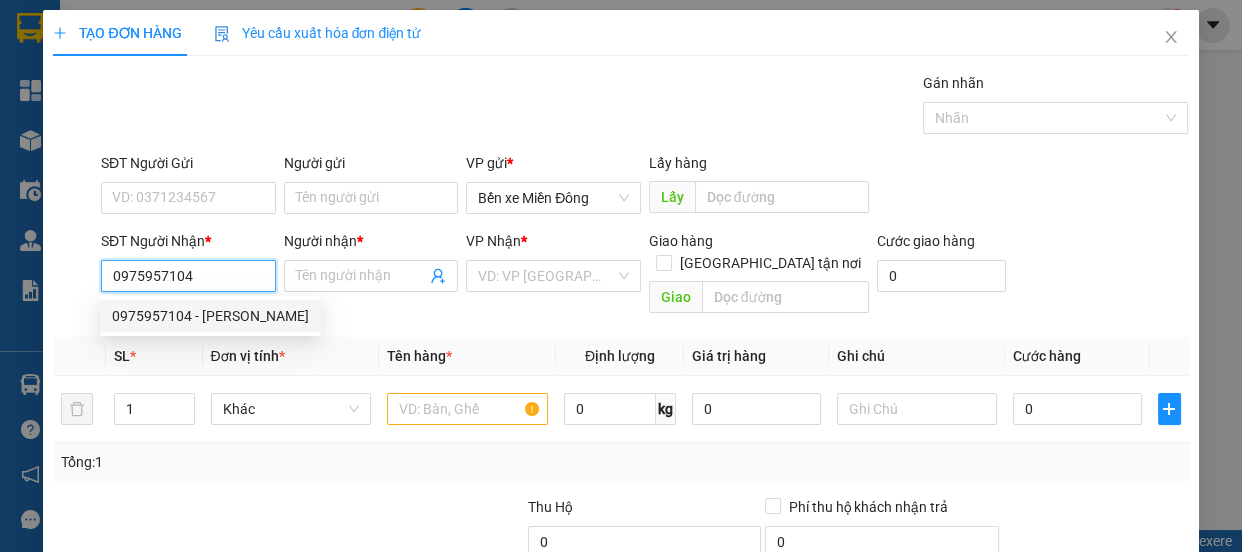 click on "0975957104 - minh sang" at bounding box center (210, 316) 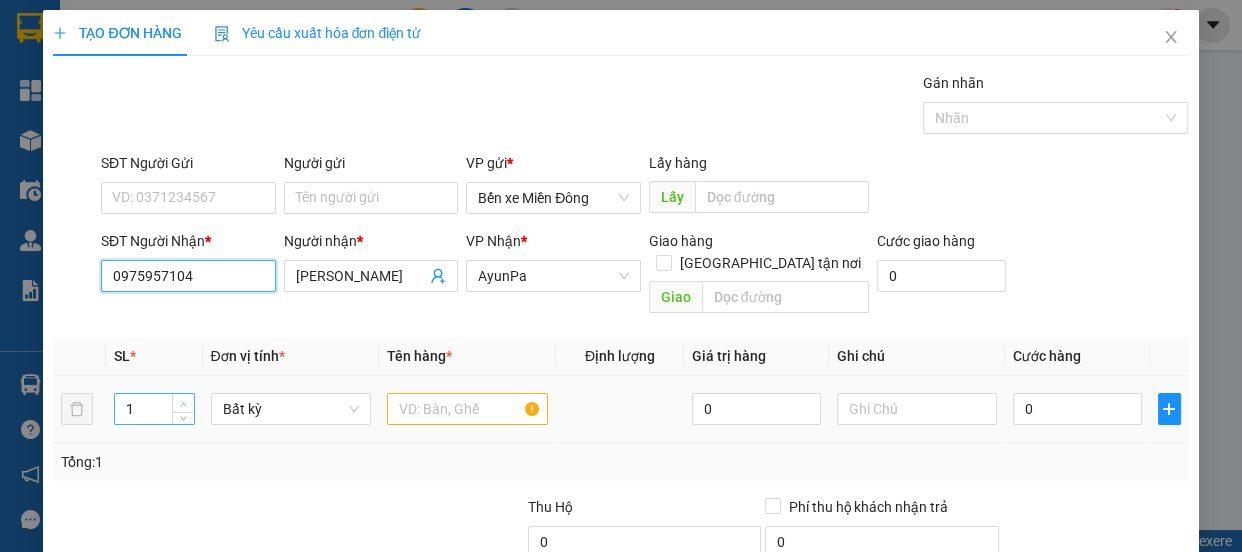 type on "0975957104" 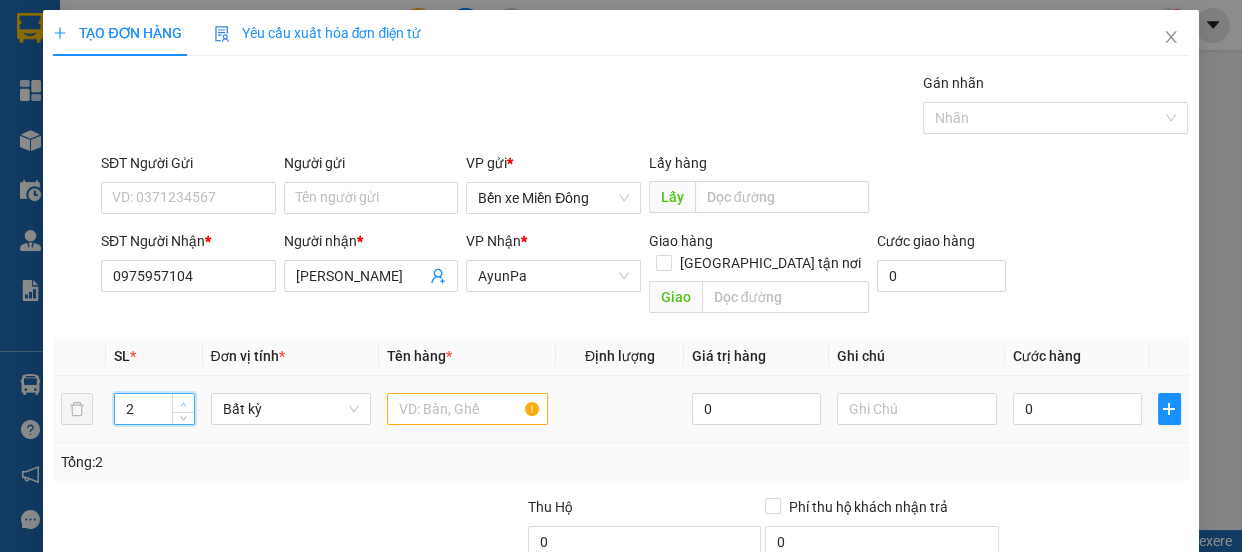 click 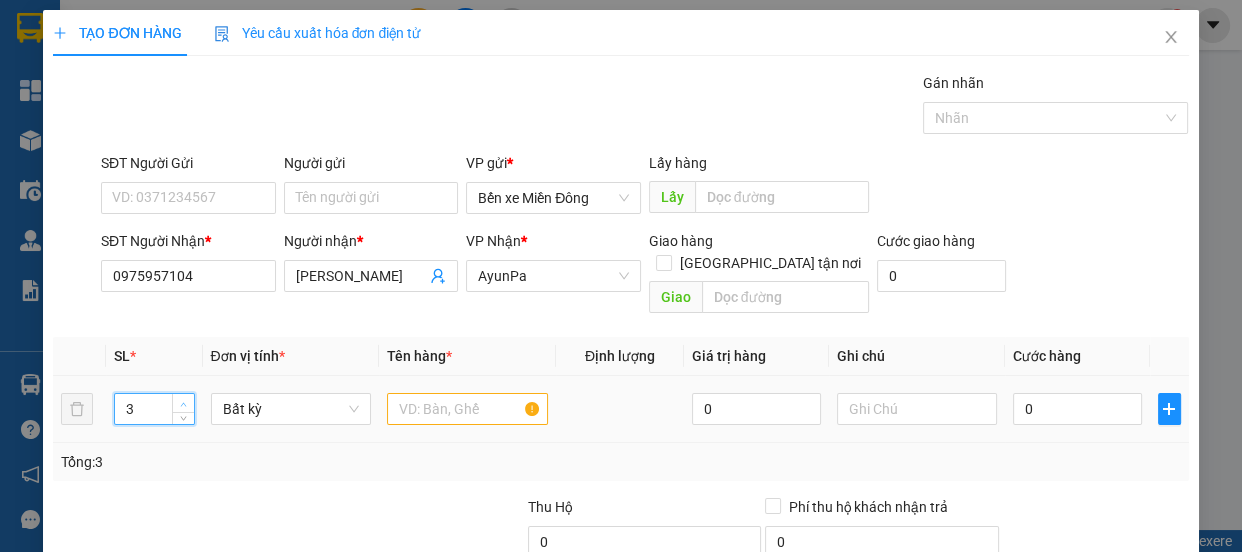 click 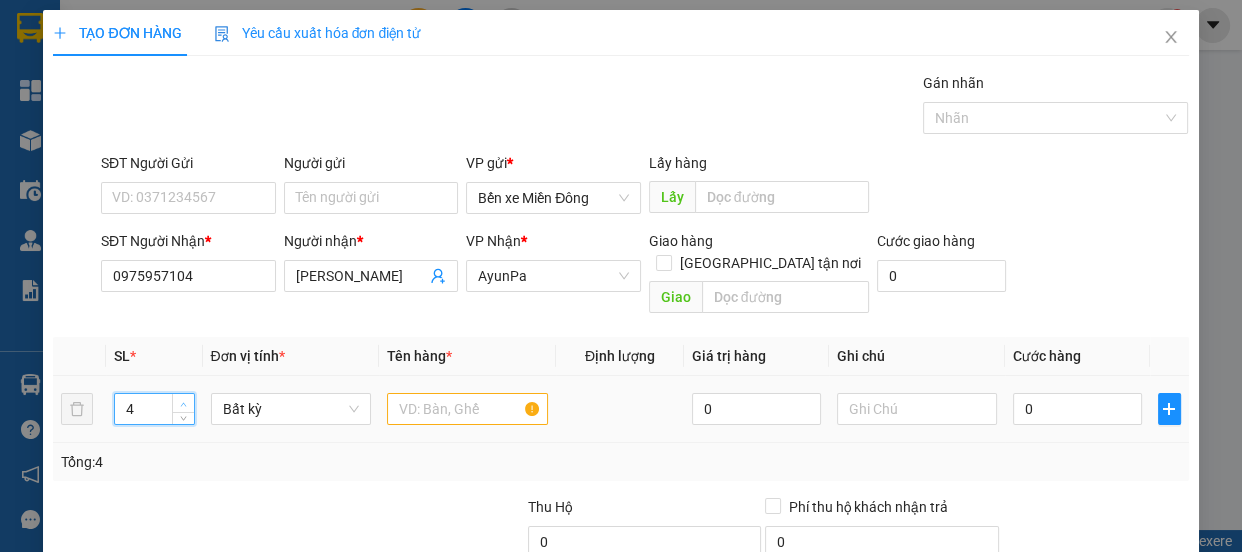 click 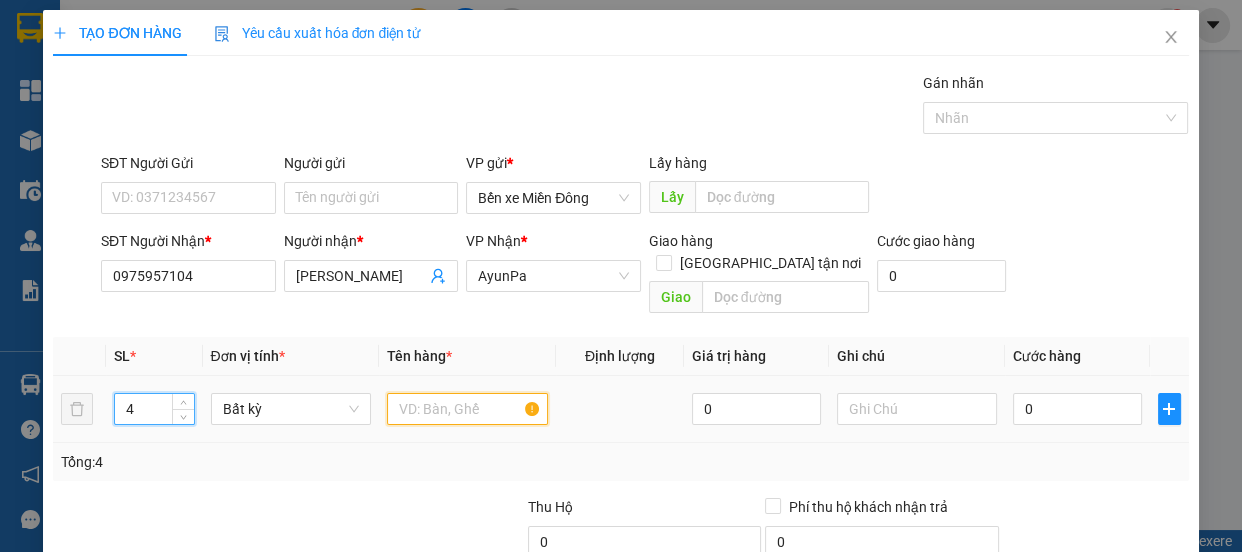click at bounding box center (467, 409) 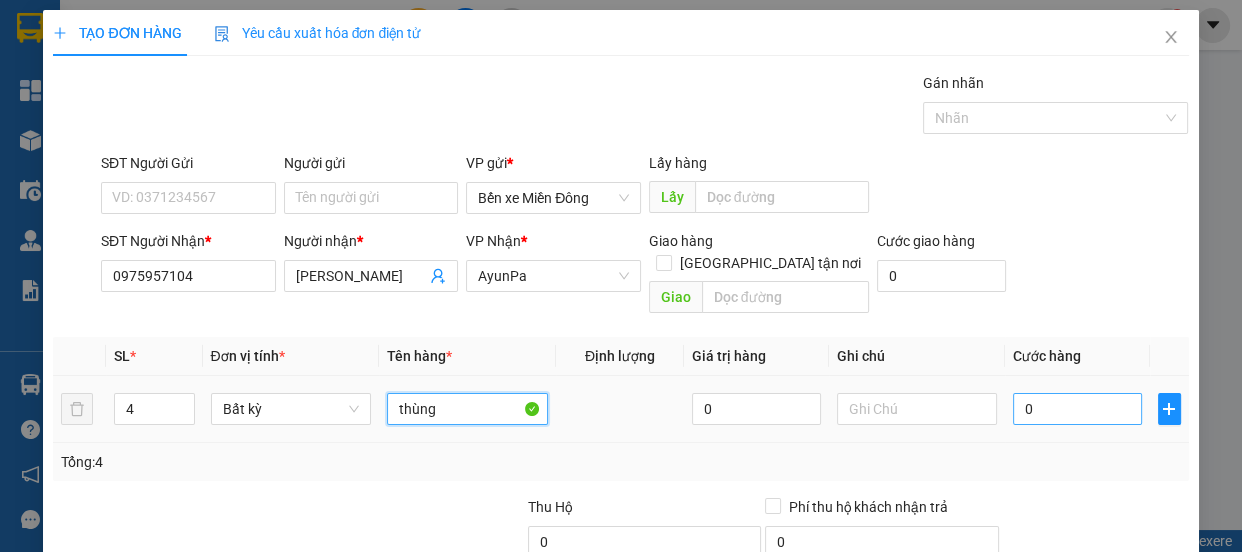 type on "thùng" 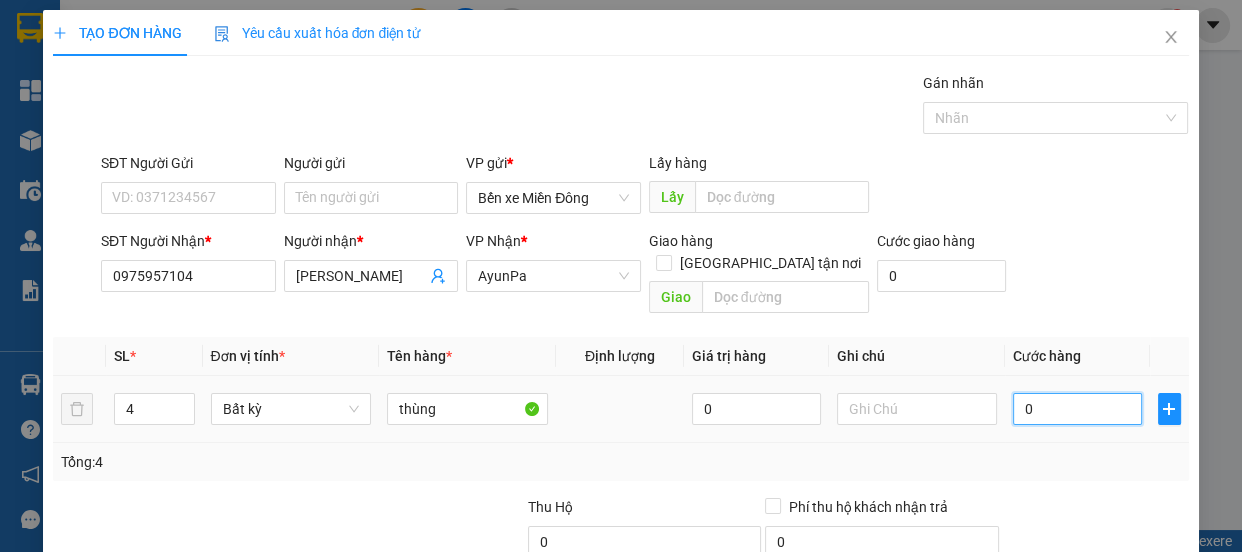 click on "0" at bounding box center [1077, 409] 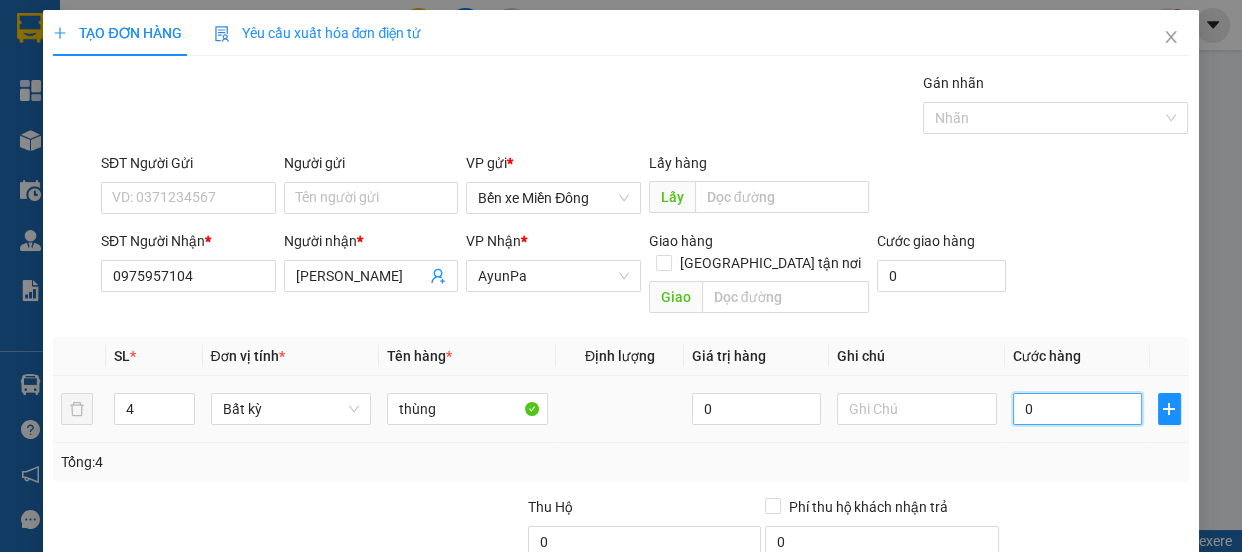 click on "0" at bounding box center (1077, 409) 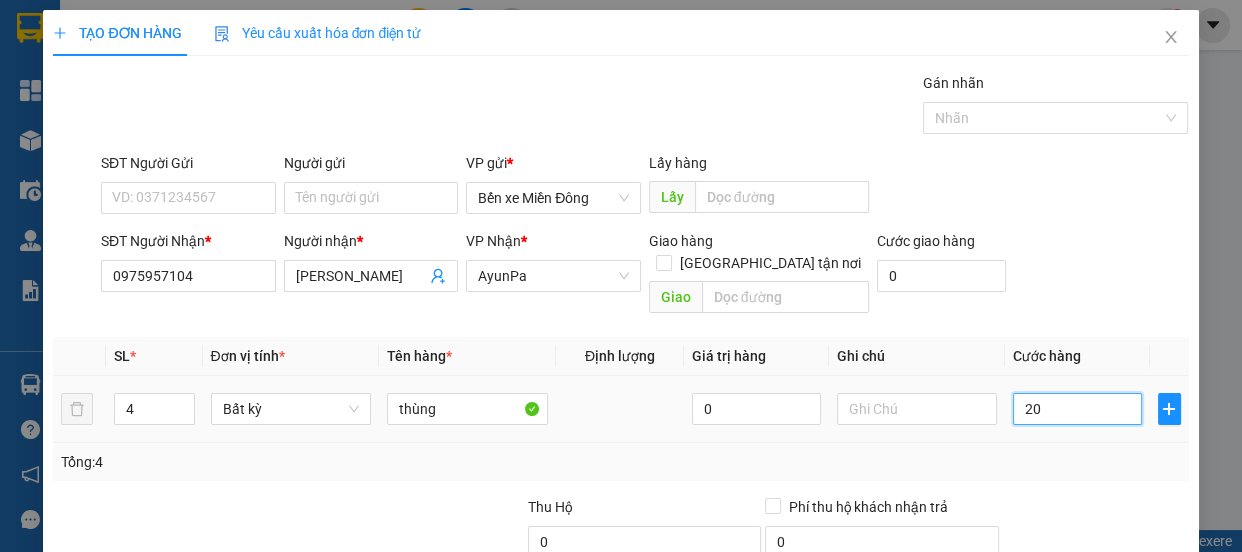 type on "240" 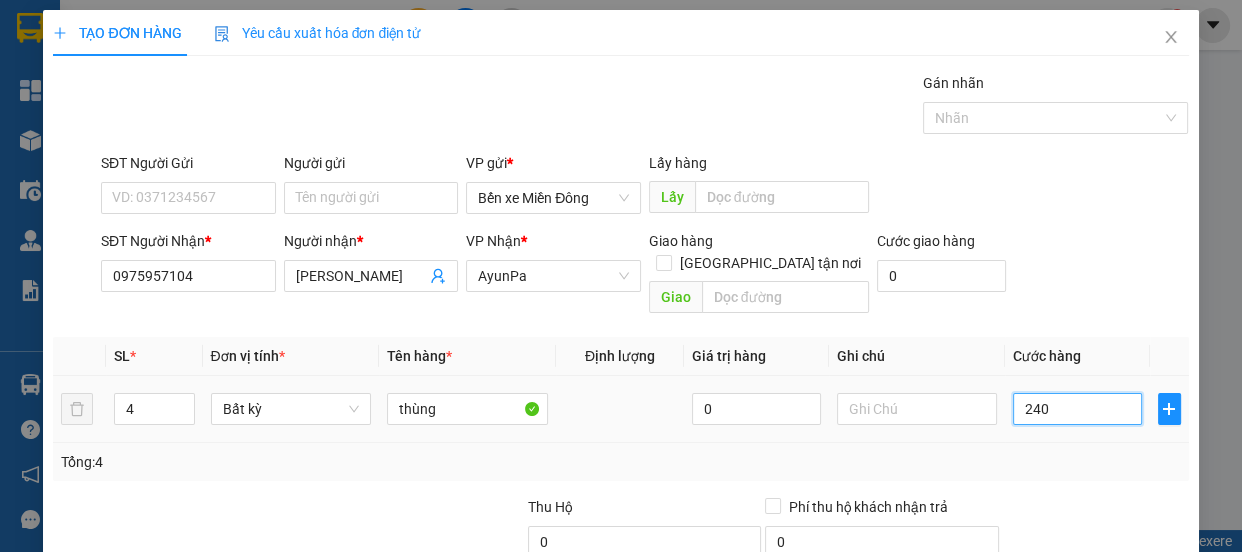 type on "240" 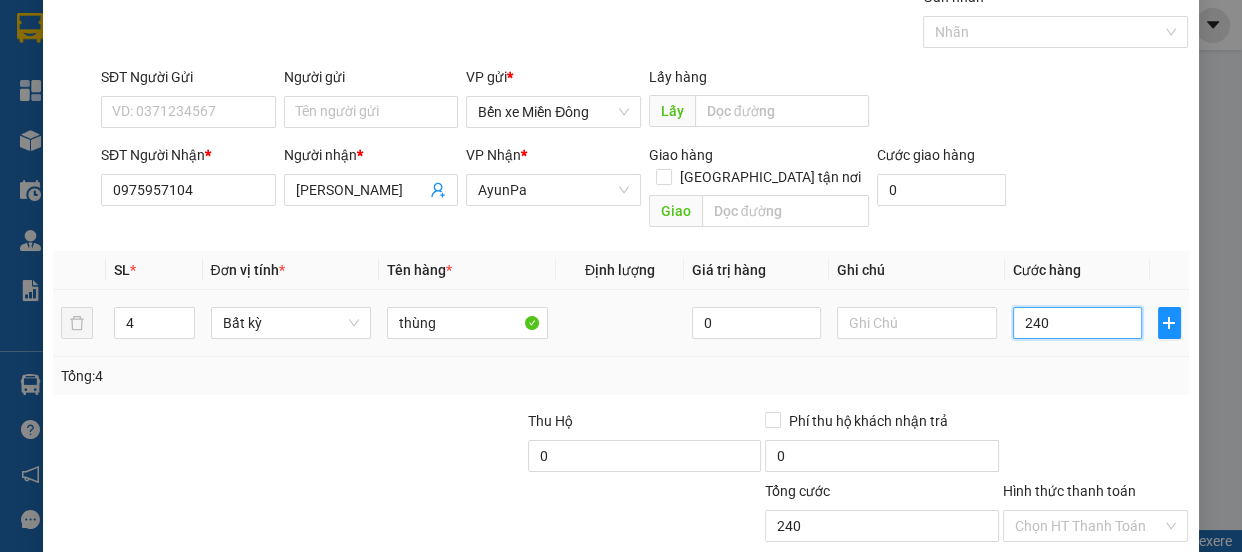 scroll, scrollTop: 187, scrollLeft: 0, axis: vertical 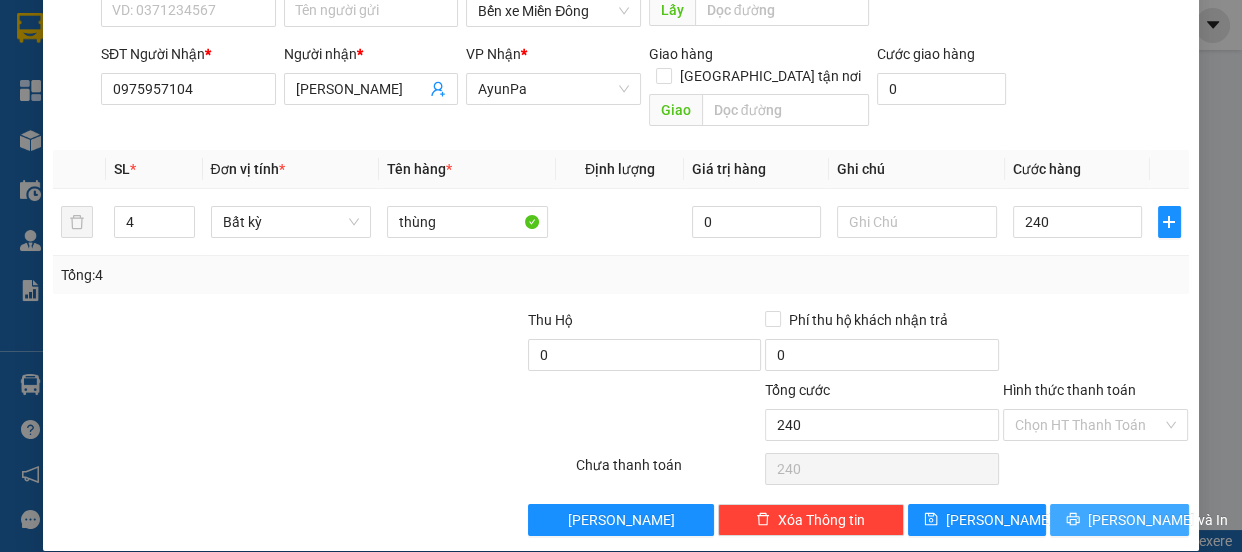 type on "240.000" 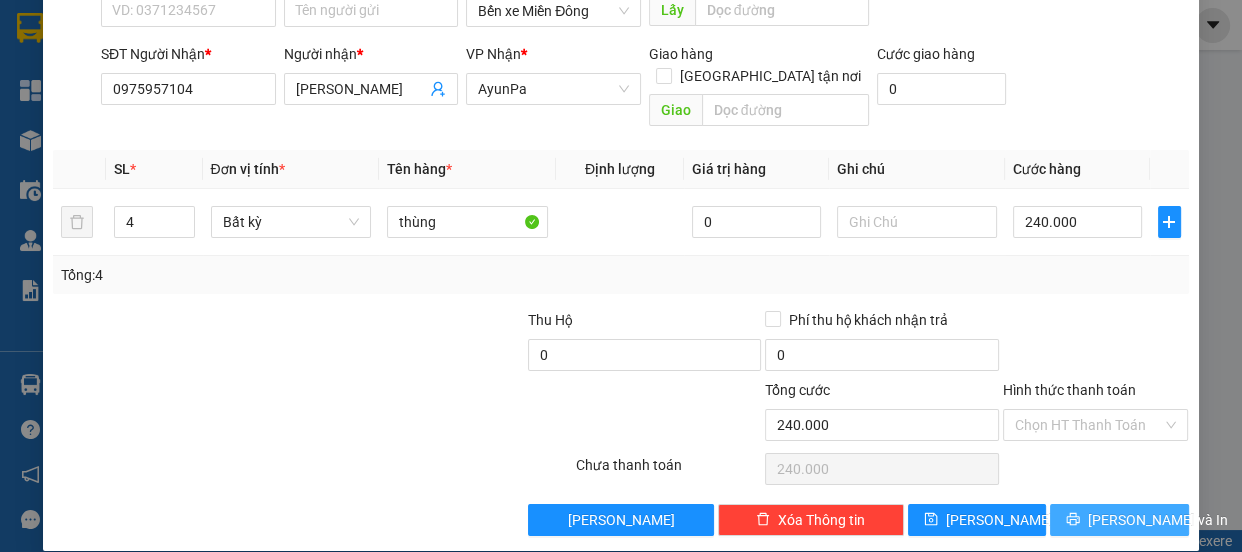 click on "[PERSON_NAME] và In" at bounding box center (1158, 520) 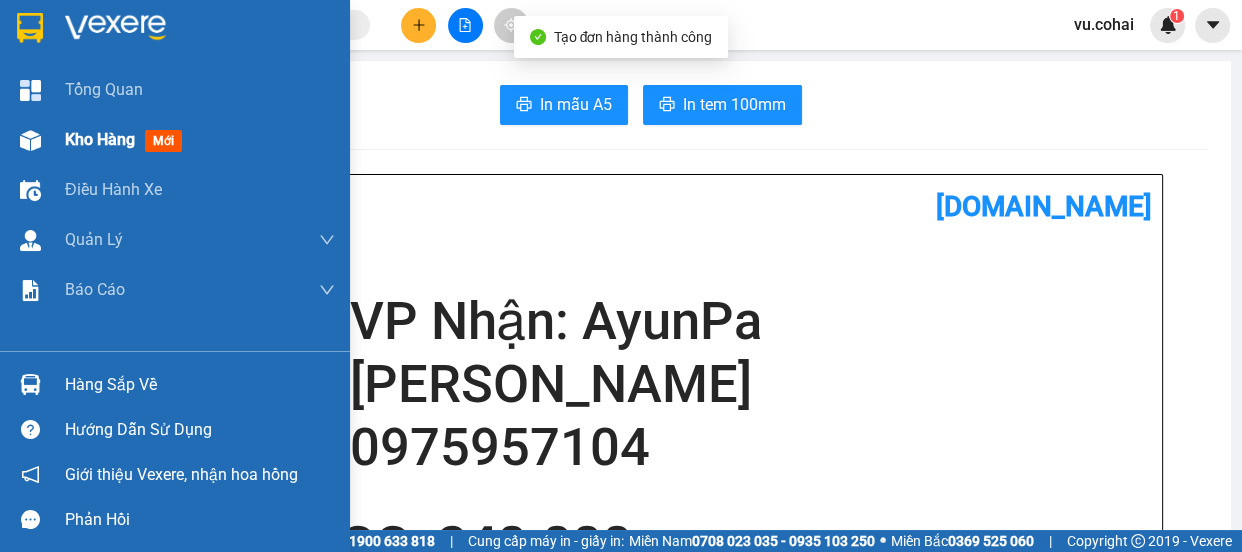 click on "Kho hàng" at bounding box center [100, 139] 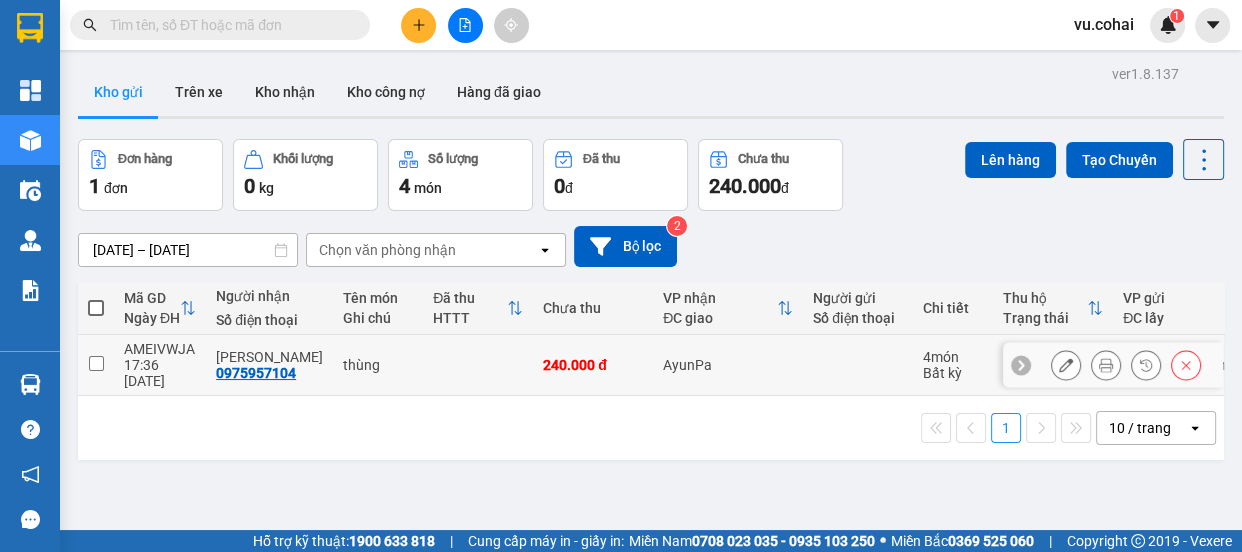 drag, startPoint x: 93, startPoint y: 357, endPoint x: 392, endPoint y: 281, distance: 308.5077 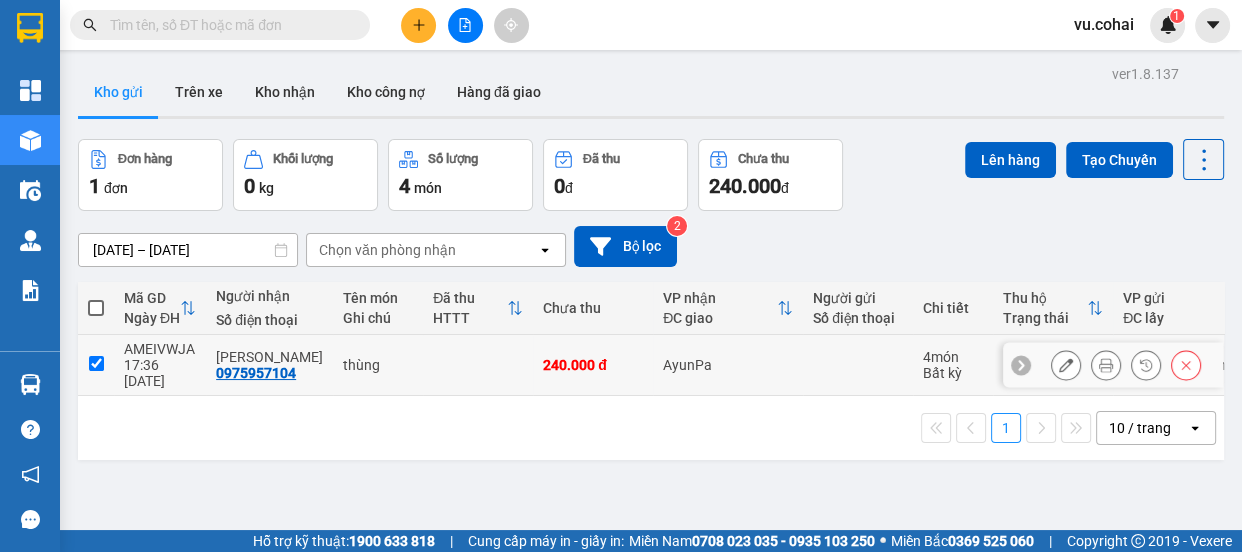 checkbox on "true" 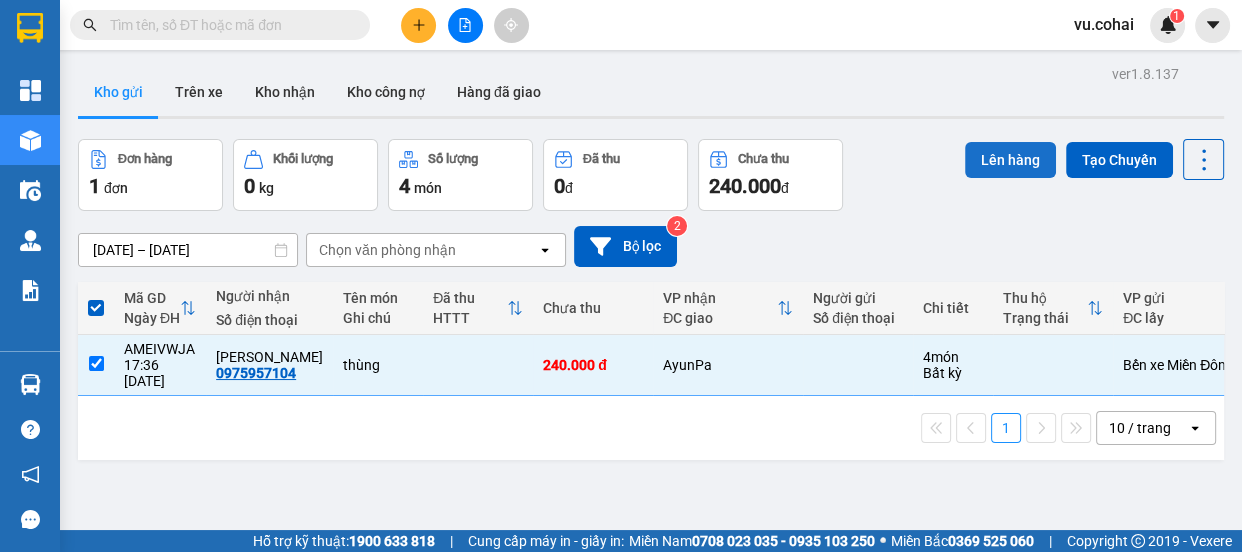click on "Lên hàng" at bounding box center [1010, 160] 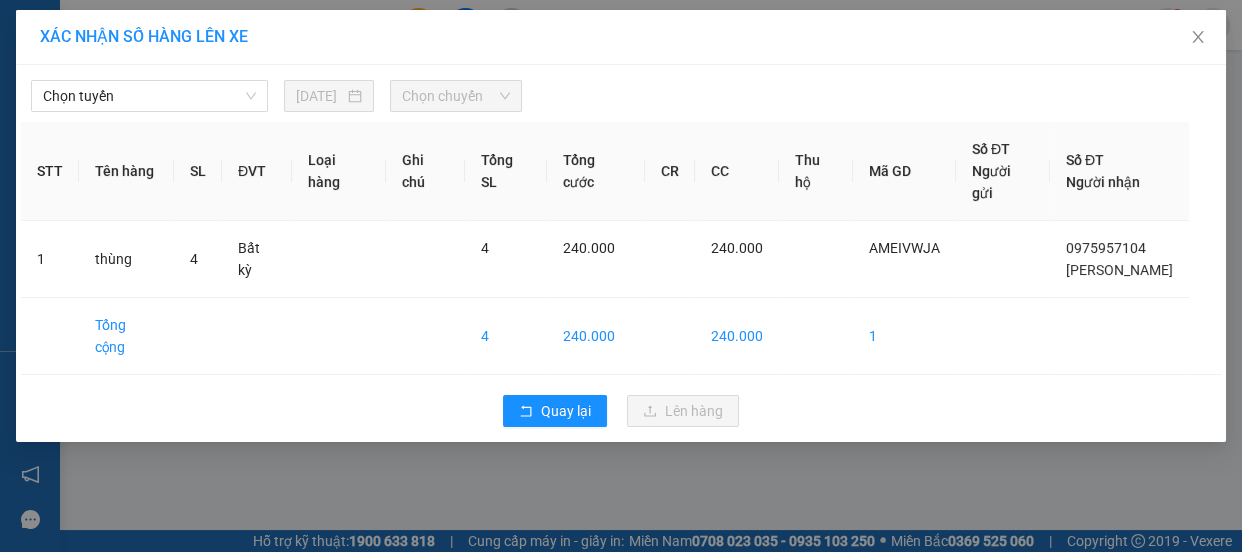 click on "Người gửi" at bounding box center (991, 182) 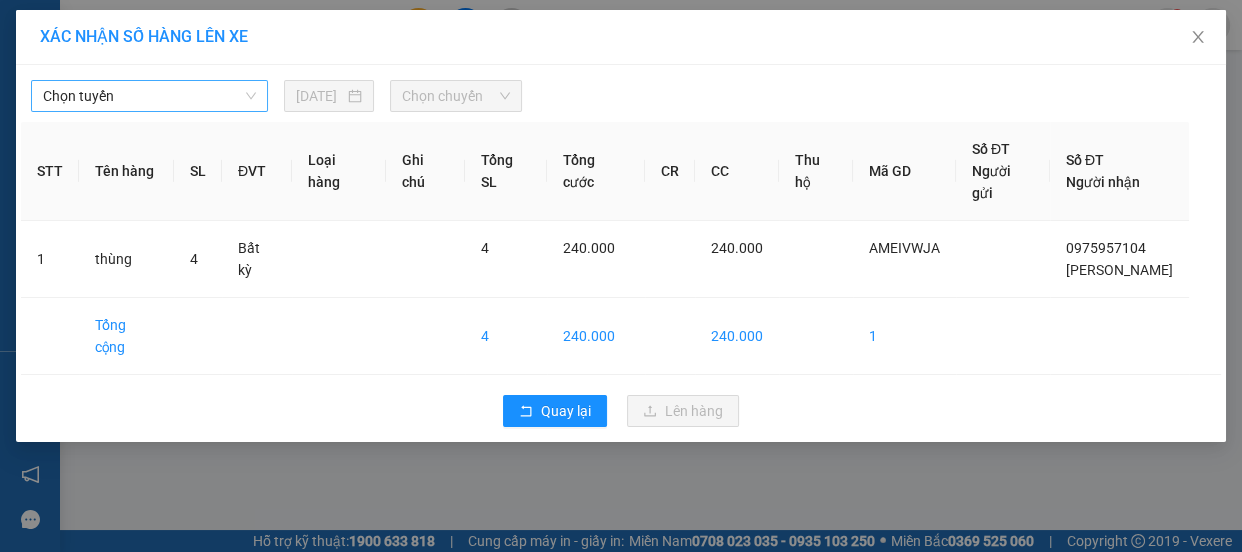 click on "Chọn tuyến" at bounding box center (149, 96) 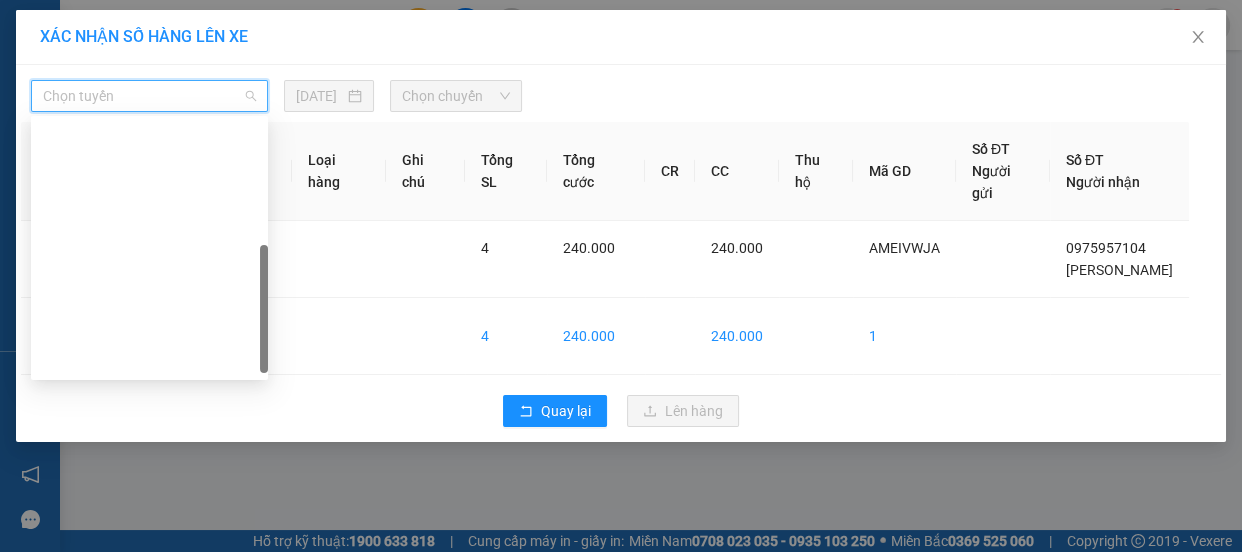 scroll, scrollTop: 287, scrollLeft: 0, axis: vertical 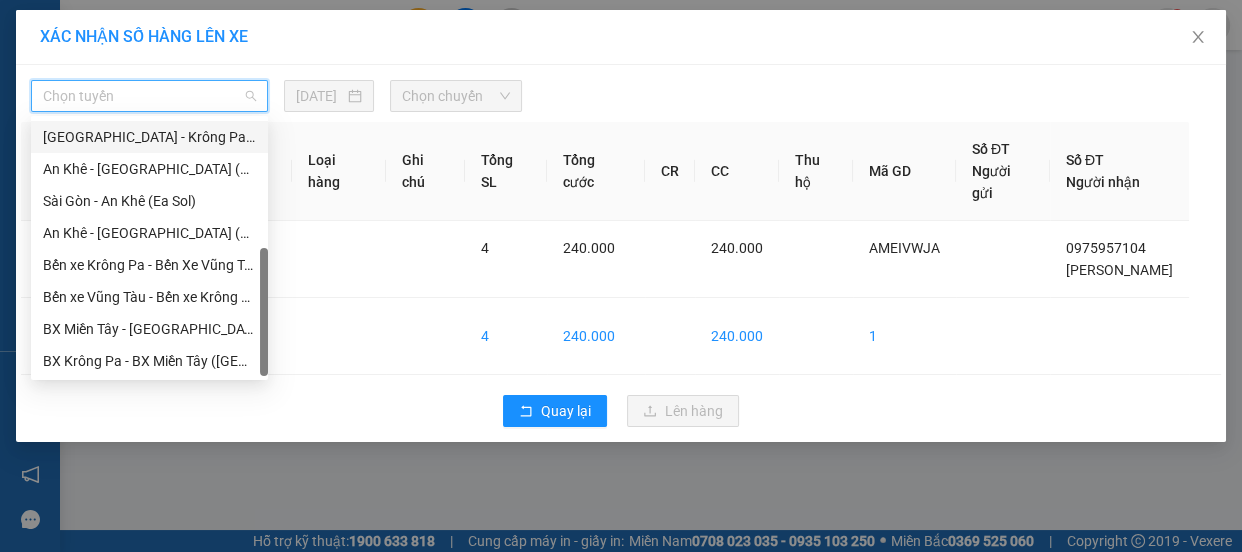 click on "[GEOGRAPHIC_DATA] - Krông Pa ([GEOGRAPHIC_DATA])" at bounding box center (149, 137) 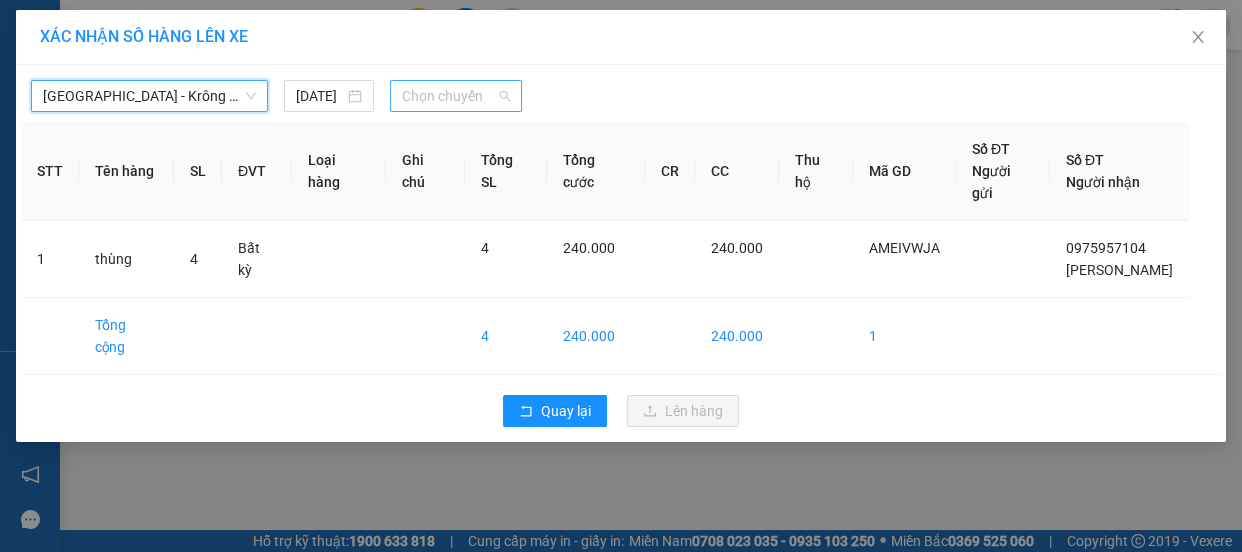 click on "Chọn chuyến" at bounding box center [456, 96] 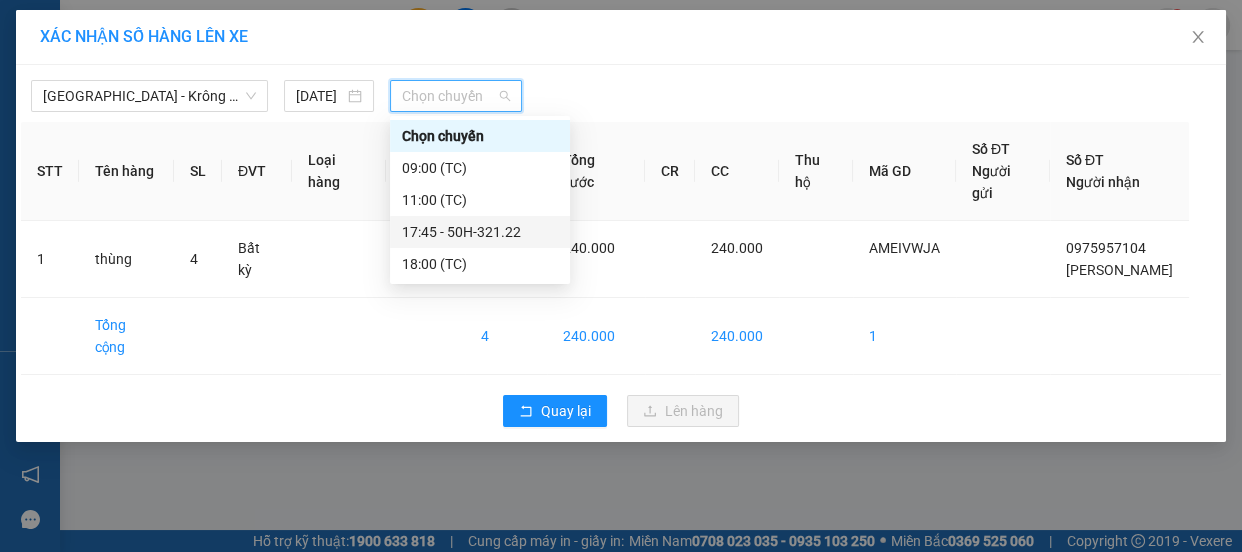 click on "17:45     - 50H-321.22" at bounding box center (480, 232) 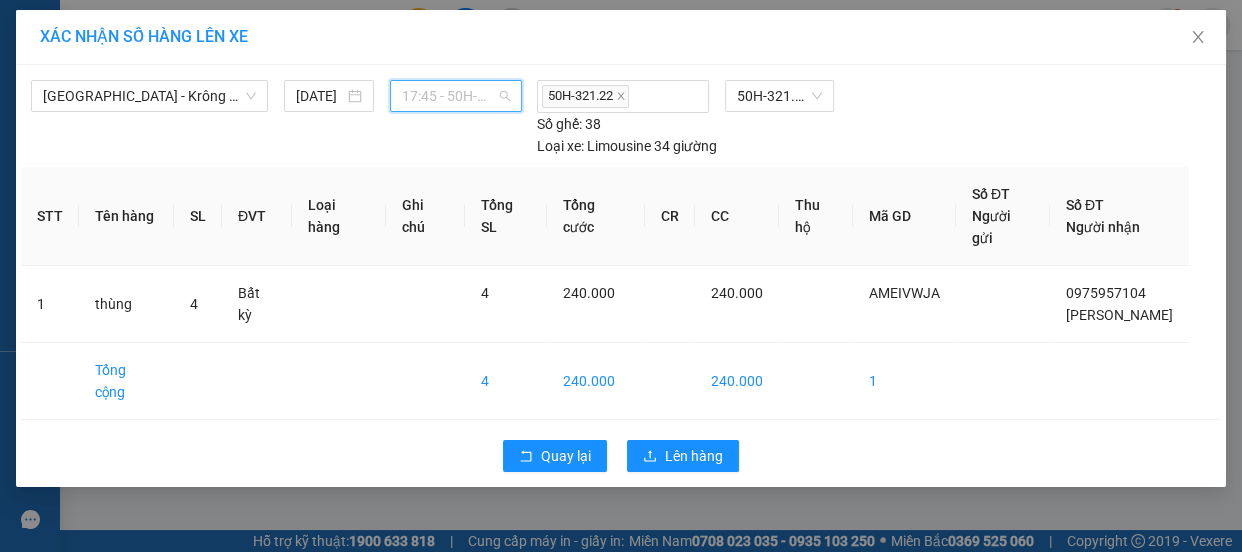 click on "17:45     - 50H-321.22" at bounding box center (456, 96) 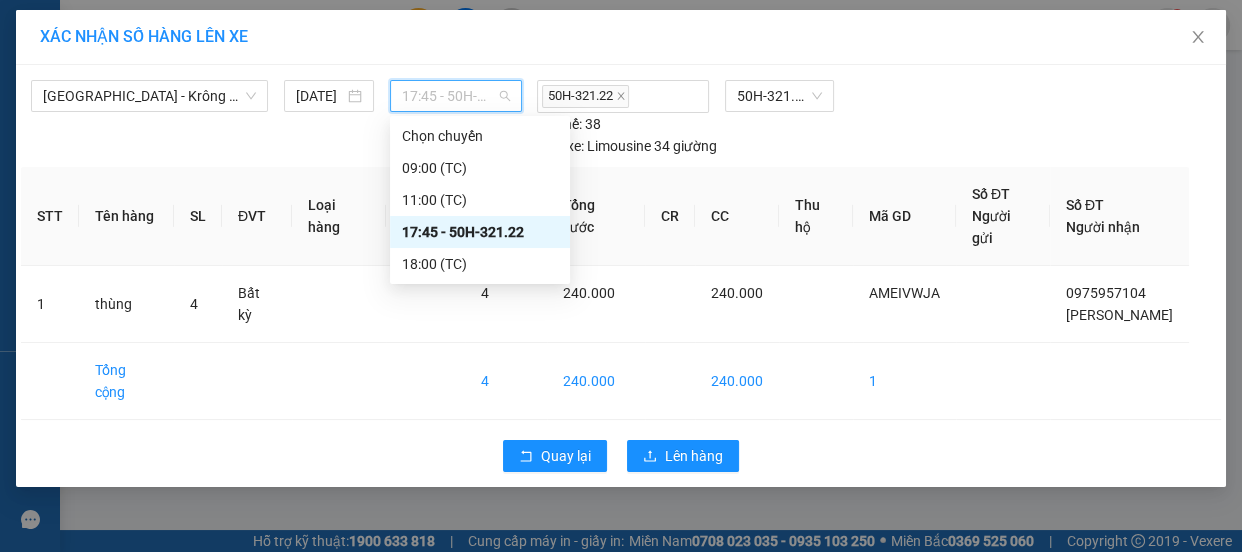 click on "17:45     - 50H-321.22" at bounding box center [480, 232] 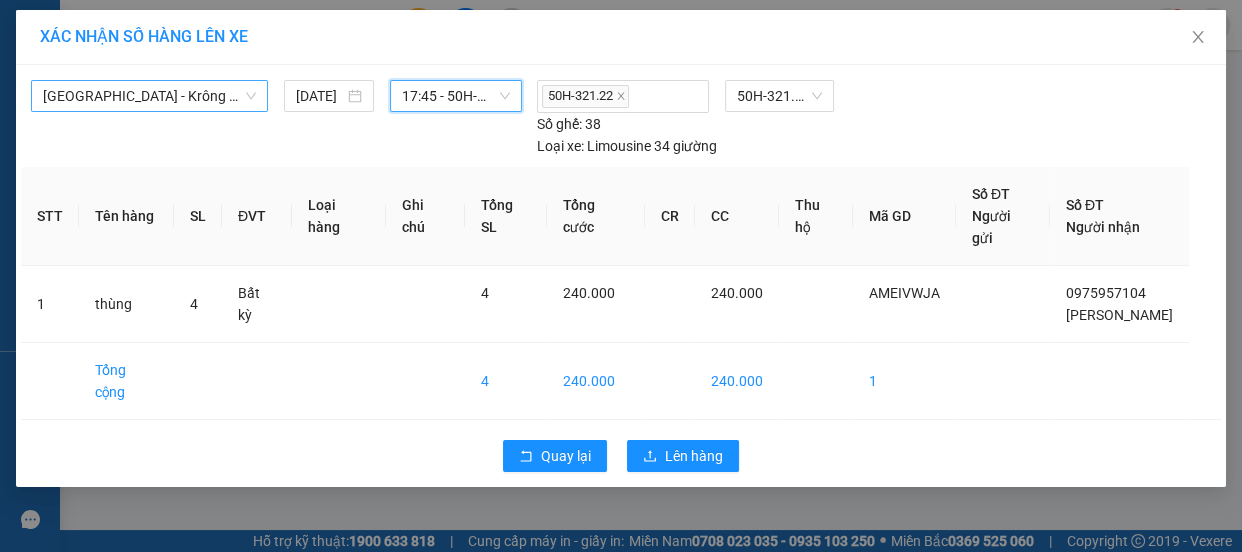 click on "[GEOGRAPHIC_DATA] - Krông Pa ([GEOGRAPHIC_DATA])" at bounding box center (149, 96) 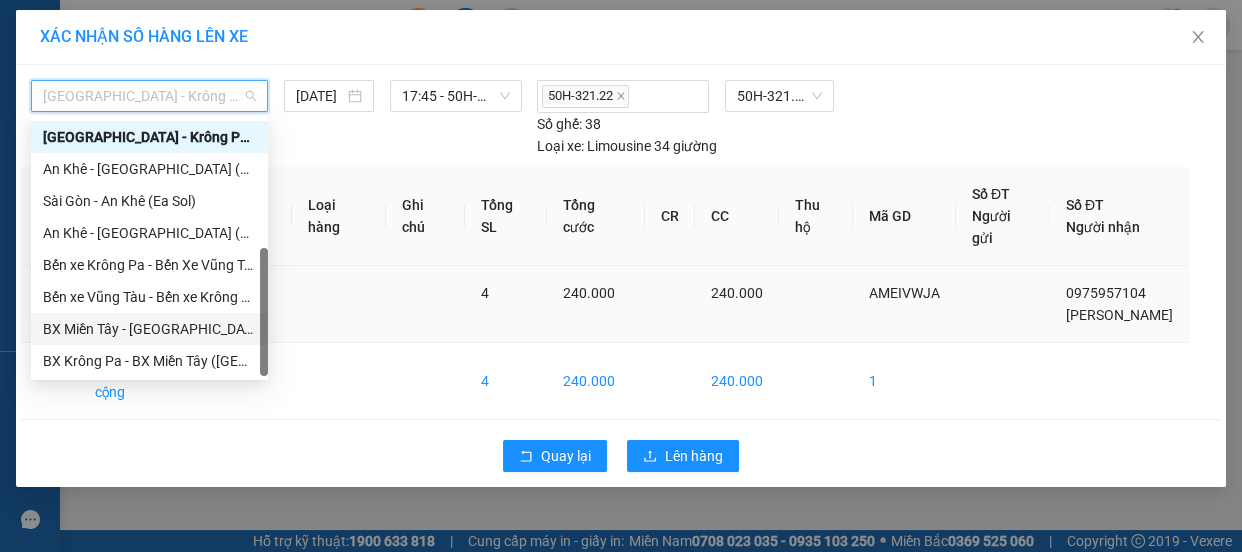 drag, startPoint x: 126, startPoint y: 323, endPoint x: 192, endPoint y: 278, distance: 79.881165 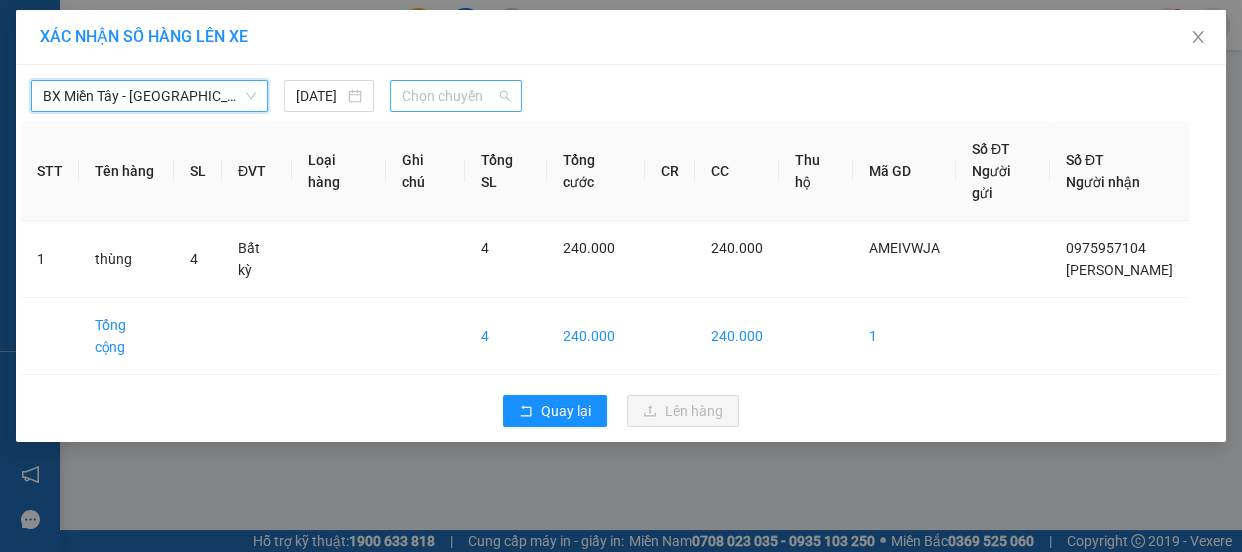 click on "Chọn chuyến" at bounding box center (456, 96) 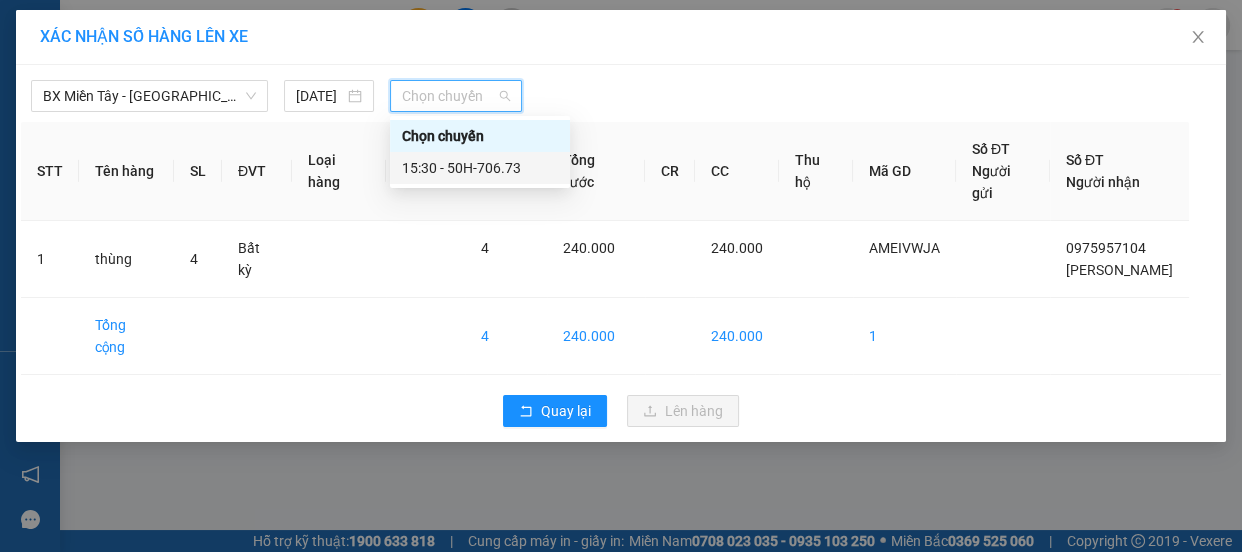 click on "15:30     - 50H-706.73" at bounding box center (480, 168) 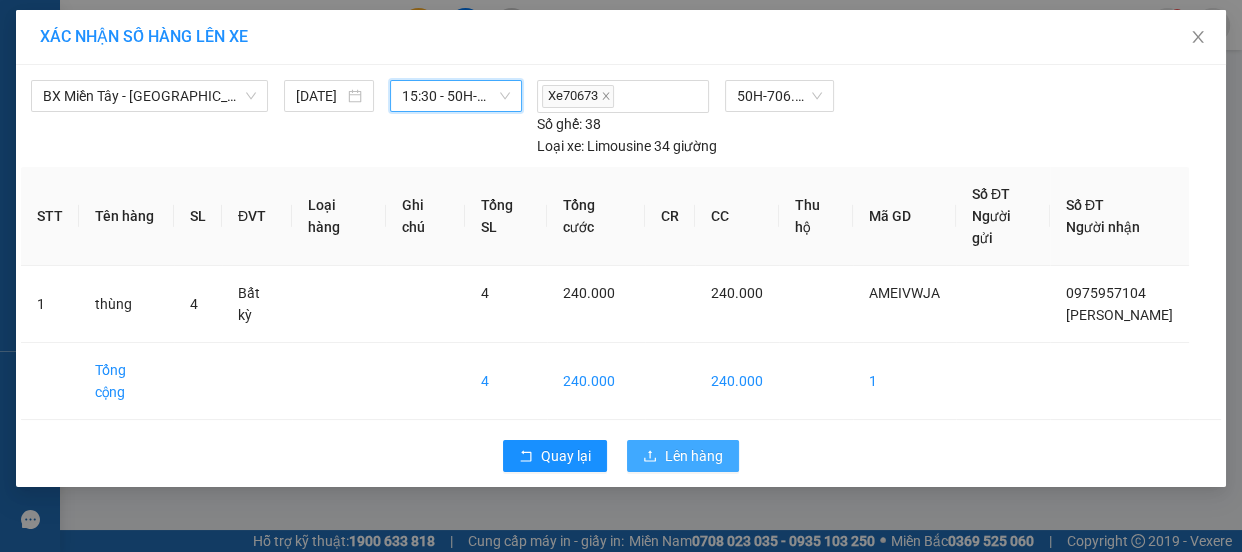 click on "Lên hàng" at bounding box center [694, 456] 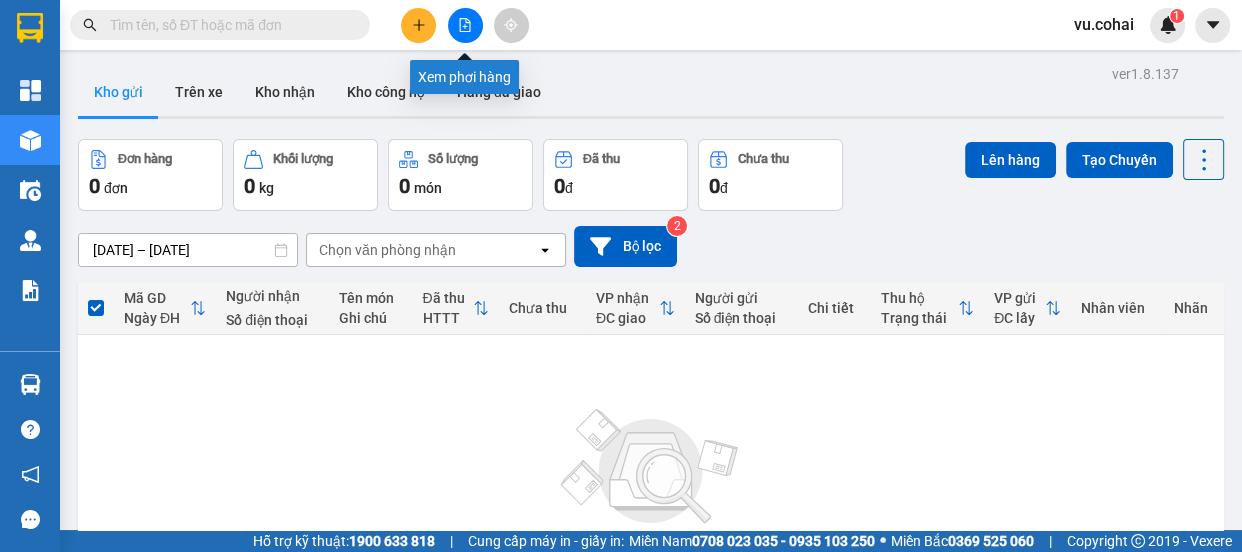 click at bounding box center [465, 25] 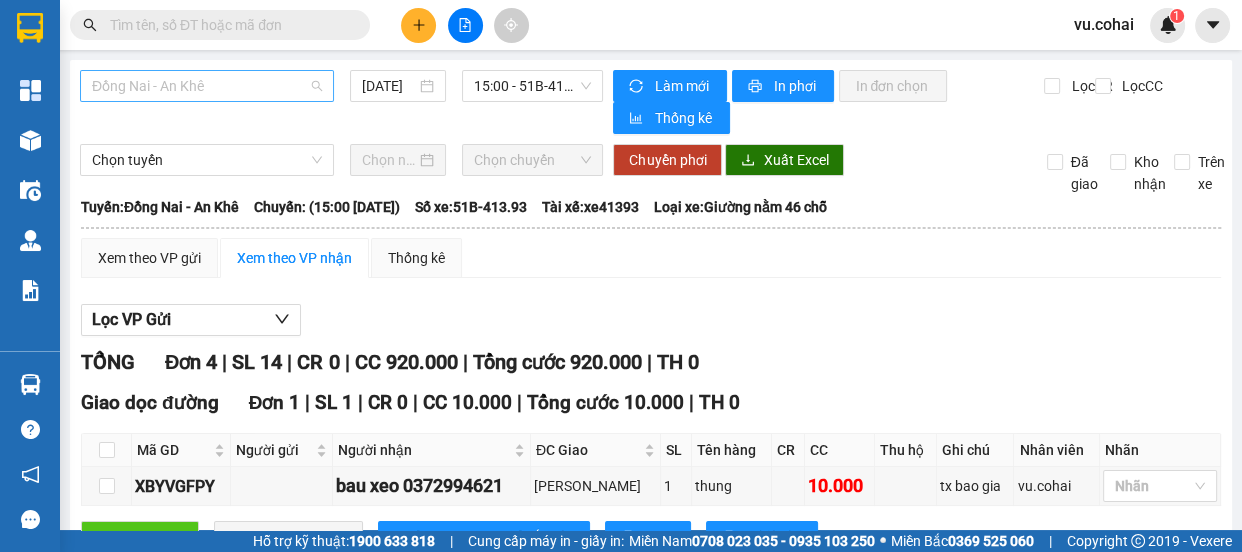 click on "Đồng Nai - An Khê" at bounding box center [207, 86] 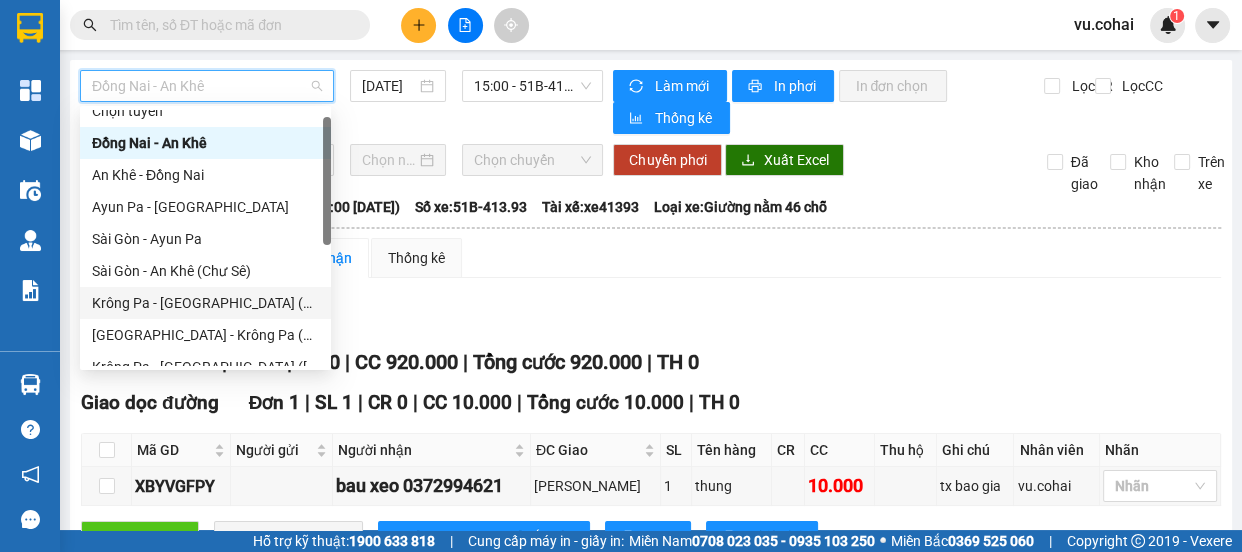 scroll, scrollTop: 287, scrollLeft: 0, axis: vertical 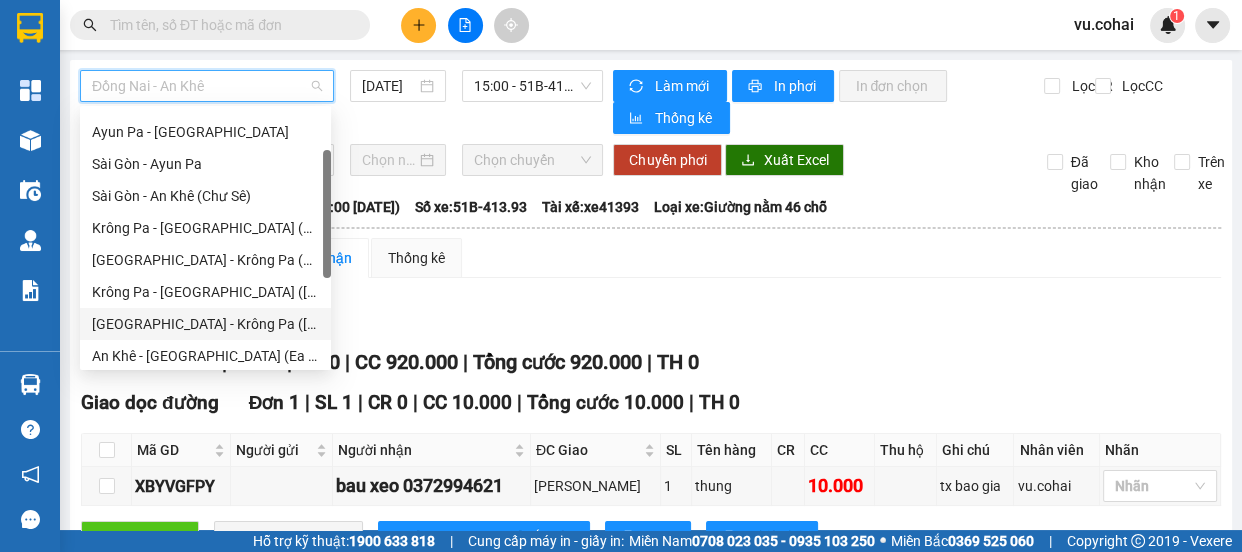 click on "[GEOGRAPHIC_DATA] - Krông Pa ([GEOGRAPHIC_DATA])" at bounding box center [205, 324] 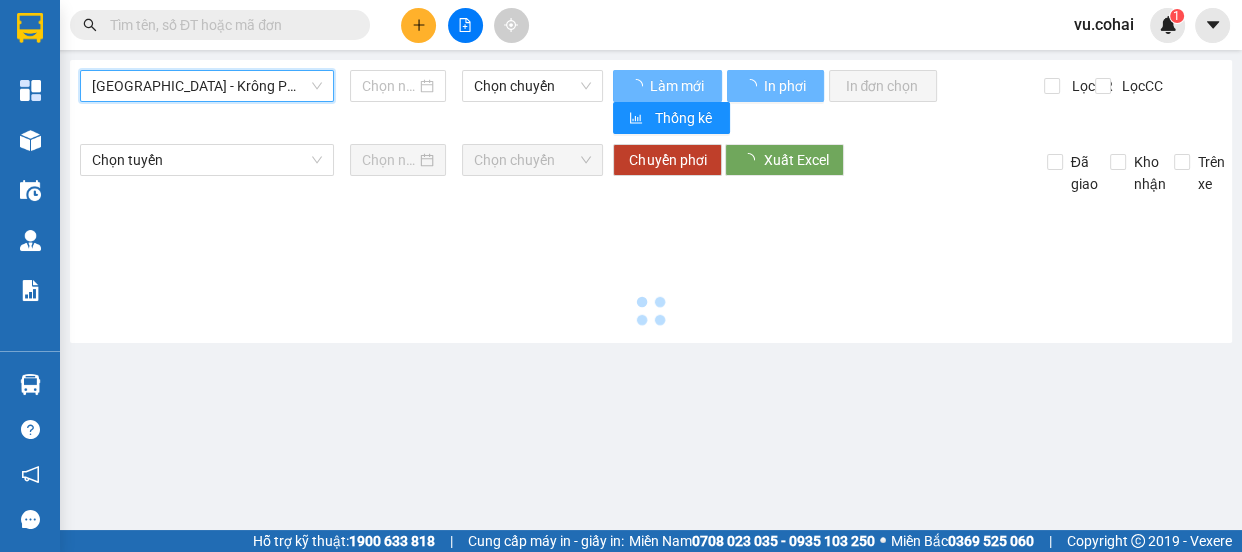 type on "[DATE]" 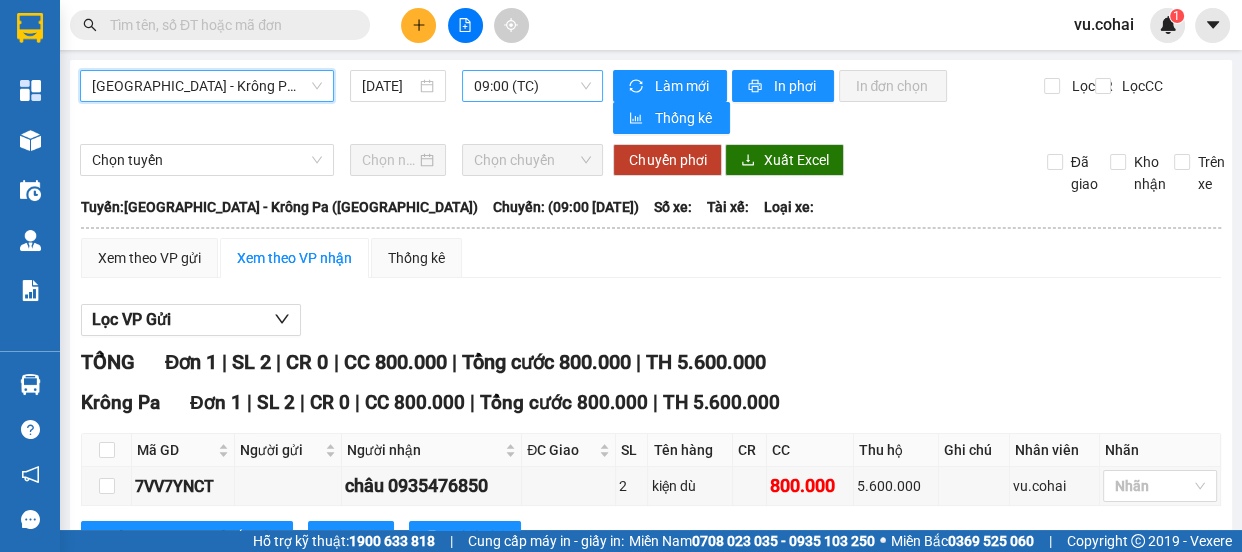 click on "09:00   (TC)" at bounding box center [532, 86] 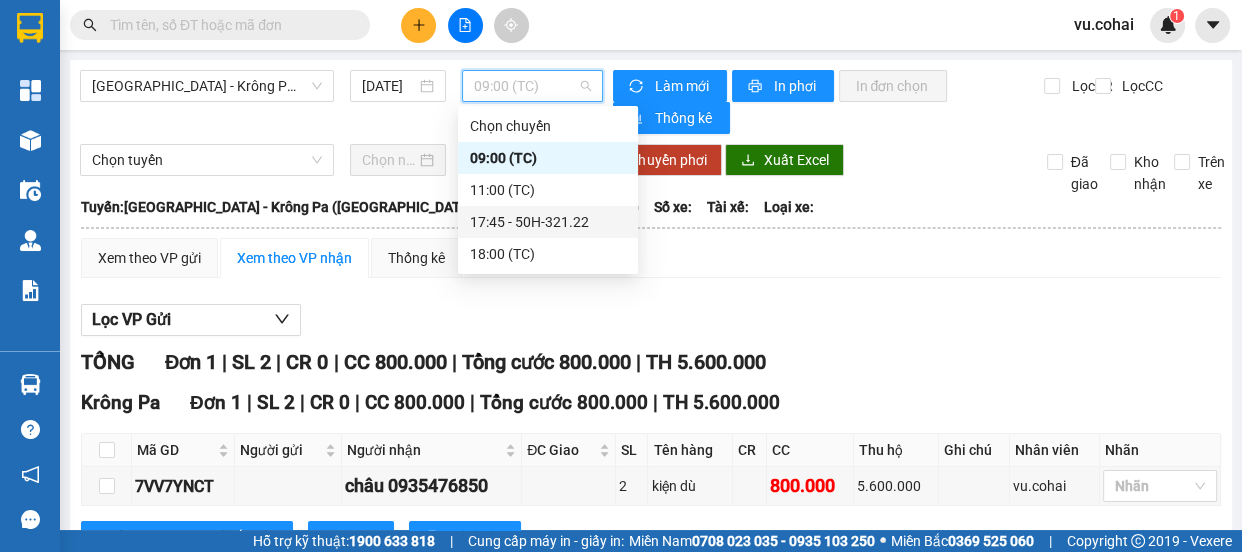 click on "17:45     - 50H-321.22" at bounding box center [548, 222] 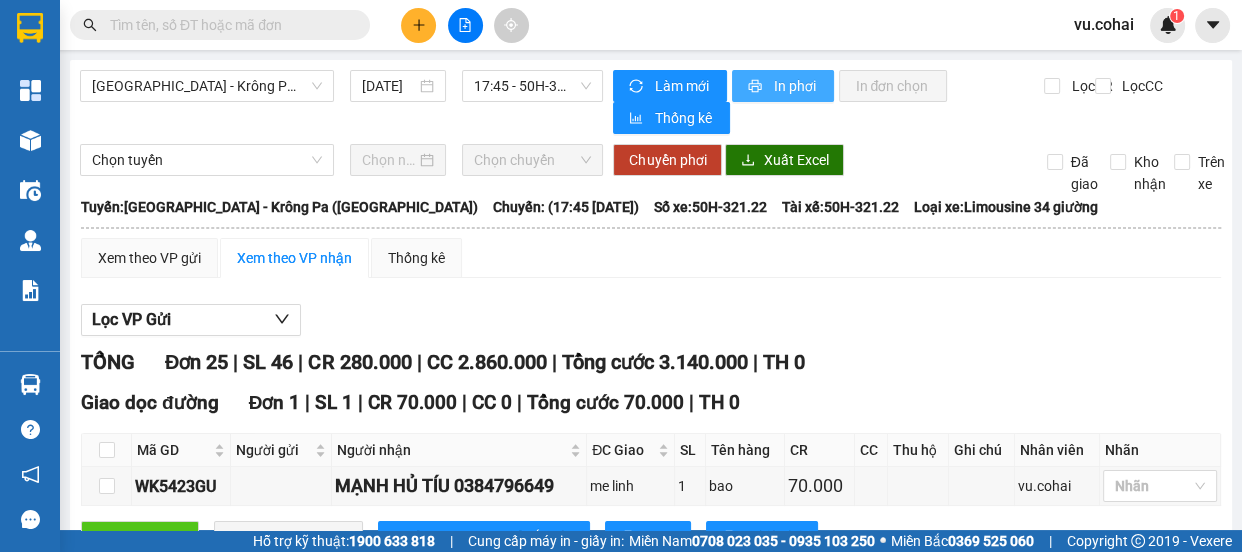 click on "In phơi" at bounding box center (795, 86) 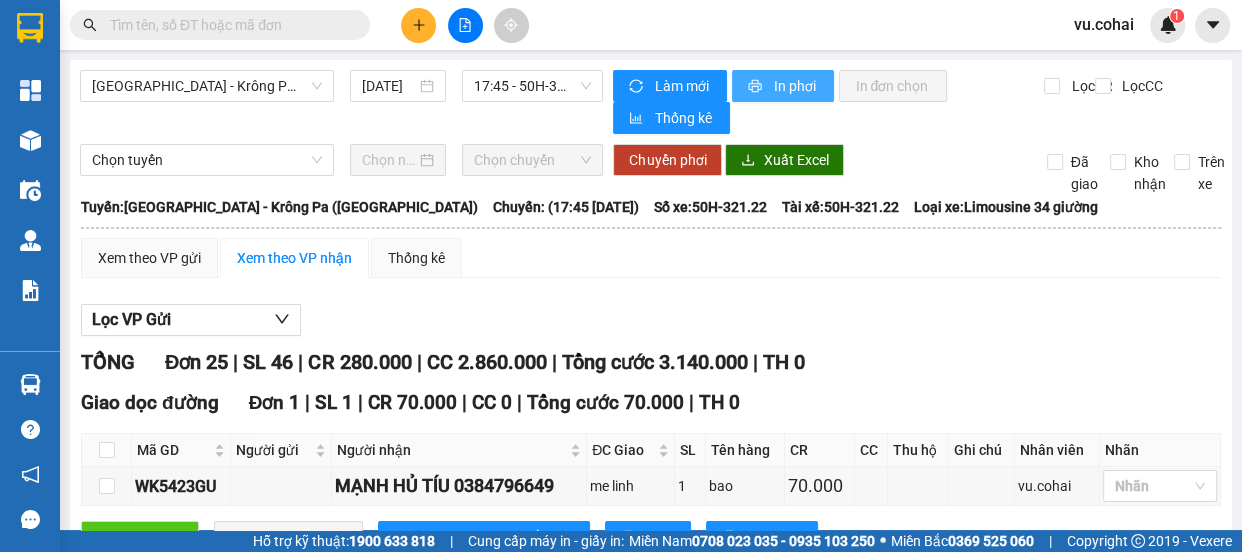 scroll, scrollTop: 0, scrollLeft: 0, axis: both 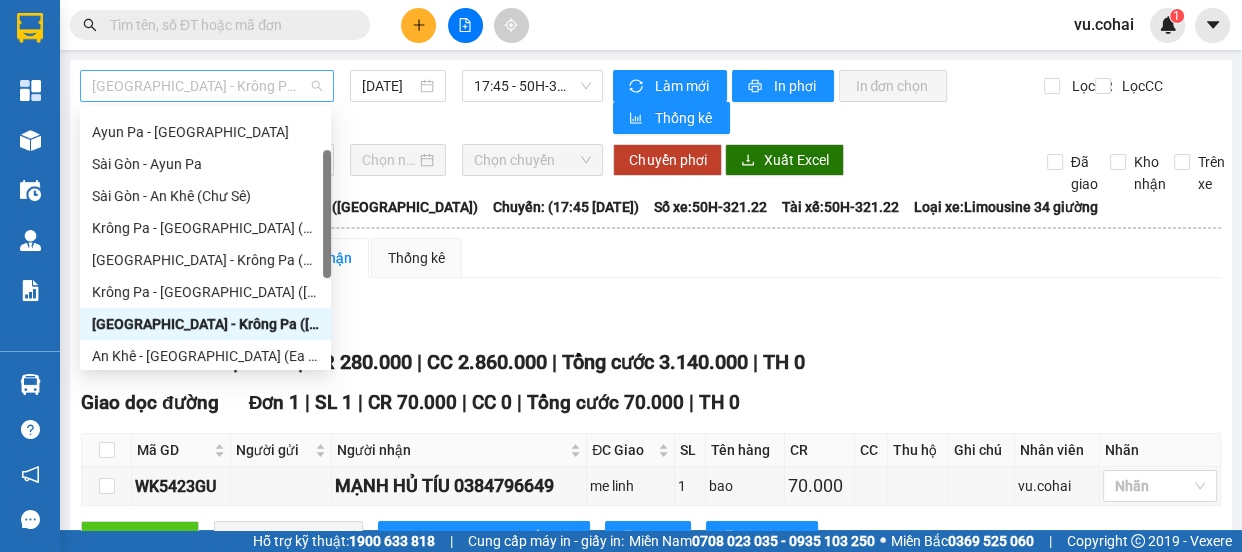 click on "[GEOGRAPHIC_DATA] - Krông Pa ([GEOGRAPHIC_DATA])" at bounding box center [207, 86] 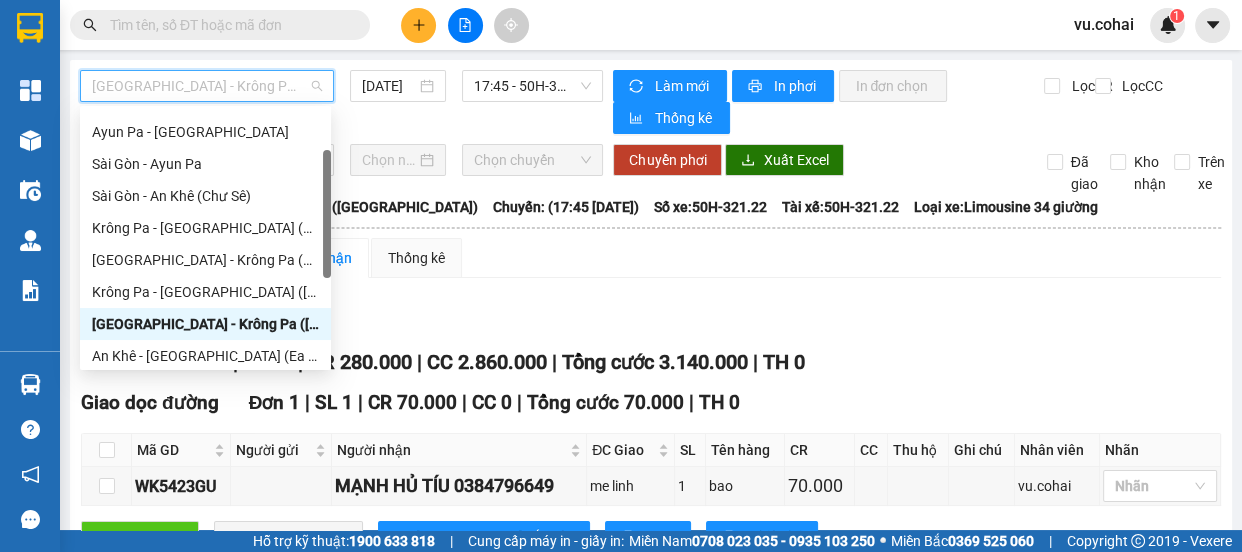 scroll, scrollTop: 287, scrollLeft: 0, axis: vertical 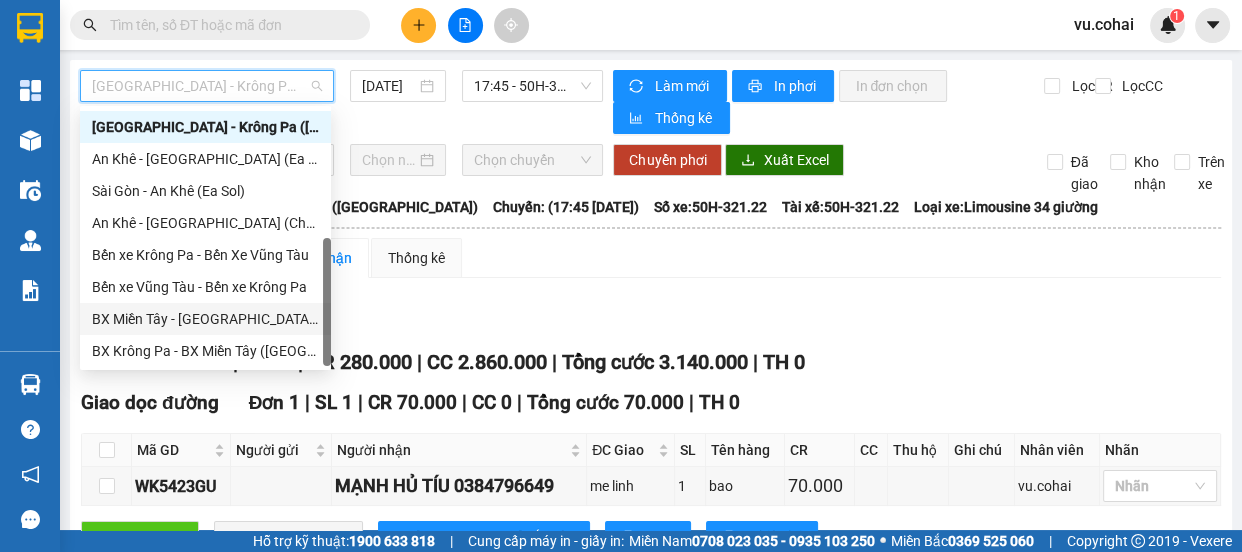 click on "BX Miền Tây - [GEOGRAPHIC_DATA] ([GEOGRAPHIC_DATA] - [GEOGRAPHIC_DATA])" at bounding box center [205, 319] 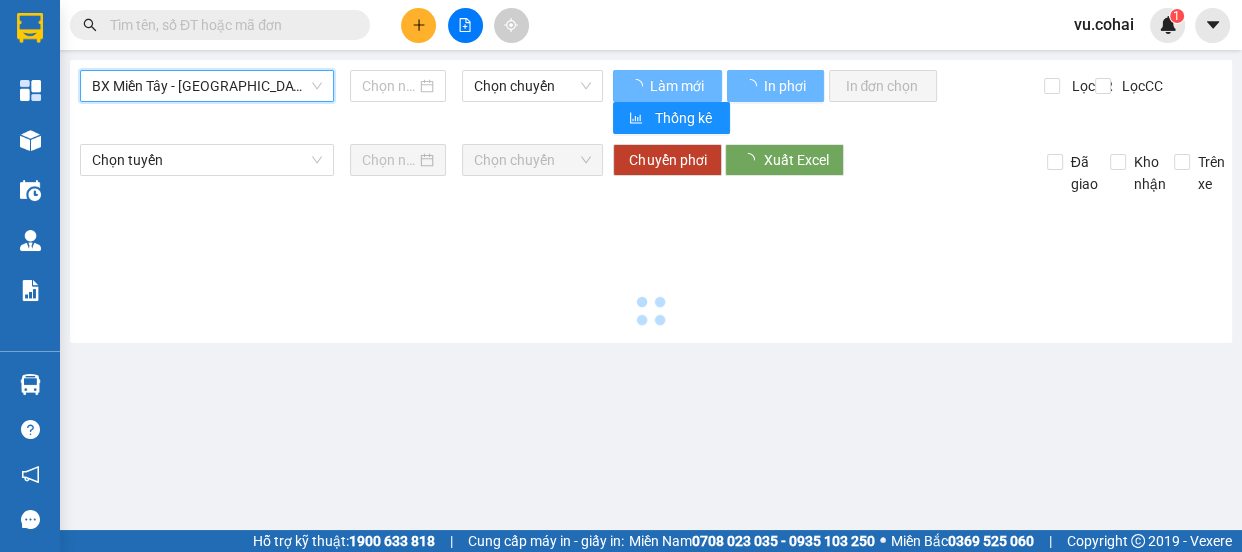 type on "[DATE]" 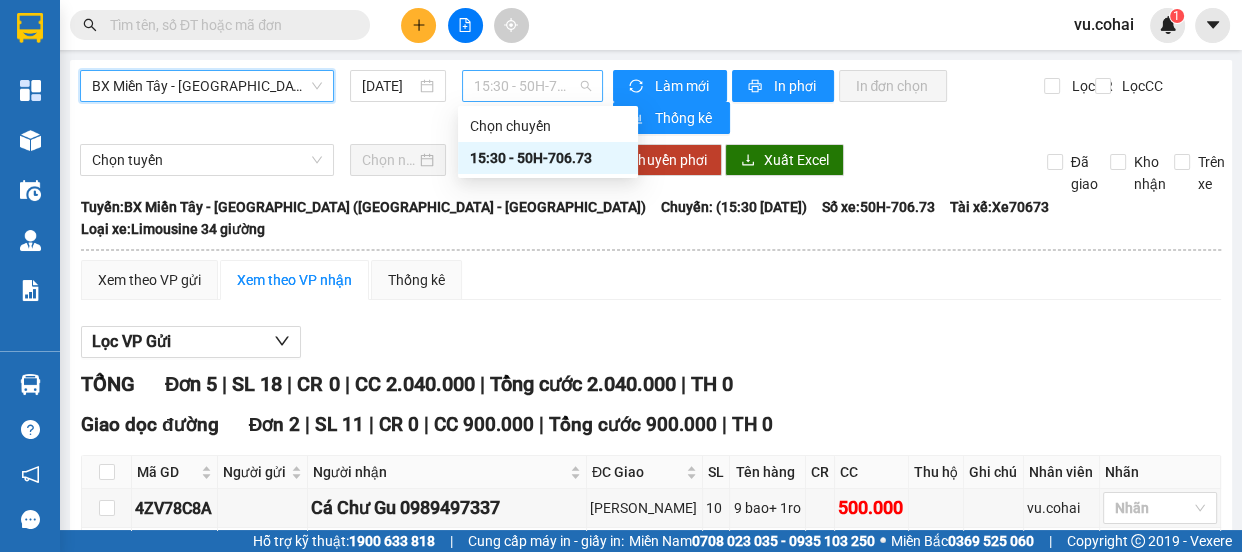 click on "15:30     - 50H-706.73" at bounding box center [532, 86] 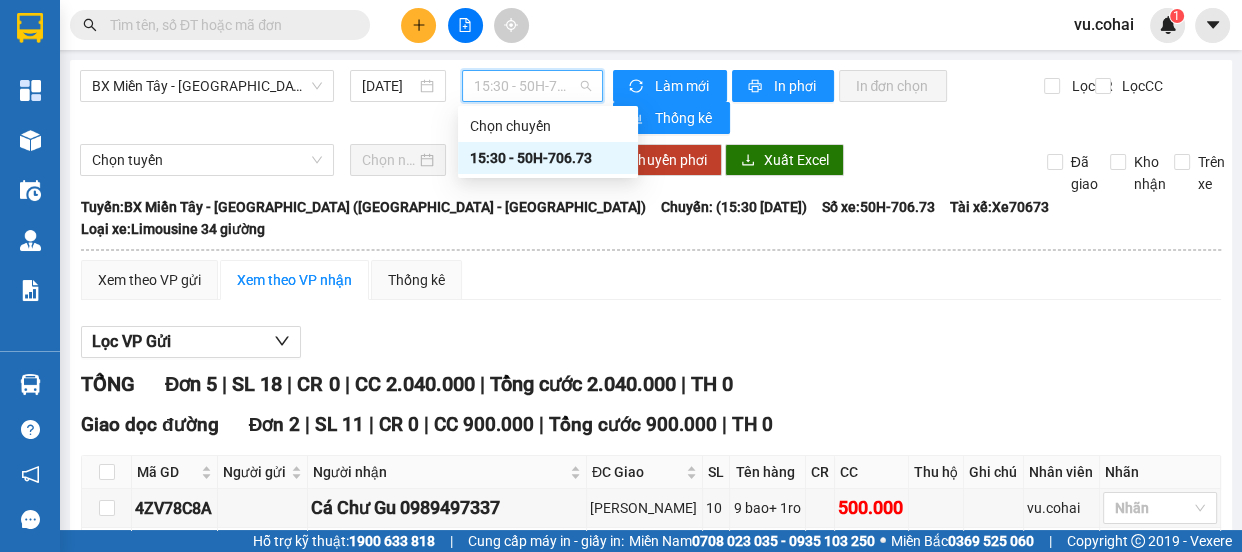click on "15:30     - 50H-706.73" at bounding box center (548, 158) 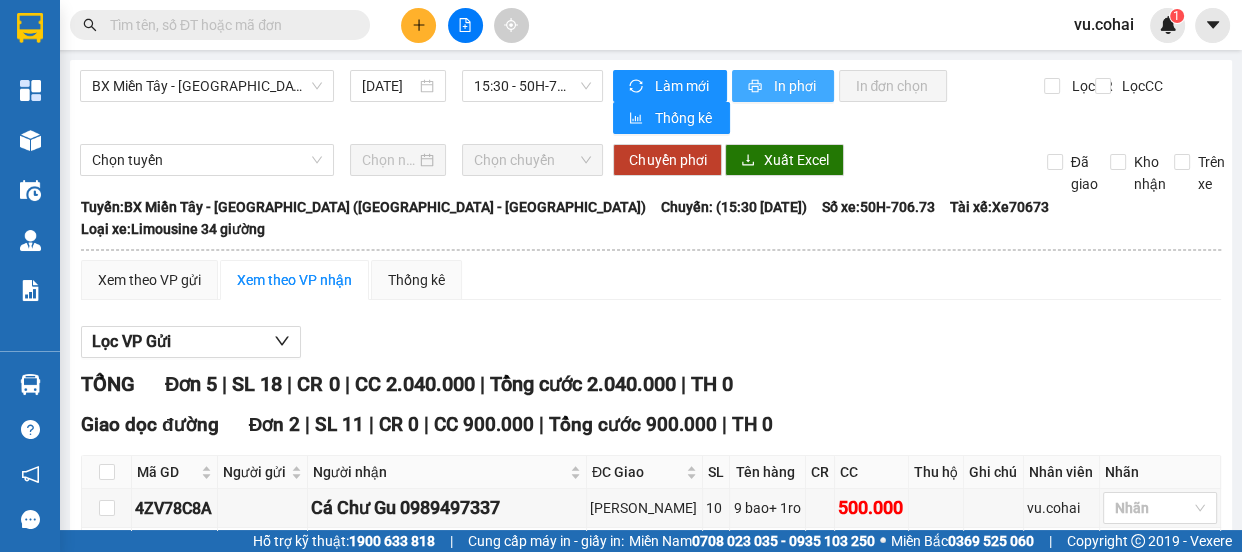 click on "In phơi" at bounding box center (783, 86) 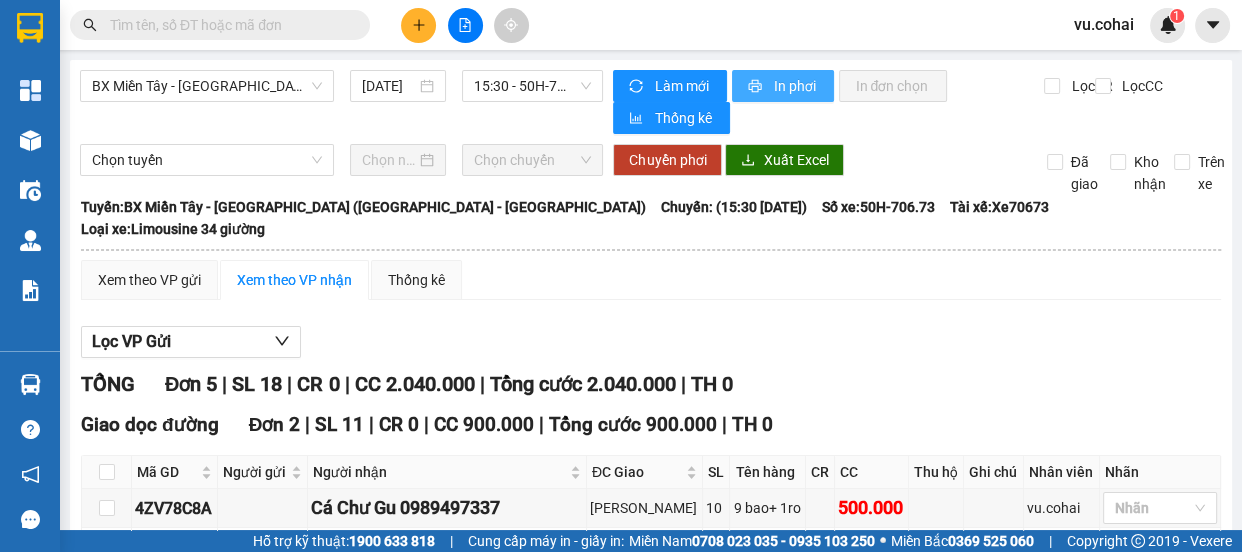 scroll, scrollTop: 0, scrollLeft: 0, axis: both 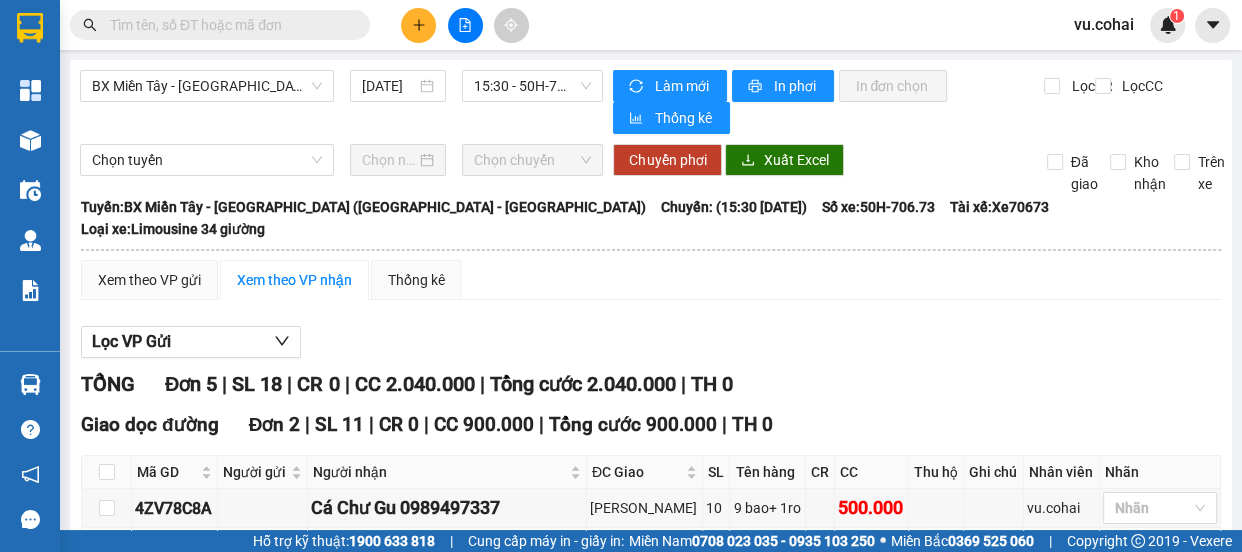 click at bounding box center (418, 25) 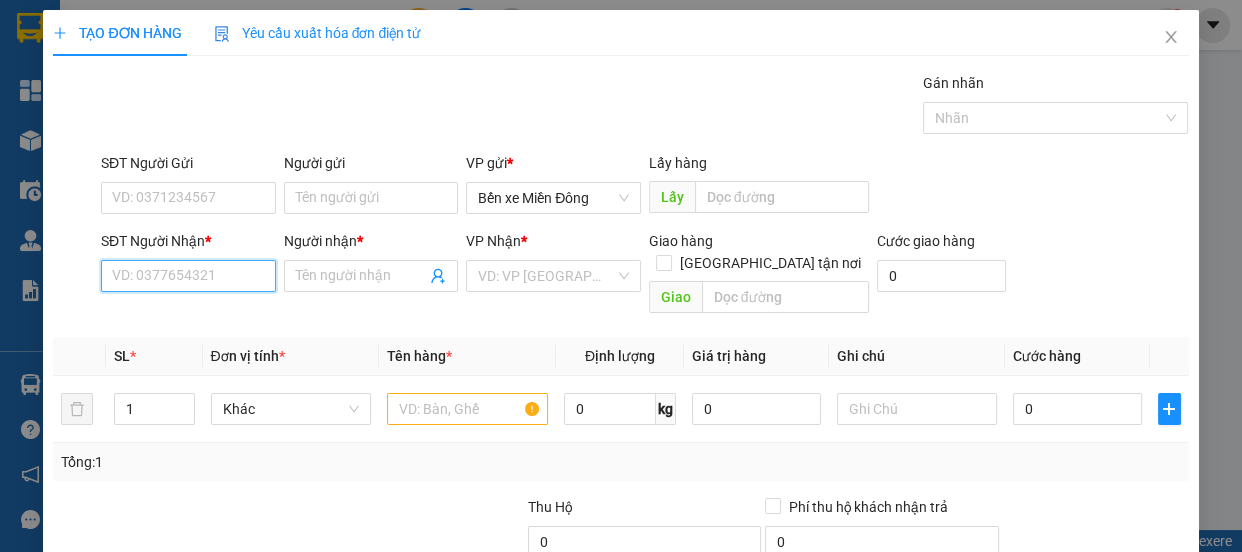 click on "SĐT Người Nhận  *" at bounding box center (188, 276) 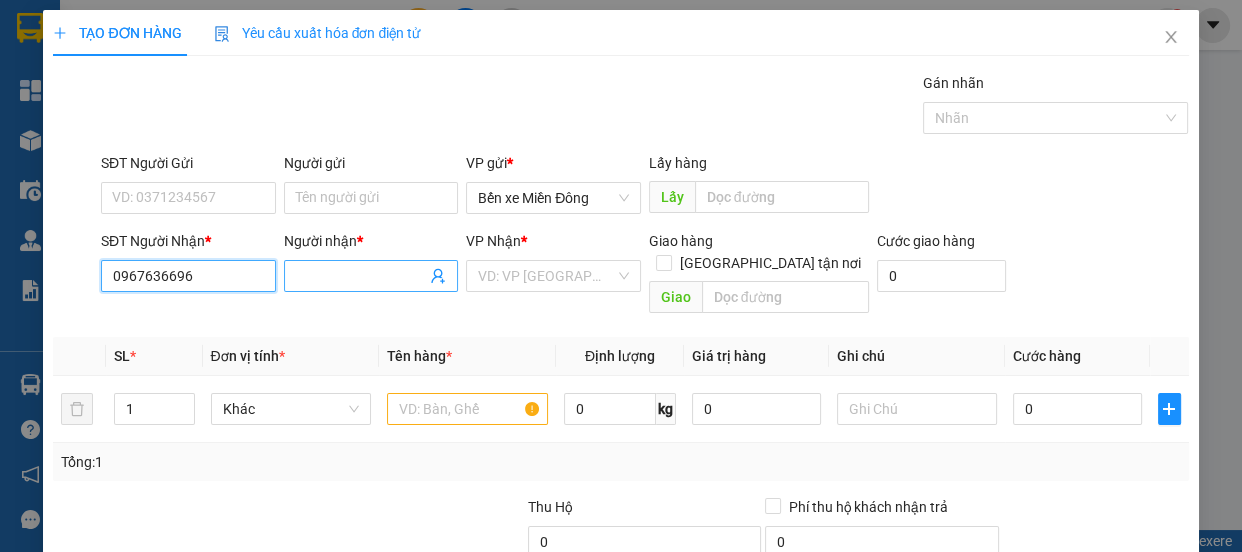 type on "0967636696" 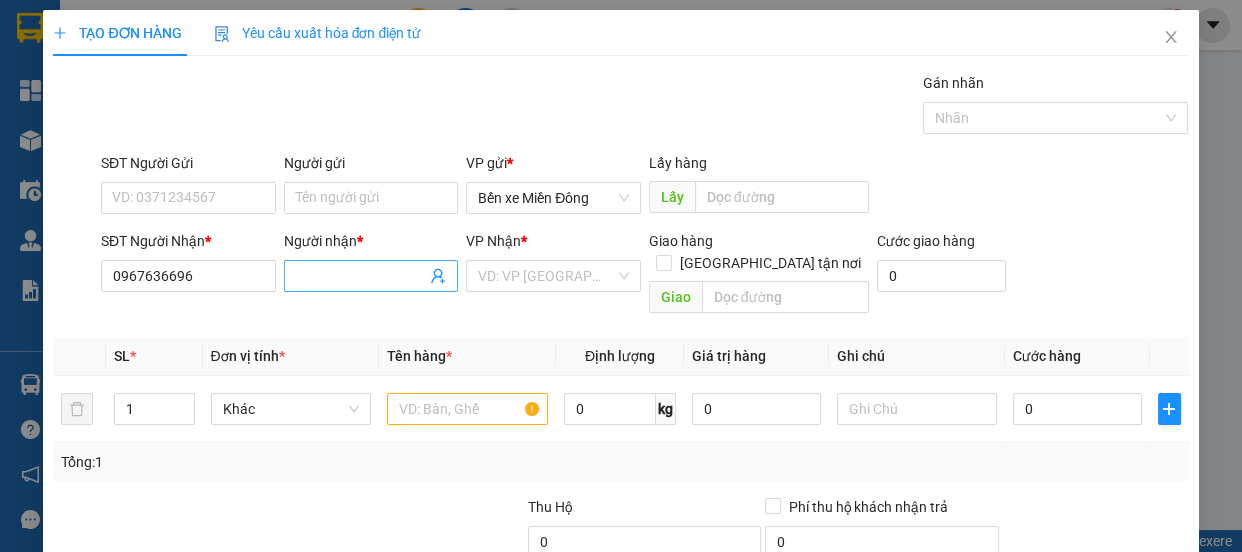 click on "Người nhận  *" at bounding box center (361, 276) 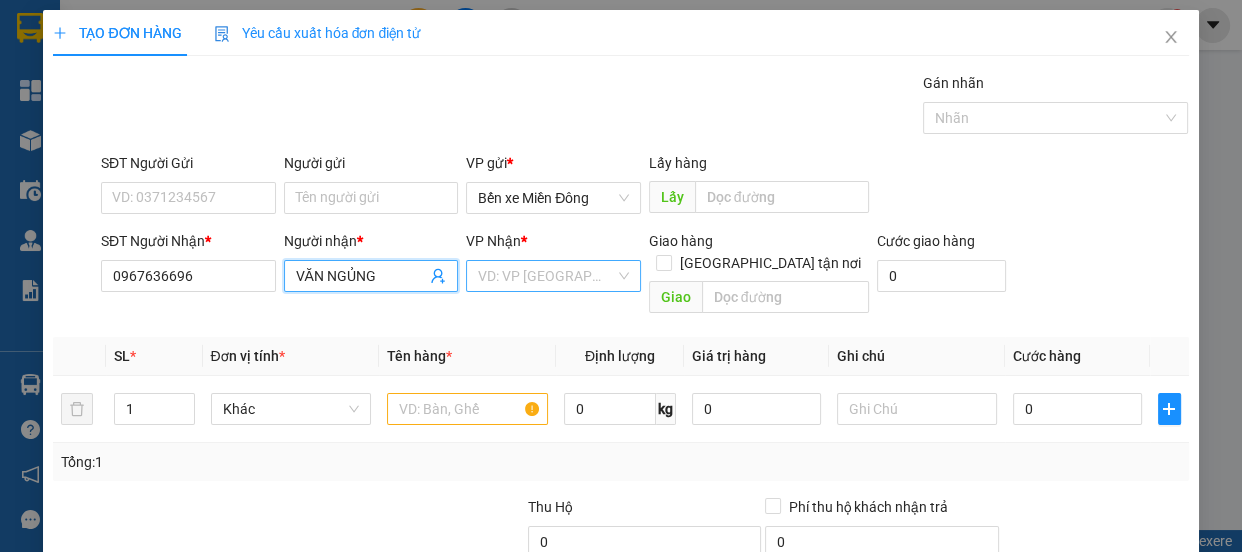type on "VĂN NGỦNG" 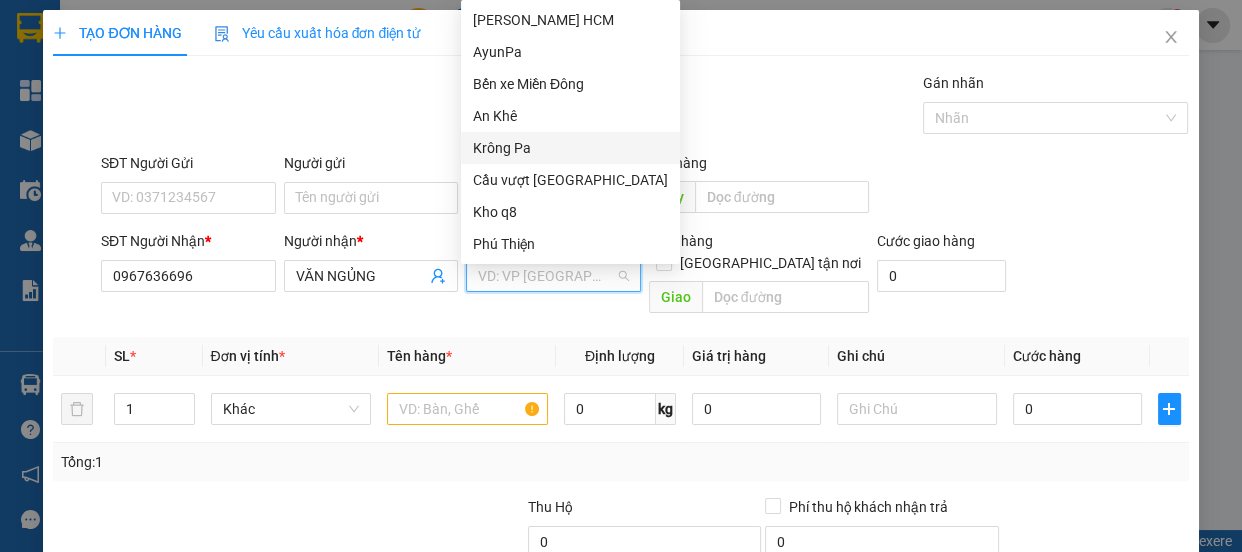 click on "Krông Pa" at bounding box center [570, 148] 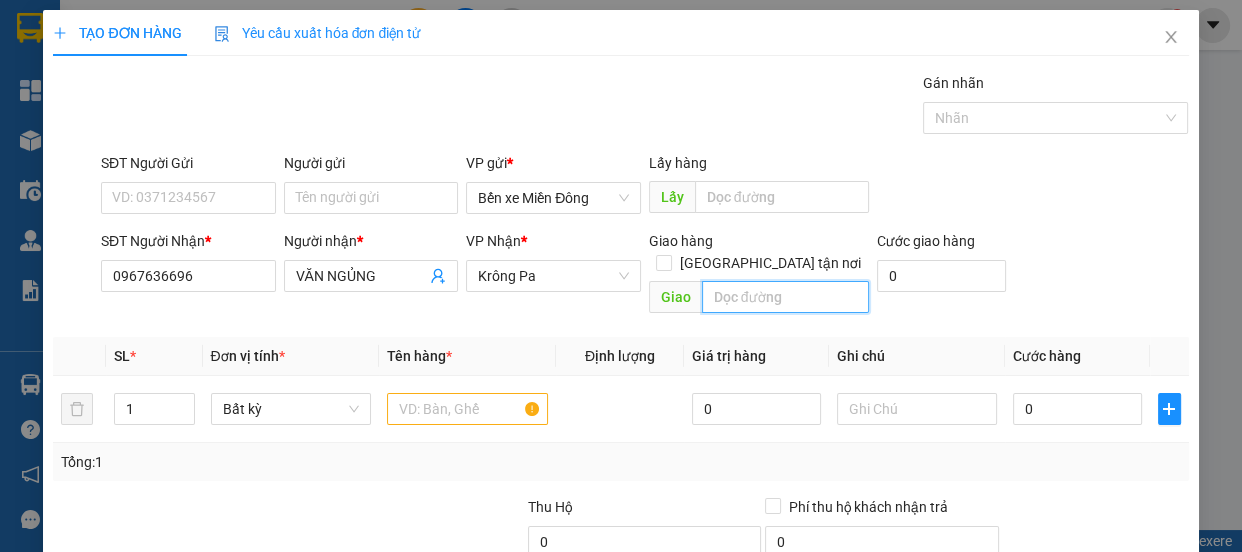 click at bounding box center [785, 297] 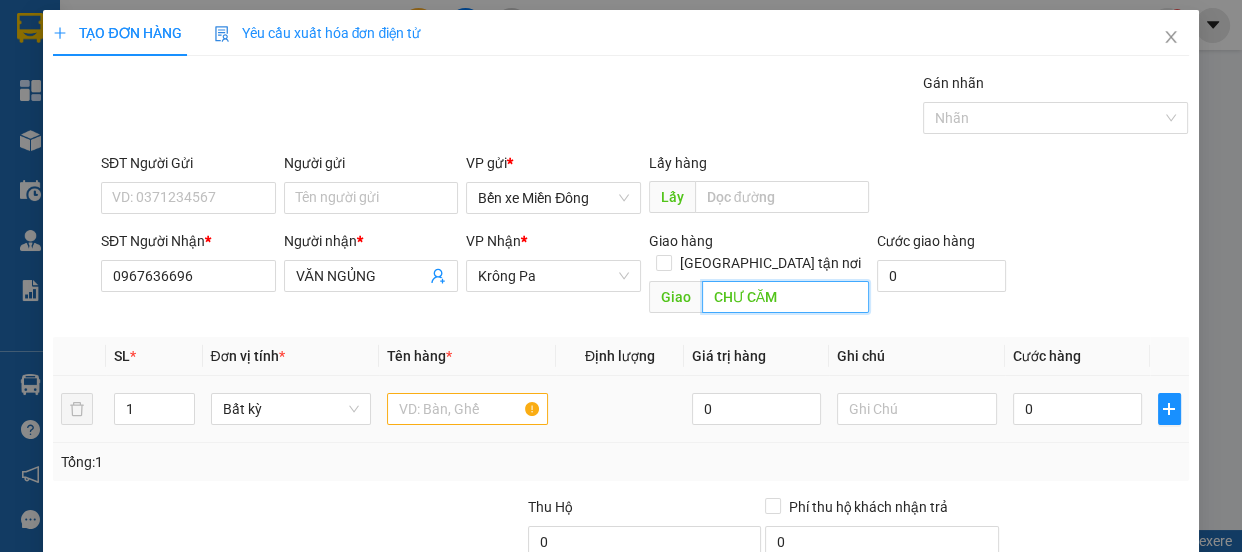 type on "CHƯ CĂM" 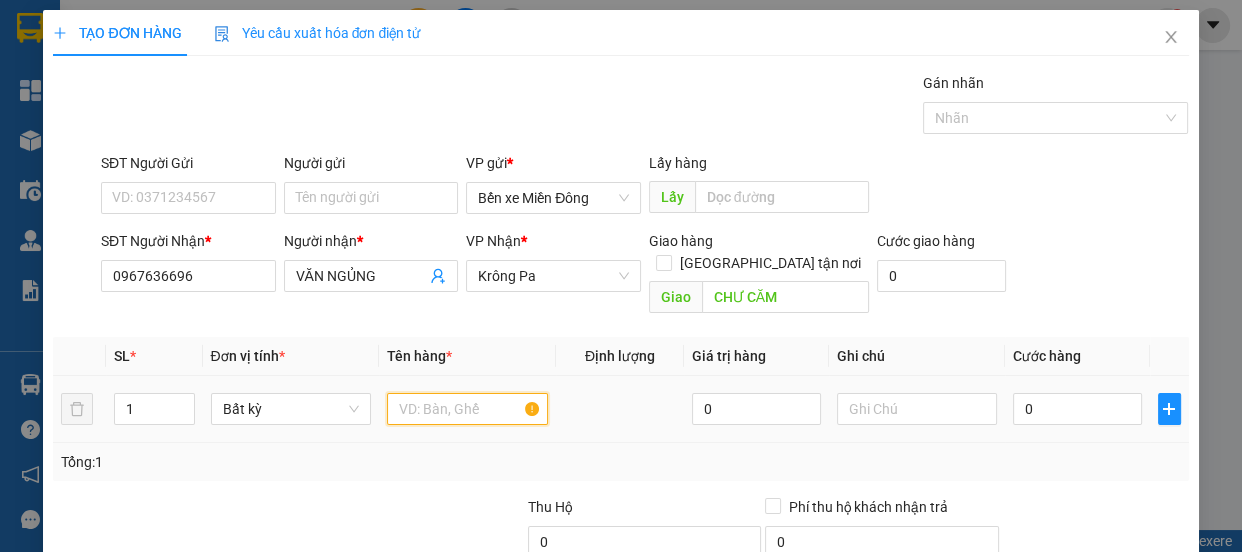 click at bounding box center [467, 409] 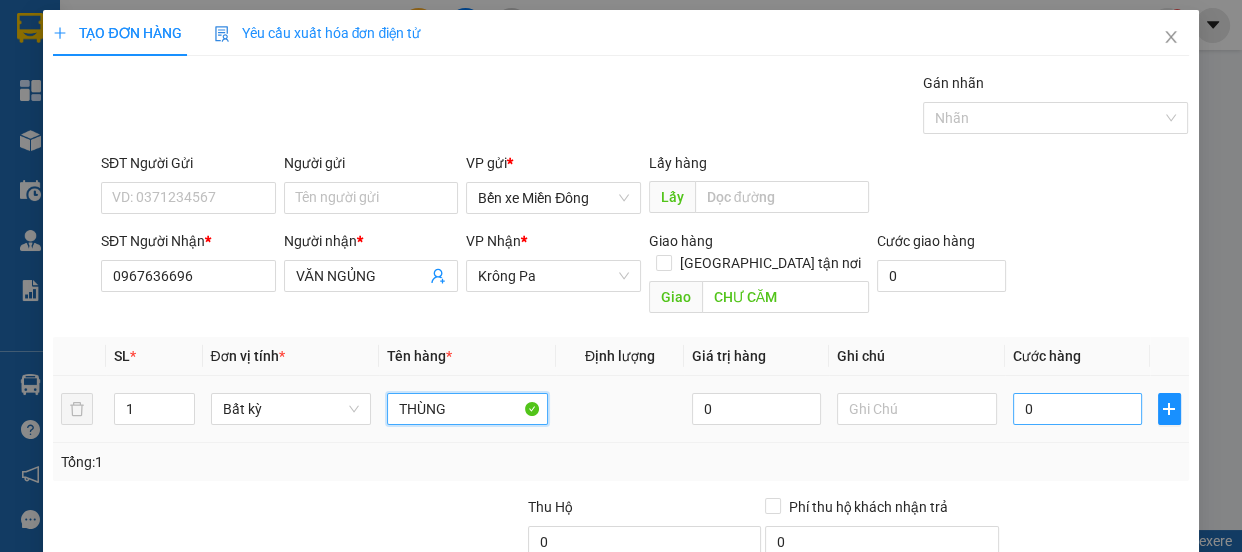 type on "THÙNG" 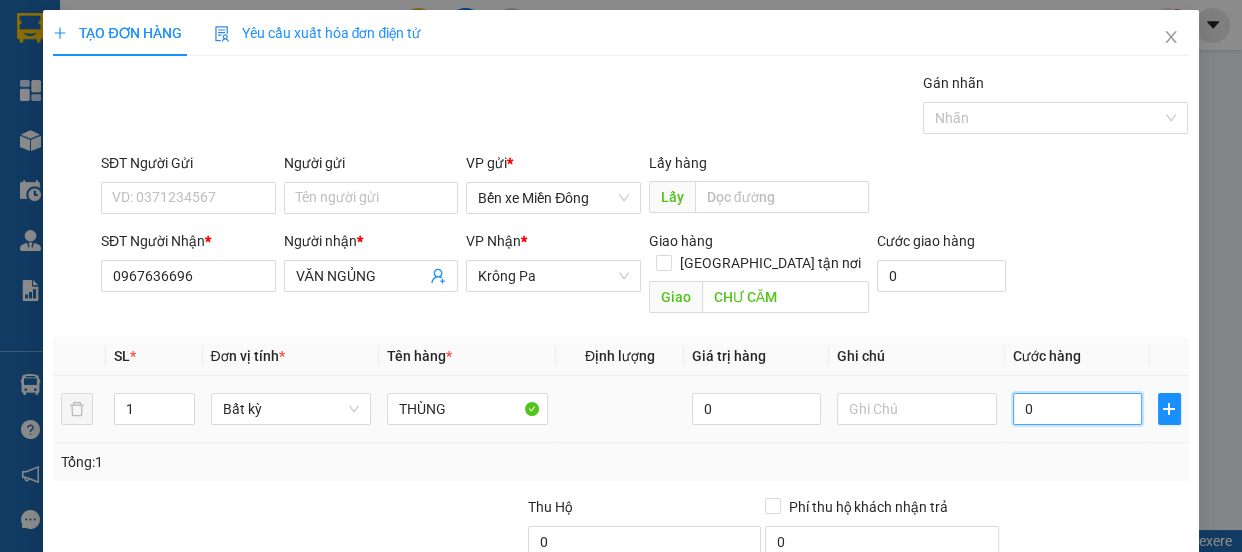 click on "0" at bounding box center (1077, 409) 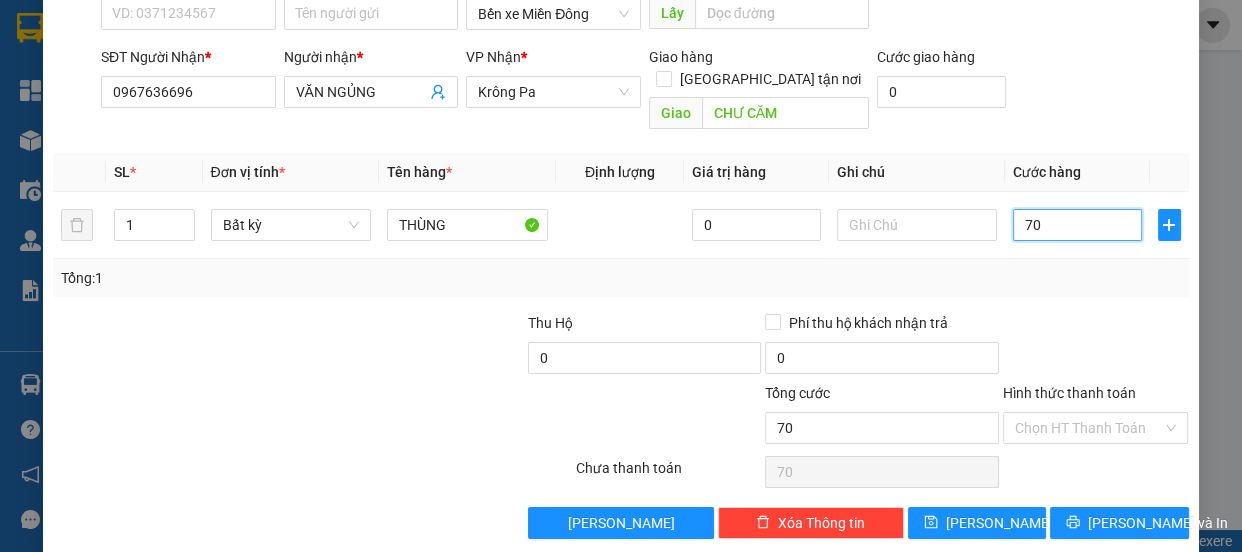 scroll, scrollTop: 187, scrollLeft: 0, axis: vertical 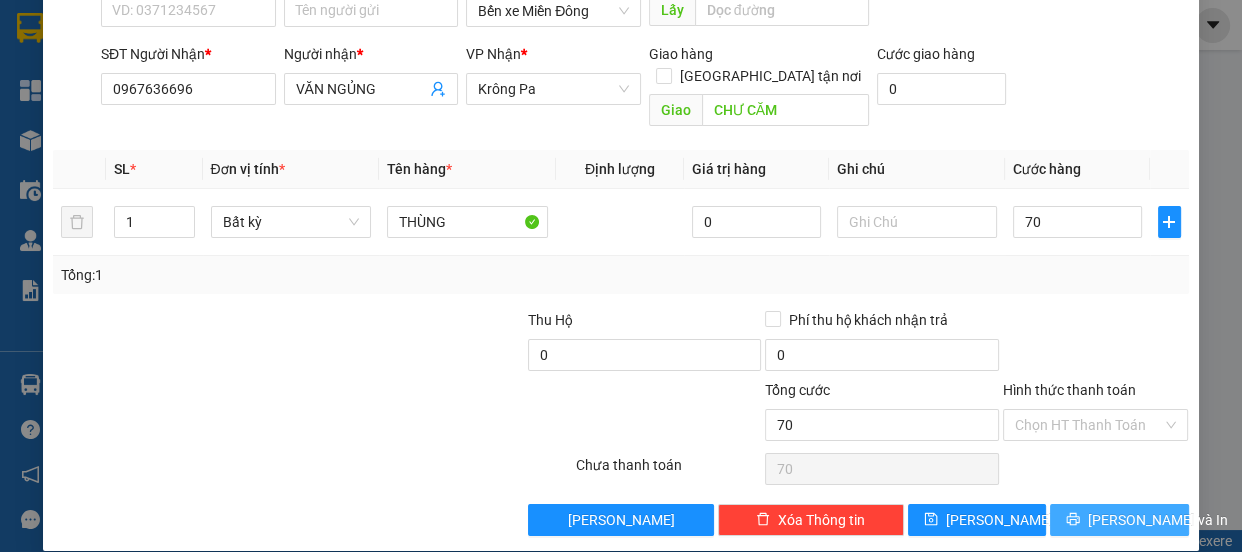 click on "[PERSON_NAME] và In" at bounding box center [1158, 520] 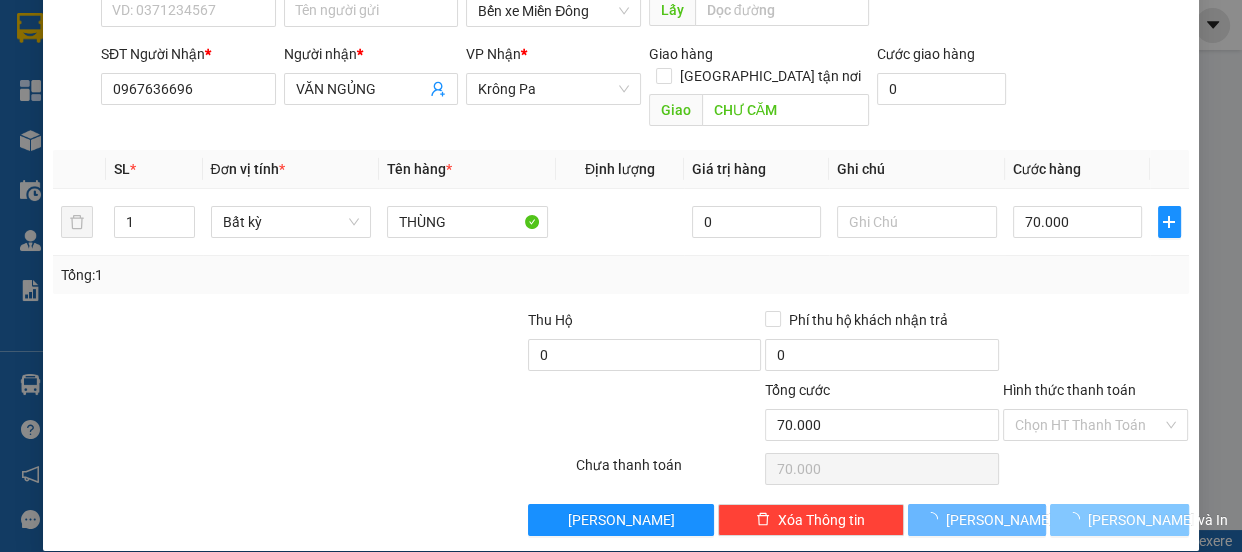 scroll, scrollTop: 91, scrollLeft: 0, axis: vertical 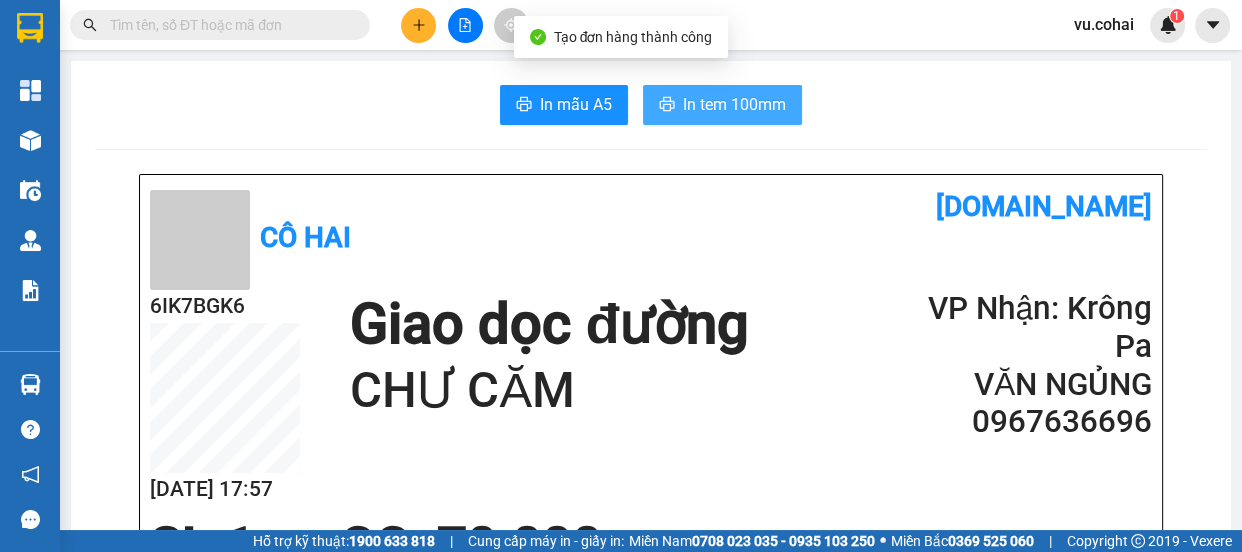 click on "In tem 100mm" at bounding box center (722, 105) 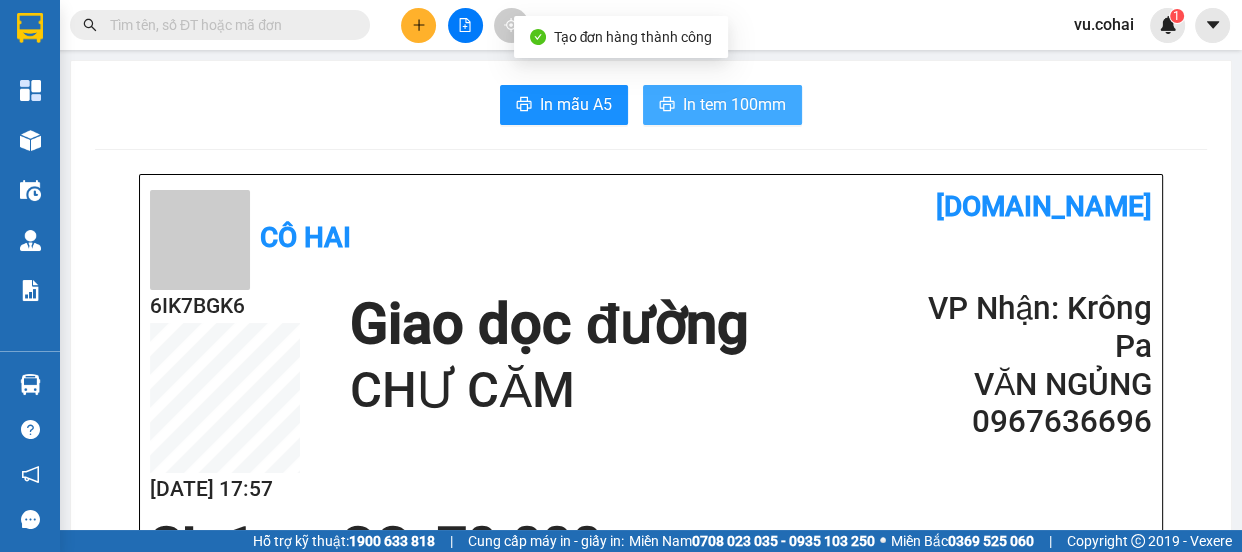 scroll, scrollTop: 0, scrollLeft: 0, axis: both 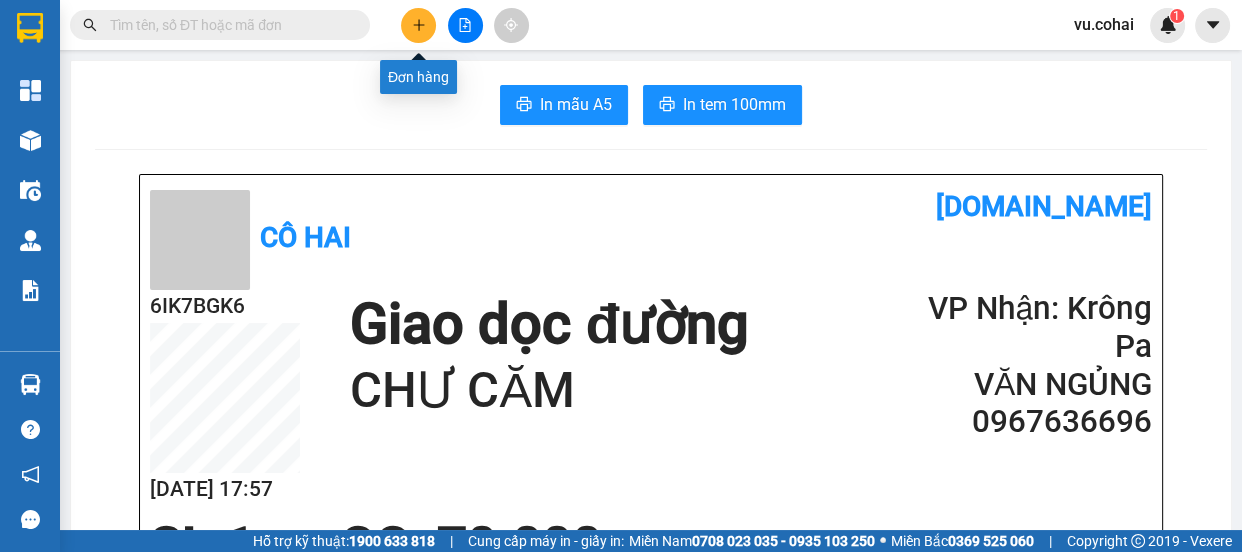 click 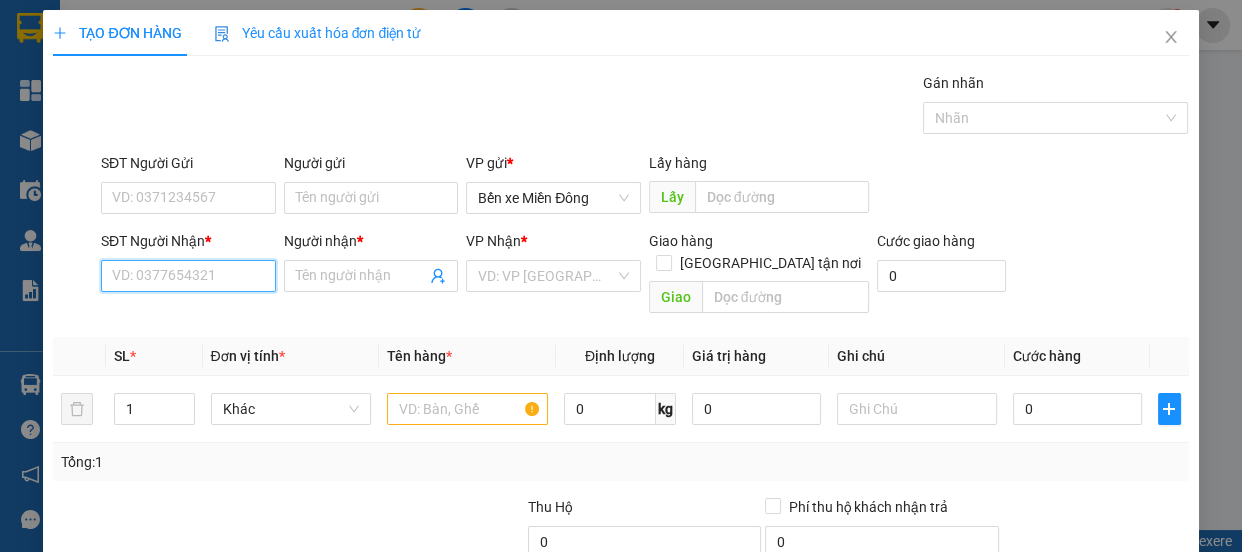 click on "SĐT Người Nhận  *" at bounding box center [188, 276] 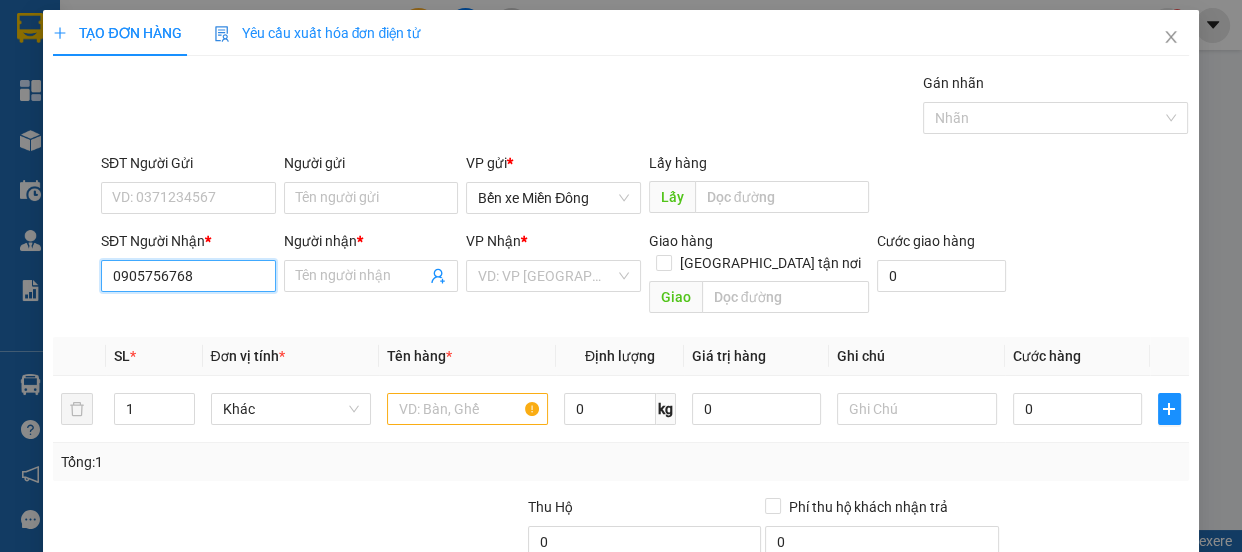 click on "0905756768" at bounding box center (188, 276) 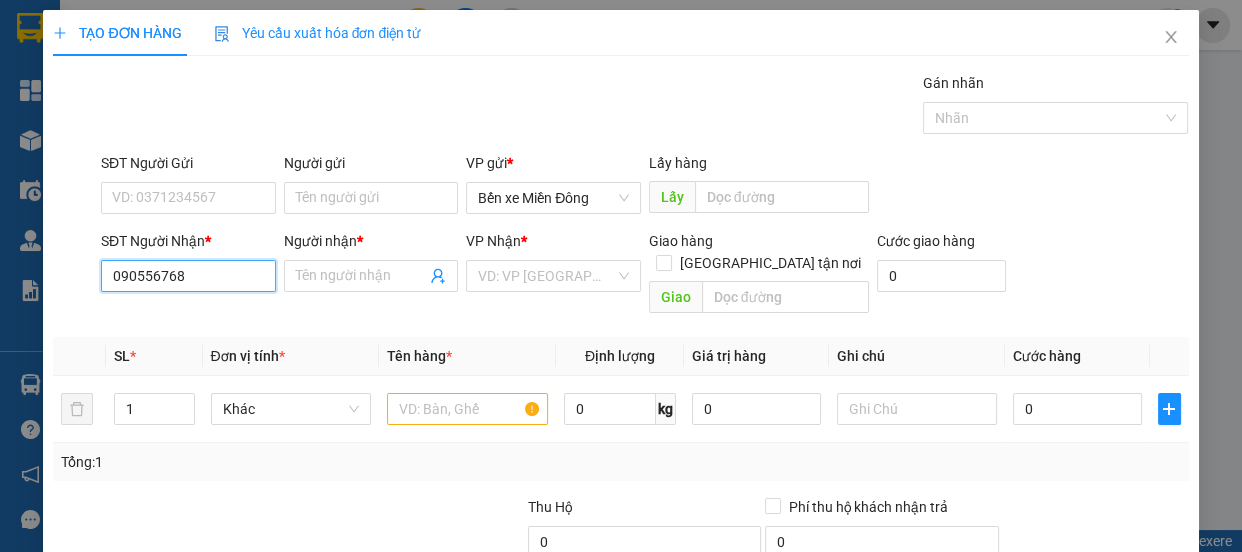 click on "090556768" at bounding box center [188, 276] 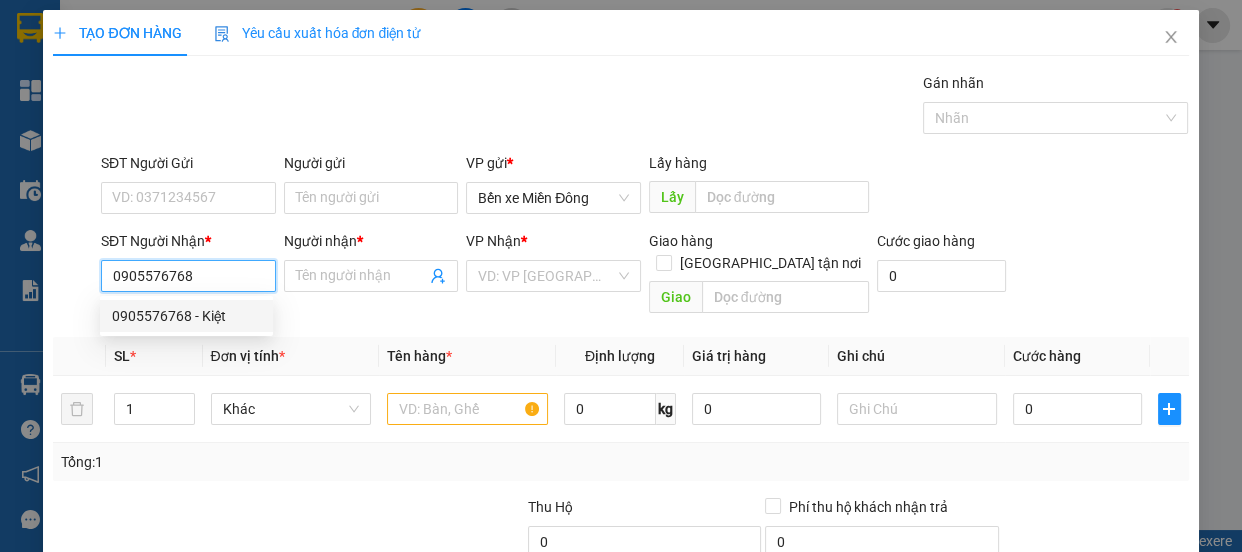 click on "0905576768 - Kiệt" at bounding box center (186, 316) 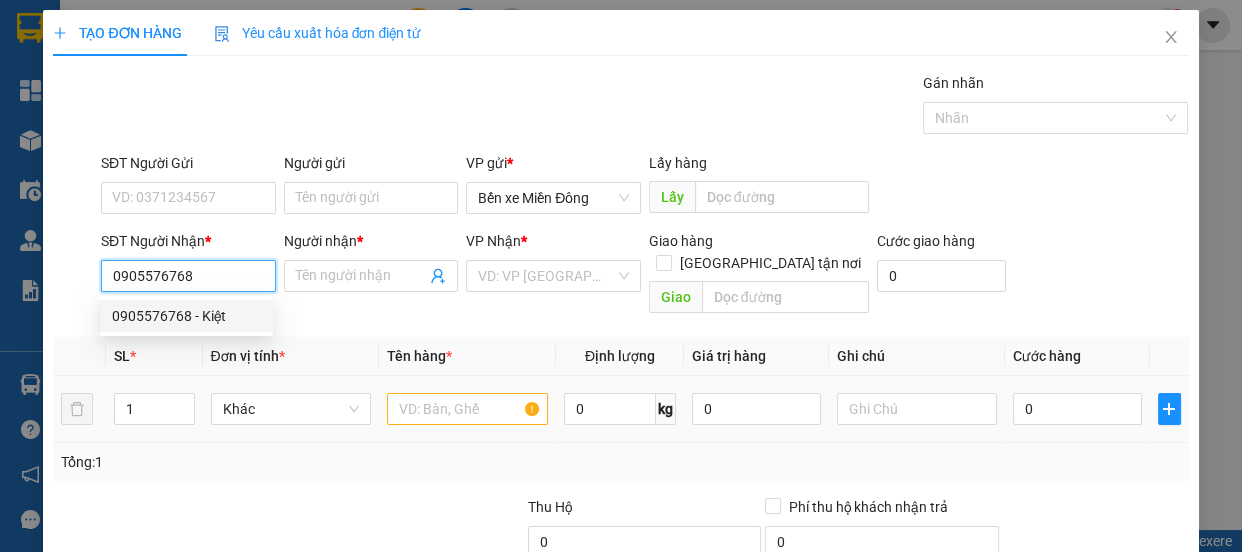 type on "Kiệt" 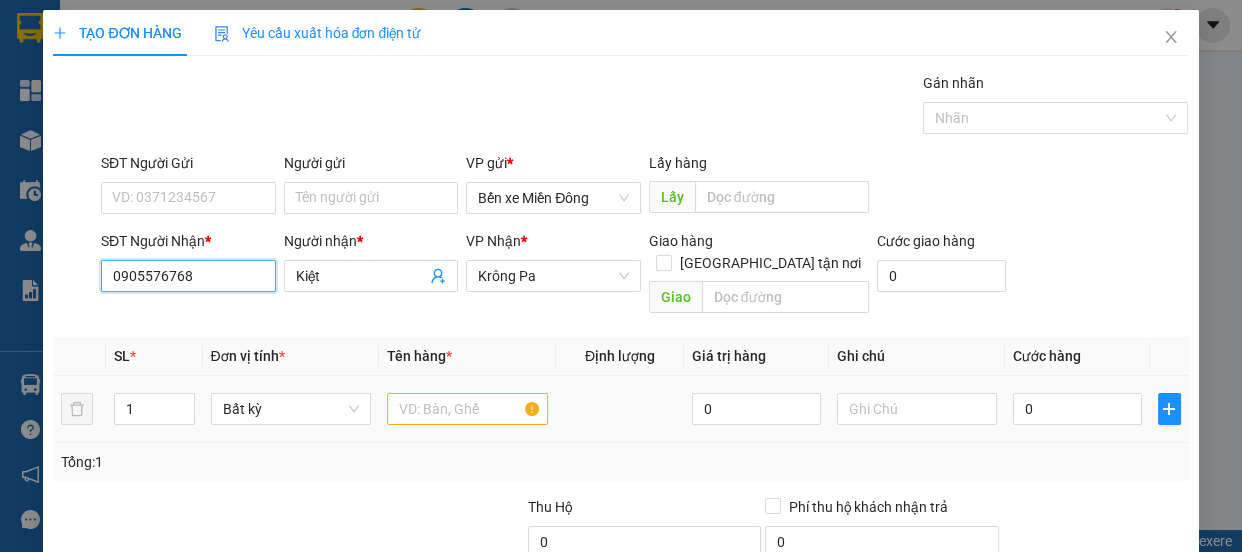 type on "0905576768" 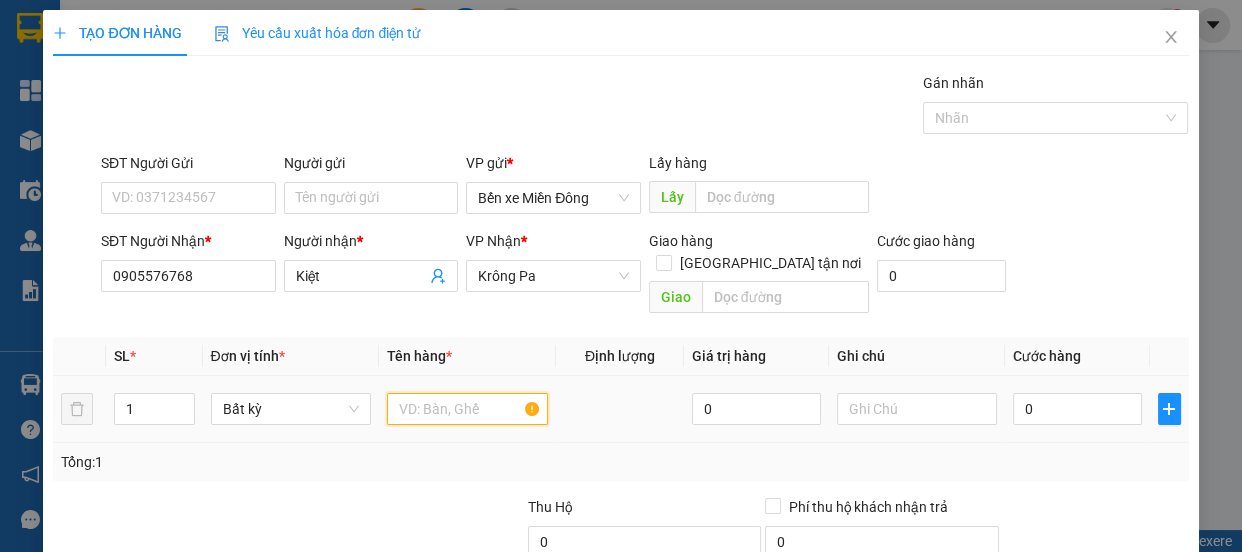 click at bounding box center (467, 409) 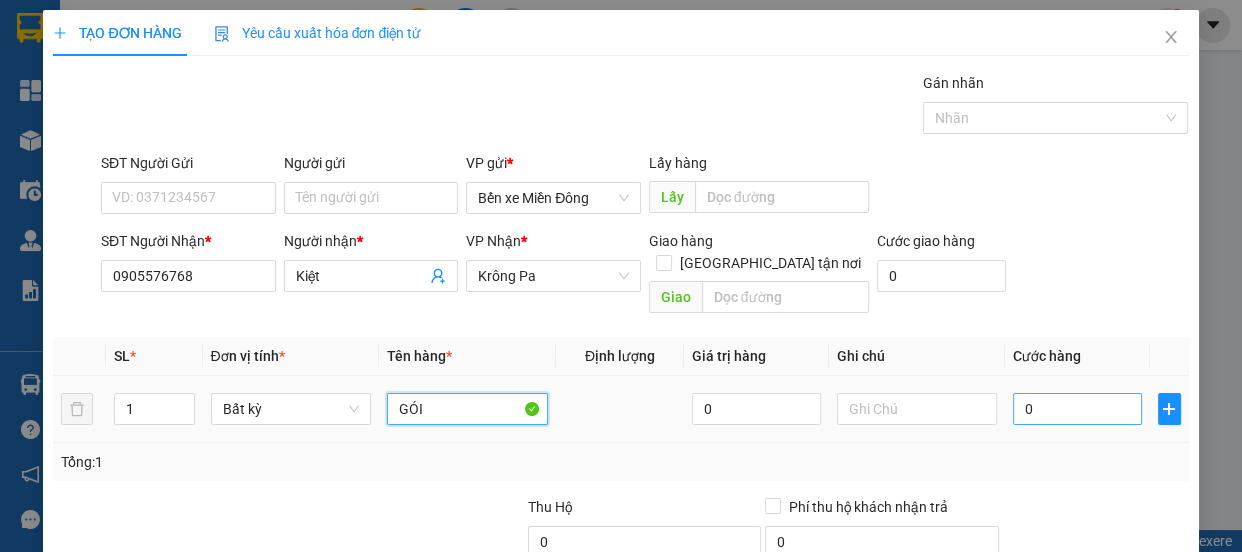 type on "GÓI" 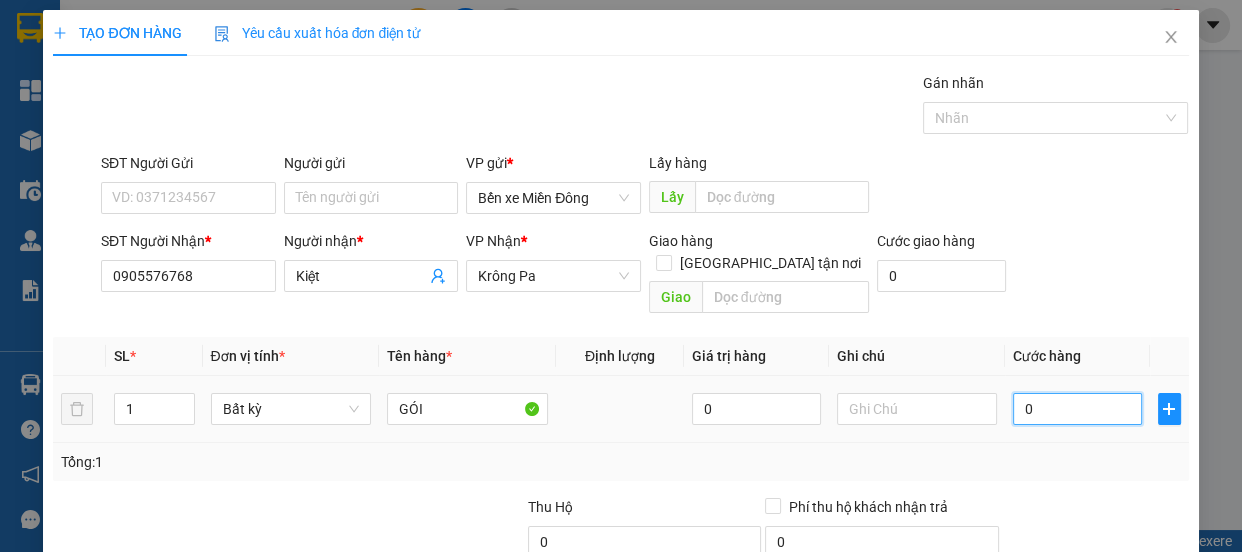 click on "0" at bounding box center (1077, 409) 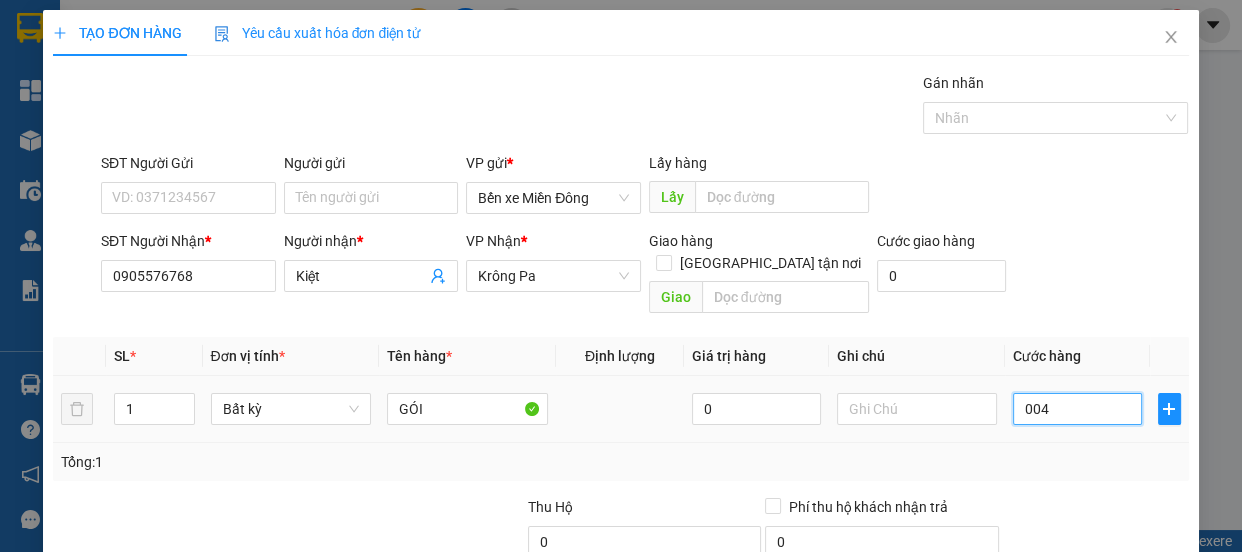 type on "4" 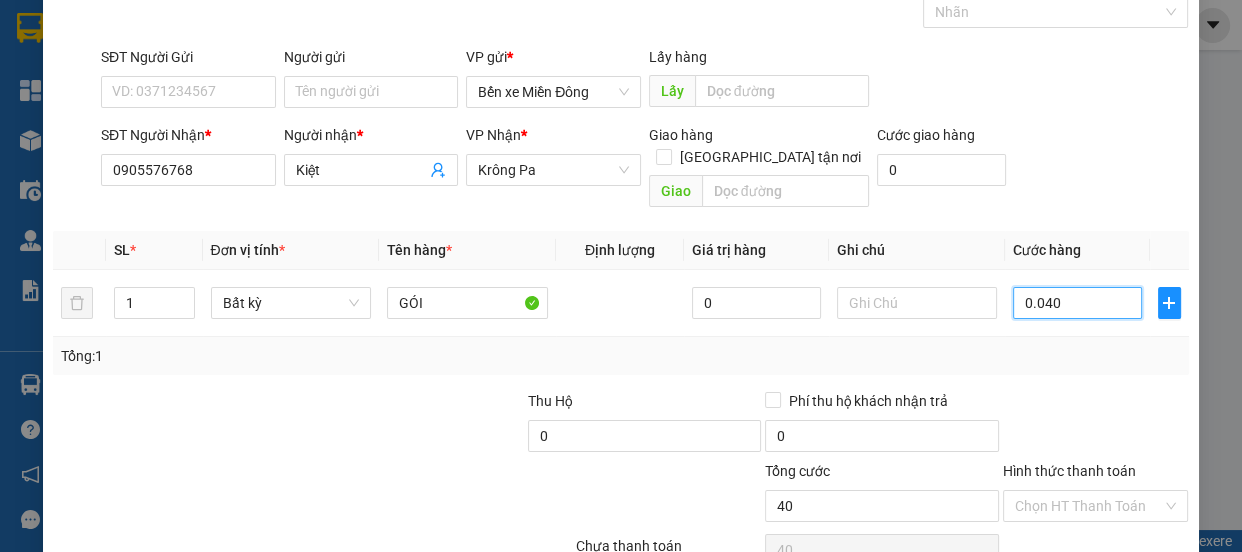 scroll, scrollTop: 187, scrollLeft: 0, axis: vertical 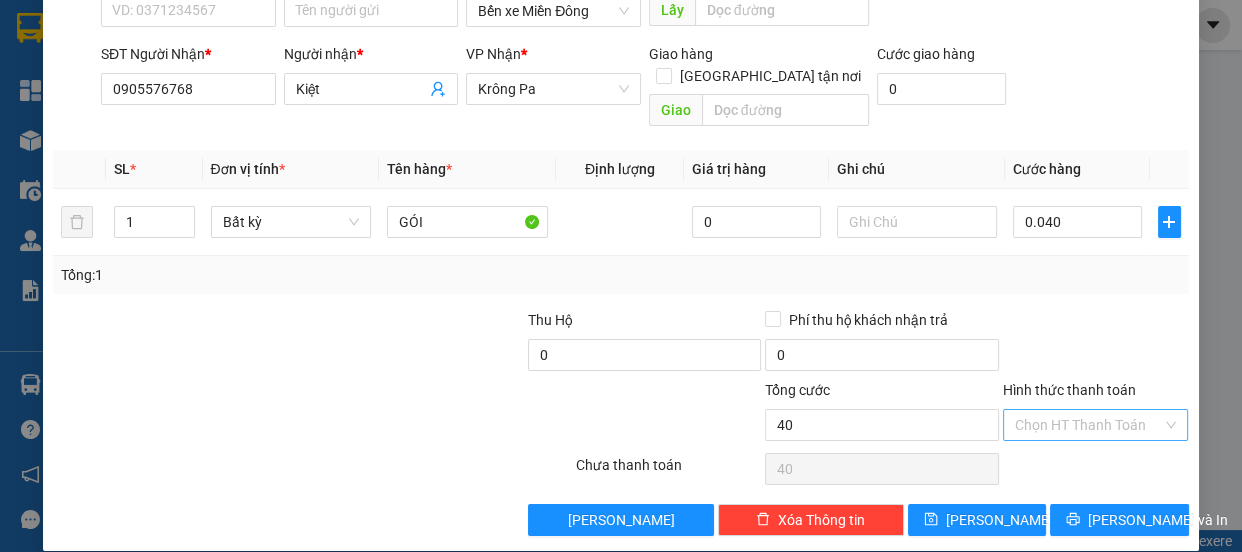 click on "Hình thức thanh toán" at bounding box center [1089, 425] 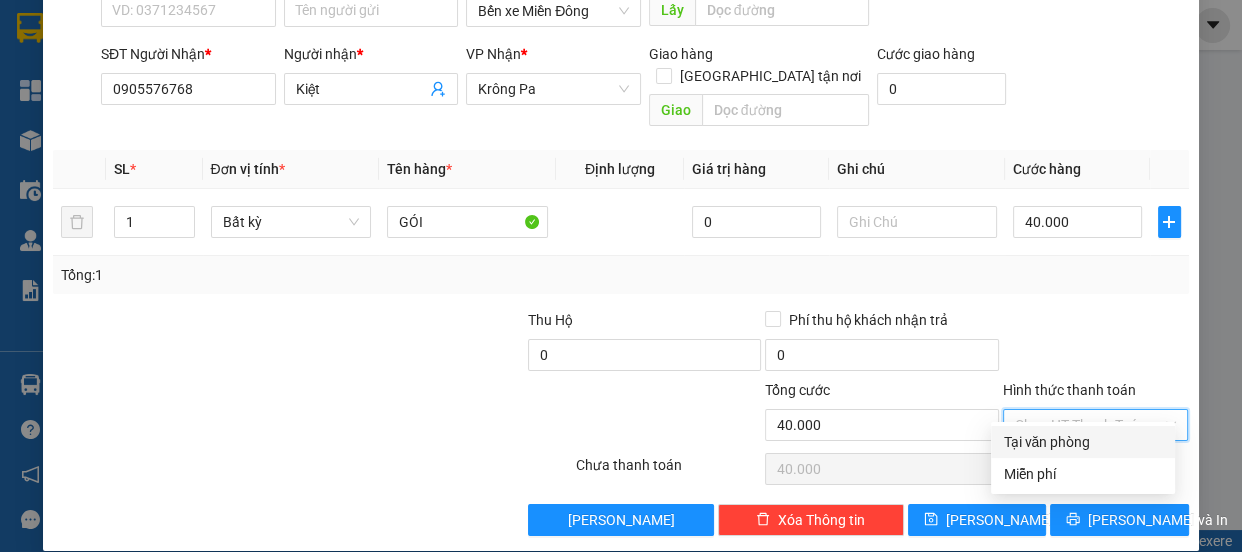 drag, startPoint x: 1060, startPoint y: 439, endPoint x: 1066, endPoint y: 464, distance: 25.70992 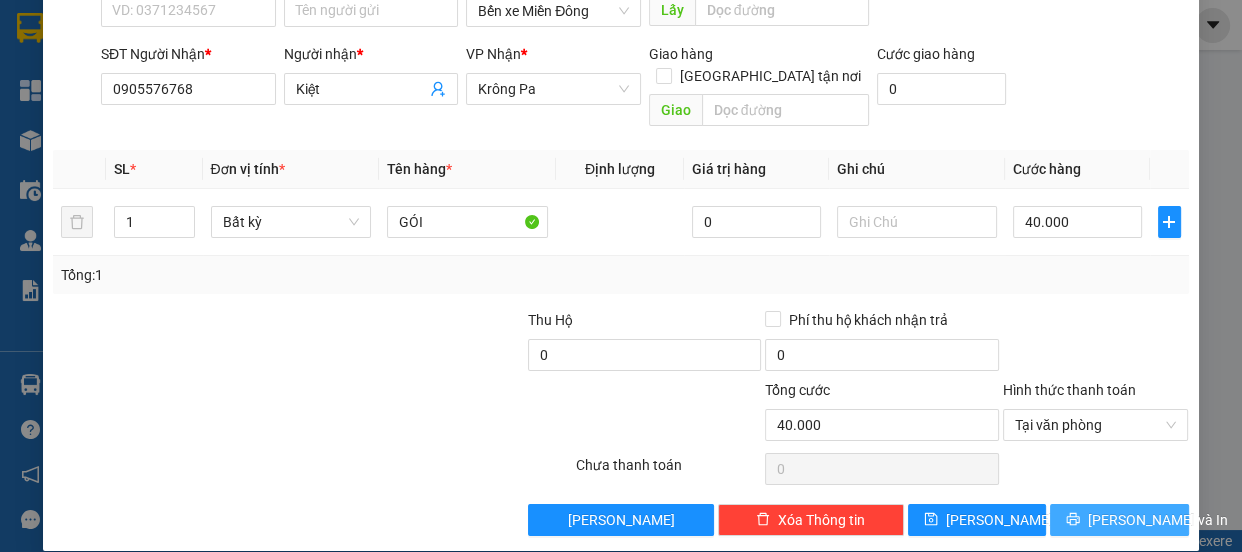 click on "[PERSON_NAME] và In" at bounding box center (1158, 520) 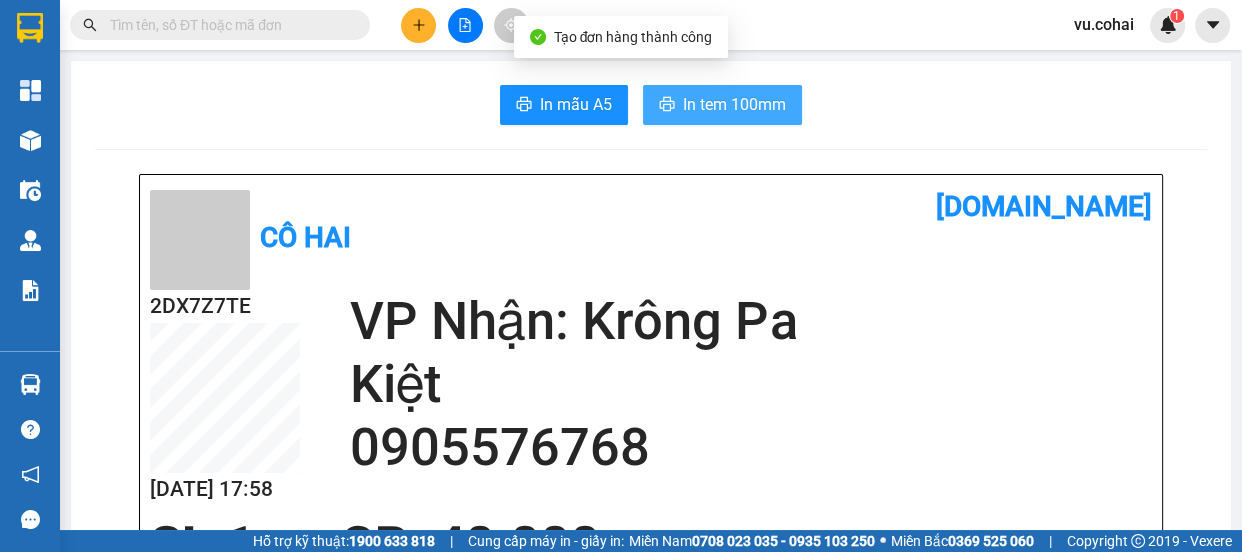 click on "In tem 100mm" at bounding box center (734, 104) 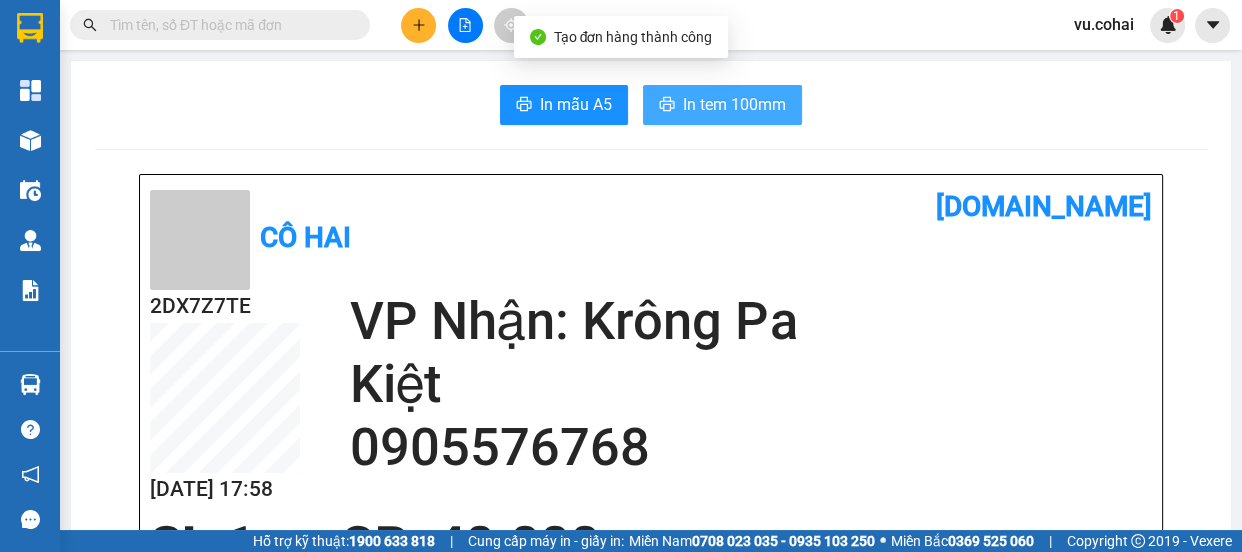 scroll, scrollTop: 0, scrollLeft: 0, axis: both 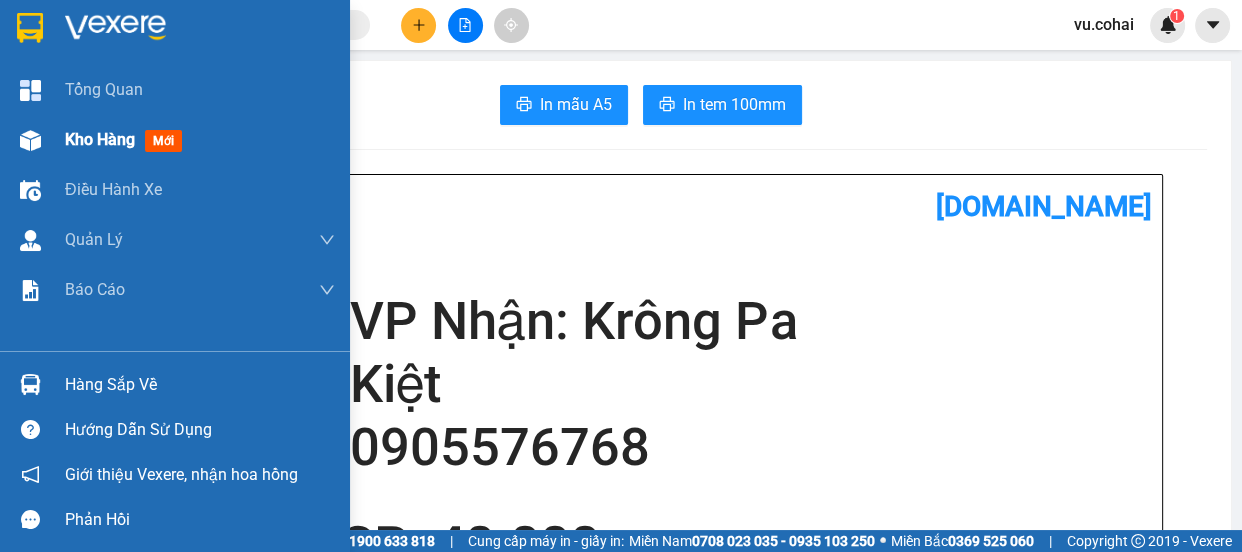 click on "Kho hàng" at bounding box center [100, 139] 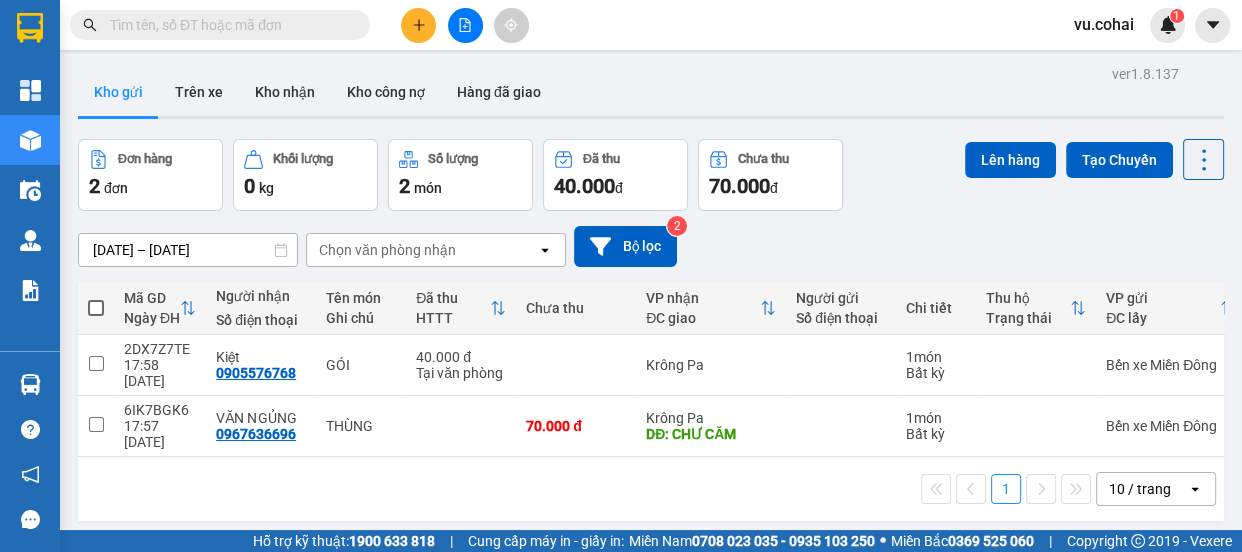 click at bounding box center (96, 308) 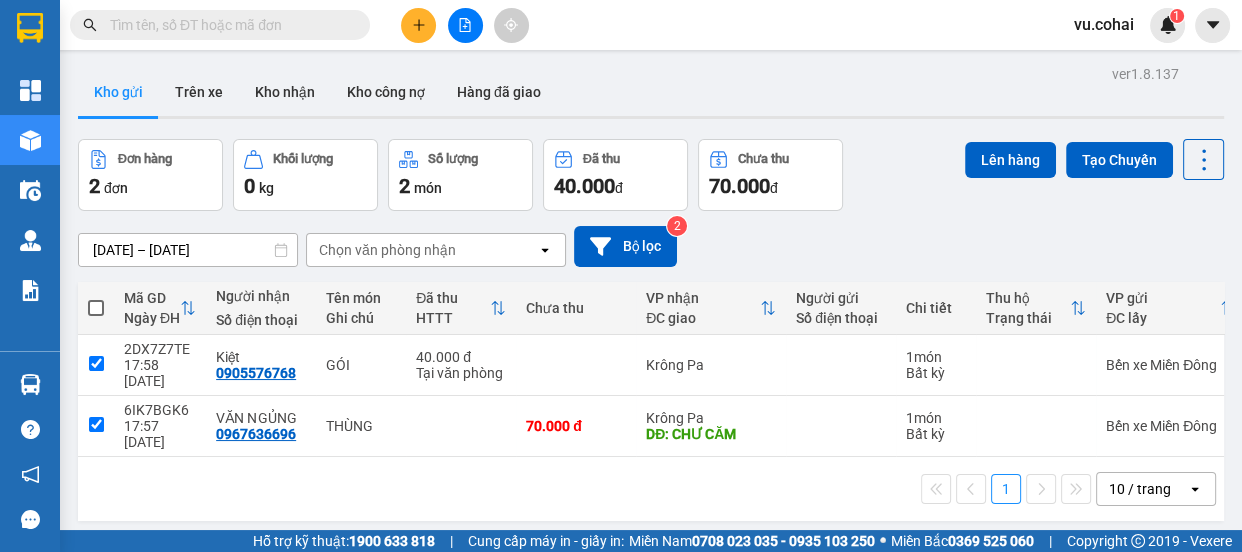 checkbox on "true" 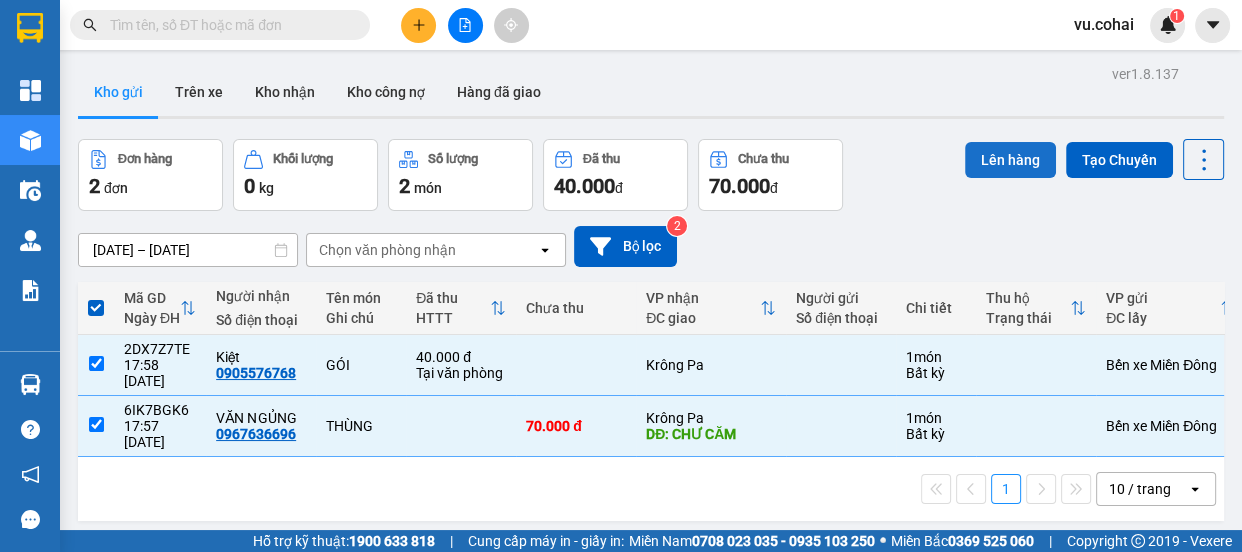 click on "Lên hàng" at bounding box center (1010, 160) 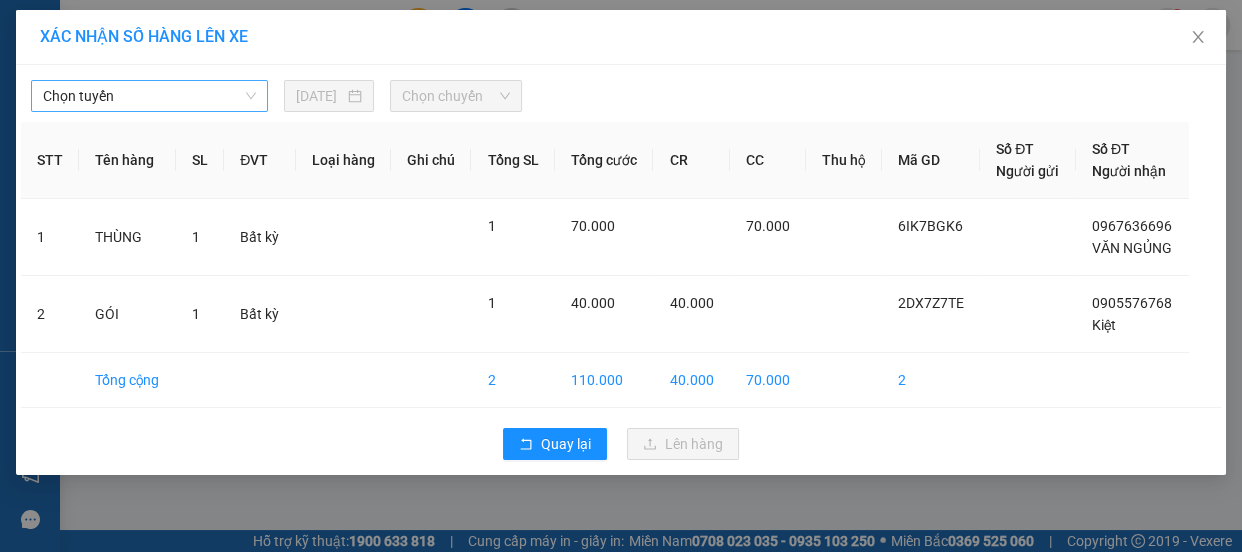 click on "Chọn tuyến" at bounding box center [149, 96] 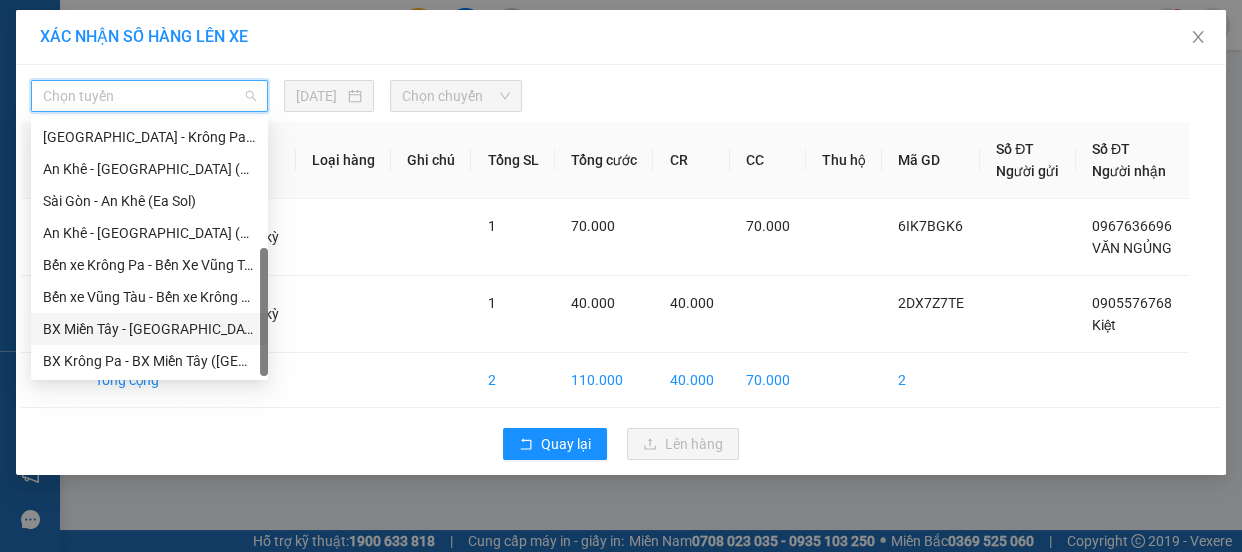 scroll, scrollTop: 0, scrollLeft: 0, axis: both 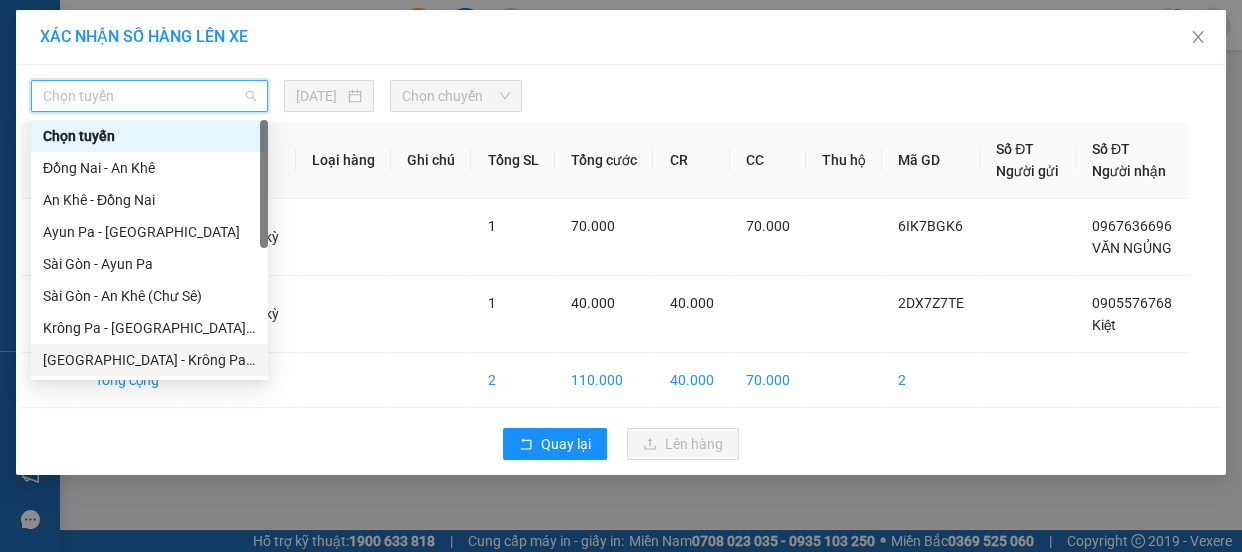 click on "[GEOGRAPHIC_DATA] - Krông Pa (Chư RCăm)" at bounding box center [149, 360] 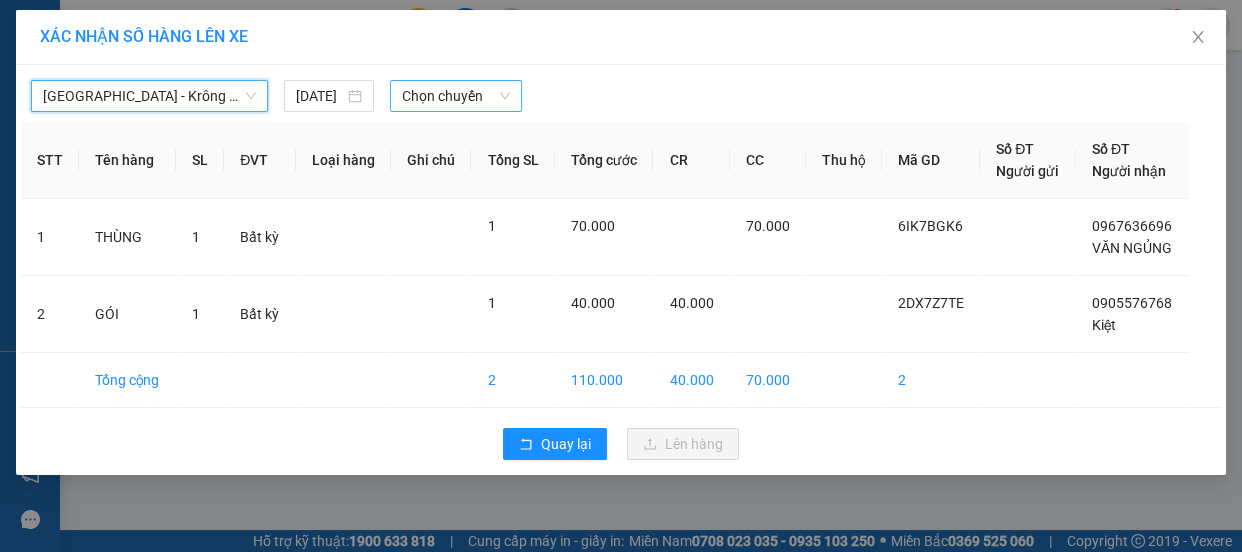 click on "Chọn chuyến" at bounding box center [456, 96] 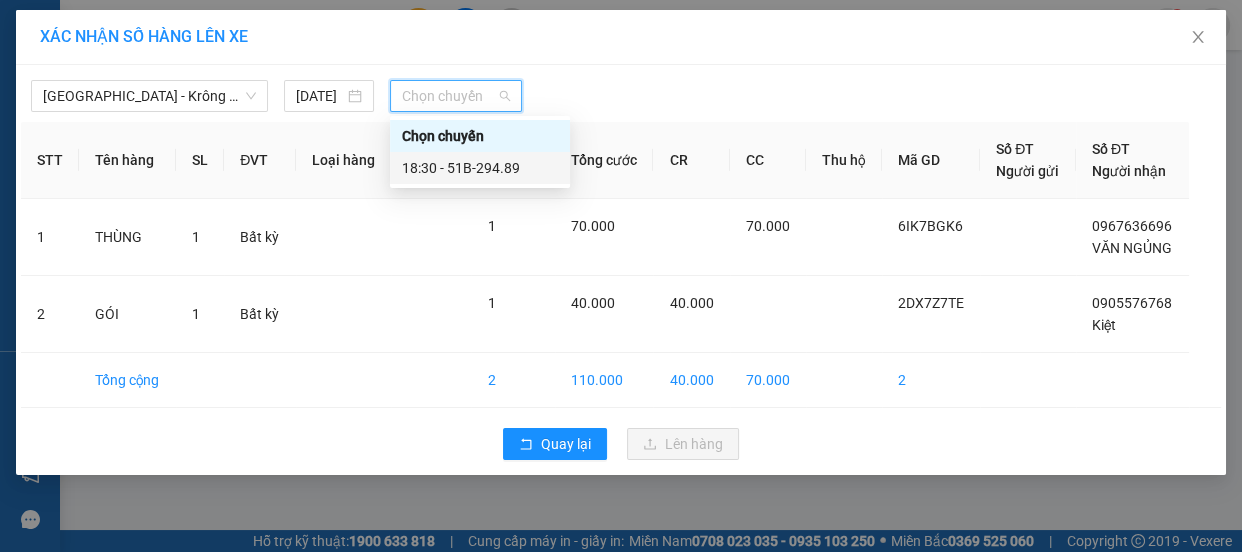 click on "18:30     - 51B-294.89" at bounding box center (480, 168) 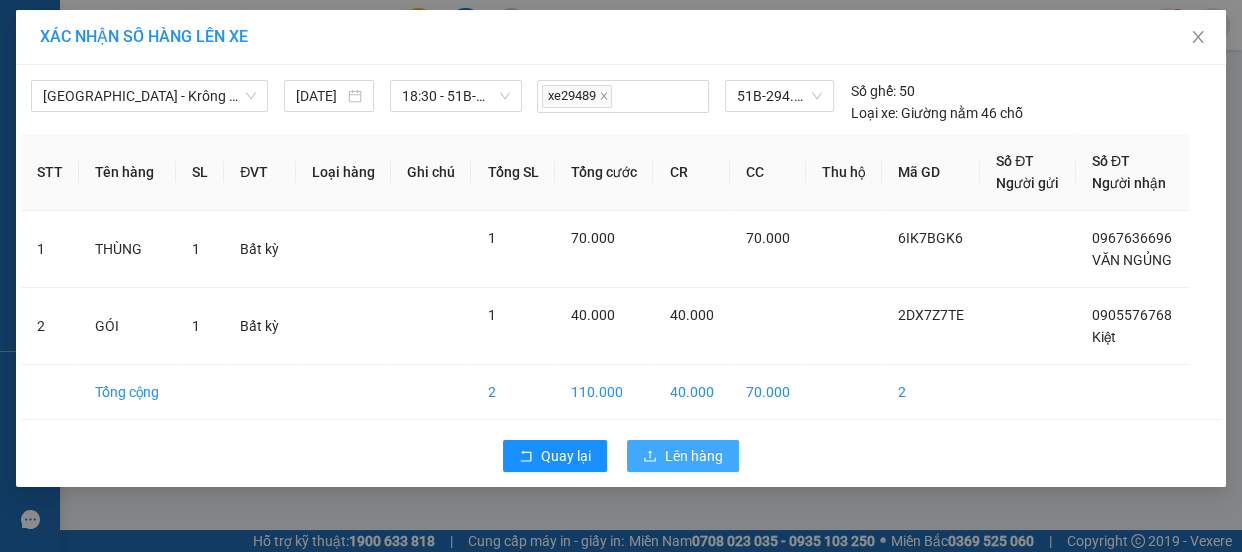 click on "Lên hàng" at bounding box center (694, 456) 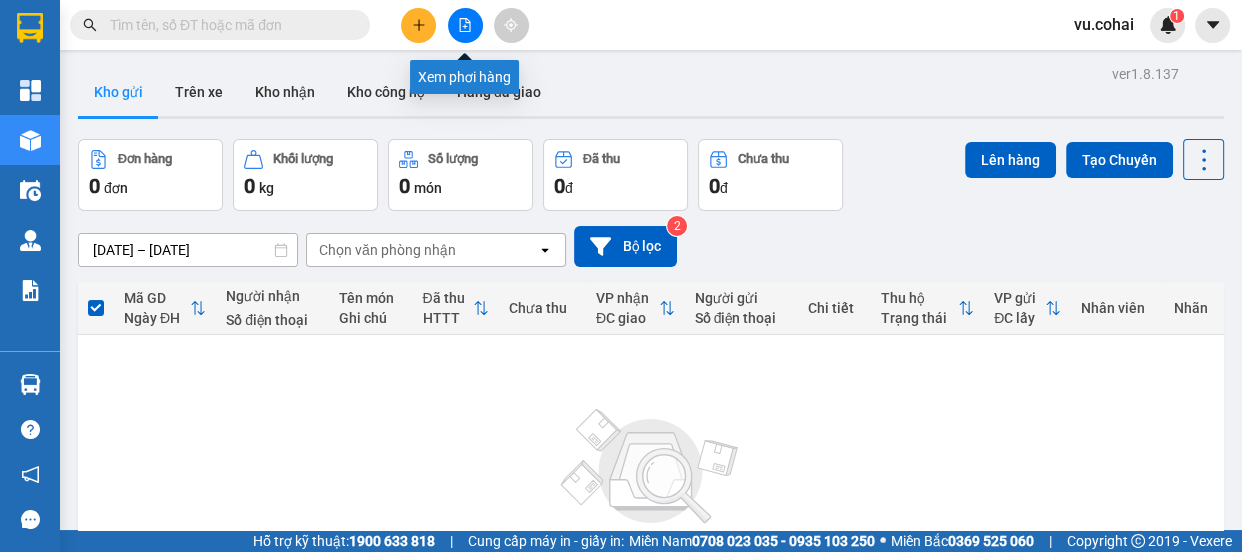 click 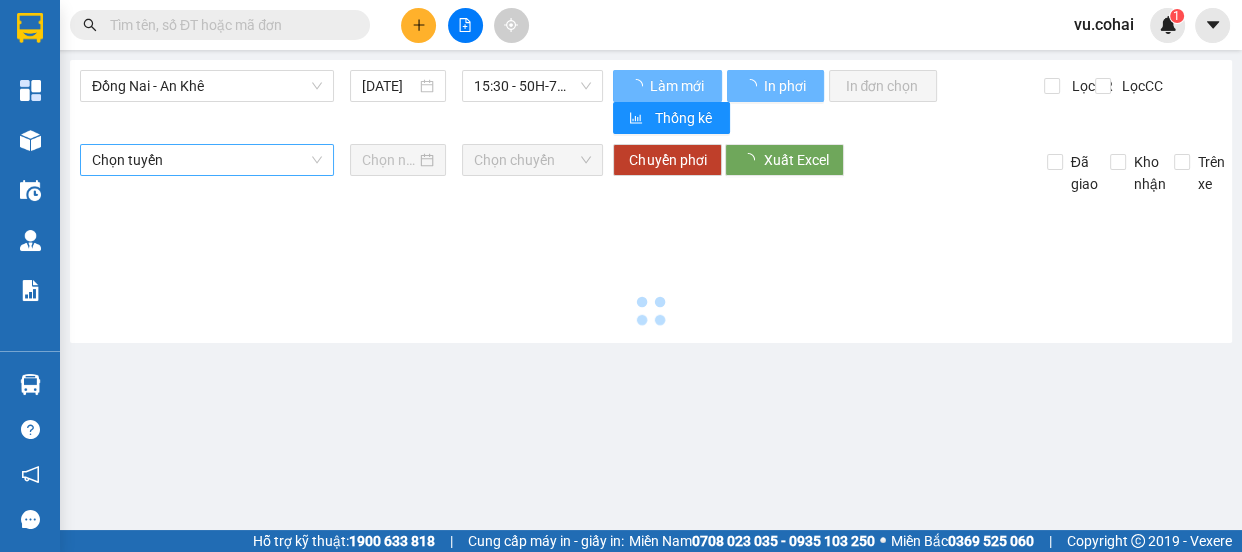 click on "Đồng Nai - An Khê" at bounding box center (207, 86) 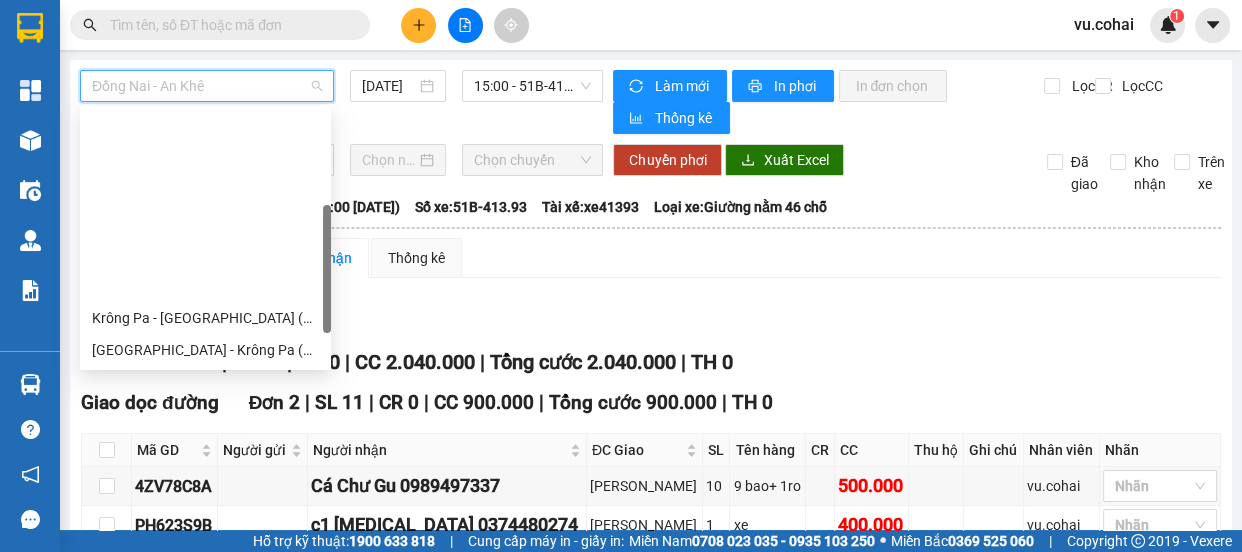 scroll, scrollTop: 213, scrollLeft: 0, axis: vertical 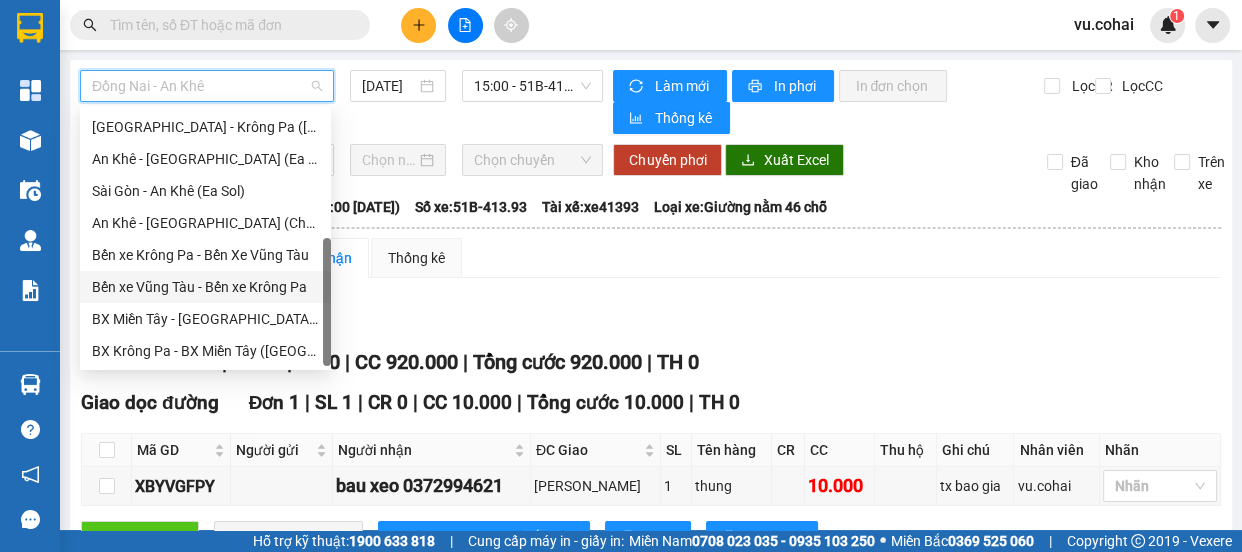click on "Bến xe Vũng Tàu - Bến xe Krông Pa" at bounding box center [205, 287] 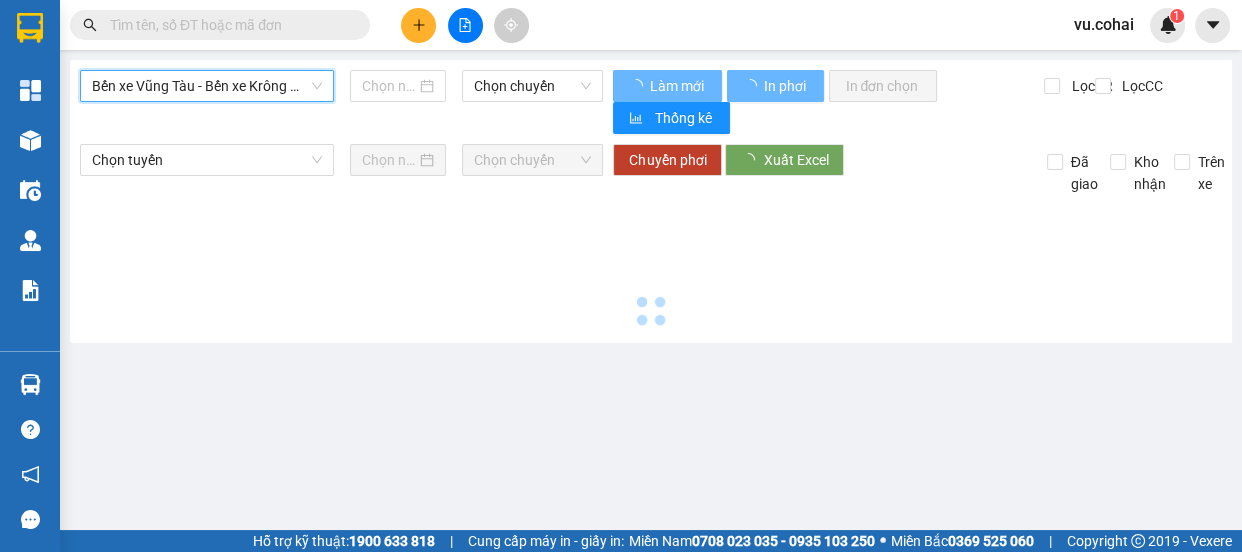 type on "[DATE]" 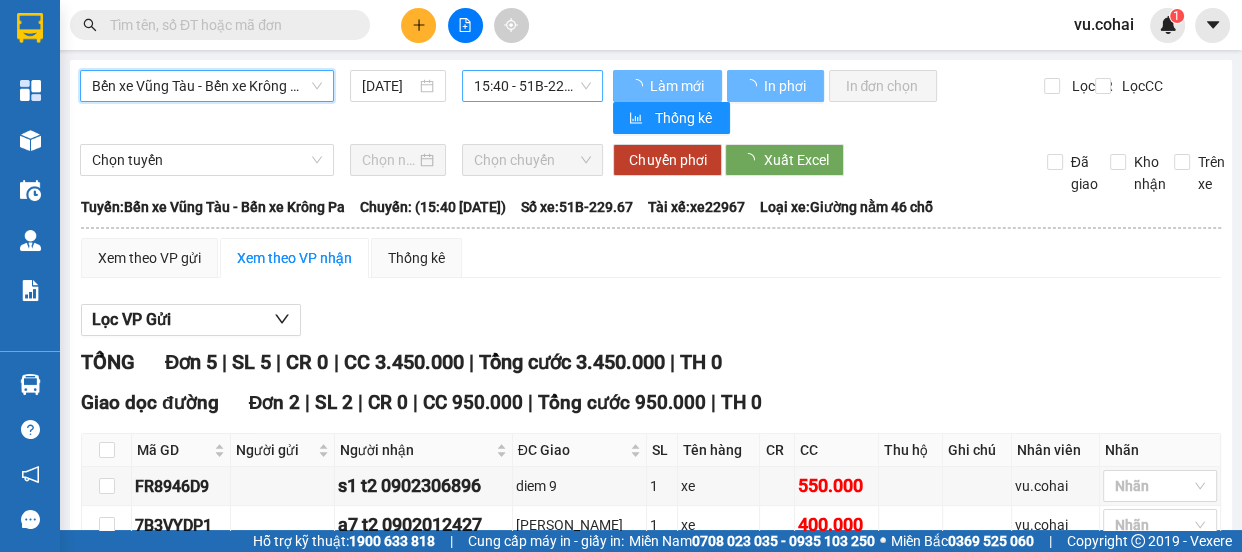 click on "15:40     - 51B-229.67" at bounding box center (532, 86) 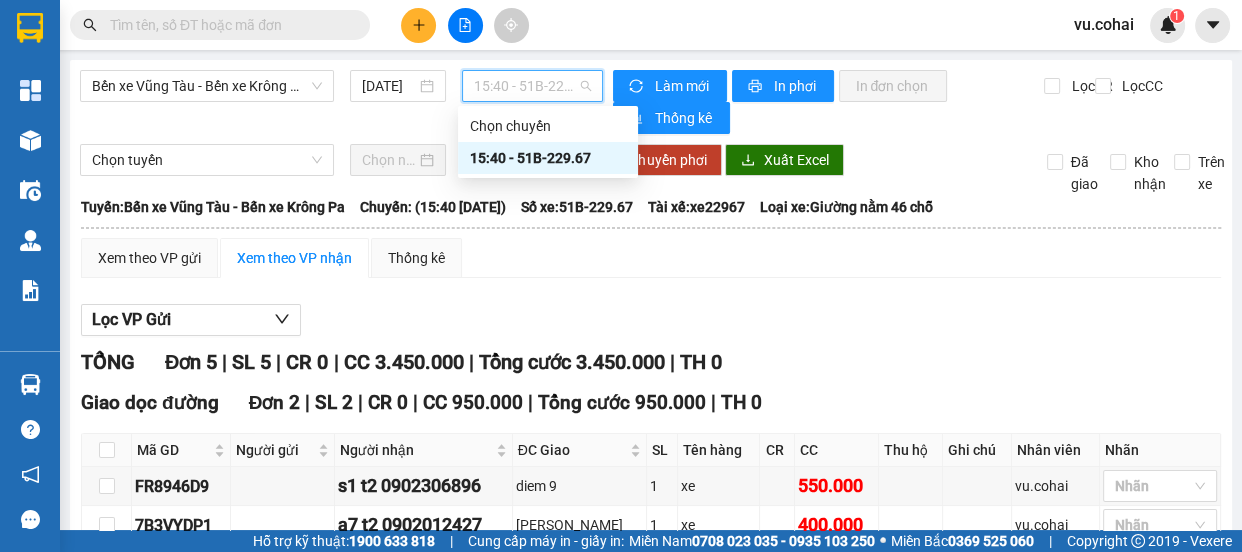 click on "15:40     - 51B-229.67" at bounding box center (548, 158) 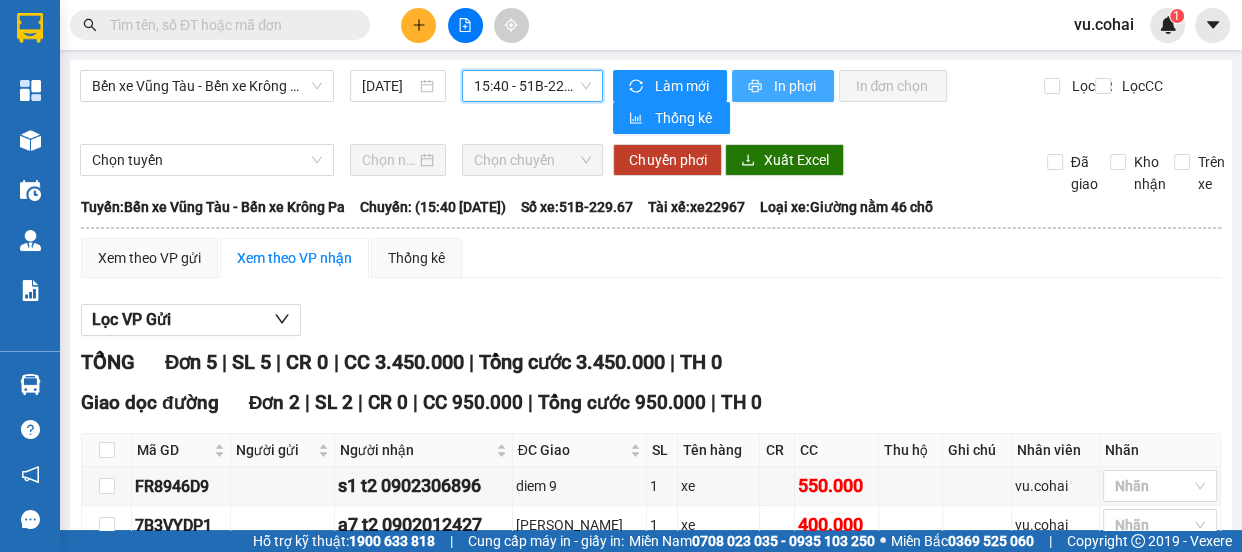 click on "In phơi" at bounding box center [795, 86] 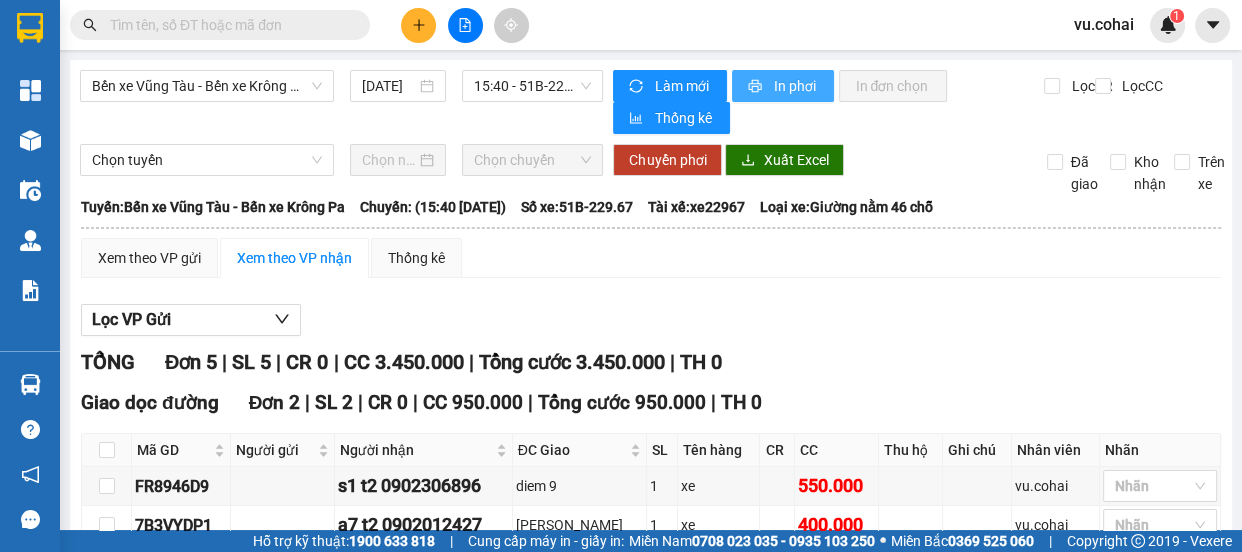 scroll, scrollTop: 0, scrollLeft: 0, axis: both 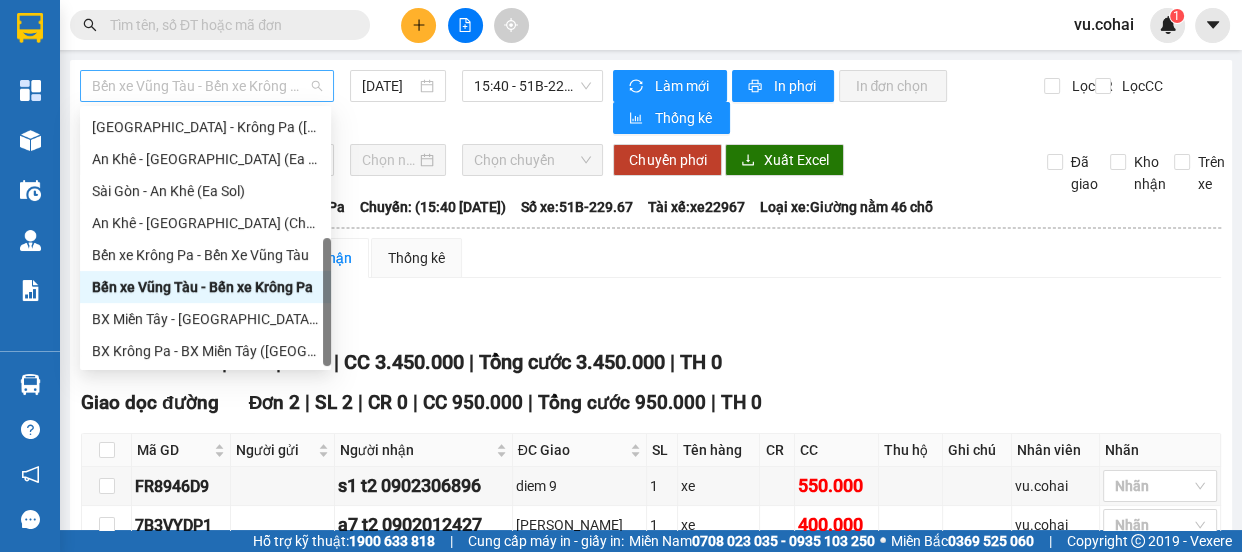 click on "Bến xe Vũng Tàu - Bến xe Krông Pa" at bounding box center (207, 86) 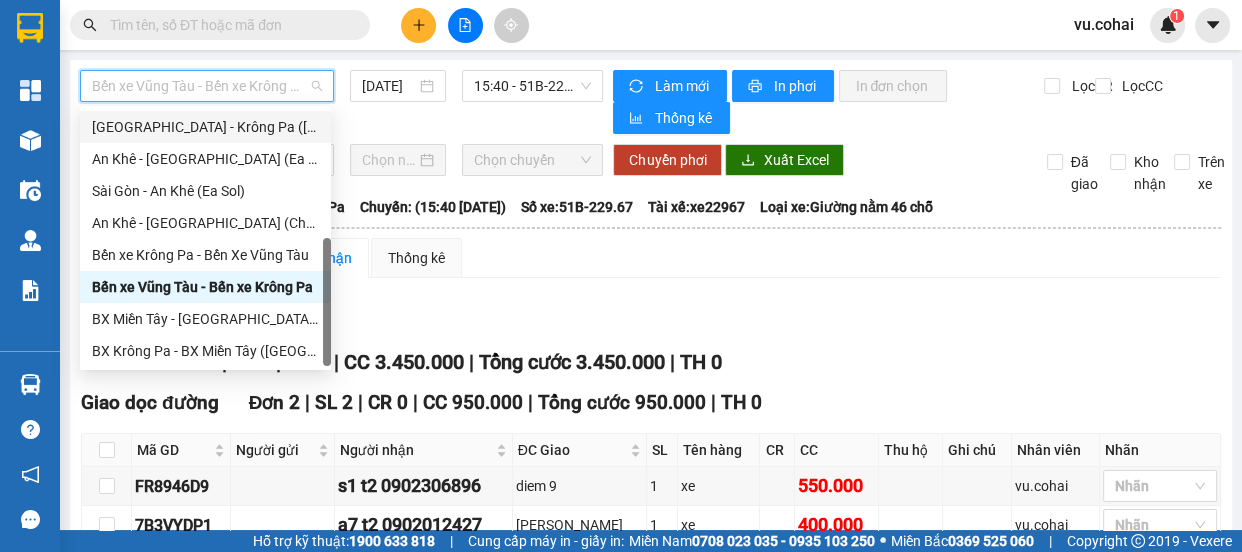 drag, startPoint x: 221, startPoint y: 215, endPoint x: 239, endPoint y: 127, distance: 89.822044 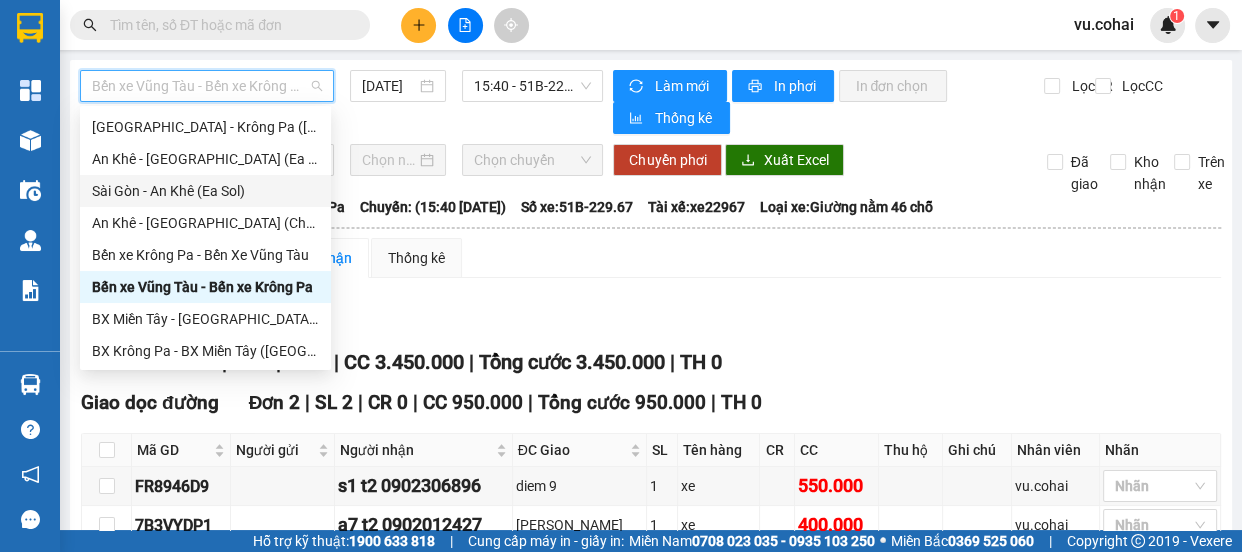 scroll, scrollTop: 0, scrollLeft: 0, axis: both 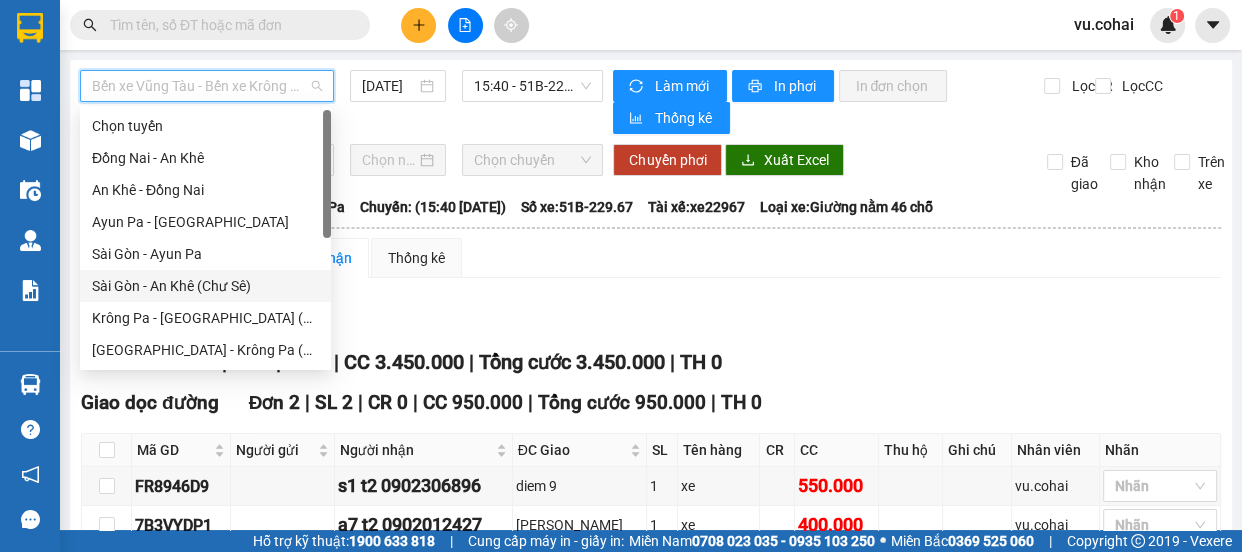 click on "Sài Gòn - An Khê (Chư Sê)" at bounding box center [205, 286] 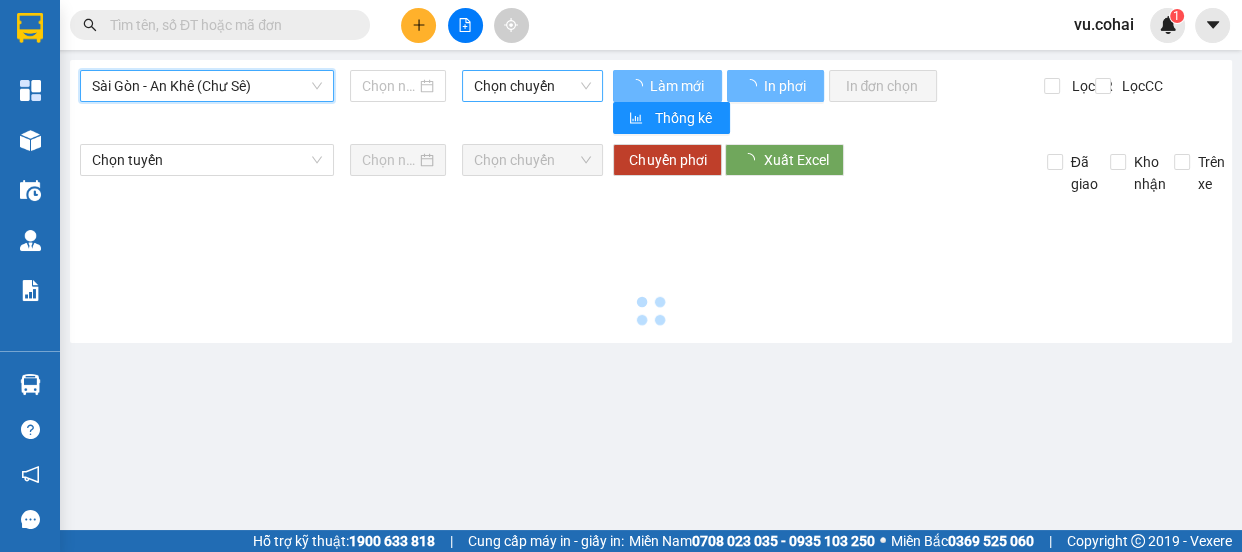type on "[DATE]" 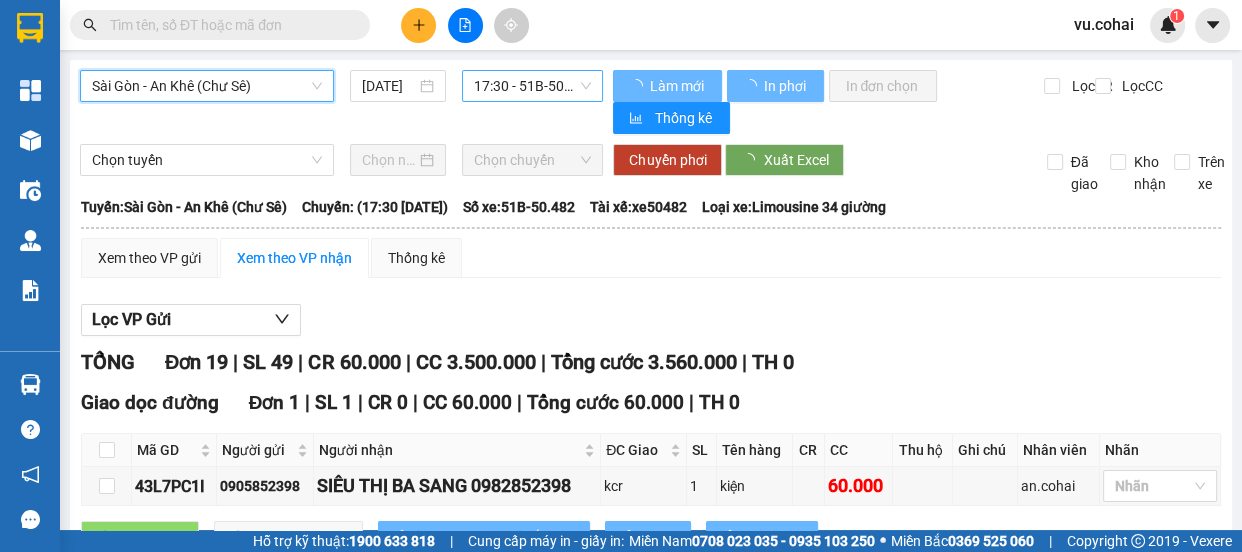 drag, startPoint x: 502, startPoint y: 89, endPoint x: 517, endPoint y: 90, distance: 15.033297 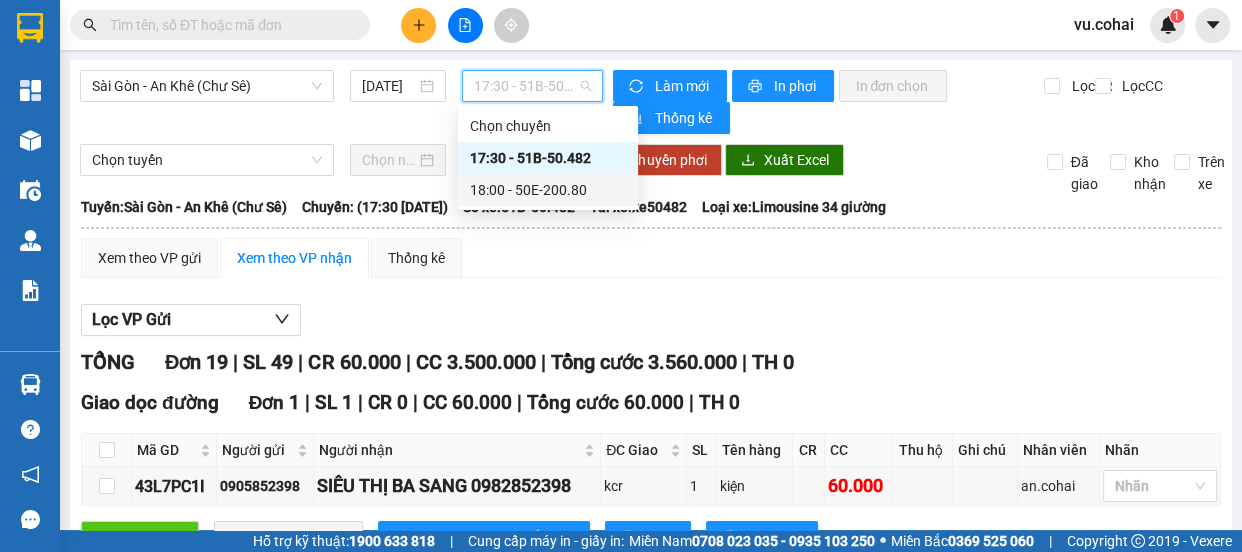 click on "18:00     - 50E-200.80" at bounding box center (548, 190) 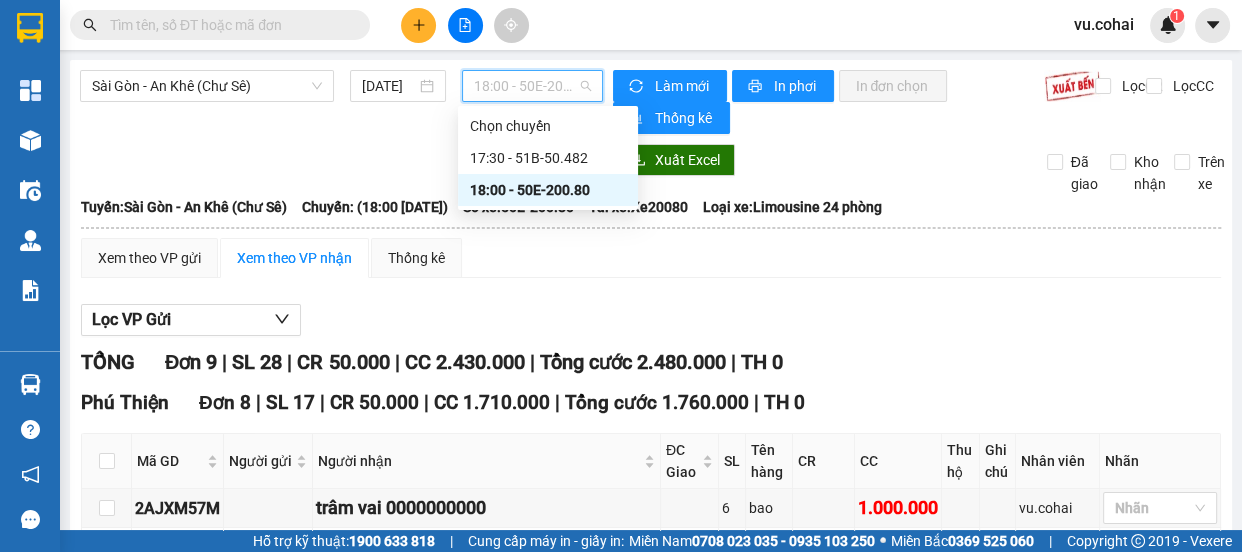 drag, startPoint x: 539, startPoint y: 81, endPoint x: 542, endPoint y: 93, distance: 12.369317 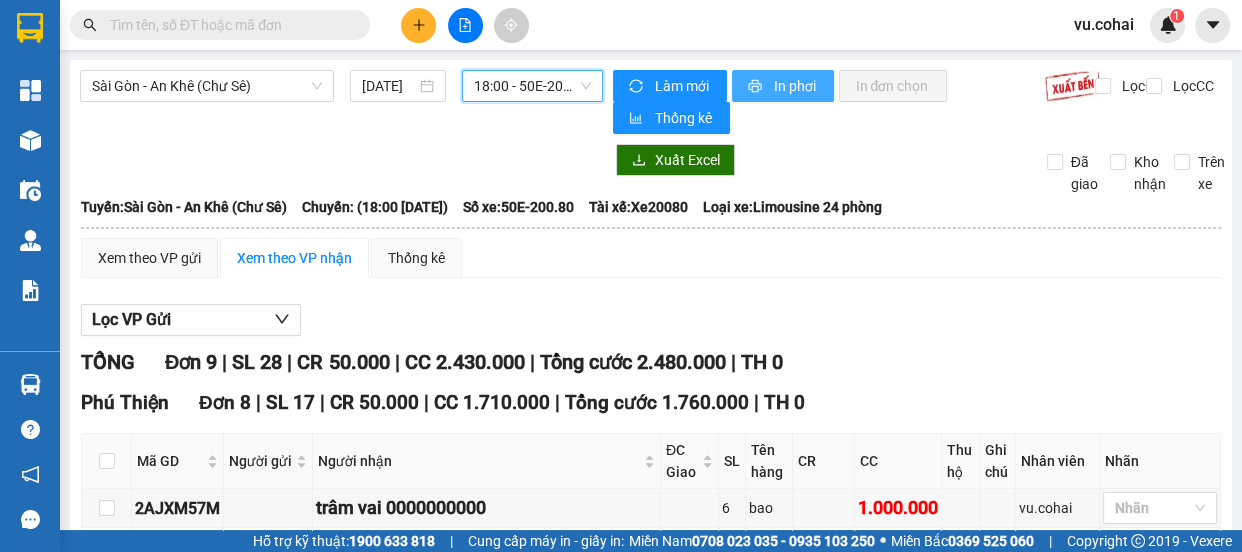 click on "In phơi" at bounding box center [783, 86] 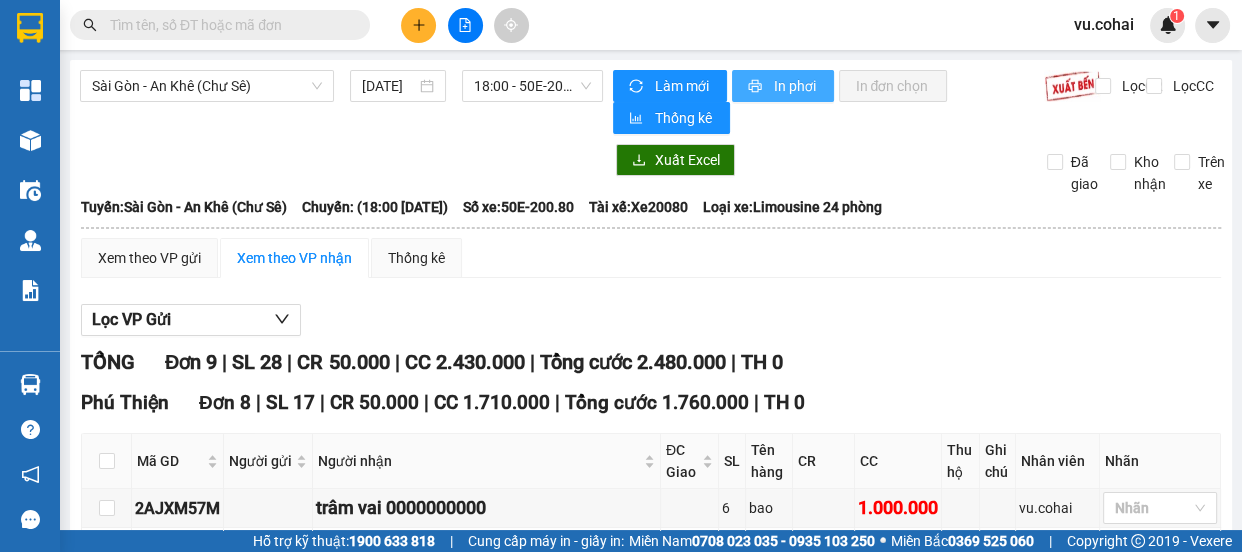 scroll, scrollTop: 0, scrollLeft: 0, axis: both 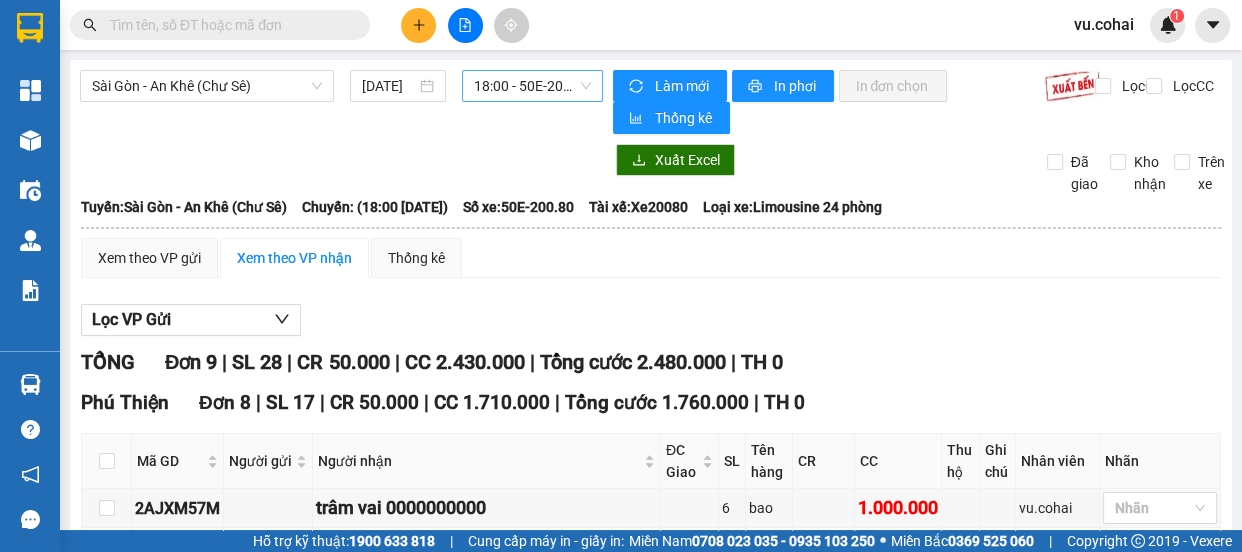 click on "18:00     - 50E-200.80" at bounding box center (532, 86) 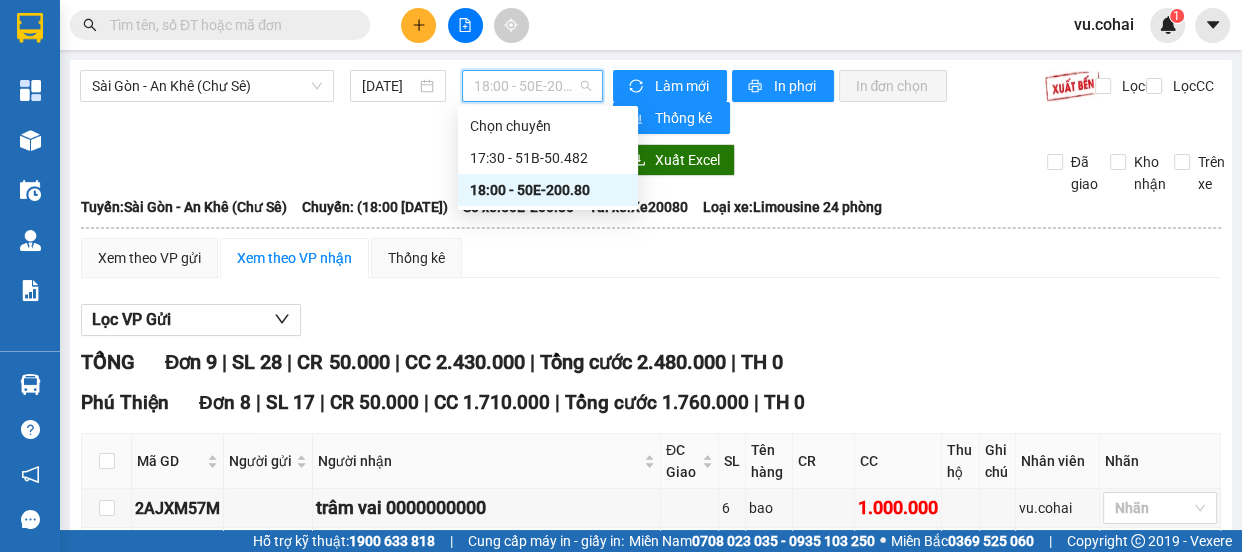 click on "18:00     - 50E-200.80" at bounding box center [548, 190] 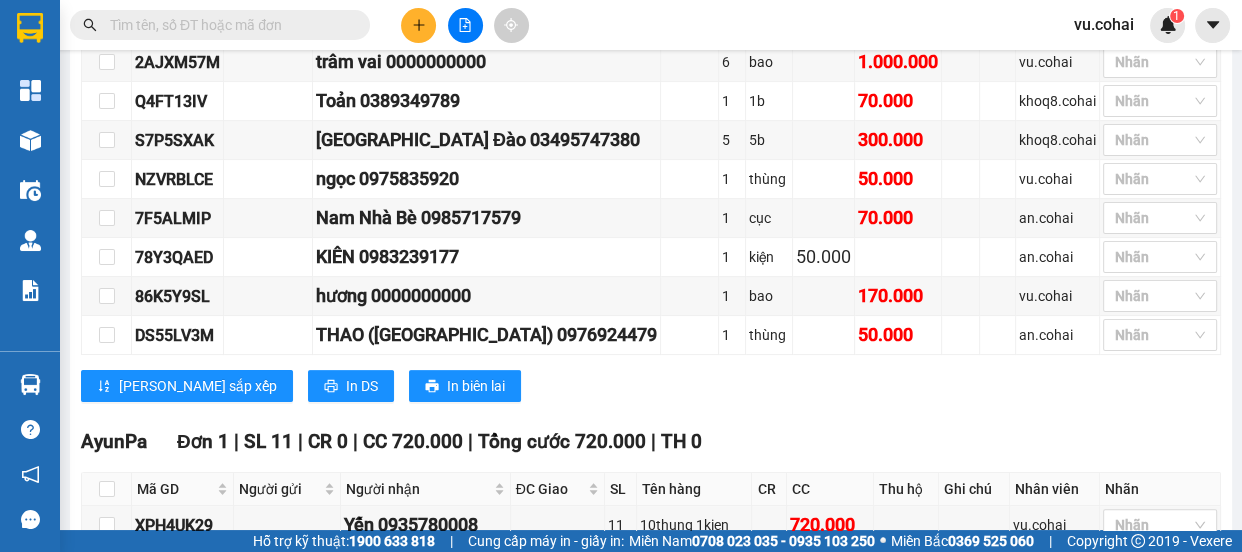 scroll, scrollTop: 288, scrollLeft: 0, axis: vertical 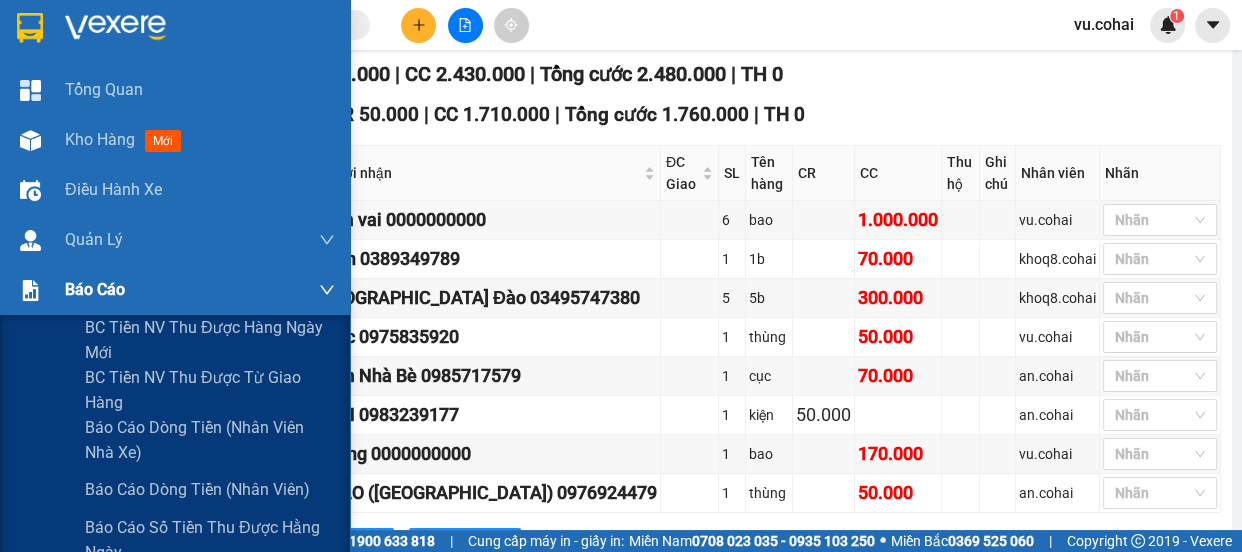 click on "Báo cáo" at bounding box center (200, 290) 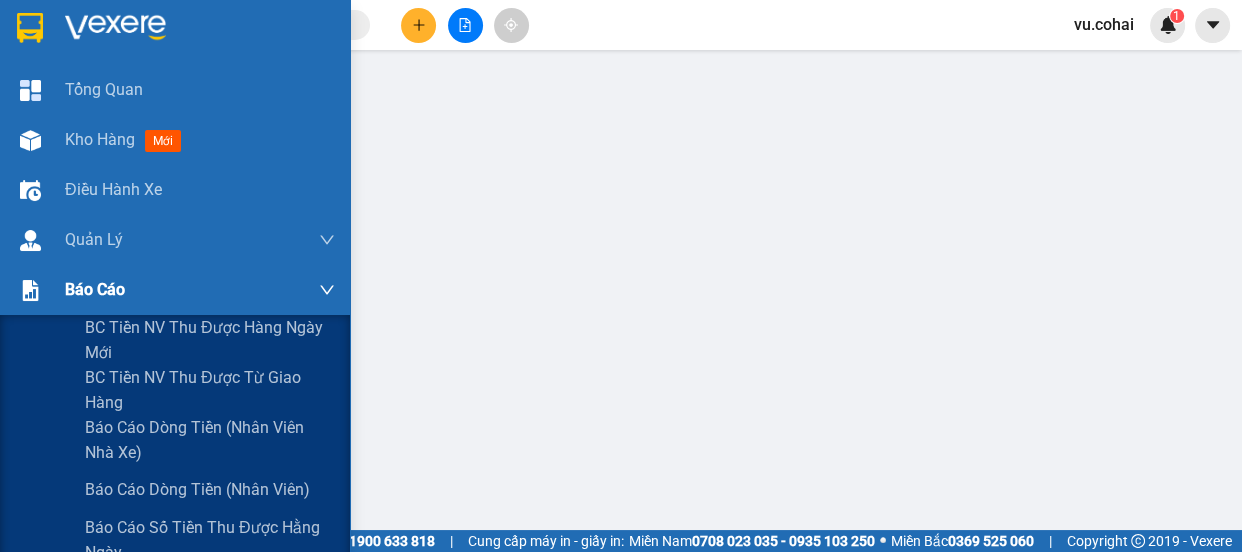 click on "Báo cáo" at bounding box center (95, 289) 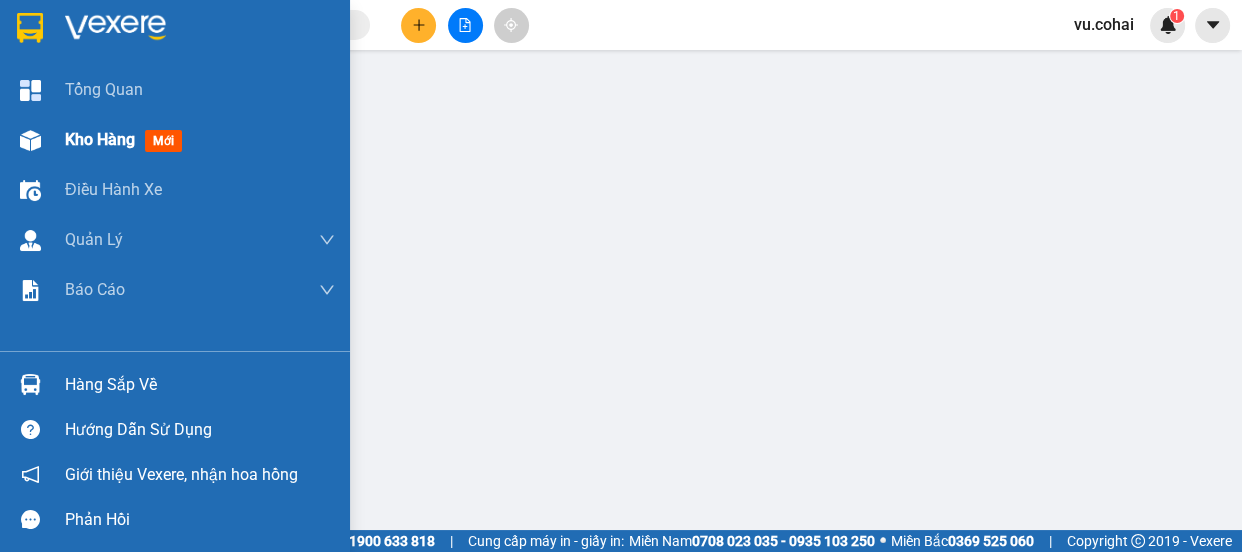 click on "Kho hàng" at bounding box center (100, 139) 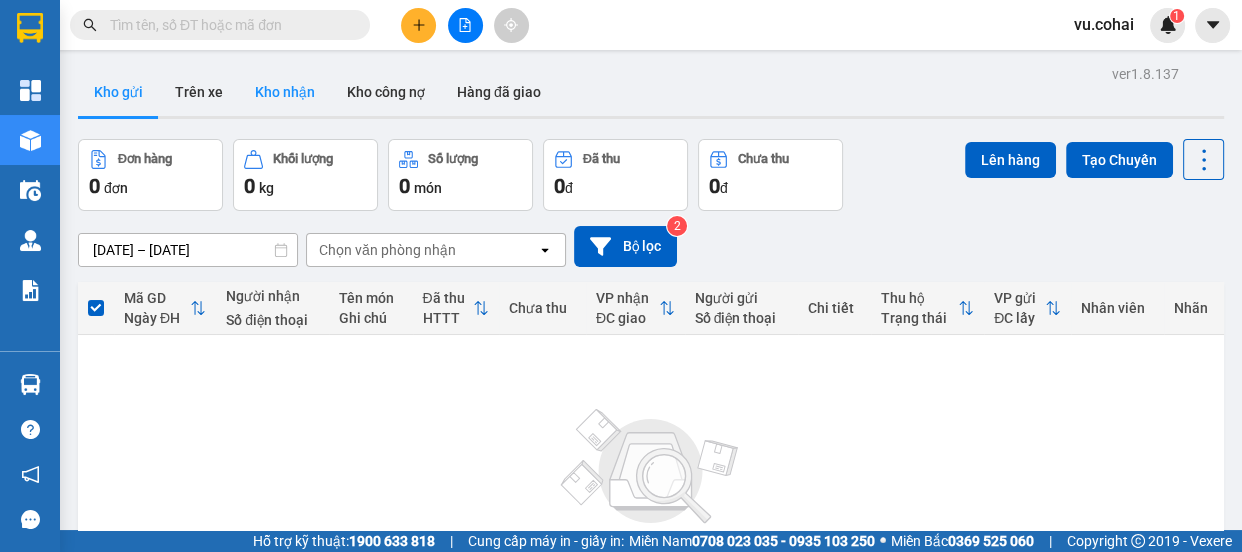 click on "Kho nhận" at bounding box center (285, 92) 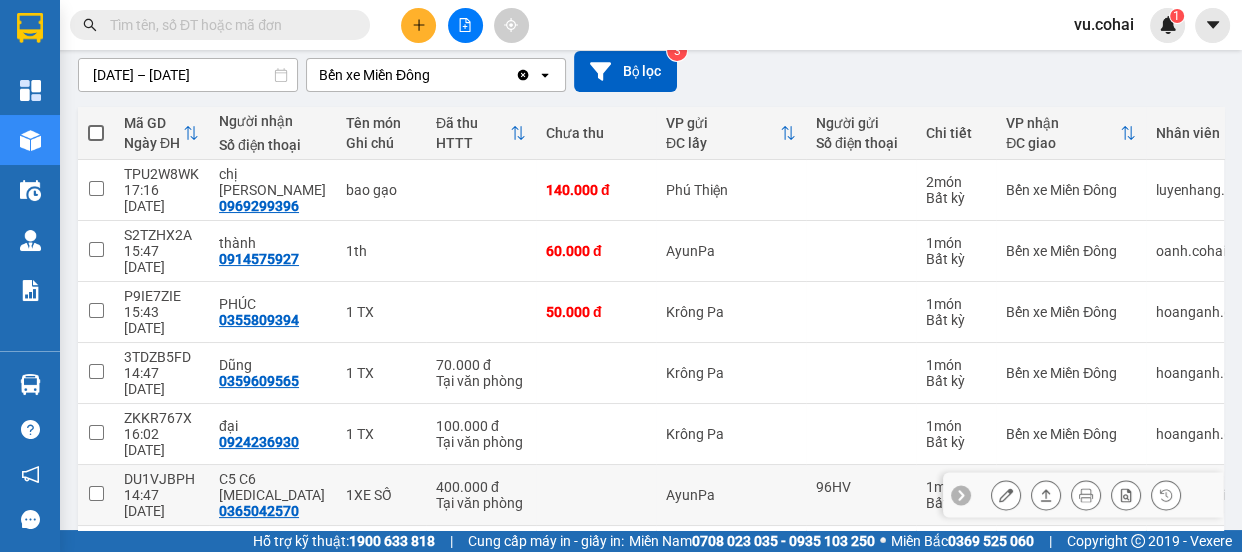 scroll, scrollTop: 181, scrollLeft: 0, axis: vertical 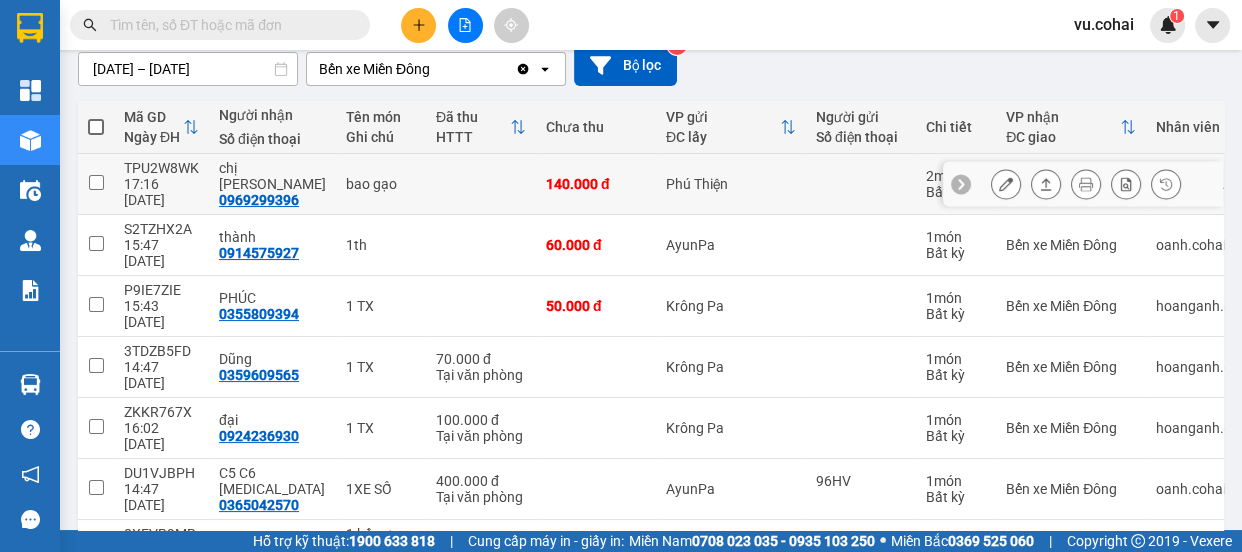 click at bounding box center [1006, 184] 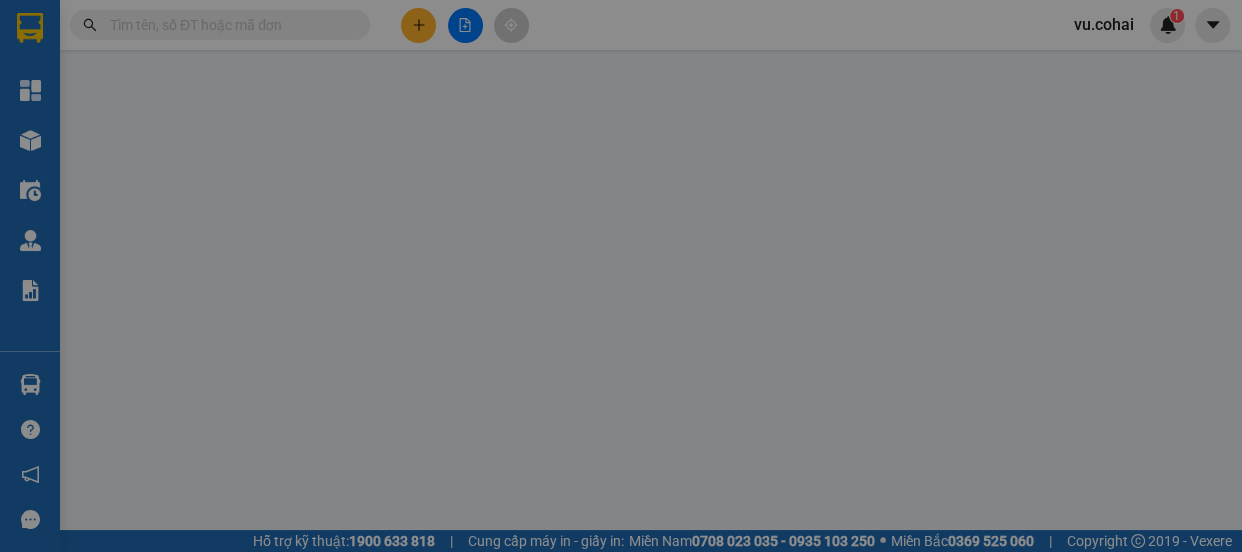scroll, scrollTop: 0, scrollLeft: 0, axis: both 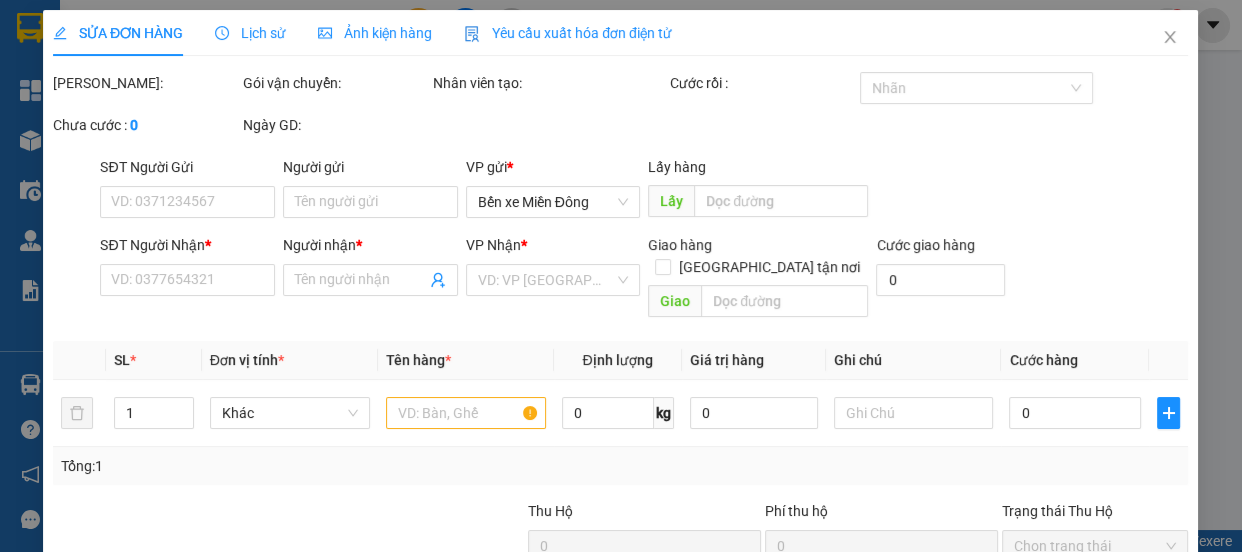type on "0969299396" 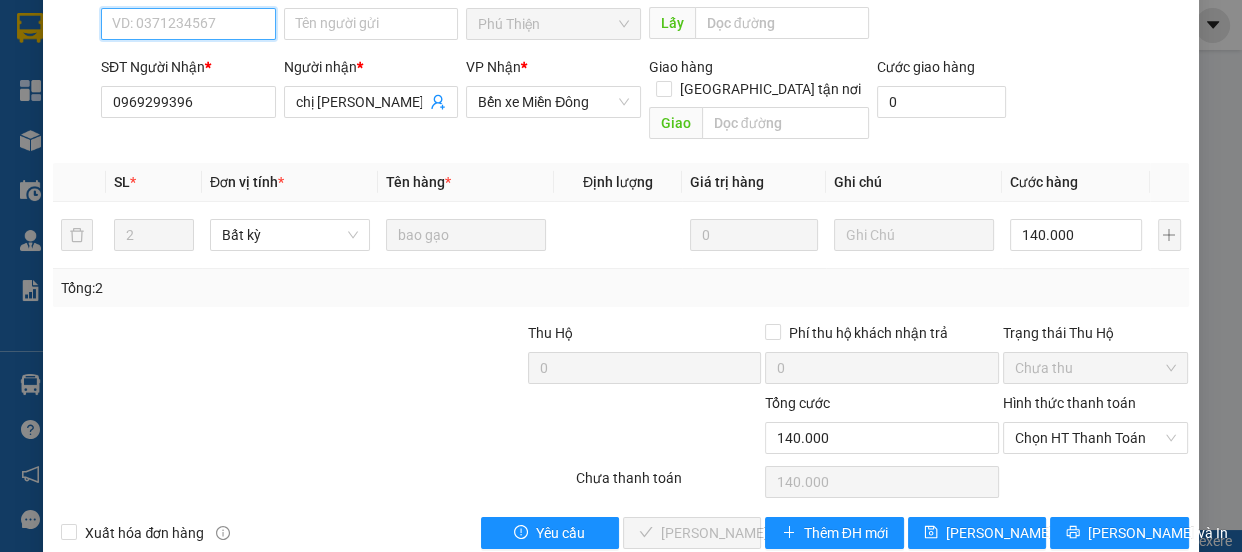 scroll, scrollTop: 213, scrollLeft: 0, axis: vertical 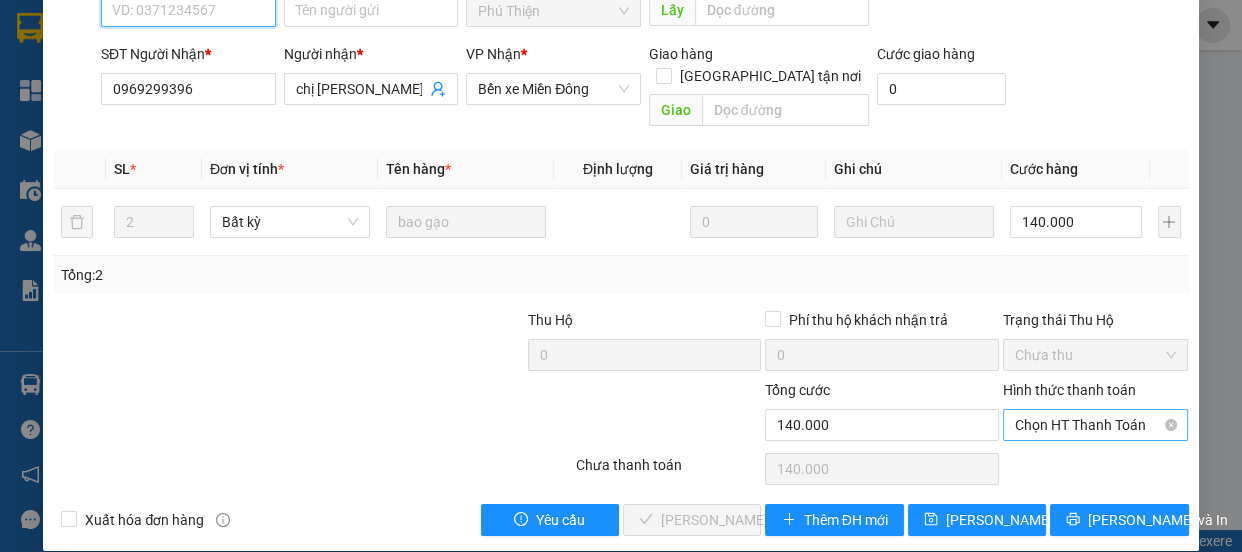 click on "Chọn HT Thanh Toán" at bounding box center (1096, 425) 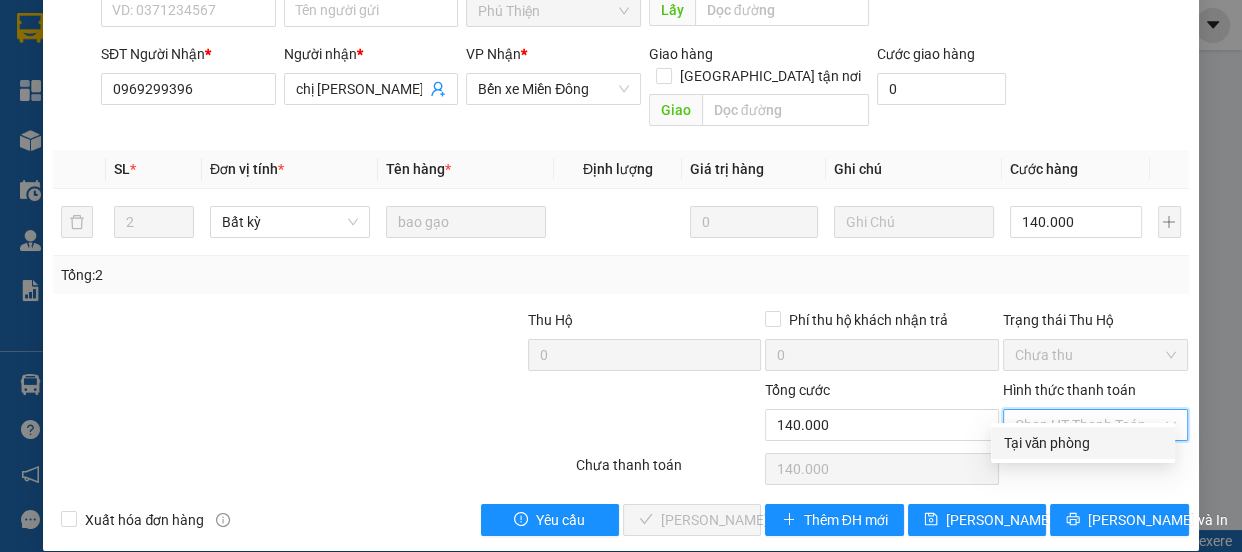 click on "Tại văn phòng" at bounding box center [1083, 443] 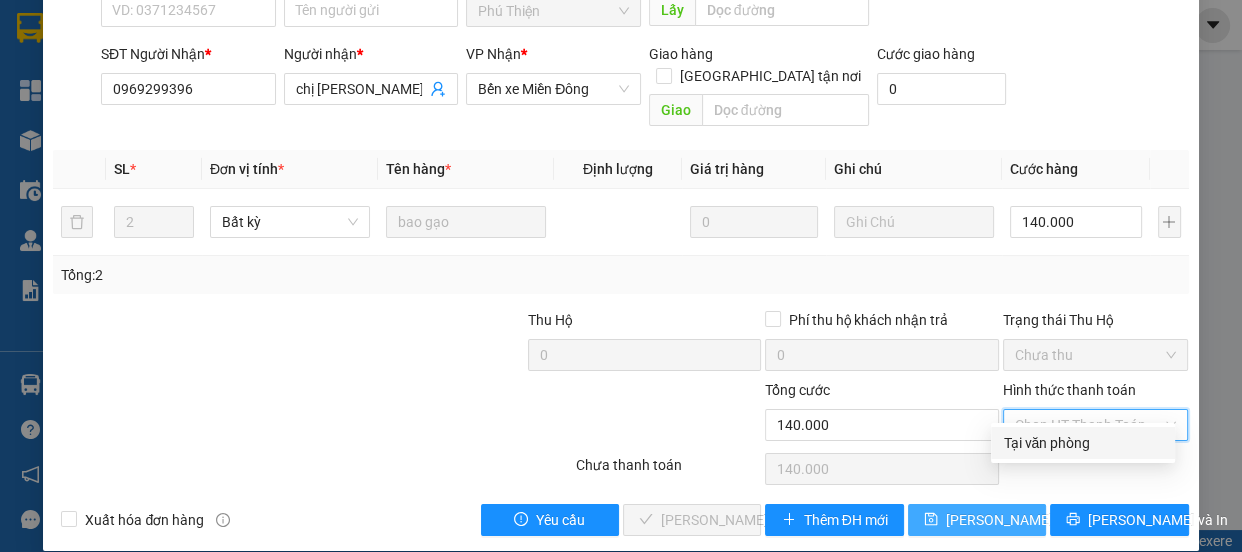 type on "0" 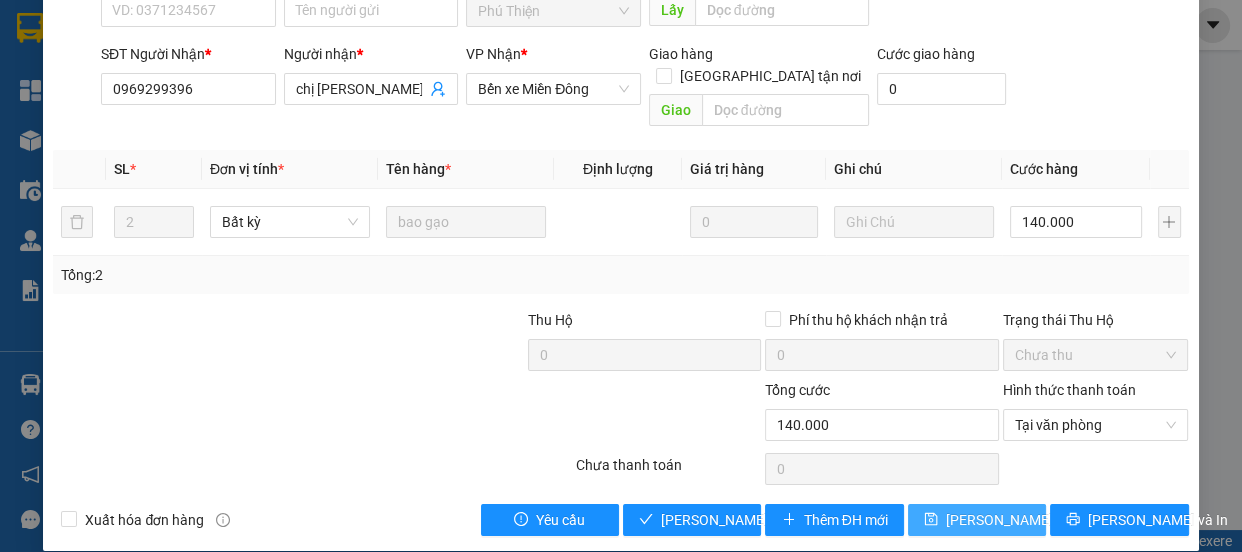 click on "[PERSON_NAME] thay đổi" at bounding box center (977, 520) 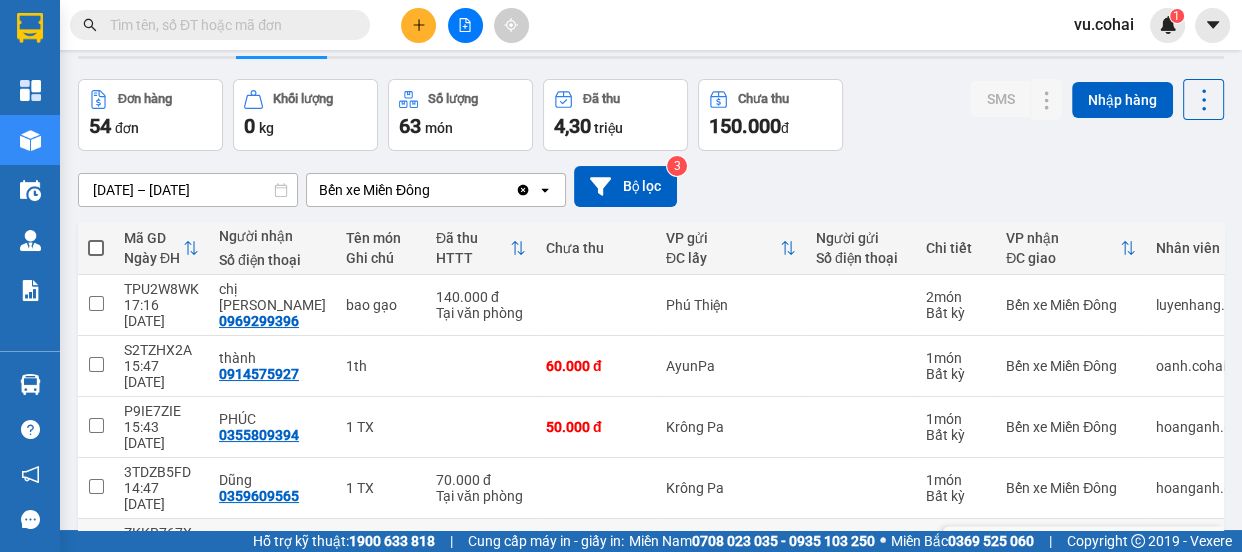 scroll, scrollTop: 181, scrollLeft: 0, axis: vertical 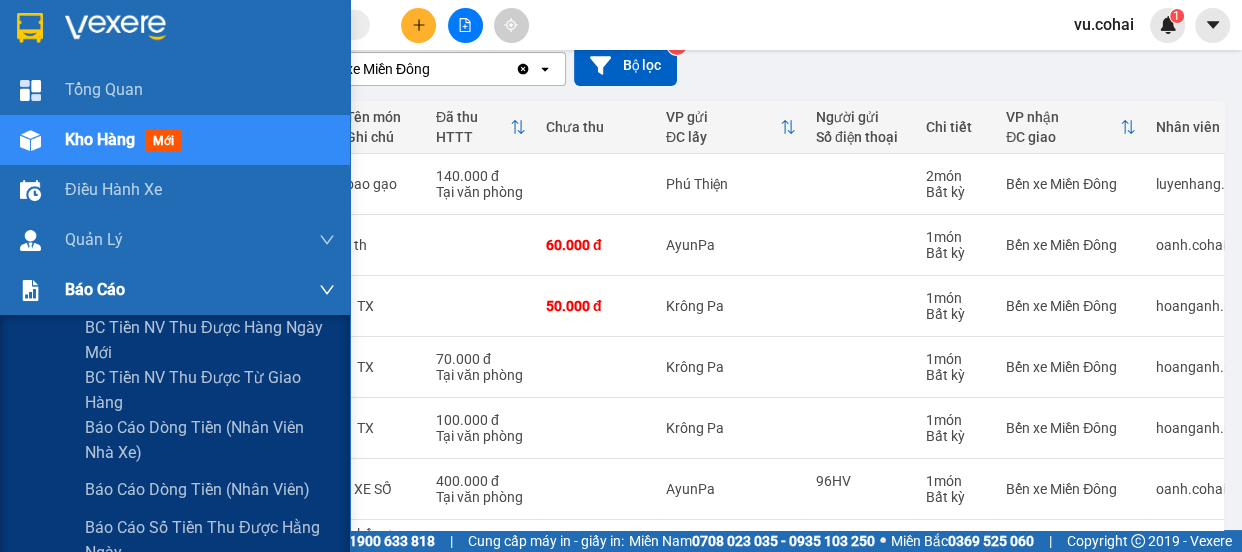 click on "Báo cáo" at bounding box center (200, 290) 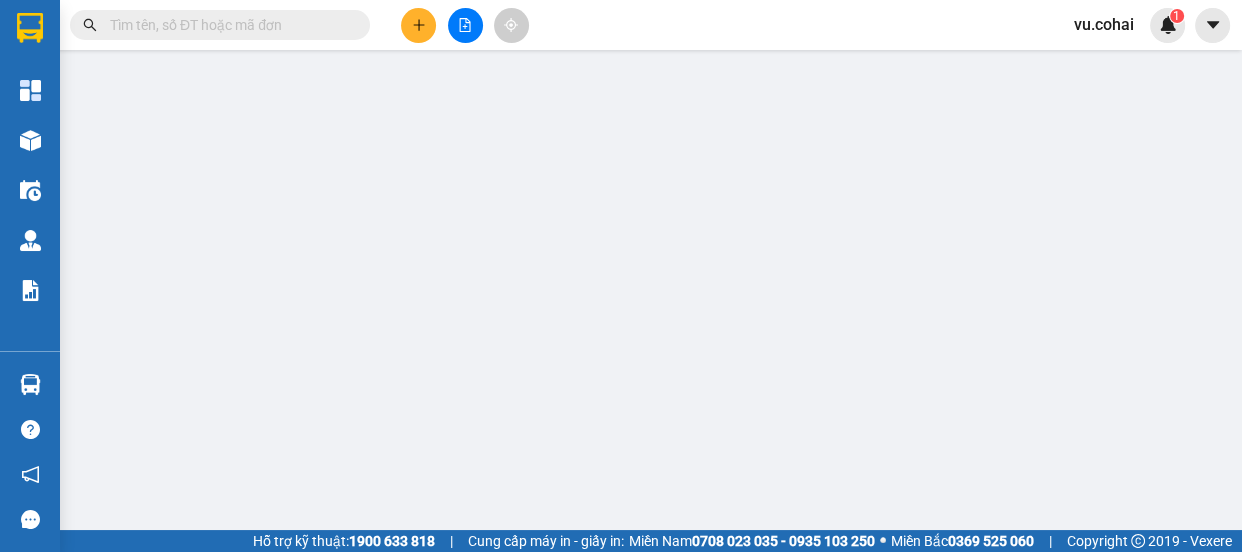 scroll, scrollTop: 0, scrollLeft: 0, axis: both 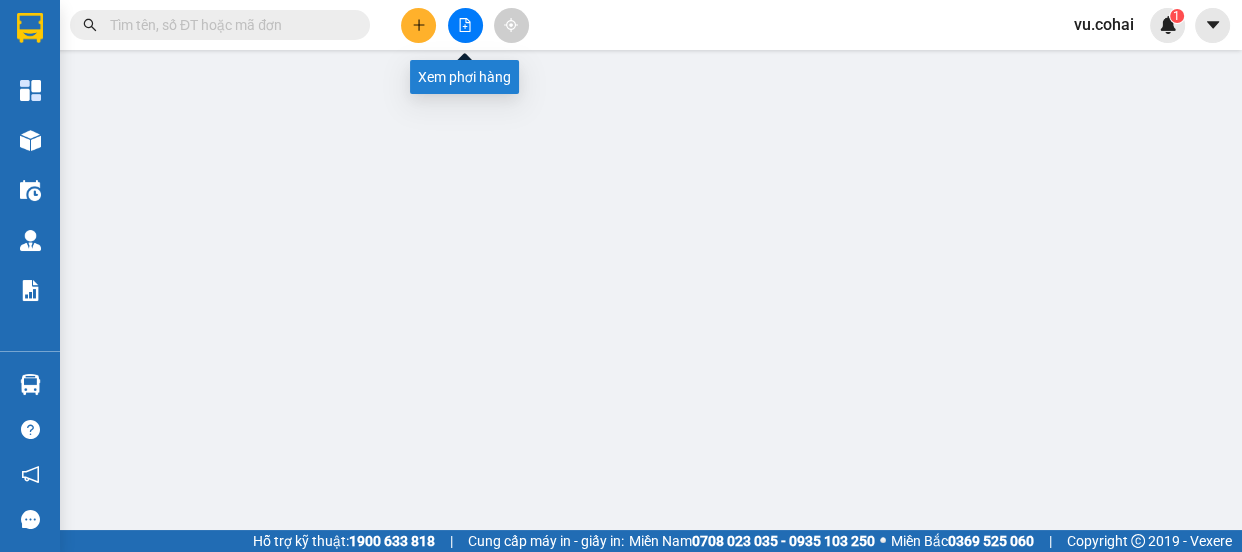 click 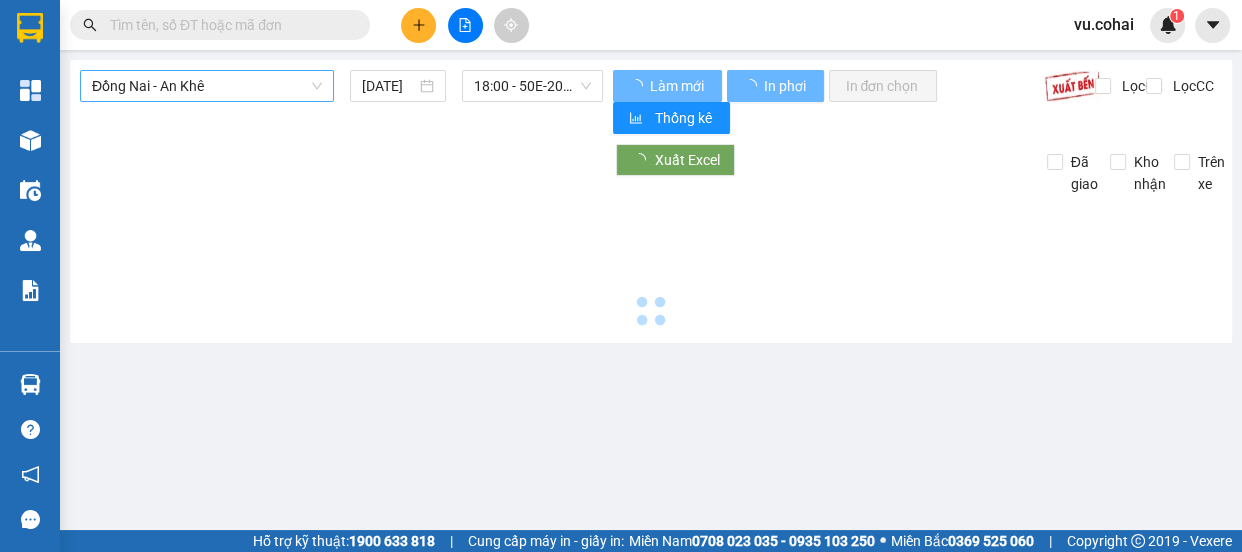 click on "Đồng Nai - An Khê" at bounding box center [207, 86] 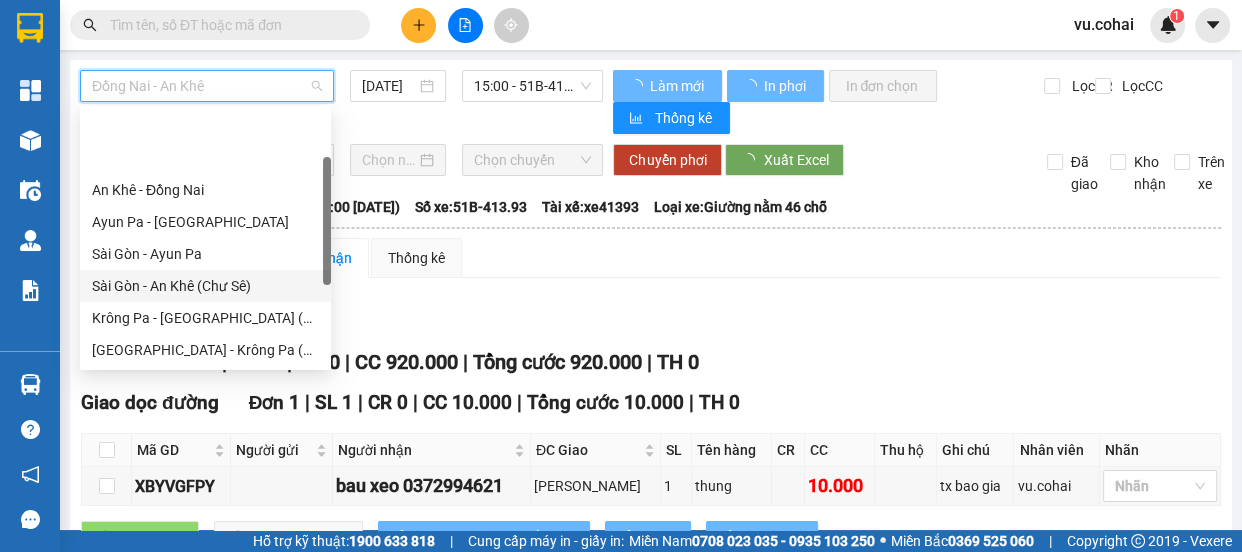 scroll, scrollTop: 287, scrollLeft: 0, axis: vertical 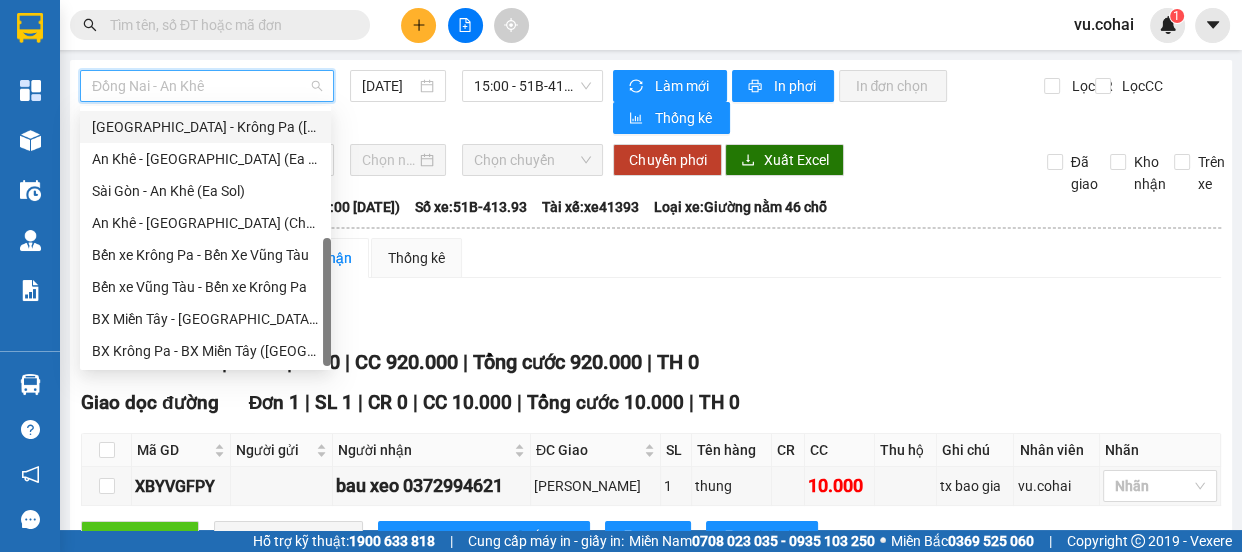 click on "[GEOGRAPHIC_DATA] - Krông Pa ([GEOGRAPHIC_DATA])" at bounding box center [205, 127] 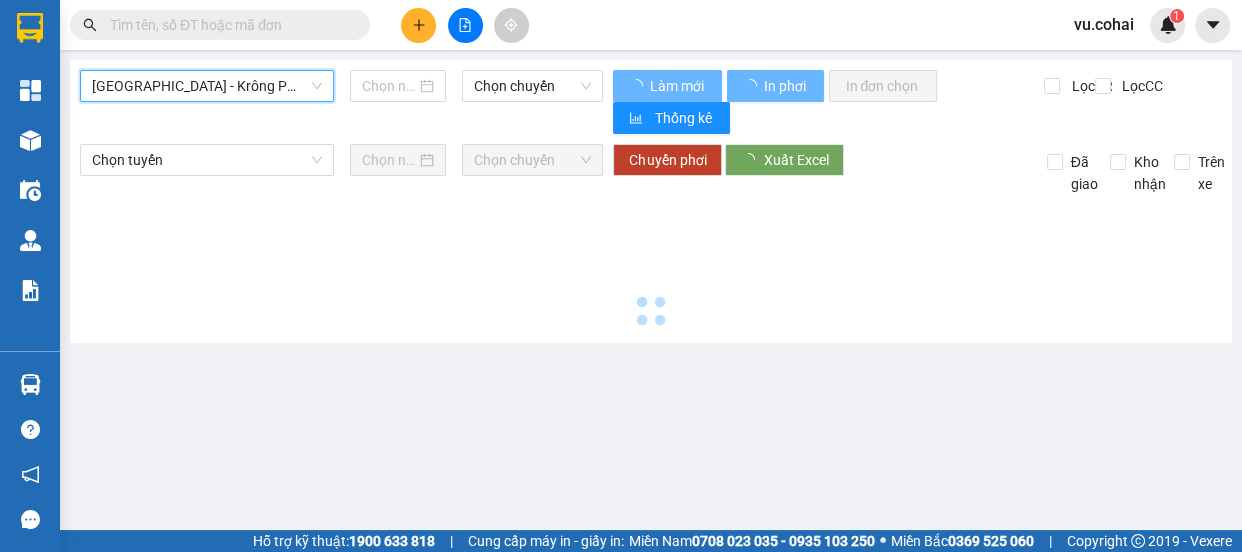 type on "[DATE]" 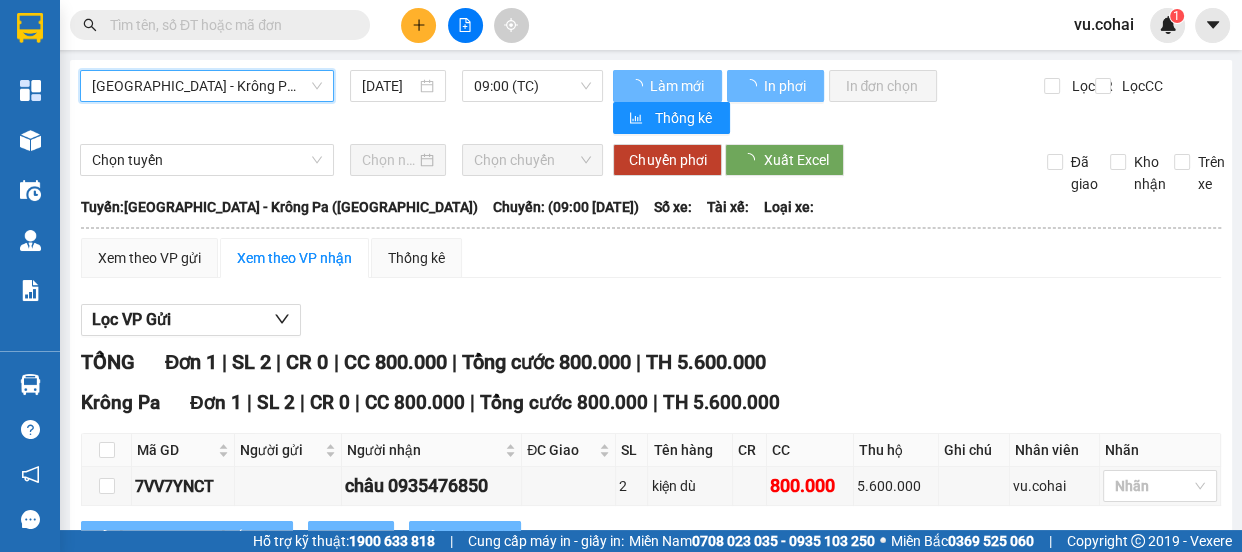 click on "[GEOGRAPHIC_DATA] - Krông Pa ([GEOGRAPHIC_DATA])" at bounding box center [207, 86] 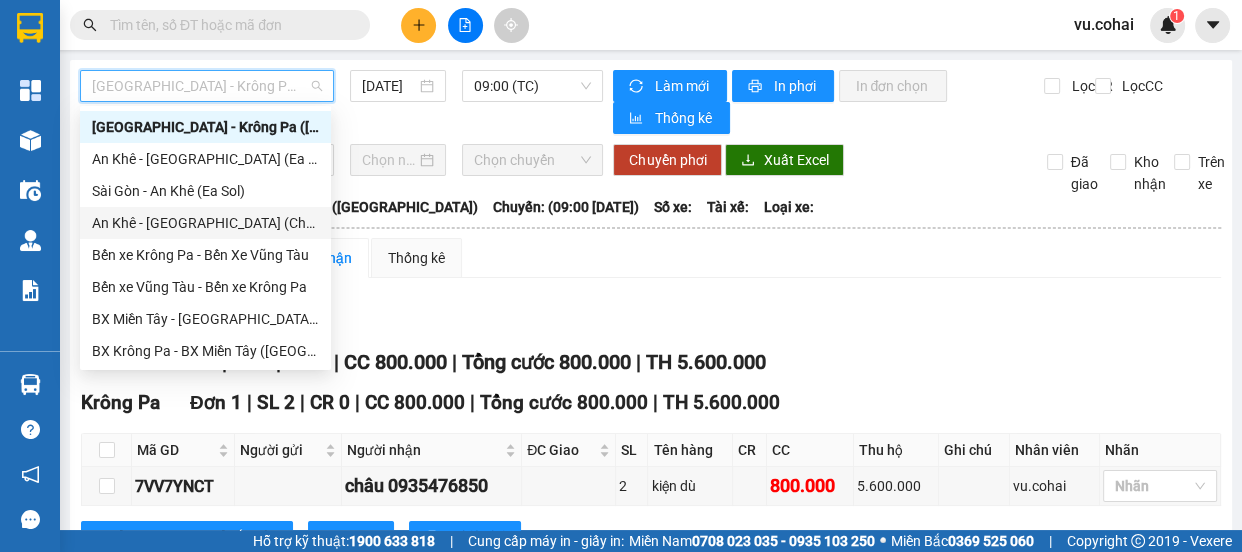scroll, scrollTop: 0, scrollLeft: 0, axis: both 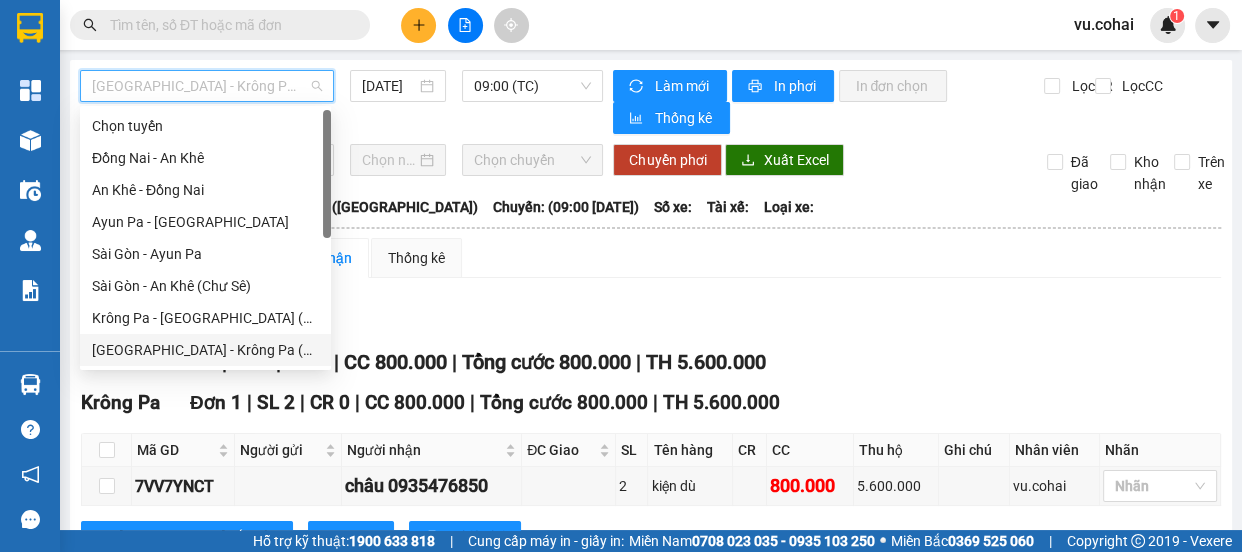 click on "[GEOGRAPHIC_DATA] - Krông Pa (Chư RCăm)" at bounding box center (205, 350) 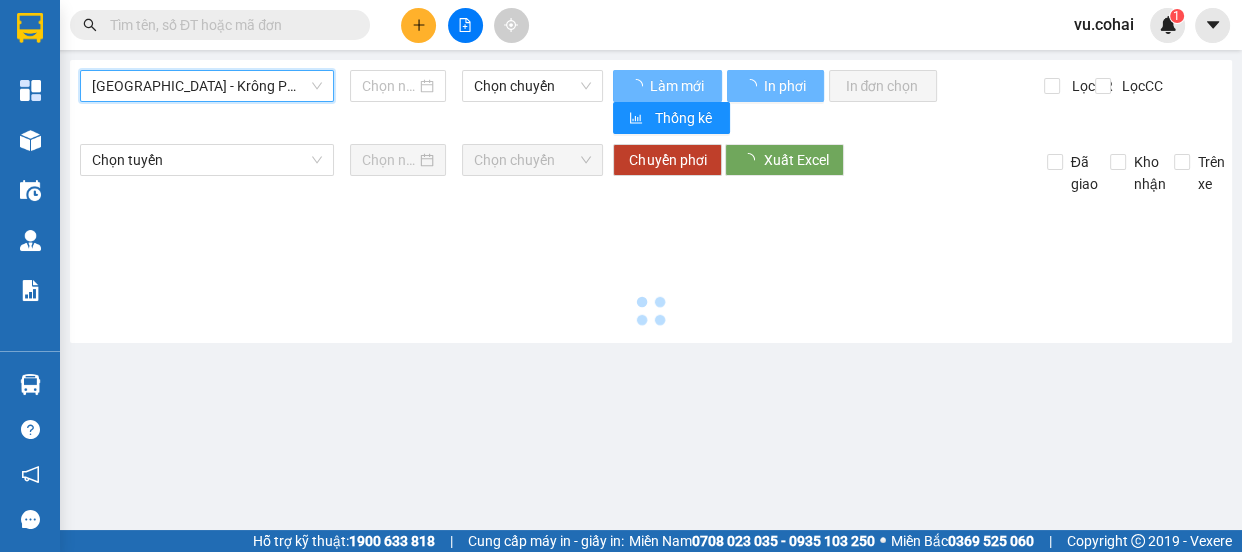 type on "[DATE]" 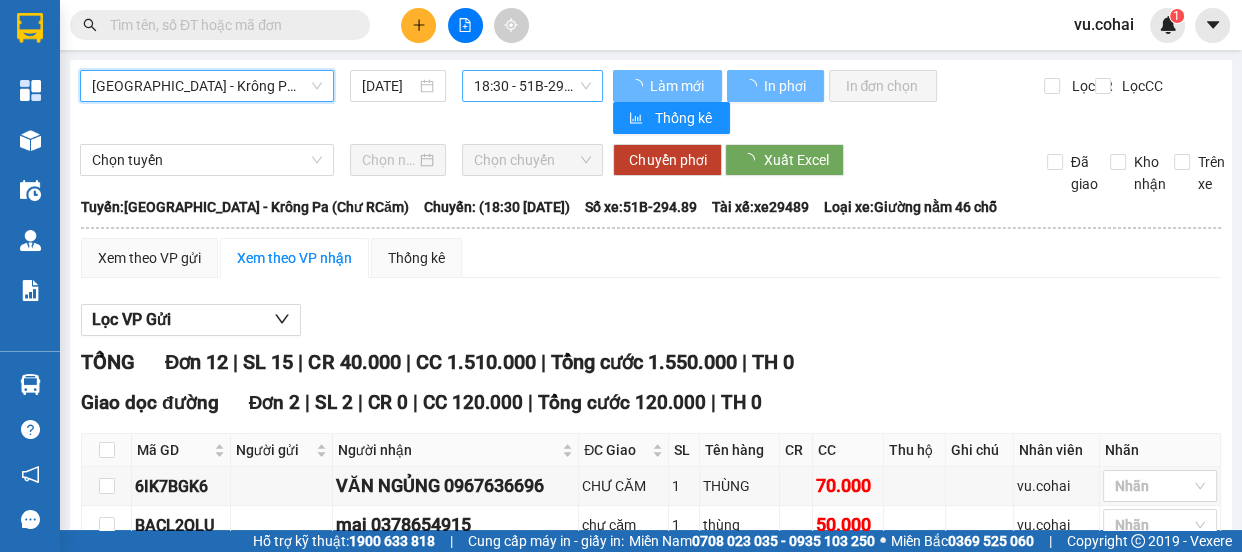 click on "18:30     - 51B-294.89" at bounding box center [532, 86] 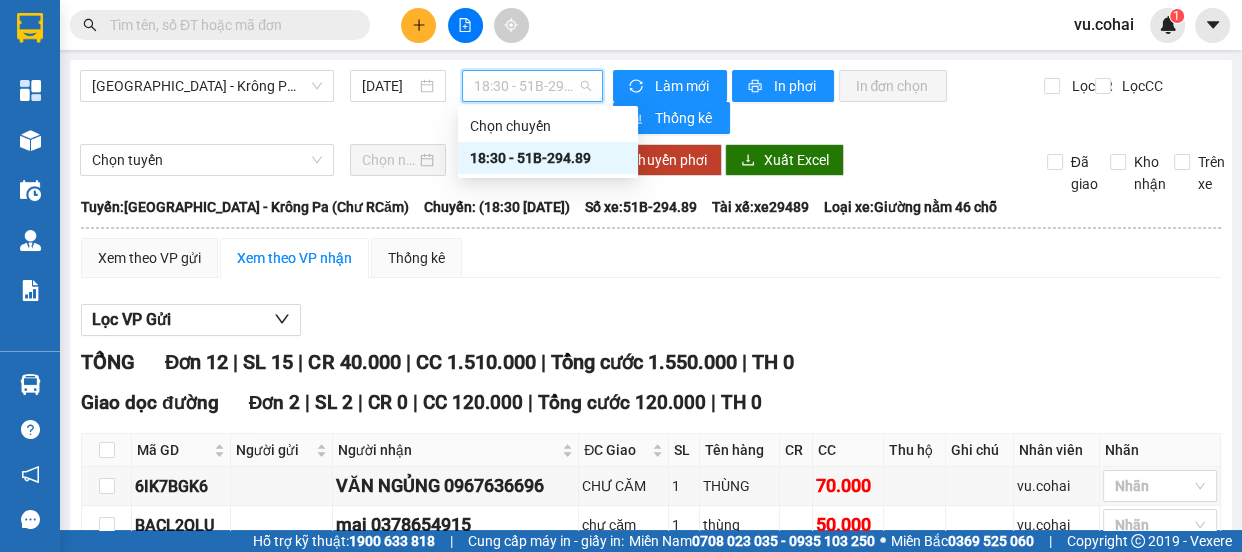 click on "18:30     - 51B-294.89" at bounding box center (548, 158) 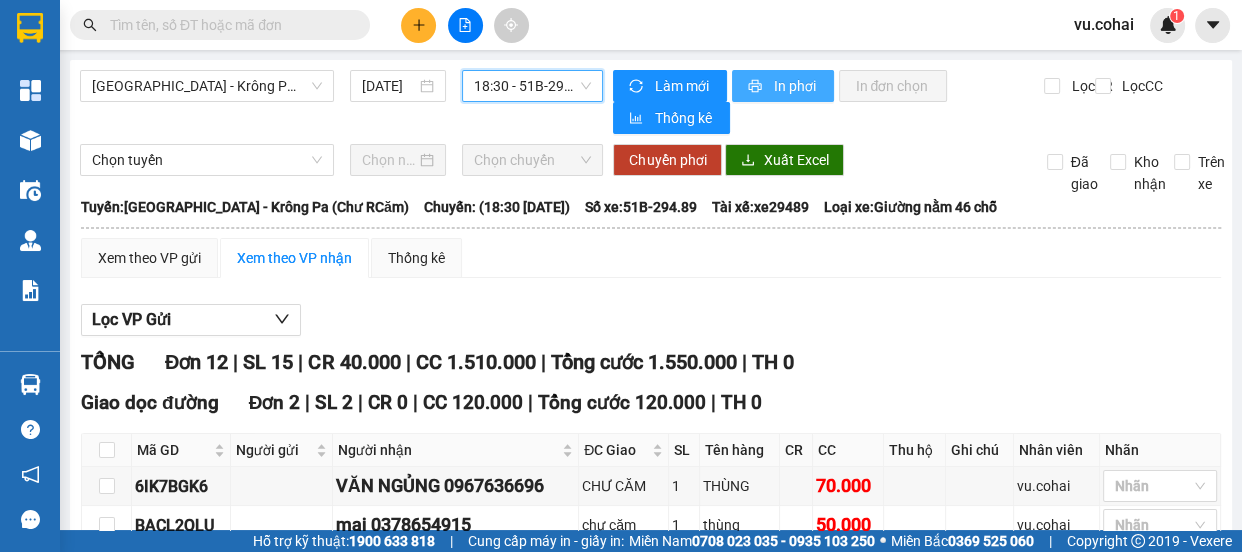 click on "In phơi" at bounding box center [795, 86] 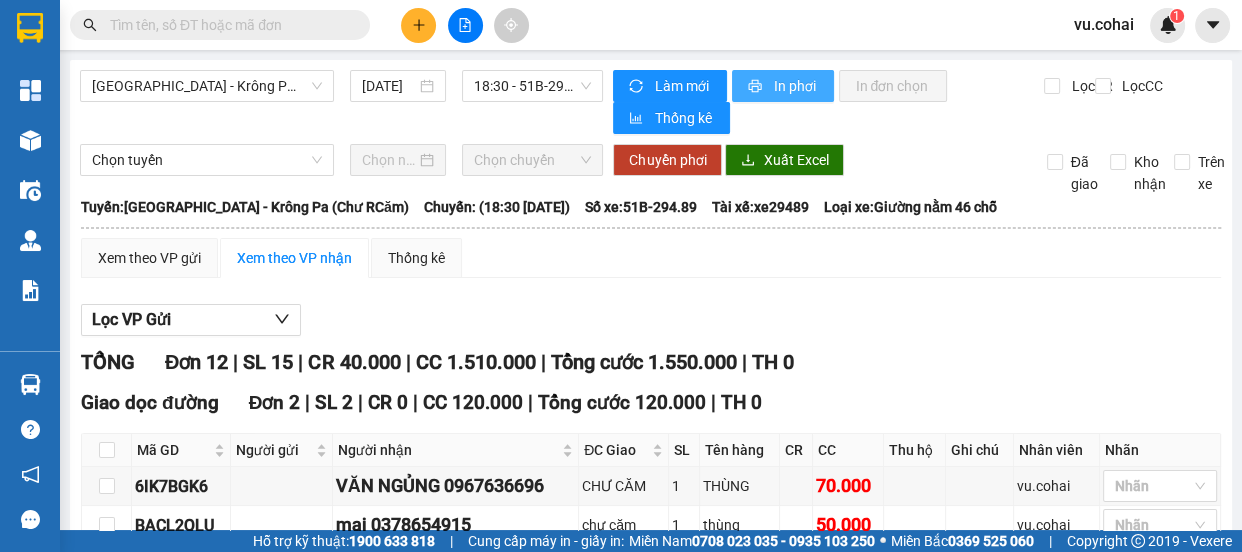 scroll, scrollTop: 0, scrollLeft: 0, axis: both 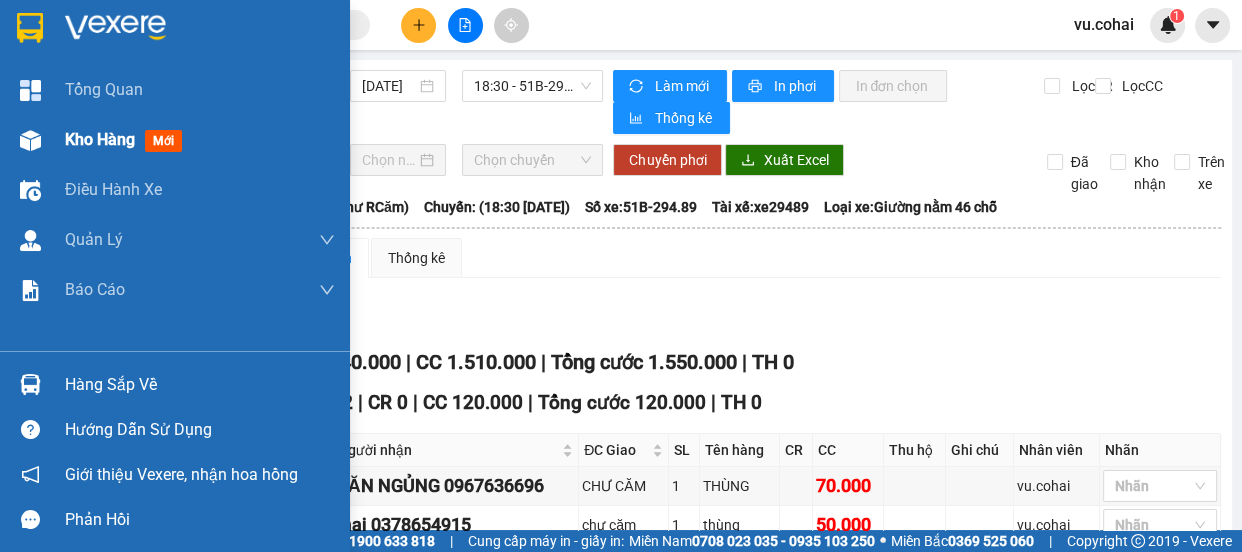 click on "Kho hàng" at bounding box center [100, 139] 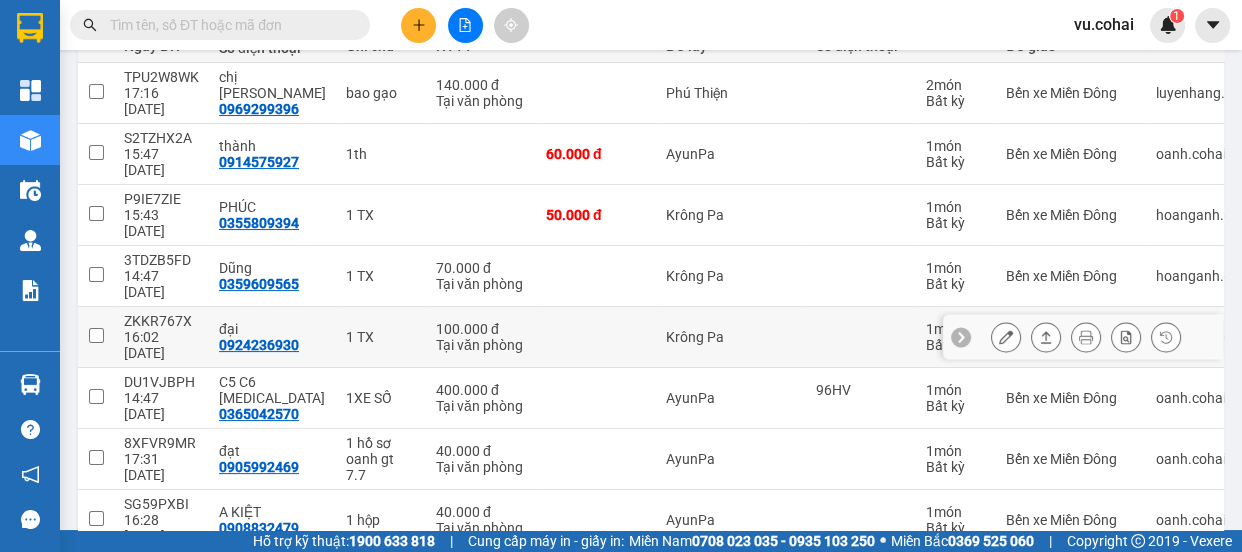 scroll, scrollTop: 0, scrollLeft: 0, axis: both 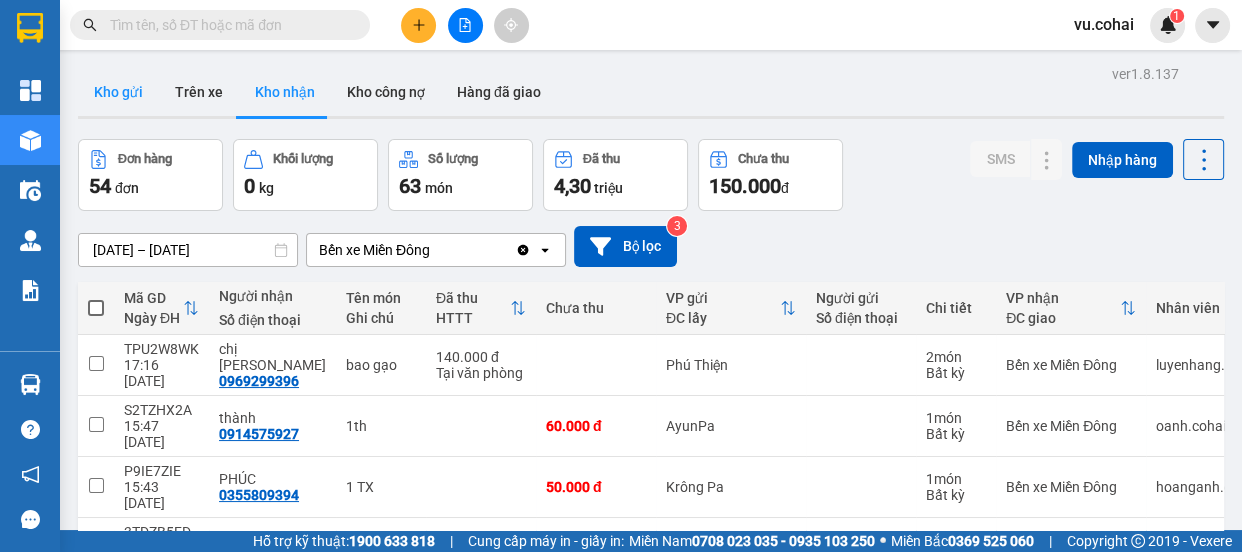 click on "Kho gửi" at bounding box center (118, 92) 